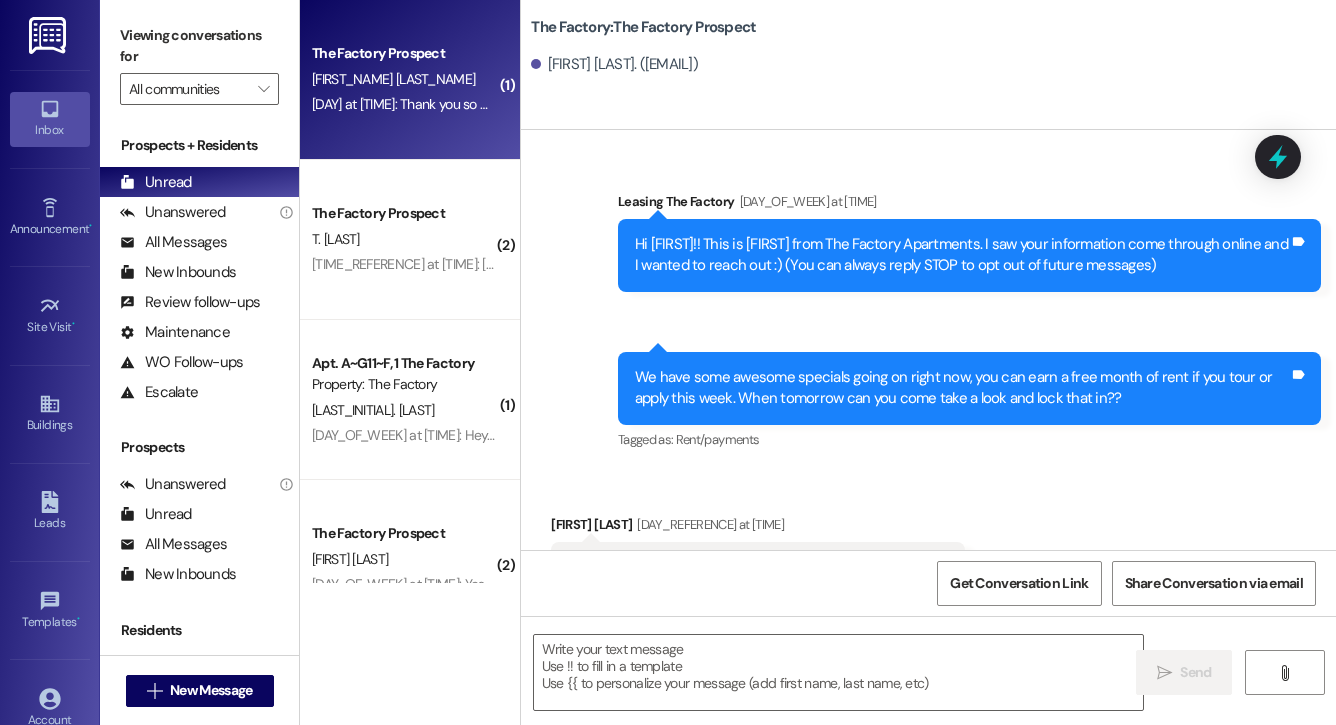 scroll, scrollTop: 0, scrollLeft: 0, axis: both 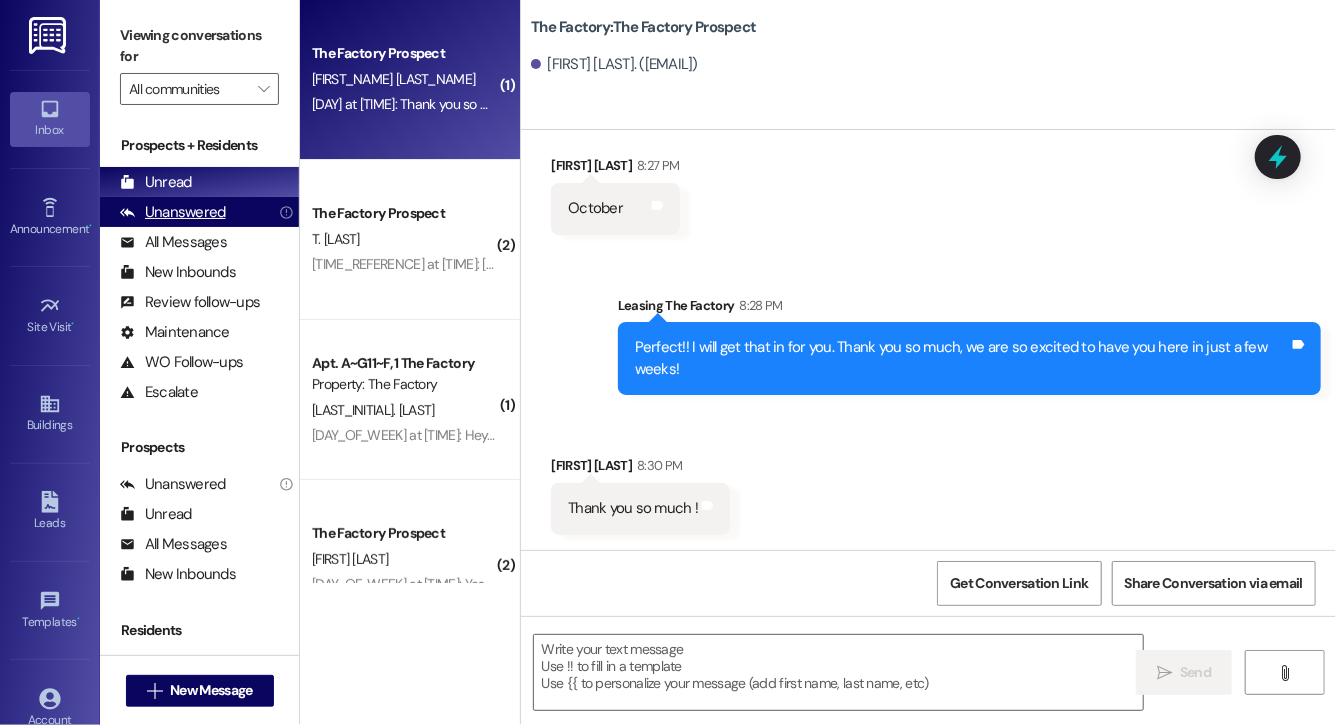 click on "Unanswered" at bounding box center (173, 212) 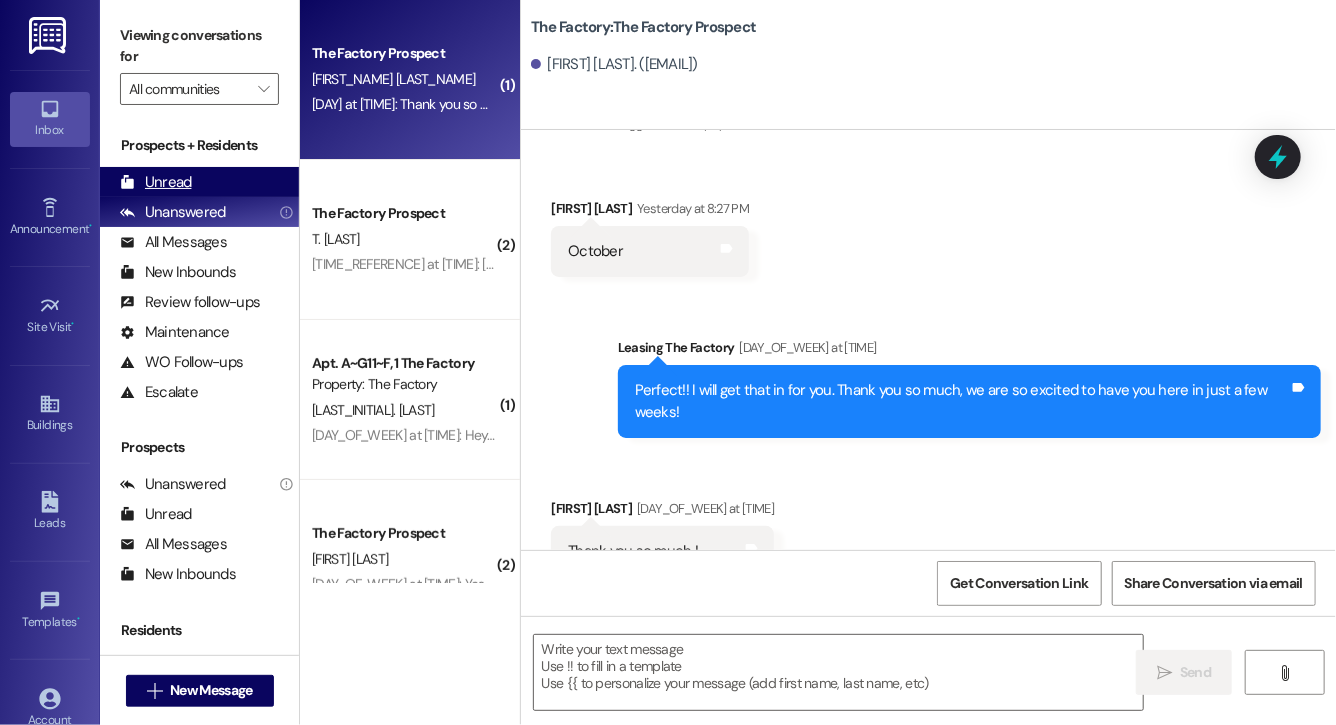 click on "Unread Unable to load unread count. Refresh and try again." at bounding box center [199, 182] 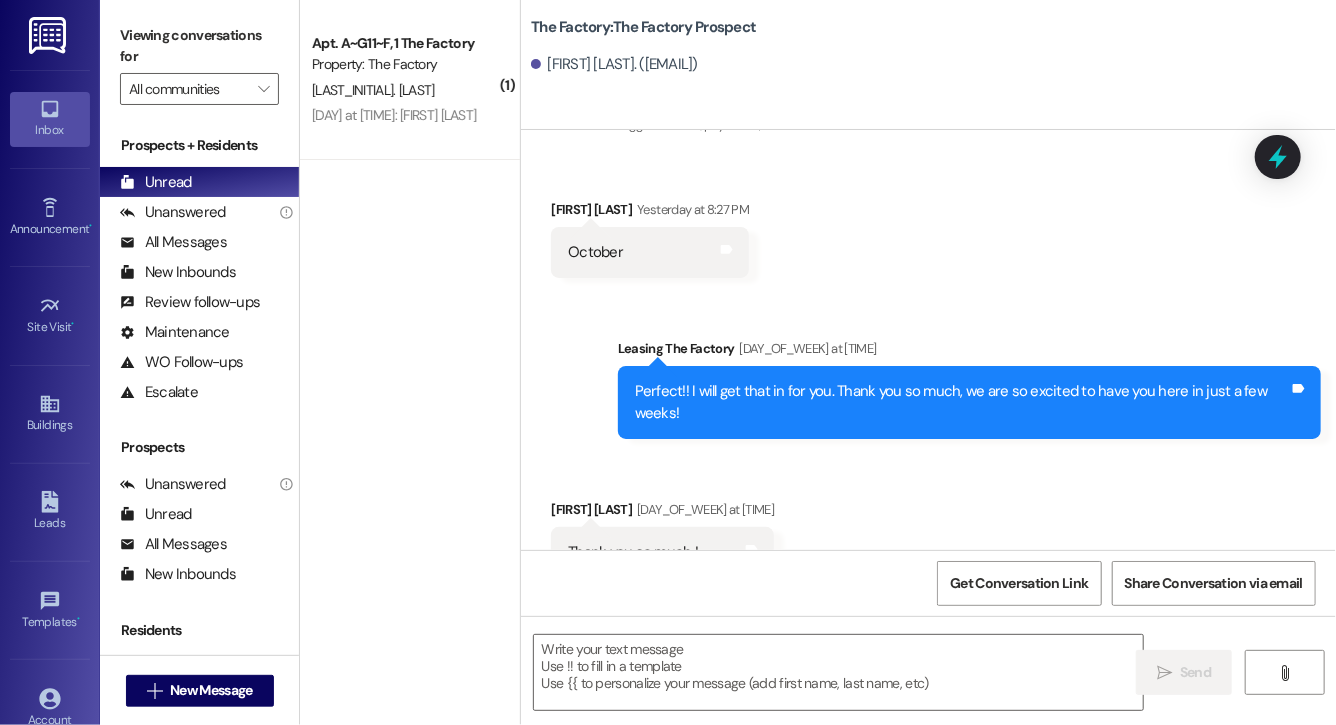 scroll, scrollTop: 2663, scrollLeft: 0, axis: vertical 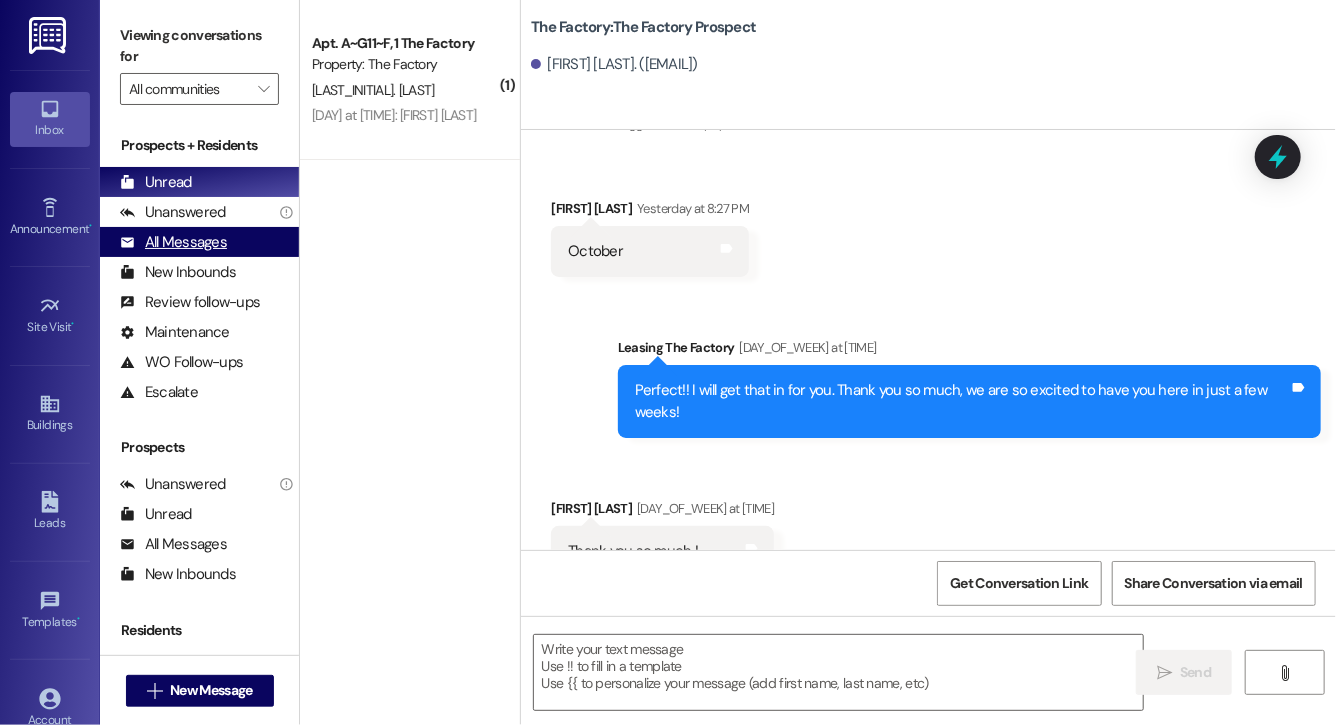 click on "All Messages" at bounding box center [173, 242] 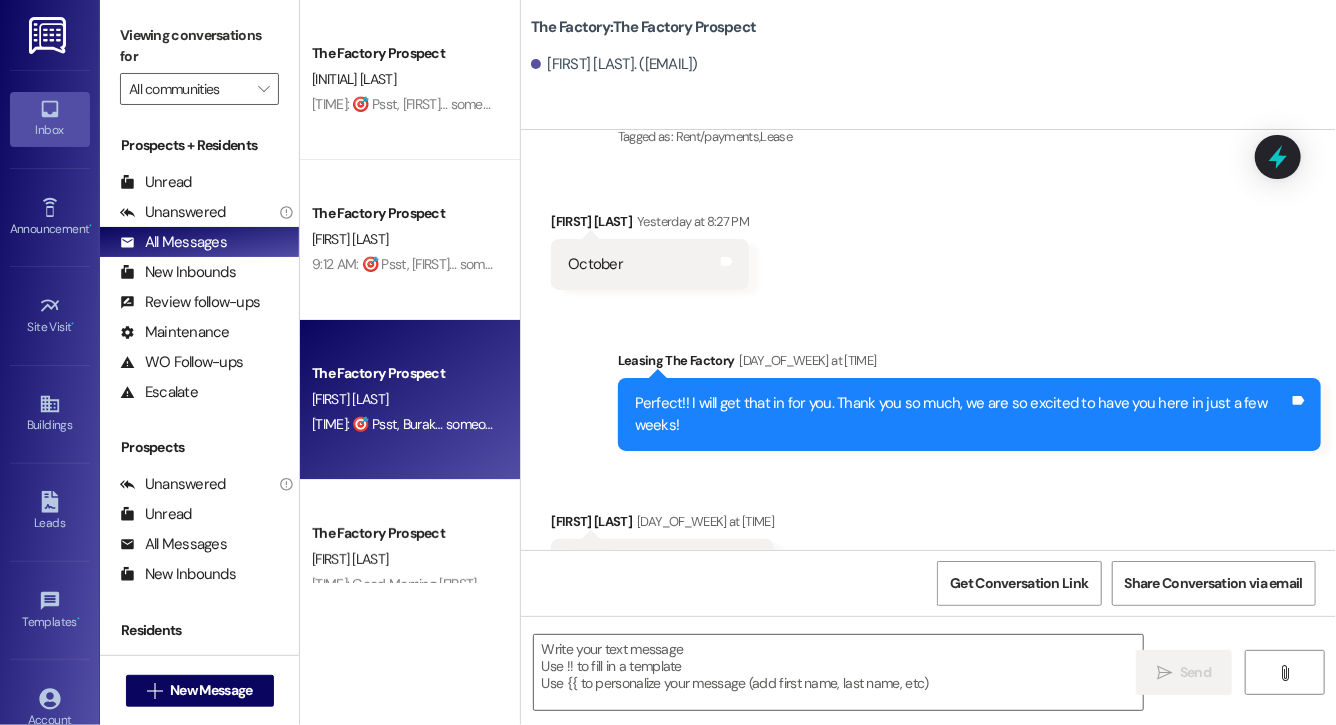 scroll, scrollTop: 2662, scrollLeft: 0, axis: vertical 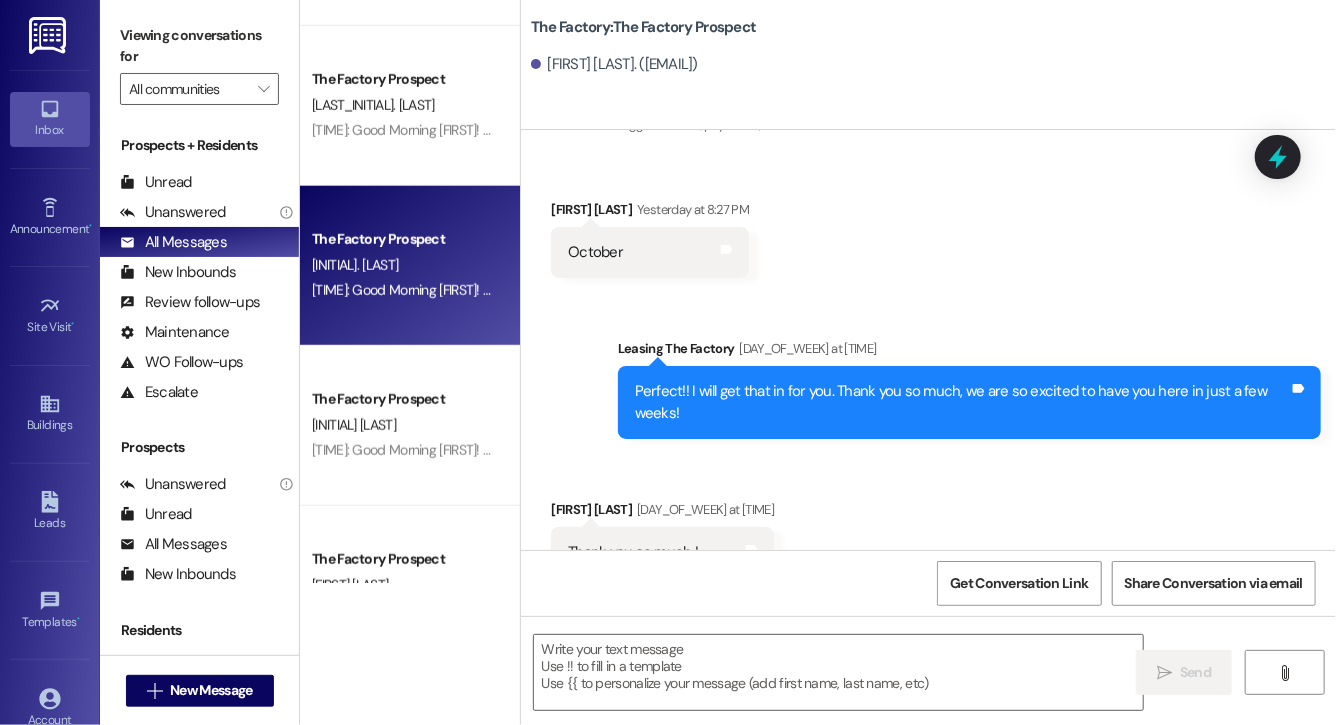 click on "[INITIAL]. [LAST]" at bounding box center (404, 265) 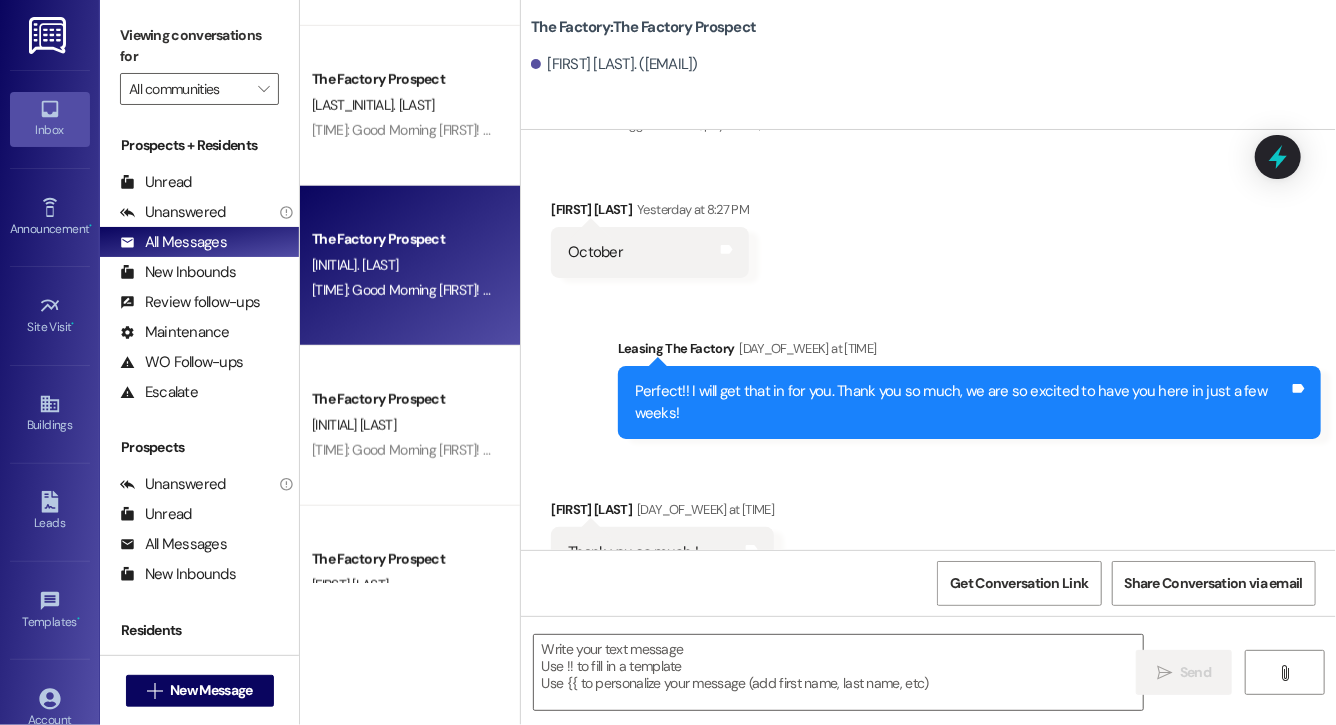 scroll, scrollTop: 0, scrollLeft: 0, axis: both 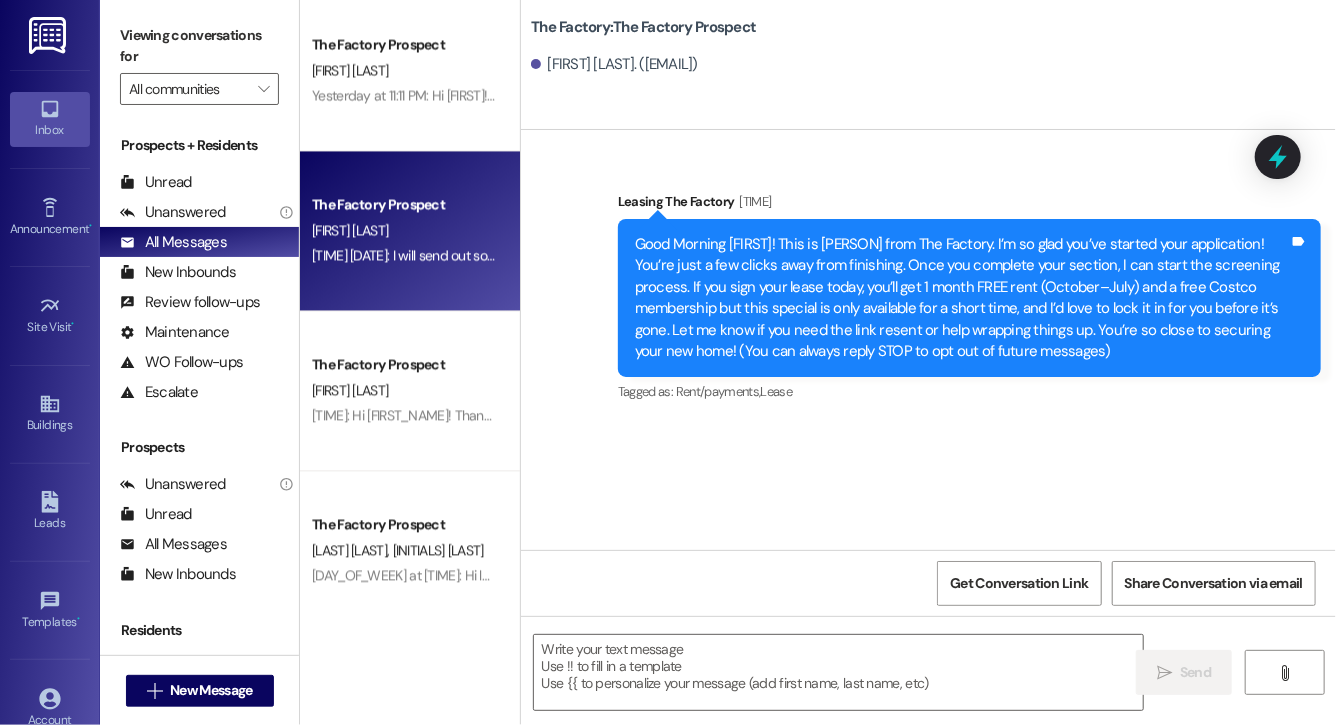 click on "The Factory Prospect" at bounding box center [404, 204] 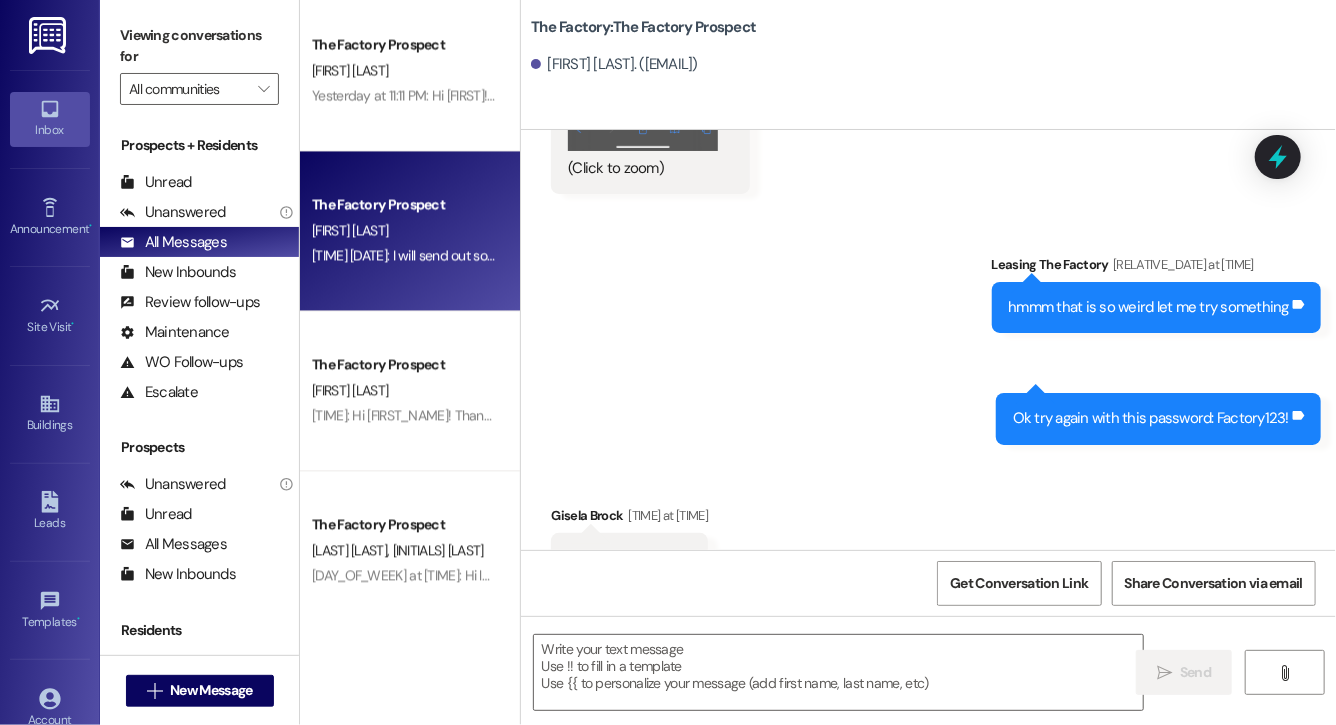 scroll, scrollTop: 19823, scrollLeft: 0, axis: vertical 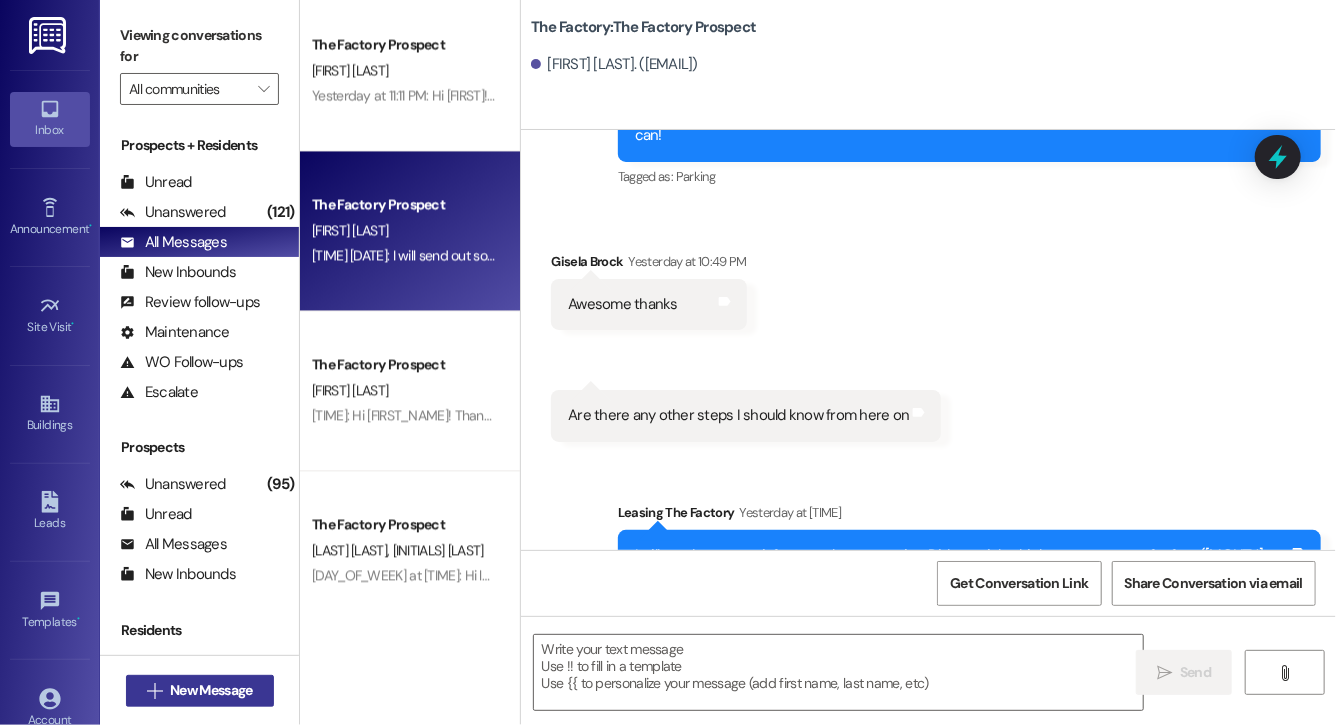 click on "New Message" at bounding box center [211, 690] 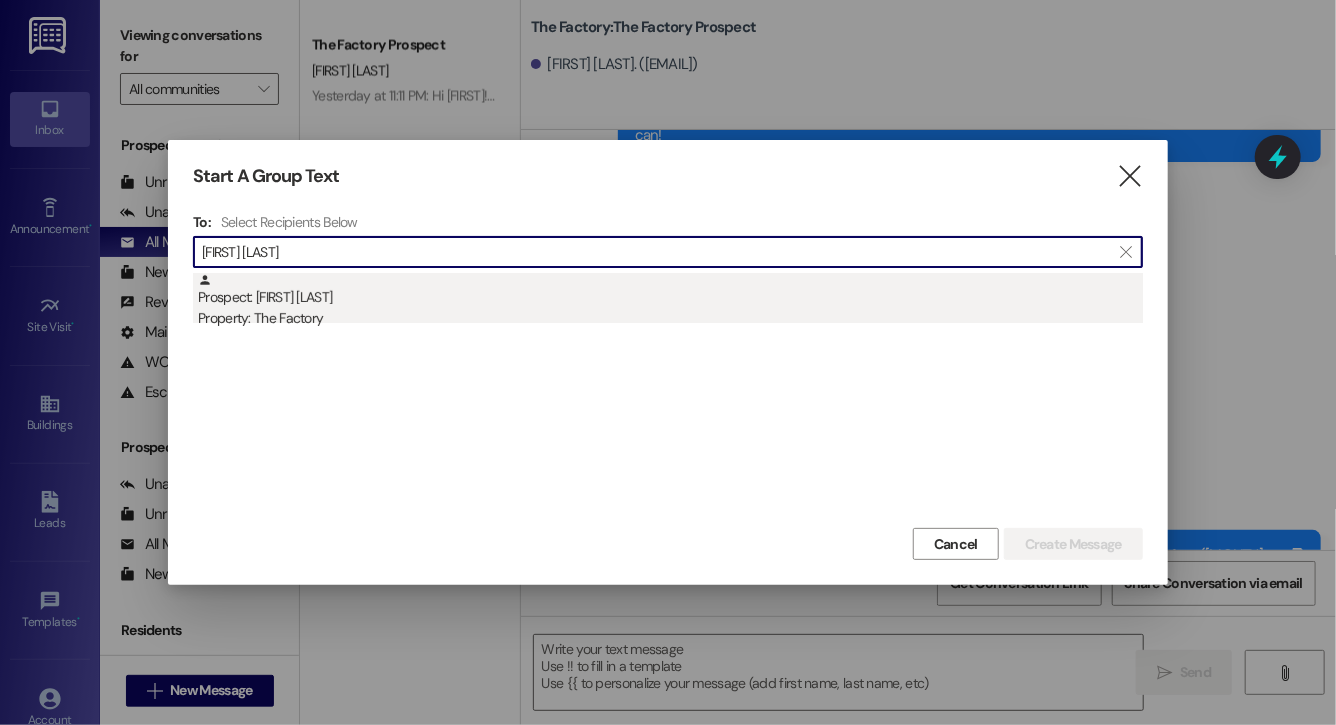 type on "[FIRST] [LAST]" 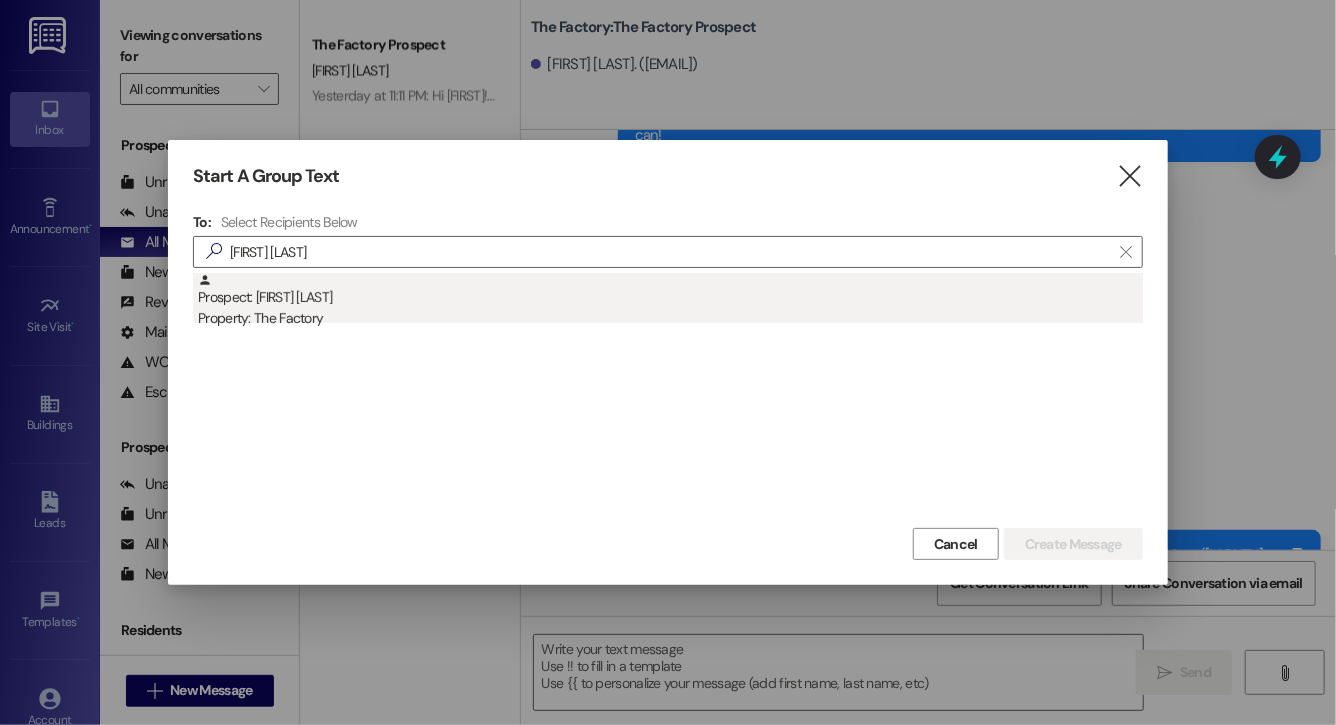 click on "Prospect: [FIRST] [LAST] Property: The Factory" at bounding box center [670, 301] 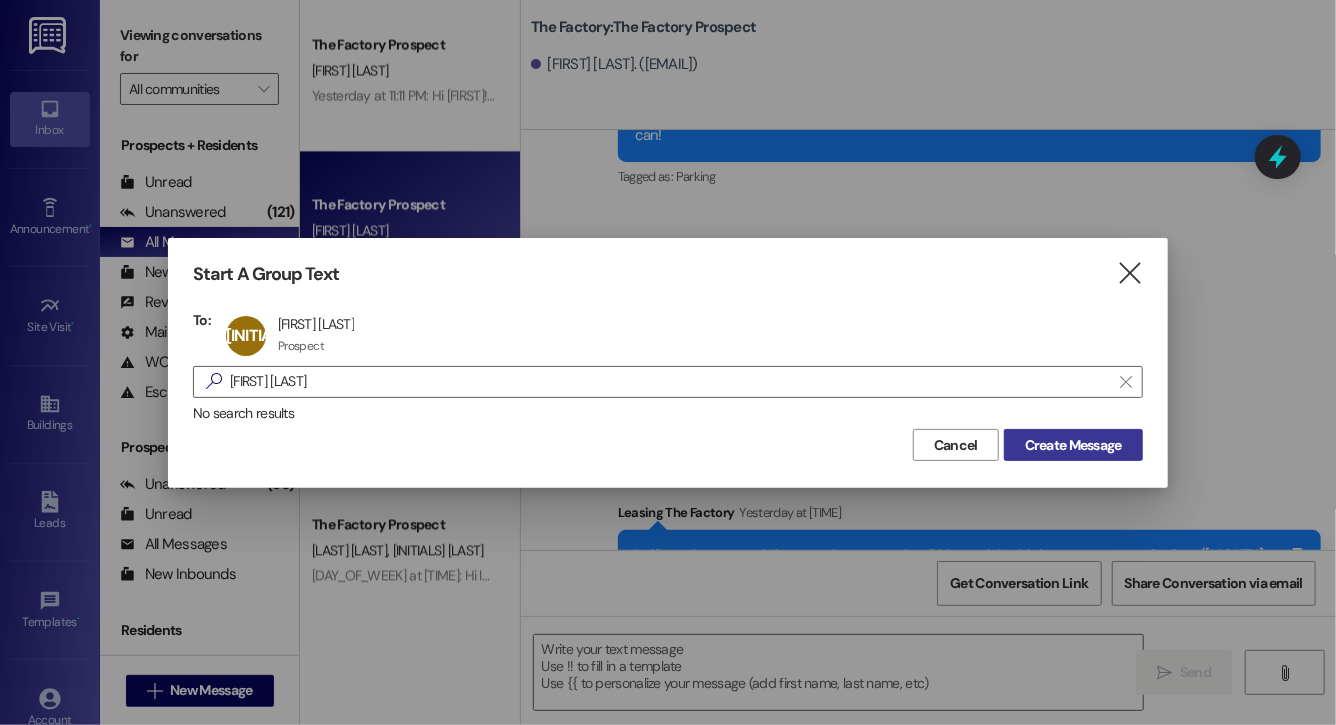 click on "Create Message" at bounding box center [1073, 445] 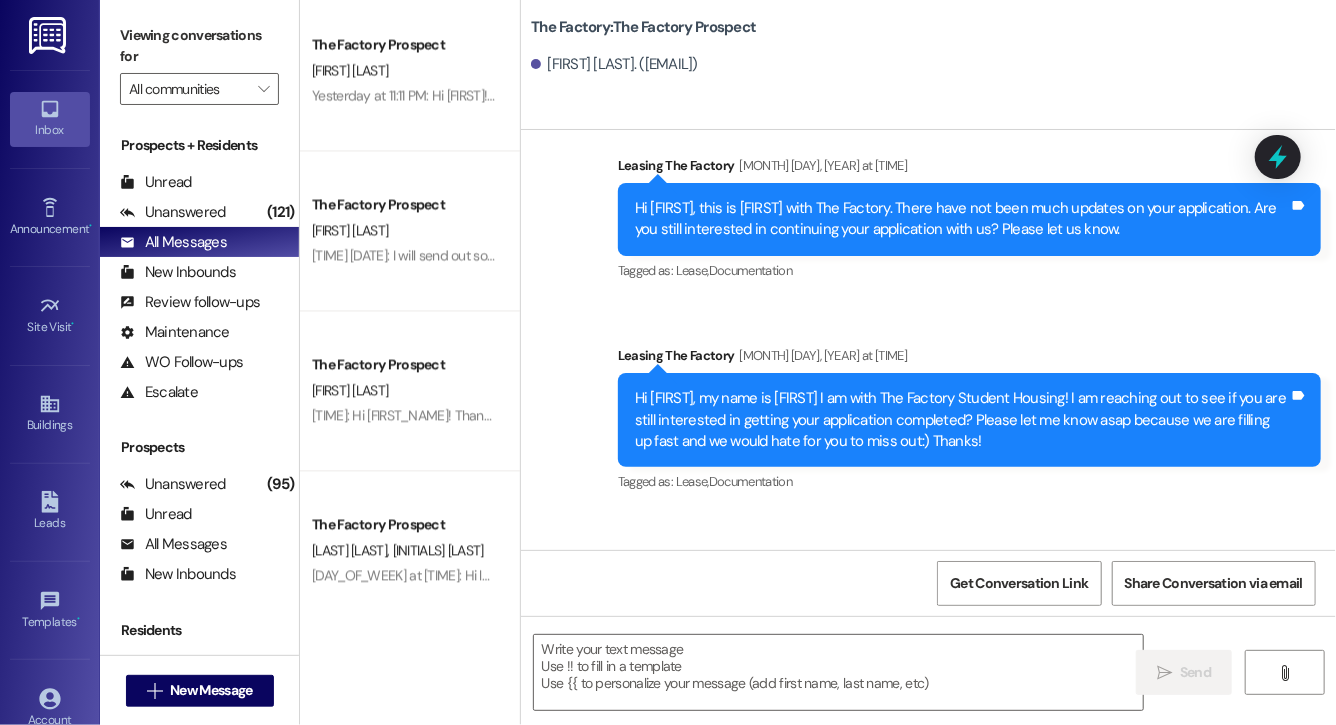 scroll, scrollTop: 22277, scrollLeft: 0, axis: vertical 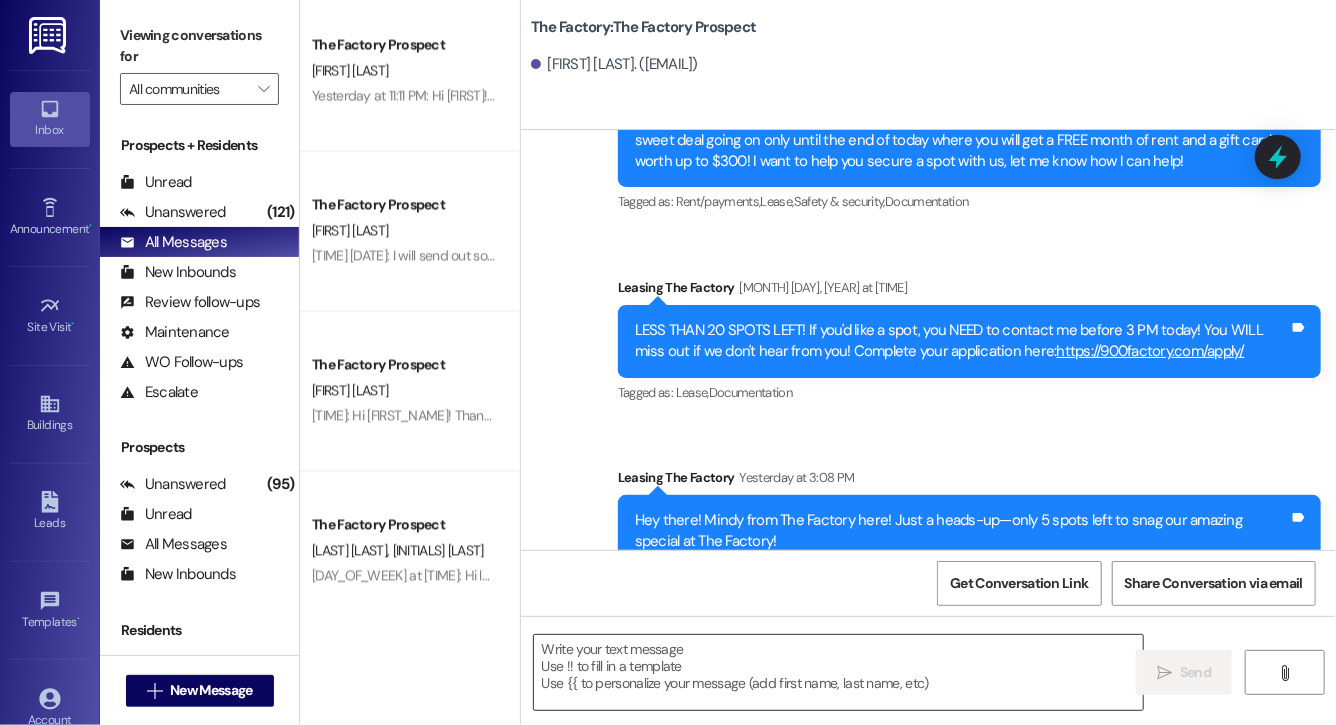 click at bounding box center (838, 672) 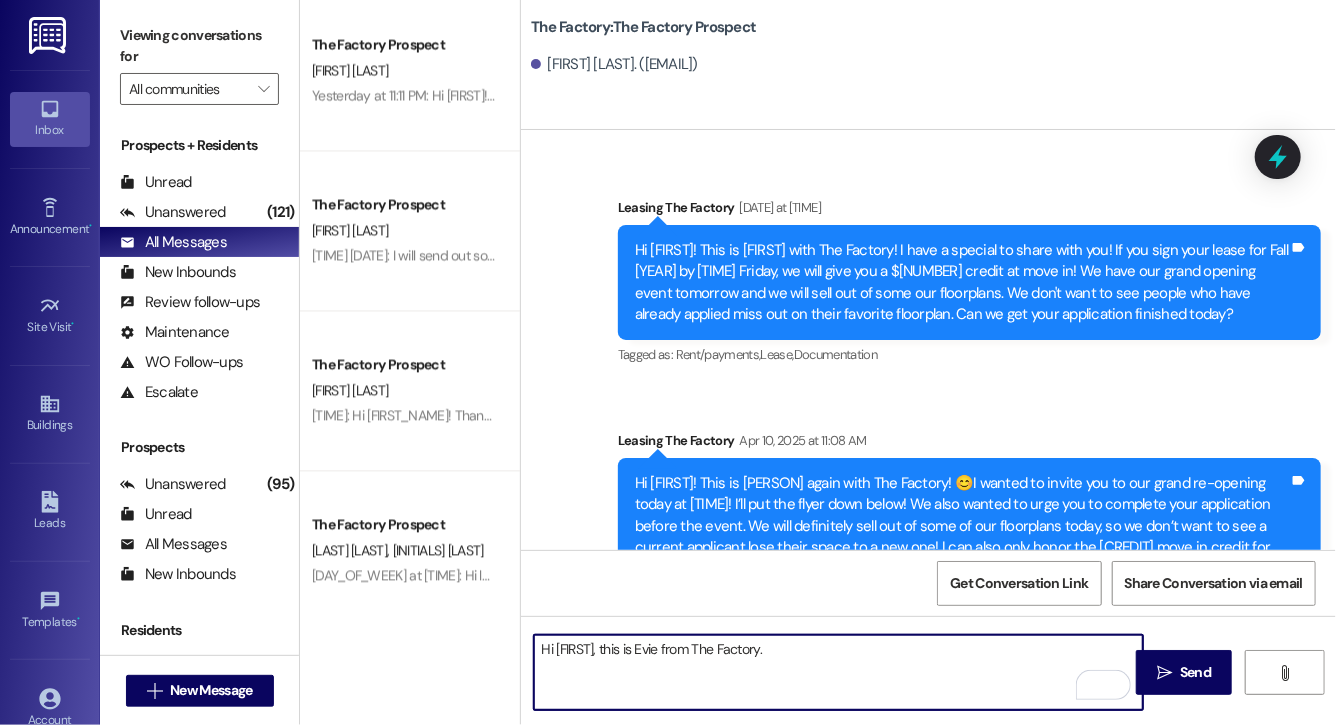 scroll, scrollTop: 0, scrollLeft: 0, axis: both 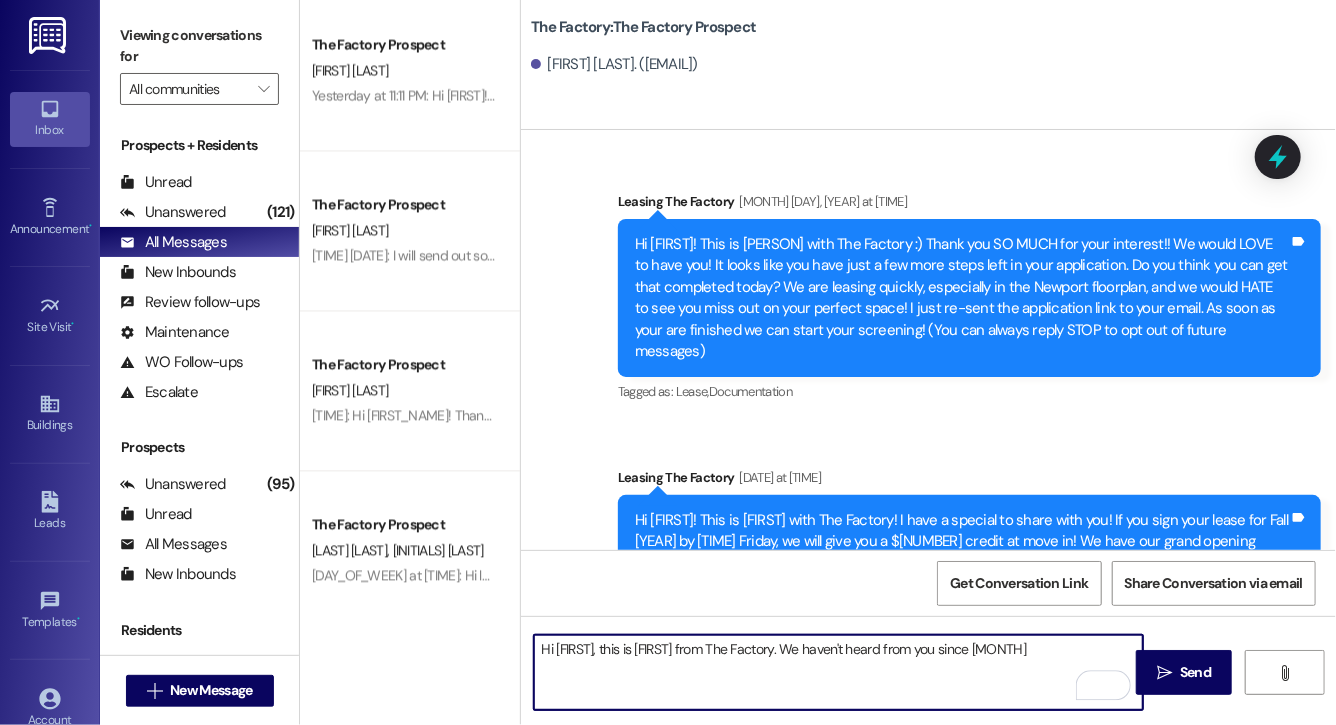 click on "Hi [FIRST], this is [FIRST] from The Factory. We haven't heard from you since [MONTH]" at bounding box center [838, 672] 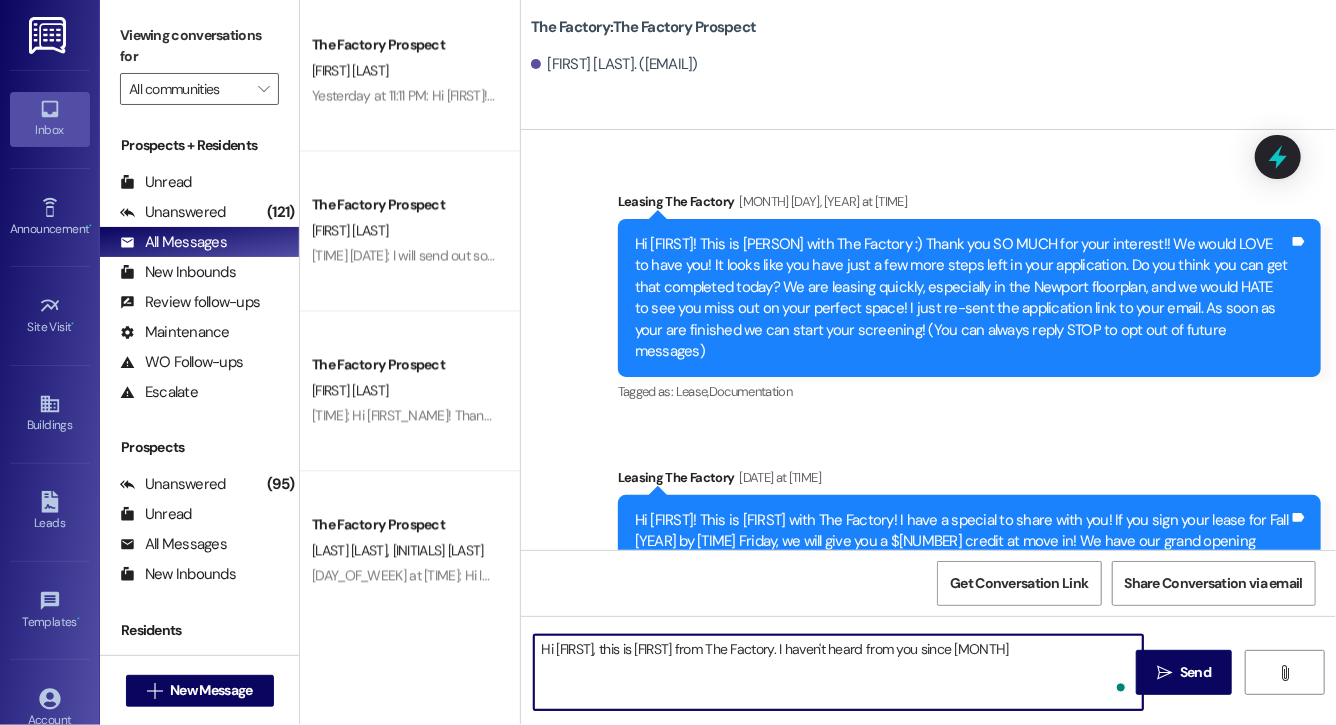 click on "Hi [FIRST], this is [FIRST] from The Factory. I haven't heard from you since [MONTH]" at bounding box center (838, 672) 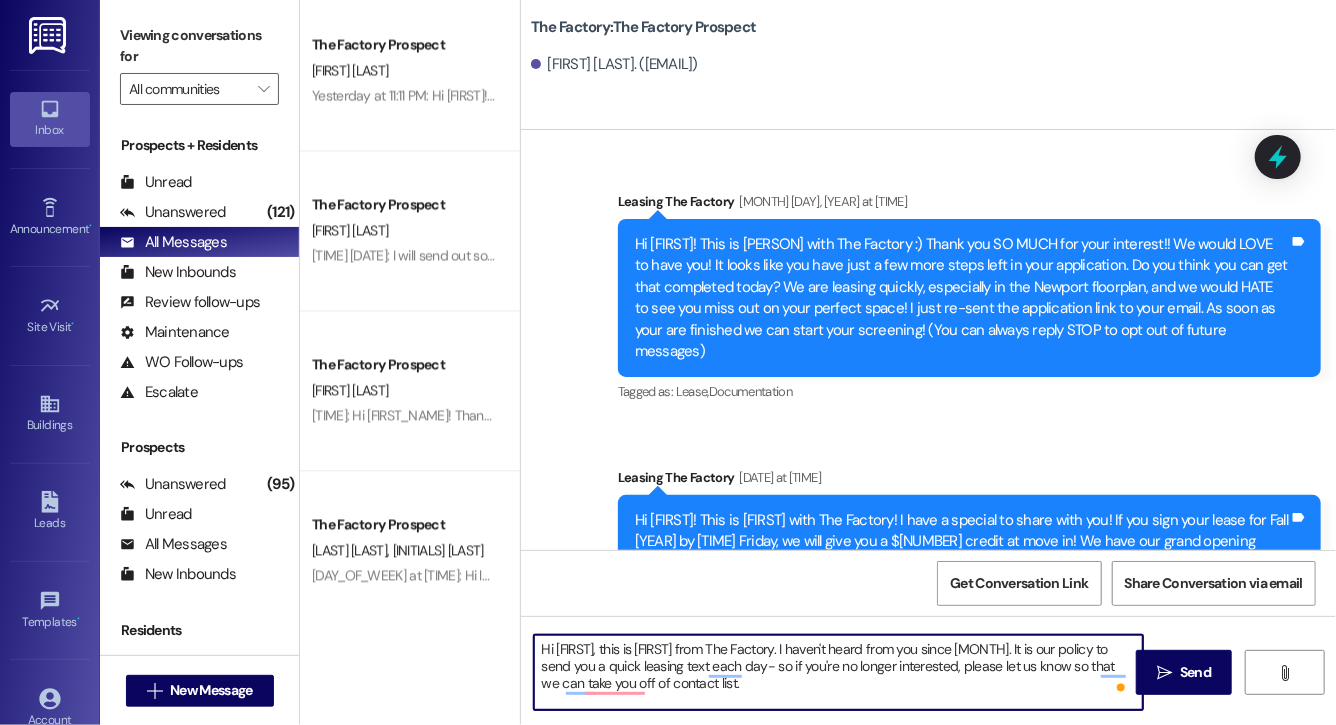 click on "Hi [FIRST], this is [FIRST] from The Factory. I haven't heard from you since [MONTH]. It is our policy to send you a quick leasing text each day- so if you're no longer interested, please let us know so that we can take you off of contact list." at bounding box center [838, 672] 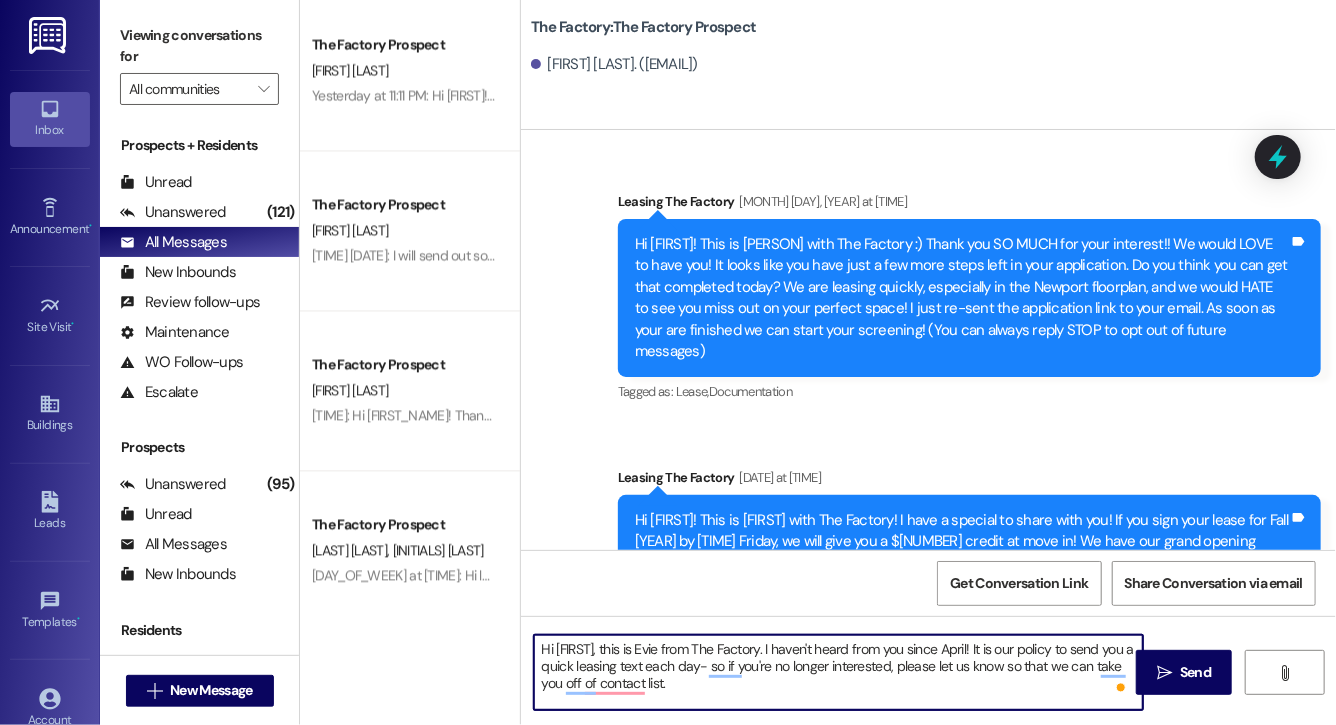 click on "Hi [FIRST], this is Evie from The Factory. I haven't heard from you since April! It is our policy to send you a quick leasing text each day- so if you're no longer interested, please let us know so that we can take you off of contact list." at bounding box center [838, 672] 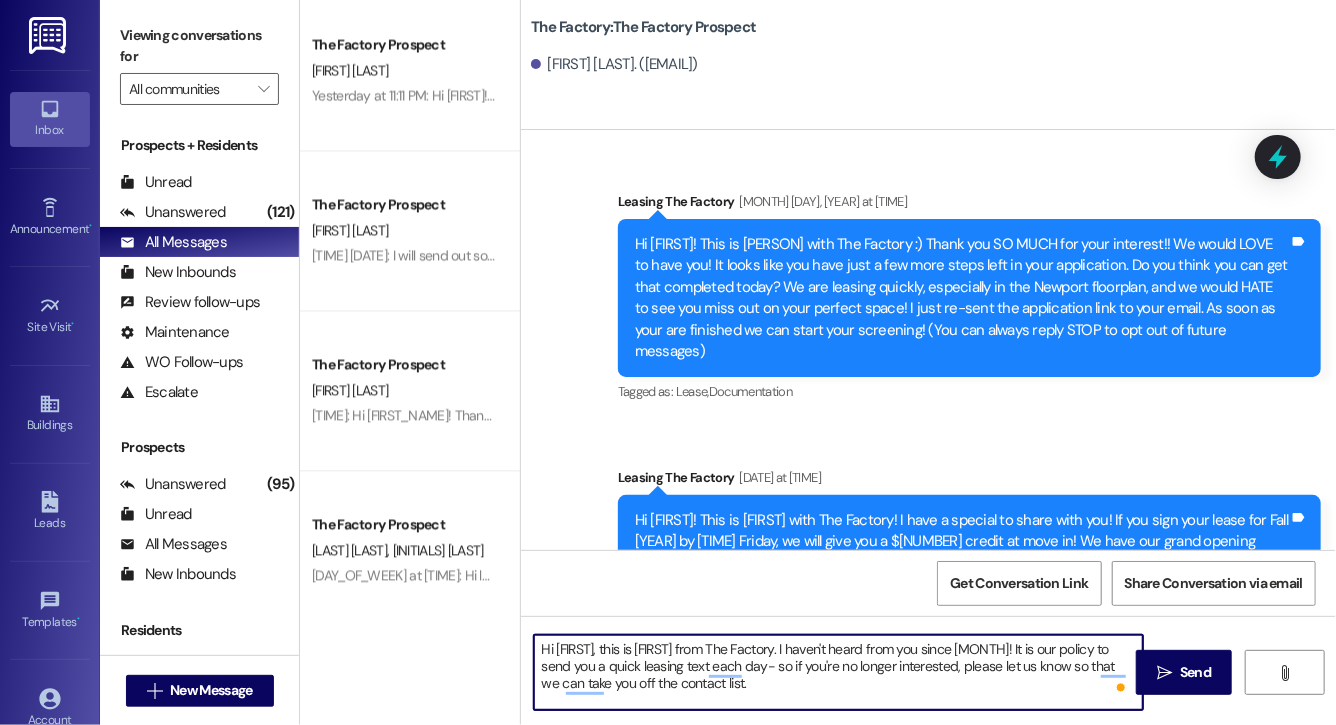 click on "Hi [FIRST], this is [FIRST] from The Factory. I haven't heard from you since [MONTH]! It is our policy to send you a quick leasing text each day- so if you're no longer interested, please let us know so that we can take you off the contact list." at bounding box center [838, 672] 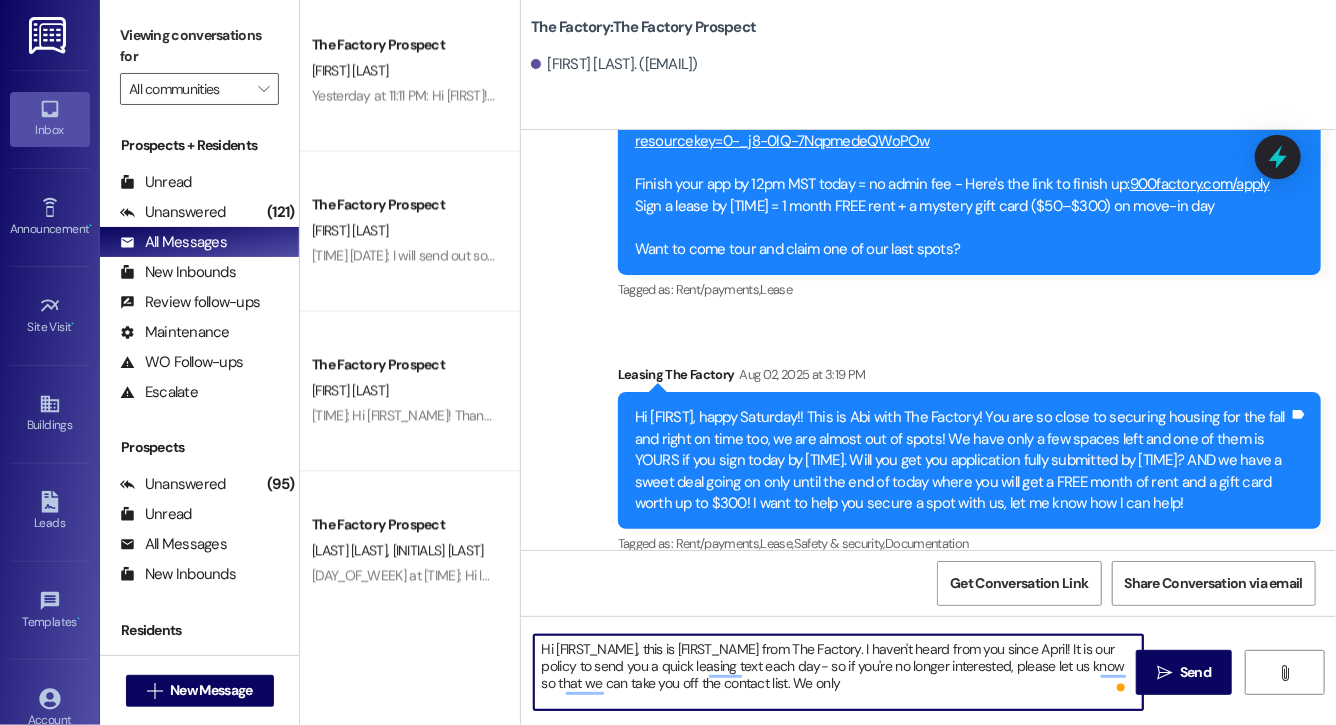 scroll, scrollTop: 22277, scrollLeft: 0, axis: vertical 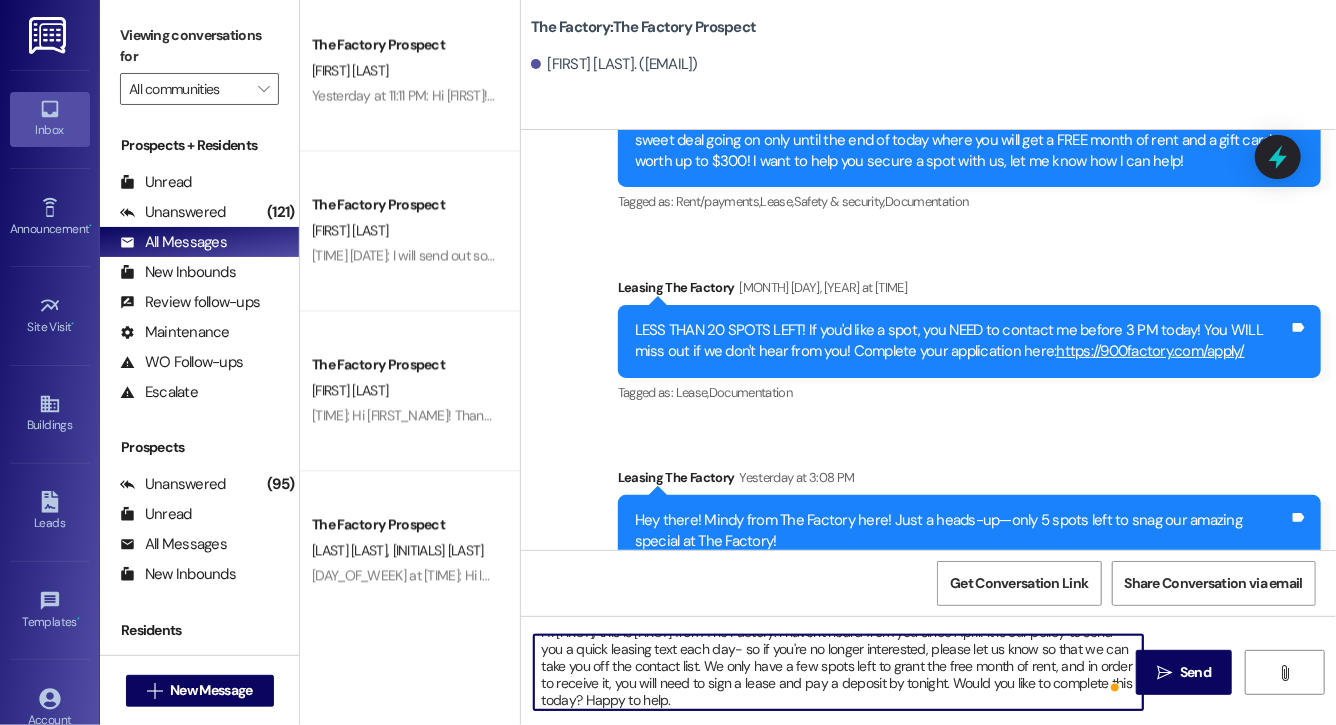 type on "Hi [FIRST], this is [FIRST] from The Factory. I haven't heard from you since April! It is our policy to send you a quick leasing text each day- so if you're no longer interested, please let us know so that we can take you off the contact list. We only have a few spots left to grant the free month of rent, and in order to receive it, you will need to sign a lease and pay a deposit by tonight. Would you like to complete this today? Happy to help." 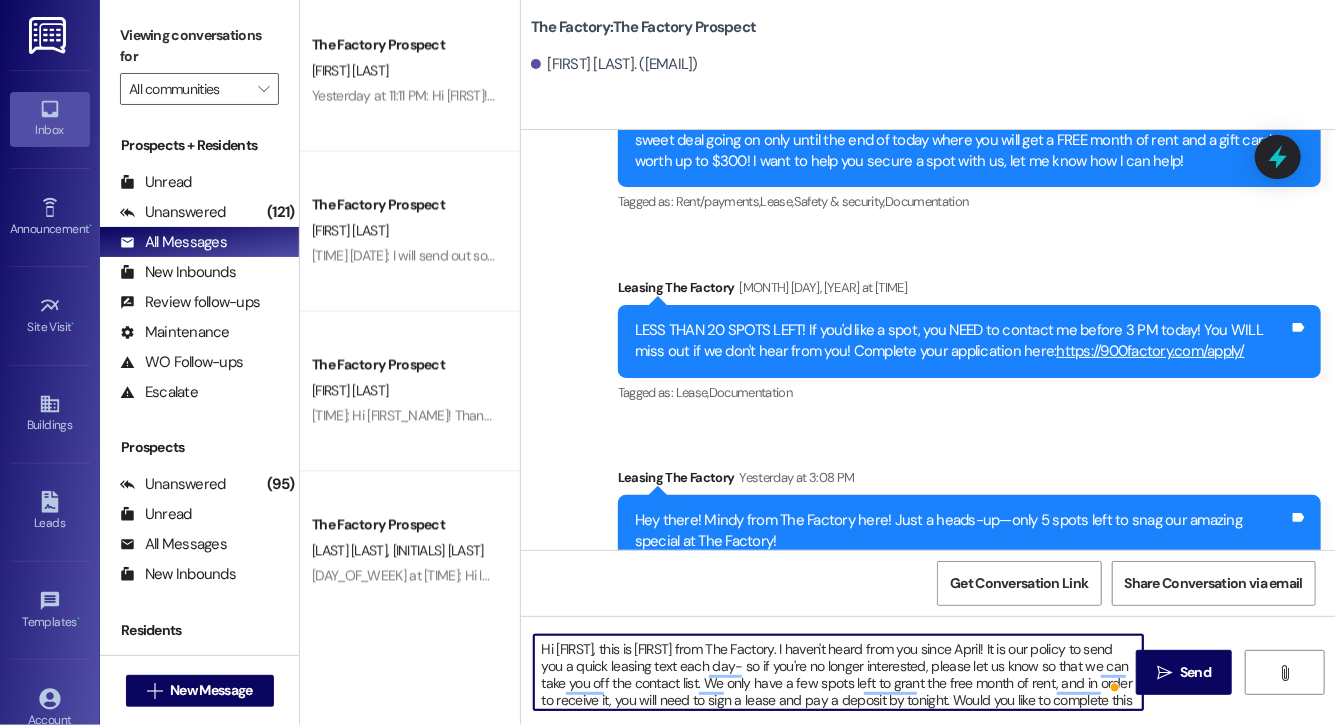 scroll, scrollTop: 13, scrollLeft: 0, axis: vertical 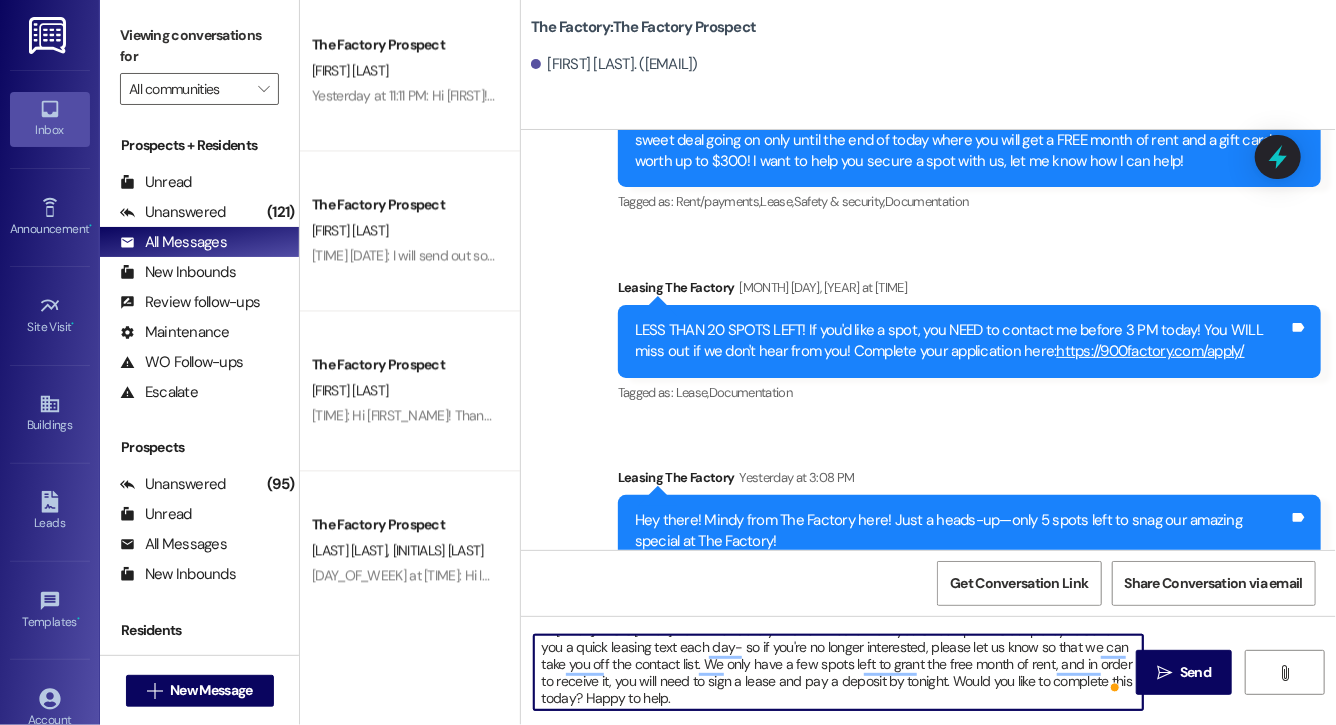 click on "Hi [FIRST], this is [FIRST] from The Factory. I haven't heard from you since April! It is our policy to send you a quick leasing text each day- so if you're no longer interested, please let us know so that we can take you off the contact list. We only have a few spots left to grant the free month of rent, and in order to receive it, you will need to sign a lease and pay a deposit by tonight. Would you like to complete this today? Happy to help." at bounding box center [838, 672] 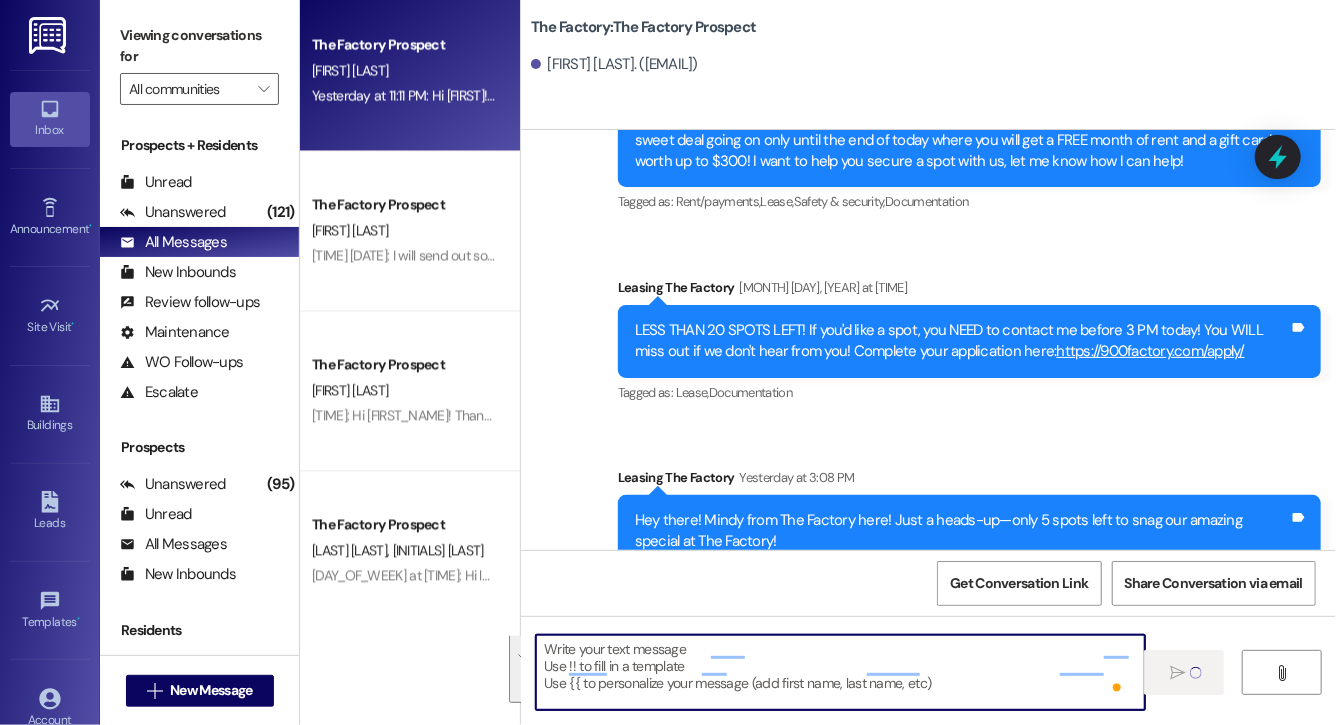 scroll, scrollTop: 0, scrollLeft: 0, axis: both 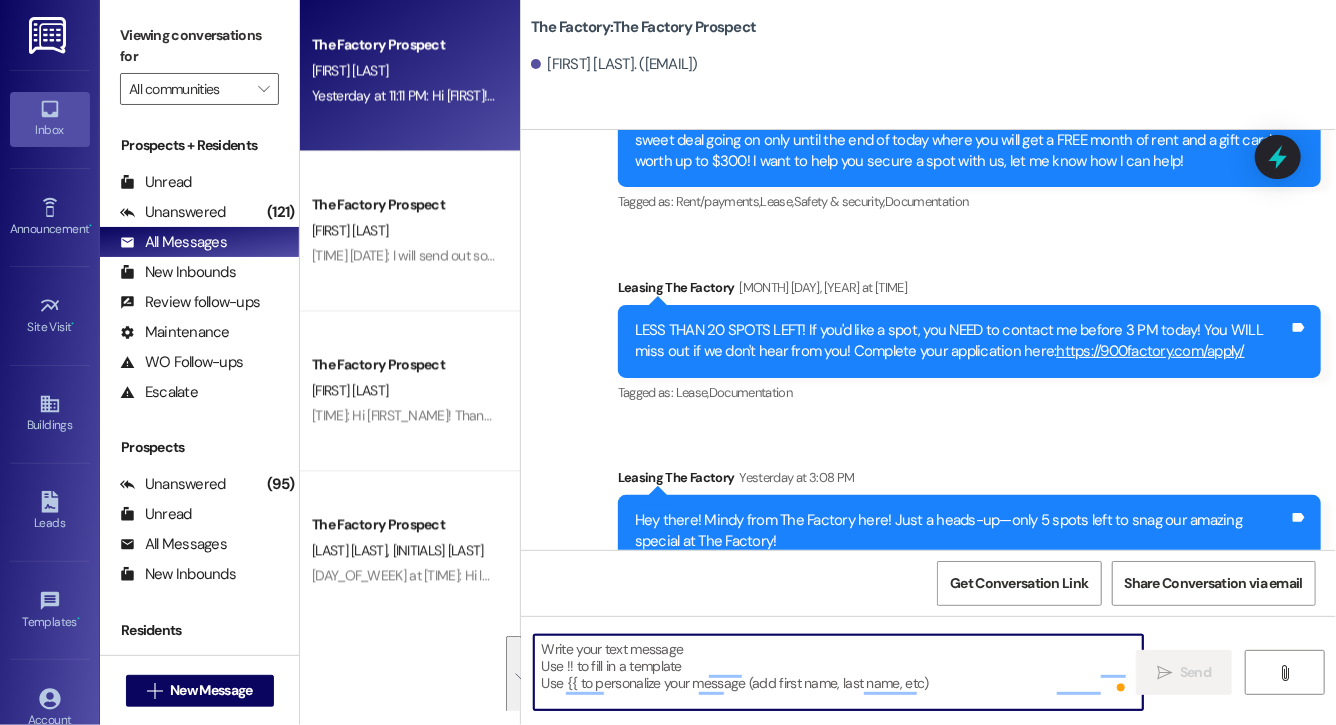 type 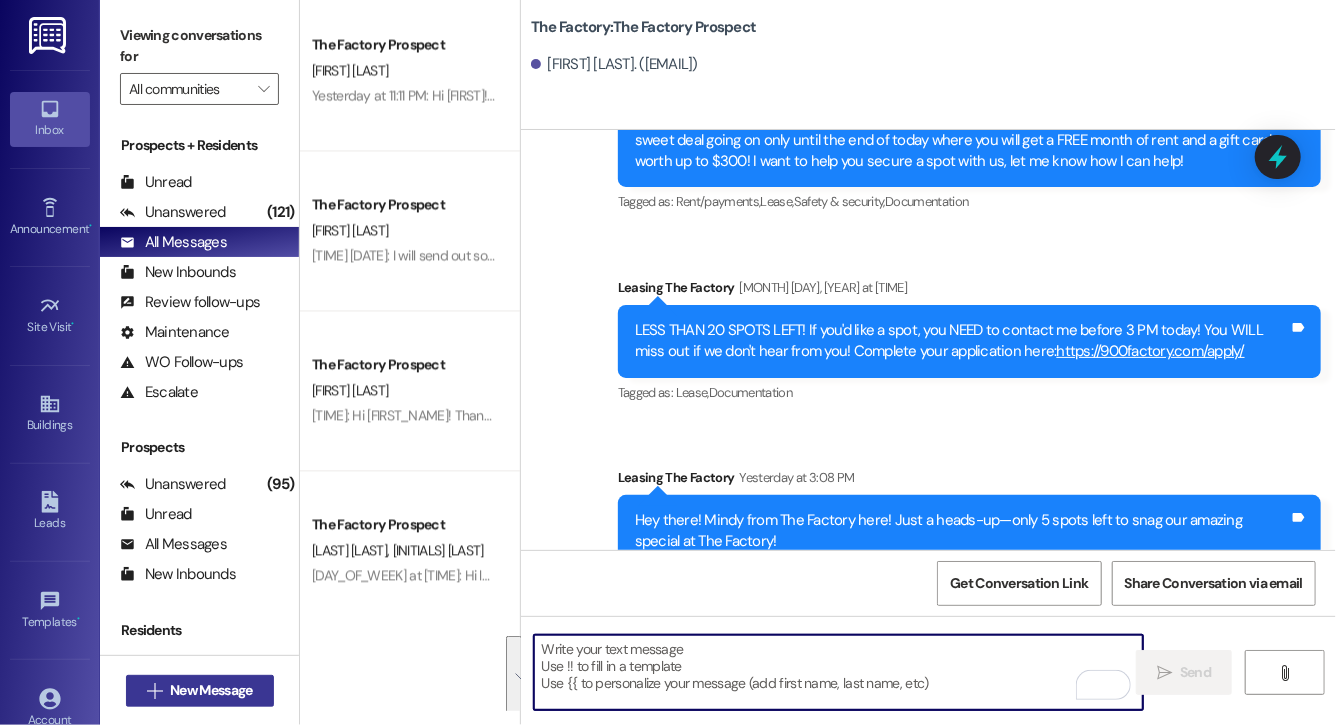 click on "New Message" at bounding box center (211, 690) 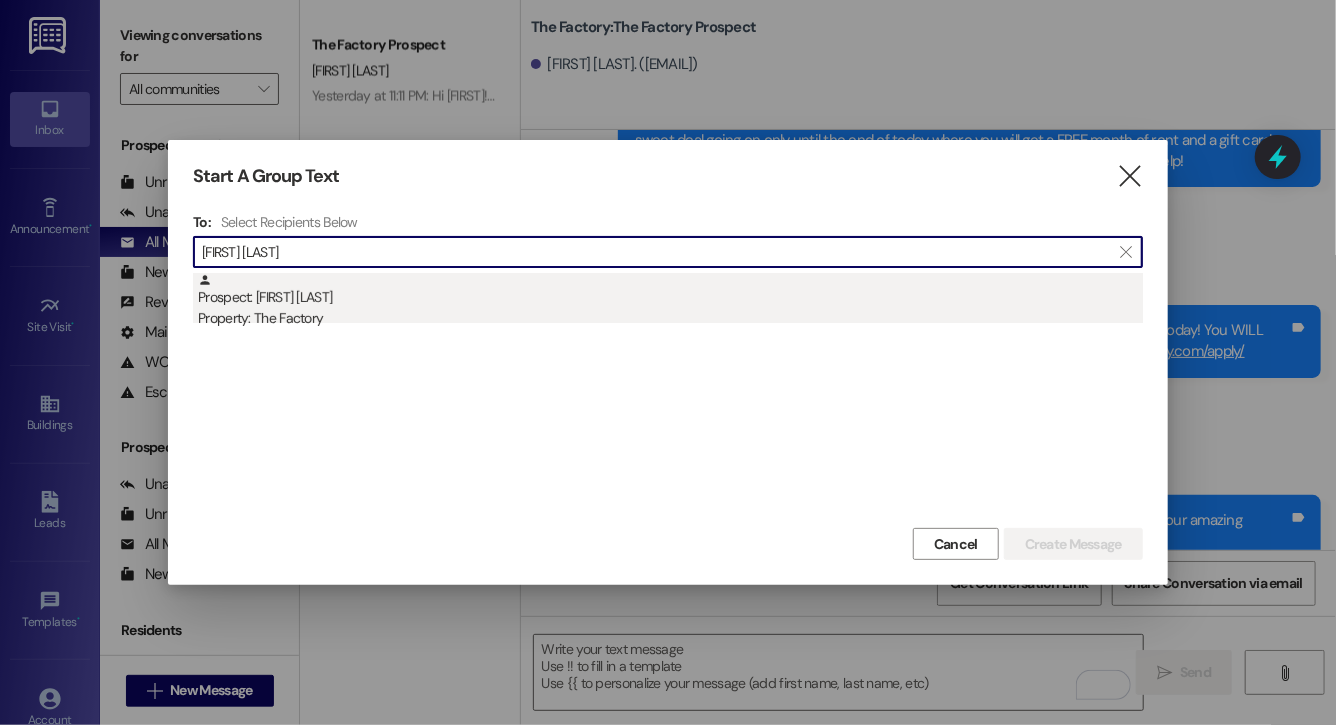 type on "[FIRST] [LAST]" 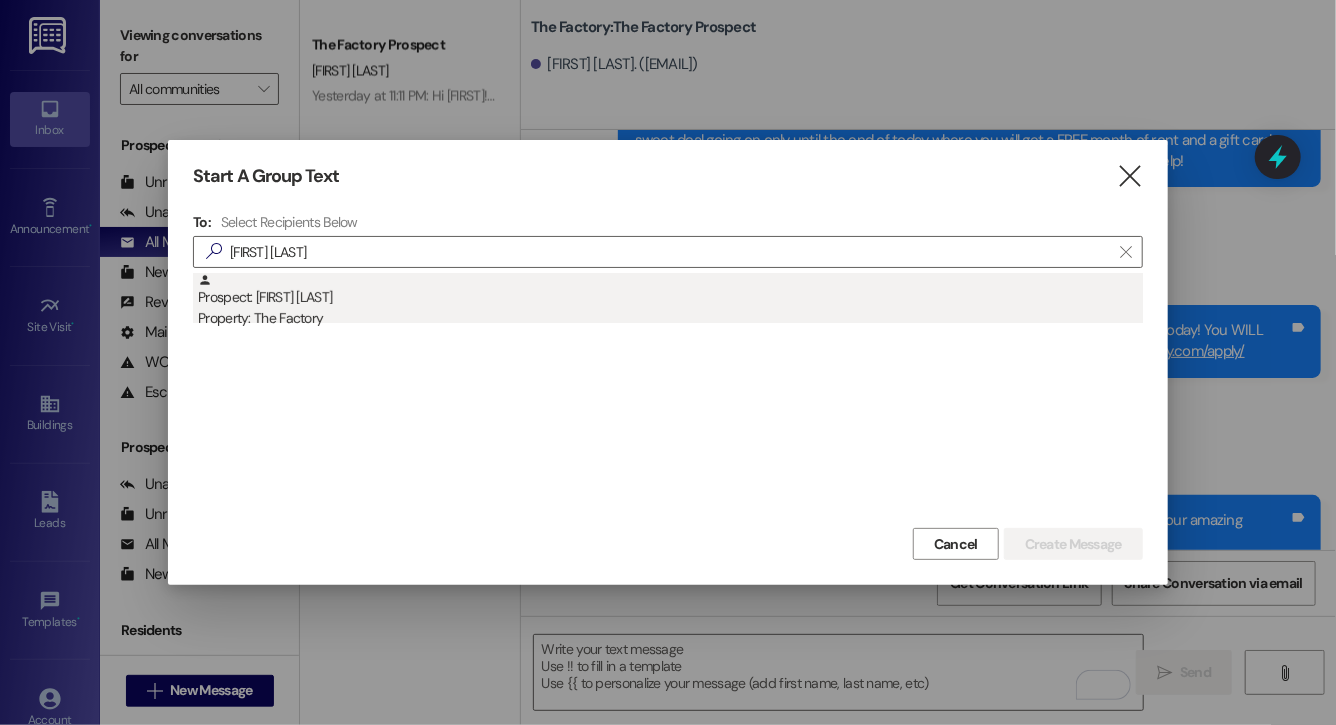 click on "Property: The Factory" at bounding box center (670, 318) 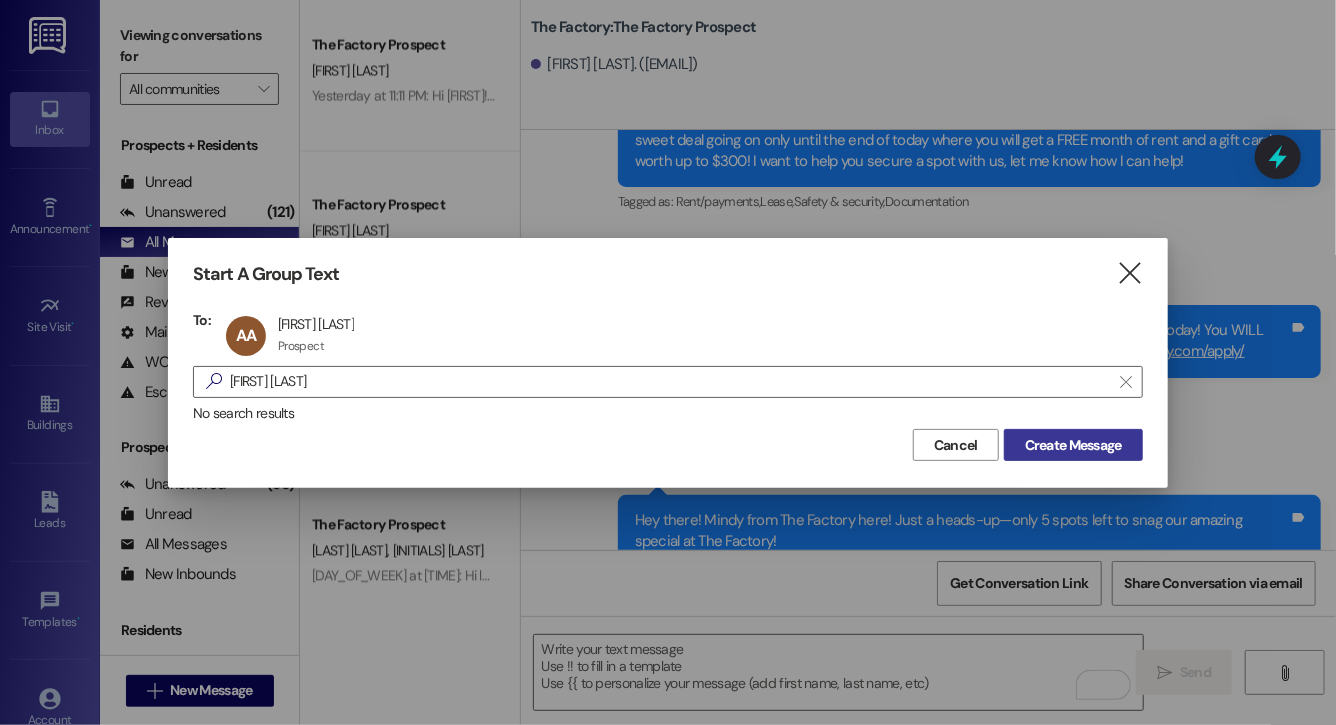 click on "Create Message" at bounding box center (1073, 445) 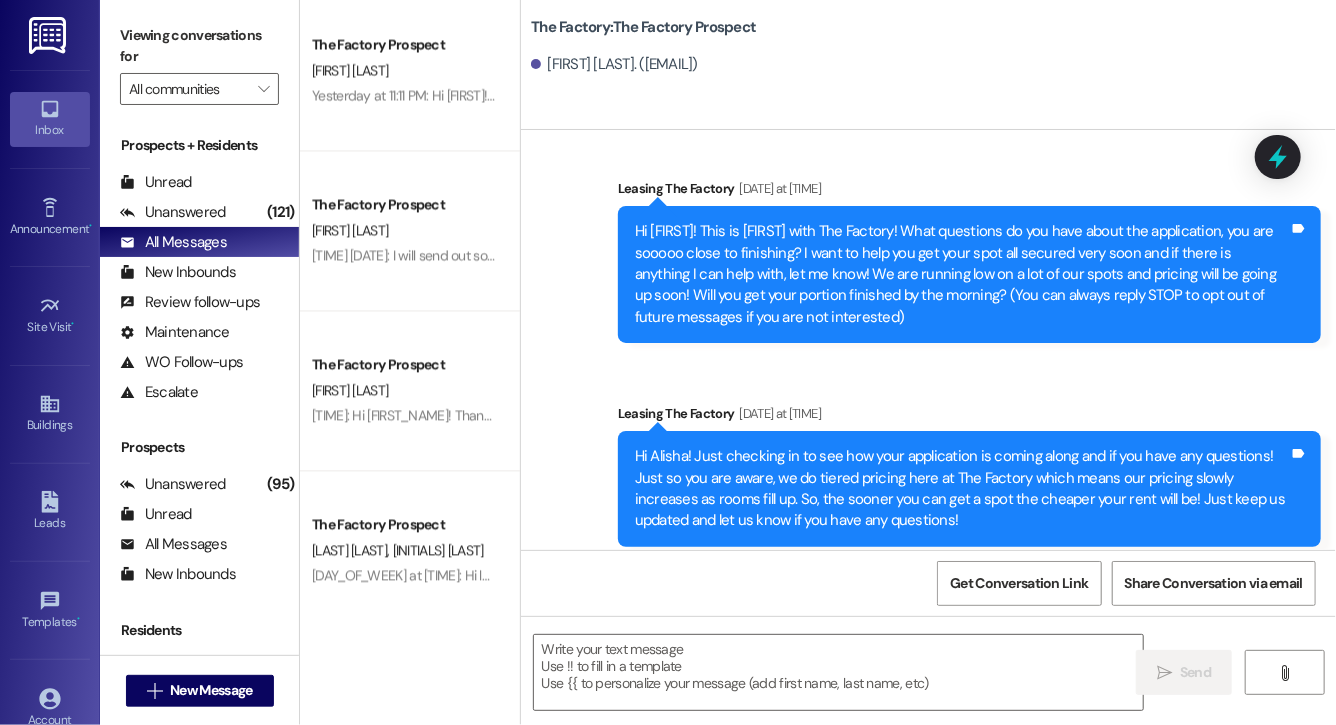 scroll, scrollTop: 0, scrollLeft: 0, axis: both 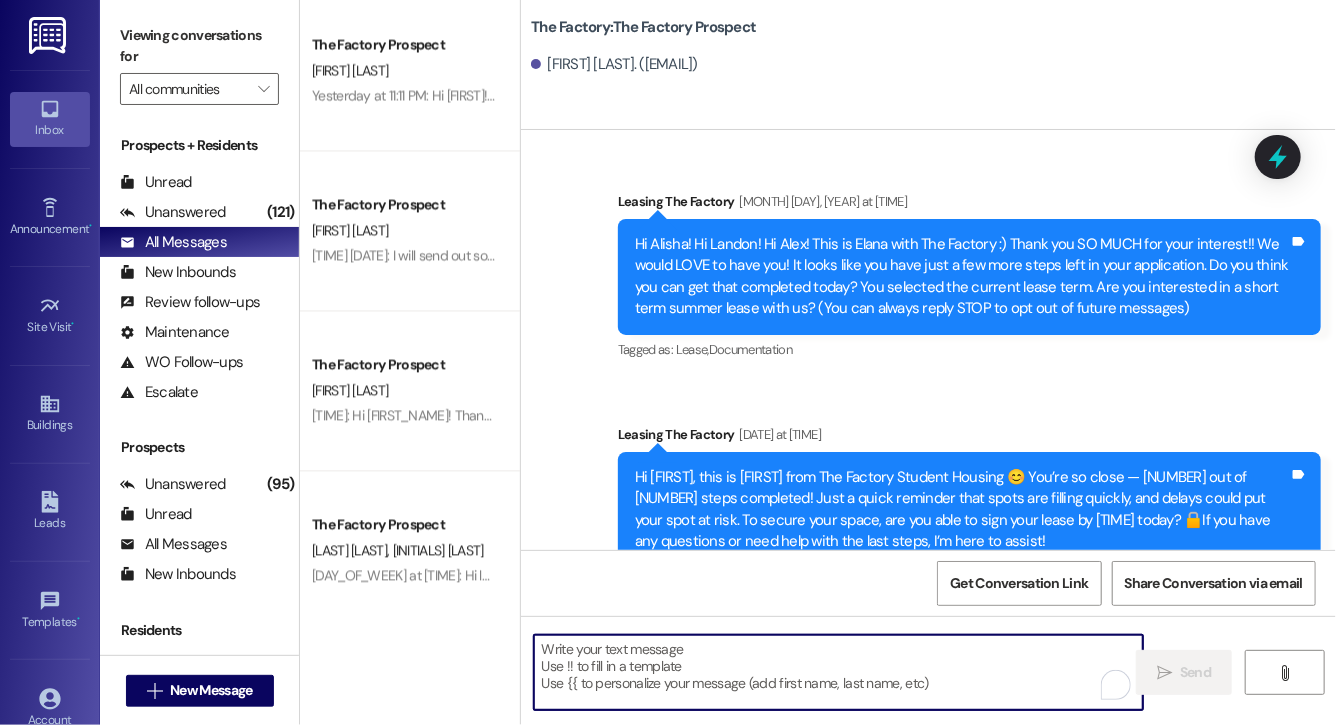 click at bounding box center (838, 672) 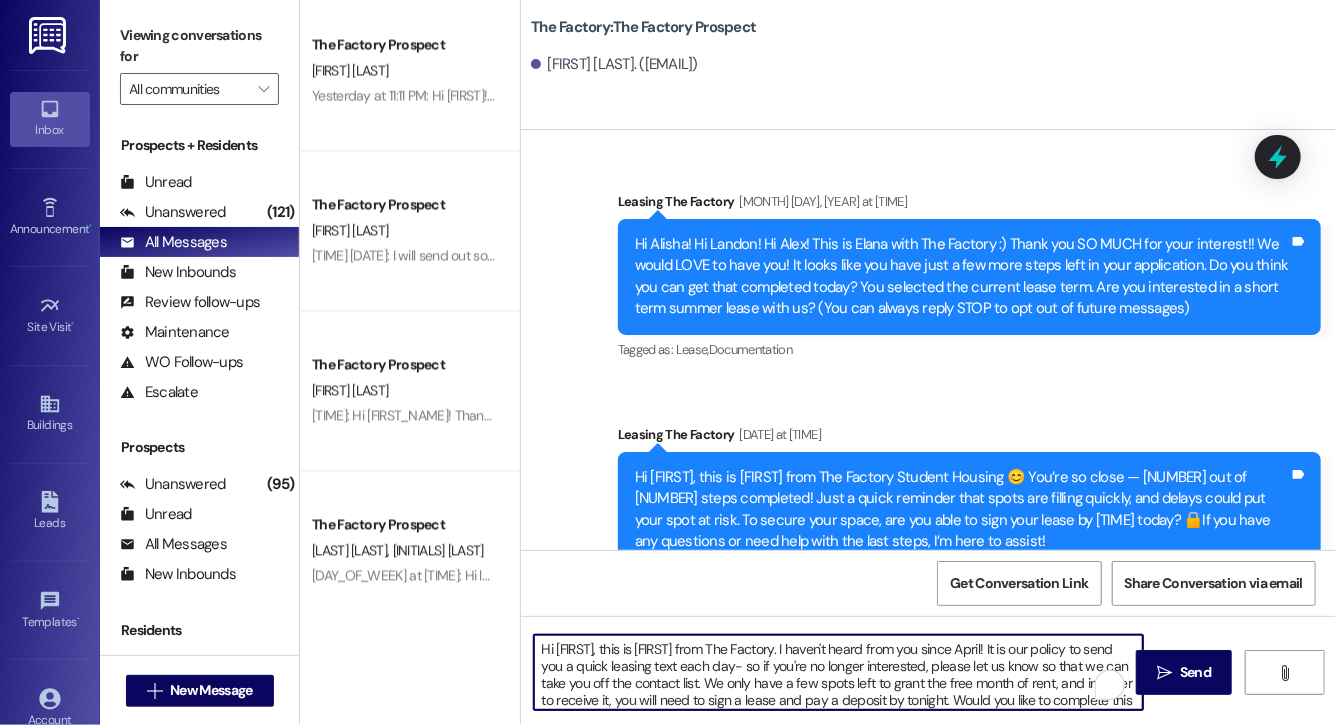 scroll, scrollTop: 17, scrollLeft: 0, axis: vertical 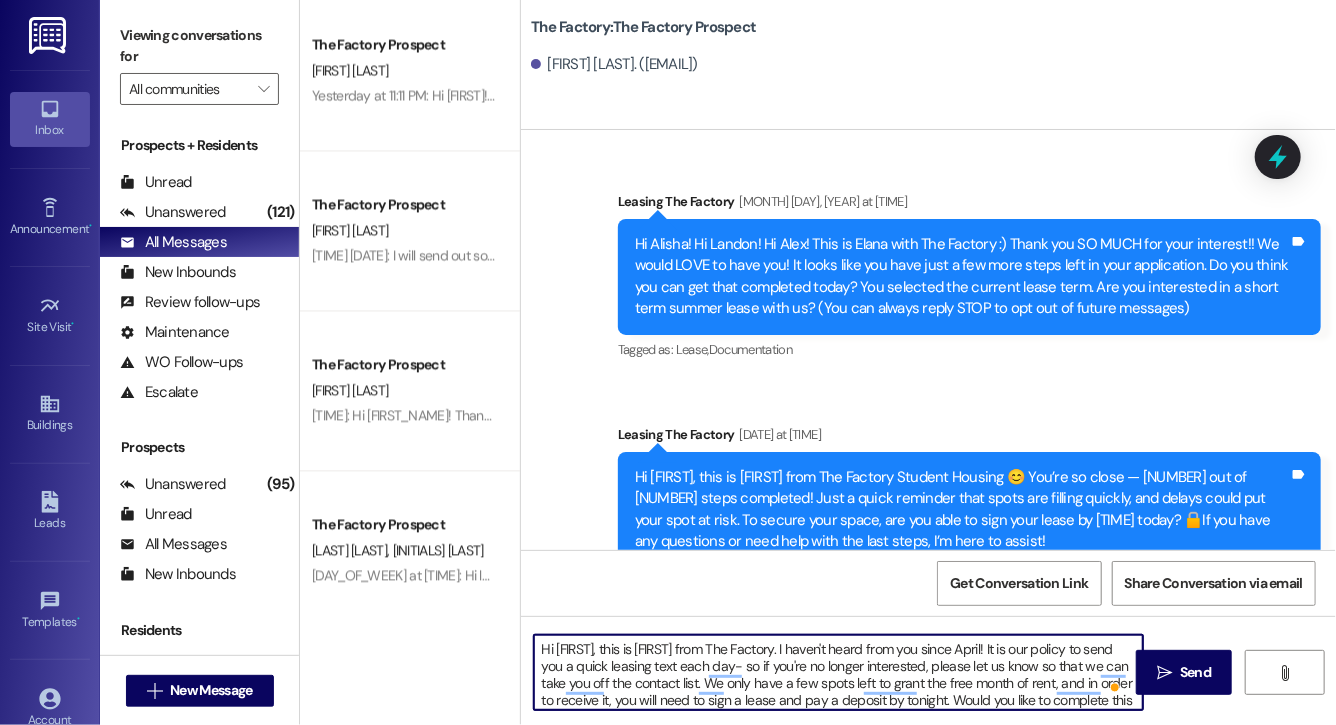 click on "Hi [FIRST], this is [FIRST] from The Factory. I haven't heard from you since April! It is our policy to send you a quick leasing text each day- so if you're no longer interested, please let us know so that we can take you off the contact list. We only have a few spots left to grant the free month of rent, and in order to receive it, you will need to sign a lease and pay a deposit by tonight. Would you like to complete this today? Happy to help." at bounding box center [838, 672] 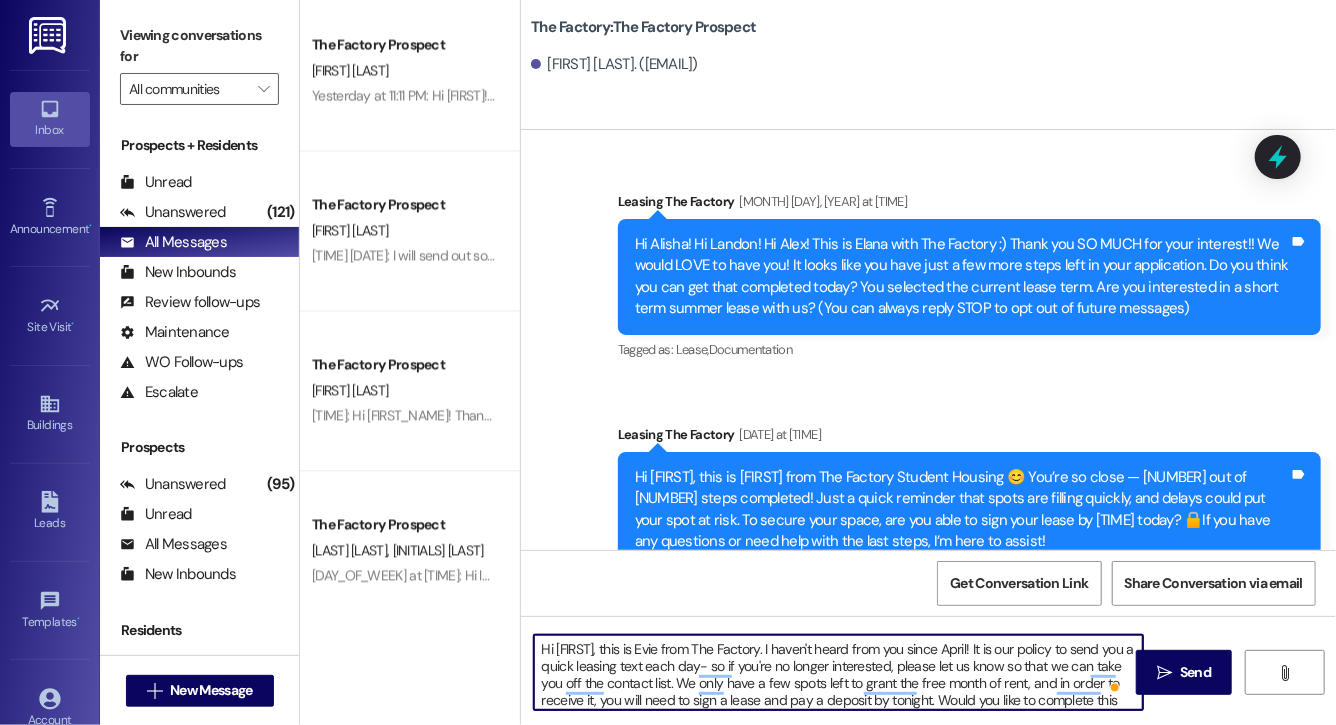 type on "Hi [FIRST], this is [PERSON] from The Factory. I haven't heard from you since April! It is our policy to send you a quick leasing text each day- so if you're no longer interested, please let us know so that we can take you off the contact list. We only have a few spots left to grant the free month of rent, and in order to receive it, you will need to sign a lease and pay a deposit by tonight. Would you like to complete this today? Happy to help." 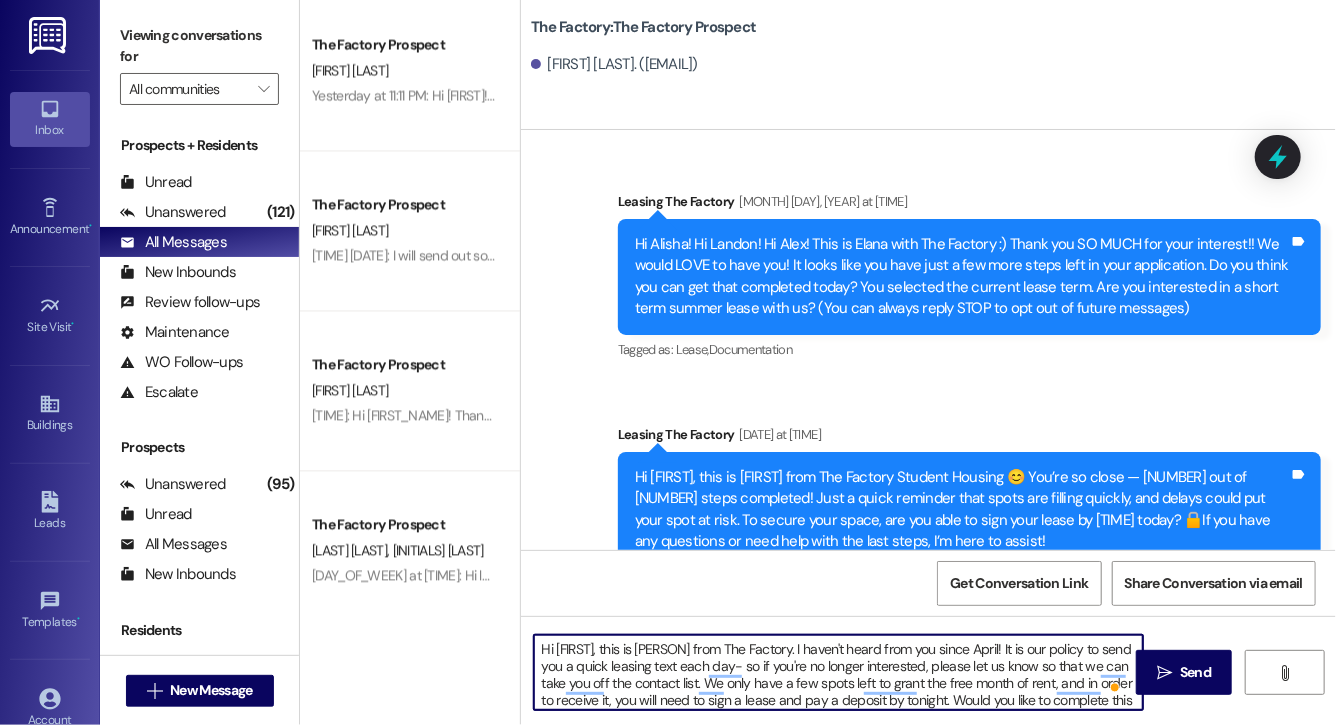 click on "Hi [FIRST], this is [PERSON] from The Factory. I haven't heard from you since April! It is our policy to send you a quick leasing text each day- so if you're no longer interested, please let us know so that we can take you off the contact list. We only have a few spots left to grant the free month of rent, and in order to receive it, you will need to sign a lease and pay a deposit by tonight. Would you like to complete this today? Happy to help." at bounding box center [838, 672] 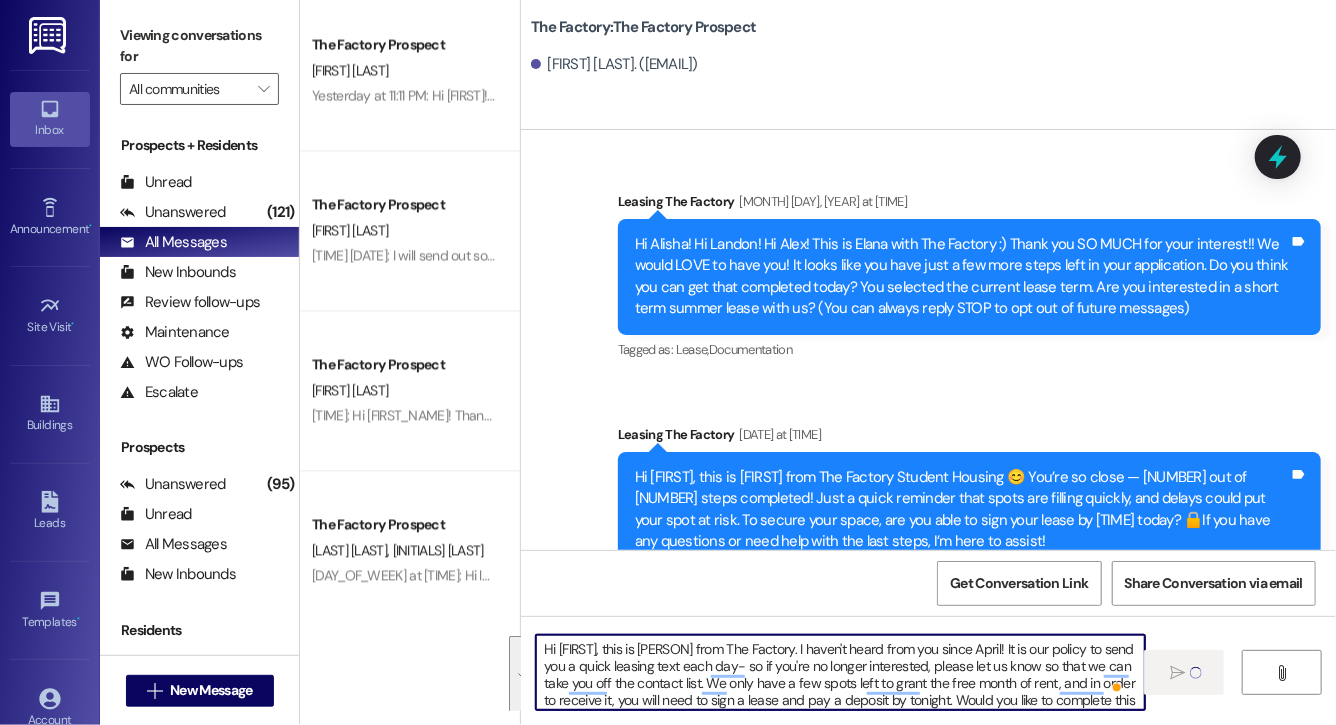 type 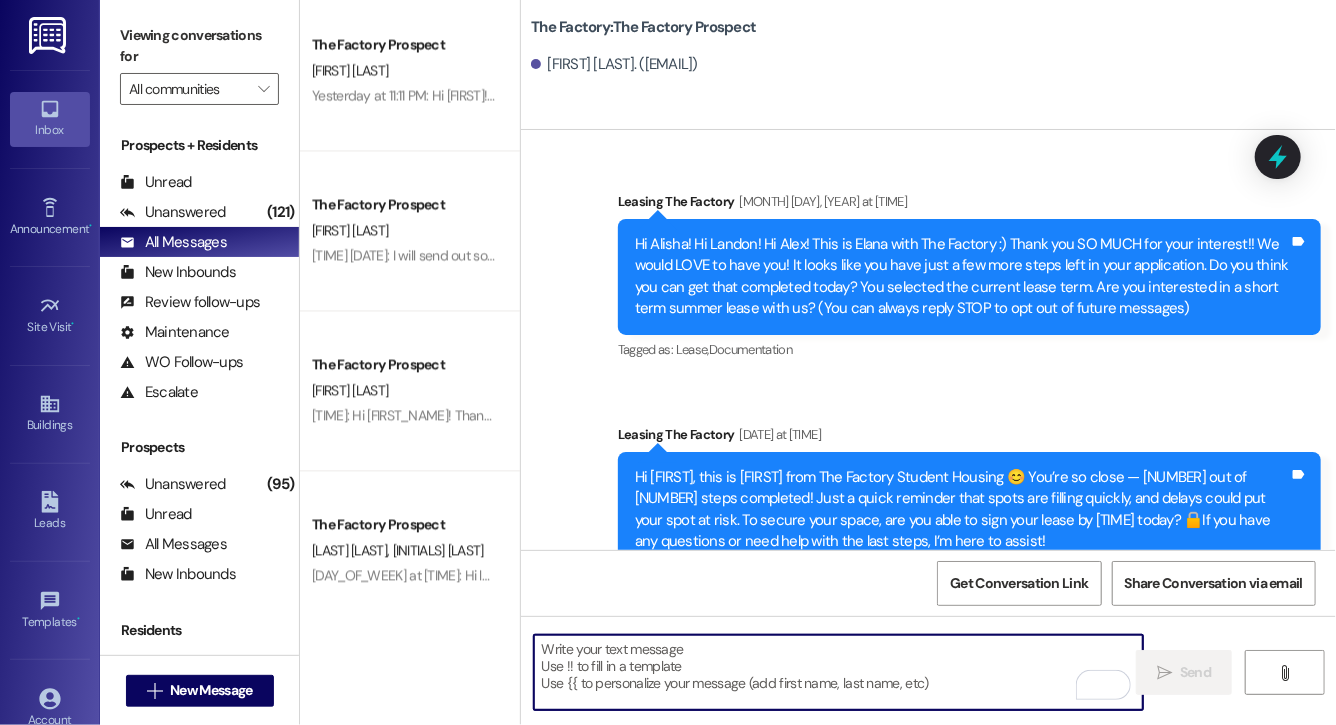 scroll, scrollTop: 17995, scrollLeft: 0, axis: vertical 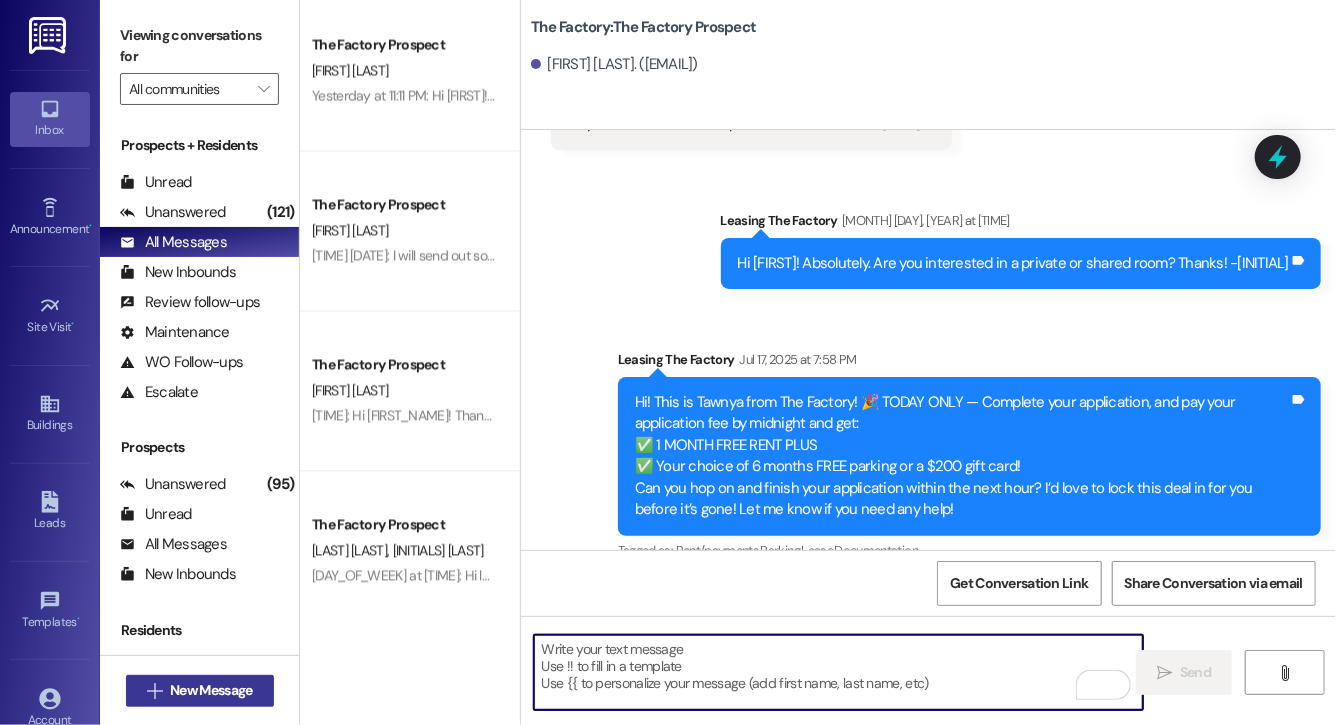 click on "New Message" at bounding box center [211, 690] 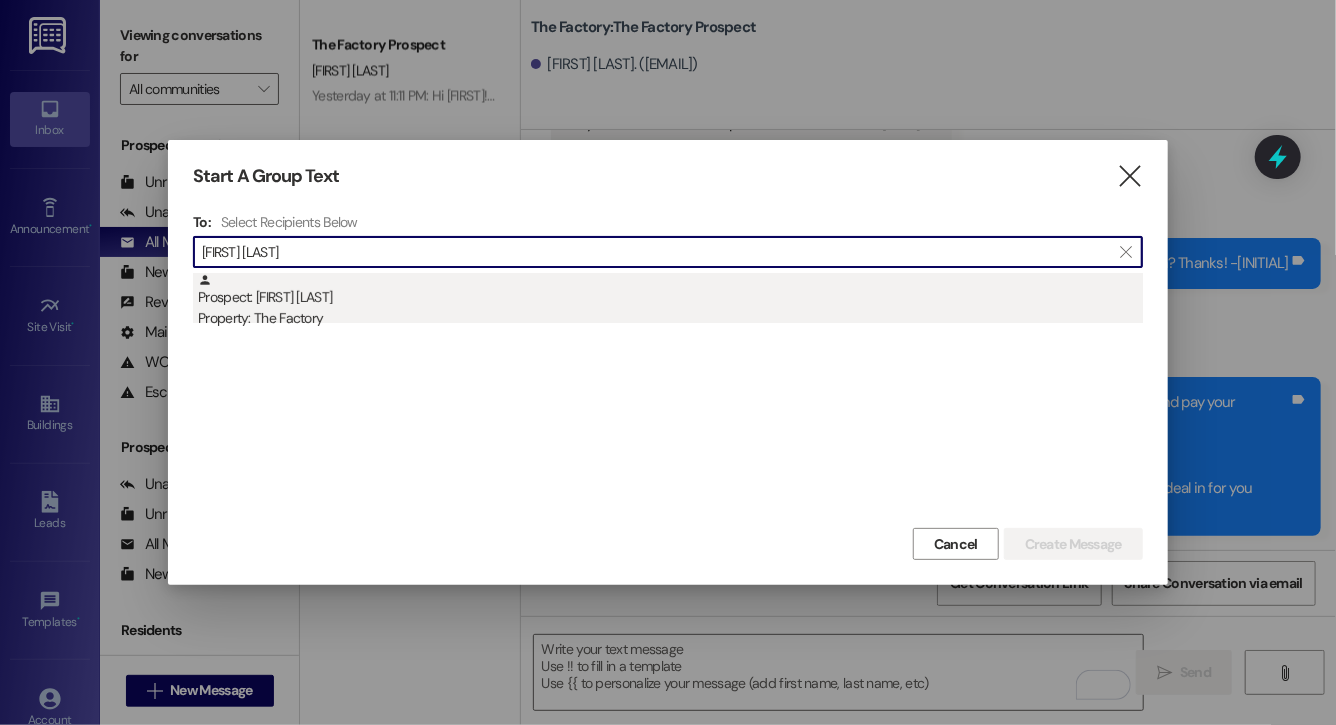 type on "[FIRST] [LAST]" 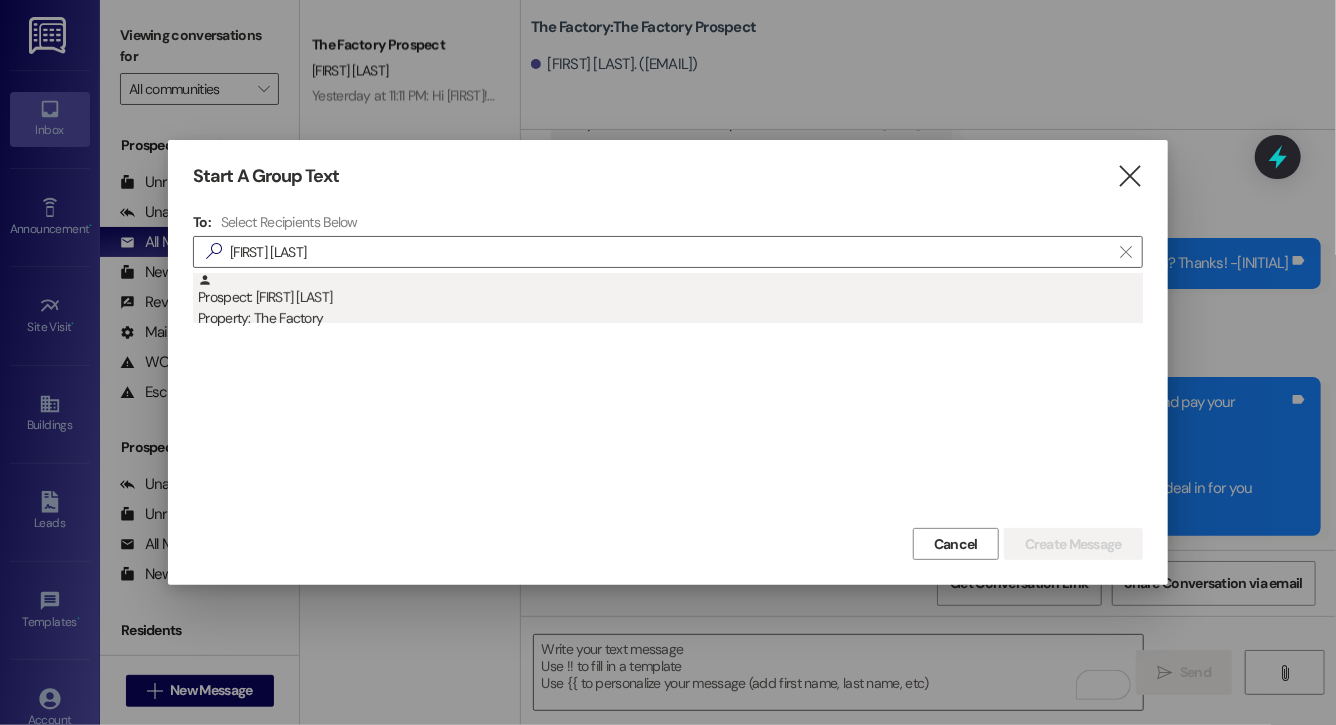 click on "Prospect: [FIRST] [LAST] Property: The Factory" at bounding box center (670, 301) 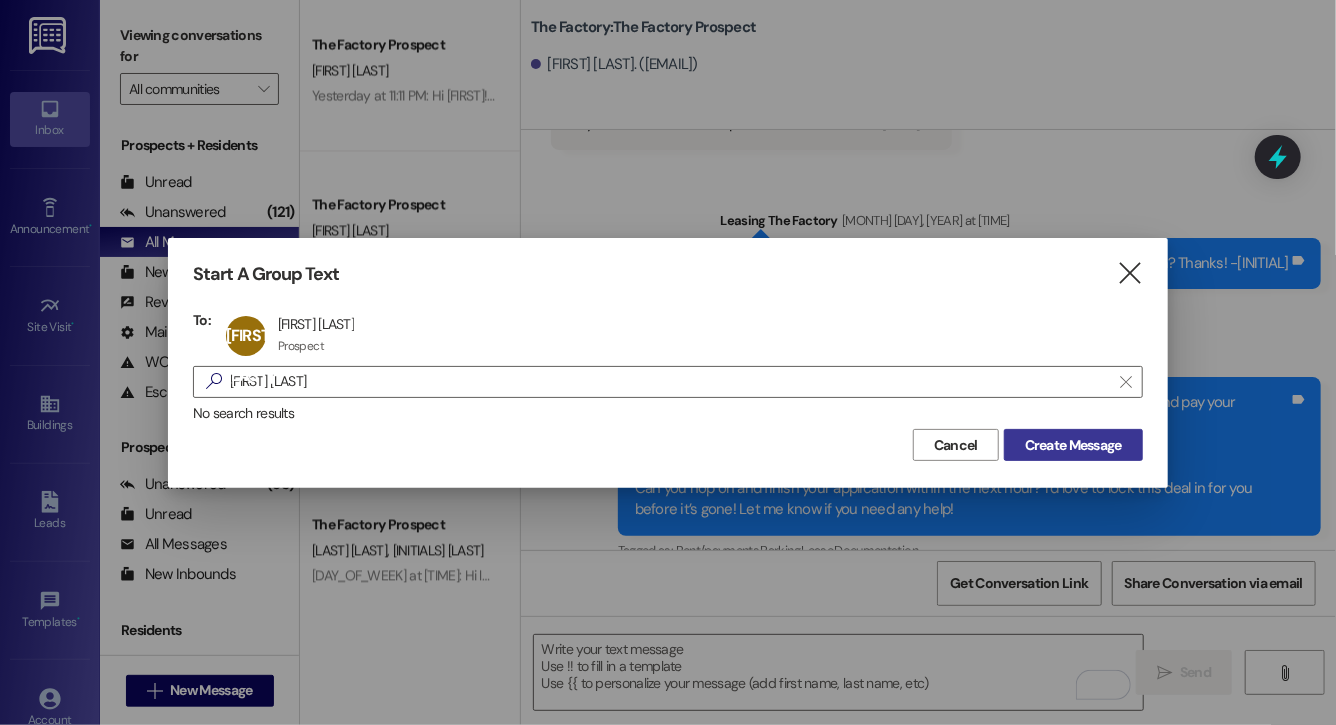 click on "Create Message" at bounding box center [1073, 445] 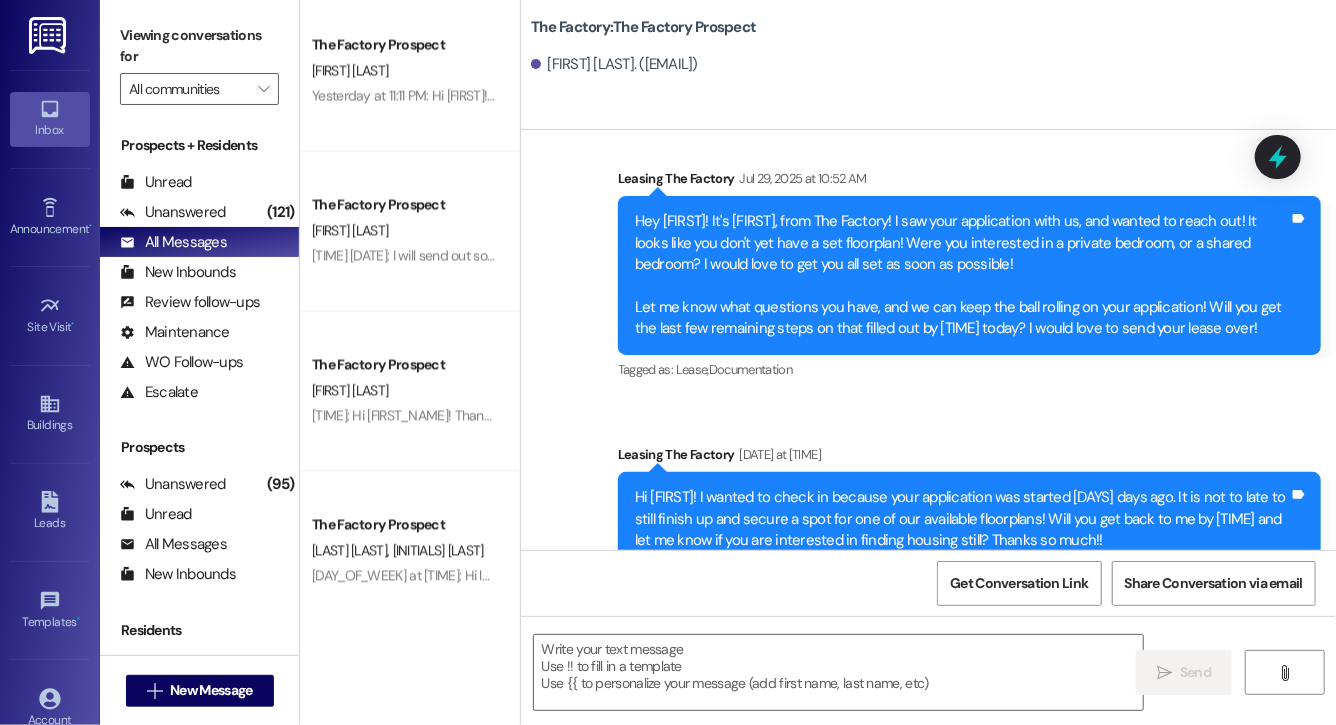 scroll, scrollTop: 20650, scrollLeft: 0, axis: vertical 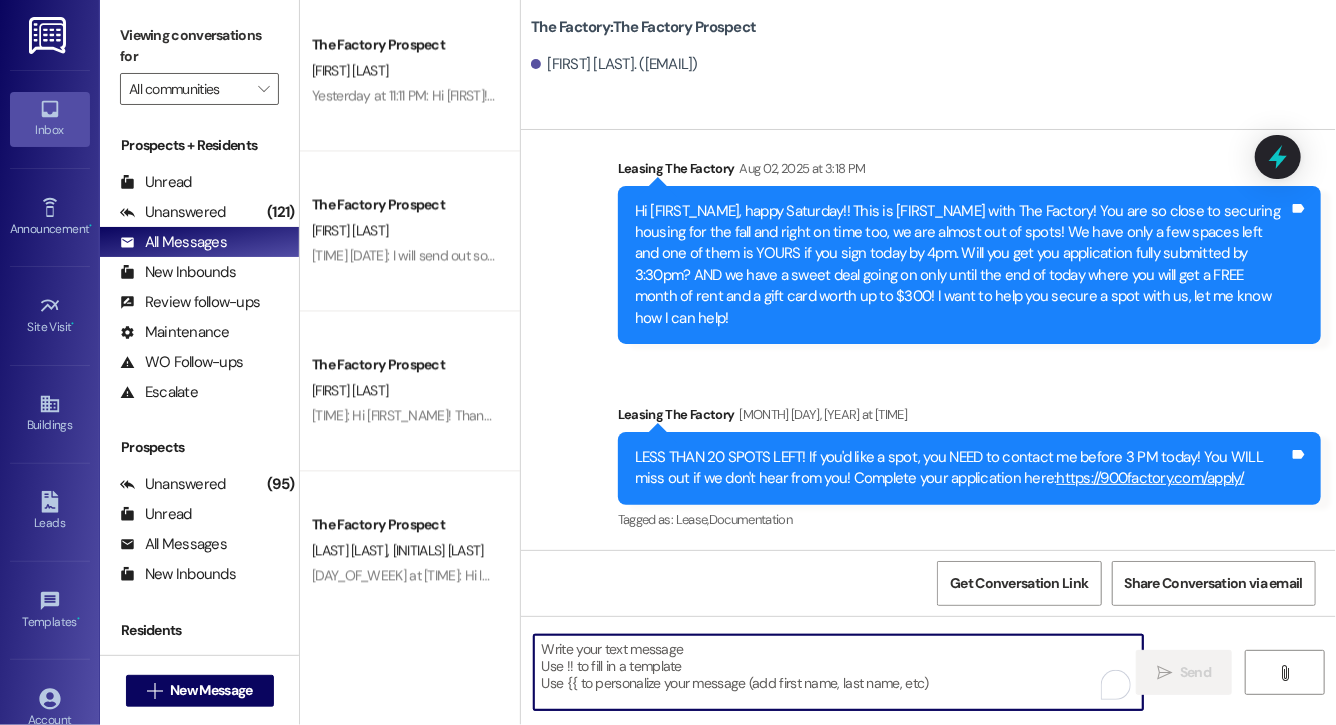 click at bounding box center (838, 672) 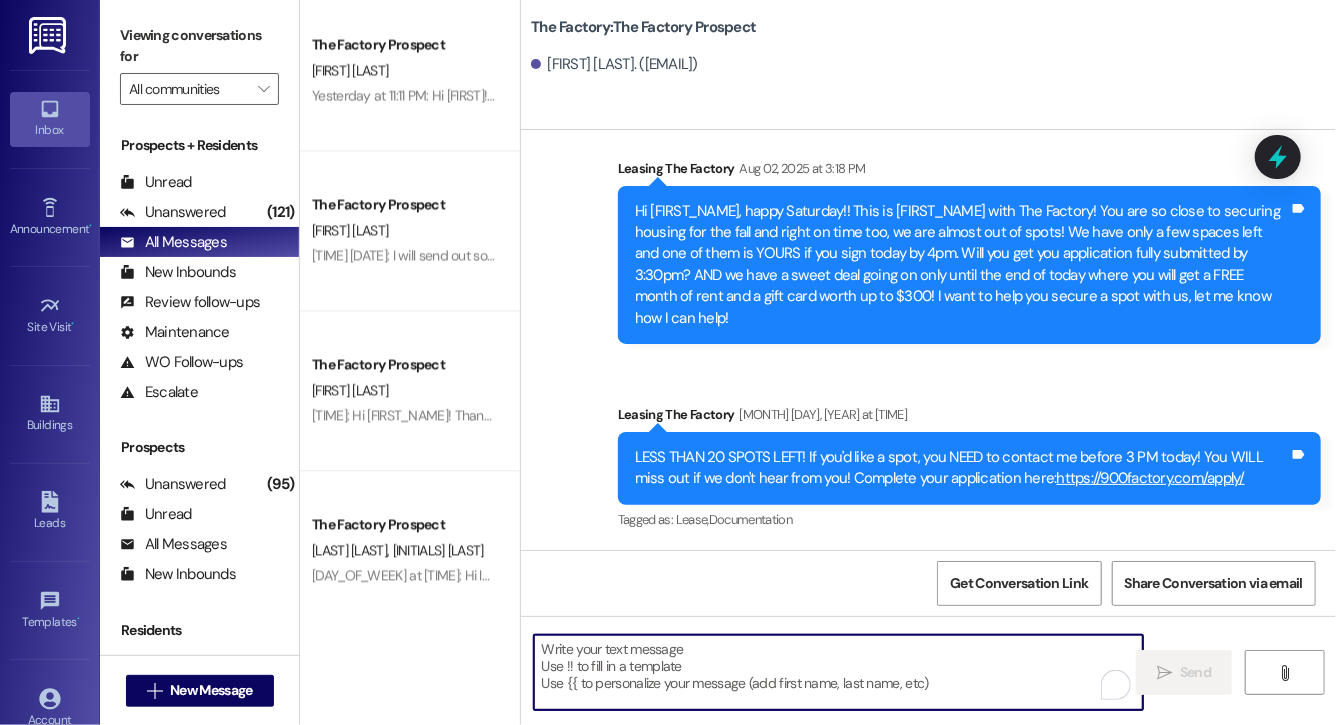 paste on "Hi [FIRST], this is [PERSON] from The Factory. I haven't heard from you since April! It is our policy to send you a quick leasing text each day- so if you're no longer interested, please let us know so that we can take you off the contact list. We only have a few spots left to grant the free month of rent, and in order to receive it, you will need to sign a lease and pay a deposit by tonight. Would you like to complete this today? Happy to help." 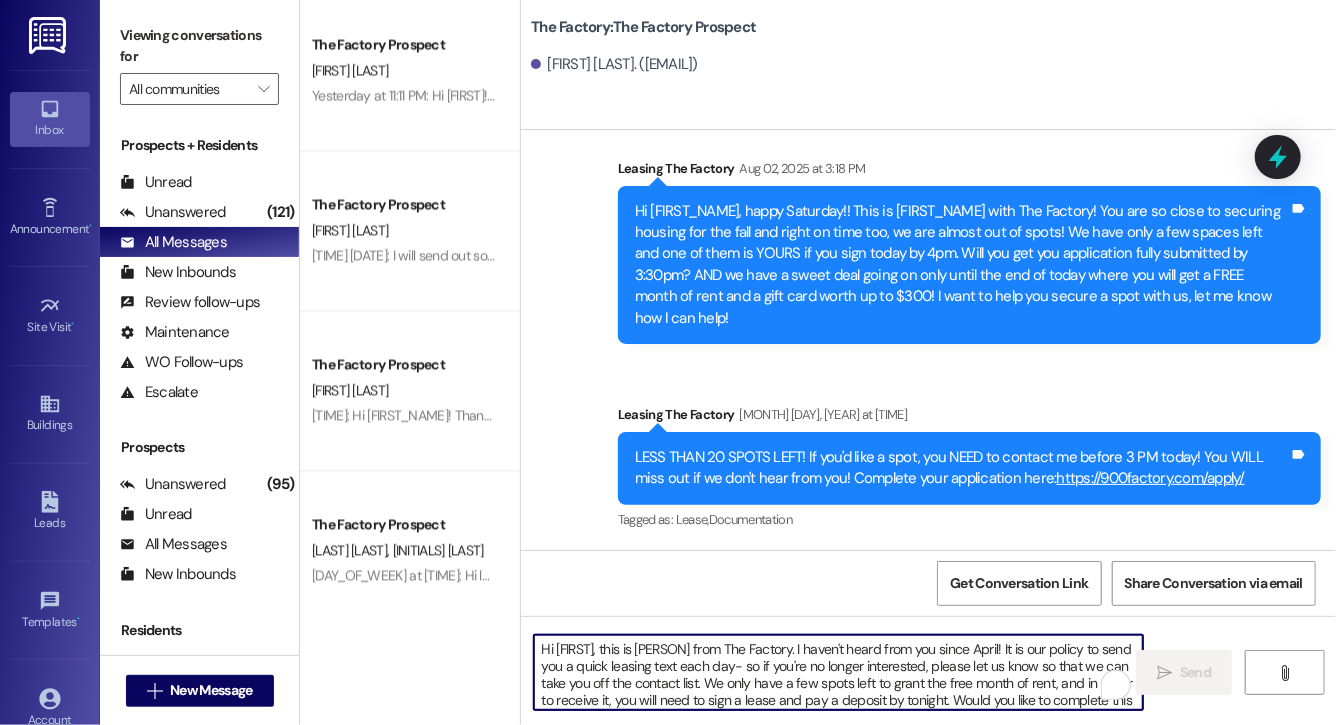 scroll, scrollTop: 17, scrollLeft: 0, axis: vertical 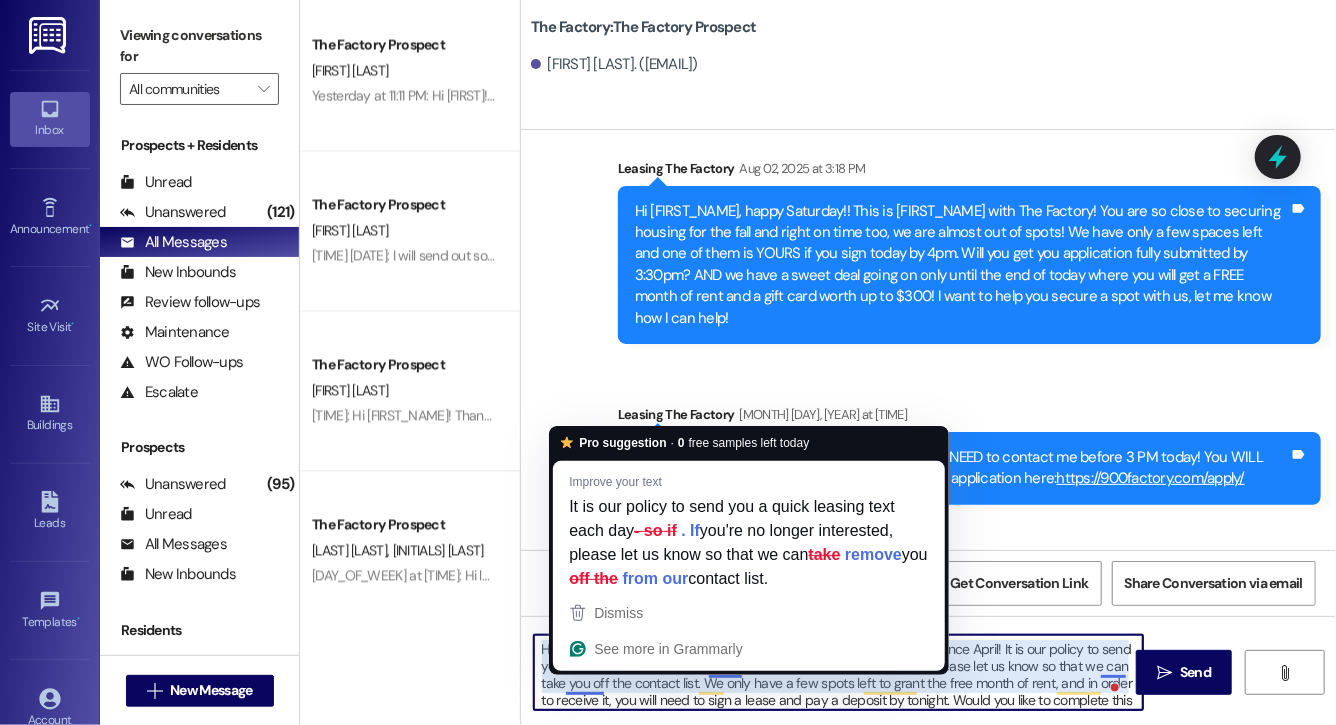 click on "Sent via SMS Leasing The Factory Apr 11, 2025 at 10:42 AM Hi [FIRST]! This is [FIRST] with the Factory  I just wanted to remind you that the special for a $250 move in credit ends at 5 pm TODAY! Only those with a fully signed lease and paid deposit will receive this credit! I would LOVE to issue that to you, but we need to keep the ball rolling. Can you please use the link I just sent you to log back in and complete your application within the next hour or two? That will give us time to process your application and send your lease so that you still have time to sign it! Shoot me a text when you have finished it and I will get you screened ASAP! (You can always reply STOP to opt out of future messages) Tags and notes Tagged as:   Rent/payments ,  Click to highlight conversations about Rent/payments Lease ,  Click to highlight conversations about Lease Documentation Click to highlight conversations about Documentation Sent via SMS Leasing The Factory Apr 12, 2025 at 11:51 AM Tags and notes Tagged as:   Lease" at bounding box center [928, -9850] 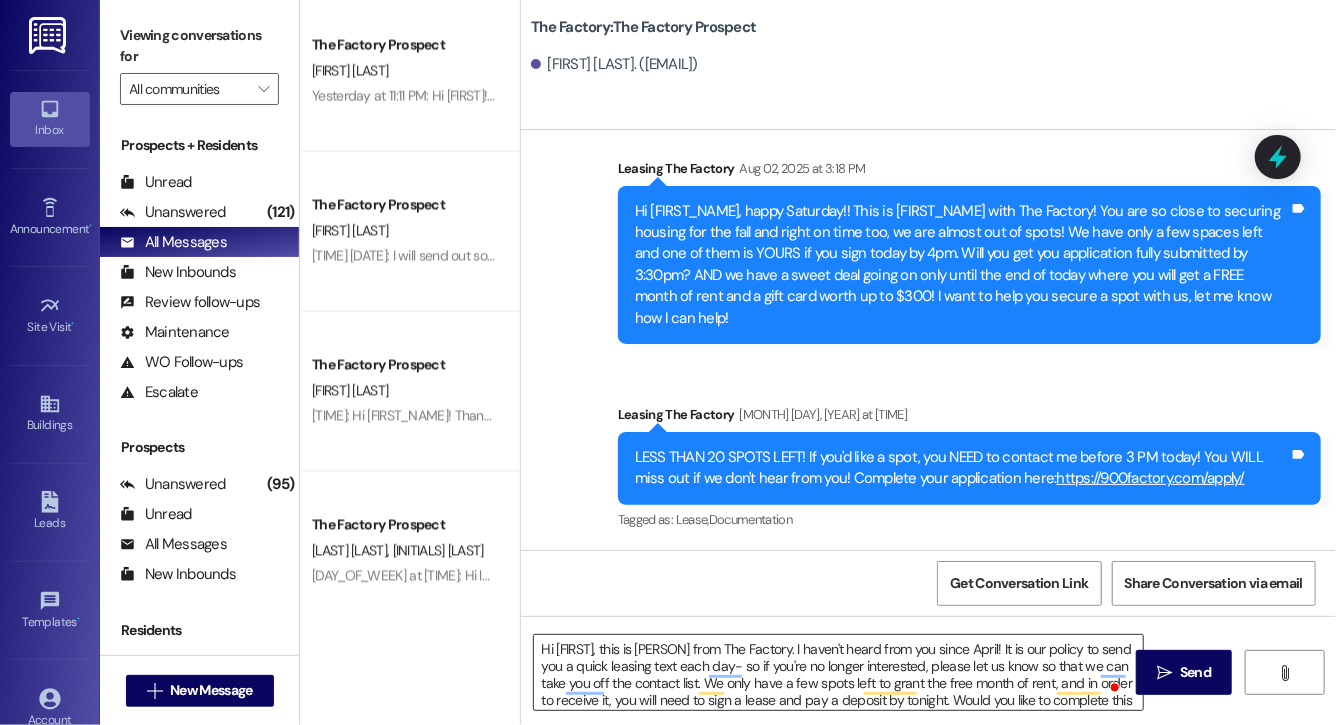 click on "Hi [FIRST], this is [PERSON] from The Factory. I haven't heard from you since April! It is our policy to send you a quick leasing text each day- so if you're no longer interested, please let us know so that we can take you off the contact list. We only have a few spots left to grant the free month of rent, and in order to receive it, you will need to sign a lease and pay a deposit by tonight. Would you like to complete this today? Happy to help." at bounding box center (838, 672) 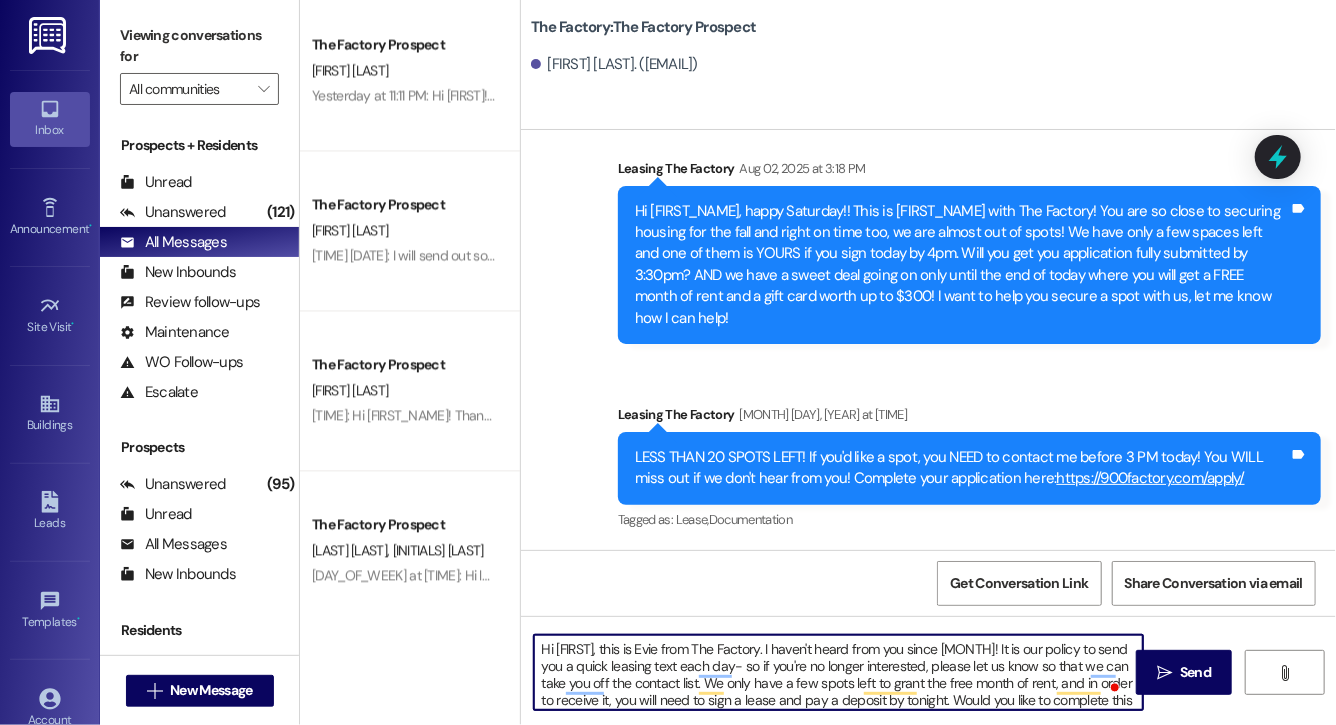 type on "Hi [FIRST], this is [FIRST] from The Factory. I haven't heard from you since [MONTH]! It is our policy to send you a quick leasing text each day- so if you're no longer interested, please let us know so that we can take you off the contact list. We only have a few spots left to grant the free month of rent, and in order to receive it, you will need to sign a lease and pay a deposit by tonight. Would you like to complete this today? Happy to help." 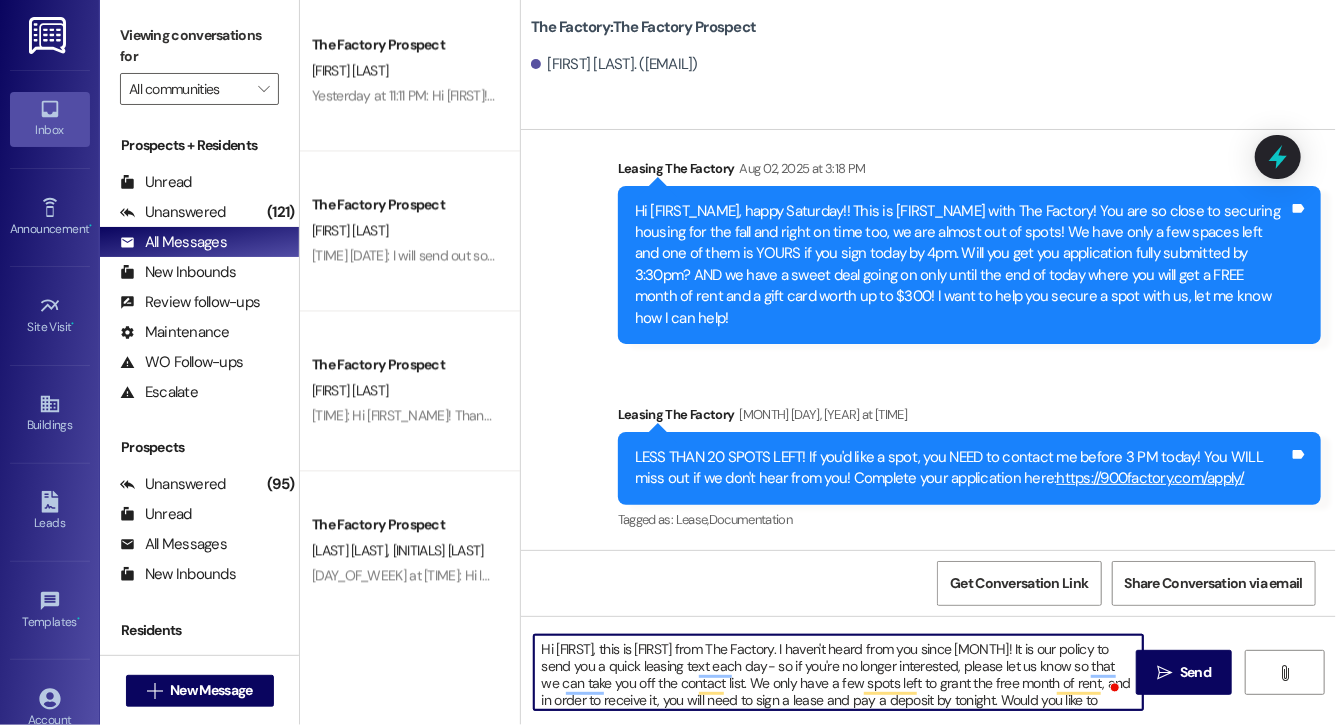 click on "Hi [FIRST], this is [FIRST] from The Factory. I haven't heard from you since [MONTH]! It is our policy to send you a quick leasing text each day- so if you're no longer interested, please let us know so that we can take you off the contact list. We only have a few spots left to grant the free month of rent, and in order to receive it, you will need to sign a lease and pay a deposit by tonight. Would you like to complete this today? Happy to help." at bounding box center (838, 672) 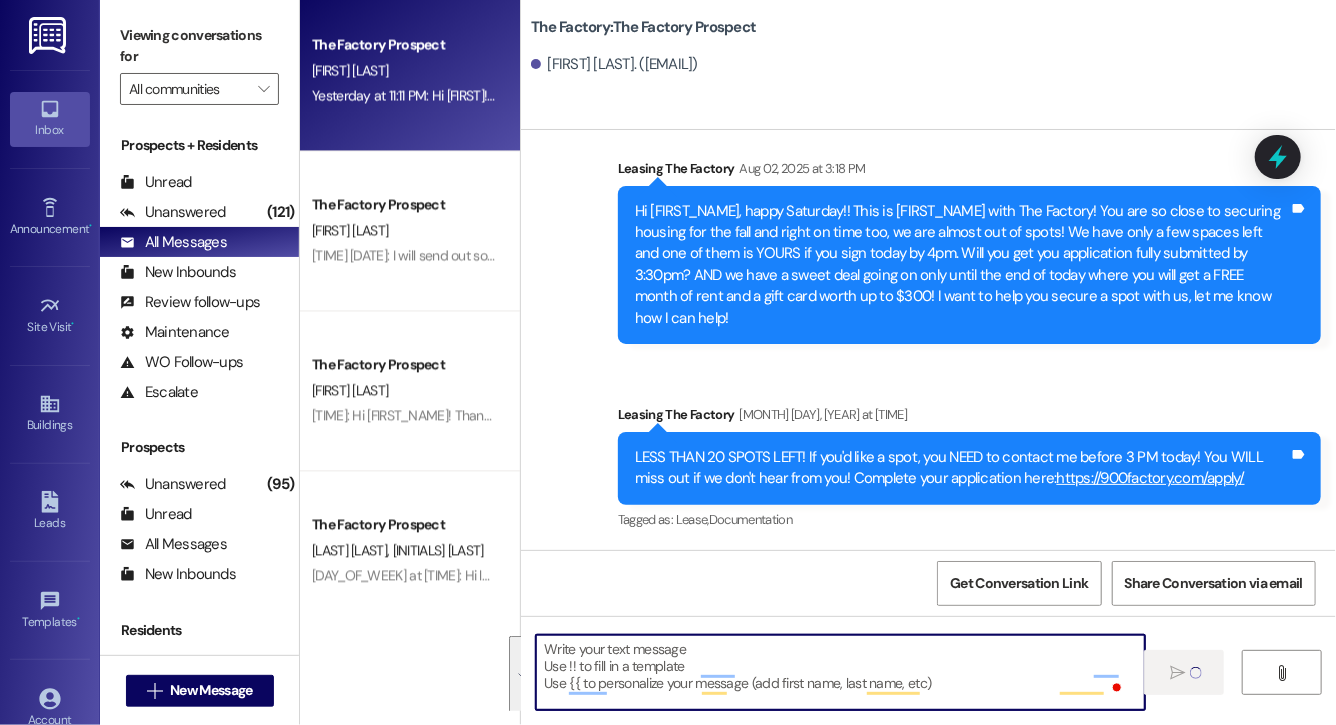 type 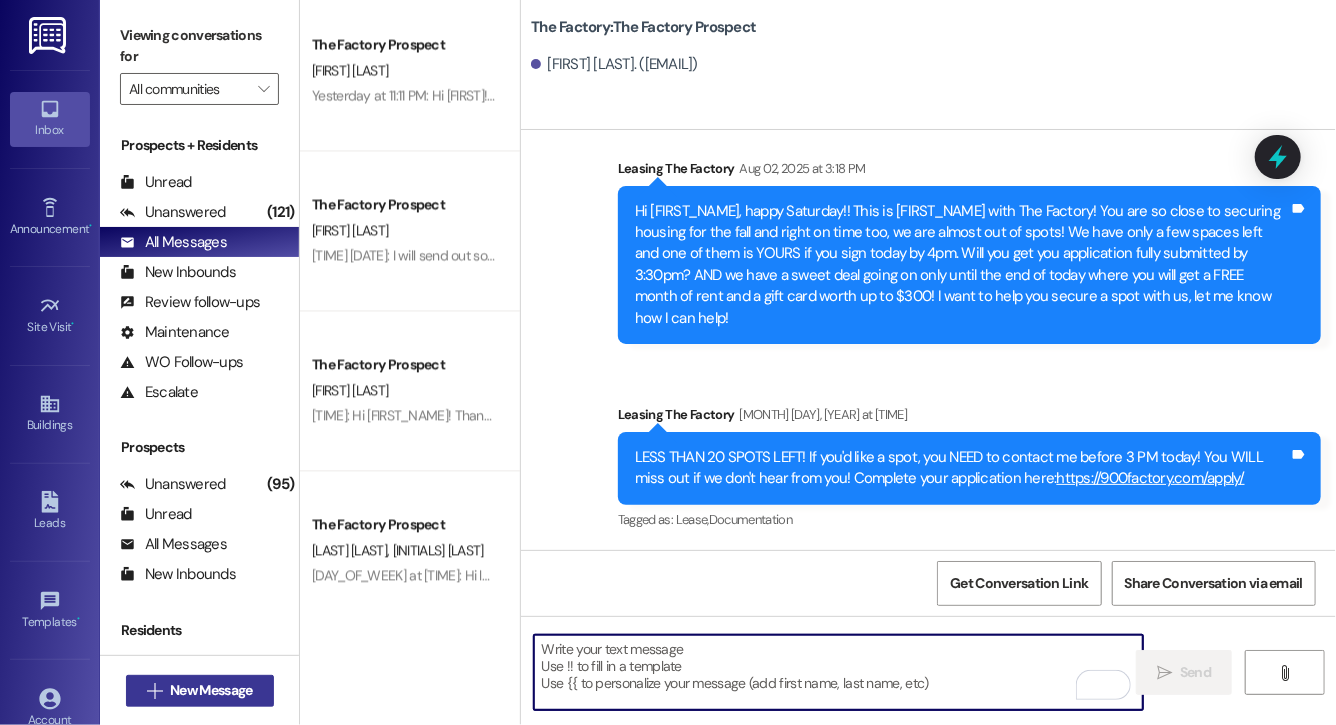 click on "New Message" at bounding box center [211, 690] 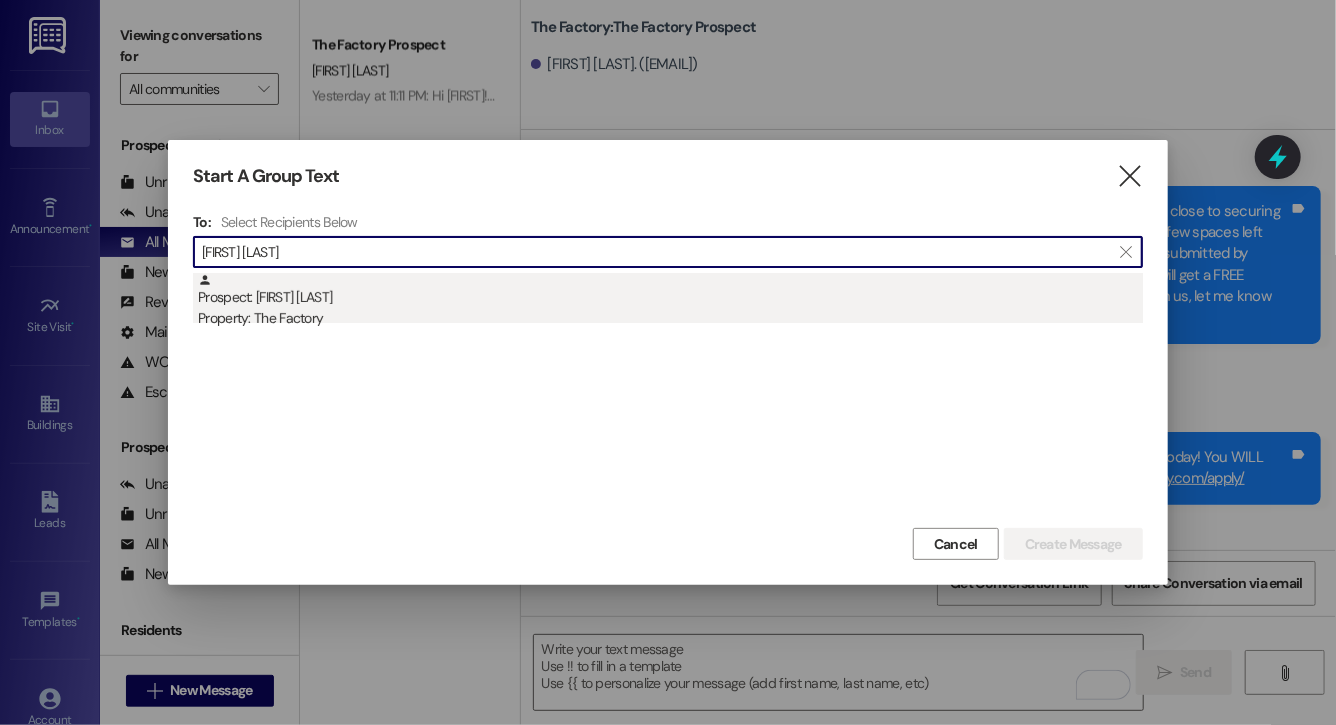 type on "[FIRST] [LAST]" 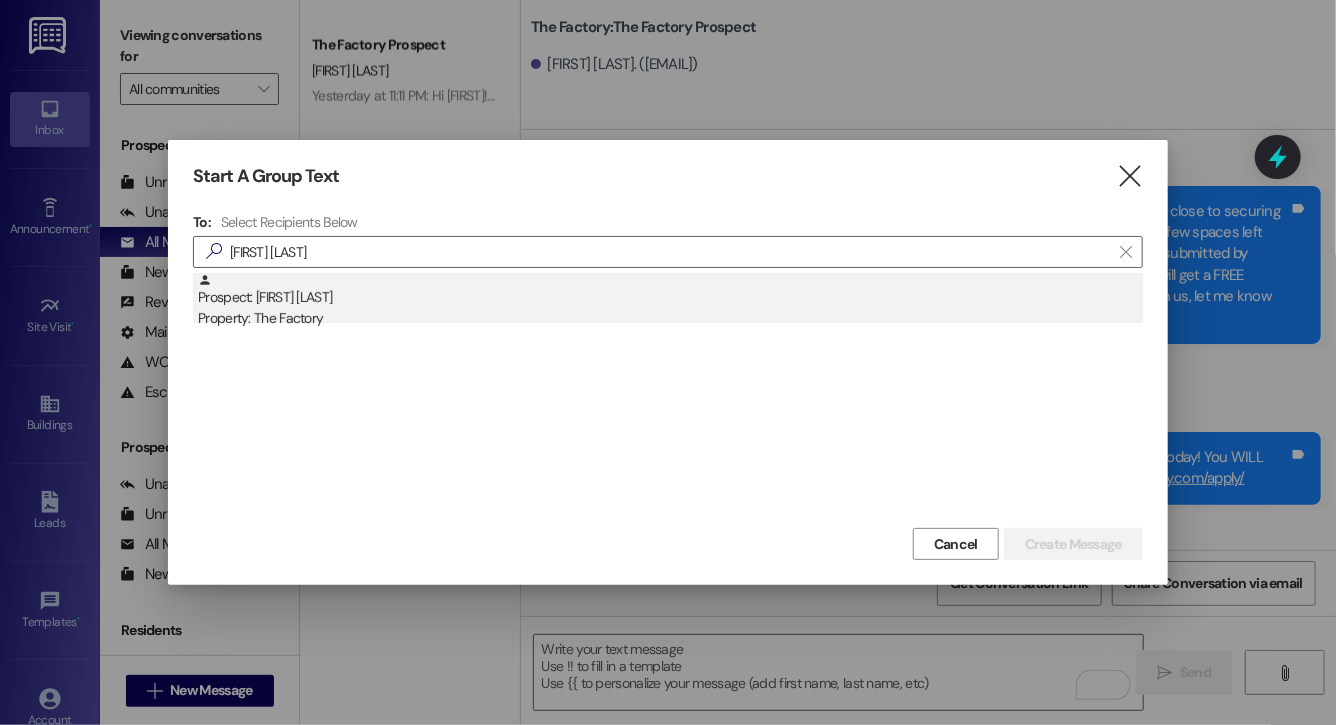 click on "Prospect: [FIRST] [LAST] Property: The Factory" at bounding box center [670, 301] 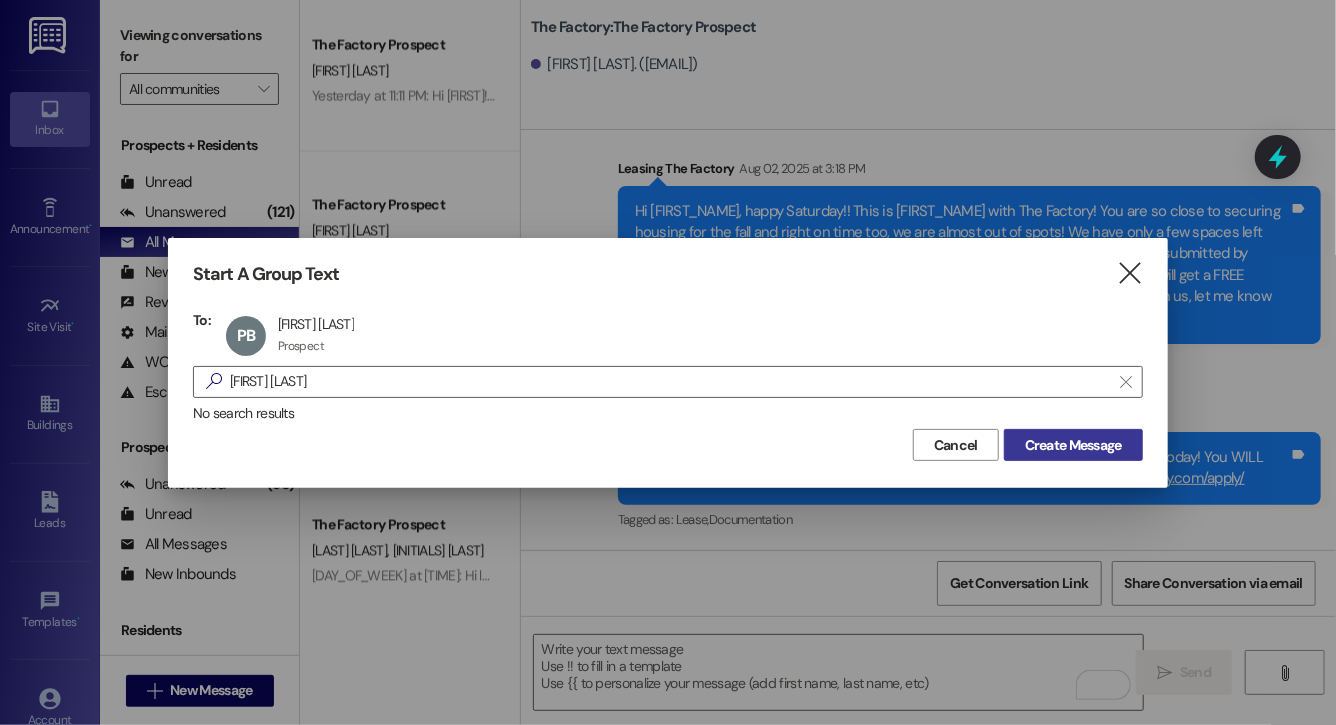 click on "Create Message" at bounding box center (1073, 445) 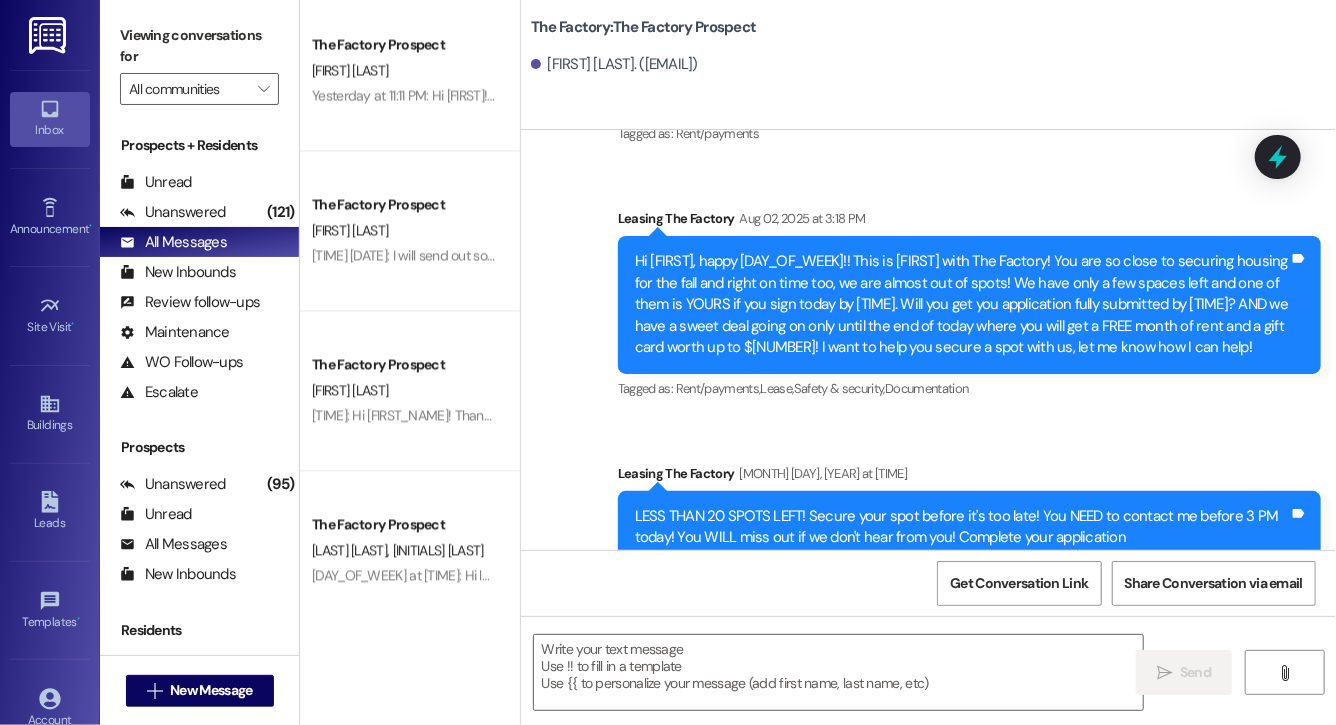 scroll, scrollTop: 20836, scrollLeft: 0, axis: vertical 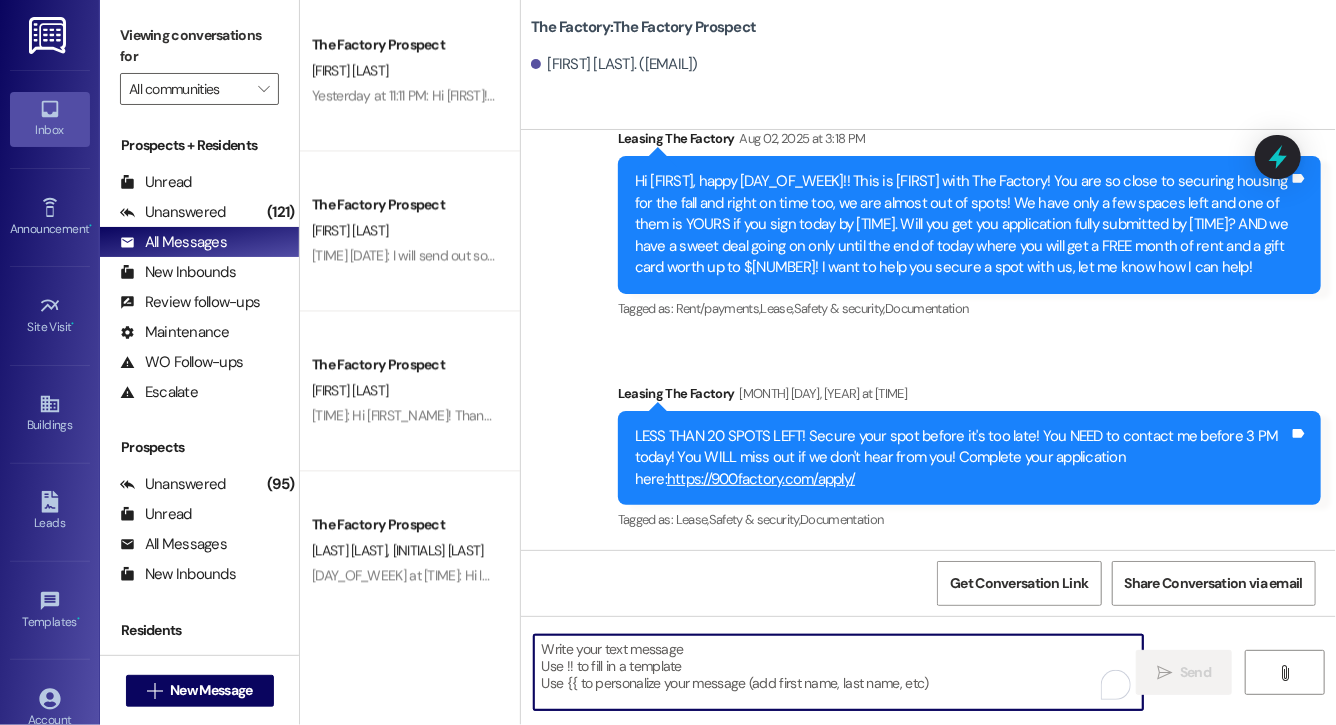 click at bounding box center [838, 672] 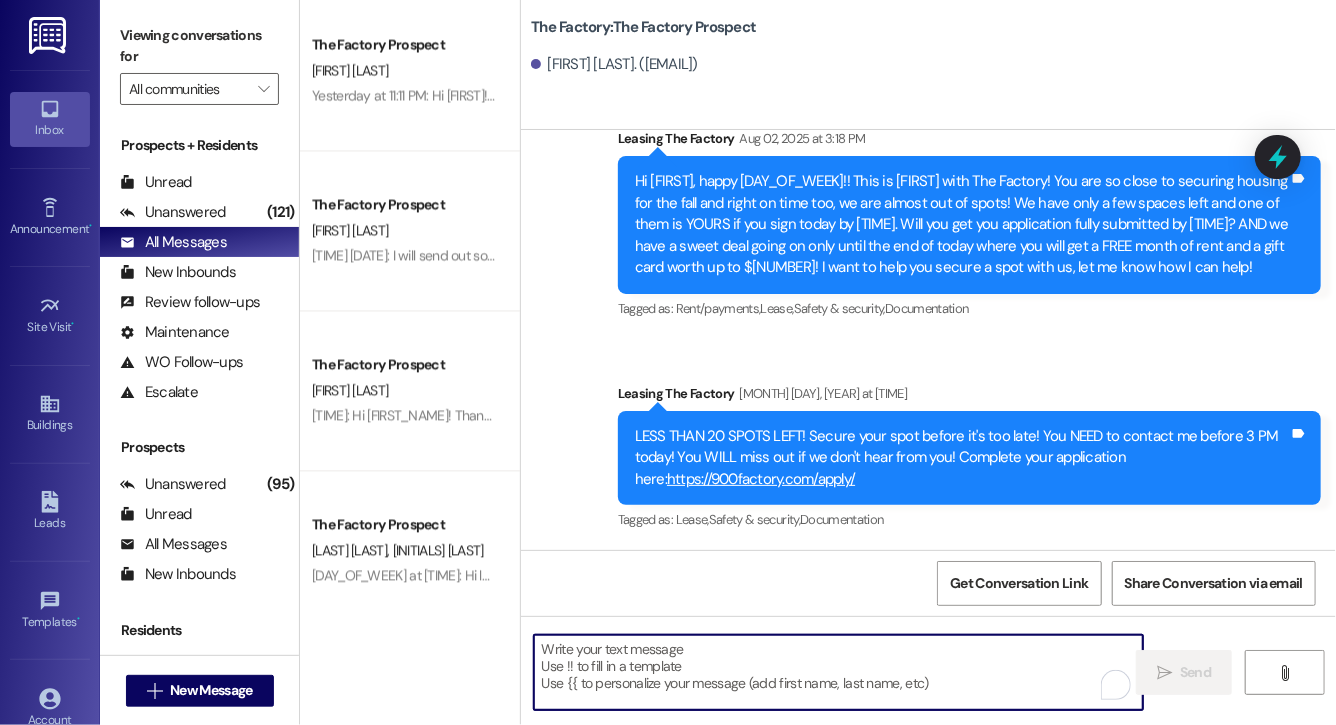 paste on "Hi [FIRST], this is [FIRST] from The Factory. I haven't heard from you since [MONTH]! It is our policy to send you a quick leasing text each day- so if you're no longer interested, please let us know so that we can take you off the contact list. We only have a few spots left to grant the free month of rent, and in order to receive it, you will need to sign a lease and pay a deposit by tonight. Would you like to complete this today? Happy to help." 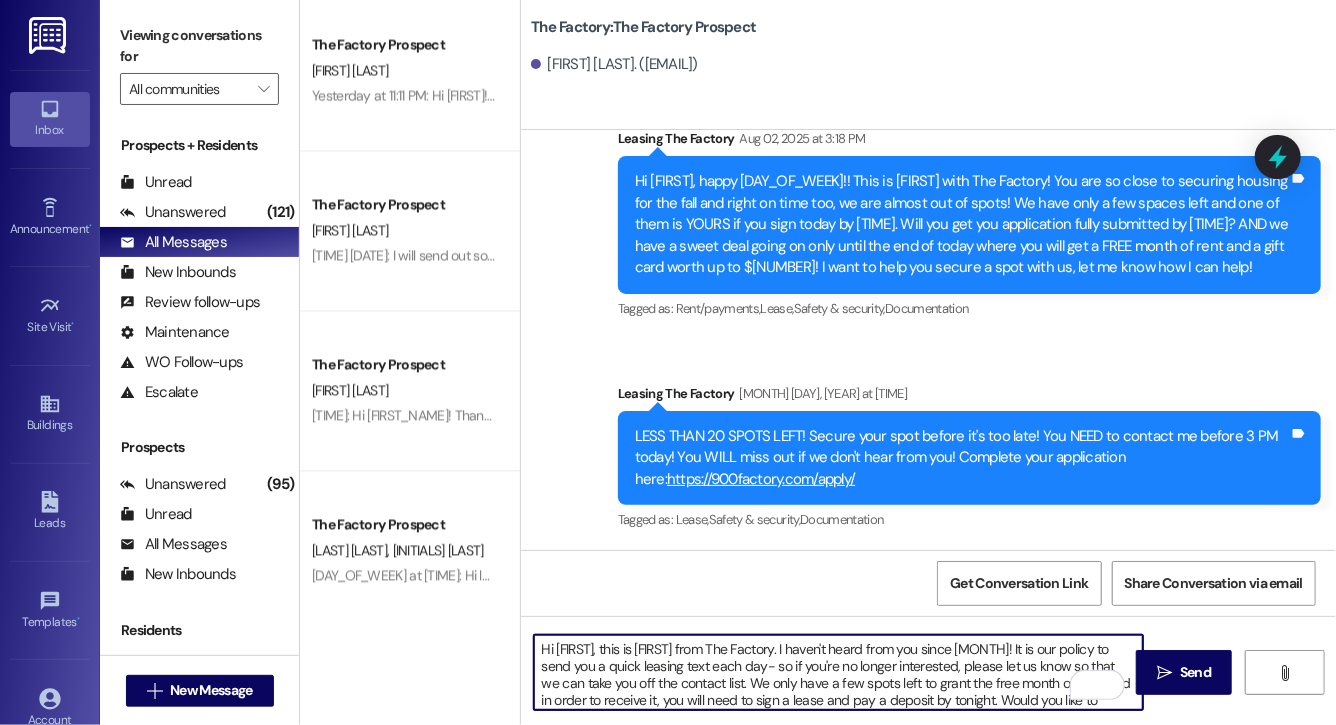 scroll, scrollTop: 17, scrollLeft: 0, axis: vertical 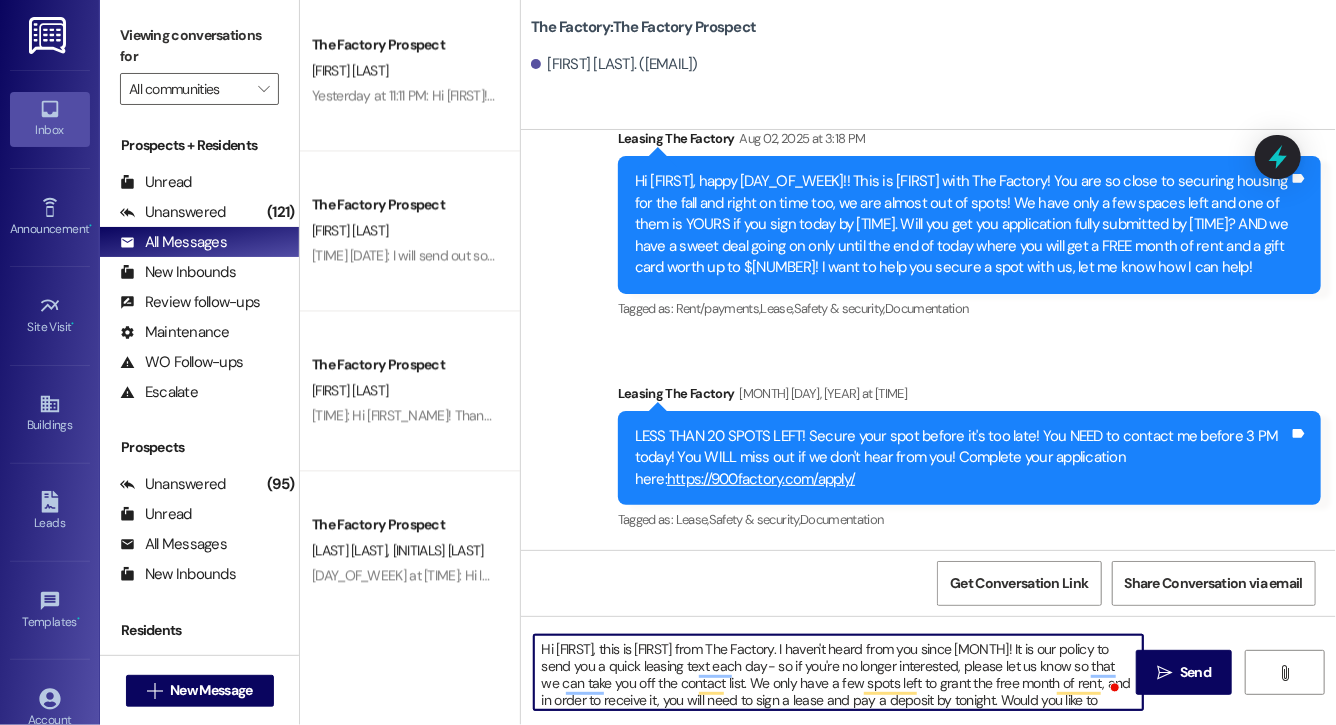 click on "Hi [FIRST], this is [FIRST] from The Factory. I haven't heard from you since [MONTH]! It is our policy to send you a quick leasing text each day- so if you're no longer interested, please let us know so that we can take you off the contact list. We only have a few spots left to grant the free month of rent, and in order to receive it, you will need to sign a lease and pay a deposit by tonight. Would you like to complete this today? Happy to help." at bounding box center (838, 672) 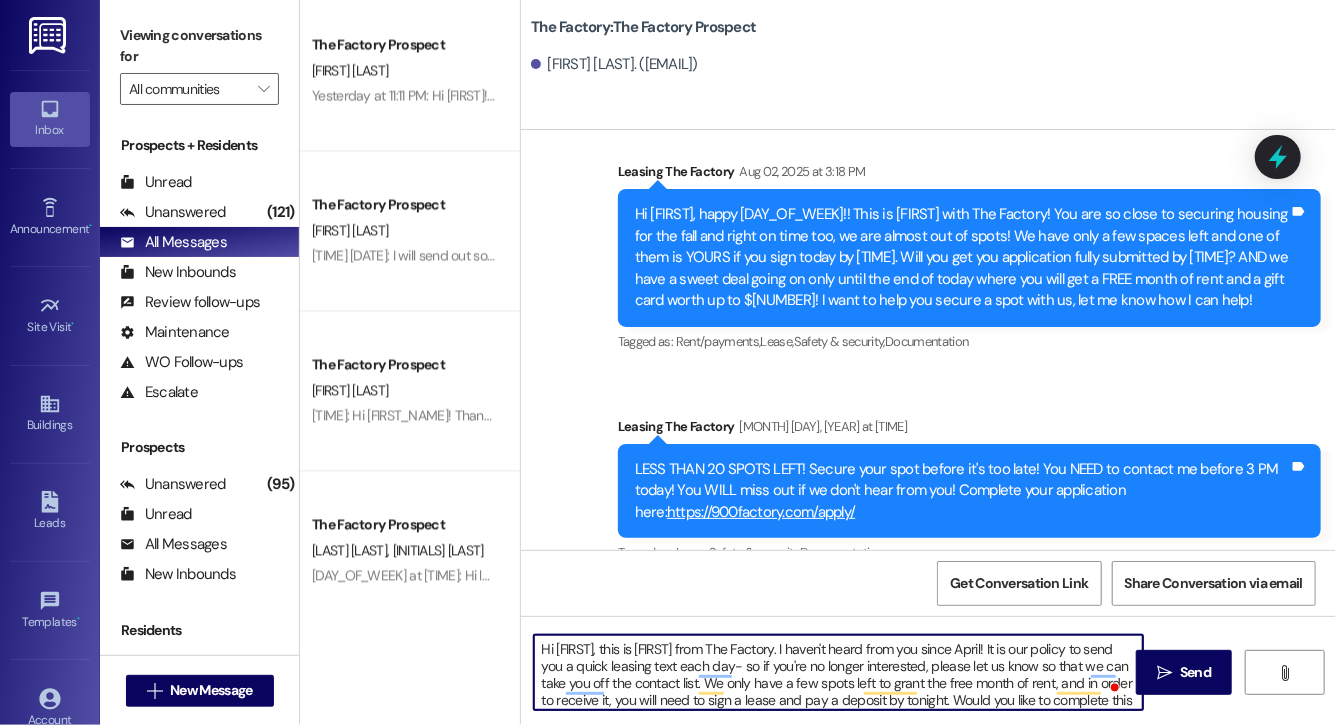 scroll, scrollTop: 20836, scrollLeft: 0, axis: vertical 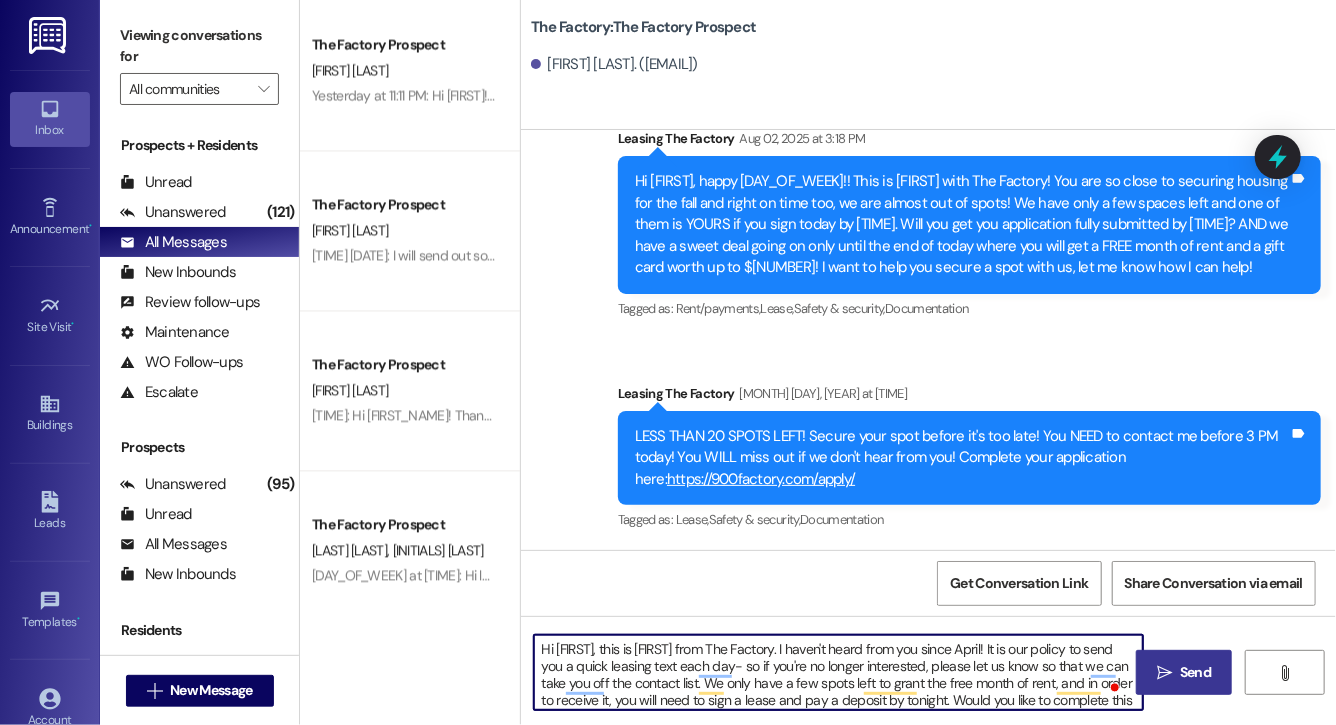 type on "Hi [FIRST], this is [FIRST] from The Factory. I haven't heard from you since April! It is our policy to send you a quick leasing text each day- so if you're no longer interested, please let us know so that we can take you off the contact list. We only have a few spots left to grant the free month of rent, and in order to receive it, you will need to sign a lease and pay a deposit by tonight. Would you like to complete this today? Happy to help." 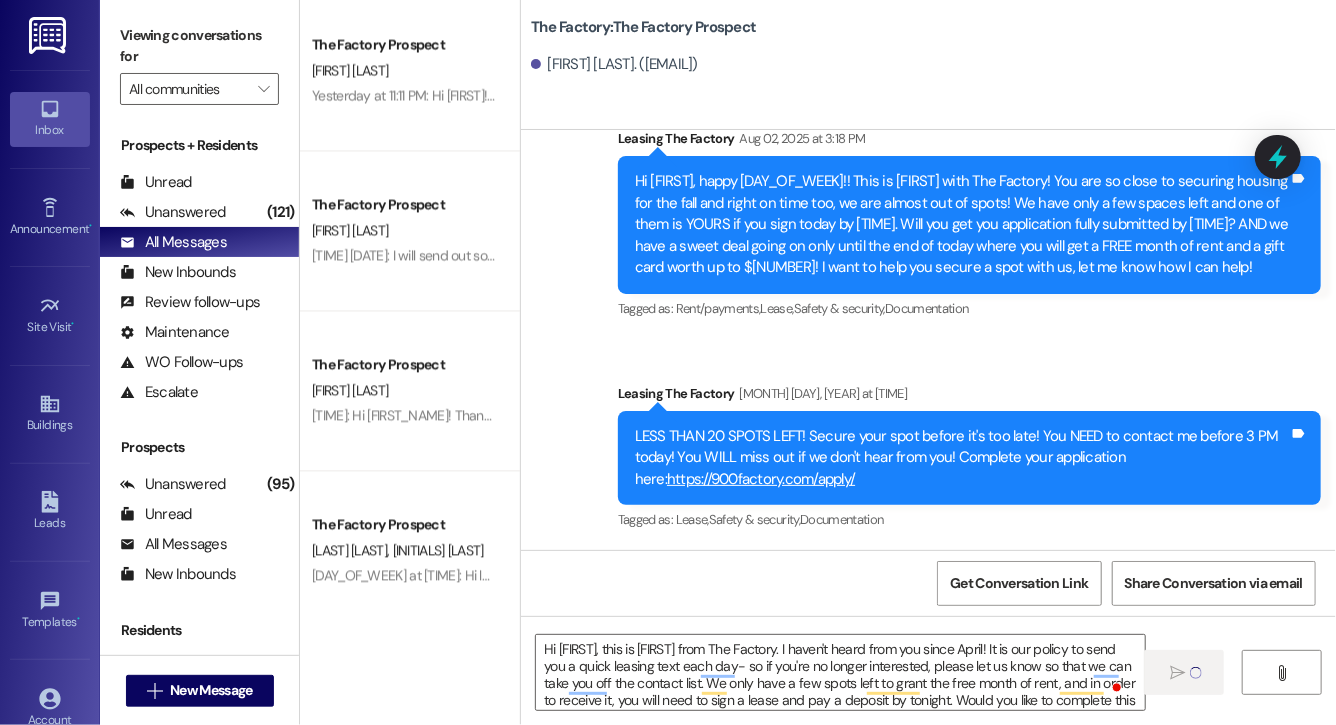 type 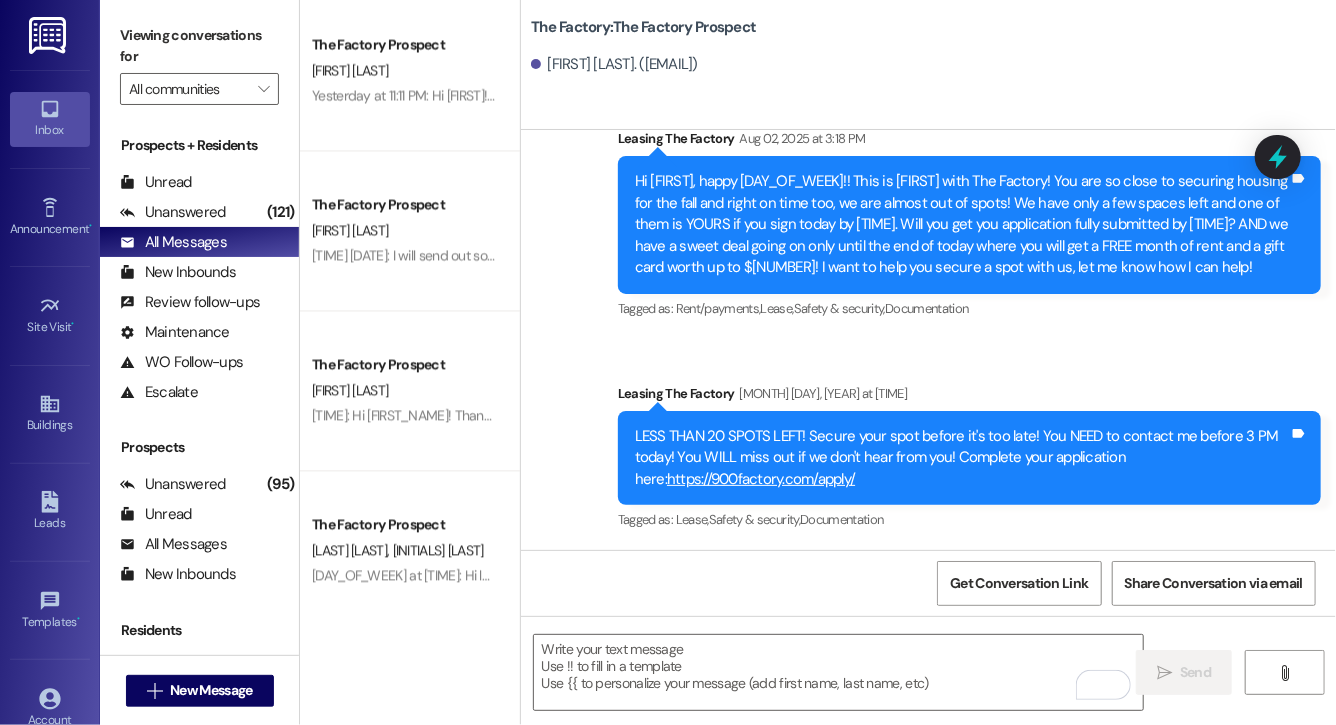 scroll, scrollTop: 21061, scrollLeft: 0, axis: vertical 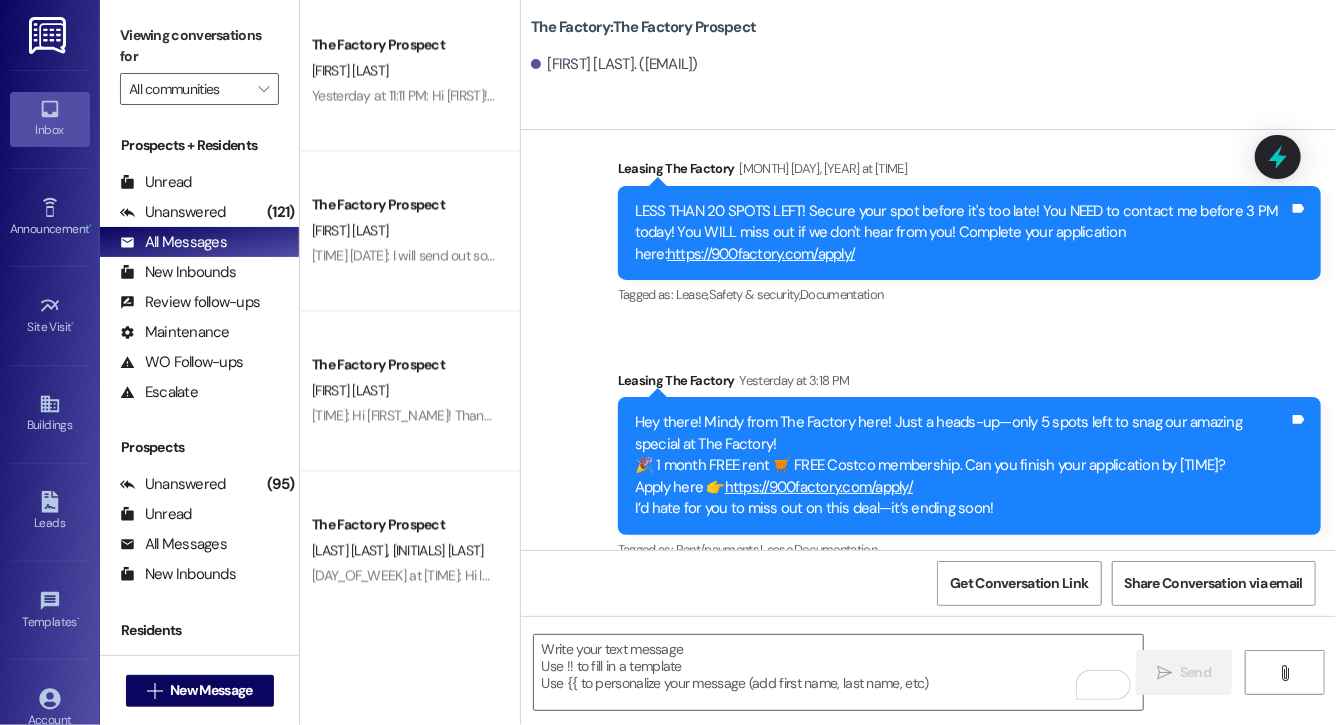 click on "Hi [FIRST], this is [FIRST] from The Factory. I haven't heard from you since April! It is our policy to send you a quick leasing text each day- so if you're no longer interested, please let us know so that we can take you off the contact list. We only have a few spots left to grant the free month of rent, and in order to receive it, you will need to sign a lease and pay a deposit by tonight. Would you like to complete this today? Happy to help." at bounding box center (962, 720) 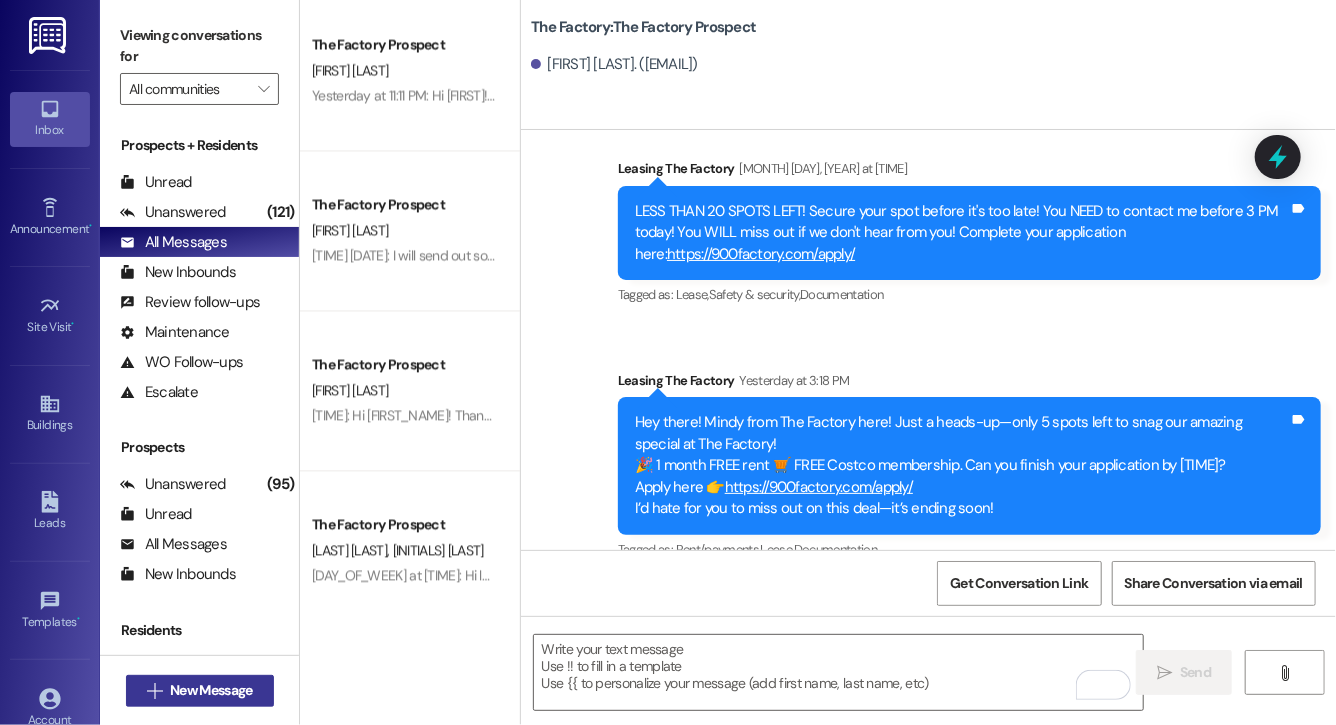 click on "New Message" at bounding box center [211, 690] 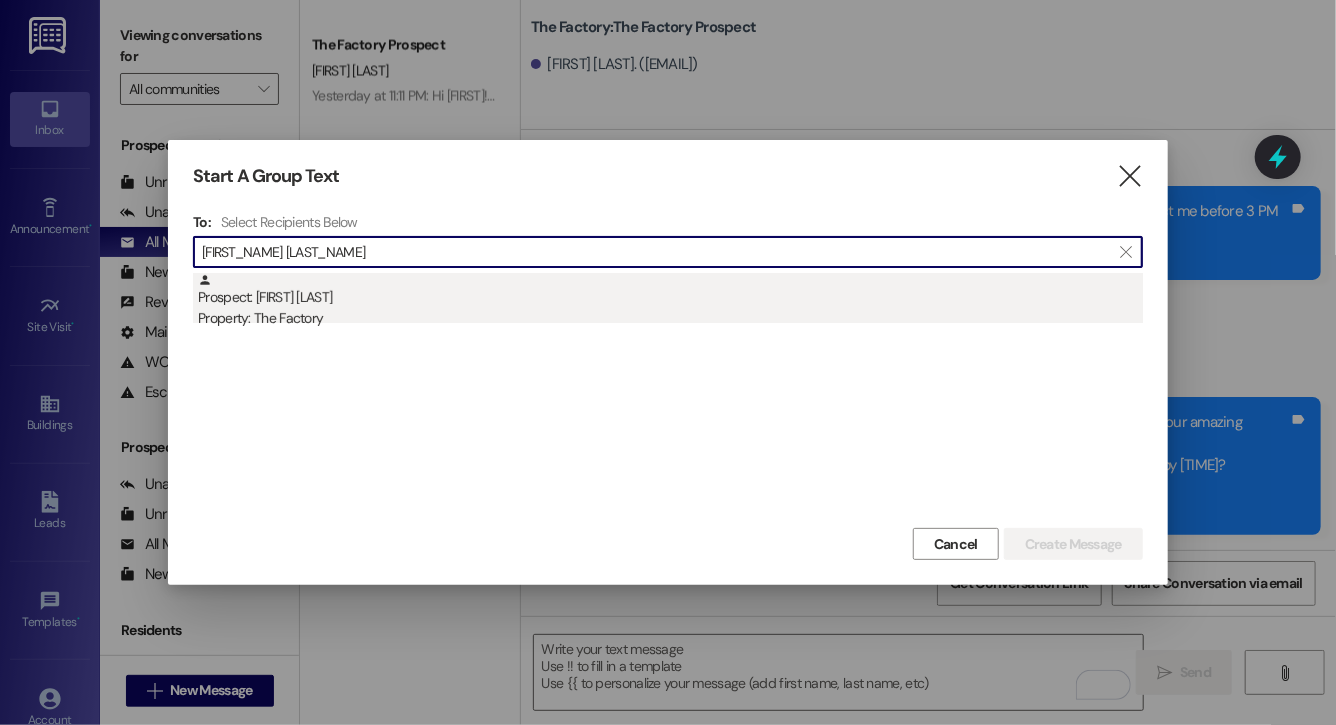type on "[FIRST_NAME] [LAST_NAME]" 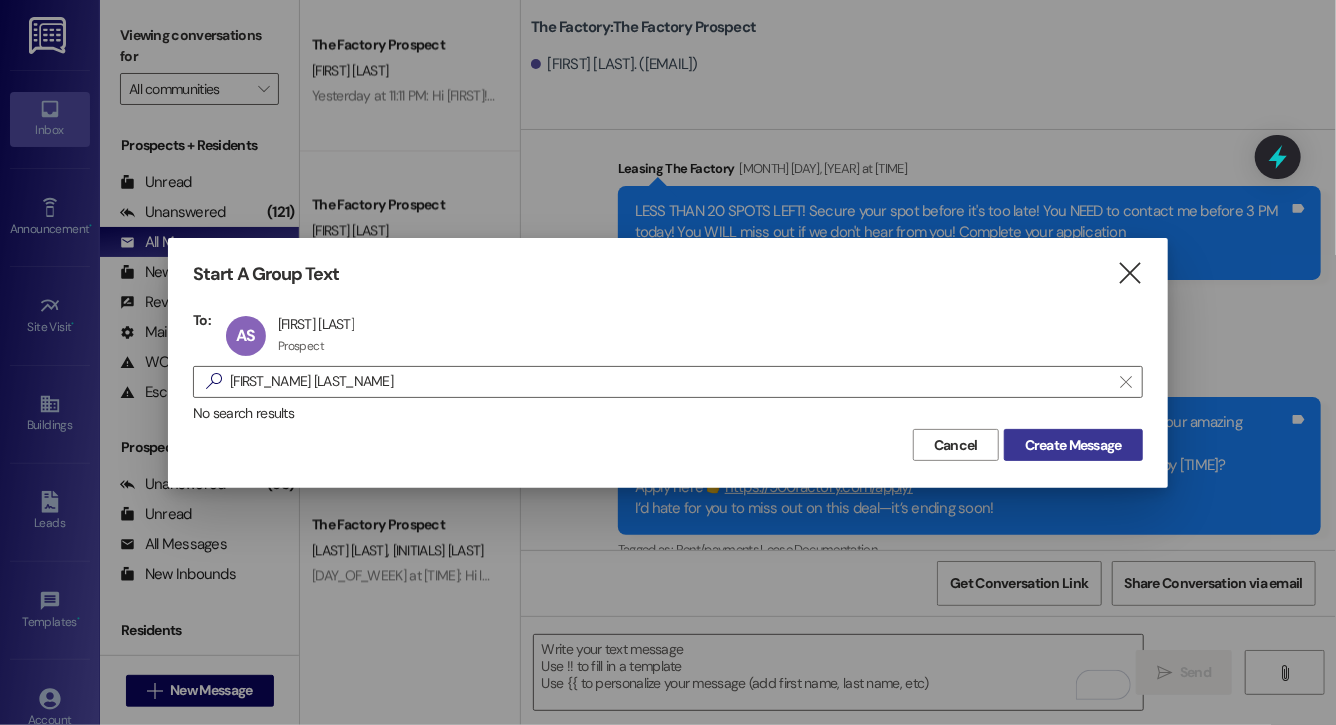 click on "Create Message" at bounding box center [1073, 445] 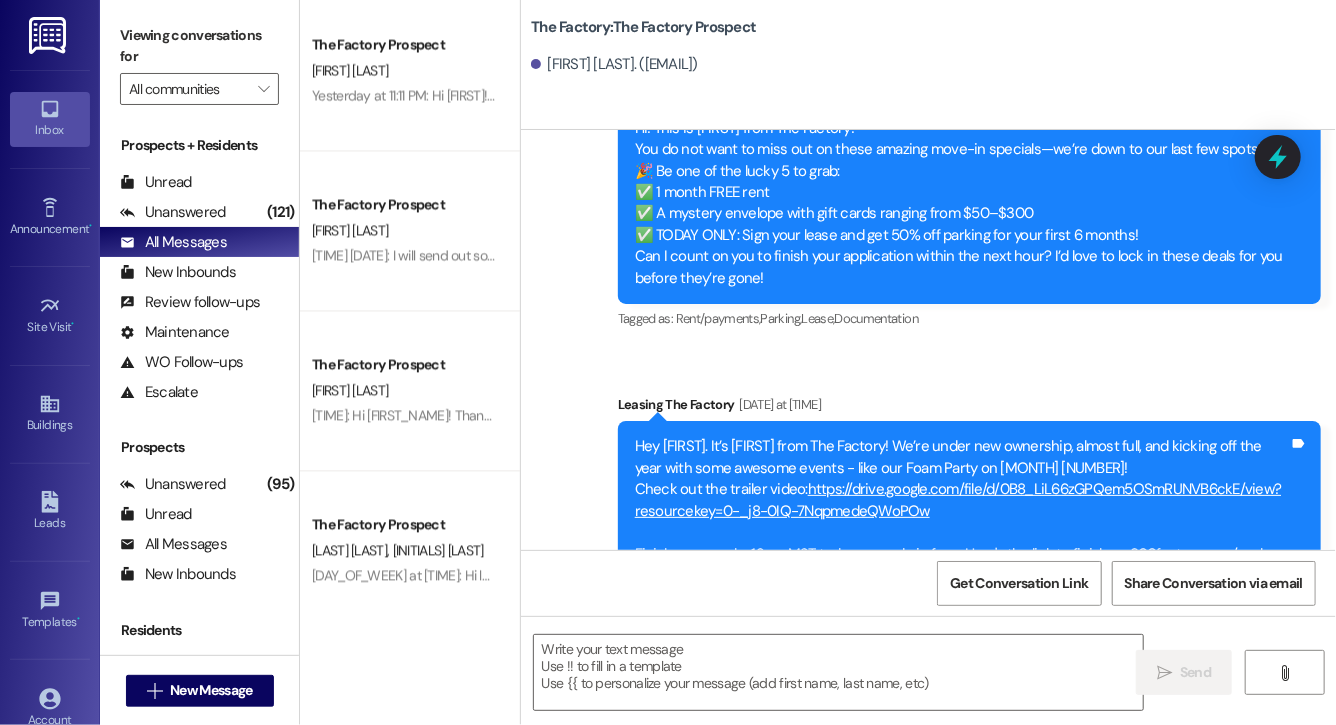 scroll, scrollTop: 21658, scrollLeft: 0, axis: vertical 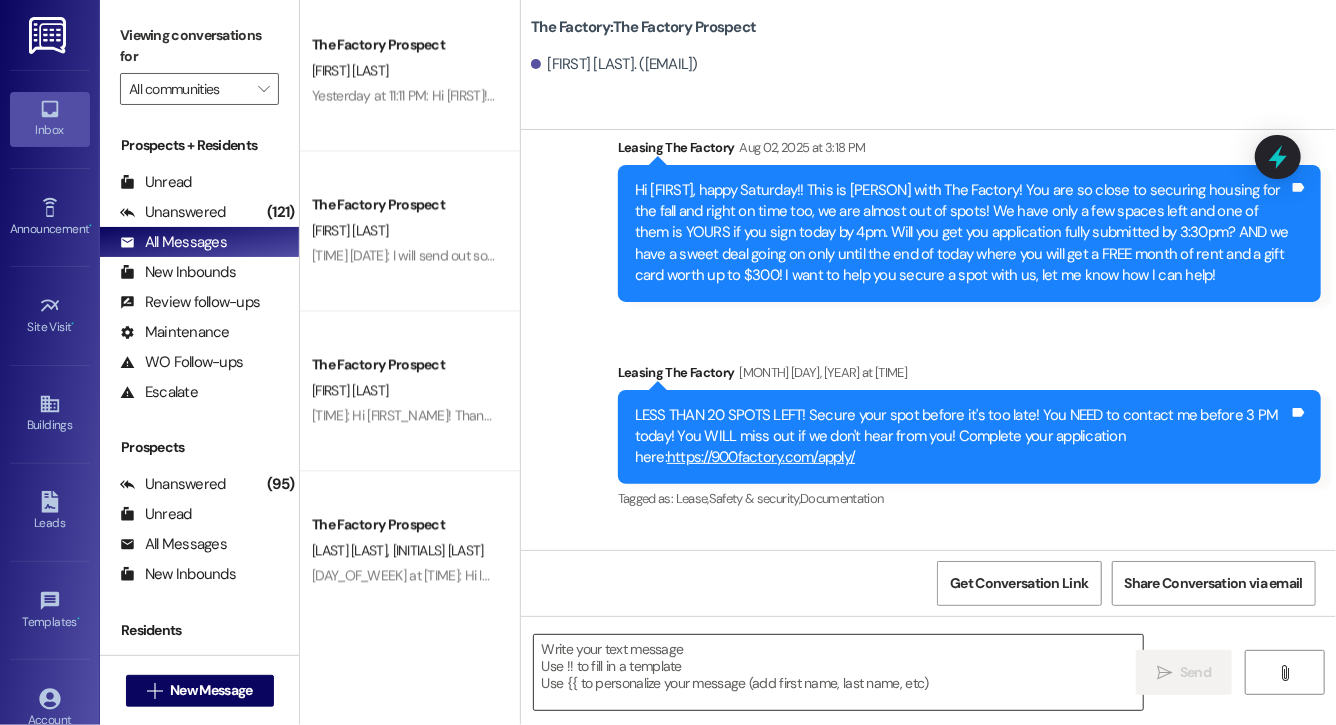 click at bounding box center [838, 672] 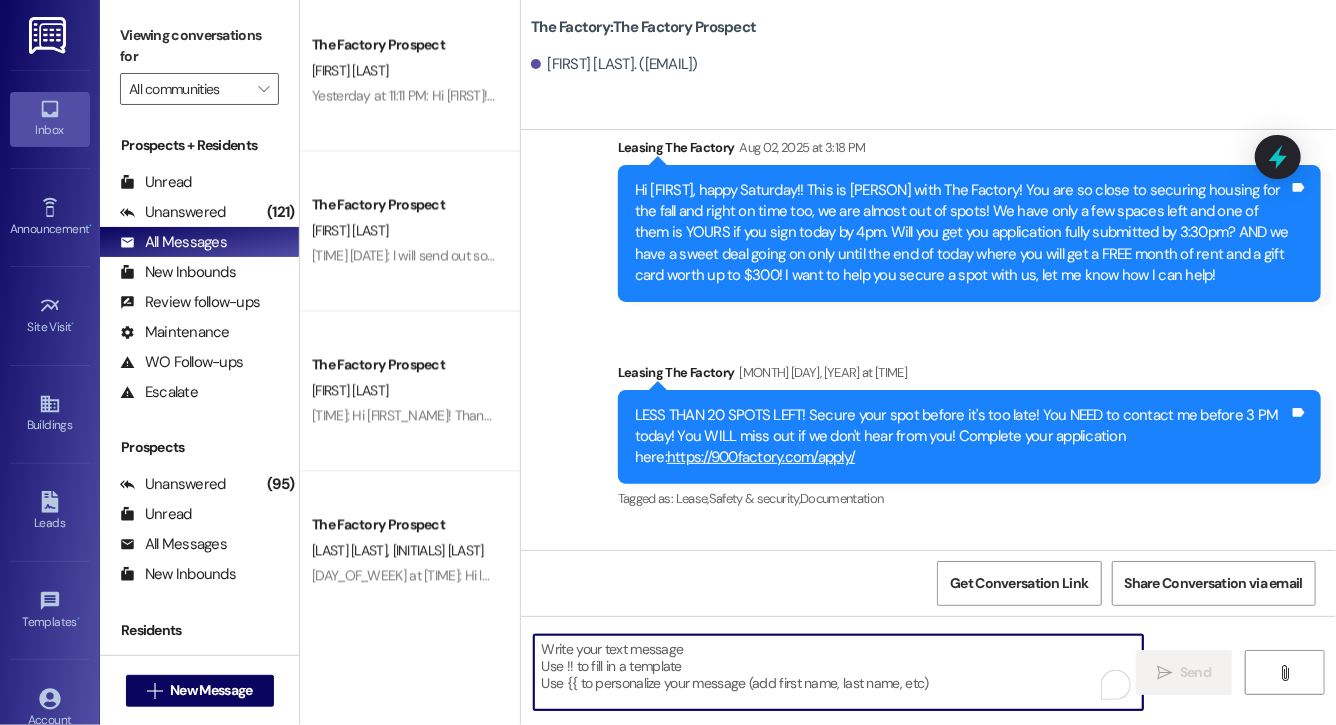 paste on "Hi [FIRST], this is [FIRST] from The Factory. I haven't heard from you since April! It is our policy to send you a quick leasing text each day- so if you're no longer interested, please let us know so that we can take you off the contact list. We only have a few spots left to grant the free month of rent, and in order to receive it, you will need to sign a lease and pay a deposit by tonight. Would you like to complete this today? Happy to help." 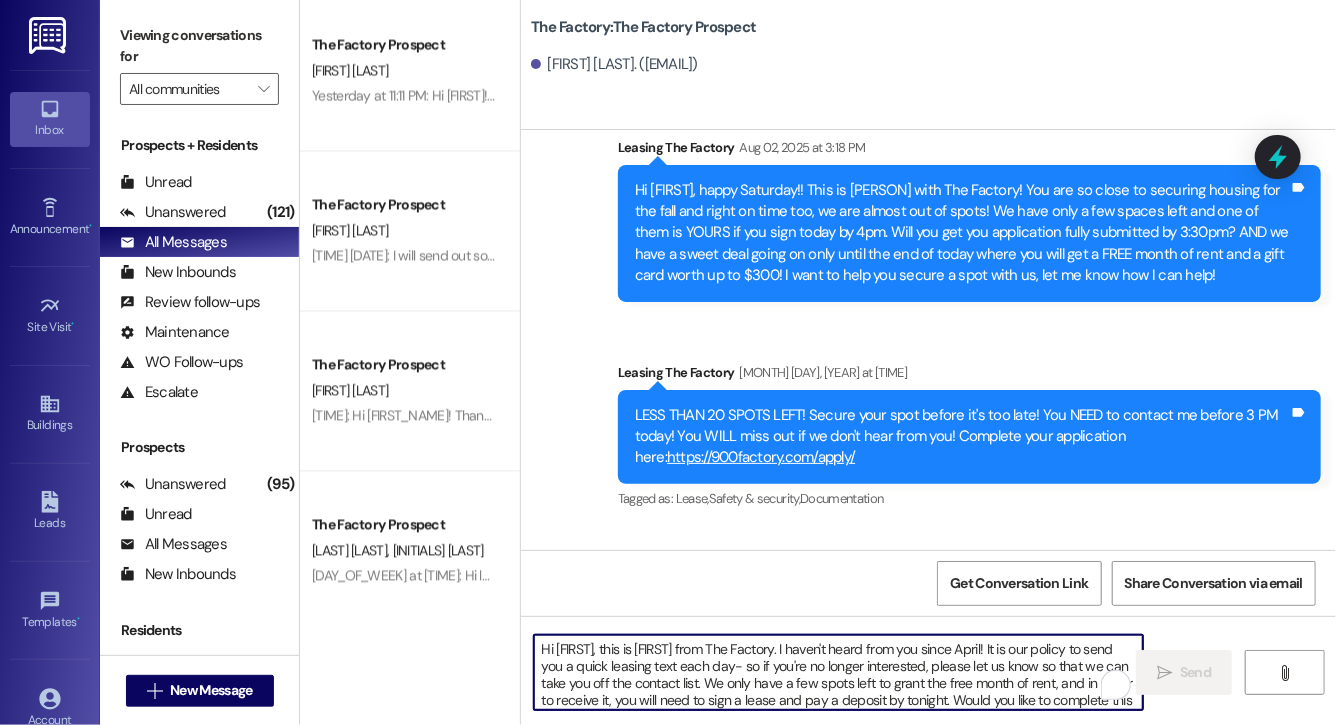 scroll, scrollTop: 34, scrollLeft: 0, axis: vertical 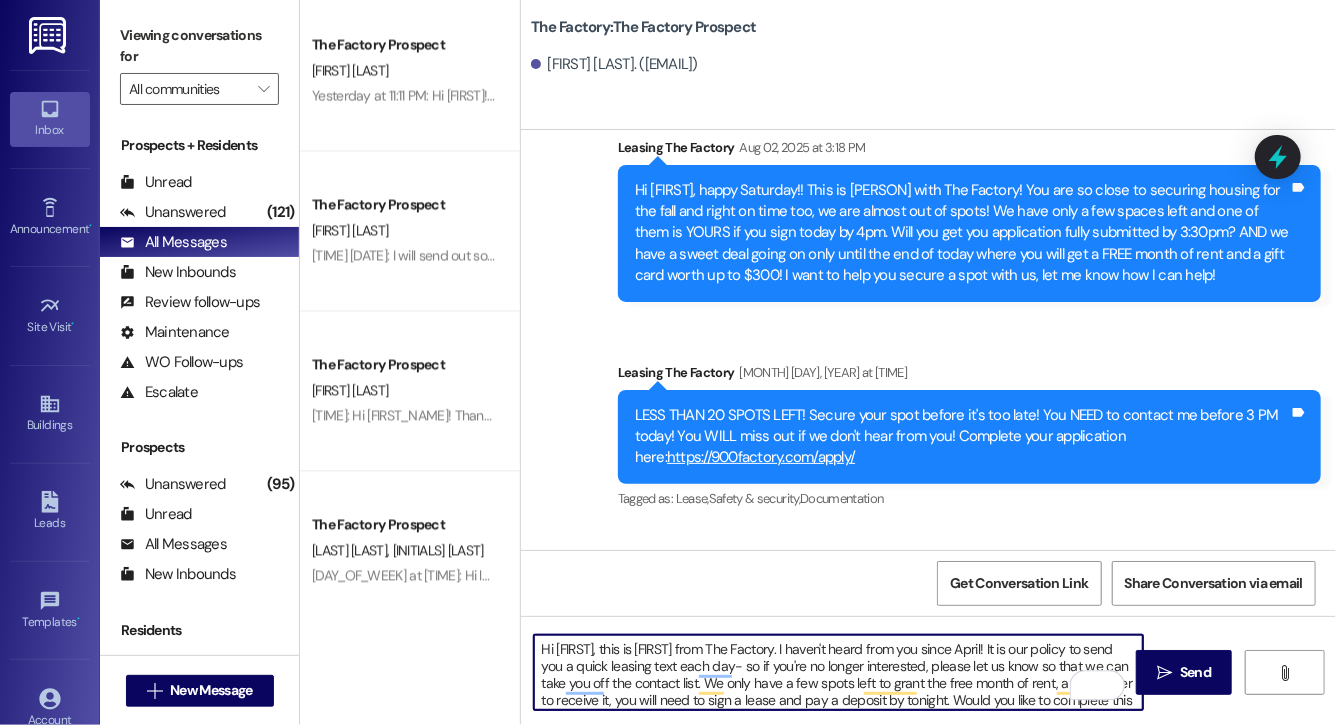 click on "Hi [FIRST], this is [FIRST] from The Factory. I haven't heard from you since April! It is our policy to send you a quick leasing text each day- so if you're no longer interested, please let us know so that we can take you off the contact list. We only have a few spots left to grant the free month of rent, and in order to receive it, you will need to sign a lease and pay a deposit by tonight. Would you like to complete this today? Happy to help." at bounding box center [838, 672] 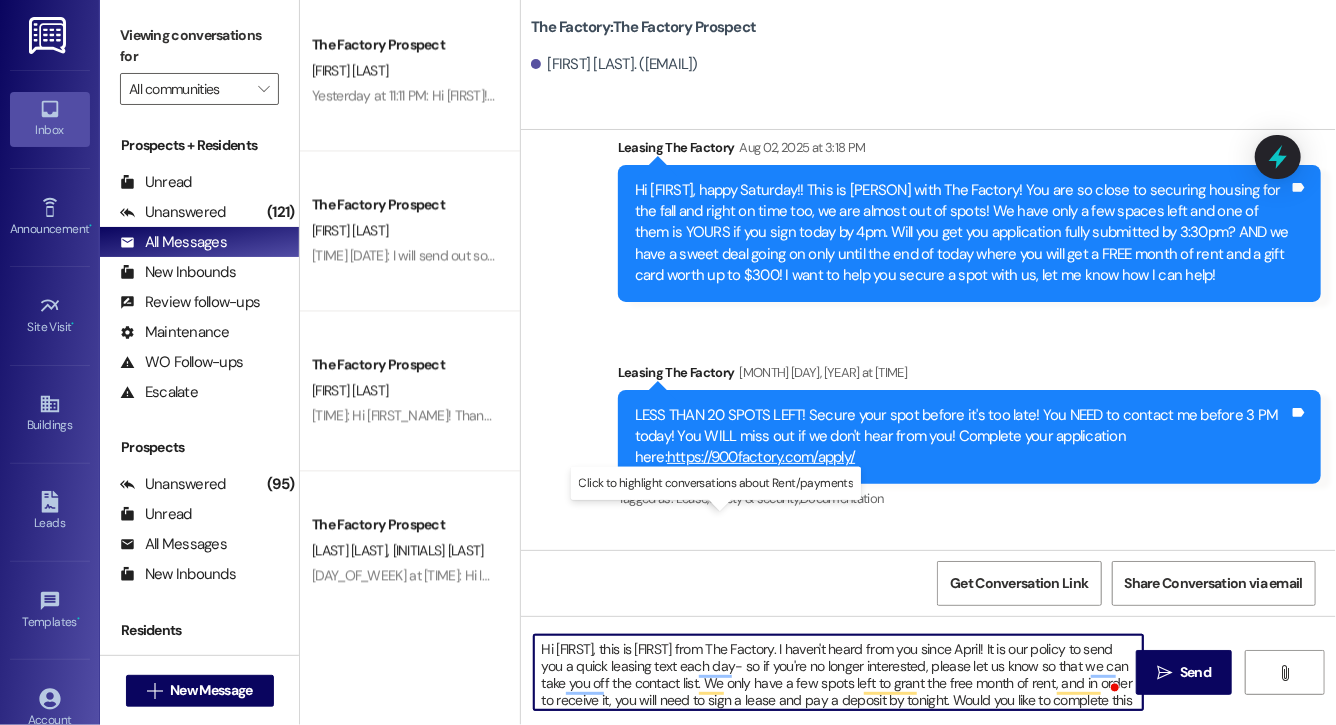 type on "Hi [FIRST], this is Evie from The Factory. I haven't heard from you since April! It is our policy to send you a quick leasing text each day- so if you're no longer interested, please let us know so that we can take you off the contact list. We only have a few spots left to grant the free month of rent, and in order to receive it, you will need to sign a lease and pay a deposit by tonight. Would you like to complete this today? Happy to help." 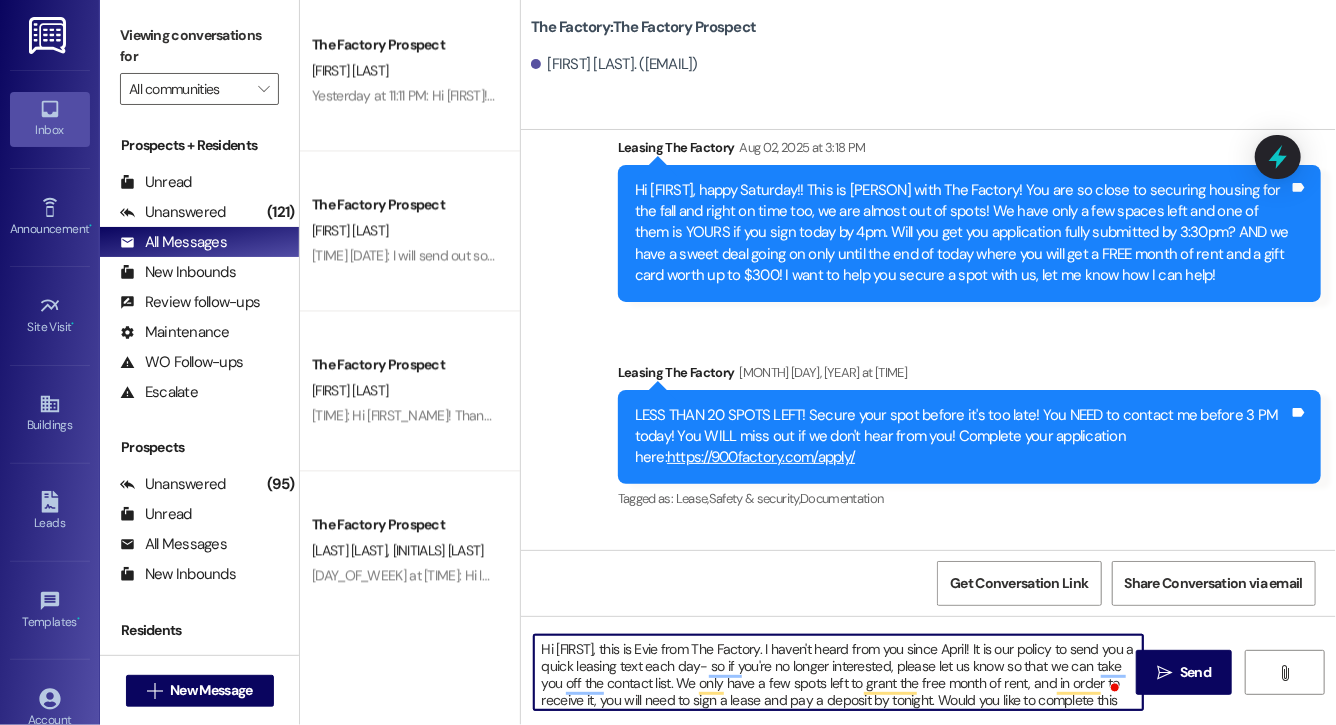 click on "Hi [FIRST], this is Evie from The Factory. I haven't heard from you since April! It is our policy to send you a quick leasing text each day- so if you're no longer interested, please let us know so that we can take you off the contact list. We only have a few spots left to grant the free month of rent, and in order to receive it, you will need to sign a lease and pay a deposit by tonight. Would you like to complete this today? Happy to help." at bounding box center [838, 672] 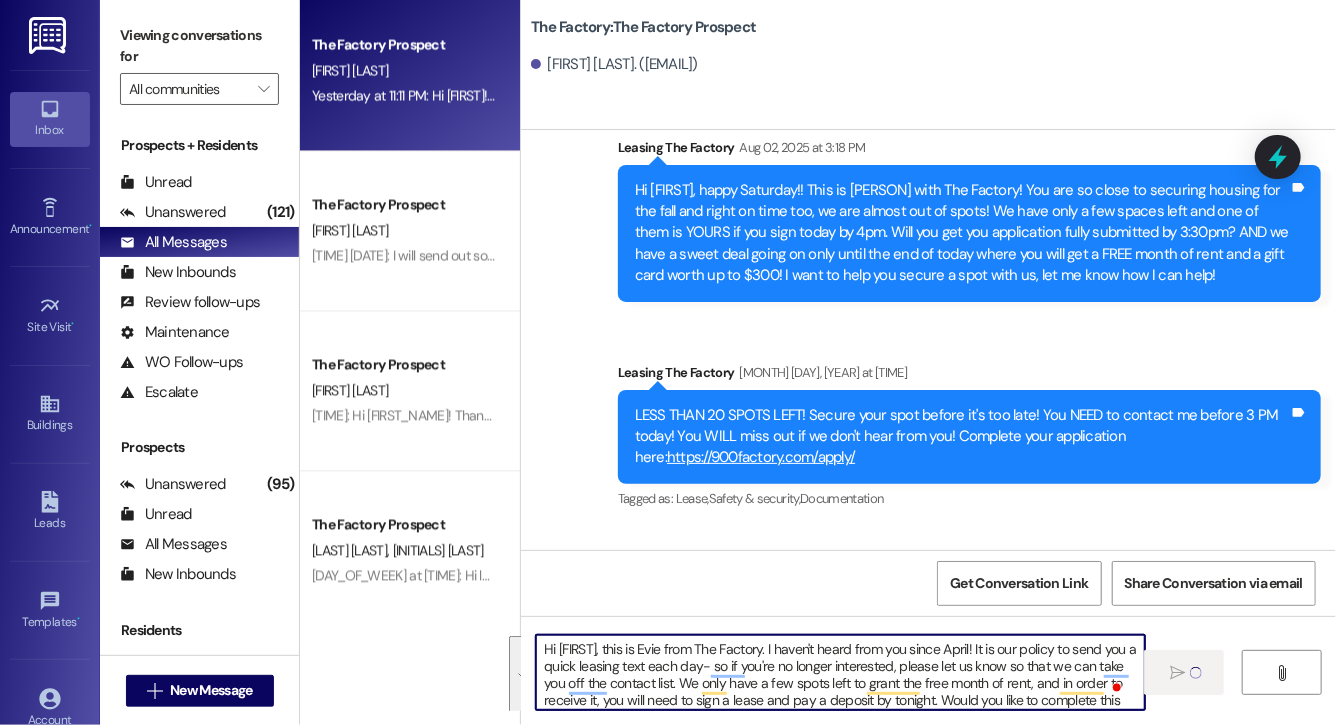 type 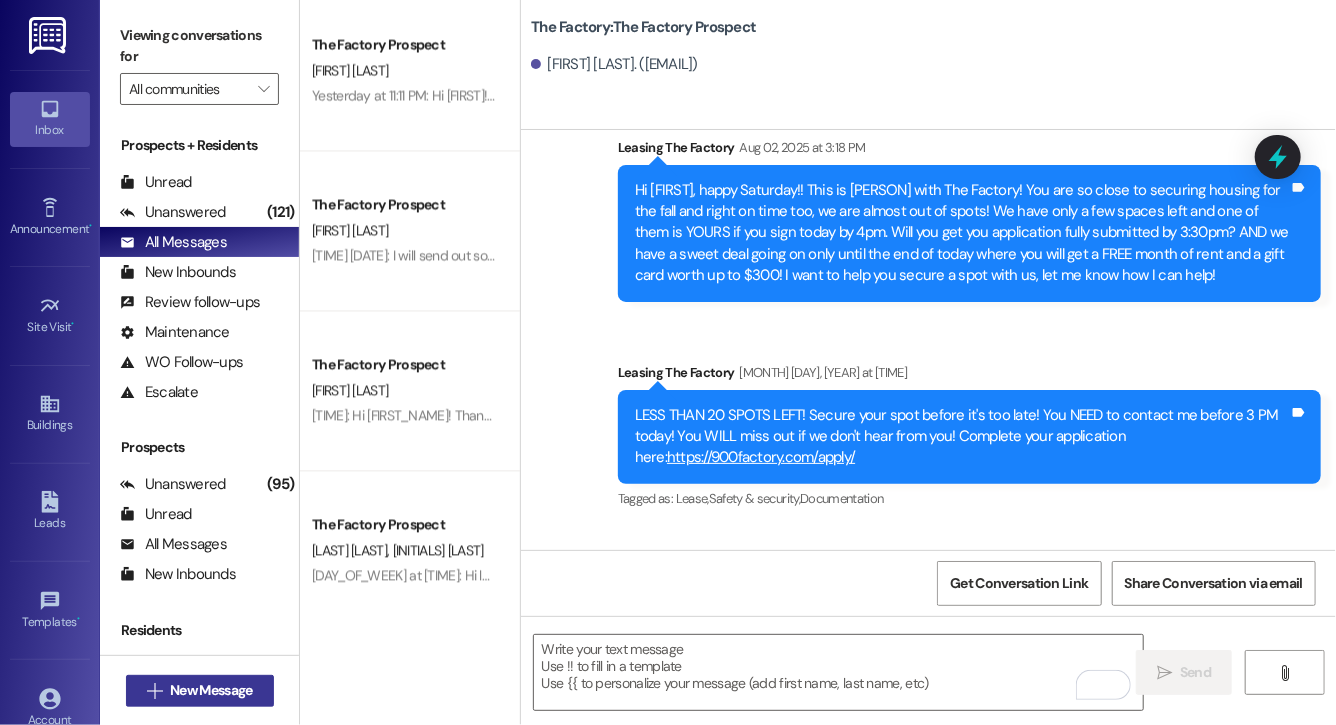 click on "New Message" at bounding box center (211, 690) 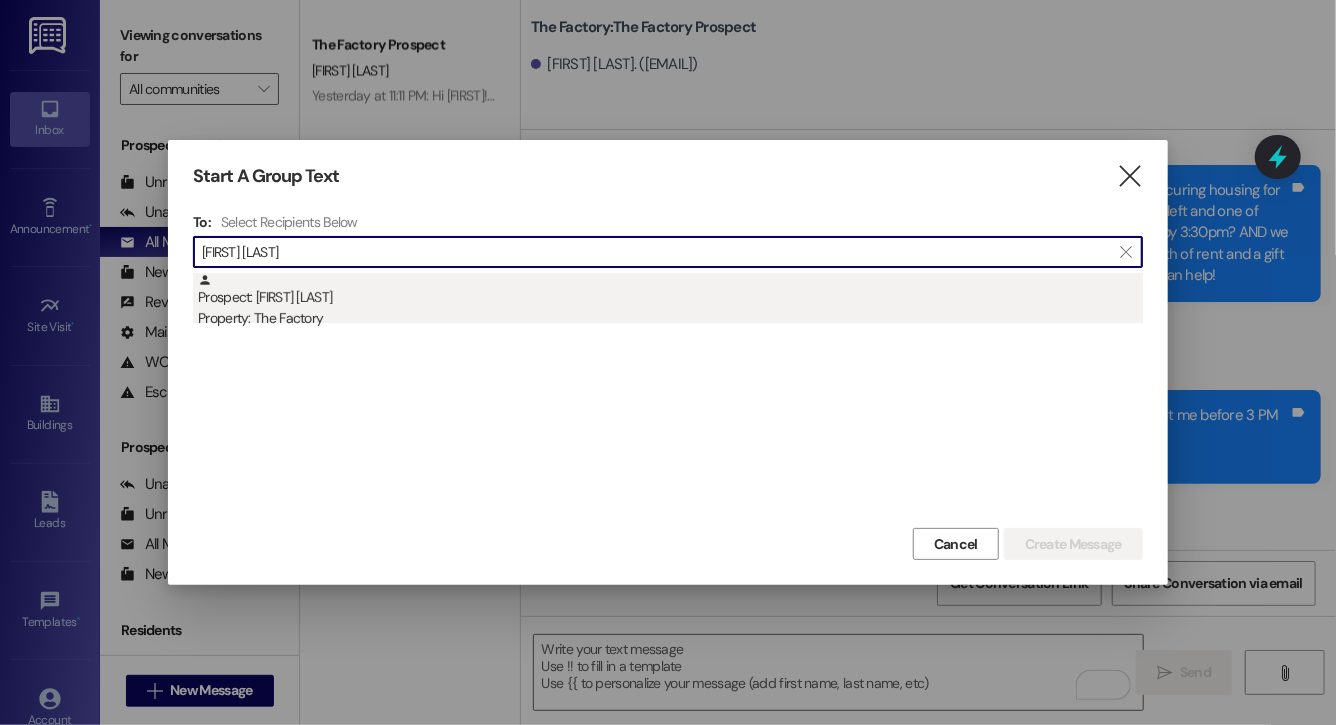 type on "[FIRST] [LAST]" 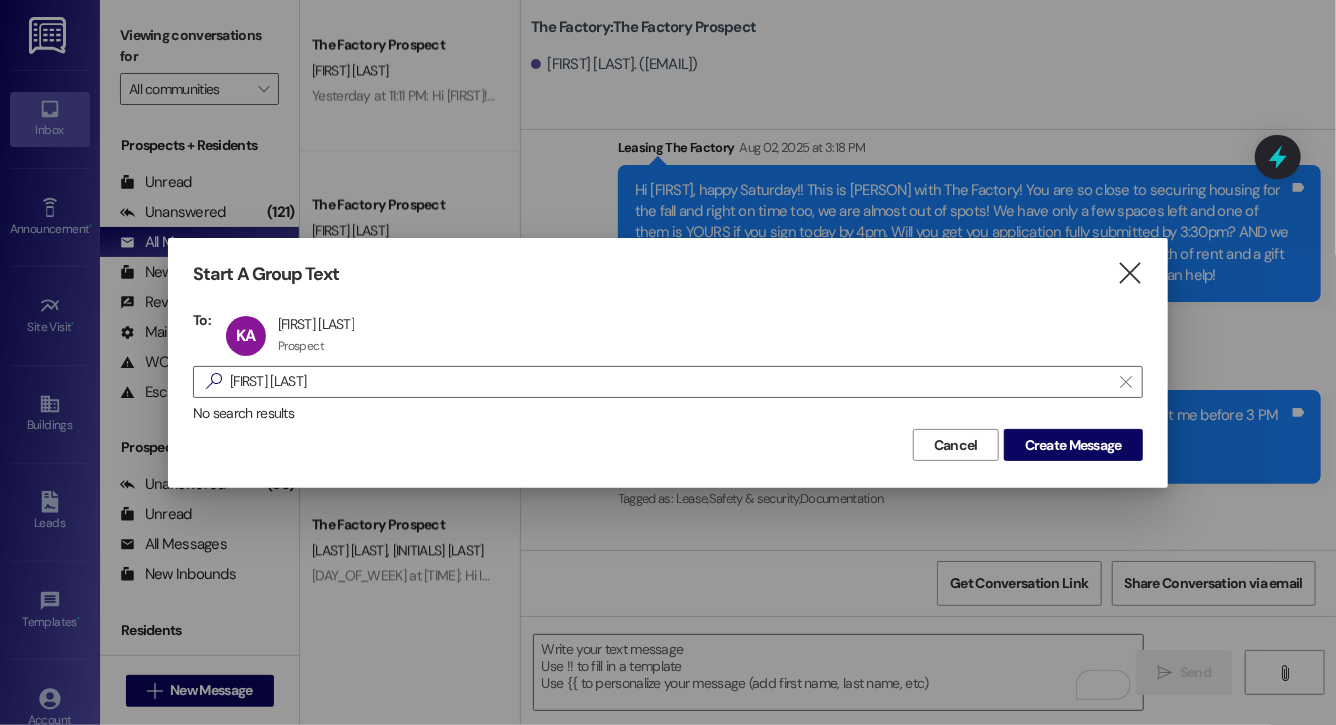 click on "Start A Group Text  To: KA Kyle Astin Kyle Astin Prospect Prospect click to remove  kyle astin  No search results Cancel Create Message" at bounding box center [668, 362] 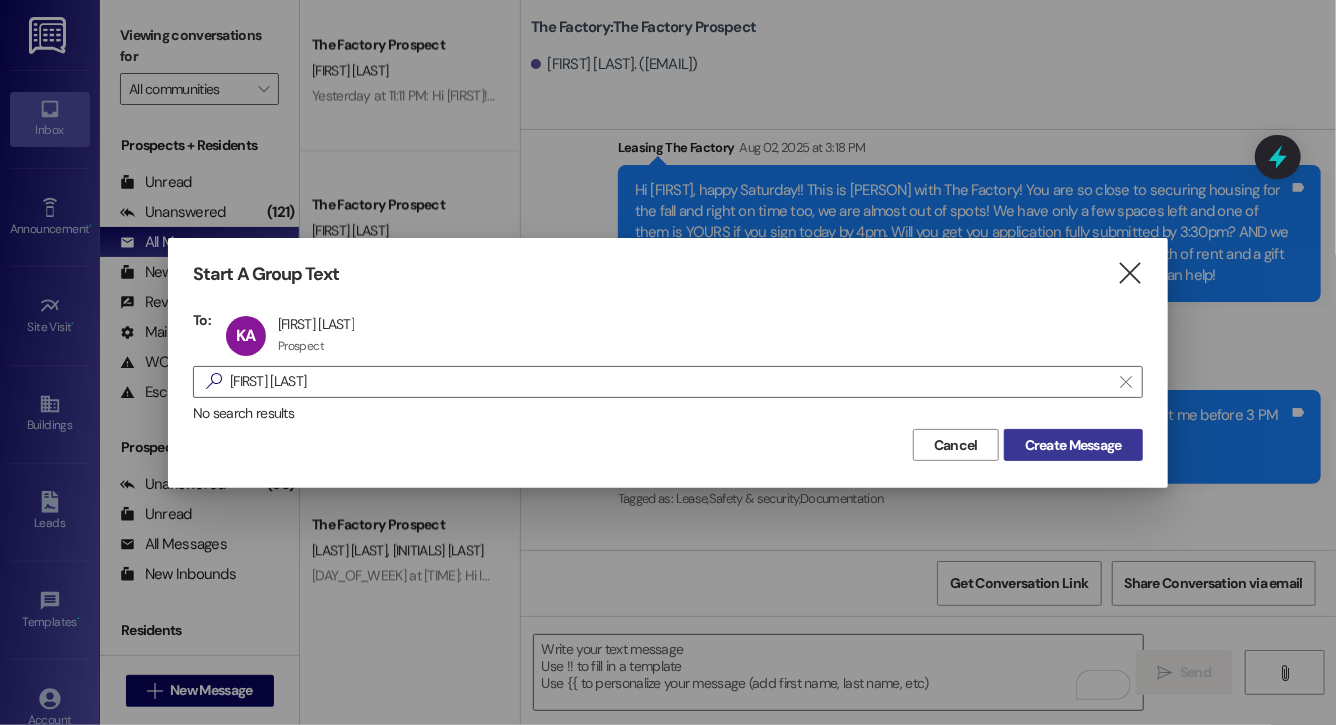 click on "Create Message" at bounding box center (1073, 445) 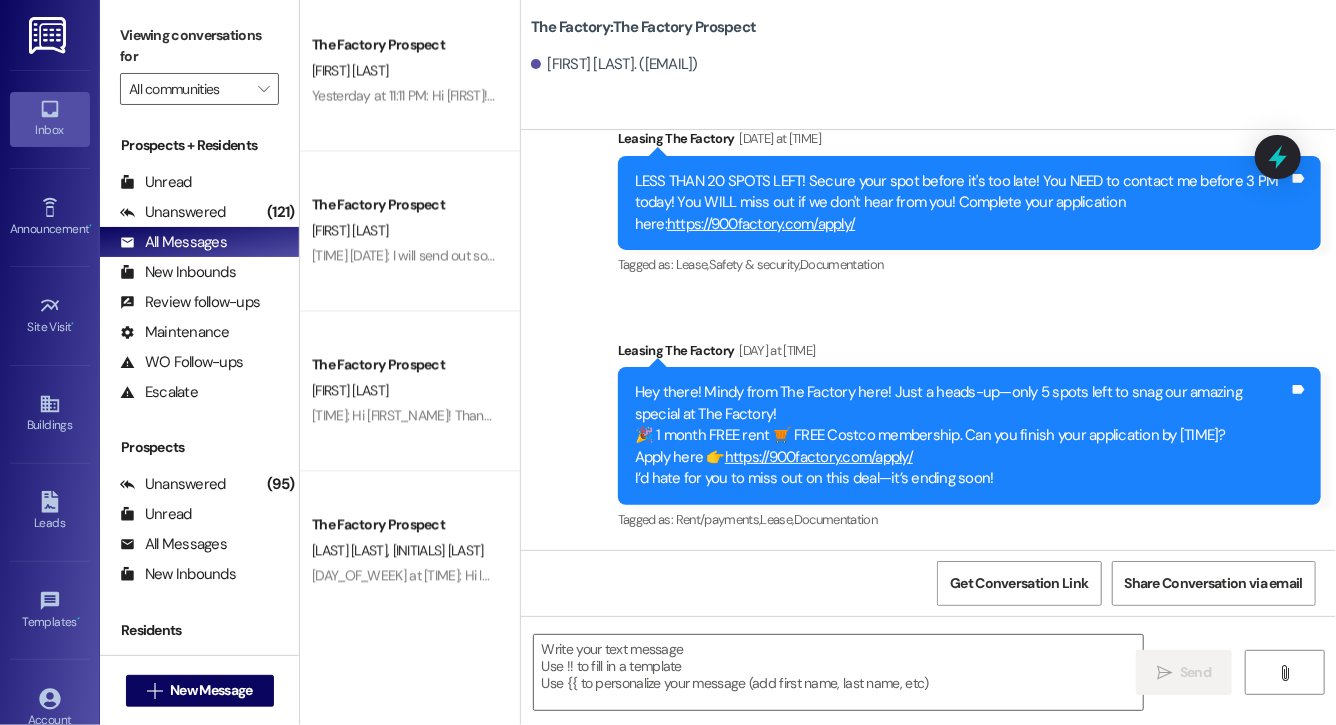 scroll, scrollTop: 21212, scrollLeft: 0, axis: vertical 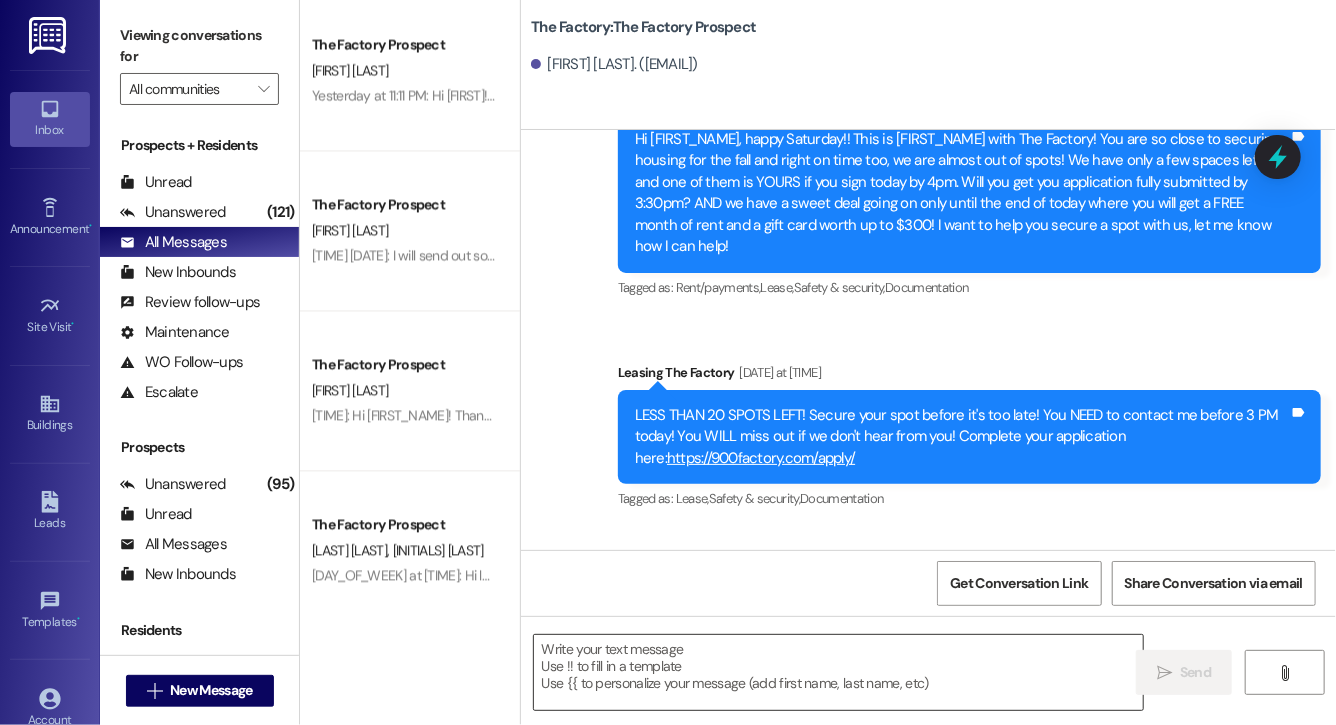 click at bounding box center (838, 672) 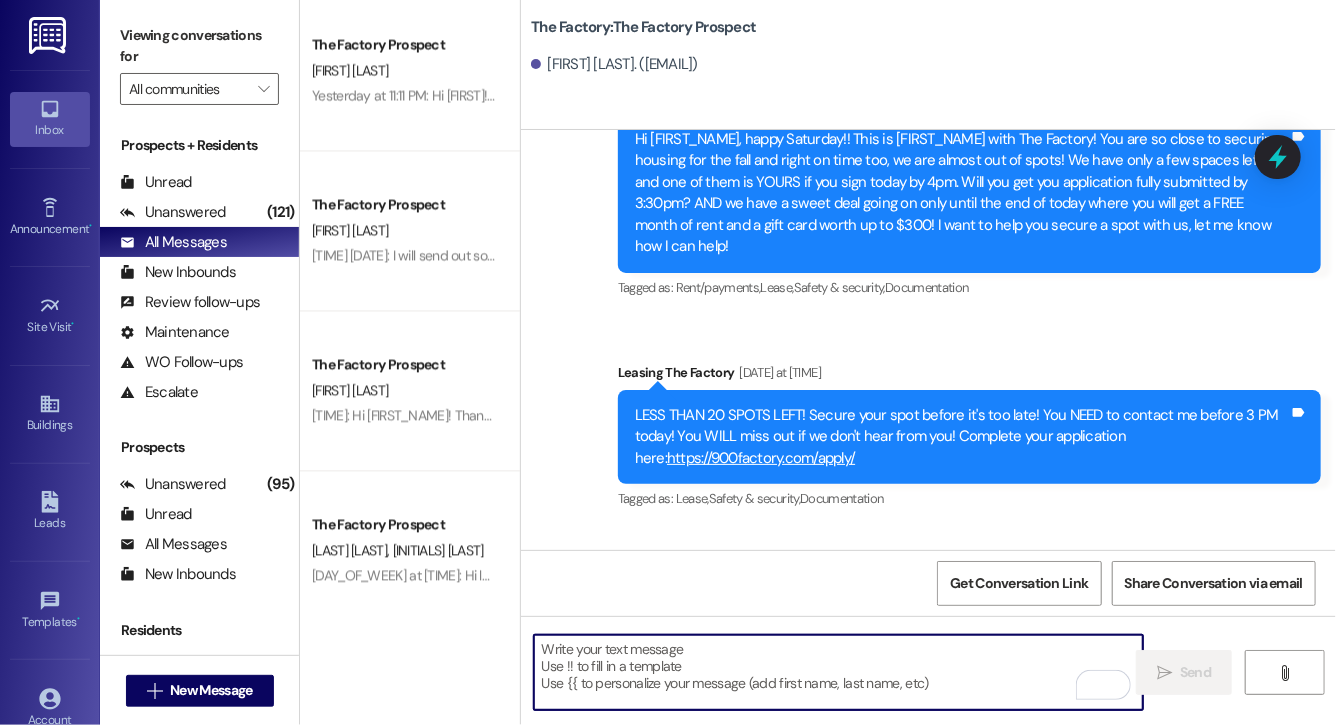 paste on "Hi [FIRST], this is Evie from The Factory. I haven't heard from you since April! It is our policy to send you a quick leasing text each day- so if you're no longer interested, please let us know so that we can take you off the contact list. We only have a few spots left to grant the free month of rent, and in order to receive it, you will need to sign a lease and pay a deposit by tonight. Would you like to complete this today? Happy to help." 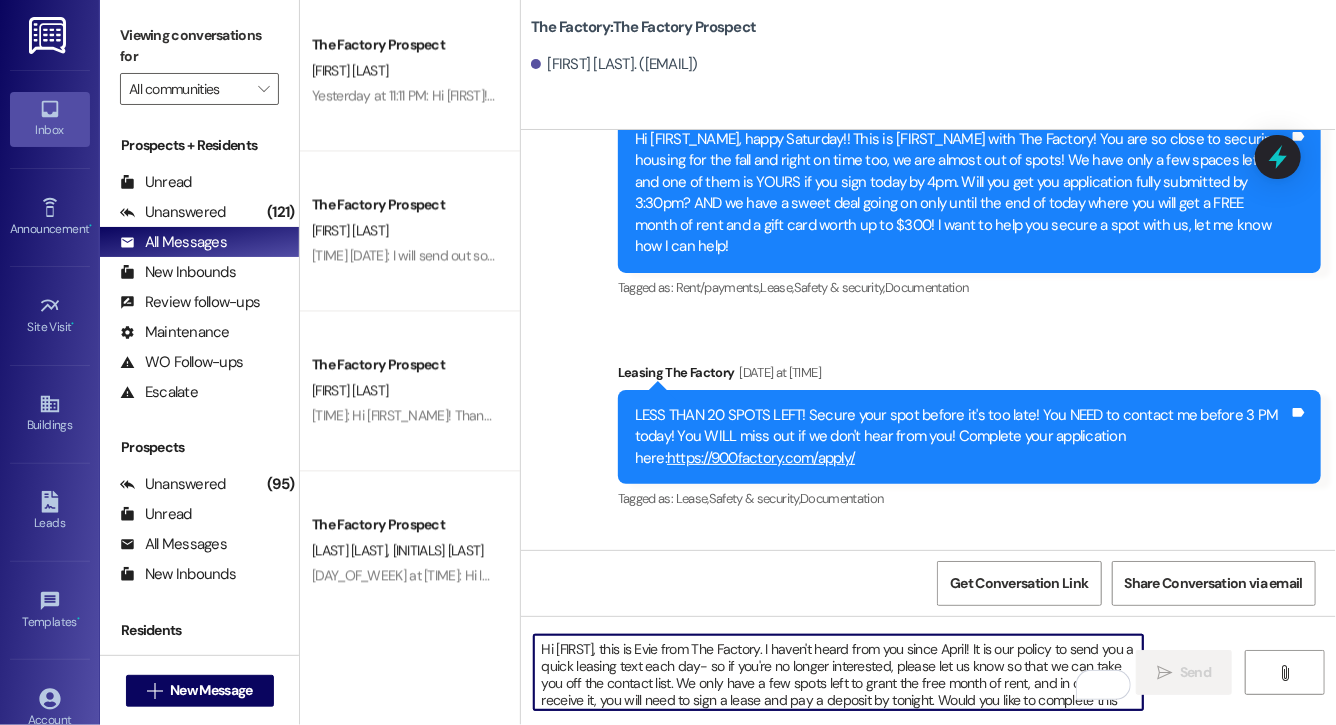 scroll, scrollTop: 34, scrollLeft: 0, axis: vertical 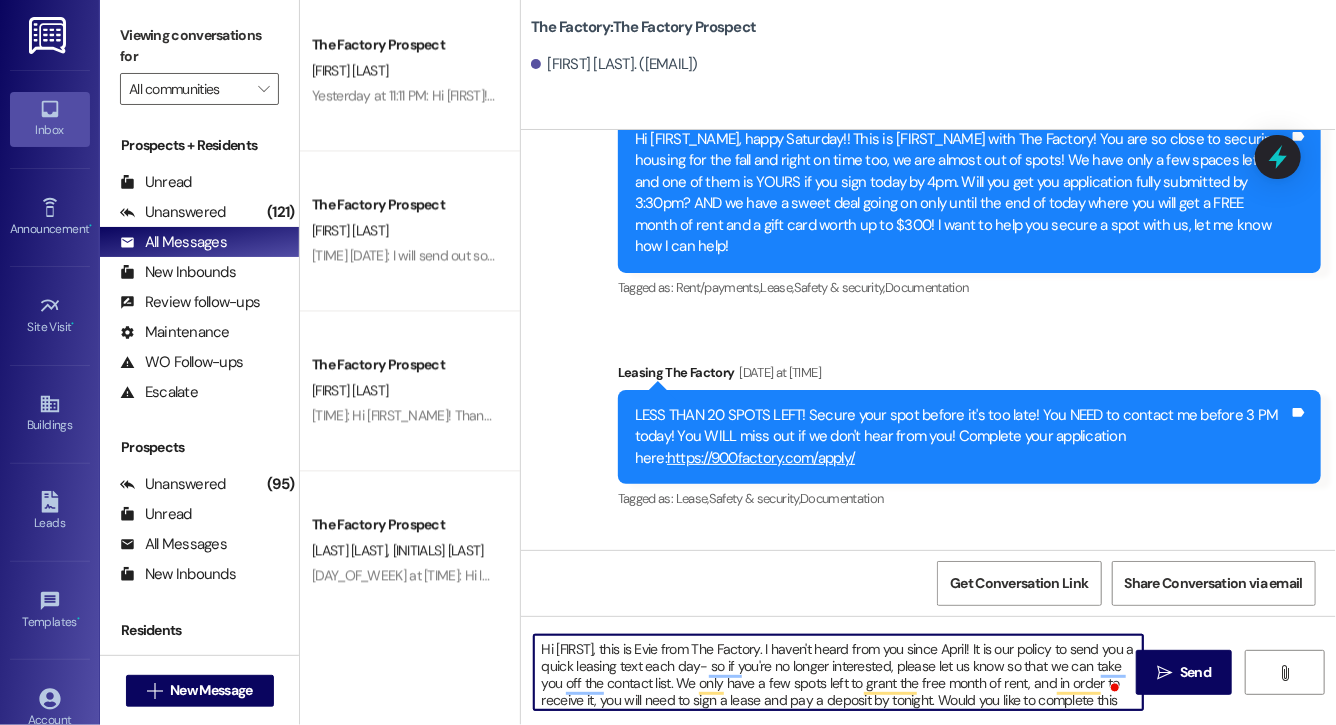 click on "Hi [FIRST], this is Evie from The Factory. I haven't heard from you since April! It is our policy to send you a quick leasing text each day- so if you're no longer interested, please let us know so that we can take you off the contact list. We only have a few spots left to grant the free month of rent, and in order to receive it, you will need to sign a lease and pay a deposit by tonight. Would you like to complete this today? Happy to help." at bounding box center (838, 672) 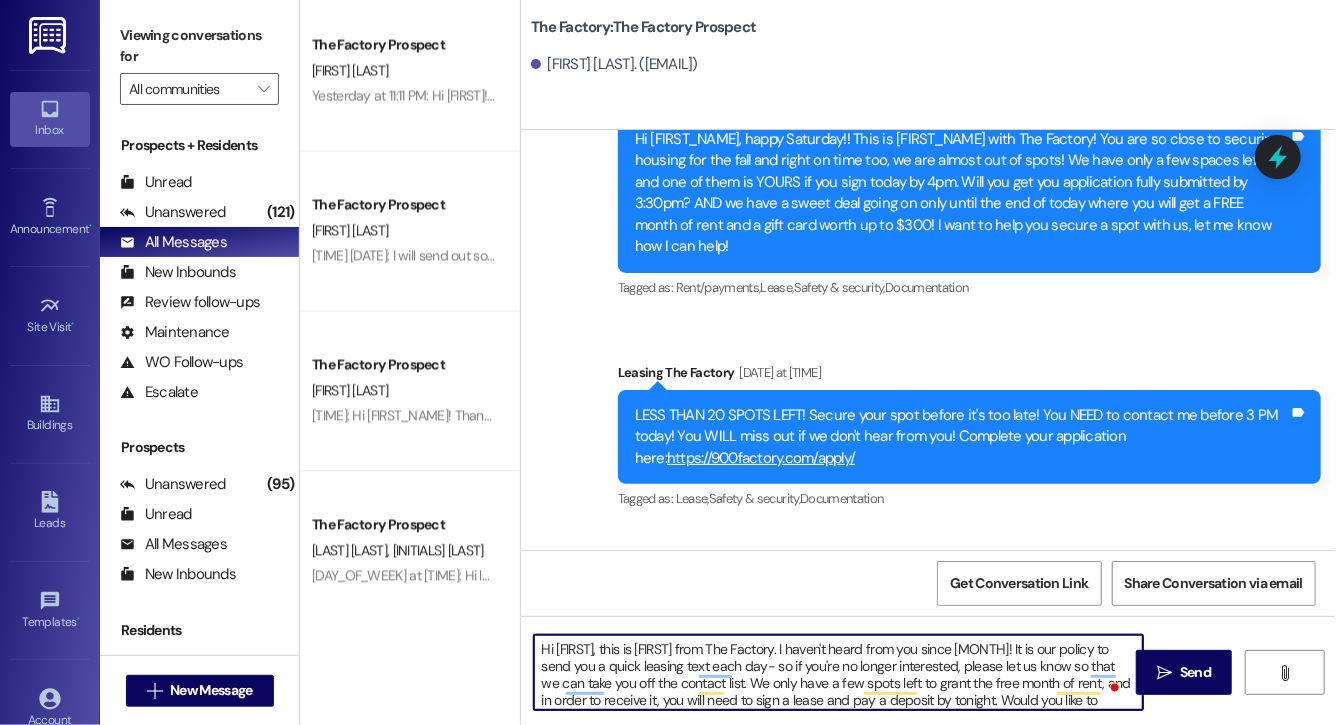 type on "Hi Kyle, this is Evie from The Factory. I haven't heard from you since April! It is our policy to send you a quick leasing text each day- so if you're no longer interested, please let us know so that we can take you off the contact list. We only have a few spots left to grant the free month of rent, and in order to receive it, you will need to sign a lease and pay a deposit by tonight. Would you like to complete this today? Happy to help." 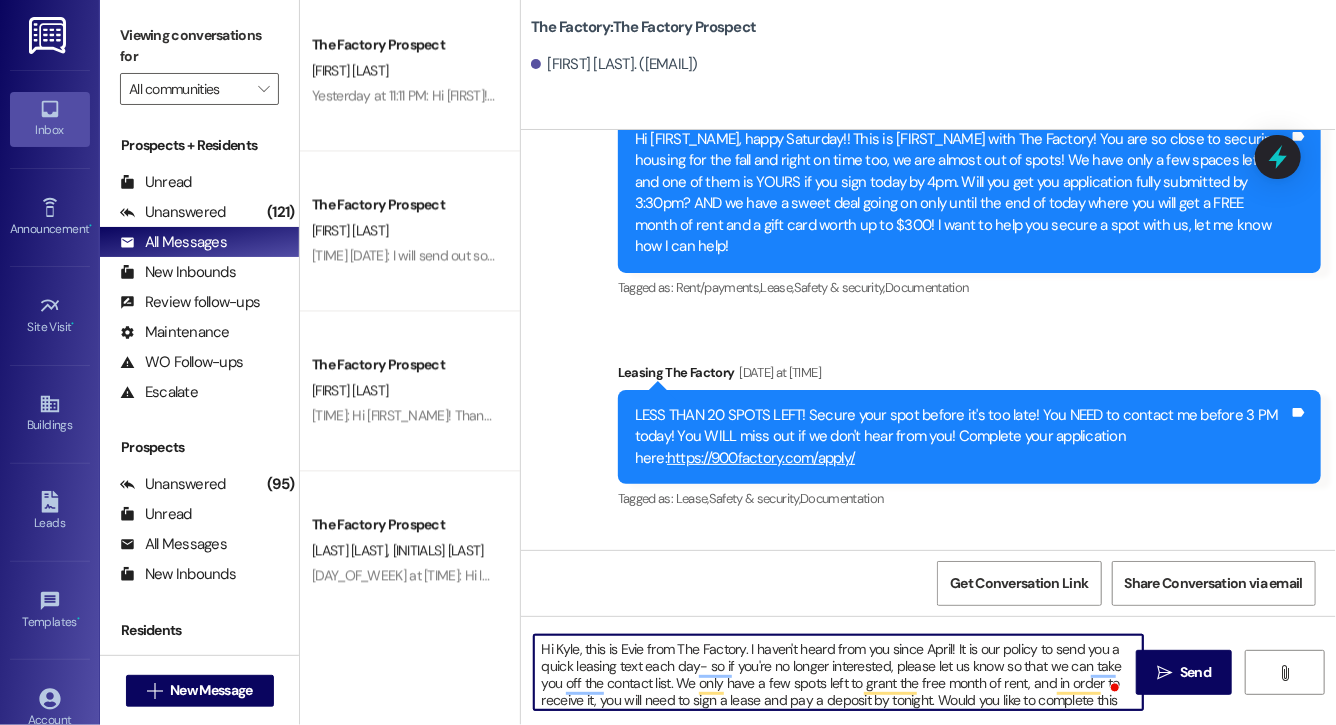 click on "Hi Kyle, this is Evie from The Factory. I haven't heard from you since April! It is our policy to send you a quick leasing text each day- so if you're no longer interested, please let us know so that we can take you off the contact list. We only have a few spots left to grant the free month of rent, and in order to receive it, you will need to sign a lease and pay a deposit by tonight. Would you like to complete this today? Happy to help." at bounding box center [838, 672] 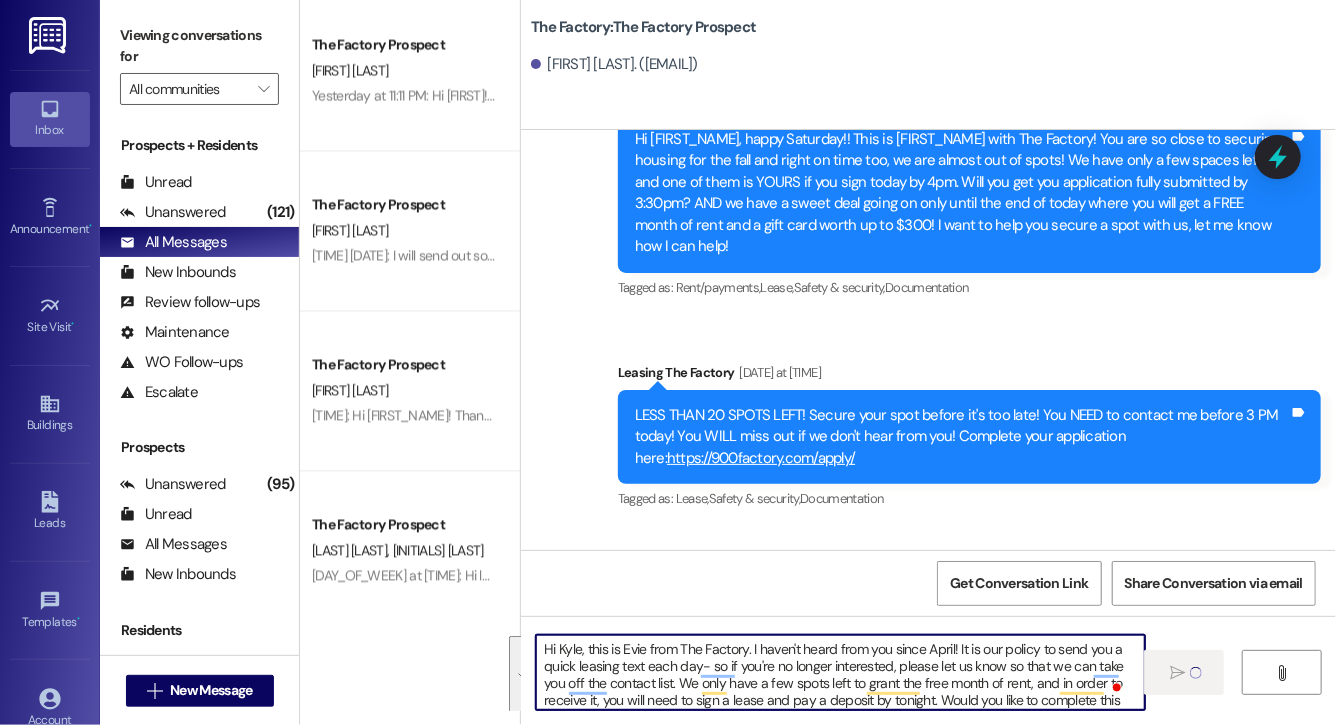 type 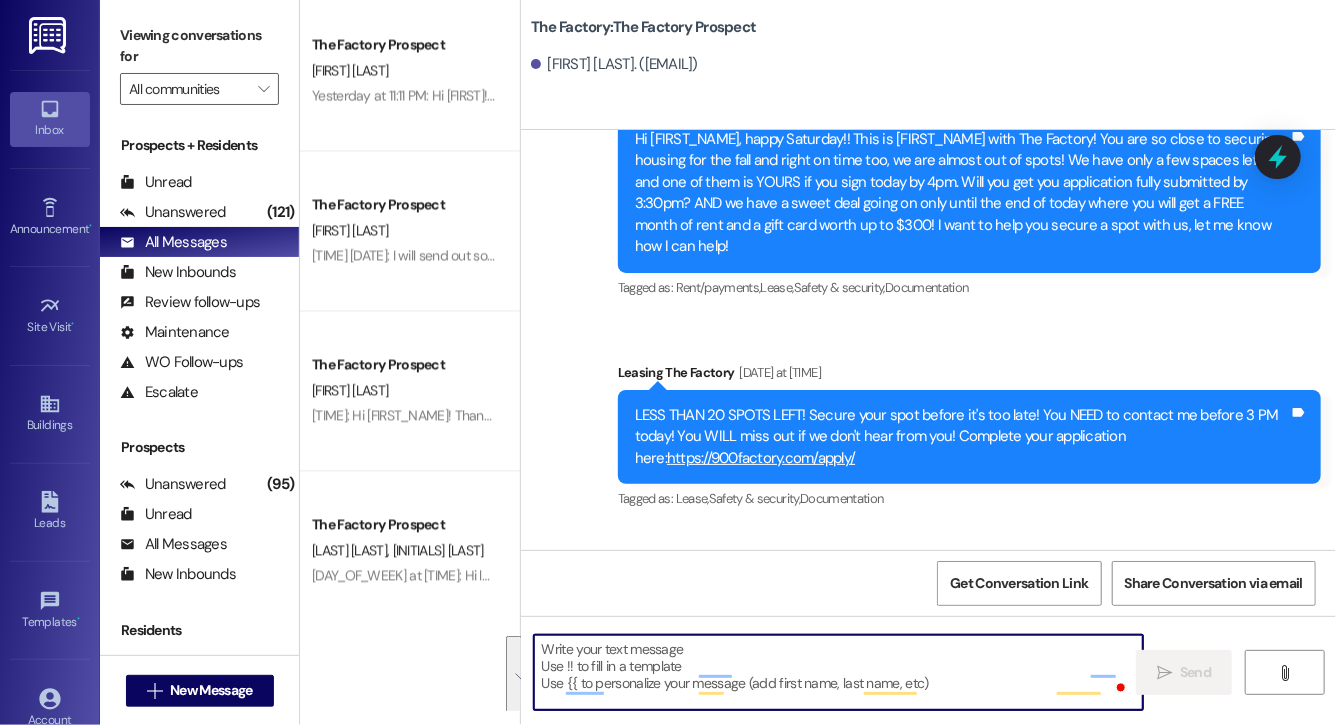 scroll, scrollTop: 21437, scrollLeft: 0, axis: vertical 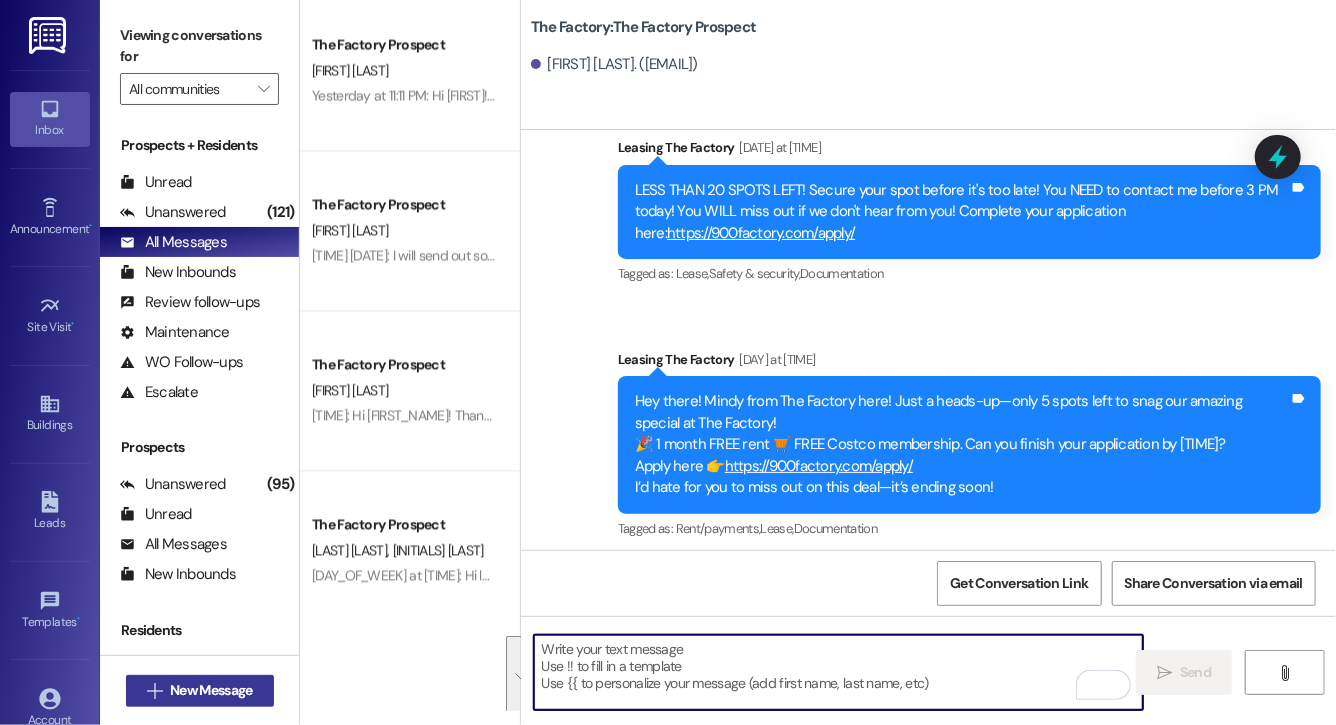 click on "New Message" at bounding box center (211, 690) 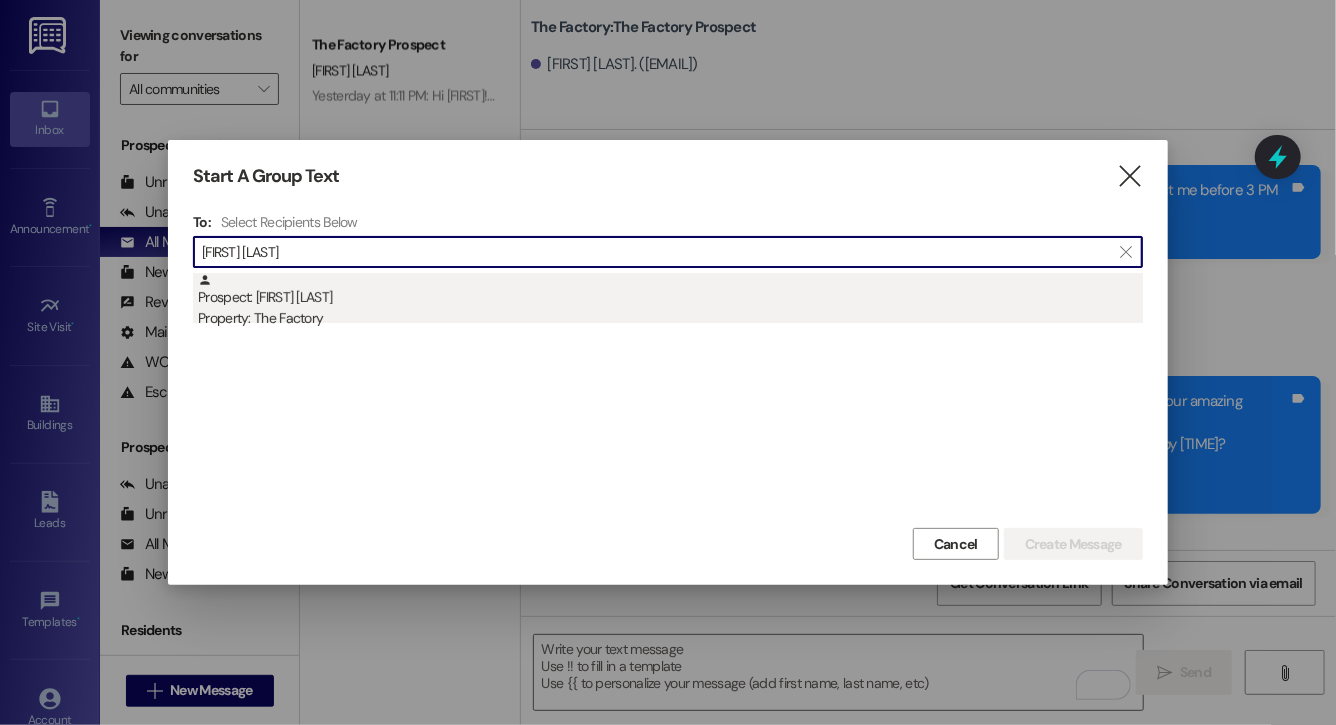 type on "[FIRST] [LAST]" 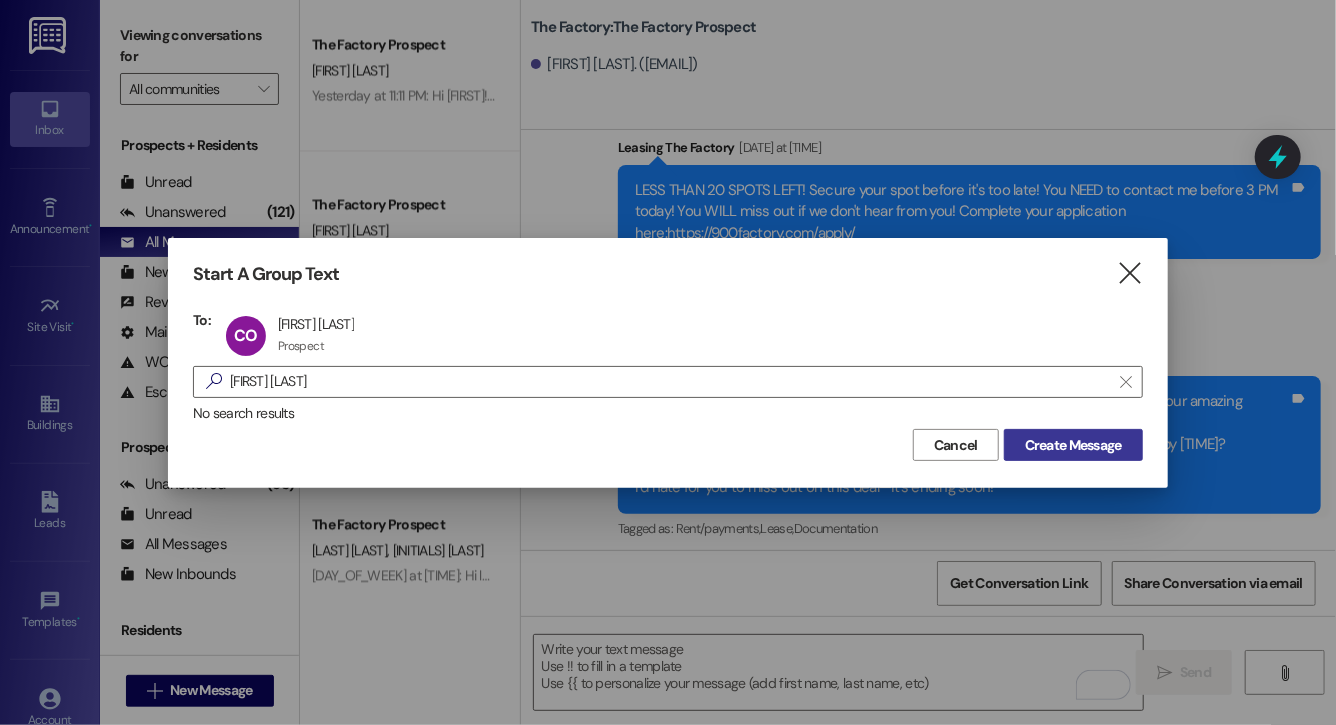 click on "Create Message" at bounding box center (1073, 445) 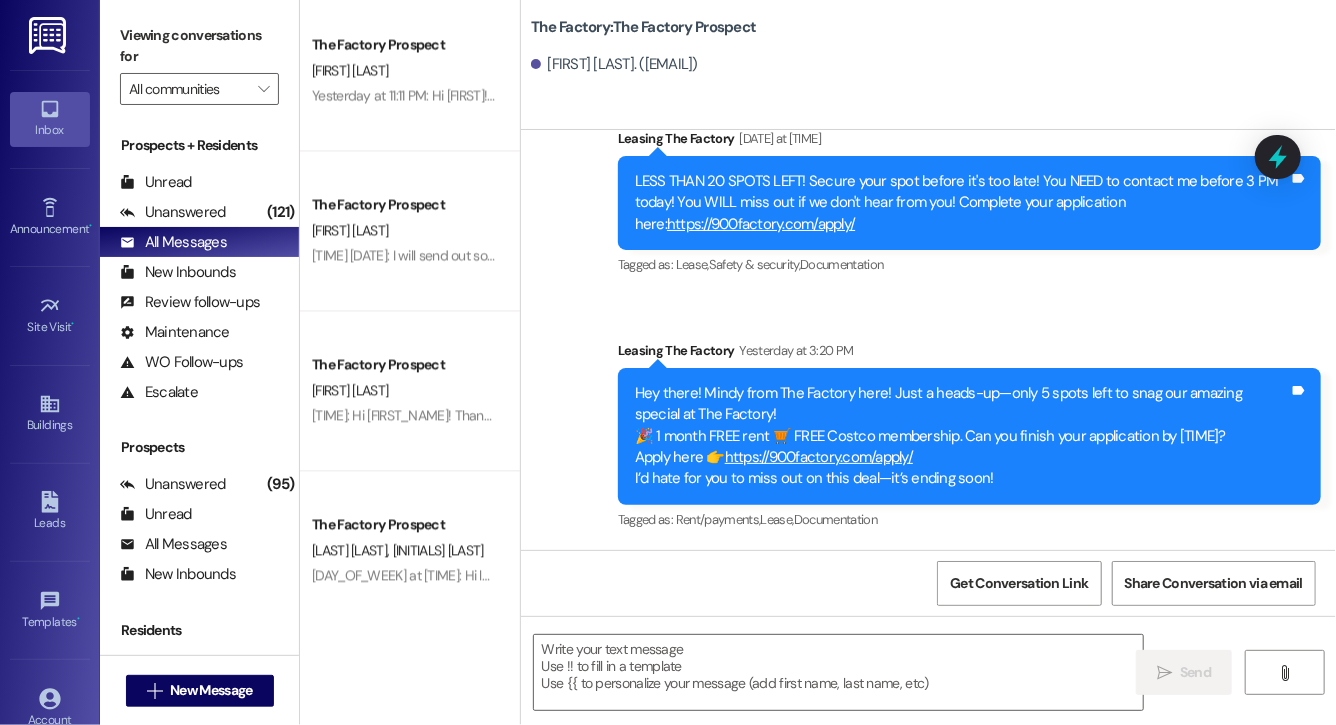 scroll, scrollTop: 19971, scrollLeft: 0, axis: vertical 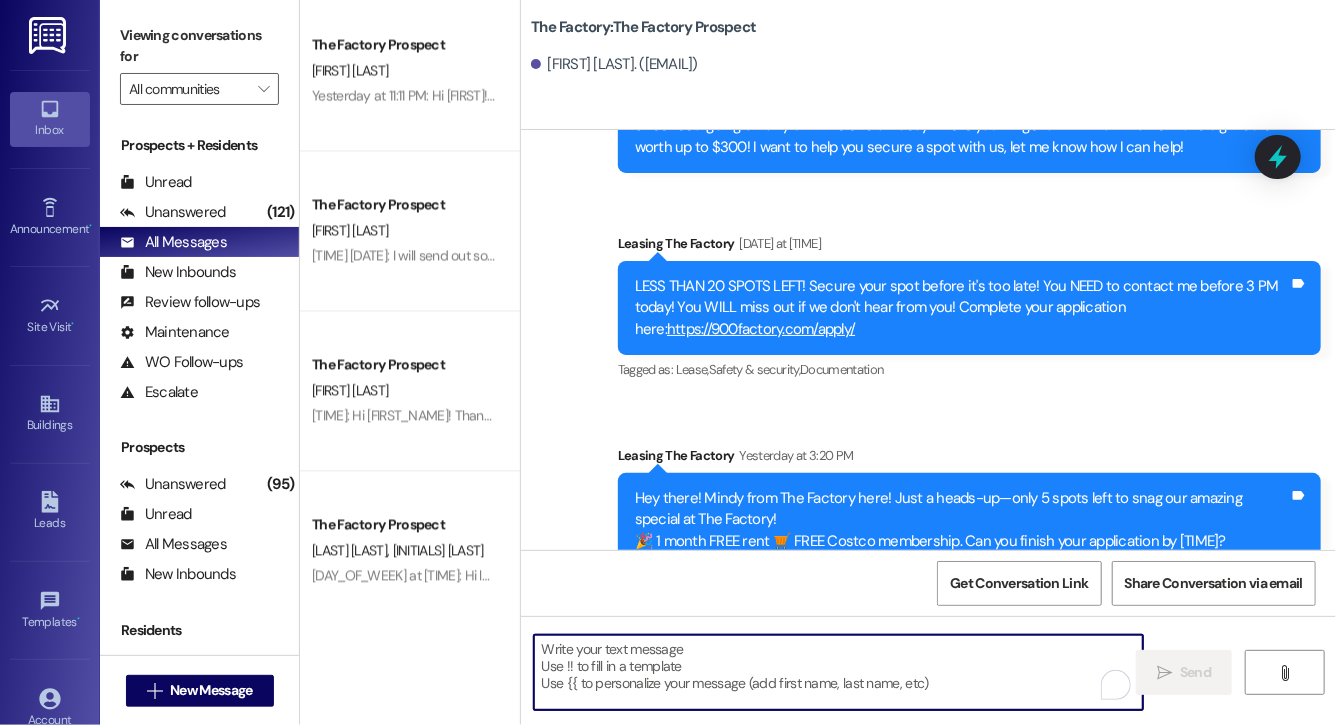 click at bounding box center (838, 672) 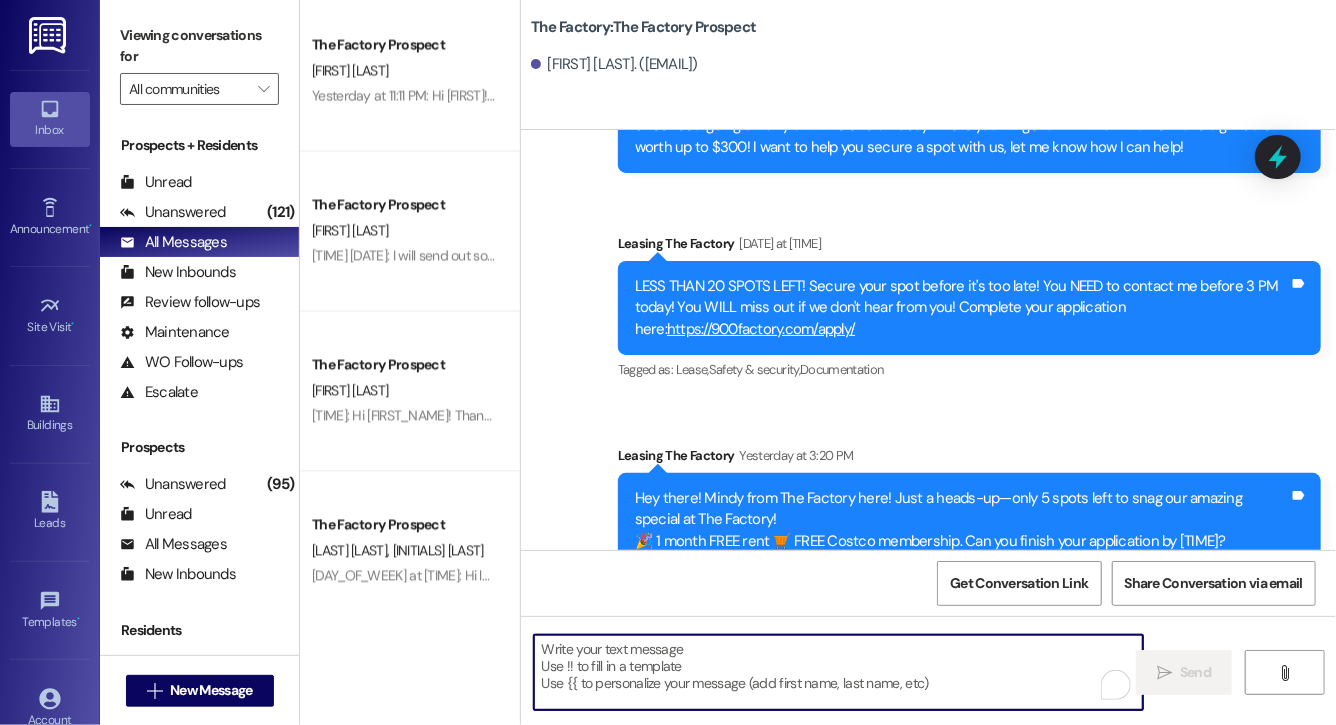 paste on "Hi Kyle, this is Evie from The Factory. I haven't heard from you since April! It is our policy to send you a quick leasing text each day- so if you're no longer interested, please let us know so that we can take you off the contact list. We only have a few spots left to grant the free month of rent, and in order to receive it, you will need to sign a lease and pay a deposit by tonight. Would you like to complete this today? Happy to help." 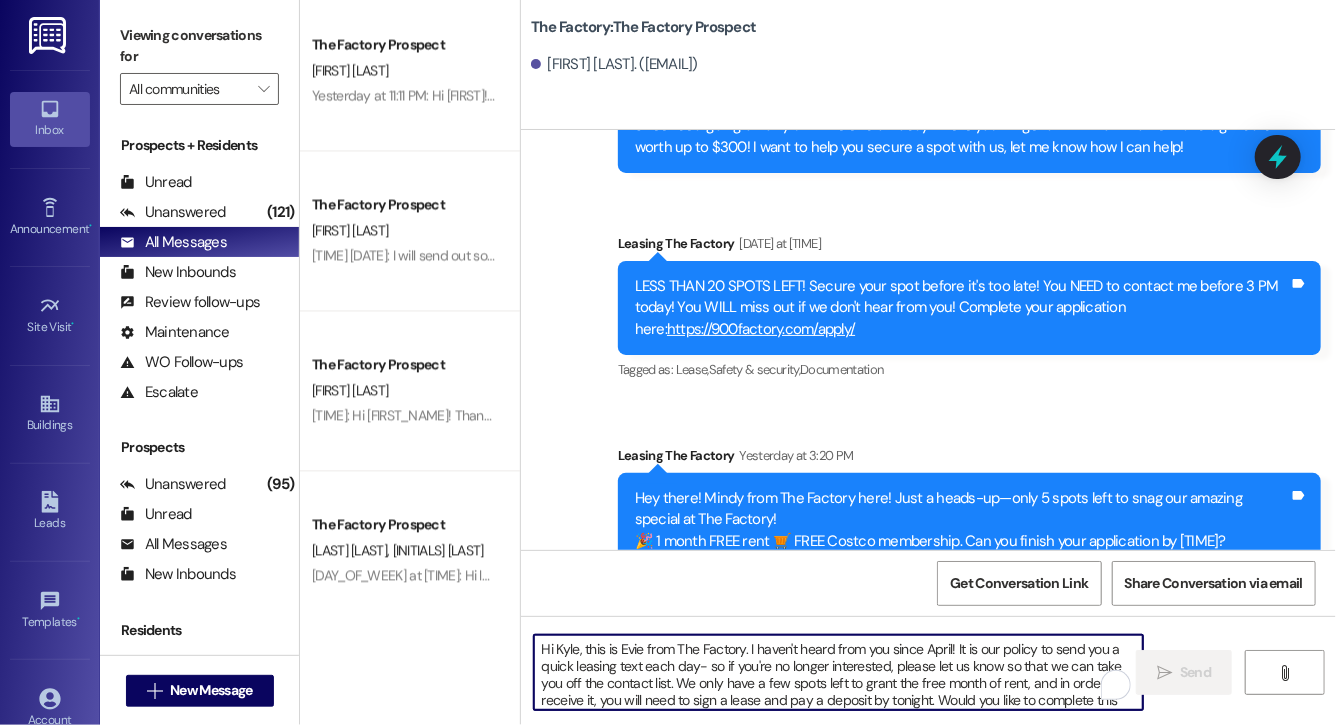 scroll, scrollTop: 34, scrollLeft: 0, axis: vertical 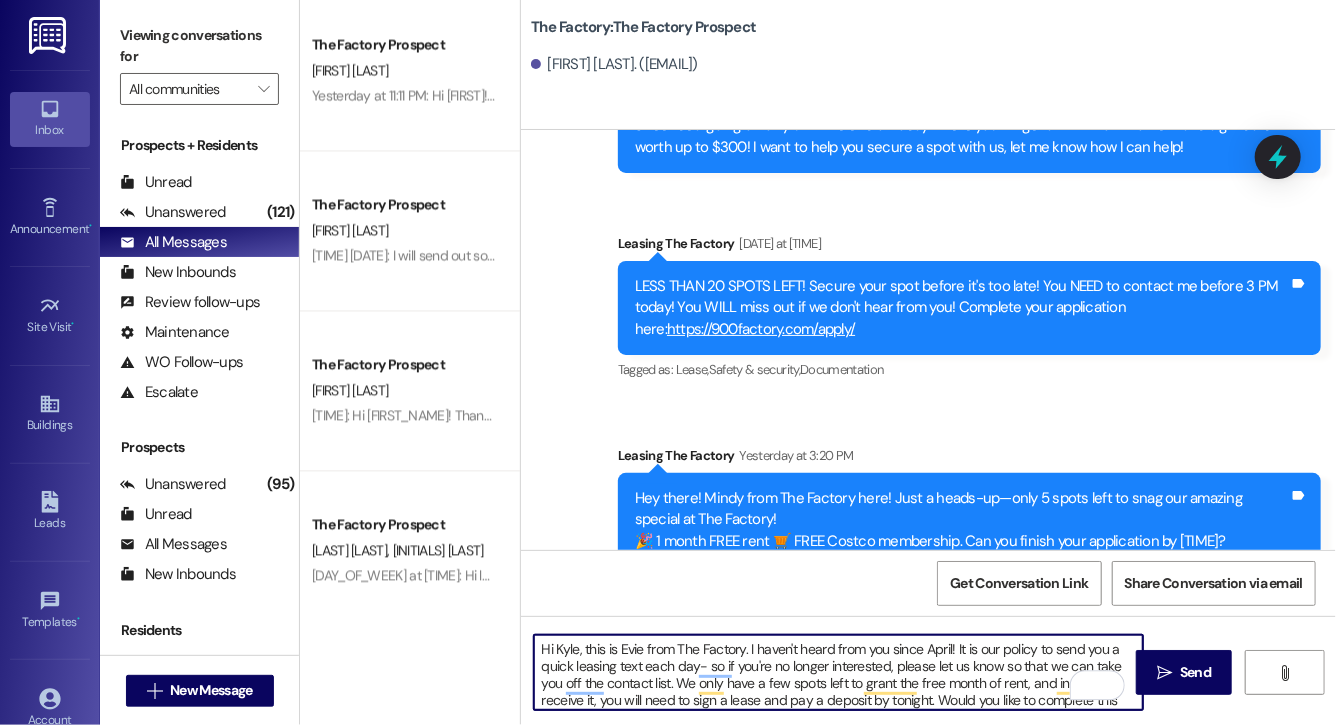 click on "Hi Kyle, this is Evie from The Factory. I haven't heard from you since April! It is our policy to send you a quick leasing text each day- so if you're no longer interested, please let us know so that we can take you off the contact list. We only have a few spots left to grant the free month of rent, and in order to receive it, you will need to sign a lease and pay a deposit by tonight. Would you like to complete this today? Happy to help." at bounding box center (838, 672) 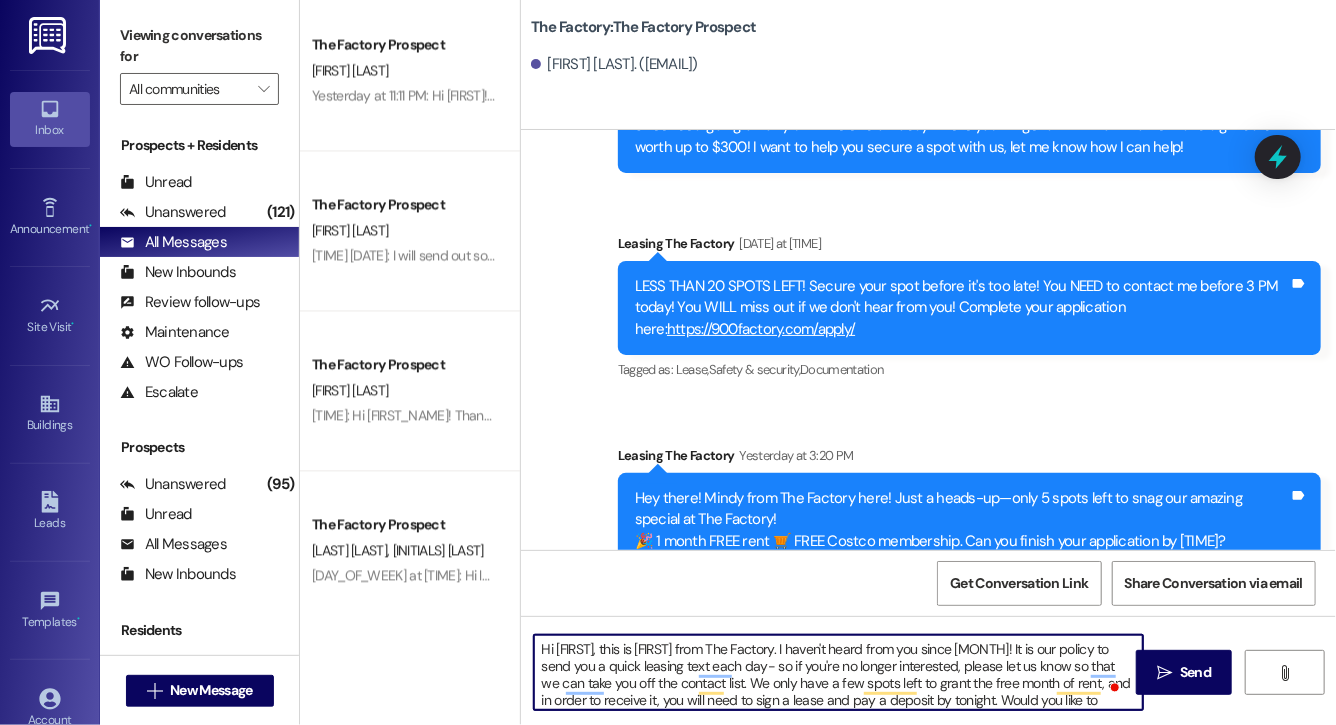 type on "Hi [FIRST], this is [FIRST] from The Factory. I haven't heard from you since April! It is our policy to send you a quick leasing text each day- so if you're no longer interested, please let us know so that we can take you off the contact list. We only have a few spots left to grant the free month of rent, and in order to receive it, you will need to sign a lease and pay a deposit by tonight. Would you like to complete this today? Happy to help." 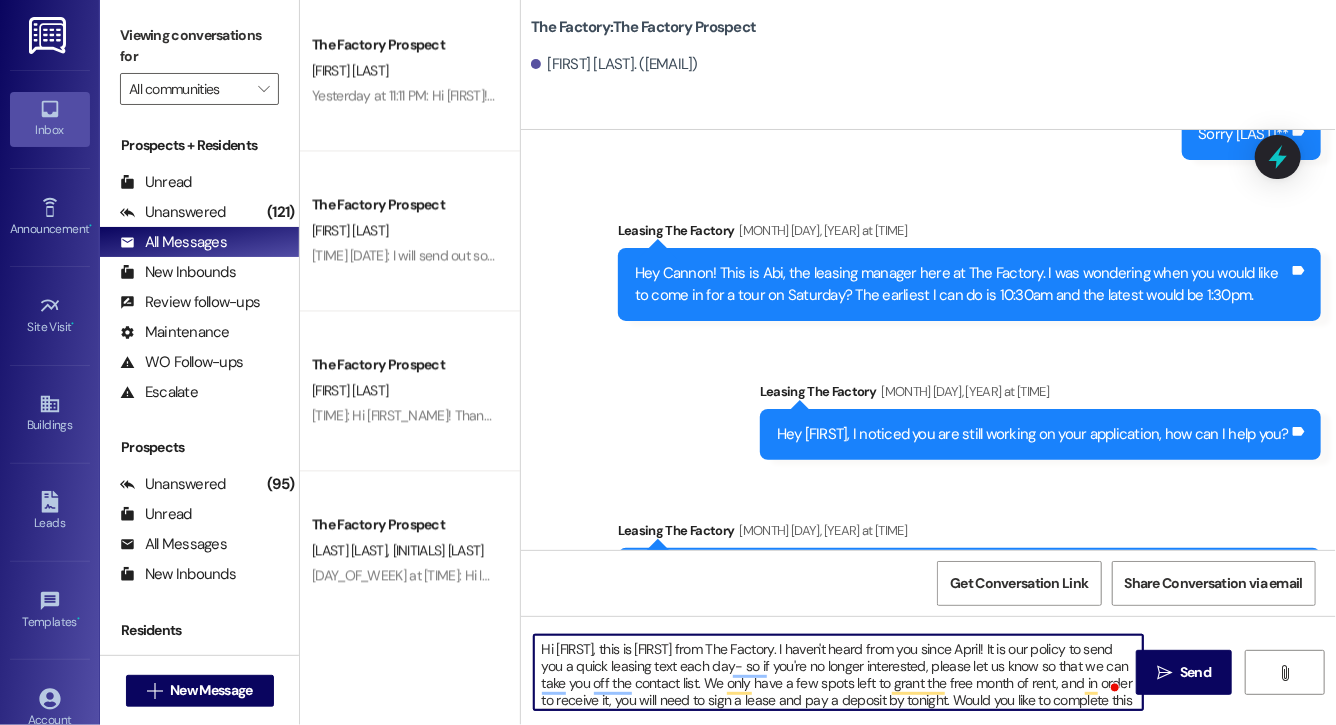 scroll, scrollTop: 0, scrollLeft: 0, axis: both 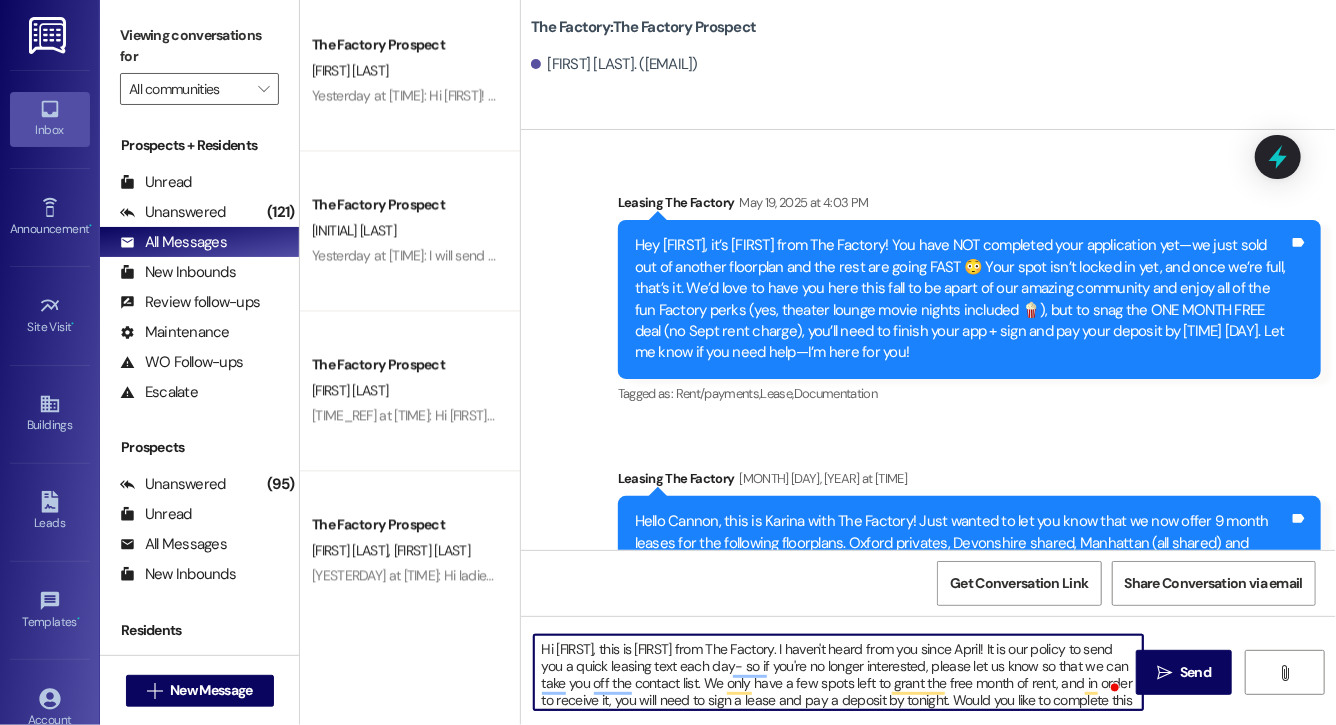 click on "Hi [FIRST], this is [FIRST] from The Factory. I haven't heard from you since April! It is our policy to send you a quick leasing text each day- so if you're no longer interested, please let us know so that we can take you off the contact list. We only have a few spots left to grant the free month of rent, and in order to receive it, you will need to sign a lease and pay a deposit by tonight. Would you like to complete this today? Happy to help." at bounding box center (838, 672) 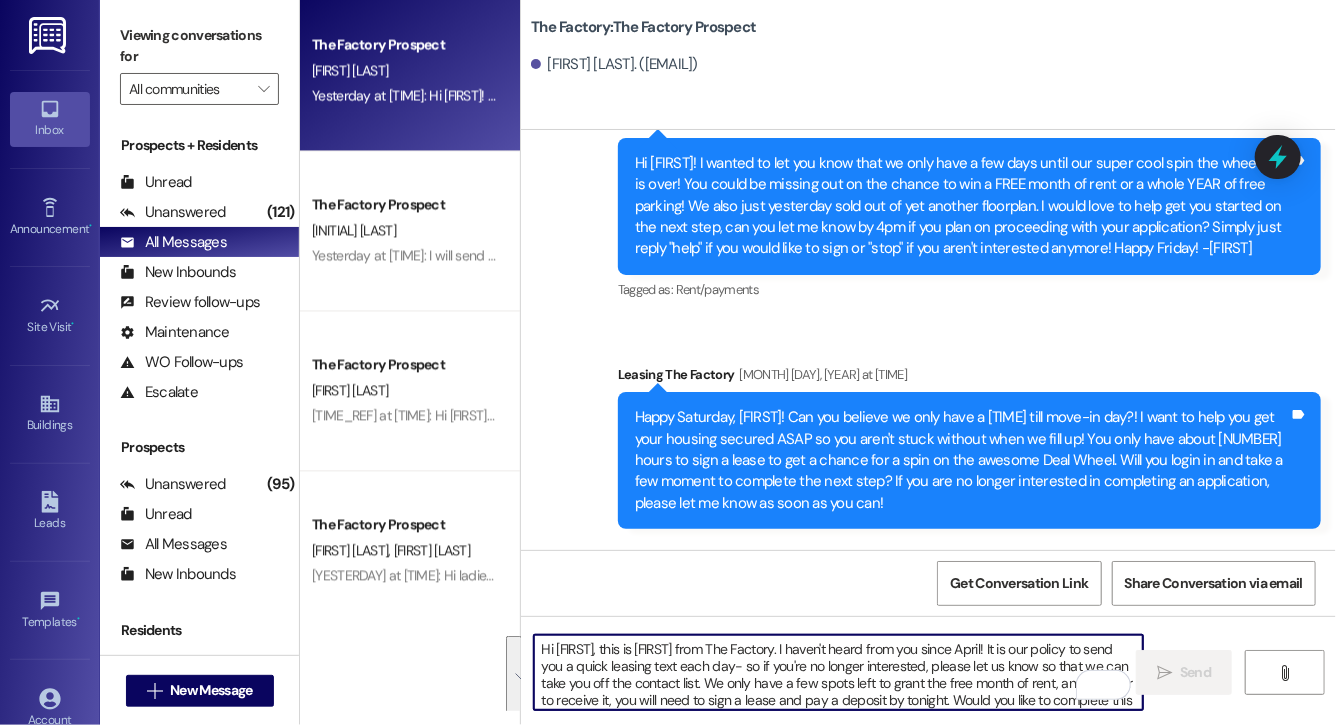 scroll, scrollTop: 17291, scrollLeft: 0, axis: vertical 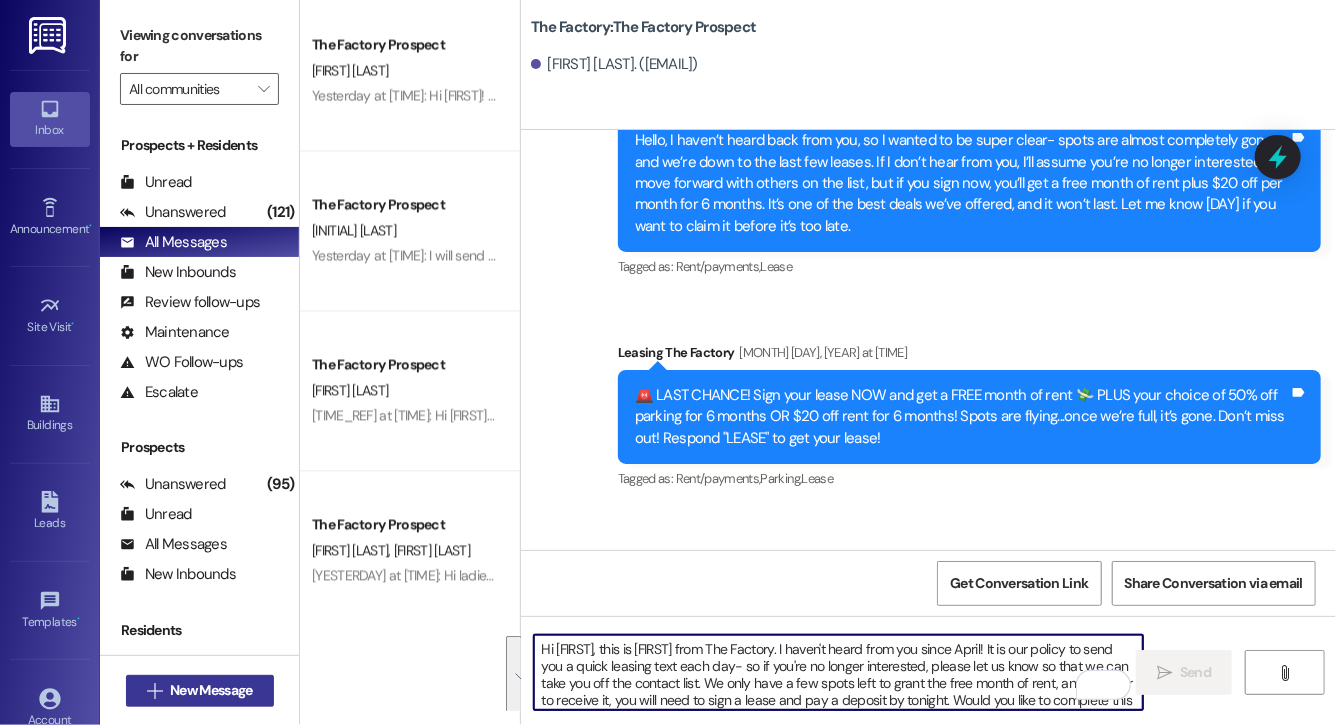 click on "New Message" at bounding box center (211, 690) 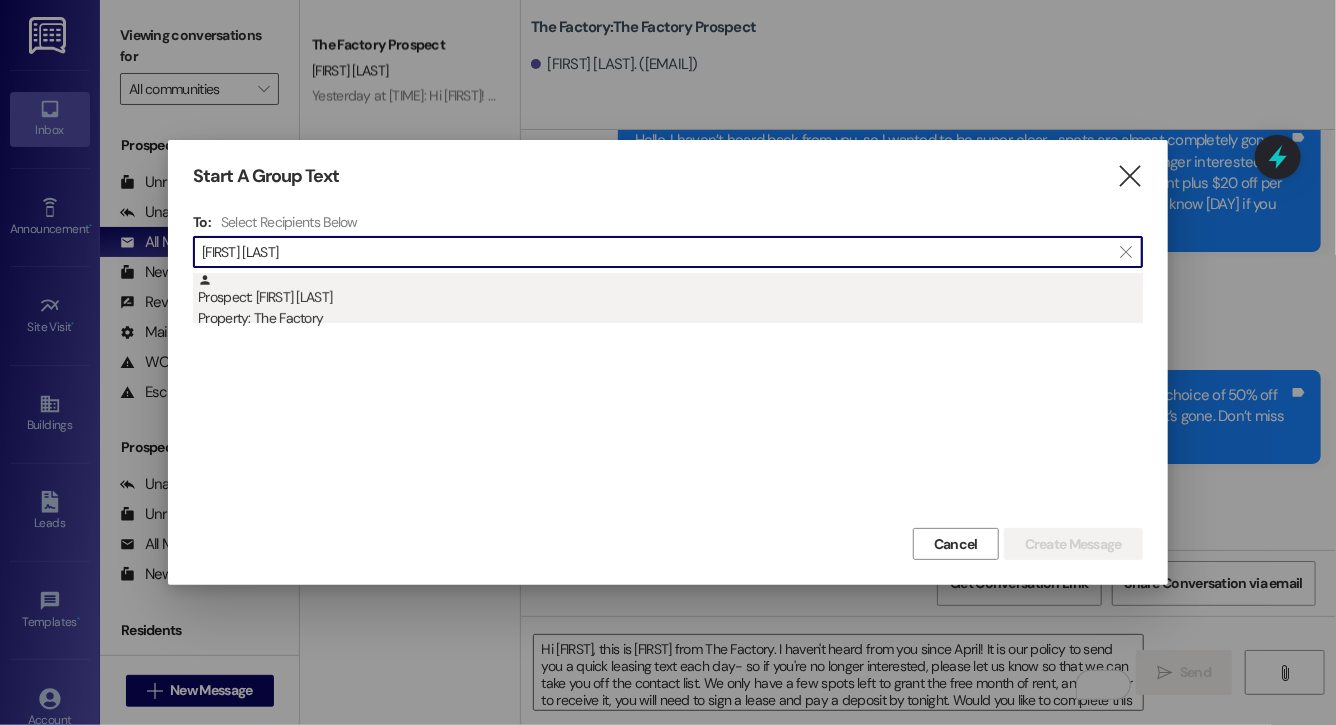 type on "[FIRST] [LAST]" 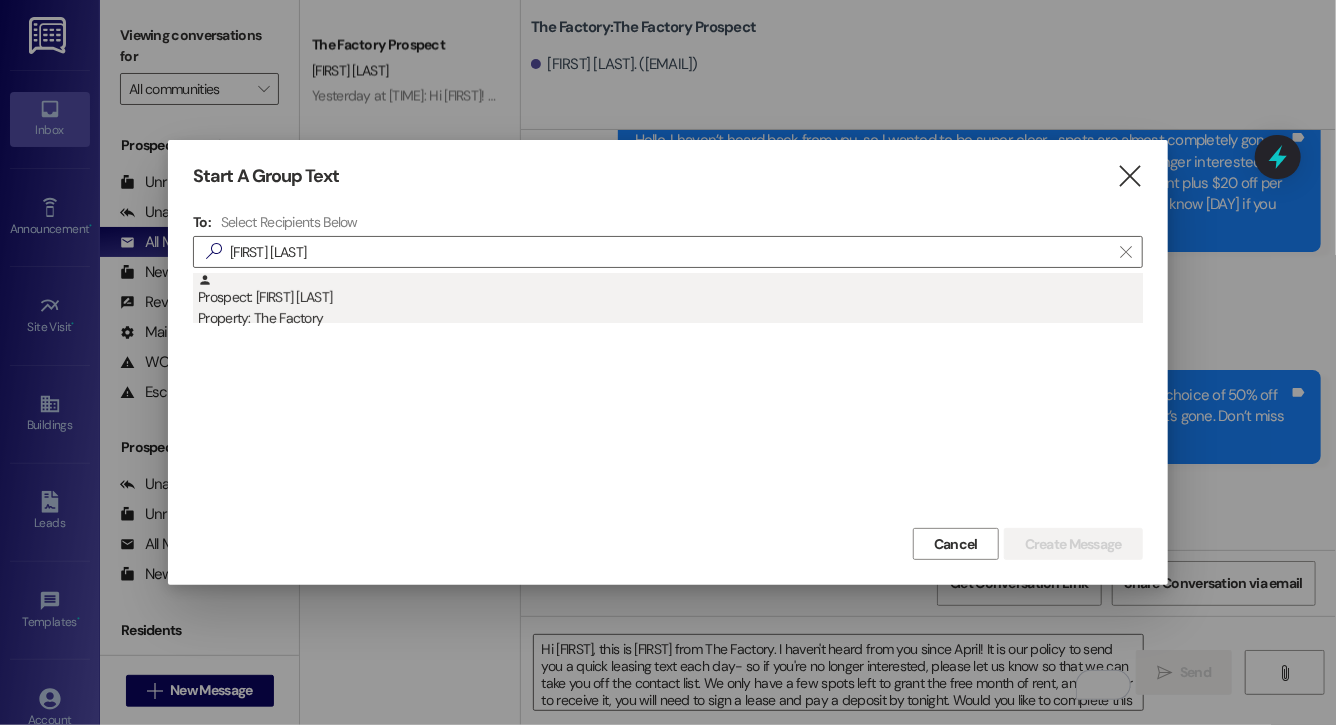 click on "Property: The Factory" at bounding box center [670, 318] 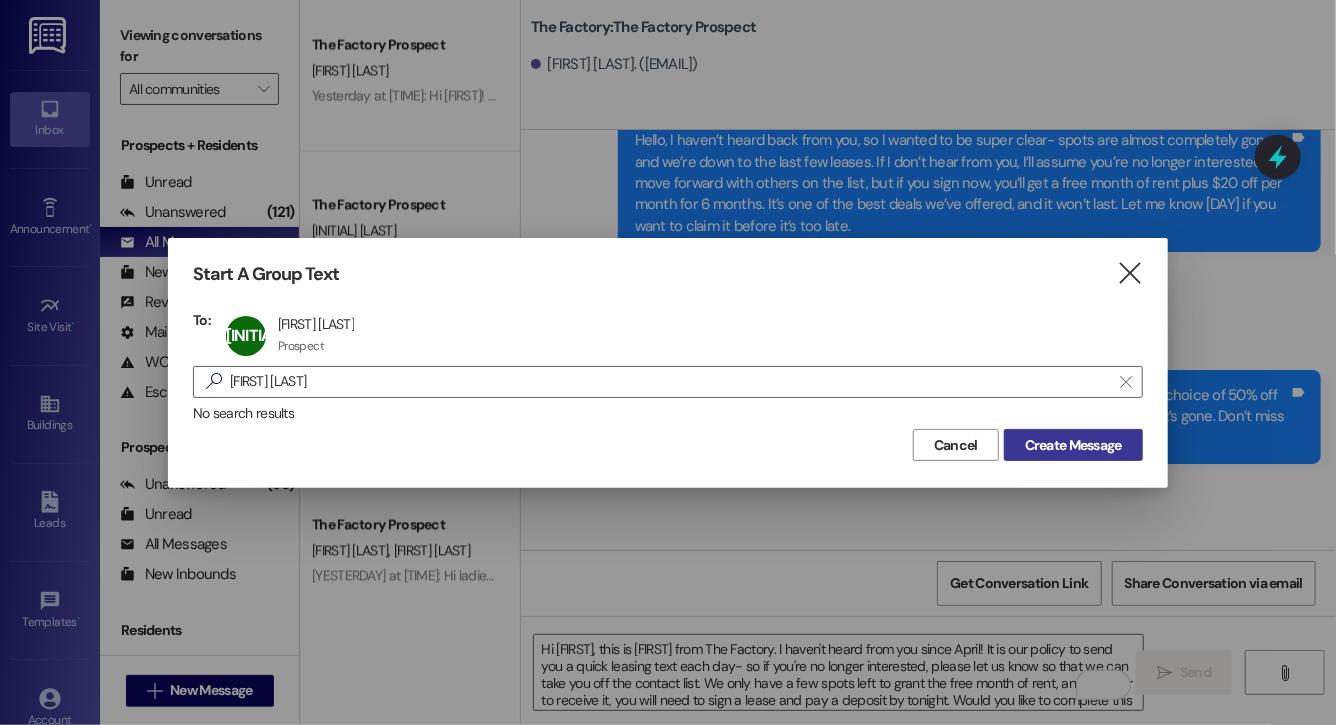 click on "Create Message" at bounding box center [1073, 445] 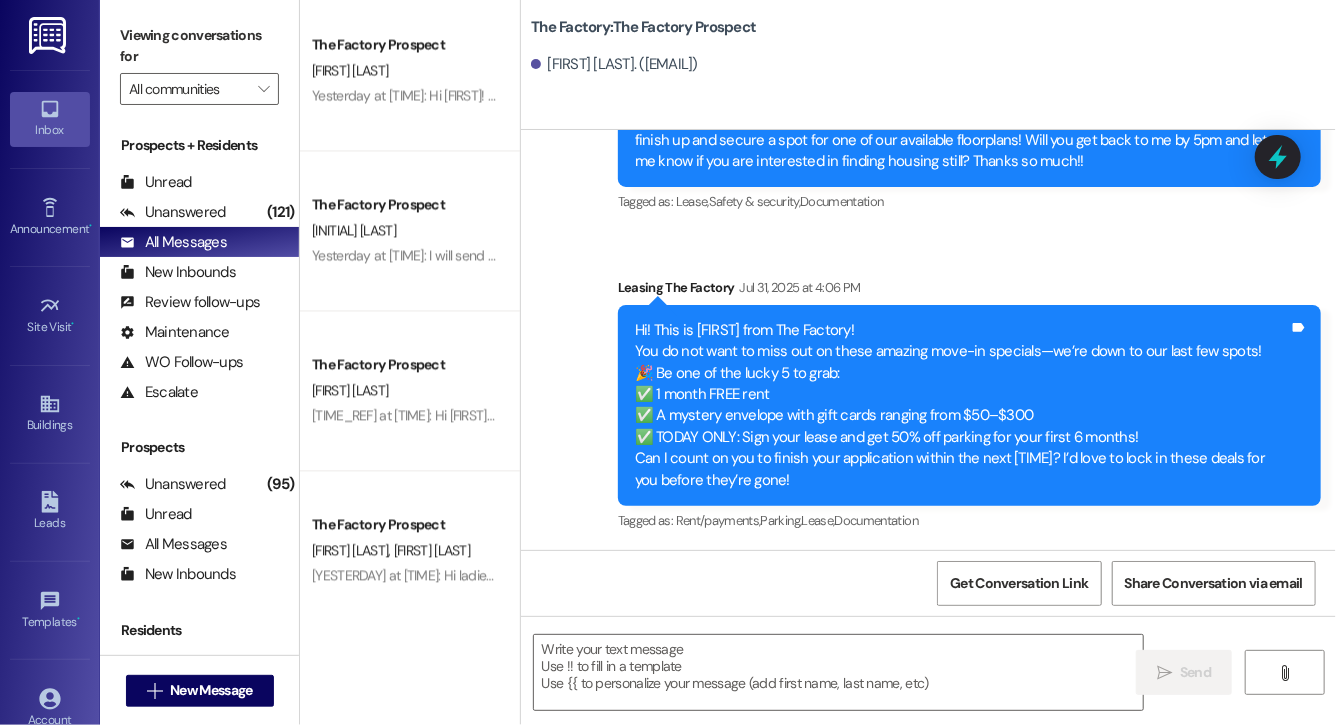 scroll, scrollTop: 19165, scrollLeft: 0, axis: vertical 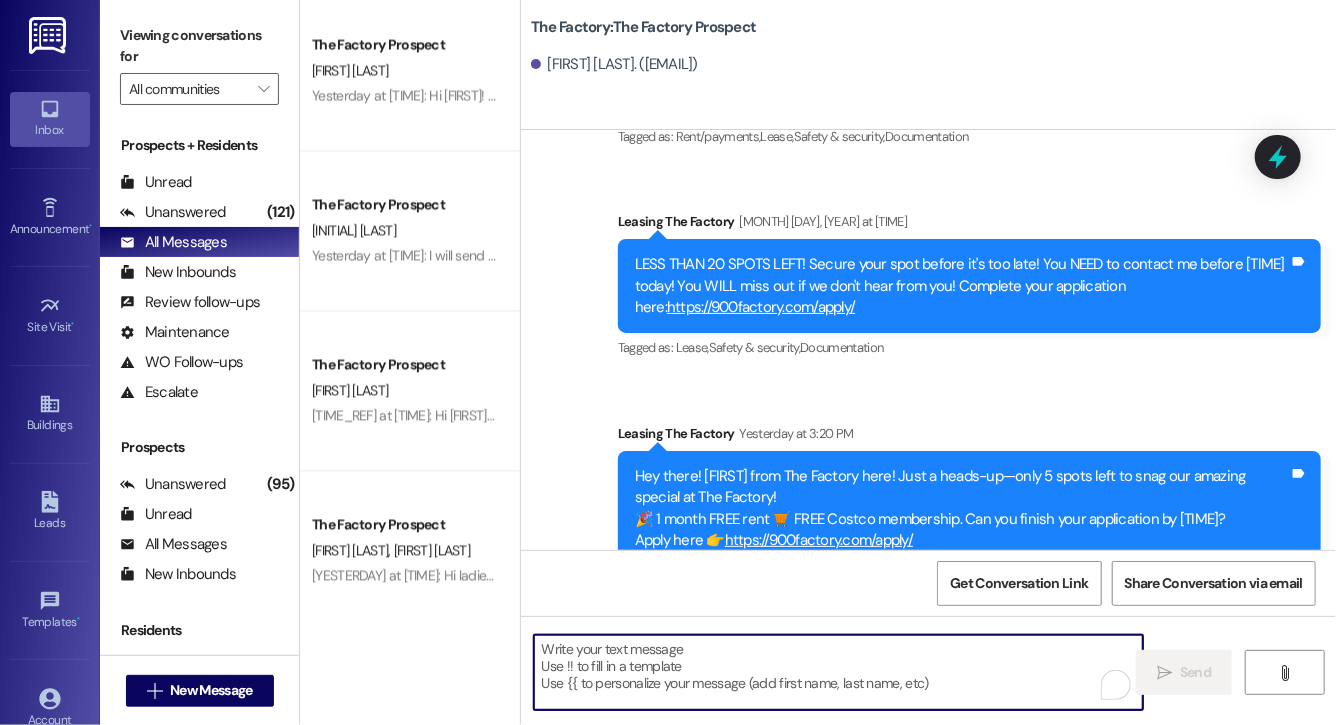 click at bounding box center [838, 672] 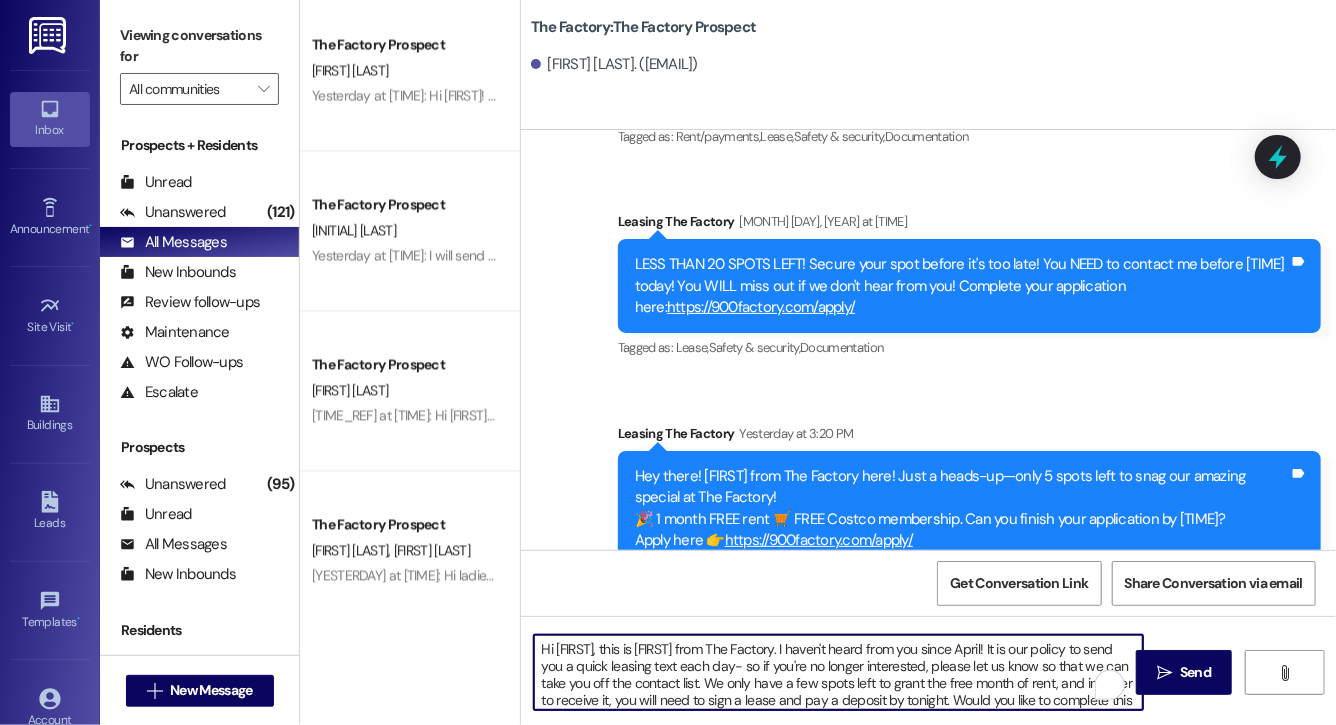 scroll, scrollTop: 34, scrollLeft: 0, axis: vertical 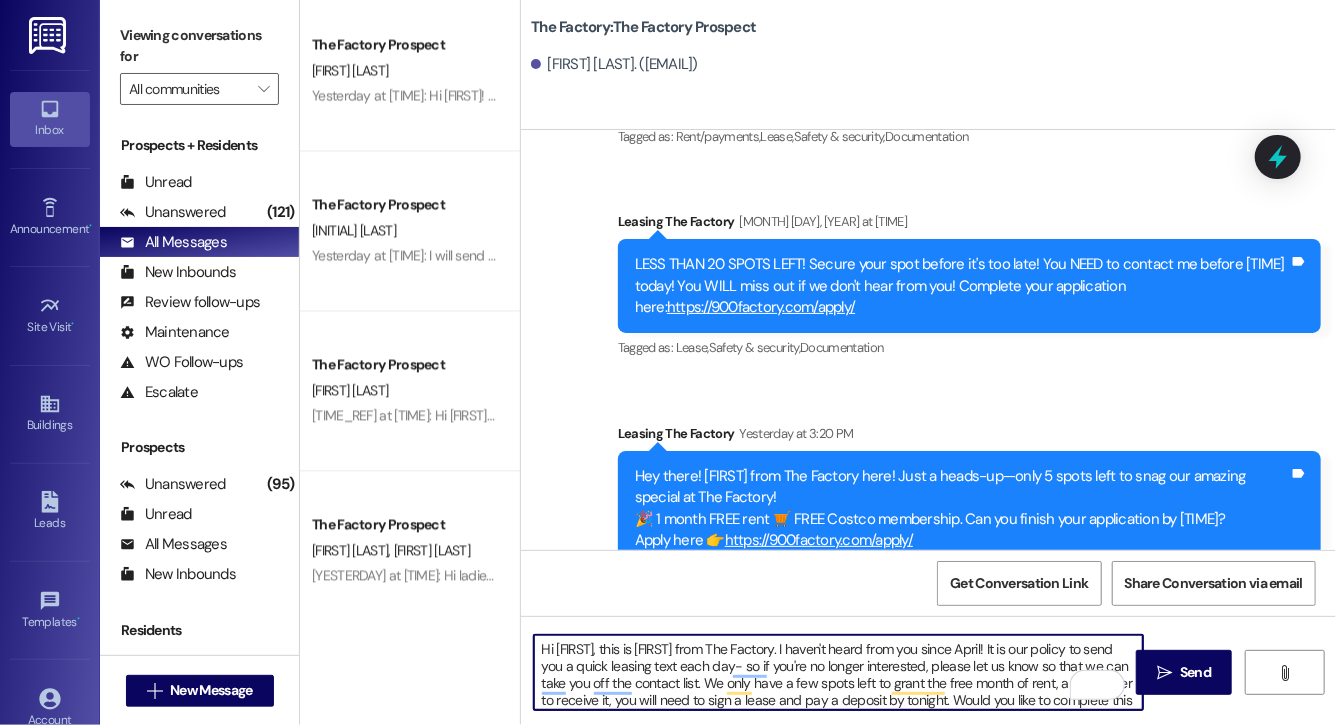 click on "Hi [FIRST], this is [FIRST] from The Factory. I haven't heard from you since April! It is our policy to send you a quick leasing text each day- so if you're no longer interested, please let us know so that we can take you off the contact list. We only have a few spots left to grant the free month of rent, and in order to receive it, you will need to sign a lease and pay a deposit by tonight. Would you like to complete this today? Happy to help." at bounding box center (838, 672) 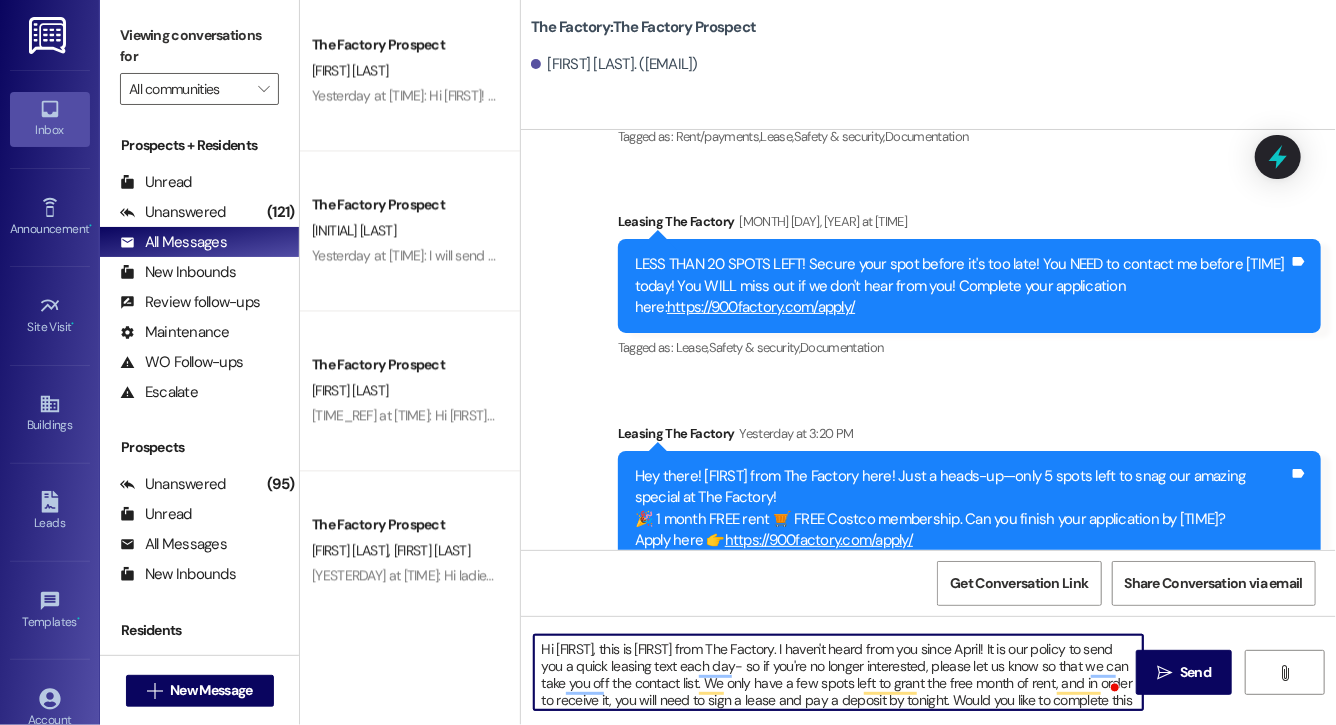 type on "Hi Sophia, this is Evie from The Factory. I haven't heard from you since April! It is our policy to send you a quick leasing text each day- so if you're no longer interested, please let us know so that we can take you off the contact list. We only have a few spots left to grant the free month of rent, and in order to receive it, you will need to sign a lease and pay a deposit by tonight. Would you like to complete this today? Happy to help." 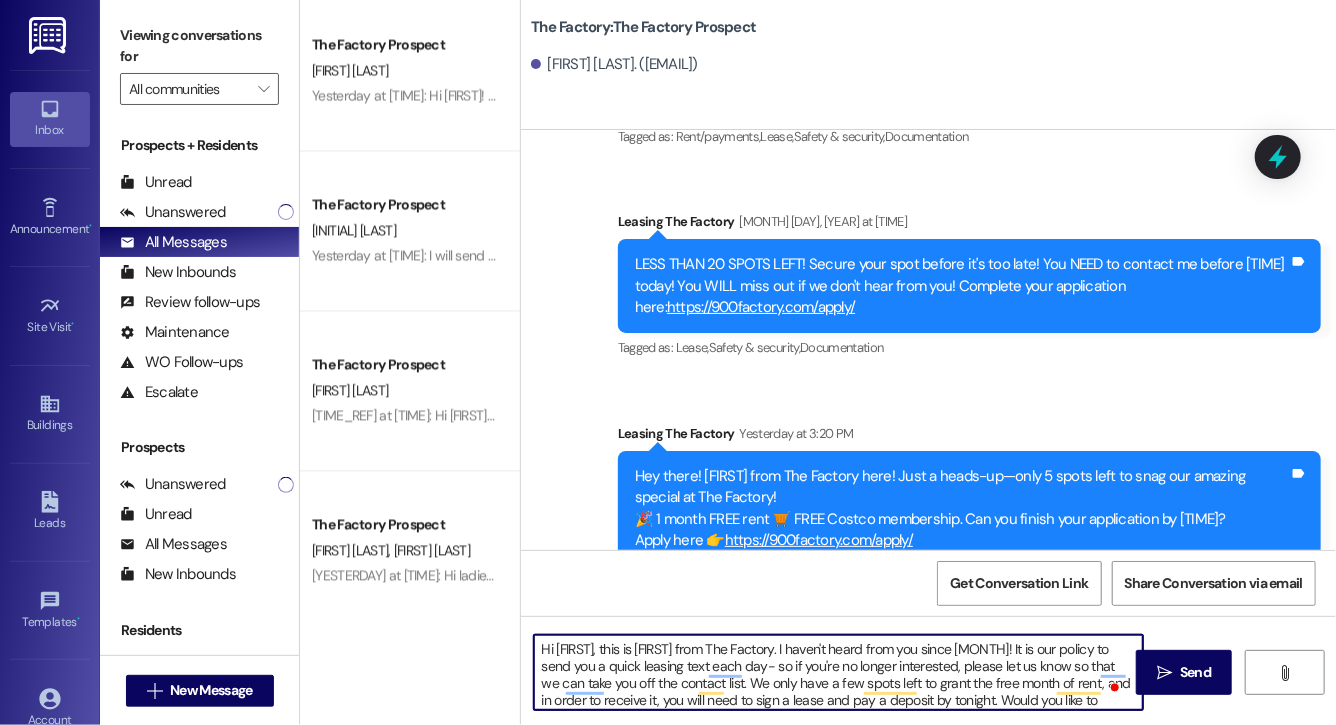 click on "Hi Sophia, this is Evie from The Factory. I haven't heard from you since April! It is our policy to send you a quick leasing text each day- so if you're no longer interested, please let us know so that we can take you off the contact list. We only have a few spots left to grant the free month of rent, and in order to receive it, you will need to sign a lease and pay a deposit by tonight. Would you like to complete this today? Happy to help." at bounding box center [838, 672] 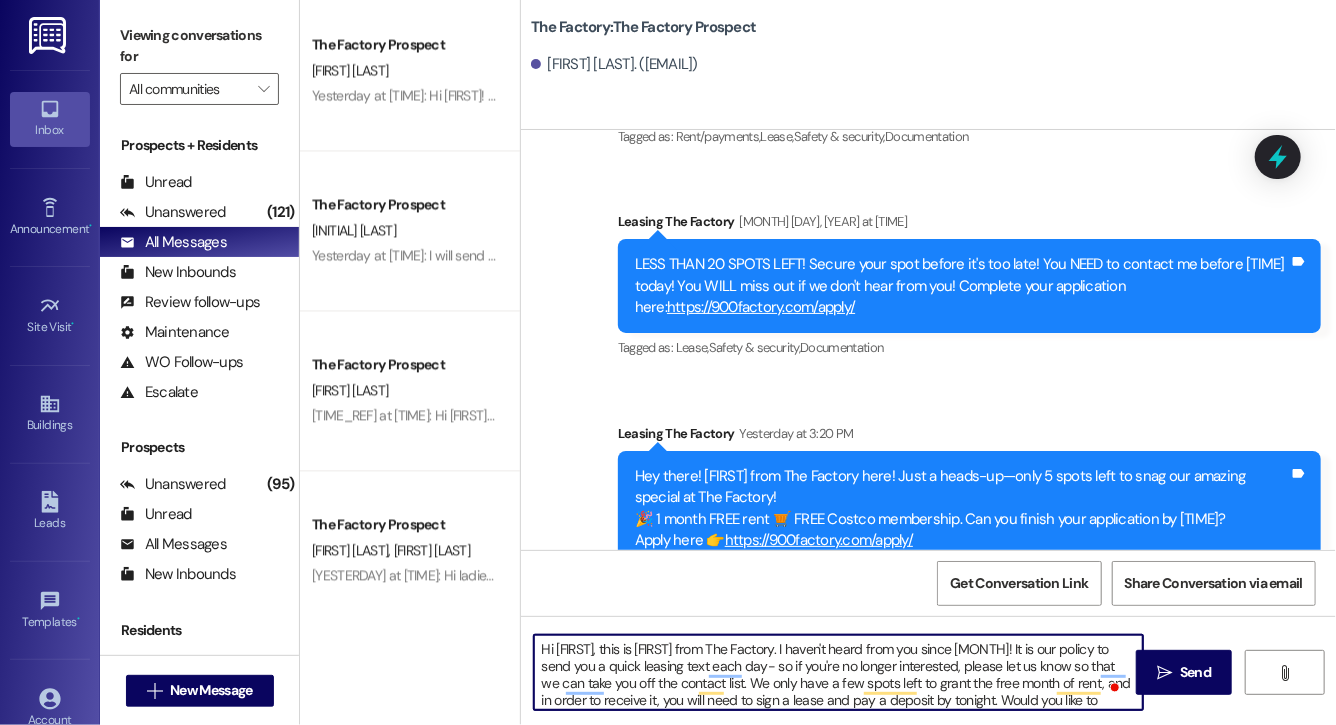 click on "Hi Sophia, this is Evie from The Factory. I haven't heard from you since April! It is our policy to send you a quick leasing text each day- so if you're no longer interested, please let us know so that we can take you off the contact list. We only have a few spots left to grant the free month of rent, and in order to receive it, you will need to sign a lease and pay a deposit by tonight. Would you like to complete this today? Happy to help." at bounding box center (838, 672) 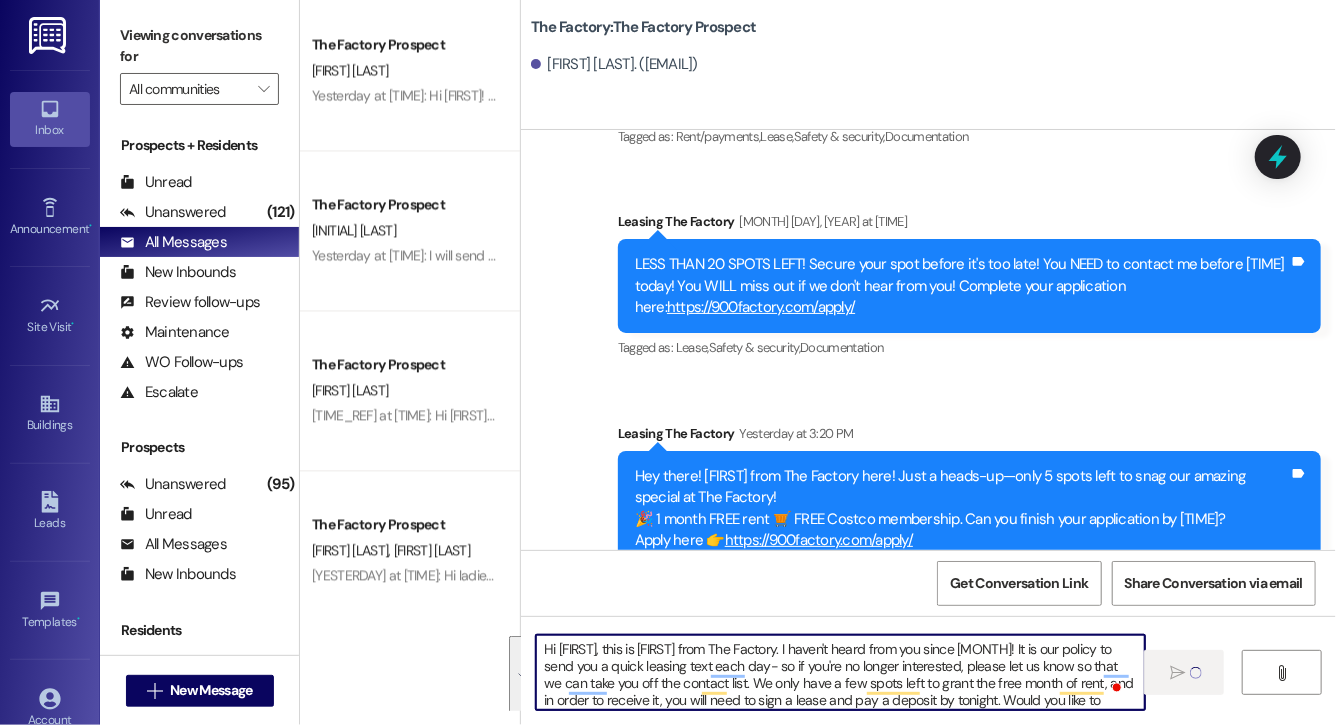 type 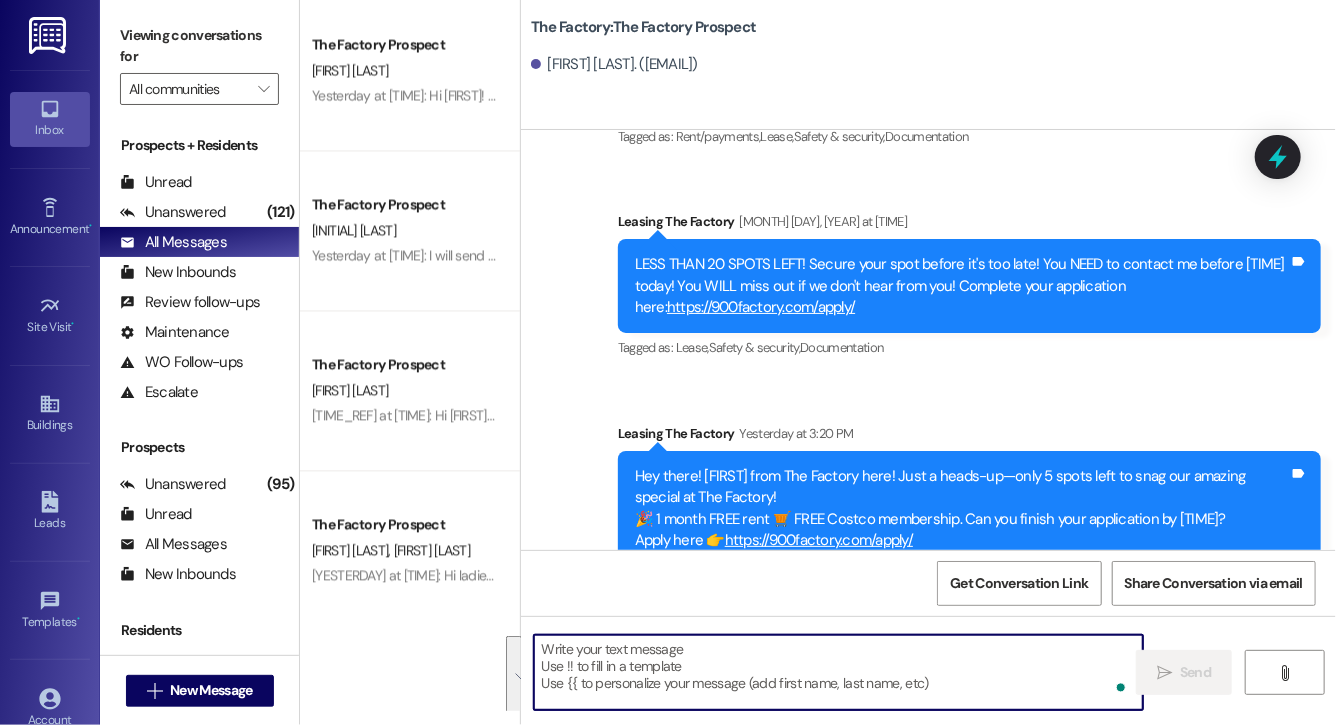 scroll, scrollTop: 19390, scrollLeft: 0, axis: vertical 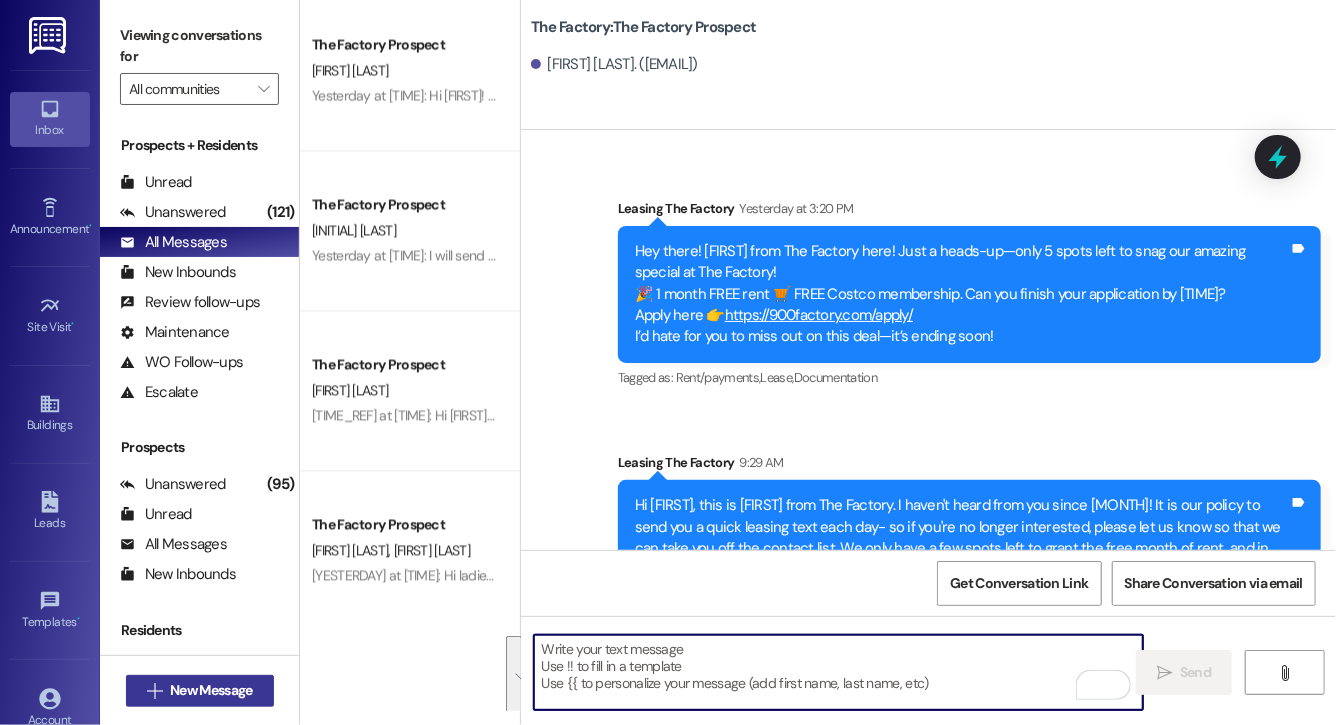 click on "New Message" at bounding box center (211, 690) 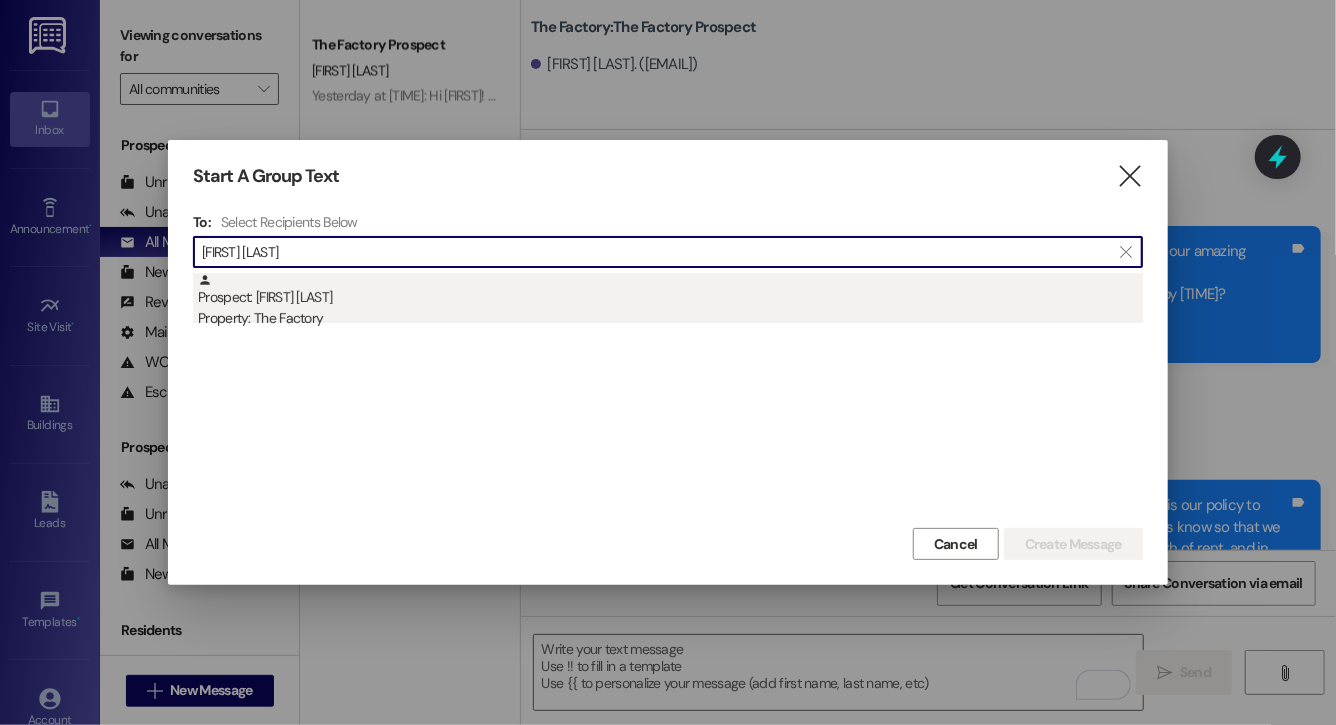 type on "hudsen moo" 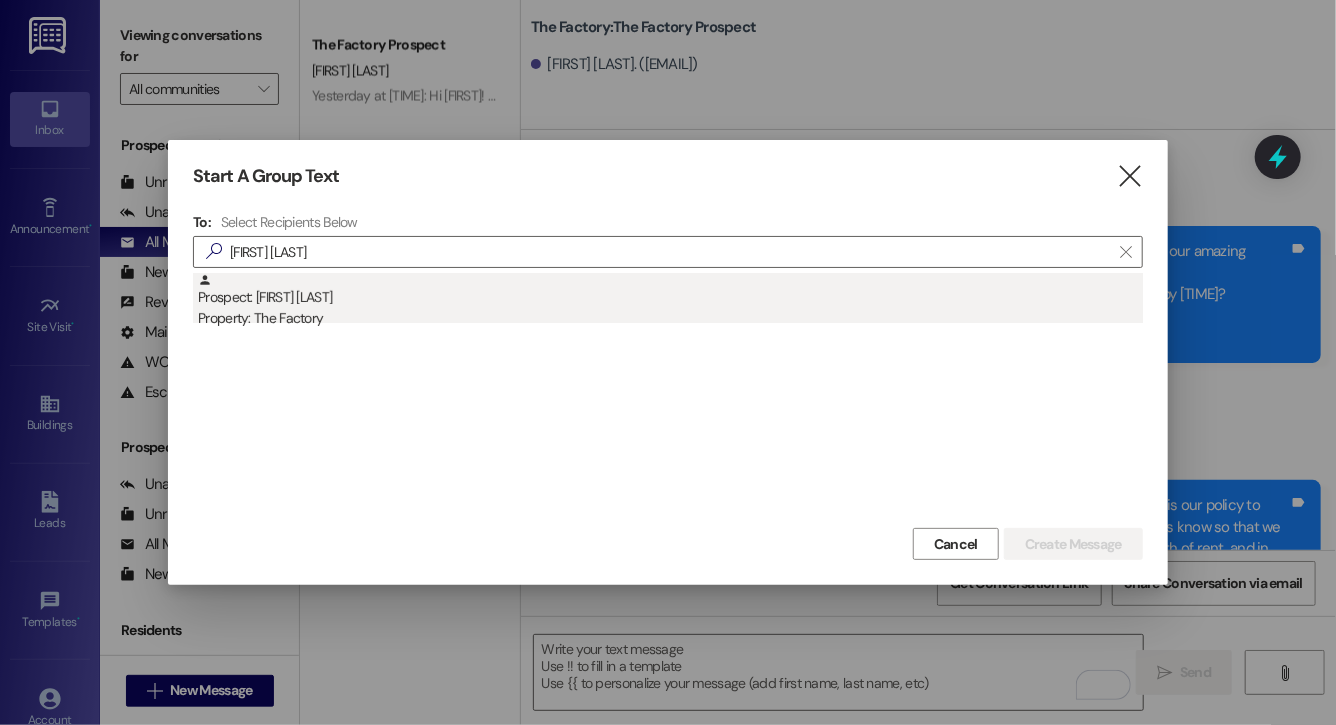 click on "Prospect: Hudsen Moore Property: The Factory" at bounding box center (670, 301) 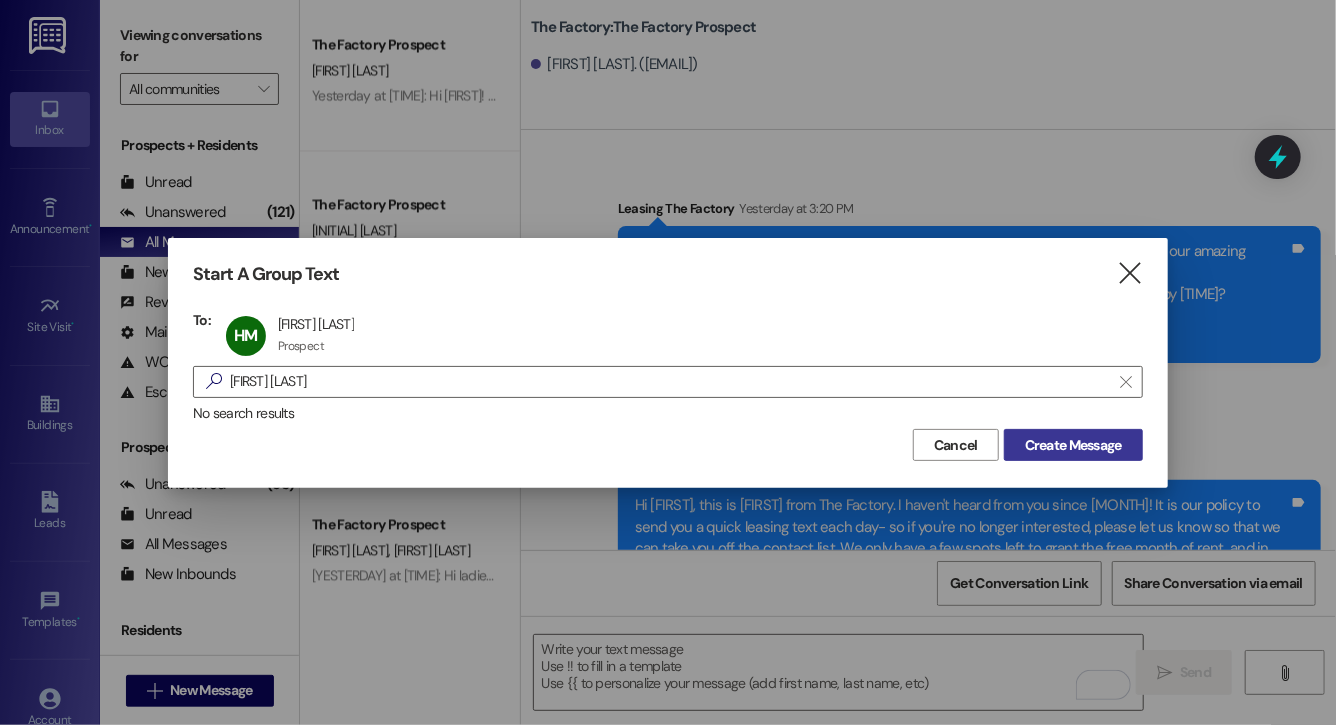 click on "Create Message" at bounding box center (1073, 445) 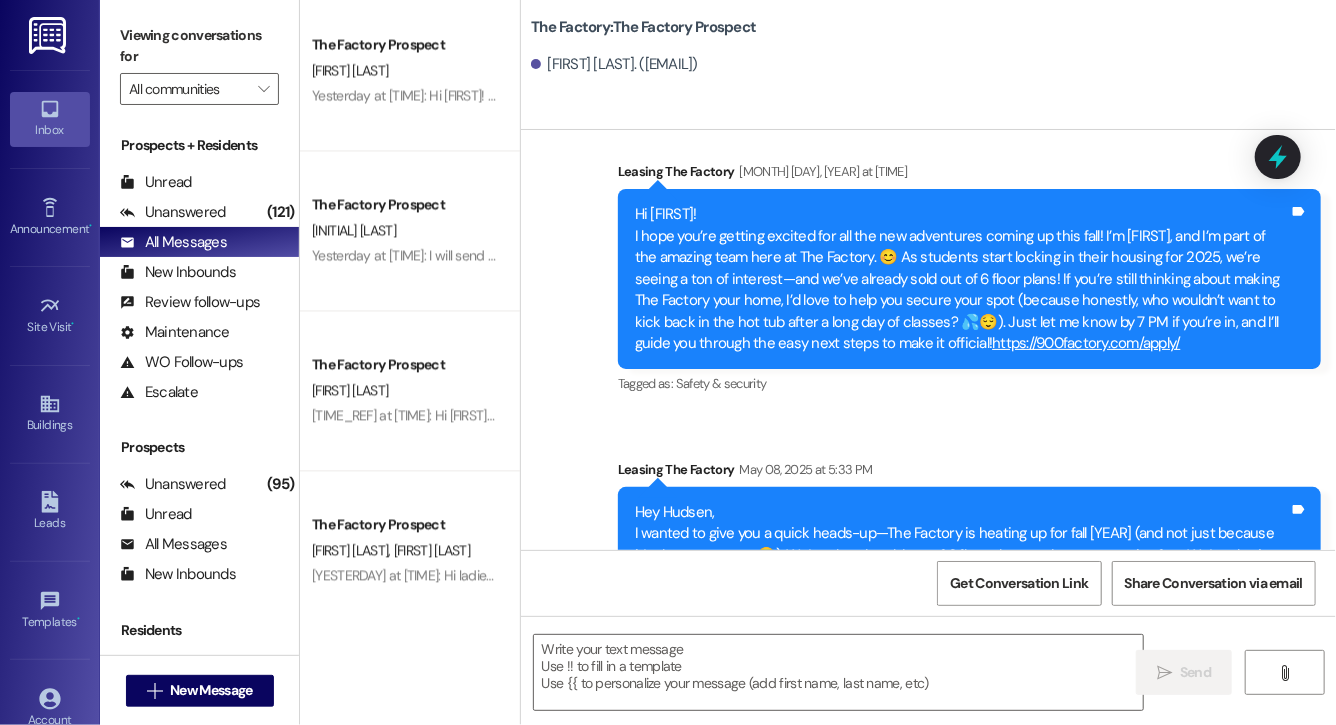 scroll, scrollTop: 0, scrollLeft: 0, axis: both 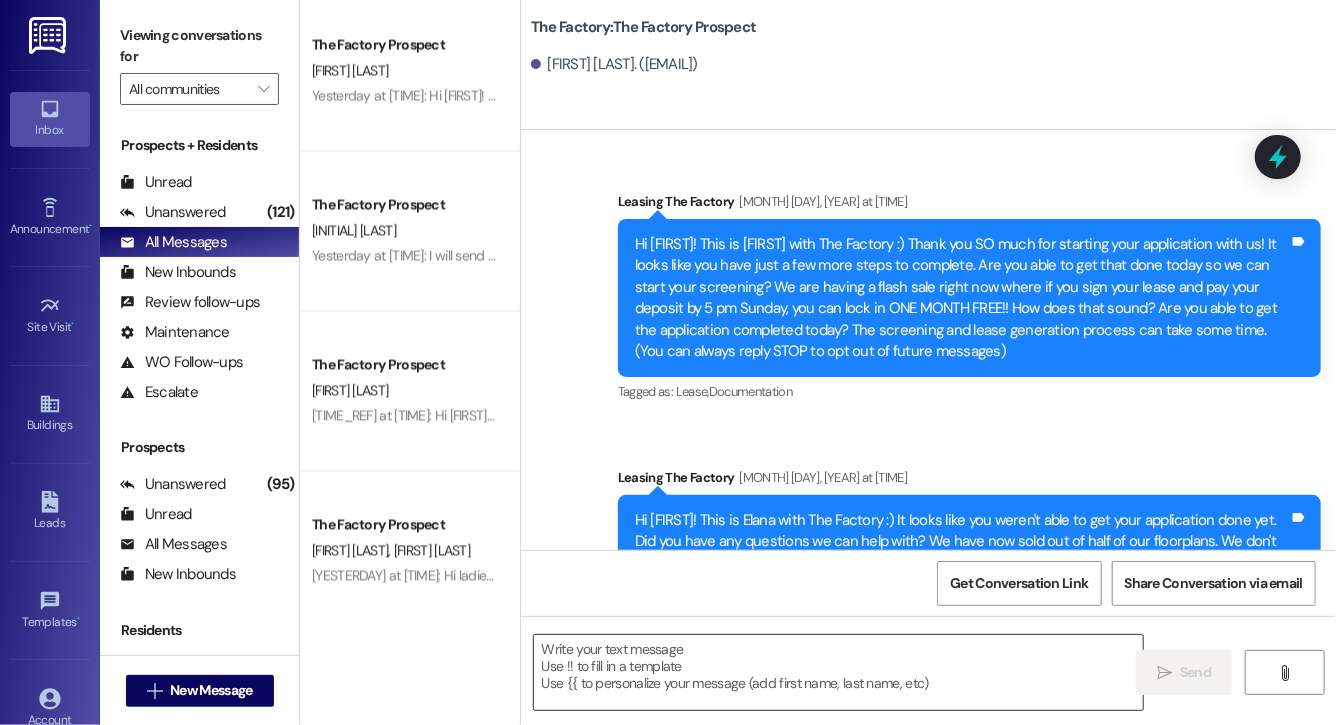 click at bounding box center [838, 672] 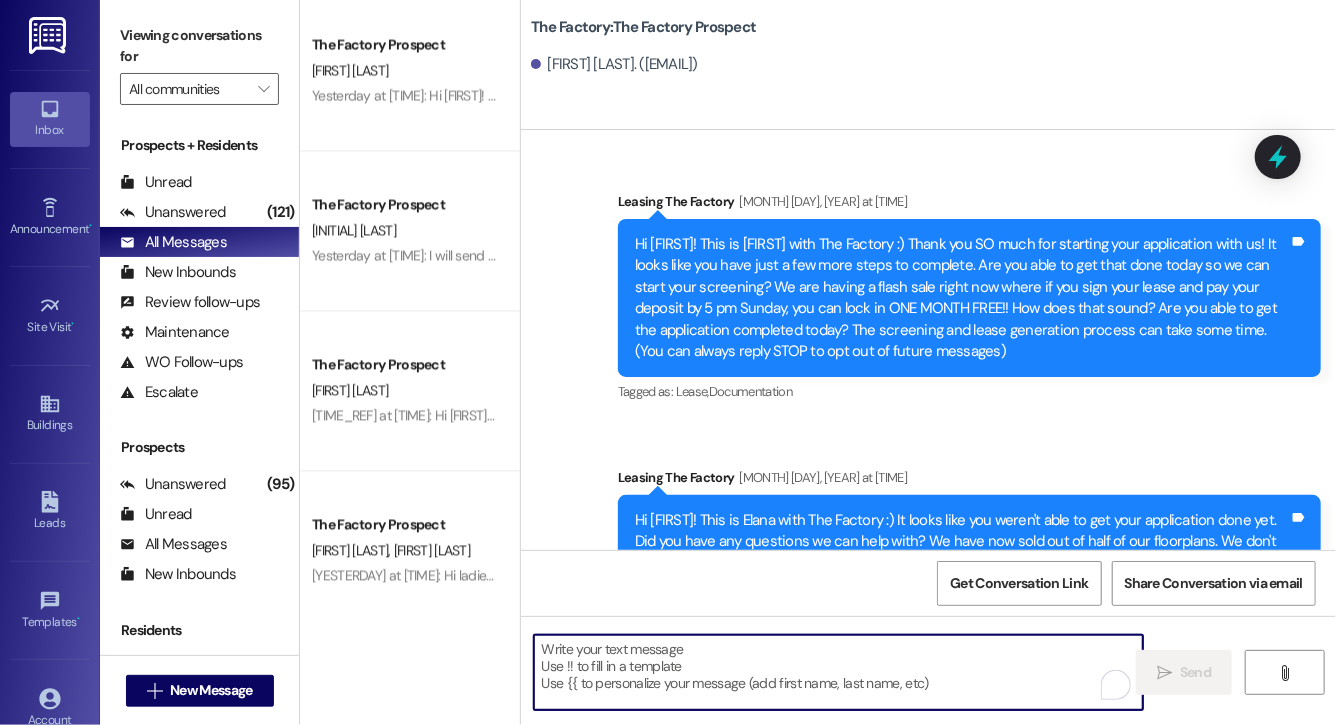 paste on "Hi Sophia, this is Evie from The Factory. I haven't heard from you since April! It is our policy to send you a quick leasing text each day- so if you're no longer interested, please let us know so that we can take you off the contact list. We only have a few spots left to grant the free month of rent, and in order to receive it, you will need to sign a lease and pay a deposit by tonight. Would you like to complete this today? Happy to help." 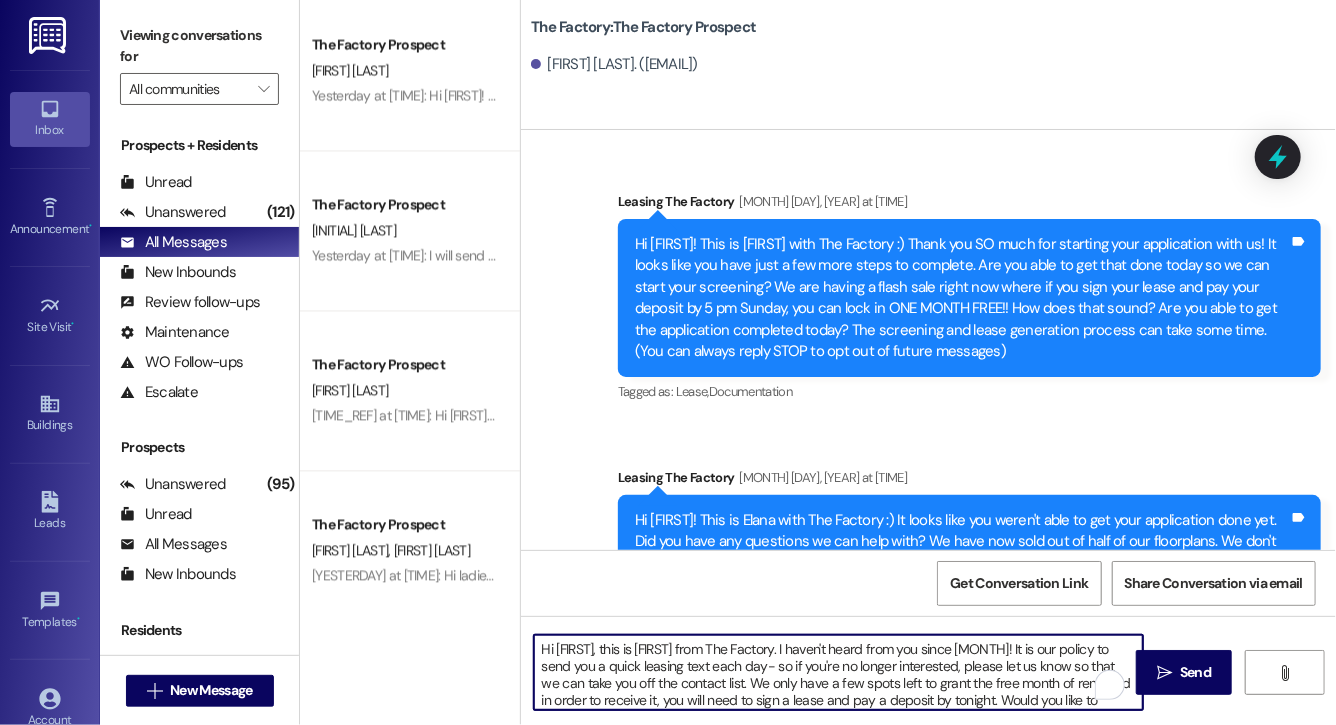 scroll, scrollTop: 34, scrollLeft: 0, axis: vertical 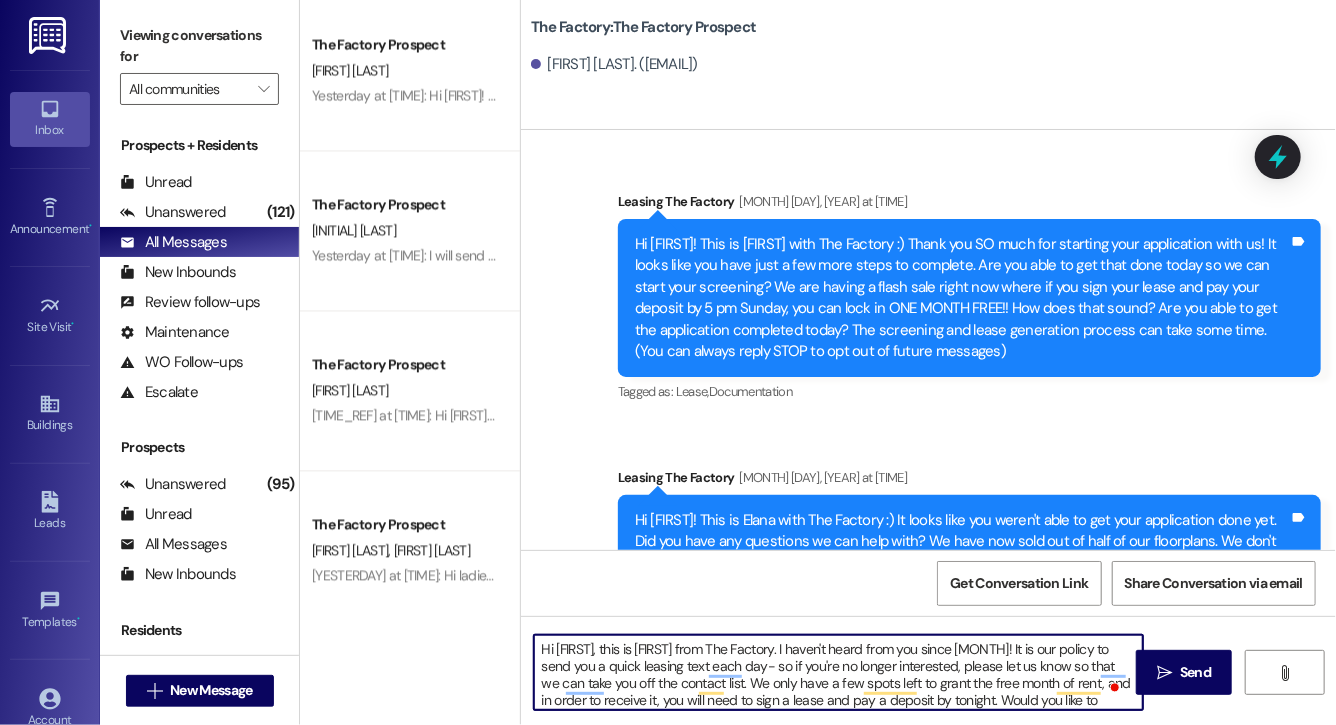 click on "Hi Sophia, this is Evie from The Factory. I haven't heard from you since April! It is our policy to send you a quick leasing text each day- so if you're no longer interested, please let us know so that we can take you off the contact list. We only have a few spots left to grant the free month of rent, and in order to receive it, you will need to sign a lease and pay a deposit by tonight. Would you like to complete this today? Happy to help." at bounding box center [838, 672] 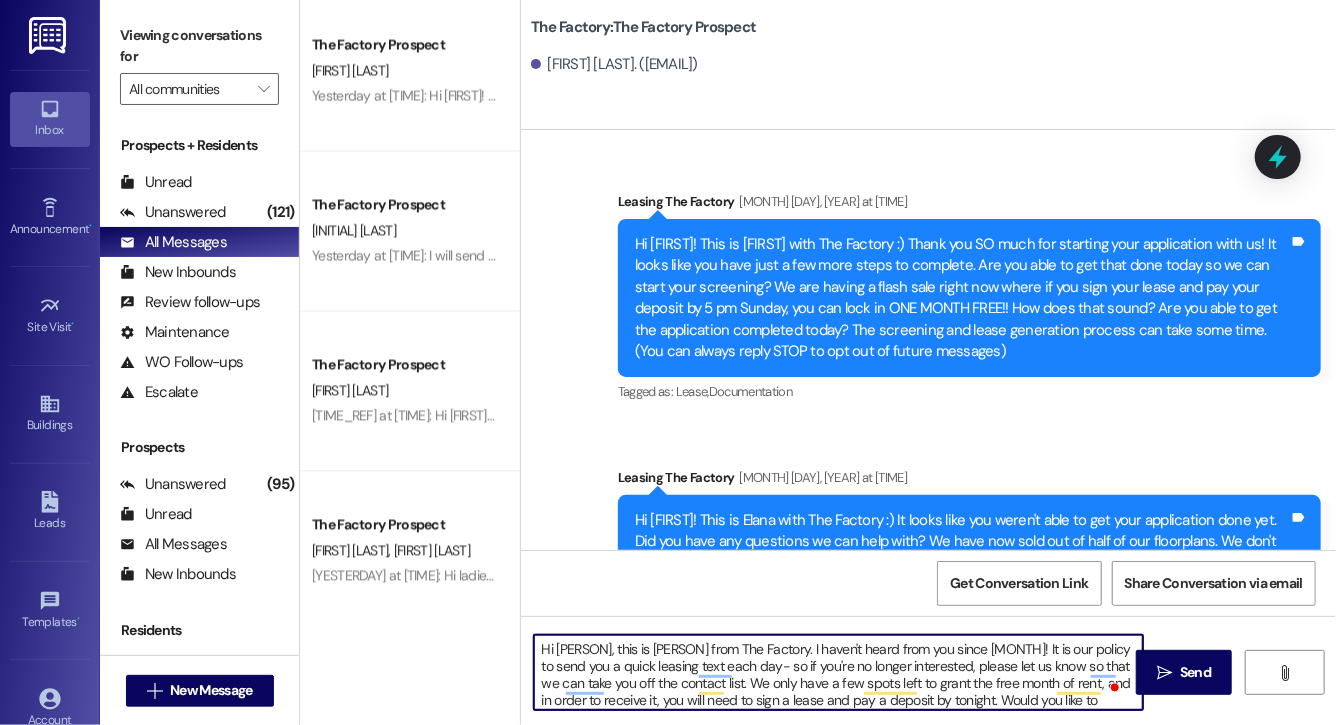 type on "Hi Hudsen, this is Evie from The Factory. I haven't heard from you since April! It is our policy to send you a quick leasing text each day- so if you're no longer interested, please let us know so that we can take you off the contact list. We only have a few spots left to grant the free month of rent, and in order to receive it, you will need to sign a lease and pay a deposit by tonight. Would you like to complete this today? Happy to help." 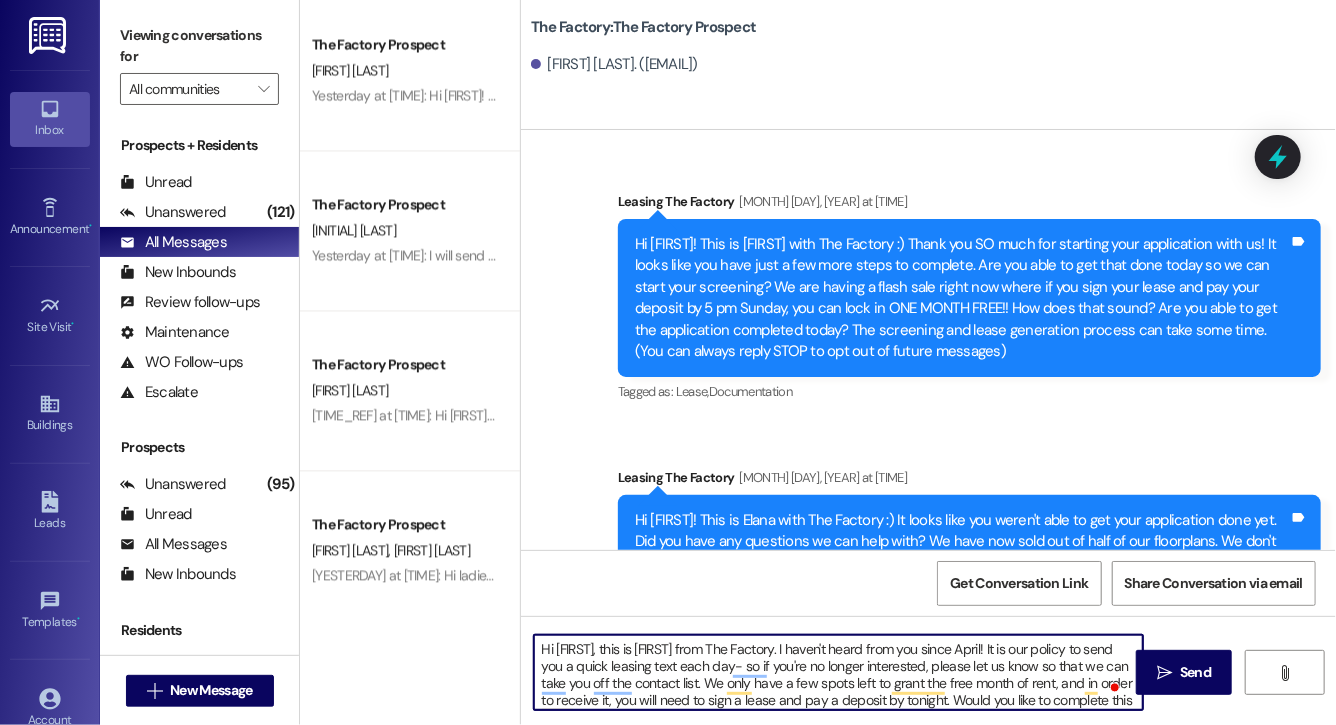 click on "Hi Hudsen, this is Evie from The Factory. I haven't heard from you since April! It is our policy to send you a quick leasing text each day- so if you're no longer interested, please let us know so that we can take you off the contact list. We only have a few spots left to grant the free month of rent, and in order to receive it, you will need to sign a lease and pay a deposit by tonight. Would you like to complete this today? Happy to help." at bounding box center (838, 672) 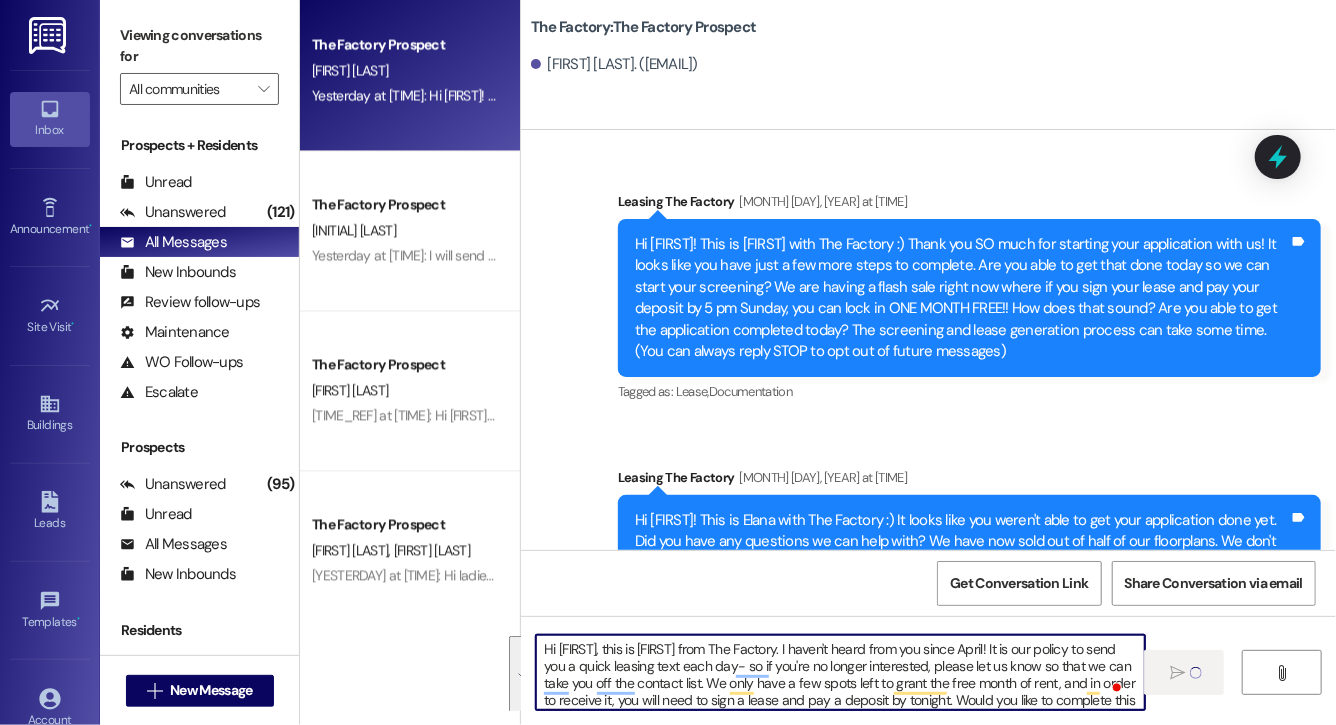type 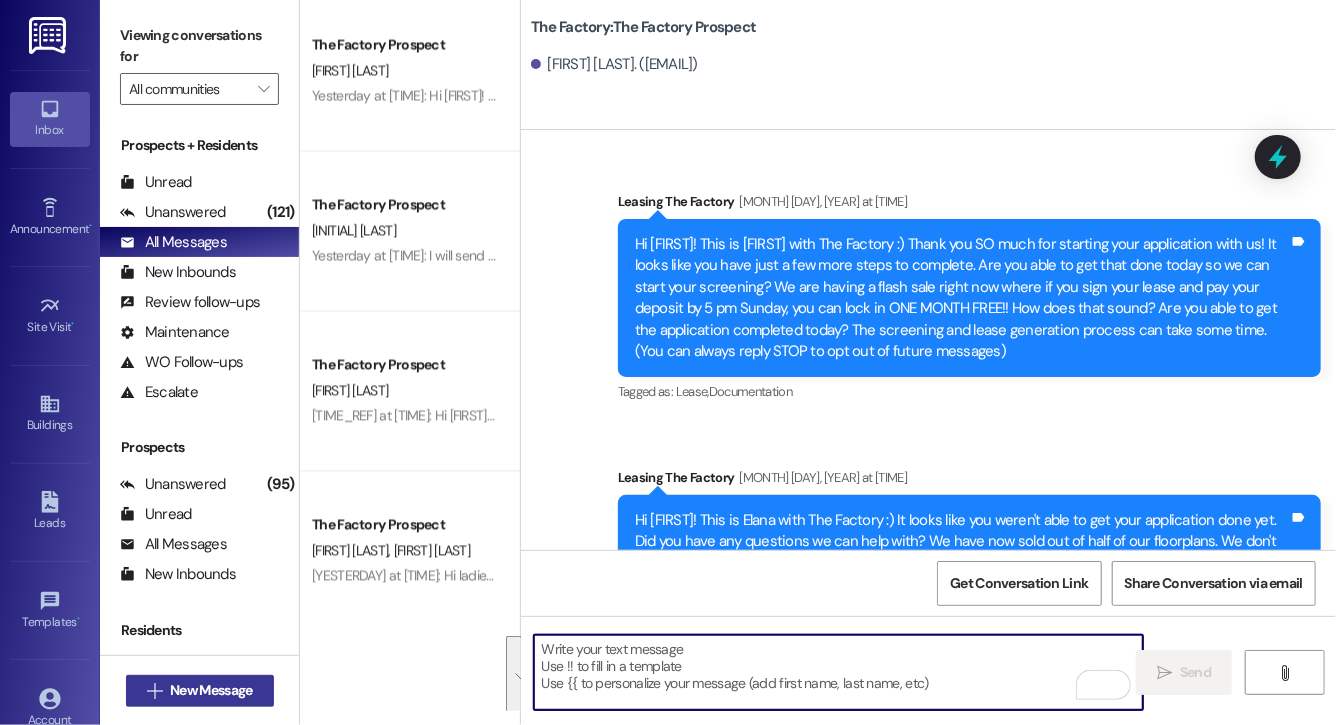 click on "New Message" at bounding box center (211, 690) 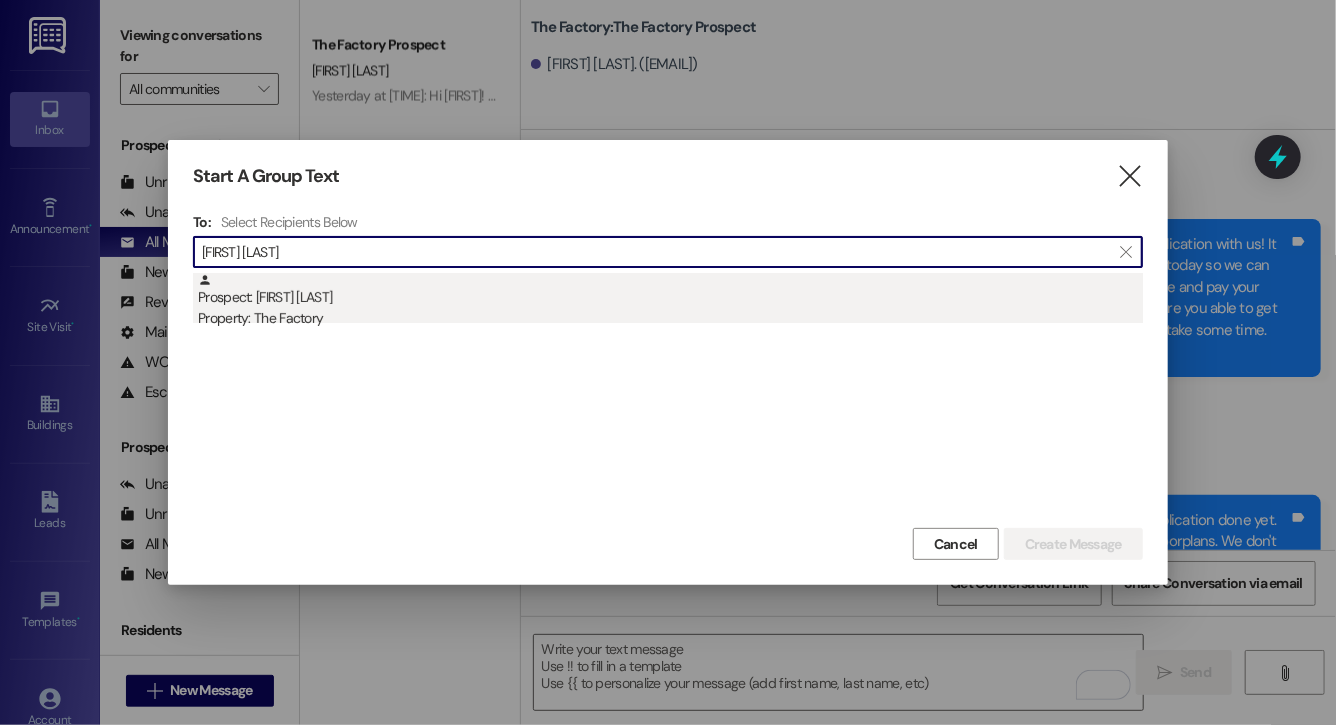 type on "riley thomp" 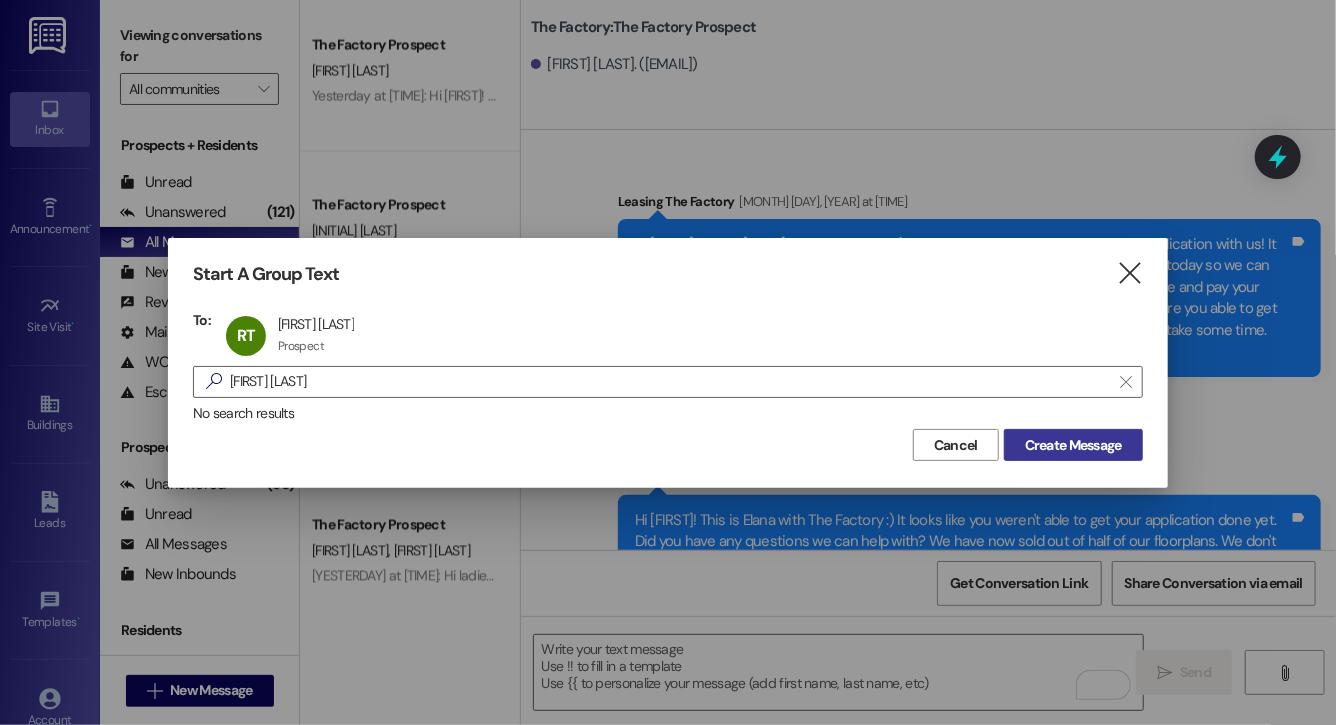 click on "Create Message" at bounding box center [1073, 445] 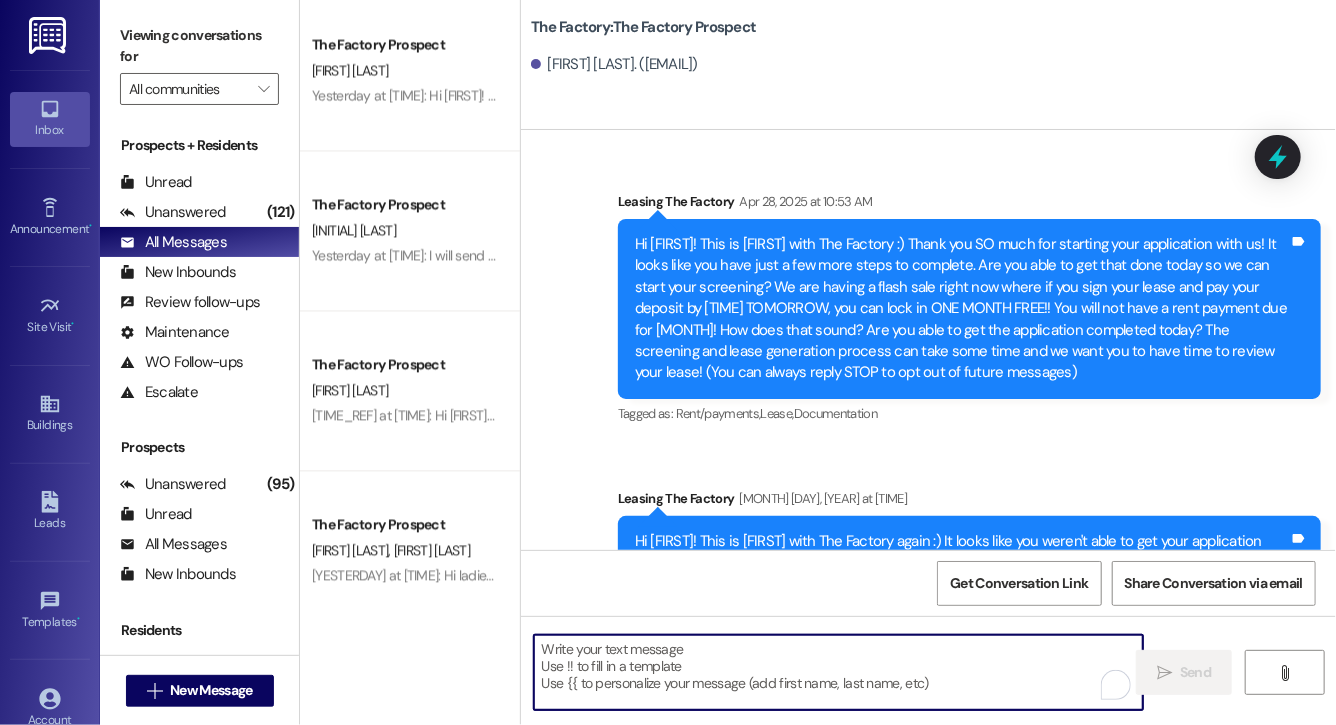 click at bounding box center (838, 672) 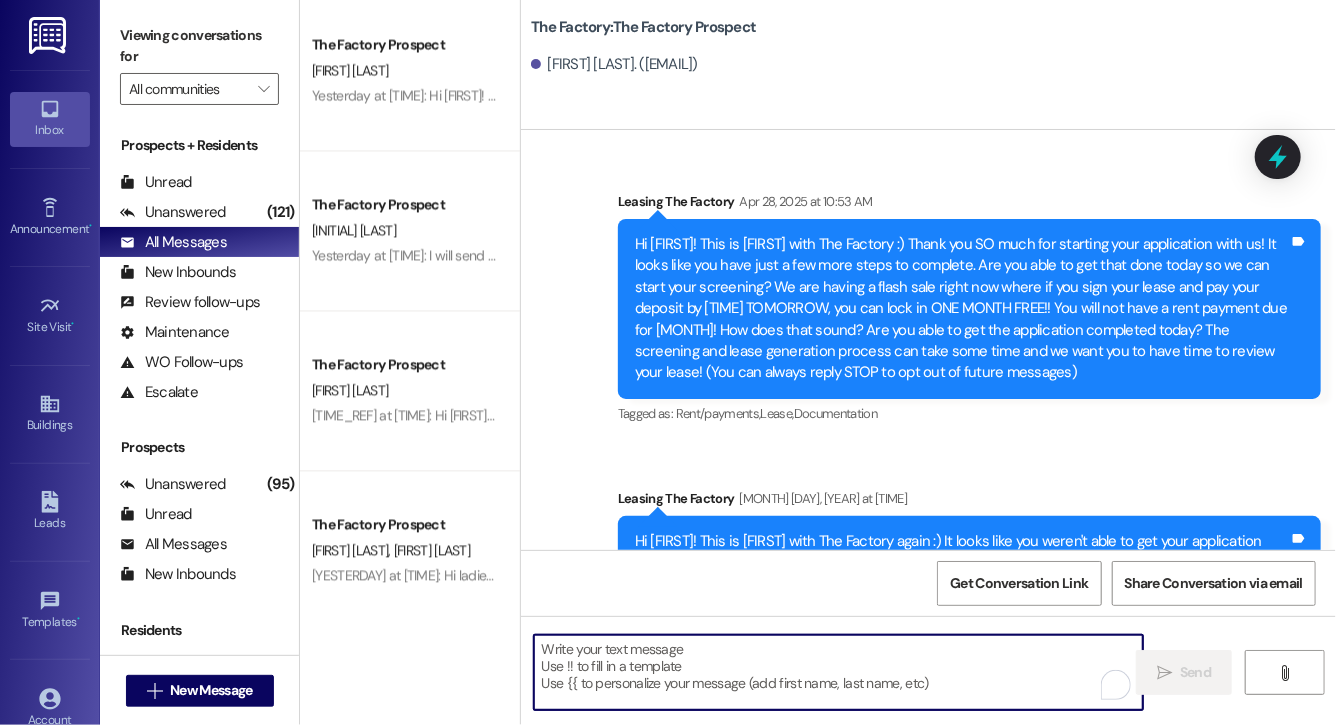 paste on "Hi Hudsen, this is Evie from The Factory. I haven't heard from you since April! It is our policy to send you a quick leasing text each day- so if you're no longer interested, please let us know so that we can take you off the contact list. We only have a few spots left to grant the free month of rent, and in order to receive it, you will need to sign a lease and pay a deposit by tonight. Would you like to complete this today? Happy to help." 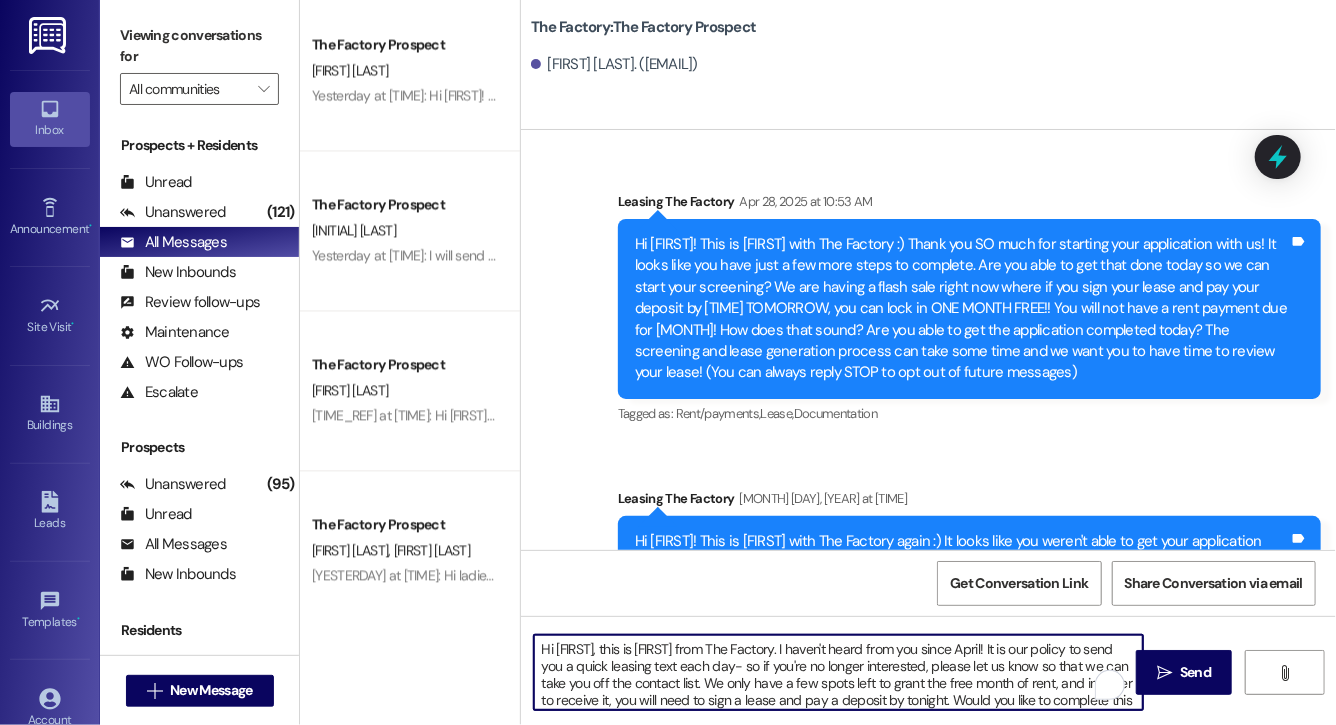 scroll, scrollTop: 34, scrollLeft: 0, axis: vertical 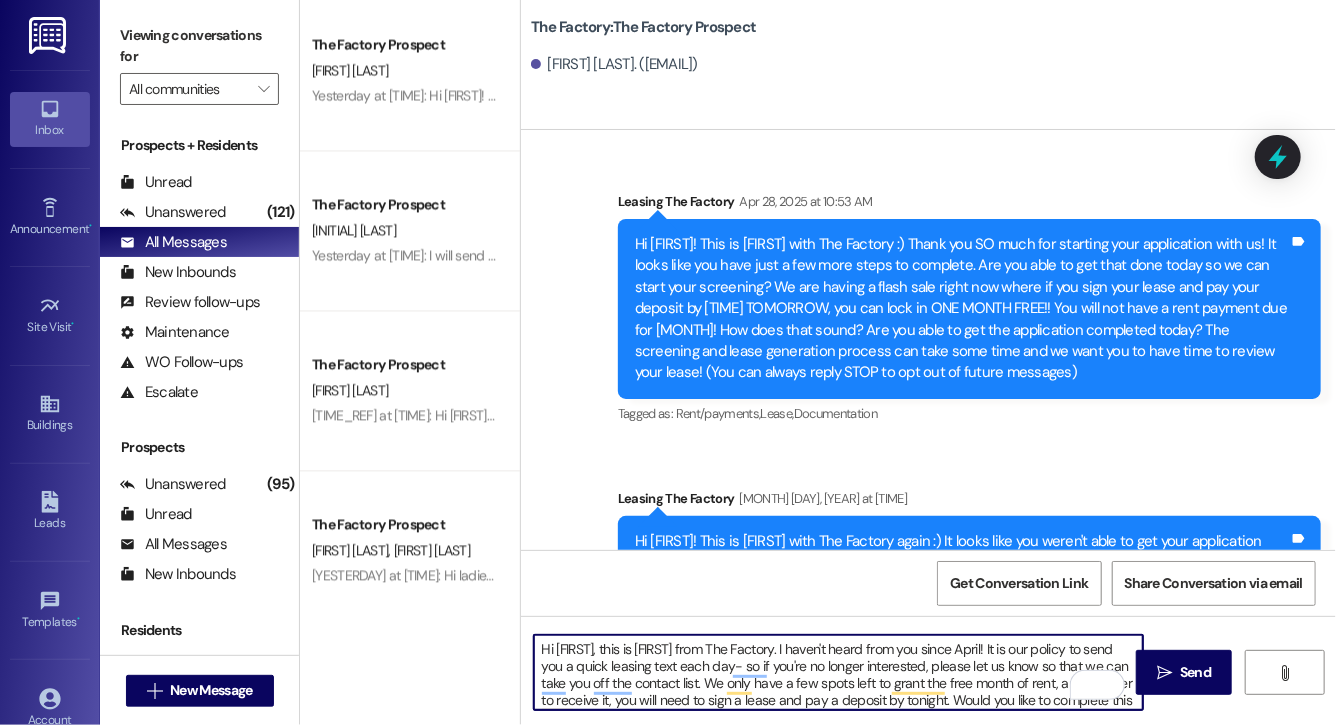 click on "Hi Hudsen, this is Evie from The Factory. I haven't heard from you since April! It is our policy to send you a quick leasing text each day- so if you're no longer interested, please let us know so that we can take you off the contact list. We only have a few spots left to grant the free month of rent, and in order to receive it, you will need to sign a lease and pay a deposit by tonight. Would you like to complete this today? Happy to help." at bounding box center [838, 672] 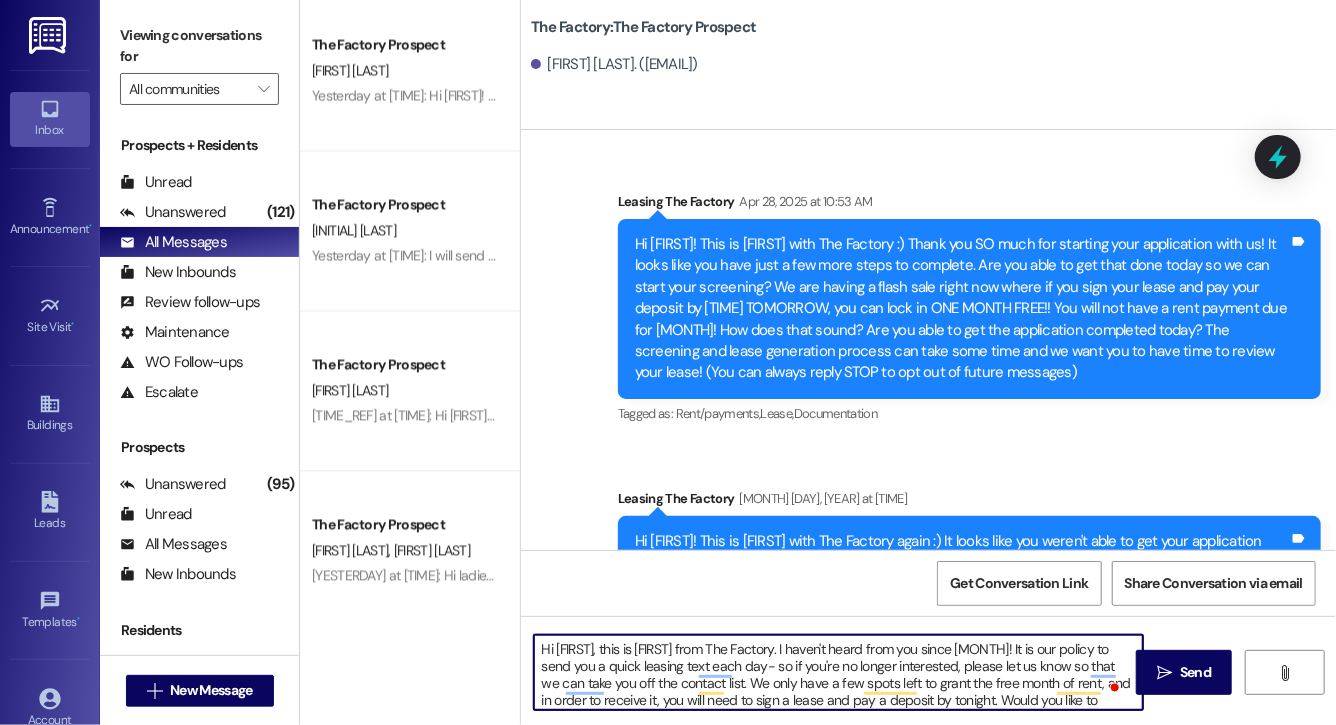 type on "Hi Riley, this is Evie from The Factory. I haven't heard from you since April! It is our policy to send you a quick leasing text each day- so if you're no longer interested, please let us know so that we can take you off the contact list. We only have a few spots left to grant the free month of rent, and in order to receive it, you will need to sign a lease and pay a deposit by tonight. Would you like to complete this today? Happy to help." 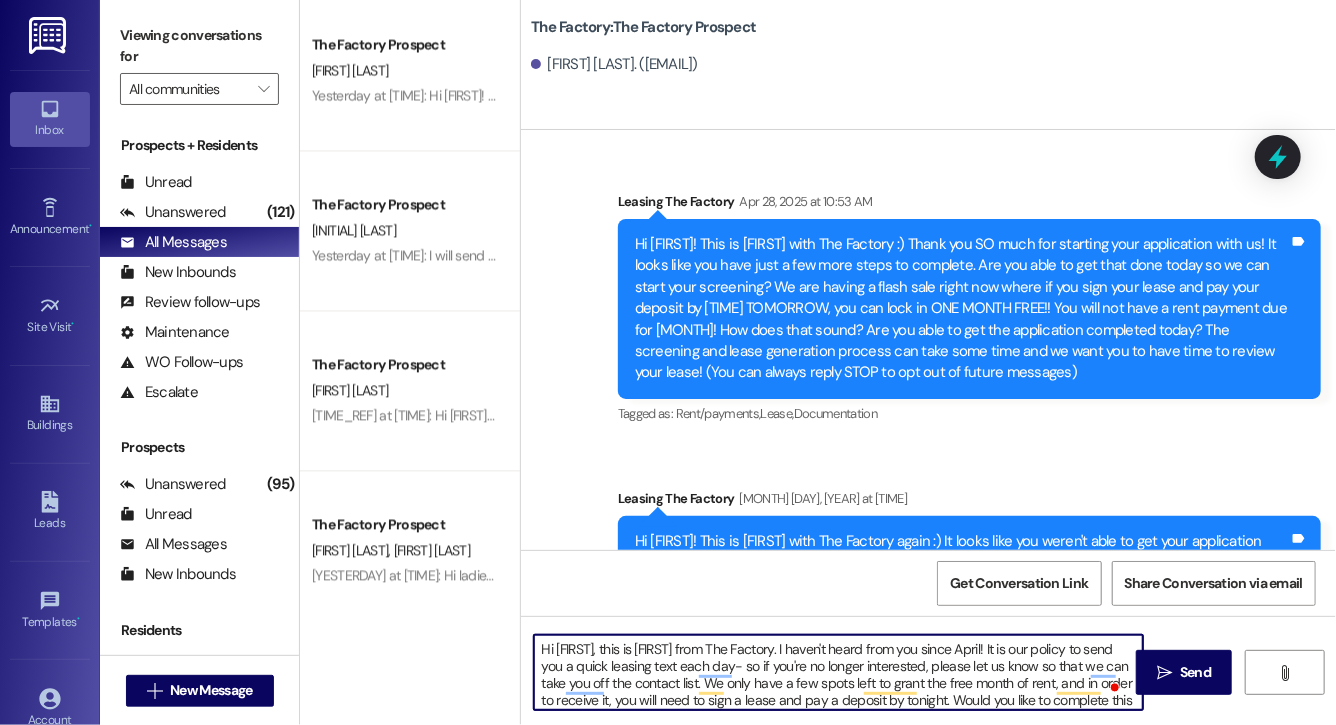click on "Hi Riley, this is Evie from The Factory. I haven't heard from you since April! It is our policy to send you a quick leasing text each day- so if you're no longer interested, please let us know so that we can take you off the contact list. We only have a few spots left to grant the free month of rent, and in order to receive it, you will need to sign a lease and pay a deposit by tonight. Would you like to complete this today? Happy to help." at bounding box center [838, 672] 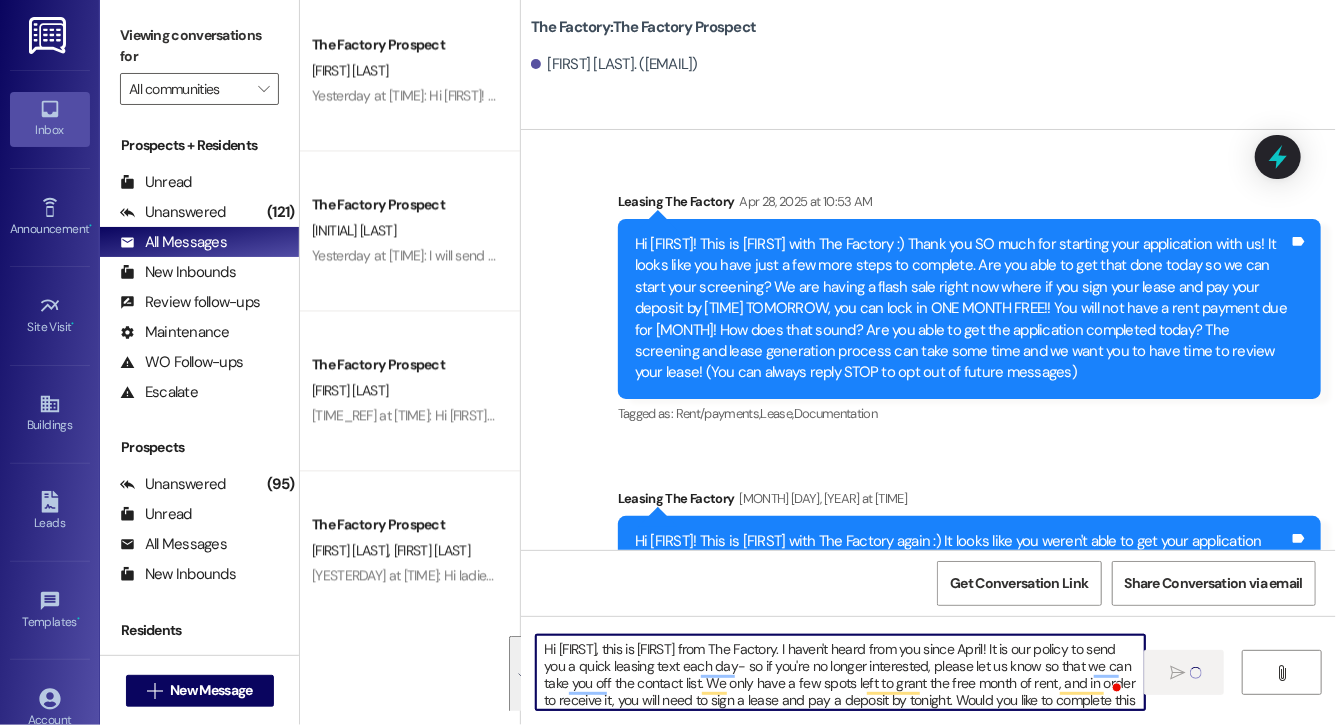 type 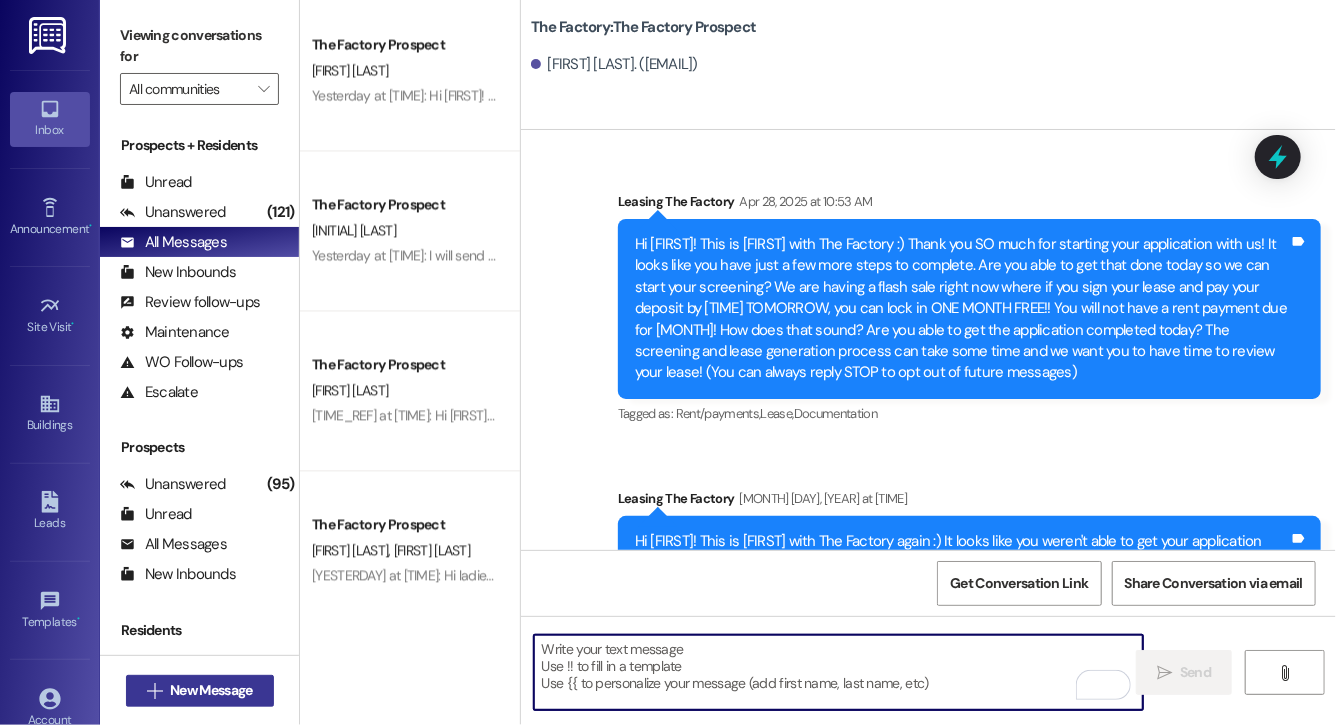 click on "New Message" at bounding box center [211, 690] 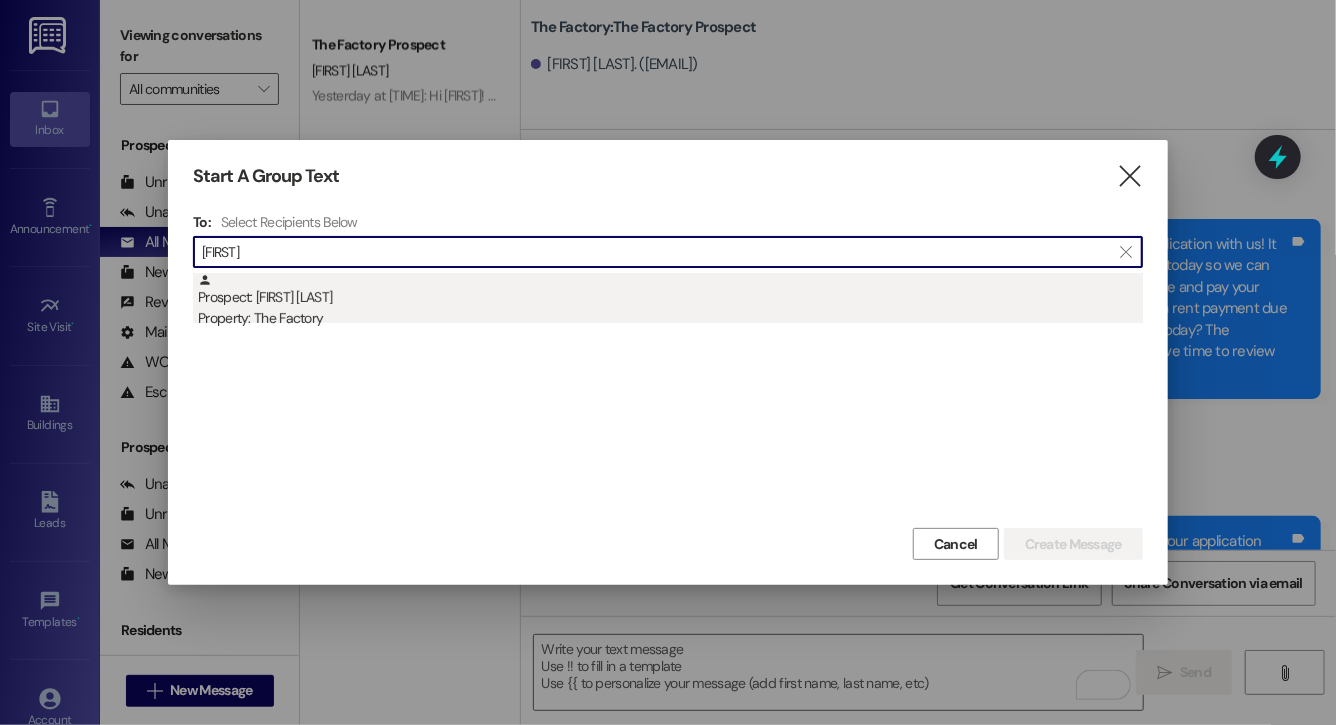 type on "burak" 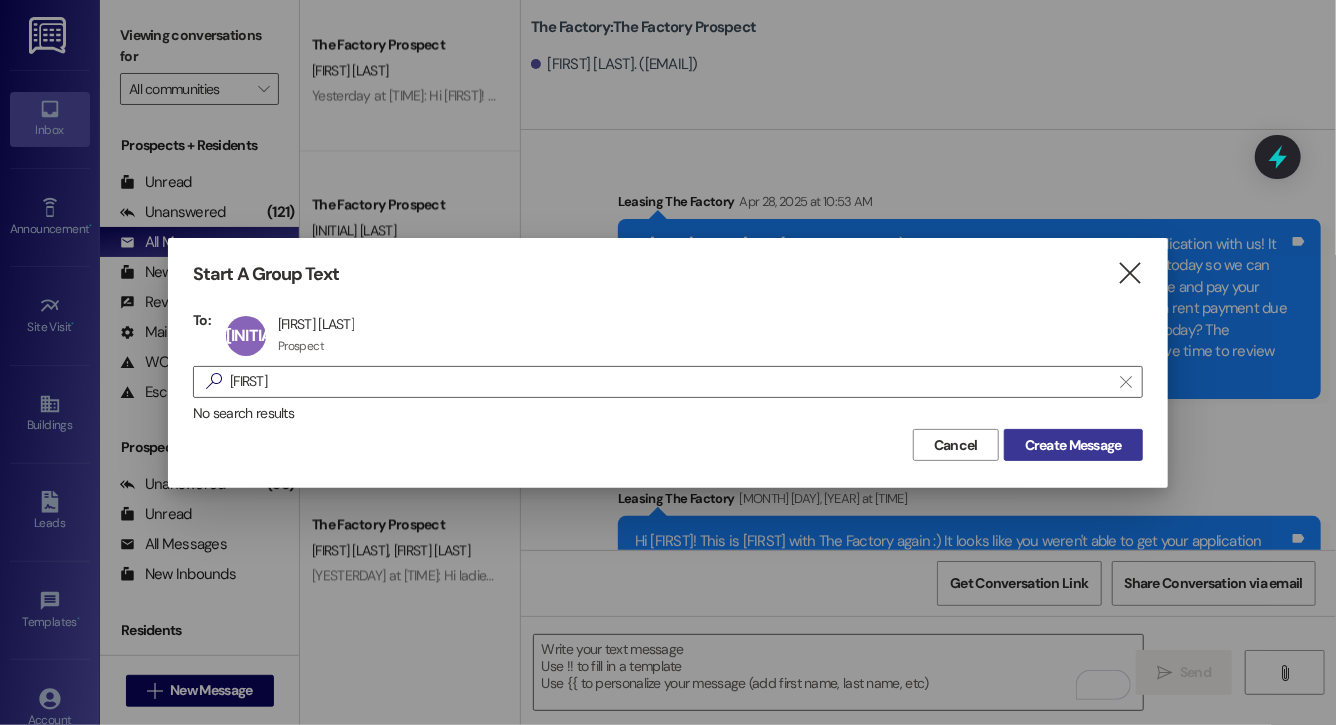 click on "Create Message" at bounding box center (1073, 445) 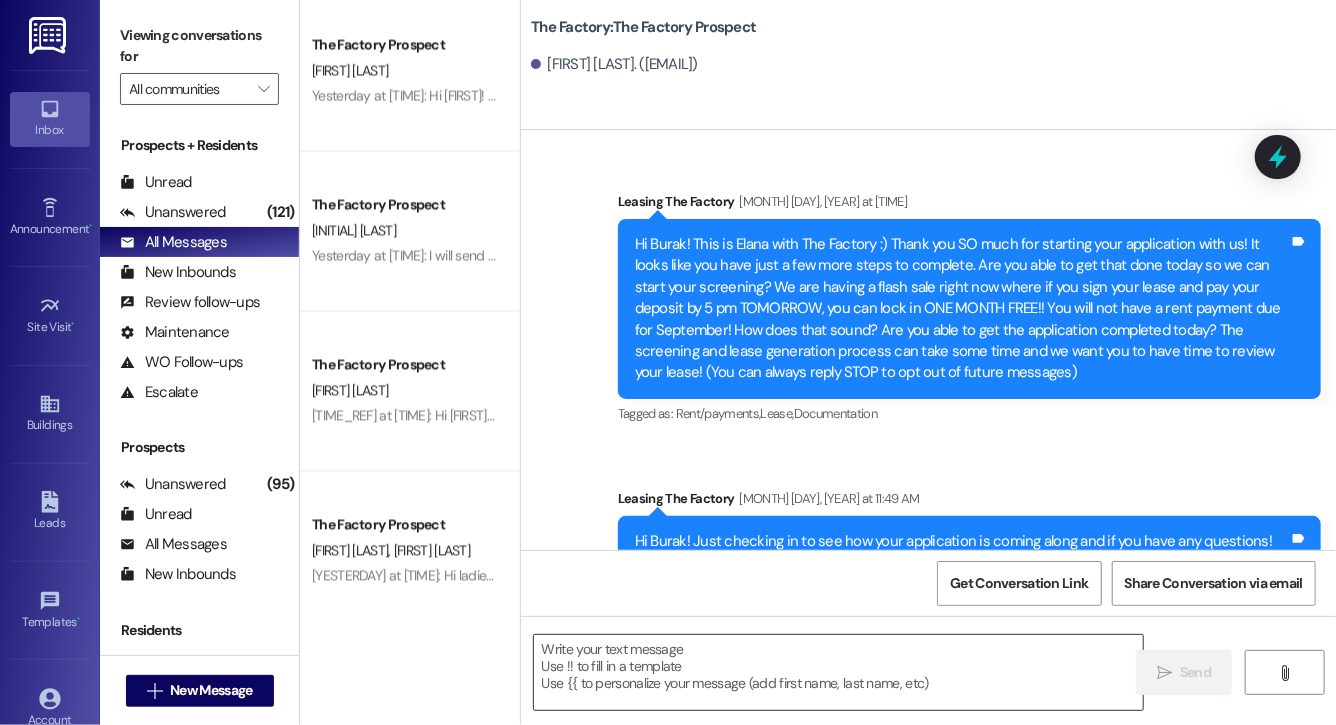 click at bounding box center [838, 672] 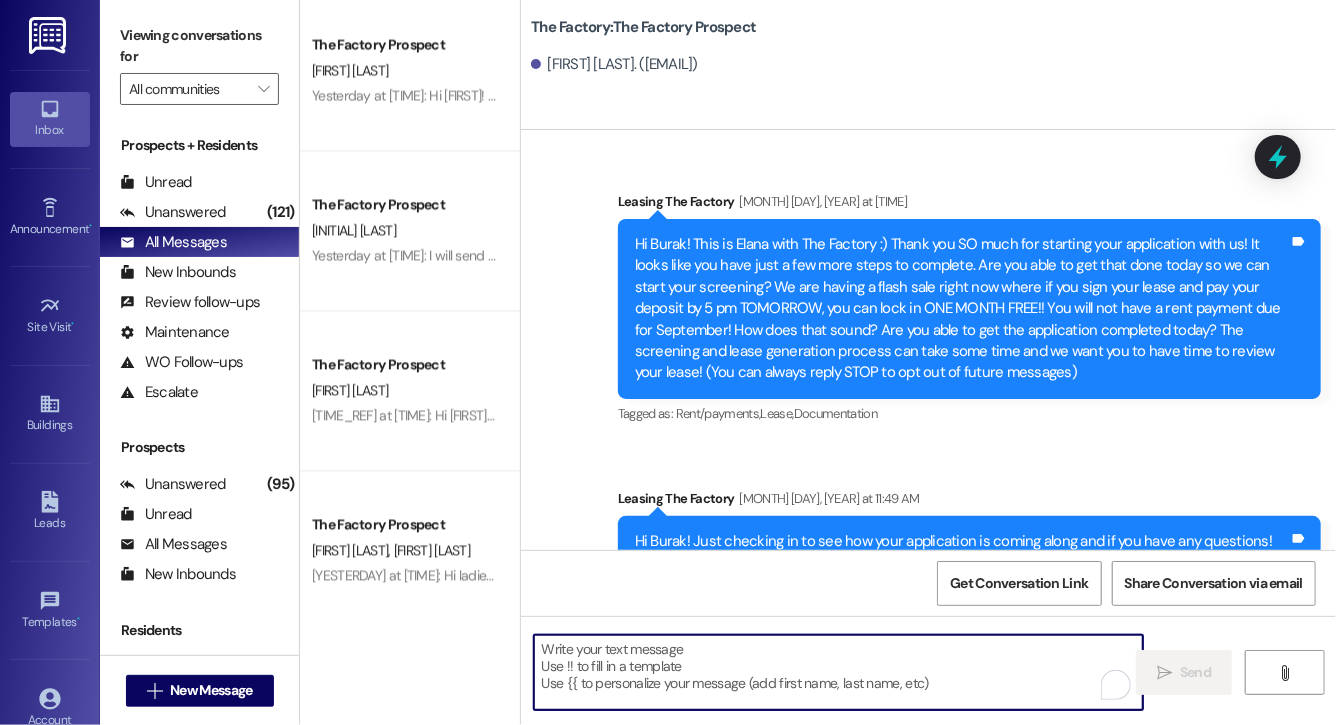 paste on "Hi Riley, this is Evie from The Factory. I haven't heard from you since April! It is our policy to send you a quick leasing text each day- so if you're no longer interested, please let us know so that we can take you off the contact list. We only have a few spots left to grant the free month of rent, and in order to receive it, you will need to sign a lease and pay a deposit by tonight. Would you like to complete this today? Happy to help." 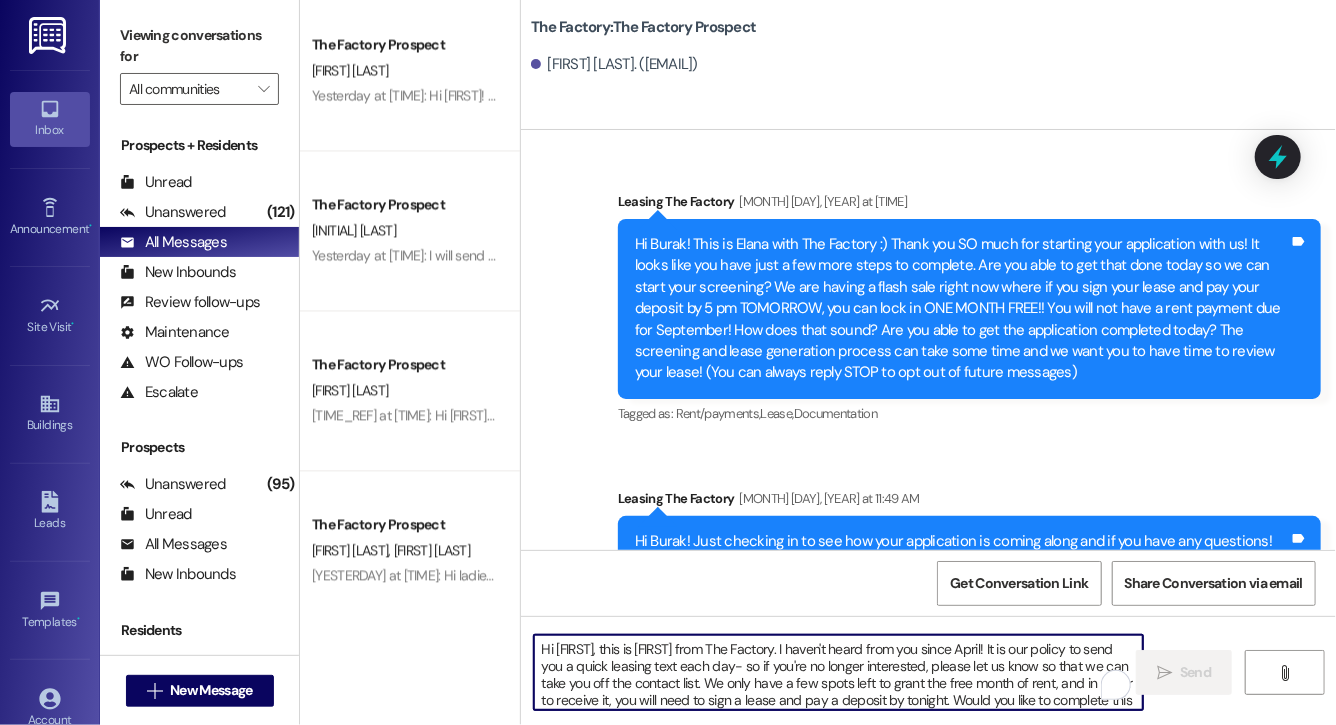 scroll, scrollTop: 34, scrollLeft: 0, axis: vertical 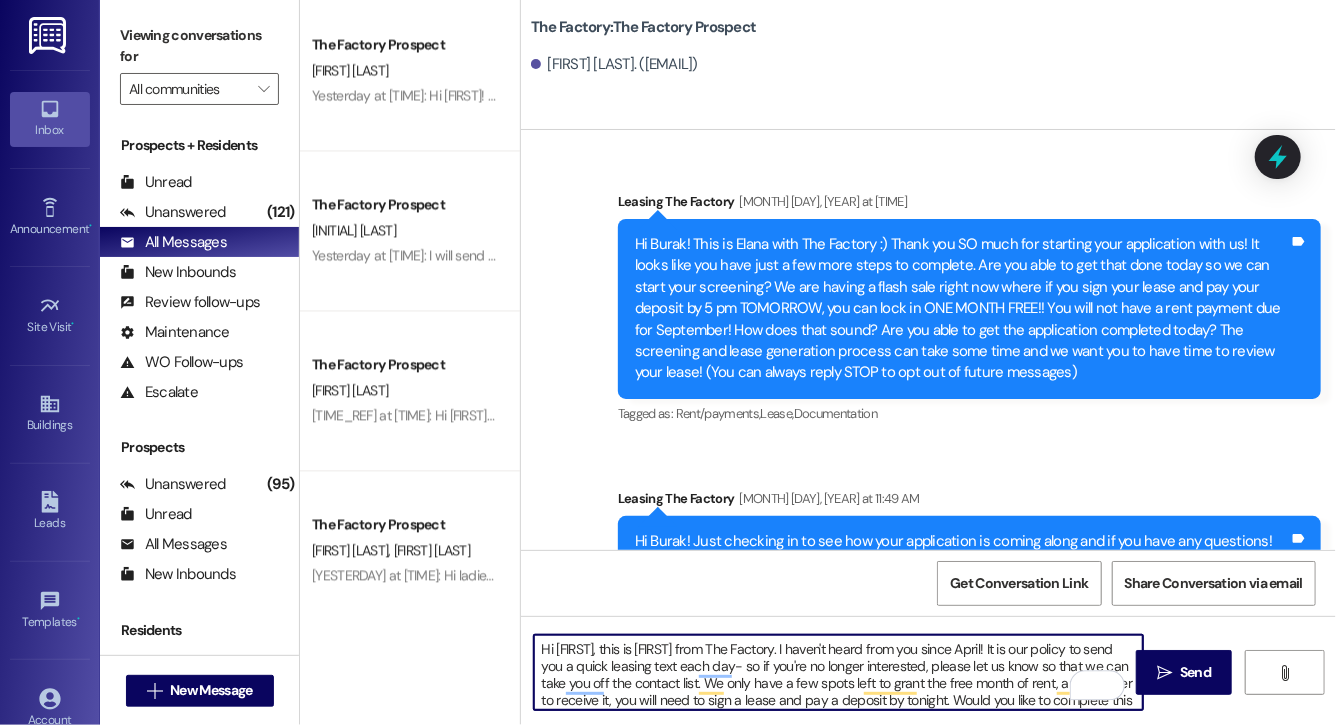 click on "Hi Riley, this is Evie from The Factory. I haven't heard from you since April! It is our policy to send you a quick leasing text each day- so if you're no longer interested, please let us know so that we can take you off the contact list. We only have a few spots left to grant the free month of rent, and in order to receive it, you will need to sign a lease and pay a deposit by tonight. Would you like to complete this today? Happy to help." at bounding box center (838, 672) 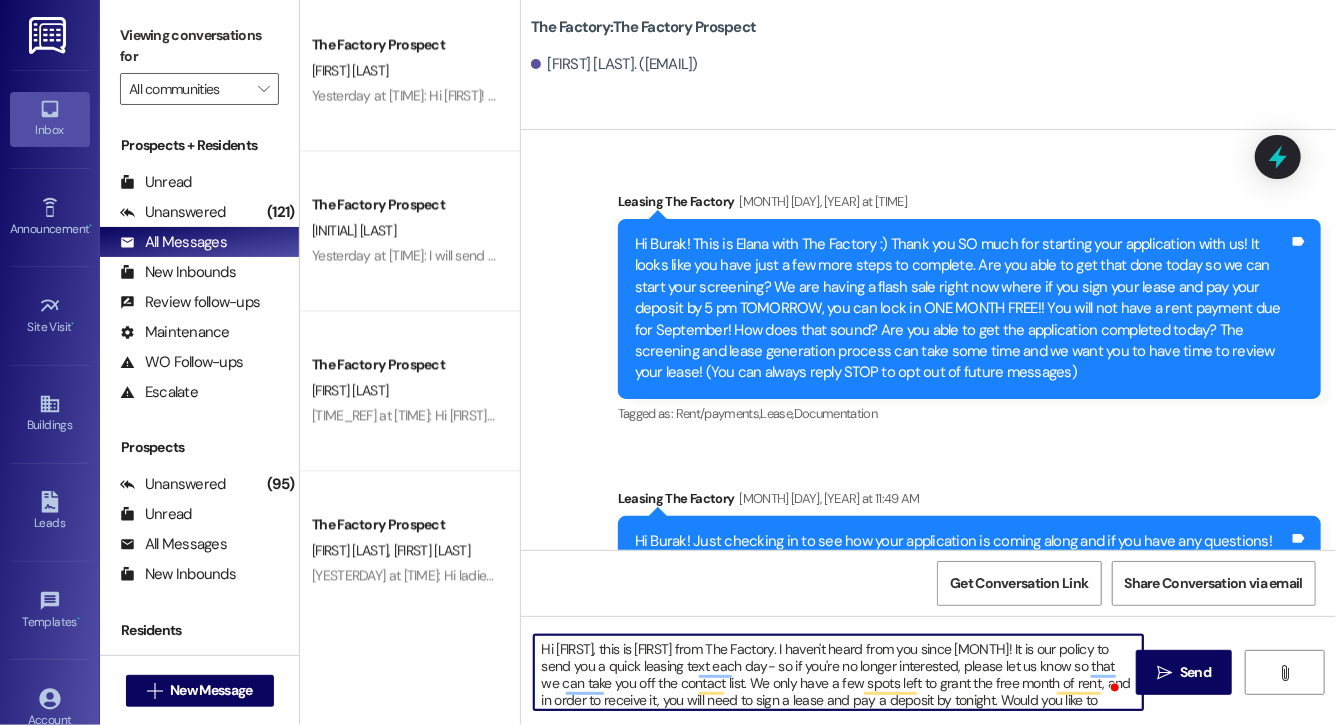 type on "Hi Burak, this is Evie from The Factory. I haven't heard from you since April! It is our policy to send you a quick leasing text each day- so if you're no longer interested, please let us know so that we can take you off the contact list. We only have a few spots left to grant the free month of rent, and in order to receive it, you will need to sign a lease and pay a deposit by tonight. Would you like to complete this today? Happy to help." 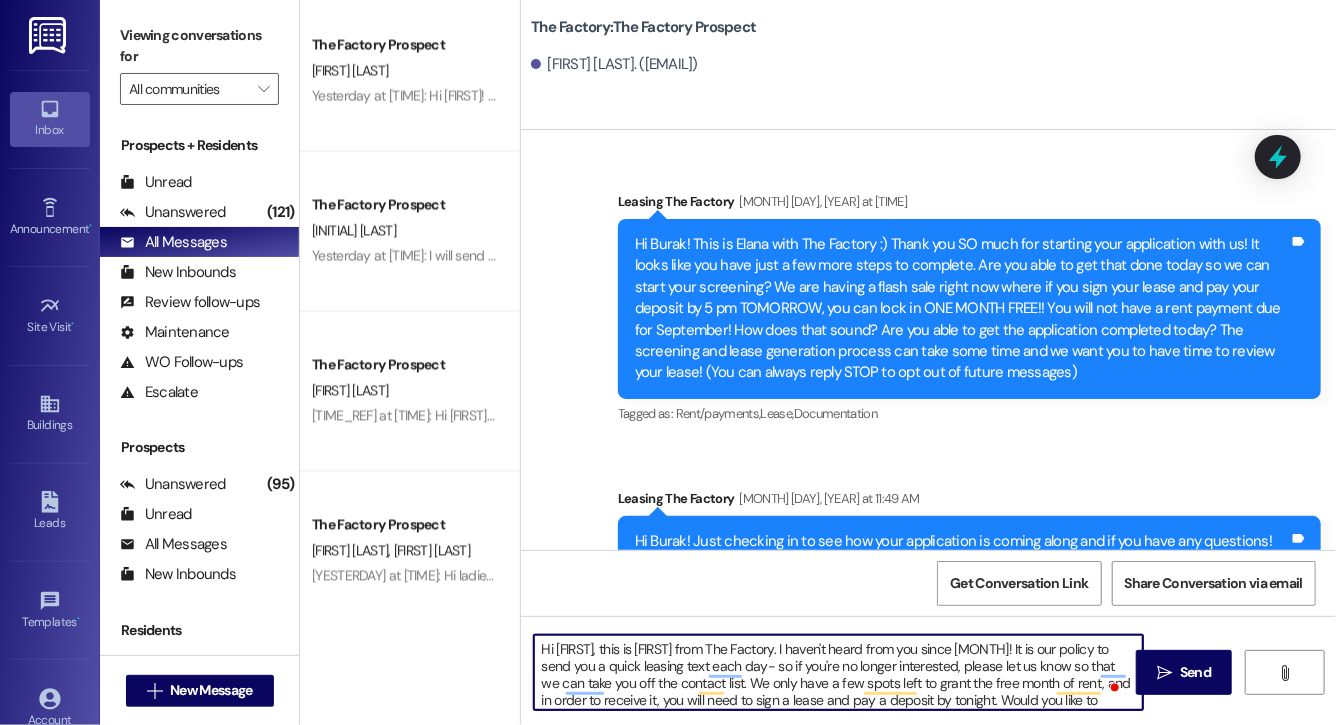 click on "Hi Burak, this is Evie from The Factory. I haven't heard from you since April! It is our policy to send you a quick leasing text each day- so if you're no longer interested, please let us know so that we can take you off the contact list. We only have a few spots left to grant the free month of rent, and in order to receive it, you will need to sign a lease and pay a deposit by tonight. Would you like to complete this today? Happy to help." at bounding box center (838, 672) 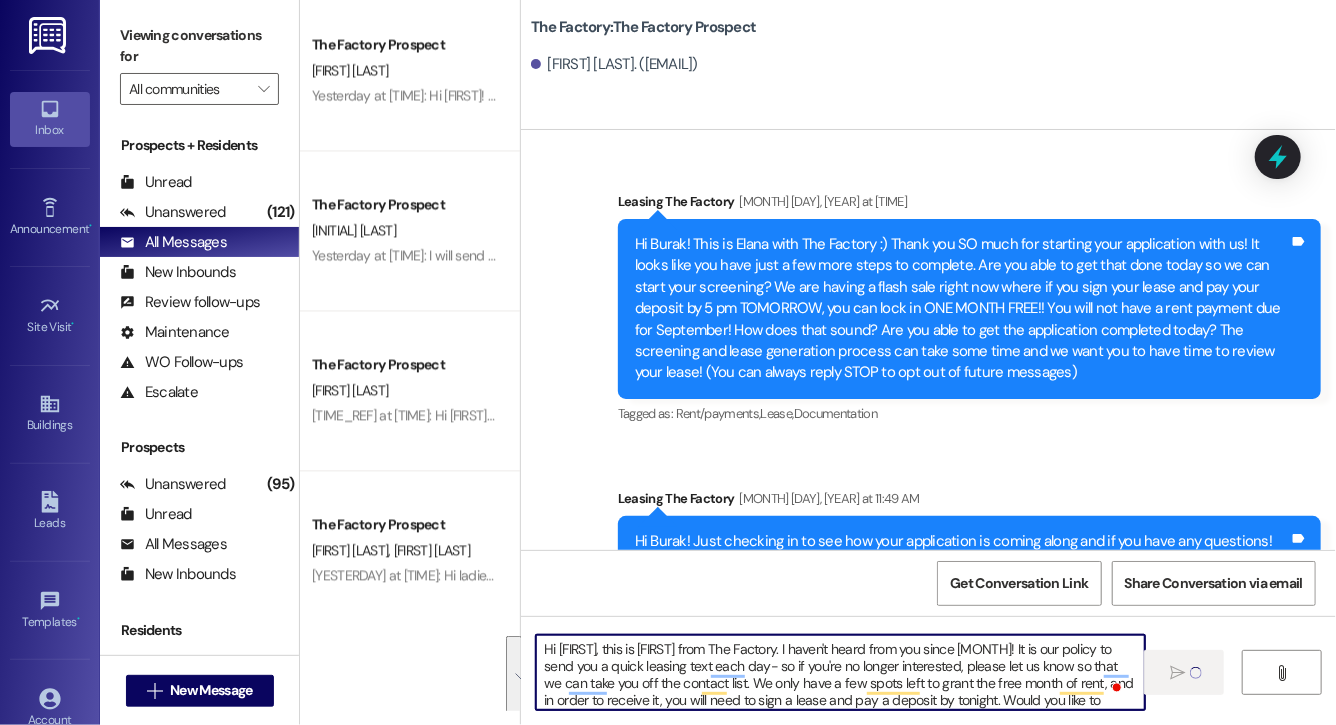 type 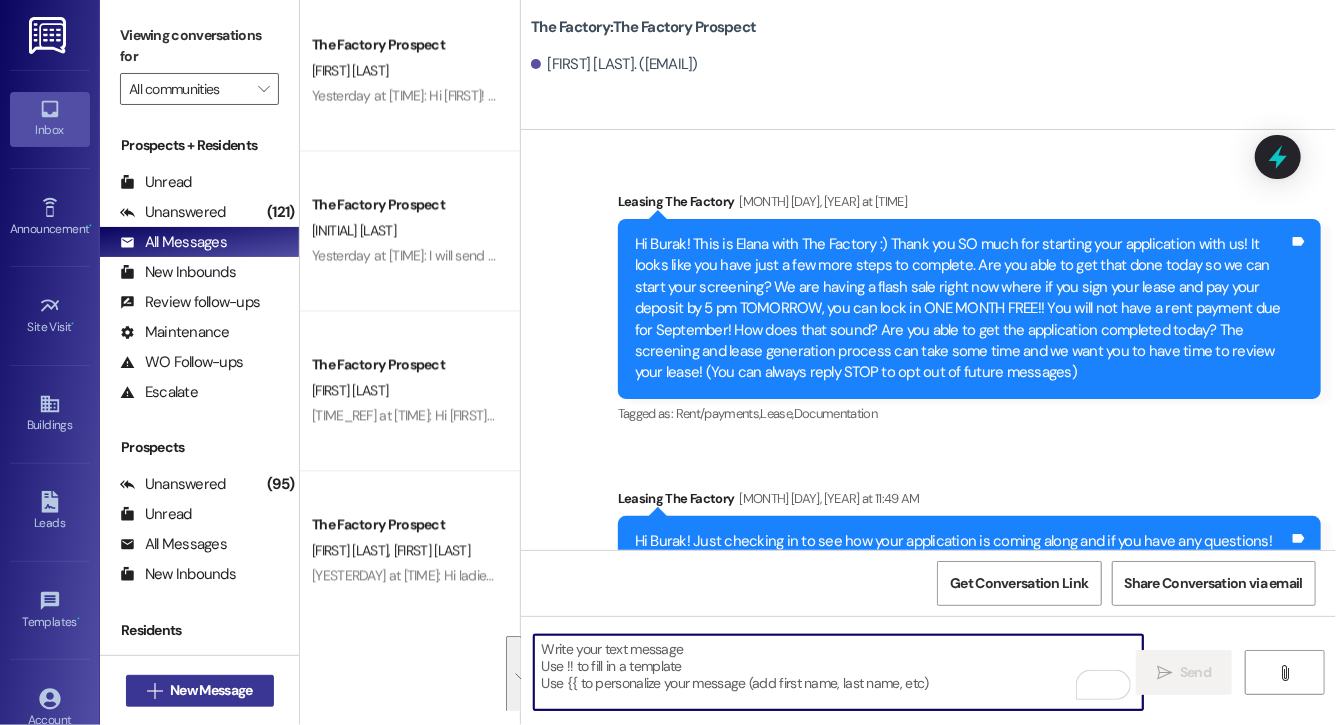 click on "New Message" at bounding box center (211, 690) 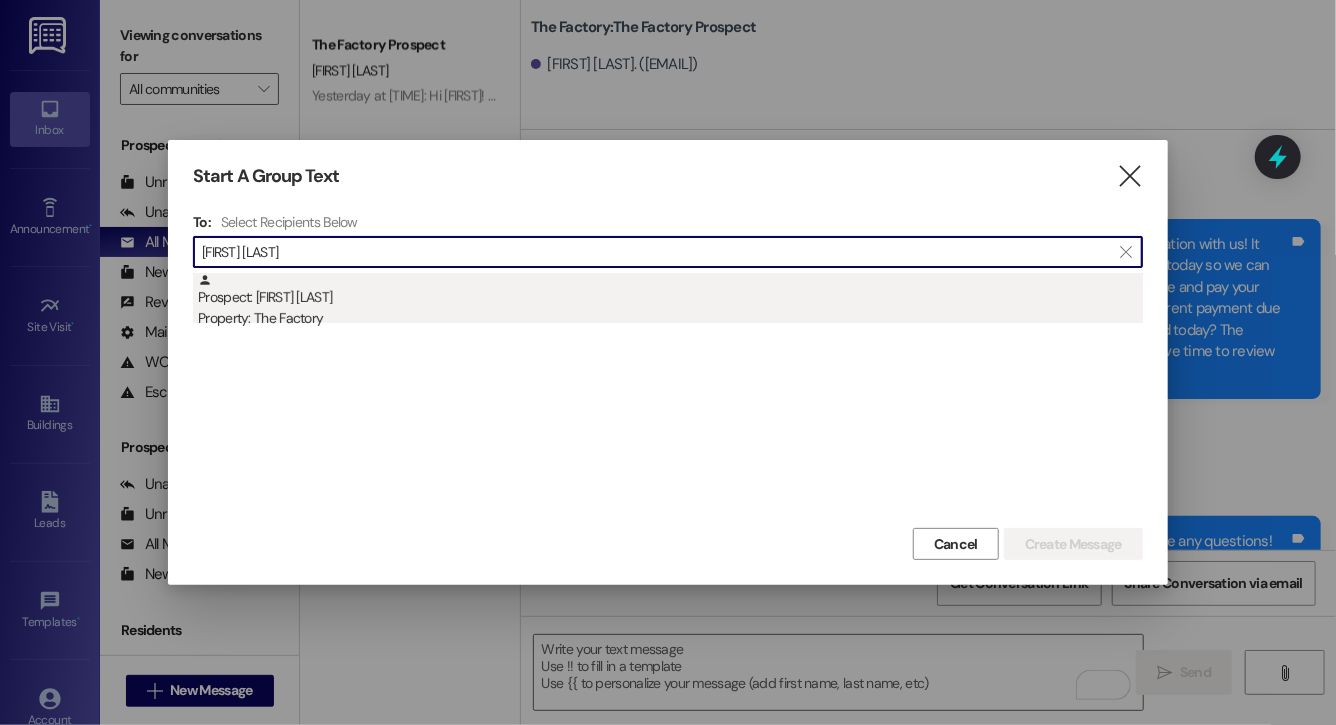 type on "henry weah" 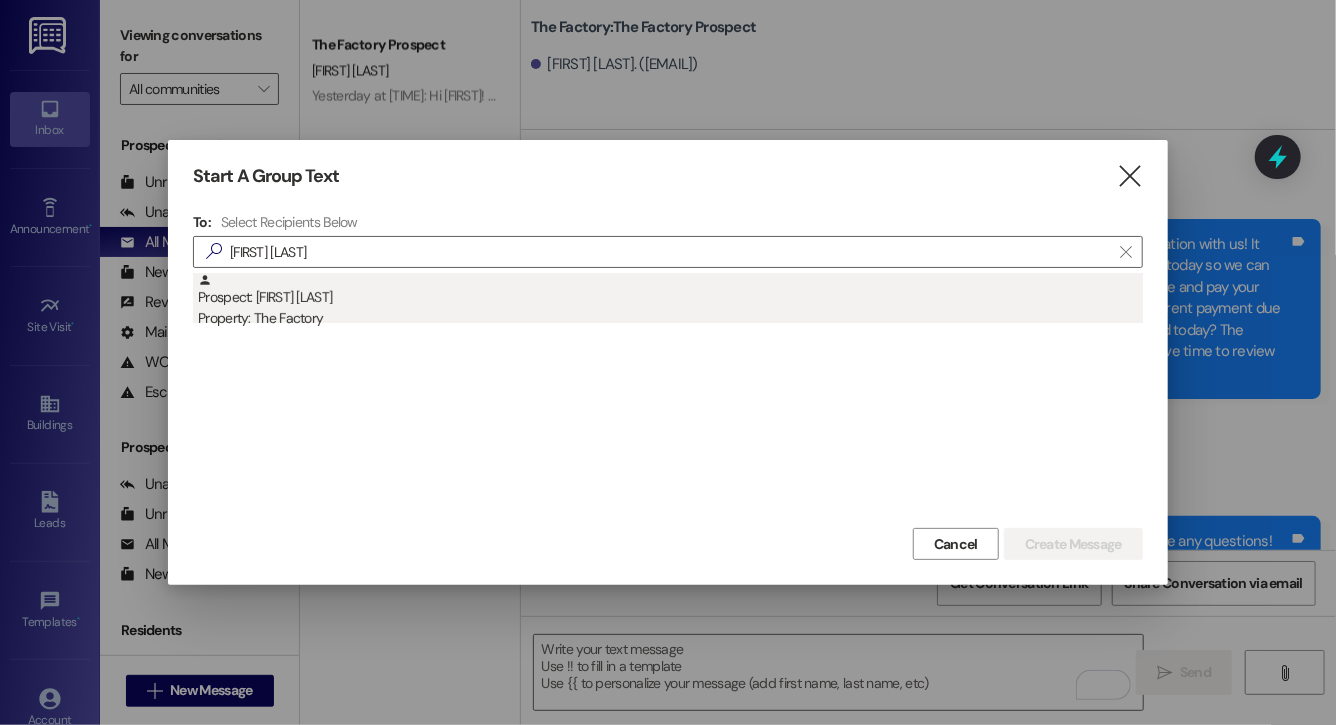 click on "Prospect: Henry Weah Property: The Factory" at bounding box center (670, 301) 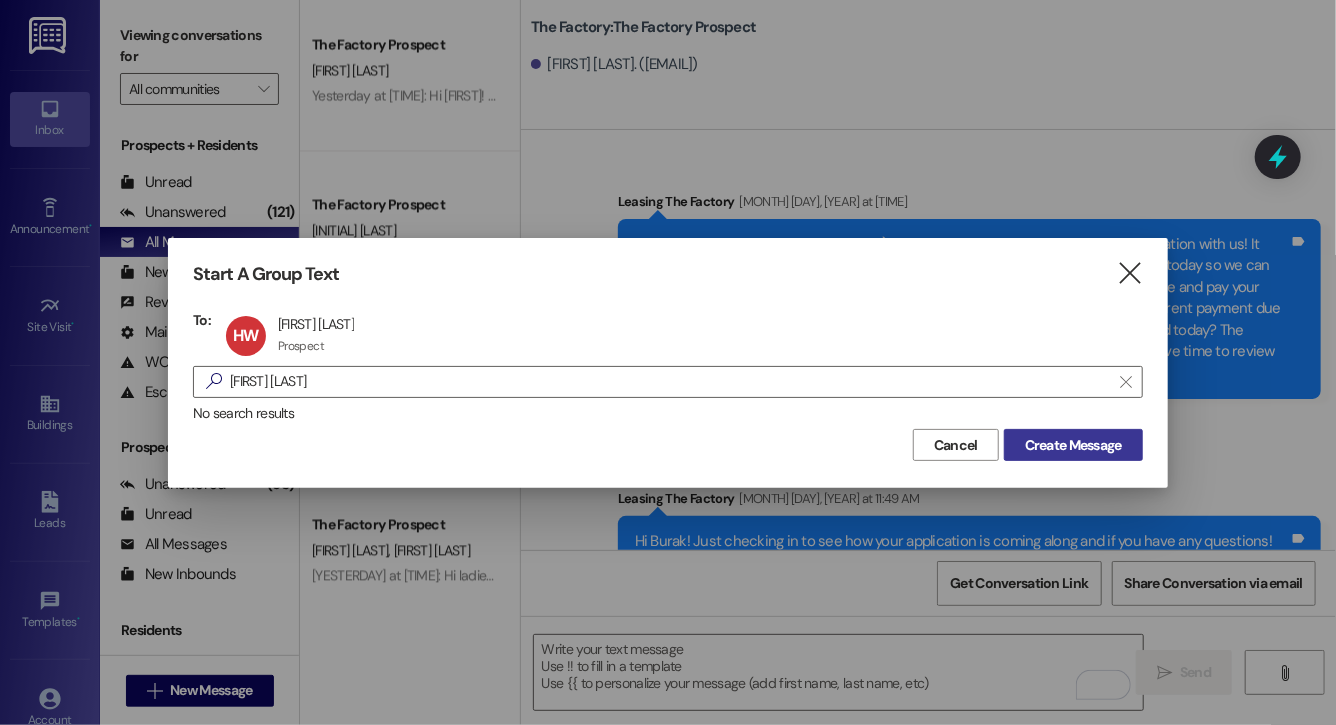 click on "Create Message" at bounding box center (1073, 445) 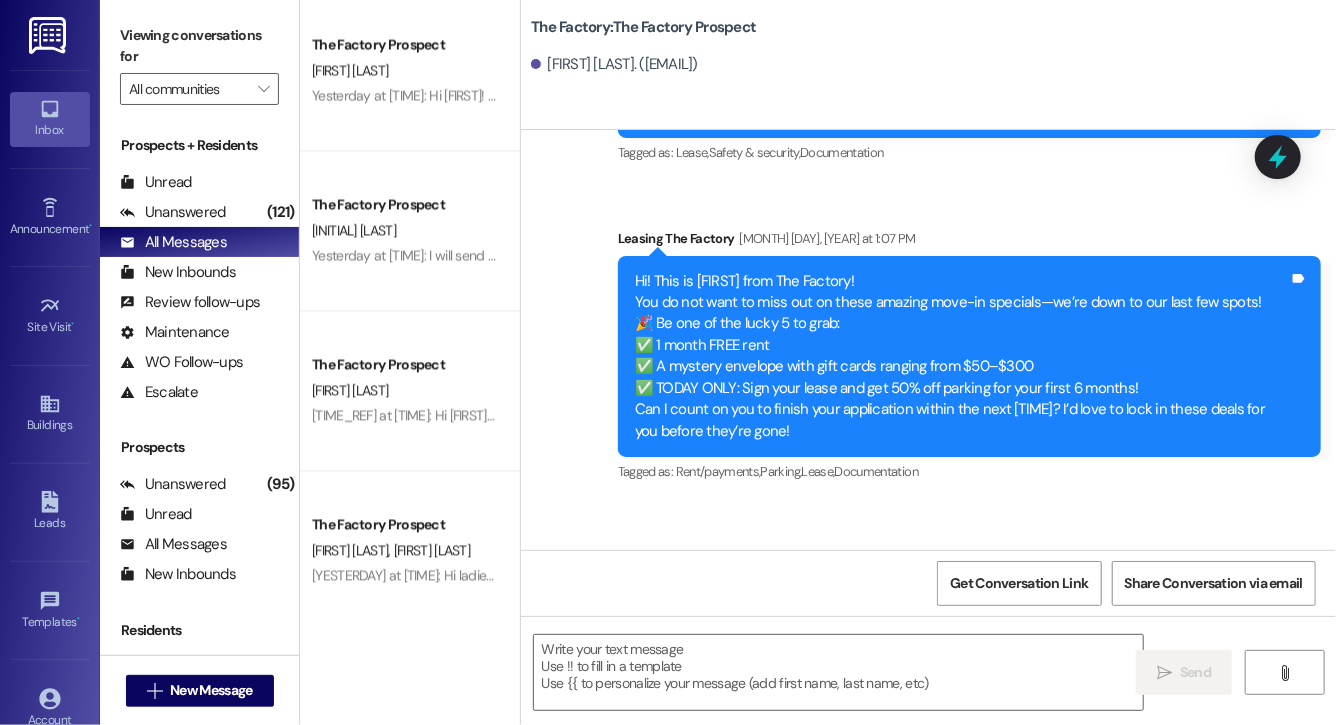 scroll, scrollTop: 18426, scrollLeft: 0, axis: vertical 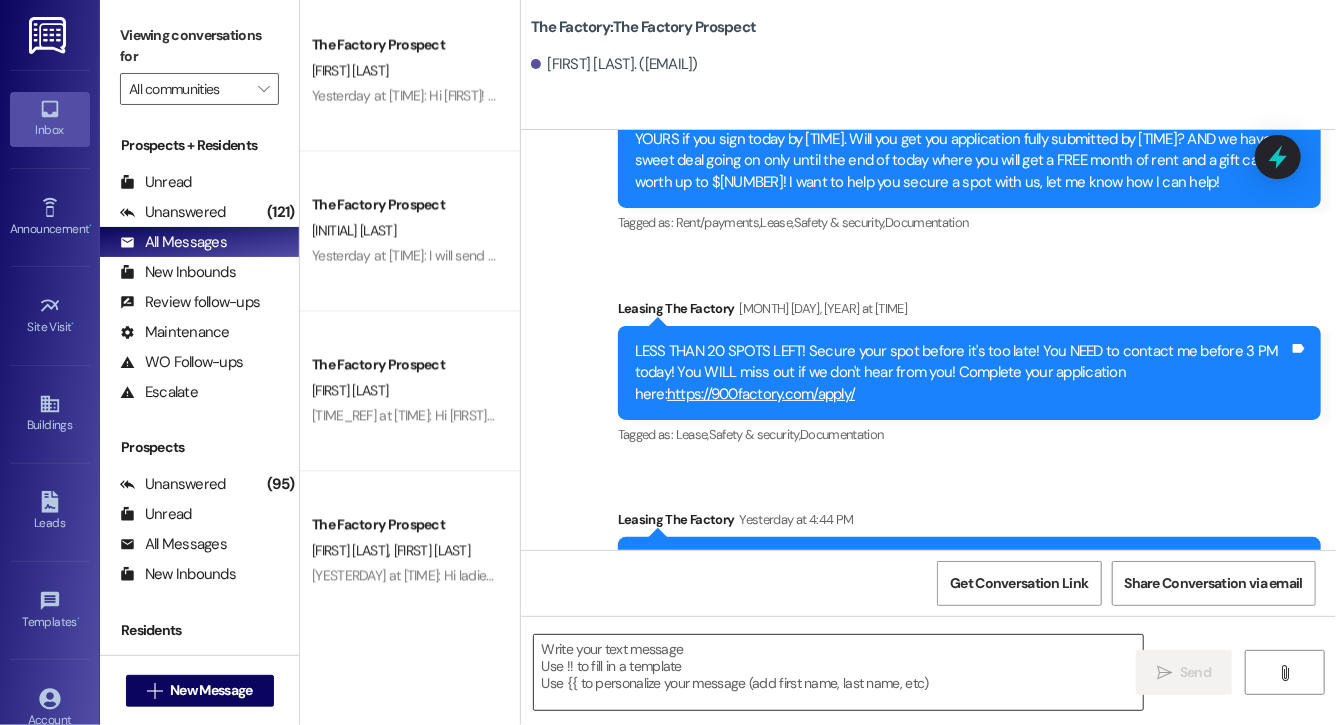 click at bounding box center [838, 672] 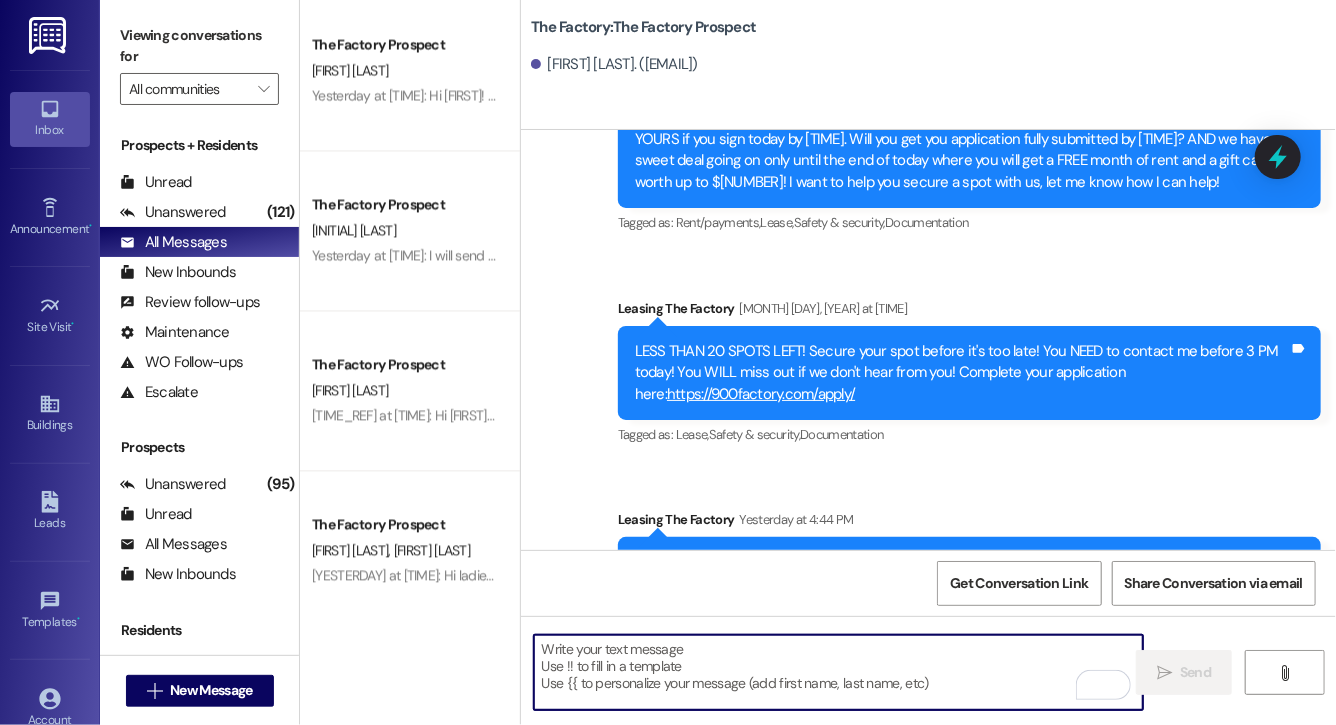 paste on "Hi Burak, this is Evie from The Factory. I haven't heard from you since April! It is our policy to send you a quick leasing text each day- so if you're no longer interested, please let us know so that we can take you off the contact list. We only have a few spots left to grant the free month of rent, and in order to receive it, you will need to sign a lease and pay a deposit by tonight. Would you like to complete this today? Happy to help." 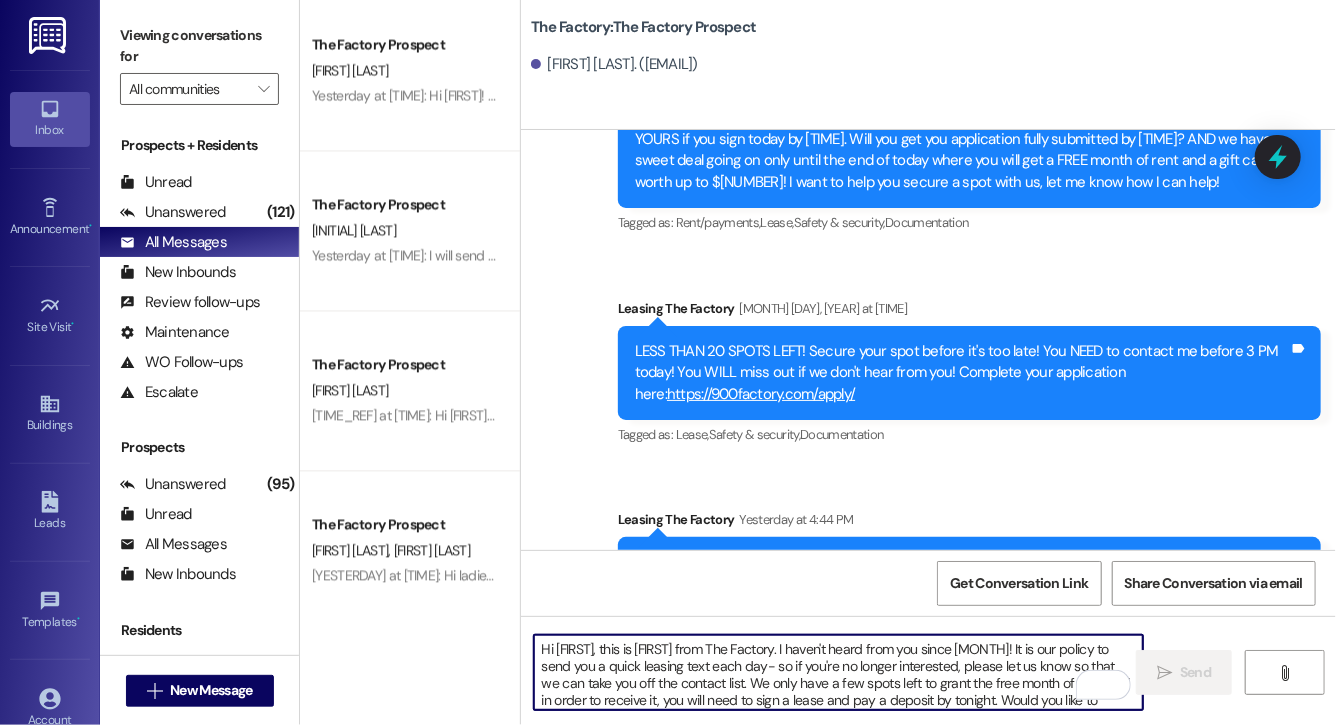 scroll, scrollTop: 34, scrollLeft: 0, axis: vertical 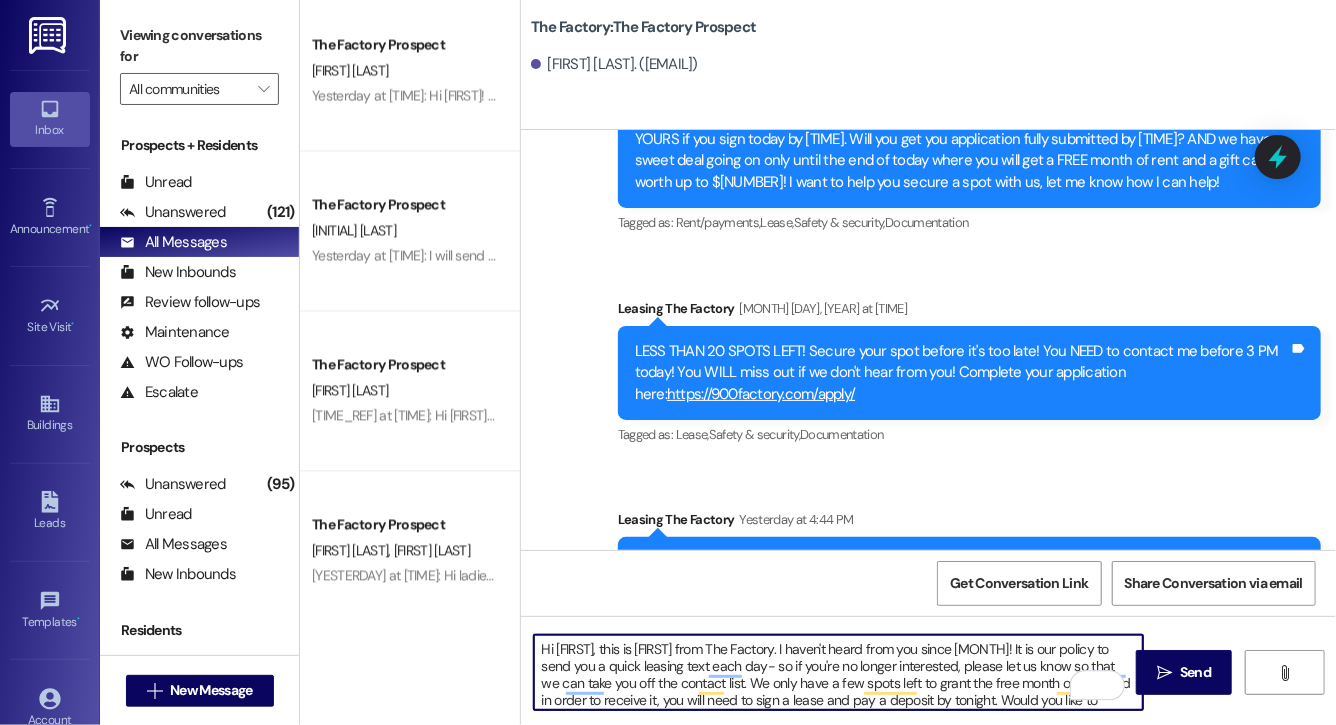 click on "Hi Burak, this is Evie from The Factory. I haven't heard from you since April! It is our policy to send you a quick leasing text each day- so if you're no longer interested, please let us know so that we can take you off the contact list. We only have a few spots left to grant the free month of rent, and in order to receive it, you will need to sign a lease and pay a deposit by tonight. Would you like to complete this today? Happy to help." at bounding box center (838, 672) 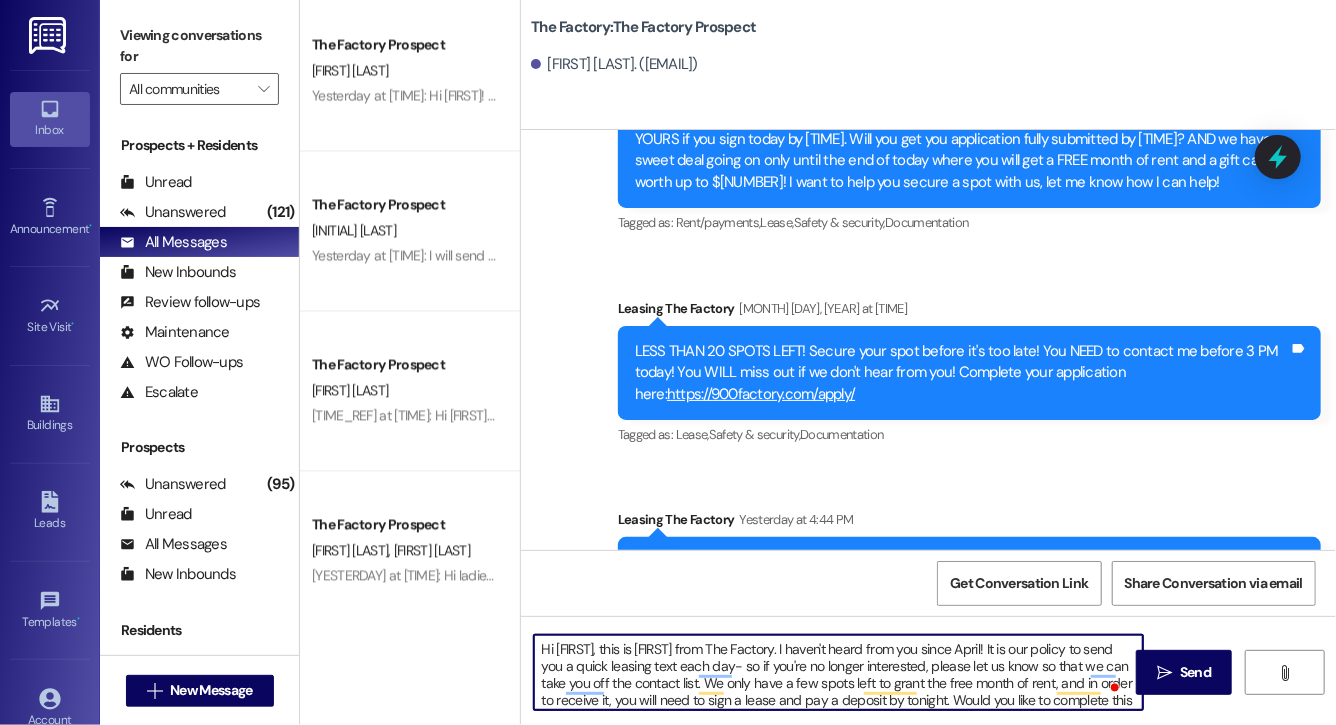 type on "Hi Henry, this is Evie from The Factory. I haven't heard from you since April! It is our policy to send you a quick leasing text each day- so if you're no longer interested, please let us know so that we can take you off the contact list. We only have a few spots left to grant the free month of rent, and in order to receive it, you will need to sign a lease and pay a deposit by tonight. Would you like to complete this today? Happy to help." 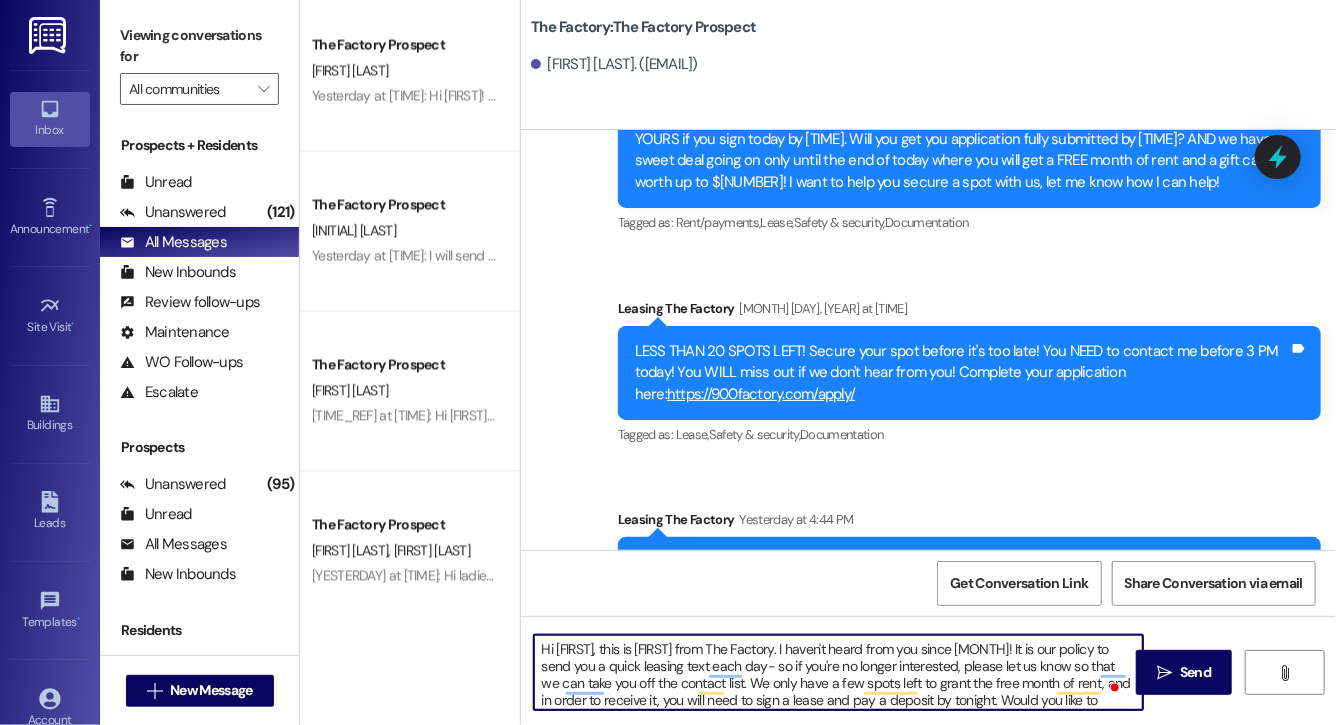 click on "Hi Henry, this is Evie from The Factory. I haven't heard from you since April! It is our policy to send you a quick leasing text each day- so if you're no longer interested, please let us know so that we can take you off the contact list. We only have a few spots left to grant the free month of rent, and in order to receive it, you will need to sign a lease and pay a deposit by tonight. Would you like to complete this today? Happy to help." at bounding box center (838, 672) 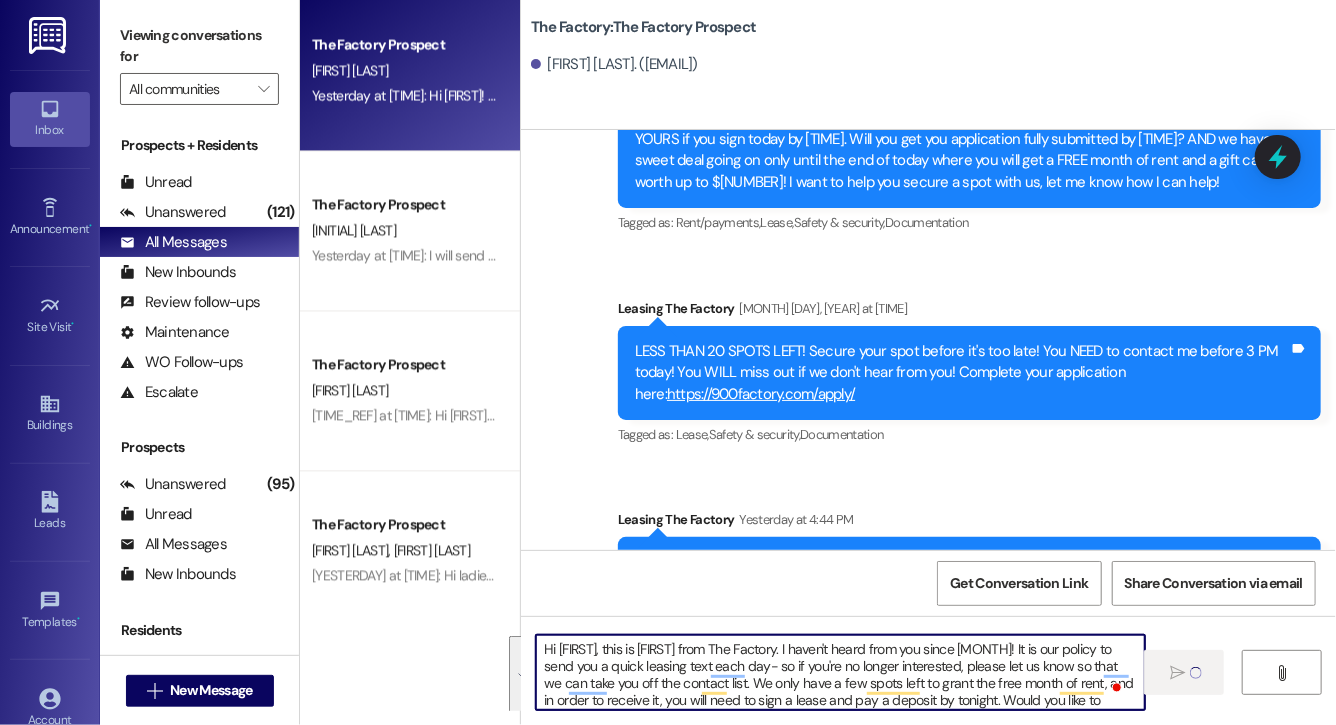 type 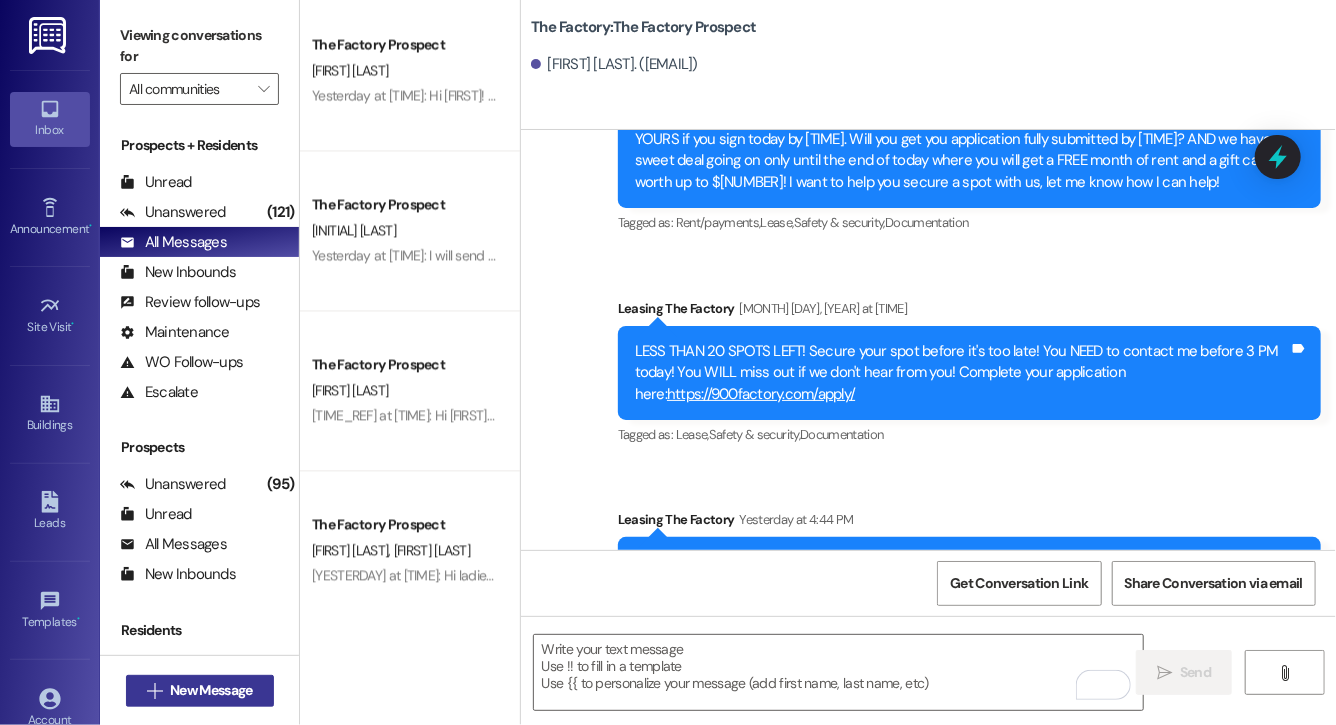 click on "New Message" at bounding box center [211, 690] 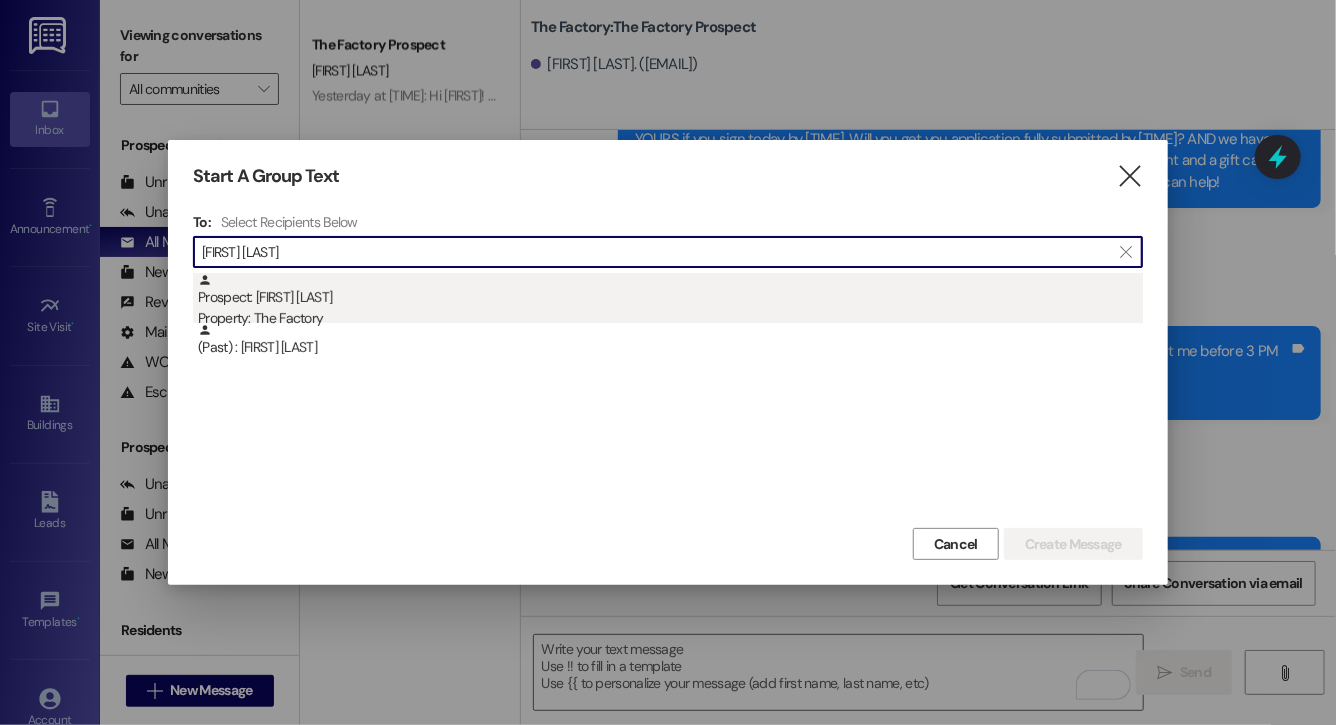 type on "ben pet" 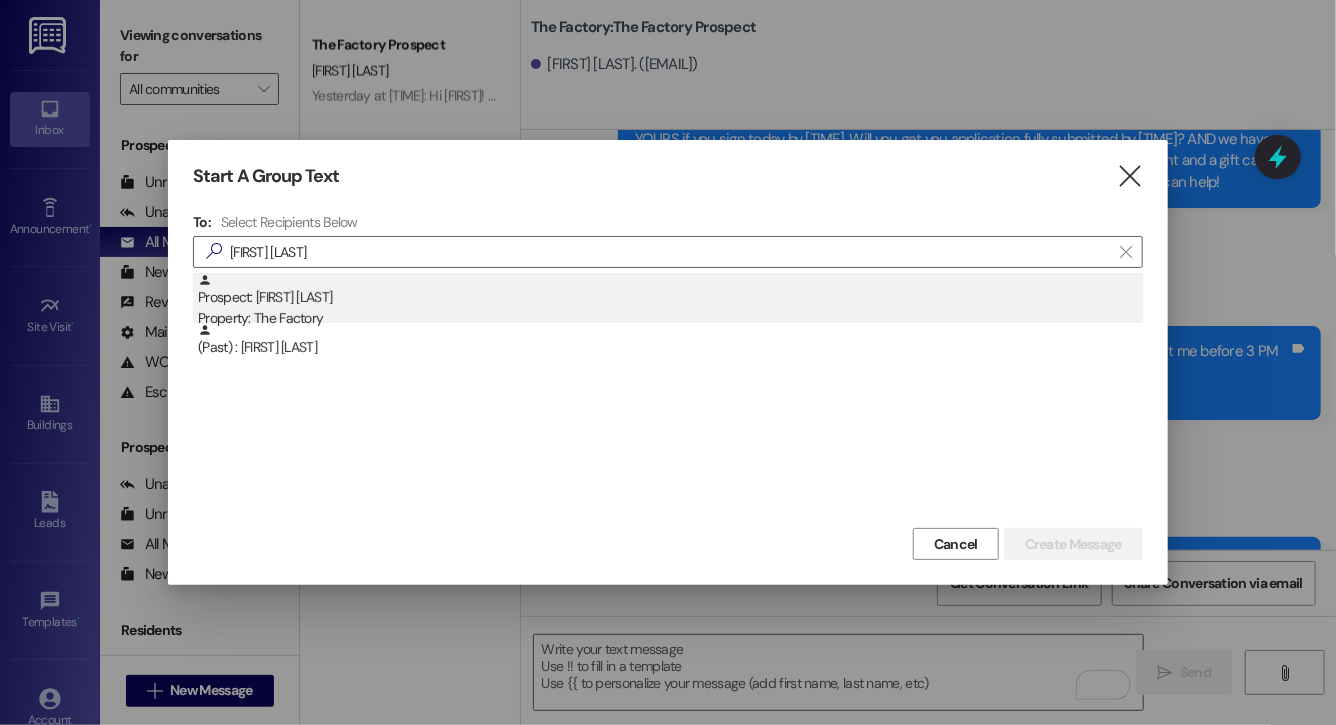 click on "Prospect: Benjamin Petrie Property: The Factory" at bounding box center (670, 301) 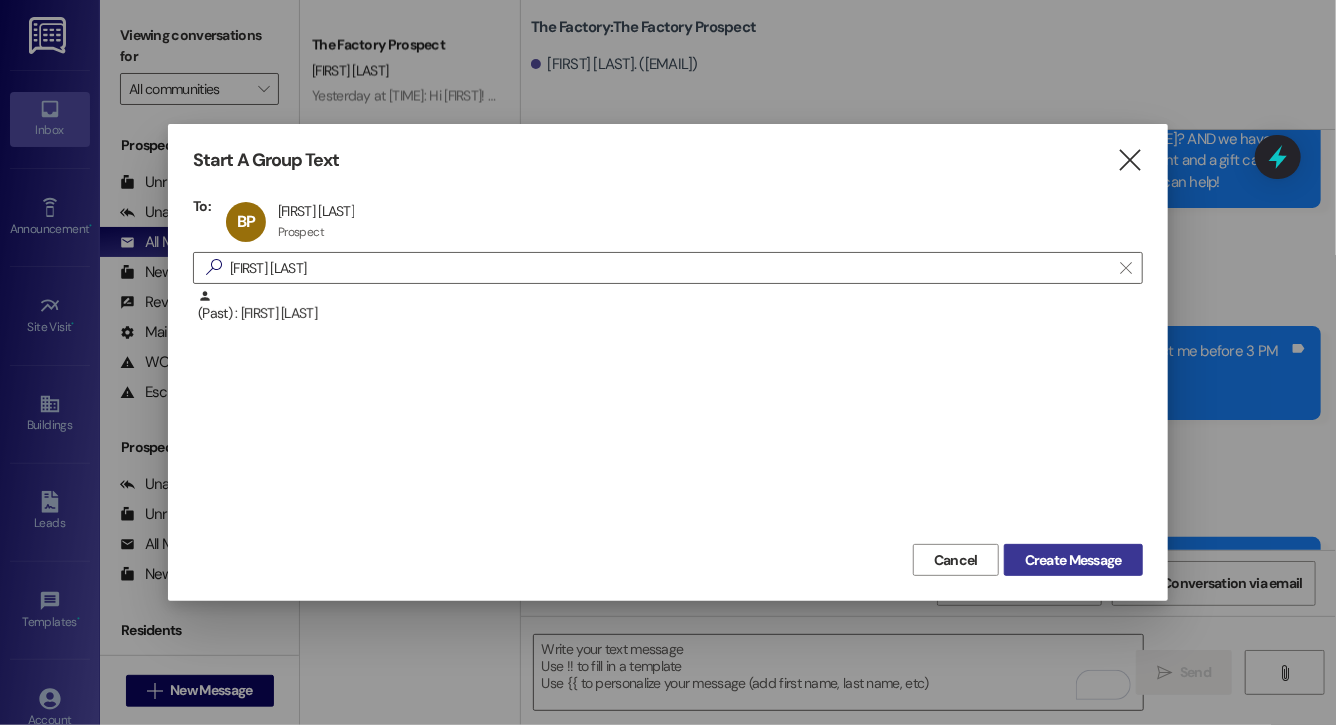 click on "Create Message" at bounding box center (1073, 560) 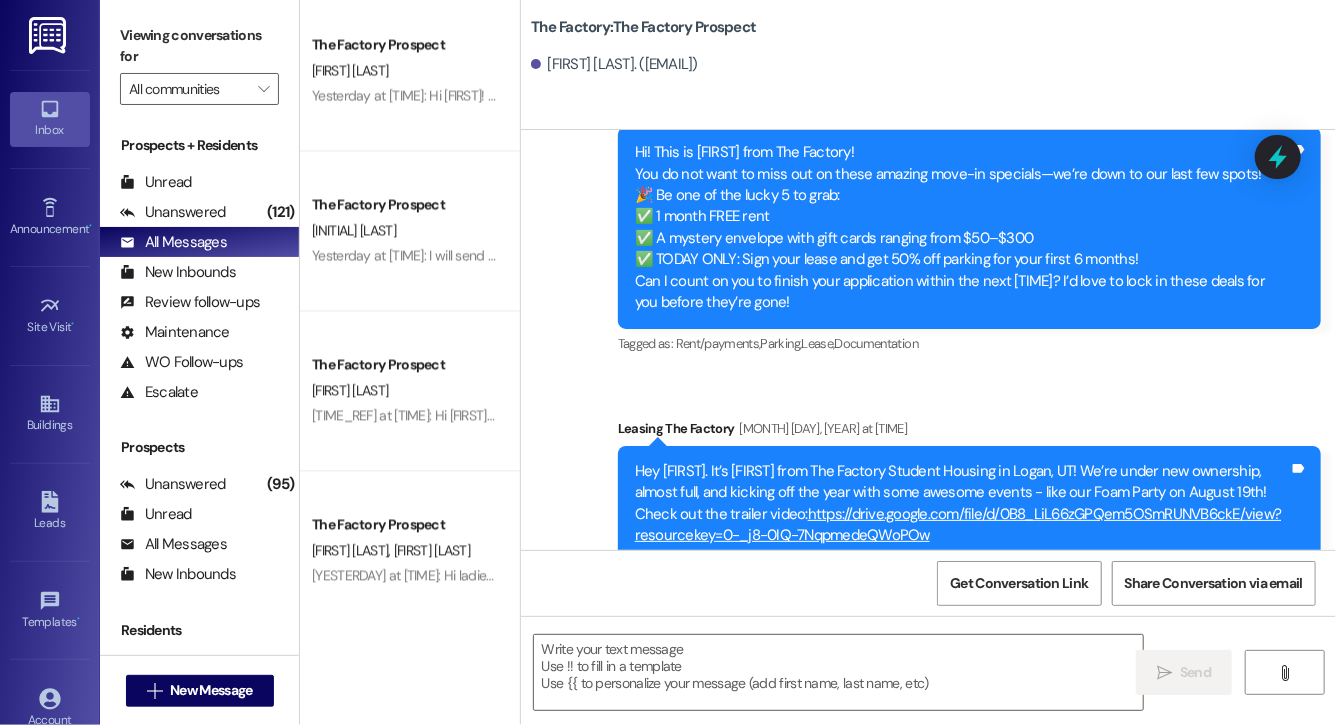 scroll, scrollTop: 19074, scrollLeft: 0, axis: vertical 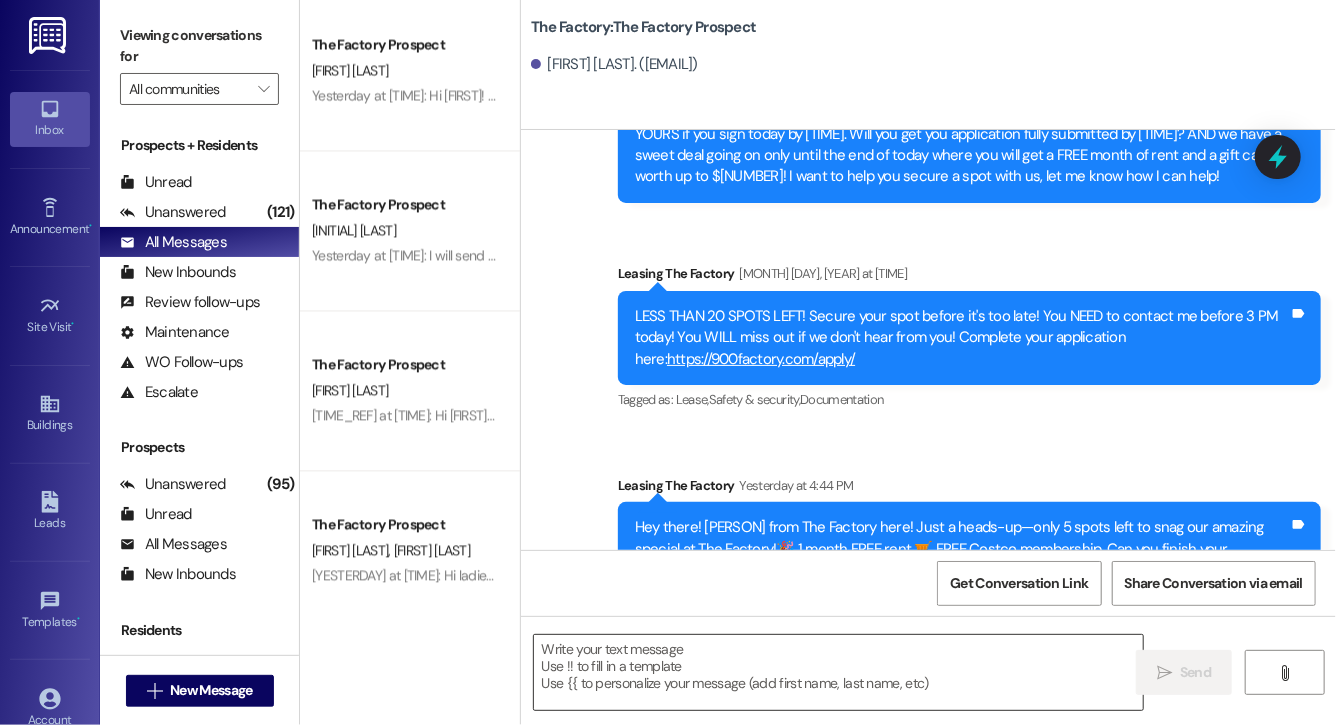 click at bounding box center (838, 672) 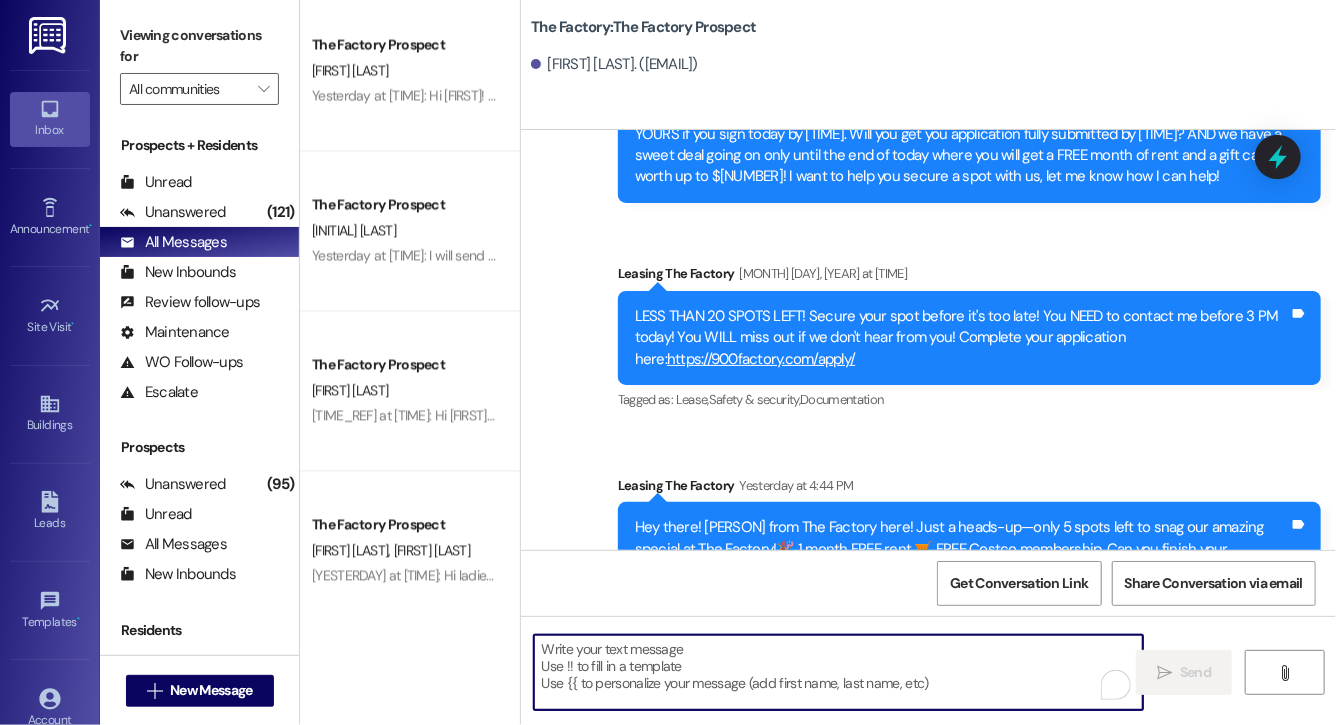 paste on "Hi Henry, this is Evie from The Factory. I haven't heard from you since April! It is our policy to send you a quick leasing text each day- so if you're no longer interested, please let us know so that we can take you off the contact list. We only have a few spots left to grant the free month of rent, and in order to receive it, you will need to sign a lease and pay a deposit by tonight. Would you like to complete this today? Happy to help." 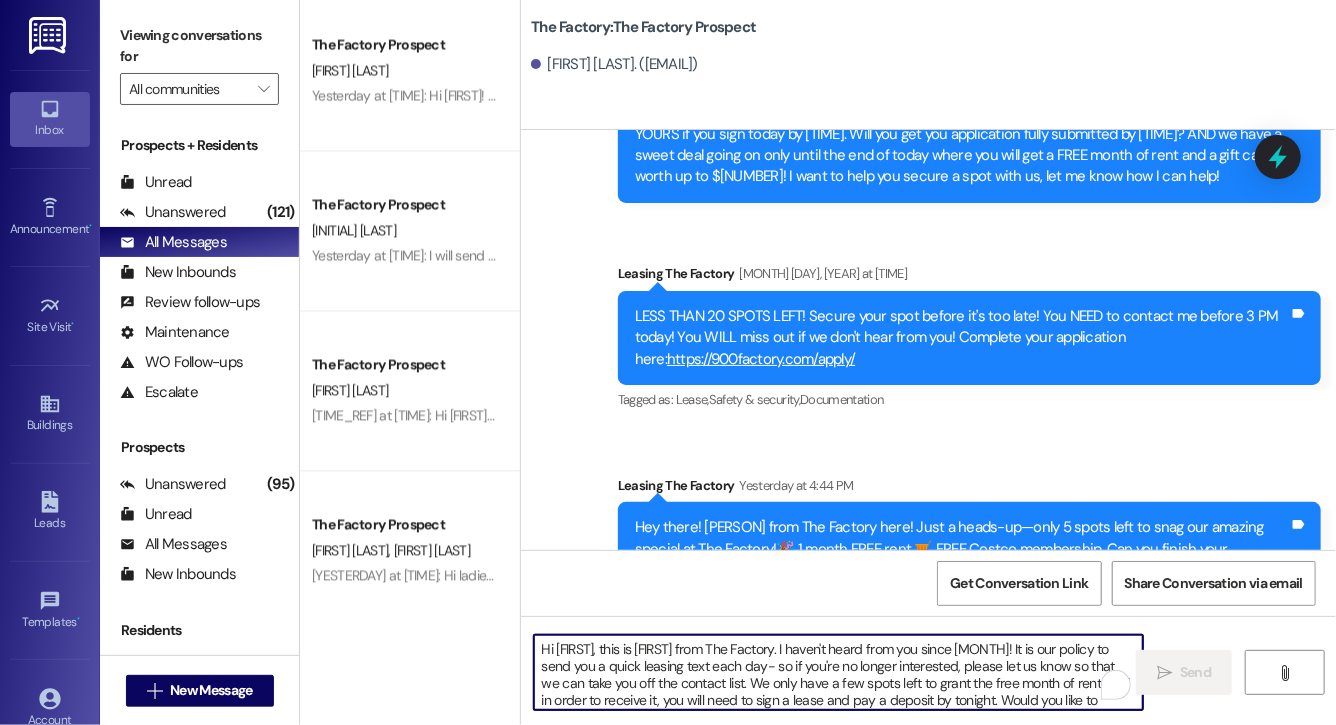 scroll, scrollTop: 34, scrollLeft: 0, axis: vertical 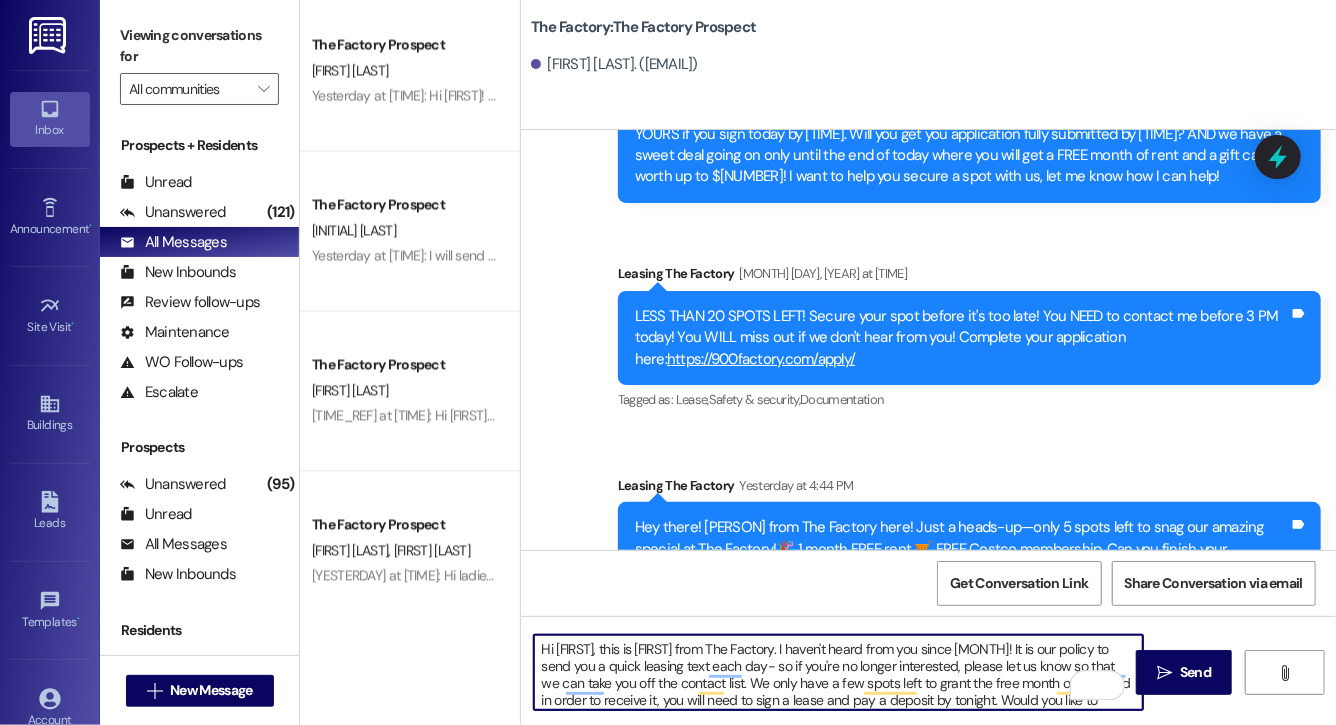 click on "Hi Henry, this is Evie from The Factory. I haven't heard from you since April! It is our policy to send you a quick leasing text each day- so if you're no longer interested, please let us know so that we can take you off the contact list. We only have a few spots left to grant the free month of rent, and in order to receive it, you will need to sign a lease and pay a deposit by tonight. Would you like to complete this today? Happy to help." at bounding box center (838, 672) 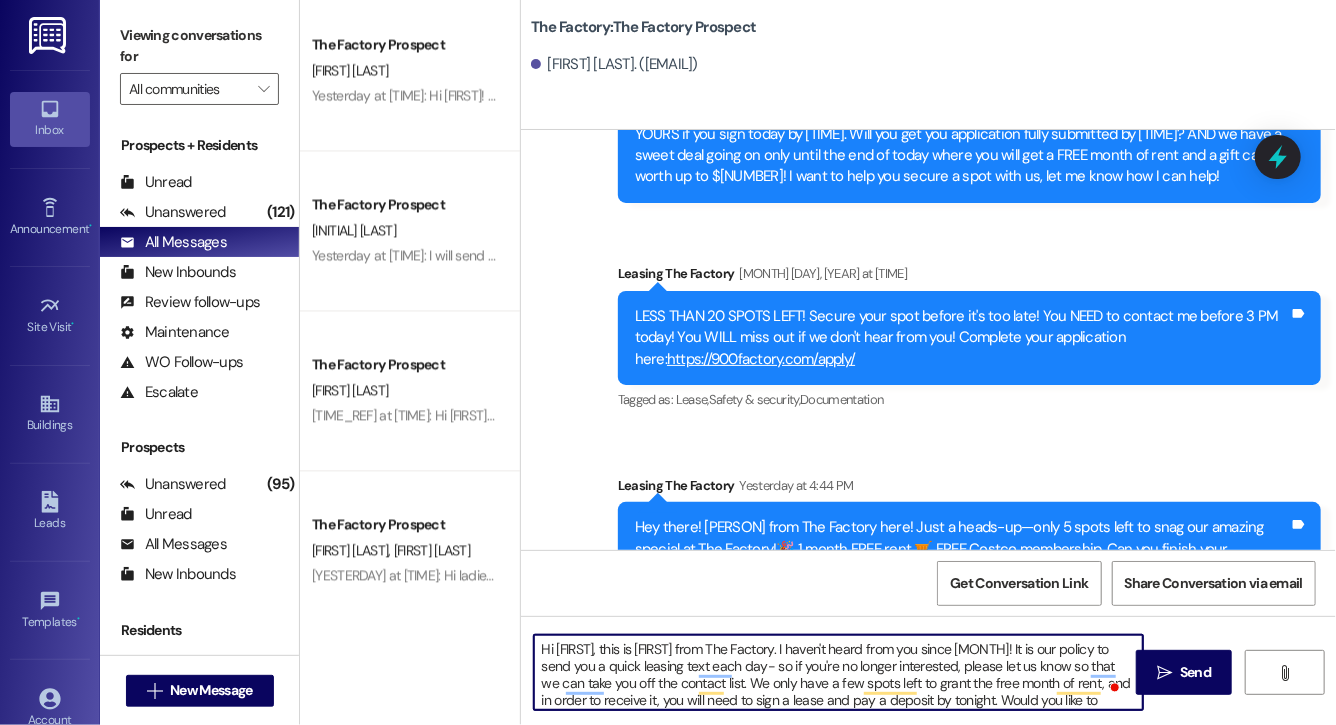 type on "Hi Ben, this is Evie from The Factory. I haven't heard from you since April! It is our policy to send you a quick leasing text each day- so if you're no longer interested, please let us know so that we can take you off the contact list. We only have a few spots left to grant the free month of rent, and in order to receive it, you will need to sign a lease and pay a deposit by tonight. Would you like to complete this today? Happy to help." 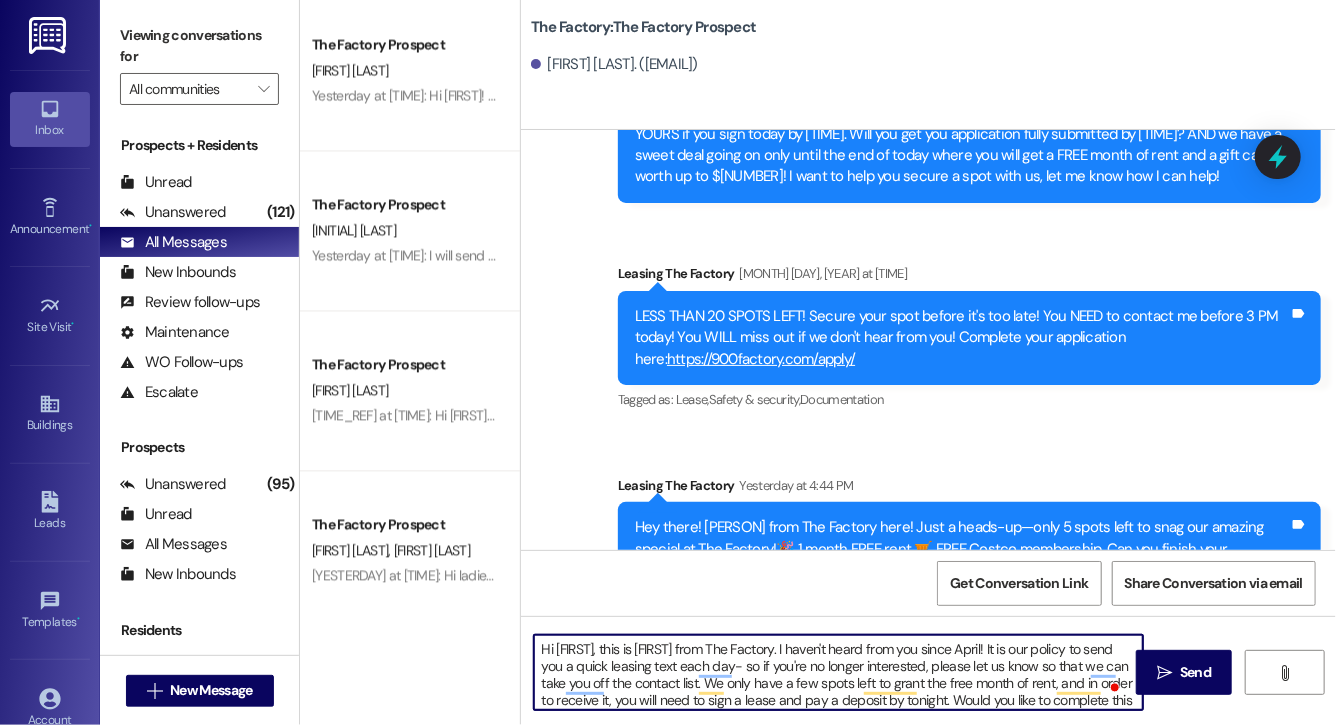 click on "Hi Ben, this is Evie from The Factory. I haven't heard from you since April! It is our policy to send you a quick leasing text each day- so if you're no longer interested, please let us know so that we can take you off the contact list. We only have a few spots left to grant the free month of rent, and in order to receive it, you will need to sign a lease and pay a deposit by tonight. Would you like to complete this today? Happy to help." at bounding box center (838, 672) 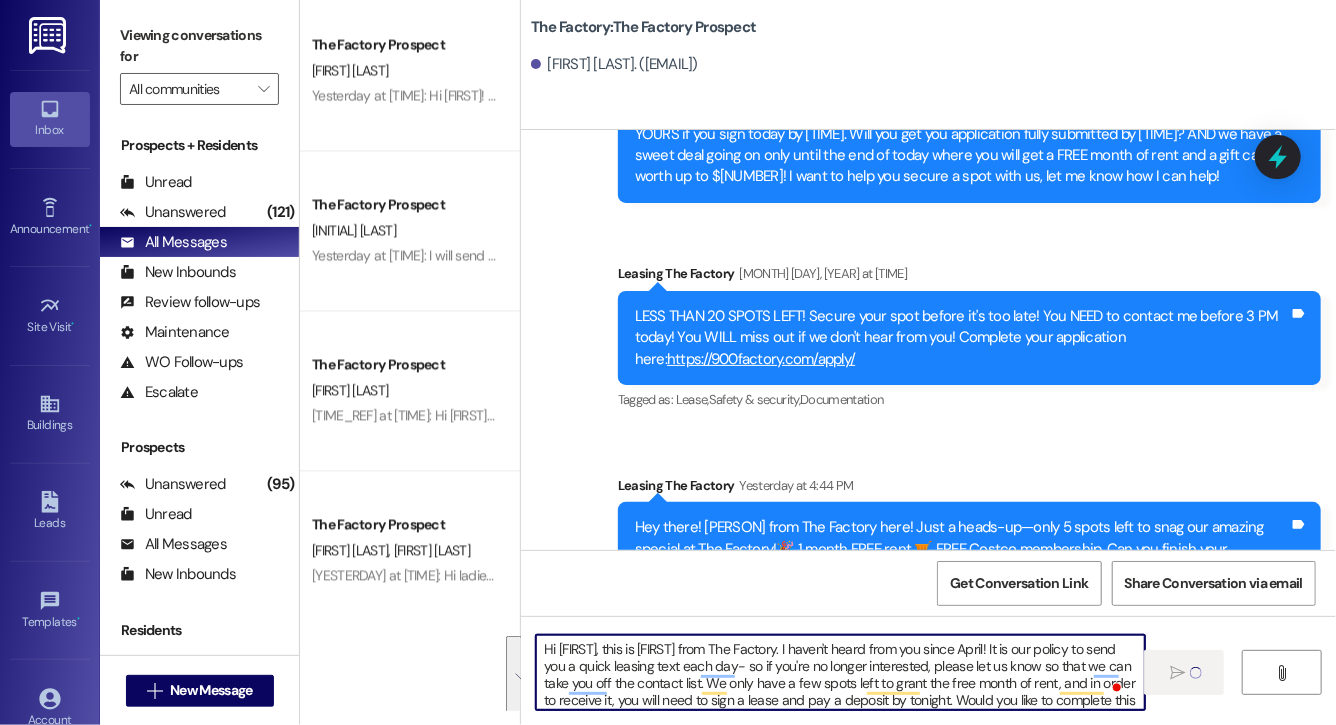 type 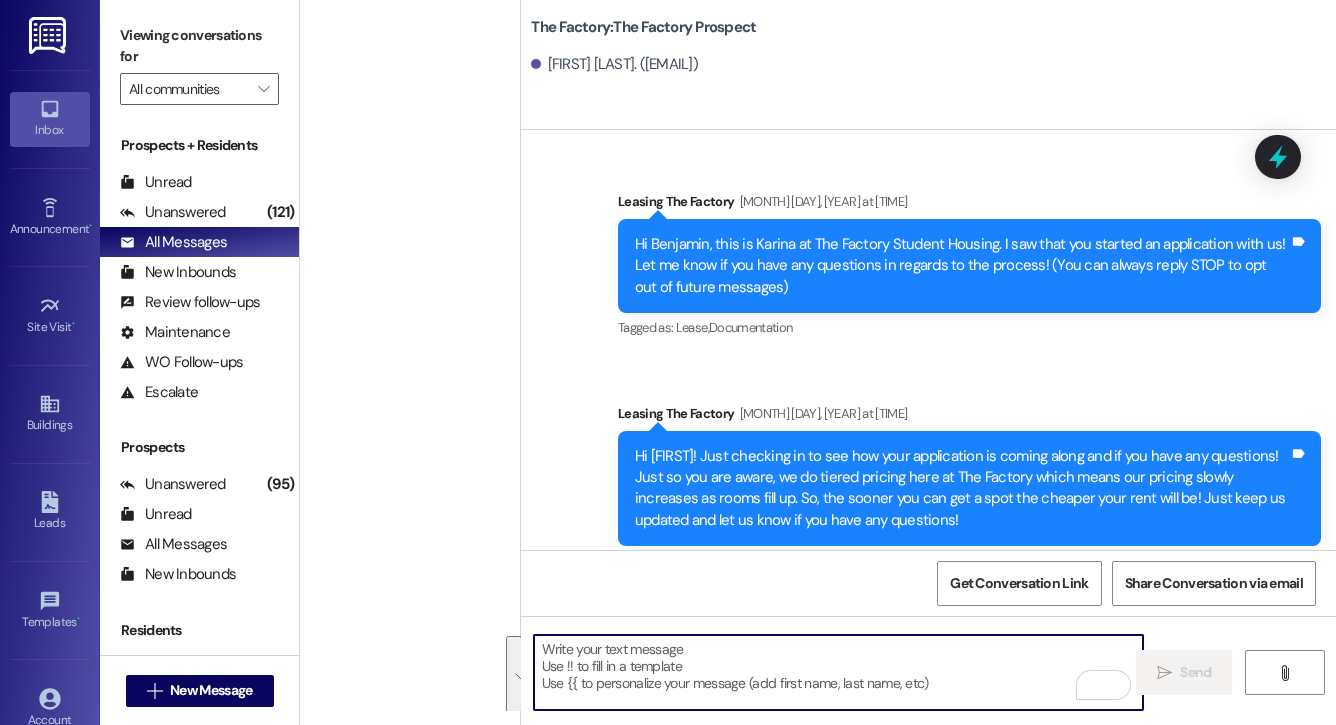 scroll, scrollTop: 0, scrollLeft: 0, axis: both 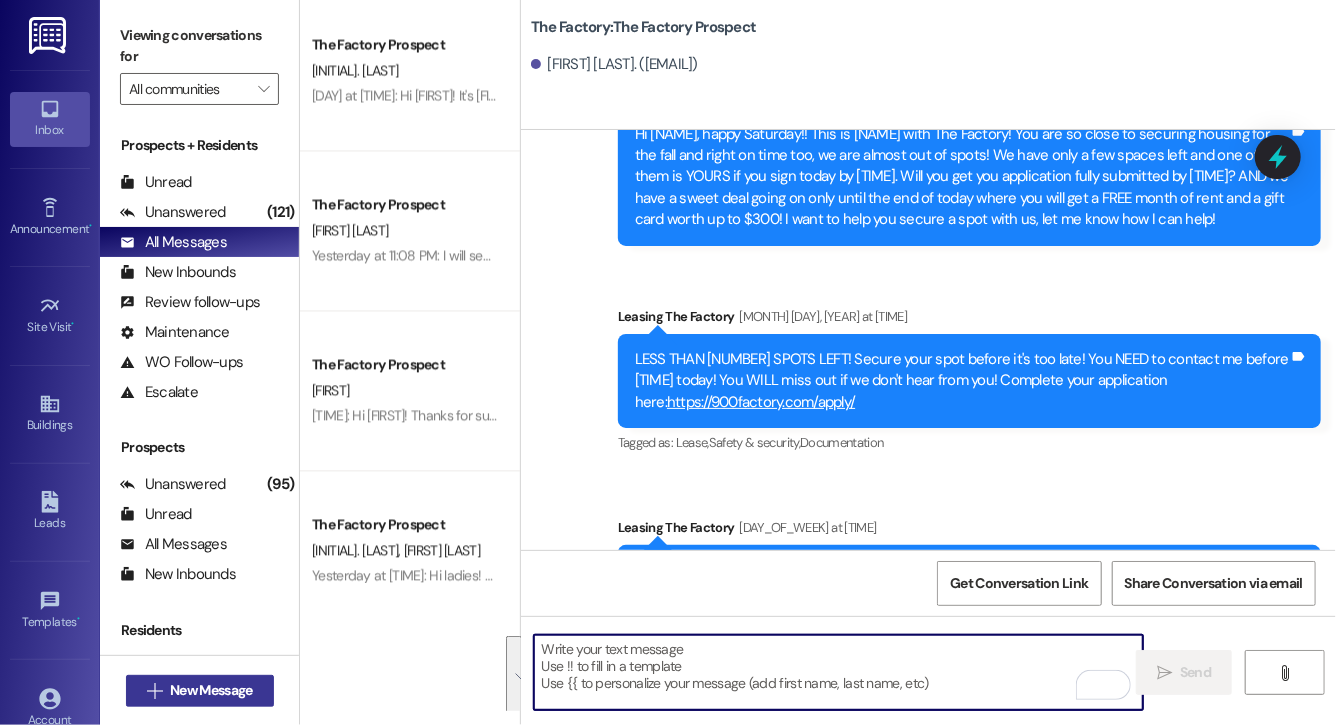 click on "New Message" at bounding box center [211, 690] 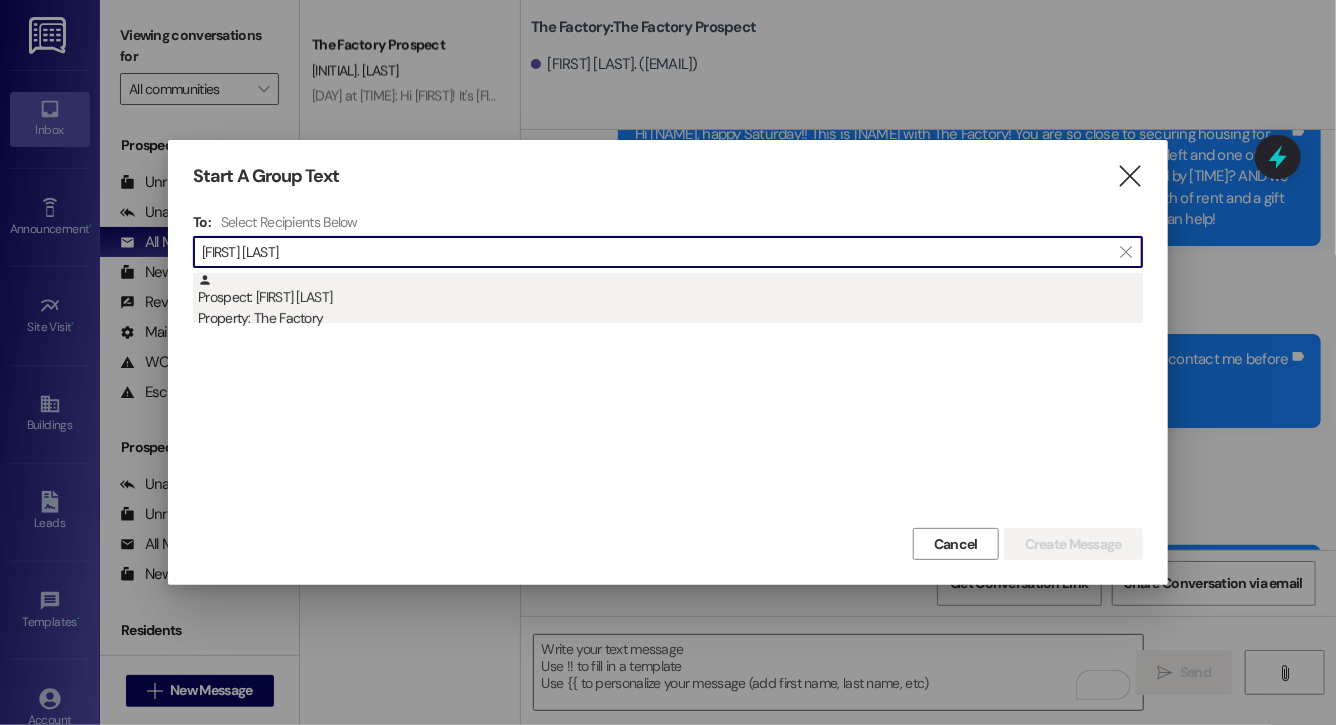 type on "sharon ma" 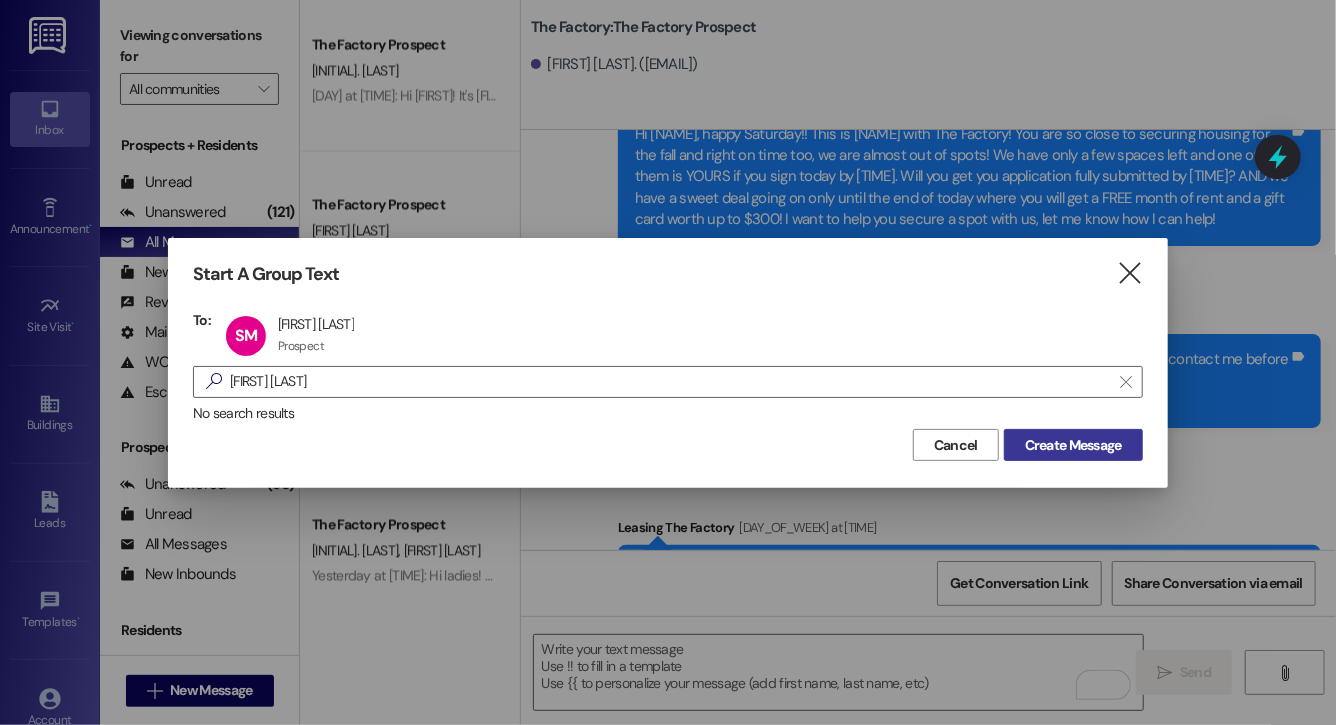 click on "Create Message" at bounding box center (1073, 445) 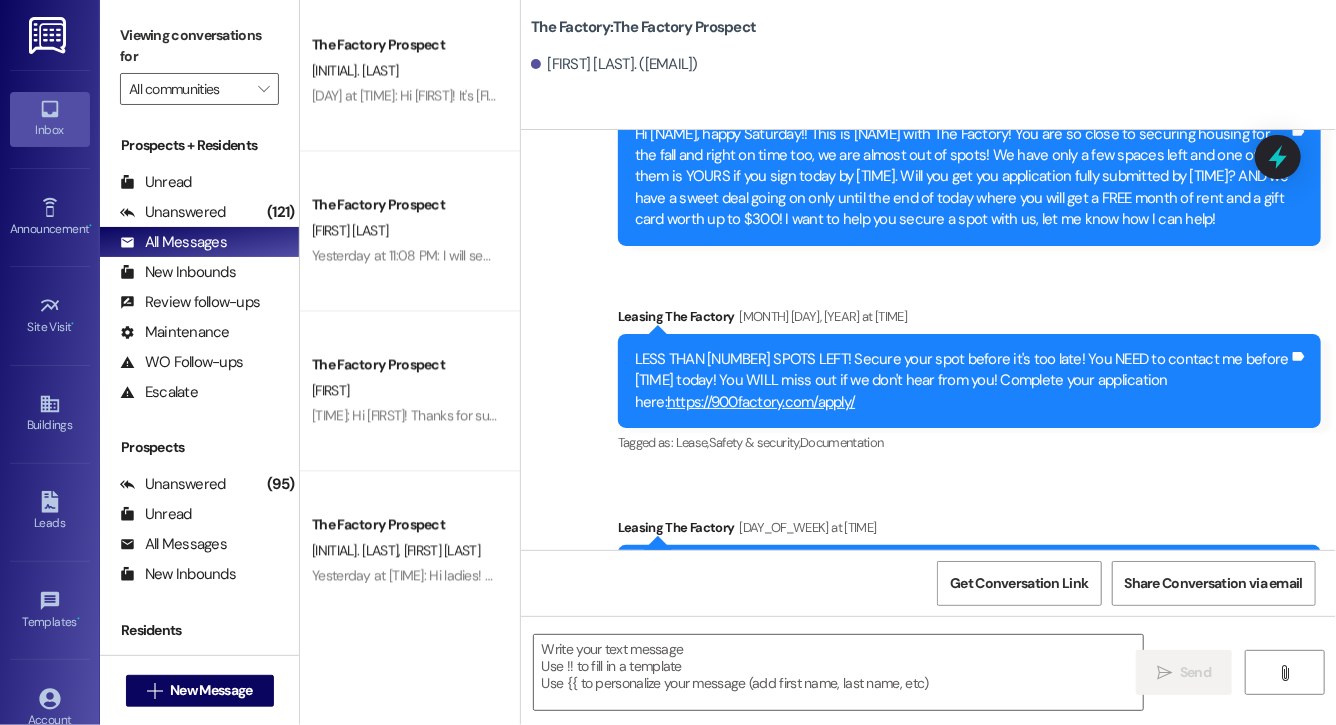scroll, scrollTop: 18788, scrollLeft: 0, axis: vertical 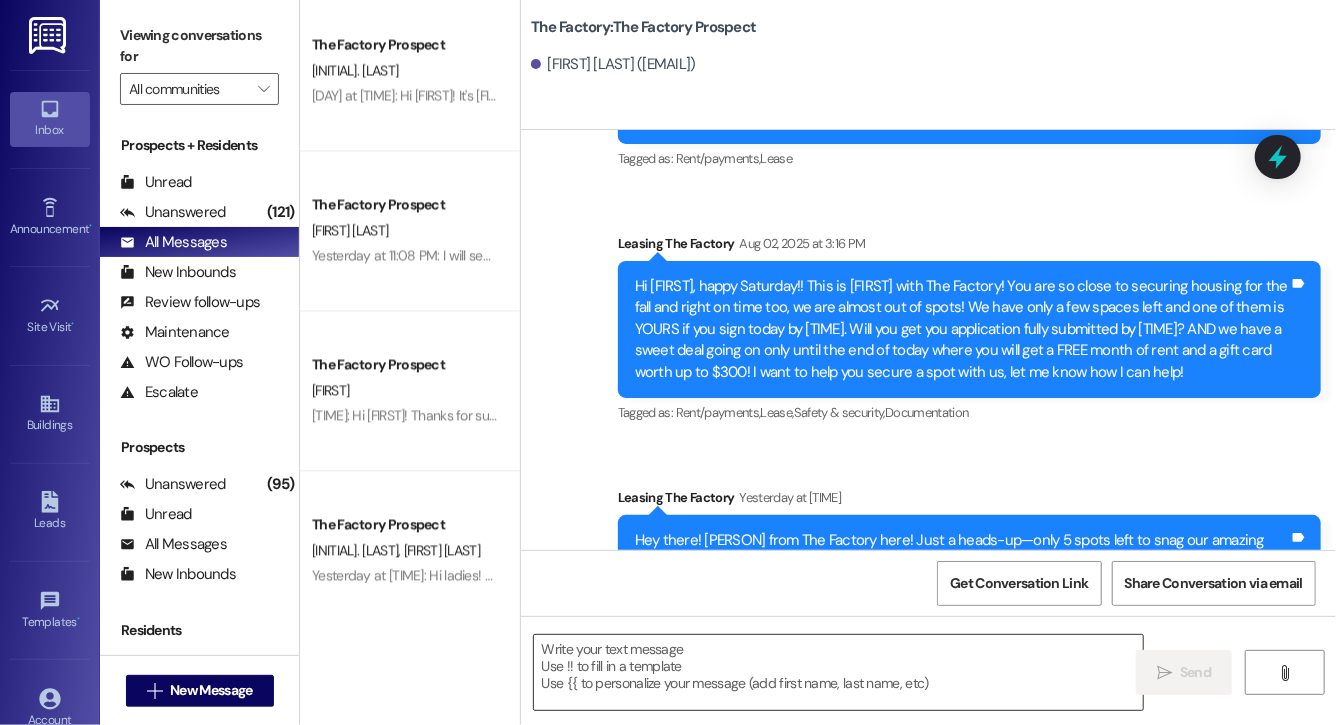 click at bounding box center [838, 672] 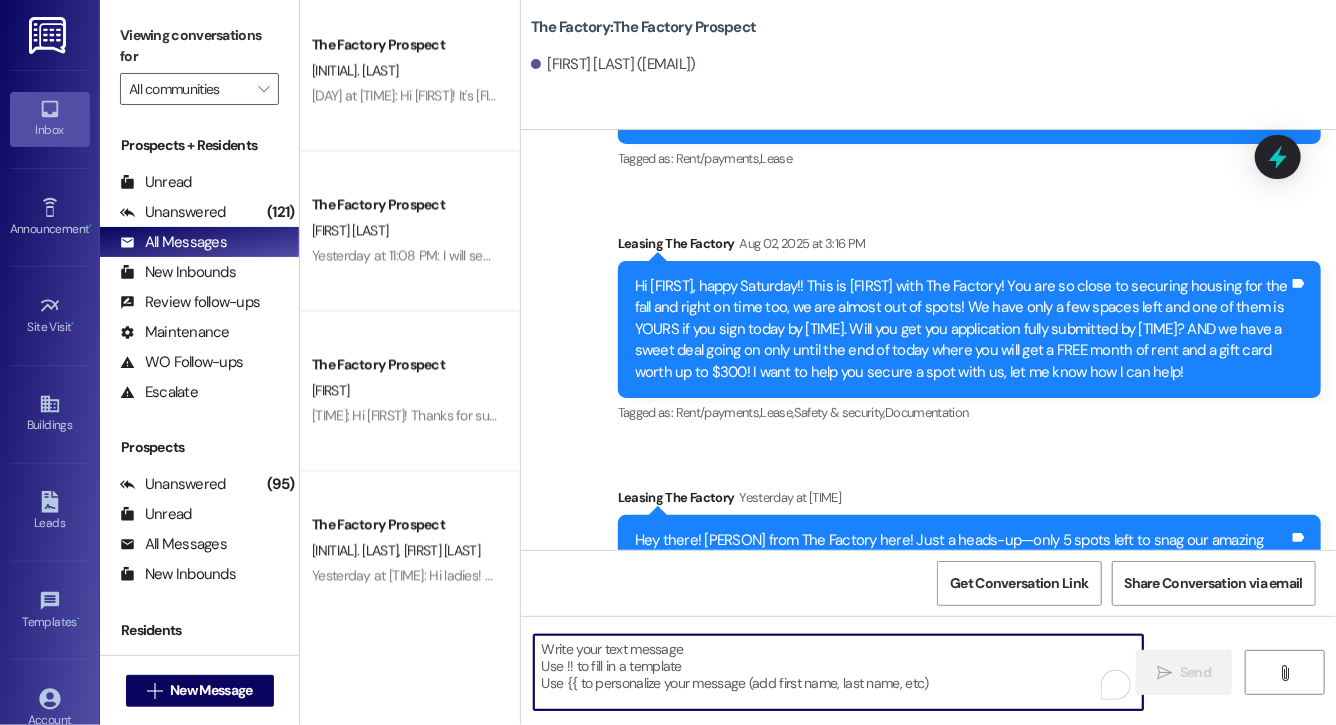 paste on "Hi [FIRST], this is [FIRST] from The Factory. I haven't heard from you since April! It is our policy to send you a quick leasing text each day- so if you're no longer interested, please let us know so that we can take you off the contact list. We only have a few spots left to grant the free month of rent, and in order to receive it, you will need to sign a lease and pay a deposit by tonight. Would you like to complete this today? Happy to help." 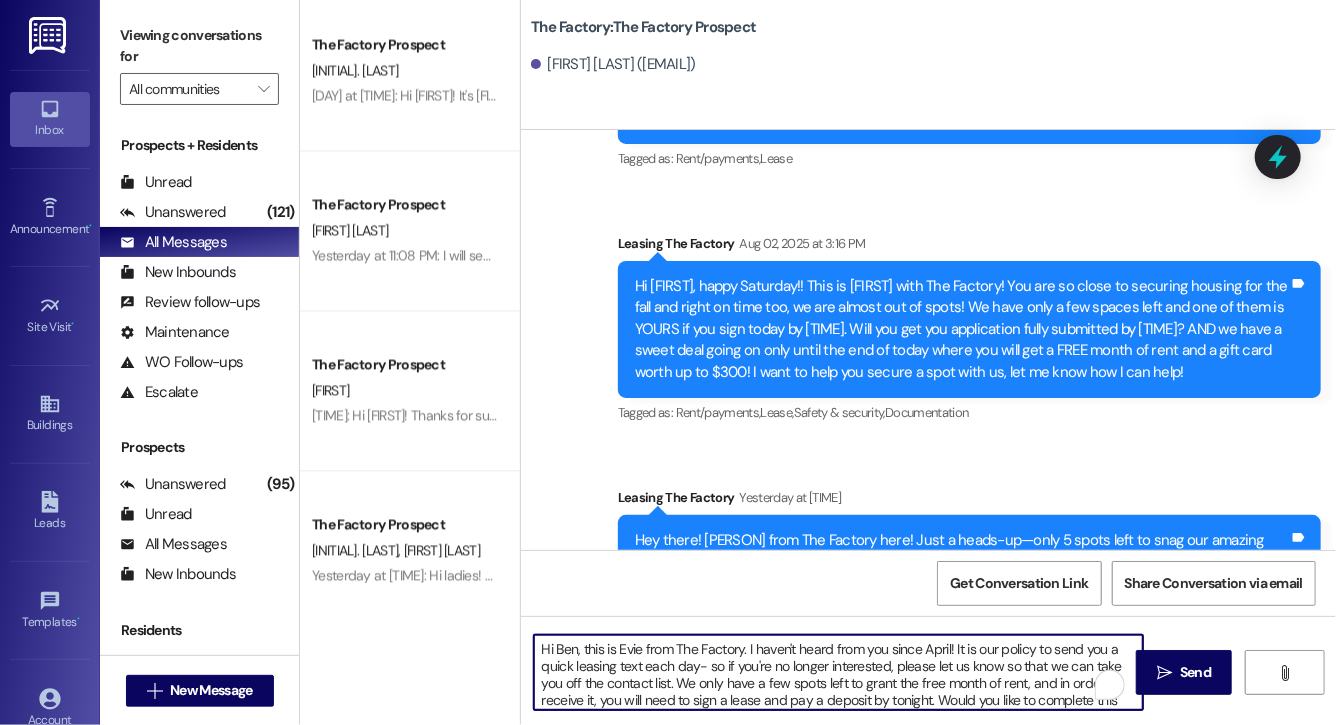 scroll, scrollTop: 34, scrollLeft: 0, axis: vertical 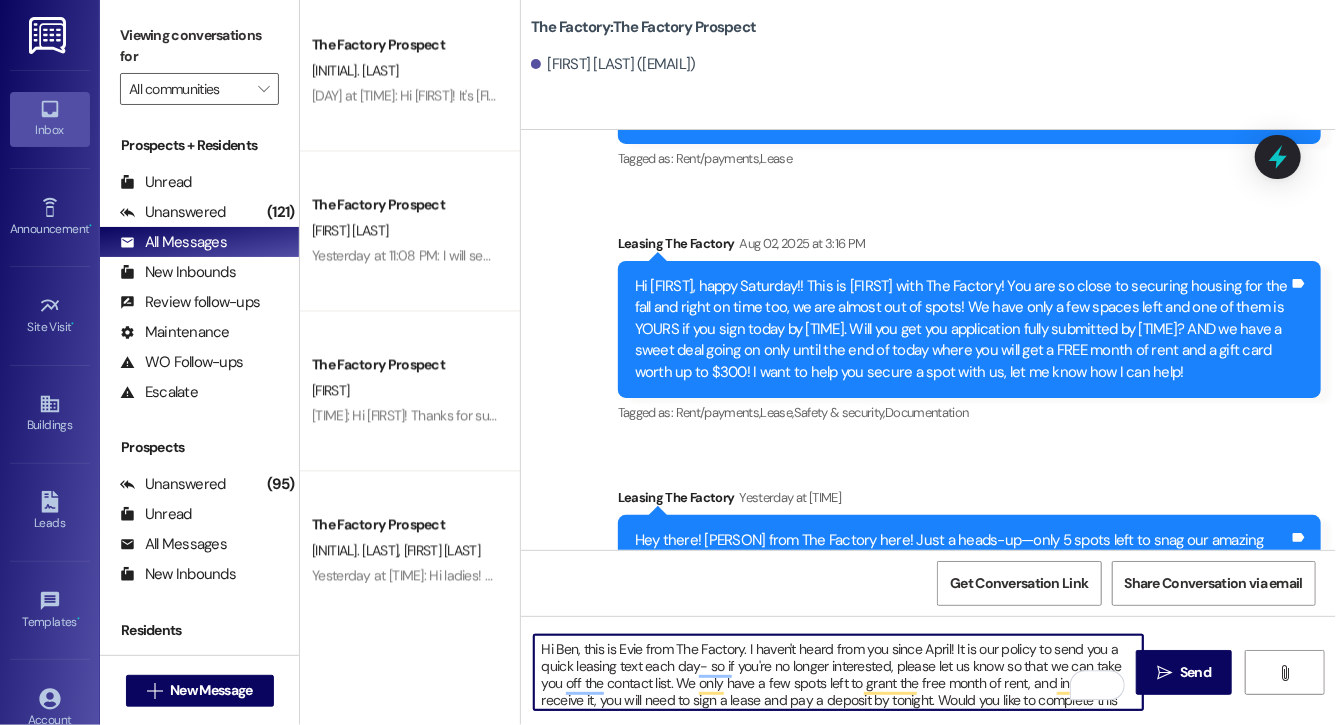 click on "Hi Ben, this is Evie from The Factory. I haven't heard from you since April! It is our policy to send you a quick leasing text each day- so if you're no longer interested, please let us know so that we can take you off the contact list. We only have a few spots left to grant the free month of rent, and in order to receive it, you will need to sign a lease and pay a deposit by tonight. Would you like to complete this today? Happy to help." at bounding box center (838, 672) 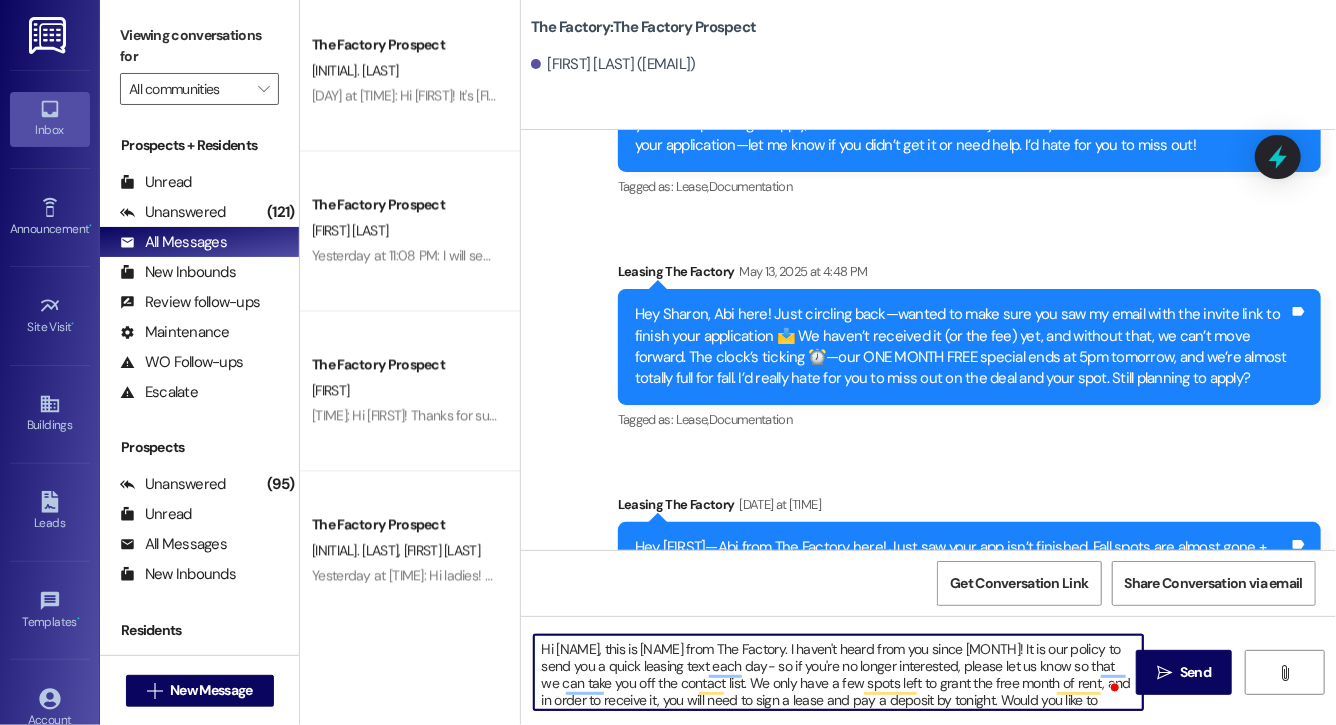 scroll, scrollTop: 0, scrollLeft: 0, axis: both 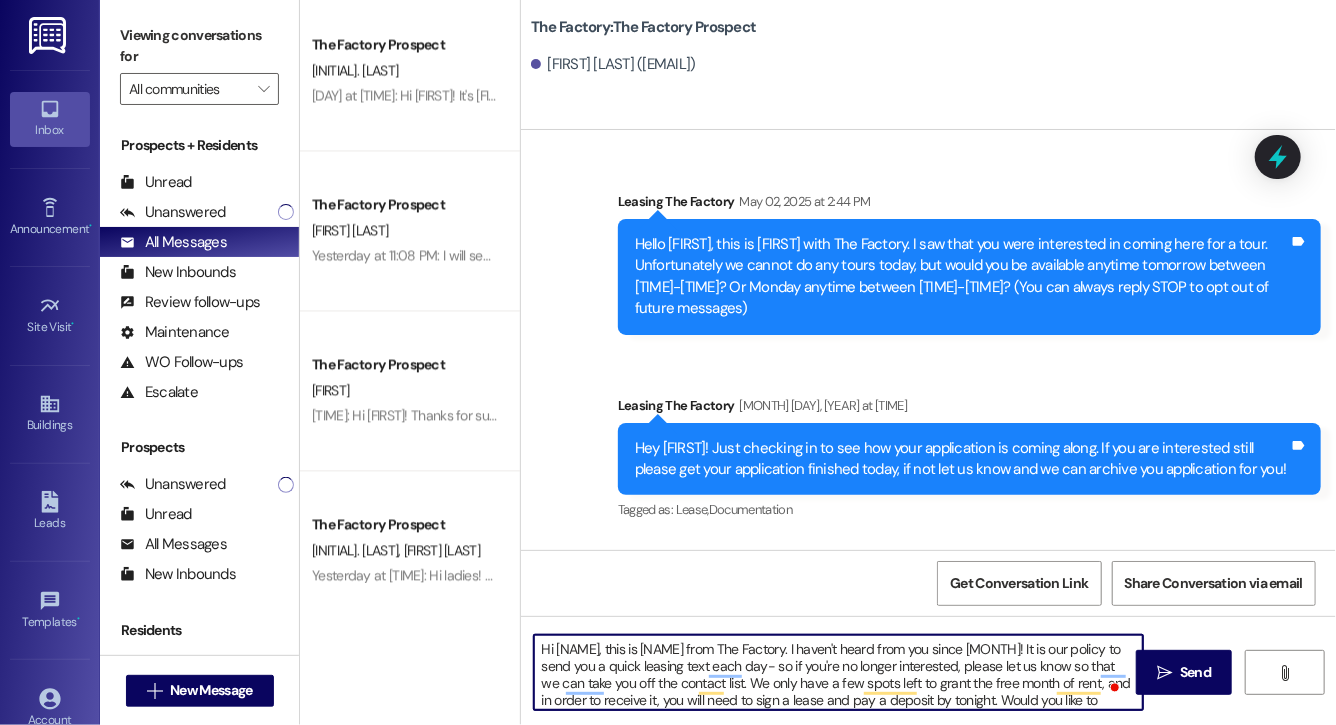 click on "Hi Sharon, this is Evie from The Factory. I haven't heard from you since April! It is our policy to send you a quick leasing text each day- so if you're no longer interested, please let us know so that we can take you off the contact list. We only have a few spots left to grant the free month of rent, and in order to receive it, you will need to sign a lease and pay a deposit by tonight. Would you like to complete this today? Happy to help." at bounding box center (838, 672) 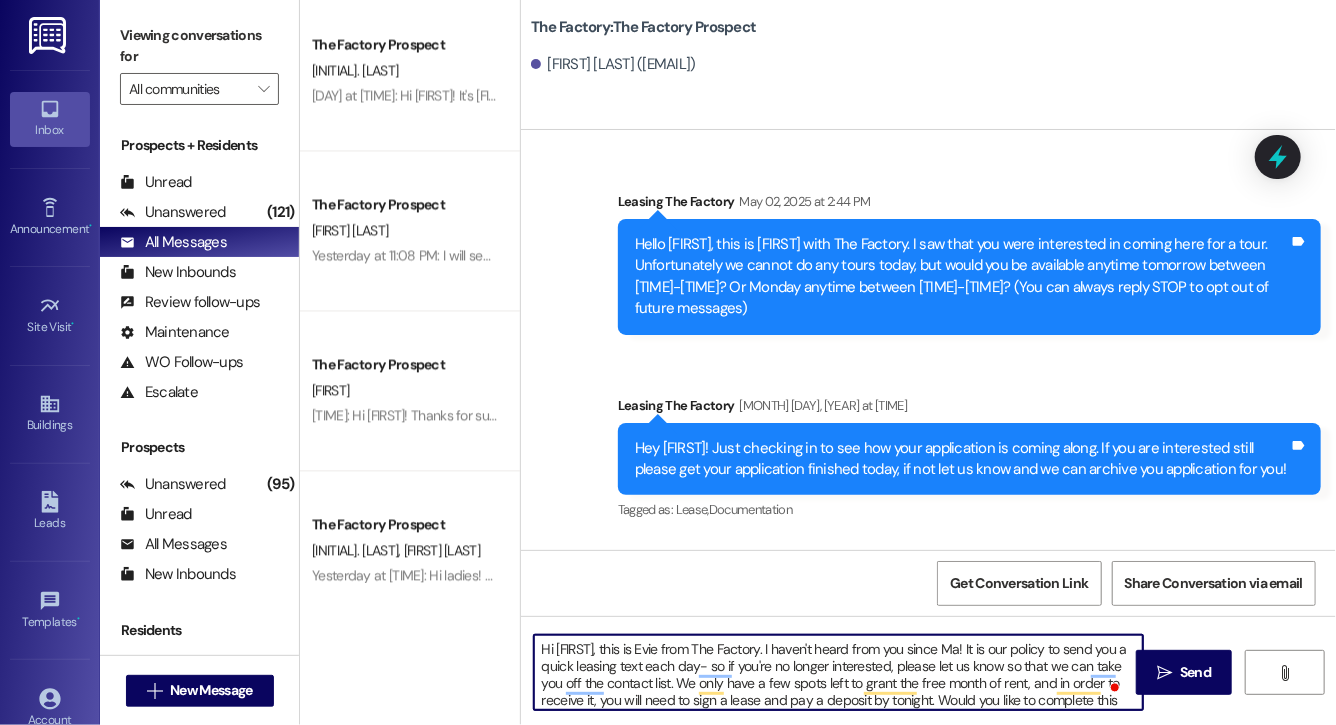type on "Hi Sharon, this is Evie from The Factory. I haven't heard from you since May! It is our policy to send you a quick leasing text each day- so if you're no longer interested, please let us know so that we can take you off the contact list. We only have a few spots left to grant the free month of rent, and in order to receive it, you will need to sign a lease and pay a deposit by tonight. Would you like to complete this today? Happy to help." 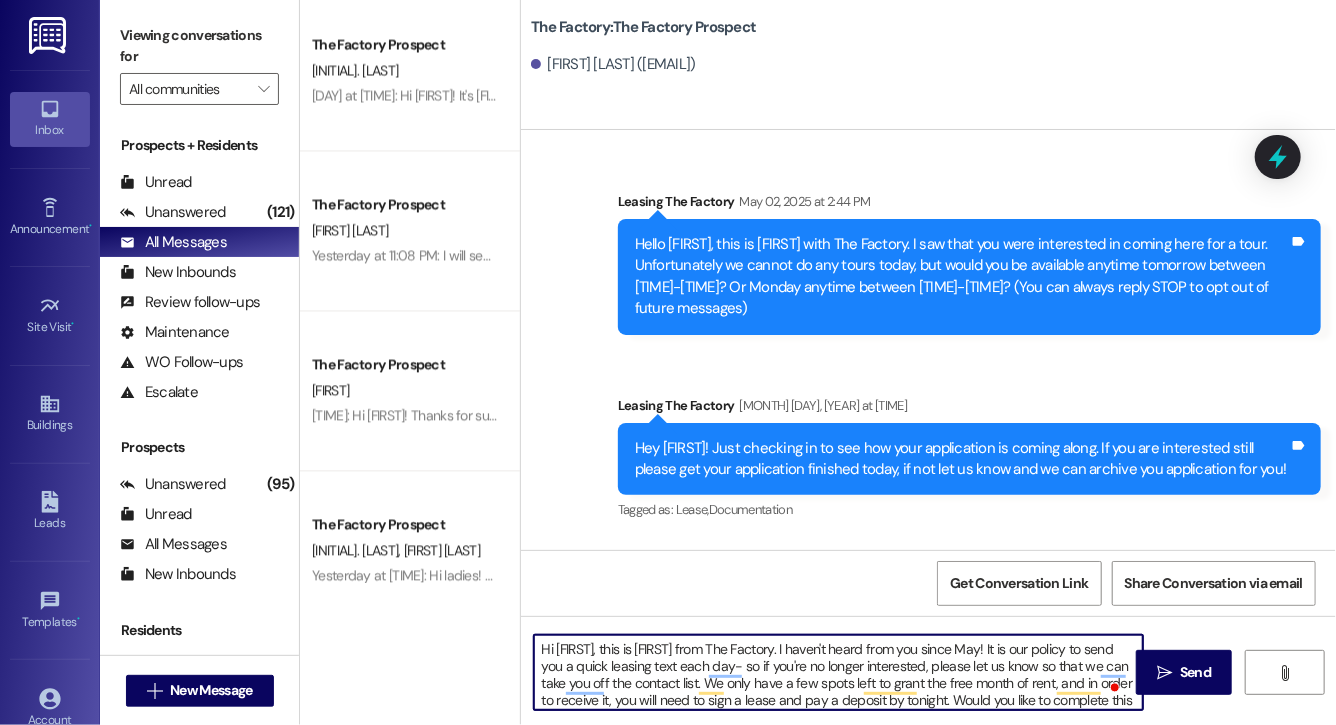 click on "Hi Sharon, this is Evie from The Factory. I haven't heard from you since May! It is our policy to send you a quick leasing text each day- so if you're no longer interested, please let us know so that we can take you off the contact list. We only have a few spots left to grant the free month of rent, and in order to receive it, you will need to sign a lease and pay a deposit by tonight. Would you like to complete this today? Happy to help." at bounding box center [838, 672] 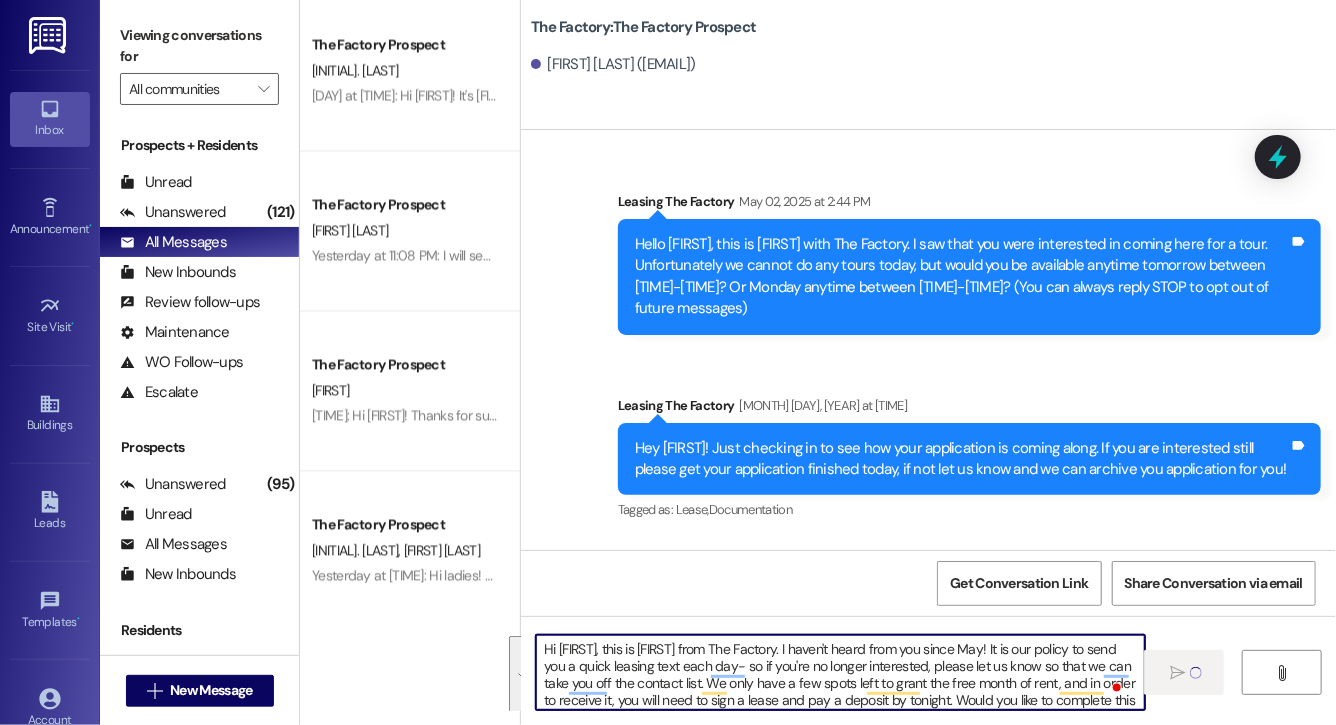 type 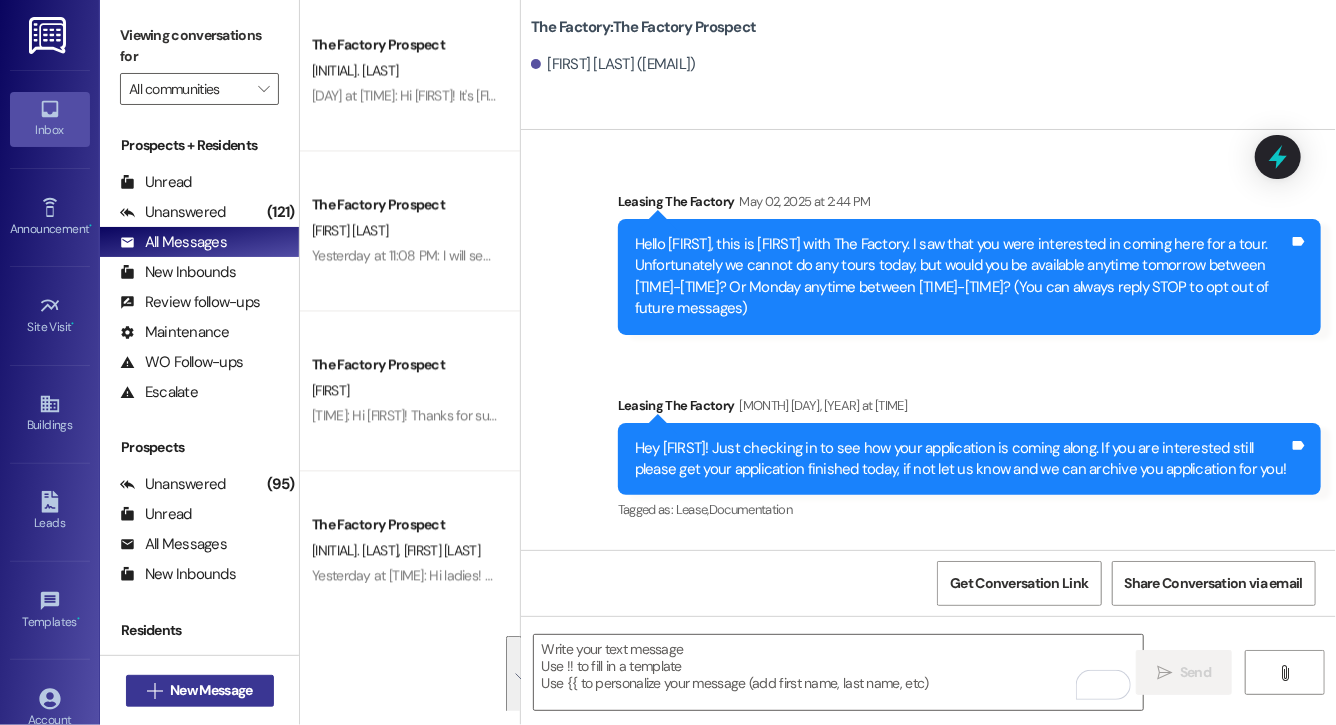 click on "New Message" at bounding box center (211, 690) 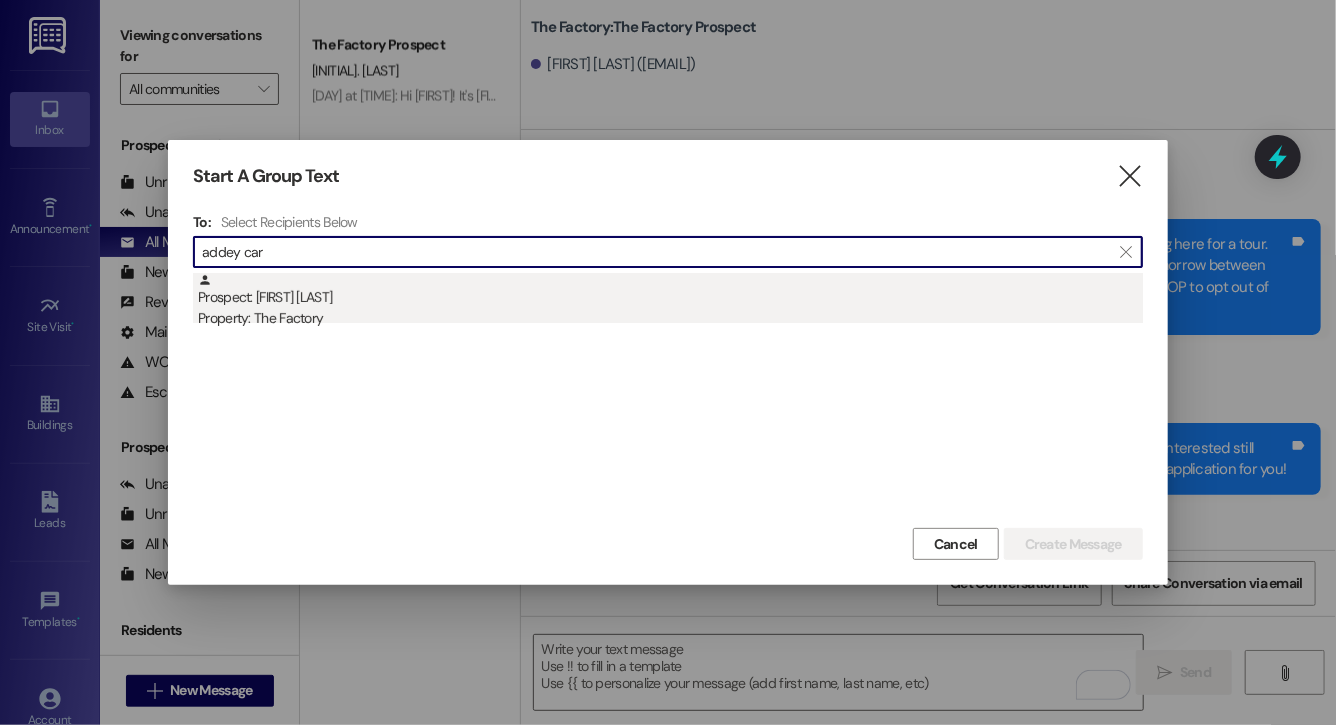 type on "addey car" 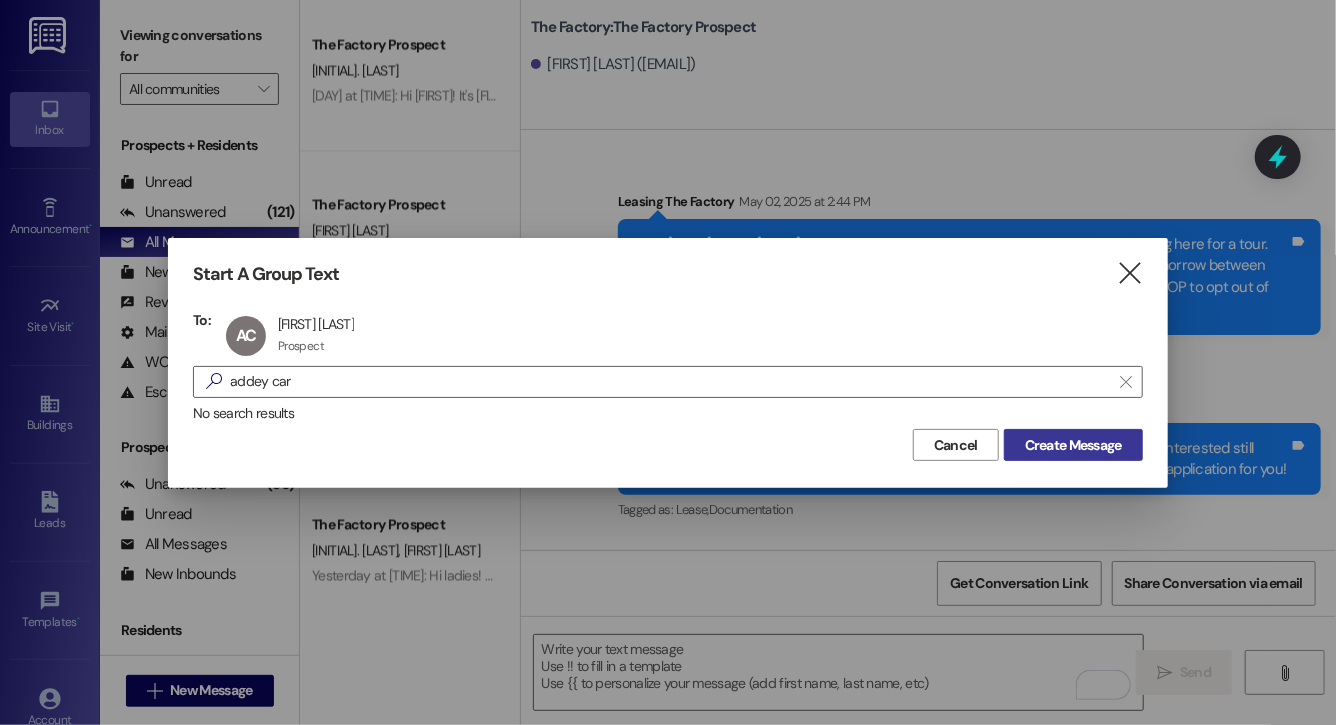 click on "Create Message" at bounding box center [1073, 445] 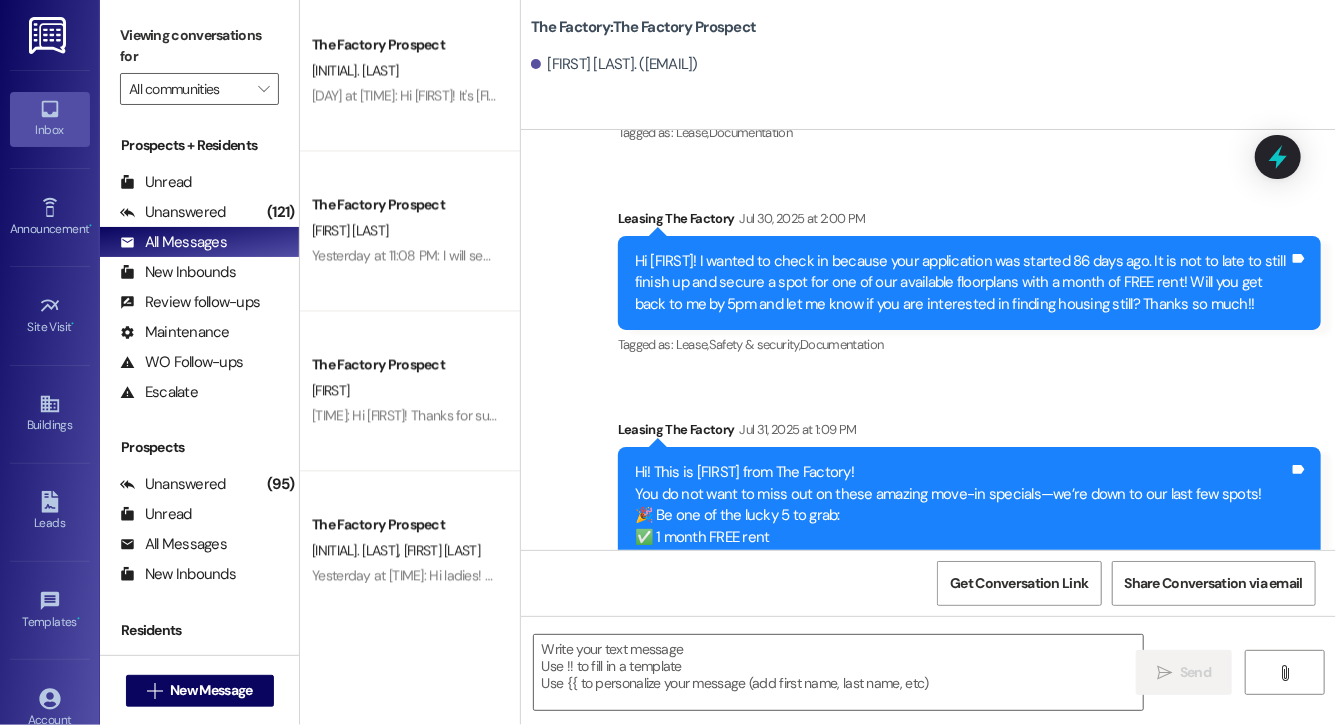 scroll, scrollTop: 16623, scrollLeft: 0, axis: vertical 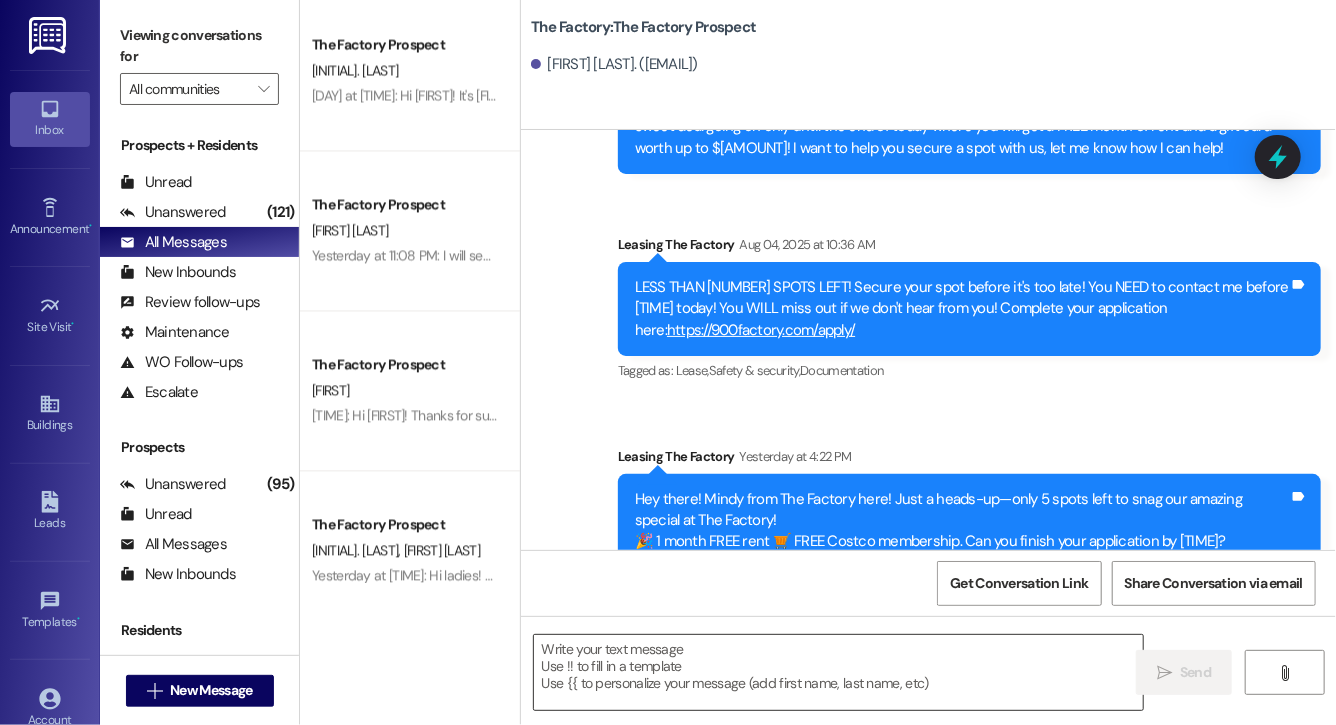 click at bounding box center [838, 672] 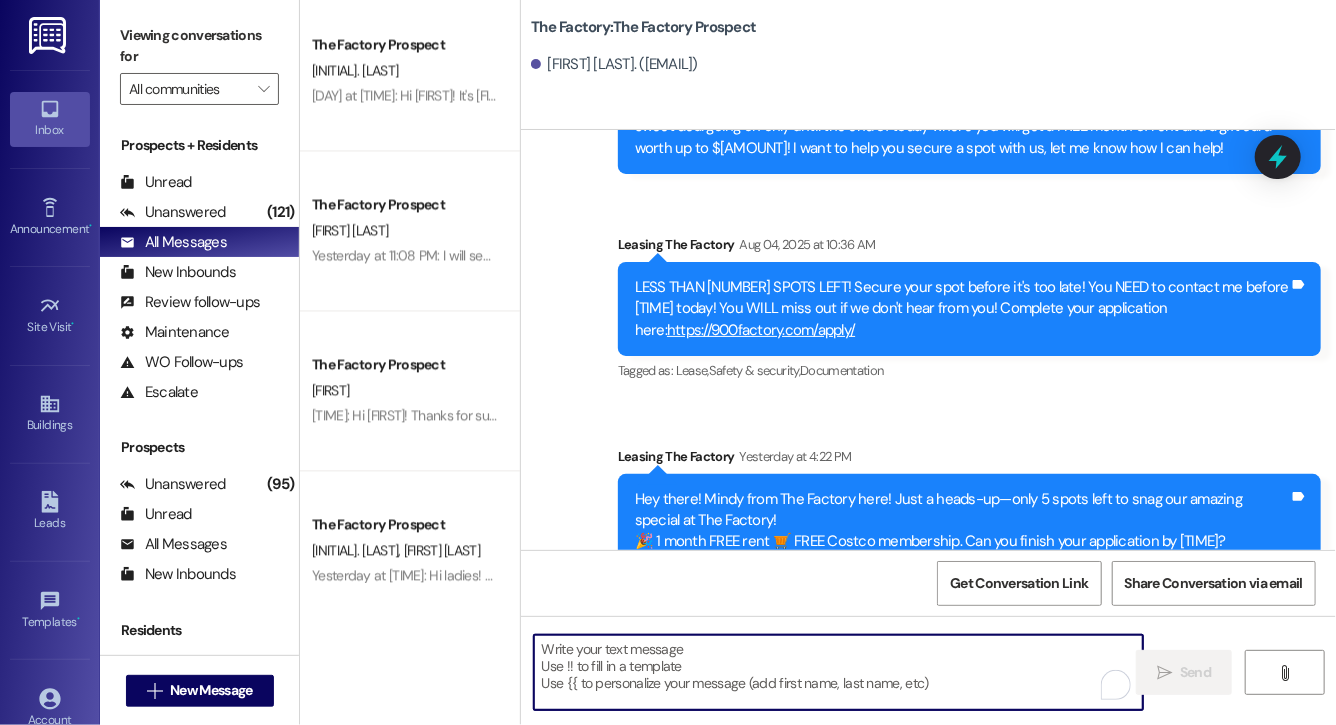paste on "Hi Sharon, this is Evie from The Factory. I haven't heard from you since May! It is our policy to send you a quick leasing text each day- so if you're no longer interested, please let us know so that we can take you off the contact list. We only have a few spots left to grant the free month of rent, and in order to receive it, you will need to sign a lease and pay a deposit by tonight. Would you like to complete this today? Happy to help." 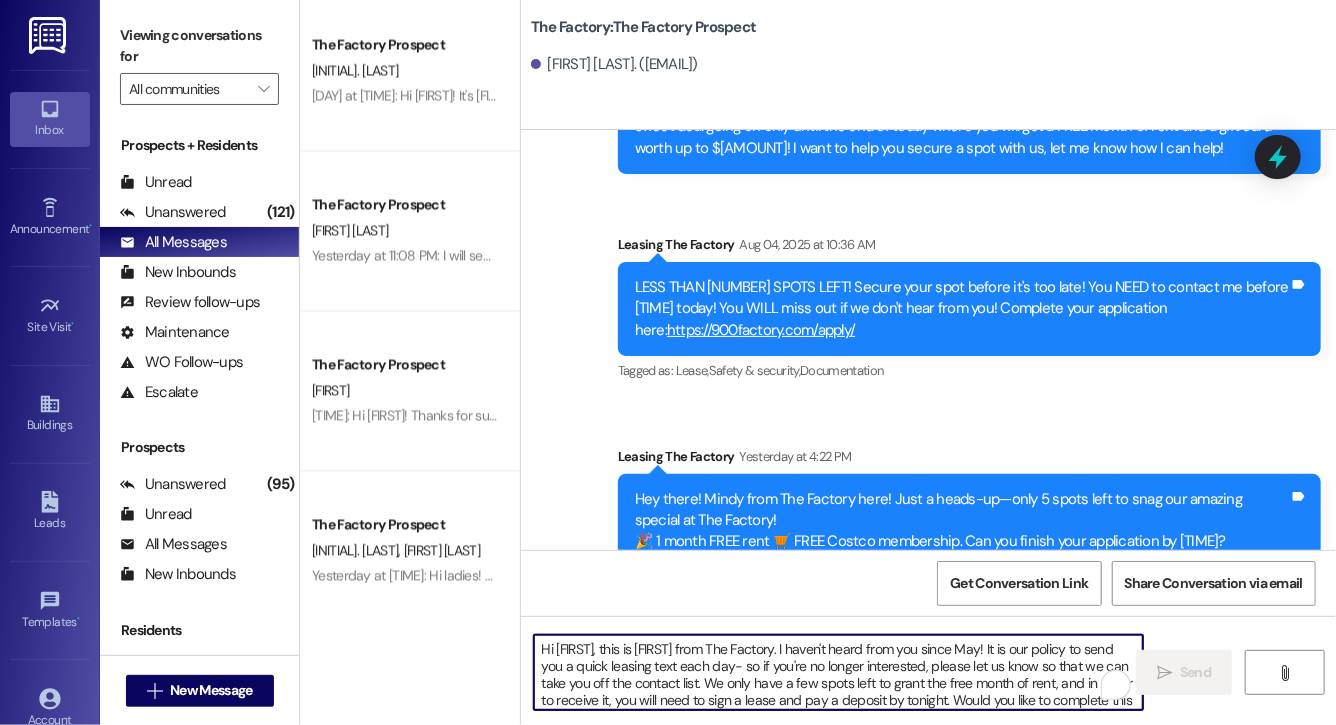 scroll, scrollTop: 34, scrollLeft: 0, axis: vertical 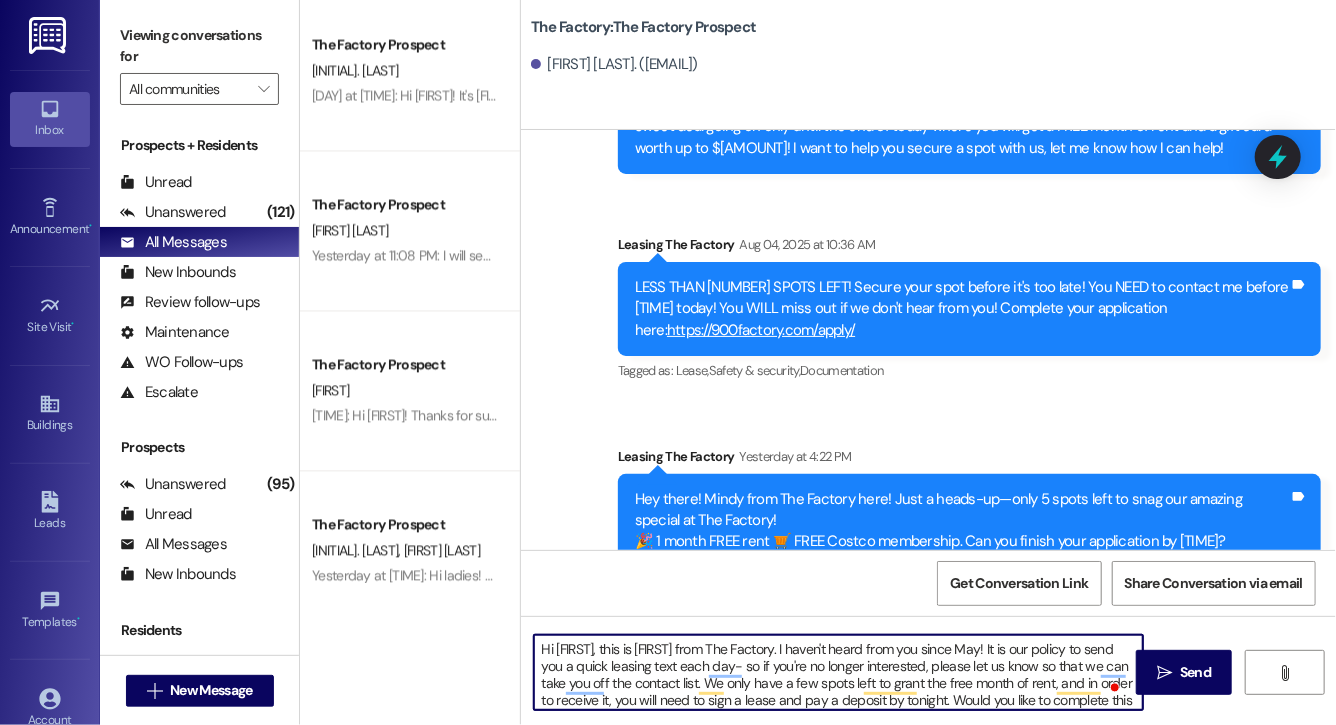 click on "Hi Sharon, this is Evie from The Factory. I haven't heard from you since May! It is our policy to send you a quick leasing text each day- so if you're no longer interested, please let us know so that we can take you off the contact list. We only have a few spots left to grant the free month of rent, and in order to receive it, you will need to sign a lease and pay a deposit by tonight. Would you like to complete this today? Happy to help." at bounding box center (838, 672) 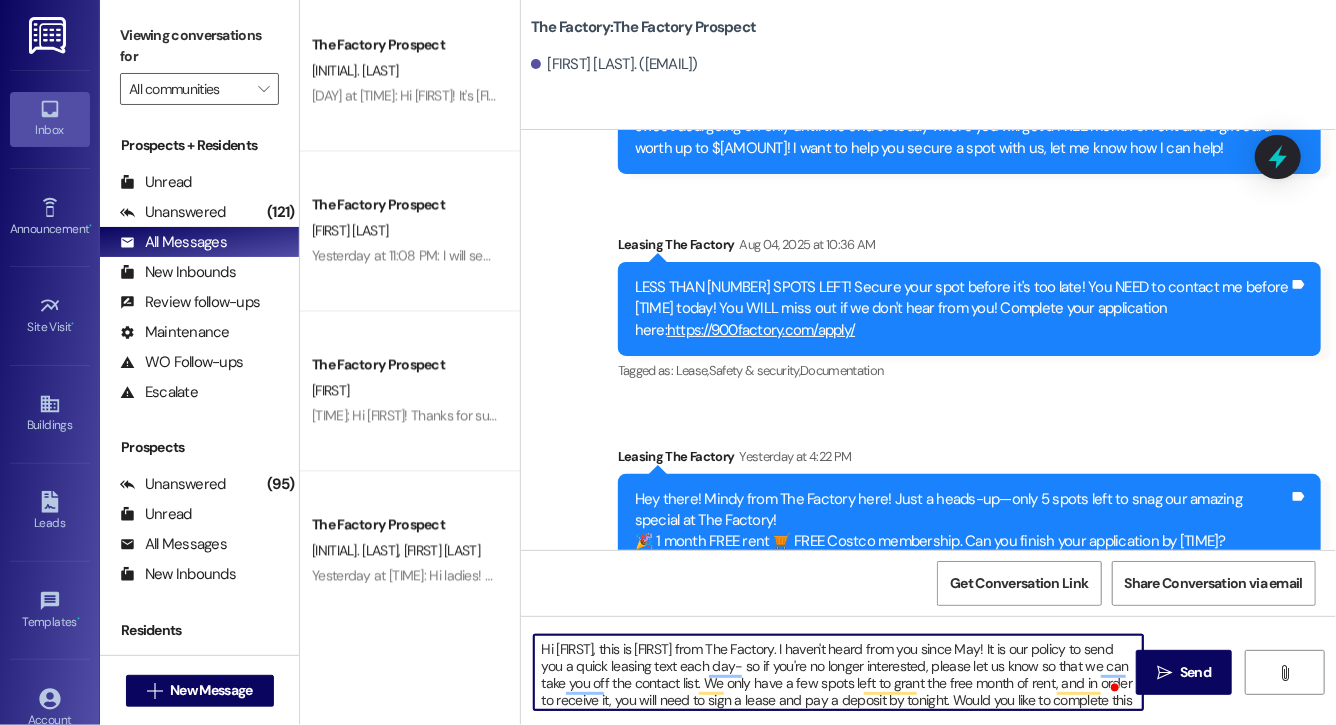 click on "Hi Addey, this is Evie from The Factory. I haven't heard from you since May! It is our policy to send you a quick leasing text each day- so if you're no longer interested, please let us know so that we can take you off the contact list. We only have a few spots left to grant the free month of rent, and in order to receive it, you will need to sign a lease and pay a deposit by tonight. Would you like to complete this today? Happy to help." at bounding box center [838, 672] 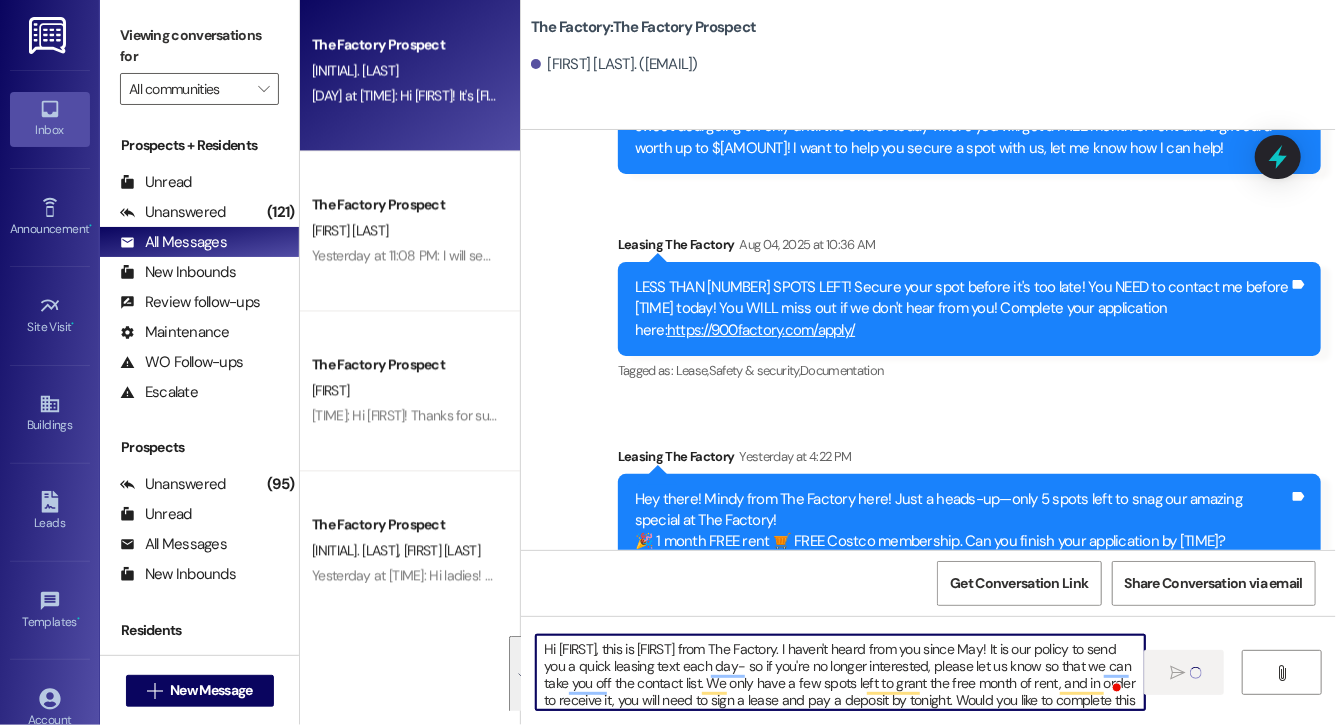 type on "Hi Addey, this is Evie from The Factory. I haven't heard from you since May! It is our policy to send you a quick leasing text each day- so if you're no longer interested, please let us know so that we can take you off the contact list. We only have a few spots left to grant the free month of rent, and in order to receive it, you will need to sign a lease and pay a deposit by tonight. Would you like to complete this today? Happy to help." 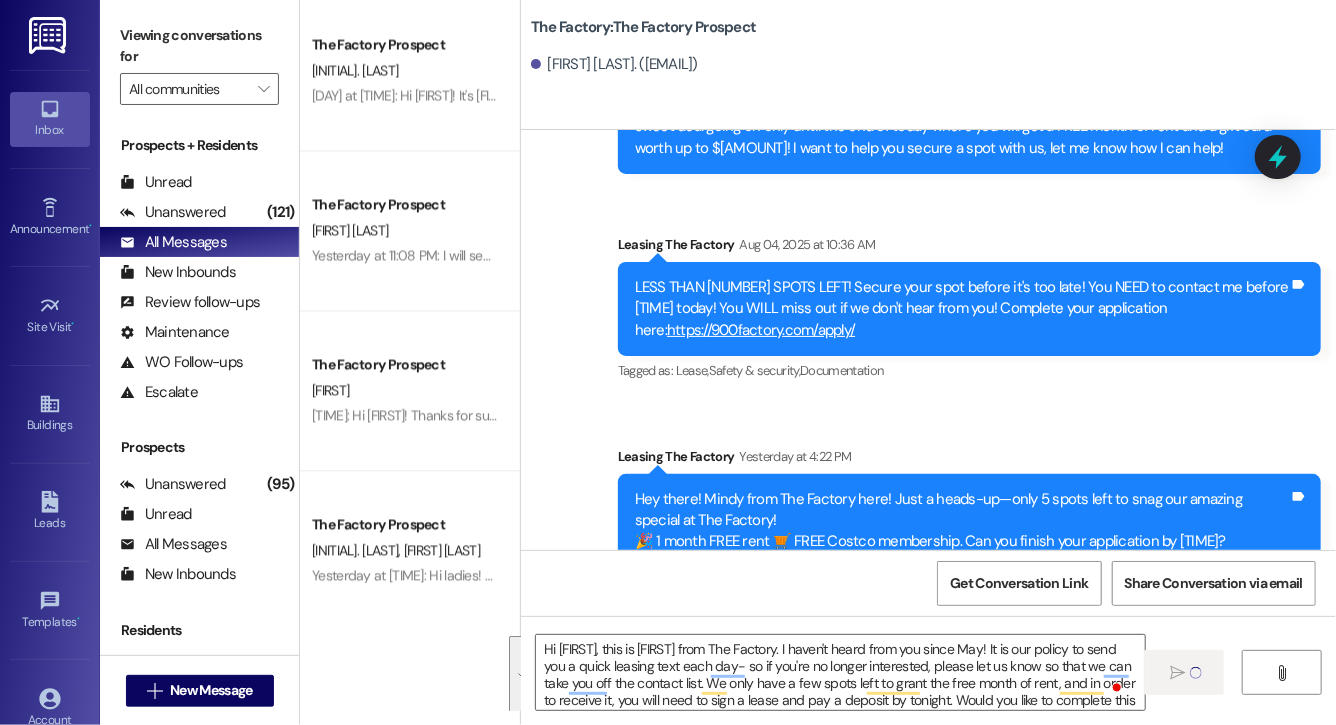 type 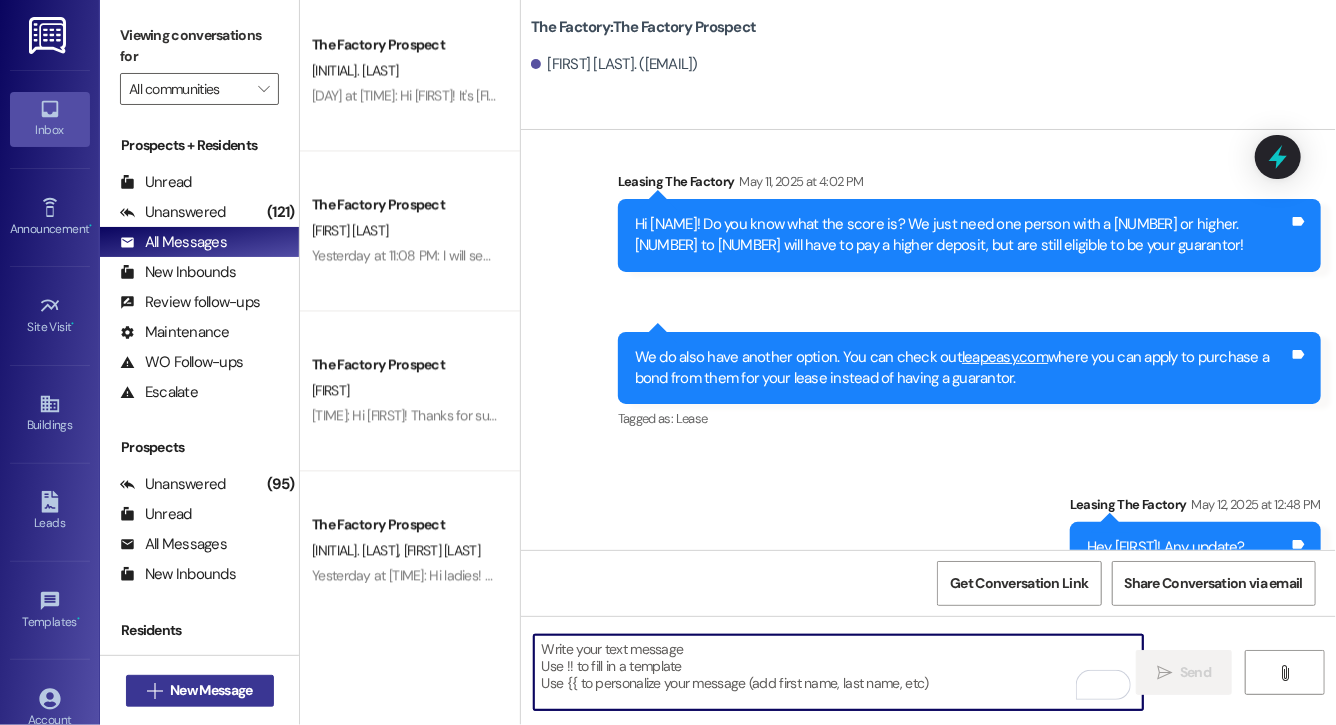 scroll, scrollTop: 1549, scrollLeft: 0, axis: vertical 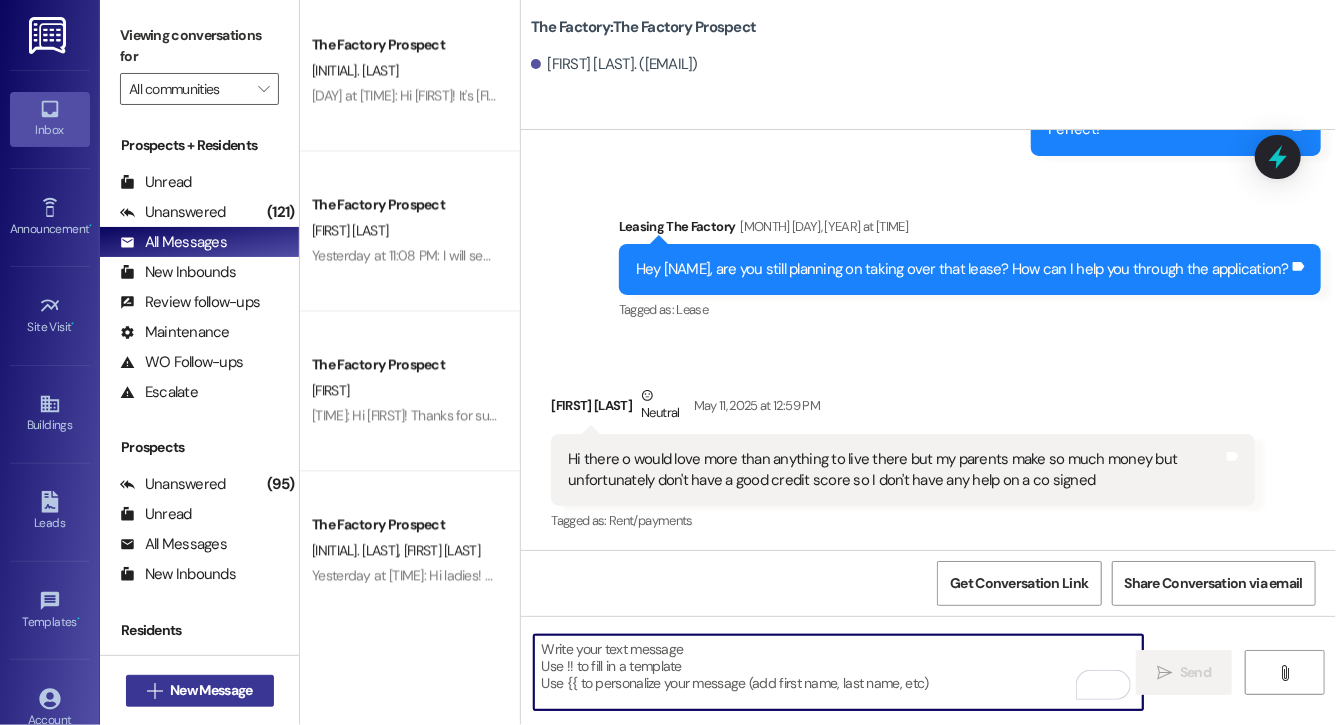 click on "New Message" at bounding box center [211, 690] 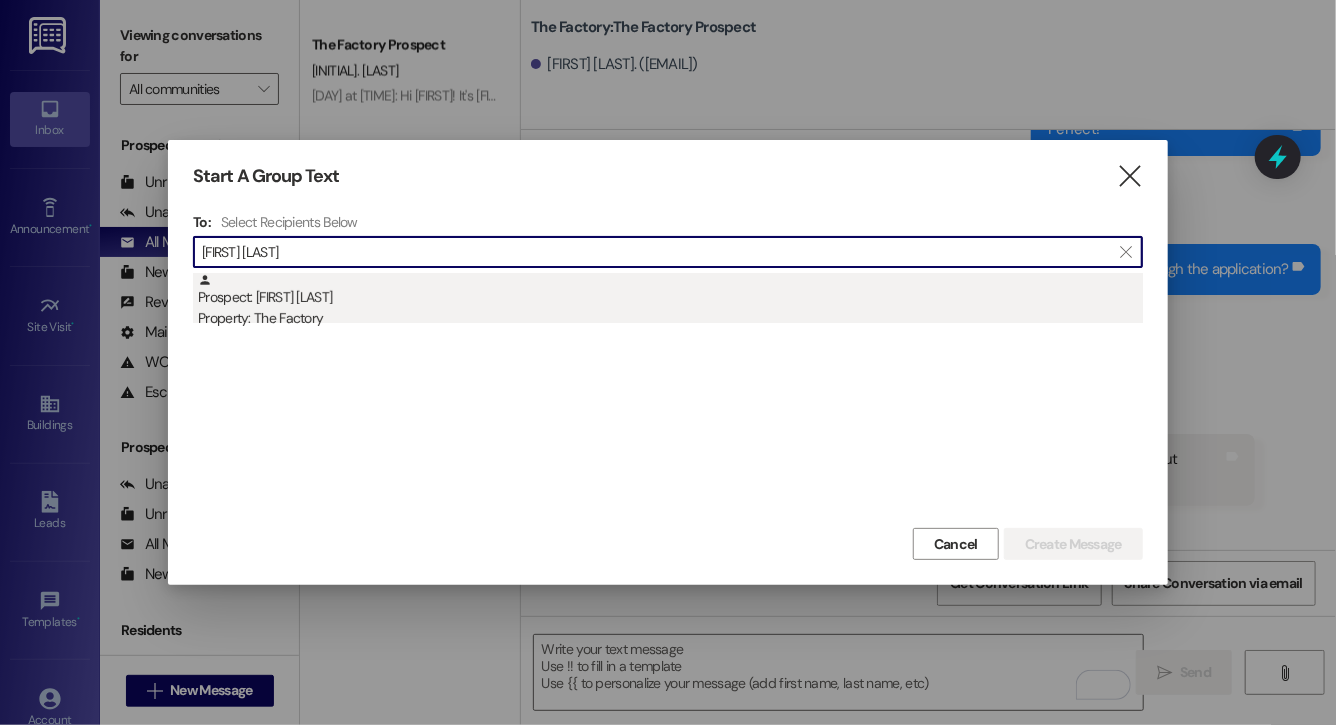 type on "joshua reg" 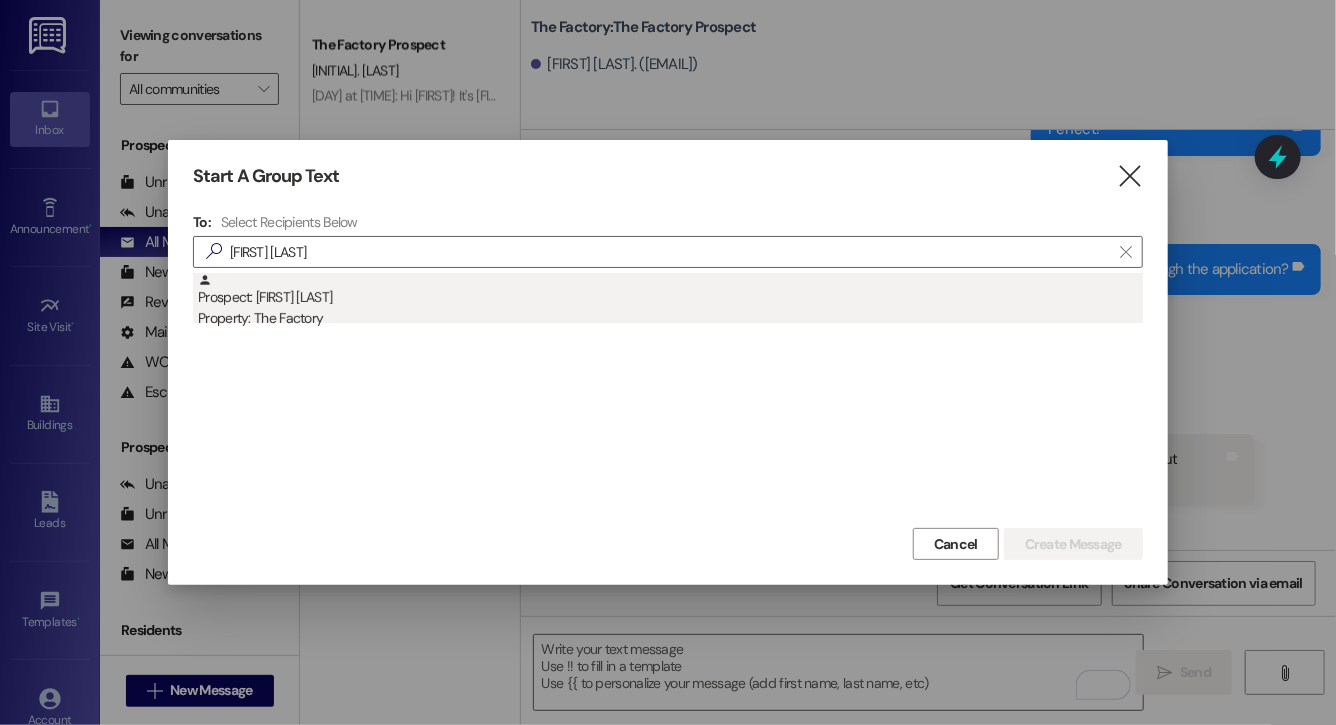 click on "Prospect: Joshua Reginato Property: The Factory" at bounding box center (670, 301) 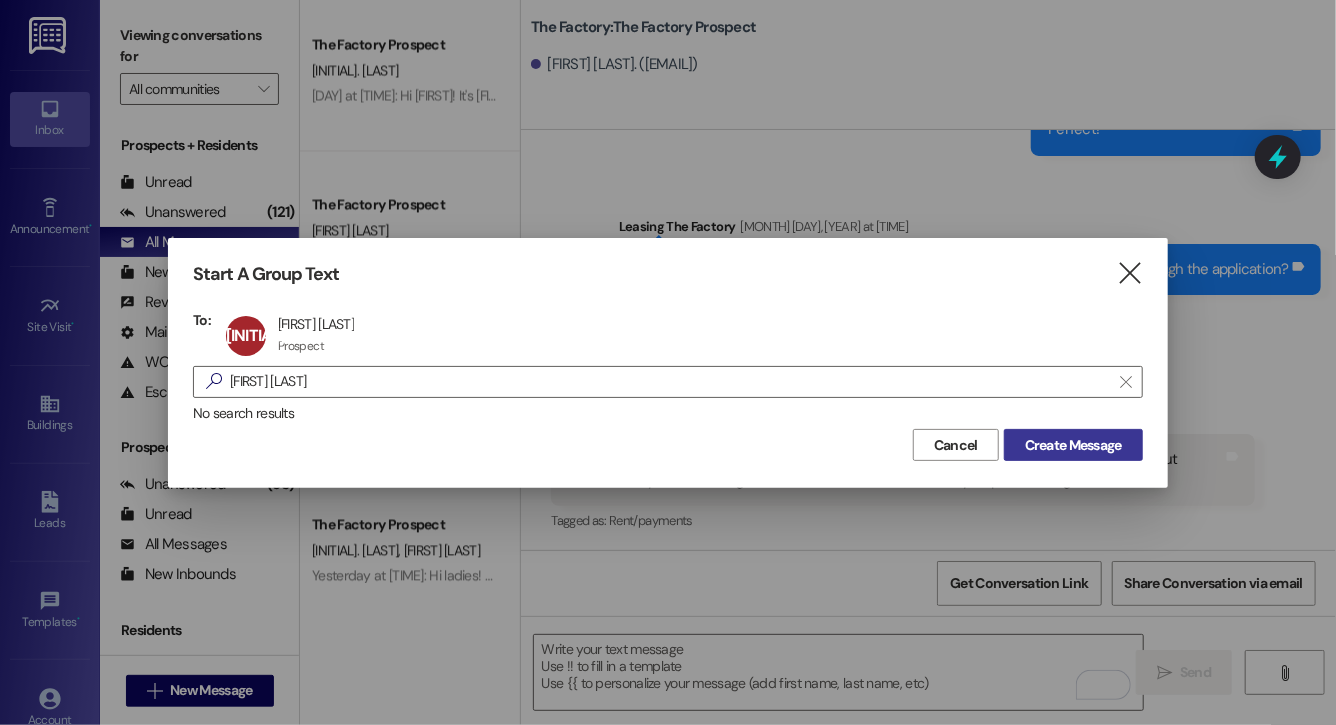 click on "Create Message" at bounding box center (1073, 445) 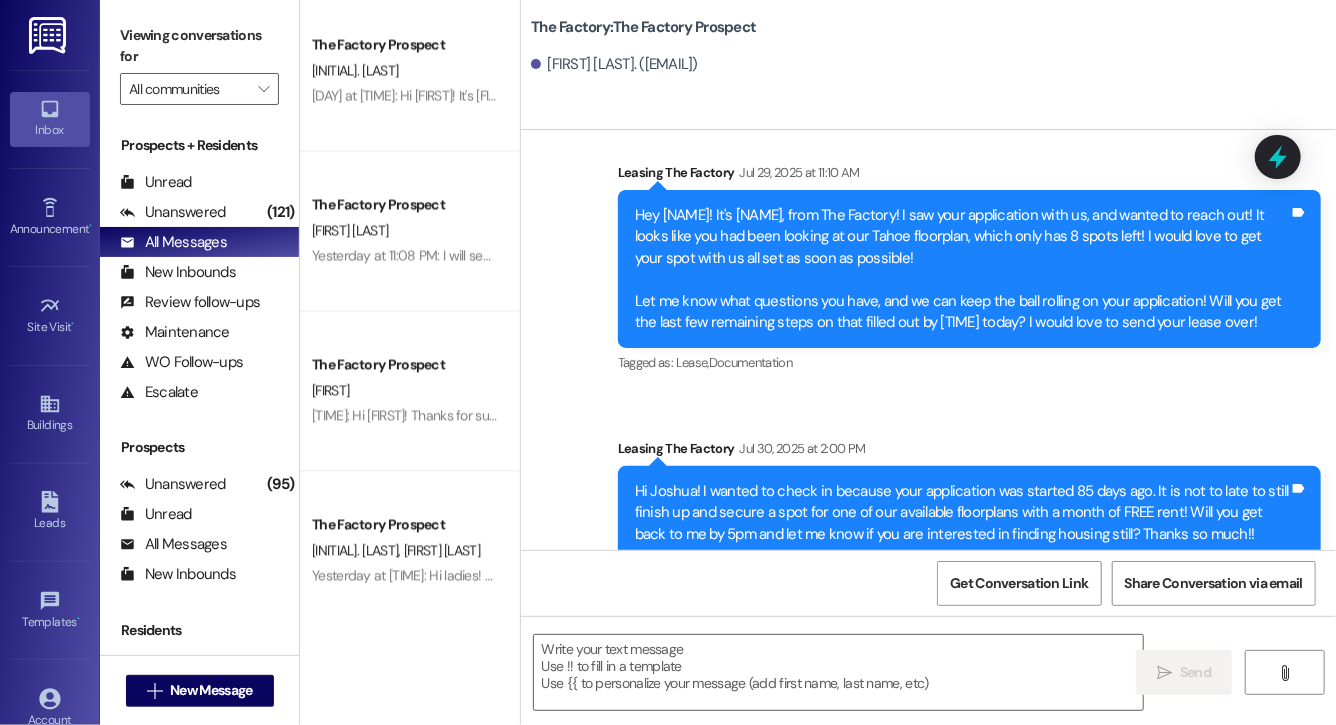 scroll, scrollTop: 19298, scrollLeft: 0, axis: vertical 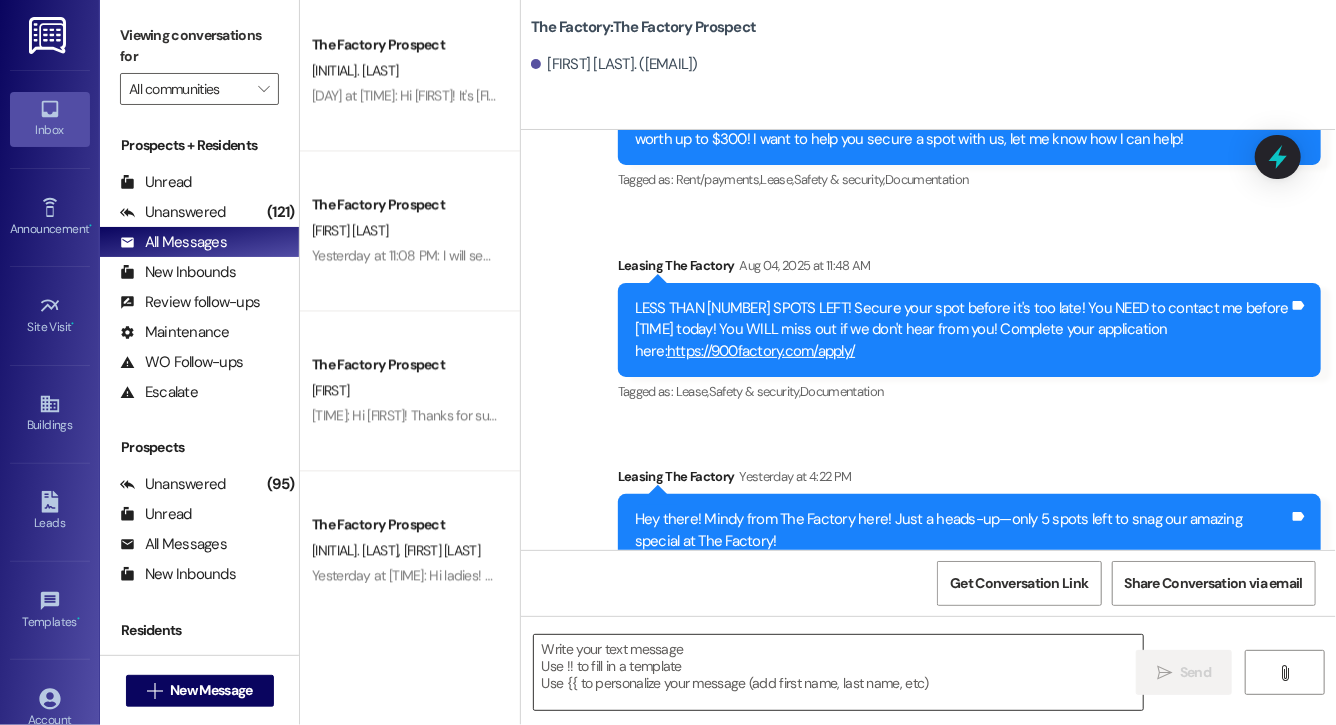 click at bounding box center (838, 672) 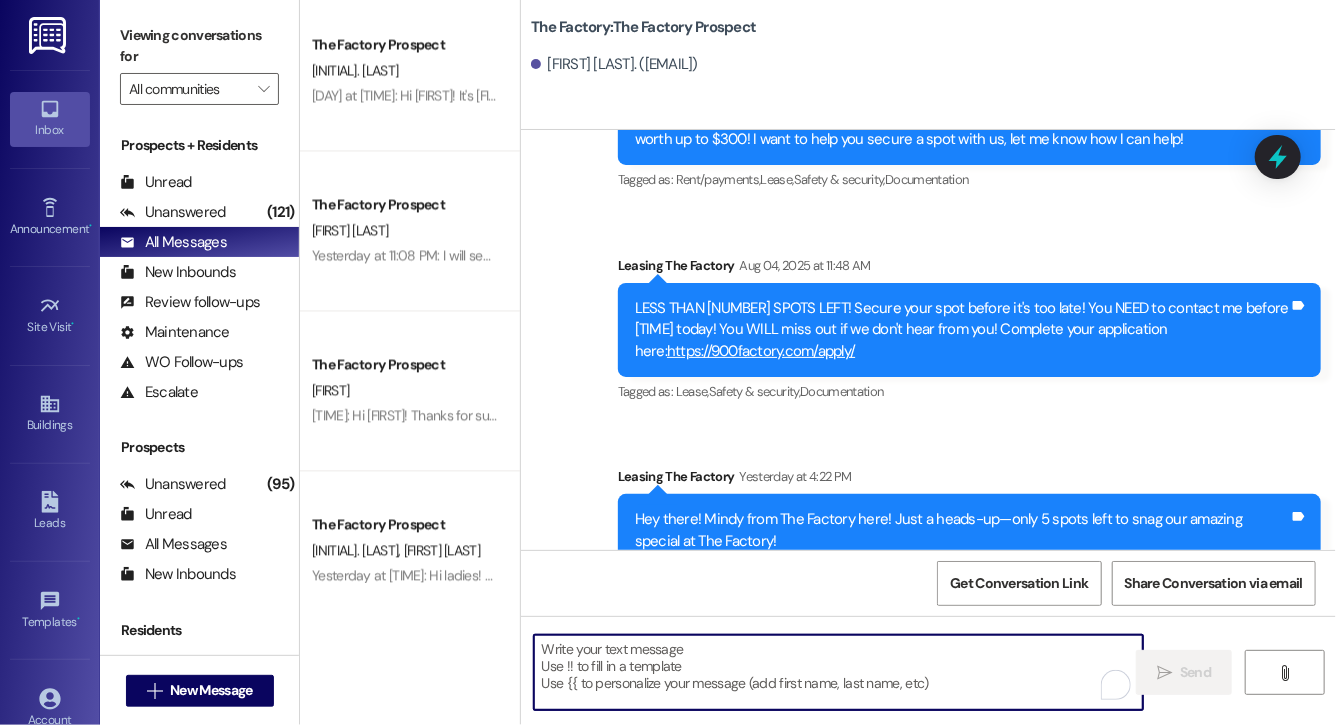 paste on "Hi Addey, this is Evie from The Factory. I haven't heard from you since May! It is our policy to send you a quick leasing text each day- so if you're no longer interested, please let us know so that we can take you off the contact list. We only have a few spots left to grant the free month of rent, and in order to receive it, you will need to sign a lease and pay a deposit by tonight. Would you like to complete this today? Happy to help." 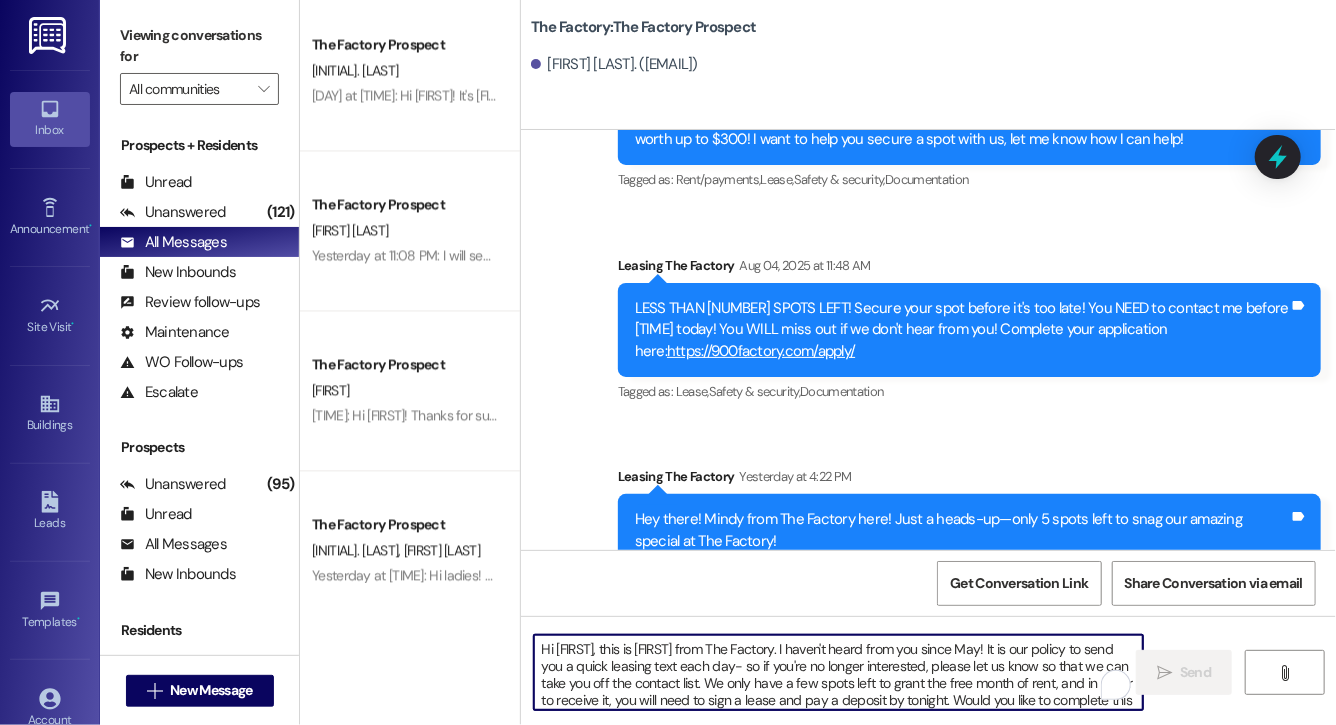 scroll, scrollTop: 34, scrollLeft: 0, axis: vertical 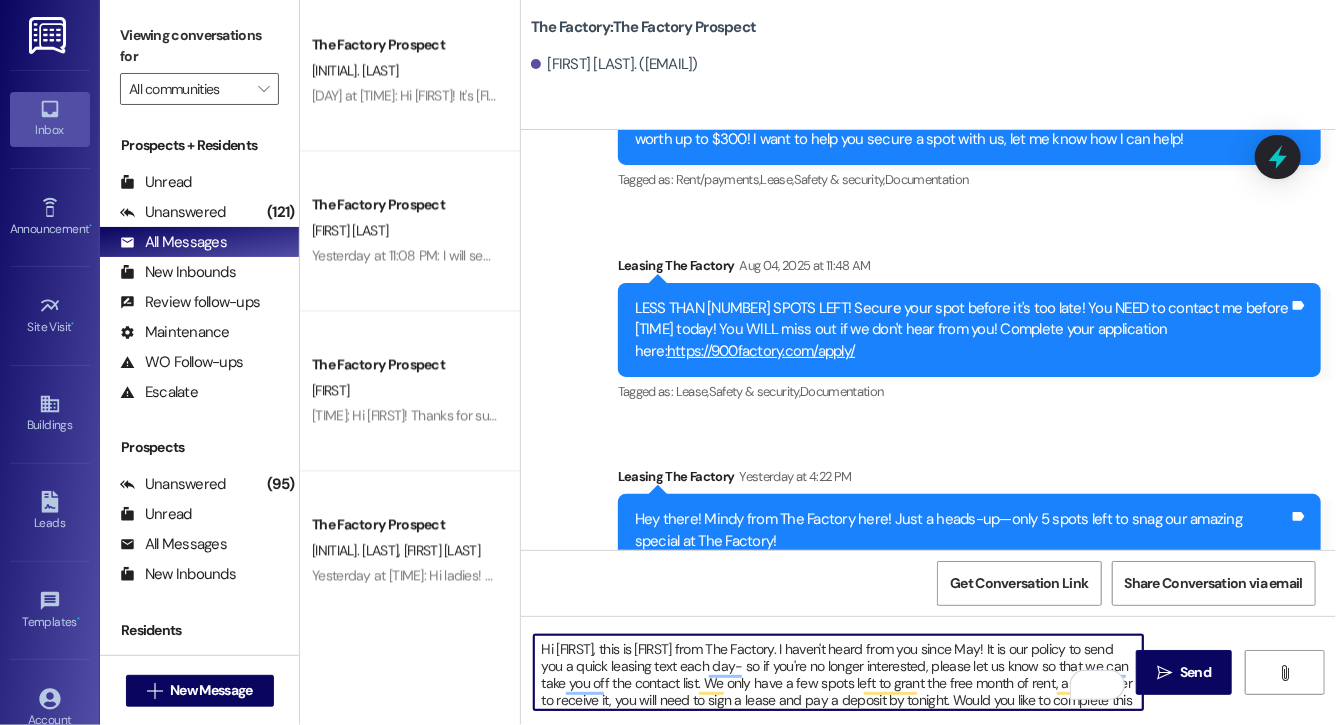 click on "Hi Addey, this is Evie from The Factory. I haven't heard from you since May! It is our policy to send you a quick leasing text each day- so if you're no longer interested, please let us know so that we can take you off the contact list. We only have a few spots left to grant the free month of rent, and in order to receive it, you will need to sign a lease and pay a deposit by tonight. Would you like to complete this today? Happy to help." at bounding box center (838, 672) 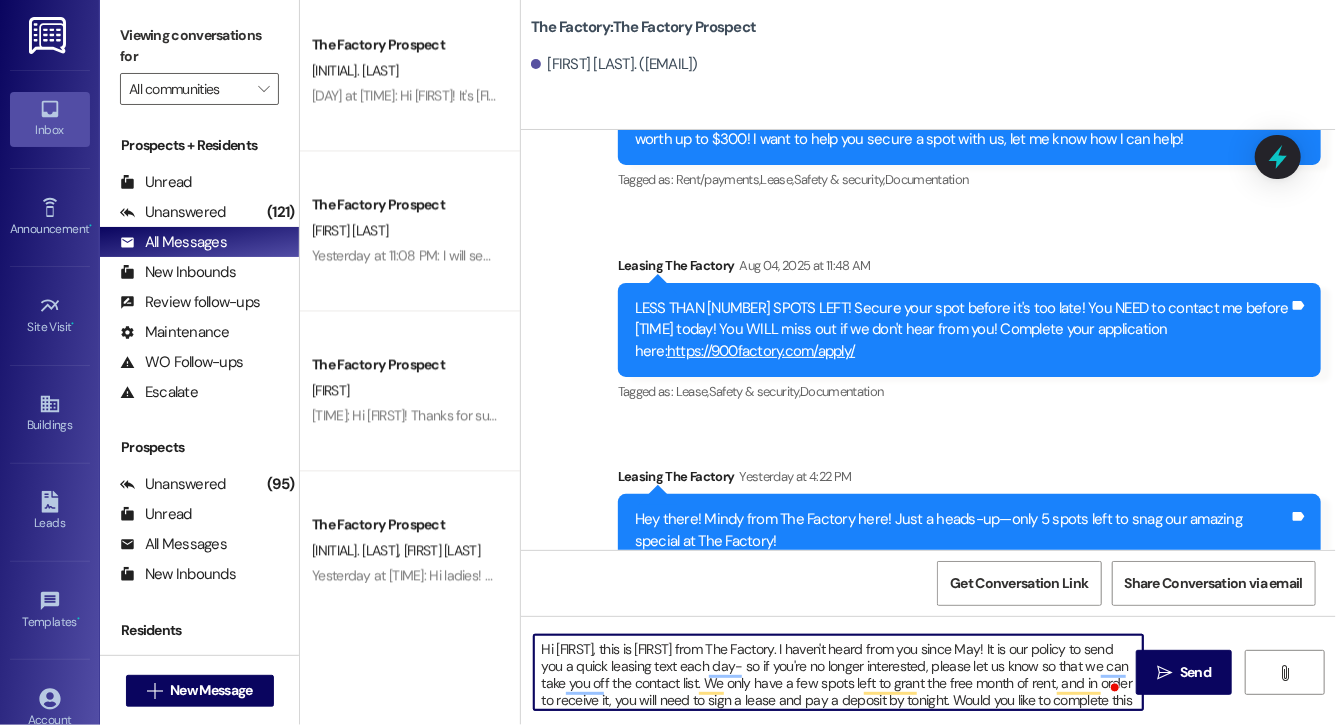click on "Hi Addey, this is Evie from The Factory. I haven't heard from you since May! It is our policy to send you a quick leasing text each day- so if you're no longer interested, please let us know so that we can take you off the contact list. We only have a few spots left to grant the free month of rent, and in order to receive it, you will need to sign a lease and pay a deposit by tonight. Would you like to complete this today? Happy to help." at bounding box center [838, 672] 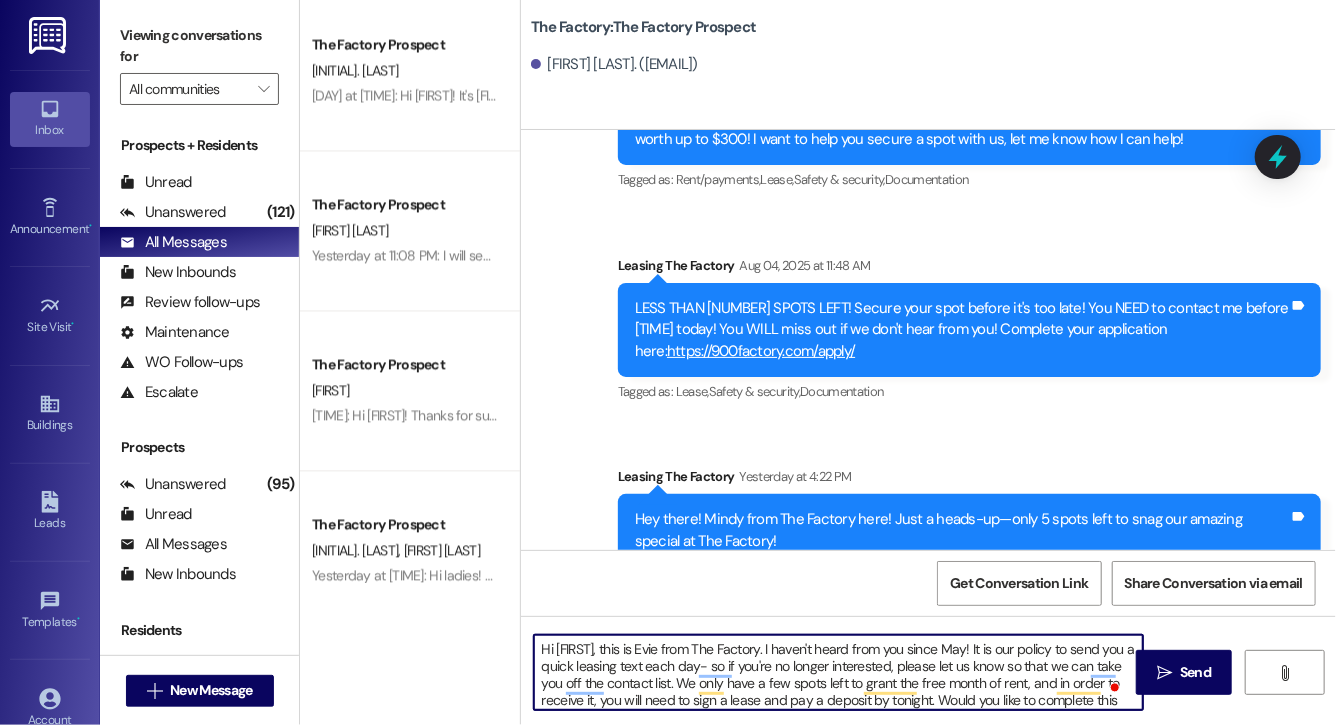 type on "Hi Joshua, this is Evie from The Factory. I haven't heard from you since May! It is our policy to send you a quick leasing text each day- so if you're no longer interested, please let us know so that we can take you off the contact list. We only have a few spots left to grant the free month of rent, and in order to receive it, you will need to sign a lease and pay a deposit by tonight. Would you like to complete this today? Happy to help." 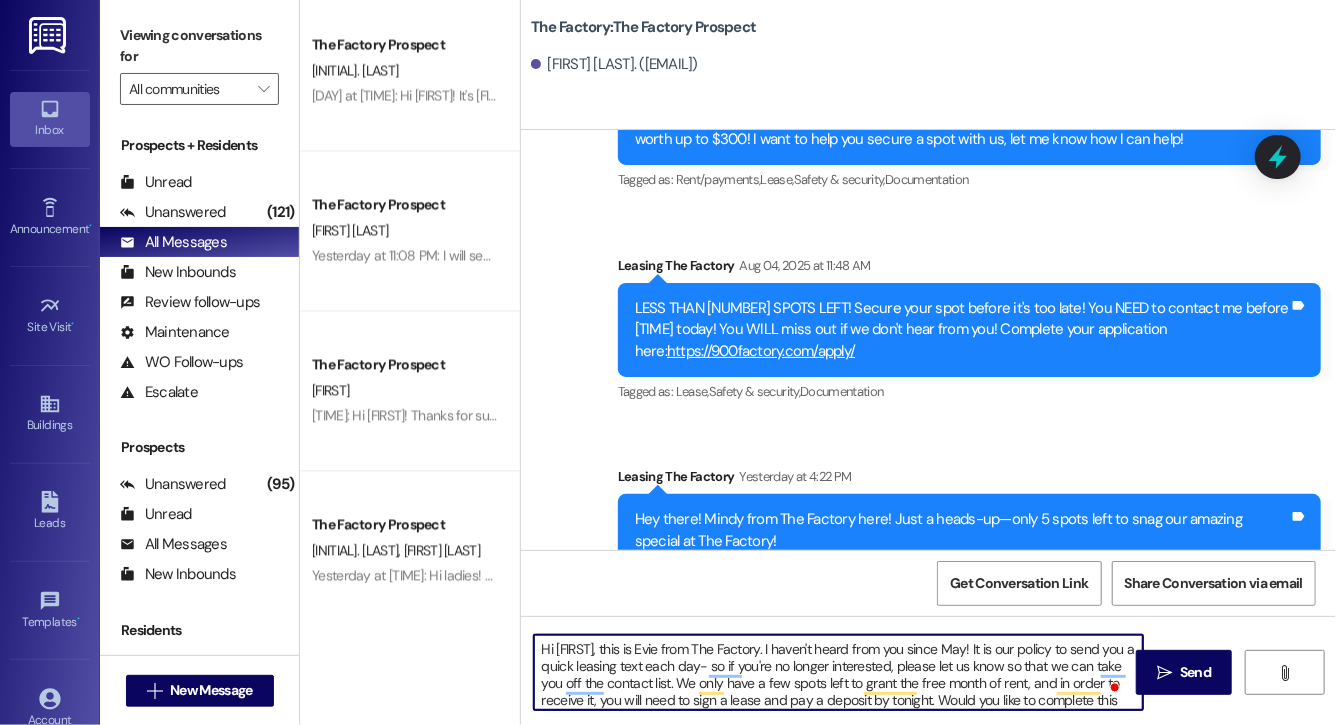 click on "Hi Joshua, this is Evie from The Factory. I haven't heard from you since May! It is our policy to send you a quick leasing text each day- so if you're no longer interested, please let us know so that we can take you off the contact list. We only have a few spots left to grant the free month of rent, and in order to receive it, you will need to sign a lease and pay a deposit by tonight. Would you like to complete this today? Happy to help." at bounding box center (838, 672) 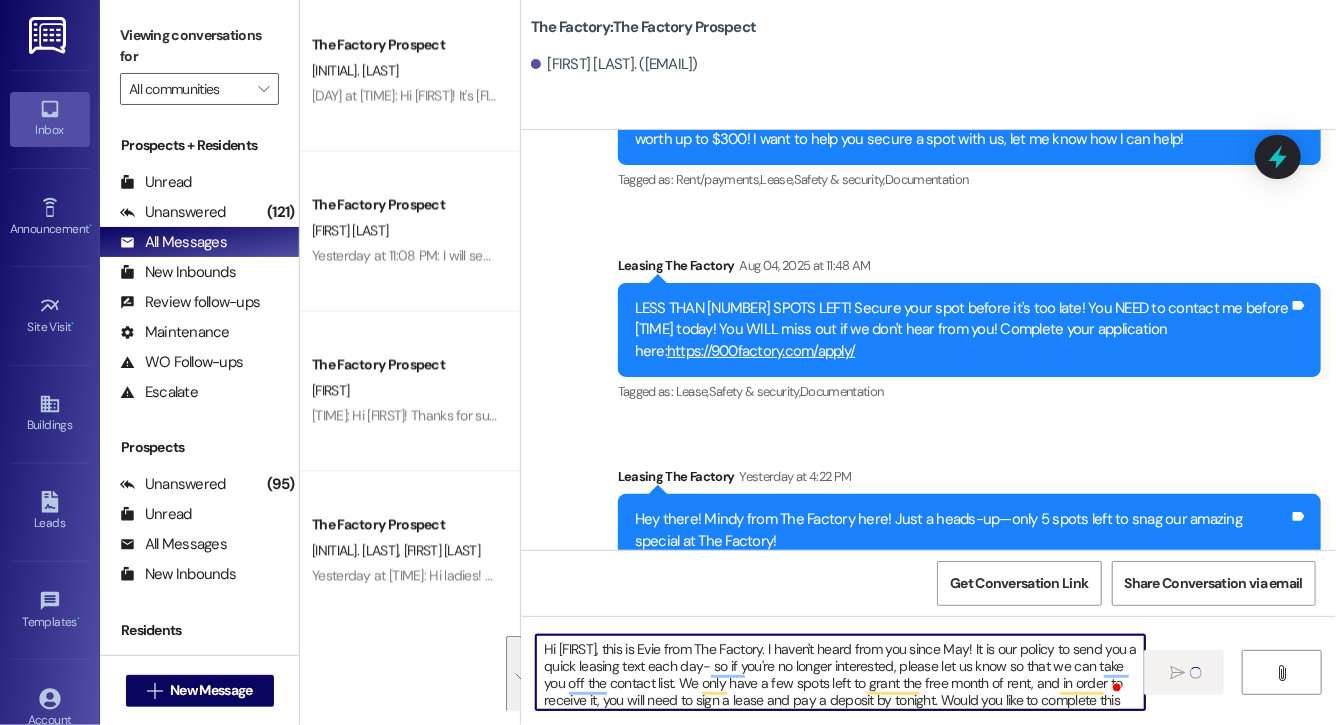 type 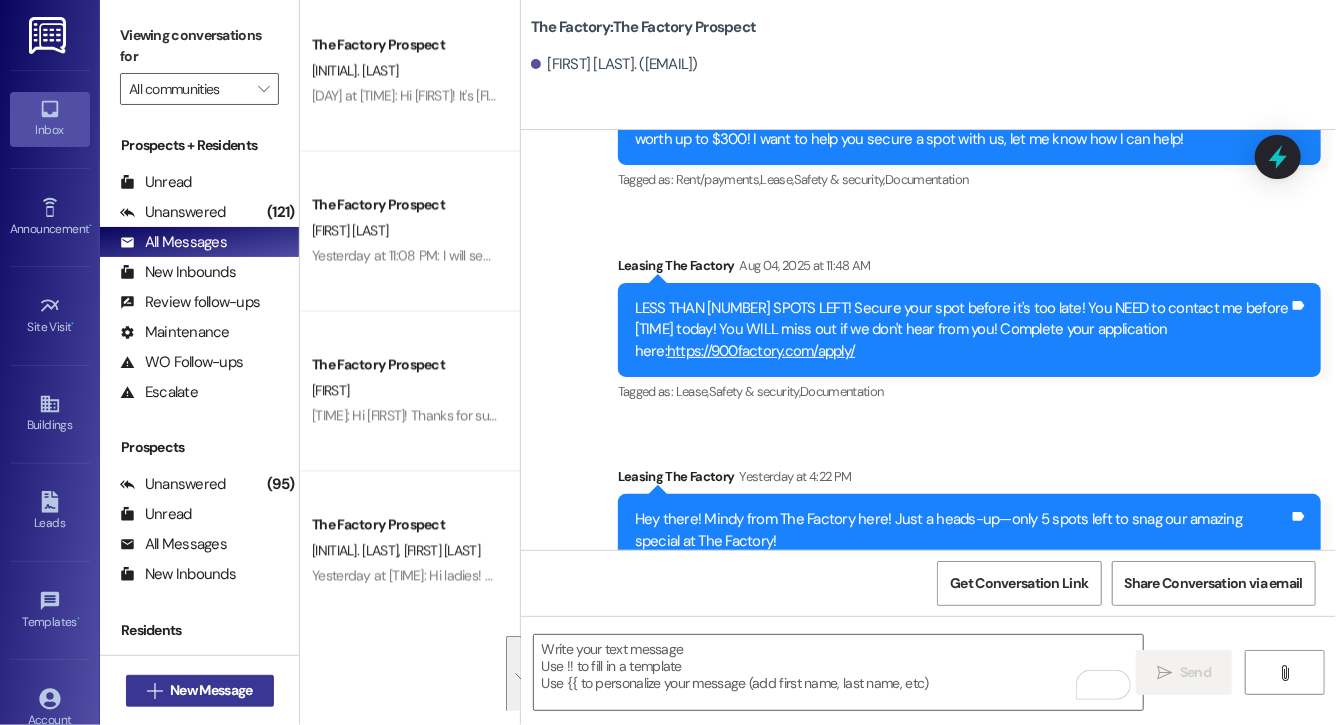 click on "New Message" at bounding box center [211, 690] 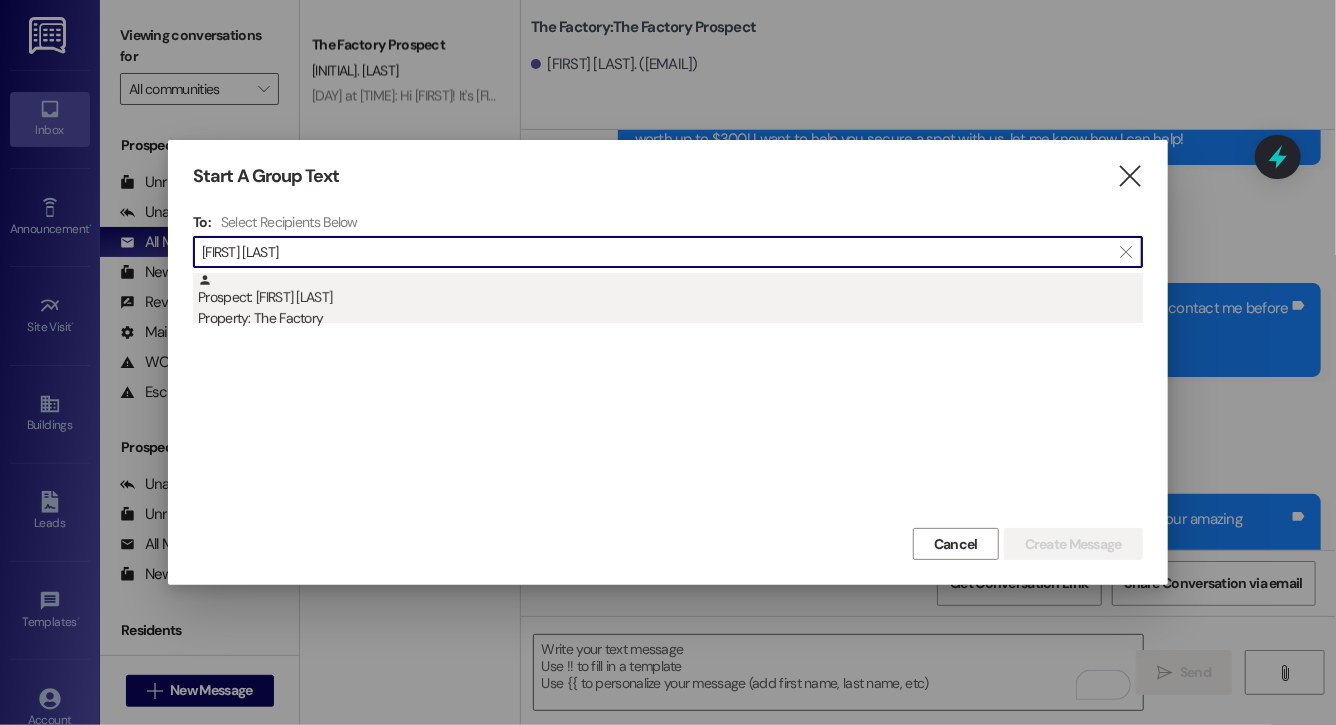 type on "kaisley pop" 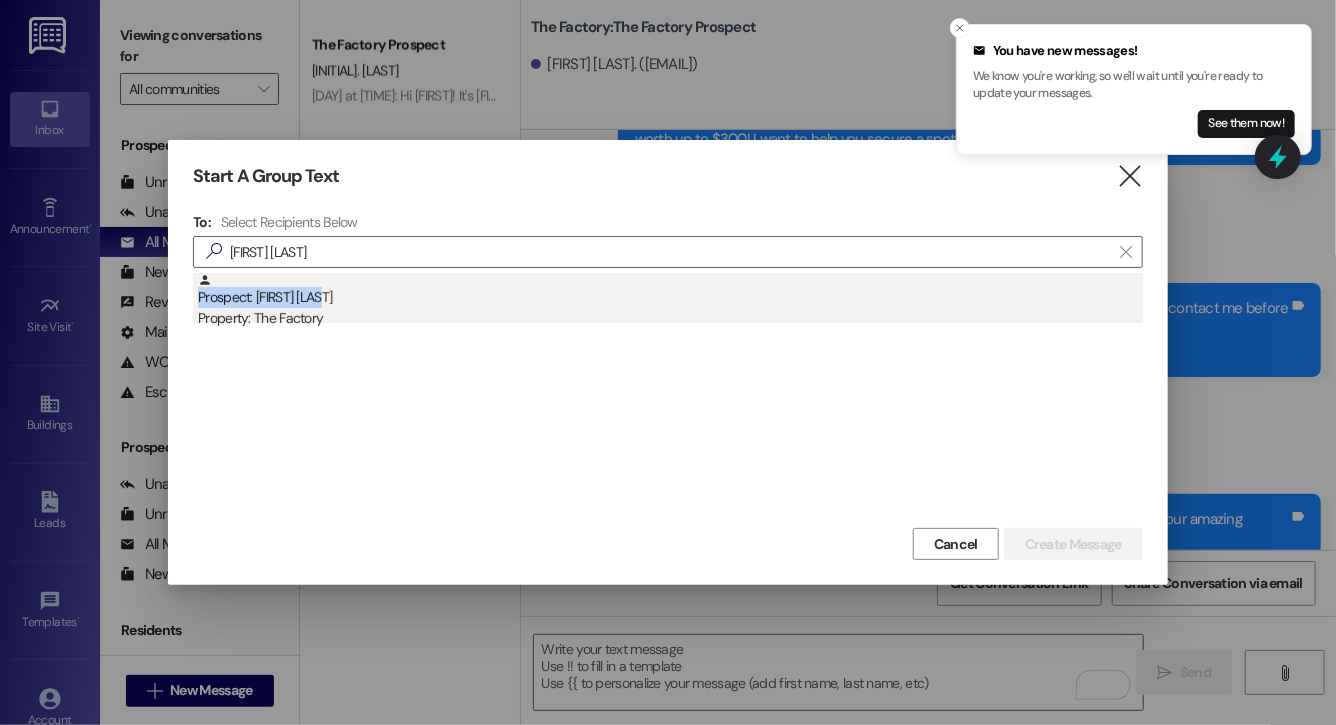 click on "Prospect: kaisley pope Property: The Factory" at bounding box center [670, 301] 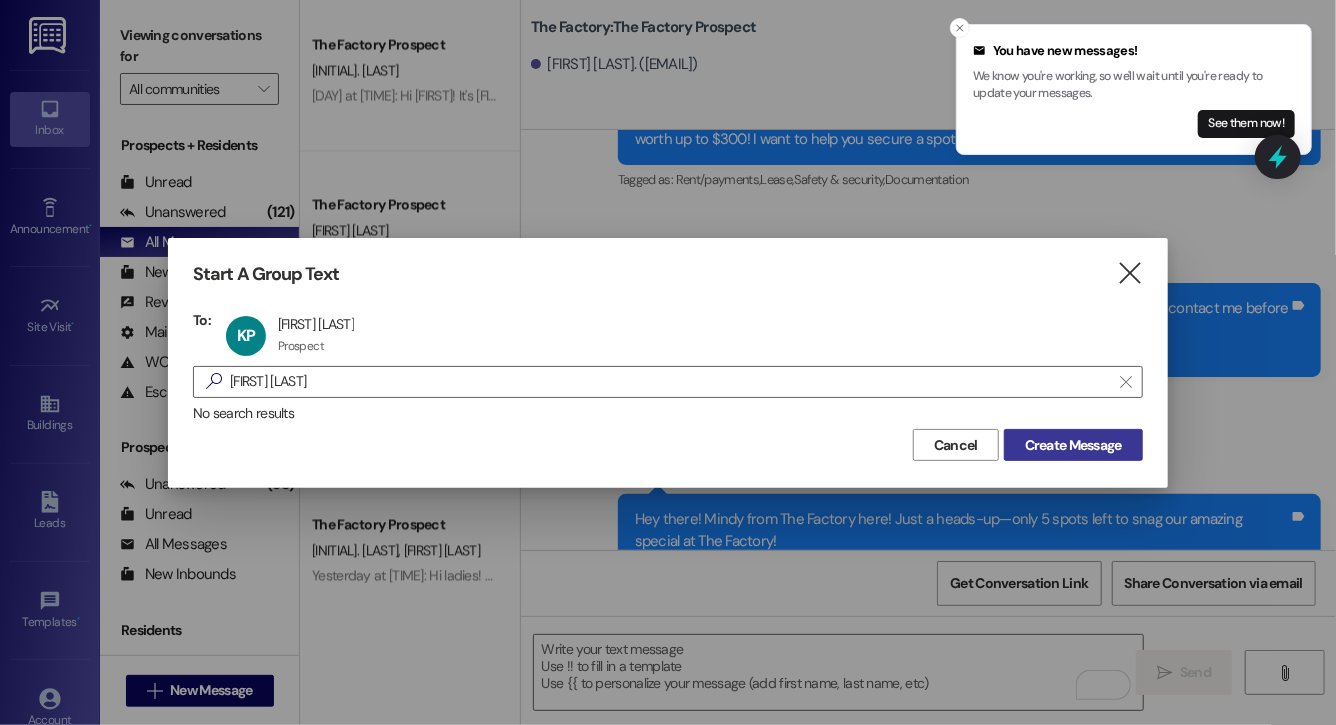 click on "Create Message" at bounding box center (1073, 445) 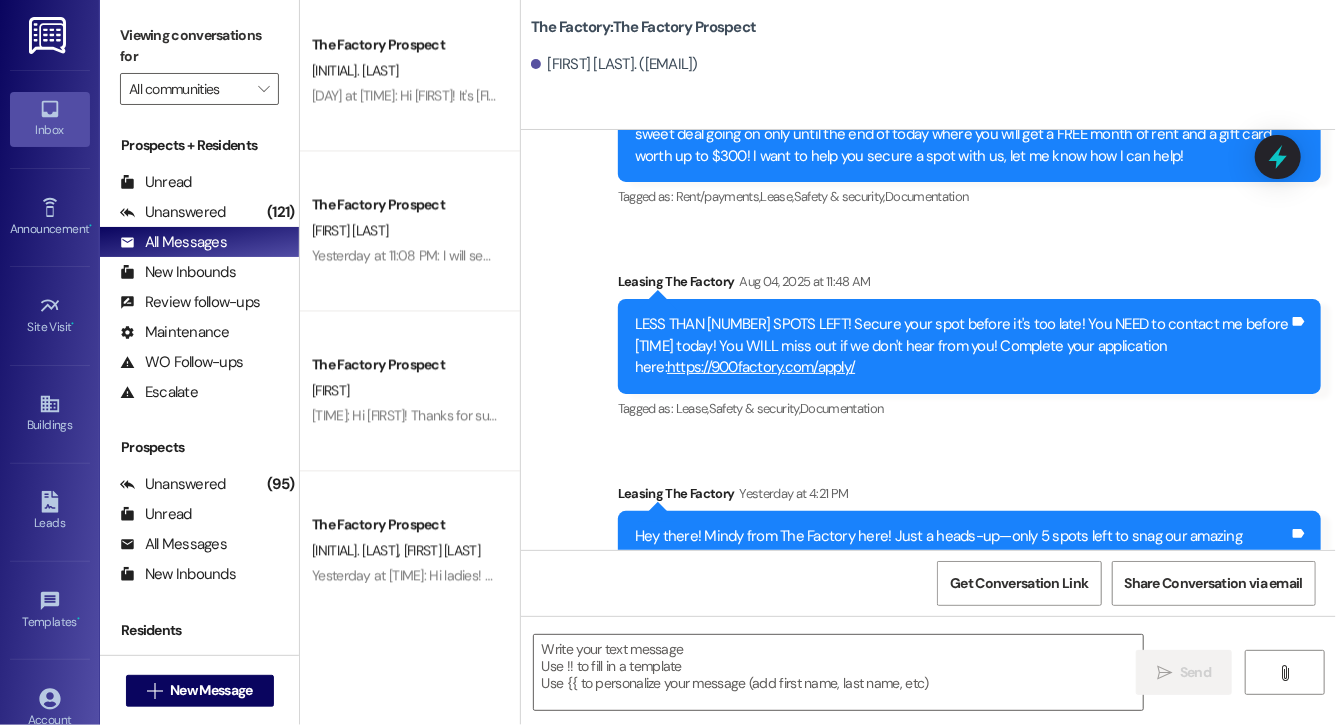 scroll, scrollTop: 16285, scrollLeft: 0, axis: vertical 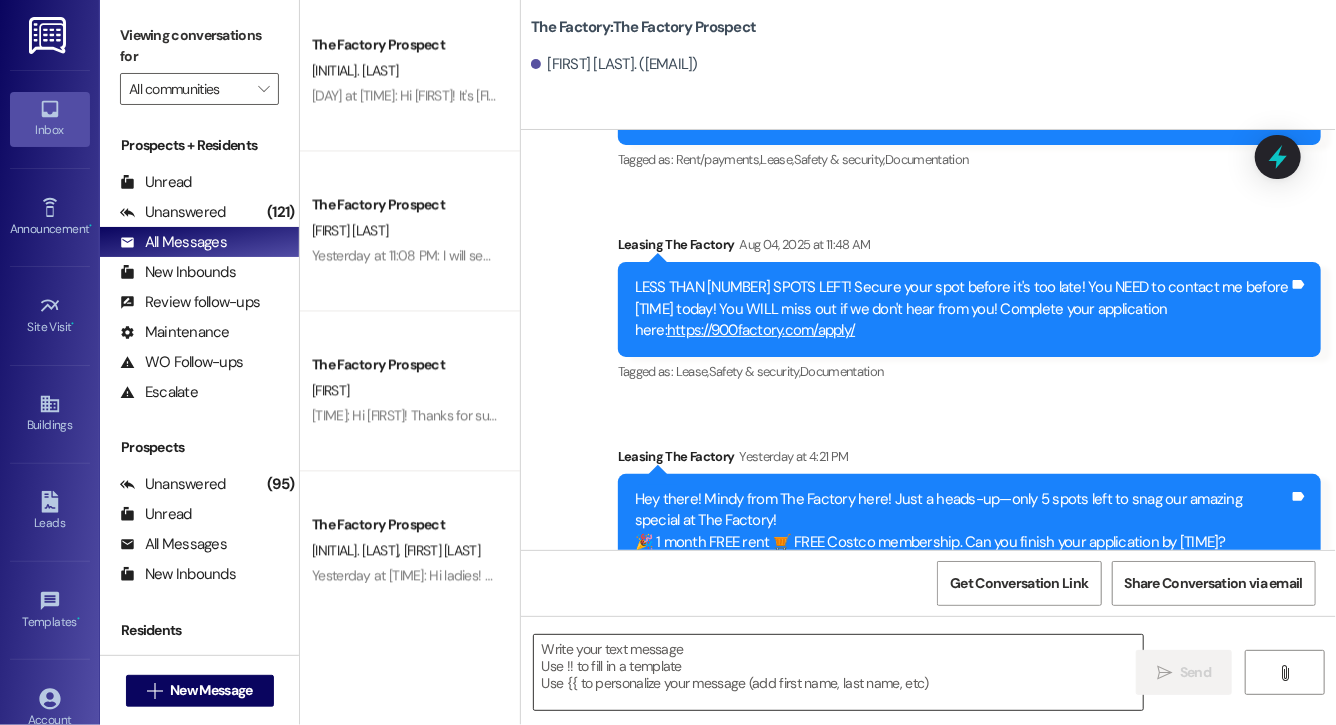 click at bounding box center [838, 672] 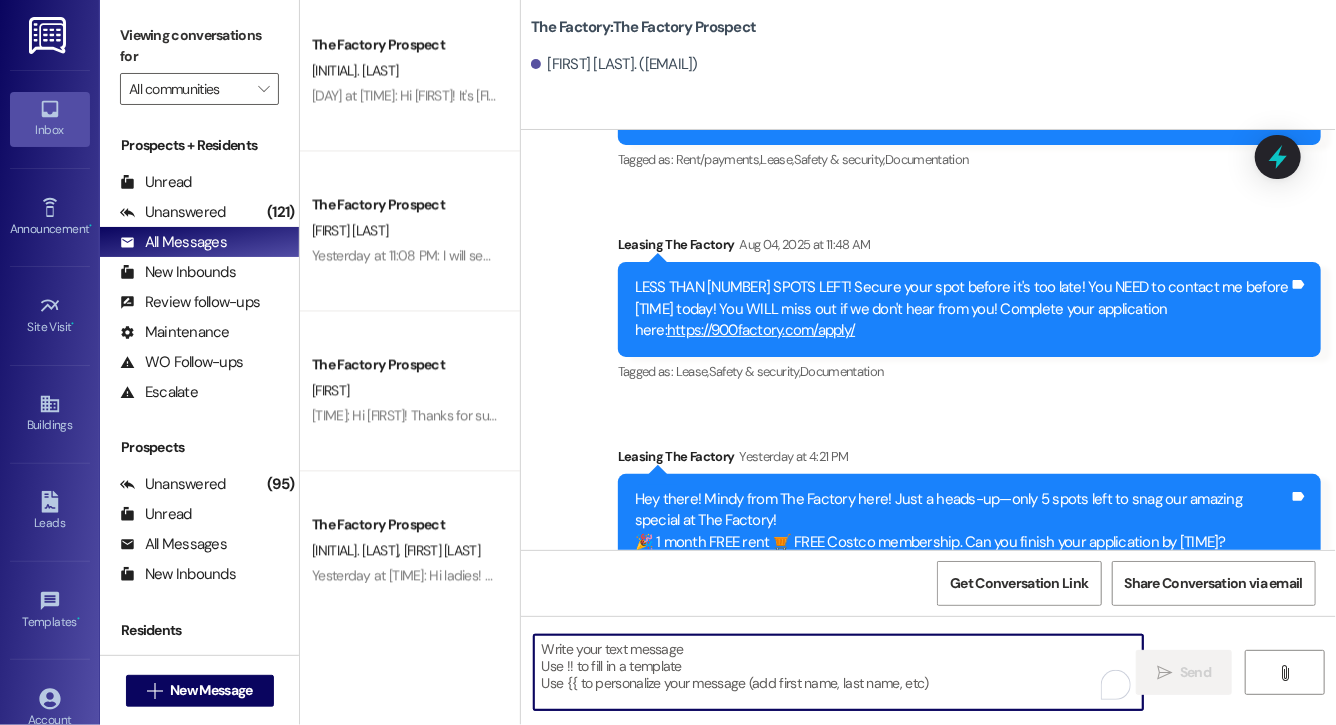 paste on "Hi Joshua, this is Evie from The Factory. I haven't heard from you since May! It is our policy to send you a quick leasing text each day- so if you're no longer interested, please let us know so that we can take you off the contact list. We only have a few spots left to grant the free month of rent, and in order to receive it, you will need to sign a lease and pay a deposit by tonight. Would you like to complete this today? Happy to help." 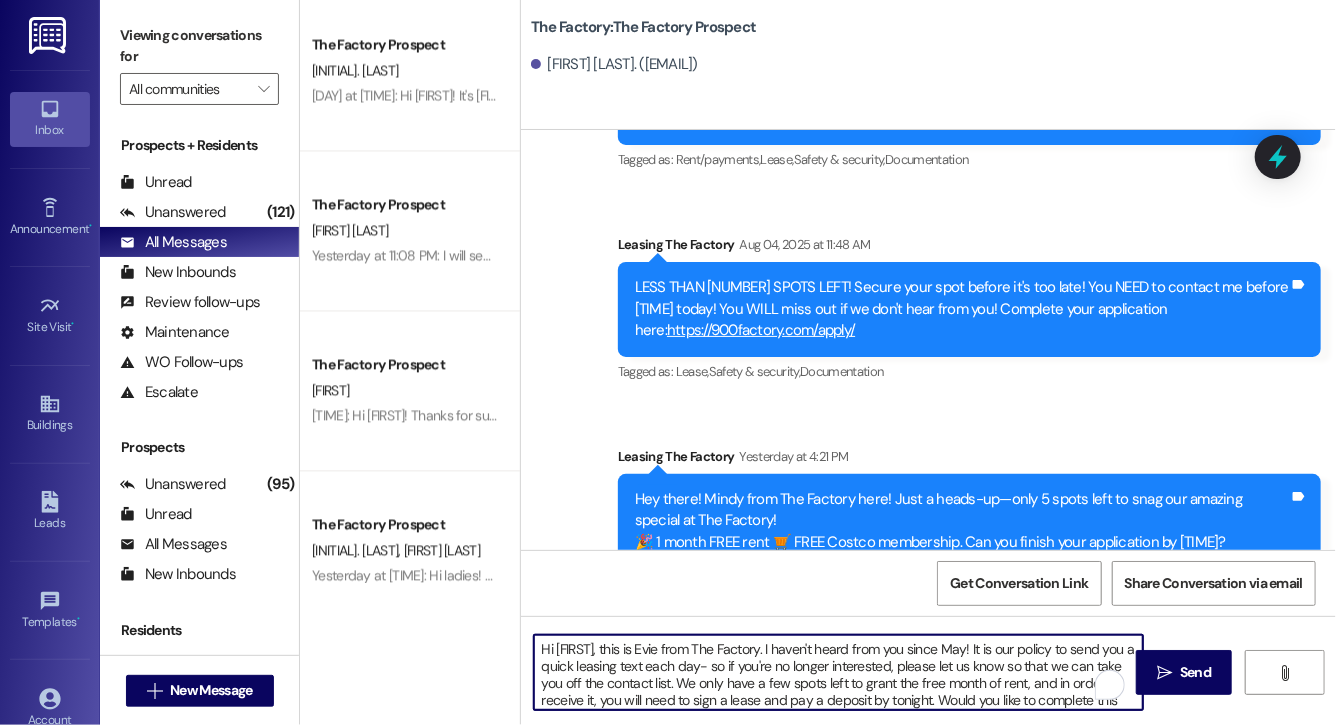scroll, scrollTop: 34, scrollLeft: 0, axis: vertical 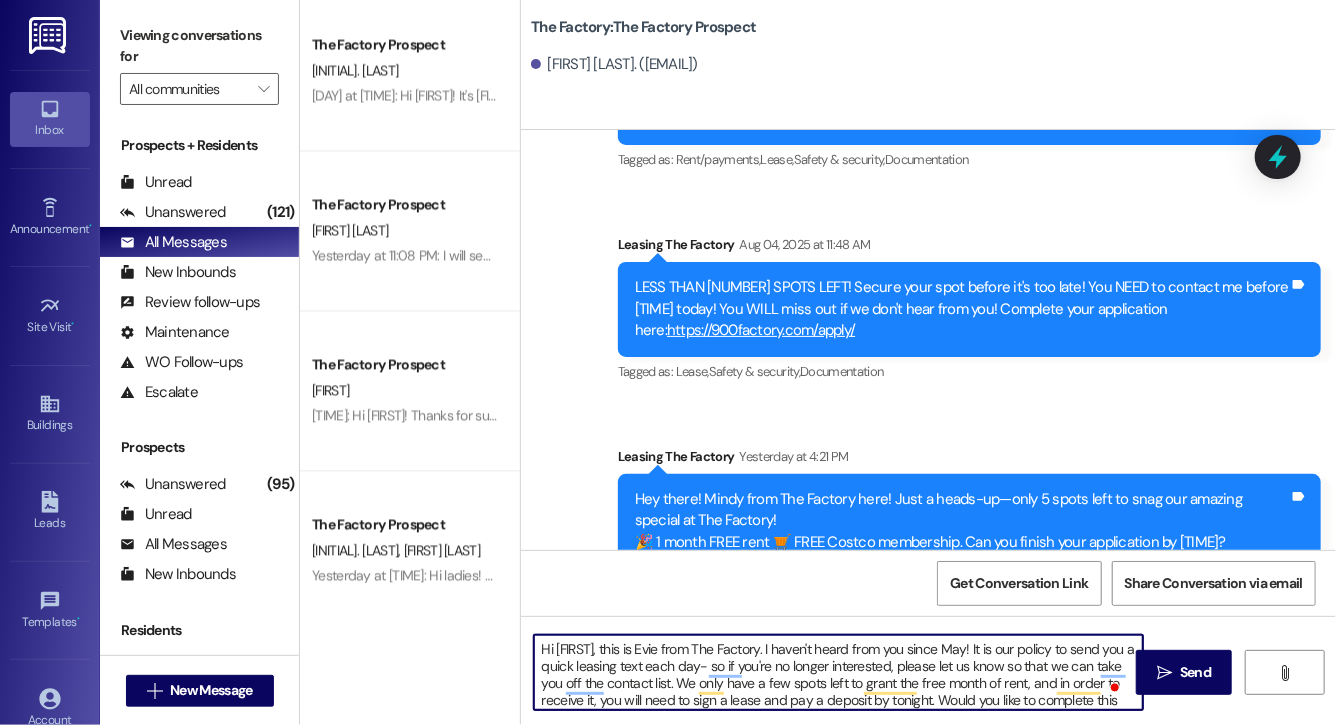 click on "Hi Joshua, this is Evie from The Factory. I haven't heard from you since May! It is our policy to send you a quick leasing text each day- so if you're no longer interested, please let us know so that we can take you off the contact list. We only have a few spots left to grant the free month of rent, and in order to receive it, you will need to sign a lease and pay a deposit by tonight. Would you like to complete this today? Happy to help." at bounding box center [838, 672] 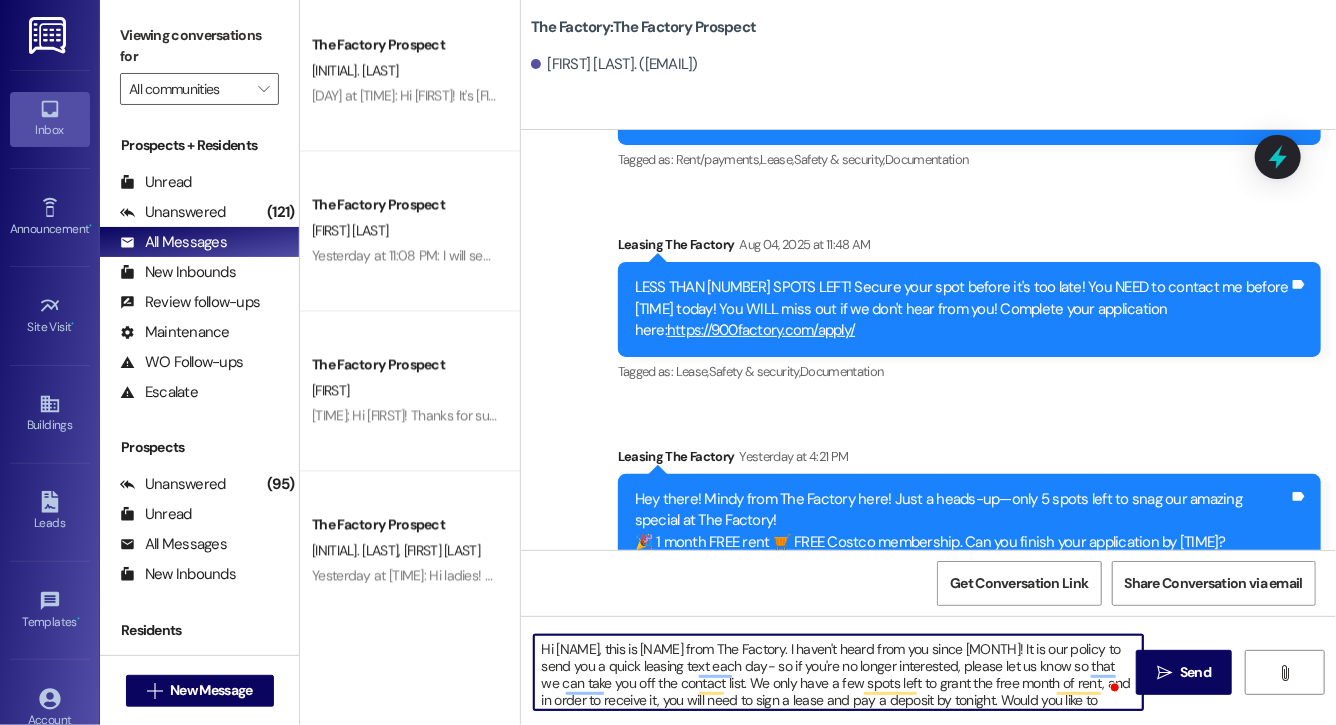 type on "Hi Kaisley, this is Evie from The Factory. I haven't heard from you since May! It is our policy to send you a quick leasing text each day- so if you're no longer interested, please let us know so that we can take you off the contact list. We only have a few spots left to grant the free month of rent, and in order to receive it, you will need to sign a lease and pay a deposit by tonight. Would you like to complete this today? Happy to help." 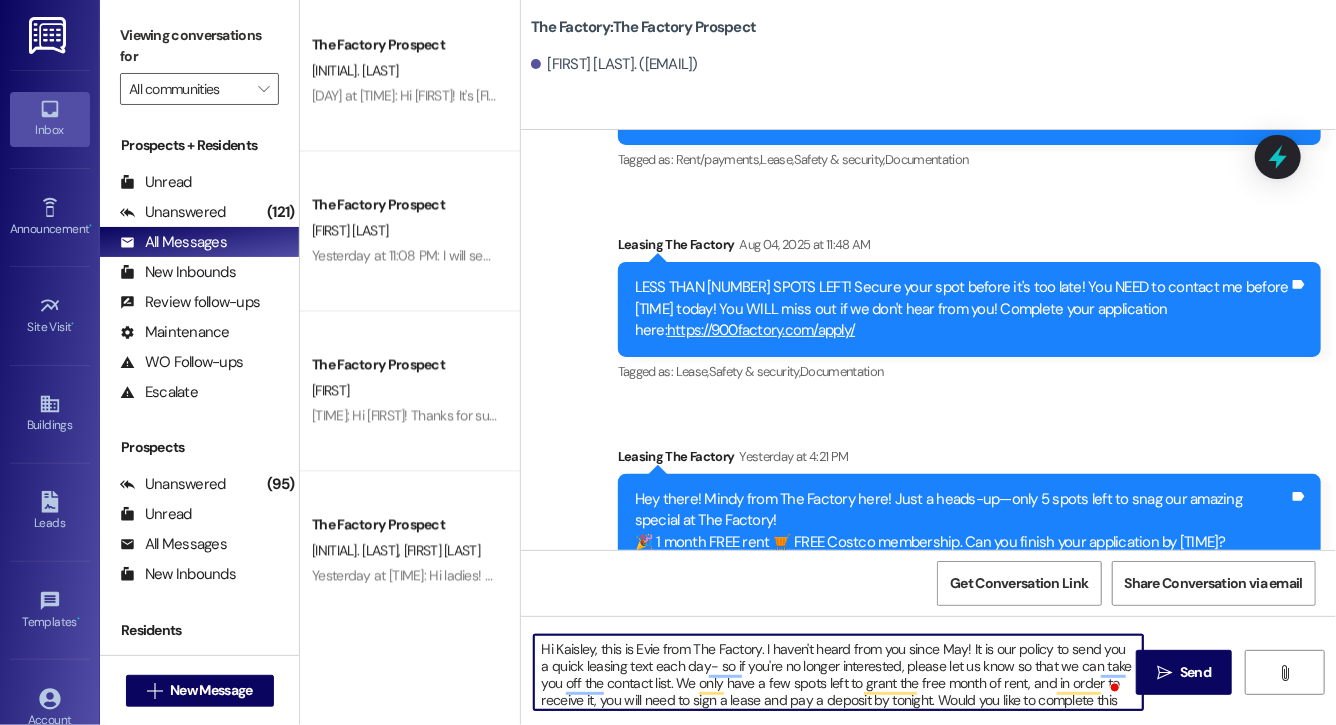 click on "Hi Kaisley, this is Evie from The Factory. I haven't heard from you since May! It is our policy to send you a quick leasing text each day- so if you're no longer interested, please let us know so that we can take you off the contact list. We only have a few spots left to grant the free month of rent, and in order to receive it, you will need to sign a lease and pay a deposit by tonight. Would you like to complete this today? Happy to help." at bounding box center [838, 672] 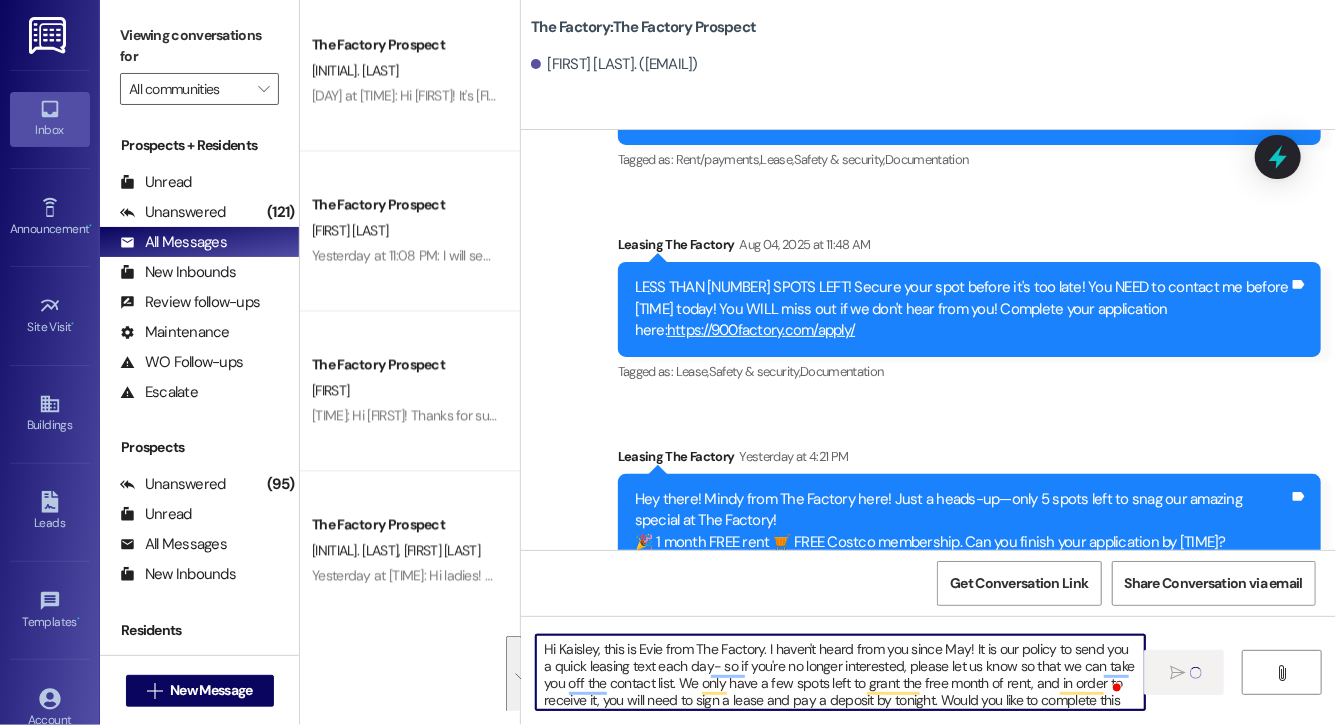 type 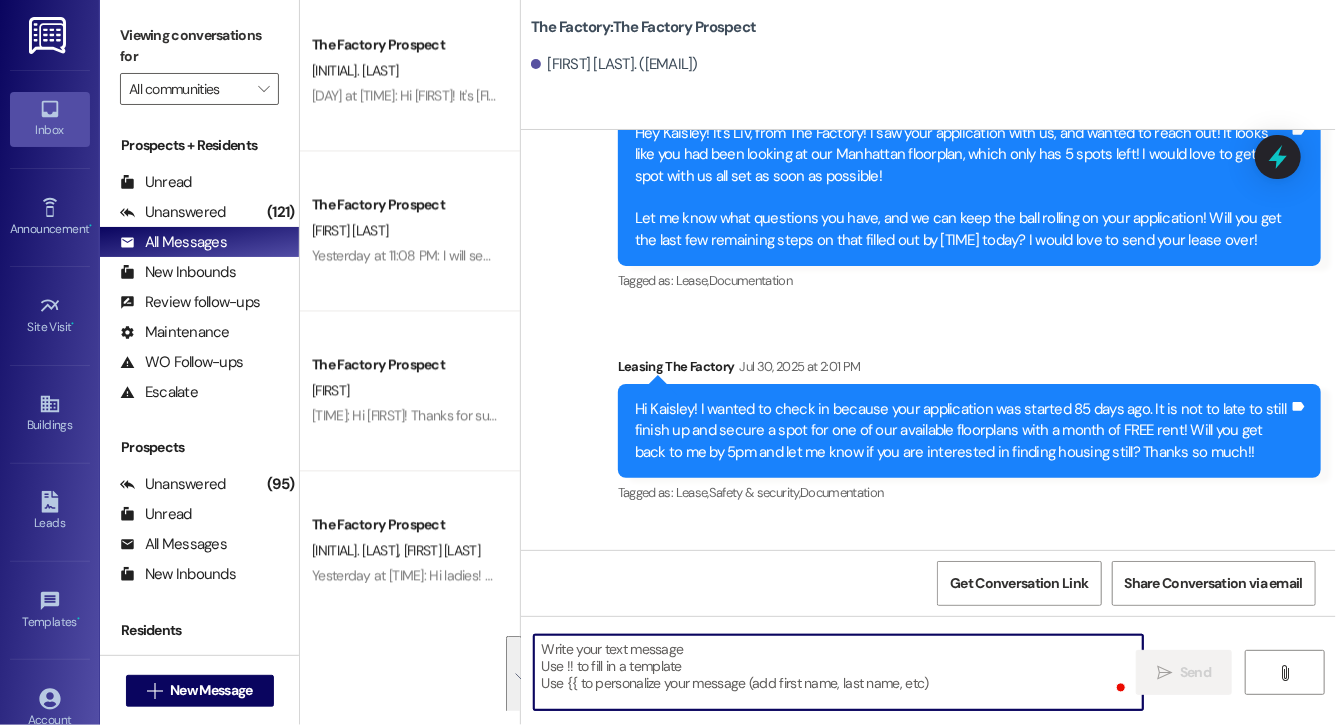 scroll, scrollTop: 12059, scrollLeft: 0, axis: vertical 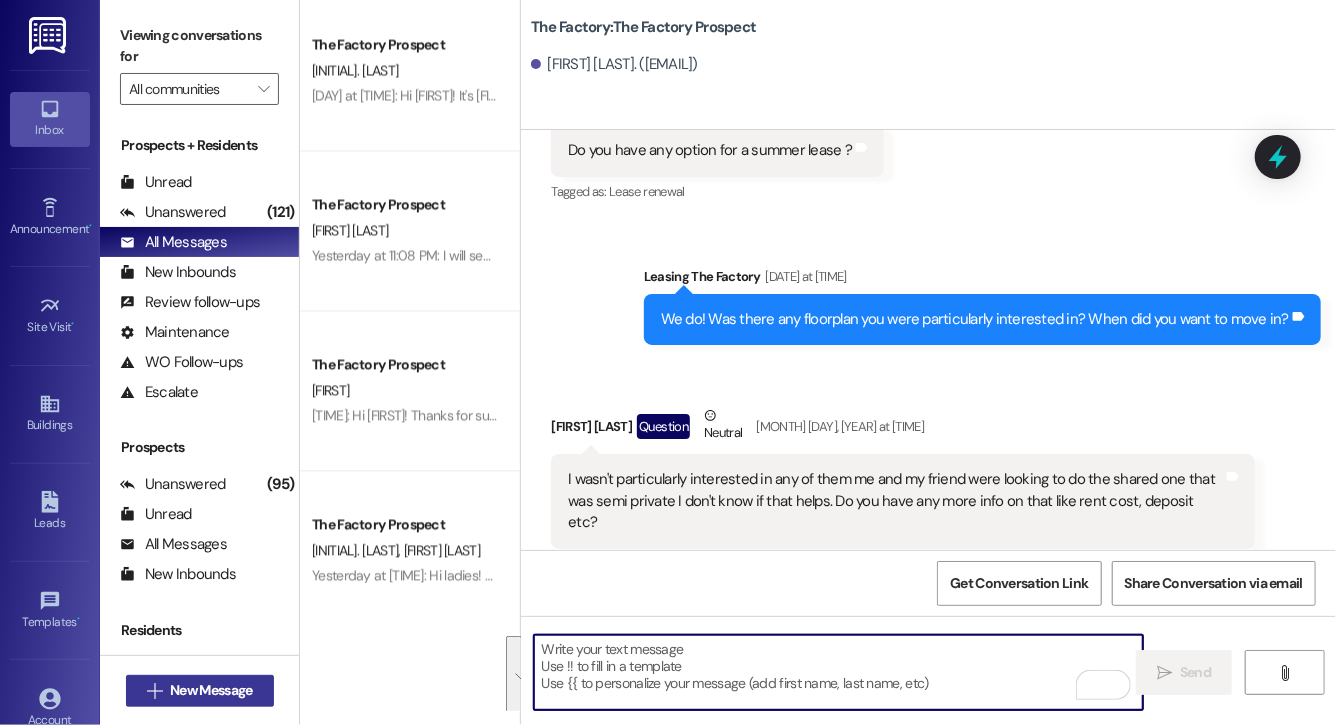 click on "New Message" at bounding box center [211, 690] 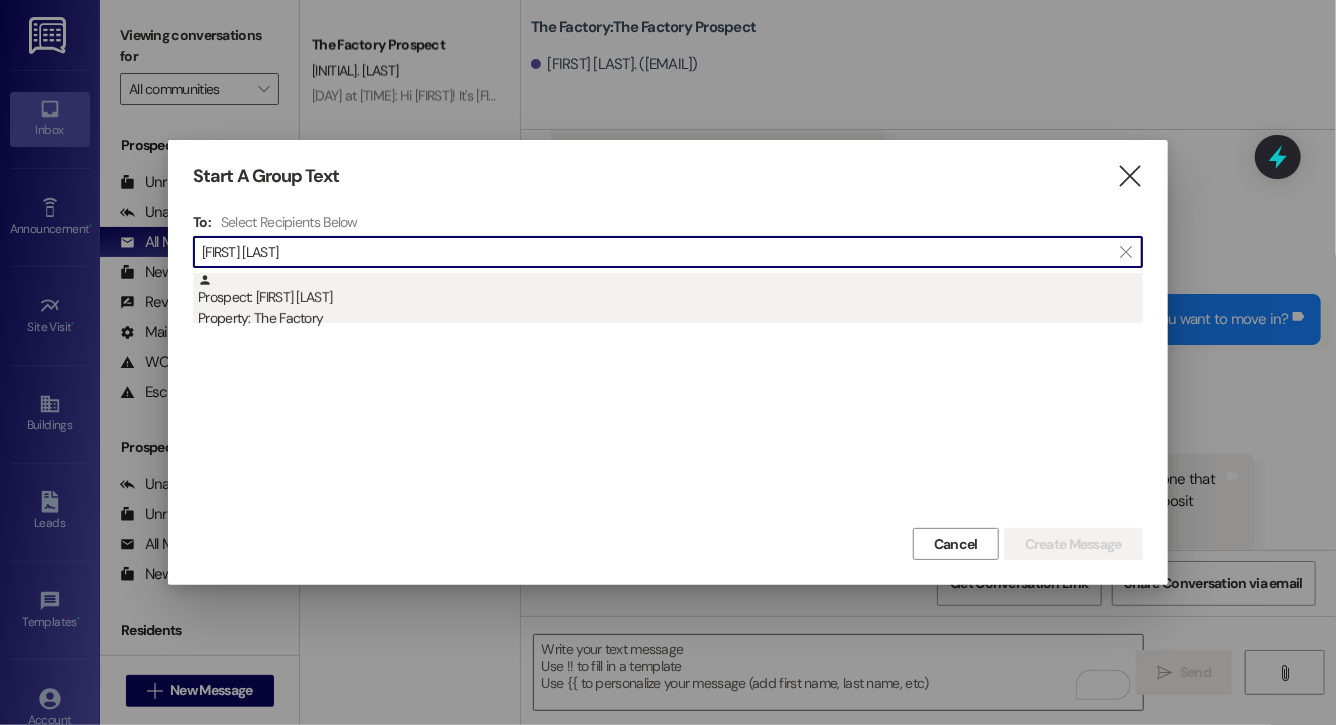 type on "gracie johnson" 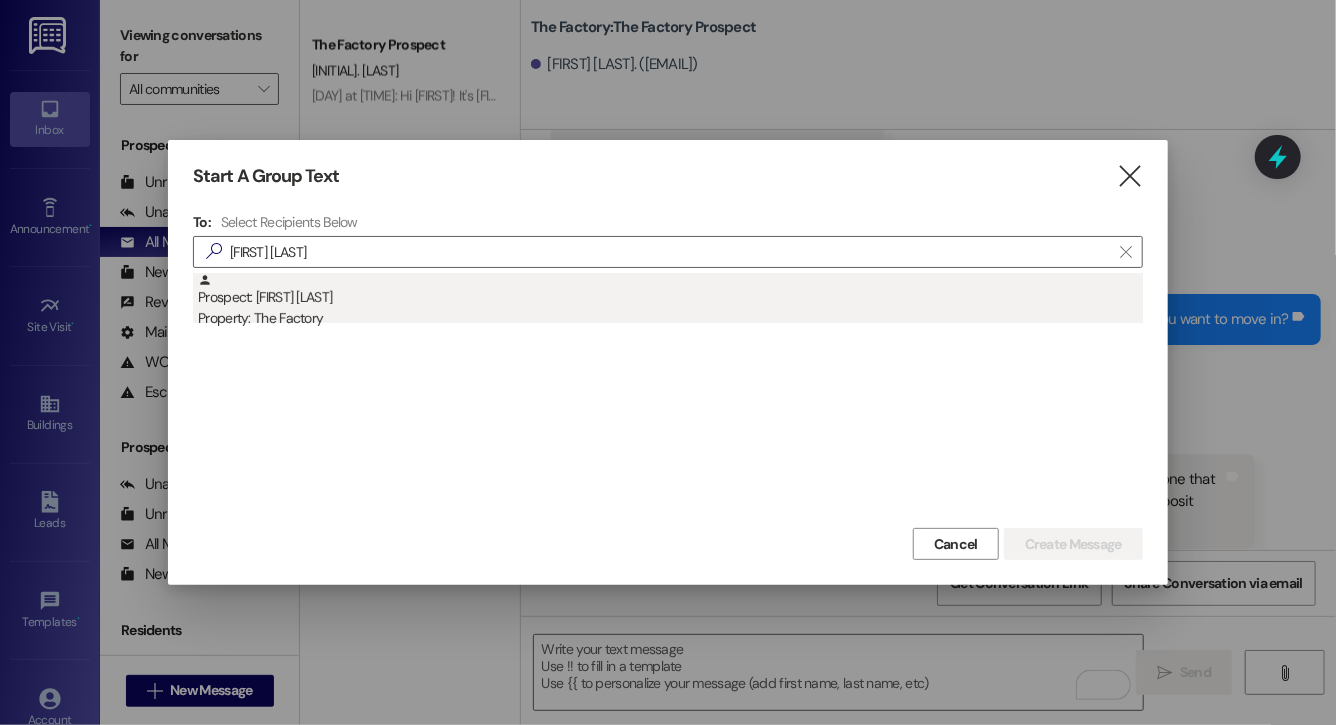 click on "Property: The Factory" at bounding box center [670, 318] 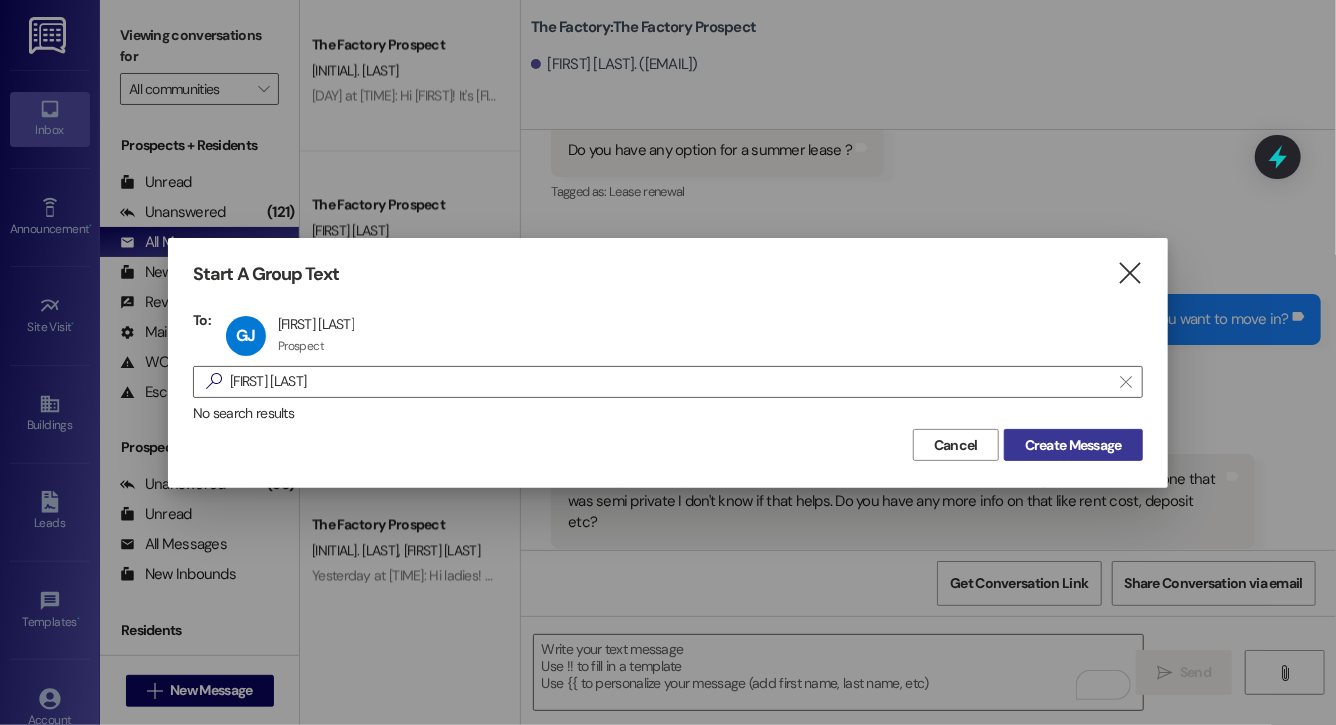 click on "Create Message" at bounding box center (1073, 445) 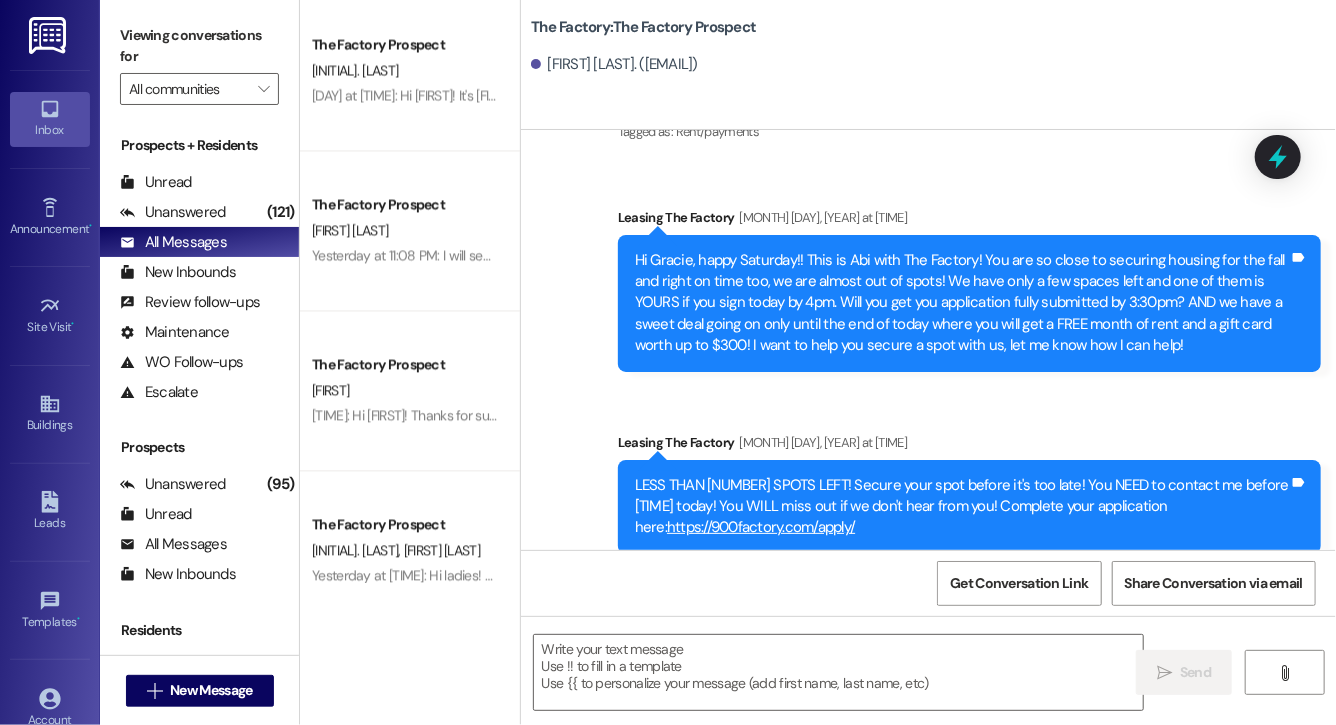 scroll, scrollTop: 17695, scrollLeft: 0, axis: vertical 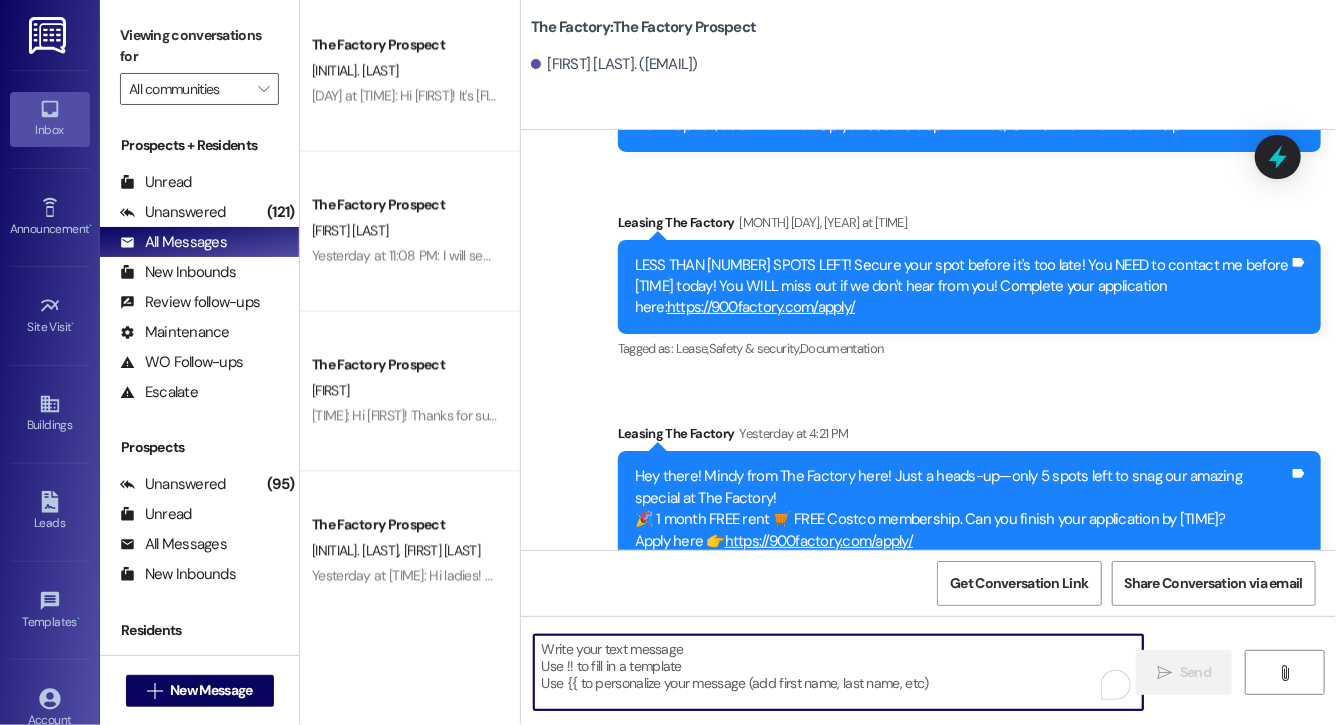 click at bounding box center (838, 672) 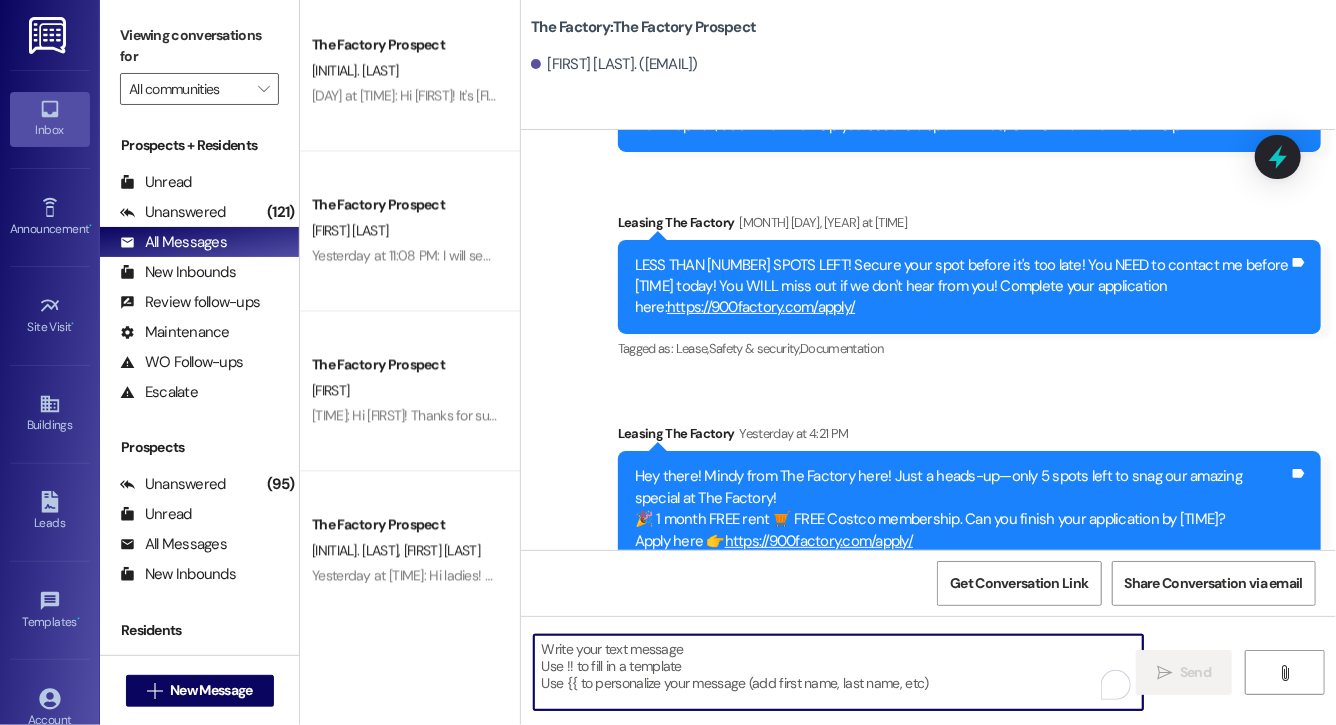 paste on "Hi Kaisley, this is Evie from The Factory. I haven't heard from you since May! It is our policy to send you a quick leasing text each day- so if you're no longer interested, please let us know so that we can take you off the contact list. We only have a few spots left to grant the free month of rent, and in order to receive it, you will need to sign a lease and pay a deposit by tonight. Would you like to complete this today? Happy to help." 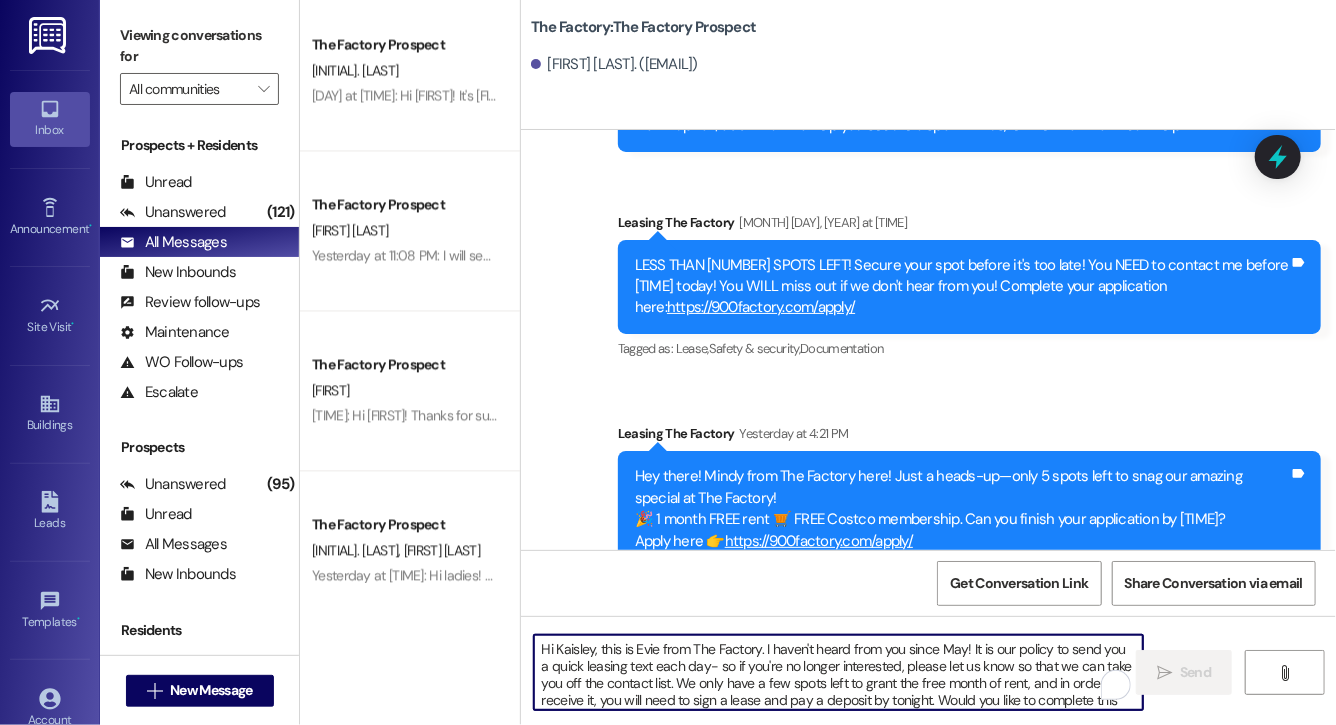 scroll, scrollTop: 34, scrollLeft: 0, axis: vertical 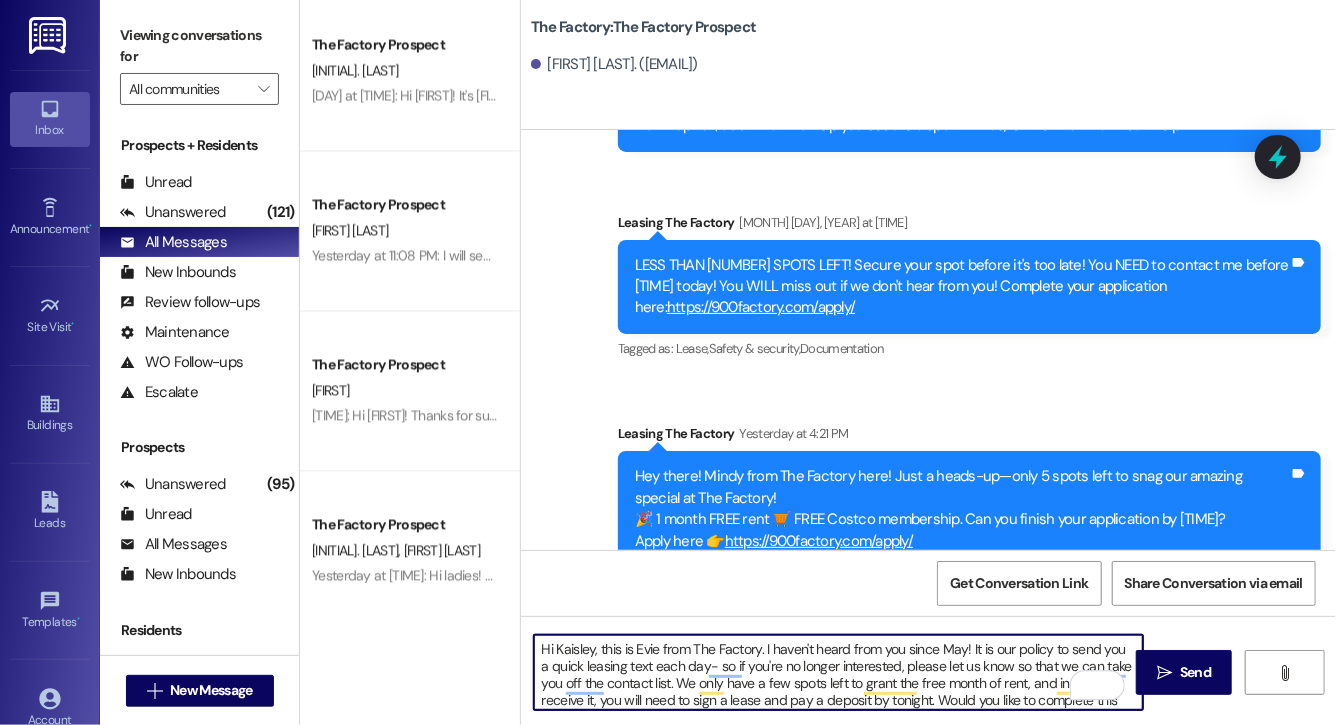 click on "Hi Kaisley, this is Evie from The Factory. I haven't heard from you since May! It is our policy to send you a quick leasing text each day- so if you're no longer interested, please let us know so that we can take you off the contact list. We only have a few spots left to grant the free month of rent, and in order to receive it, you will need to sign a lease and pay a deposit by tonight. Would you like to complete this today? Happy to help." at bounding box center (838, 672) 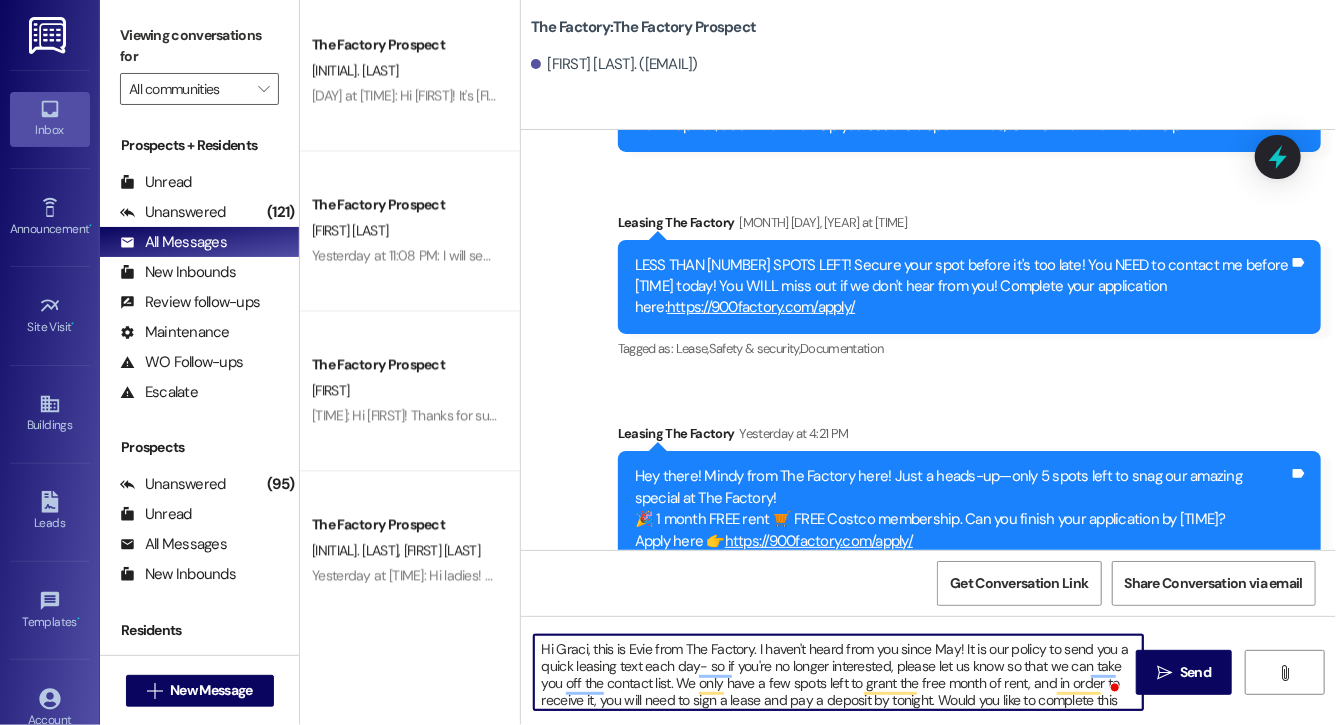 type on "Hi Gracie, this is Evie from The Factory. I haven't heard from you since May! It is our policy to send you a quick leasing text each day- so if you're no longer interested, please let us know so that we can take you off the contact list. We only have a few spots left to grant the free month of rent, and in order to receive it, you will need to sign a lease and pay a deposit by tonight. Would you like to complete this today? Happy to help." 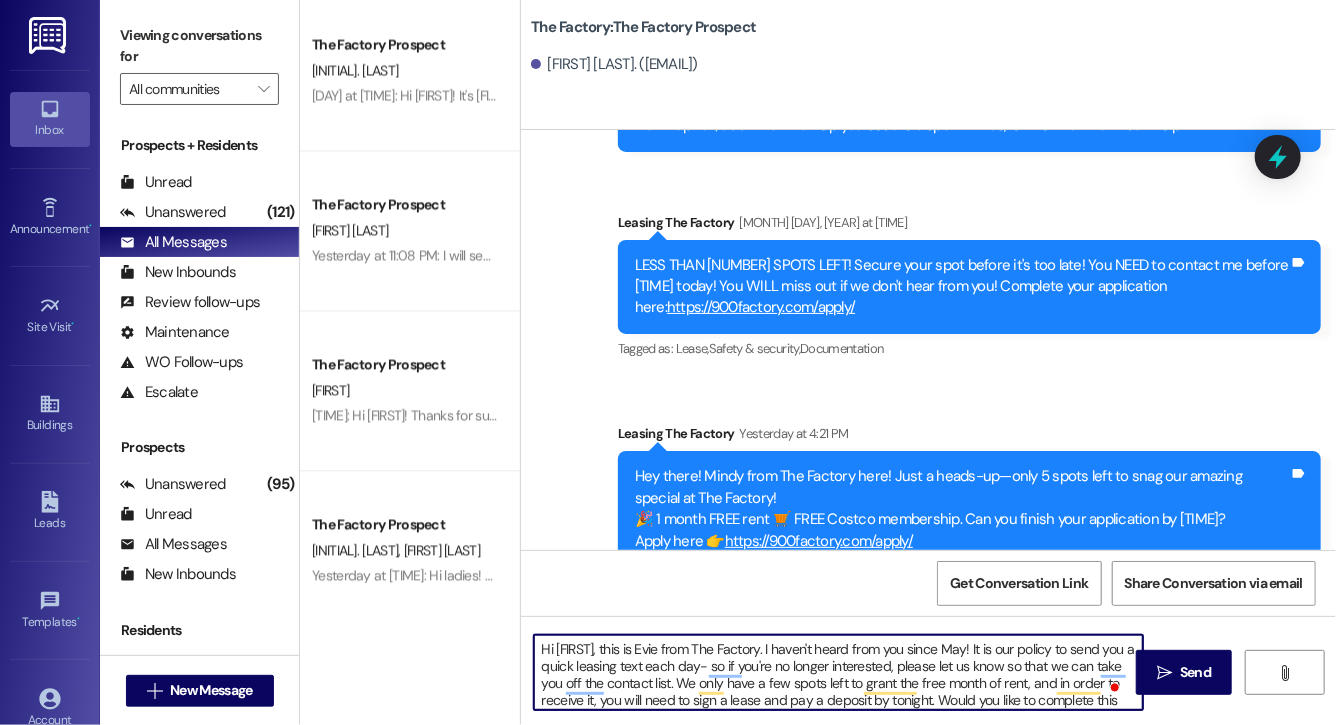 click on "Hi Gracie, this is Evie from The Factory. I haven't heard from you since May! It is our policy to send you a quick leasing text each day- so if you're no longer interested, please let us know so that we can take you off the contact list. We only have a few spots left to grant the free month of rent, and in order to receive it, you will need to sign a lease and pay a deposit by tonight. Would you like to complete this today? Happy to help." at bounding box center [838, 672] 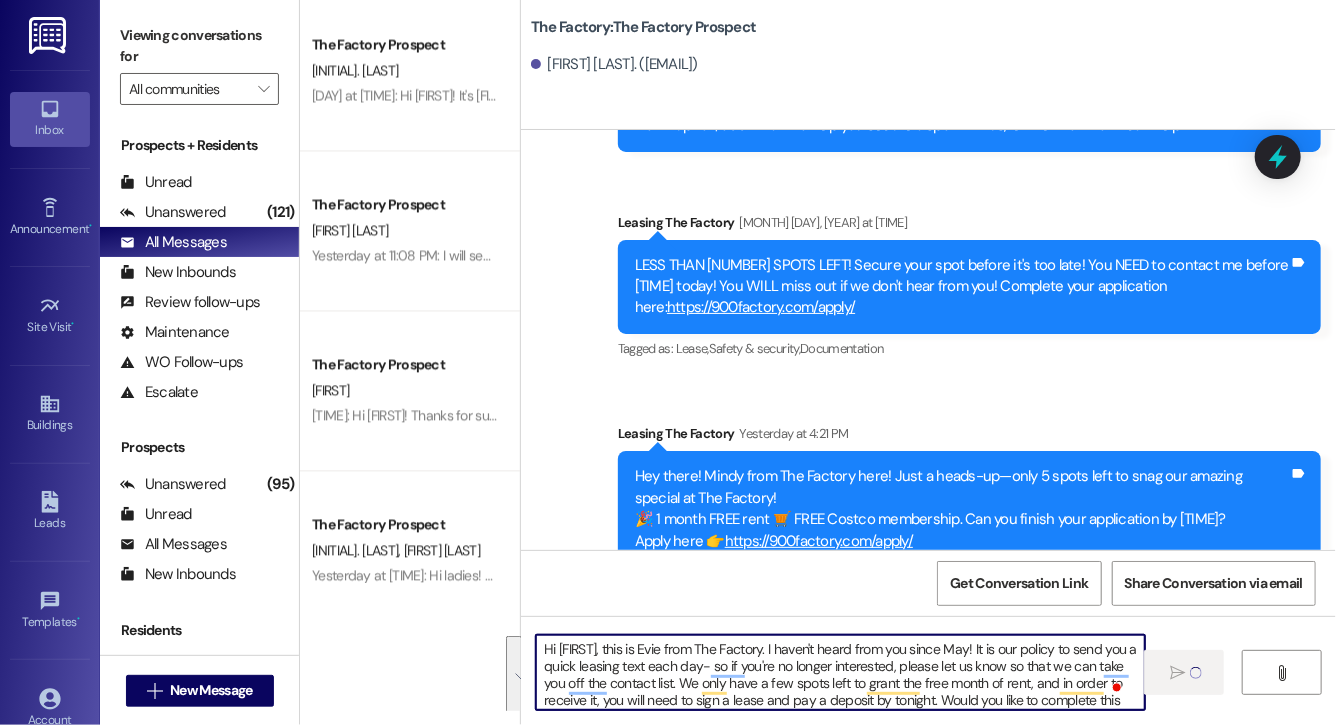 type 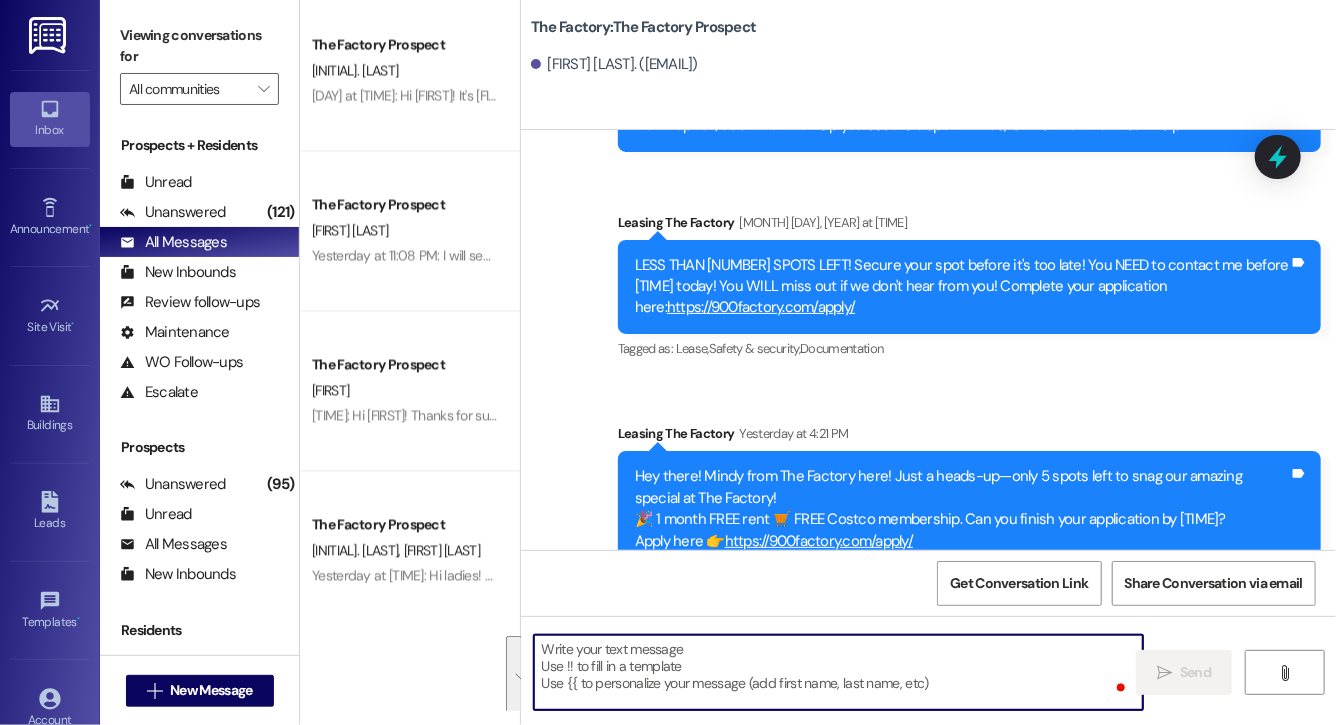 scroll, scrollTop: 17920, scrollLeft: 0, axis: vertical 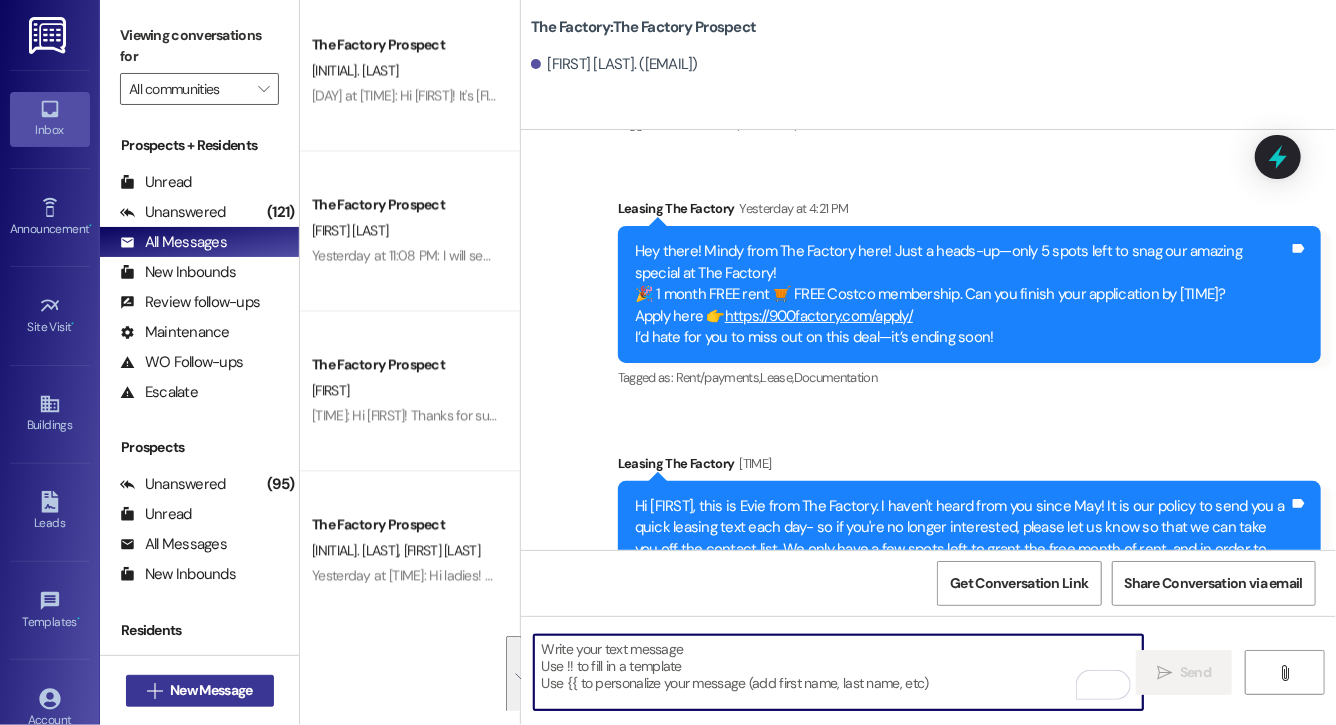 click on "New Message" at bounding box center [211, 690] 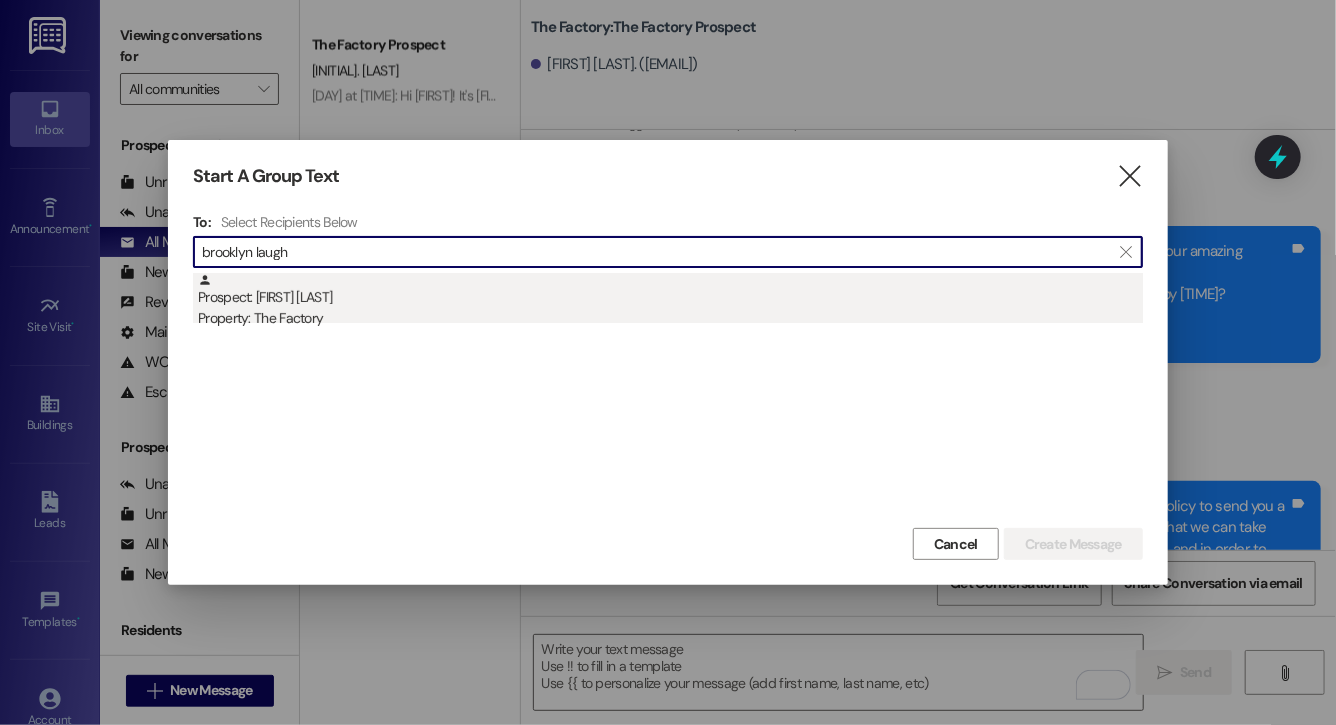 type on "brooklyn laugh" 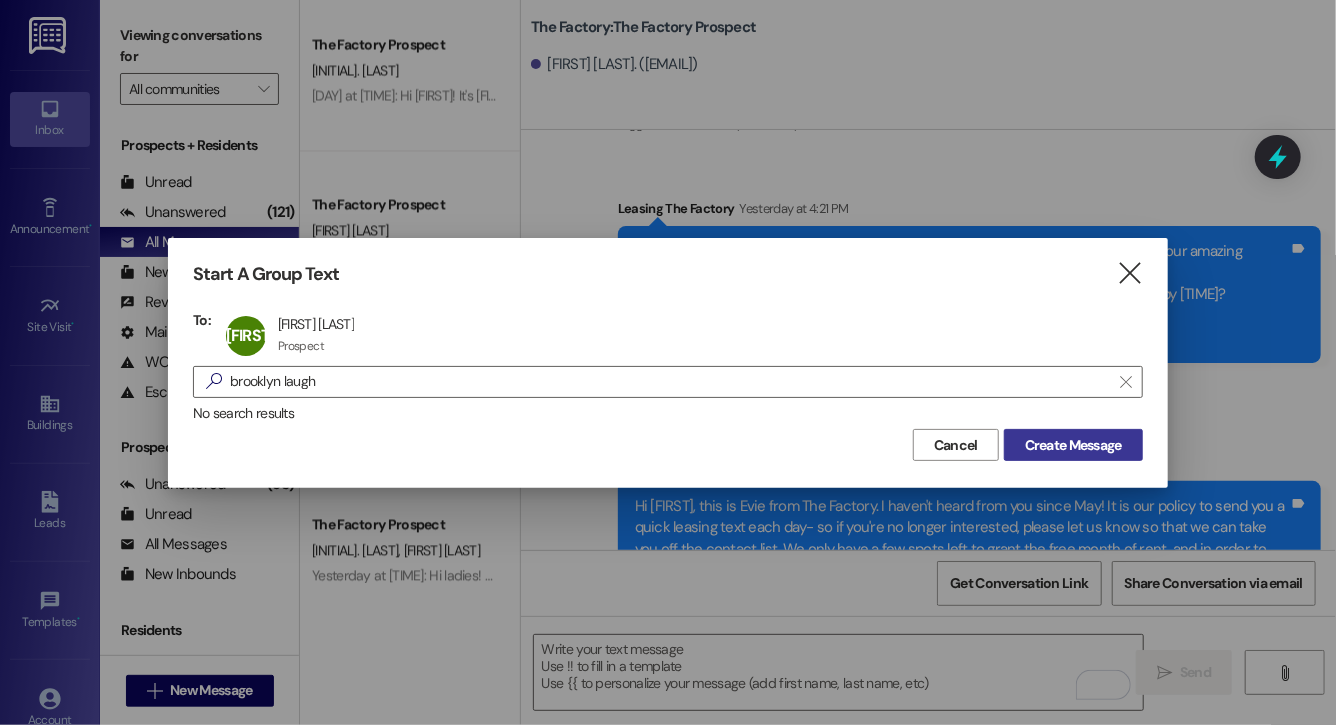 click on "Create Message" at bounding box center [1073, 445] 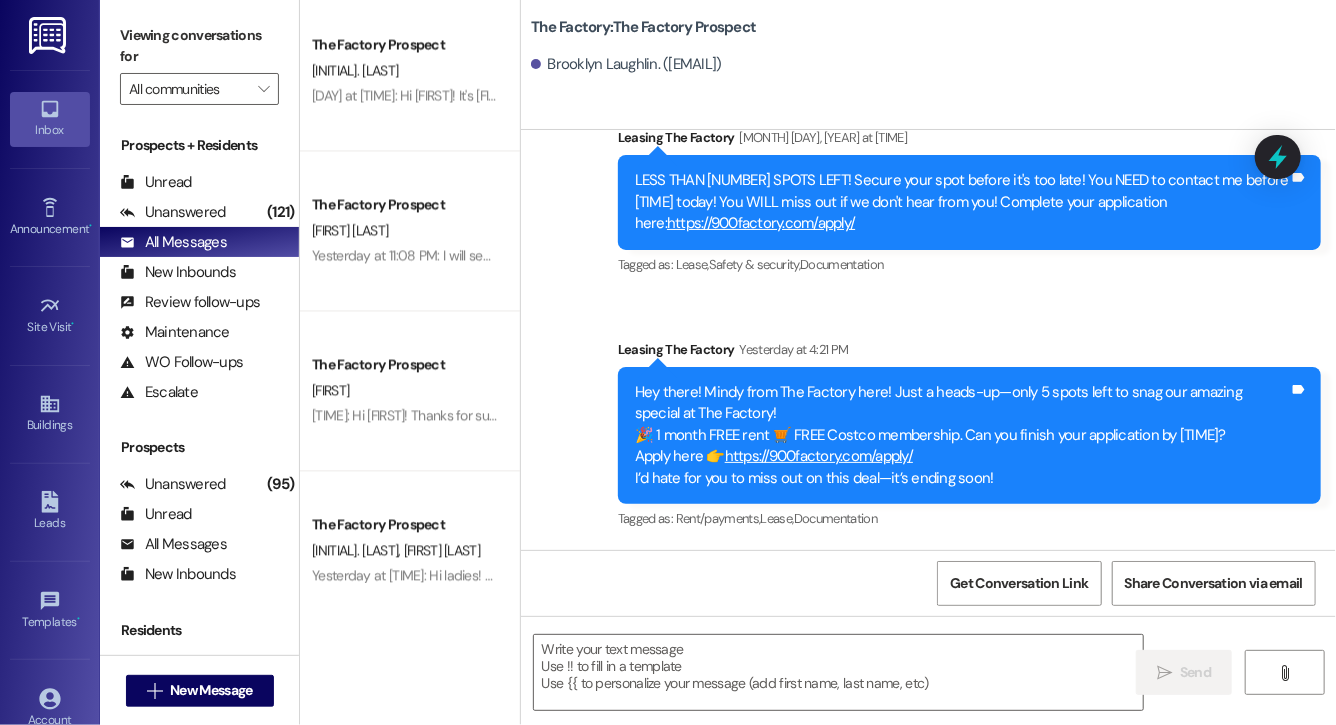 scroll, scrollTop: 17708, scrollLeft: 0, axis: vertical 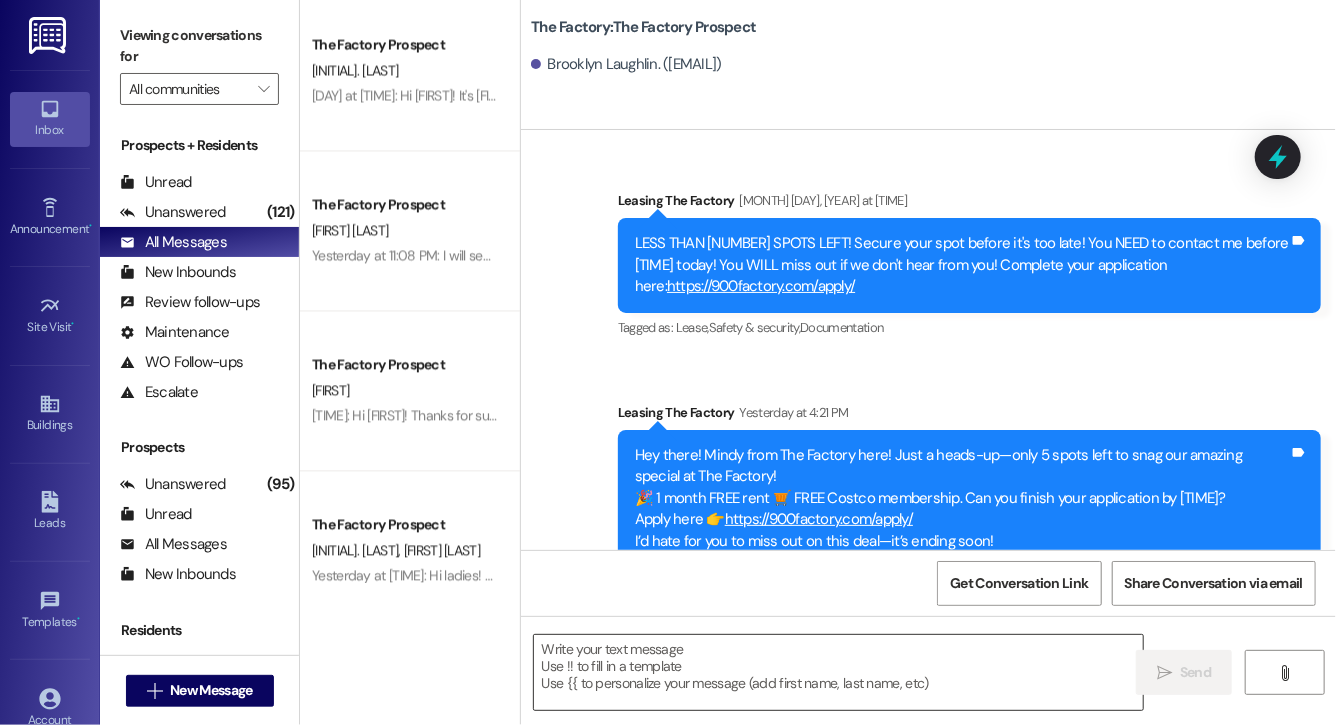 click at bounding box center (838, 672) 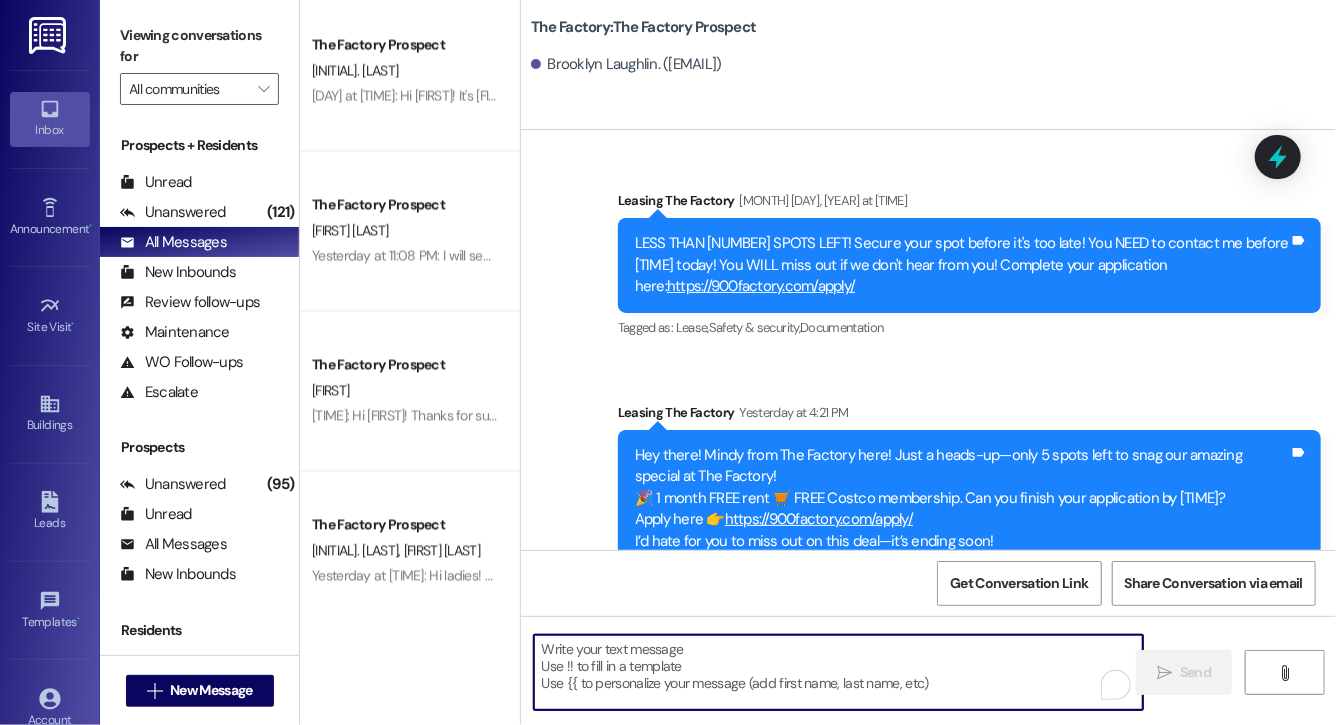 paste on "Hi Gracie, this is Evie from The Factory. I haven't heard from you since May! It is our policy to send you a quick leasing text each day- so if you're no longer interested, please let us know so that we can take you off the contact list. We only have a few spots left to grant the free month of rent, and in order to receive it, you will need to sign a lease and pay a deposit by tonight. Would you like to complete this today? Happy to help." 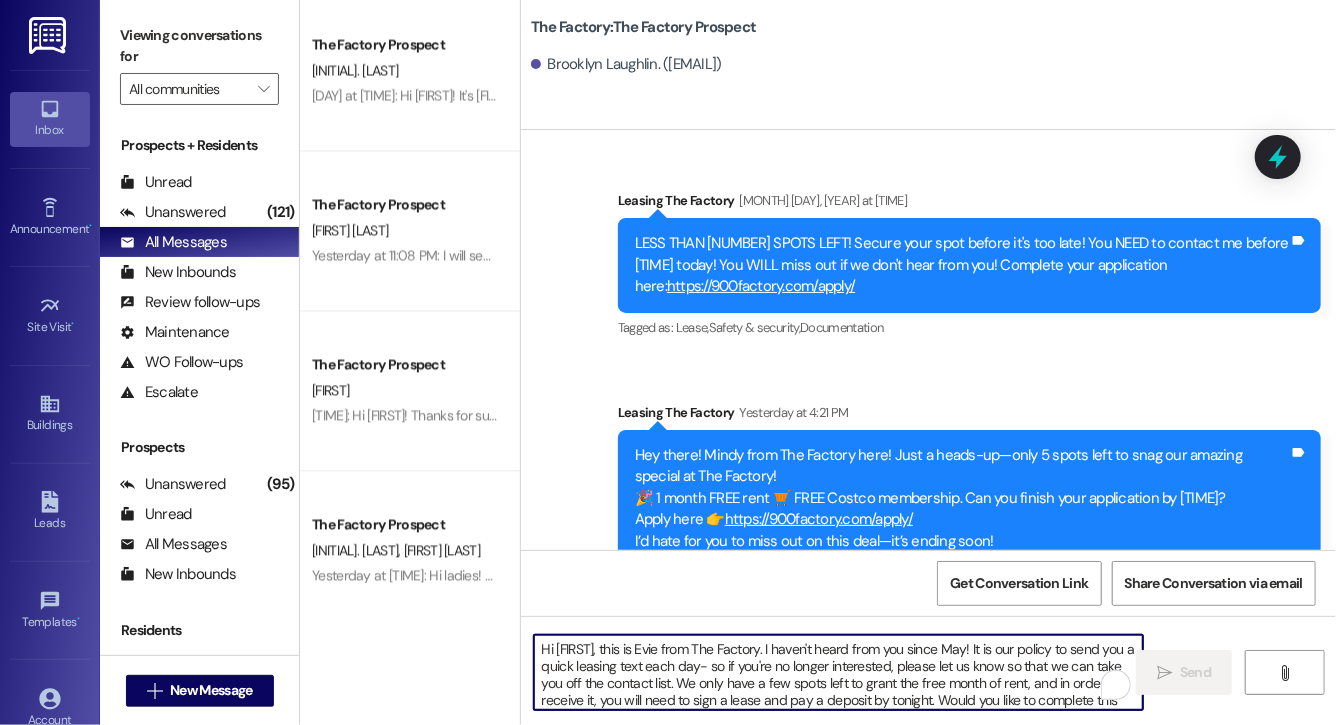 scroll, scrollTop: 34, scrollLeft: 0, axis: vertical 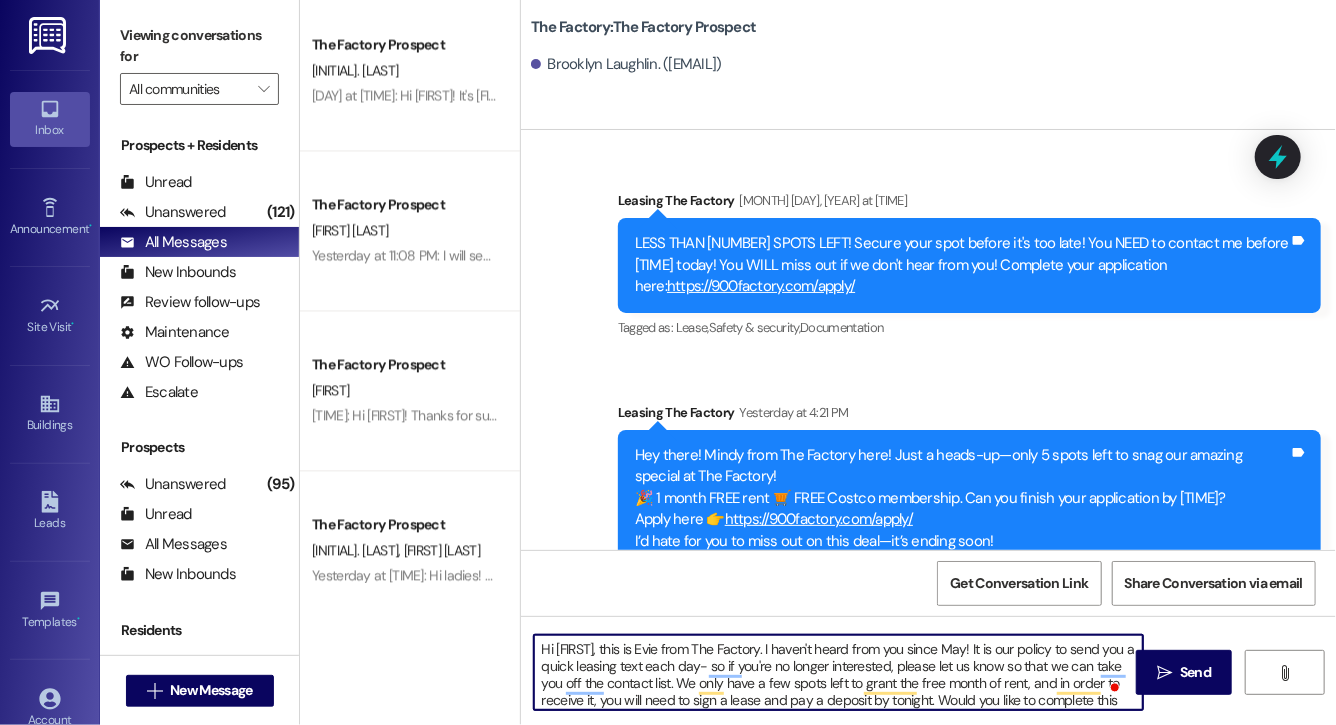 click on "Hi Gracie, this is Evie from The Factory. I haven't heard from you since May! It is our policy to send you a quick leasing text each day- so if you're no longer interested, please let us know so that we can take you off the contact list. We only have a few spots left to grant the free month of rent, and in order to receive it, you will need to sign a lease and pay a deposit by tonight. Would you like to complete this today? Happy to help." at bounding box center (838, 672) 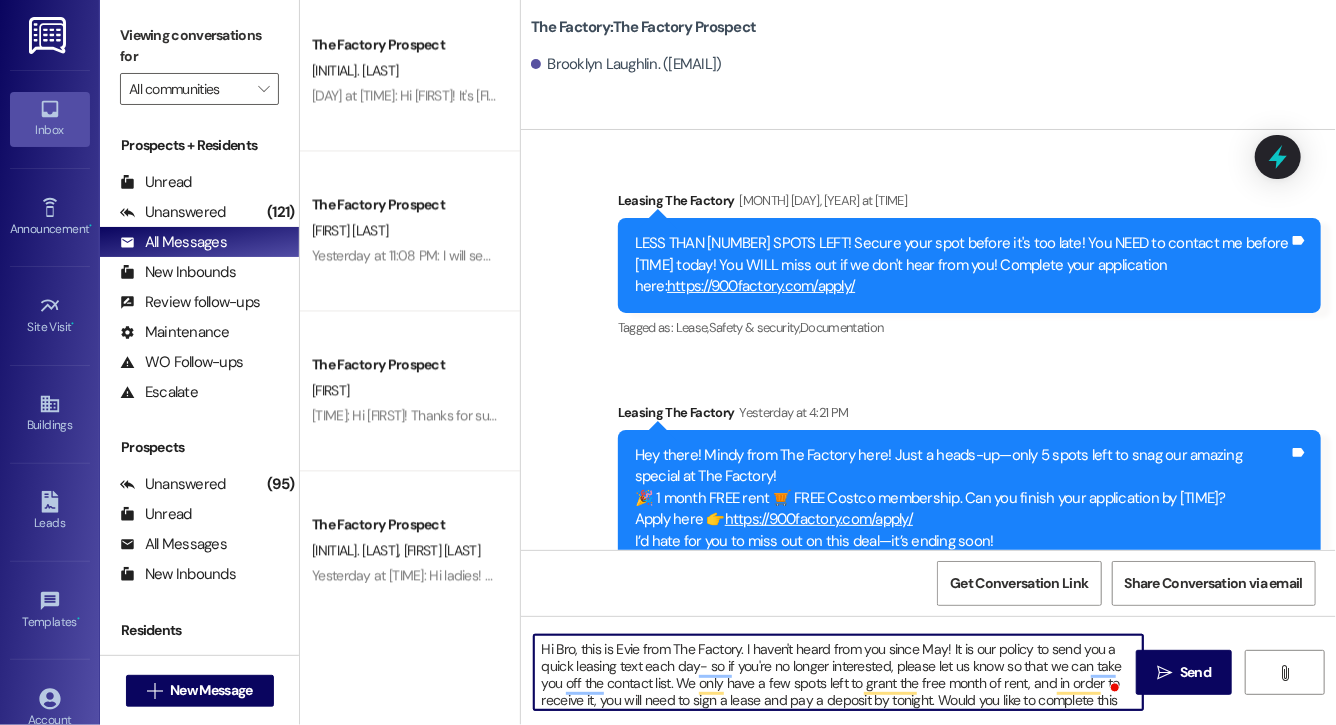 type on "Hi Broo, this is Evie from The Factory. I haven't heard from you since May! It is our policy to send you a quick leasing text each day- so if you're no longer interested, please let us know so that we can take you off the contact list. We only have a few spots left to grant the free month of rent, and in order to receive it, you will need to sign a lease and pay a deposit by tonight. Would you like to complete this today? Happy to help." 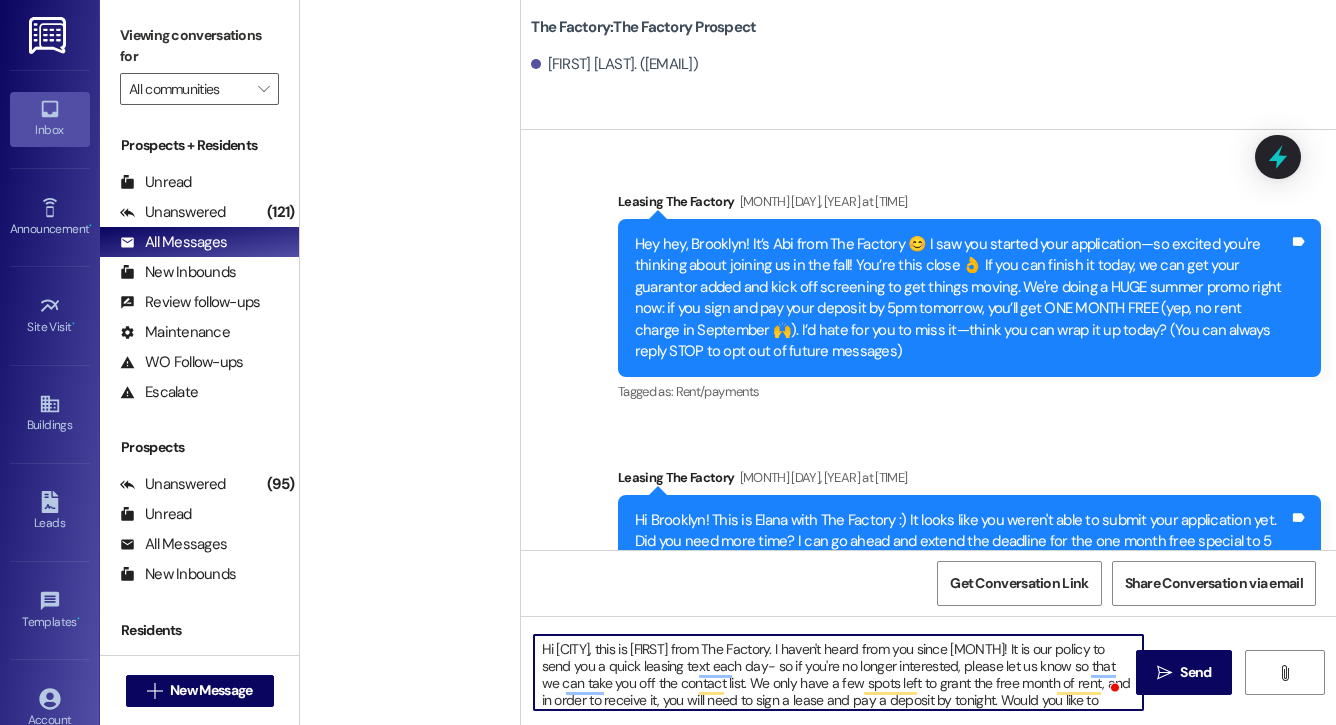 scroll, scrollTop: 0, scrollLeft: 0, axis: both 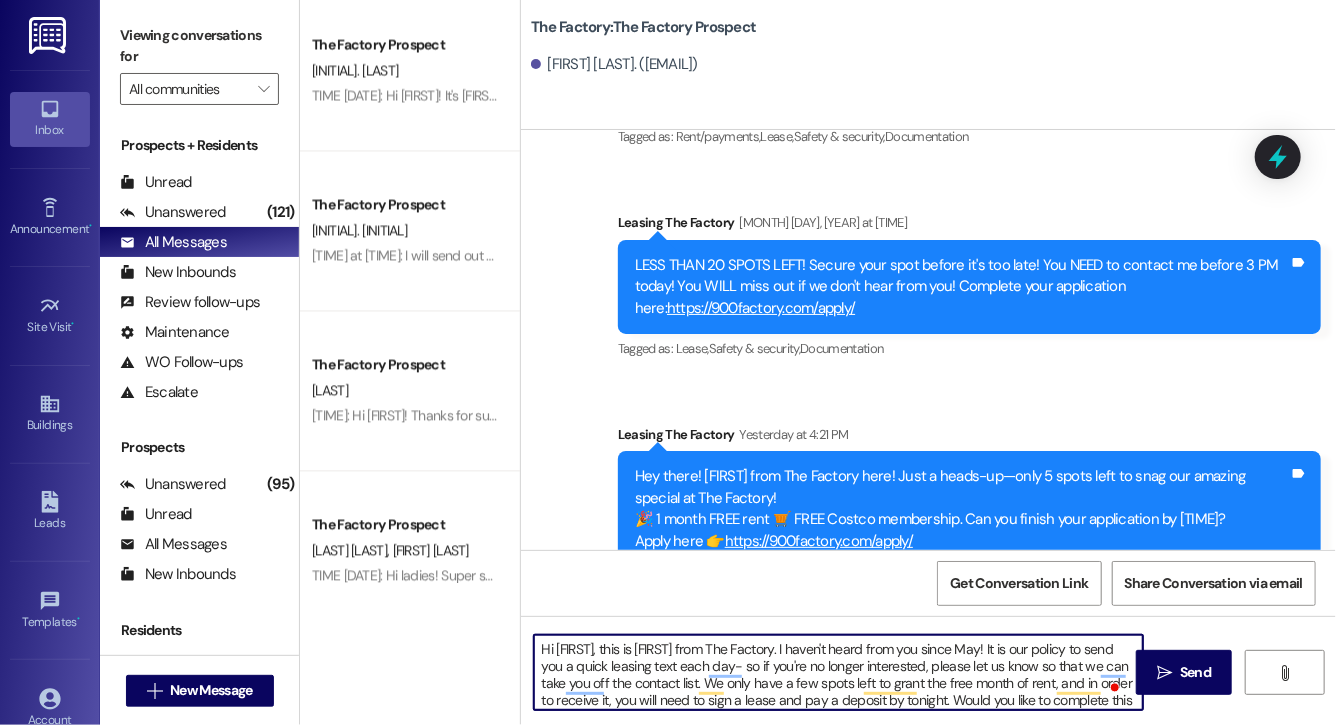 type on "Hi [FIRST], this is [FIRST] from The Factory. I haven't heard from you since May! It is our policy to send you a quick leasing text each day- so if you're no longer interested, please let us know so that we can take you off the contact list. We only have a few spots left to grant the free month of rent, and in order to receive it, you will need to sign a lease and pay a deposit by tonight. Would you like to complete this today? Happy to help." 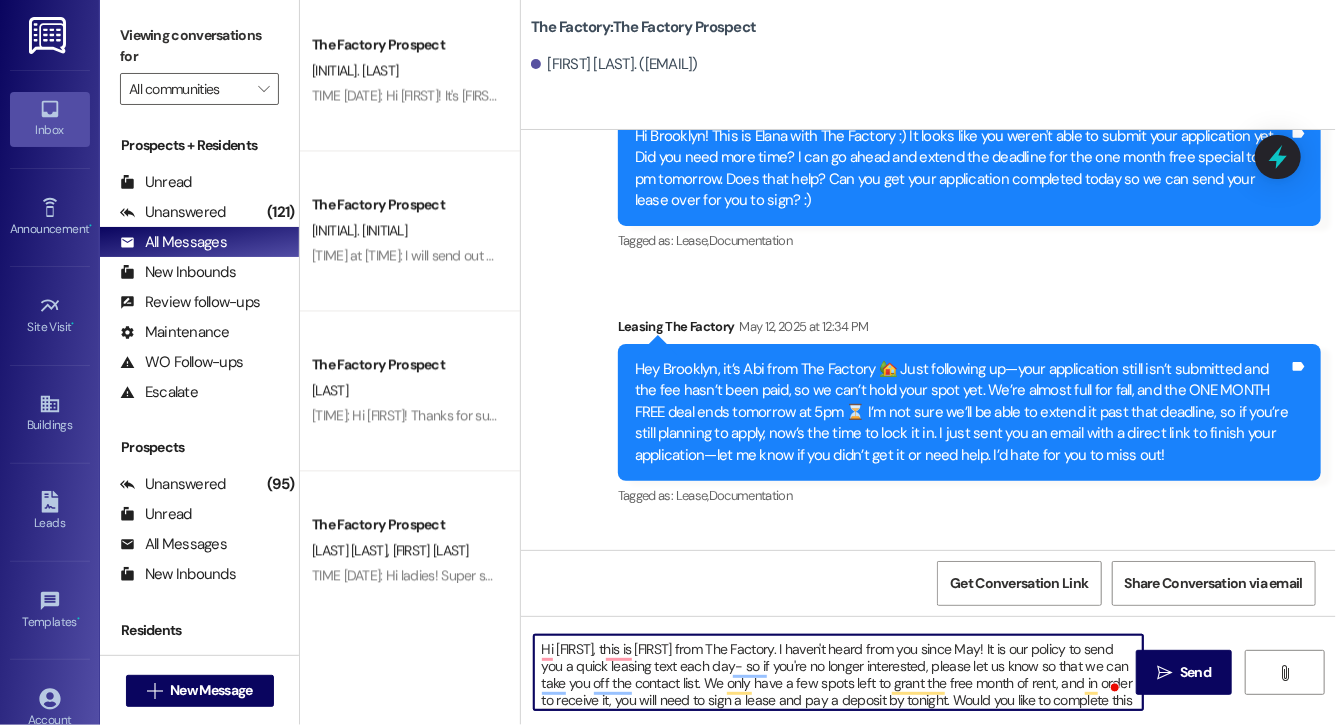 scroll, scrollTop: 0, scrollLeft: 0, axis: both 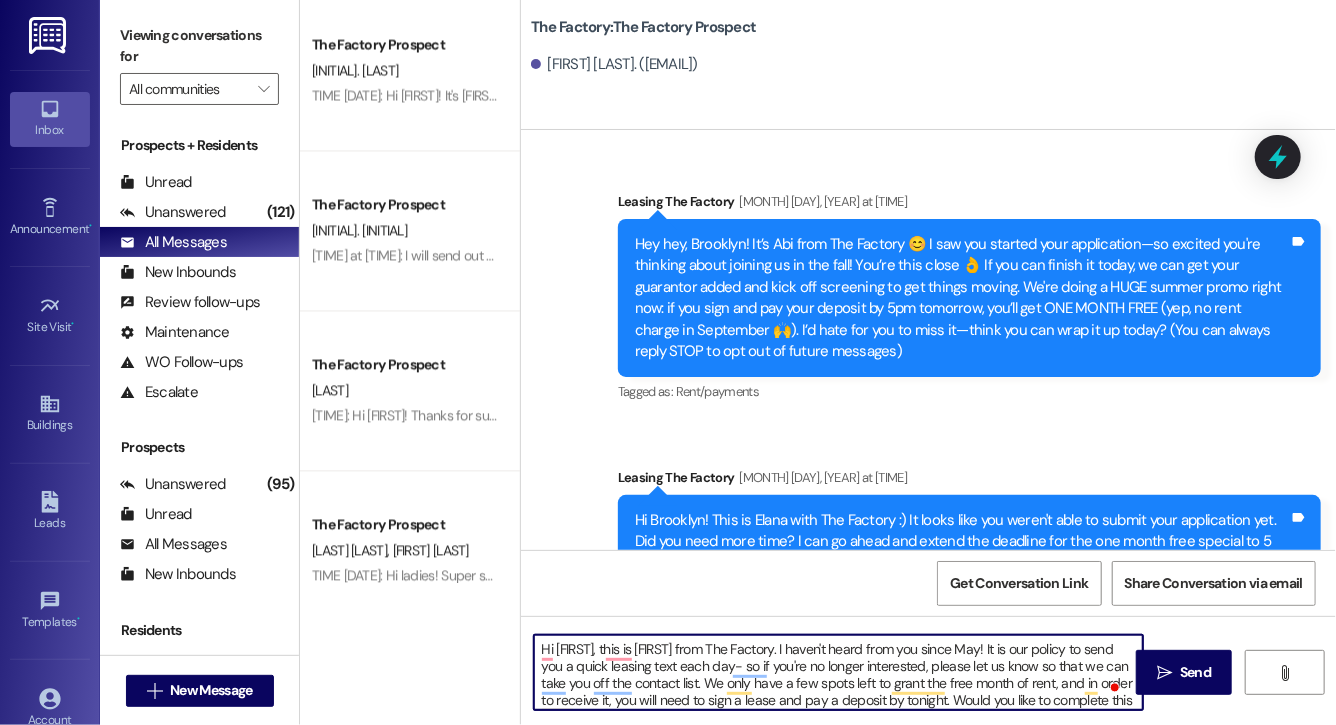 click on "Hi [FIRST], this is [FIRST] from The Factory. I haven't heard from you since May! It is our policy to send you a quick leasing text each day- so if you're no longer interested, please let us know so that we can take you off the contact list. We only have a few spots left to grant the free month of rent, and in order to receive it, you will need to sign a lease and pay a deposit by tonight. Would you like to complete this today? Happy to help." at bounding box center [838, 672] 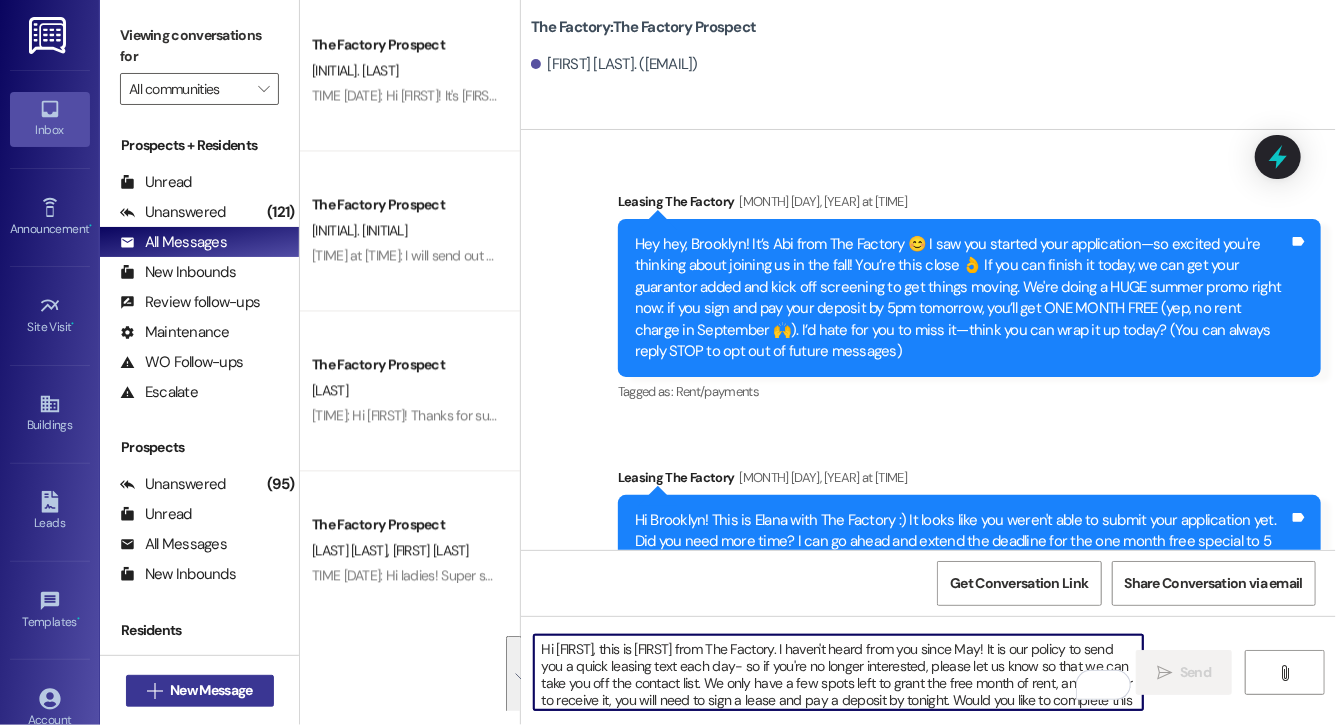 click on "New Message" at bounding box center [211, 690] 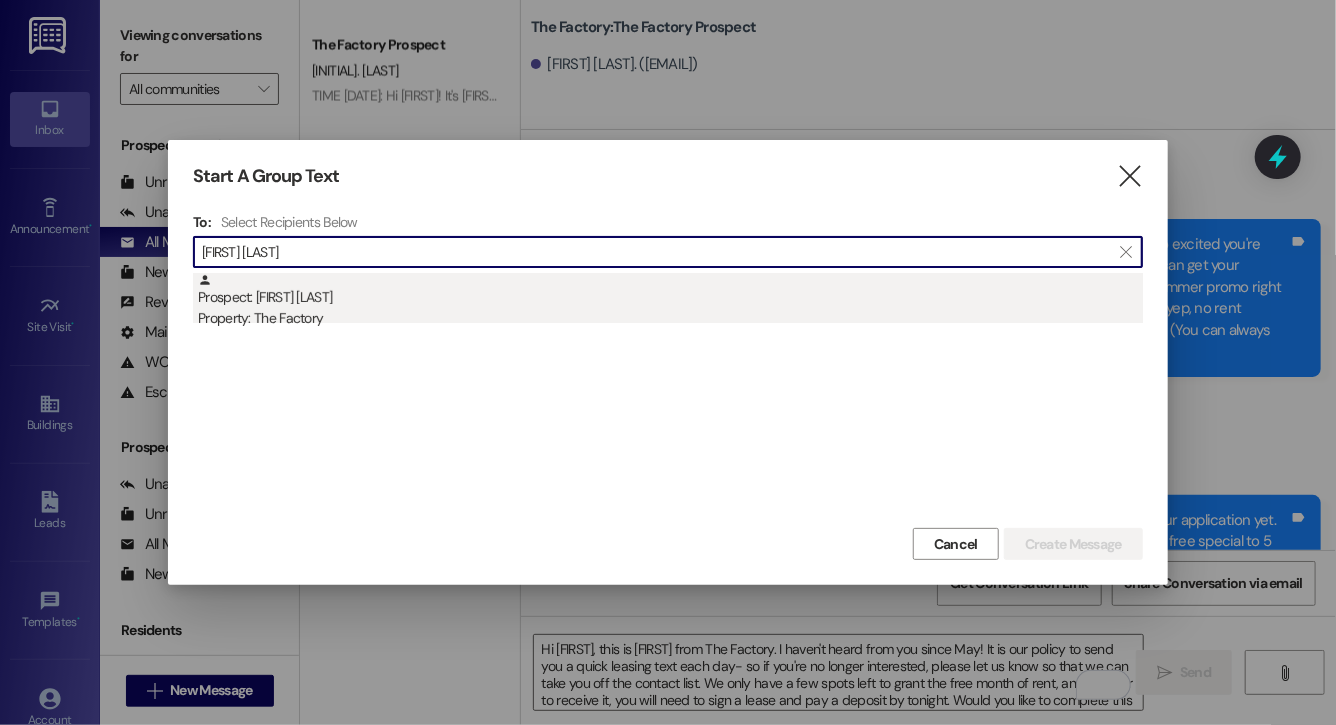 type on "davis beech" 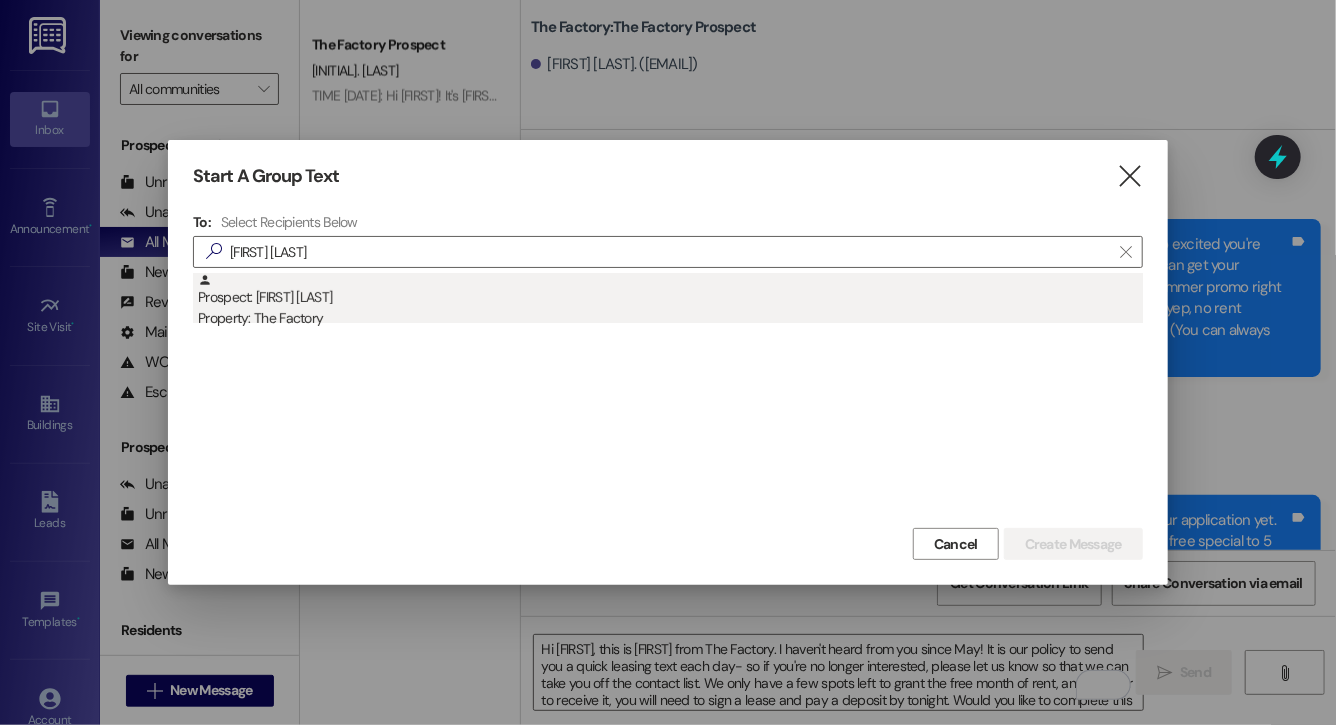 click on "Property: The Factory" at bounding box center [670, 318] 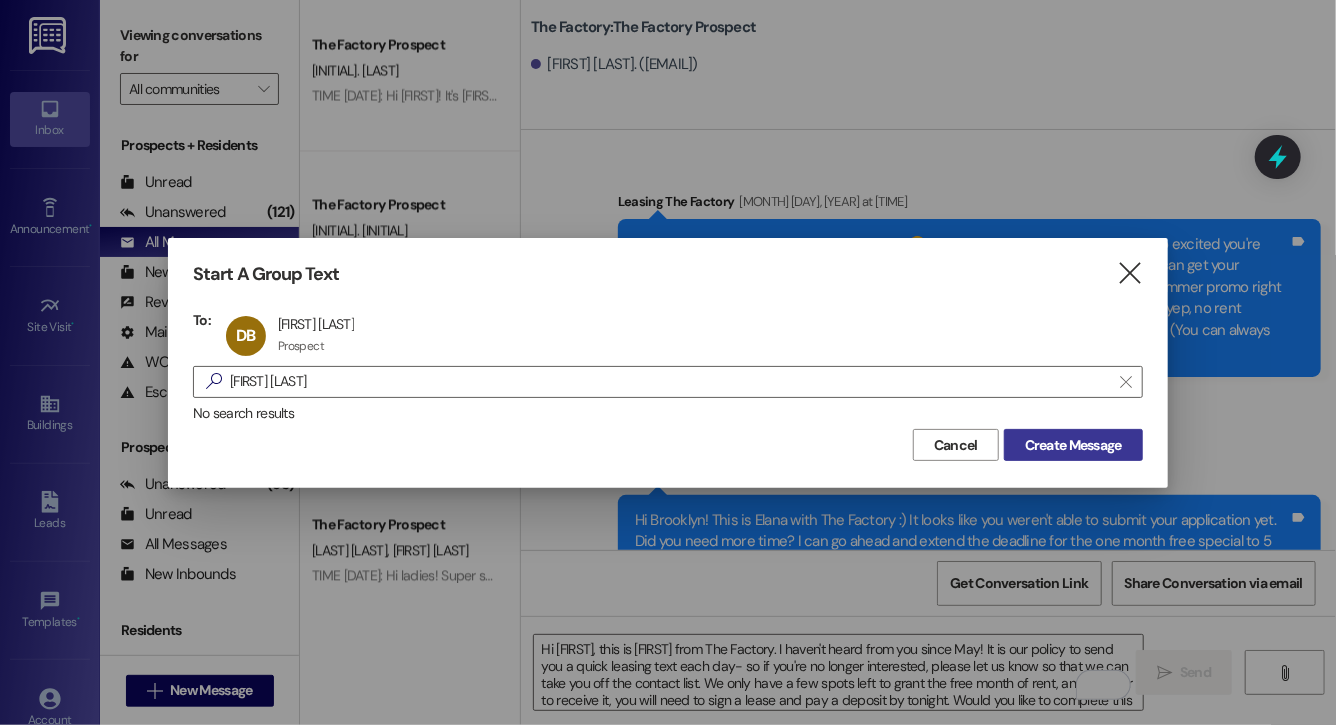 click on "Create Message" at bounding box center [1073, 445] 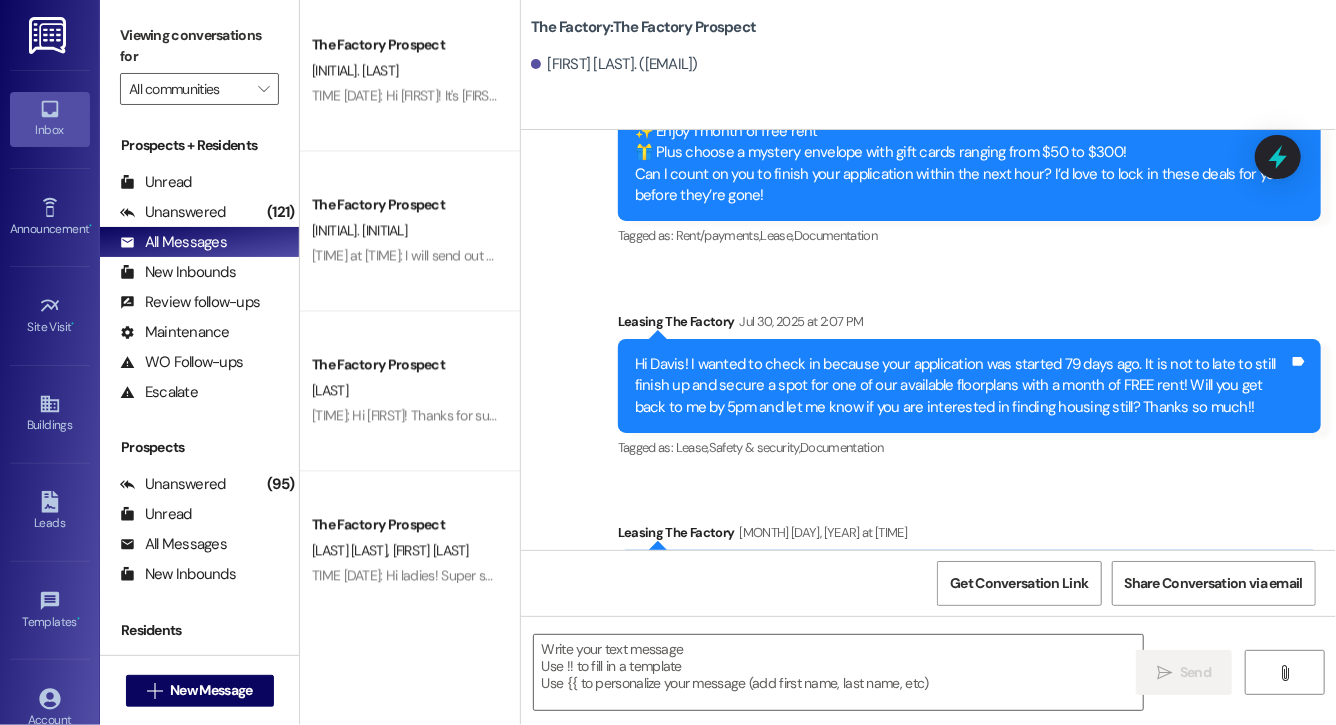 scroll, scrollTop: 18023, scrollLeft: 0, axis: vertical 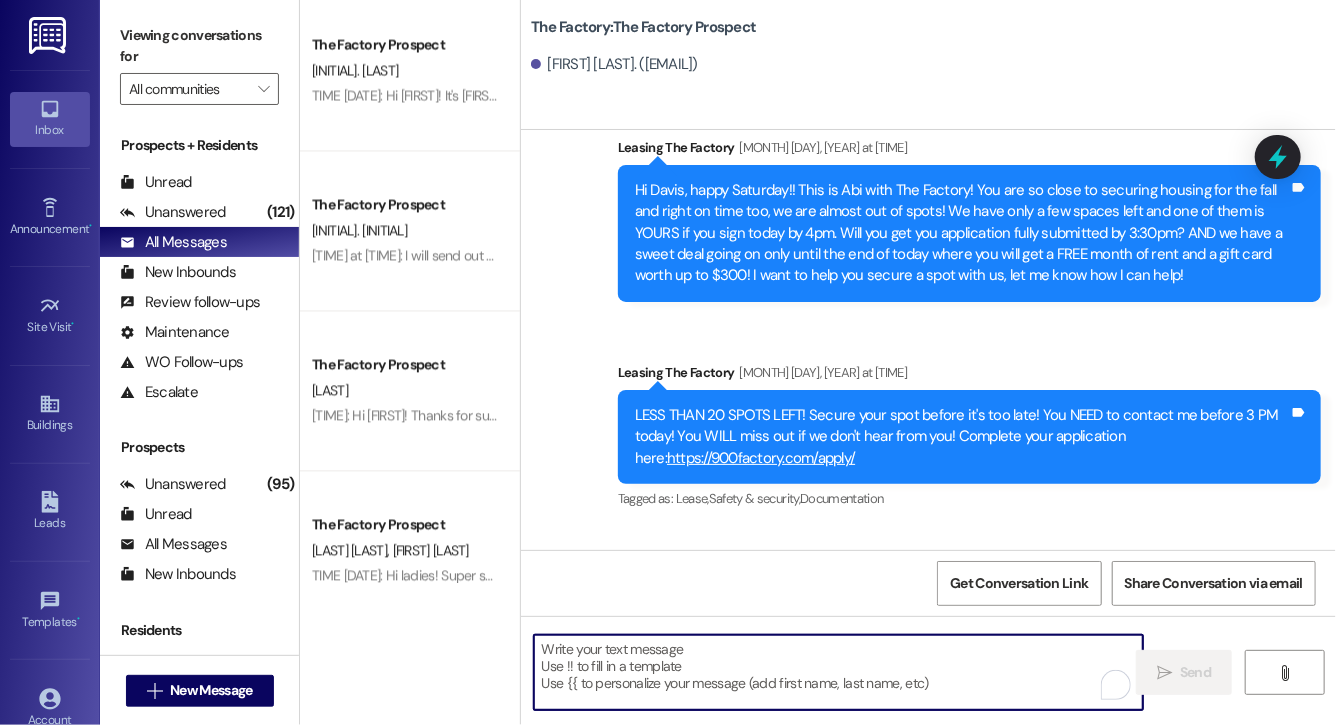 click at bounding box center (838, 672) 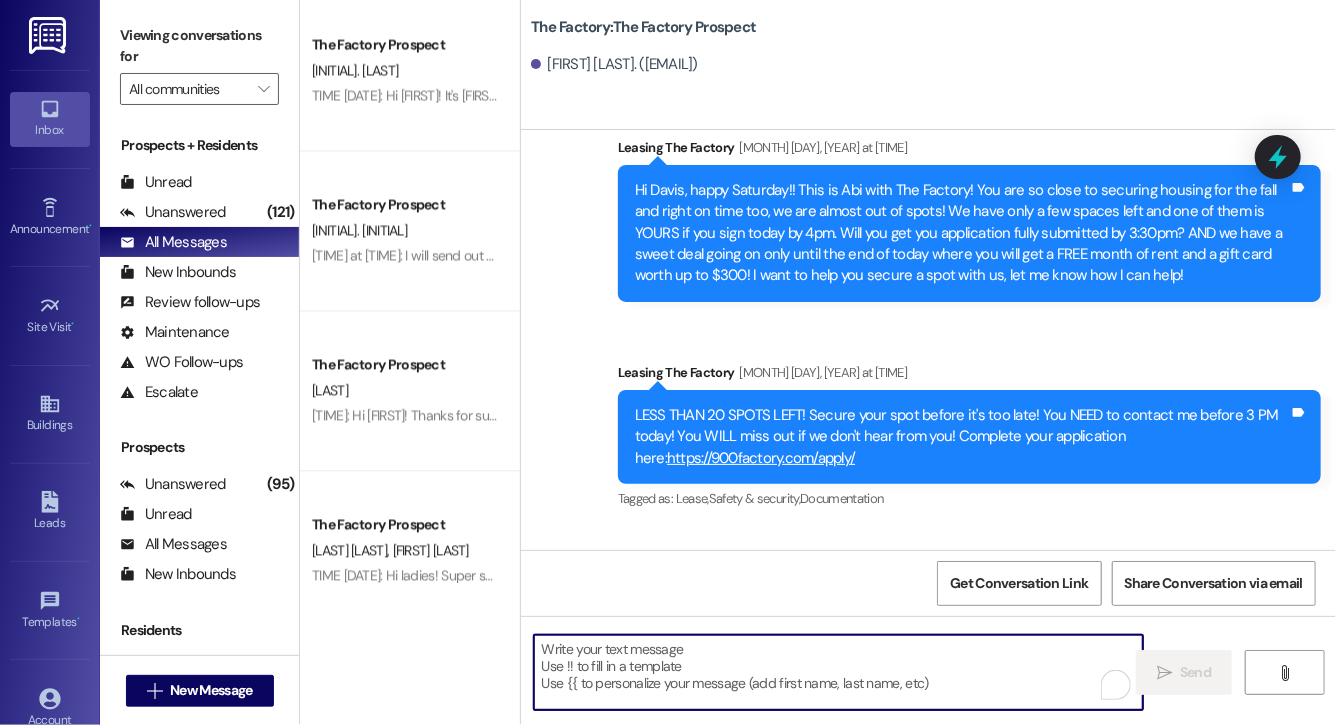 paste on "Hi Brooklyn, this is Evie from The Factory. I haven't heard from you since May! It is our policy to send you a quick leasing text each day- so if you're no longer interested, please let us know so that we can take you off the contact list. We only have a few spots left to grant the free month of rent, and in order to receive it, you will need to sign a lease and pay a deposit by tonight. Would you like to complete this today? Happy to help." 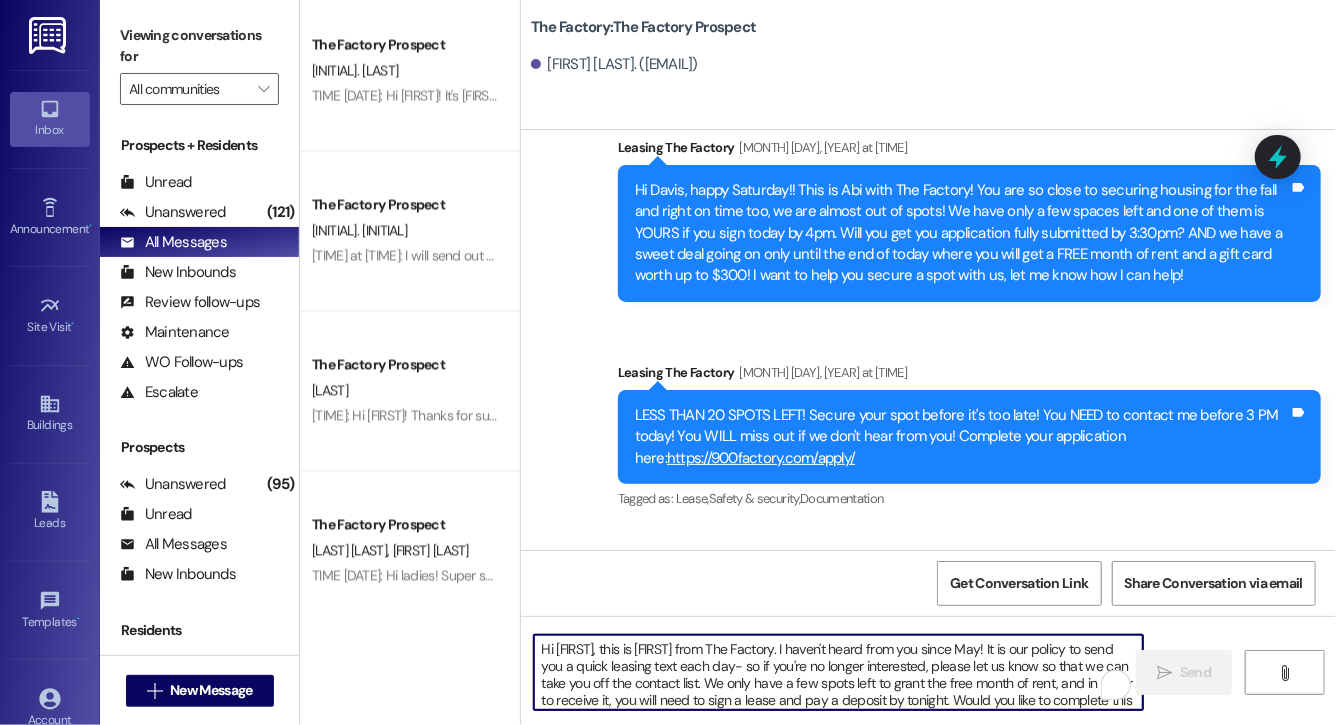 scroll, scrollTop: 34, scrollLeft: 0, axis: vertical 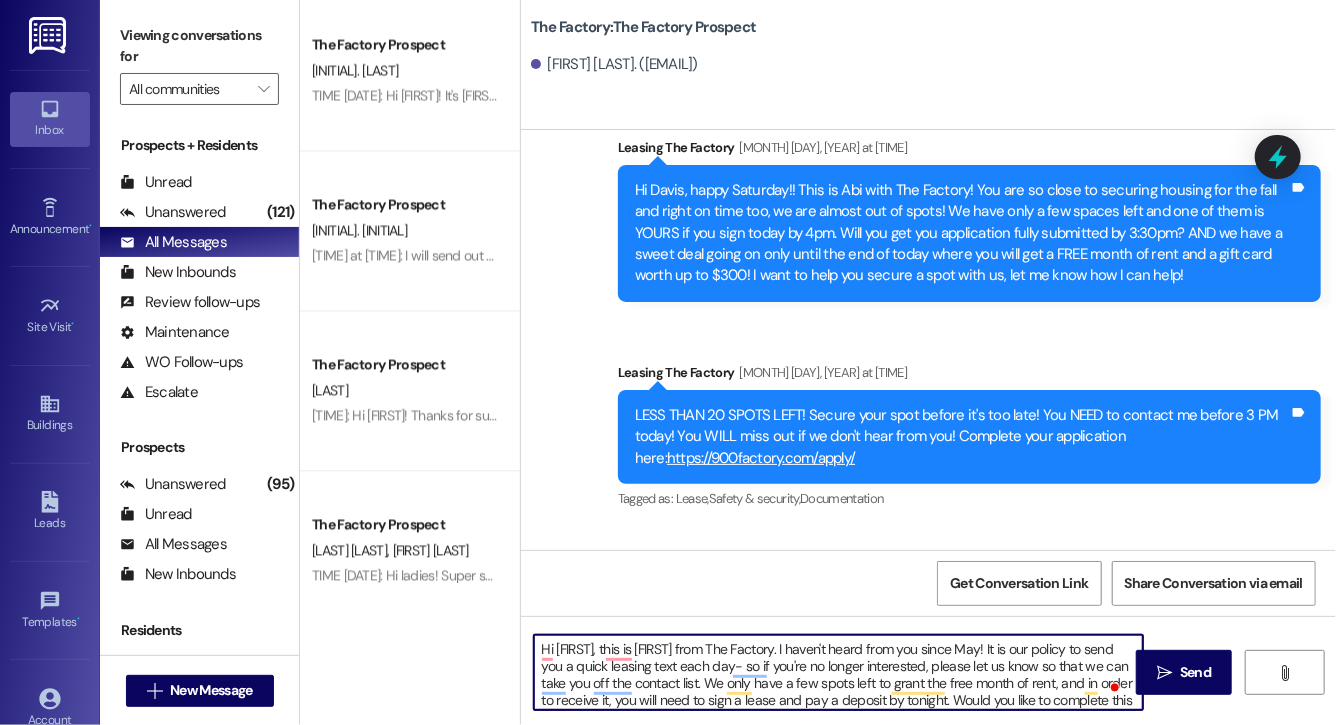 click on "Hi Brooklyn, this is Evie from The Factory. I haven't heard from you since May! It is our policy to send you a quick leasing text each day- so if you're no longer interested, please let us know so that we can take you off the contact list. We only have a few spots left to grant the free month of rent, and in order to receive it, you will need to sign a lease and pay a deposit by tonight. Would you like to complete this today? Happy to help." at bounding box center [838, 672] 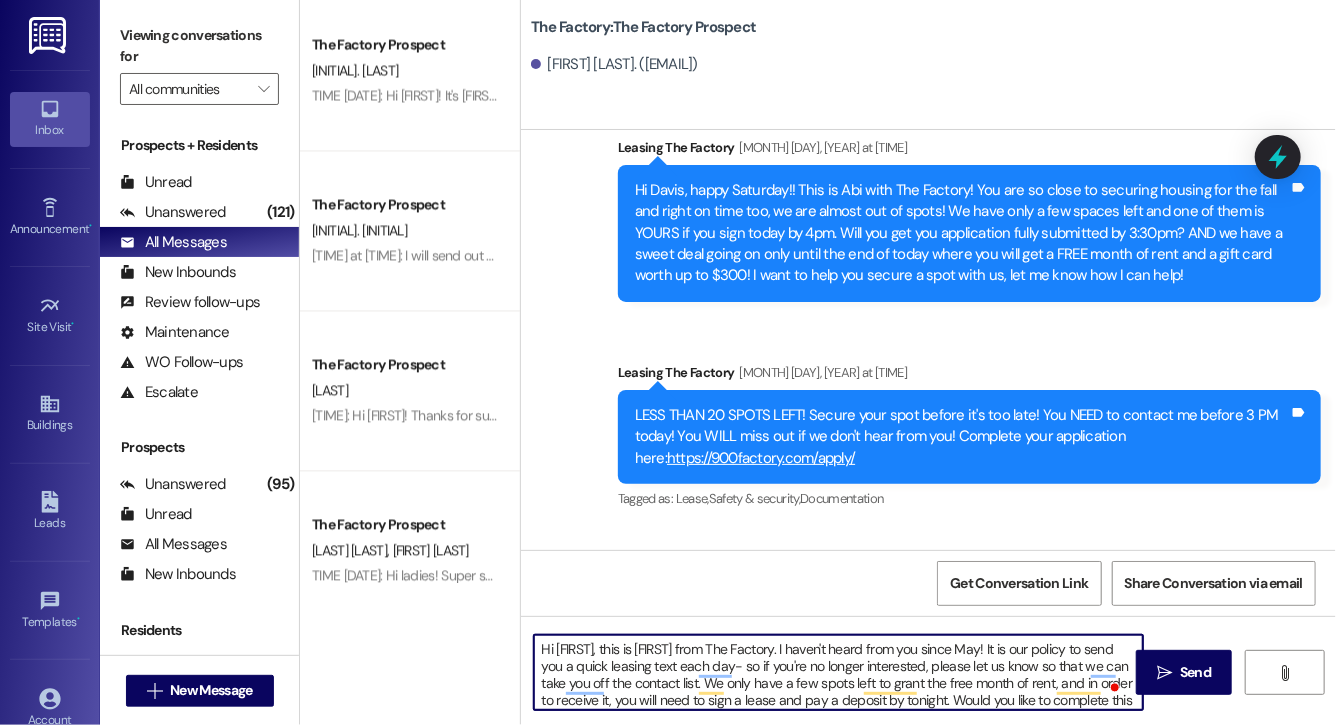 type on "Hi Davis, this is Evie from The Factory. I haven't heard from you since May! It is our policy to send you a quick leasing text each day- so if you're no longer interested, please let us know so that we can take you off the contact list. We only have a few spots left to grant the free month of rent, and in order to receive it, you will need to sign a lease and pay a deposit by tonight. Would you like to complete this today? Happy to help." 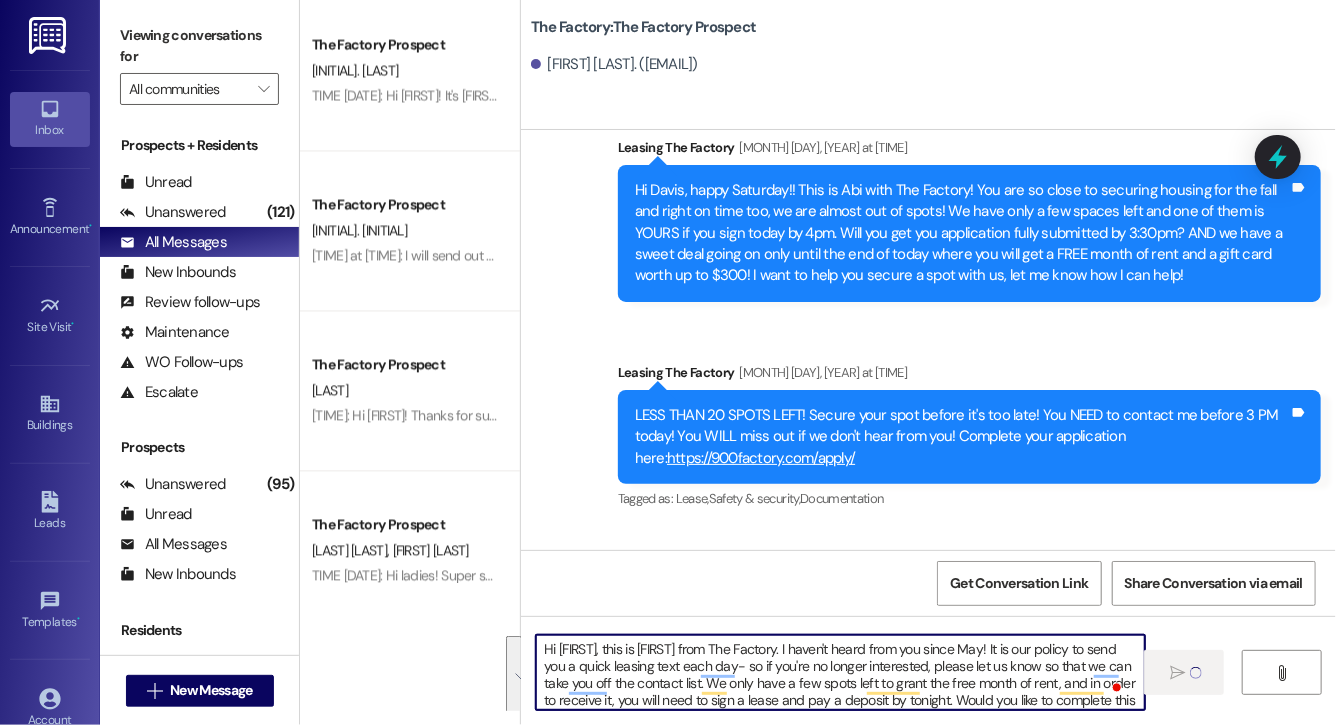 type 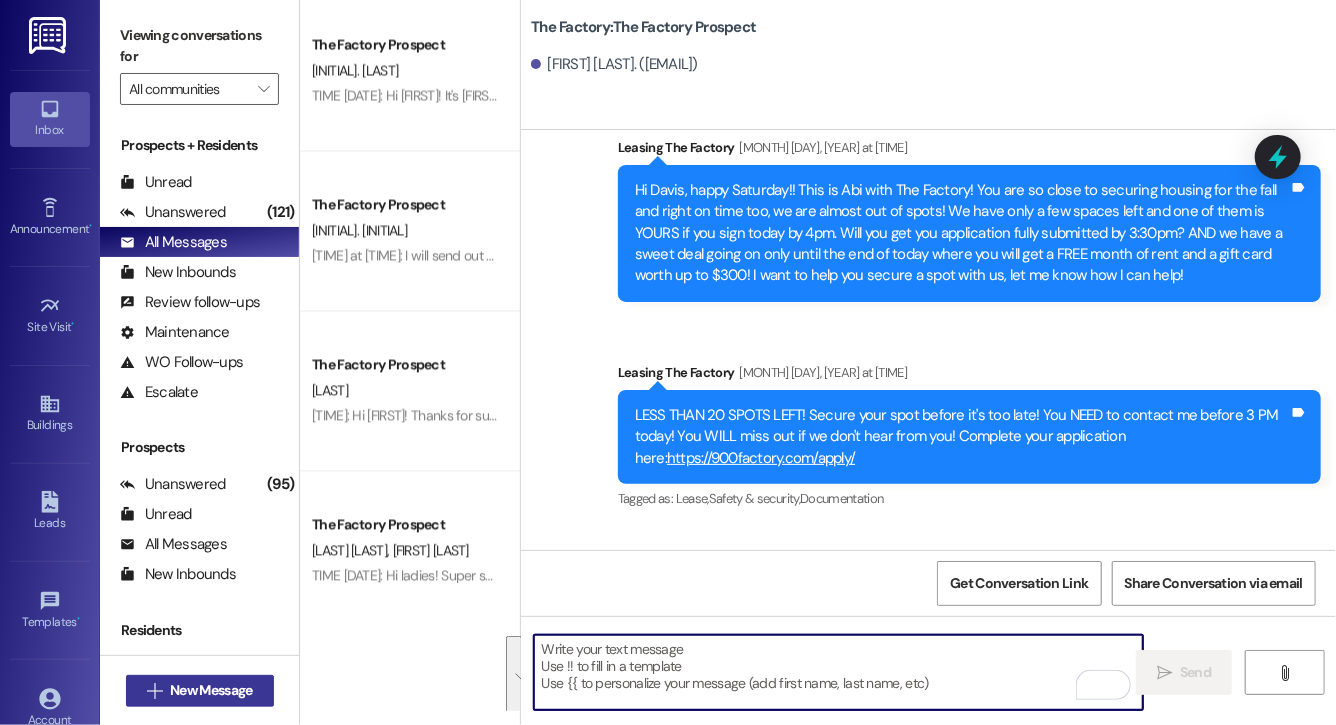 click on "New Message" at bounding box center (211, 690) 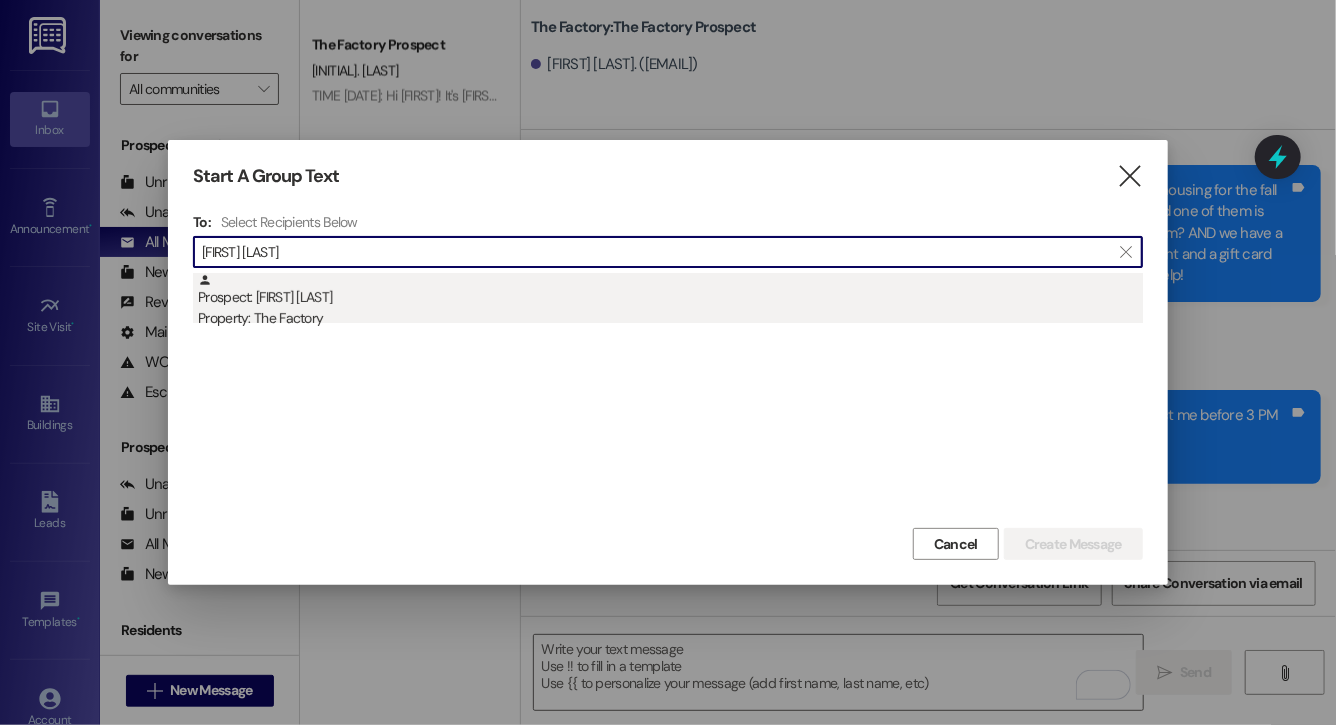 type on "hailey hans" 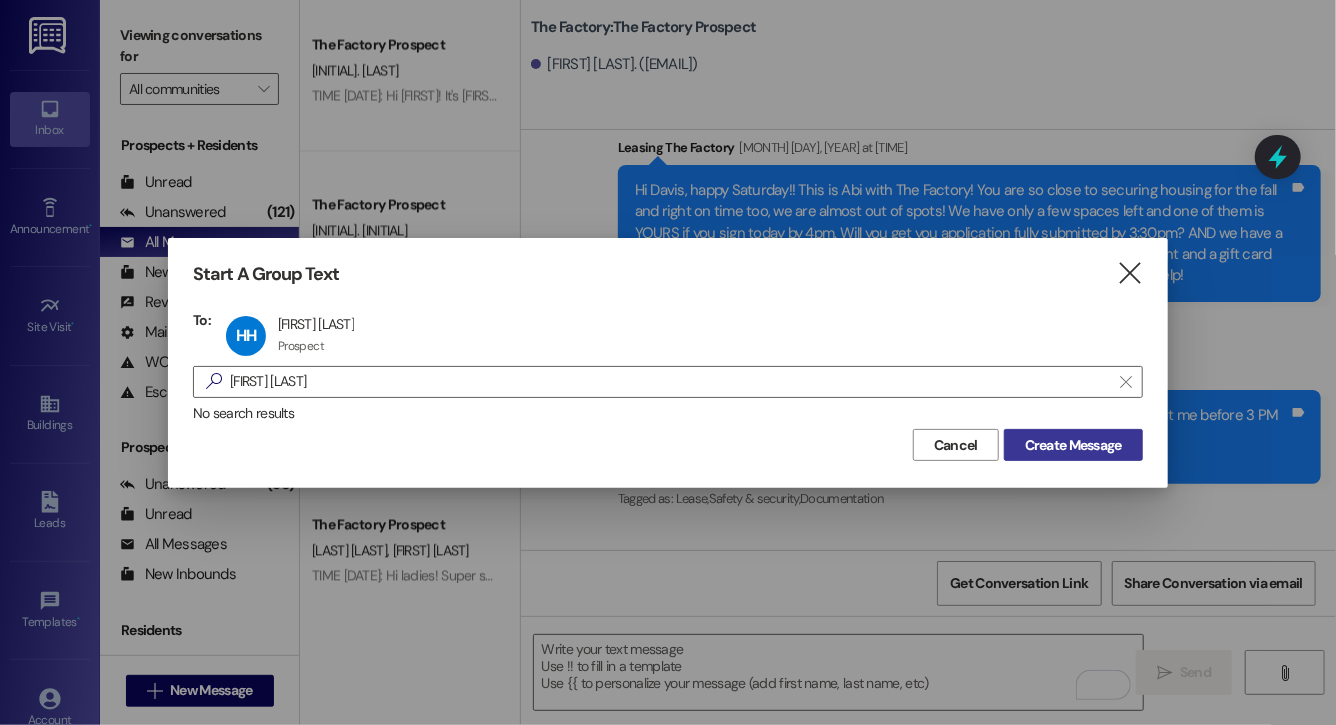 click on "Create Message" at bounding box center [1073, 445] 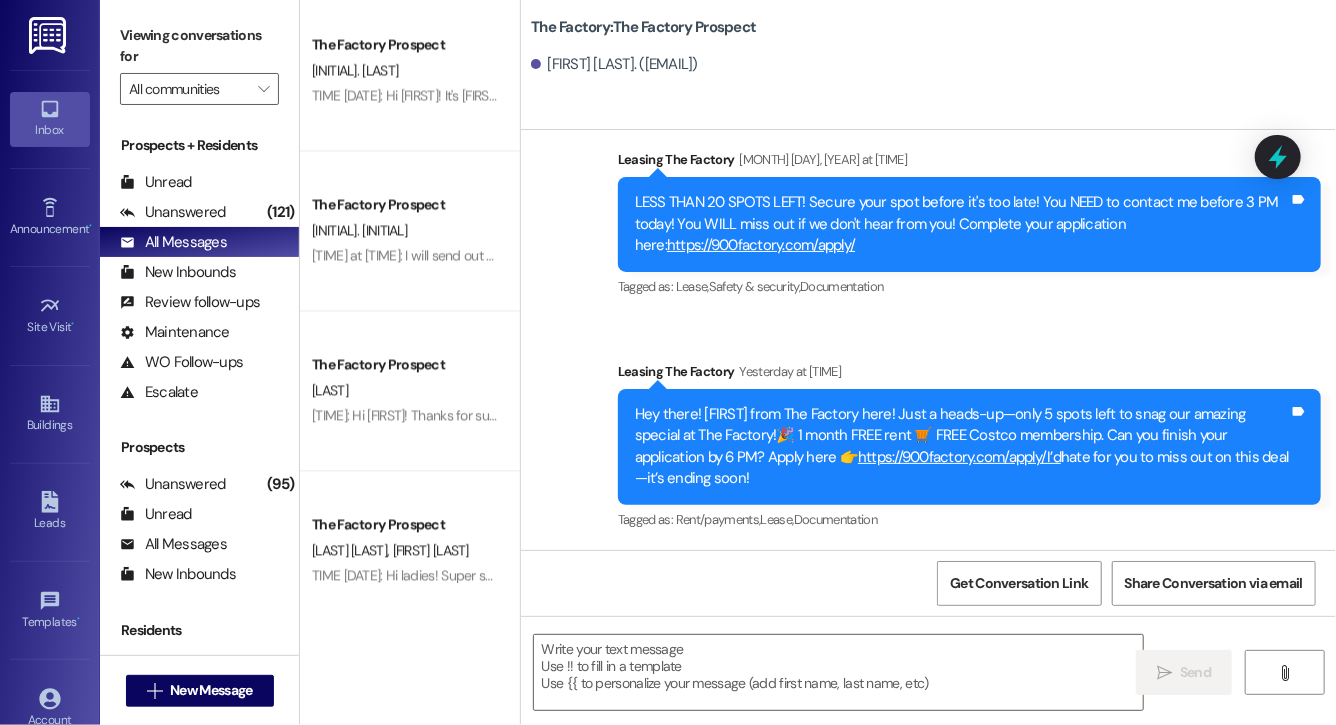 scroll, scrollTop: 16974, scrollLeft: 0, axis: vertical 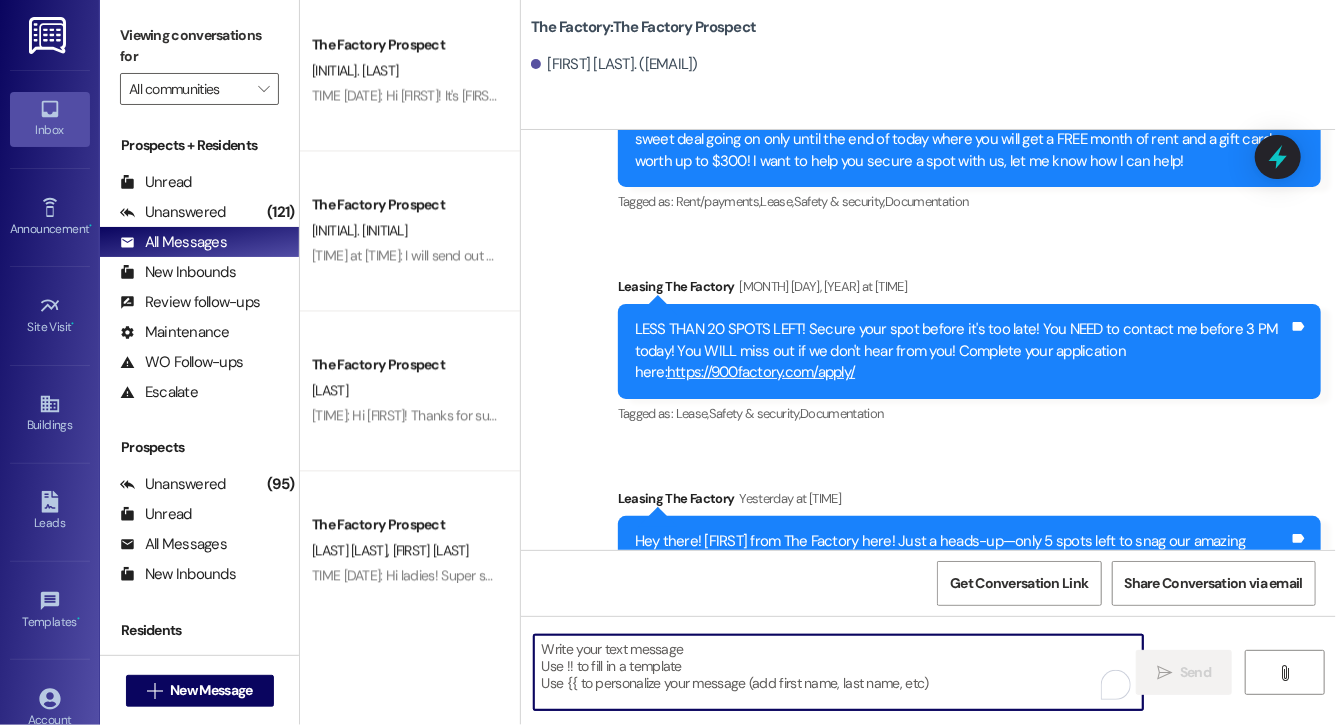 click at bounding box center (838, 672) 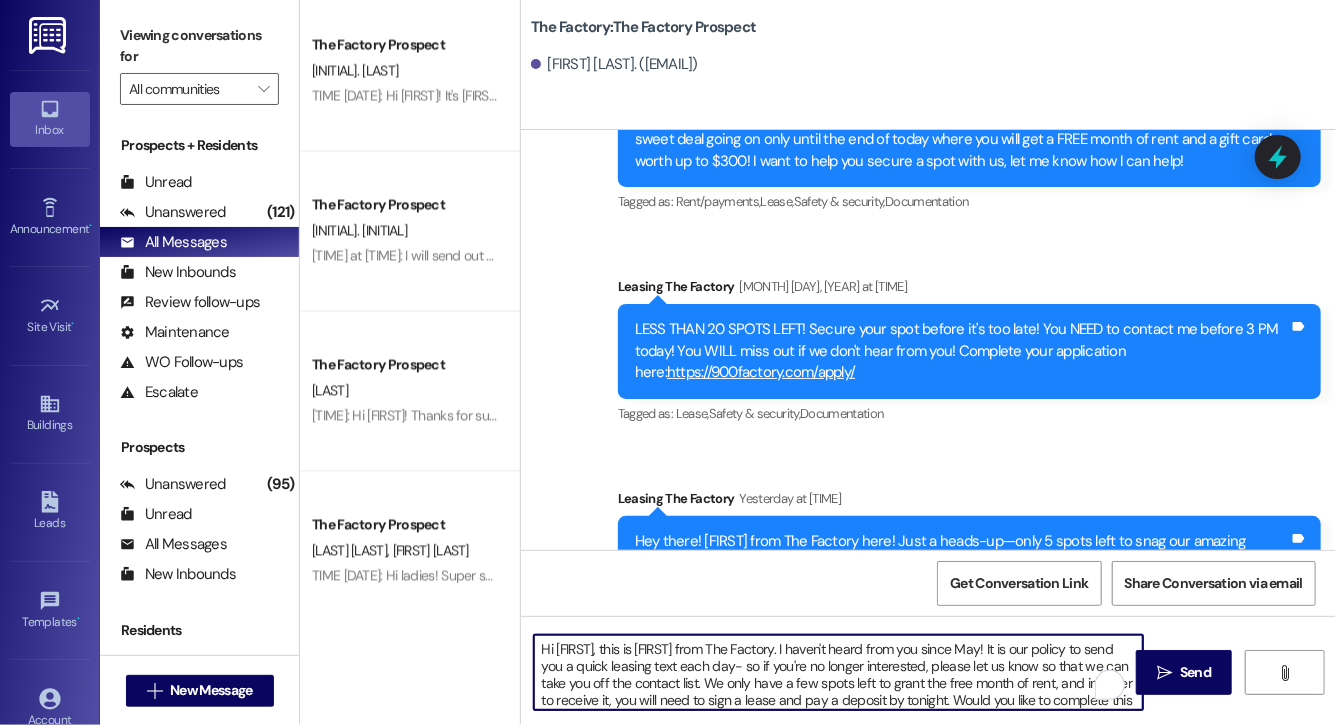 scroll, scrollTop: 0, scrollLeft: 0, axis: both 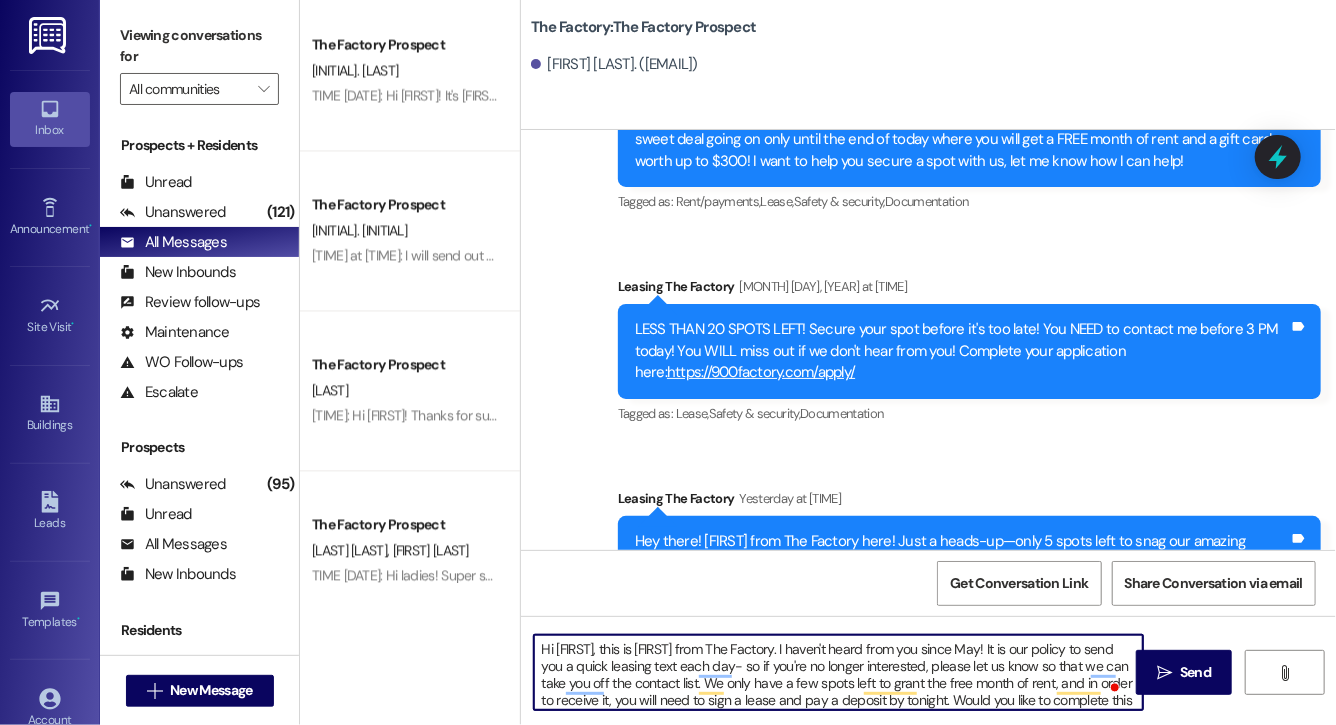 click on "Hi Davis, this is Evie from The Factory. I haven't heard from you since May! It is our policy to send you a quick leasing text each day- so if you're no longer interested, please let us know so that we can take you off the contact list. We only have a few spots left to grant the free month of rent, and in order to receive it, you will need to sign a lease and pay a deposit by tonight. Would you like to complete this today? Happy to help." at bounding box center (838, 672) 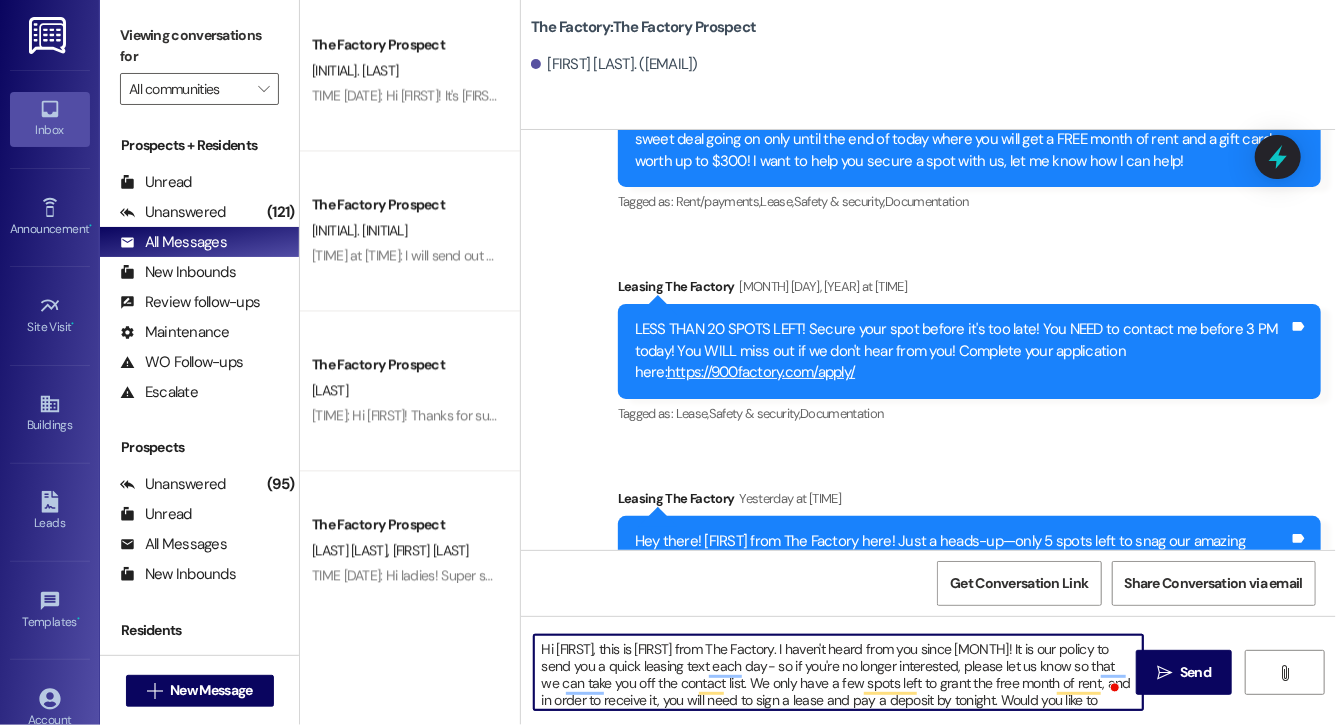 scroll, scrollTop: 39, scrollLeft: 0, axis: vertical 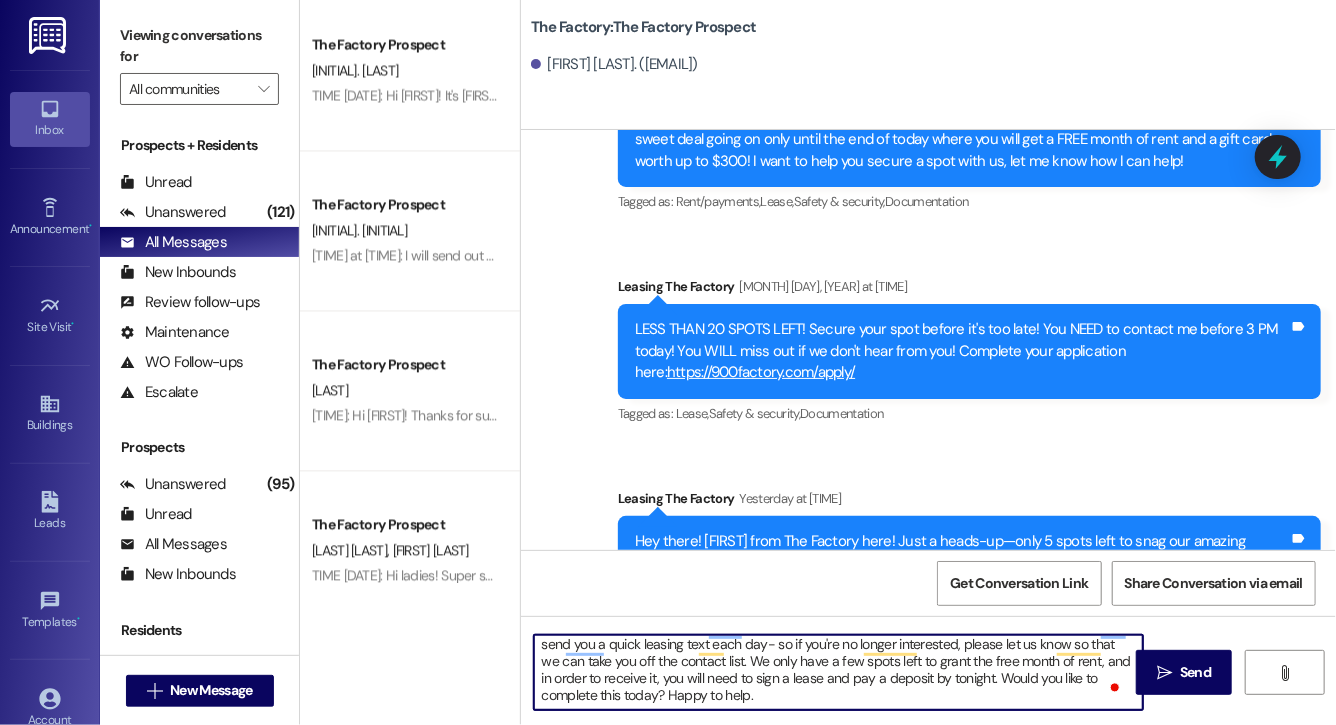click on "Hi Hailey, this is Evie from The Factory. I haven't heard from you since May! It is our policy to send you a quick leasing text each day- so if you're no longer interested, please let us know so that we can take you off the contact list. We only have a few spots left to grant the free month of rent, and in order to receive it, you will need to sign a lease and pay a deposit by tonight. Would you like to complete this today? Happy to help." at bounding box center [838, 672] 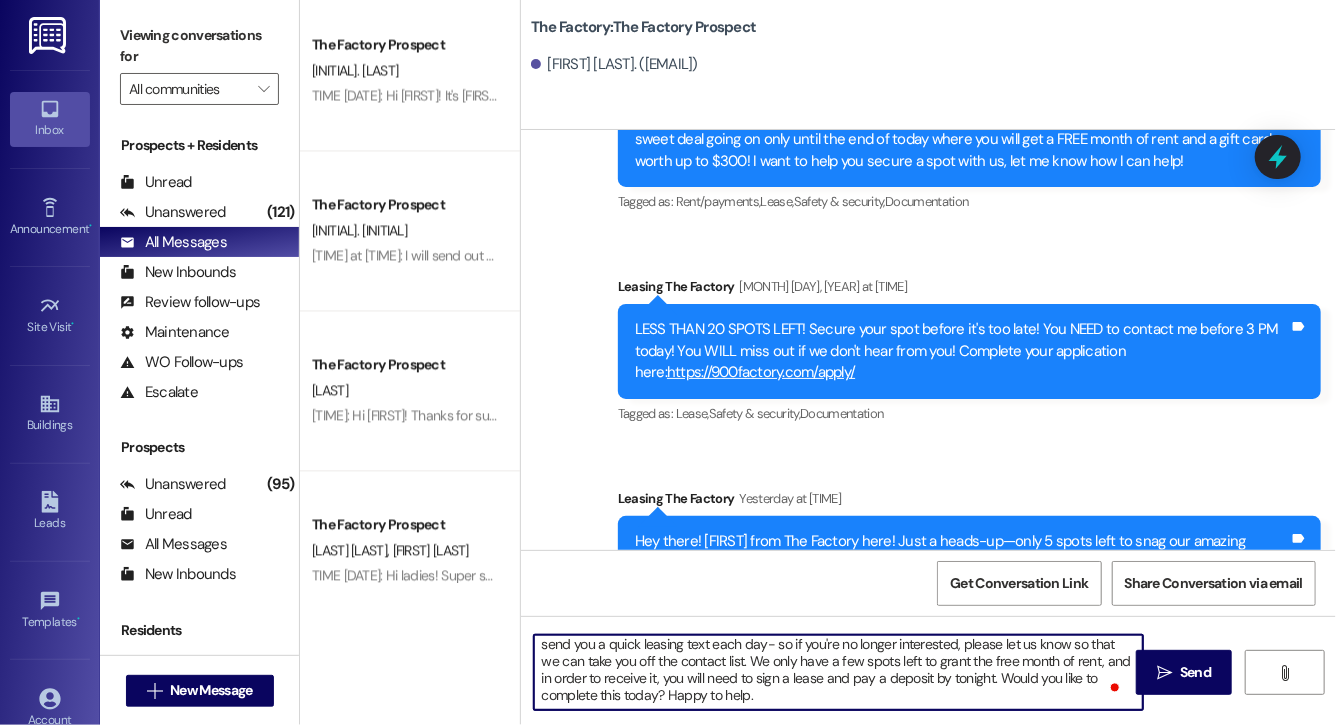 scroll, scrollTop: 21, scrollLeft: 0, axis: vertical 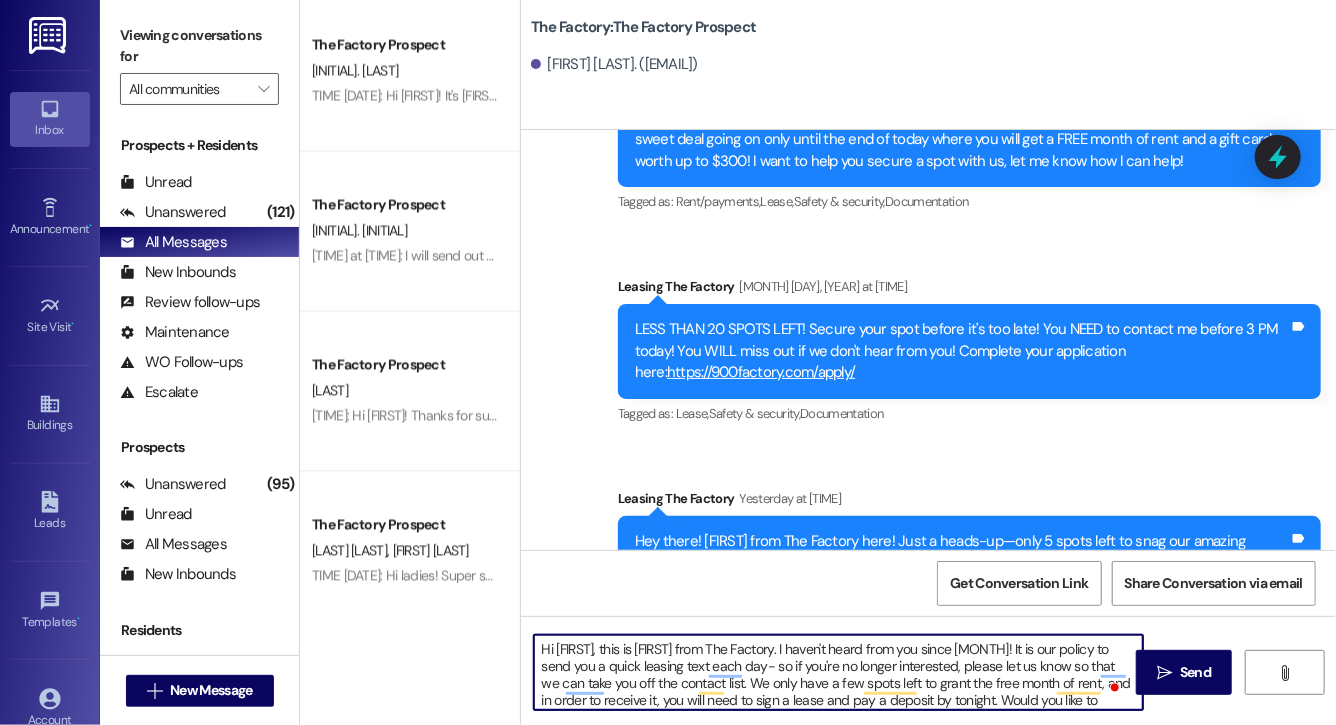 click on "Hi Hailey, this is Evie from The Factory. I haven't heard from you since May! It is our policy to send you a quick leasing text each day- so if you're no longer interested, please let us know so that we can take you off the contact list. We only have a few spots left to grant the free month of rent, and in order to receive it, you will need to sign a lease and pay a deposit by tonight. Would you like to complete this today? Happy to help." at bounding box center [838, 672] 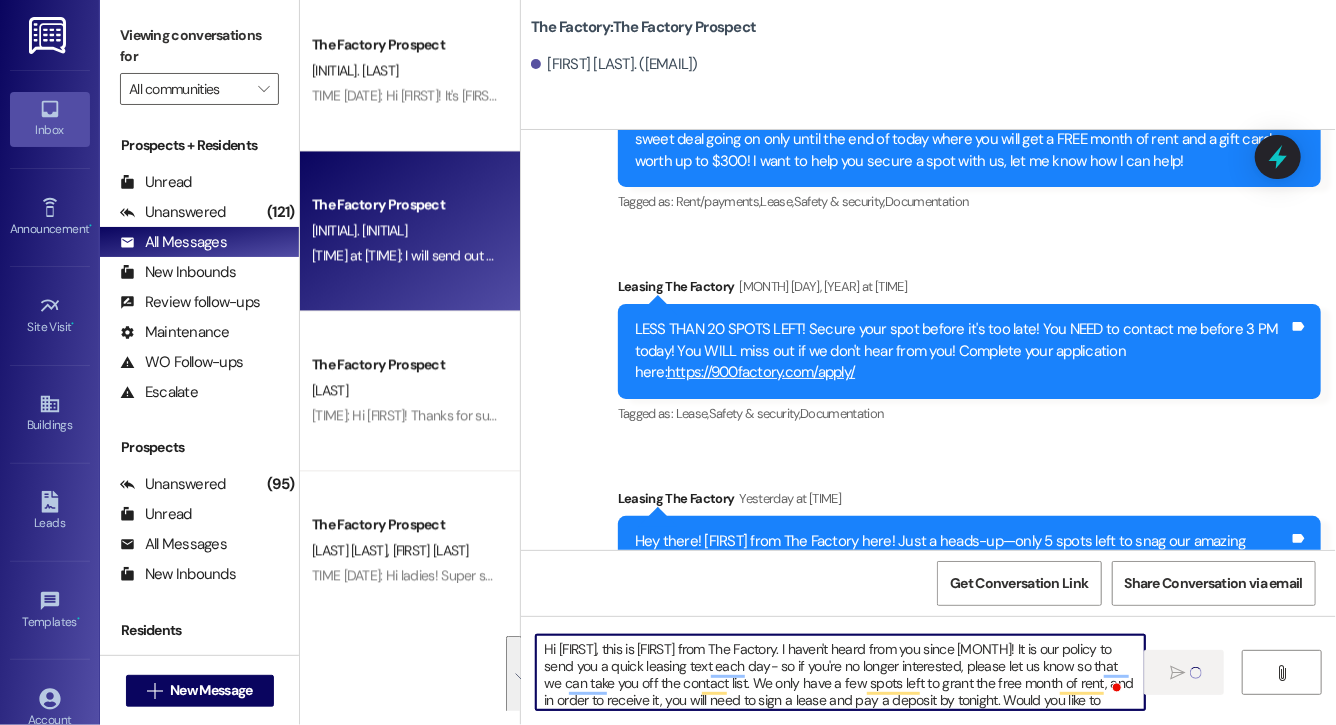 type 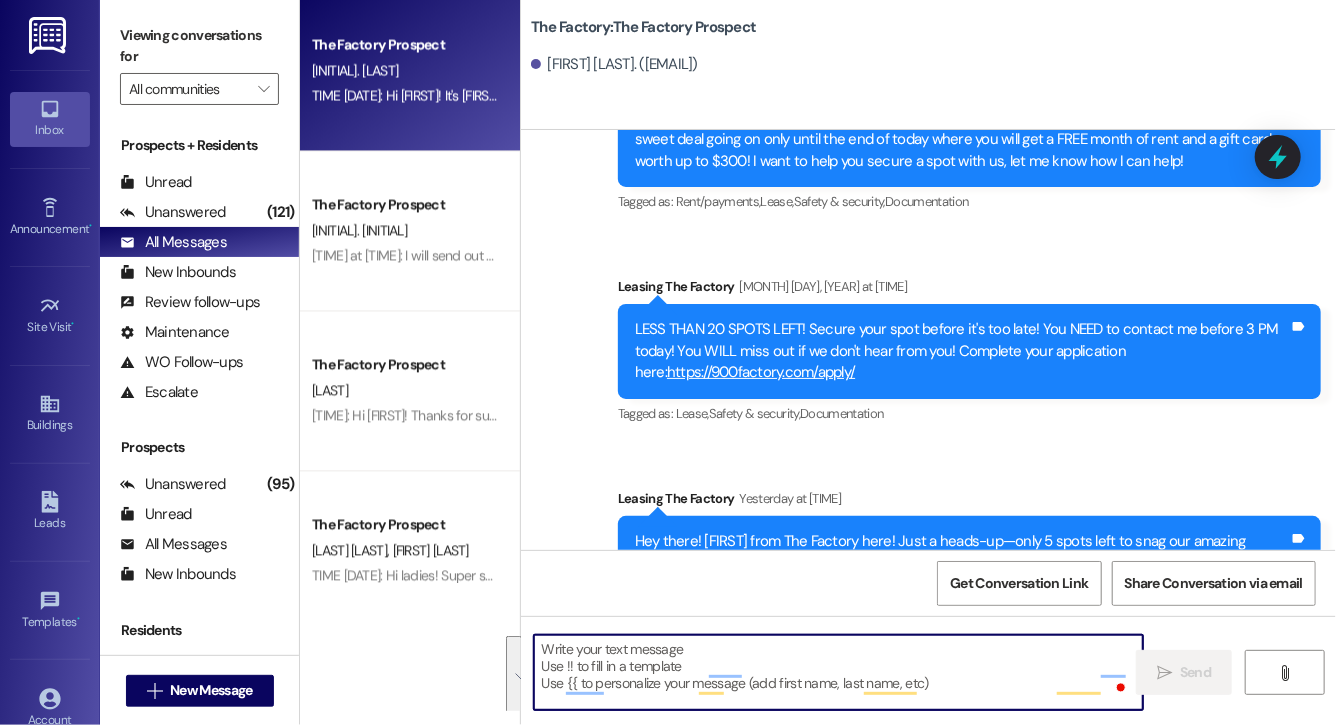 scroll, scrollTop: 17199, scrollLeft: 0, axis: vertical 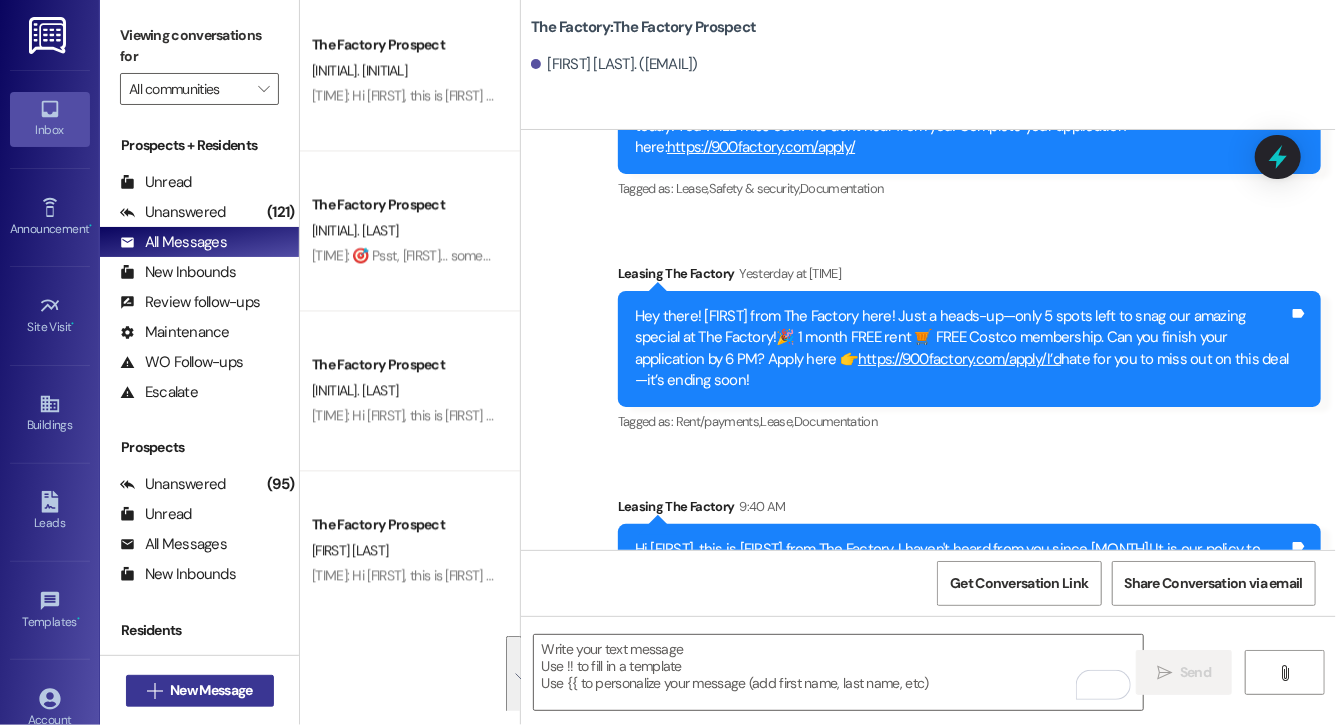 click on " New Message" at bounding box center [200, 691] 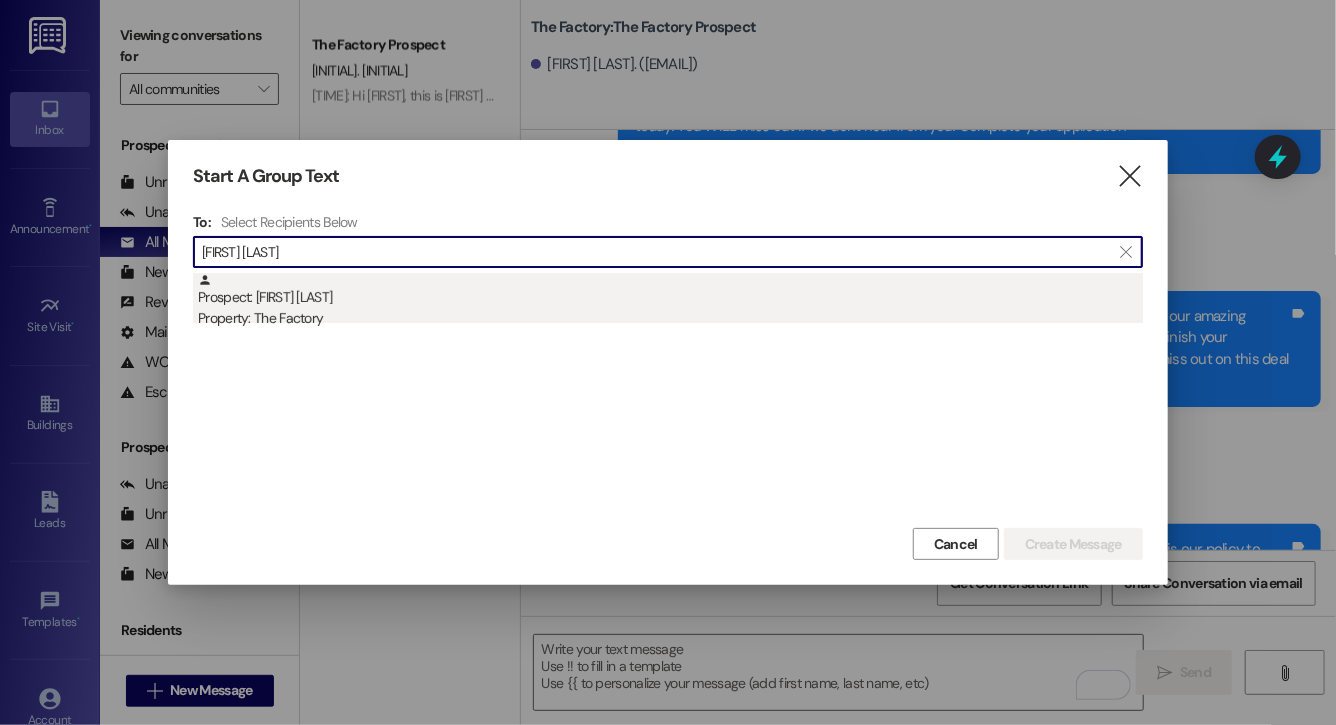type on "quynn rack" 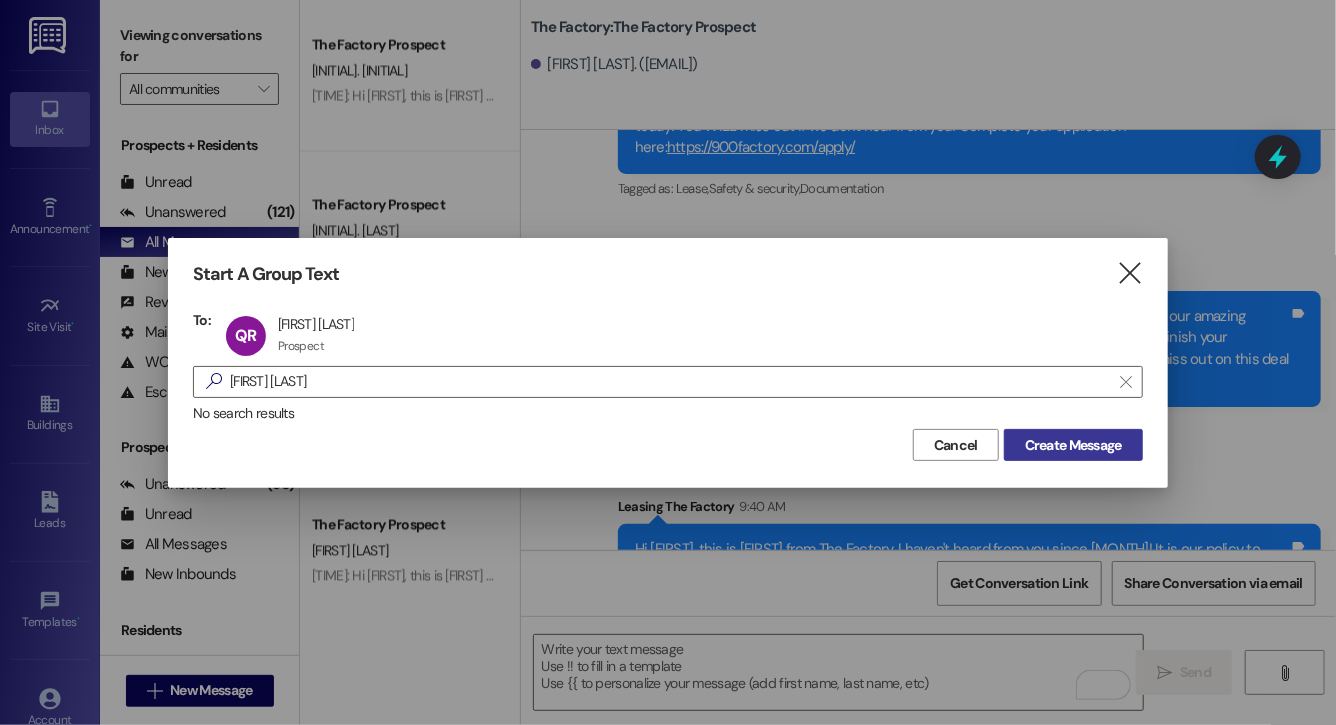 click on "Create Message" at bounding box center (1073, 445) 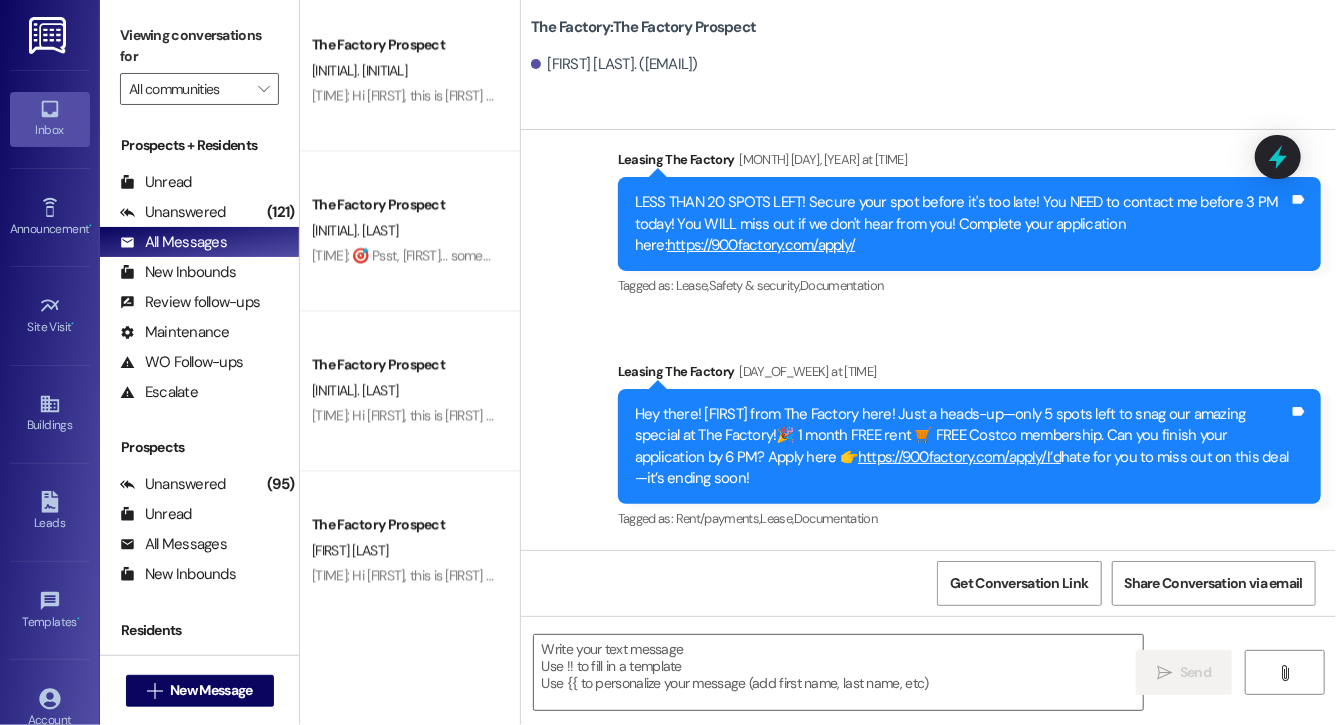 scroll, scrollTop: 15798, scrollLeft: 0, axis: vertical 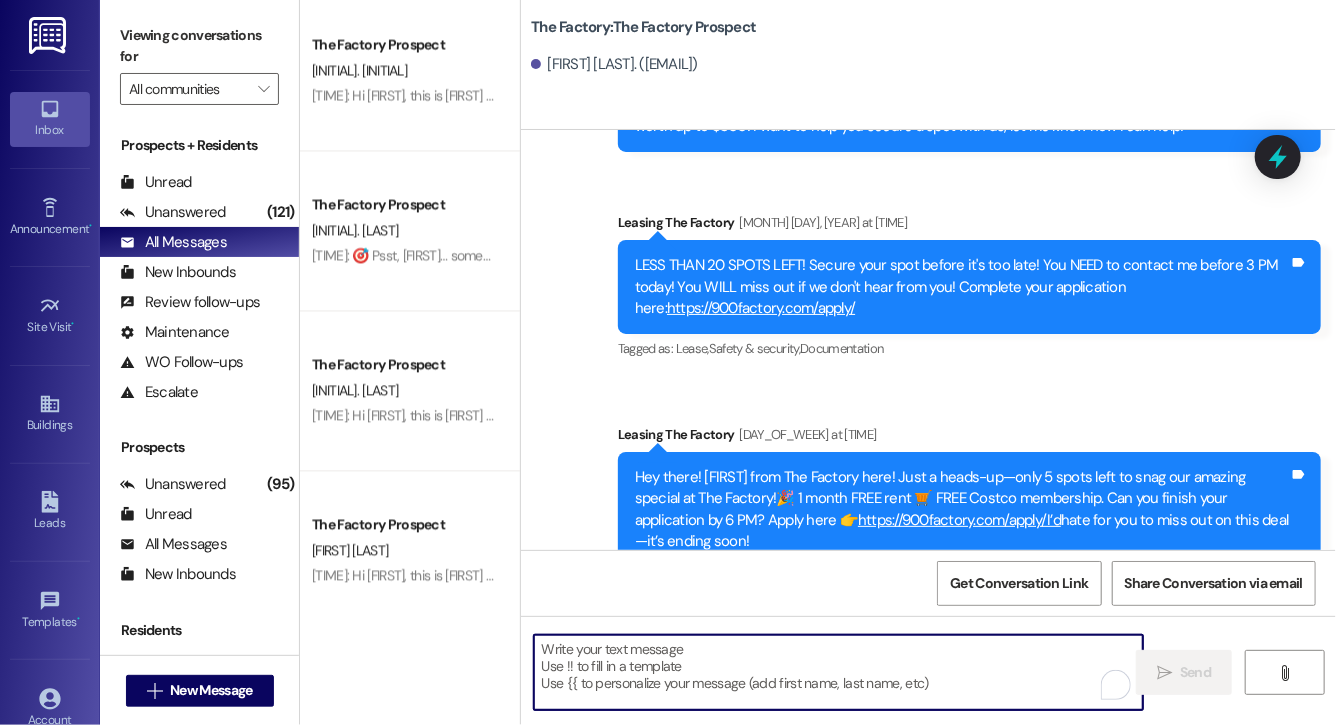 click at bounding box center (838, 672) 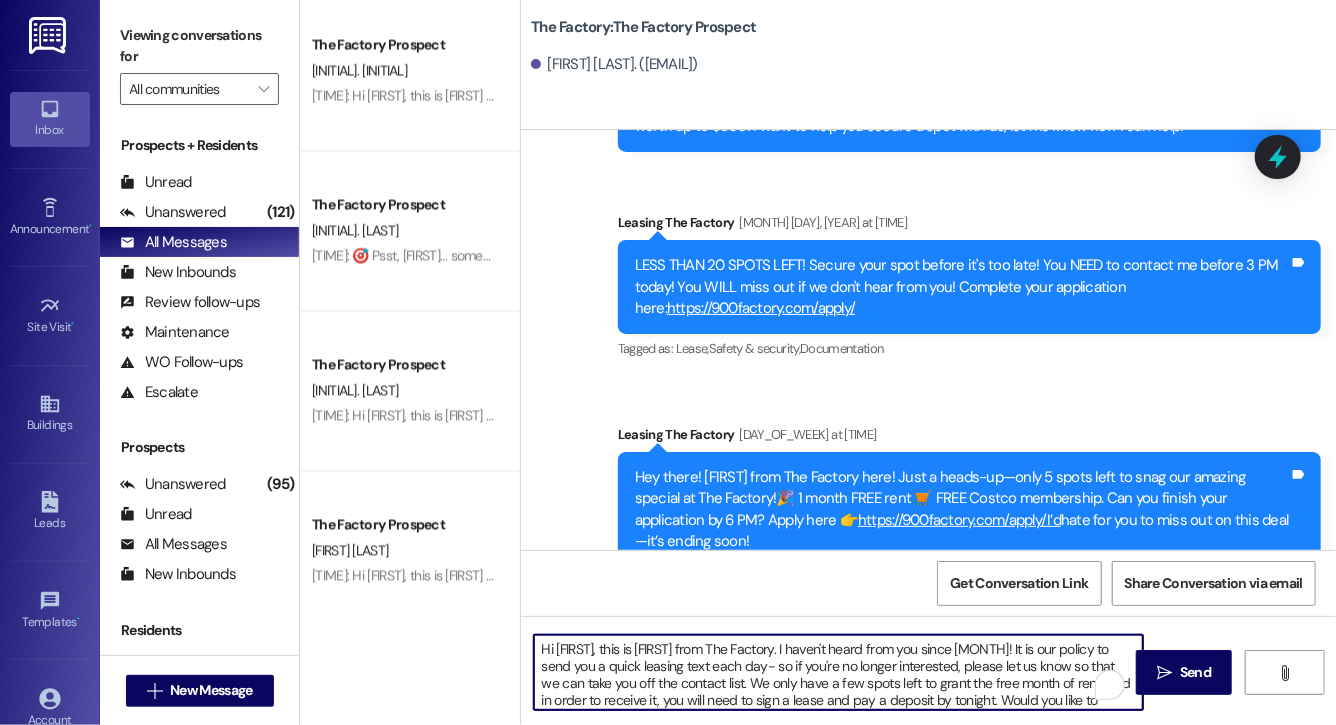 scroll, scrollTop: 17, scrollLeft: 0, axis: vertical 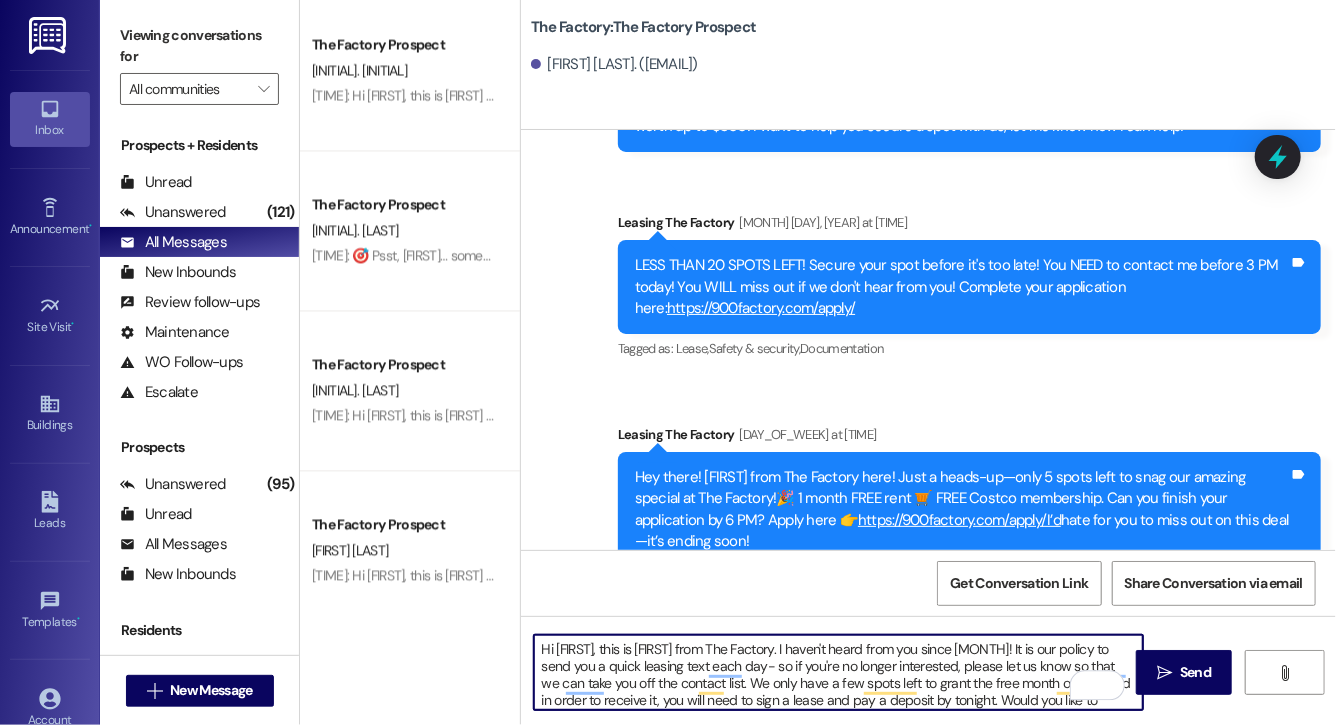 click on "Hi Hailey, this is Evie from The Factory. I haven't heard from you since May! It is our policy to send you a quick leasing text each day- so if you're no longer interested, please let us know so that we can take you off the contact list. We only have a few spots left to grant the free month of rent, and in order to receive it, you will need to sign a lease and pay a deposit by tonight. Would you like to complete this today? Happy to help." at bounding box center [838, 672] 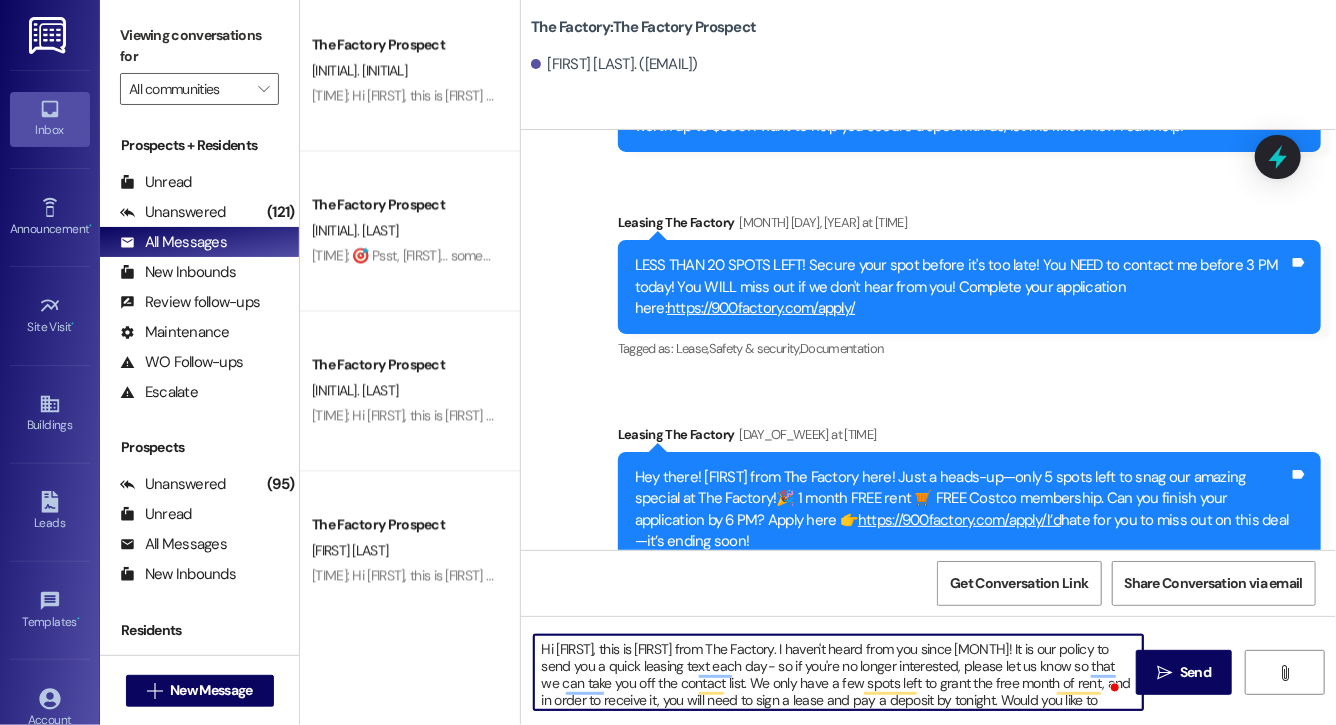type on "Hi Quynn, this is Evie from The Factory. I haven't heard from you since May! It is our policy to send you a quick leasing text each day- so if you're no longer interested, please let us know so that we can take you off the contact list. We only have a few spots left to grant the free month of rent, and in order to receive it, you will need to sign a lease and pay a deposit by tonight. Would you like to complete this today? Happy to help." 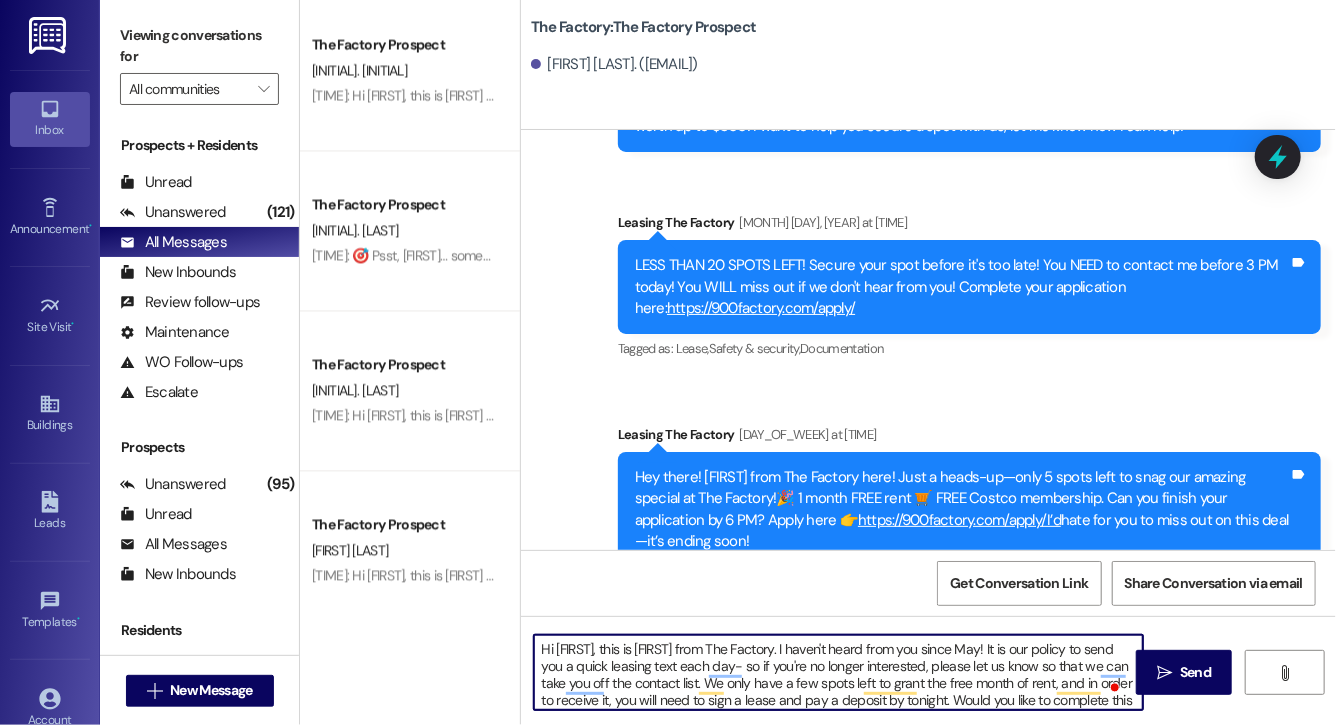 click on "Hi Quynn, this is Evie from The Factory. I haven't heard from you since May! It is our policy to send you a quick leasing text each day- so if you're no longer interested, please let us know so that we can take you off the contact list. We only have a few spots left to grant the free month of rent, and in order to receive it, you will need to sign a lease and pay a deposit by tonight. Would you like to complete this today? Happy to help." at bounding box center (838, 672) 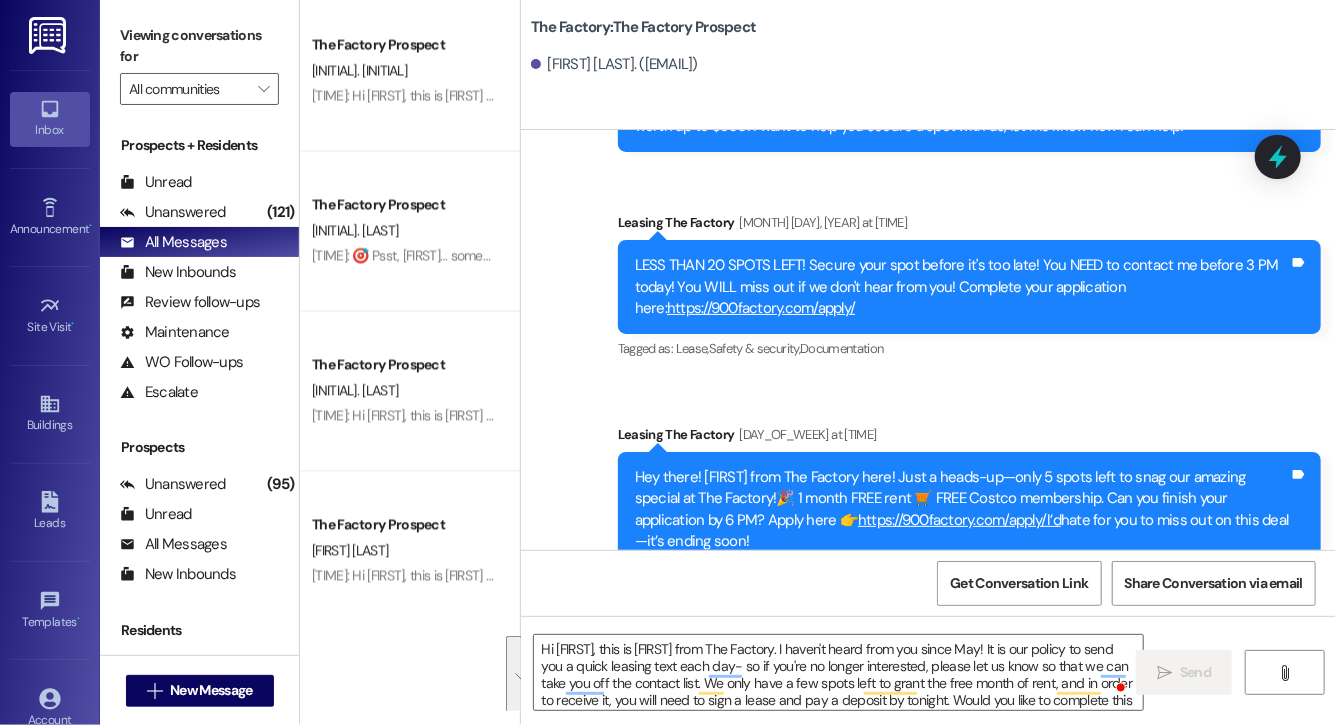 type 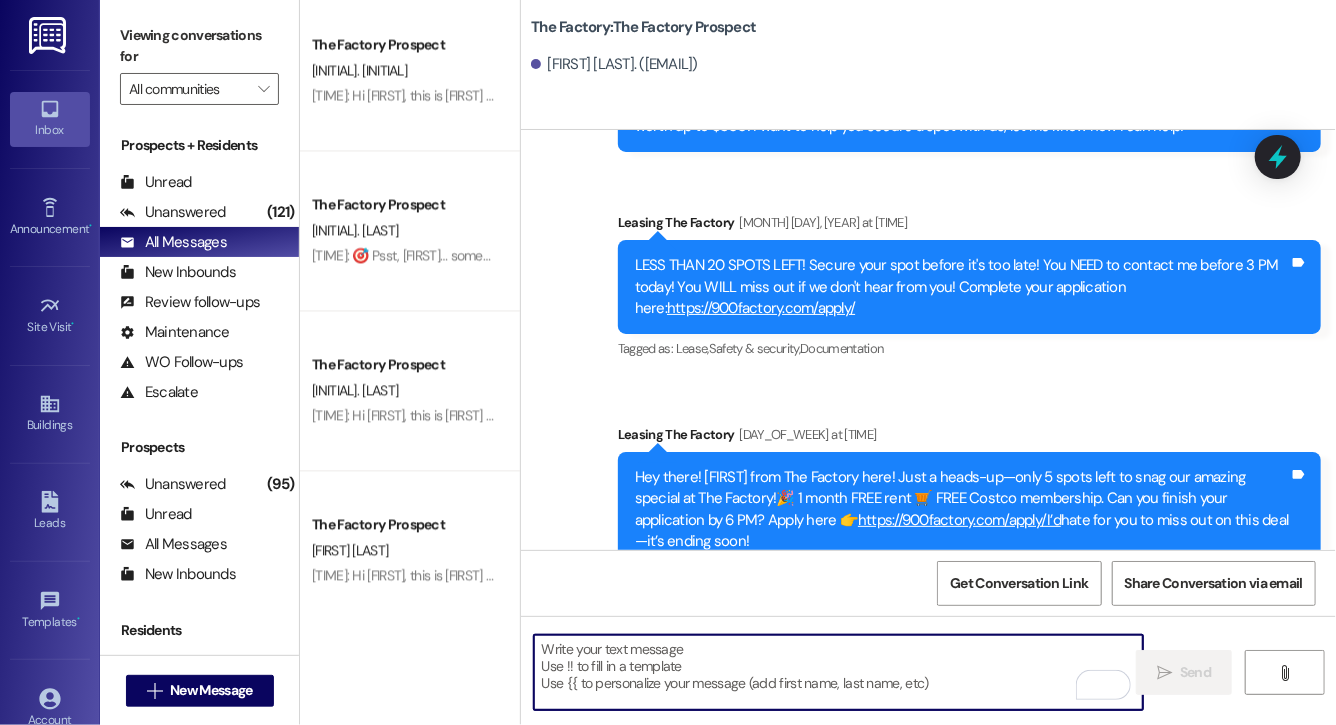 scroll, scrollTop: 16023, scrollLeft: 0, axis: vertical 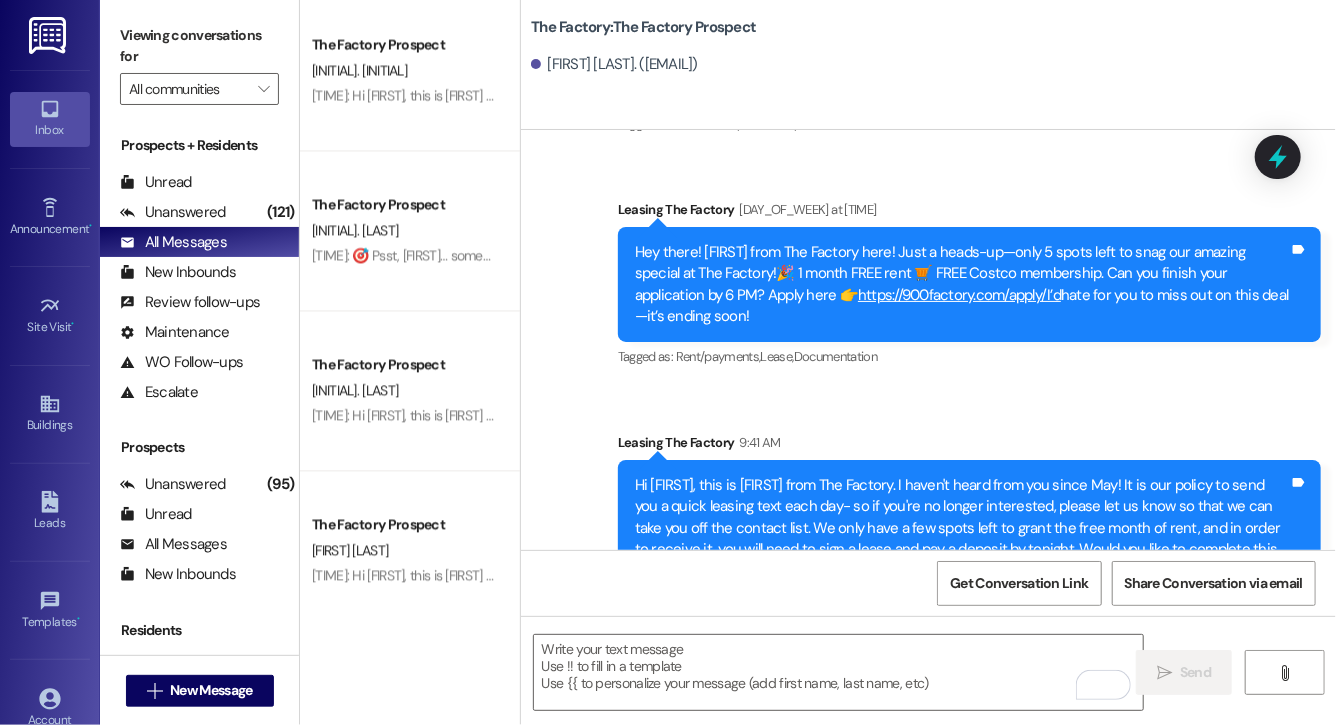click on "Hi Quynn, this is Evie from The Factory. I haven't heard from you since May! It is our policy to send you a quick leasing text each day- so if you're no longer interested, please let us know so that we can take you off the contact list. We only have a few spots left to grant the free month of rent, and in order to receive it, you will need to sign a lease and pay a deposit by tonight. Would you like to complete this today? Happy to help." at bounding box center [962, 528] 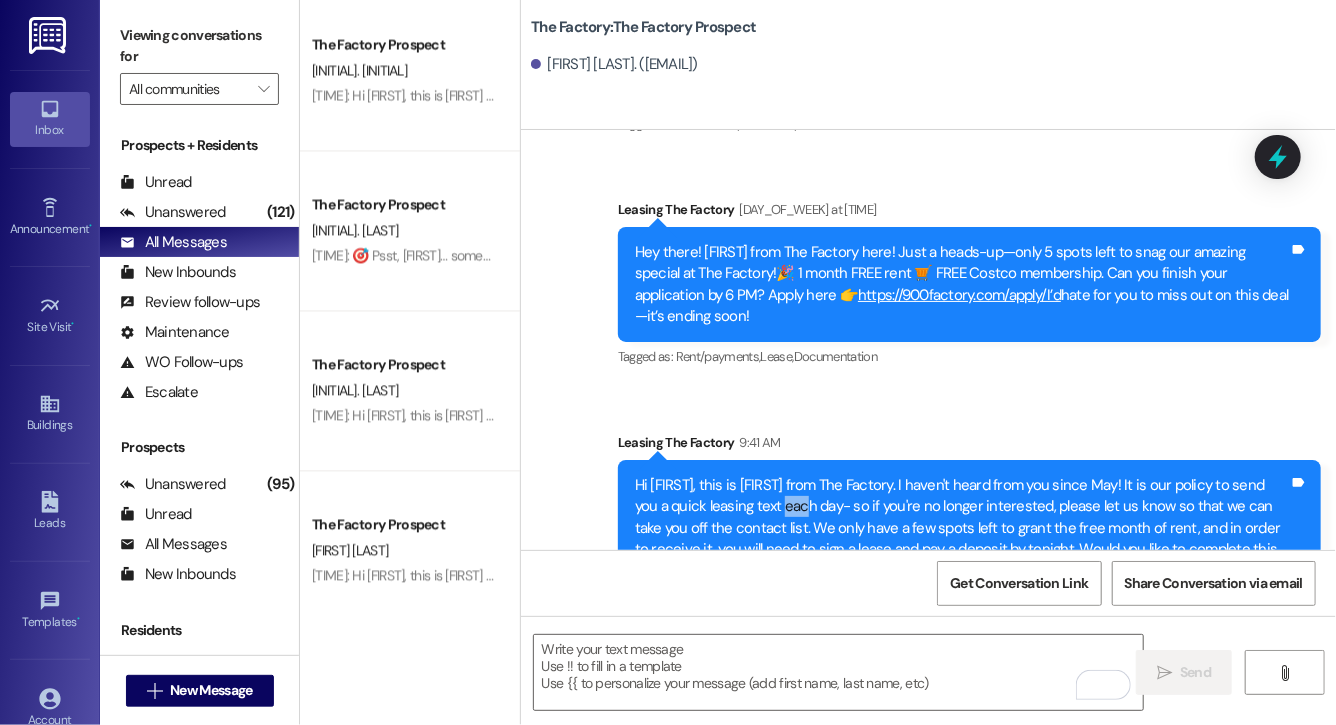 click on "Hi Quynn, this is Evie from The Factory. I haven't heard from you since May! It is our policy to send you a quick leasing text each day- so if you're no longer interested, please let us know so that we can take you off the contact list. We only have a few spots left to grant the free month of rent, and in order to receive it, you will need to sign a lease and pay a deposit by tonight. Would you like to complete this today? Happy to help." at bounding box center [962, 528] 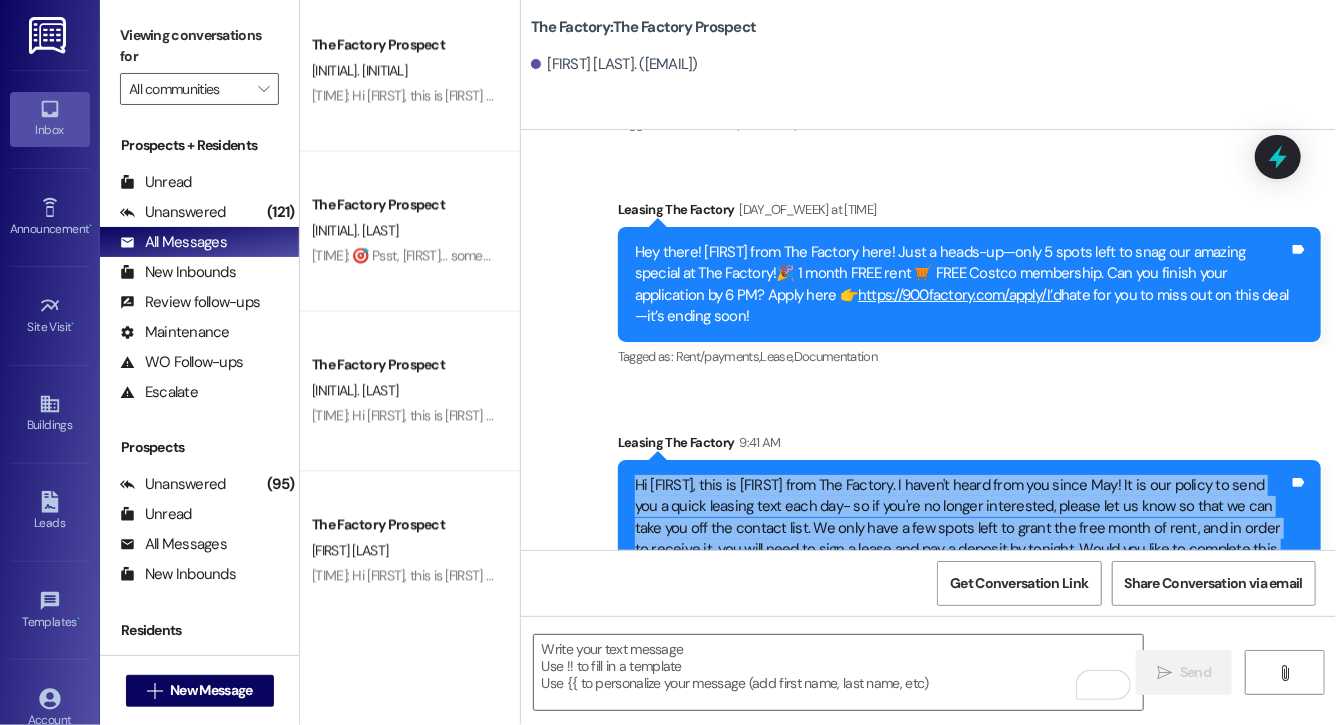click on "Hi Quynn, this is Evie from The Factory. I haven't heard from you since May! It is our policy to send you a quick leasing text each day- so if you're no longer interested, please let us know so that we can take you off the contact list. We only have a few spots left to grant the free month of rent, and in order to receive it, you will need to sign a lease and pay a deposit by tonight. Would you like to complete this today? Happy to help." at bounding box center [962, 528] 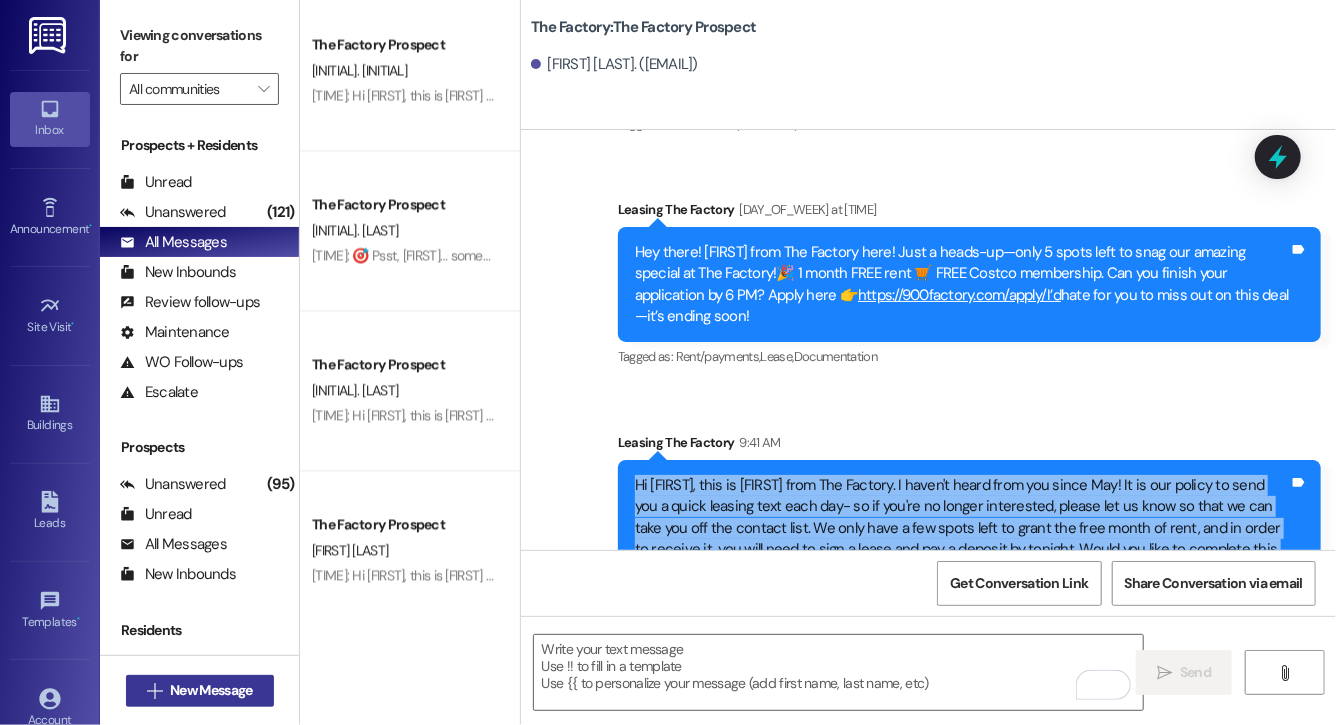 click on "New Message" at bounding box center (211, 690) 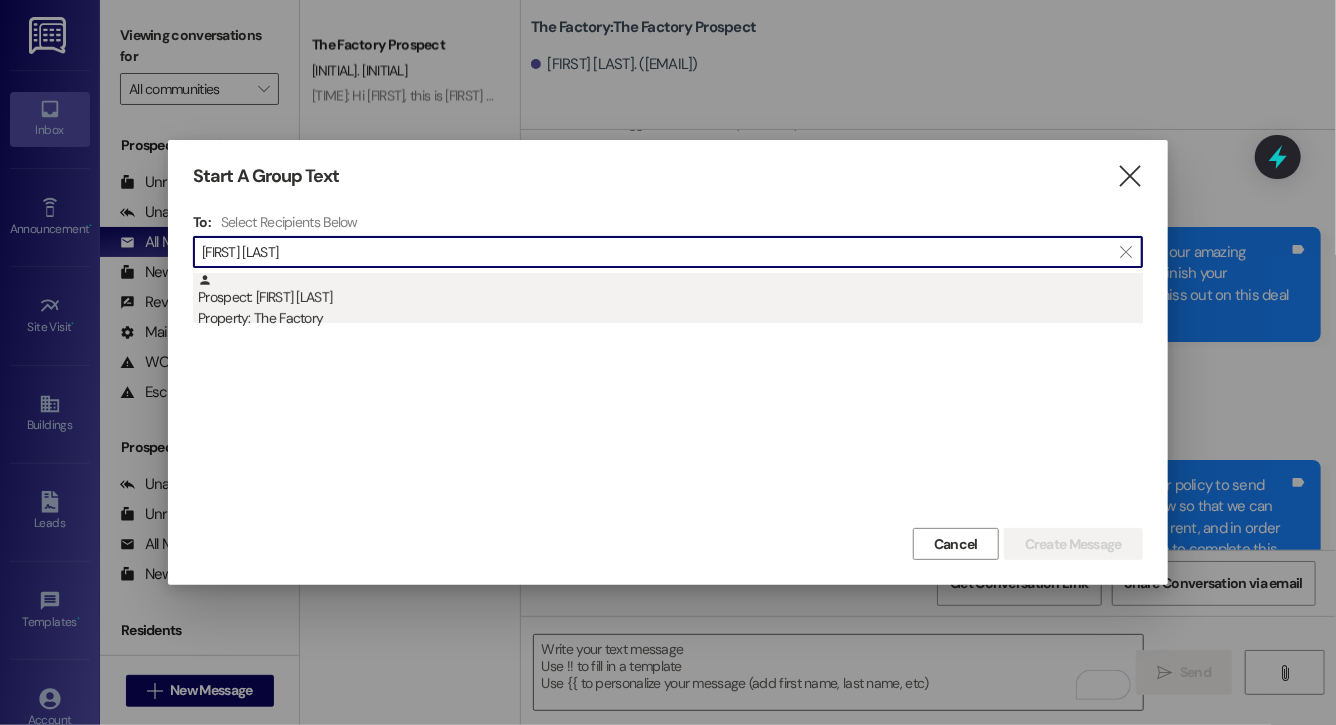 type on "clayton torr" 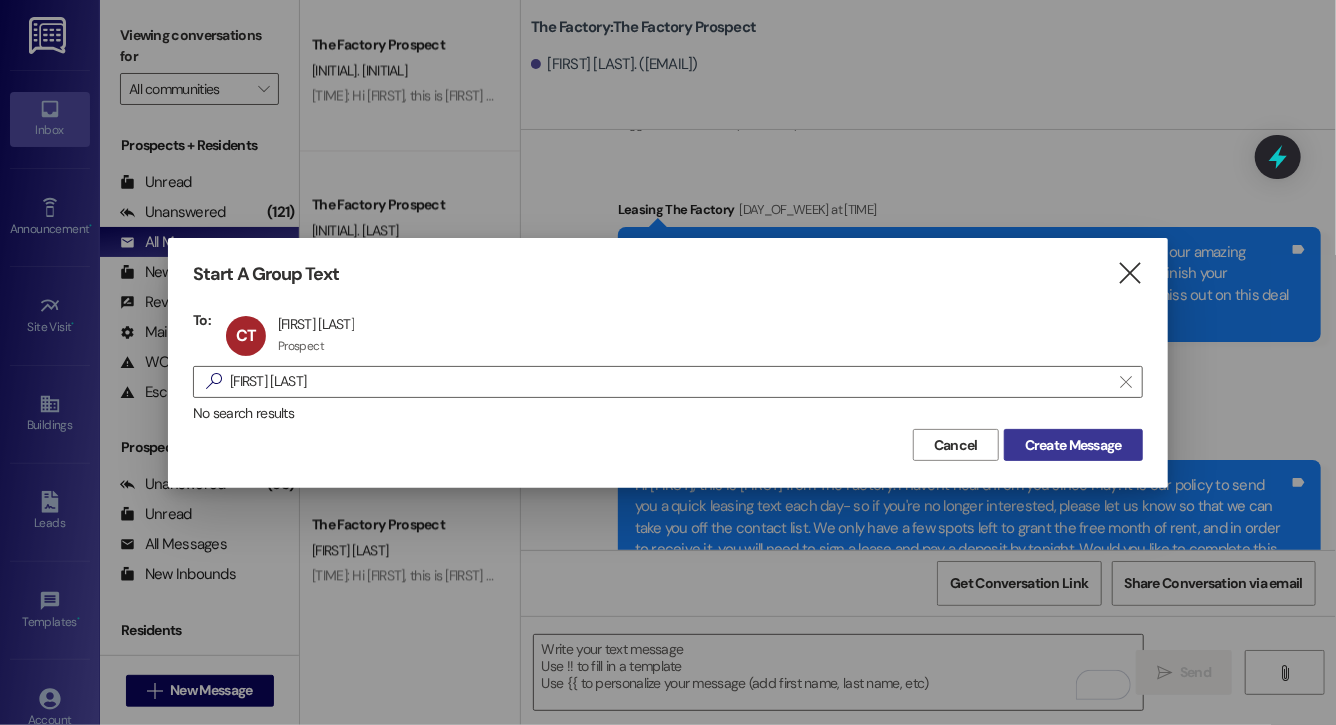 click on "Create Message" at bounding box center (1073, 445) 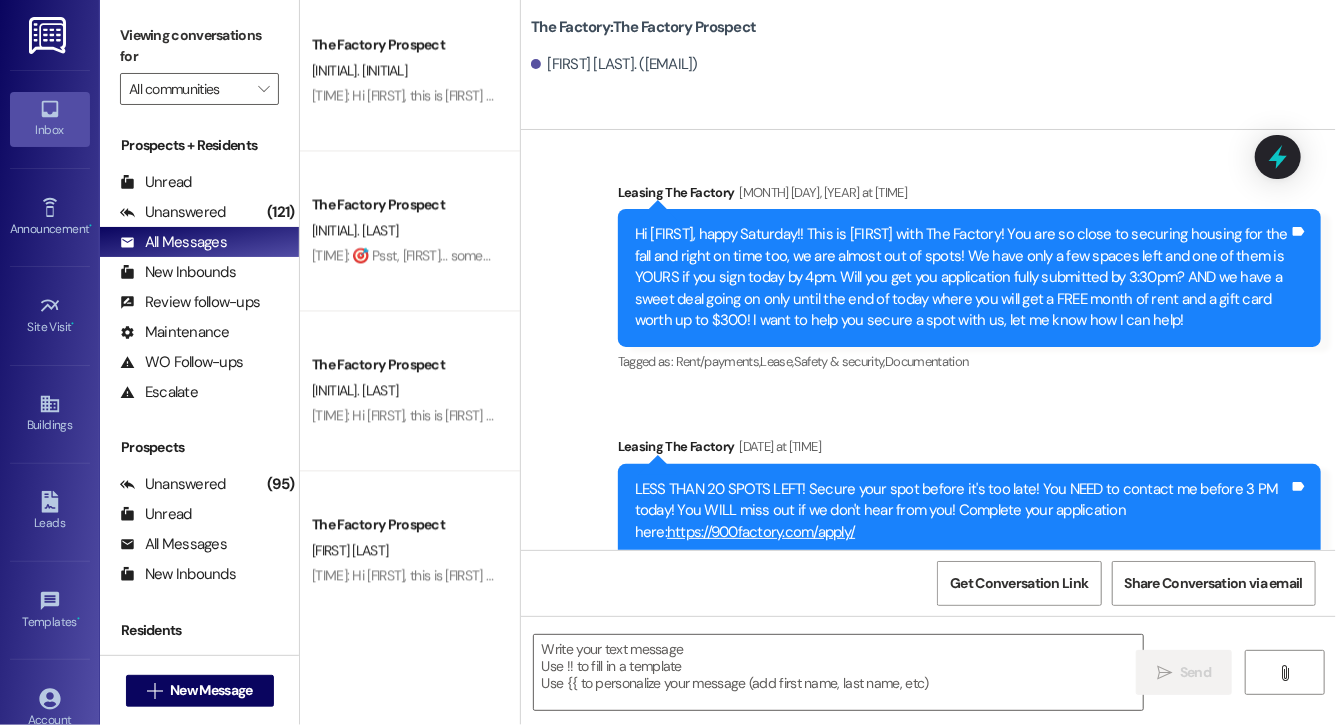 scroll, scrollTop: 16247, scrollLeft: 0, axis: vertical 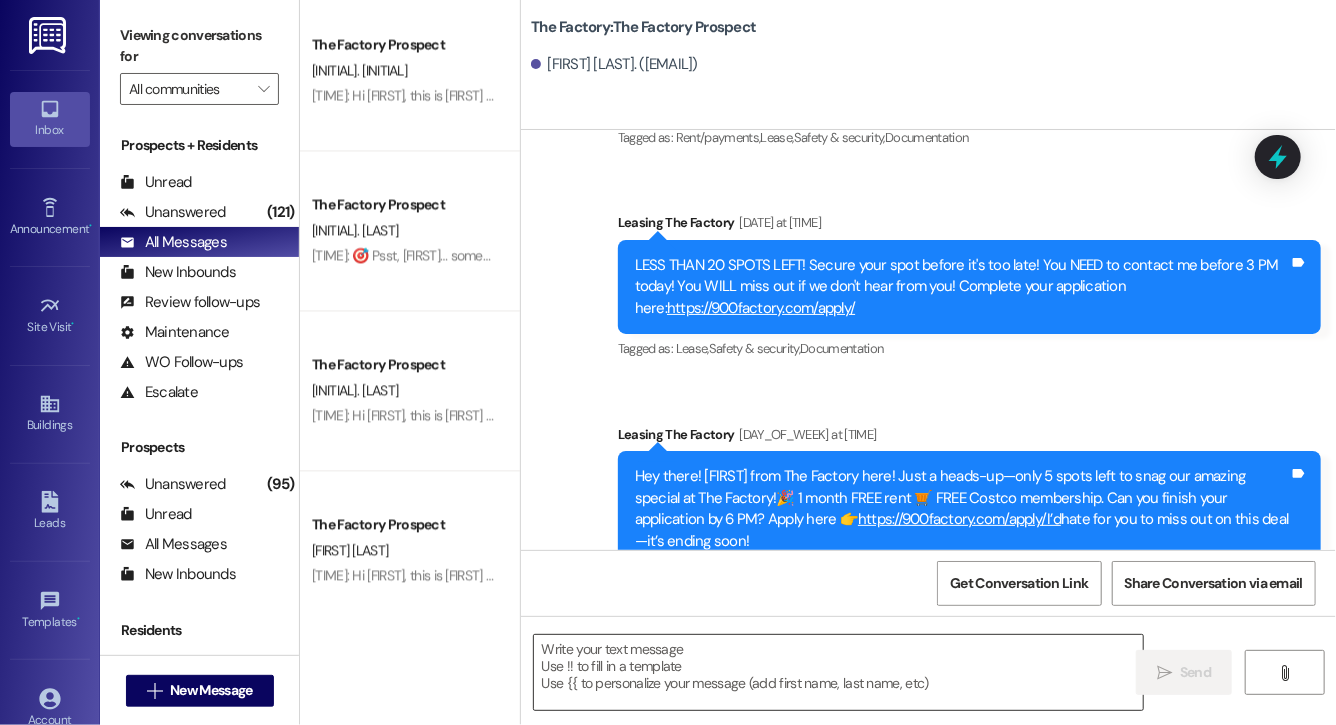 click at bounding box center [838, 672] 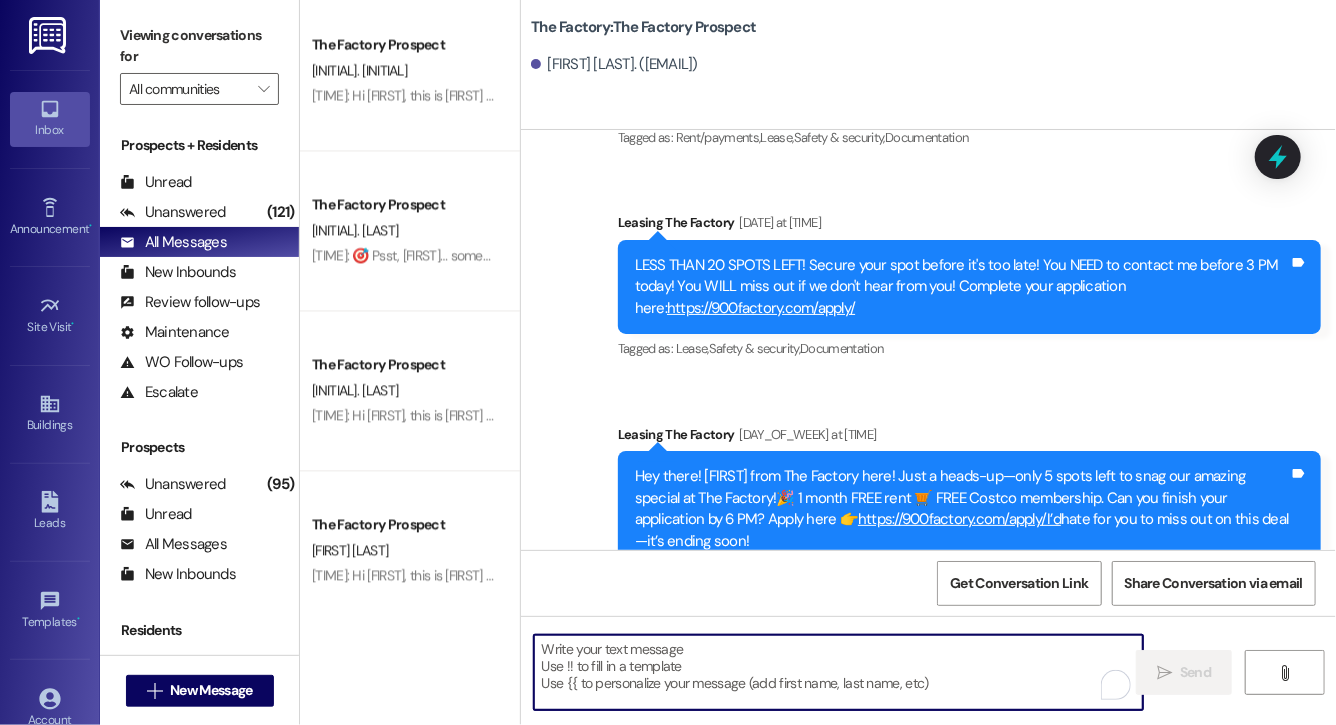 paste on "Hi Quynn, this is Evie from The Factory. I haven't heard from you since May! It is our policy to send you a quick leasing text each day- so if you're no longer interested, please let us know so that we can take you off the contact list. We only have a few spots left to grant the free month of rent, and in order to receive it, you will need to sign a lease and pay a deposit by tonight. Would you like to complete this today? Happy to help." 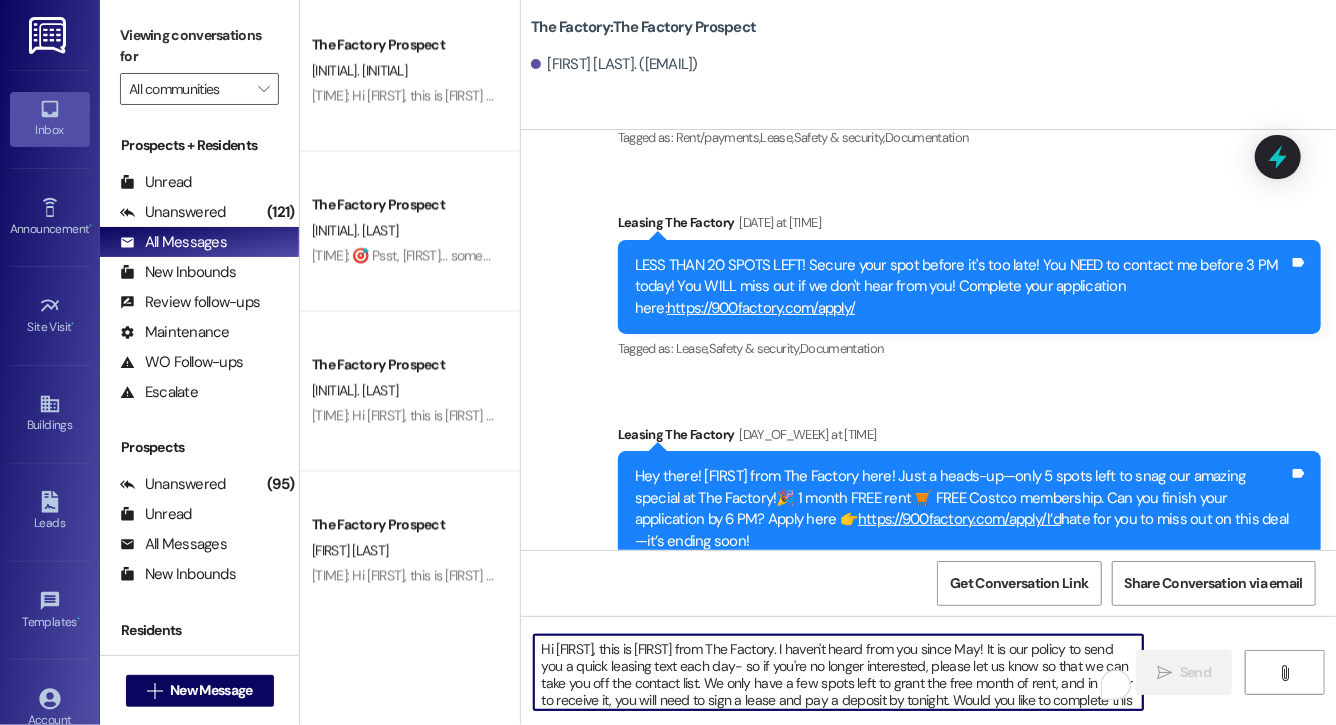 scroll, scrollTop: 34, scrollLeft: 0, axis: vertical 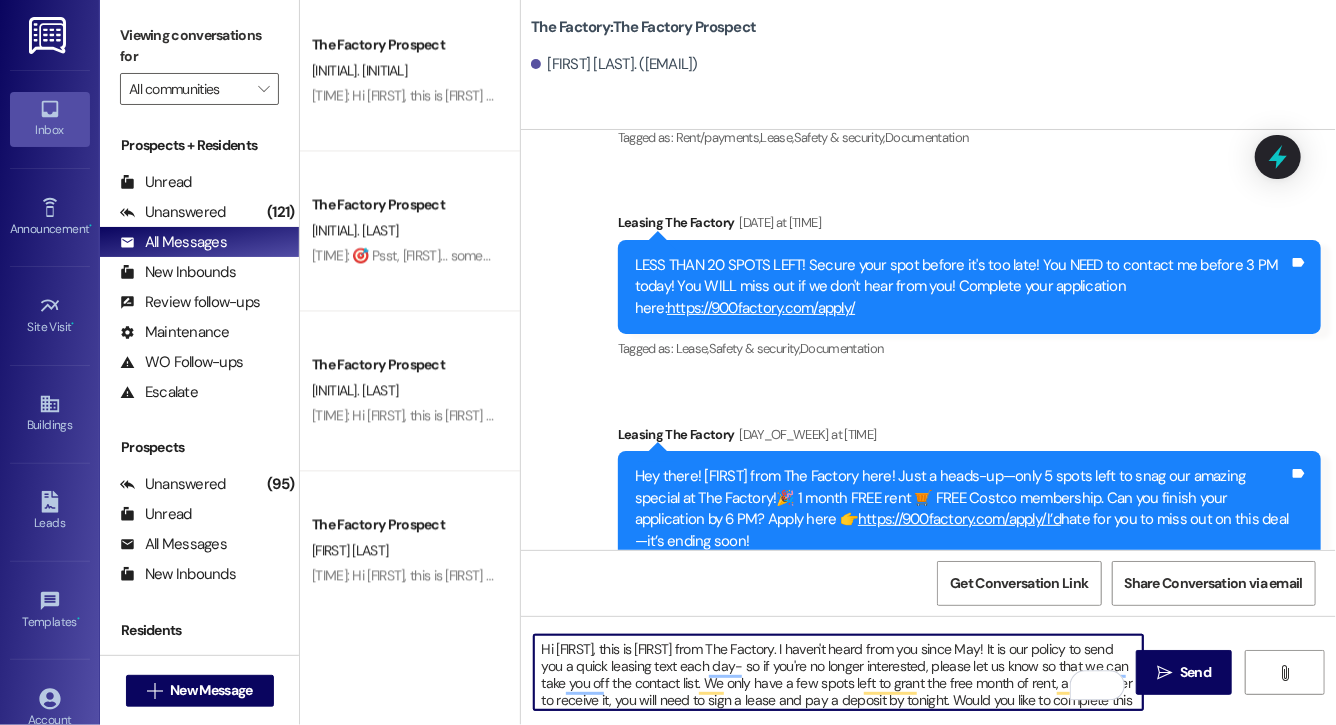 click on "Hi Quynn, this is Evie from The Factory. I haven't heard from you since May! It is our policy to send you a quick leasing text each day- so if you're no longer interested, please let us know so that we can take you off the contact list. We only have a few spots left to grant the free month of rent, and in order to receive it, you will need to sign a lease and pay a deposit by tonight. Would you like to complete this today? Happy to help." at bounding box center (838, 672) 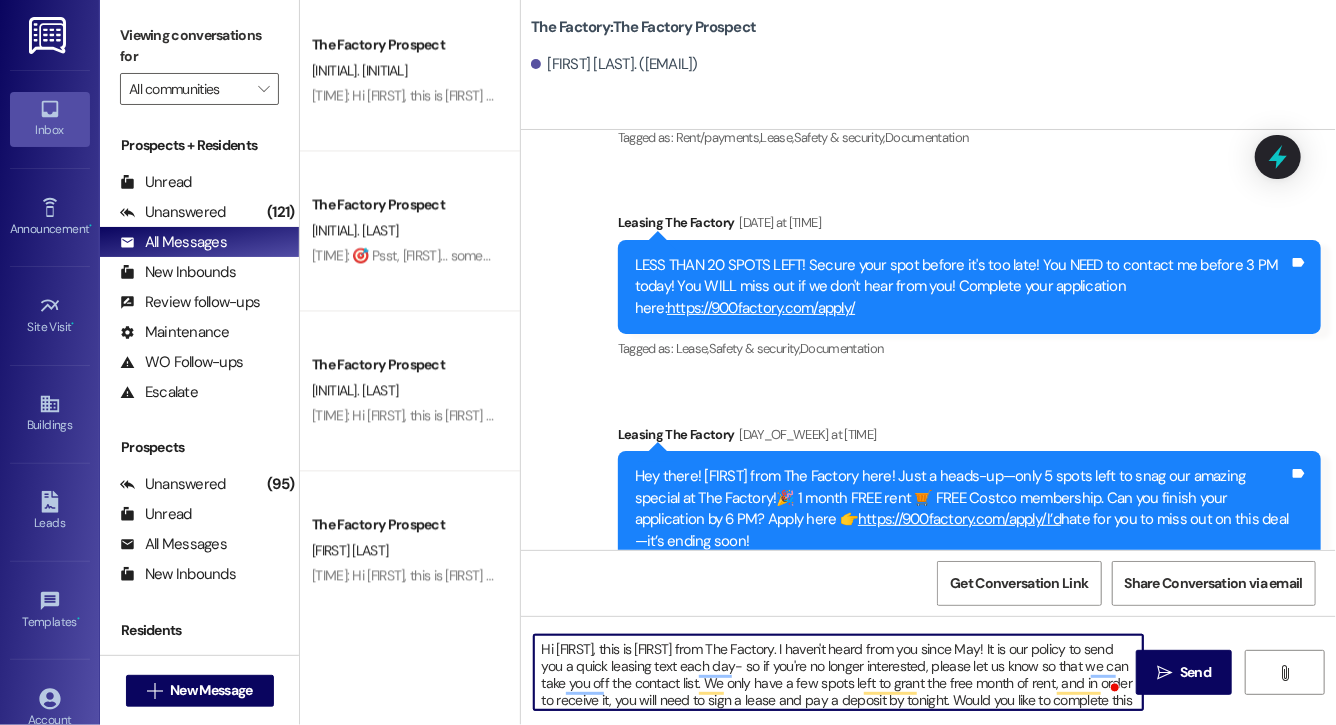 type on "Hi Clayton, this is Evie from The Factory. I haven't heard from you since May! It is our policy to send you a quick leasing text each day- so if you're no longer interested, please let us know so that we can take you off the contact list. We only have a few spots left to grant the free month of rent, and in order to receive it, you will need to sign a lease and pay a deposit by tonight. Would you like to complete this today? Happy to help." 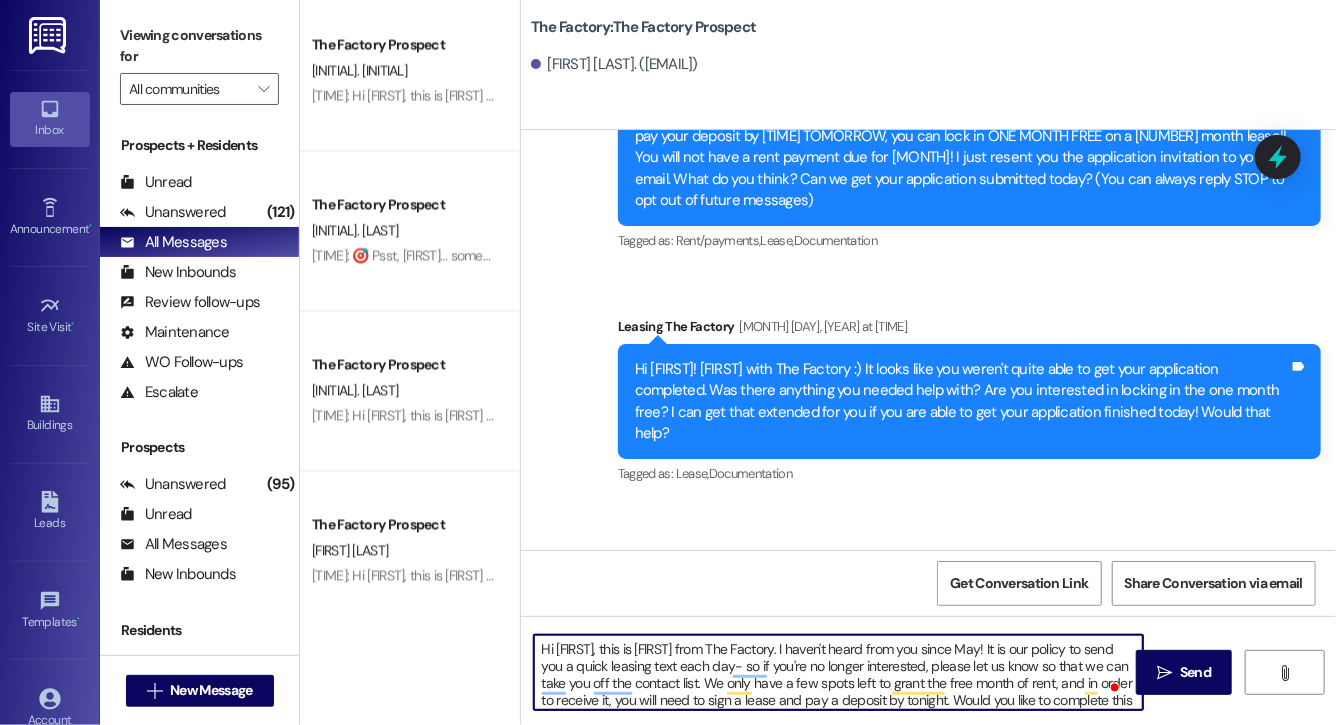 scroll, scrollTop: 0, scrollLeft: 0, axis: both 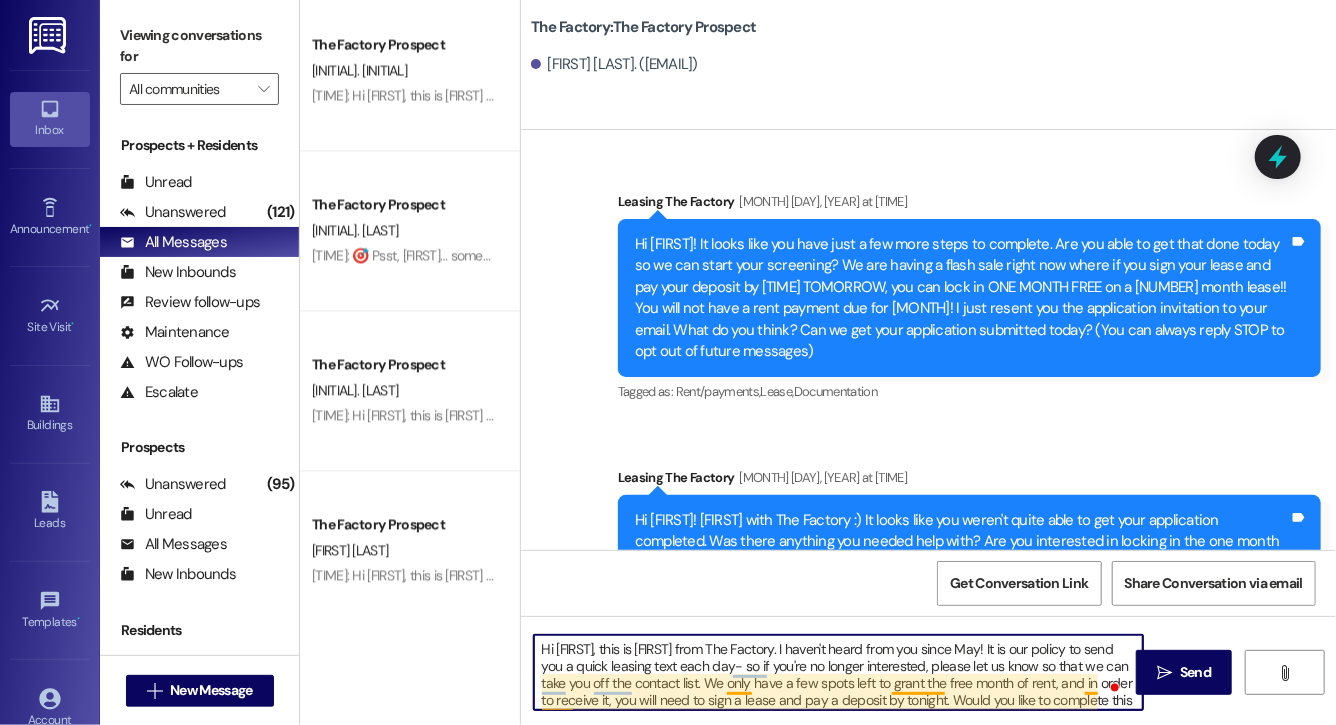 click on "Hi Clayton, this is Evie from The Factory. I haven't heard from you since May! It is our policy to send you a quick leasing text each day- so if you're no longer interested, please let us know so that we can take you off the contact list. We only have a few spots left to grant the free month of rent, and in order to receive it, you will need to sign a lease and pay a deposit by tonight. Would you like to complete this today? Happy to help." at bounding box center [838, 672] 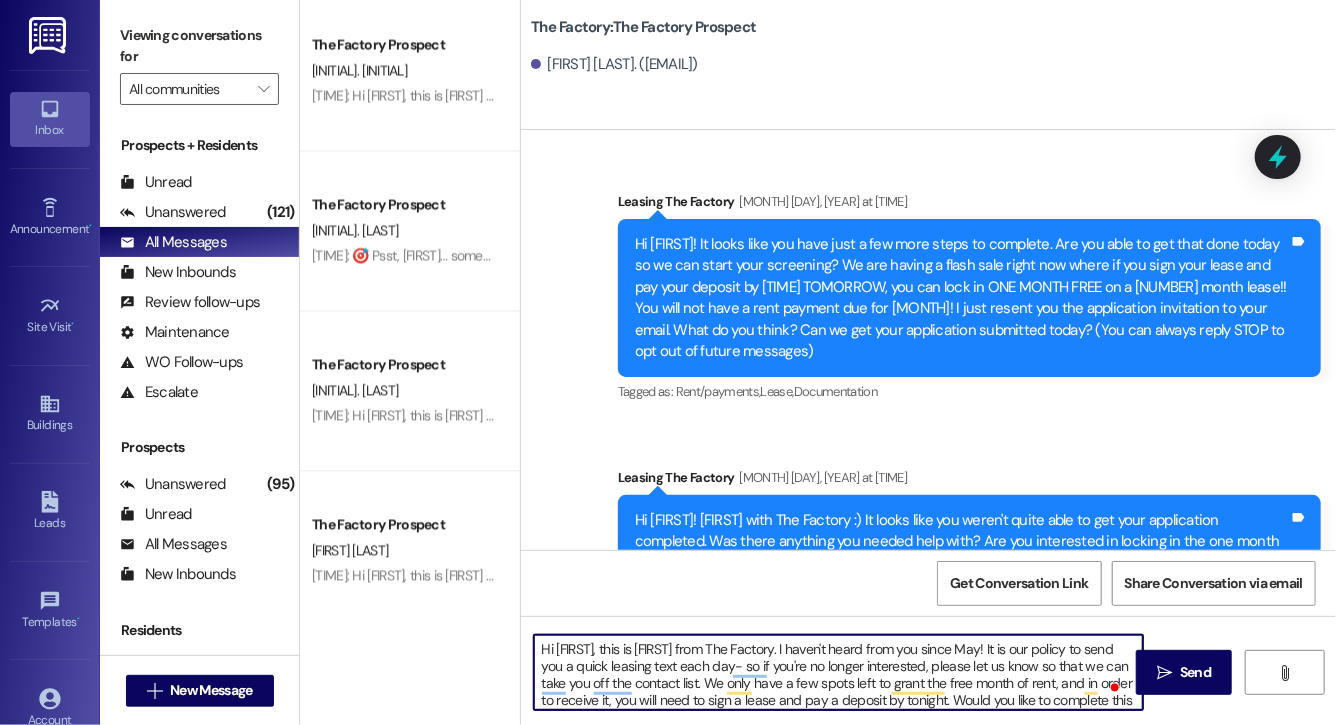 click on "Hi Clayton, this is Evie from The Factory. I haven't heard from you since May! It is our policy to send you a quick leasing text each day- so if you're no longer interested, please let us know so that we can take you off the contact list. We only have a few spots left to grant the free month of rent, and in order to receive it, you will need to sign a lease and pay a deposit by tonight. Would you like to complete this today? Happy to help." at bounding box center [838, 672] 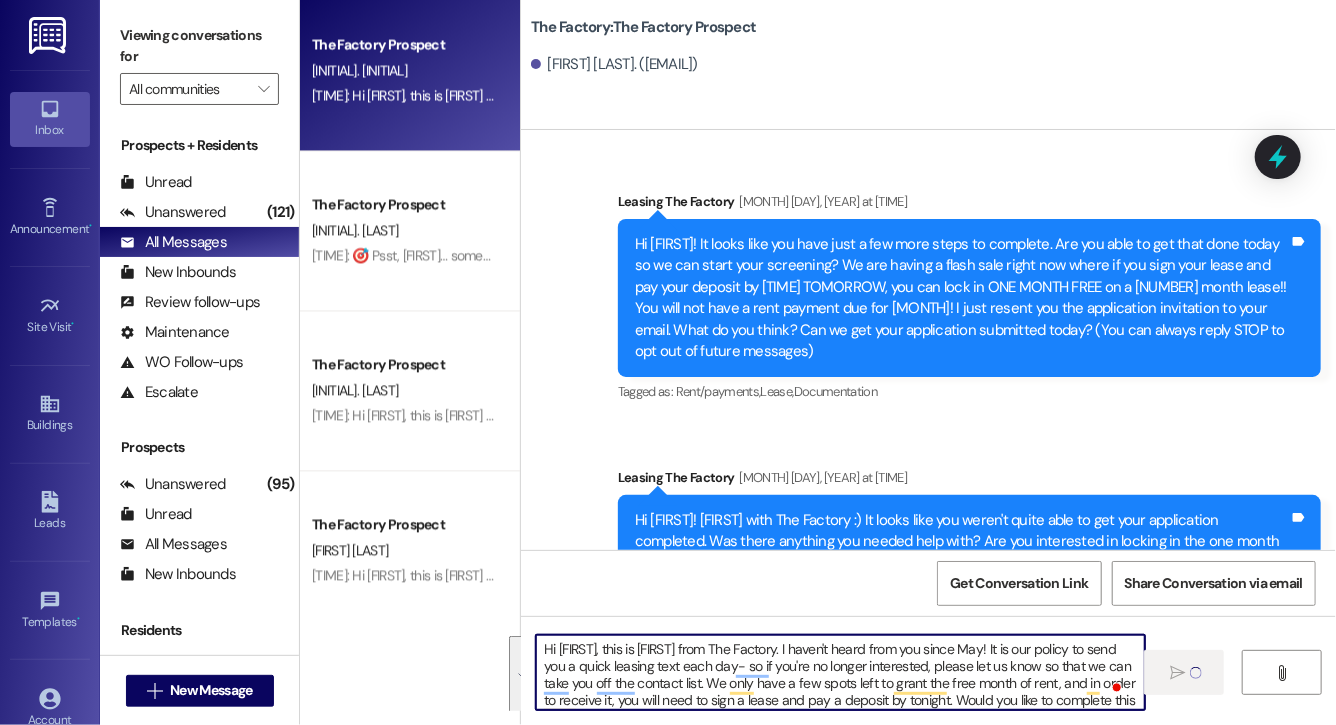 type 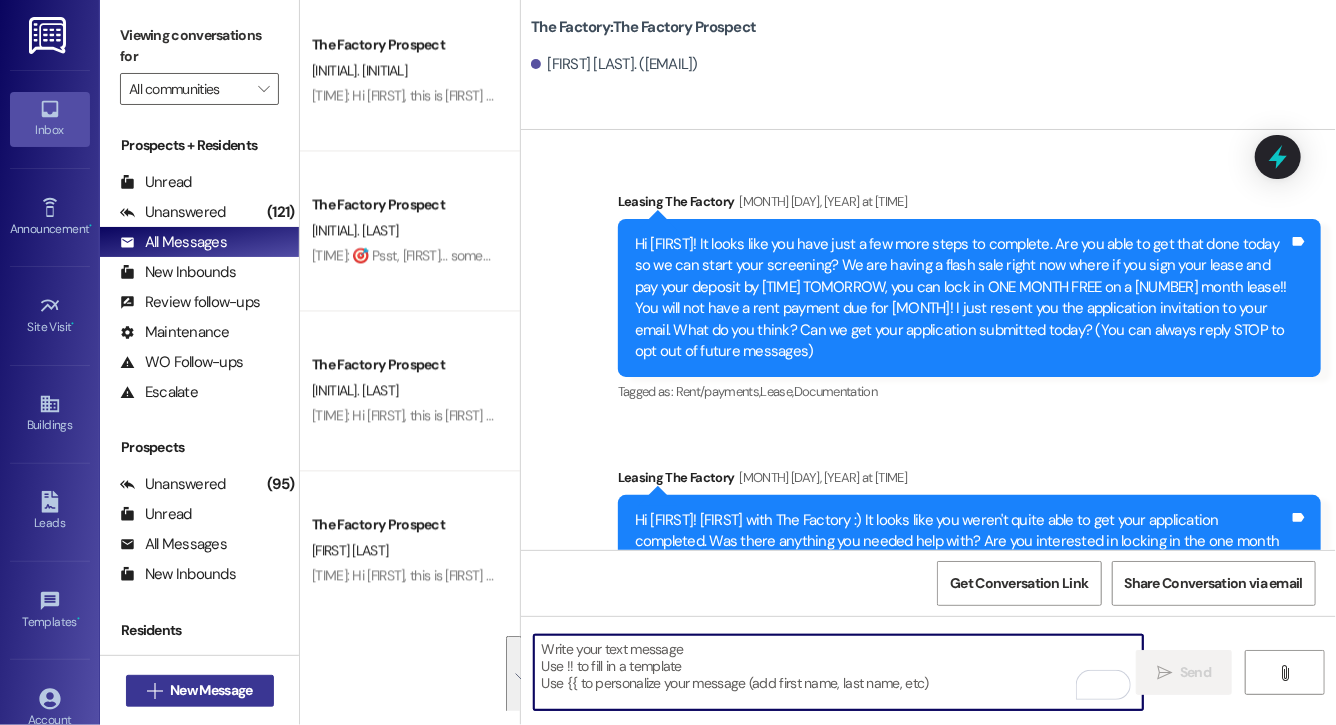 click on "New Message" at bounding box center [211, 690] 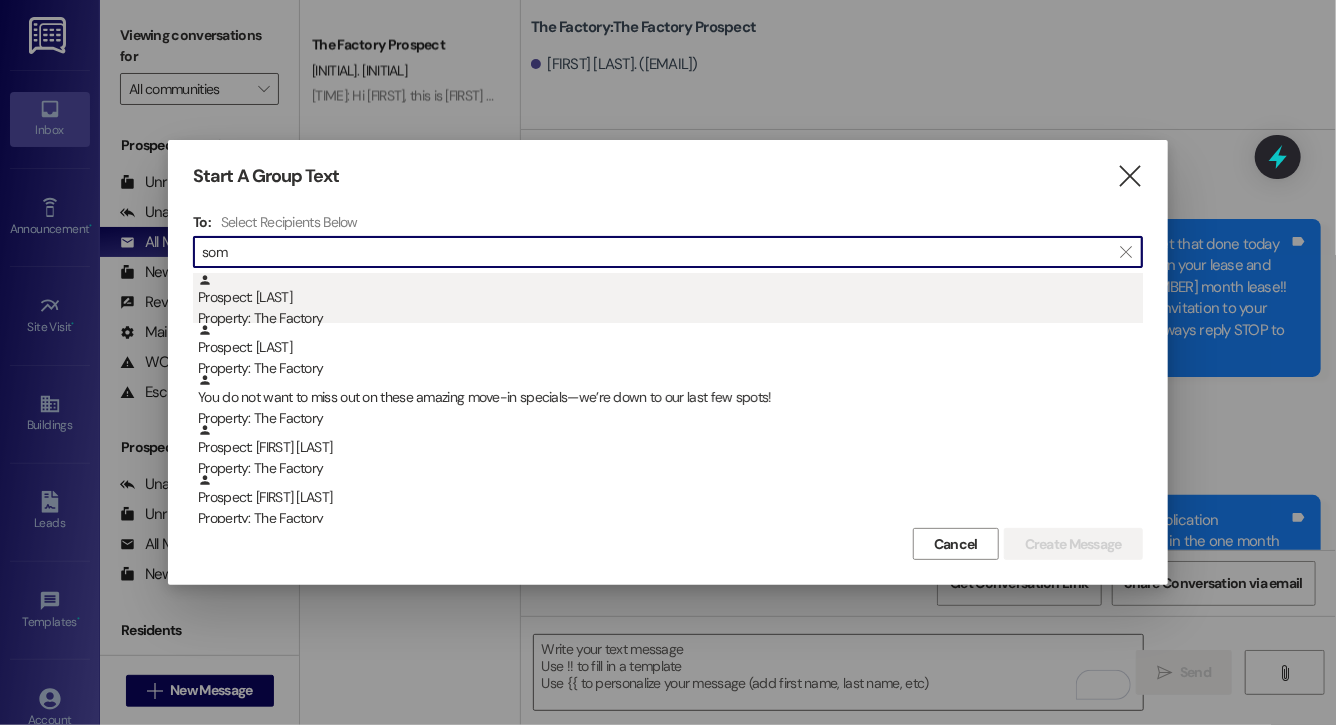 type on "som" 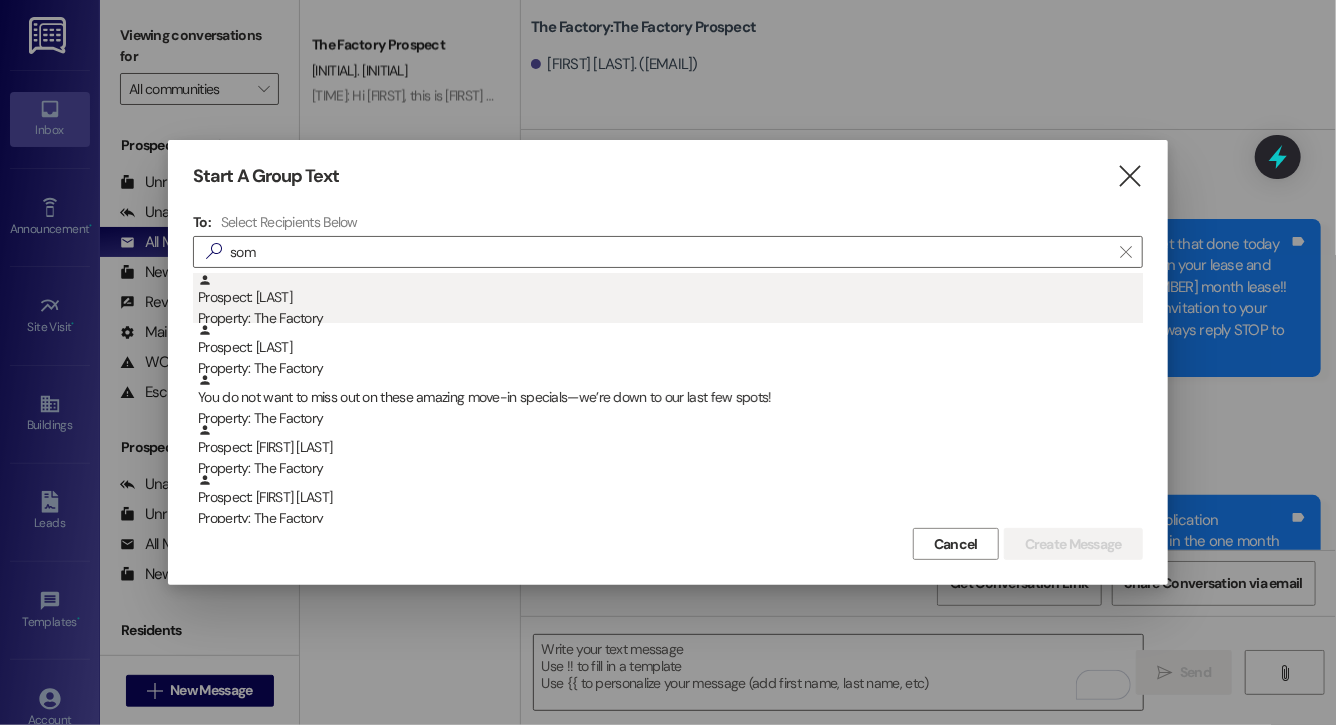 click on "Prospect: Somayeh Zahabnazouri Property: The Factory" at bounding box center (670, 301) 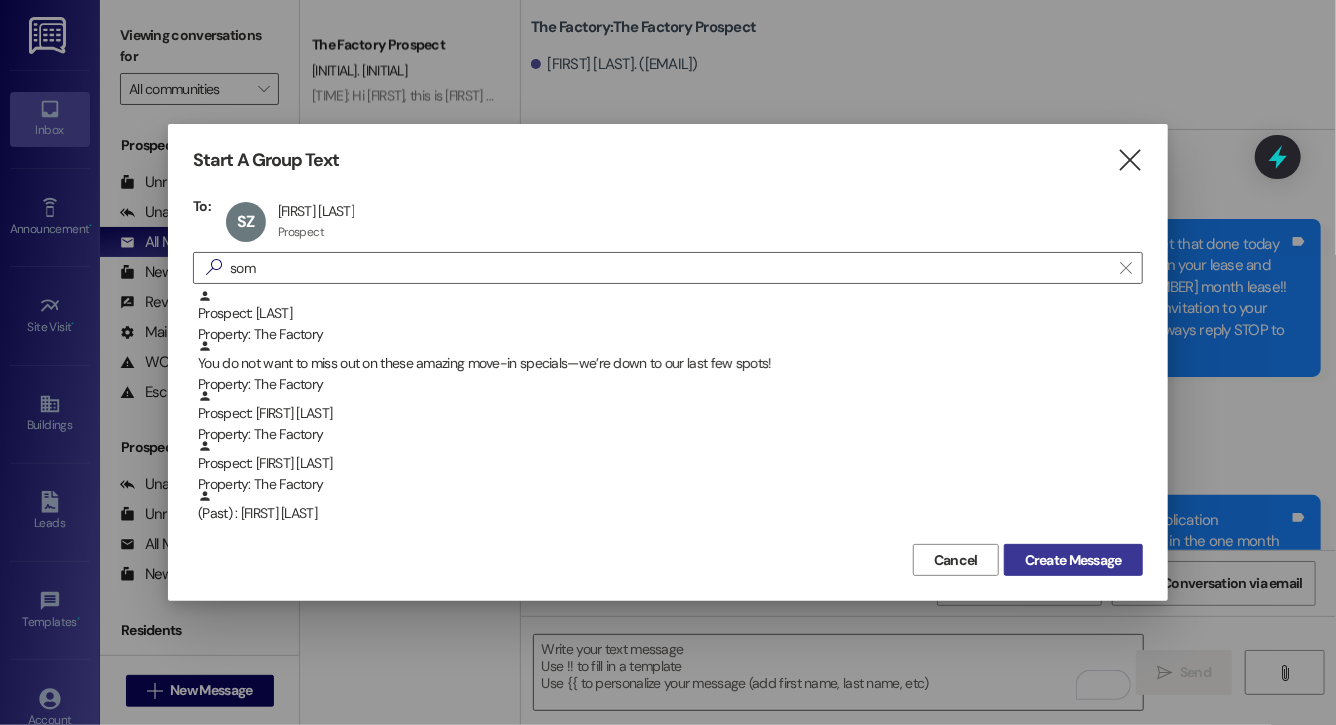 click on "Create Message" at bounding box center (1073, 560) 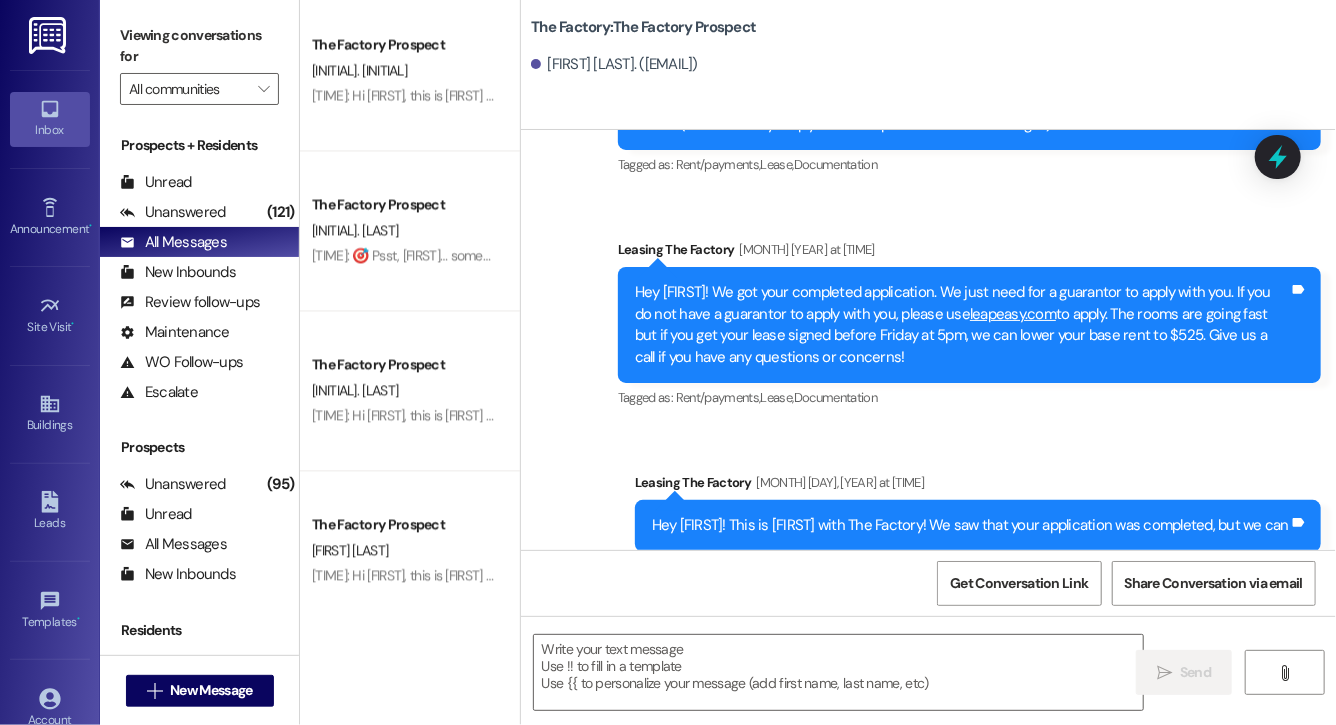 scroll, scrollTop: 0, scrollLeft: 0, axis: both 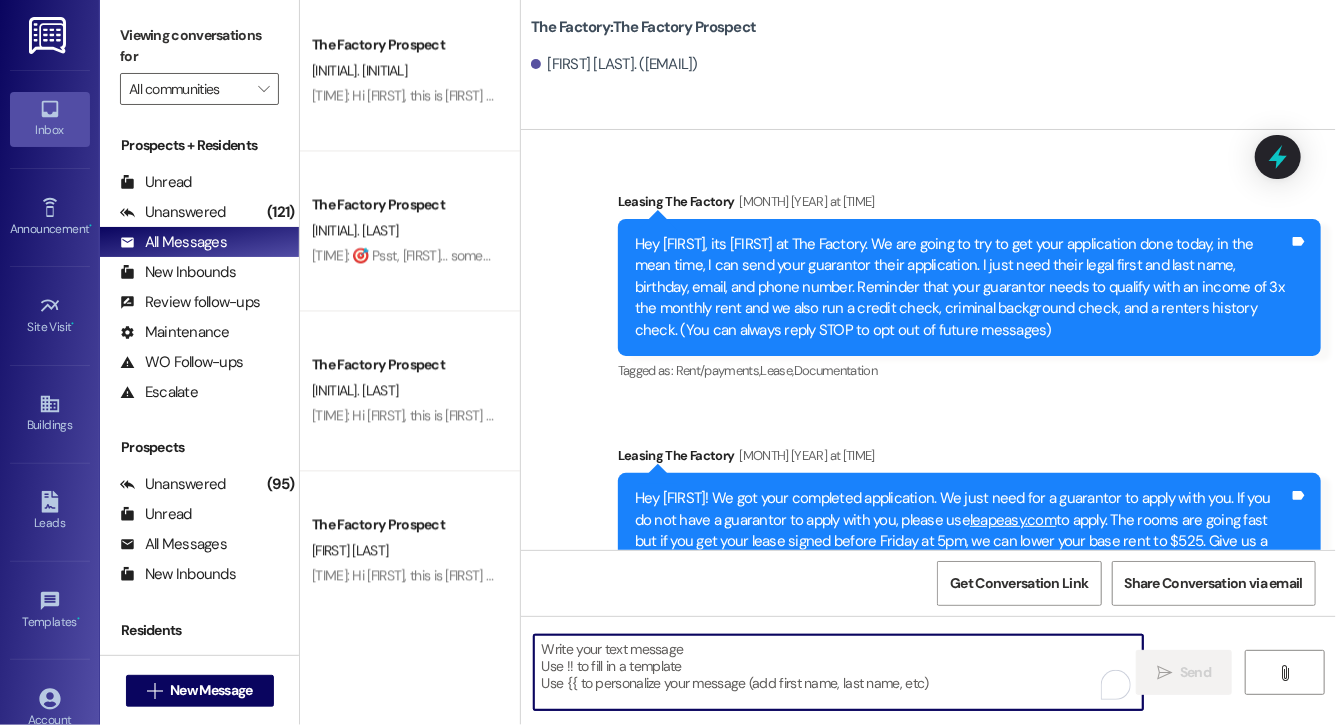 click at bounding box center (838, 672) 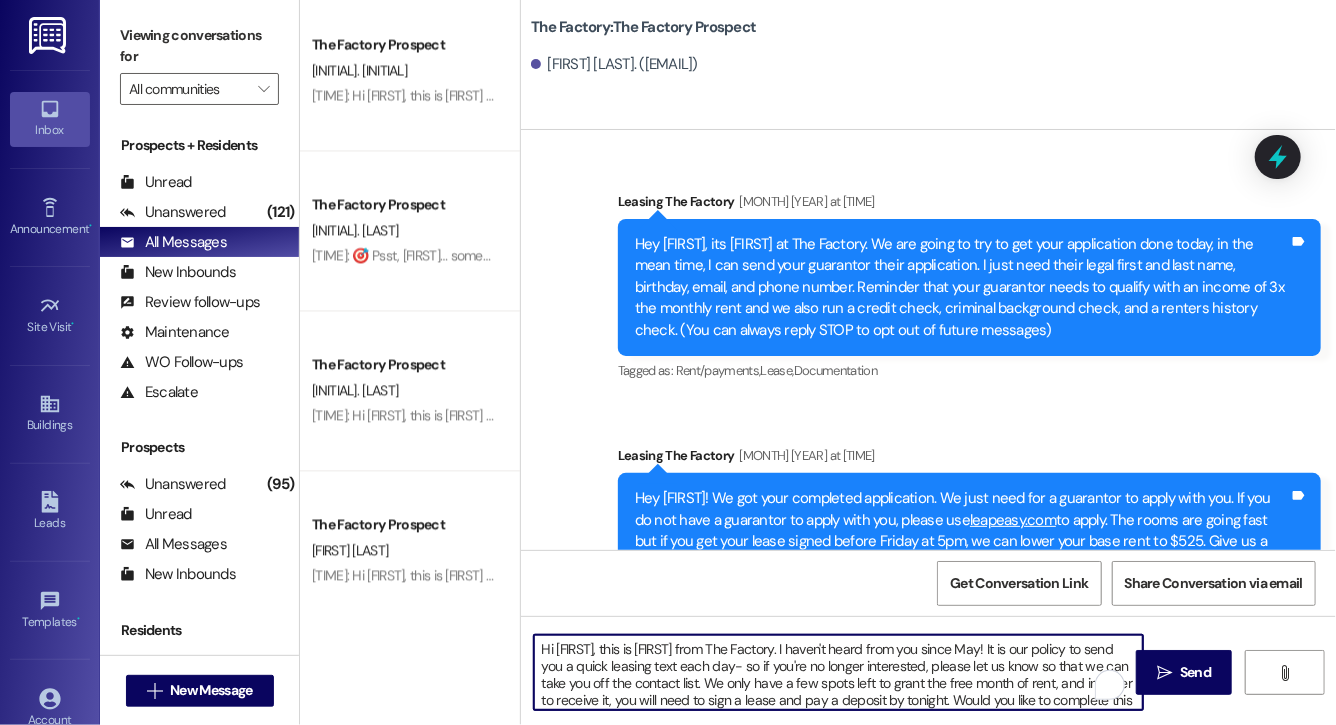 scroll, scrollTop: 34, scrollLeft: 0, axis: vertical 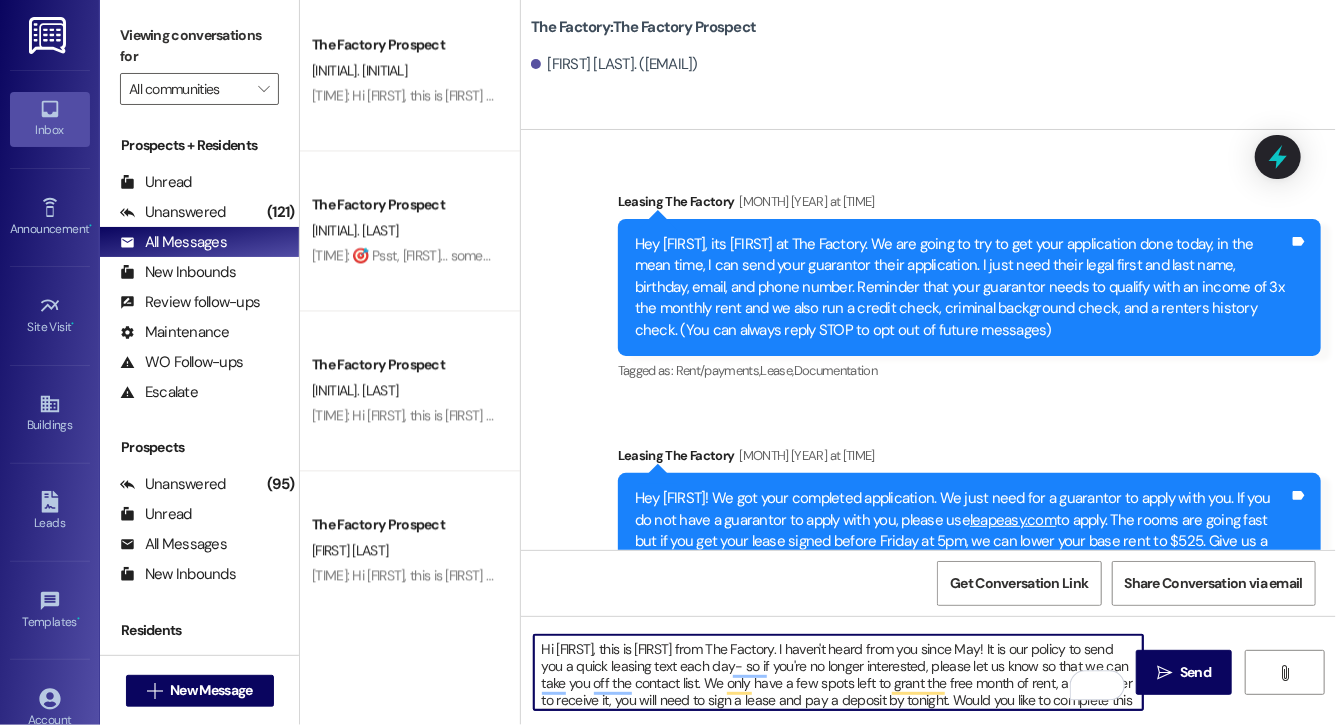 click on "Hi Clayton, this is Evie from The Factory. I haven't heard from you since May! It is our policy to send you a quick leasing text each day- so if you're no longer interested, please let us know so that we can take you off the contact list. We only have a few spots left to grant the free month of rent, and in order to receive it, you will need to sign a lease and pay a deposit by tonight. Would you like to complete this today? Happy to help." at bounding box center (838, 672) 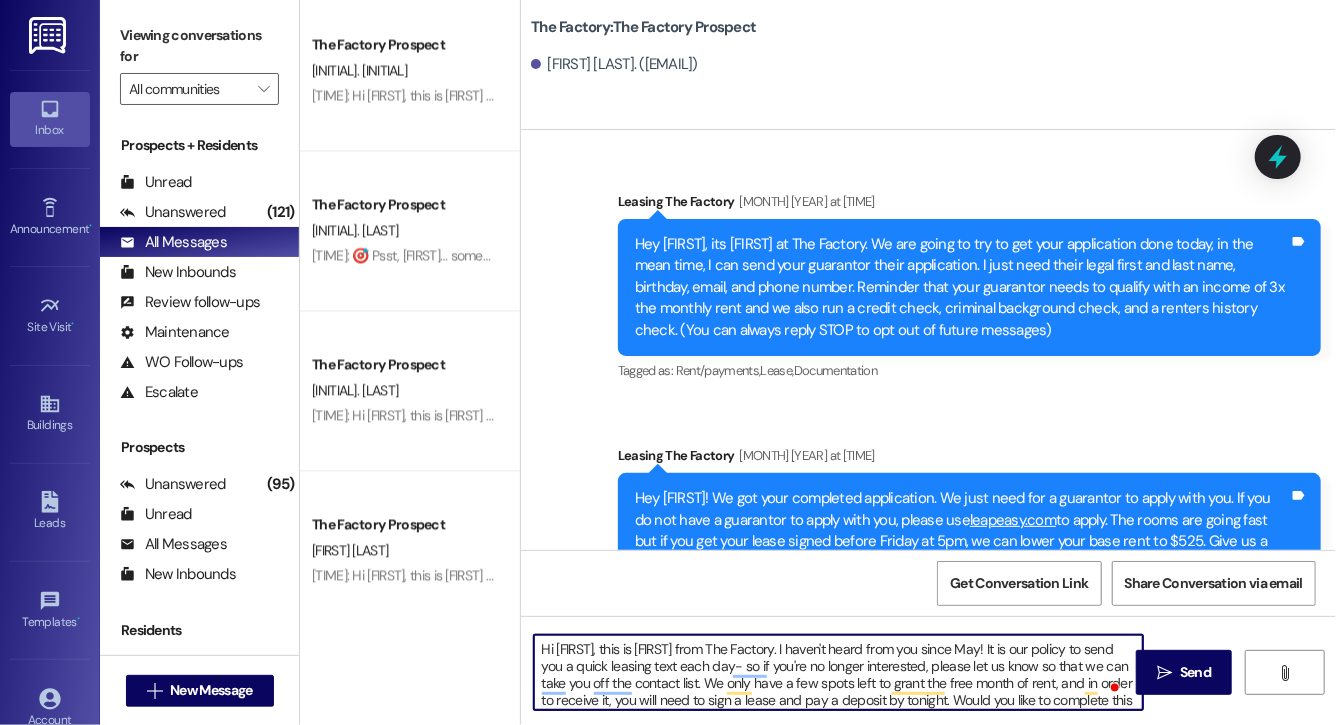 type on "Hi Someyah, this is Evie from The Factory. I haven't heard from you since May! It is our policy to send you a quick leasing text each day- so if you're no longer interested, please let us know so that we can take you off the contact list. We only have a few spots left to grant the free month of rent, and in order to receive it, you will need to sign a lease and pay a deposit by tonight. Would you like to complete this today? Happy to help." 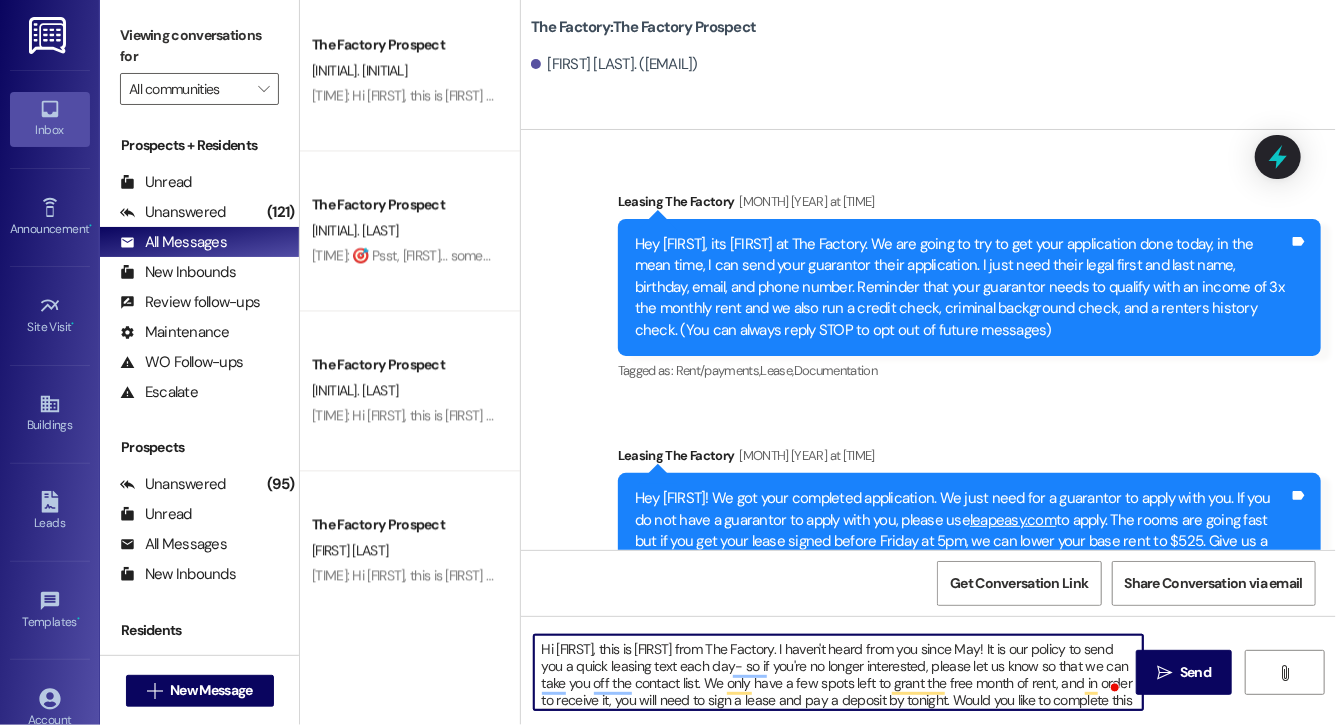 click on "Hi Someyah, this is Evie from The Factory. I haven't heard from you since May! It is our policy to send you a quick leasing text each day- so if you're no longer interested, please let us know so that we can take you off the contact list. We only have a few spots left to grant the free month of rent, and in order to receive it, you will need to sign a lease and pay a deposit by tonight. Would you like to complete this today? Happy to help." at bounding box center [838, 672] 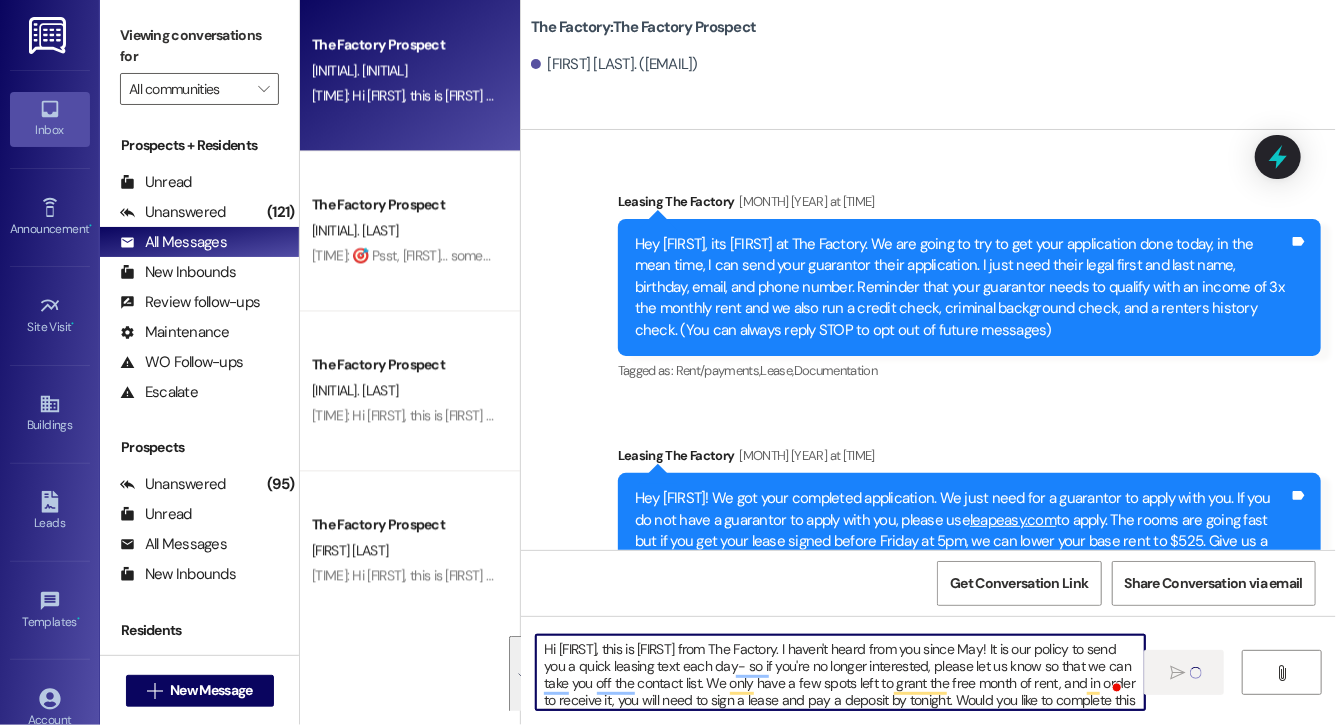 type 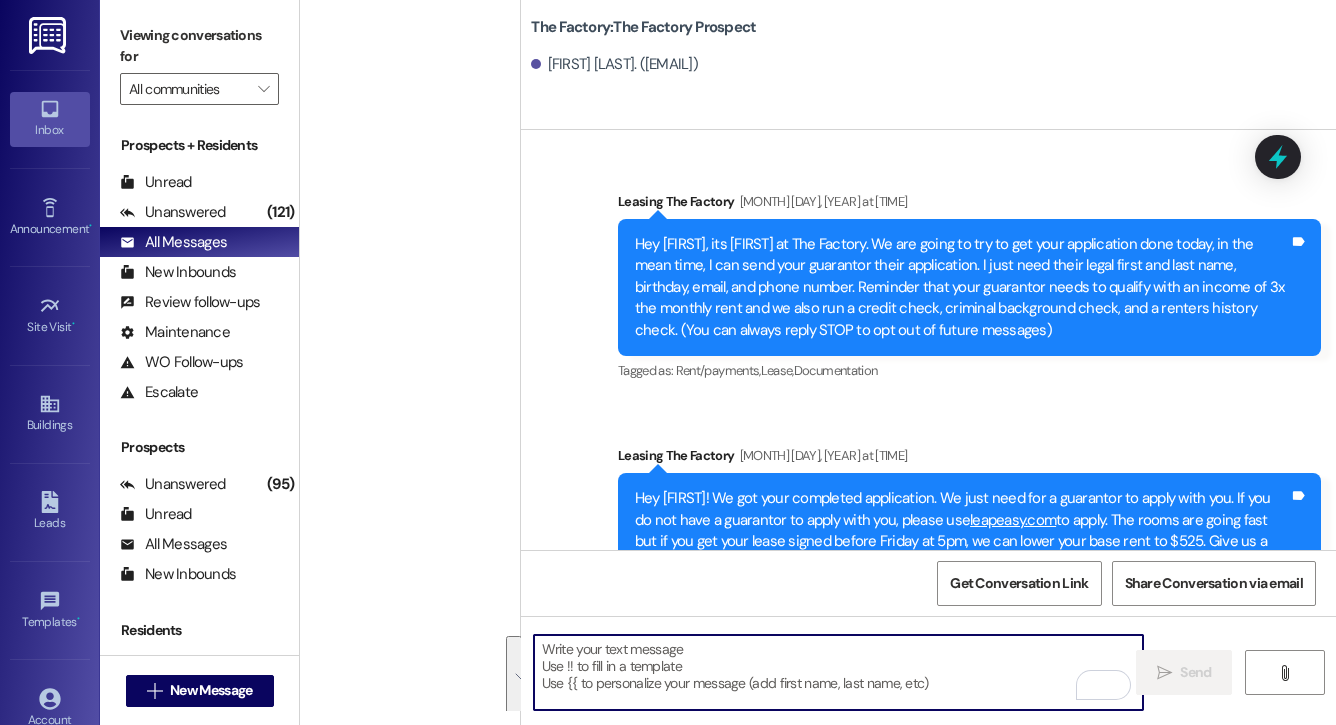 scroll, scrollTop: 0, scrollLeft: 0, axis: both 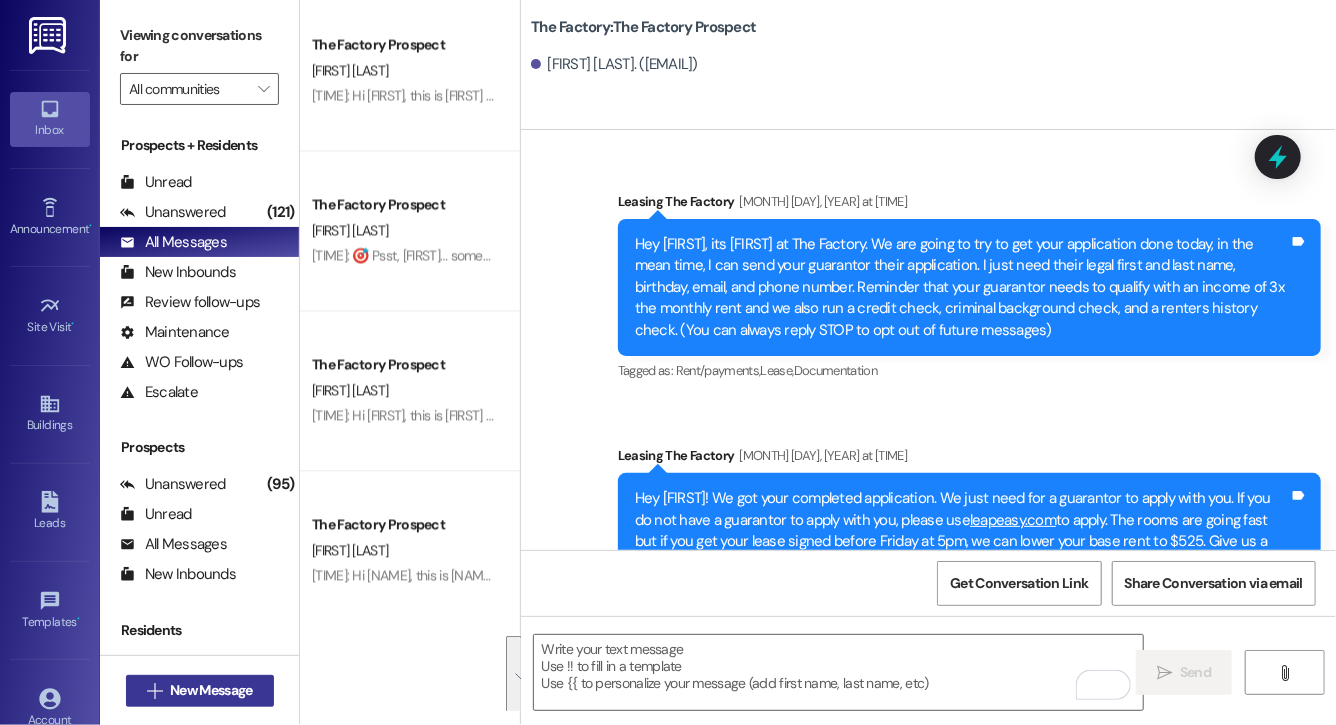 click on " New Message" at bounding box center (200, 691) 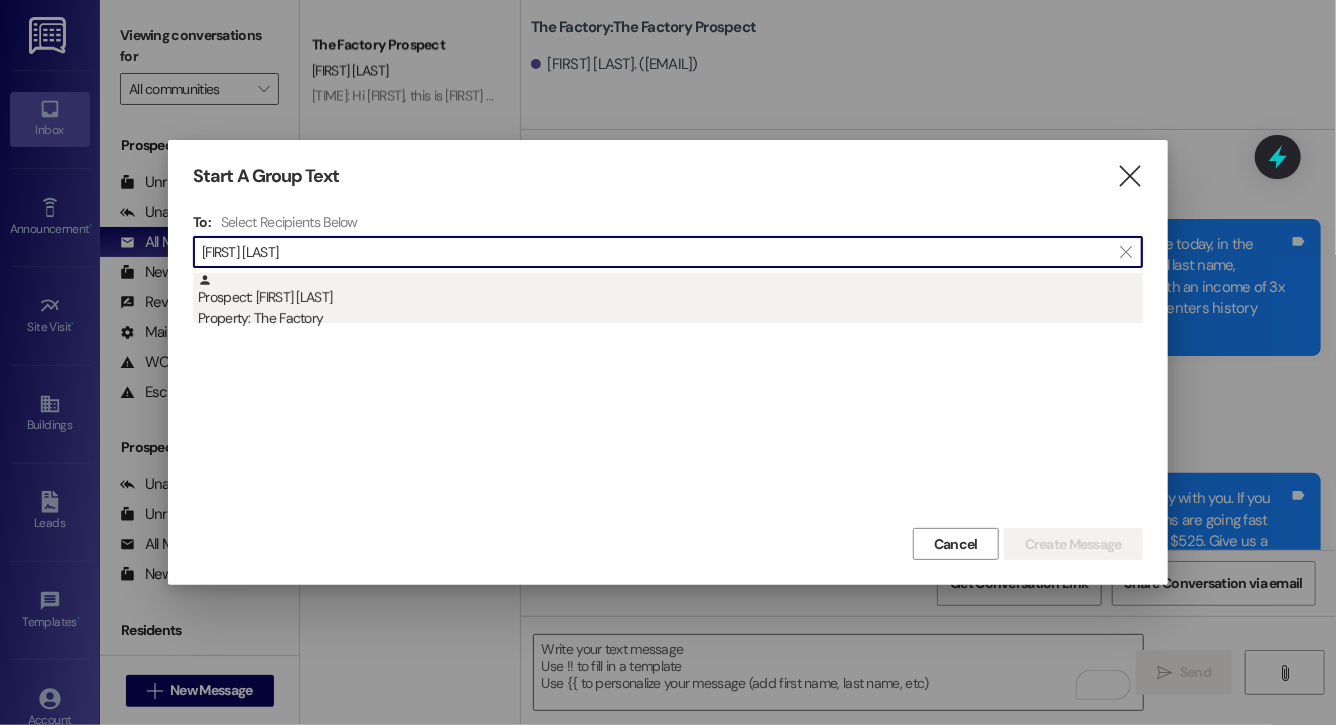 type on "[FIRST] [LAST]" 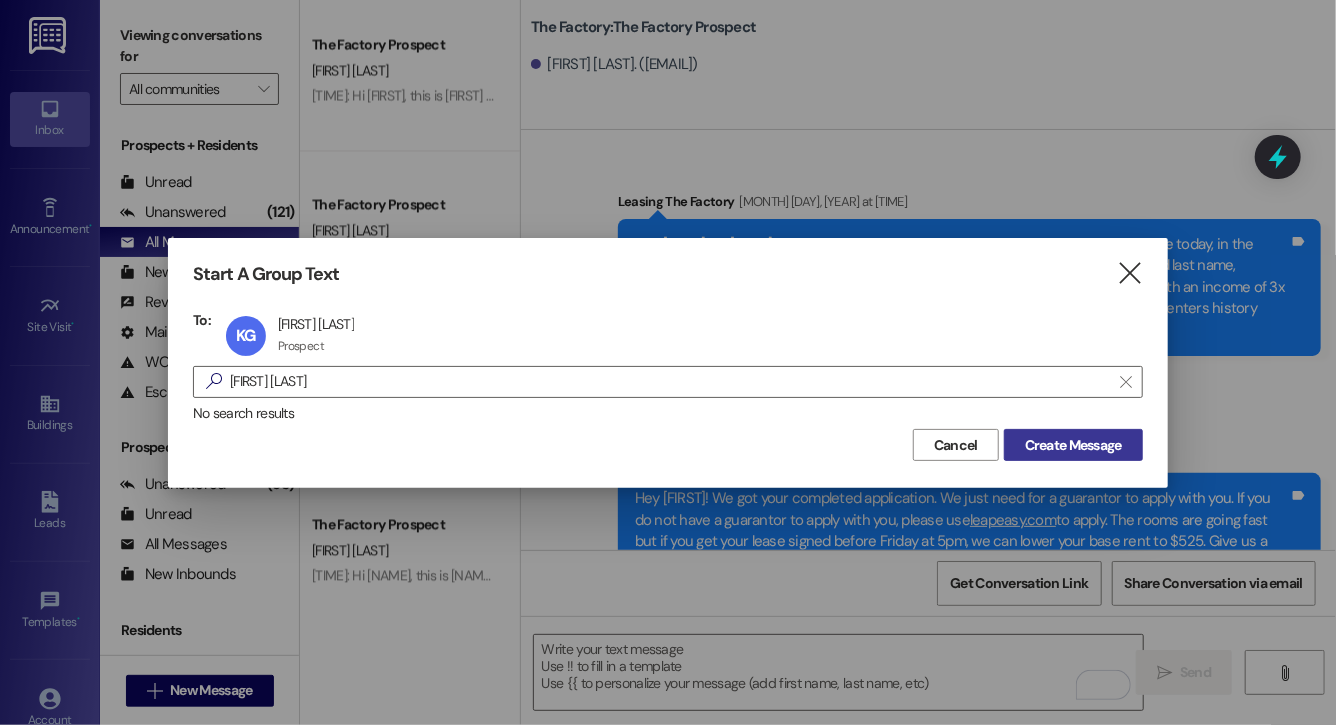 click on "Create Message" at bounding box center [1073, 445] 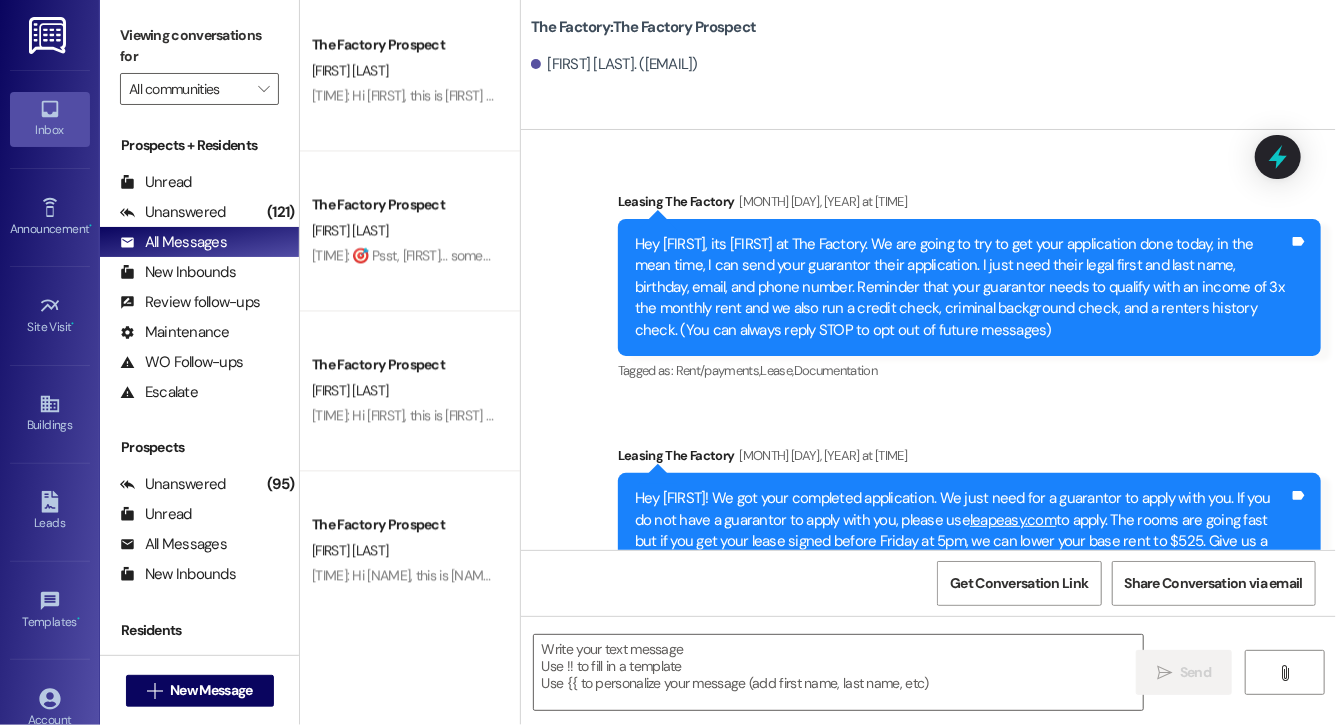 scroll, scrollTop: 0, scrollLeft: 0, axis: both 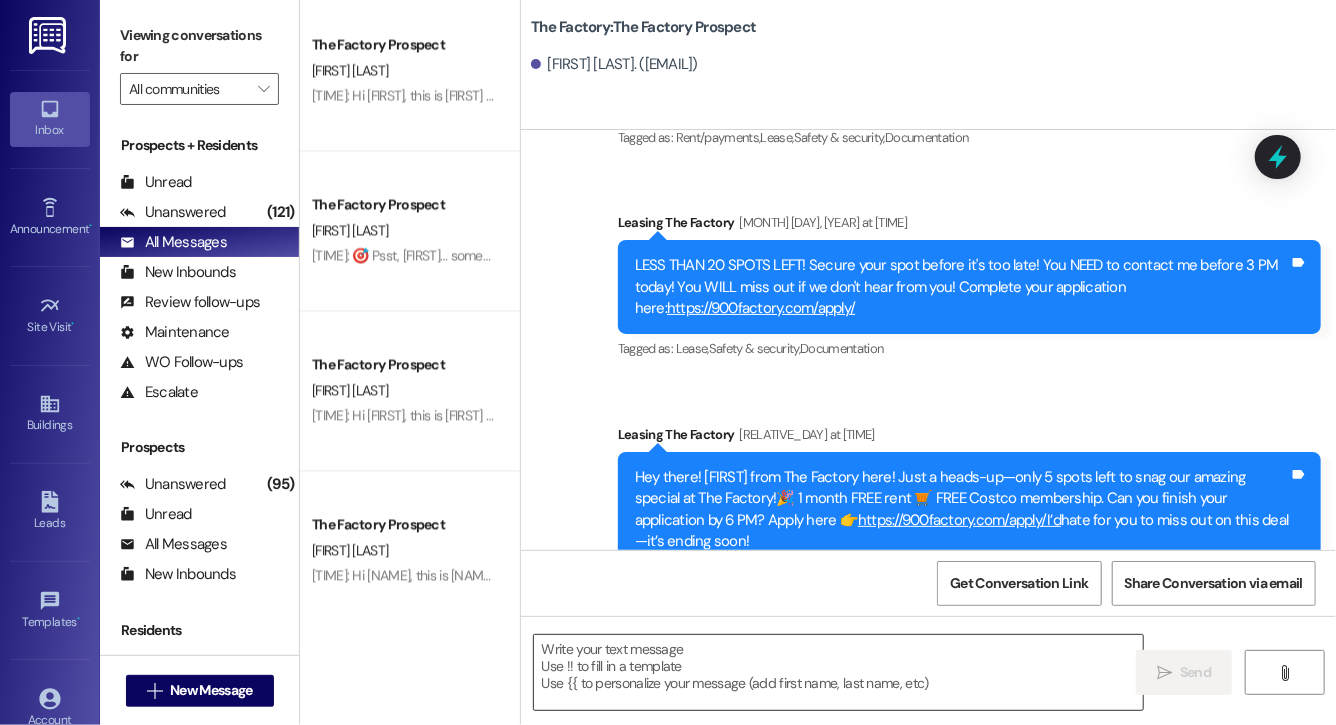 click at bounding box center (838, 672) 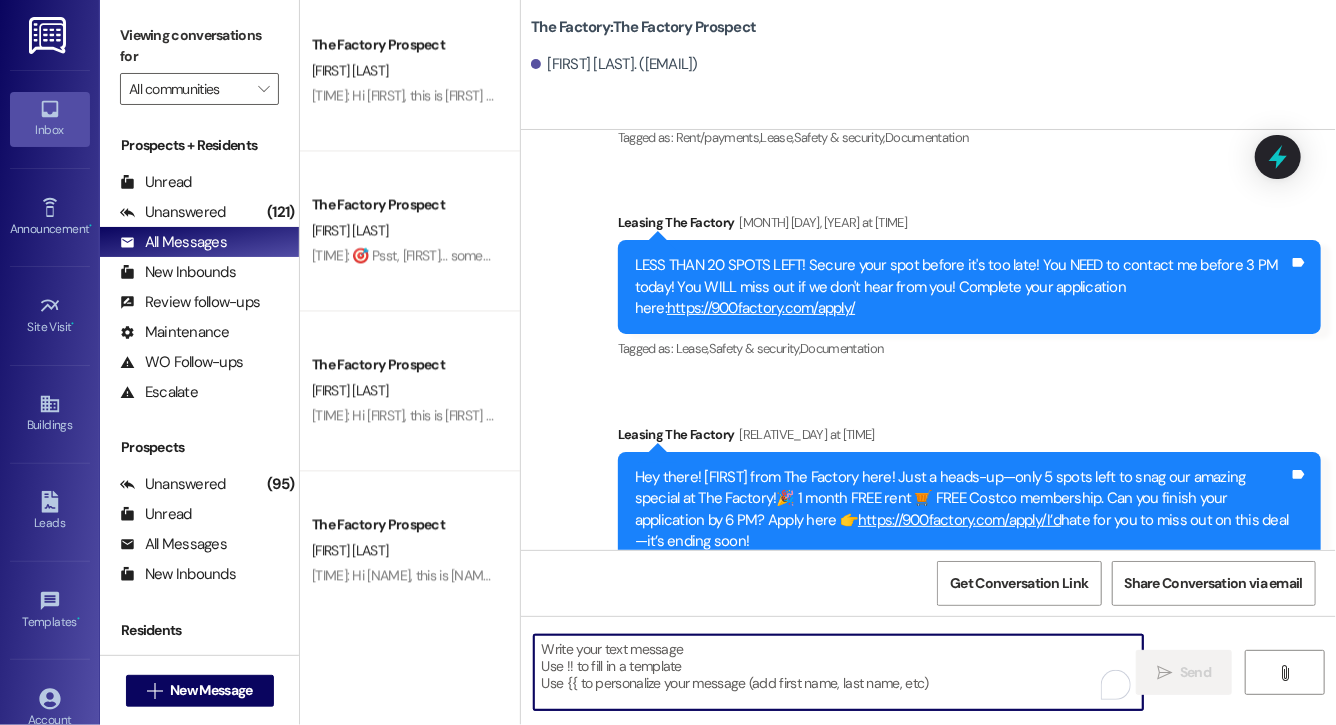 paste on "Hi [NAME], this is [NAME] from The Factory. I haven't heard from you since [MONTH]! It is our policy to send you a quick leasing text each day- so if you're no longer interested, please let us know so that we can take you off the contact list. We only have a few spots left to grant the free month of rent, and in order to receive it, you will need to sign a lease and pay a deposit by tonight. Would you like to complete this today? Happy to help." 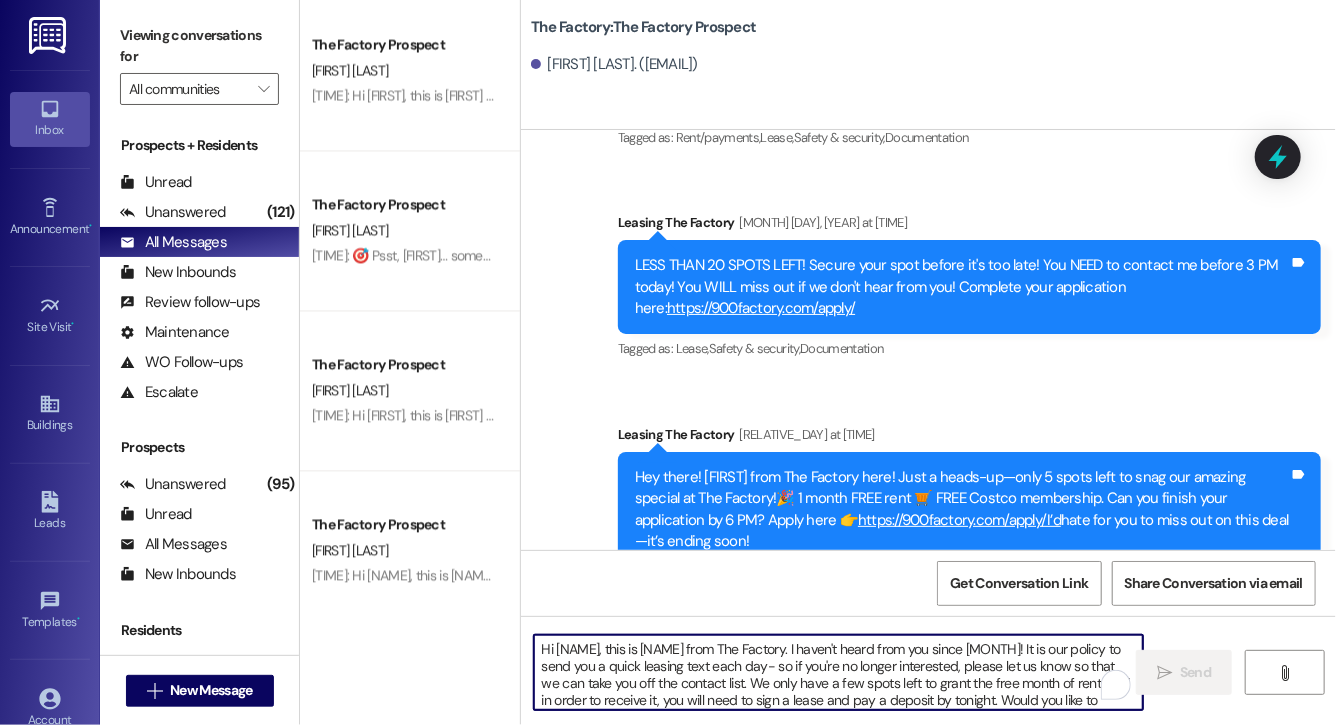 scroll, scrollTop: 34, scrollLeft: 0, axis: vertical 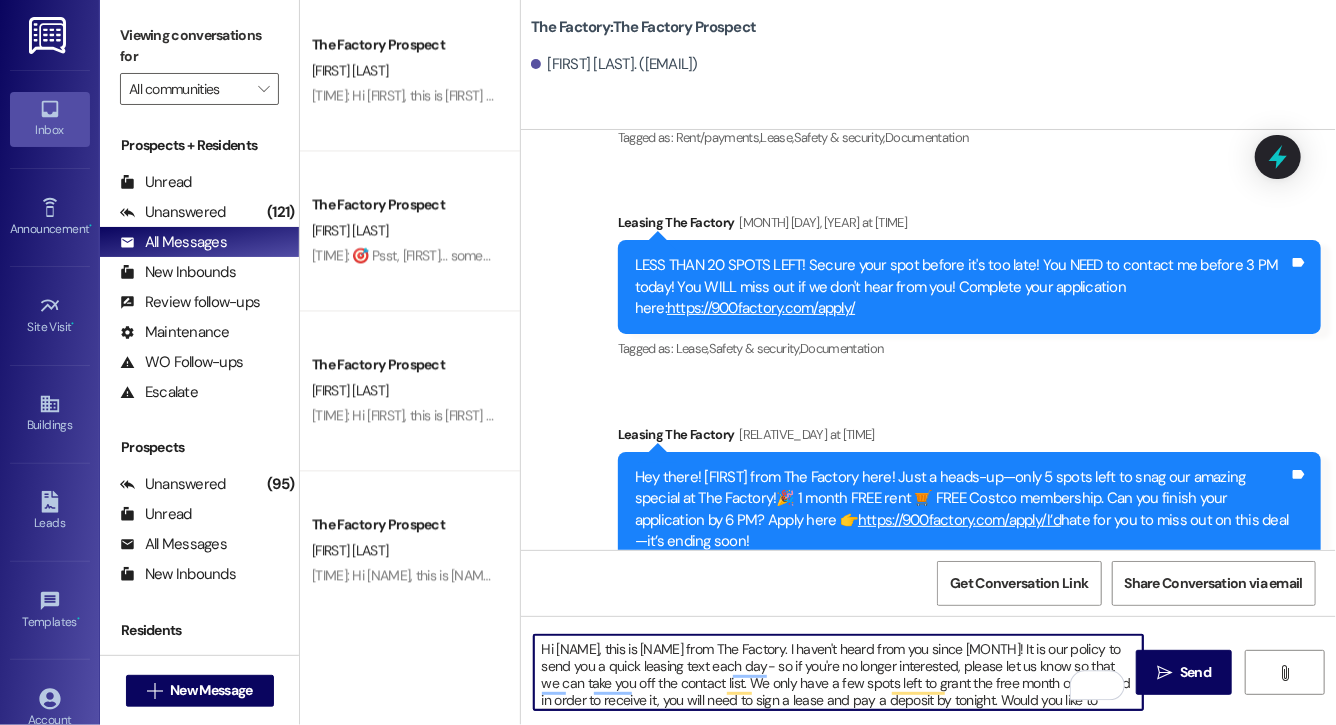 click on "Hi [NAME], this is [NAME] from The Factory. I haven't heard from you since [MONTH]! It is our policy to send you a quick leasing text each day- so if you're no longer interested, please let us know so that we can take you off the contact list. We only have a few spots left to grant the free month of rent, and in order to receive it, you will need to sign a lease and pay a deposit by tonight. Would you like to complete this today? Happy to help." at bounding box center [838, 672] 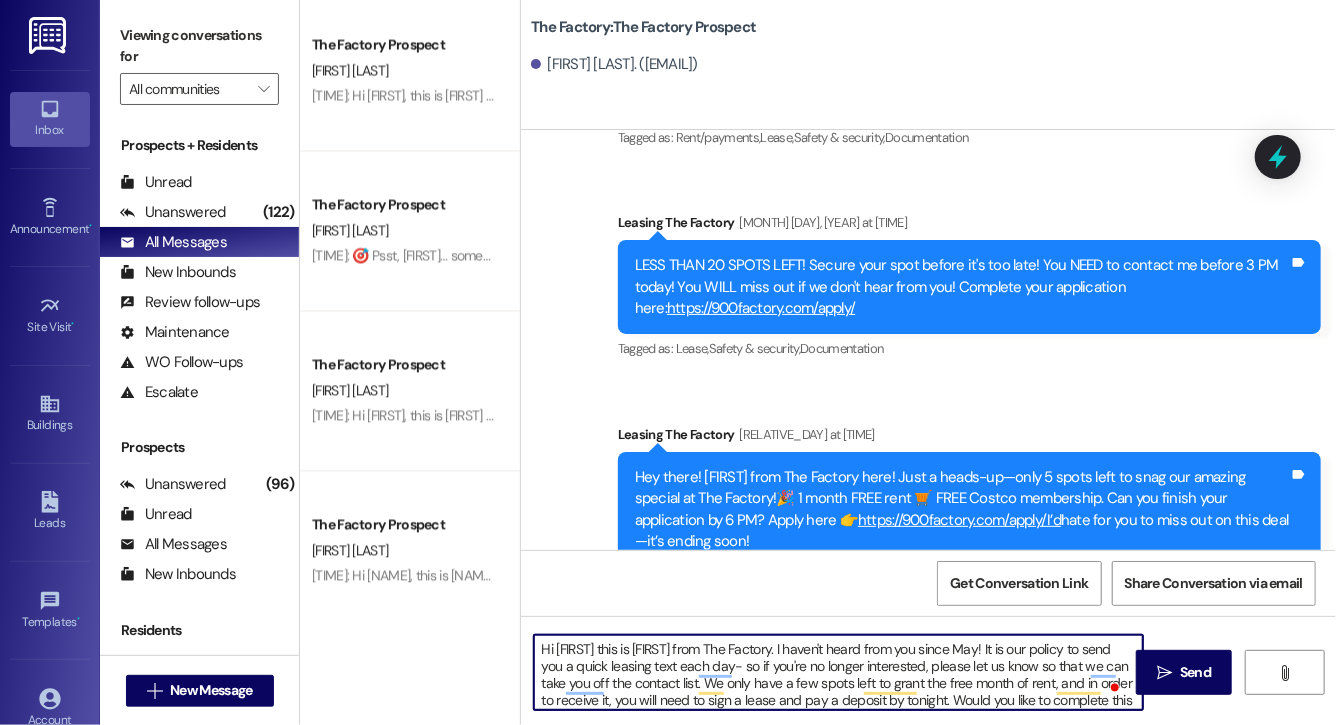 type on "Hi [FIRST], this is [FIRST] from The Factory. I haven't heard from you since [MONTH]! It is our policy to send you a quick leasing text each day- so if you're no longer interested, please let us know so that we can take you off the contact list. We only have a few spots left to grant the free month of rent, and in order to receive it, you will need to sign a lease and pay a deposit by tonight. Would you like to complete this today? Happy to help." 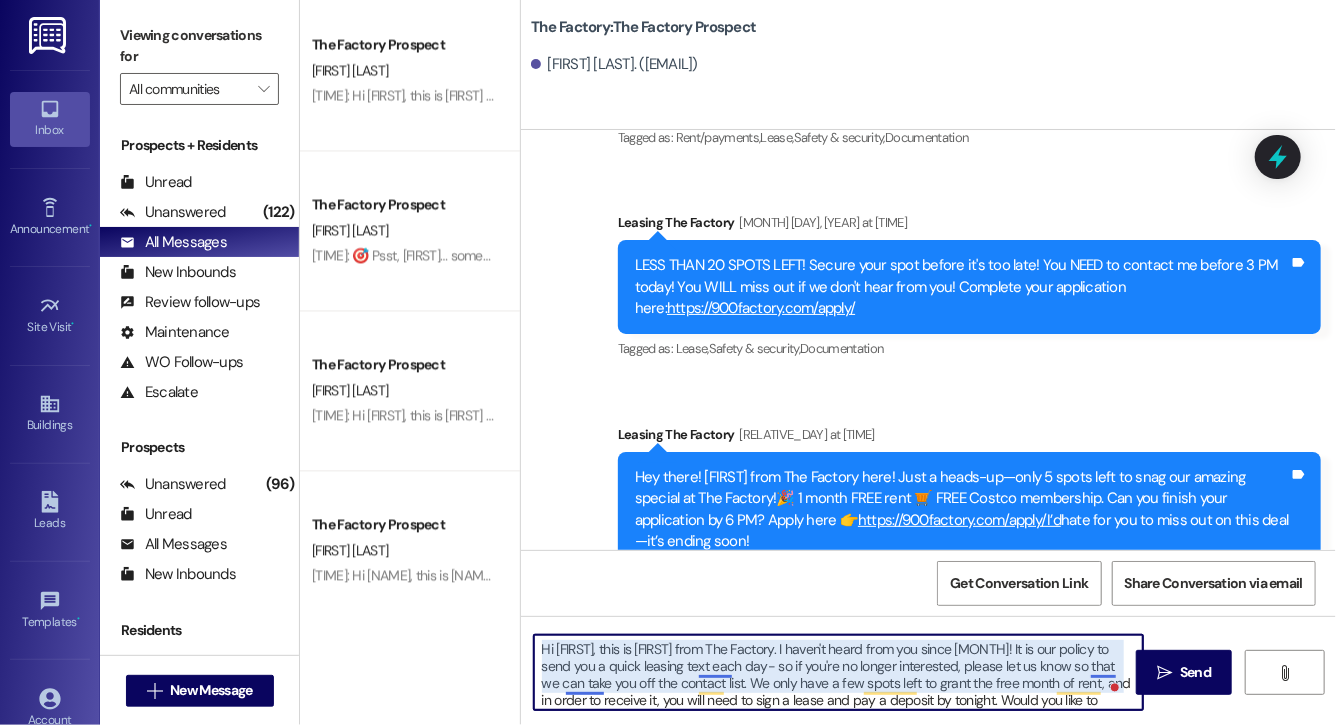 click on "Hi [FIRST], this is [FIRST] from The Factory. I haven't heard from you since [MONTH]! It is our policy to send you a quick leasing text each day- so if you're no longer interested, please let us know so that we can take you off the contact list. We only have a few spots left to grant the free month of rent, and in order to receive it, you will need to sign a lease and pay a deposit by tonight. Would you like to complete this today? Happy to help." at bounding box center [838, 672] 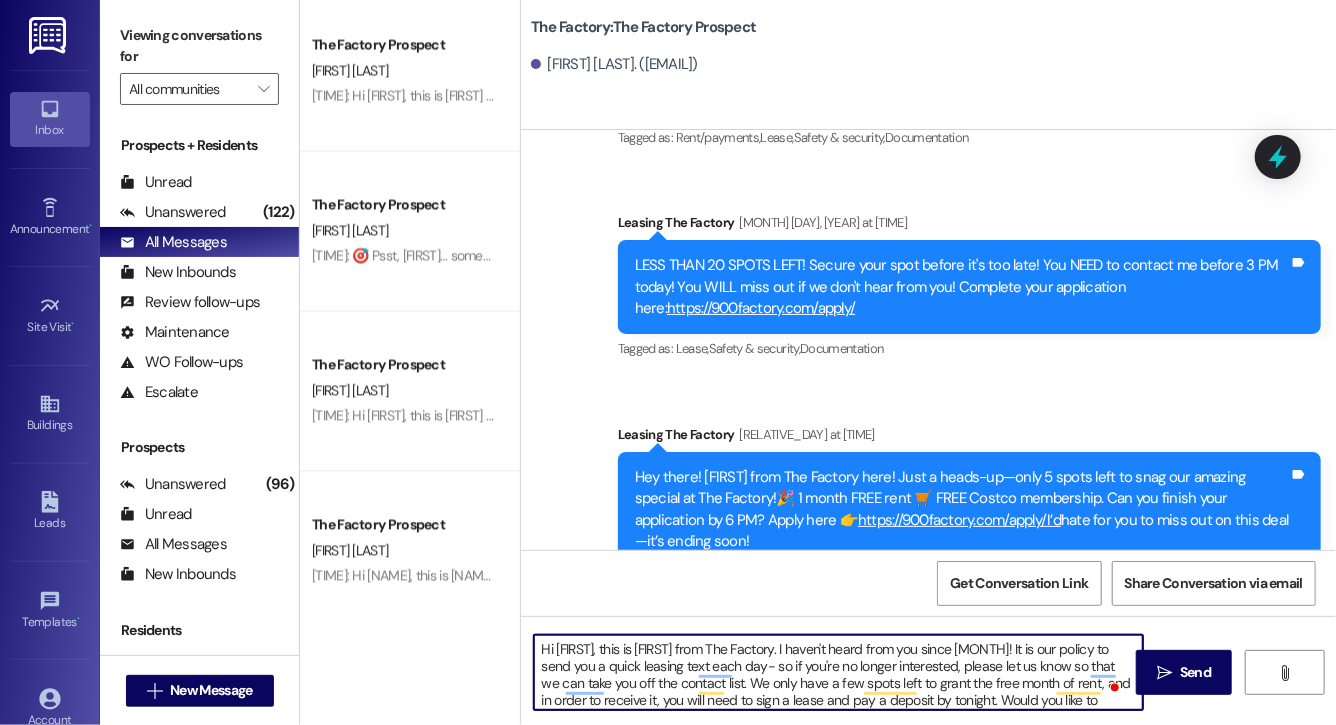 click on "Hi [FIRST], this is [FIRST] from The Factory. I haven't heard from you since [MONTH]! It is our policy to send you a quick leasing text each day- so if you're no longer interested, please let us know so that we can take you off the contact list. We only have a few spots left to grant the free month of rent, and in order to receive it, you will need to sign a lease and pay a deposit by tonight. Would you like to complete this today? Happy to help." at bounding box center (838, 672) 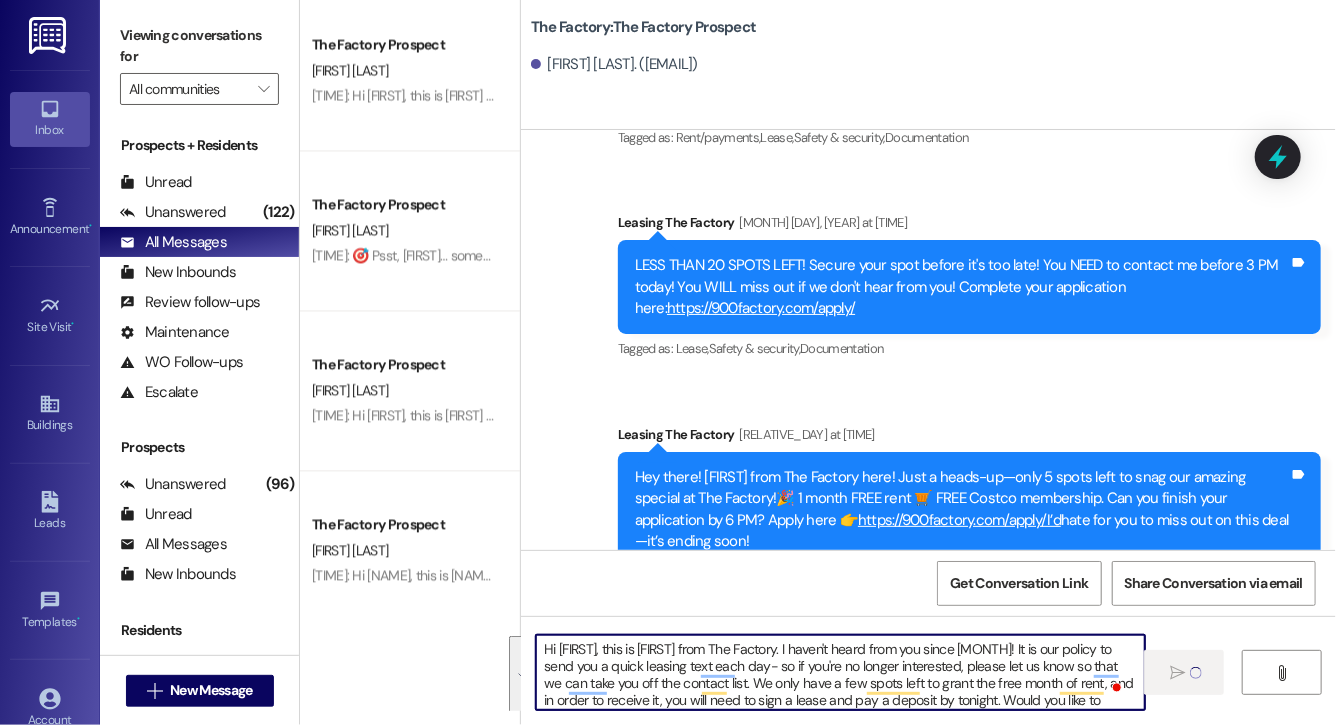 type 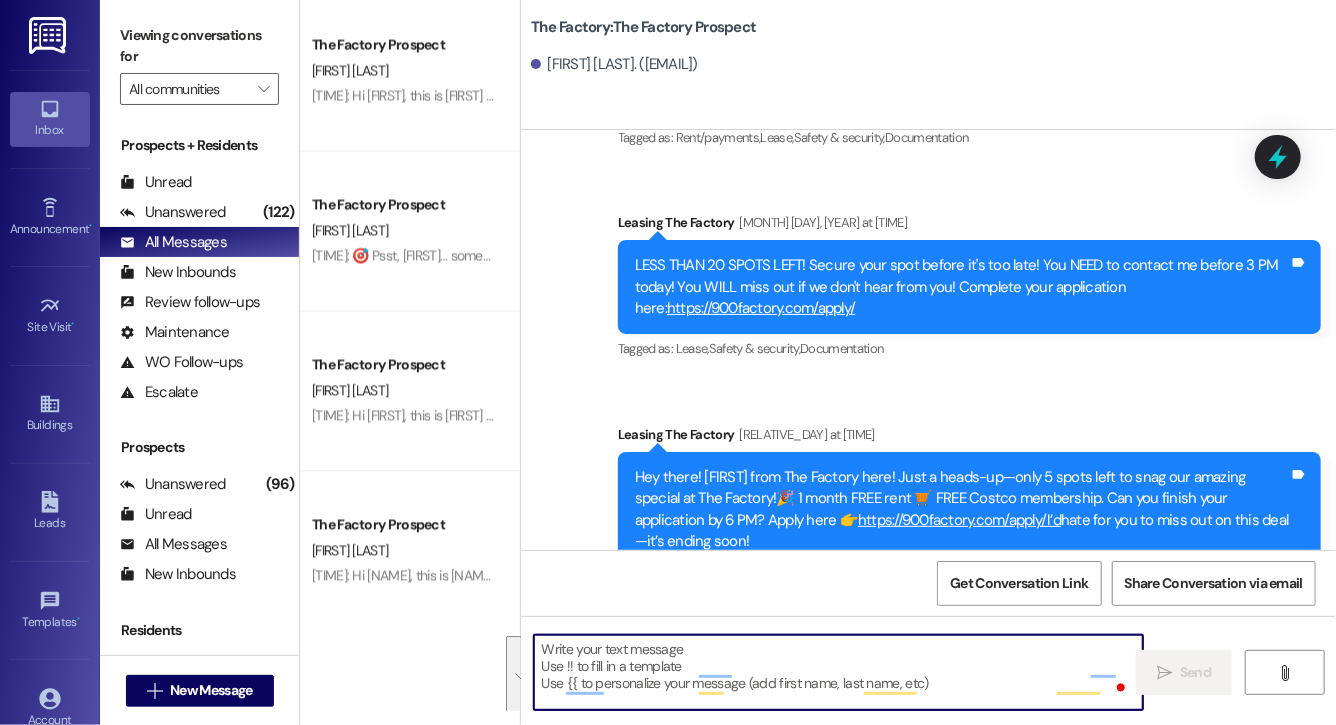 scroll, scrollTop: 15078, scrollLeft: 0, axis: vertical 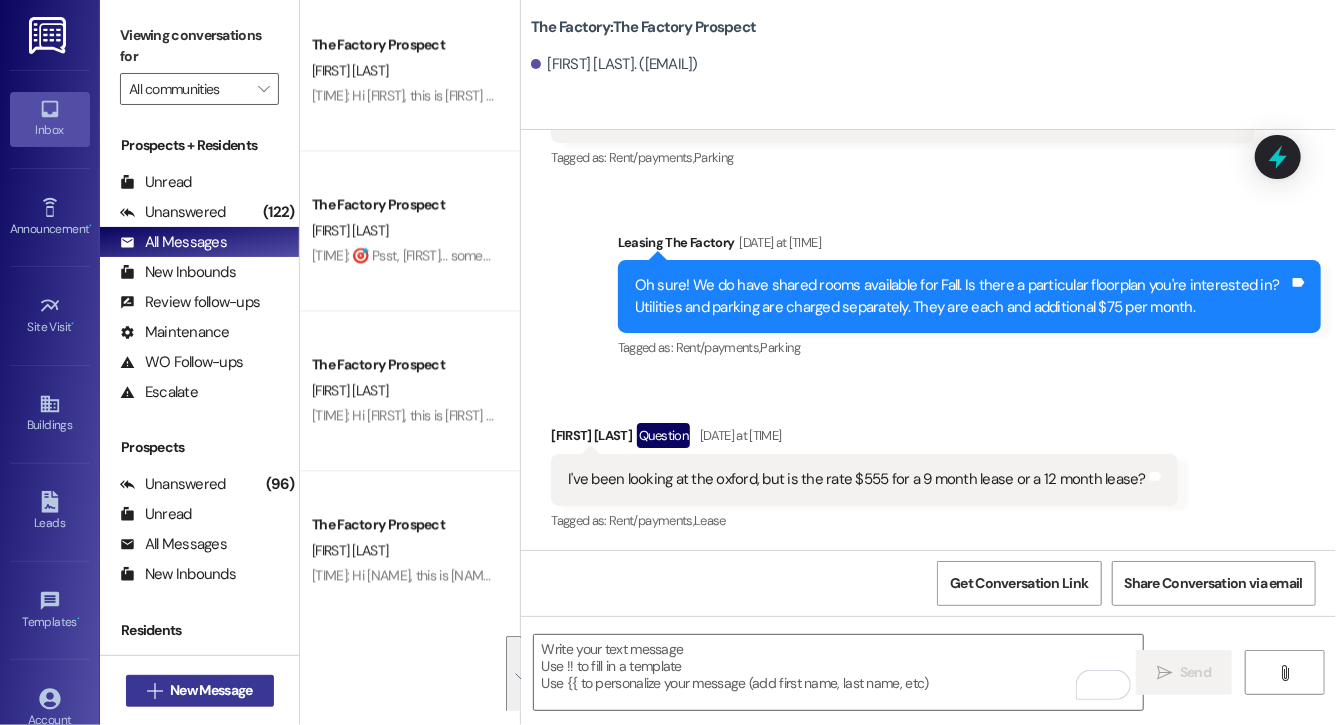 click on " New Message" at bounding box center [200, 690] 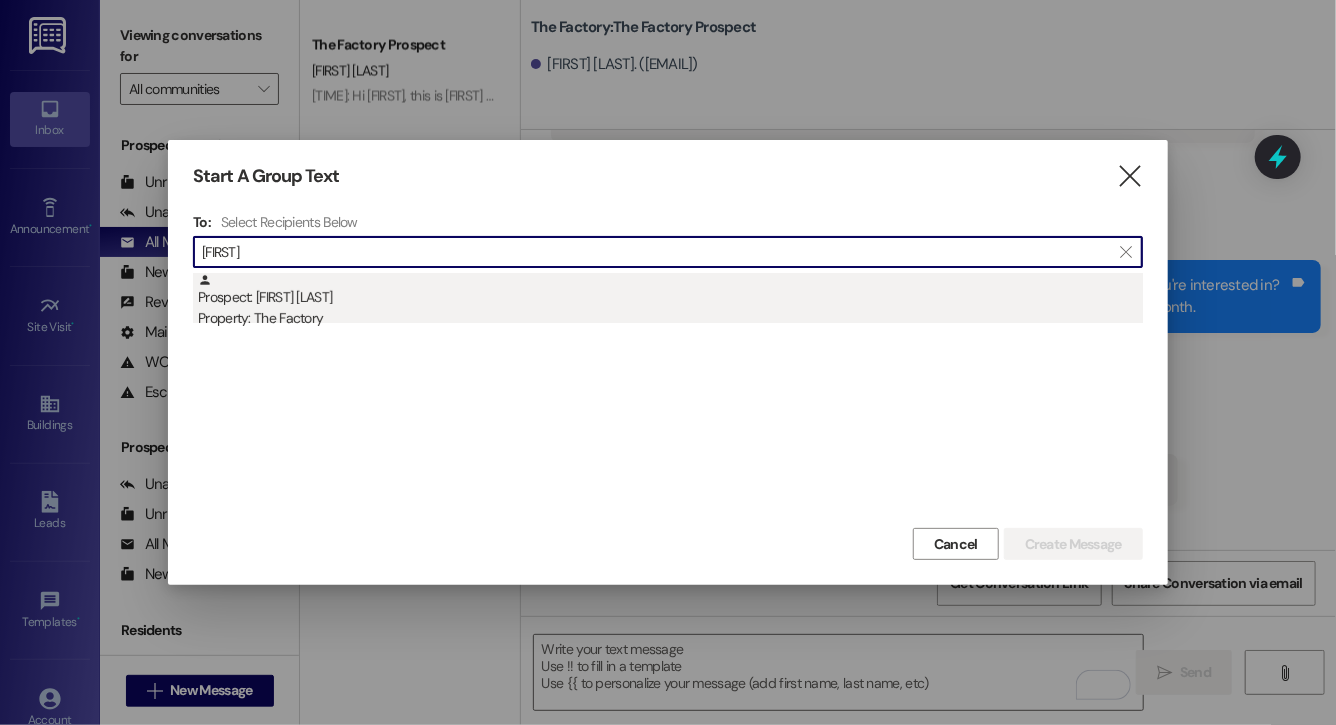 type on "[FIRST]" 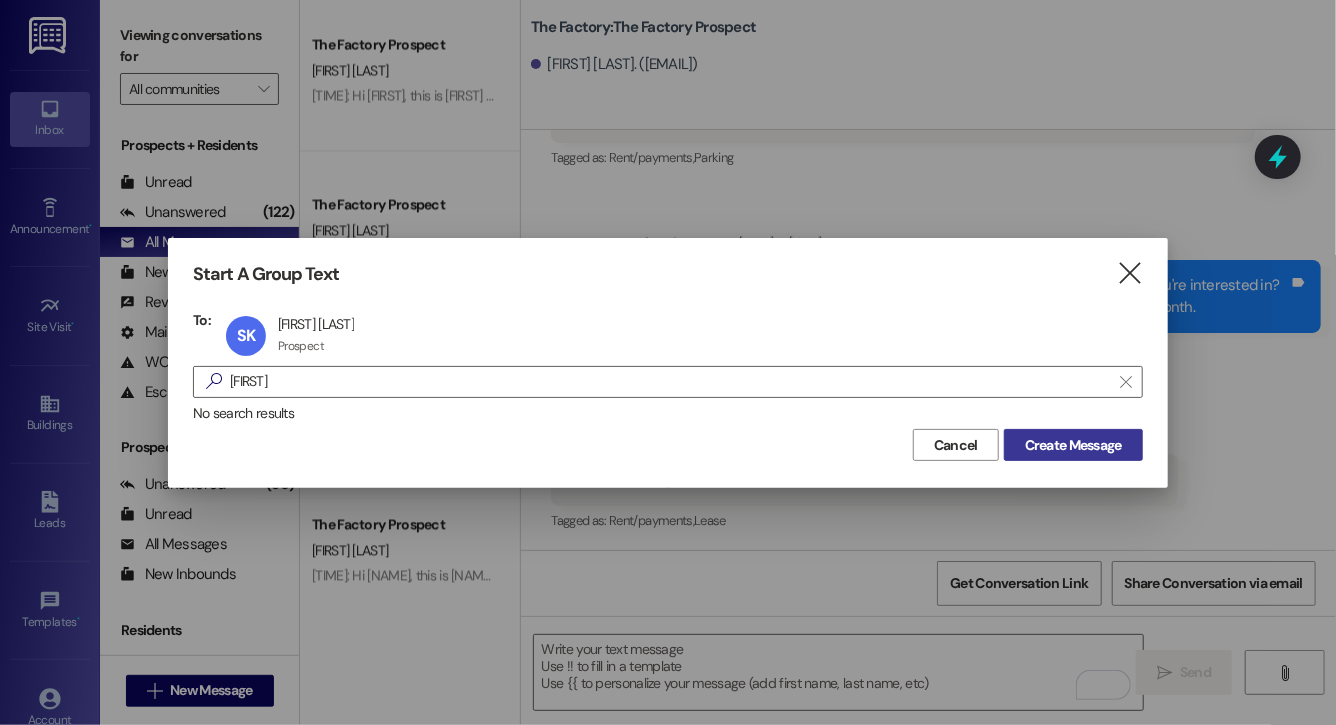 click on "Create Message" at bounding box center [1073, 445] 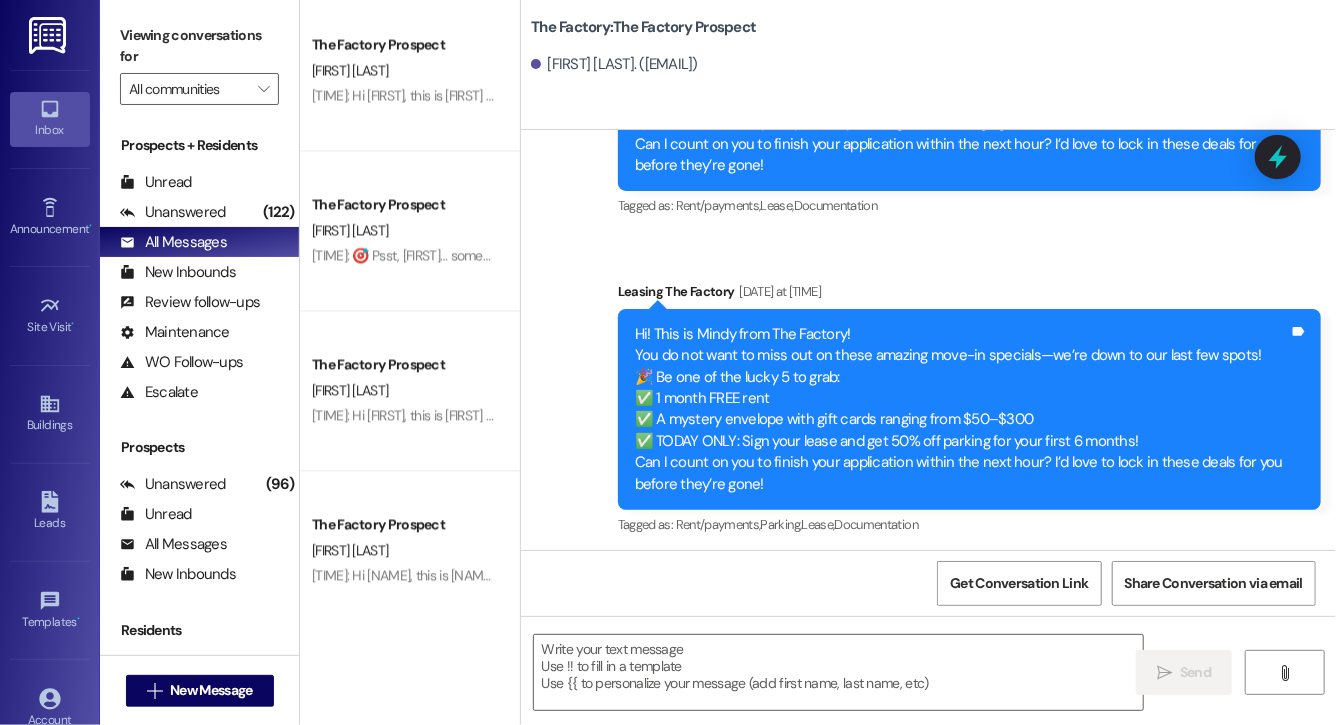 scroll, scrollTop: 14302, scrollLeft: 0, axis: vertical 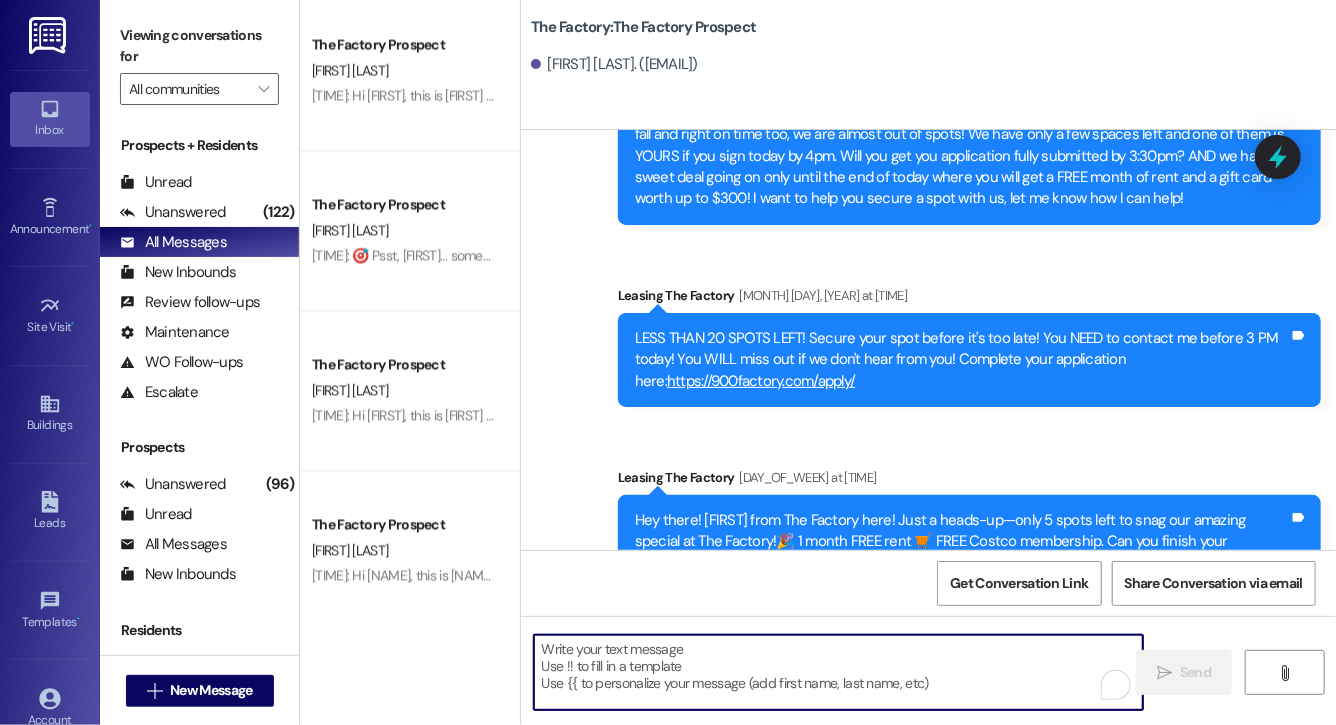click at bounding box center [838, 672] 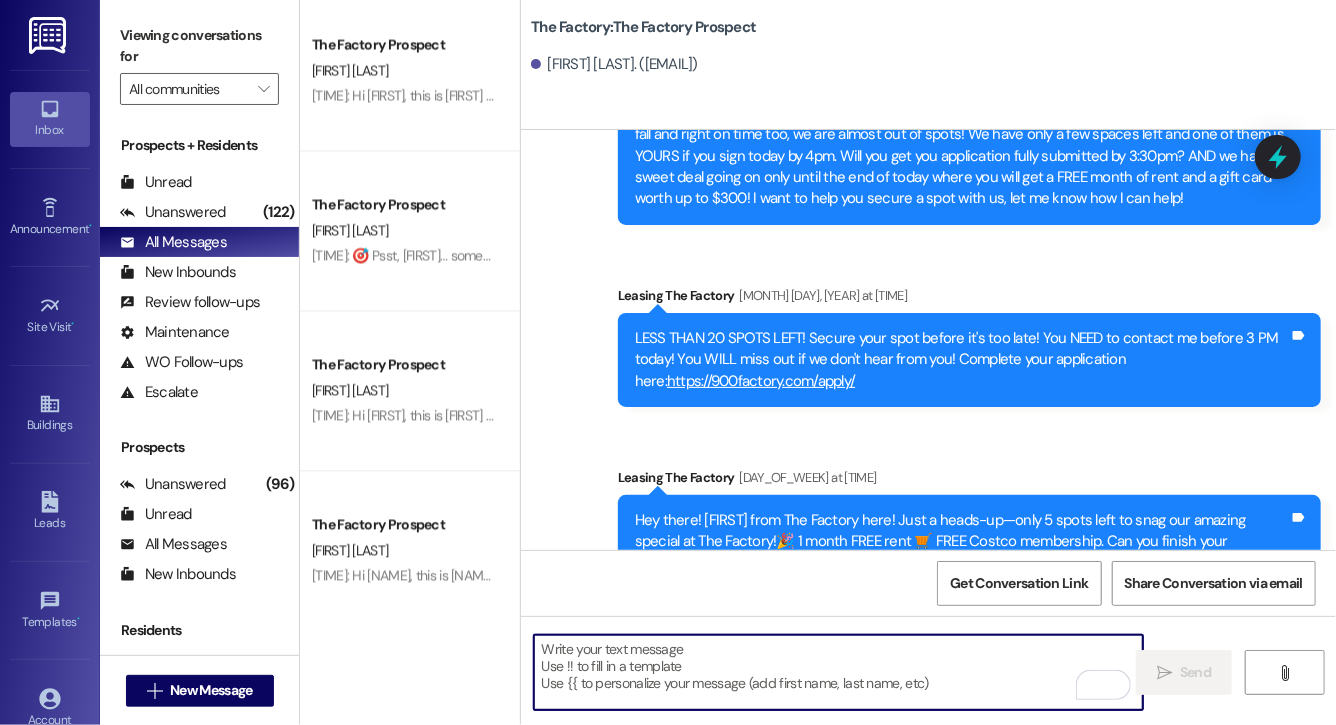 paste on "Hi Kate, this is Evie from The Factory. I haven't heard from you since May! It is our policy to send you a quick leasing text each day- so if you're no longer interested, please let us know so that we can take you off the contact list. We only have a few spots left to grant the free month of rent, and in order to receive it, you will need to sign a lease and pay a deposit by tonight. Would you like to complete this today? Happy to help." 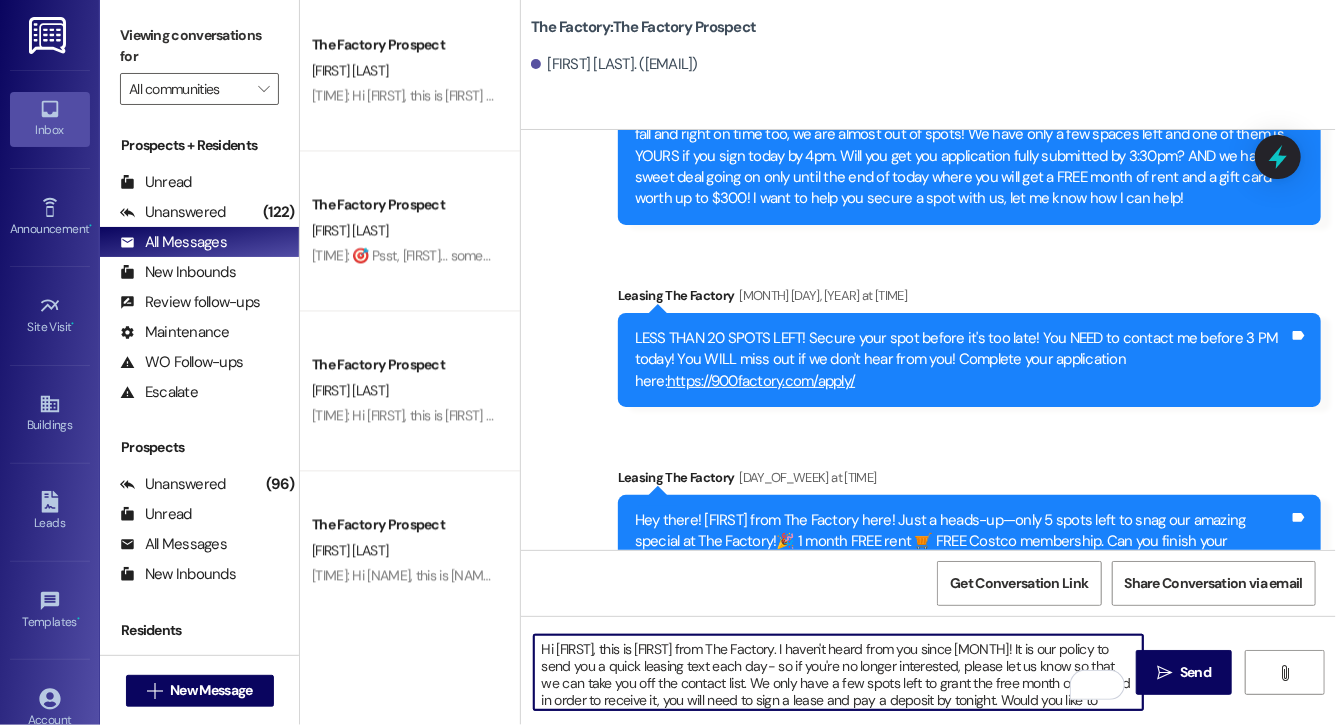 scroll, scrollTop: 0, scrollLeft: 0, axis: both 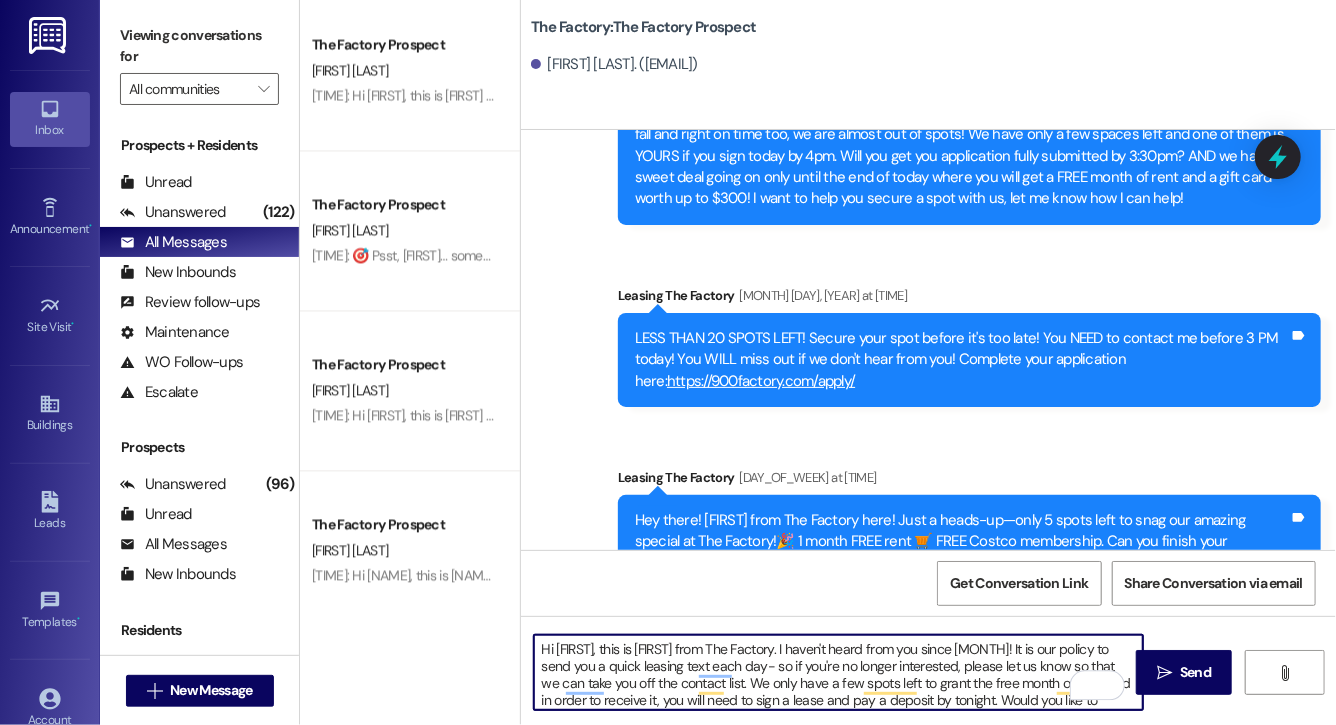 click on "Hi Kate, this is Evie from The Factory. I haven't heard from you since May! It is our policy to send you a quick leasing text each day- so if you're no longer interested, please let us know so that we can take you off the contact list. We only have a few spots left to grant the free month of rent, and in order to receive it, you will need to sign a lease and pay a deposit by tonight. Would you like to complete this today? Happy to help." at bounding box center [838, 672] 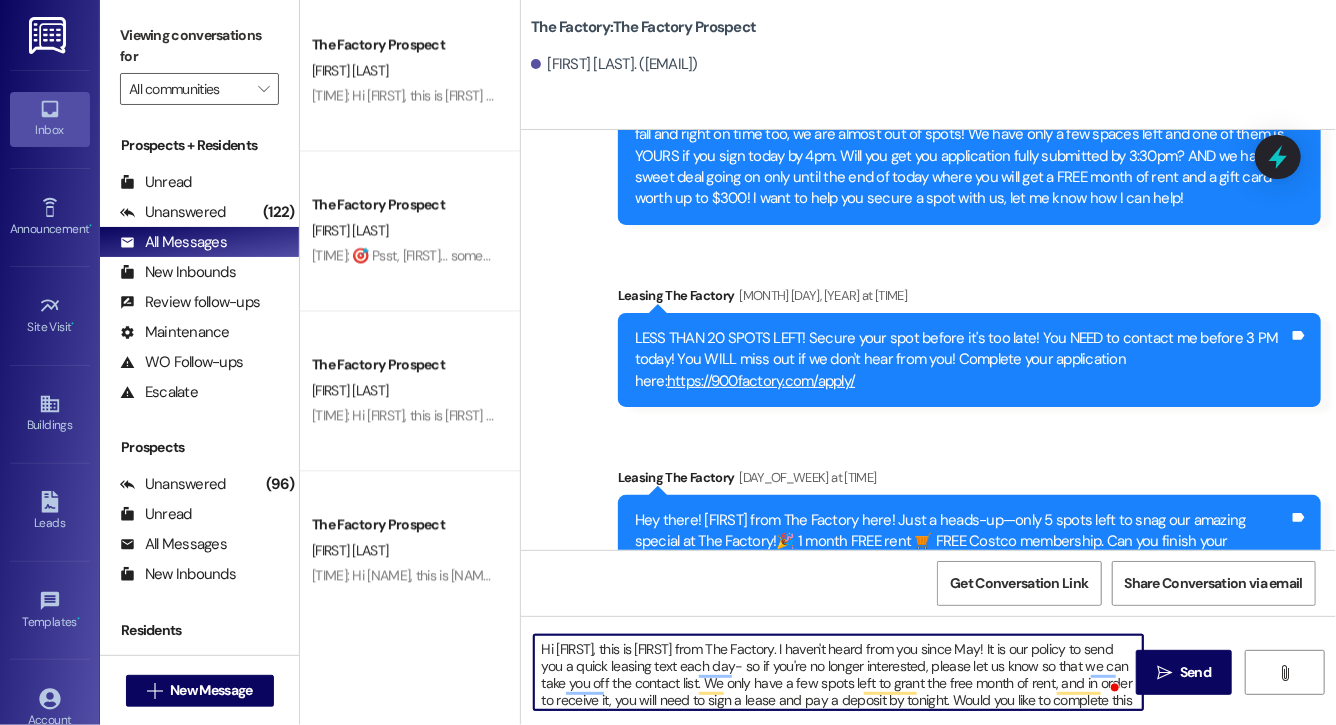 type on "Hi Samiha, this is Evie from The Factory. I haven't heard from you since May! It is our policy to send you a quick leasing text each day- so if you're no longer interested, please let us know so that we can take you off the contact list. We only have a few spots left to grant the free month of rent, and in order to receive it, you will need to sign a lease and pay a deposit by tonight. Would you like to complete this today? Happy to help." 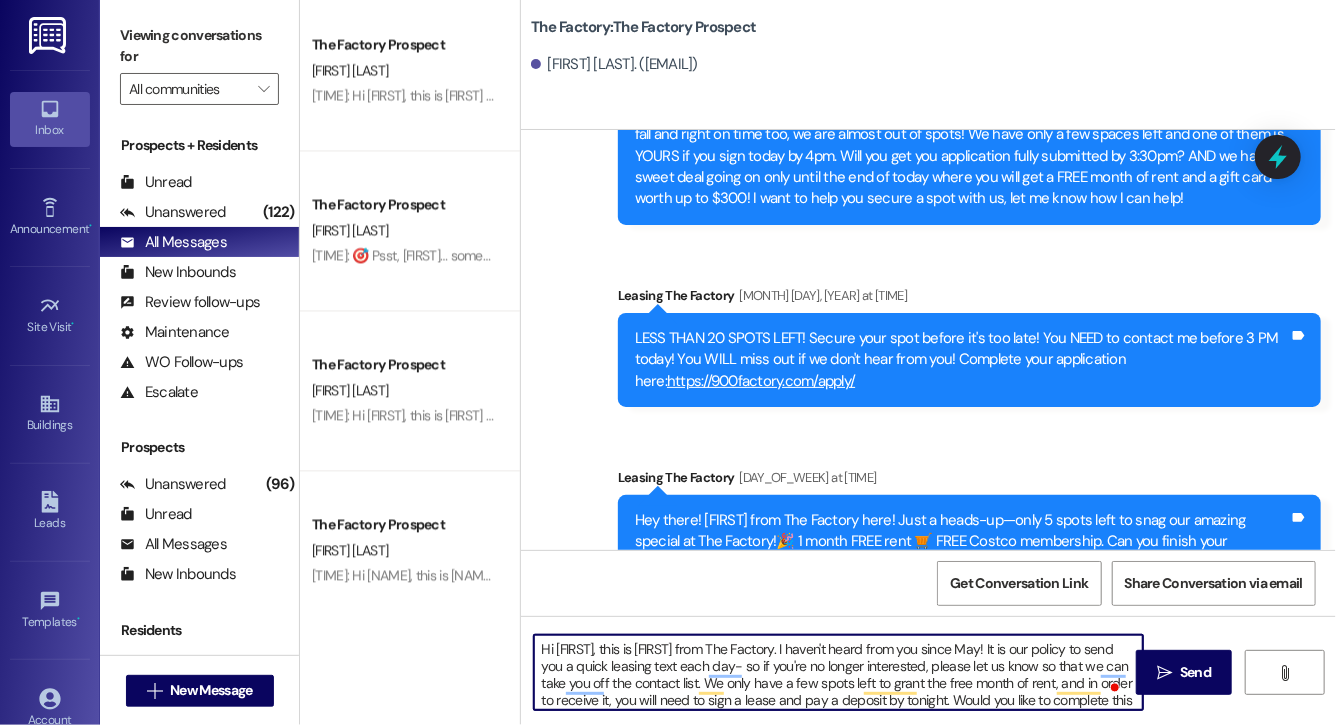 click on "Hi Samiha, this is Evie from The Factory. I haven't heard from you since May! It is our policy to send you a quick leasing text each day- so if you're no longer interested, please let us know so that we can take you off the contact list. We only have a few spots left to grant the free month of rent, and in order to receive it, you will need to sign a lease and pay a deposit by tonight. Would you like to complete this today? Happy to help." at bounding box center [838, 672] 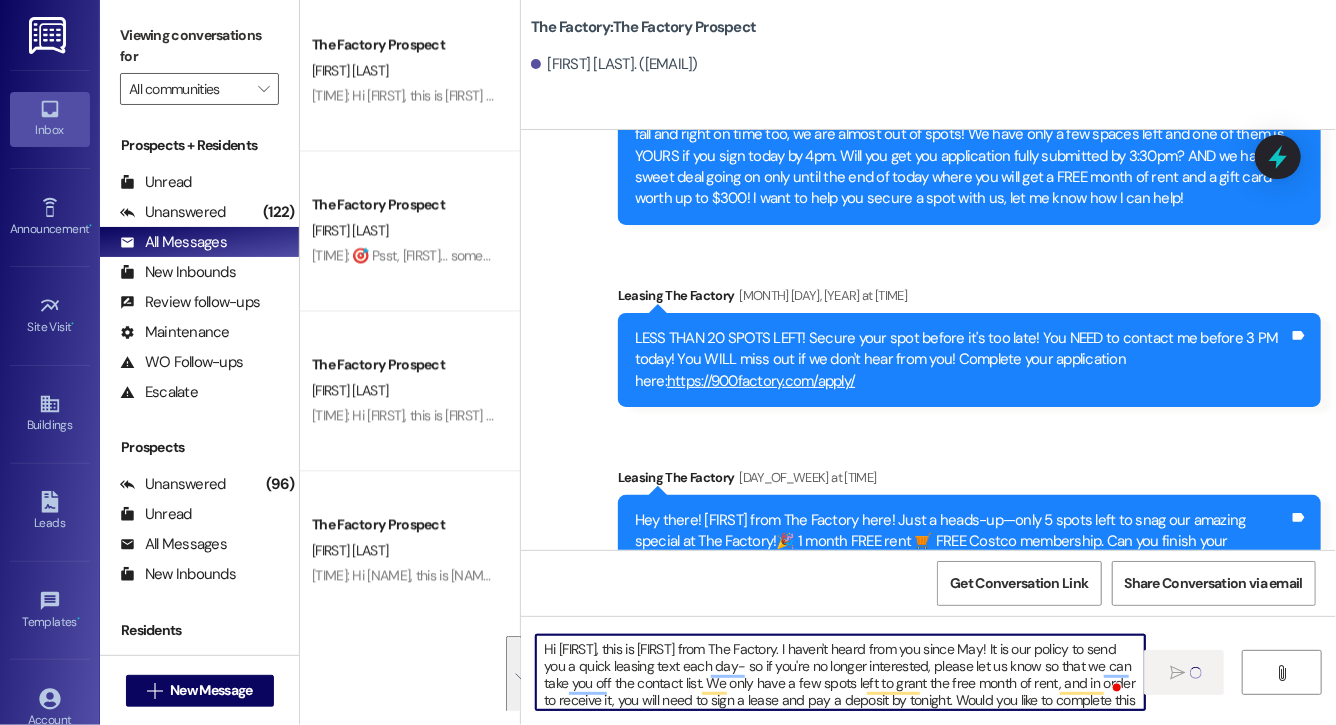 type 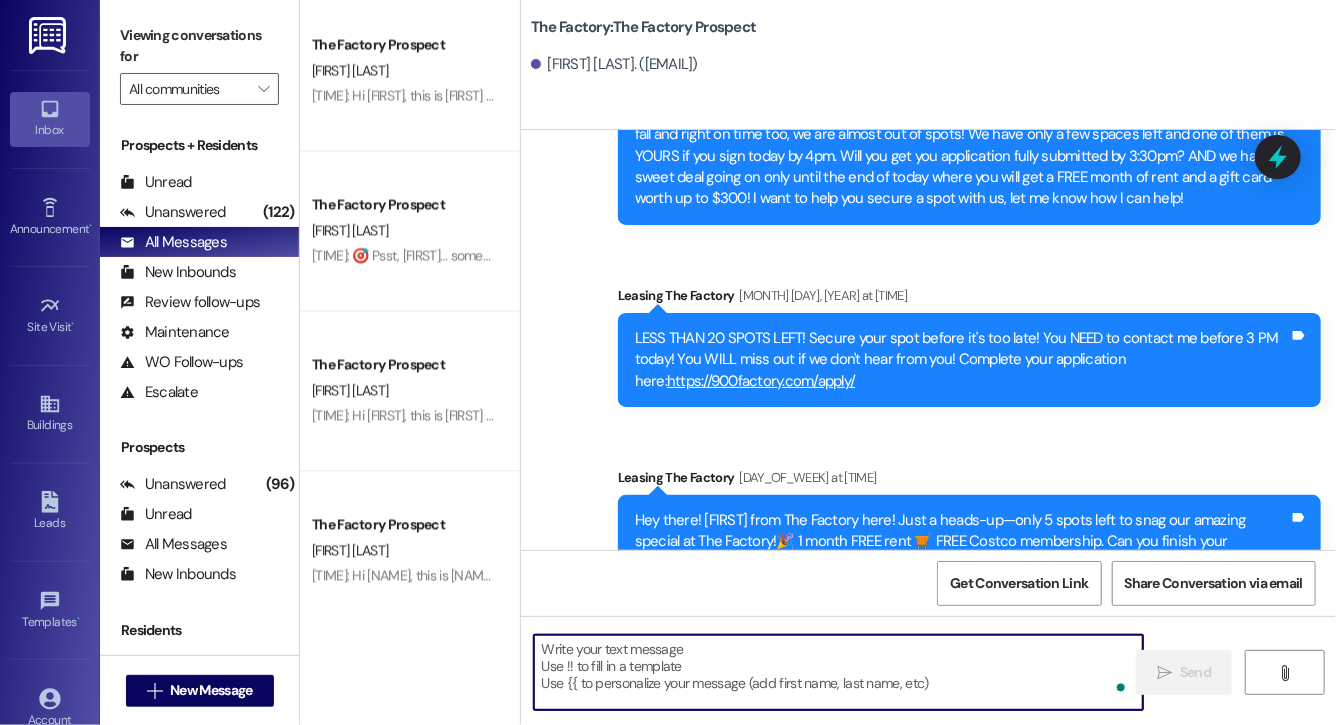 scroll, scrollTop: 14527, scrollLeft: 0, axis: vertical 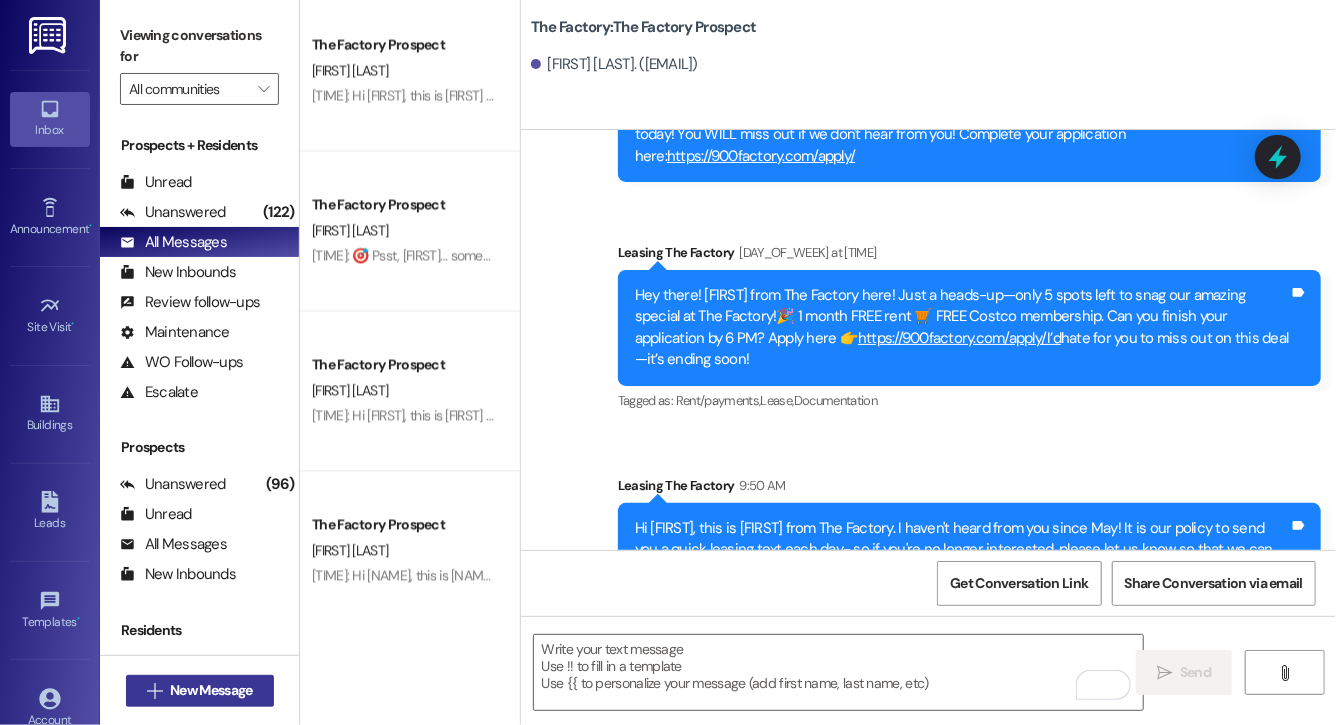 click on "New Message" at bounding box center (211, 690) 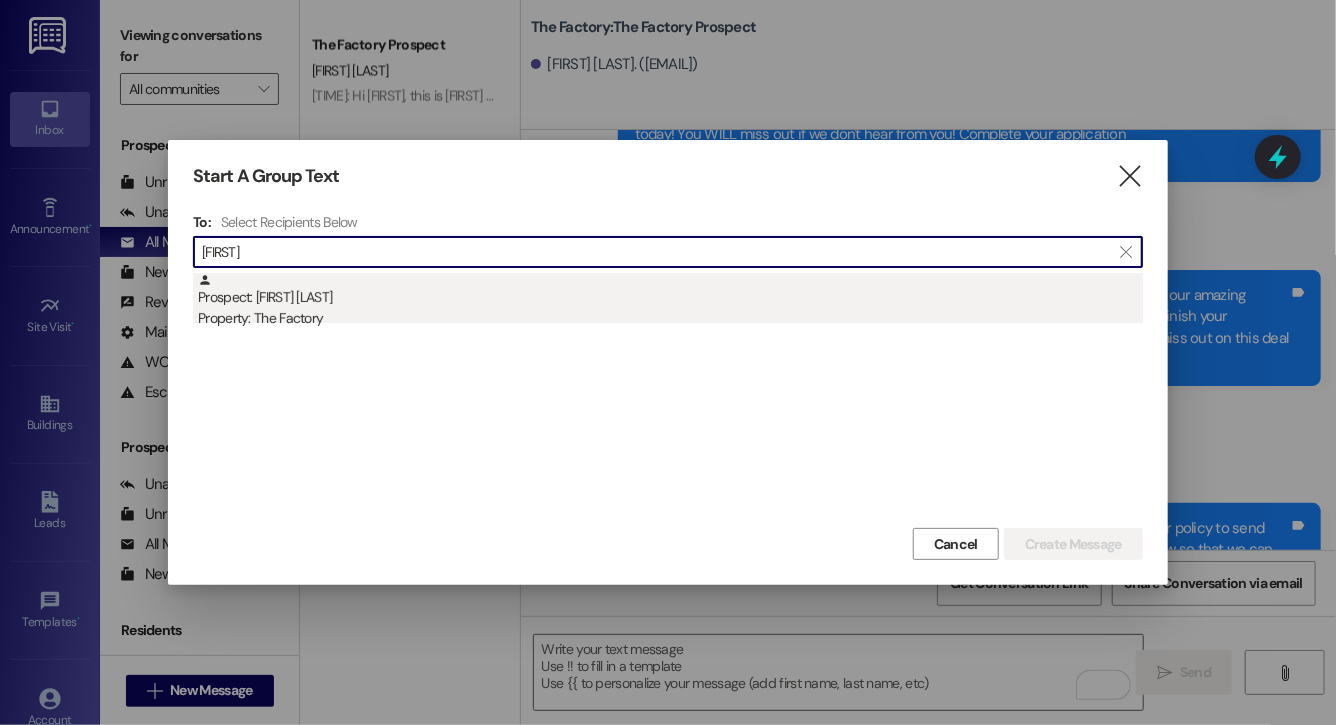type on "pavlos" 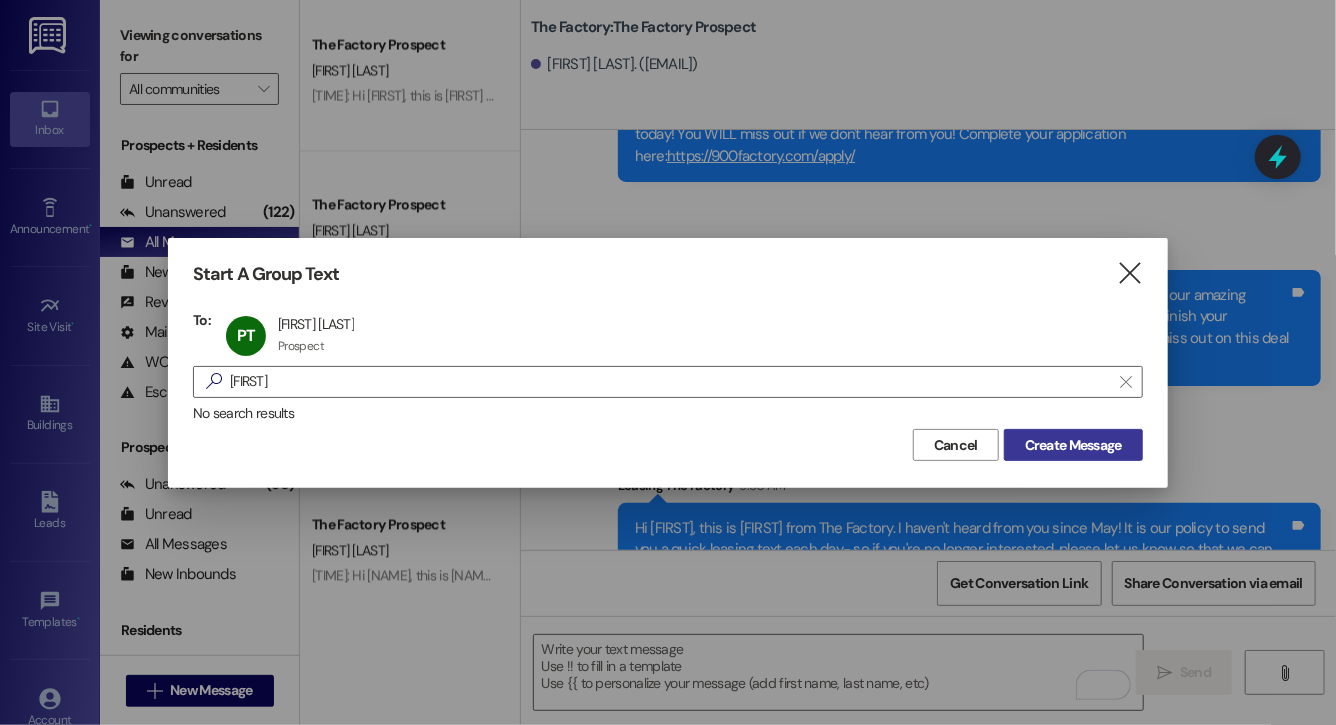 click on "Create Message" at bounding box center (1073, 445) 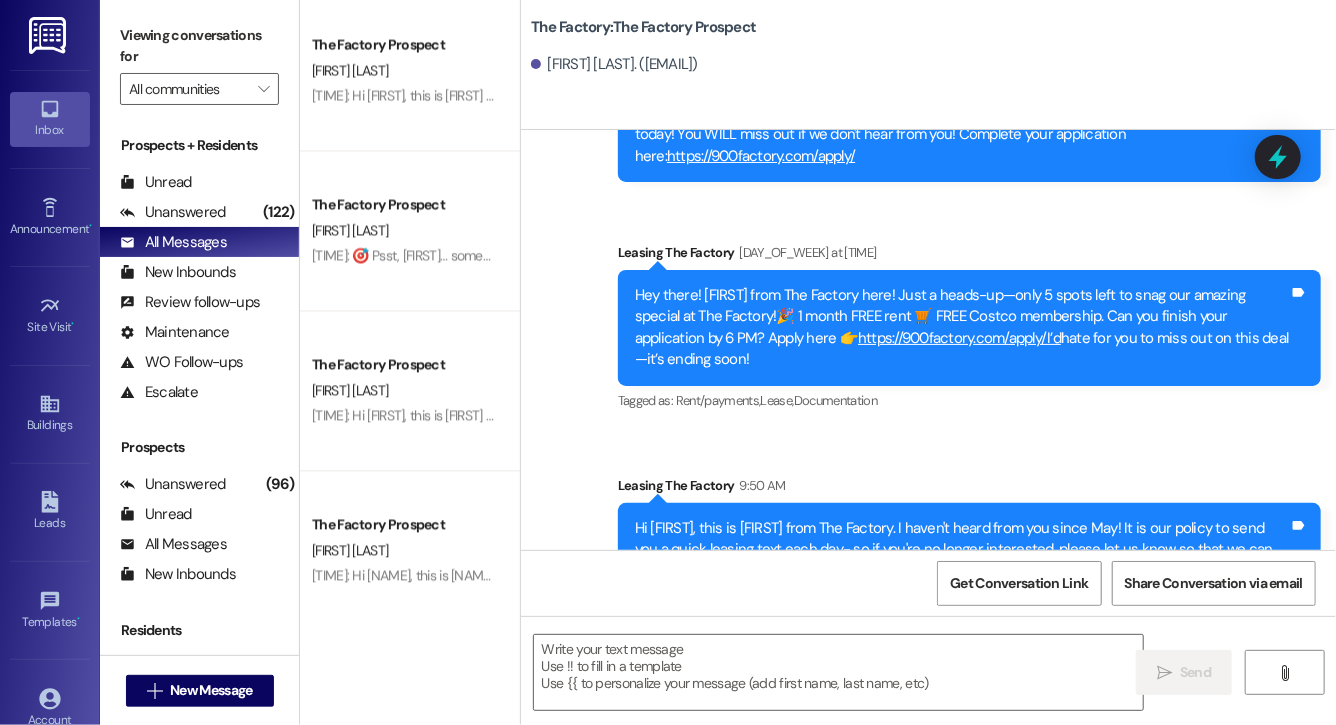 scroll, scrollTop: 14203, scrollLeft: 0, axis: vertical 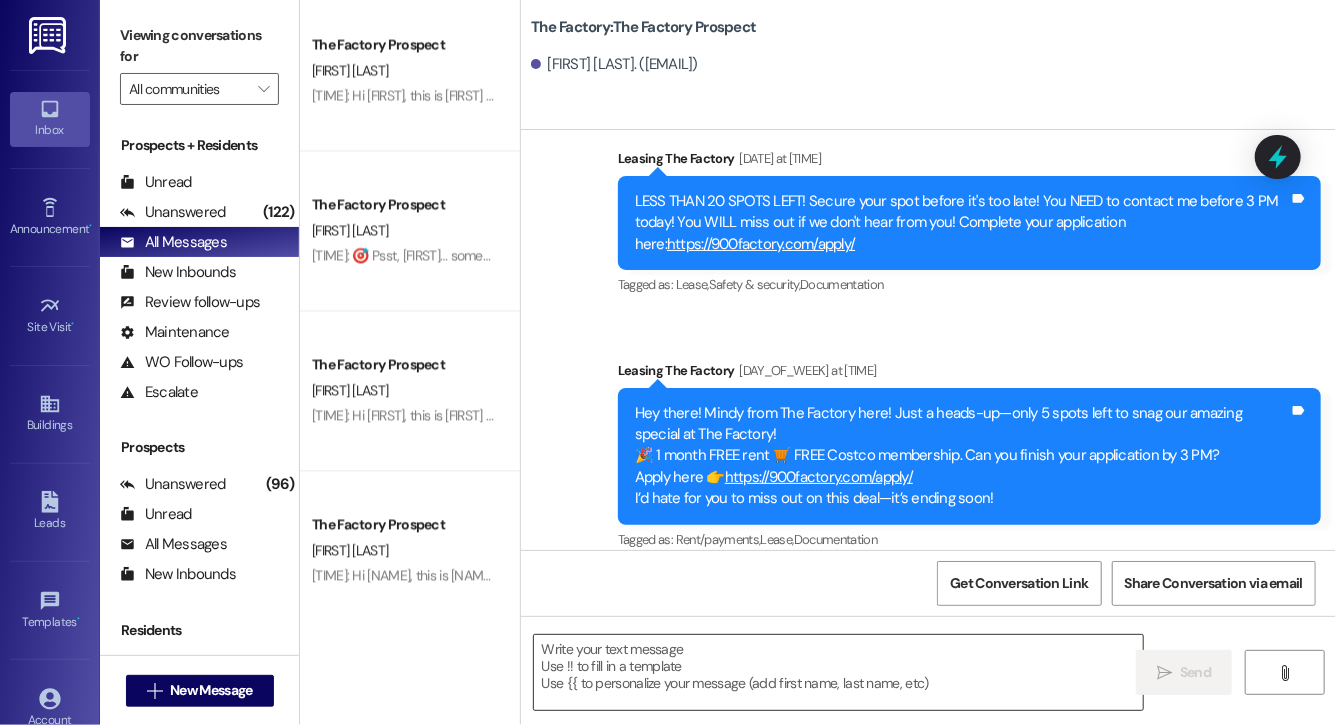 click at bounding box center (838, 672) 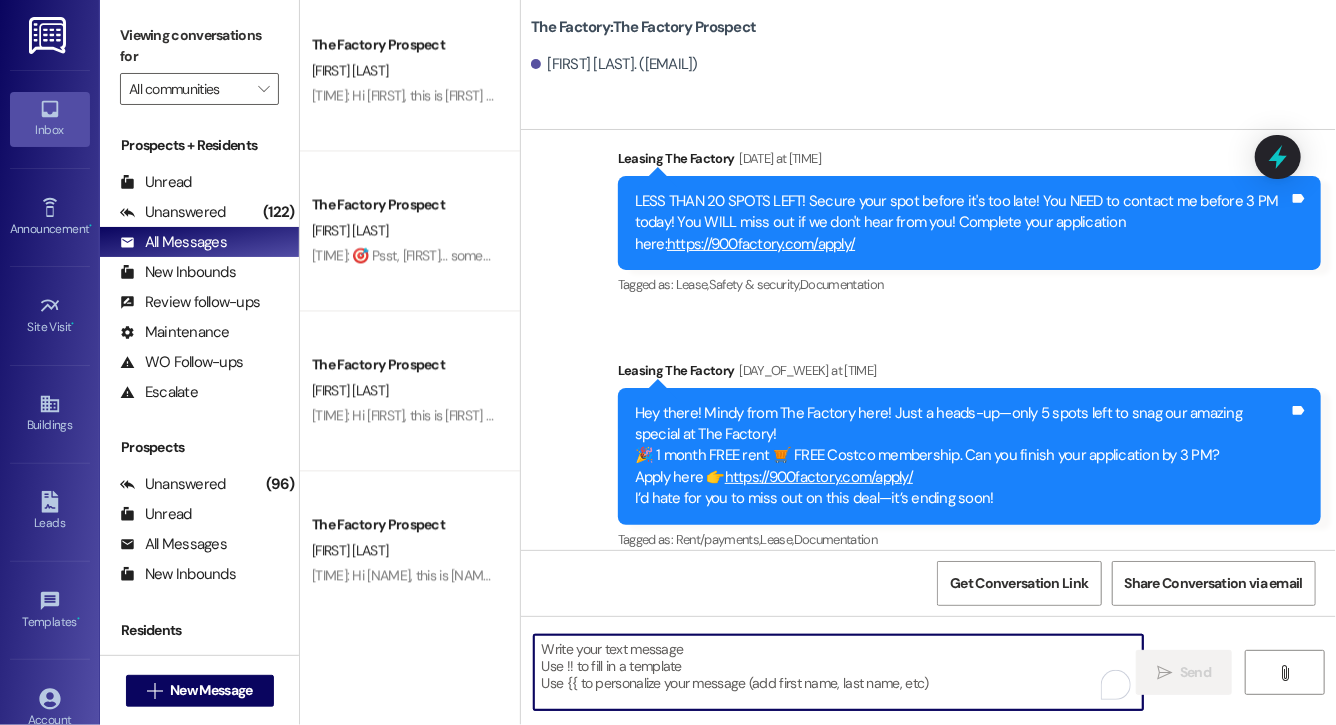 paste on "Hi Samiha, this is Evie from The Factory. I haven't heard from you since May! It is our policy to send you a quick leasing text each day- so if you're no longer interested, please let us know so that we can take you off the contact list. We only have a few spots left to grant the free month of rent, and in order to receive it, you will need to sign a lease and pay a deposit by tonight. Would you like to complete this today? Happy to help." 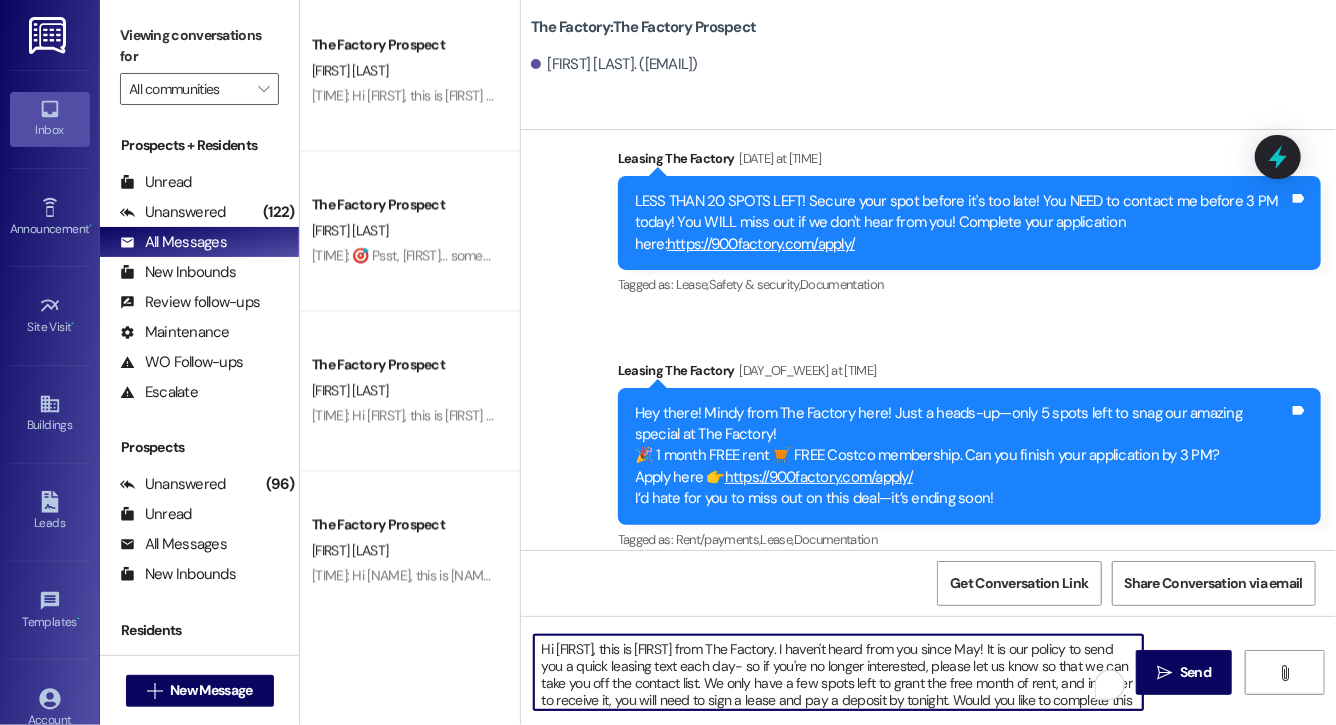 scroll, scrollTop: 34, scrollLeft: 0, axis: vertical 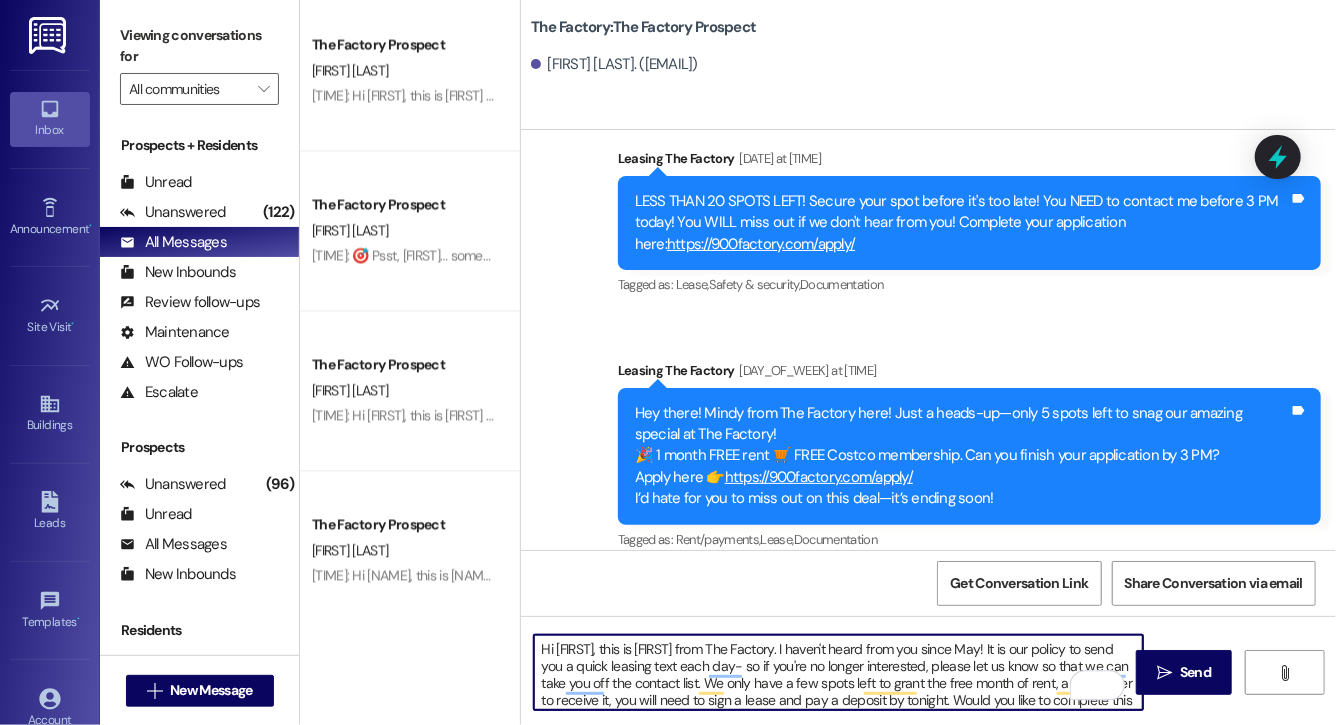 click on "Hi Samiha, this is Evie from The Factory. I haven't heard from you since May! It is our policy to send you a quick leasing text each day- so if you're no longer interested, please let us know so that we can take you off the contact list. We only have a few spots left to grant the free month of rent, and in order to receive it, you will need to sign a lease and pay a deposit by tonight. Would you like to complete this today? Happy to help." at bounding box center (838, 672) 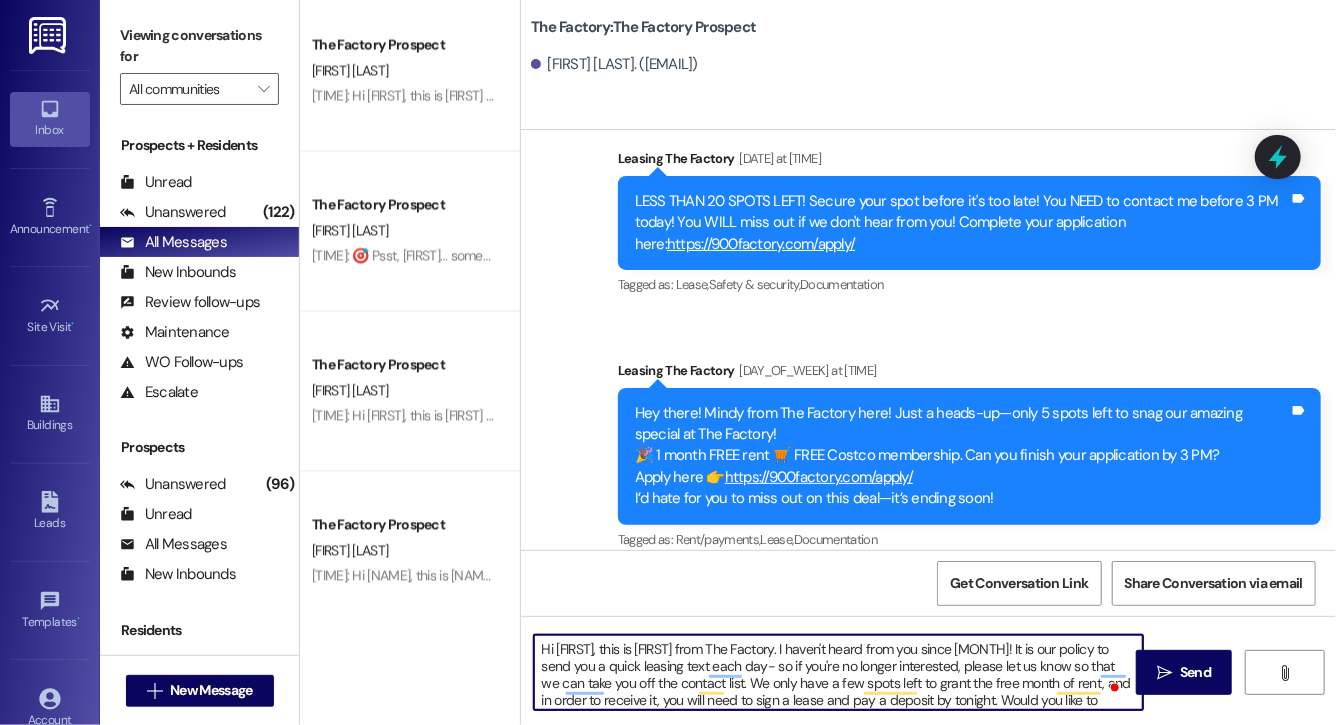 click on "Hi Pavlos, this is Evie from The Factory. I haven't heard from you since May! It is our policy to send you a quick leasing text each day- so if you're no longer interested, please let us know so that we can take you off the contact list. We only have a few spots left to grant the free month of rent, and in order to receive it, you will need to sign a lease and pay a deposit by tonight. Would you like to complete this today? Happy to help." at bounding box center [838, 672] 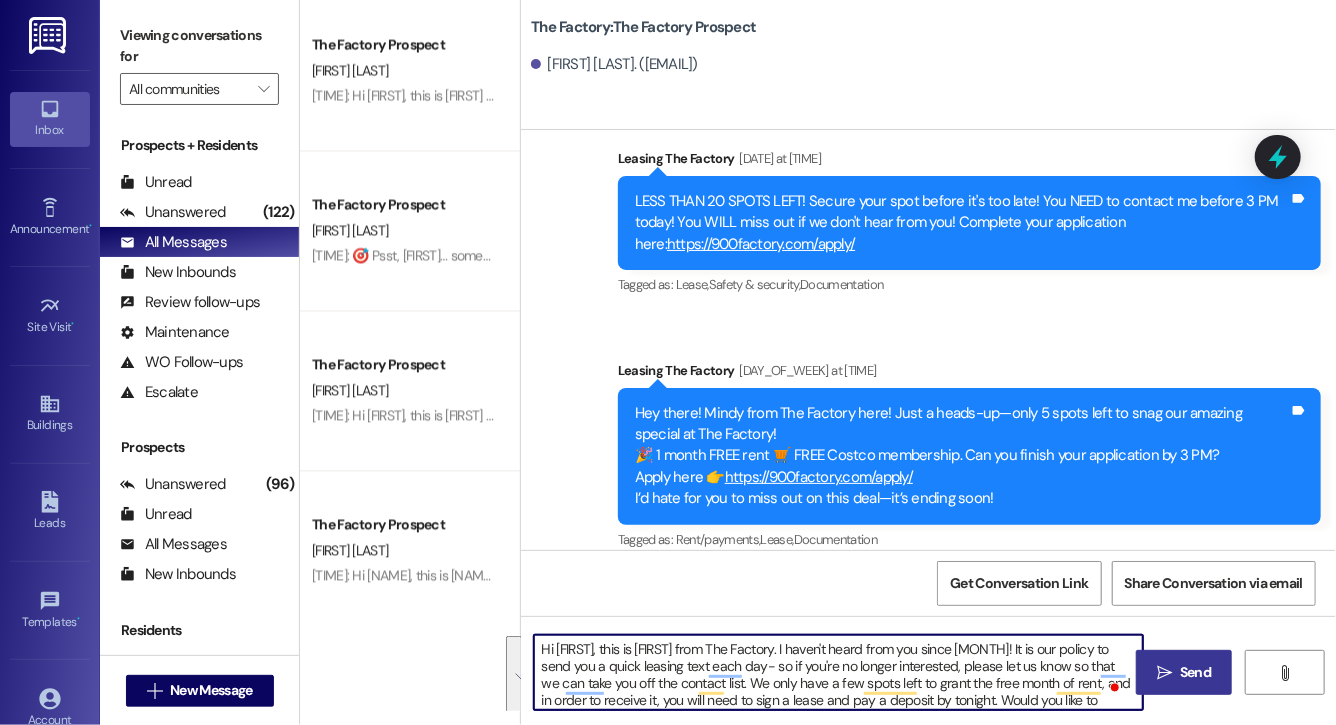 type on "Hi Pavlos, this is Evie from The Factory. I haven't heard from you since May! It is our policy to send you a quick leasing text each day- so if you're no longer interested, please let us know so that we can take you off the contact list. We only have a few spots left to grant the free month of rent, and in order to receive it, you will need to sign a lease and pay a deposit by tonight. Would you like to complete this today? Happy to help." 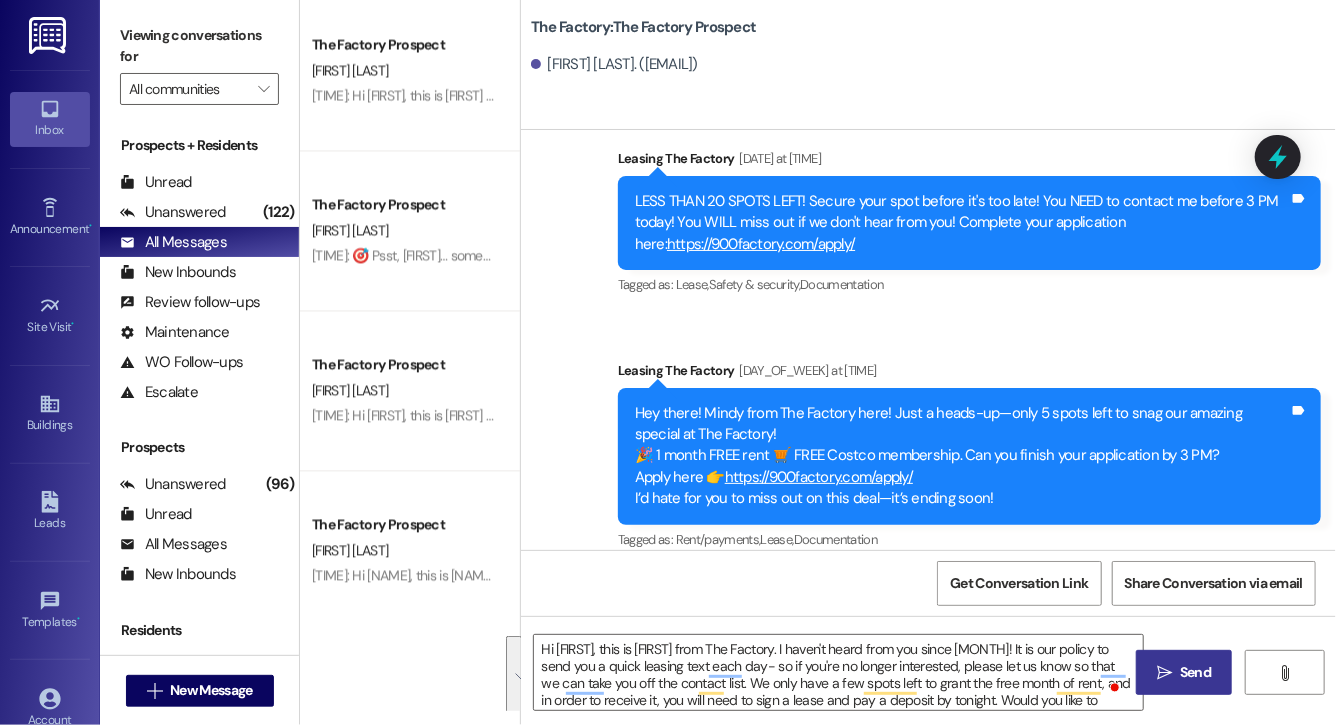click on "Send" at bounding box center [1195, 672] 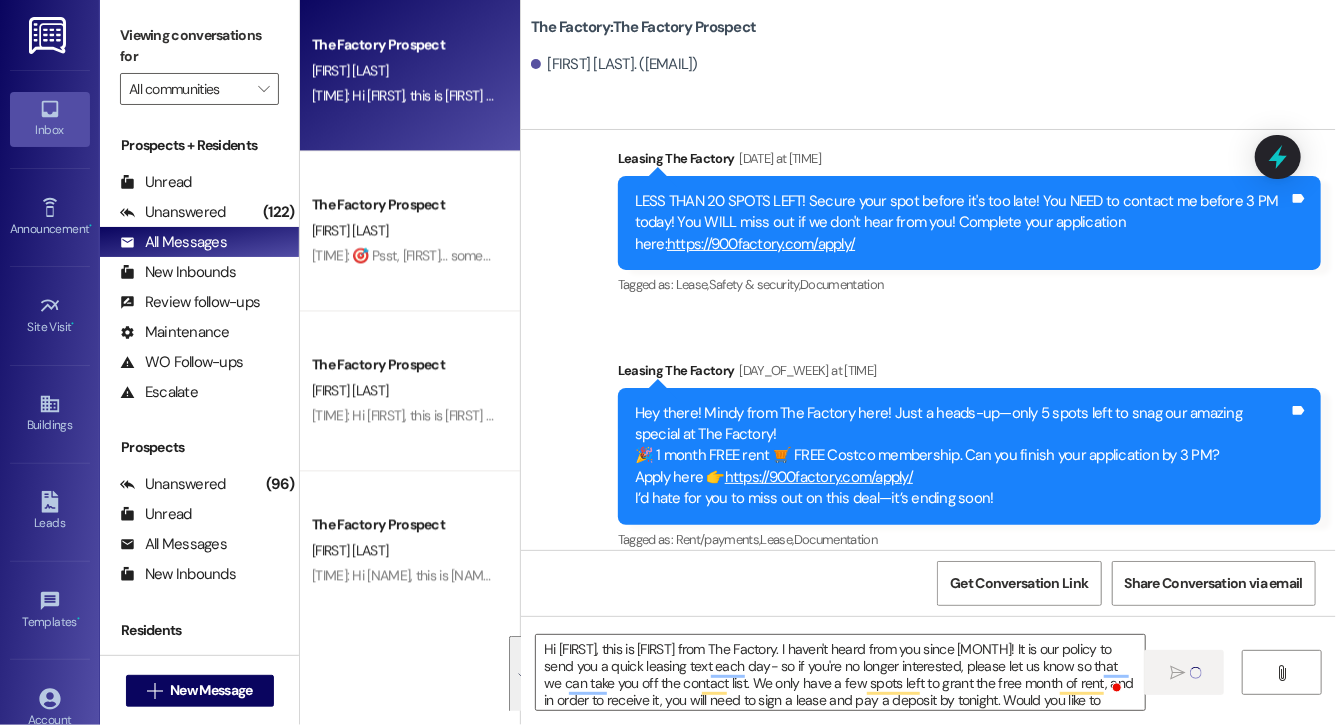 type 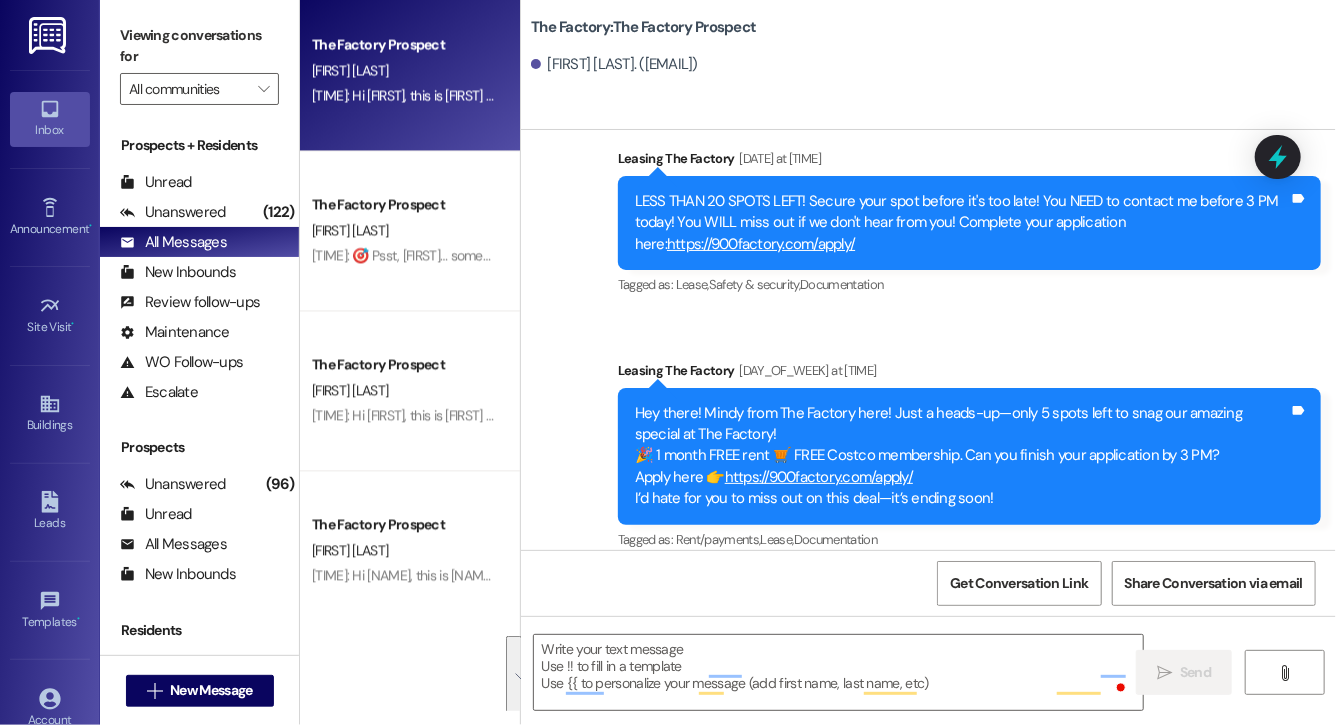 scroll, scrollTop: 14428, scrollLeft: 0, axis: vertical 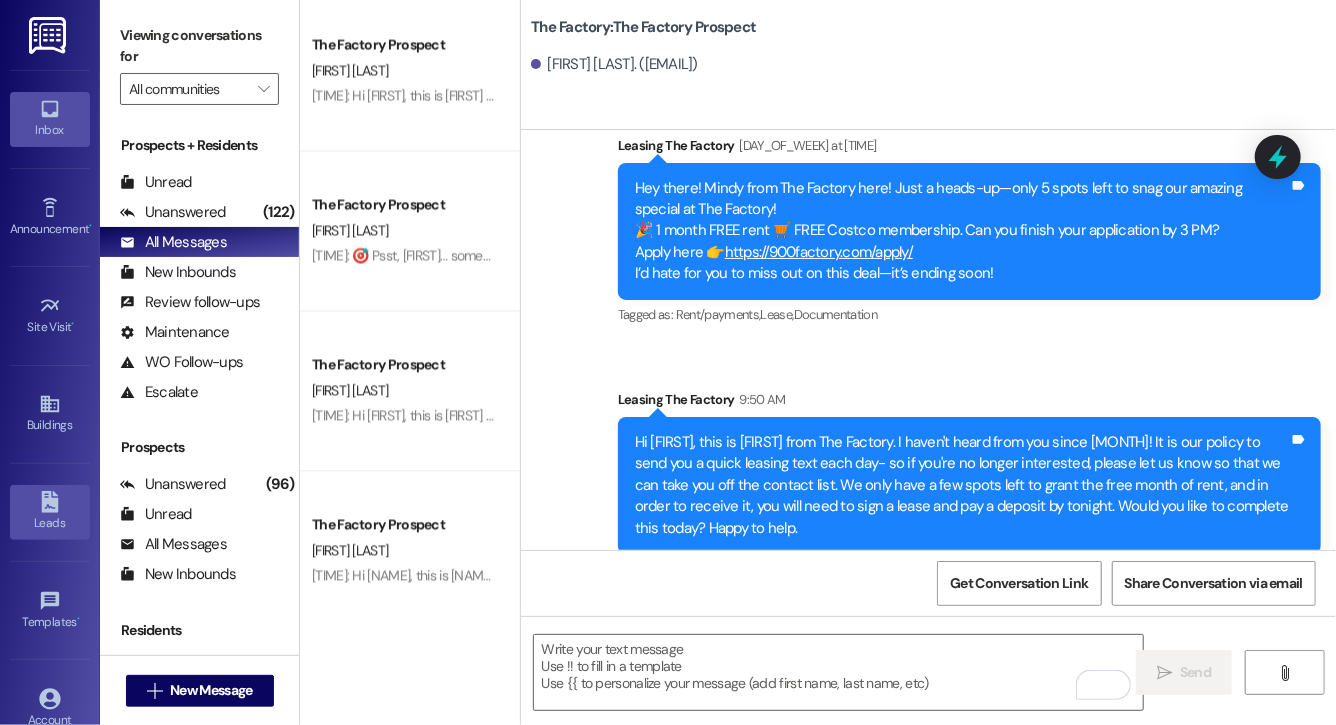 click on "Leads" at bounding box center (50, 523) 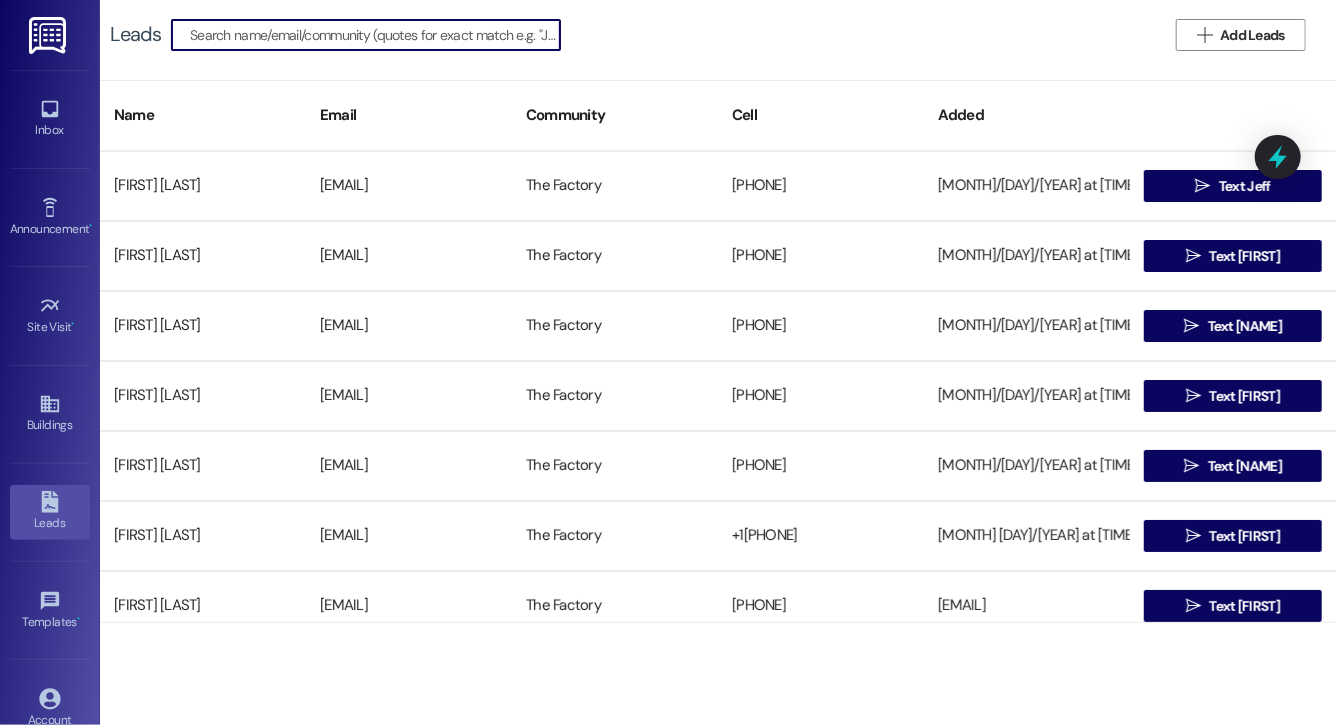 click at bounding box center [375, 35] 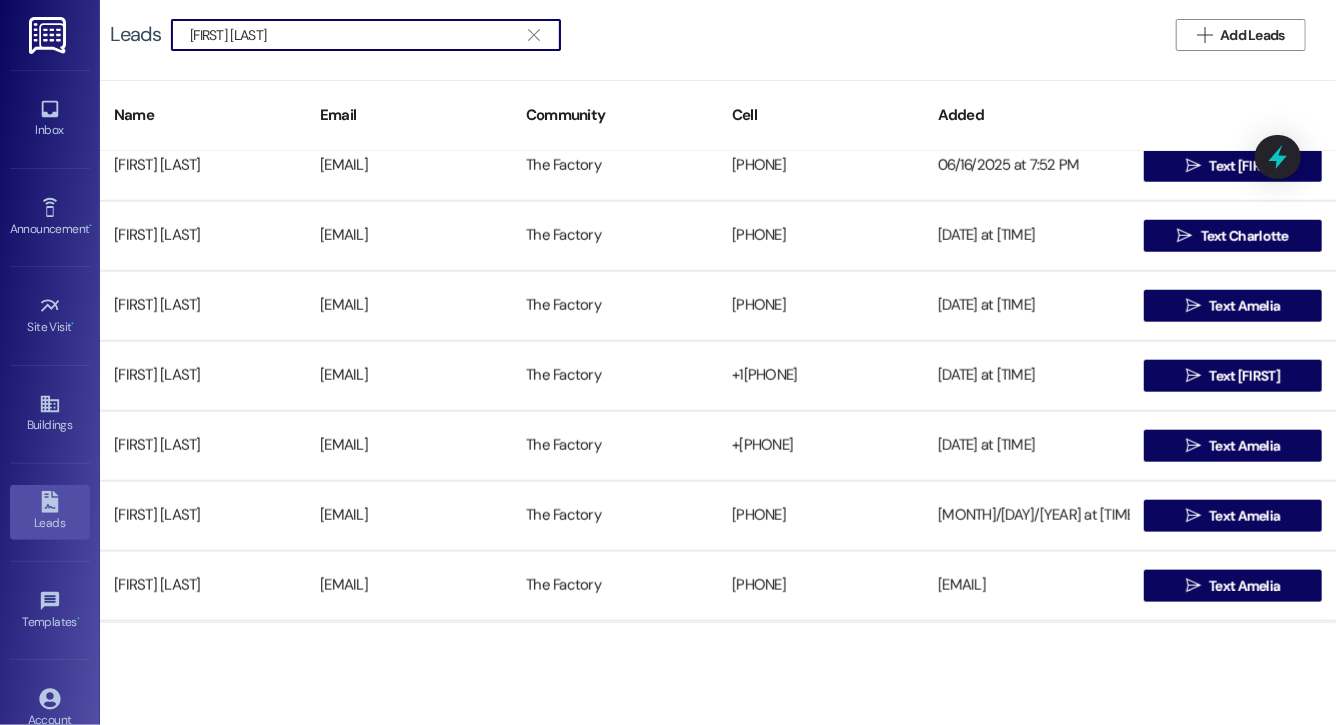 scroll, scrollTop: 1001, scrollLeft: 0, axis: vertical 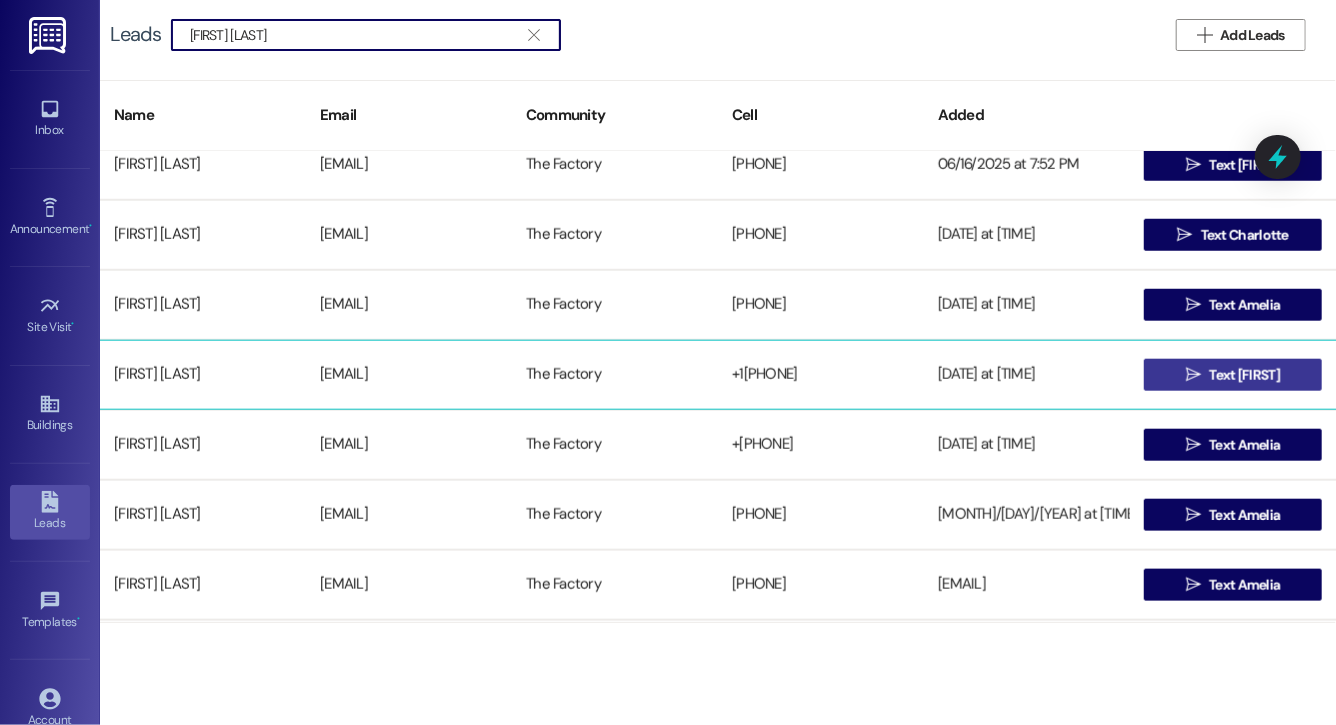 type on "samuel fritz" 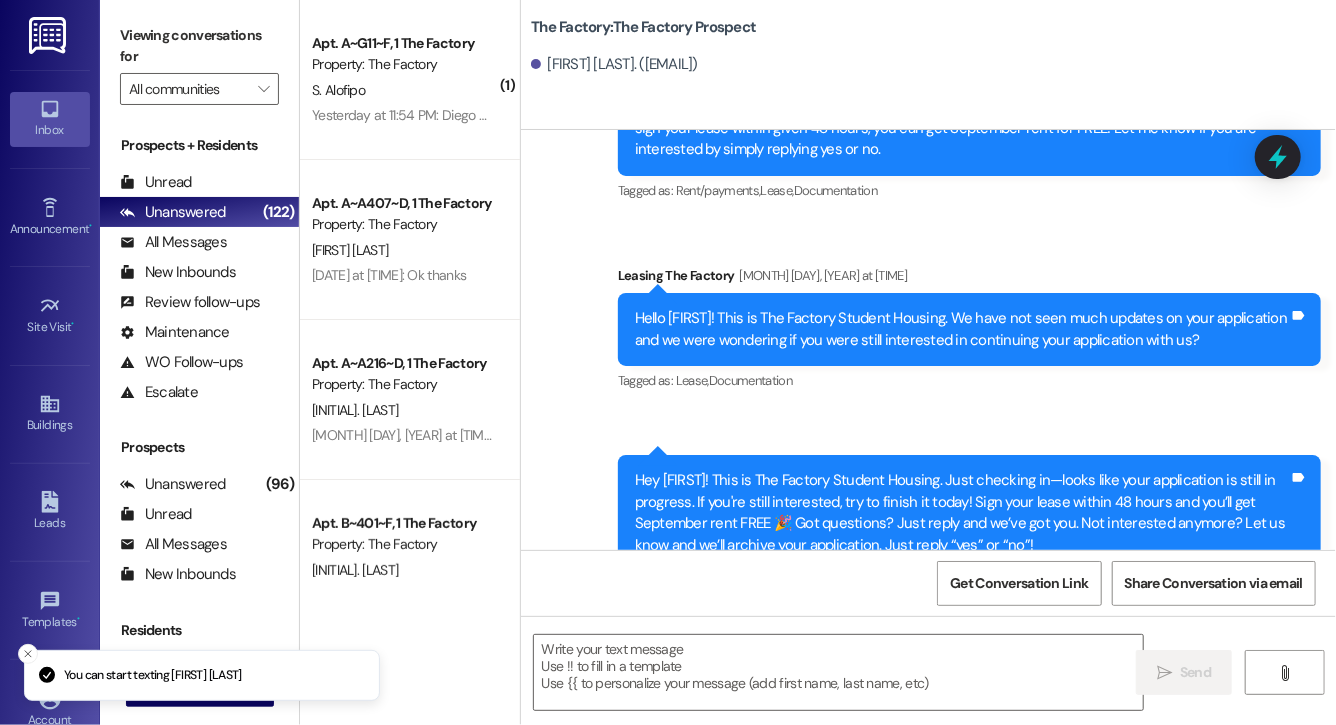 scroll, scrollTop: 3810, scrollLeft: 0, axis: vertical 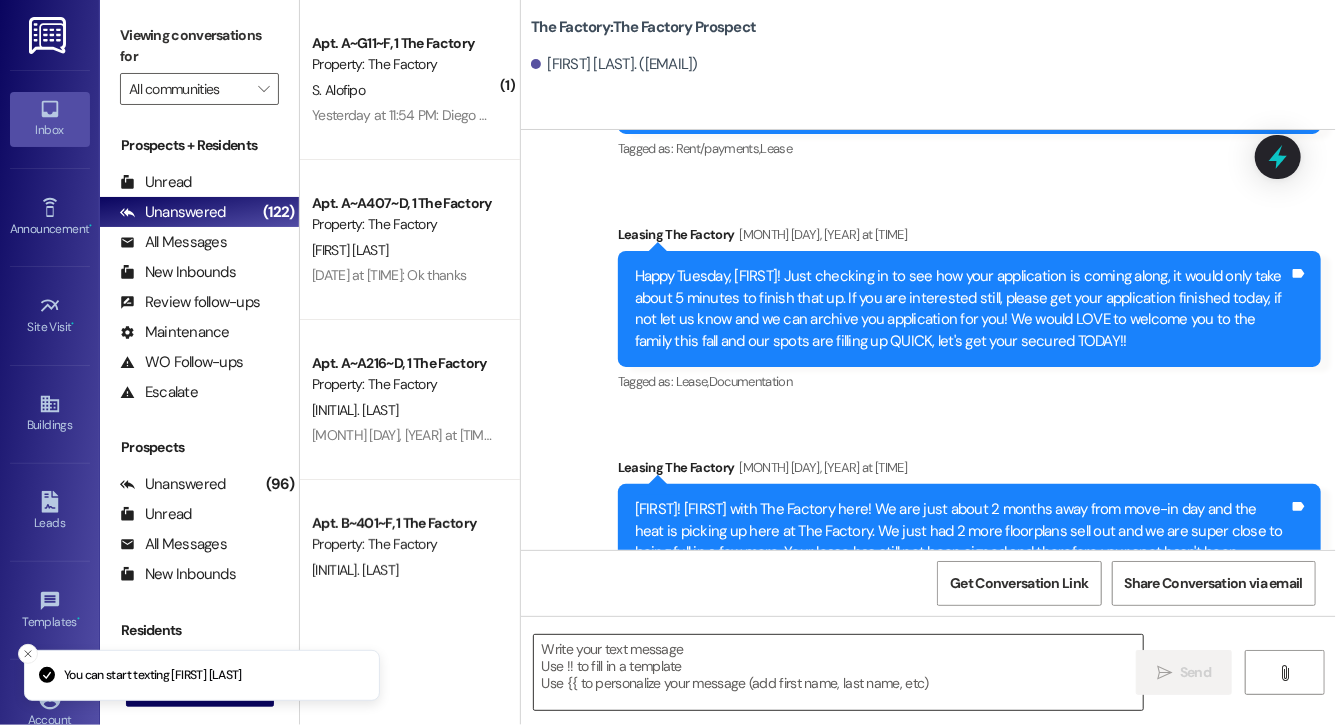 click at bounding box center [838, 672] 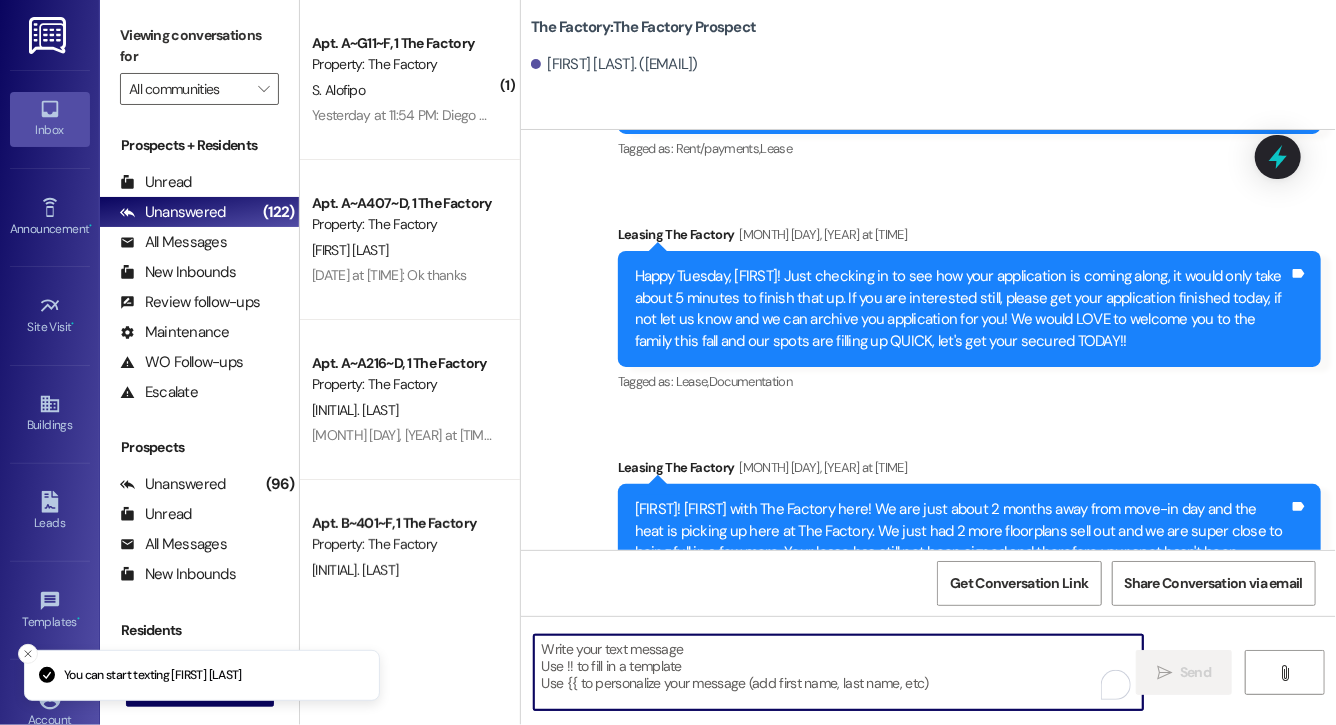 paste on "Hi Pavlos, this is Evie from The Factory. I haven't heard from you since May! It is our policy to send you a quick leasing text each day- so if you're no longer interested, please let us know so that we can take you off the contact list. We only have a few spots left to grant the free month of rent, and in order to receive it, you will need to sign a lease and pay a deposit by tonight. Would you like to complete this today? Happy to help." 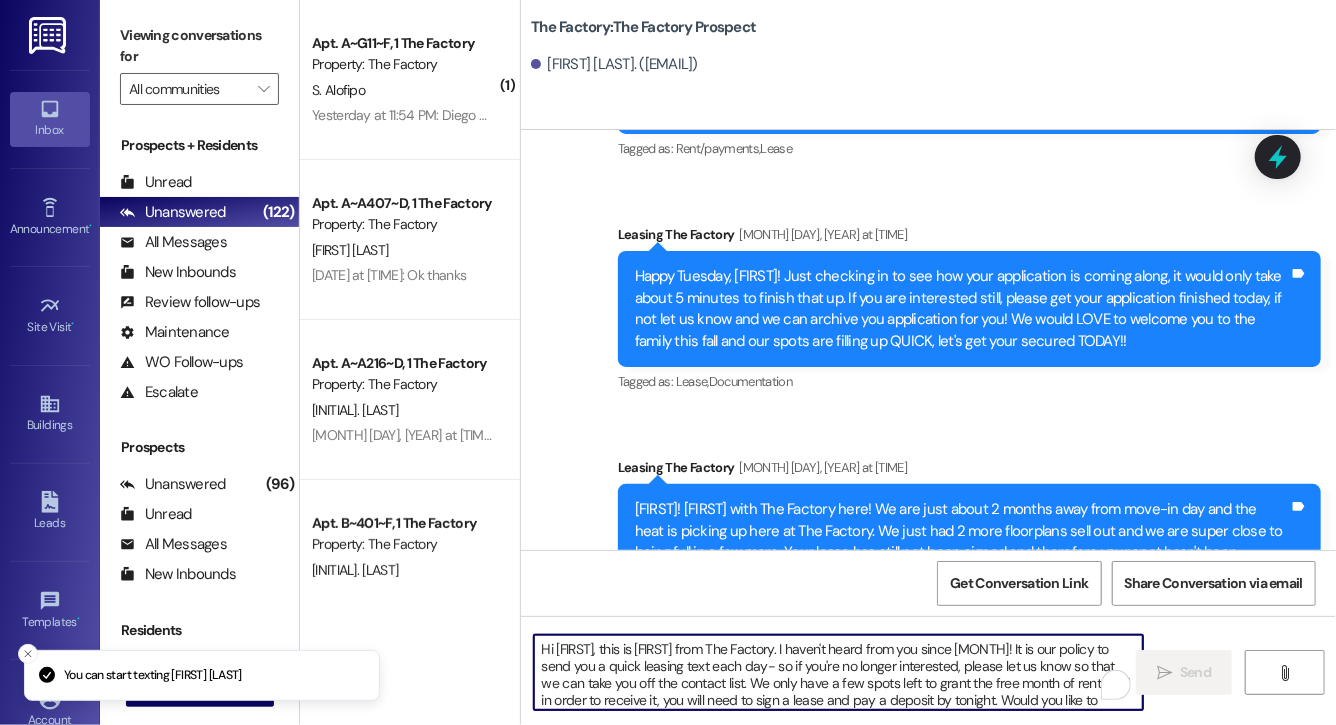 scroll, scrollTop: 34, scrollLeft: 0, axis: vertical 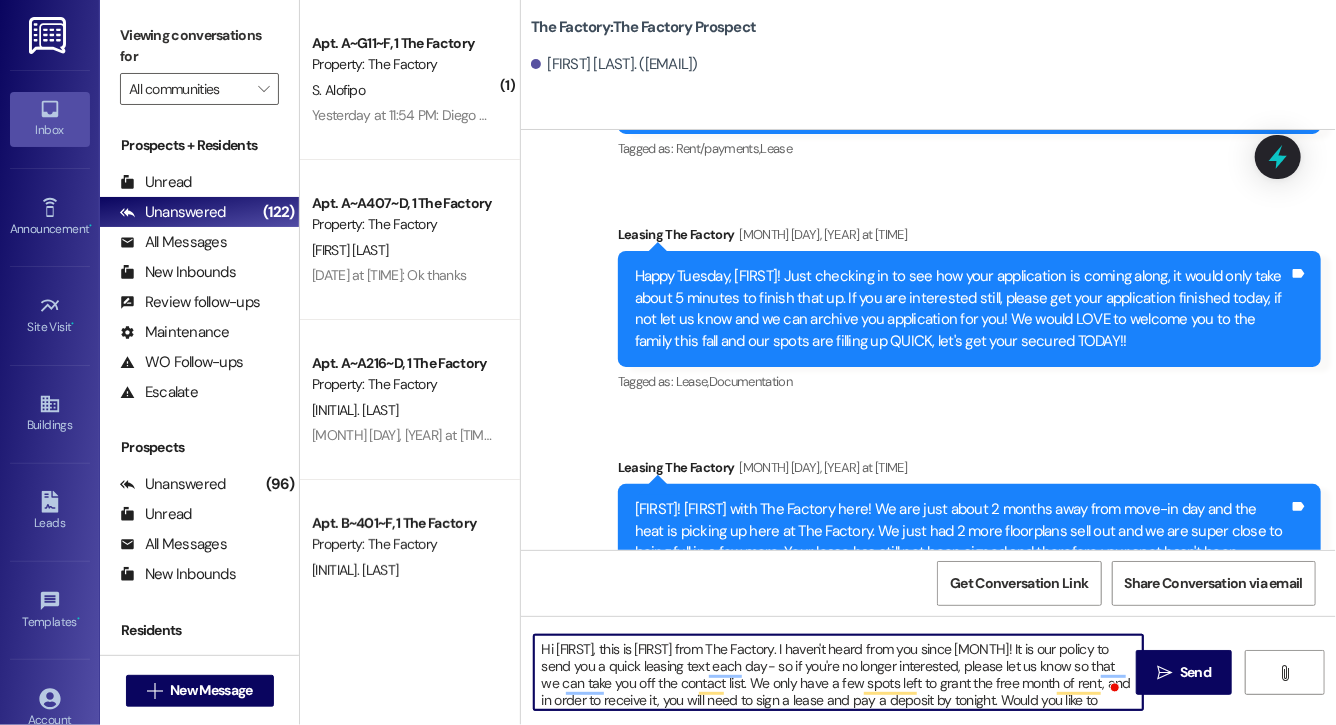 click on "Hi Pavlos, this is Evie from The Factory. I haven't heard from you since May! It is our policy to send you a quick leasing text each day- so if you're no longer interested, please let us know so that we can take you off the contact list. We only have a few spots left to grant the free month of rent, and in order to receive it, you will need to sign a lease and pay a deposit by tonight. Would you like to complete this today? Happy to help." at bounding box center (838, 672) 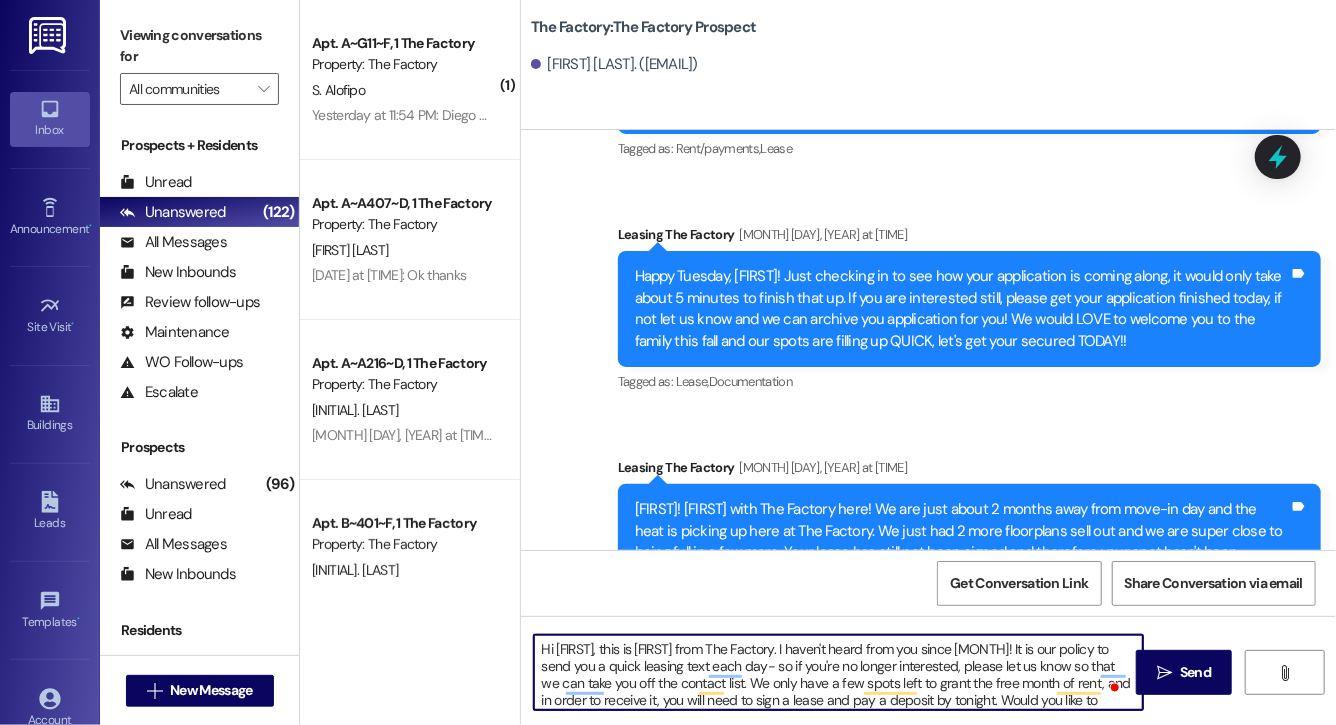 click on "Hi Samuel, this is Evie from The Factory. I haven't heard from you since May! It is our policy to send you a quick leasing text each day- so if you're no longer interested, please let us know so that we can take you off the contact list. We only have a few spots left to grant the free month of rent, and in order to receive it, you will need to sign a lease and pay a deposit by tonight. Would you like to complete this today? Happy to help." at bounding box center [838, 672] 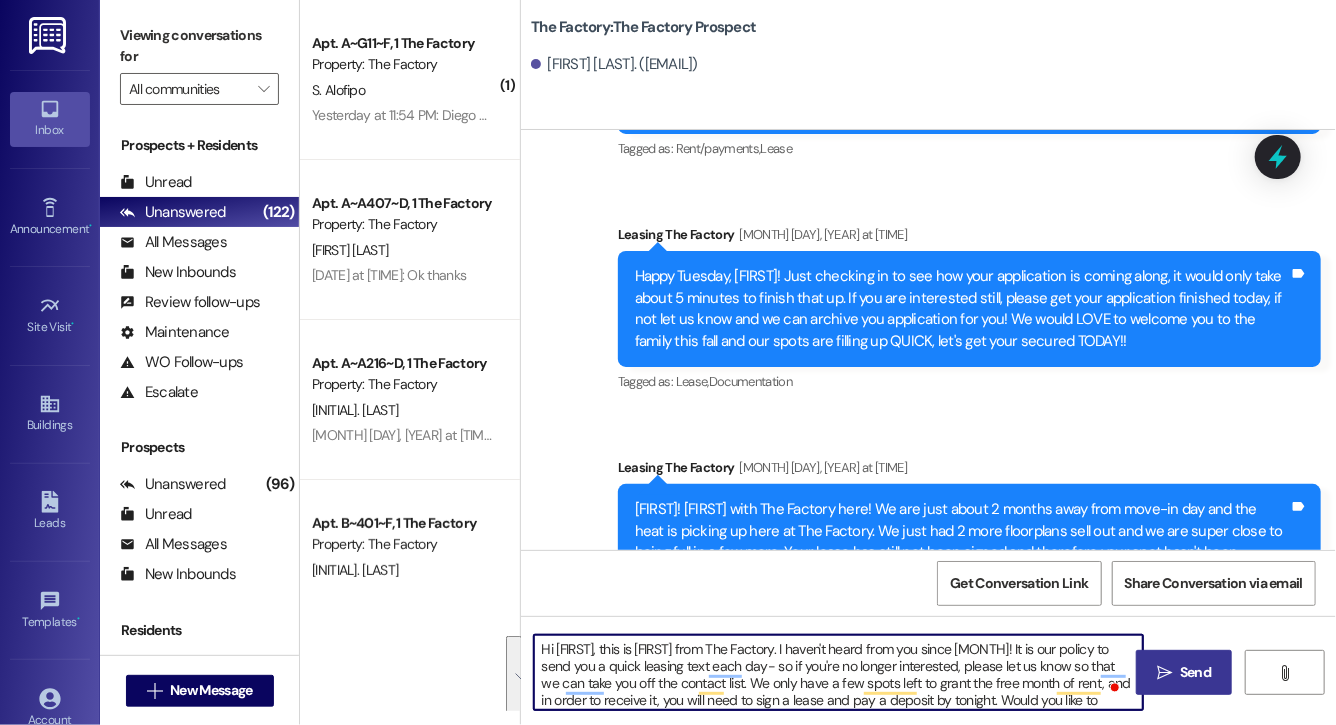 type on "Hi Samuel, this is Evie from The Factory. I haven't heard from you since May! It is our policy to send you a quick leasing text each day- so if you're no longer interested, please let us know so that we can take you off the contact list. We only have a few spots left to grant the free month of rent, and in order to receive it, you will need to sign a lease and pay a deposit by tonight. Would you like to complete this today? Happy to help." 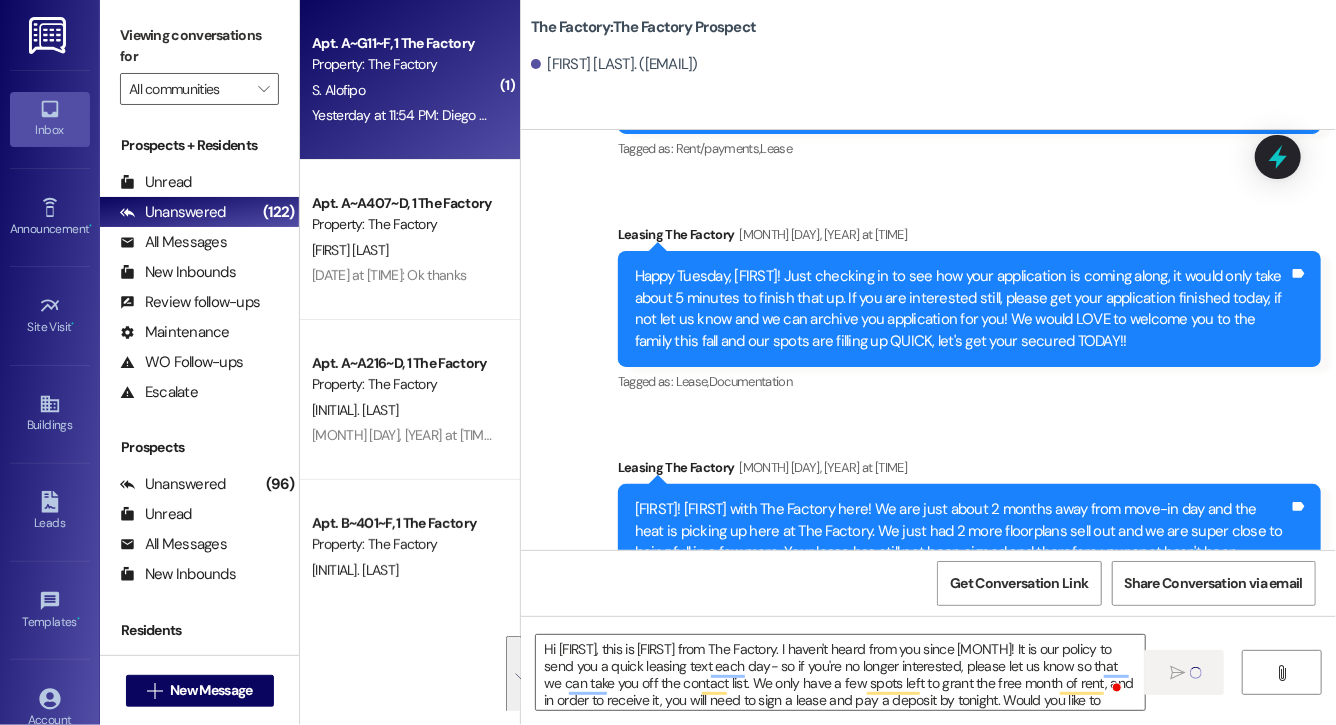 type 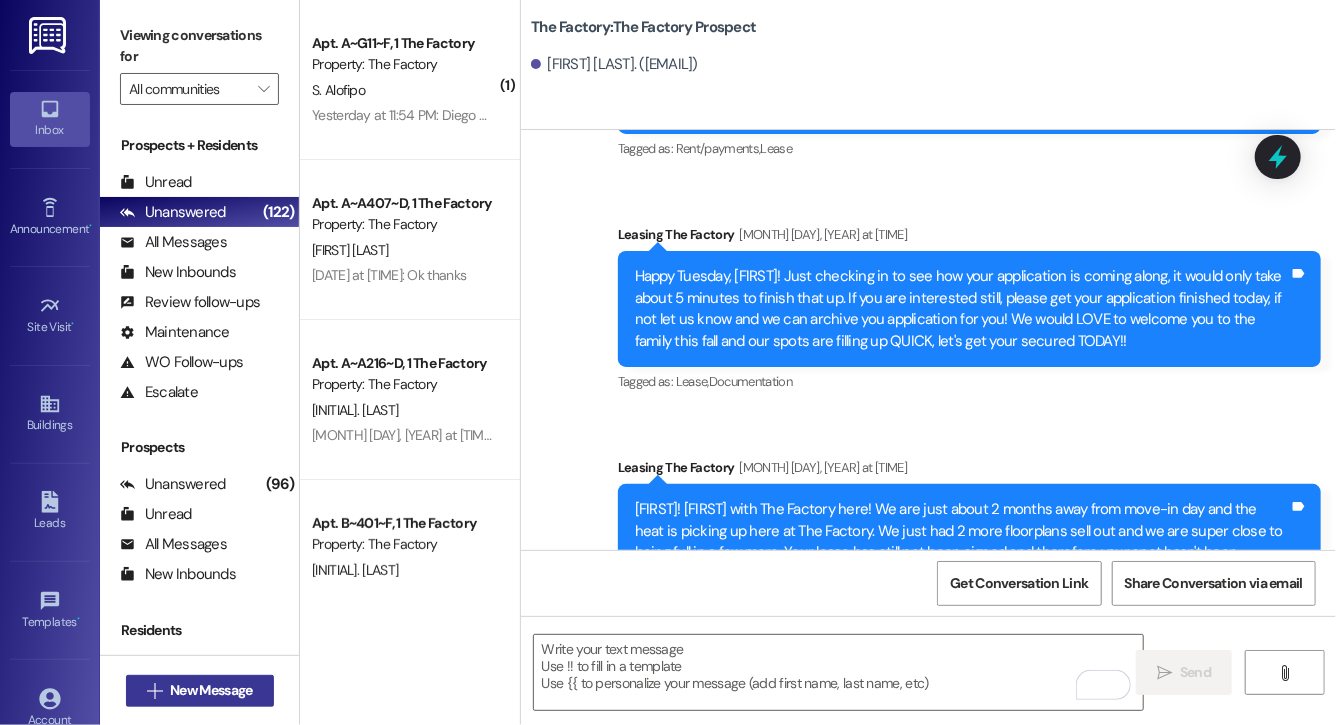 click on "New Message" at bounding box center (211, 690) 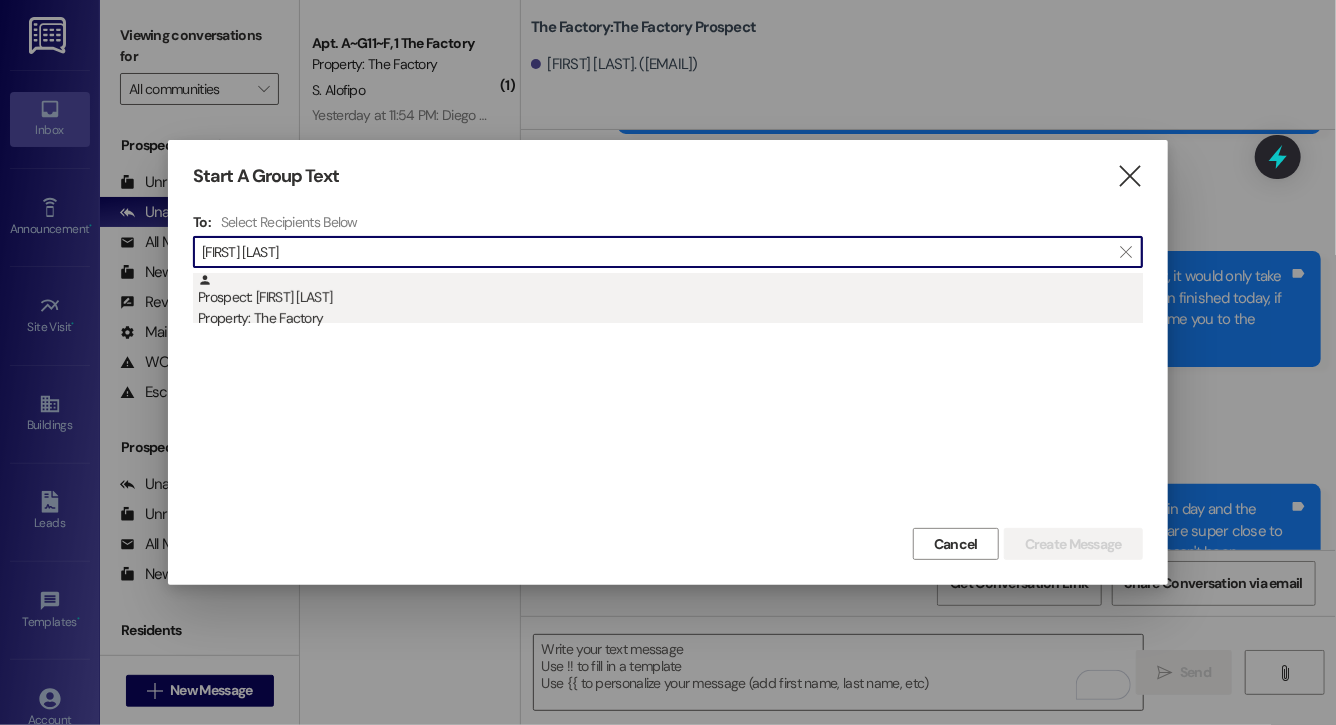 type on "skylar tar" 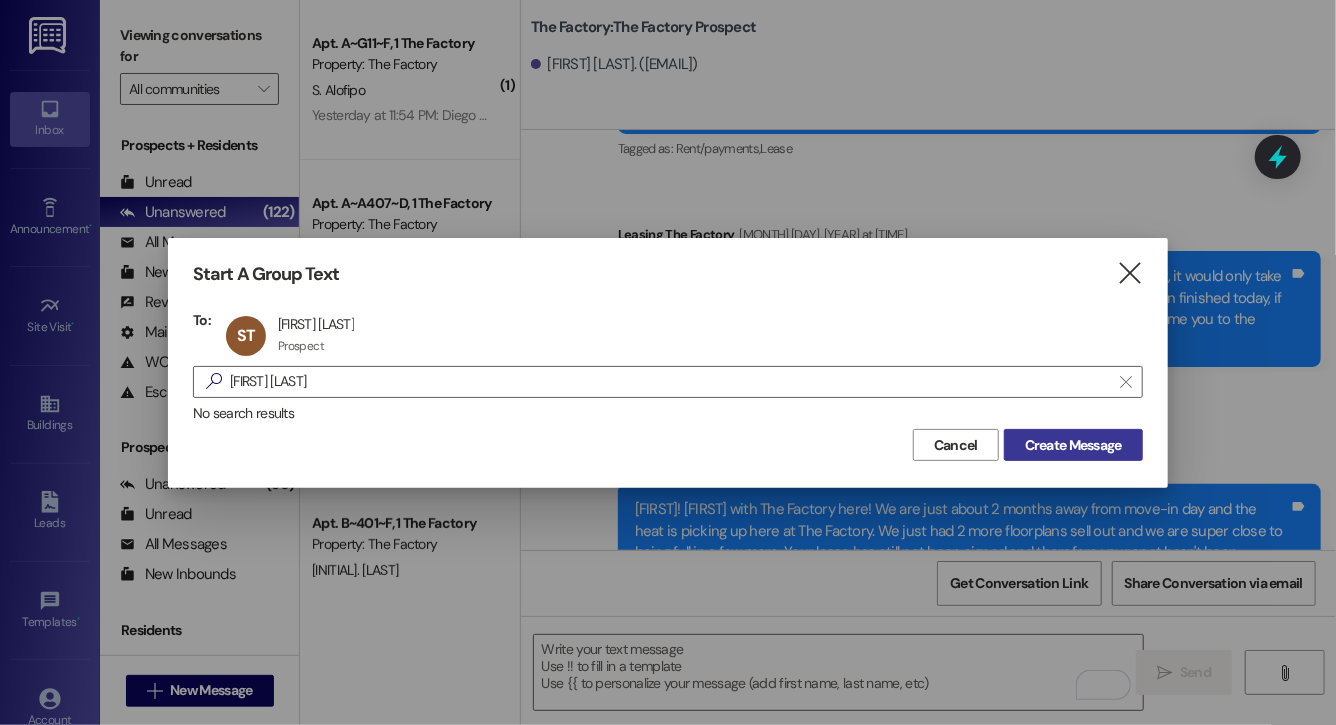 click on "Create Message" at bounding box center (1073, 445) 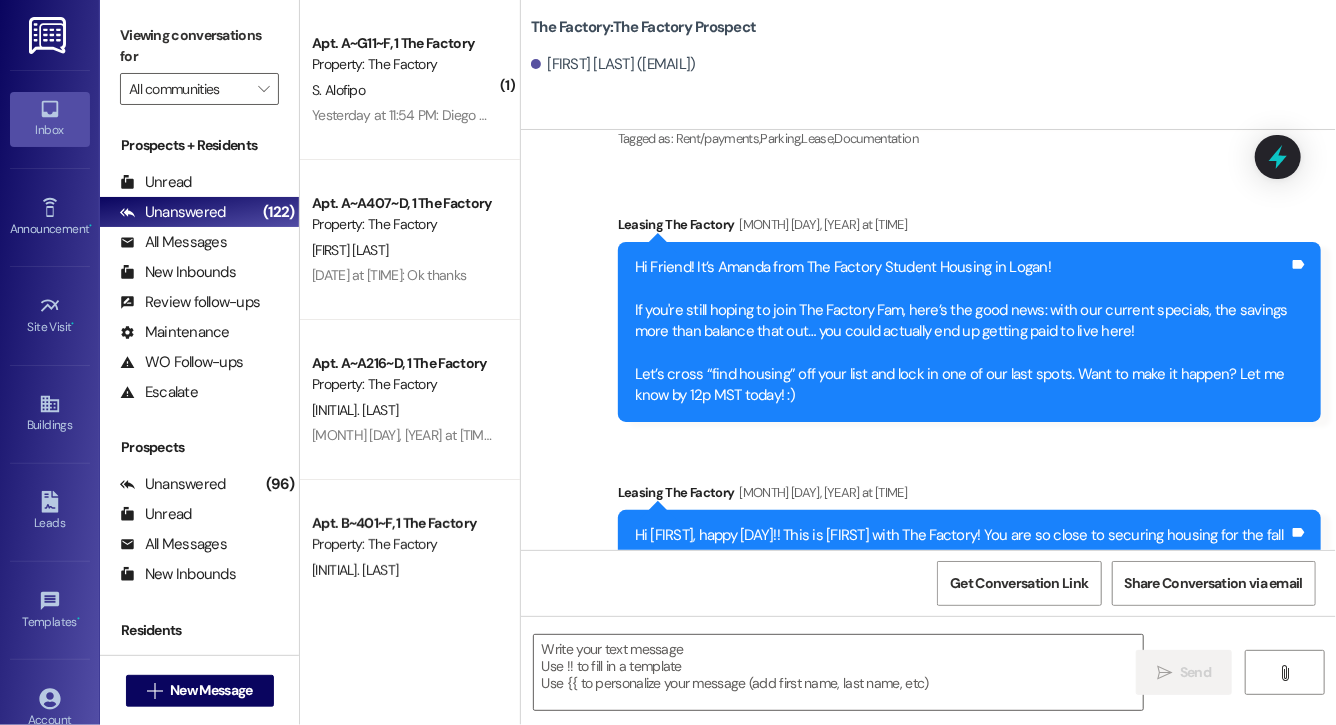 scroll, scrollTop: 16897, scrollLeft: 0, axis: vertical 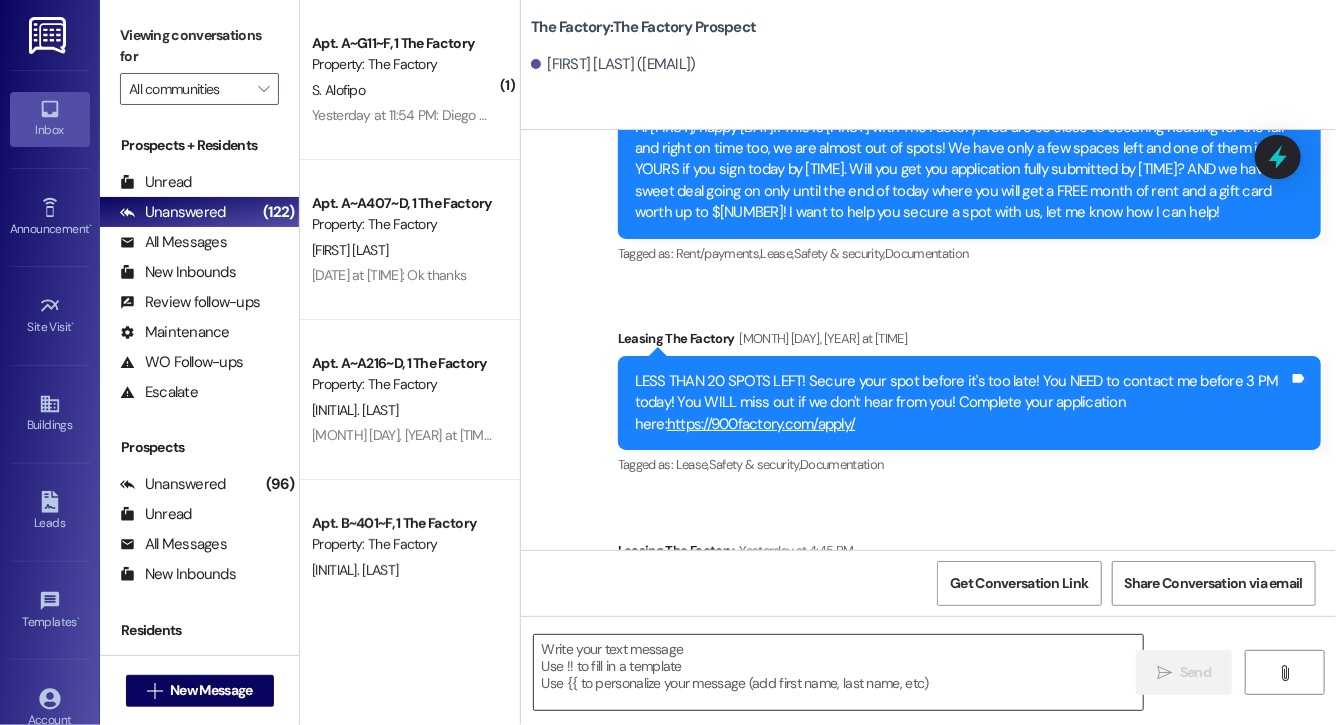 click at bounding box center [838, 672] 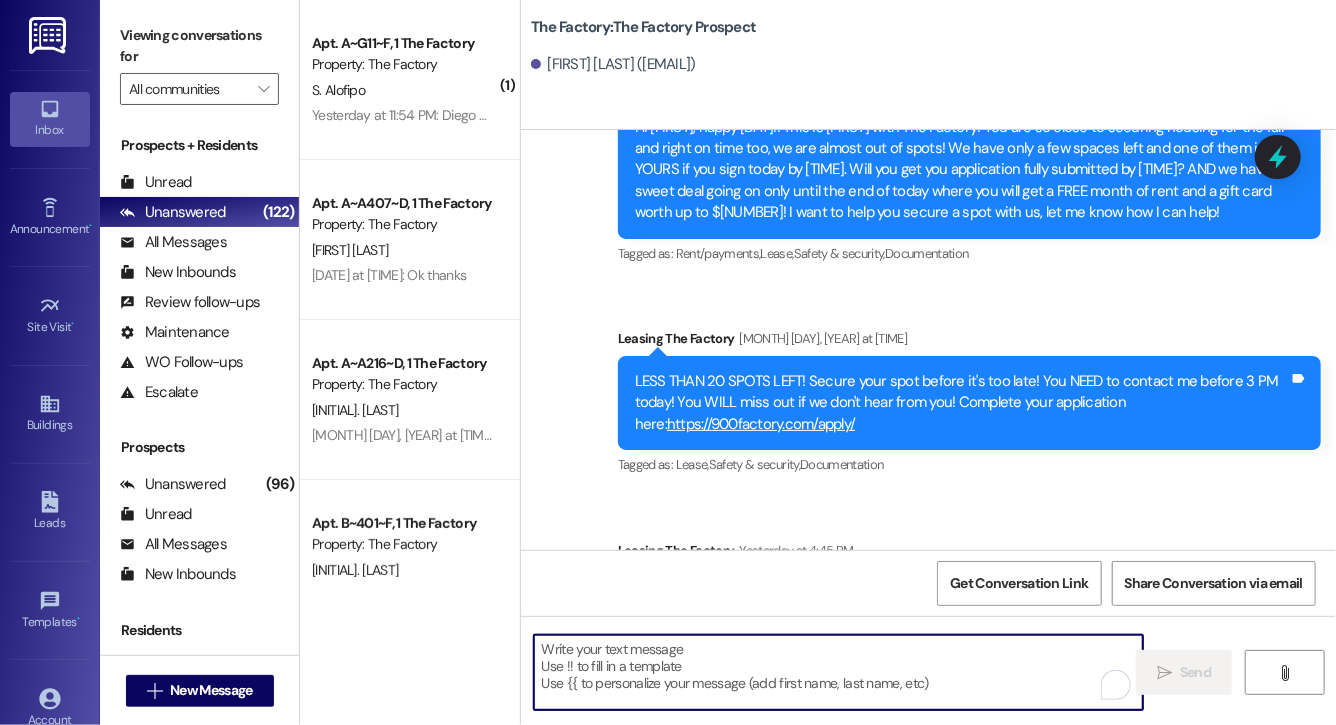 paste on "Hi Samuel, this is Evie from The Factory. I haven't heard from you since May! It is our policy to send you a quick leasing text each day- so if you're no longer interested, please let us know so that we can take you off the contact list. We only have a few spots left to grant the free month of rent, and in order to receive it, you will need to sign a lease and pay a deposit by tonight. Would you like to complete this today? Happy to help." 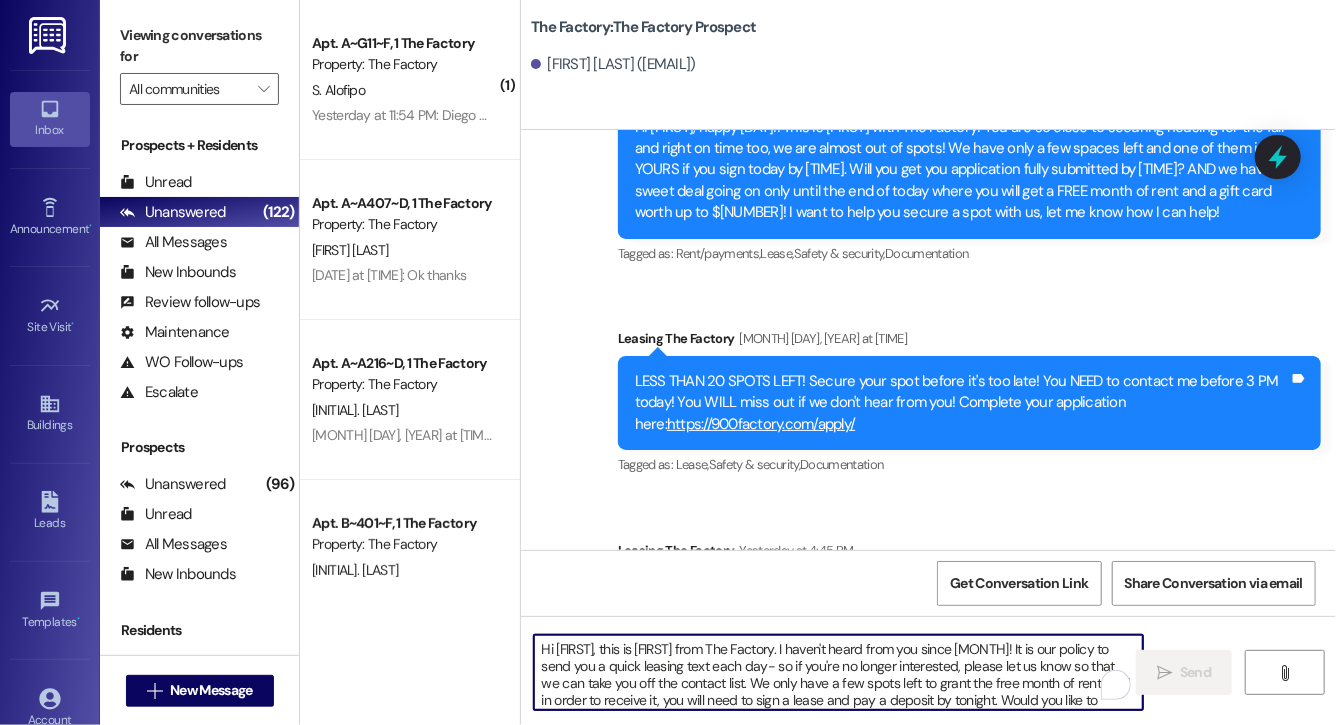 scroll, scrollTop: 34, scrollLeft: 0, axis: vertical 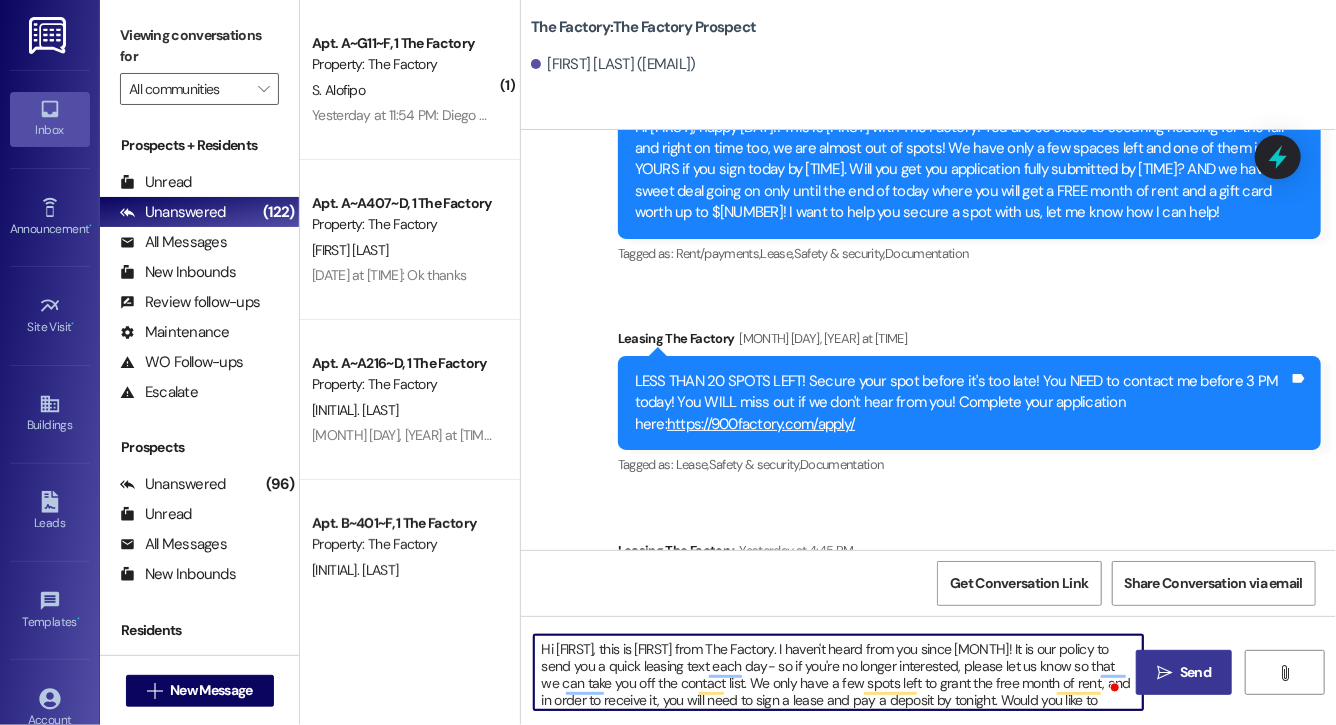 click on "Hi Samuel, this is Evie from The Factory. I haven't heard from you since May! It is our policy to send you a quick leasing text each day- so if you're no longer interested, please let us know so that we can take you off the contact list. We only have a few spots left to grant the free month of rent, and in order to receive it, you will need to sign a lease and pay a deposit by tonight. Would you like to complete this today? Happy to help." at bounding box center [838, 672] 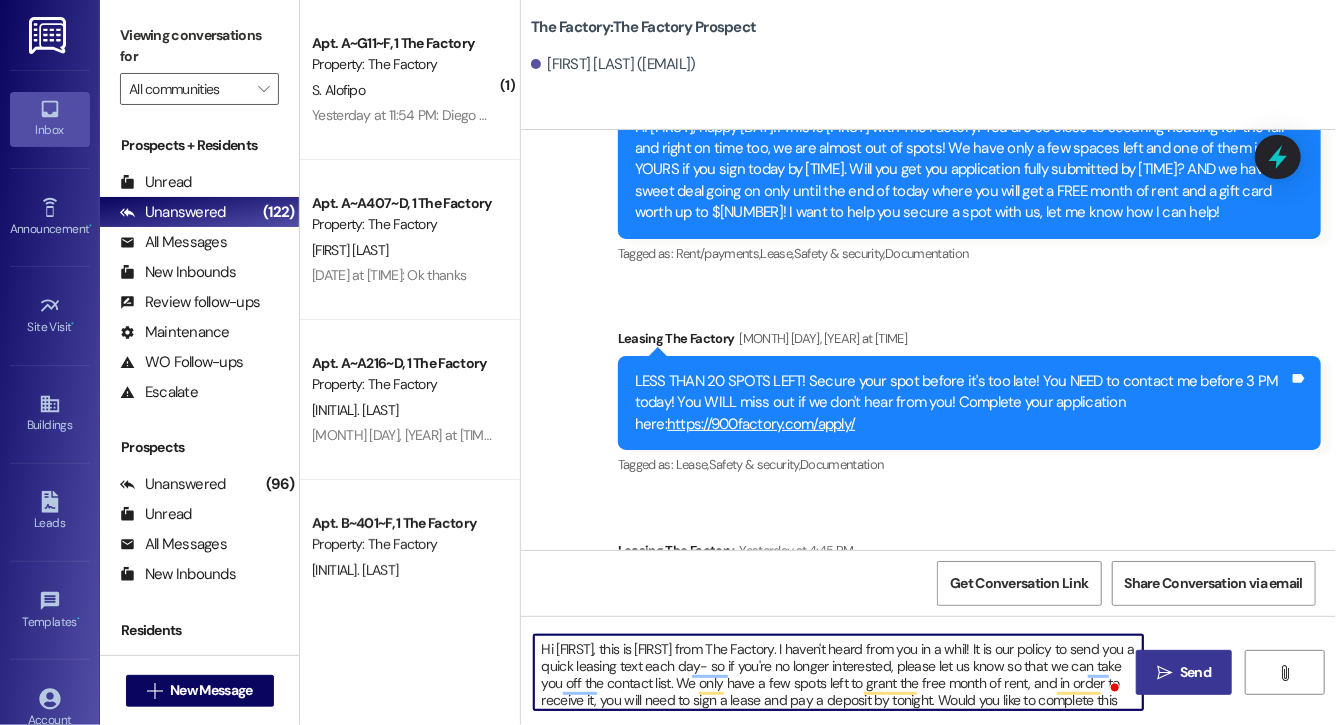 type on "Hi Samuel, this is Evie from The Factory. I haven't heard from you in a while! It is our policy to send you a quick leasing text each day- so if you're no longer interested, please let us know so that we can take you off the contact list. We only have a few spots left to grant the free month of rent, and in order to receive it, you will need to sign a lease and pay a deposit by tonight. Would you like to complete this today? Happy to help." 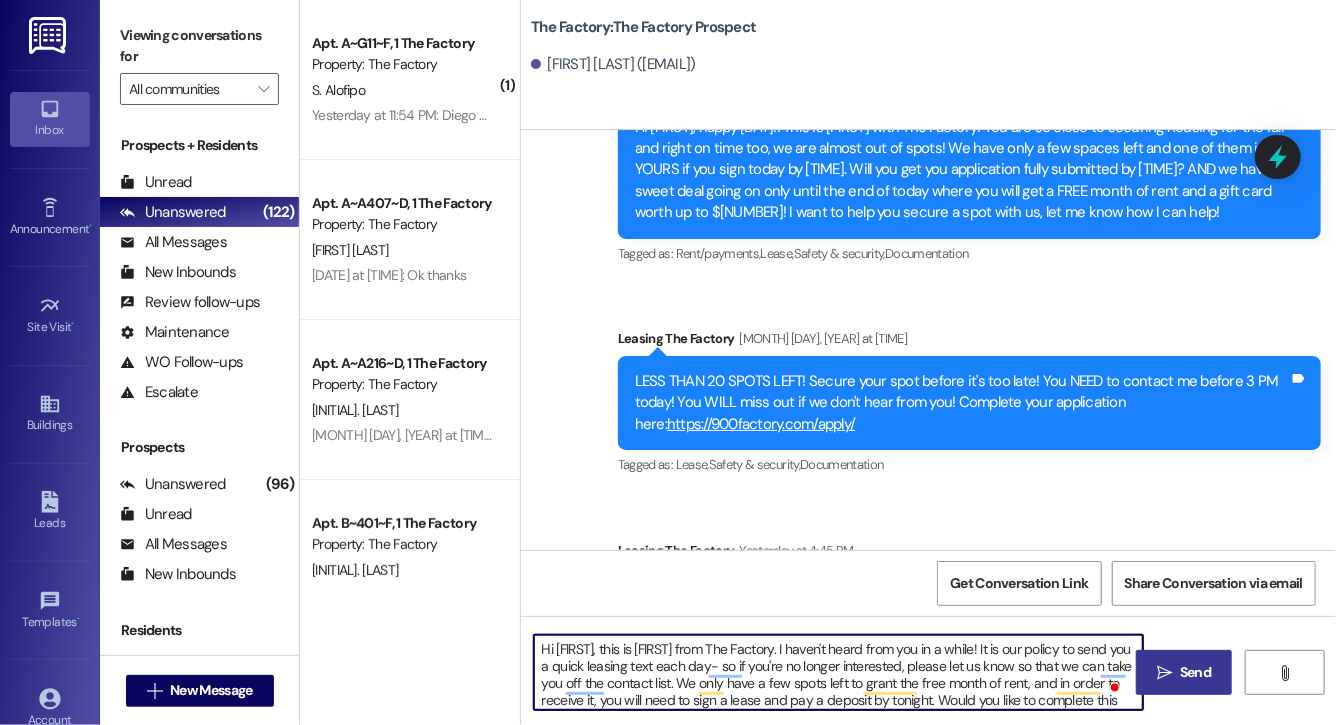 click on "Hi Samuel, this is Evie from The Factory. I haven't heard from you in a while! It is our policy to send you a quick leasing text each day- so if you're no longer interested, please let us know so that we can take you off the contact list. We only have a few spots left to grant the free month of rent, and in order to receive it, you will need to sign a lease and pay a deposit by tonight. Would you like to complete this today? Happy to help." at bounding box center [838, 672] 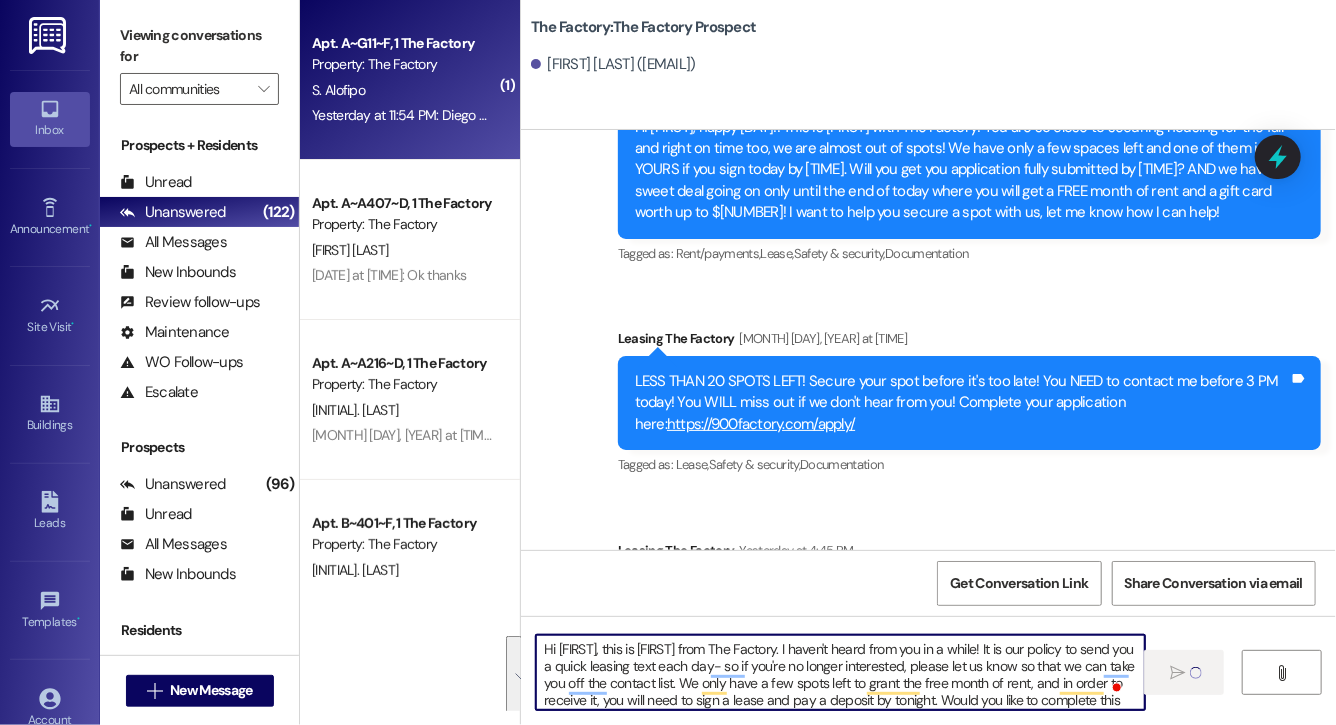 type 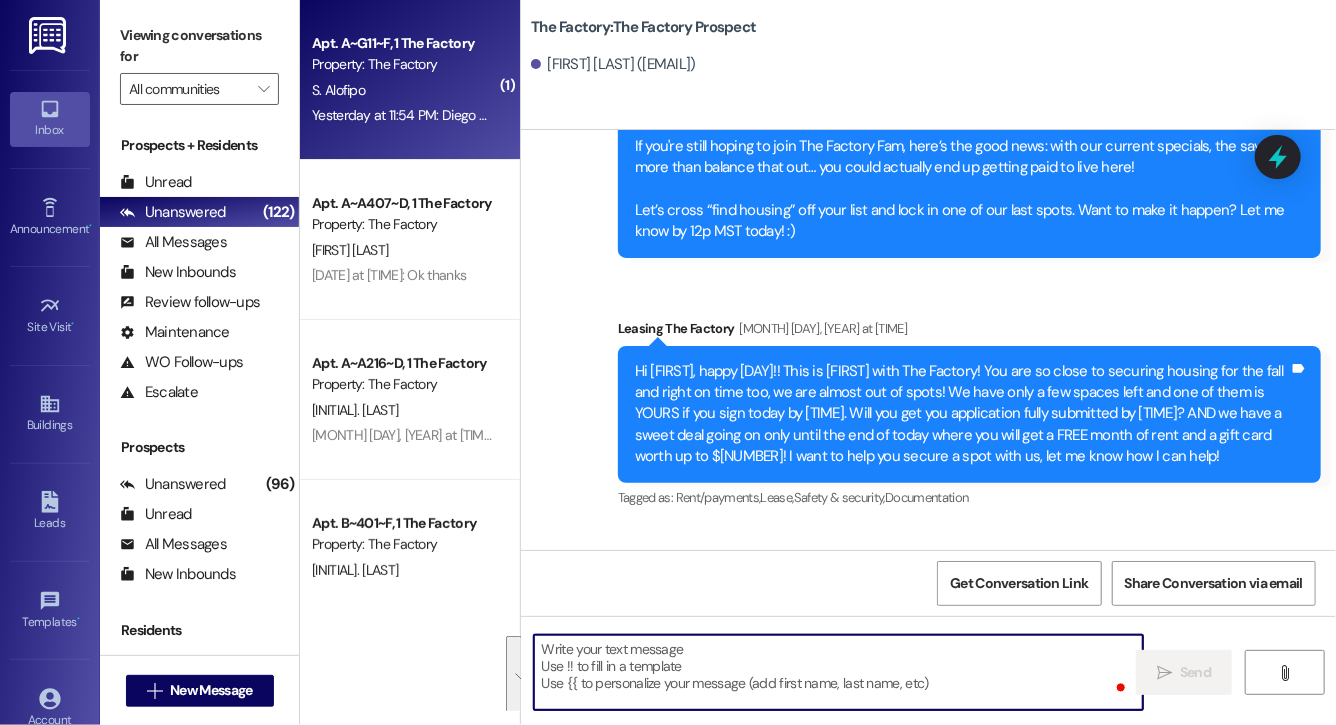 scroll, scrollTop: 14735, scrollLeft: 0, axis: vertical 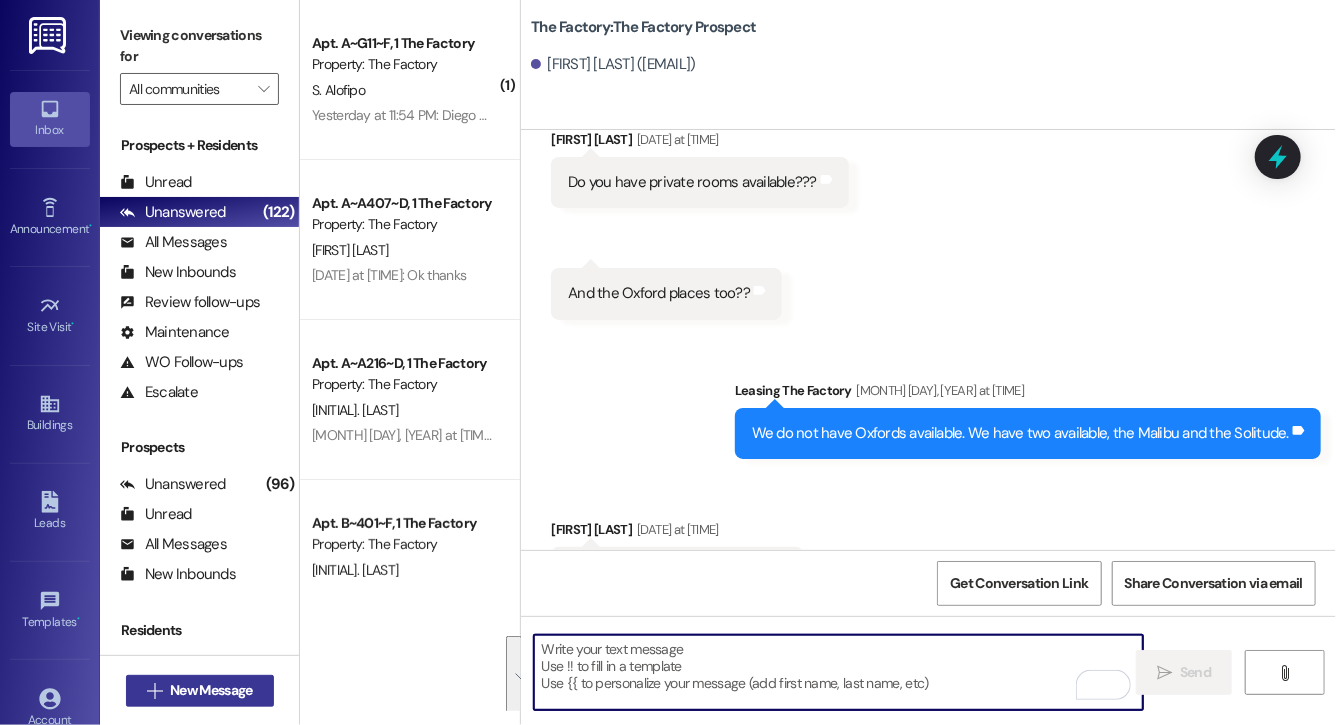 click on " New Message" at bounding box center [200, 691] 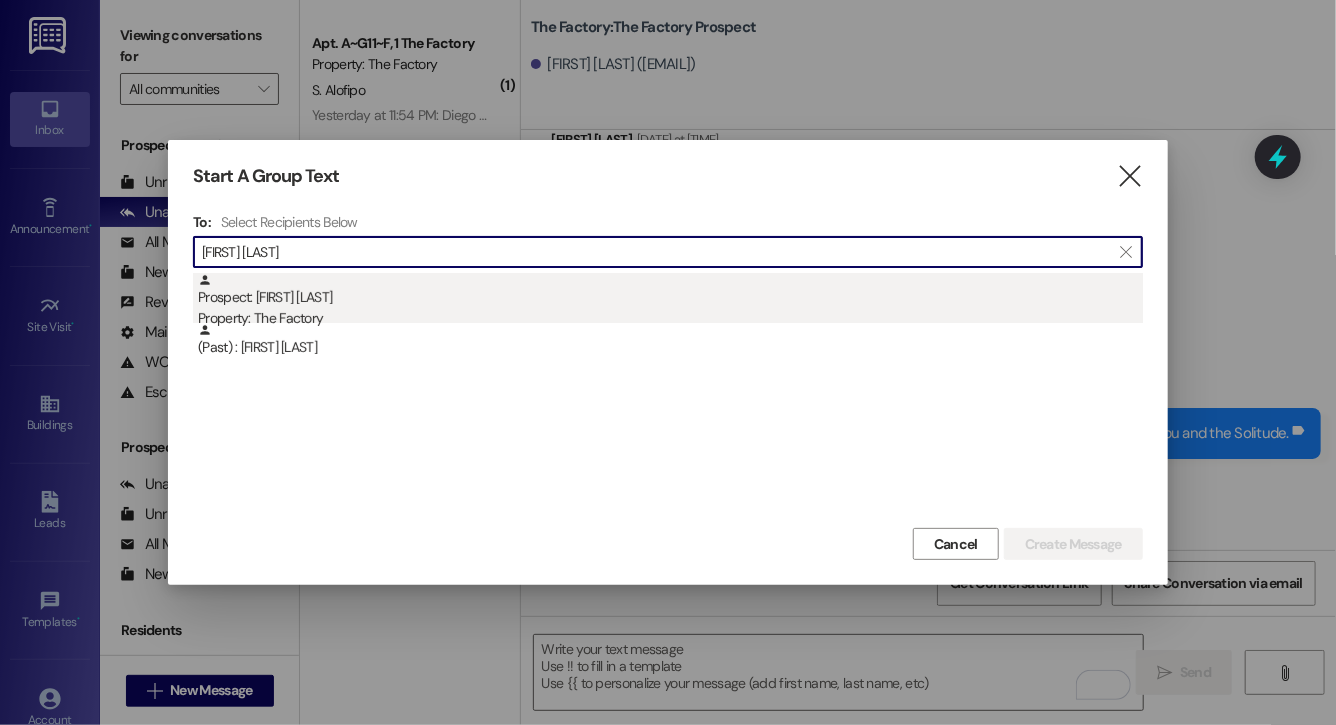 type on "sarah coll" 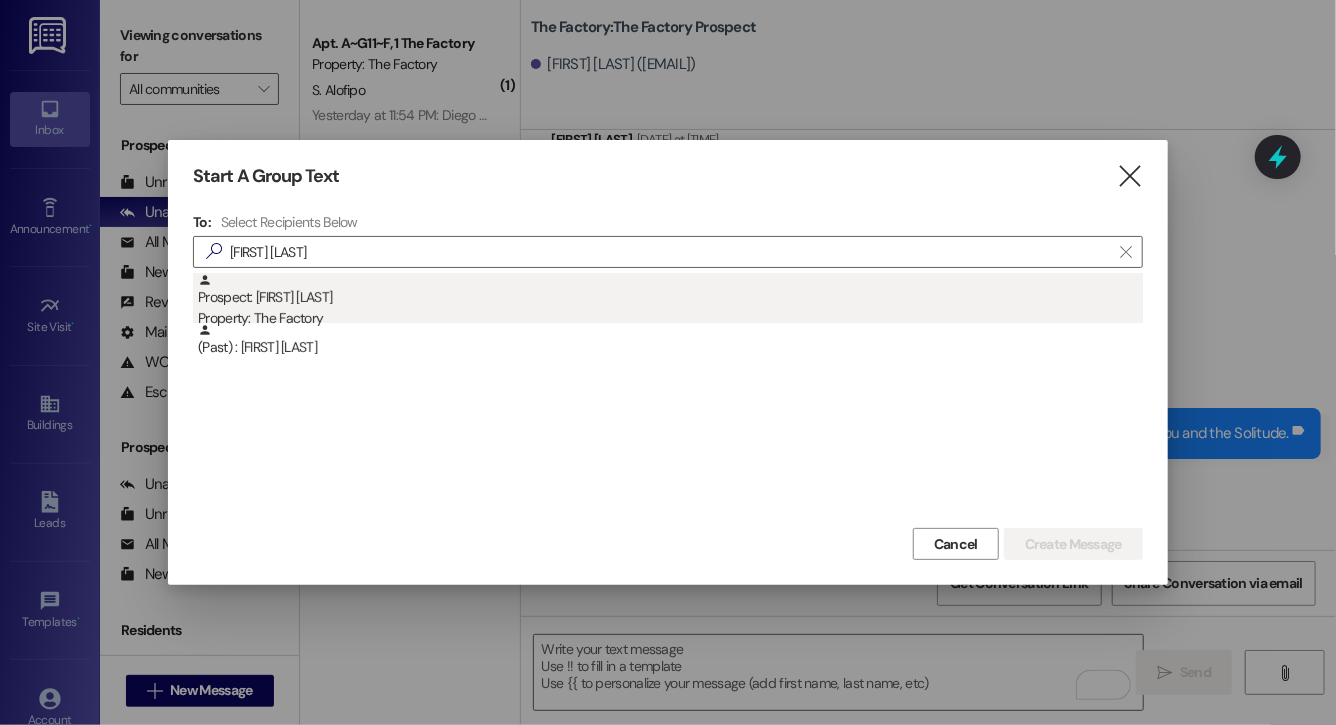 click on "Property: The Factory" at bounding box center [670, 318] 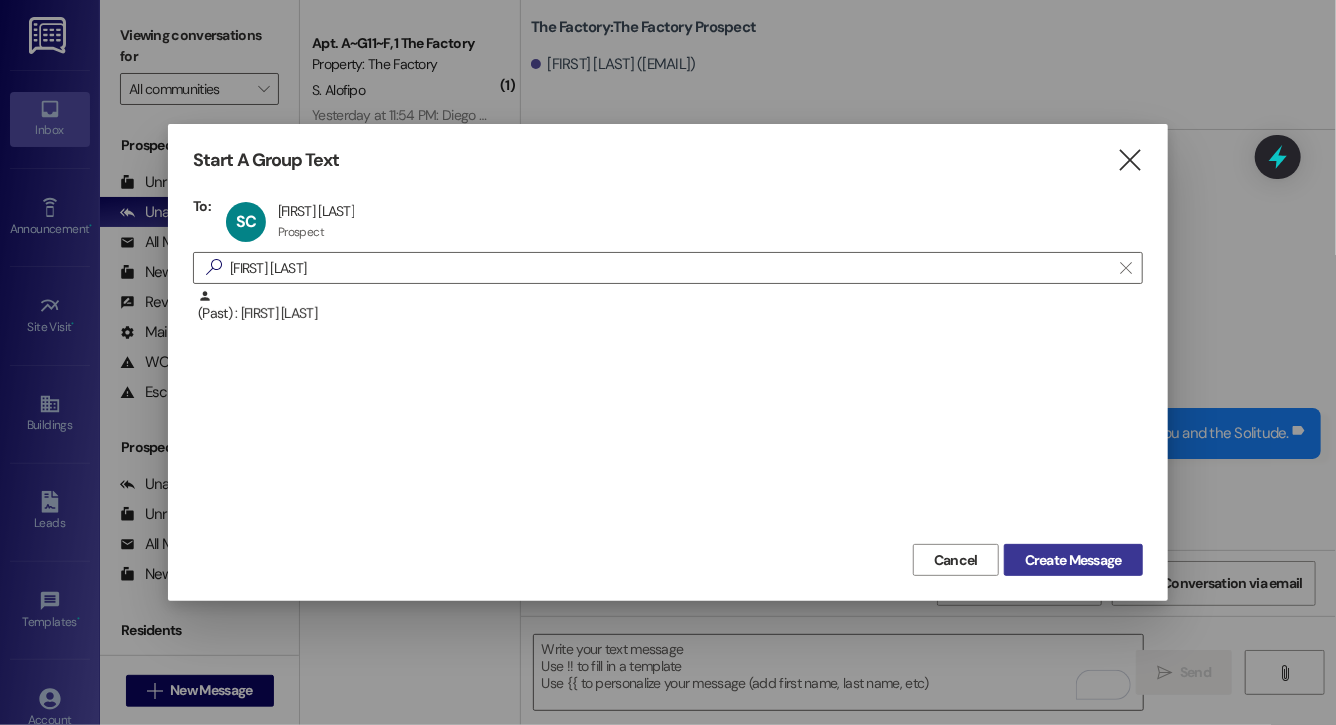 click on "Create Message" at bounding box center [1073, 560] 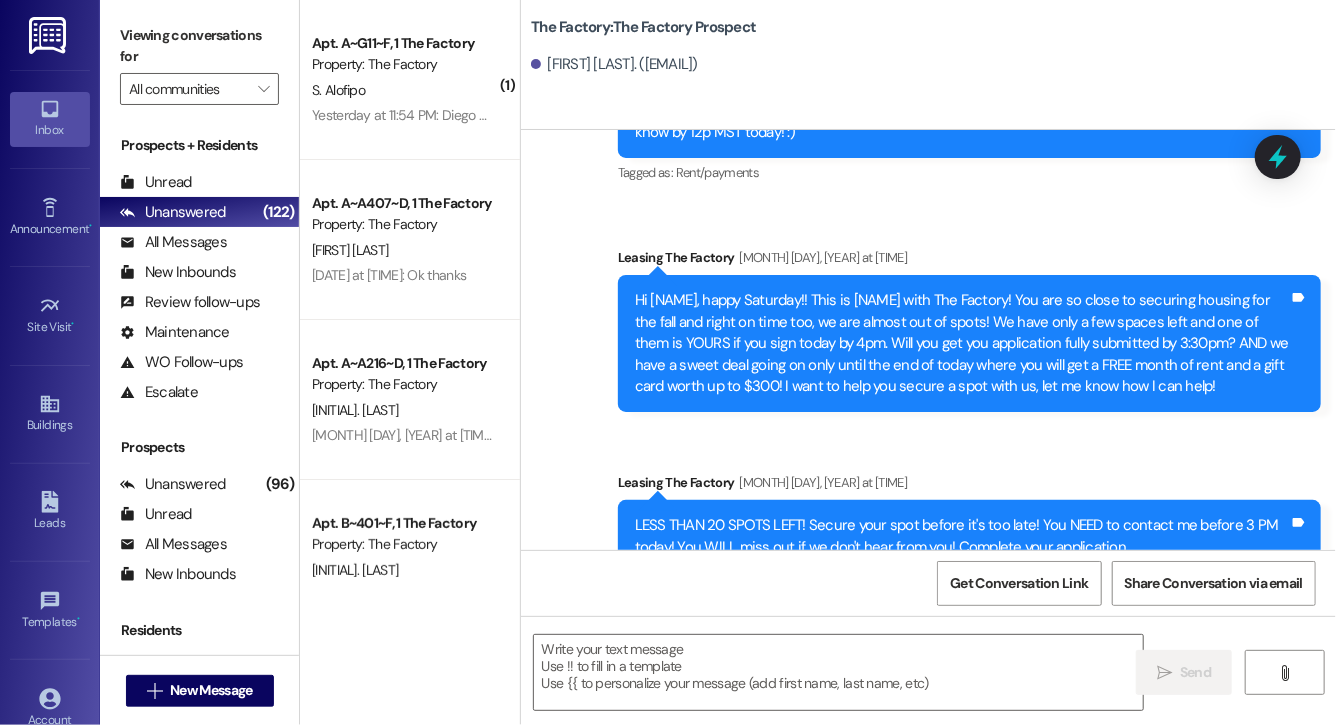 scroll, scrollTop: 15254, scrollLeft: 0, axis: vertical 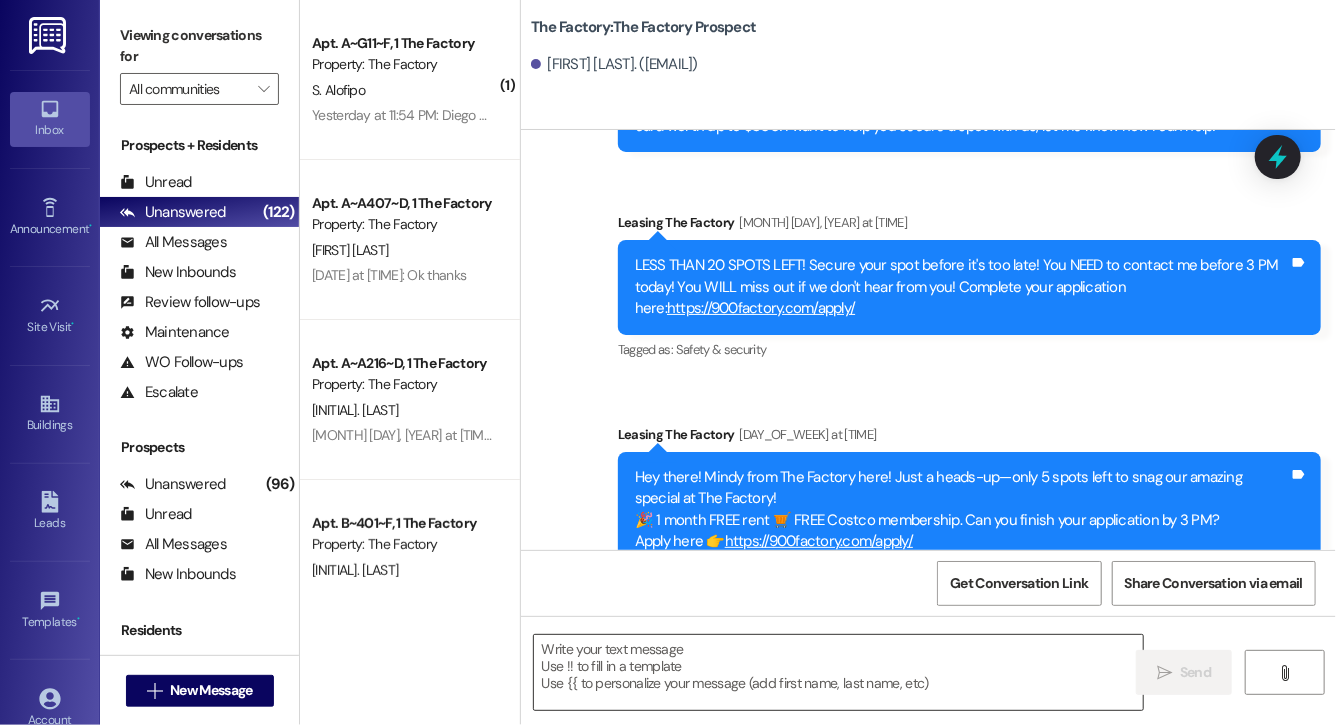 click at bounding box center [838, 672] 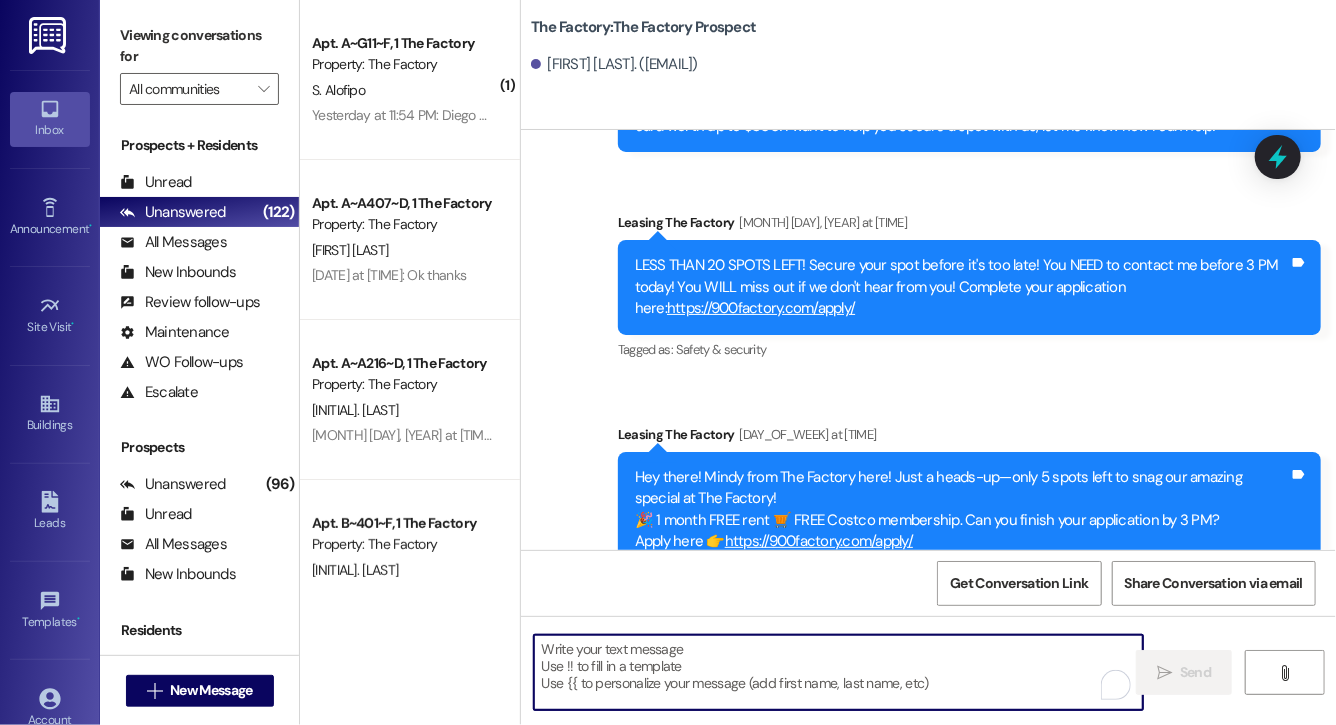paste on "Hi Samuel, this is Evie from The Factory. I haven't heard from you in a while! It is our policy to send you a quick leasing text each day- so if you're no longer interested, please let us know so that we can take you off the contact list. We only have a few spots left to grant the free month of rent, and in order to receive it, you will need to sign a lease and pay a deposit by tonight. Would you like to complete this today? Happy to help." 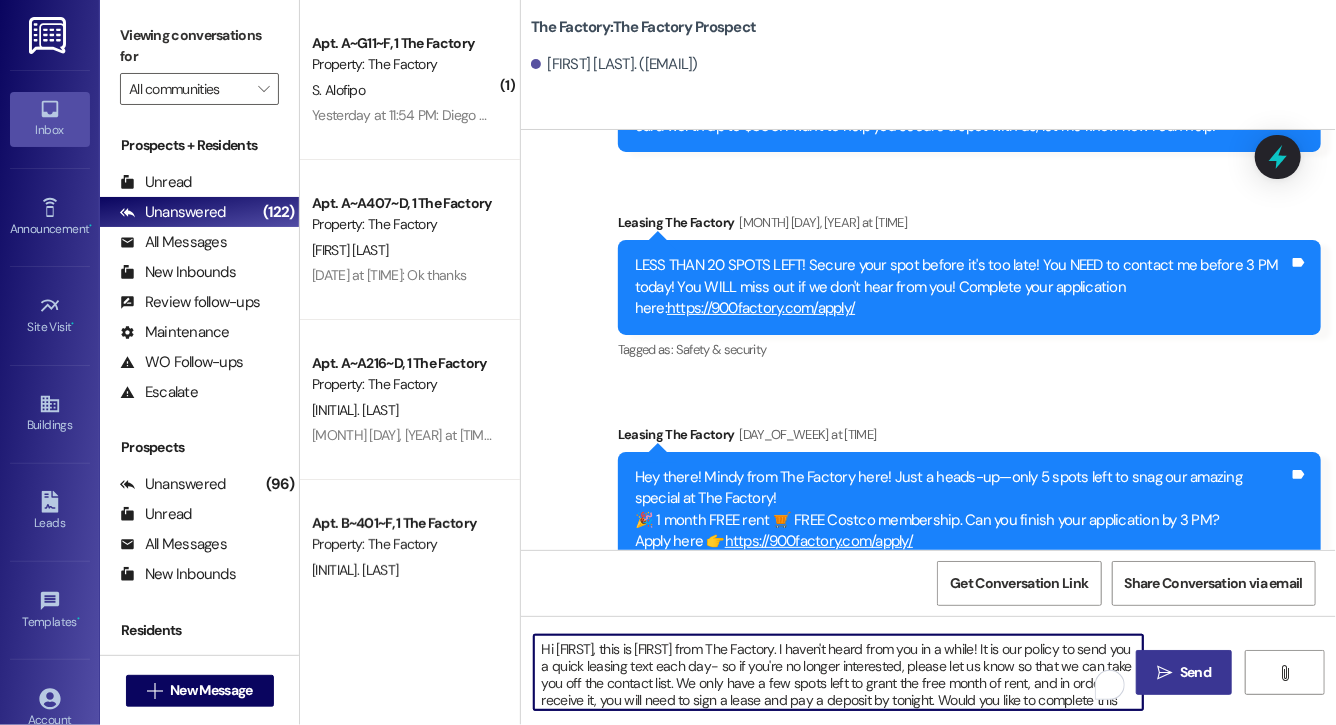 scroll, scrollTop: 34, scrollLeft: 0, axis: vertical 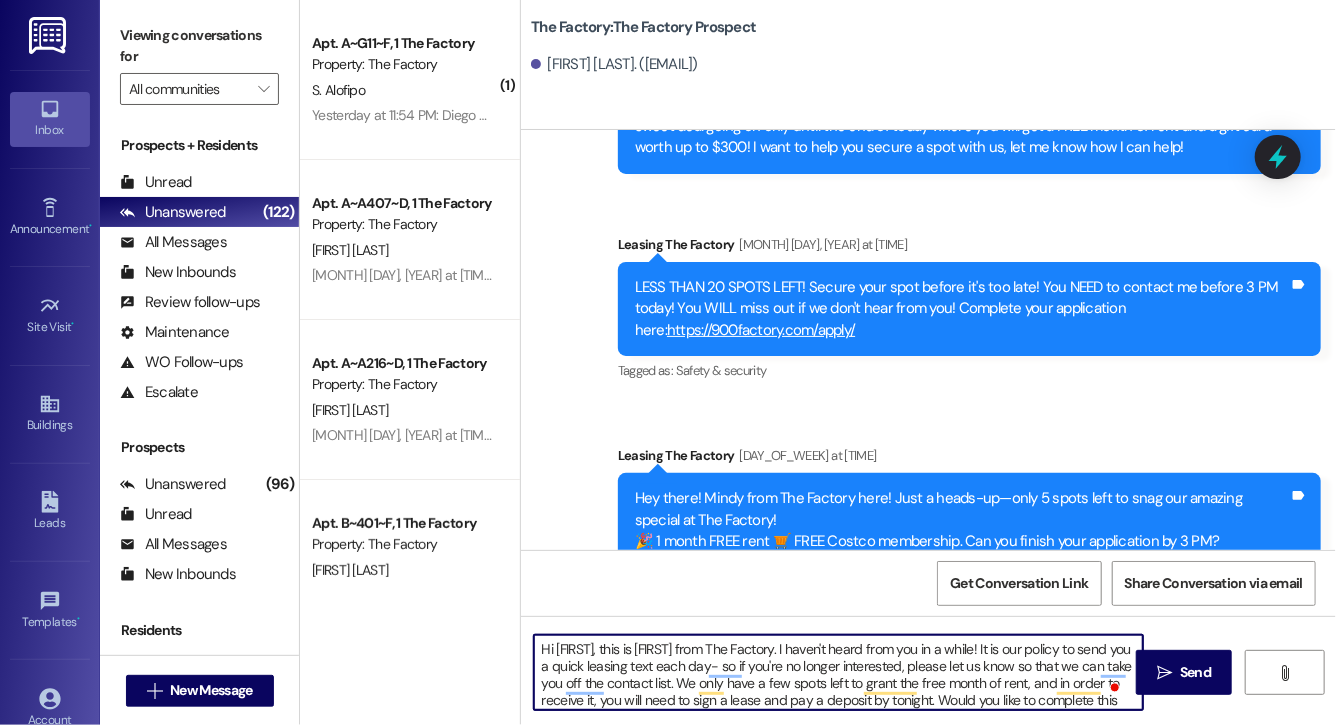 click on "Hi [FIRST], this is [FIRST] from The Factory. I haven't heard from you in a while! It is our policy to send you a quick leasing text each day- so if you're no longer interested, please let us know so that we can take you off the contact list. We only have a few spots left to grant the free month of rent, and in order to receive it, you will need to sign a lease and pay a deposit by tonight. Would you like to complete this today? Happy to help." at bounding box center (838, 672) 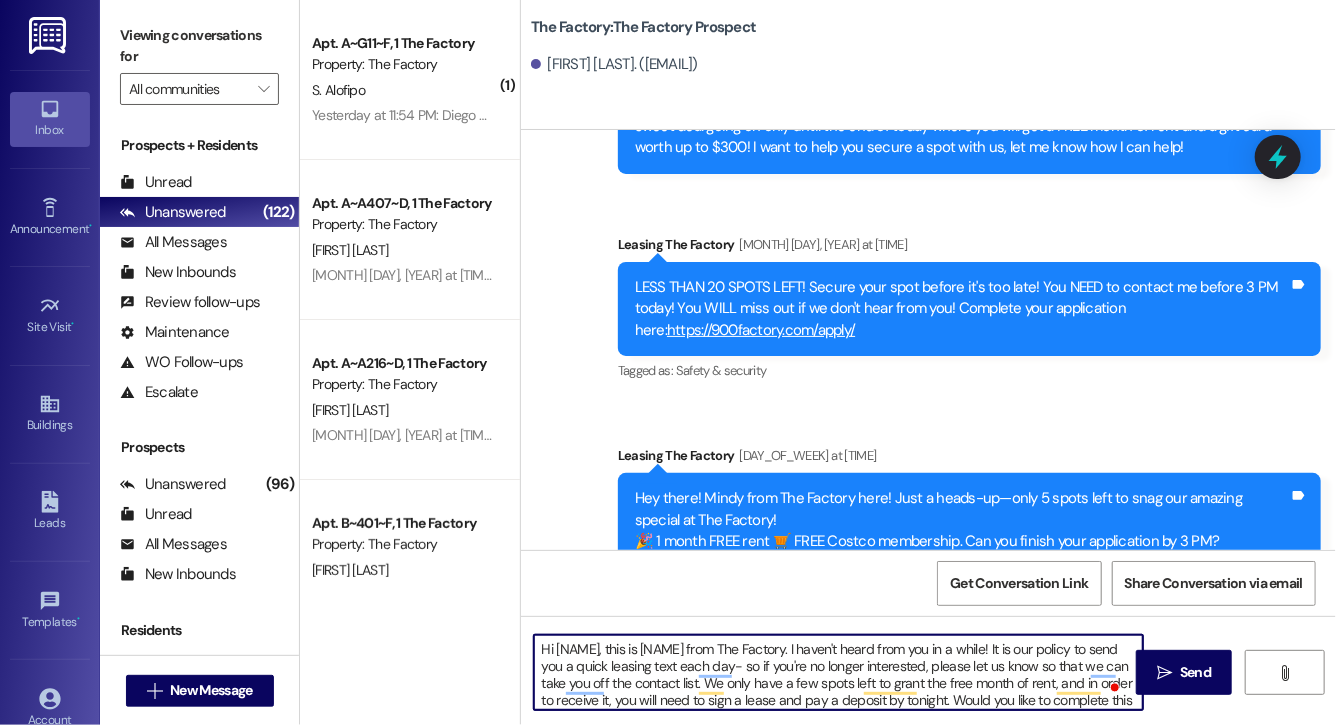 type on "Hi [FIRST], this is [FIRST] from The Factory. I haven't heard from you in a while! It is our policy to send you a quick leasing text each day- so if you're no longer interested, please let us know so that we can take you off the contact list. We only have a few spots left to grant the free month of rent, and in order to receive it, you will need to sign a lease and pay a deposit by tonight. Would you like to complete this today? Happy to help." 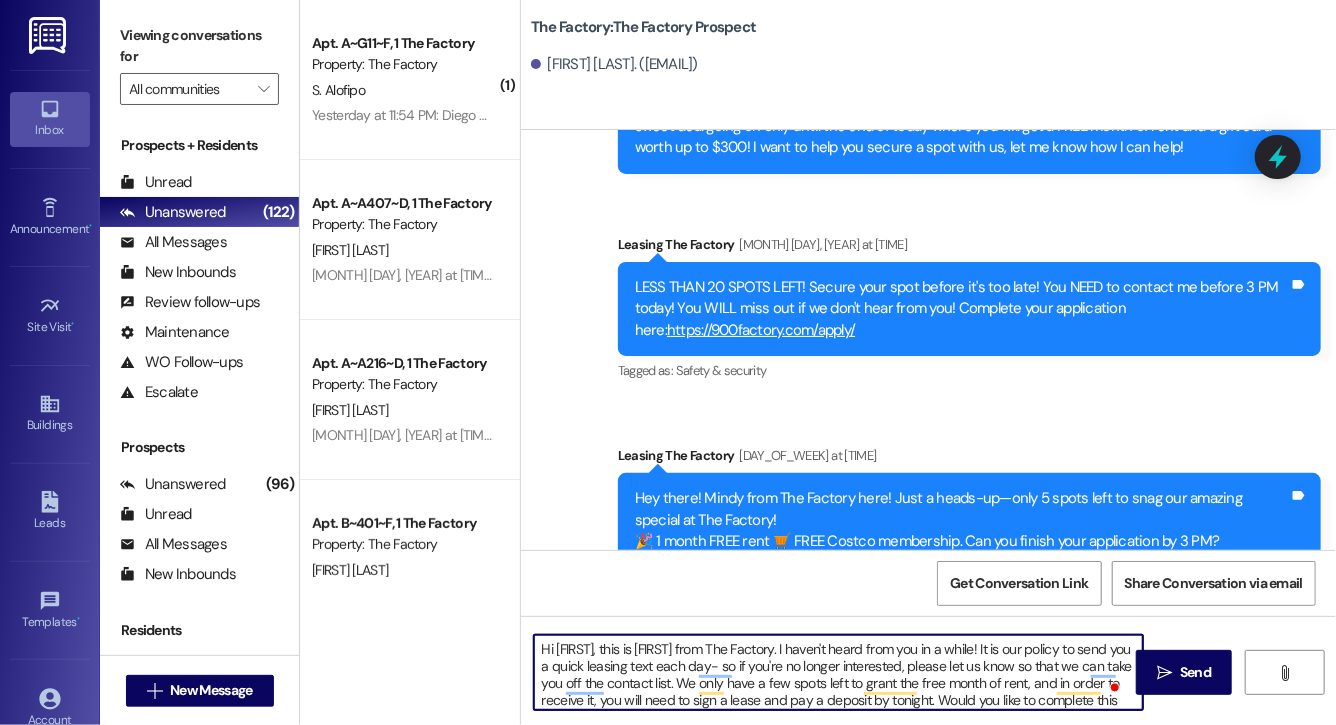 click on "Hi [FIRST], this is [FIRST] from The Factory. I haven't heard from you in a while! It is our policy to send you a quick leasing text each day- so if you're no longer interested, please let us know so that we can take you off the contact list. We only have a few spots left to grant the free month of rent, and in order to receive it, you will need to sign a lease and pay a deposit by tonight. Would you like to complete this today? Happy to help." at bounding box center [838, 672] 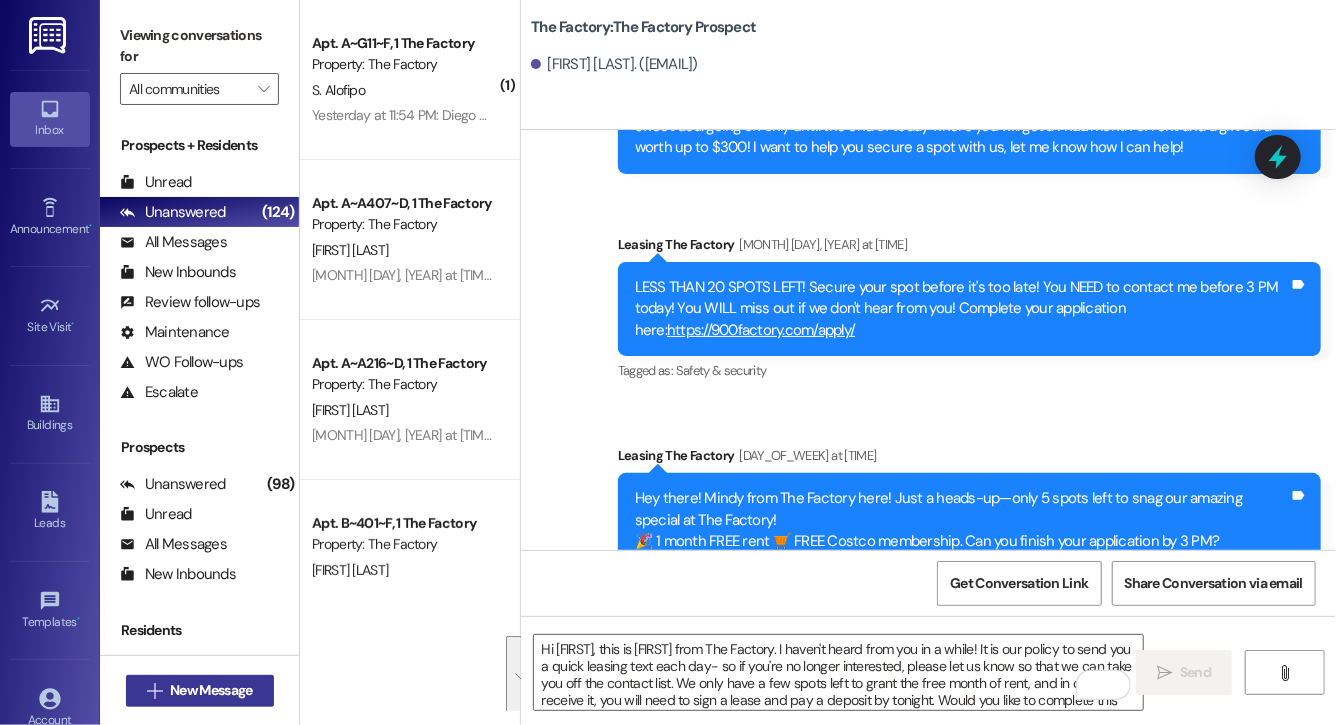 click on "New Message" at bounding box center [211, 690] 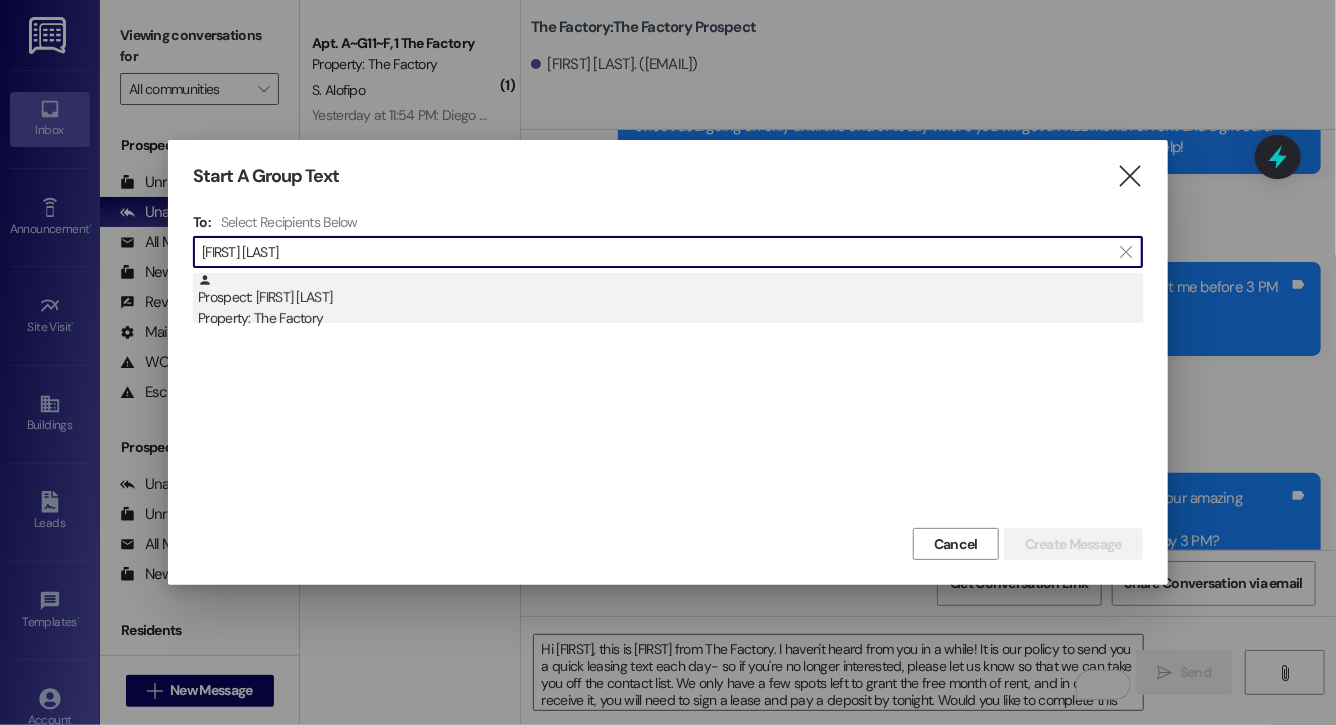 type on "[FIRST] [LAST]" 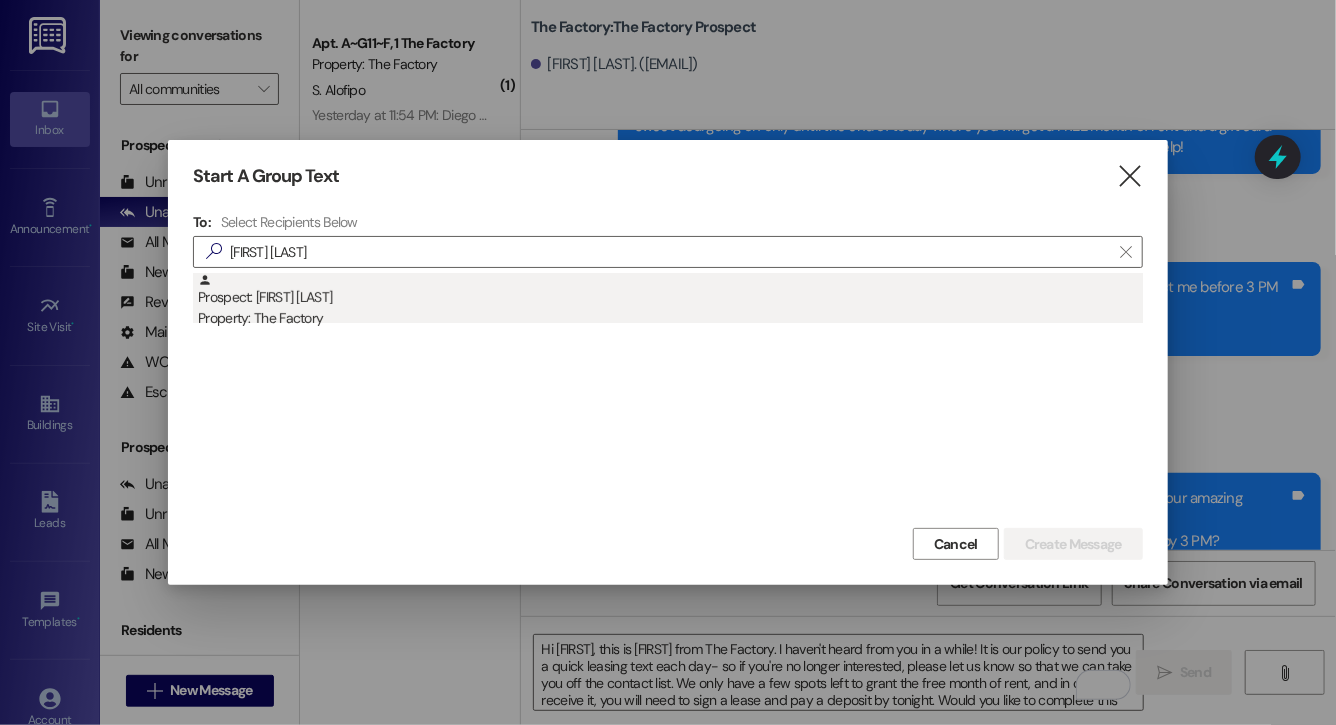 click on "Prospect: [FIRST] [LAST] Property: The Factory" at bounding box center (670, 301) 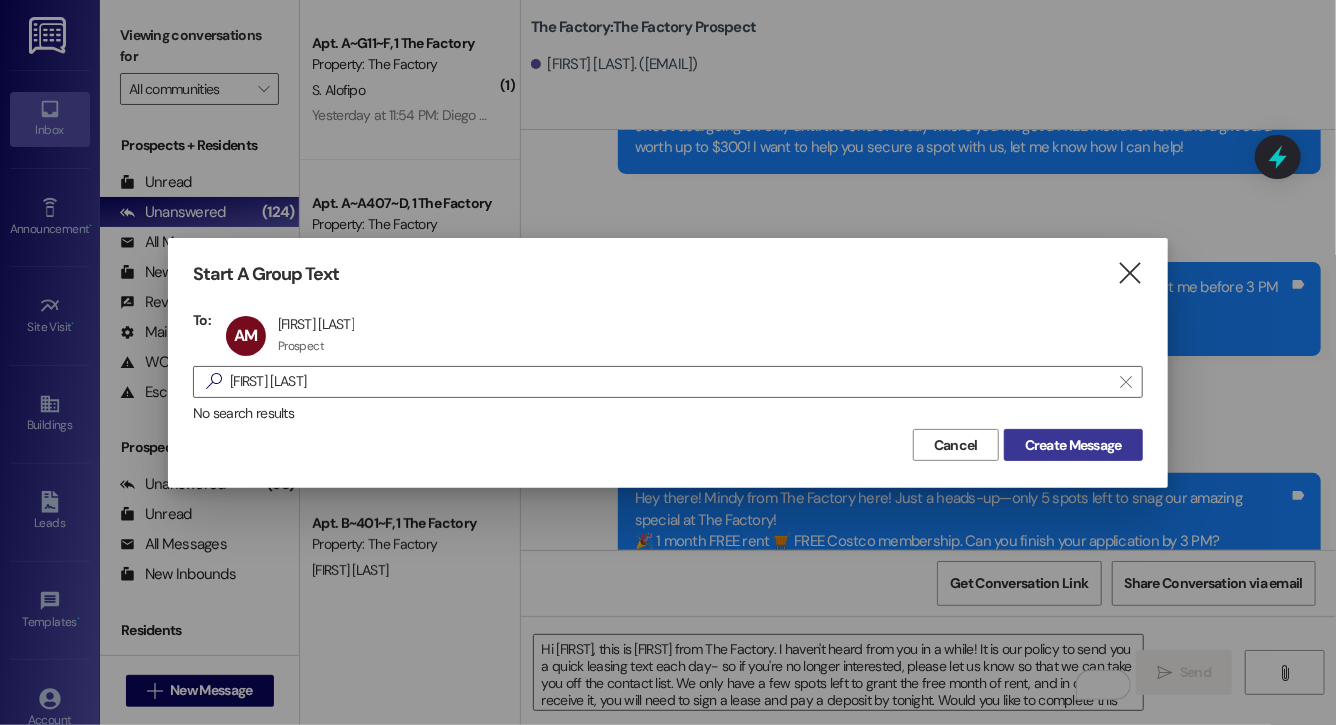 click on "Create Message" at bounding box center (1073, 445) 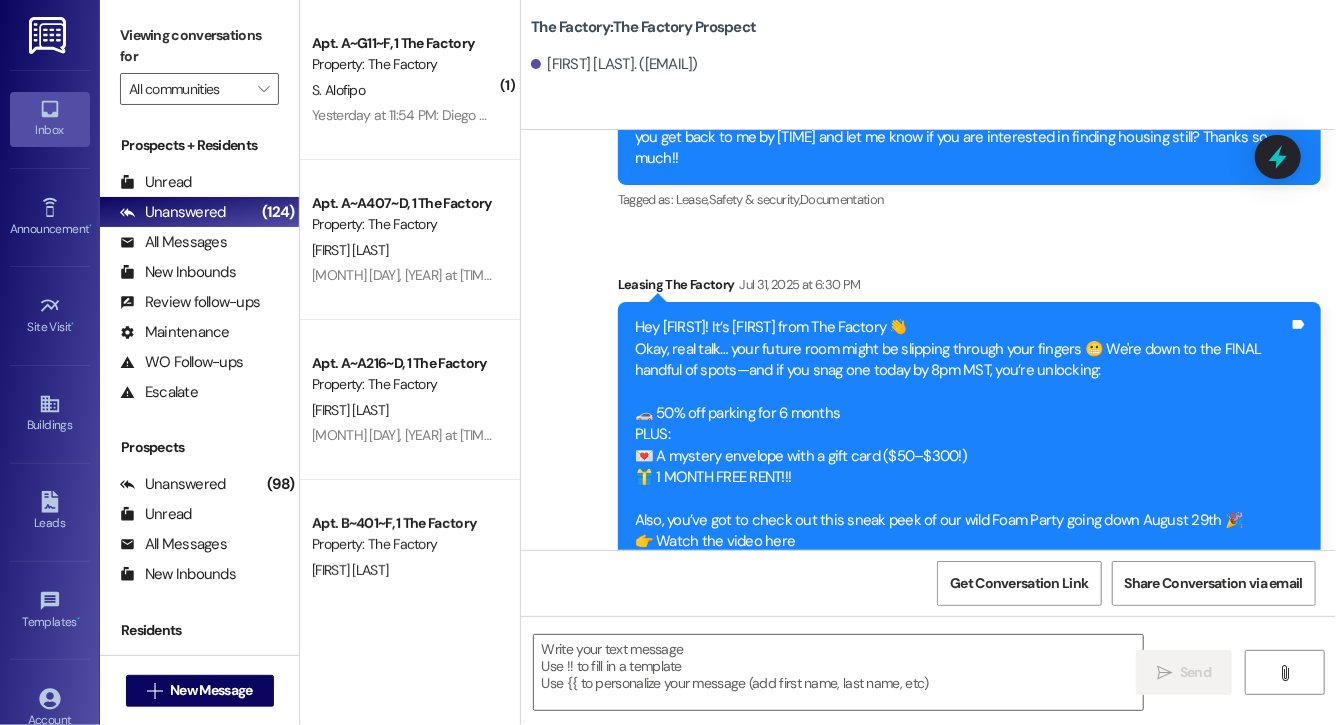 scroll, scrollTop: 15107, scrollLeft: 0, axis: vertical 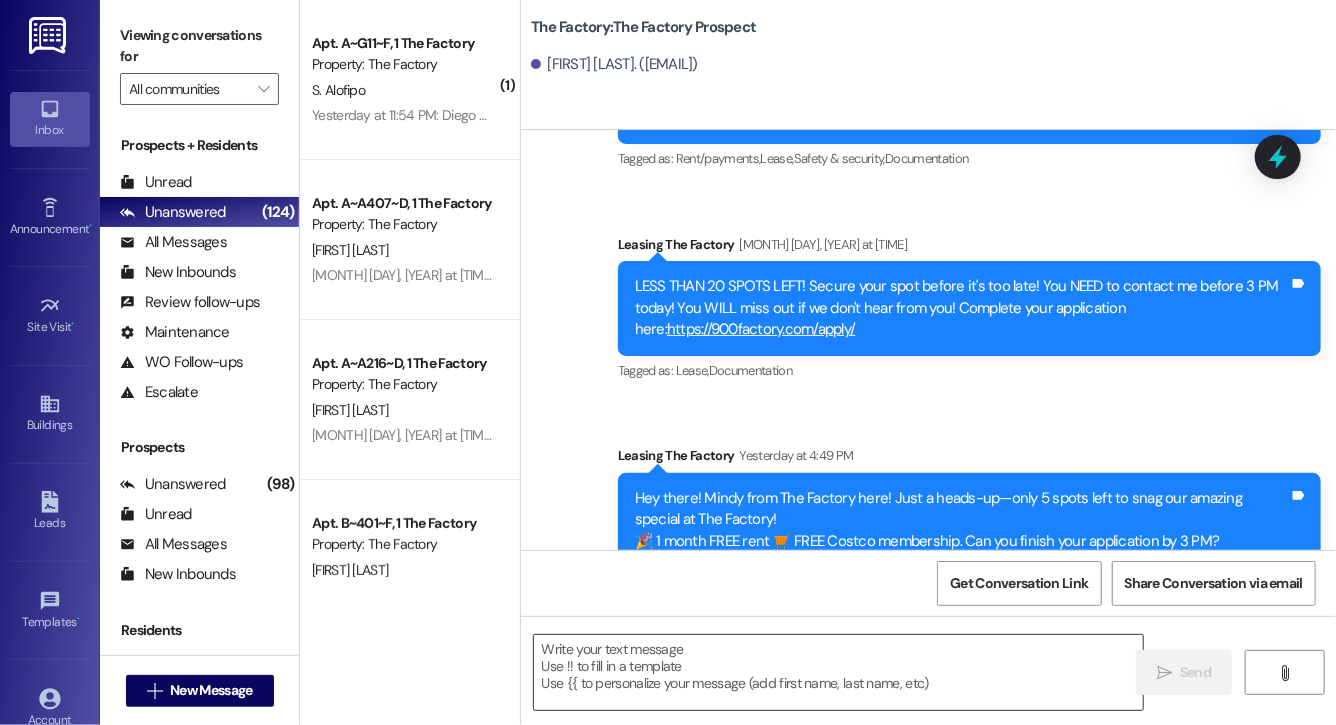 click at bounding box center [838, 672] 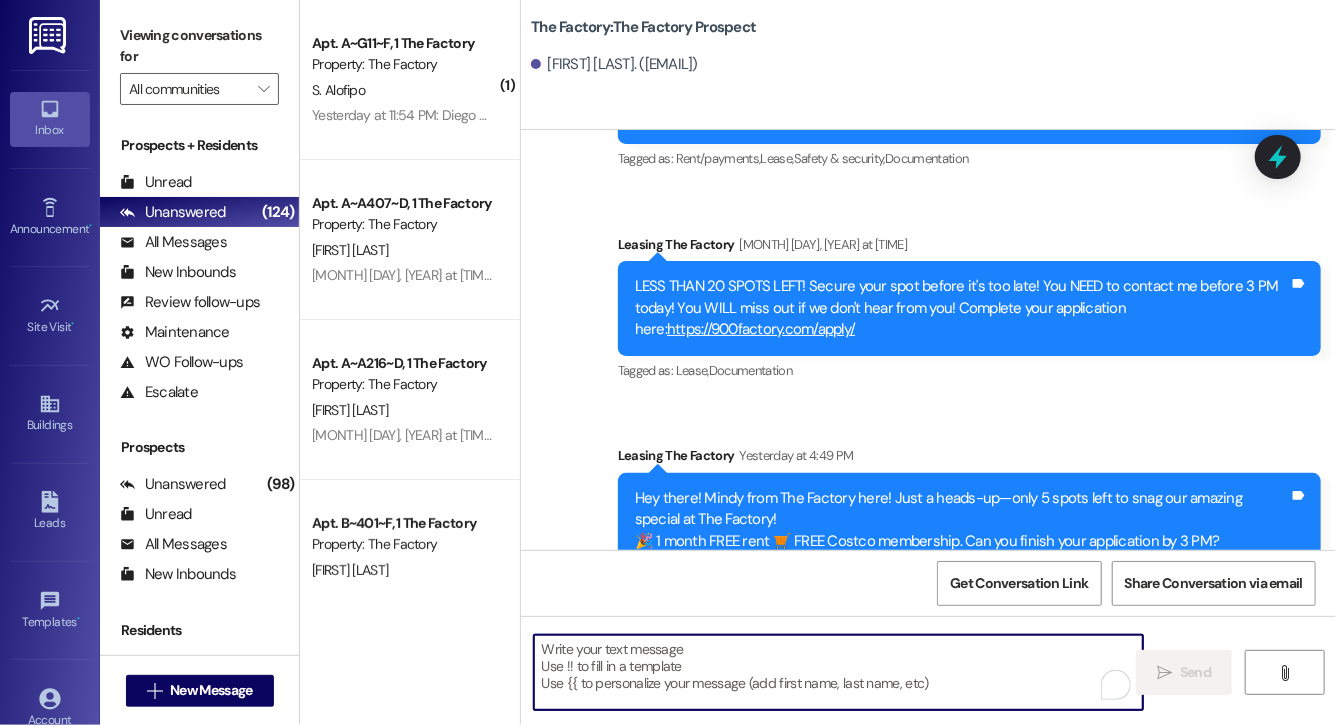 paste on "Hi [FIRST], this is [FIRST] from The Factory. I haven't heard from you in a while! It is our policy to send you a quick leasing text each day- so if you're no longer interested, please let us know so that we can take you off the contact list. We only have a few spots left to grant the free month of rent, and in order to receive it, you will need to sign a lease and pay a deposit by tonight. Would you like to complete this today? Happy to help." 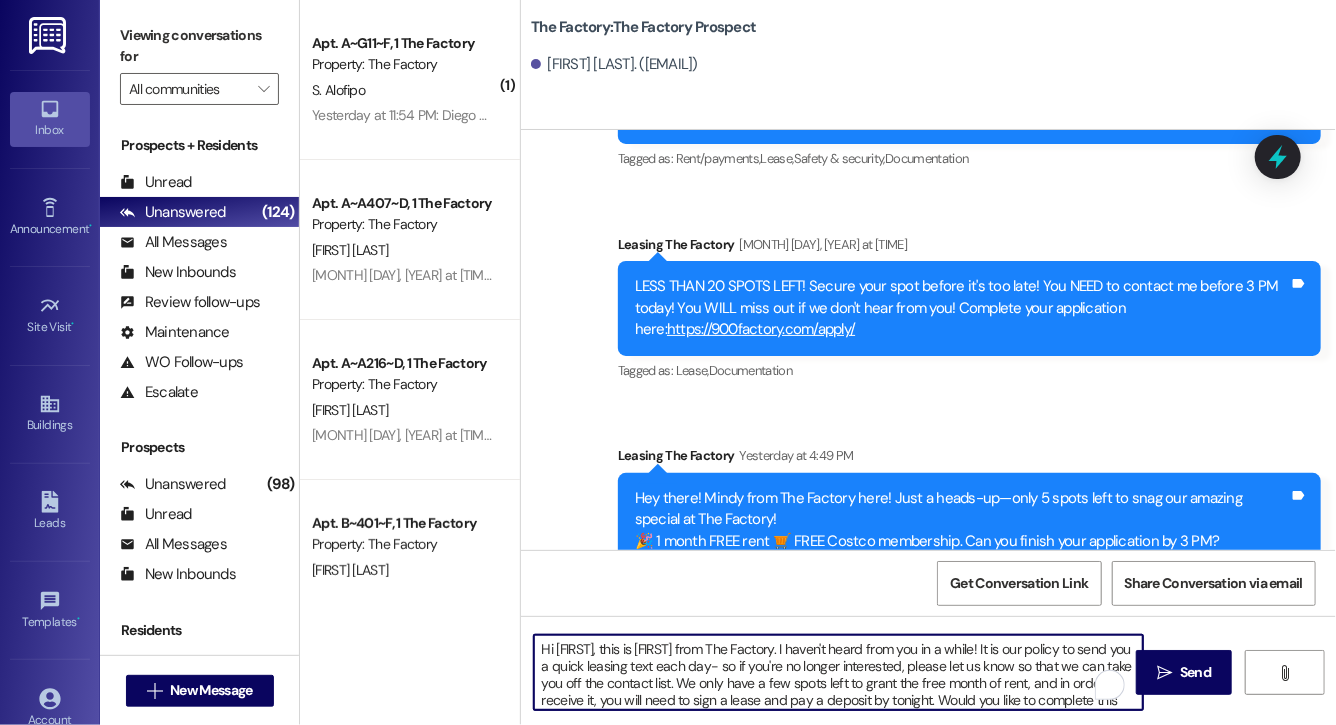 scroll, scrollTop: 34, scrollLeft: 0, axis: vertical 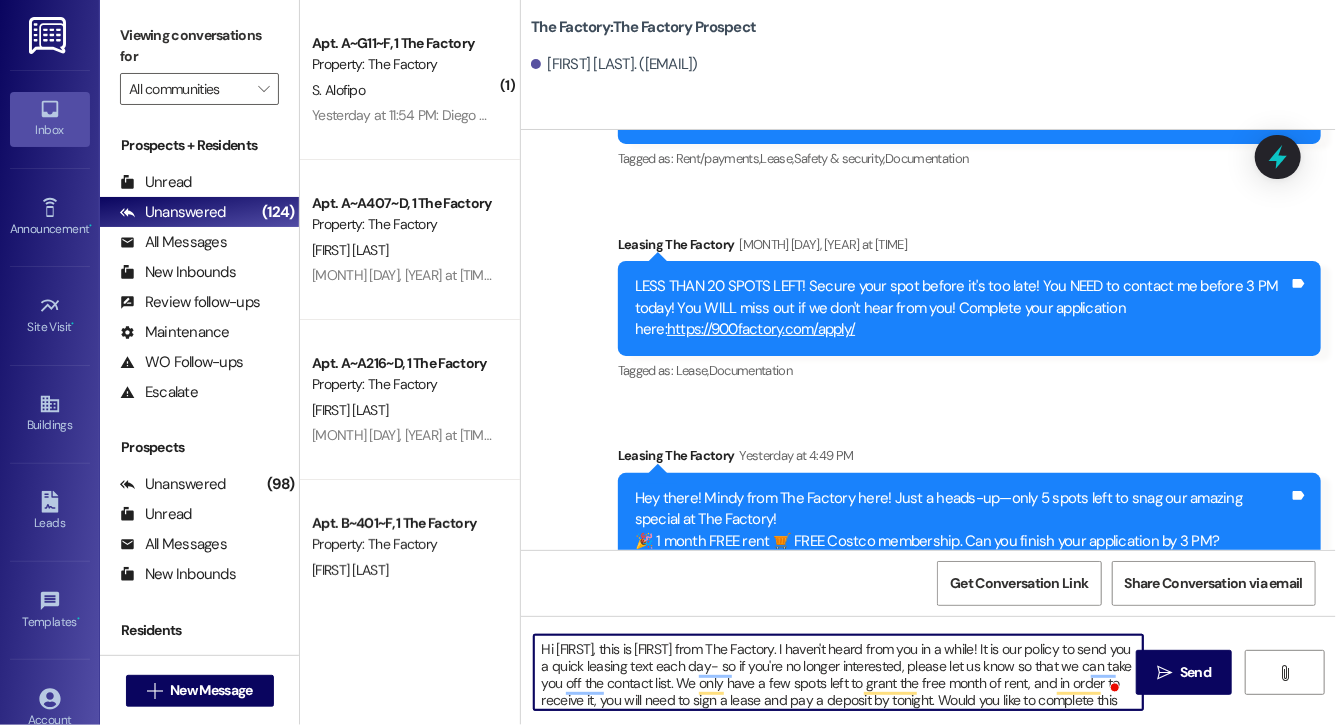 click on "Hi Sarah, this is Evie from The Factory. I haven't heard from you in a while! It is our policy to send you a quick leasing text each day- so if you're no longer interested, please let us know so that we can take you off the contact list. We only have a few spots left to grant the free month of rent, and in order to receive it, you will need to sign a lease and pay a deposit by tonight. Would you like to complete this today? Happy to help." at bounding box center [838, 672] 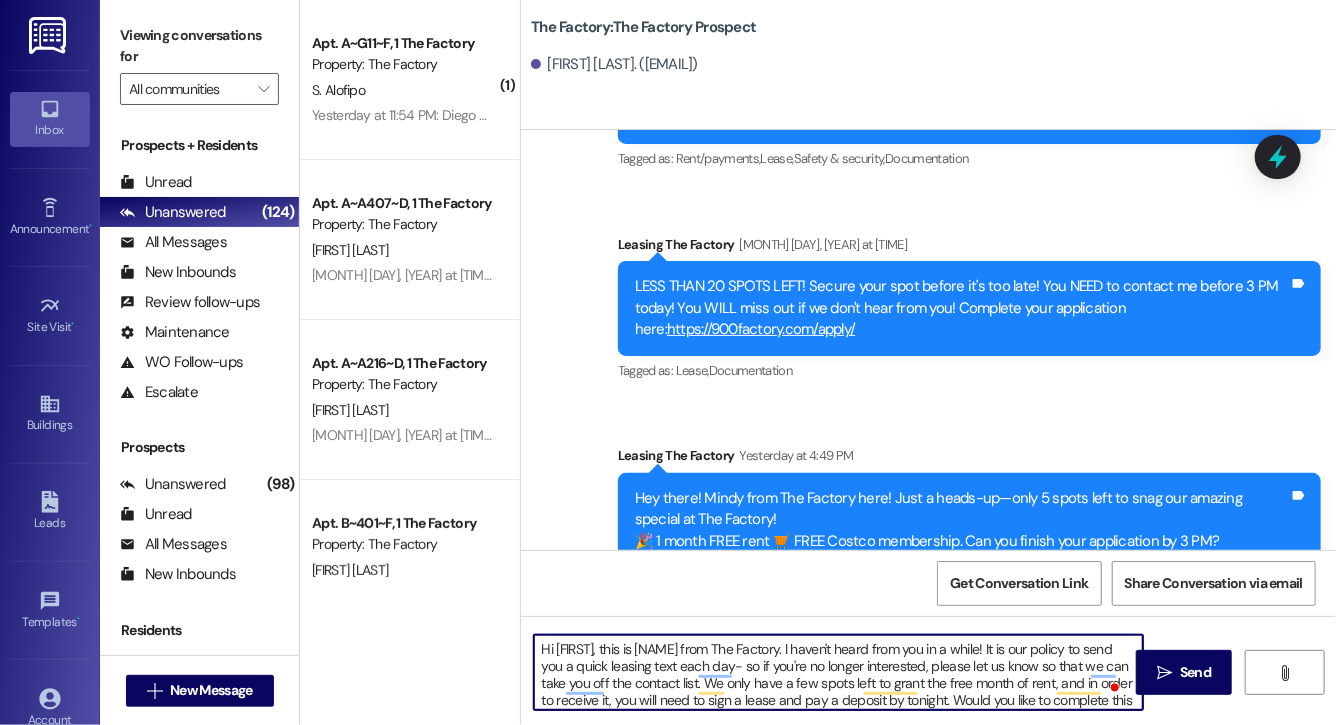 type on "Hi Averett, this is Evie from The Factory. I haven't heard from you in a while! It is our policy to send you a quick leasing text each day- so if you're no longer interested, please let us know so that we can take you off the contact list. We only have a few spots left to grant the free month of rent, and in order to receive it, you will need to sign a lease and pay a deposit by tonight. Would you like to complete this today? Happy to help." 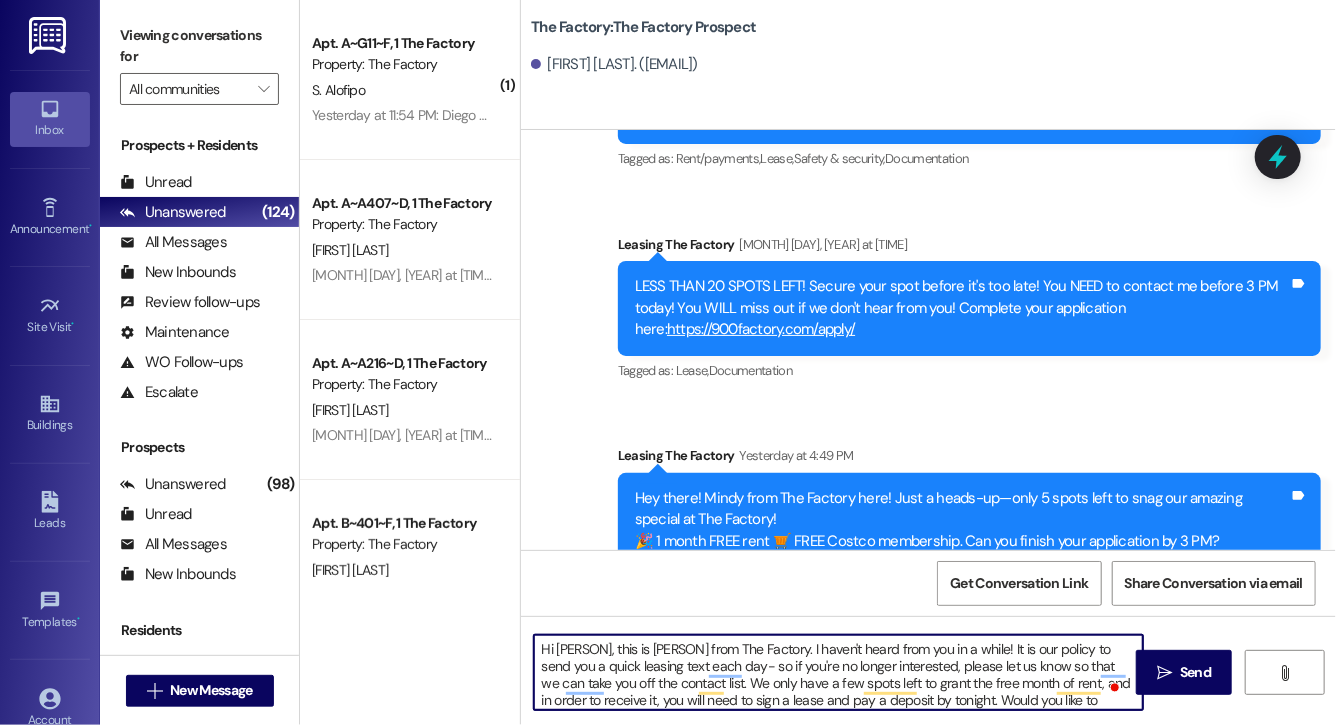 click on "Hi Averett, this is Evie from The Factory. I haven't heard from you in a while! It is our policy to send you a quick leasing text each day- so if you're no longer interested, please let us know so that we can take you off the contact list. We only have a few spots left to grant the free month of rent, and in order to receive it, you will need to sign a lease and pay a deposit by tonight. Would you like to complete this today? Happy to help." at bounding box center (838, 672) 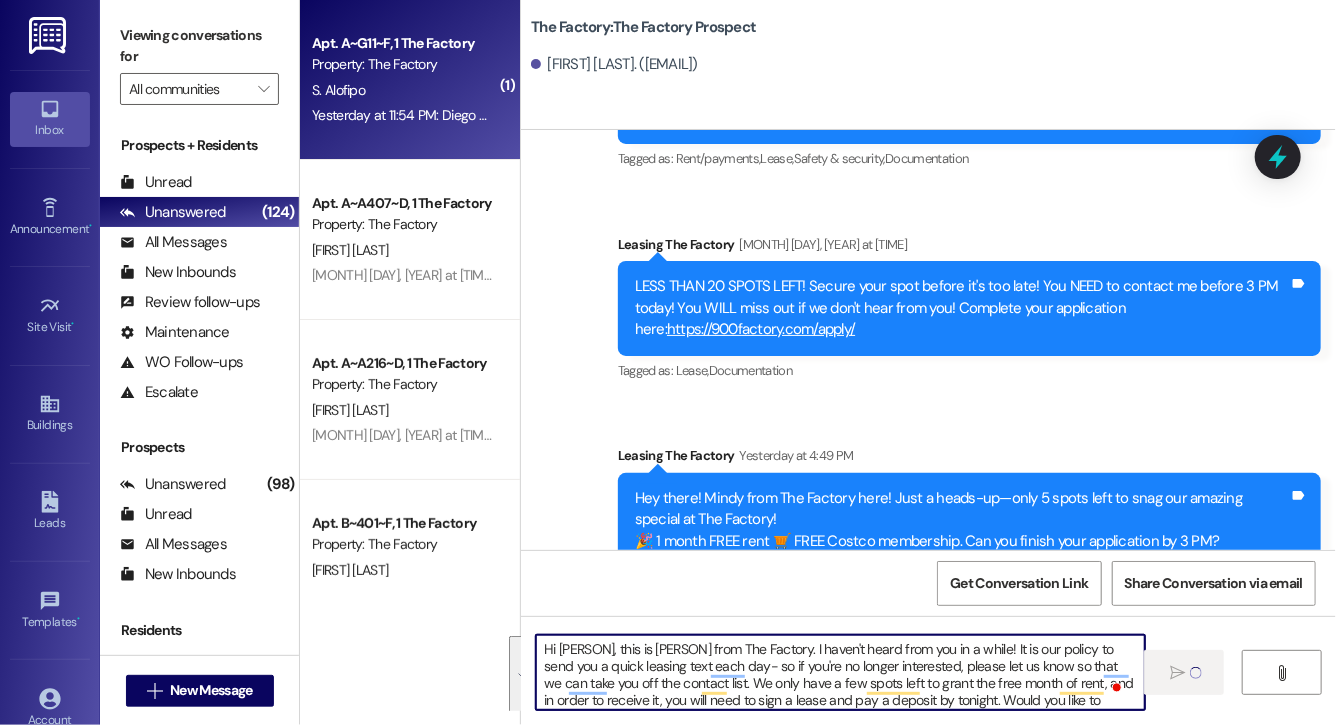 type 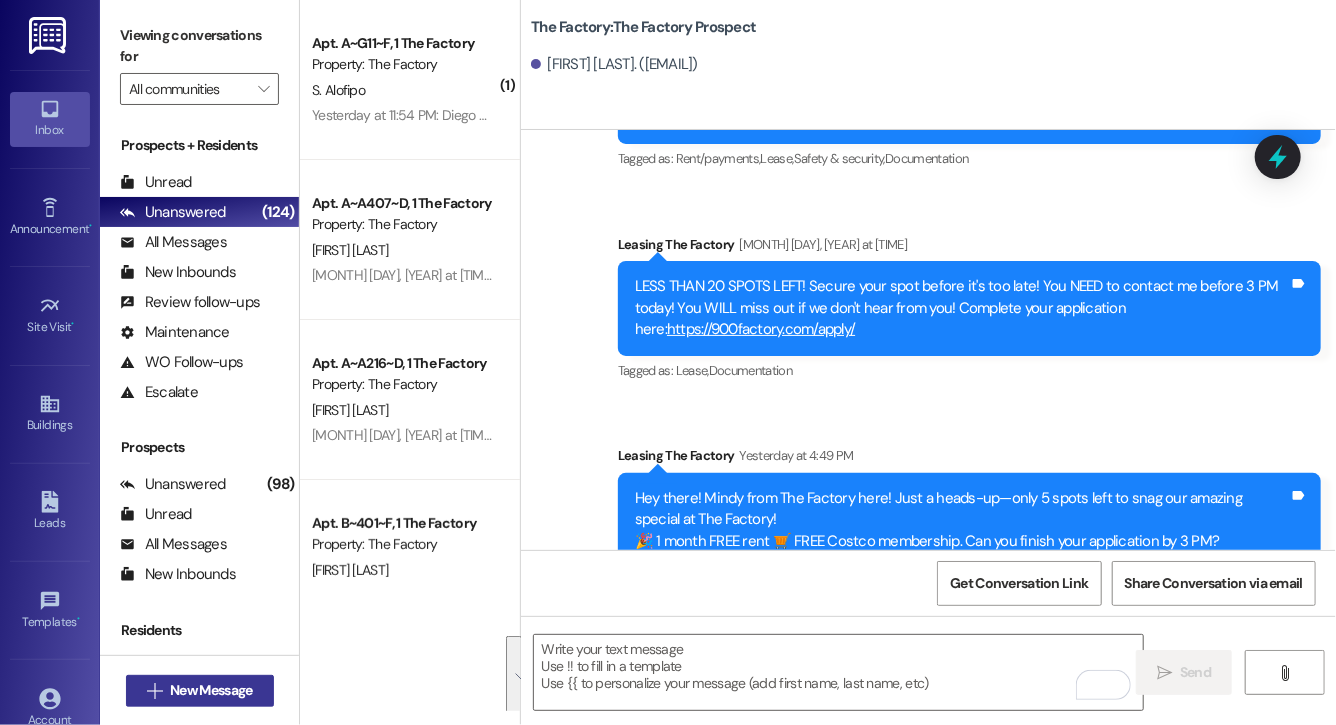 click on "New Message" at bounding box center [211, 690] 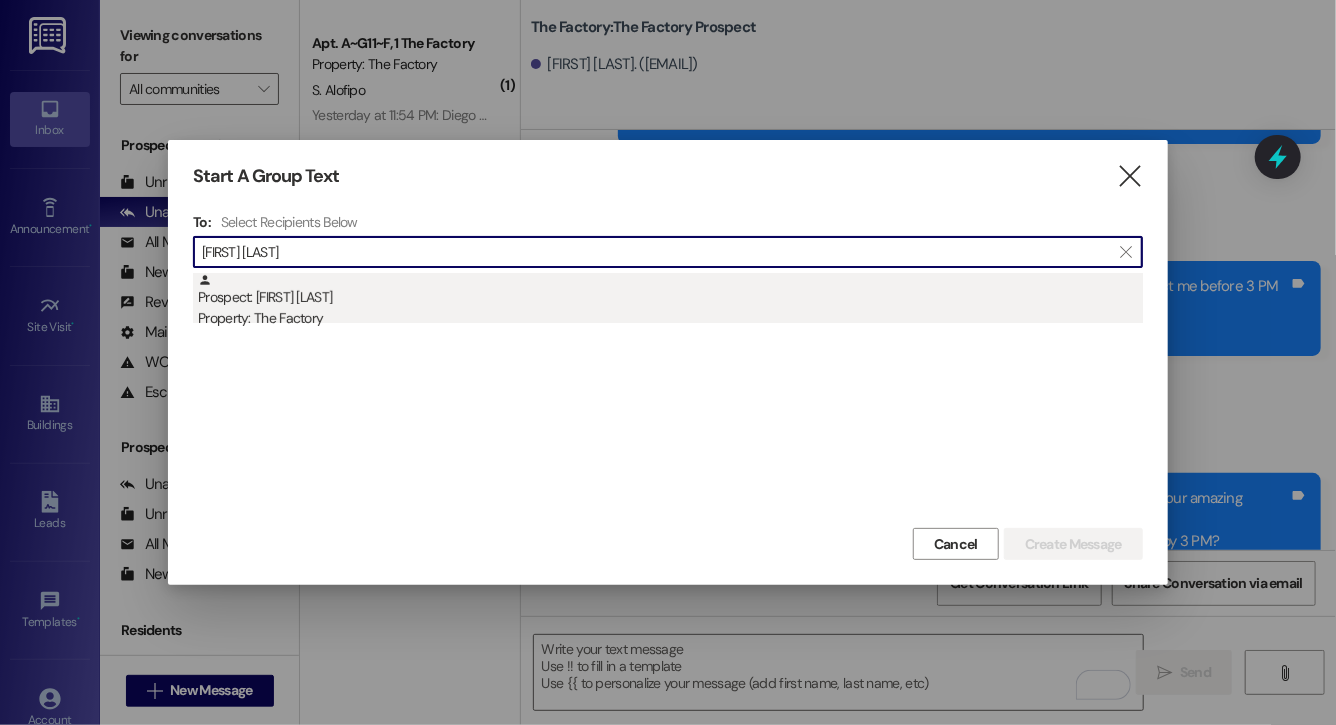 type on "taylor graz" 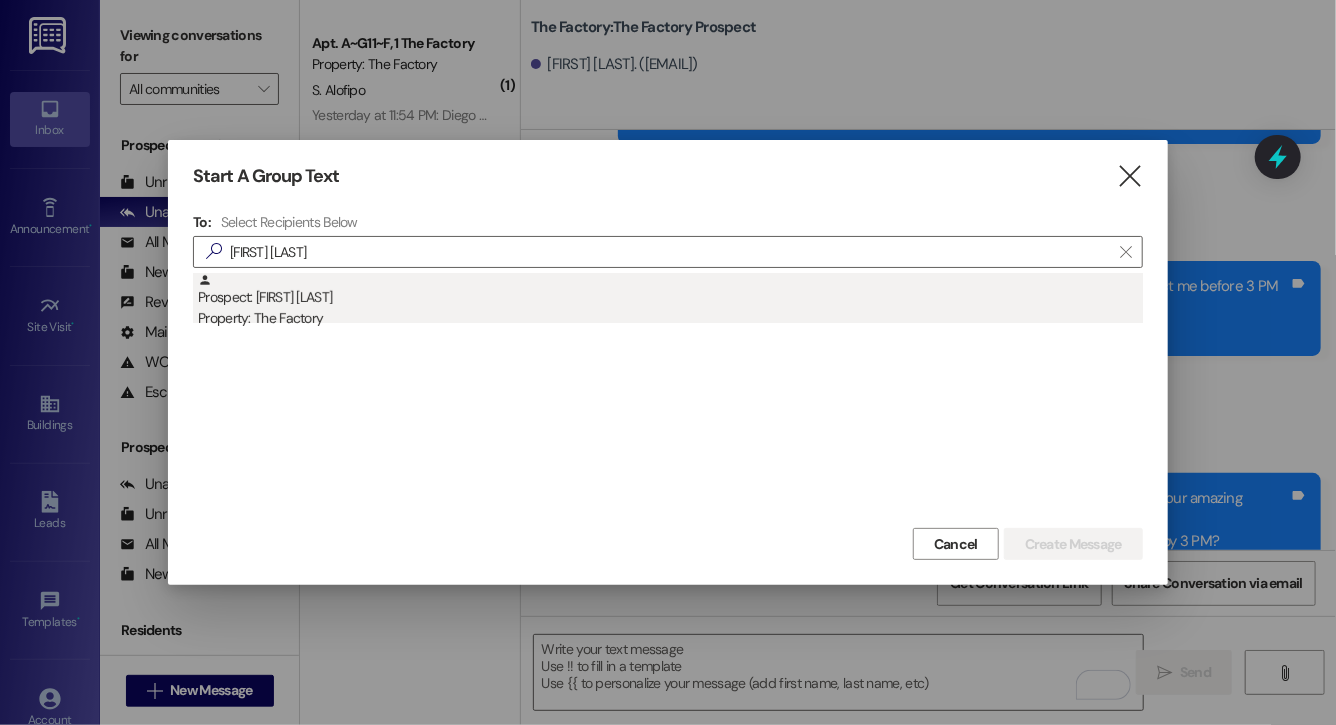 click on "Property: The Factory" at bounding box center [670, 318] 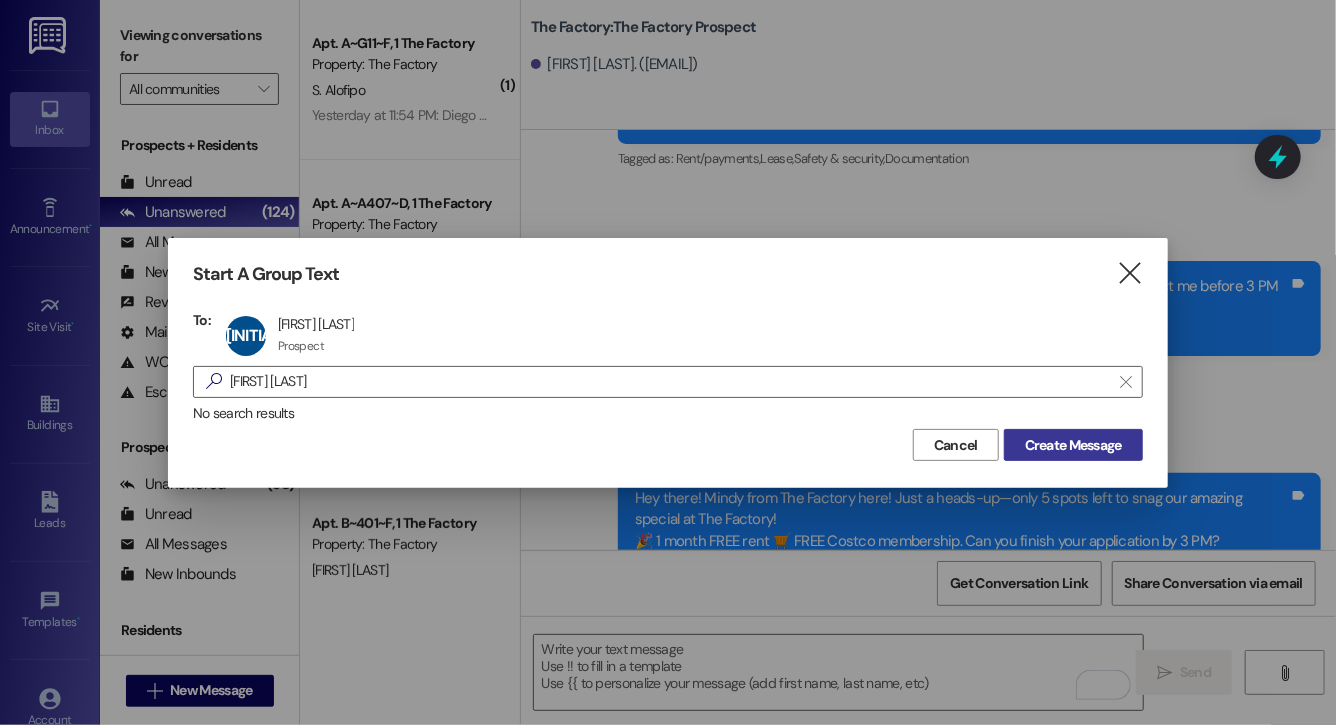 click on "Create Message" at bounding box center (1073, 445) 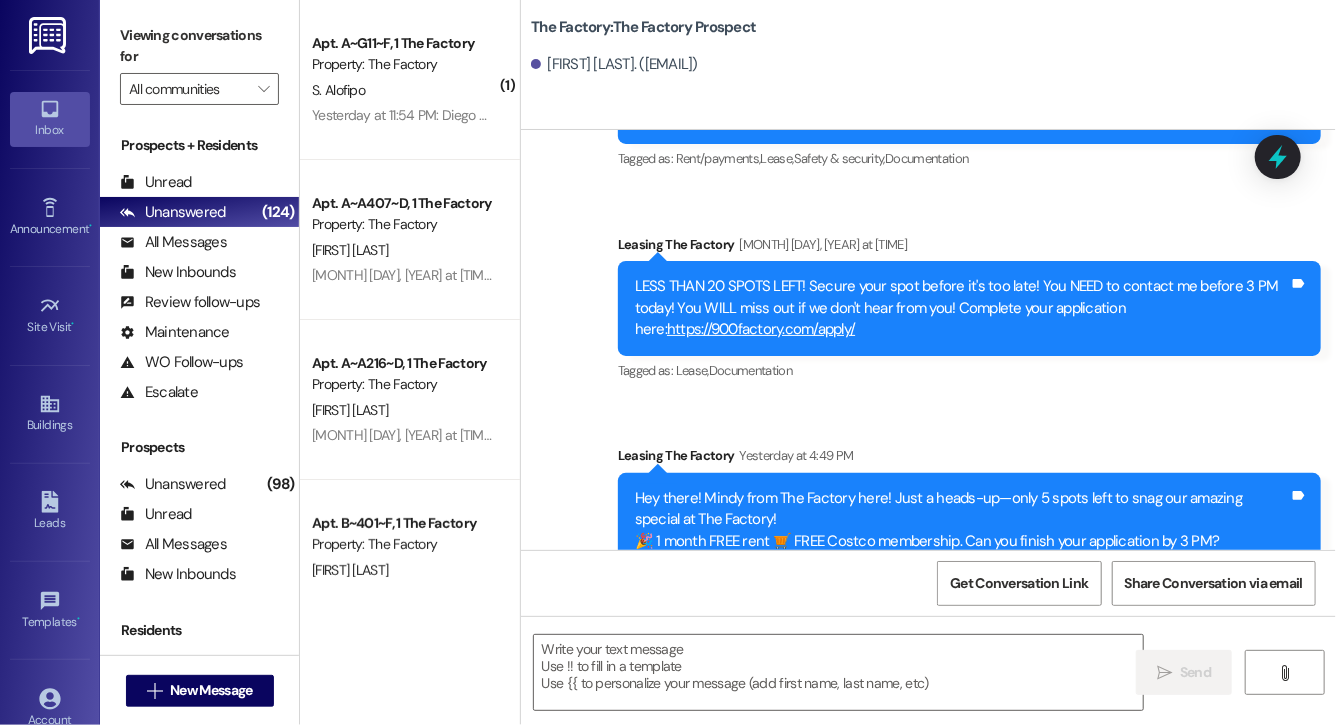 scroll, scrollTop: 14788, scrollLeft: 0, axis: vertical 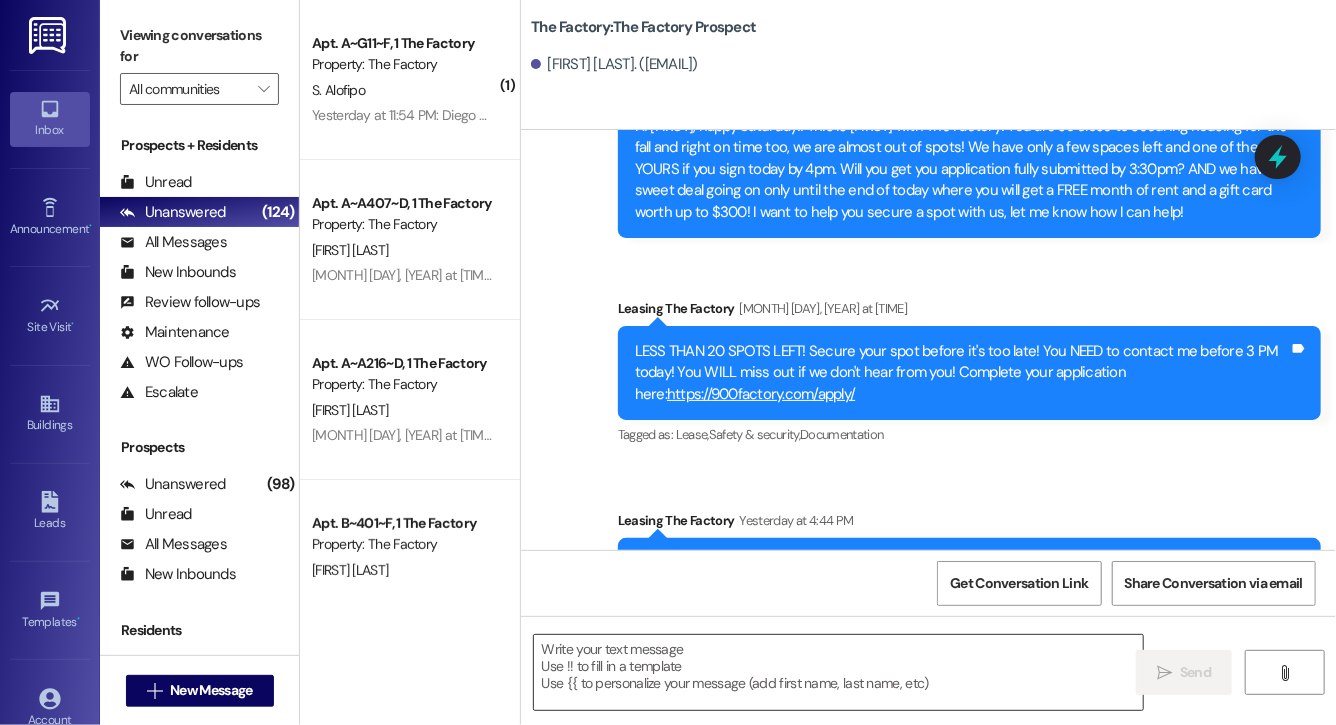 click at bounding box center (838, 672) 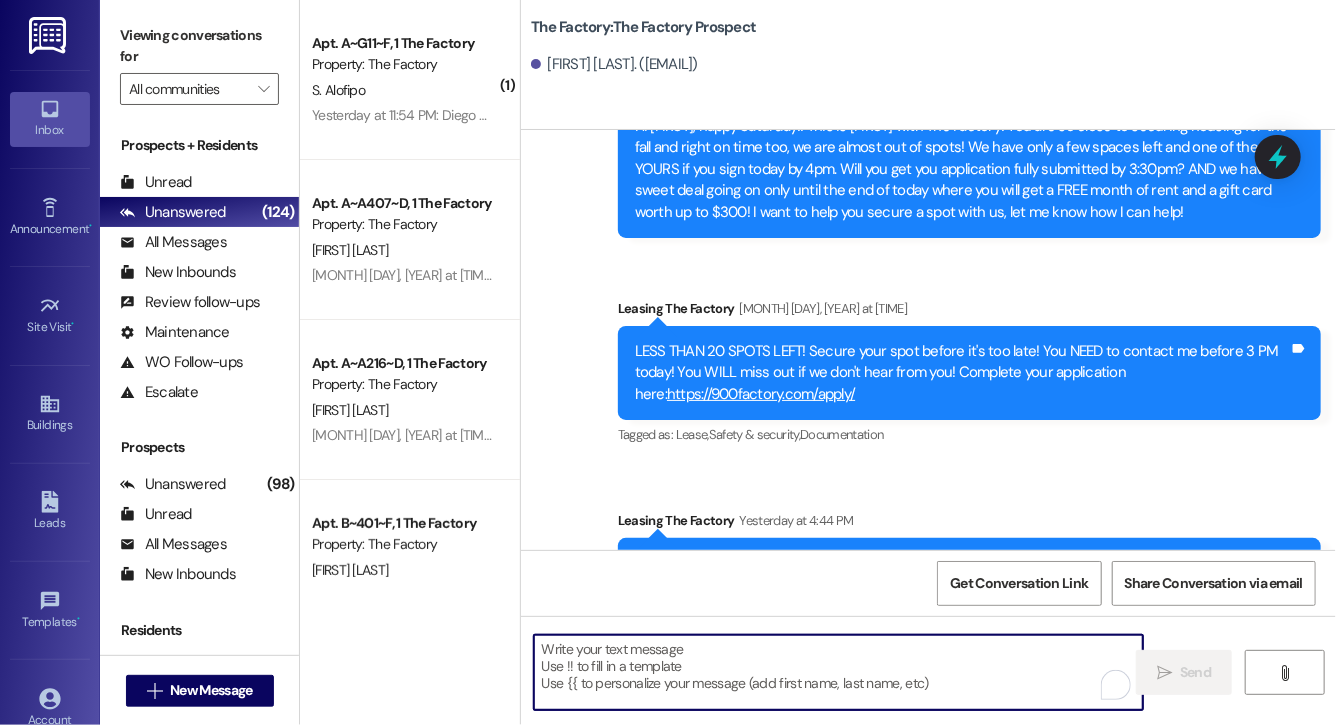 paste on "Hi Averett, this is Evie from The Factory. I haven't heard from you in a while! It is our policy to send you a quick leasing text each day- so if you're no longer interested, please let us know so that we can take you off the contact list. We only have a few spots left to grant the free month of rent, and in order to receive it, you will need to sign a lease and pay a deposit by tonight. Would you like to complete this today? Happy to help." 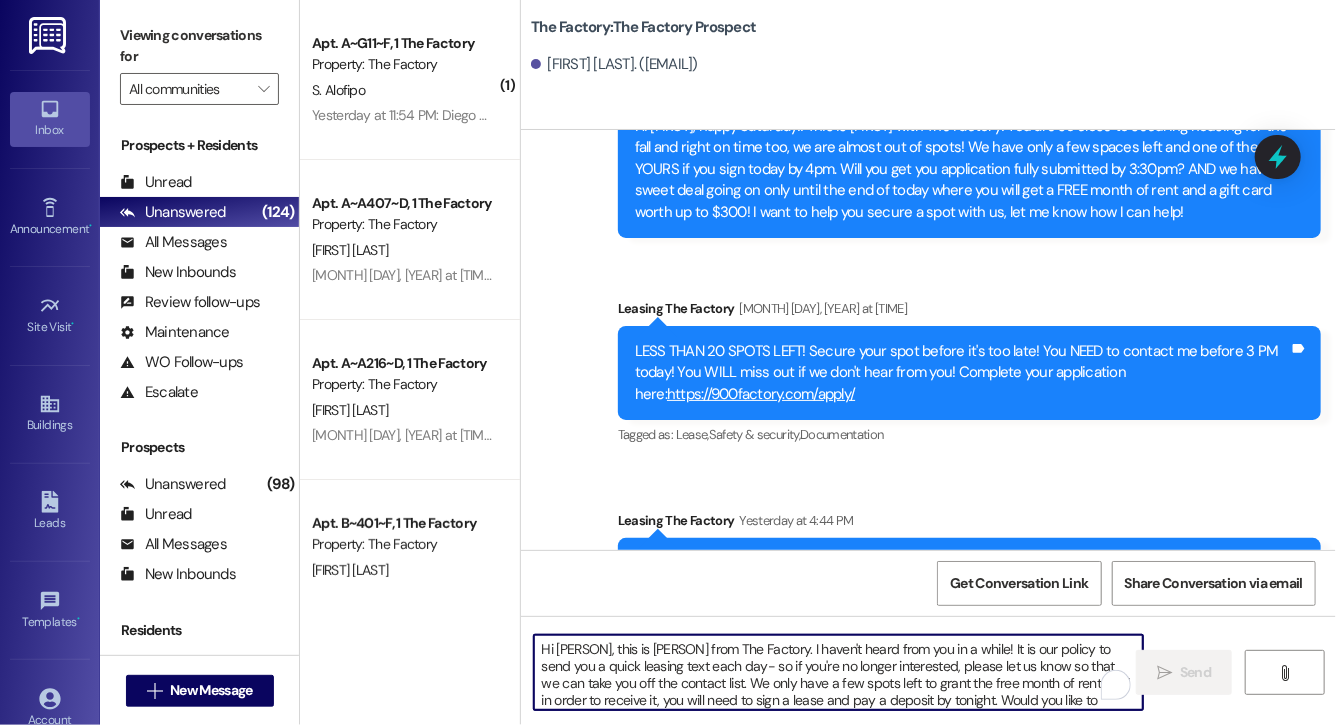 scroll, scrollTop: 34, scrollLeft: 0, axis: vertical 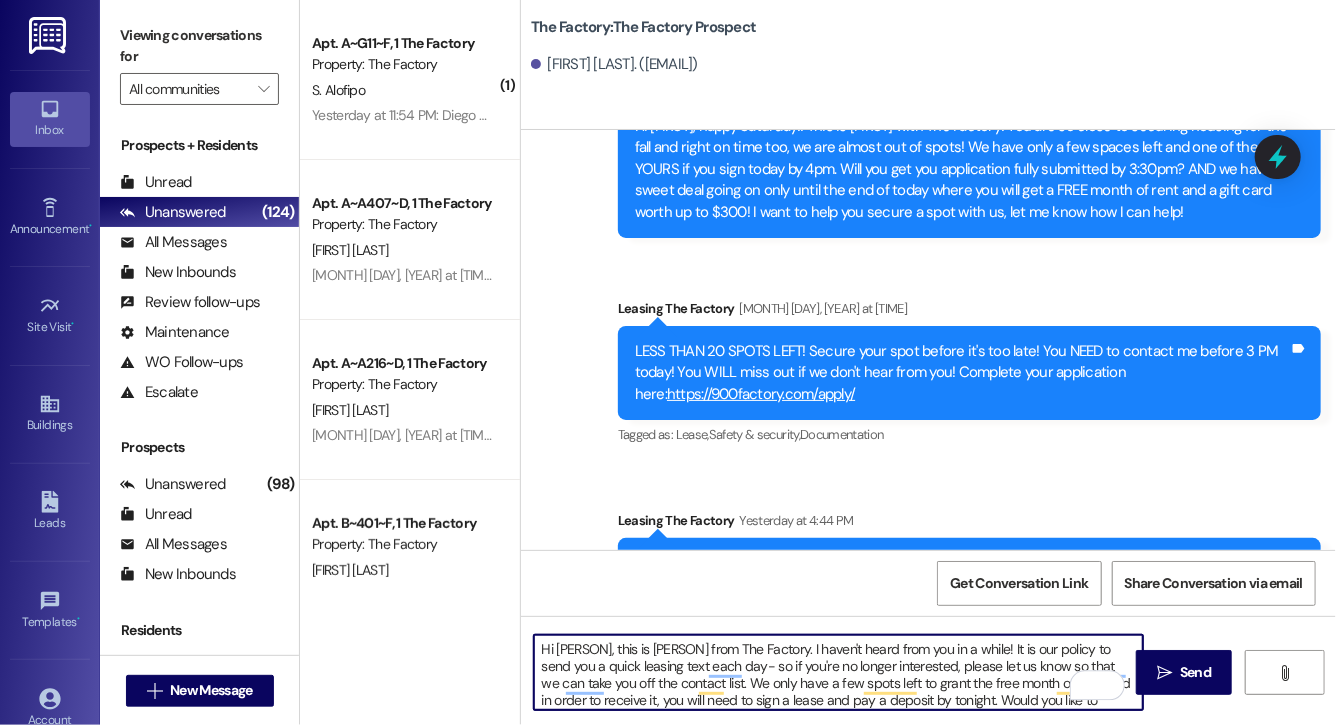 click on "Hi Averett, this is Evie from The Factory. I haven't heard from you in a while! It is our policy to send you a quick leasing text each day- so if you're no longer interested, please let us know so that we can take you off the contact list. We only have a few spots left to grant the free month of rent, and in order to receive it, you will need to sign a lease and pay a deposit by tonight. Would you like to complete this today? Happy to help." at bounding box center [838, 672] 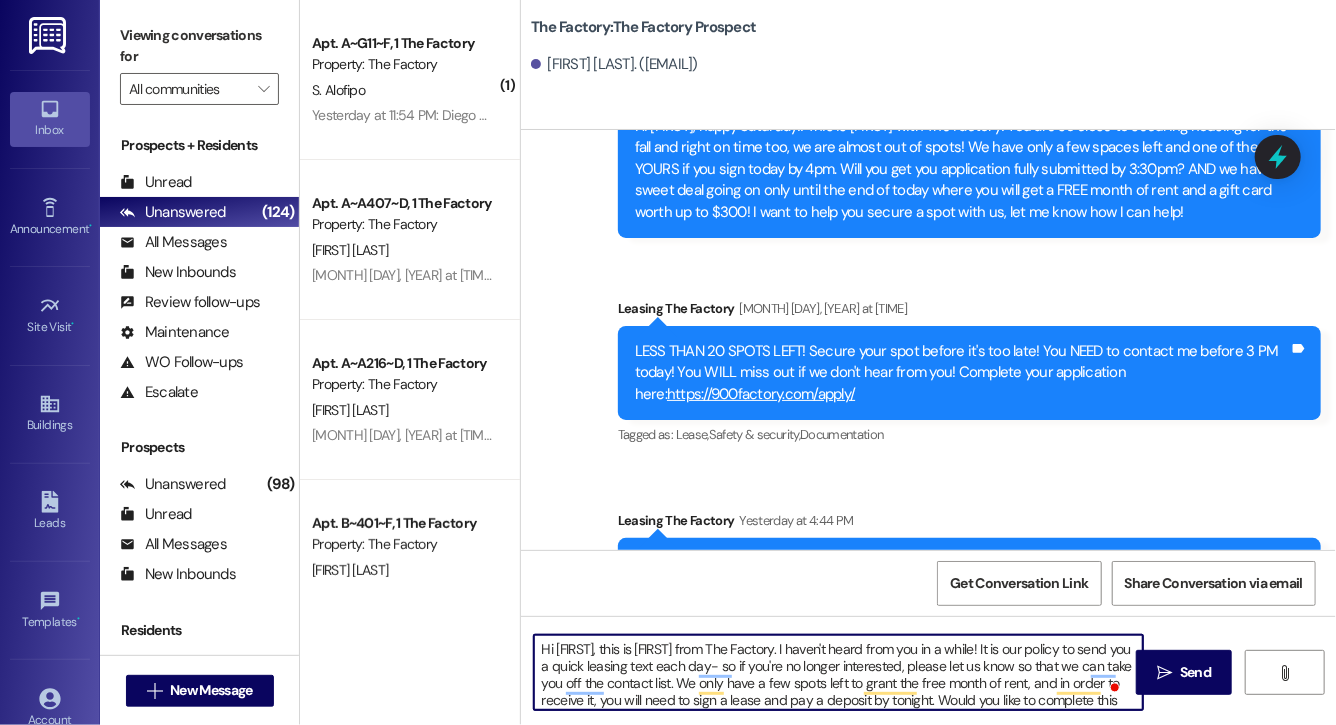 click on "Hi Taylor, this is Evie from The Factory. I haven't heard from you in a while! It is our policy to send you a quick leasing text each day- so if you're no longer interested, please let us know so that we can take you off the contact list. We only have a few spots left to grant the free month of rent, and in order to receive it, you will need to sign a lease and pay a deposit by tonight. Would you like to complete this today? Happy to help." at bounding box center [838, 672] 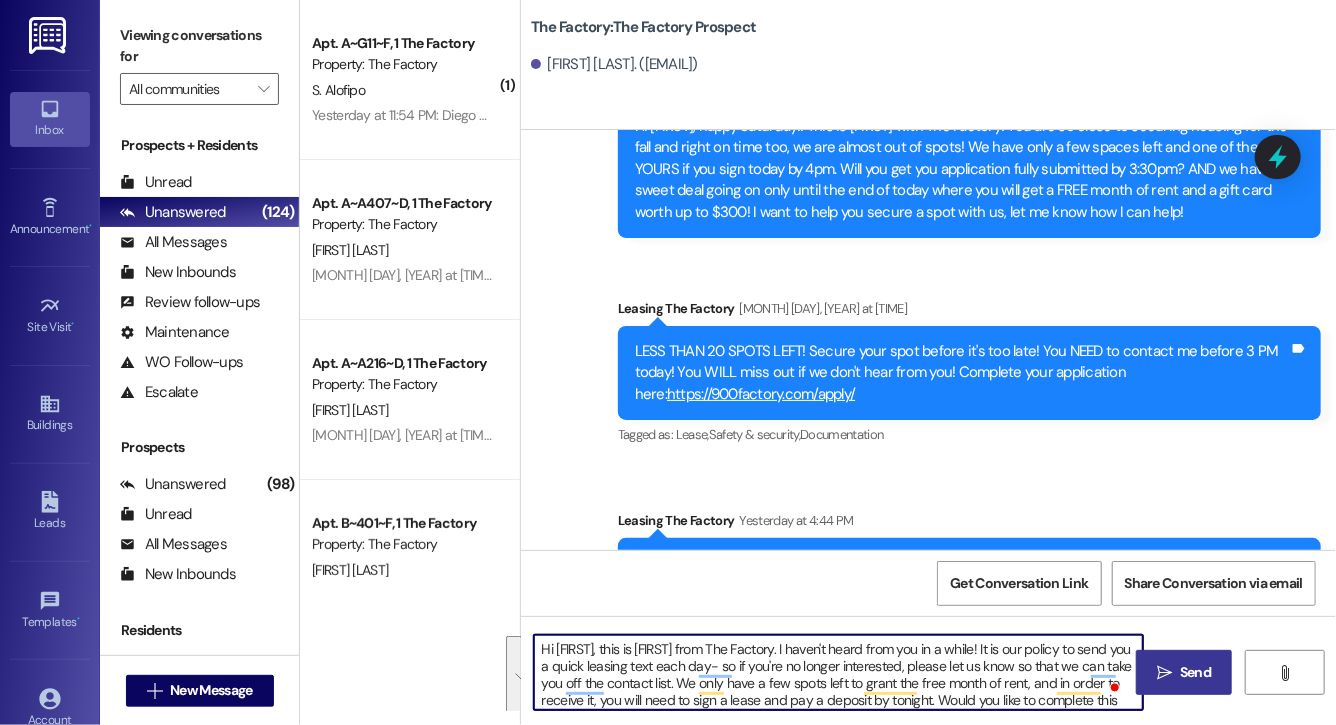 type on "Hi Taylor, this is Evie from The Factory. I haven't heard from you in a while! It is our policy to send you a quick leasing text each day- so if you're no longer interested, please let us know so that we can take you off the contact list. We only have a few spots left to grant the free month of rent, and in order to receive it, you will need to sign a lease and pay a deposit by tonight. Would you like to complete this today? Happy to help." 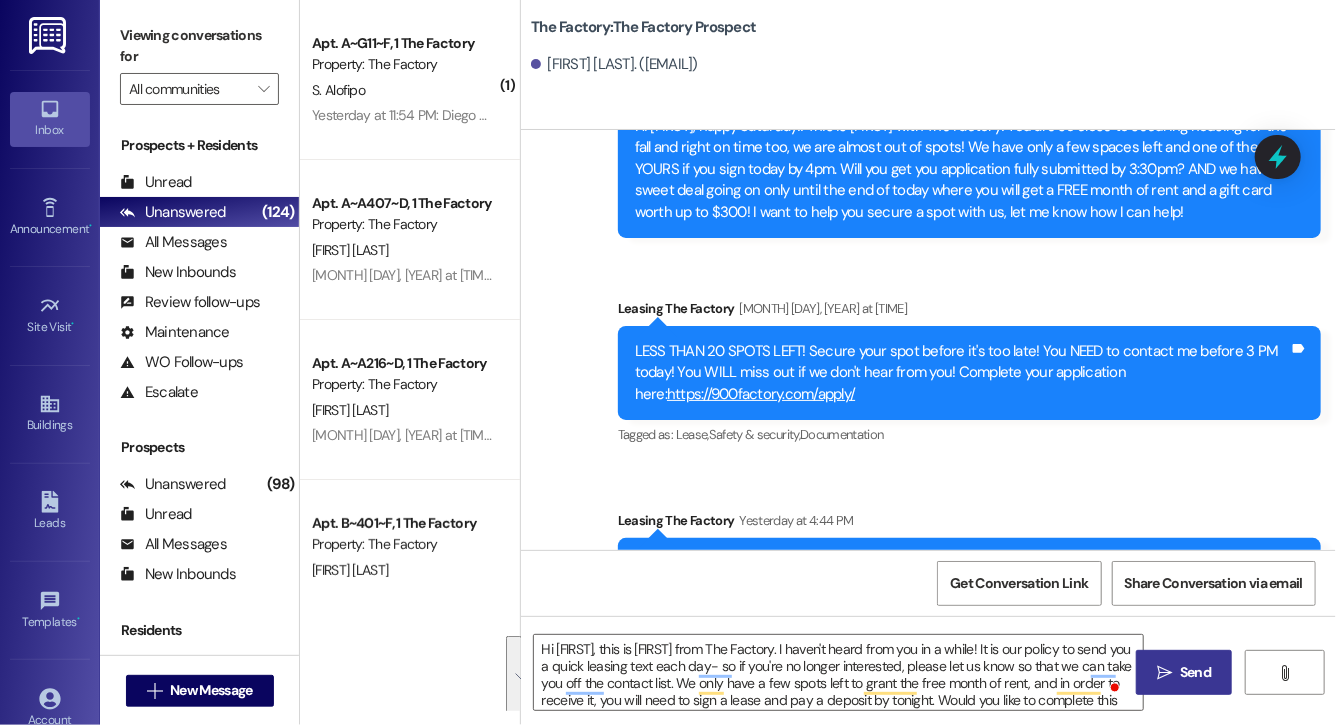 click on "Send" at bounding box center [1195, 672] 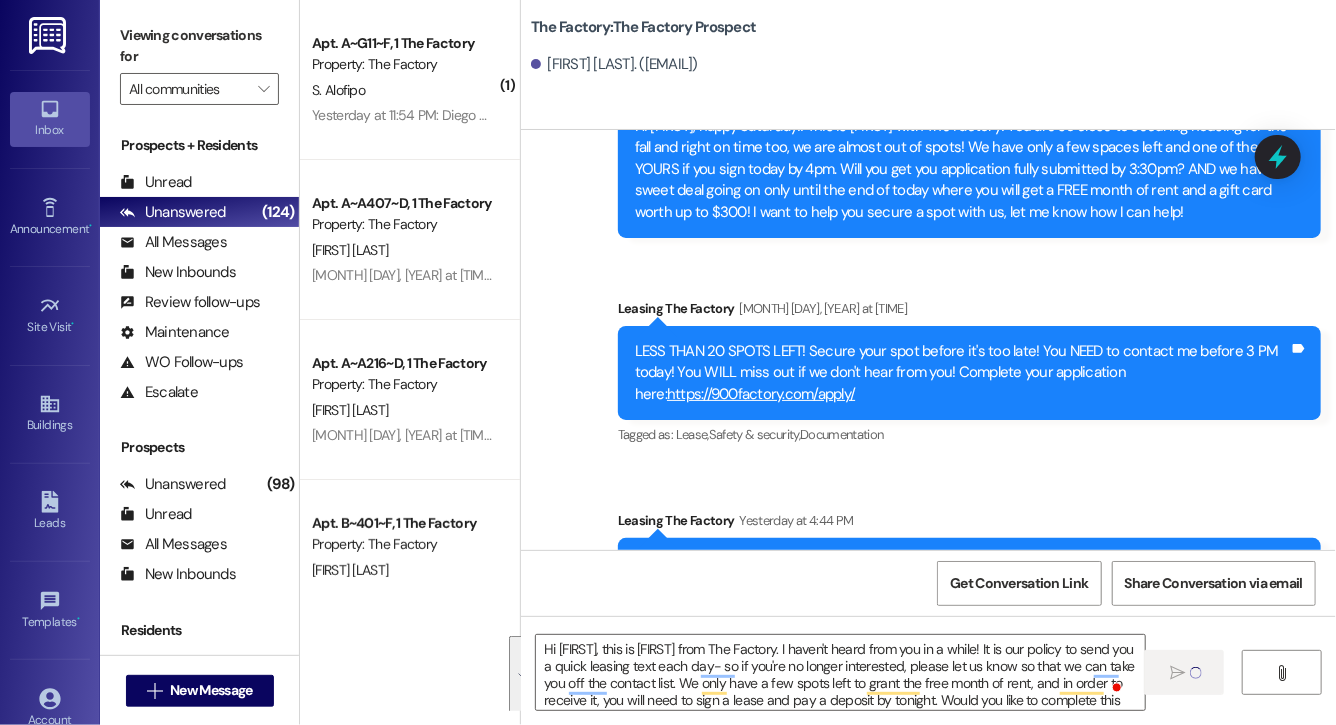 type 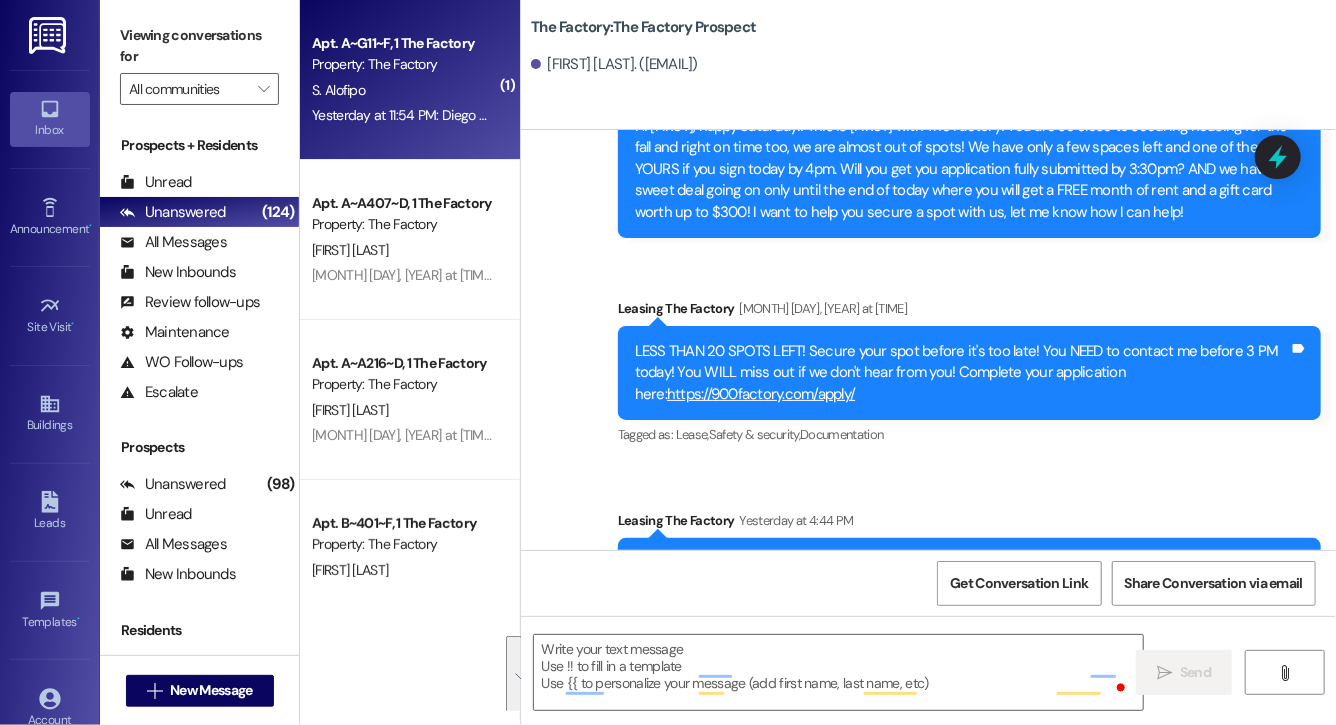 scroll, scrollTop: 15013, scrollLeft: 0, axis: vertical 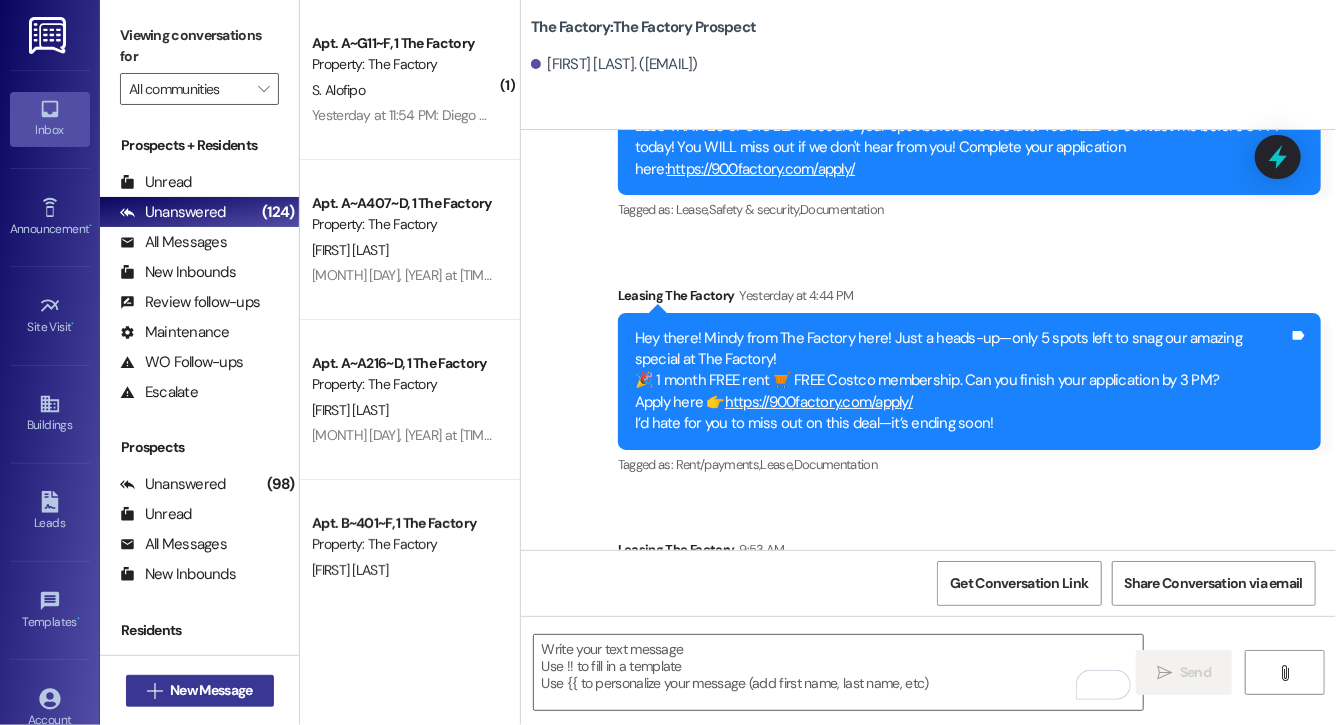 click on "New Message" at bounding box center (211, 690) 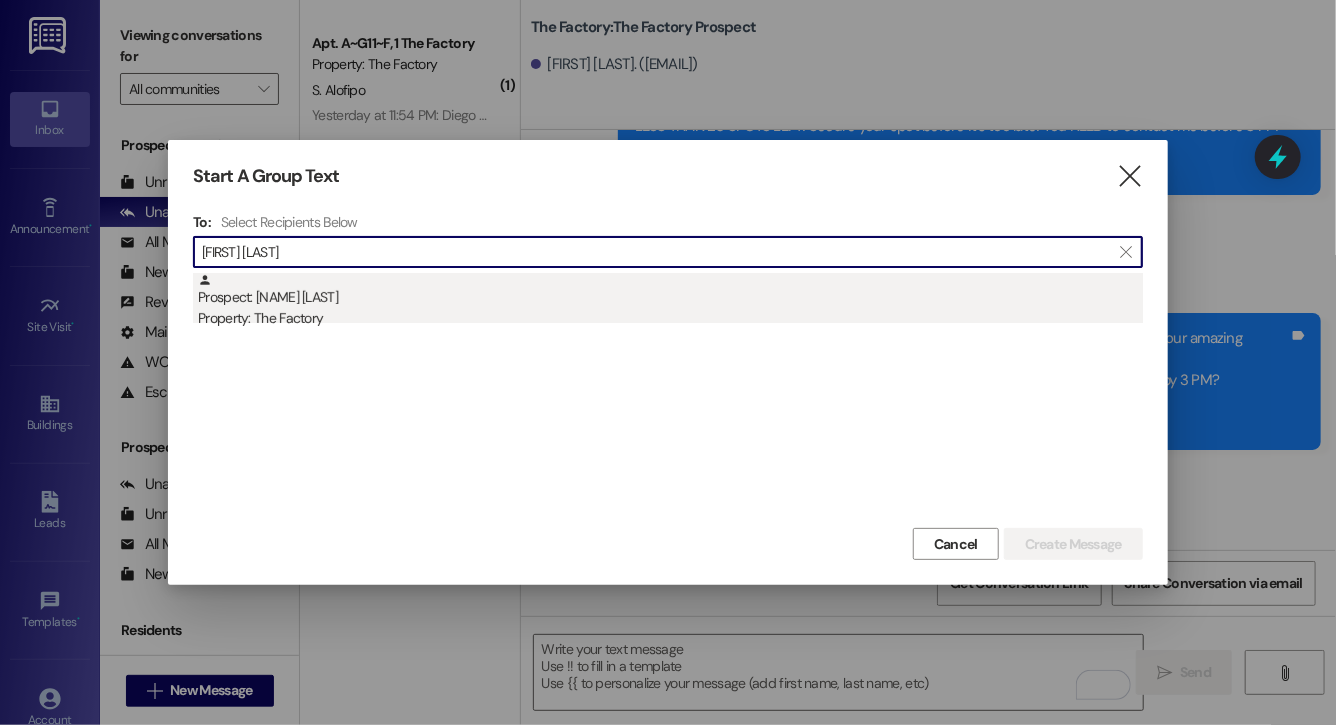 type on "sebastian broo" 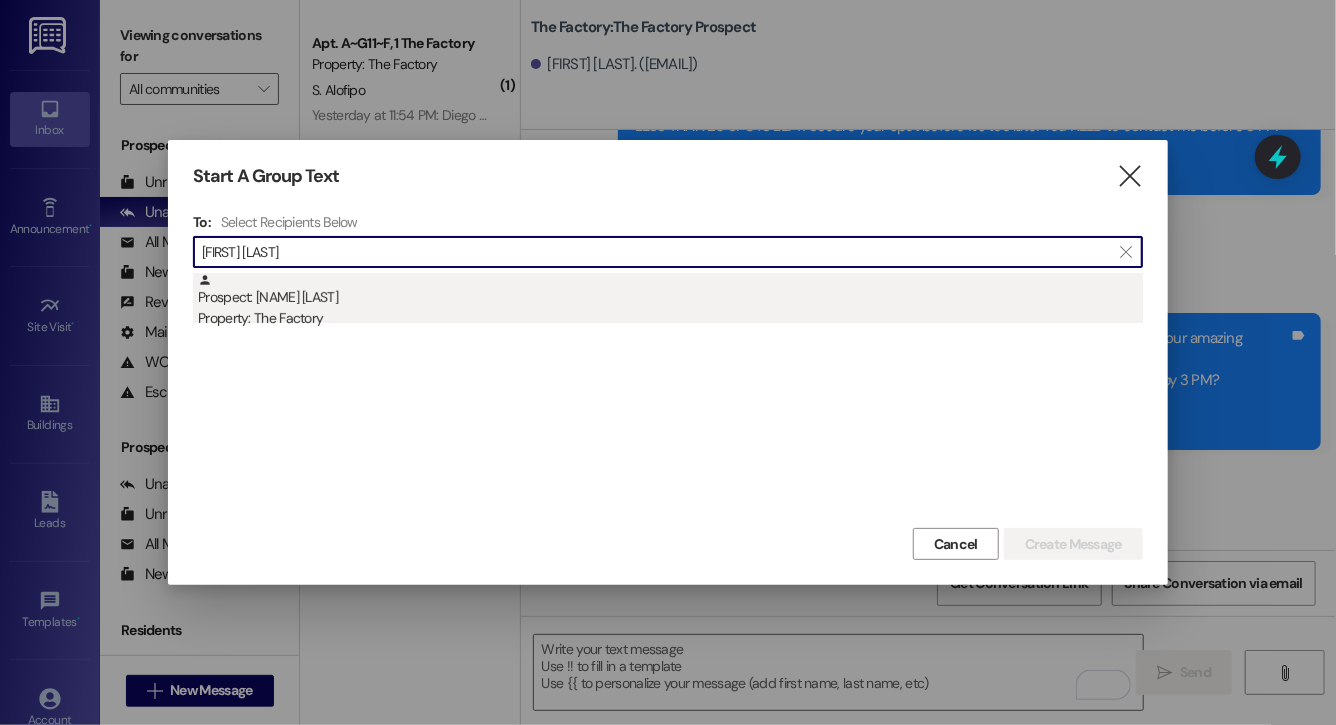 click on "Prospect: Sebastian Brooke Property: The Factory" at bounding box center [670, 301] 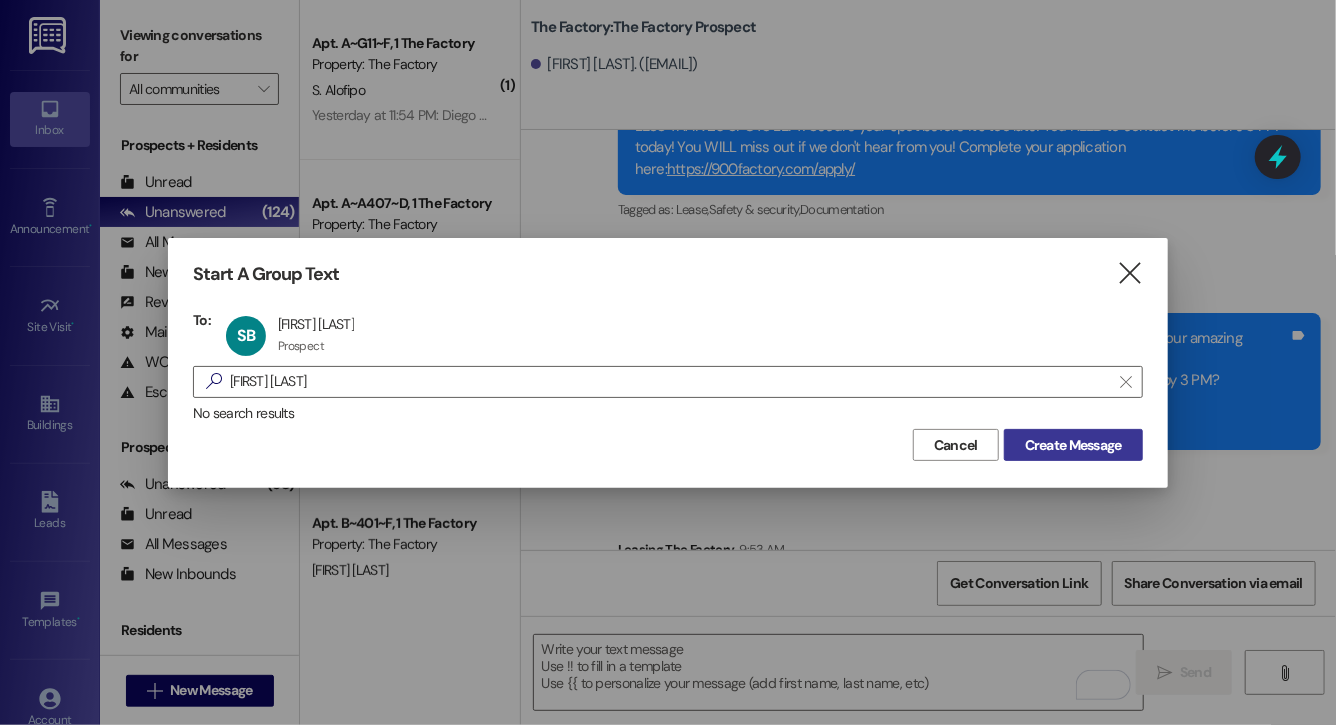 click on "Create Message" at bounding box center [1073, 445] 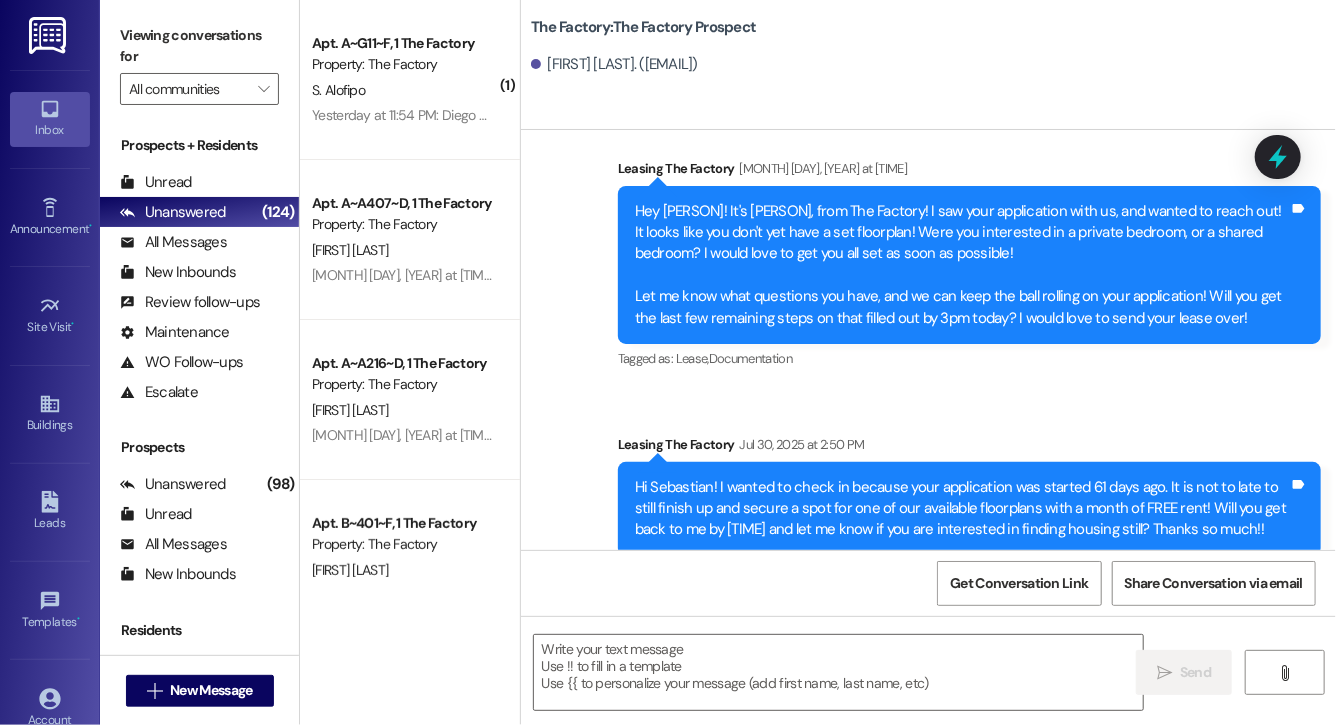 scroll, scrollTop: 13655, scrollLeft: 0, axis: vertical 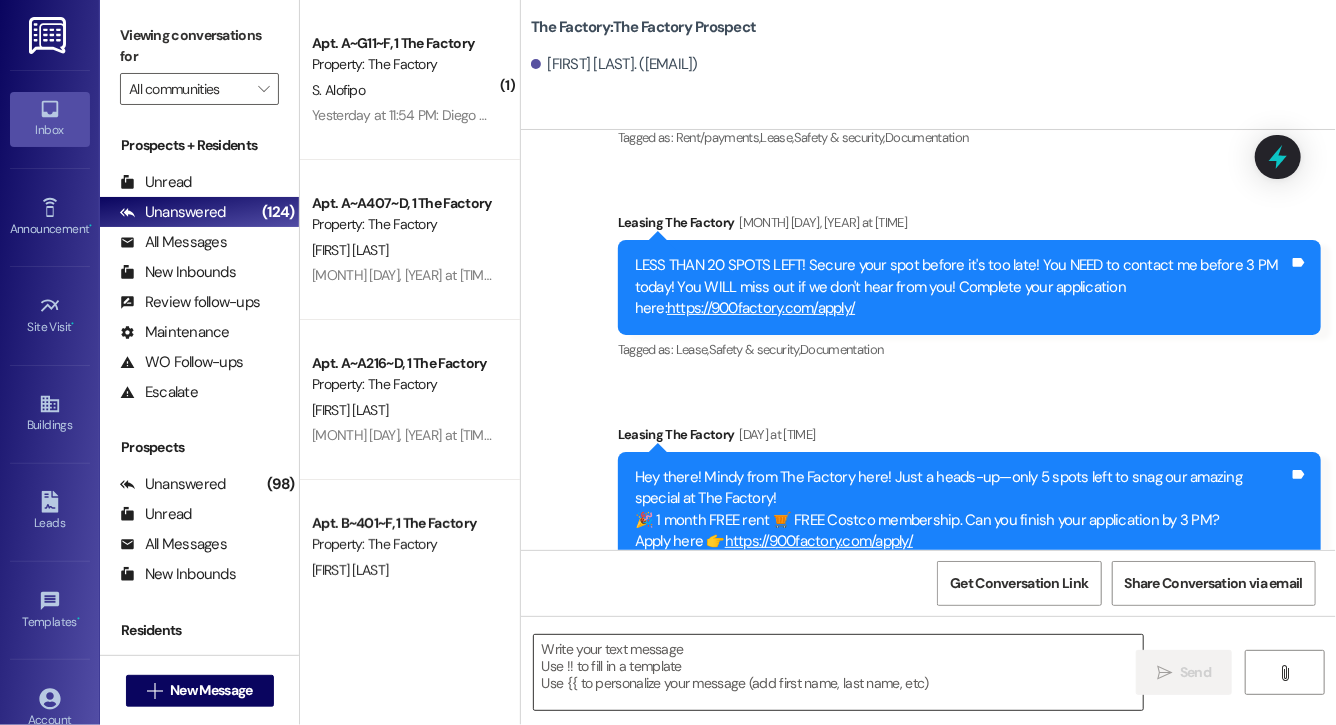click at bounding box center [838, 672] 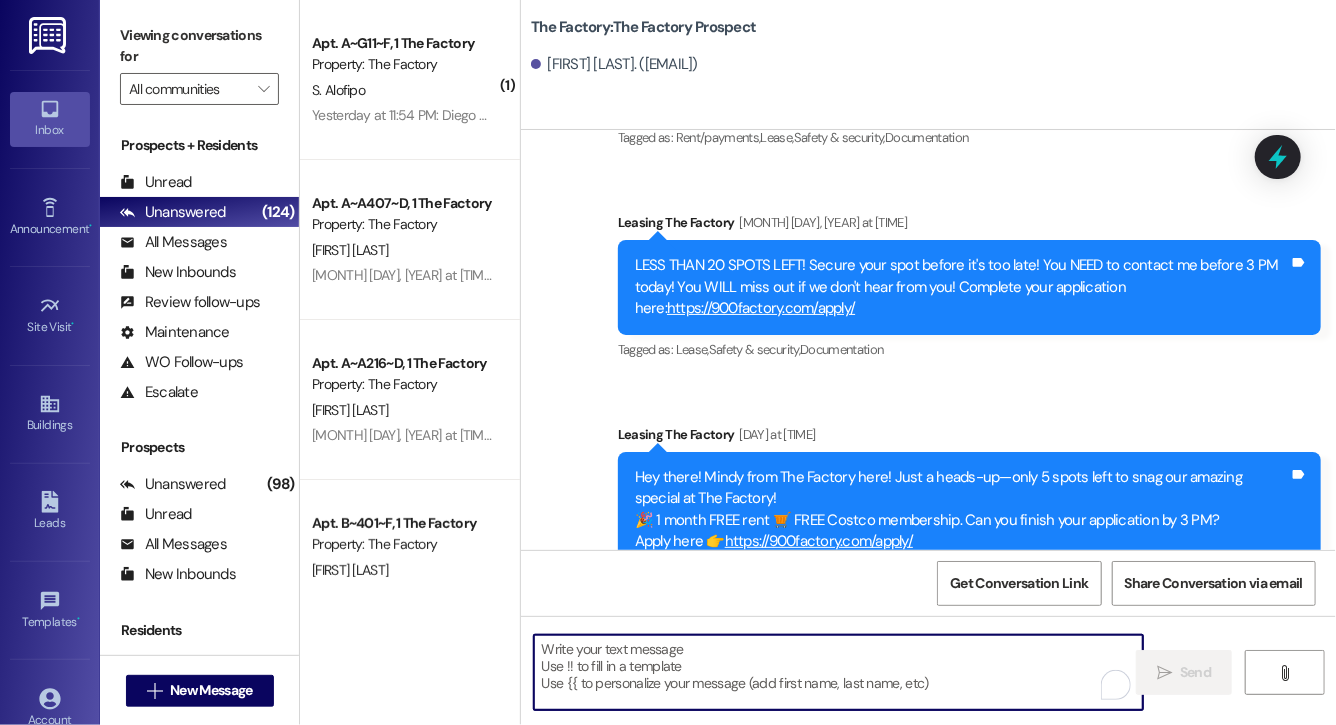 paste on "Hi Taylor, this is Evie from The Factory. I haven't heard from you in a while! It is our policy to send you a quick leasing text each day- so if you're no longer interested, please let us know so that we can take you off the contact list. We only have a few spots left to grant the free month of rent, and in order to receive it, you will need to sign a lease and pay a deposit by tonight. Would you like to complete this today? Happy to help." 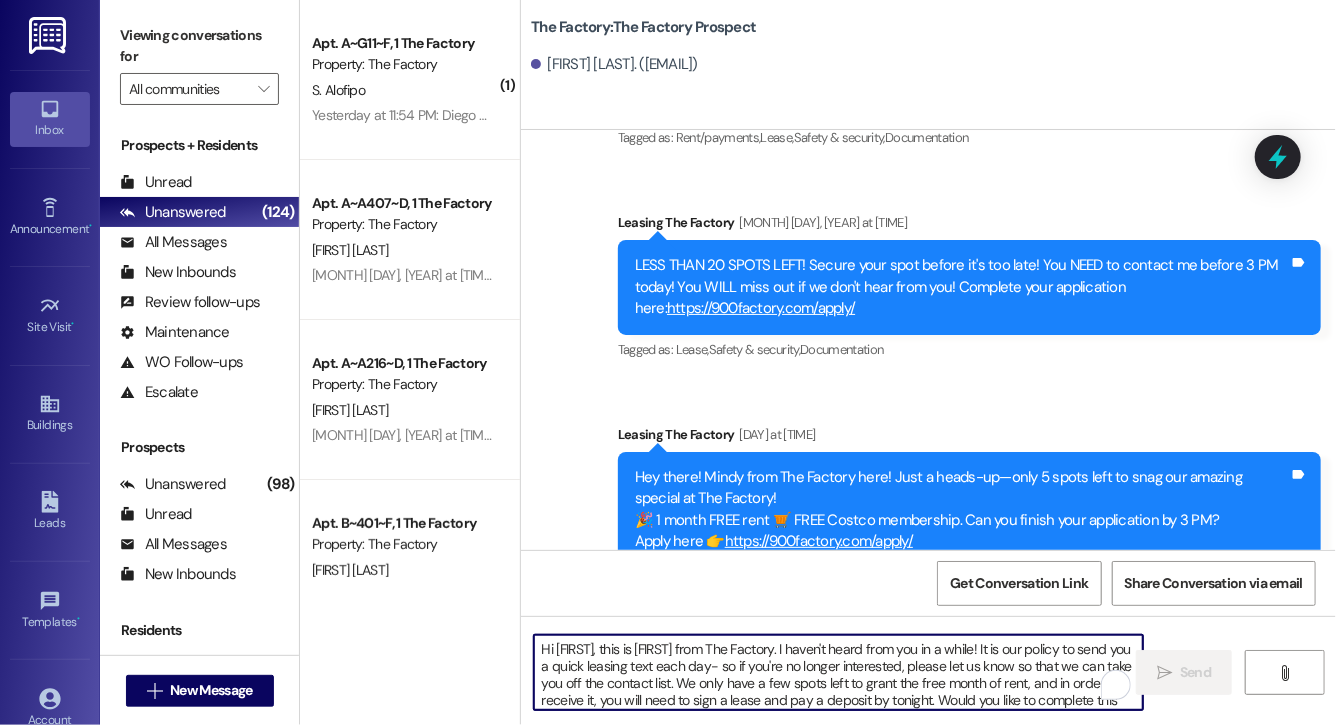 scroll, scrollTop: 34, scrollLeft: 0, axis: vertical 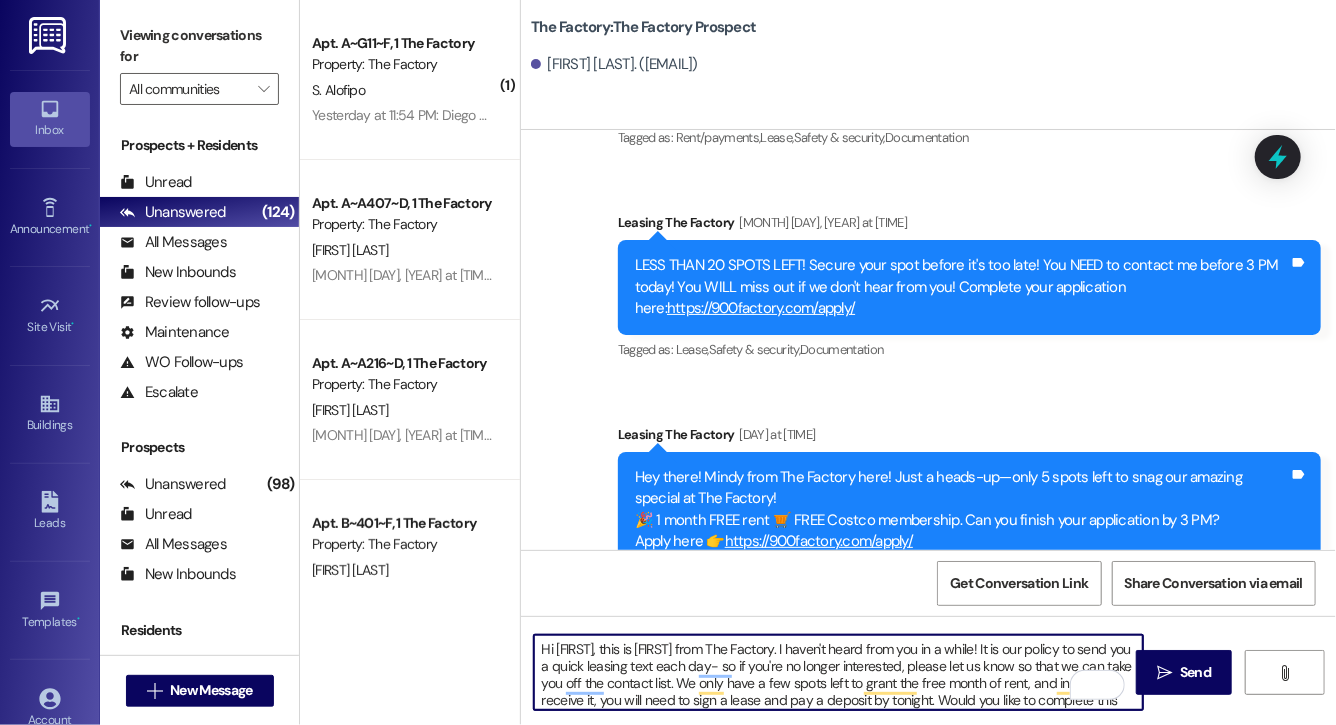 click on "Hi Taylor, this is Evie from The Factory. I haven't heard from you in a while! It is our policy to send you a quick leasing text each day- so if you're no longer interested, please let us know so that we can take you off the contact list. We only have a few spots left to grant the free month of rent, and in order to receive it, you will need to sign a lease and pay a deposit by tonight. Would you like to complete this today? Happy to help." at bounding box center (838, 672) 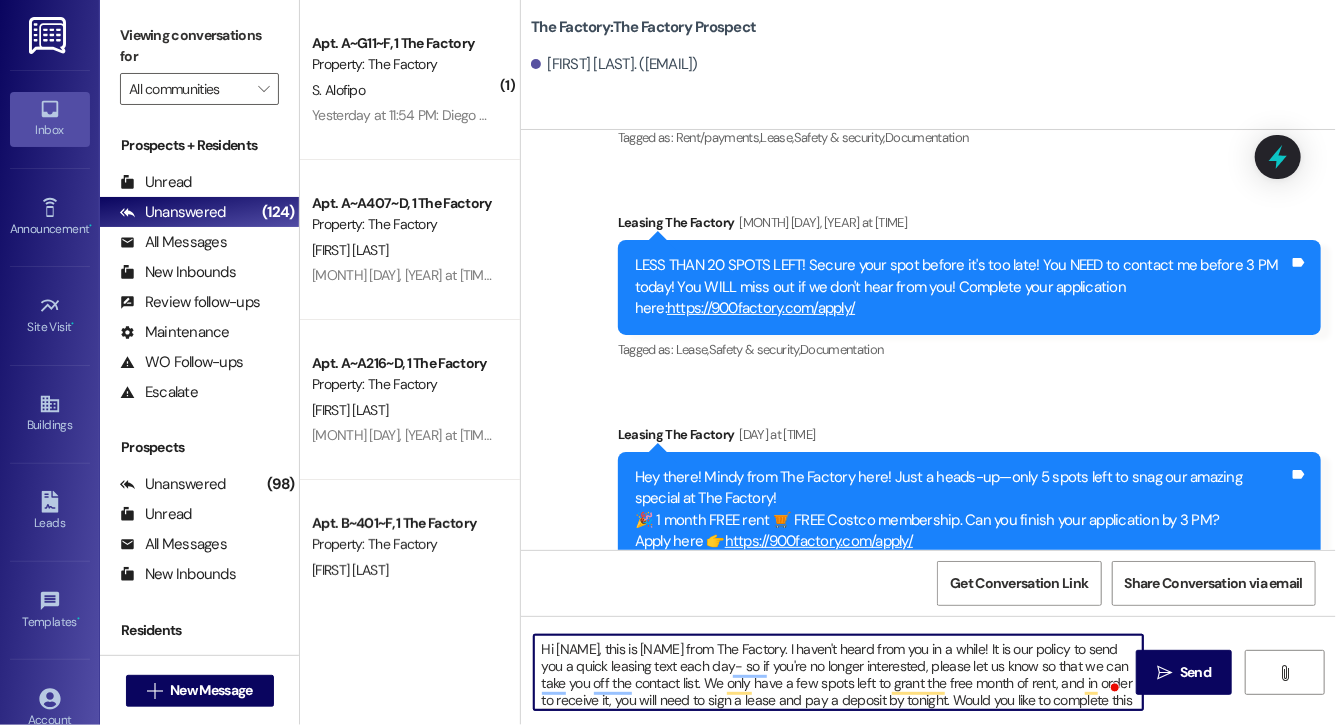 type on "Hi Sebastian, this is Evie from The Factory. I haven't heard from you in a while! It is our policy to send you a quick leasing text each day- so if you're no longer interested, please let us know so that we can take you off the contact list. We only have a few spots left to grant the free month of rent, and in order to receive it, you will need to sign a lease and pay a deposit by tonight. Would you like to complete this today? Happy to help." 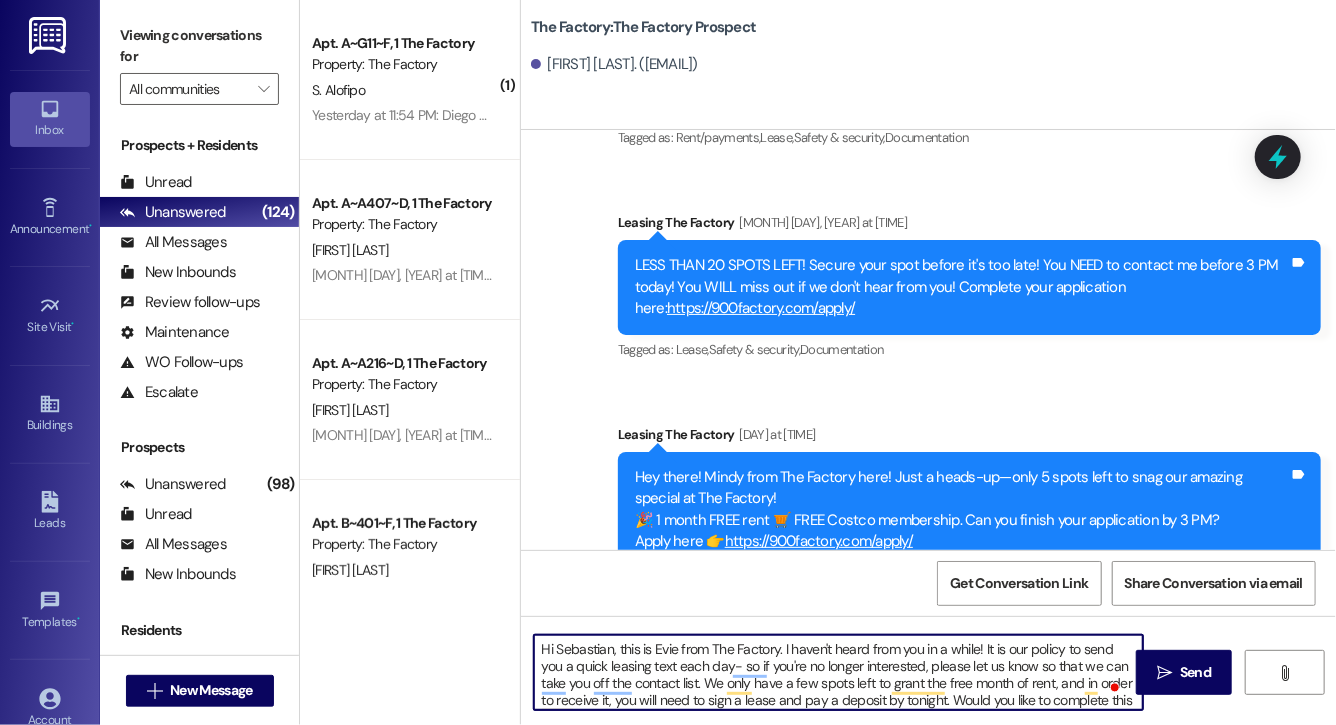 click on "Hi Sebastian, this is Evie from The Factory. I haven't heard from you in a while! It is our policy to send you a quick leasing text each day- so if you're no longer interested, please let us know so that we can take you off the contact list. We only have a few spots left to grant the free month of rent, and in order to receive it, you will need to sign a lease and pay a deposit by tonight. Would you like to complete this today? Happy to help." at bounding box center (838, 672) 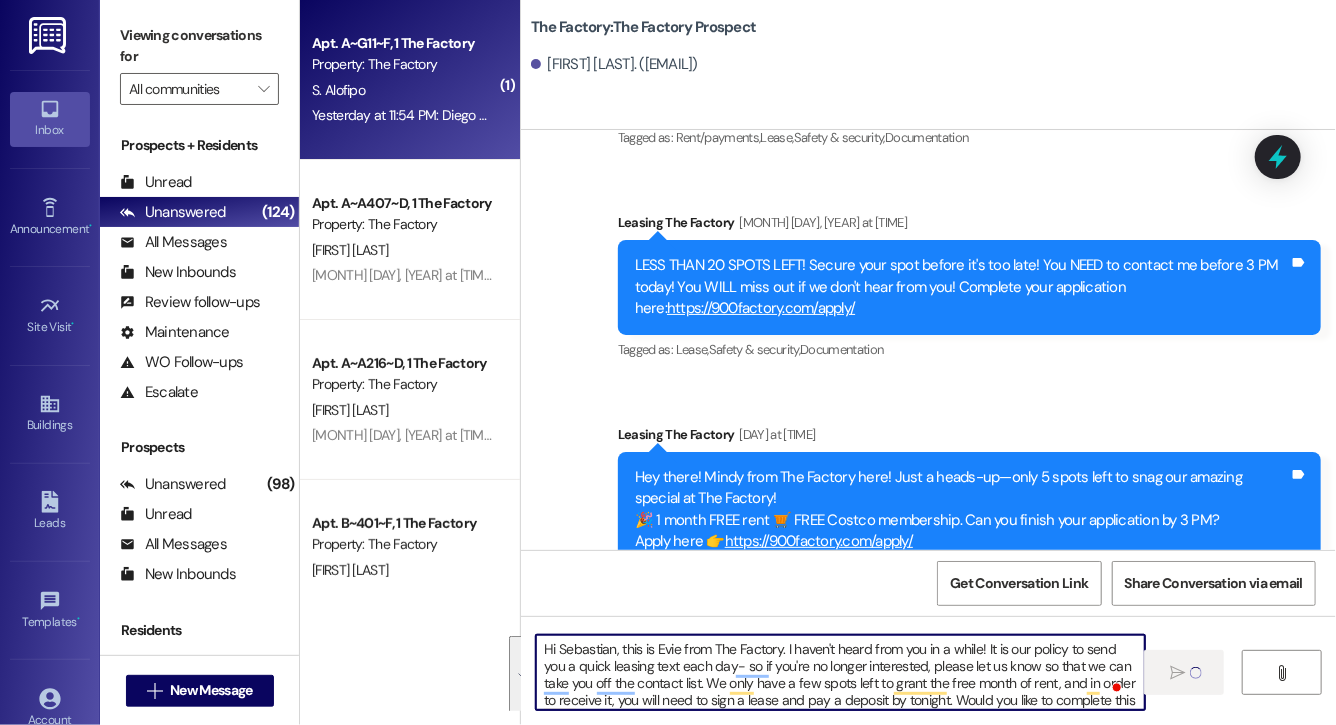 type 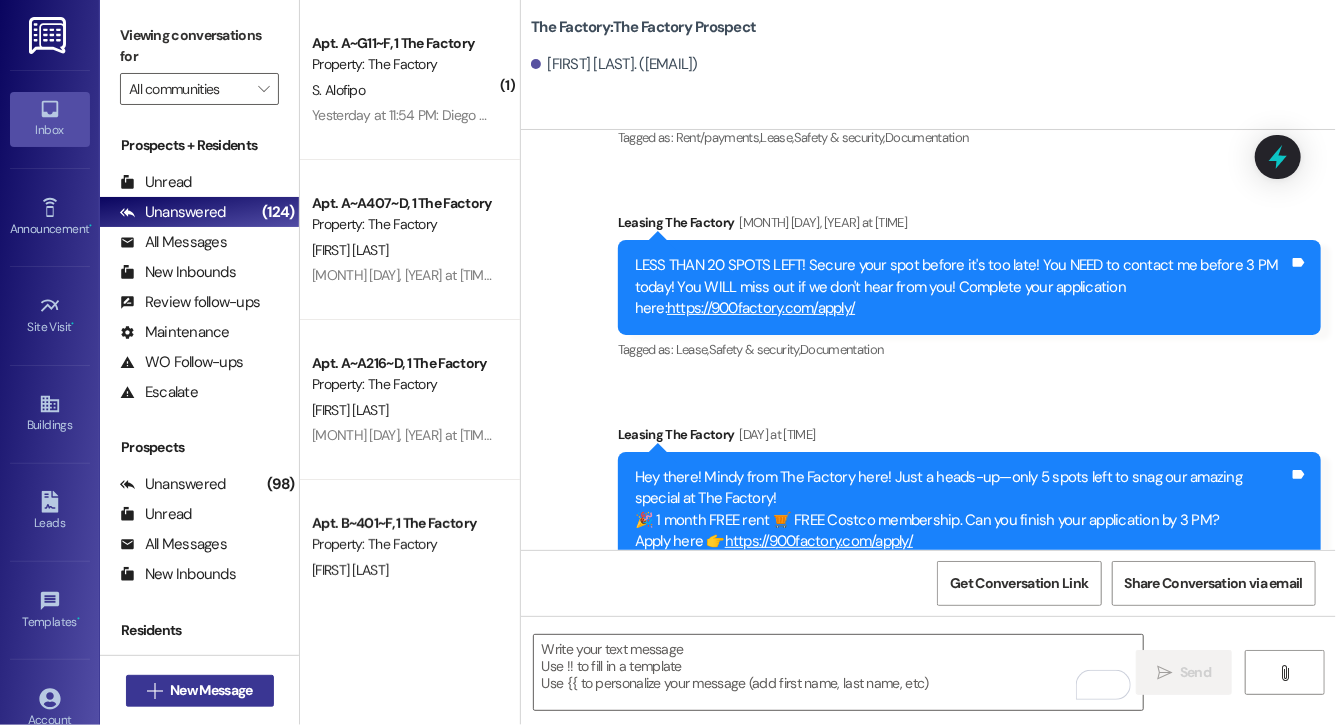 click on "New Message" at bounding box center (211, 690) 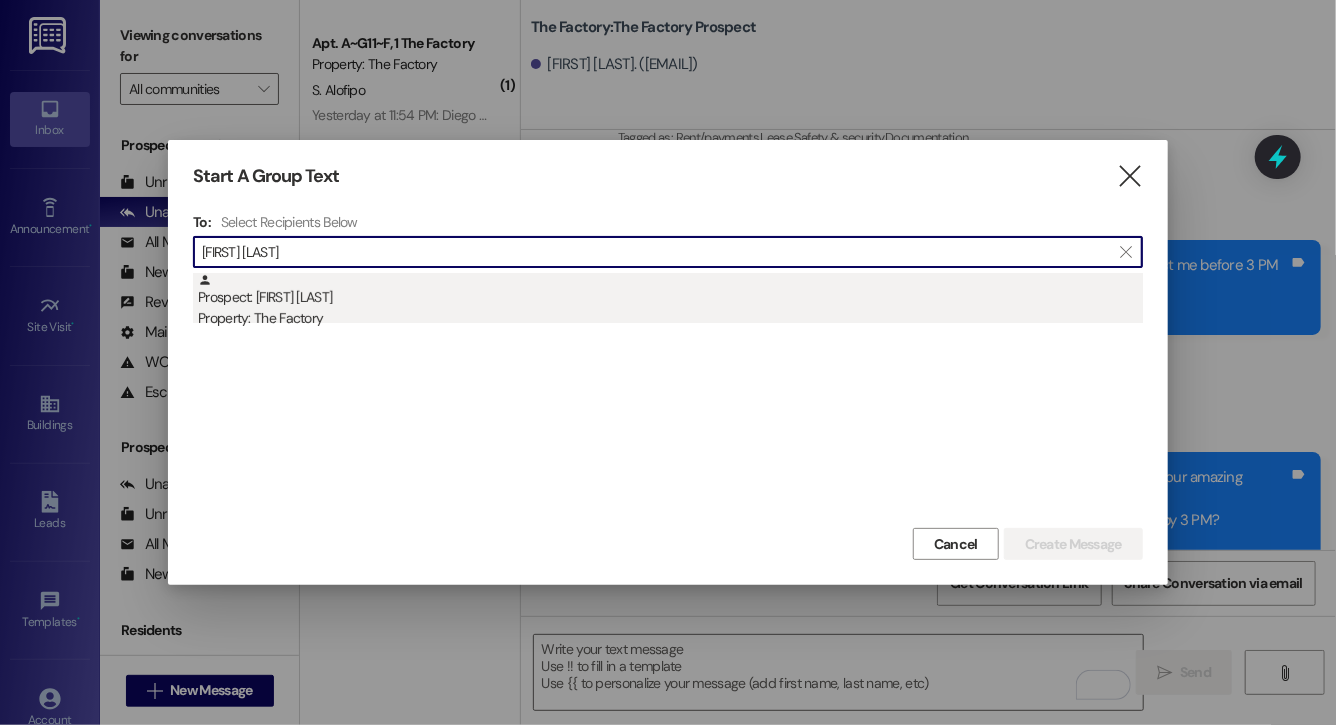 type on "parker william" 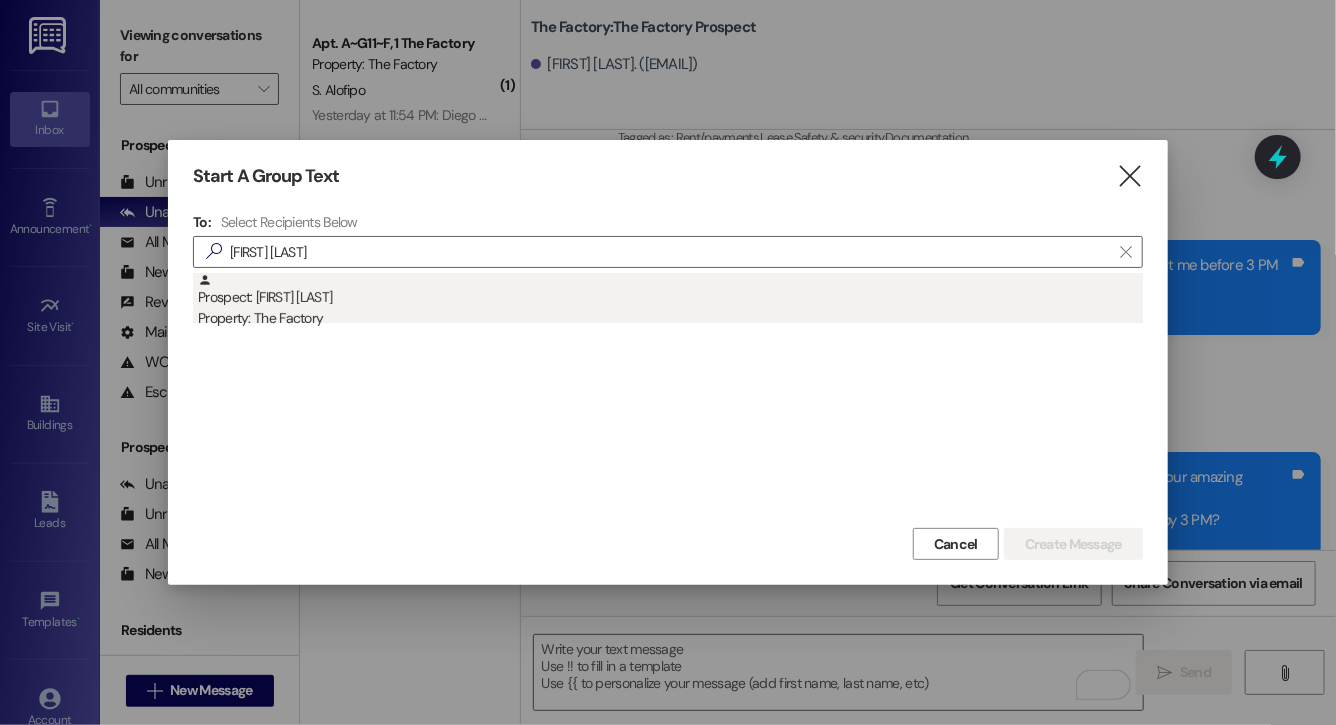 click on "Property: The Factory" at bounding box center [670, 318] 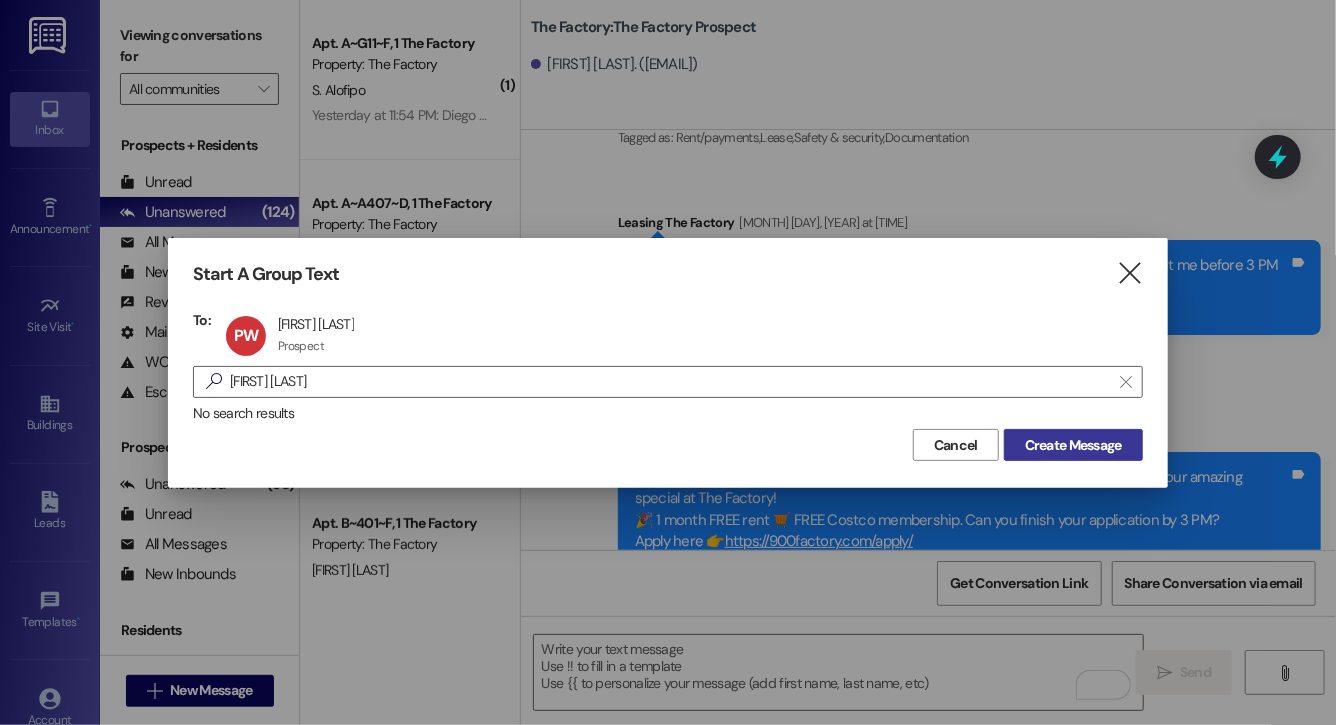 click on "Create Message" at bounding box center [1073, 445] 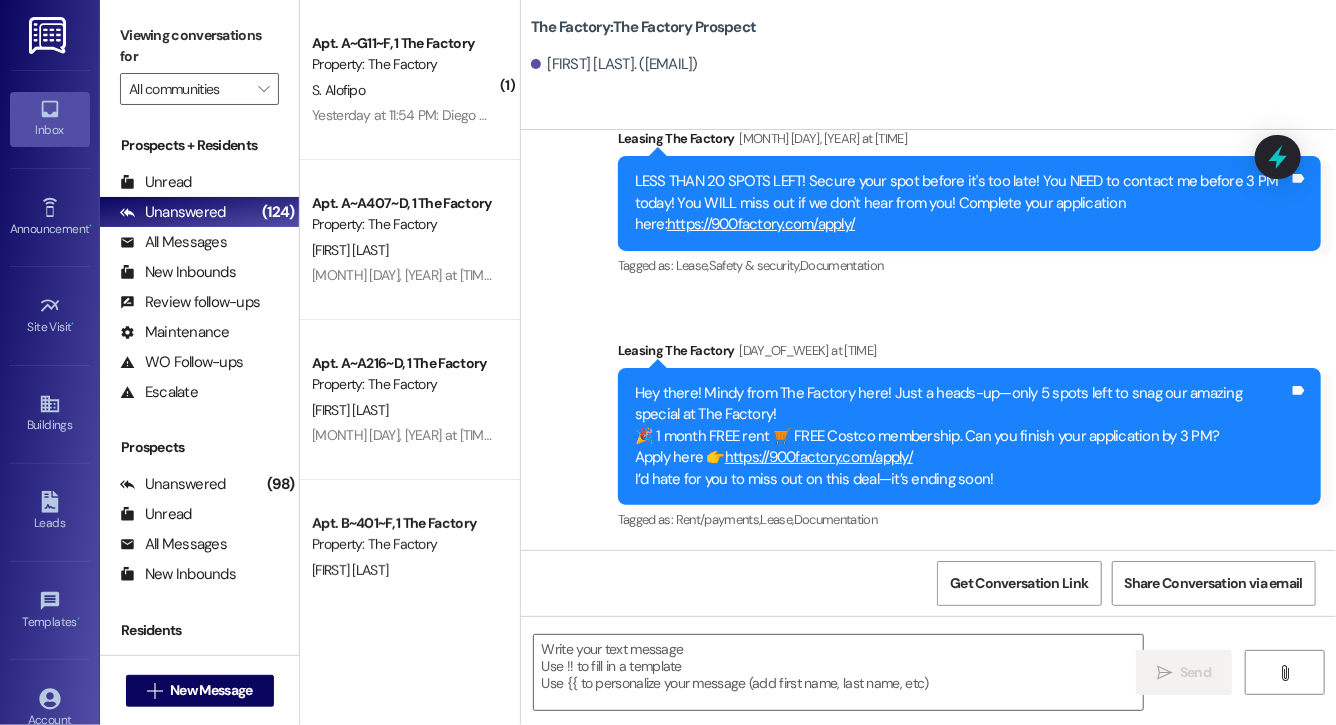 scroll, scrollTop: 13612, scrollLeft: 0, axis: vertical 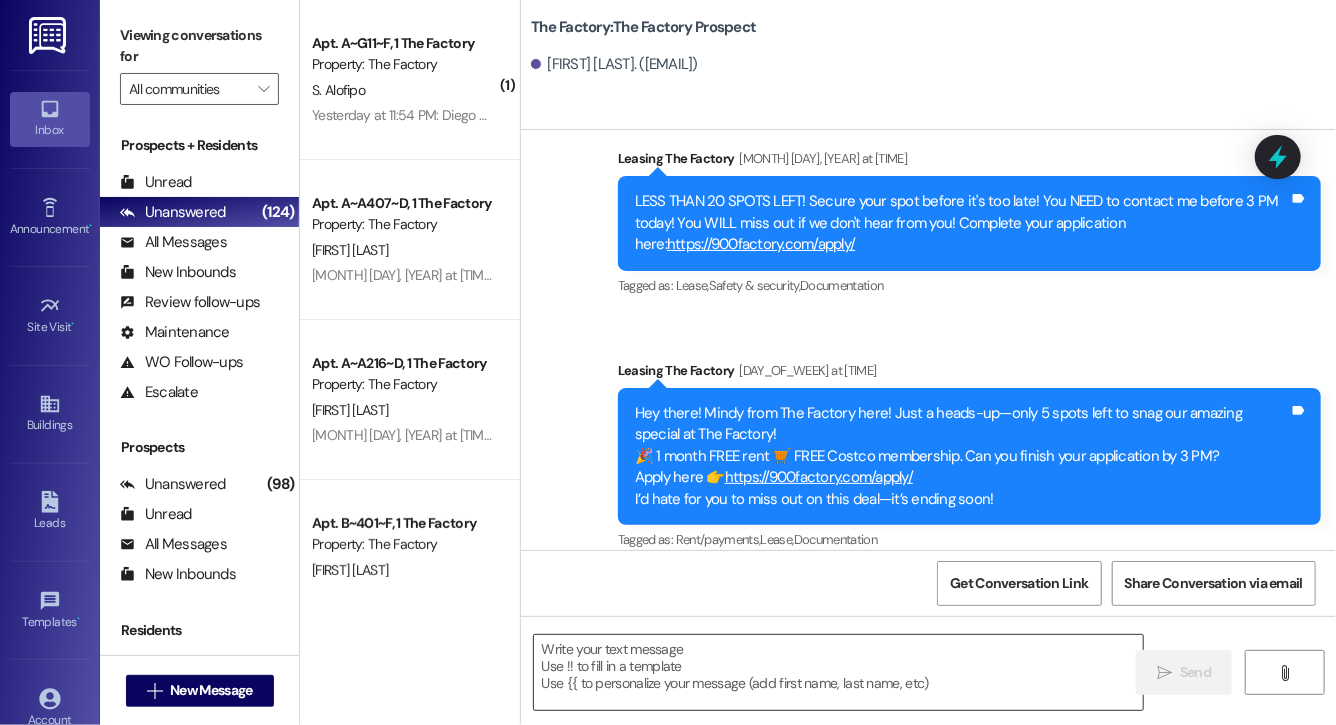 click at bounding box center (838, 672) 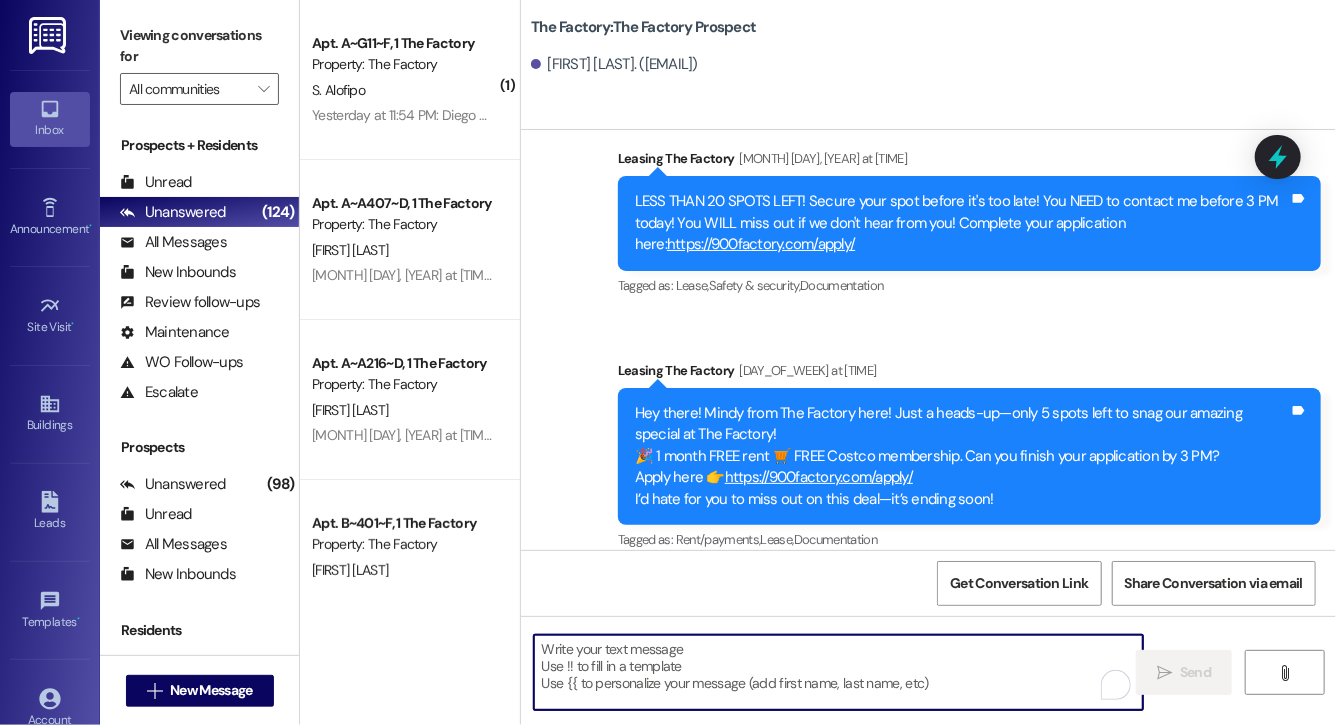 paste on "Hi Sebastian, this is Evie from The Factory. I haven't heard from you in a while! It is our policy to send you a quick leasing text each day- so if you're no longer interested, please let us know so that we can take you off the contact list. We only have a few spots left to grant the free month of rent, and in order to receive it, you will need to sign a lease and pay a deposit by tonight. Would you like to complete this today? Happy to help." 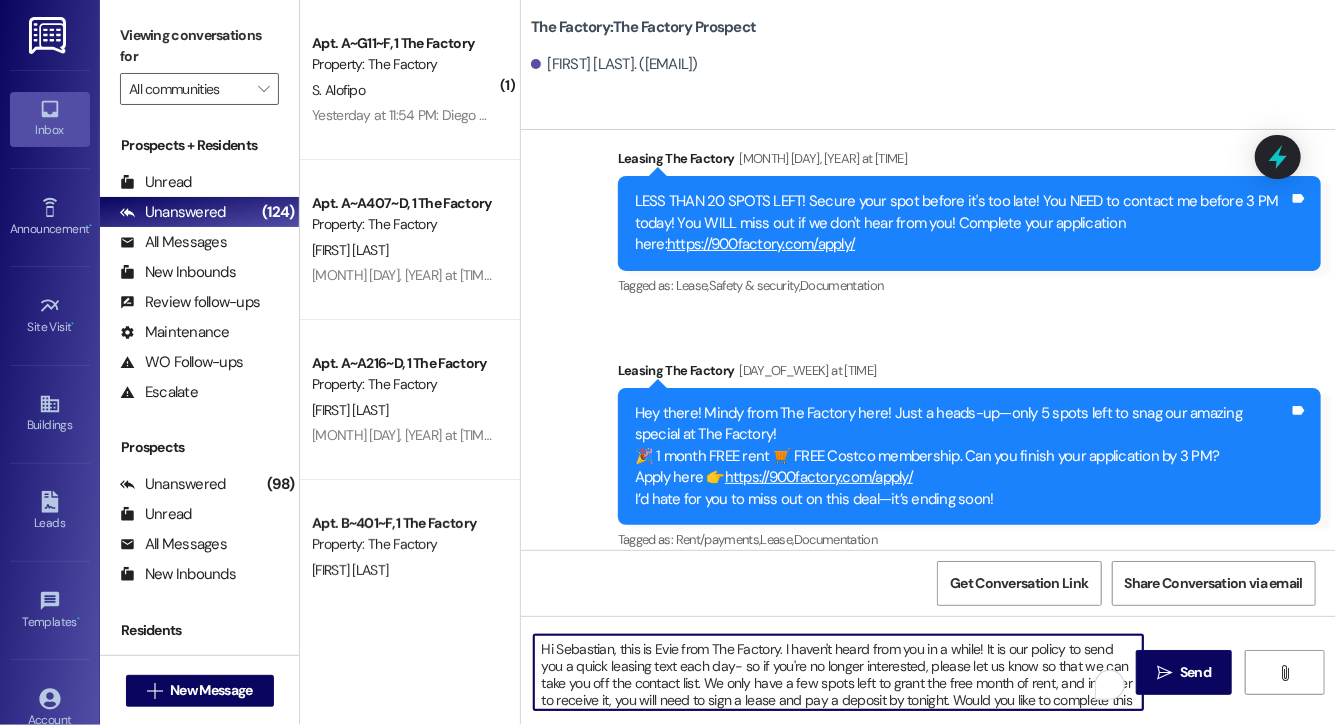 scroll, scrollTop: 34, scrollLeft: 0, axis: vertical 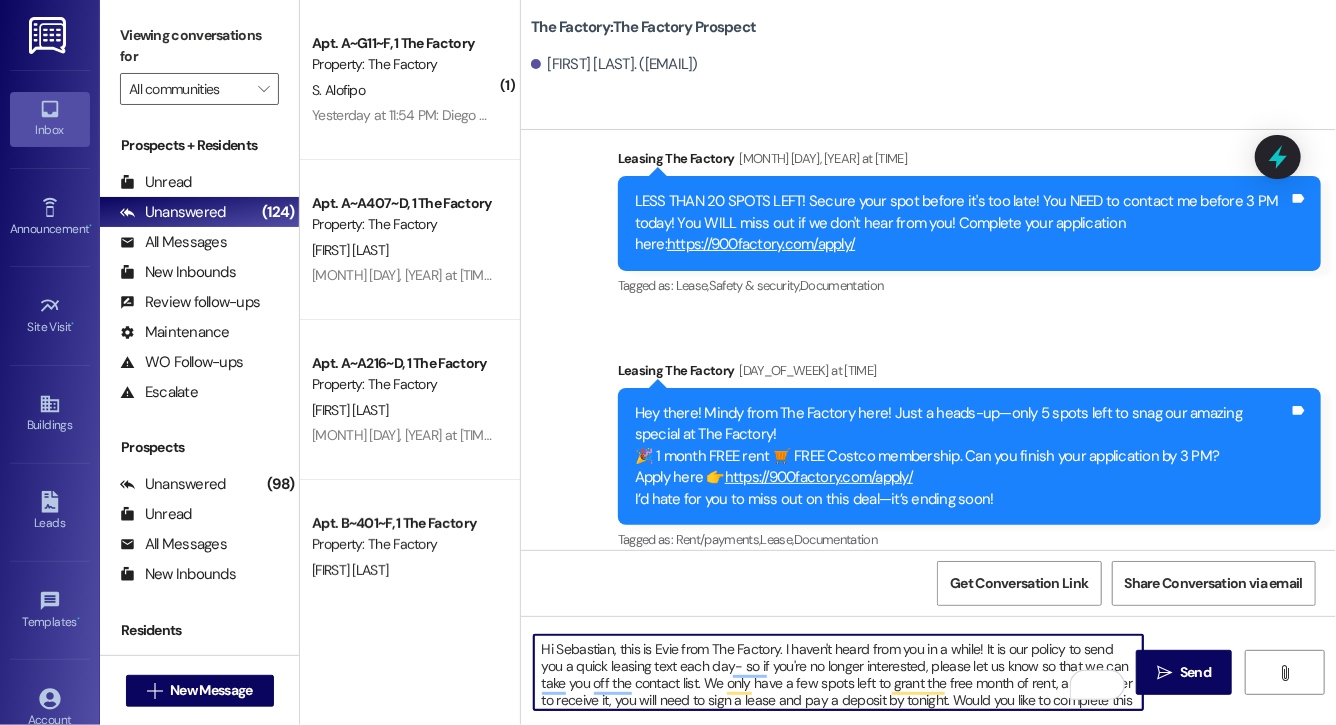 click on "Hi Sebastian, this is Evie from The Factory. I haven't heard from you in a while! It is our policy to send you a quick leasing text each day- so if you're no longer interested, please let us know so that we can take you off the contact list. We only have a few spots left to grant the free month of rent, and in order to receive it, you will need to sign a lease and pay a deposit by tonight. Would you like to complete this today? Happy to help." at bounding box center (838, 672) 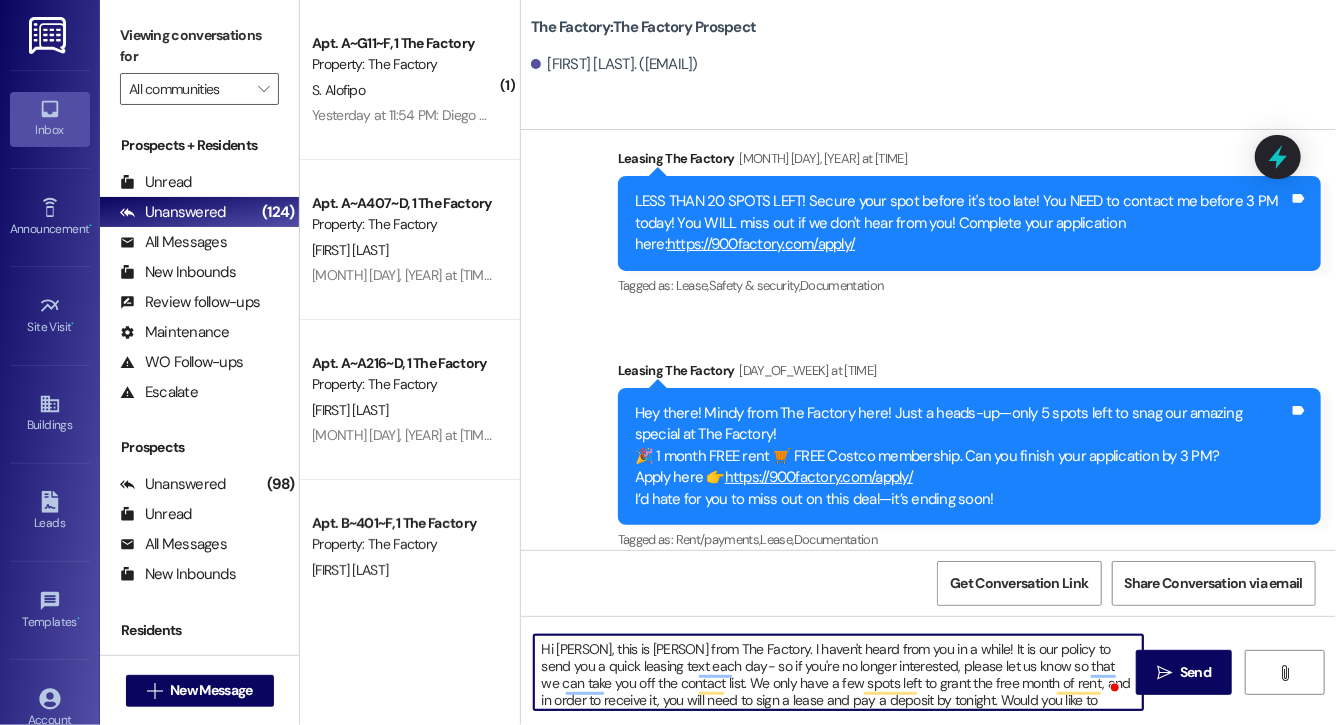 type on "Hi Parker, this is Evie from The Factory. I haven't heard from you in a while! It is our policy to send you a quick leasing text each day- so if you're no longer interested, please let us know so that we can take you off the contact list. We only have a few spots left to grant the free month of rent, and in order to receive it, you will need to sign a lease and pay a deposit by tonight. Would you like to complete this today? Happy to help." 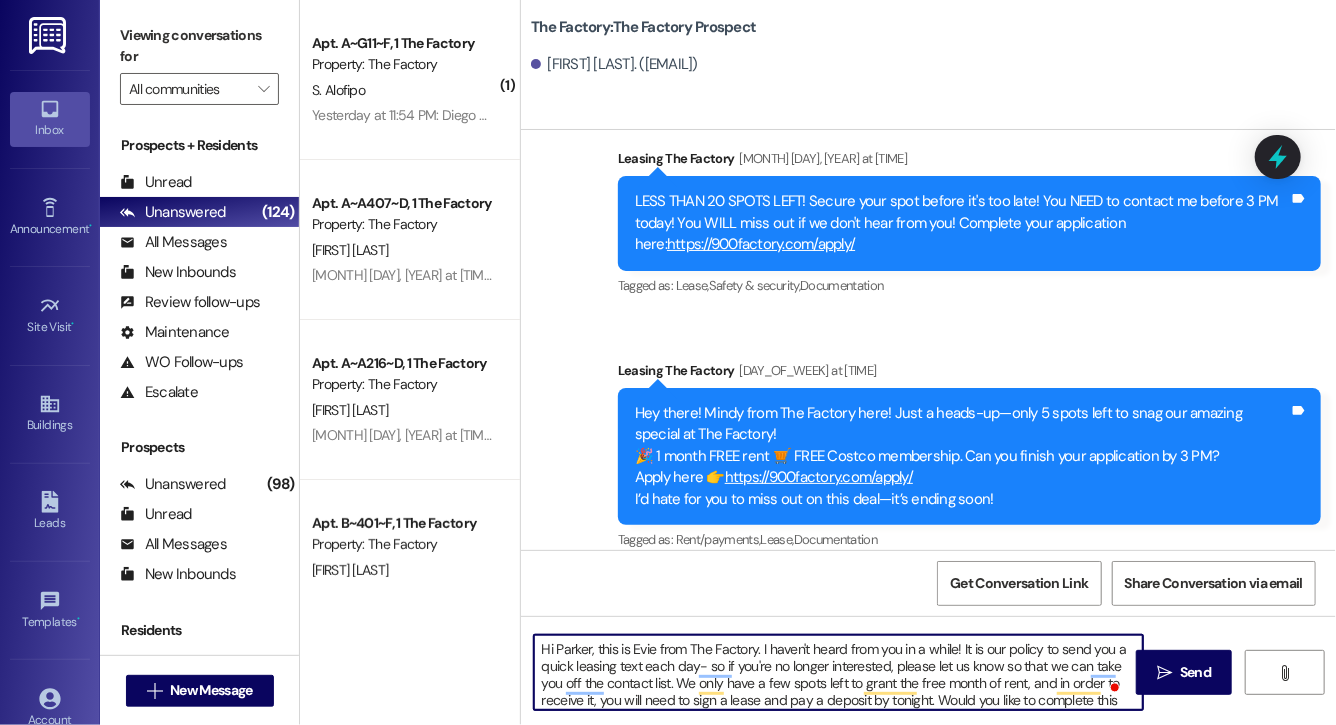 click on "Hi Parker, this is Evie from The Factory. I haven't heard from you in a while! It is our policy to send you a quick leasing text each day- so if you're no longer interested, please let us know so that we can take you off the contact list. We only have a few spots left to grant the free month of rent, and in order to receive it, you will need to sign a lease and pay a deposit by tonight. Would you like to complete this today? Happy to help." at bounding box center (838, 672) 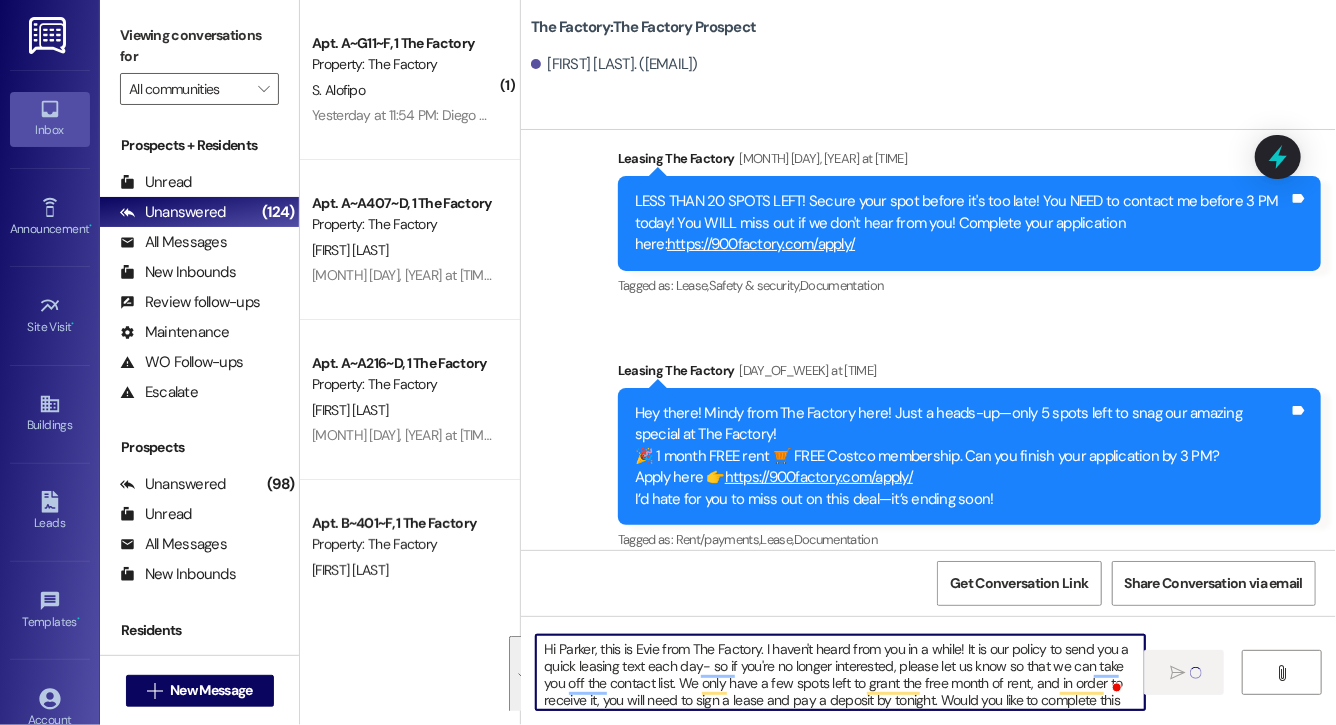 type 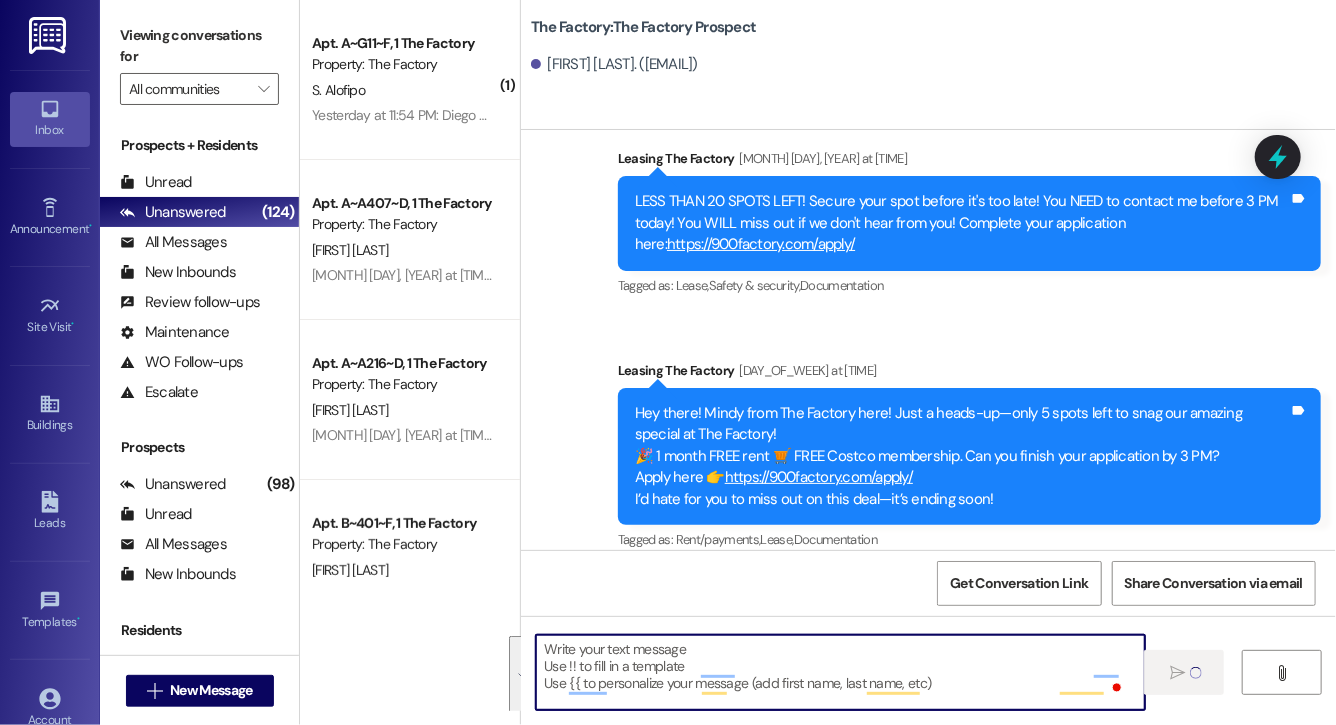 scroll, scrollTop: 13720, scrollLeft: 0, axis: vertical 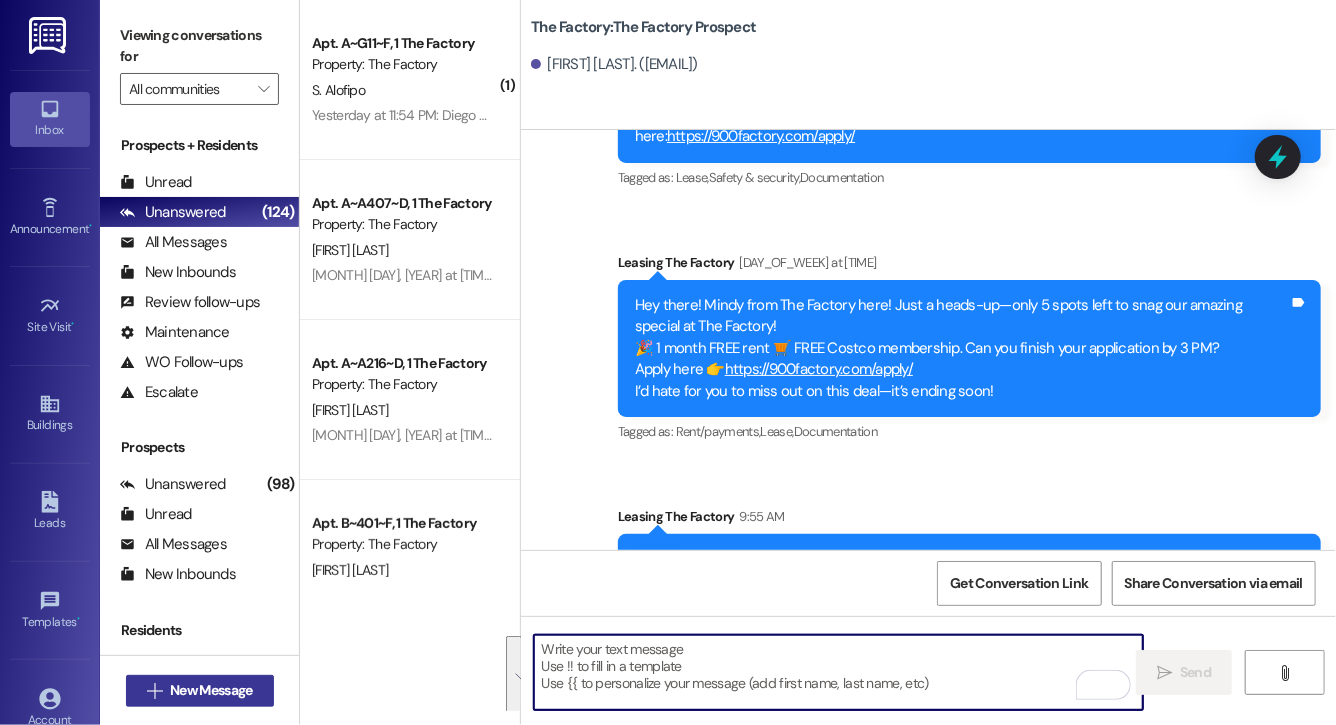 click on "New Message" at bounding box center (211, 690) 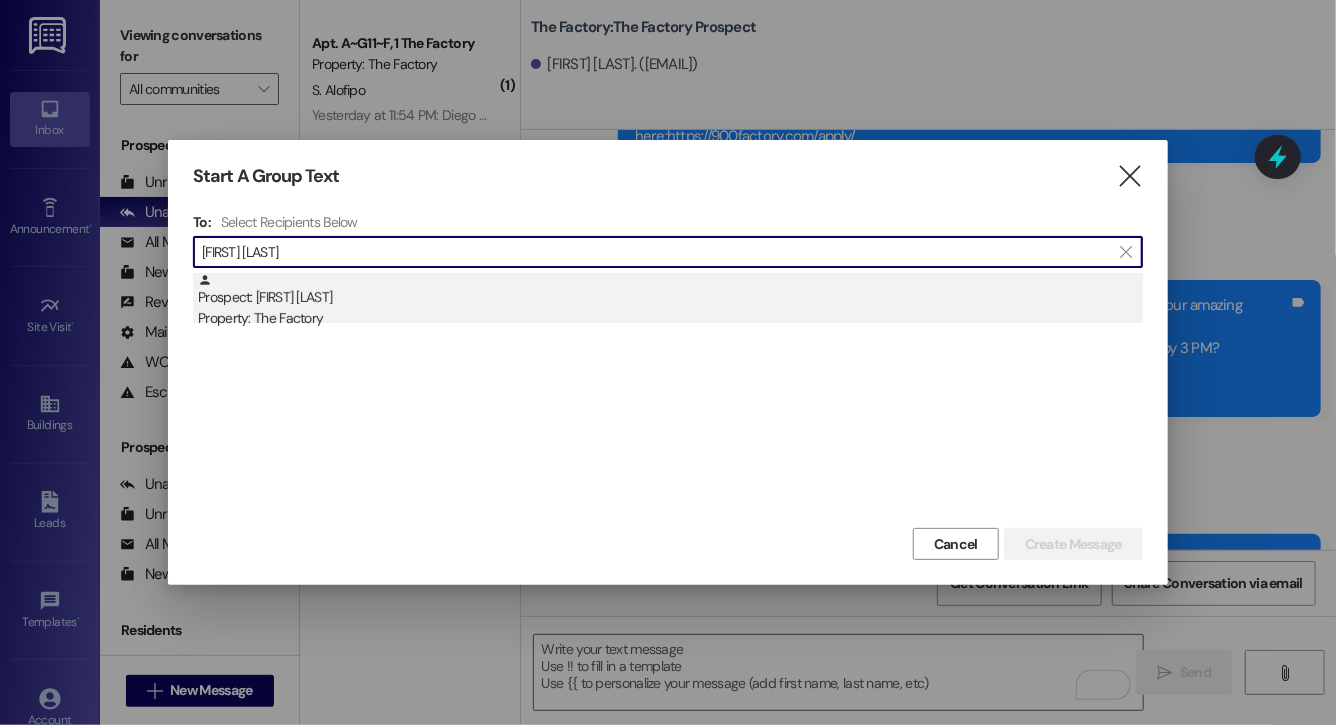 type on "logan barr" 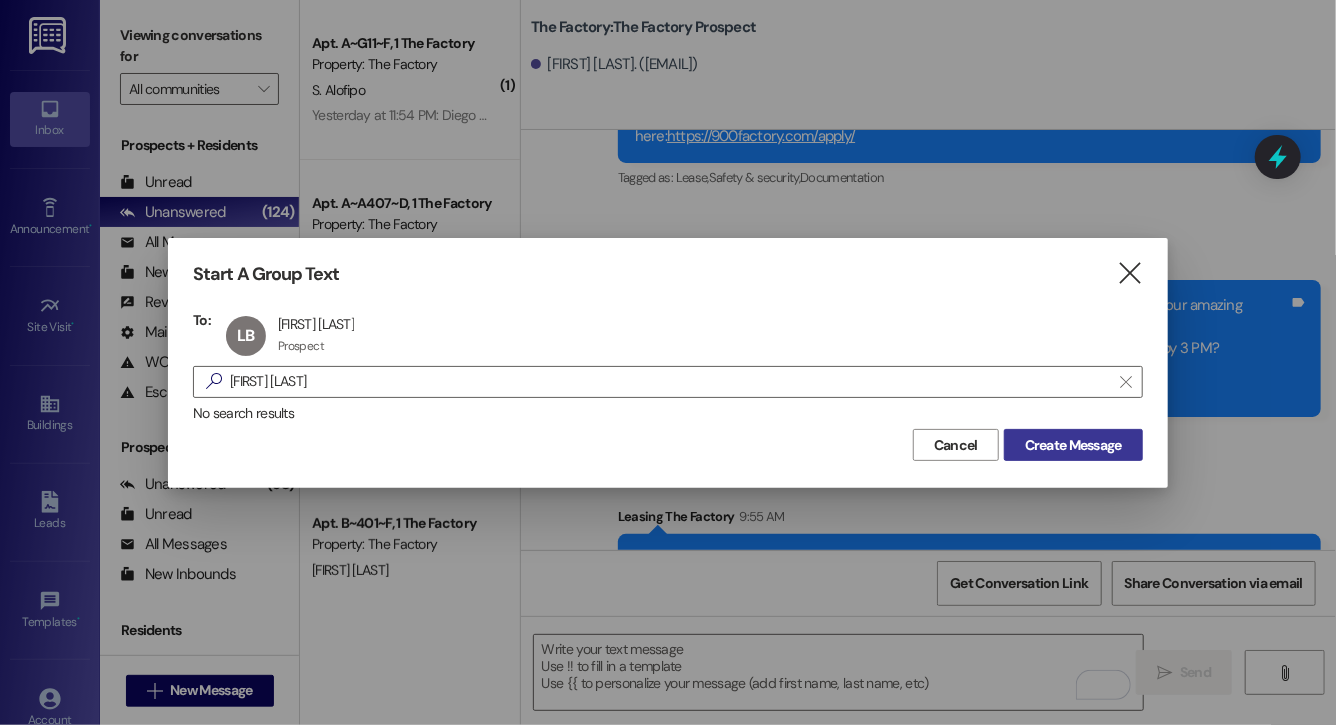 click on "Create Message" at bounding box center [1073, 445] 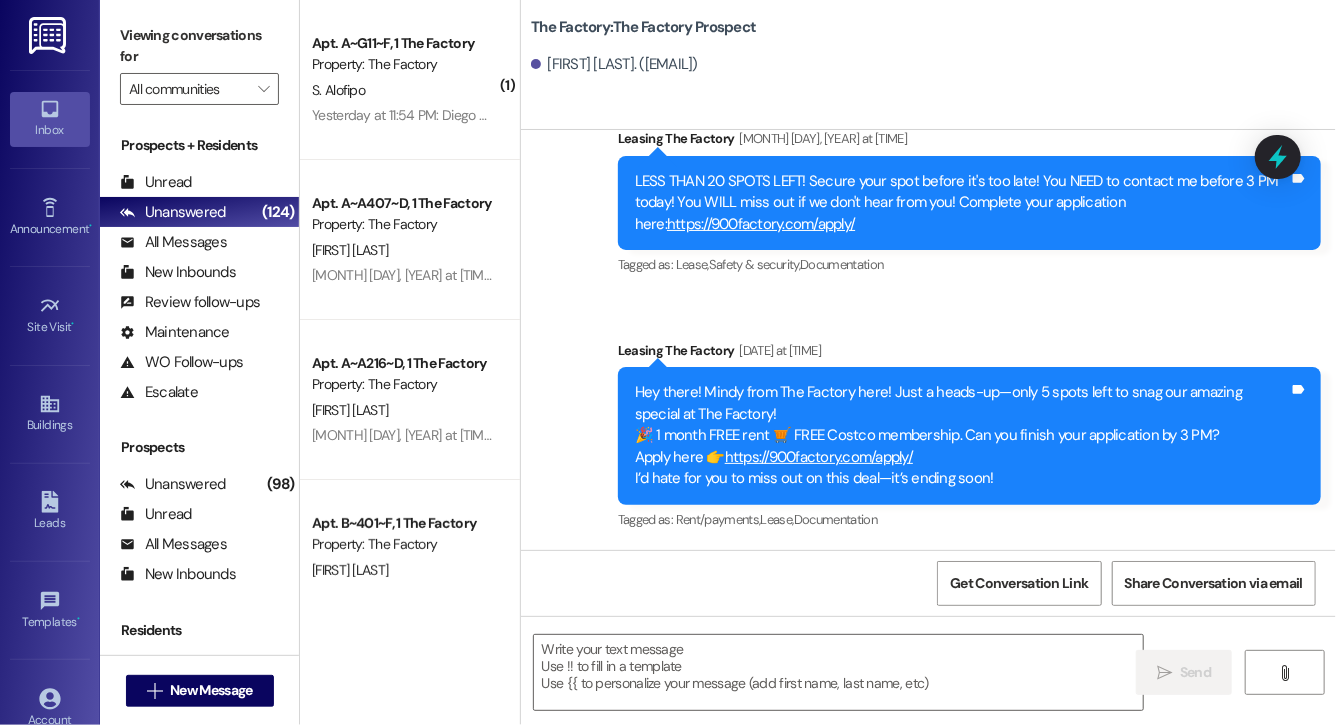 scroll, scrollTop: 13006, scrollLeft: 0, axis: vertical 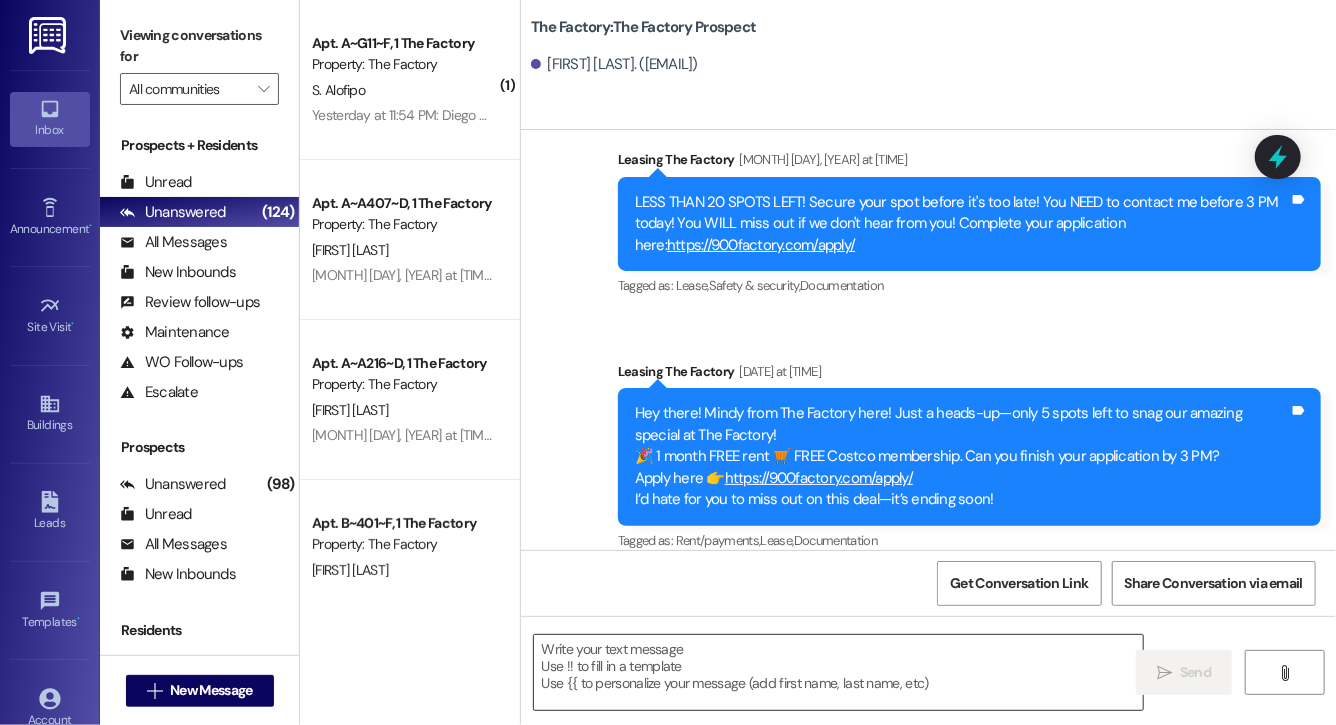 click at bounding box center [838, 672] 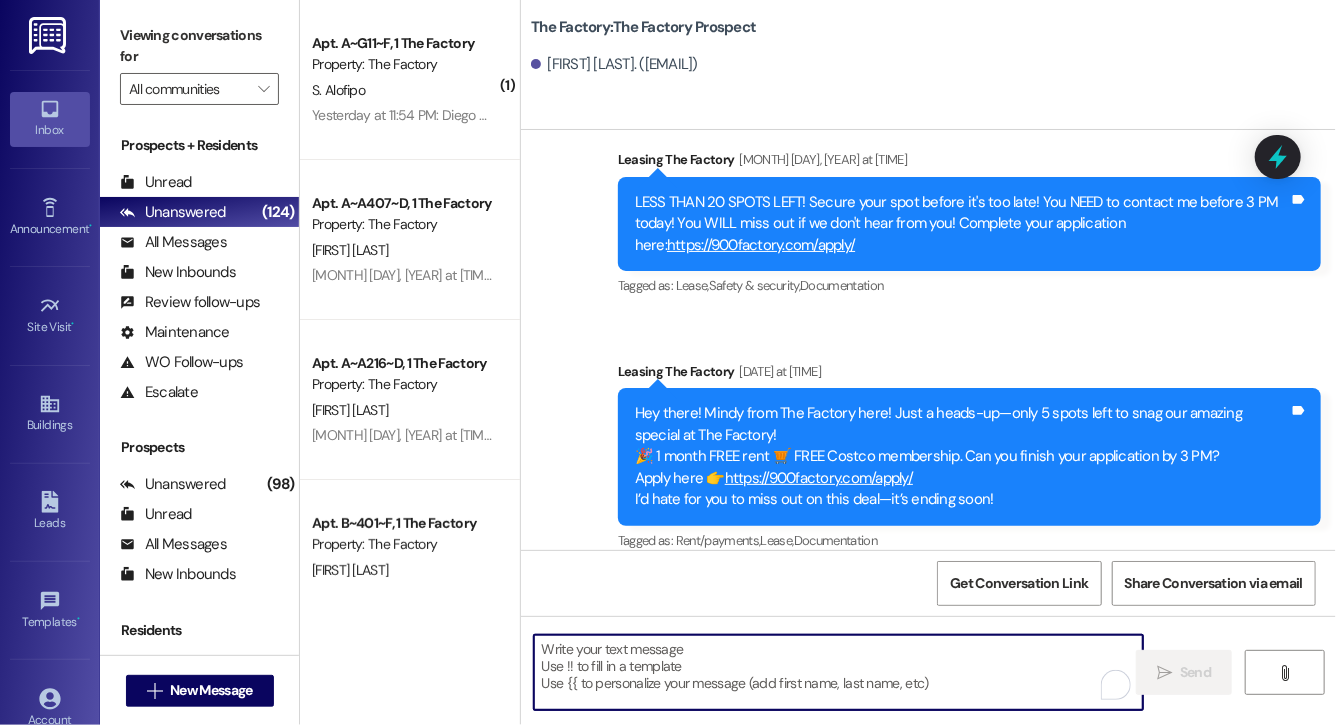 paste on "Hi Parker, this is Evie from The Factory. I haven't heard from you in a while! It is our policy to send you a quick leasing text each day- so if you're no longer interested, please let us know so that we can take you off the contact list. We only have a few spots left to grant the free month of rent, and in order to receive it, you will need to sign a lease and pay a deposit by tonight. Would you like to complete this today? Happy to help." 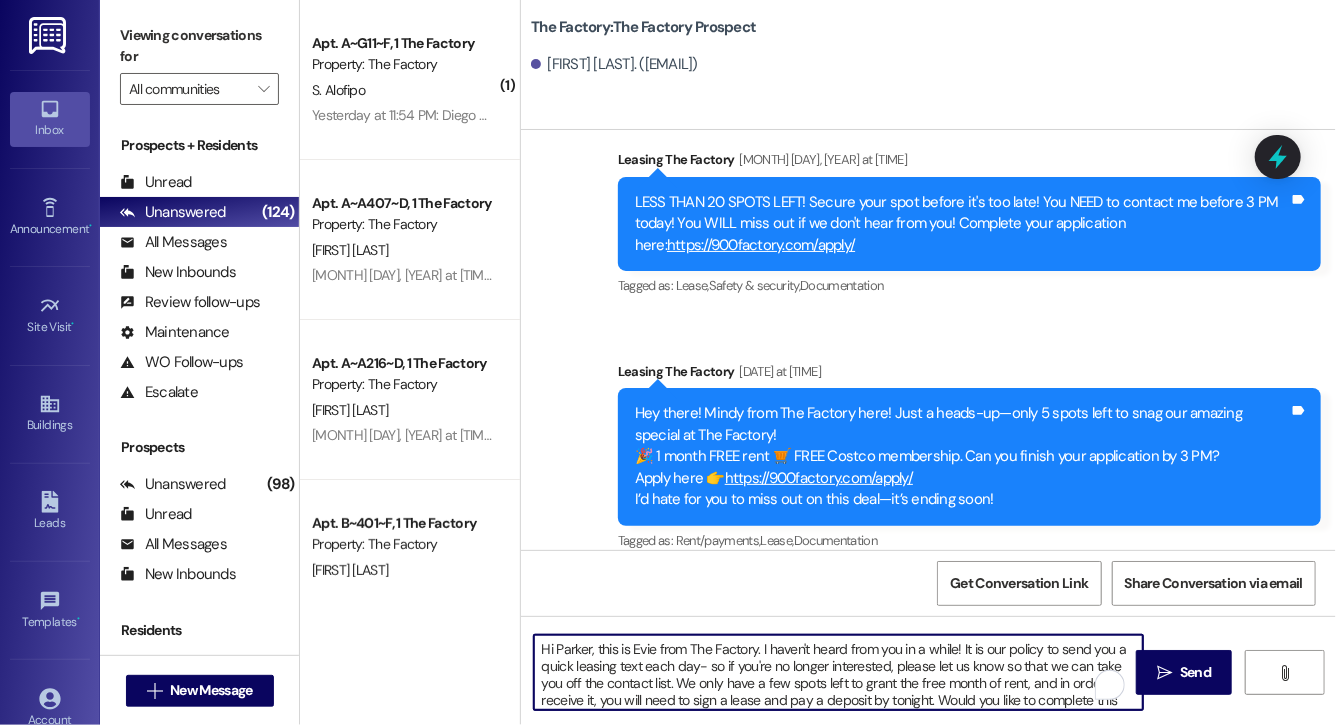 scroll, scrollTop: 34, scrollLeft: 0, axis: vertical 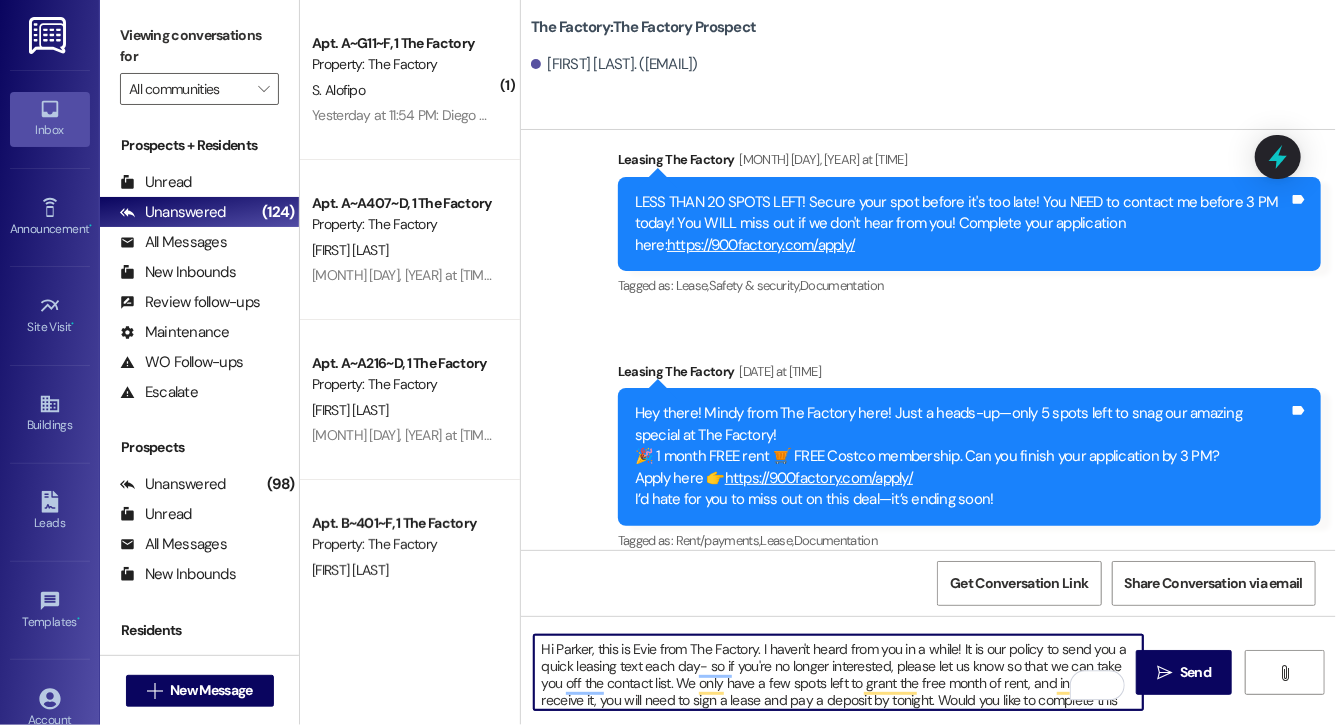 click on "Hi Parker, this is Evie from The Factory. I haven't heard from you in a while! It is our policy to send you a quick leasing text each day- so if you're no longer interested, please let us know so that we can take you off the contact list. We only have a few spots left to grant the free month of rent, and in order to receive it, you will need to sign a lease and pay a deposit by tonight. Would you like to complete this today? Happy to help." at bounding box center (838, 672) 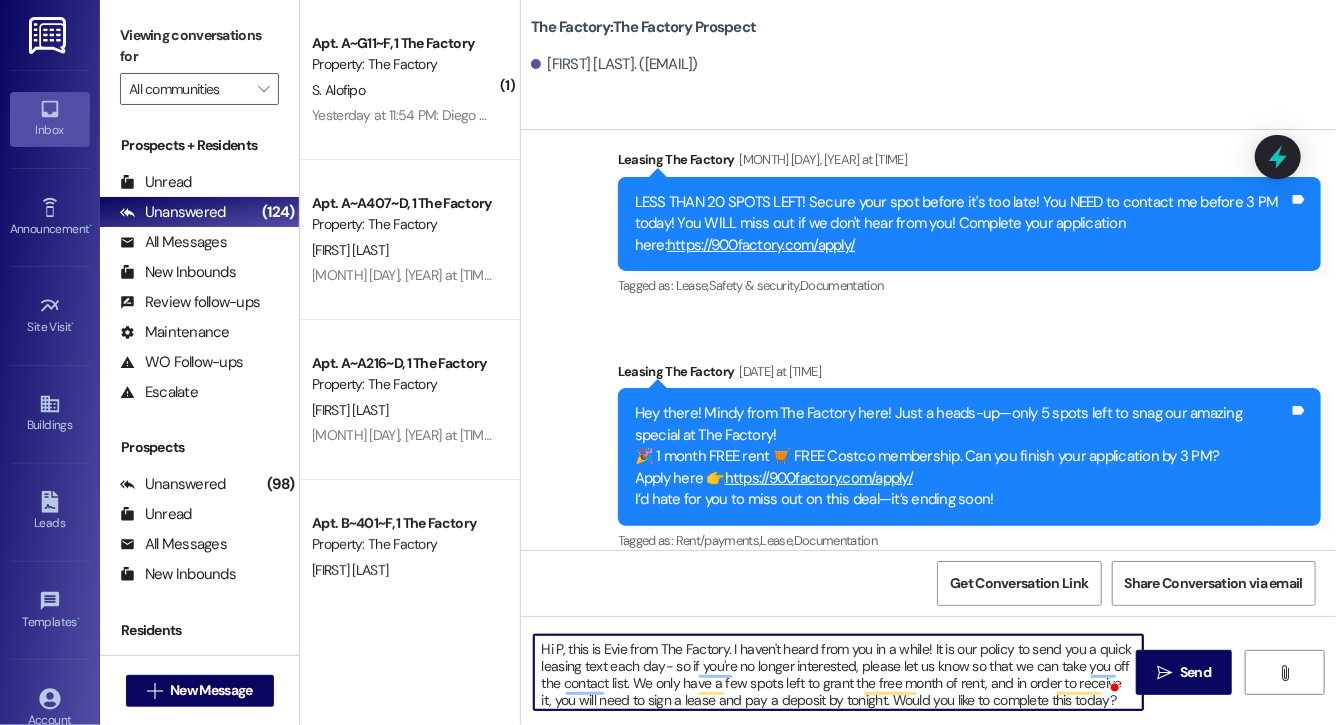 type on "Hi [FIRST], this is [FIRST] from The Factory. I haven't heard from you in a while! It is our policy to send you a quick leasing text each day- so if you're no longer interested, please let us know so that we can take you off the contact list. We only have a few spots left to grant the free month of rent, and in order to receive it, you will need to sign a lease and pay a deposit by tonight. Would you like to complete this today? Happy to help." 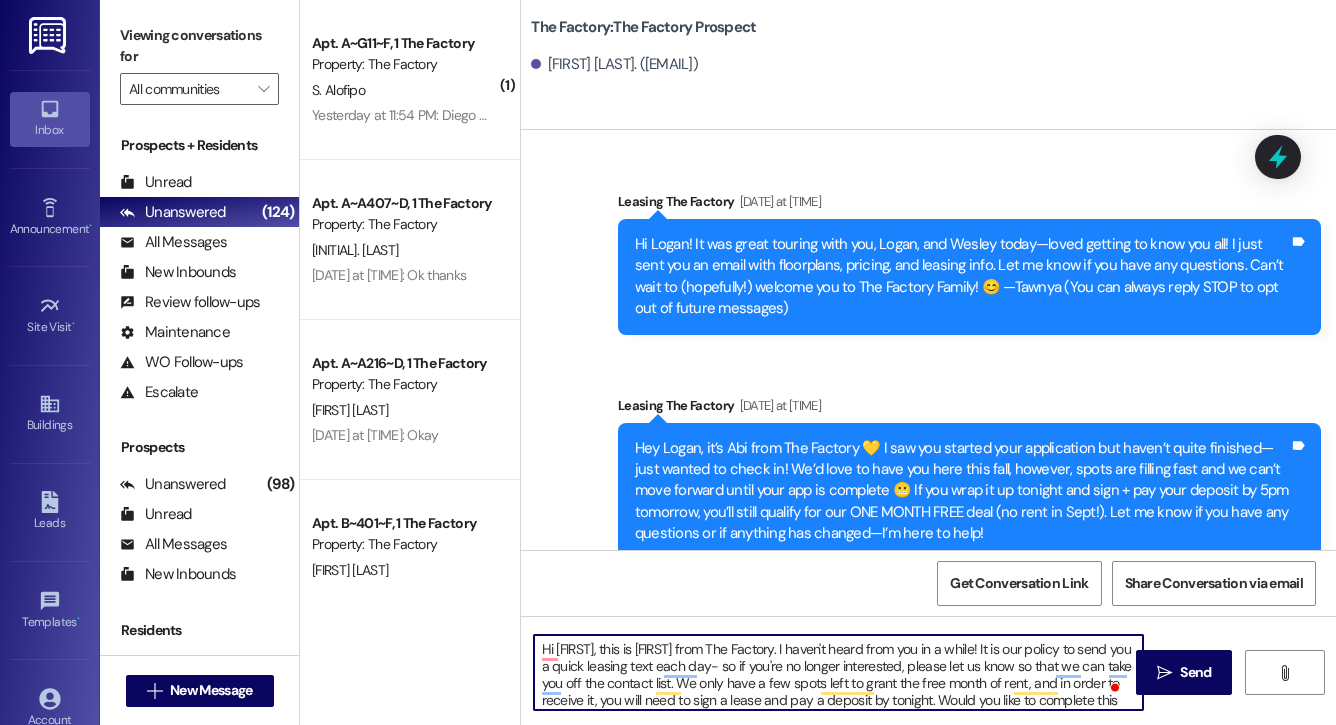 scroll, scrollTop: 0, scrollLeft: 0, axis: both 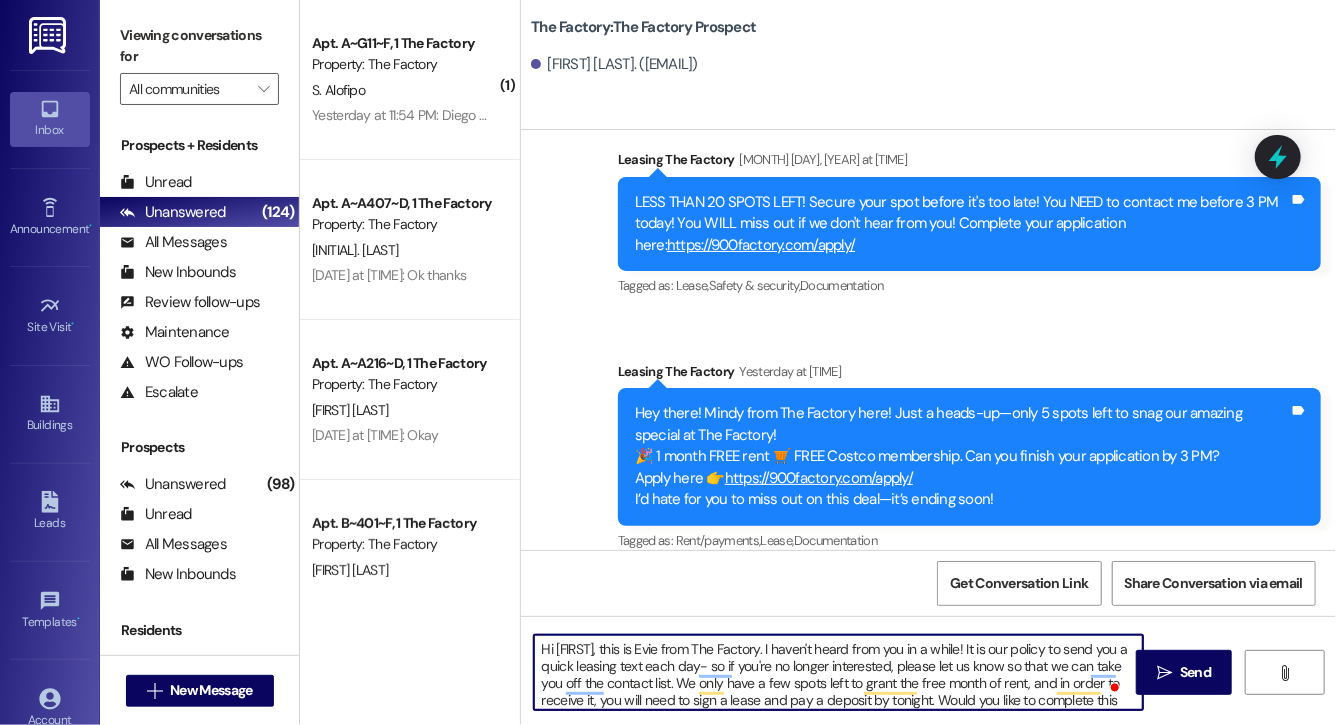 type on "Hi [FIRST], this is [LAST] from The Factory. I haven't heard from you in a while! It is our policy to send you a quick leasing text each day- so if you're no longer interested, please let us know so that we can take you off the contact list. We only have a few spots left to grant the free month of rent, and in order to receive it, you will need to sign a lease and pay a deposit by tonight. Would you like to complete this today? Happy to help." 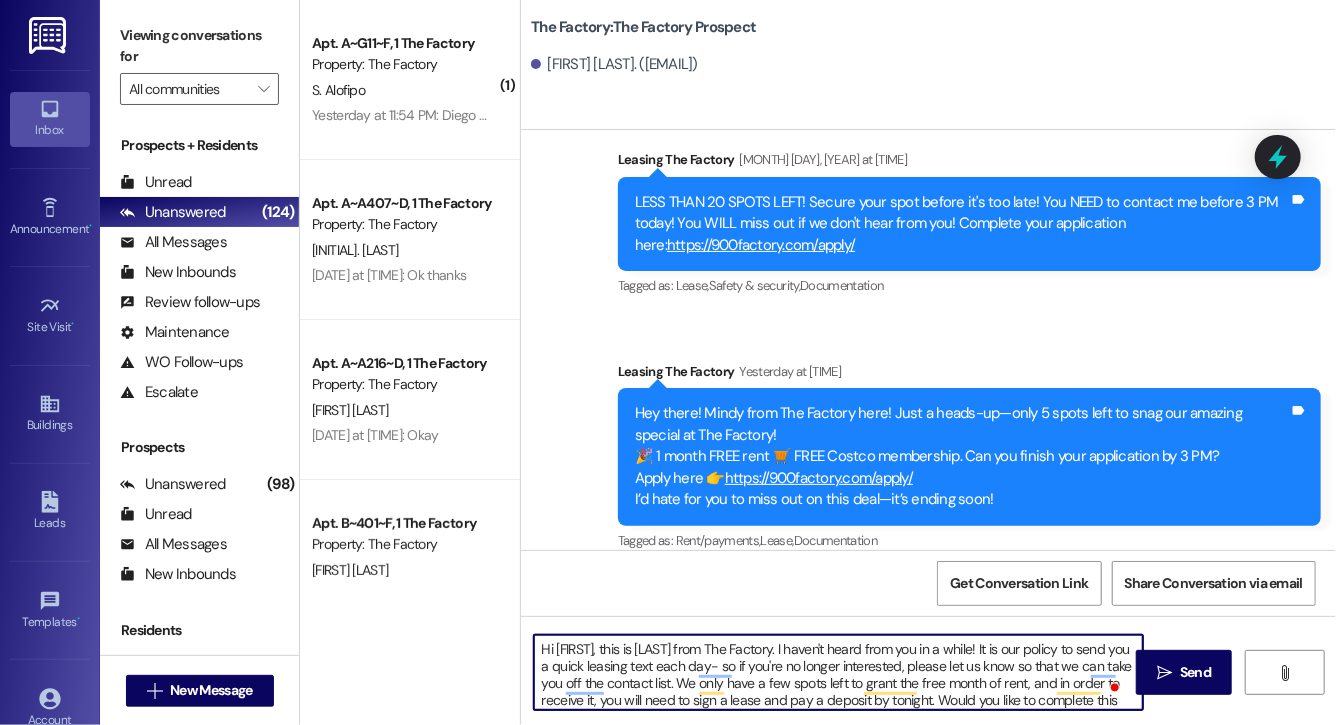 click on "Hi [FIRST], this is [LAST] from The Factory. I haven't heard from you in a while! It is our policy to send you a quick leasing text each day- so if you're no longer interested, please let us know so that we can take you off the contact list. We only have a few spots left to grant the free month of rent, and in order to receive it, you will need to sign a lease and pay a deposit by tonight. Would you like to complete this today? Happy to help." at bounding box center (838, 672) 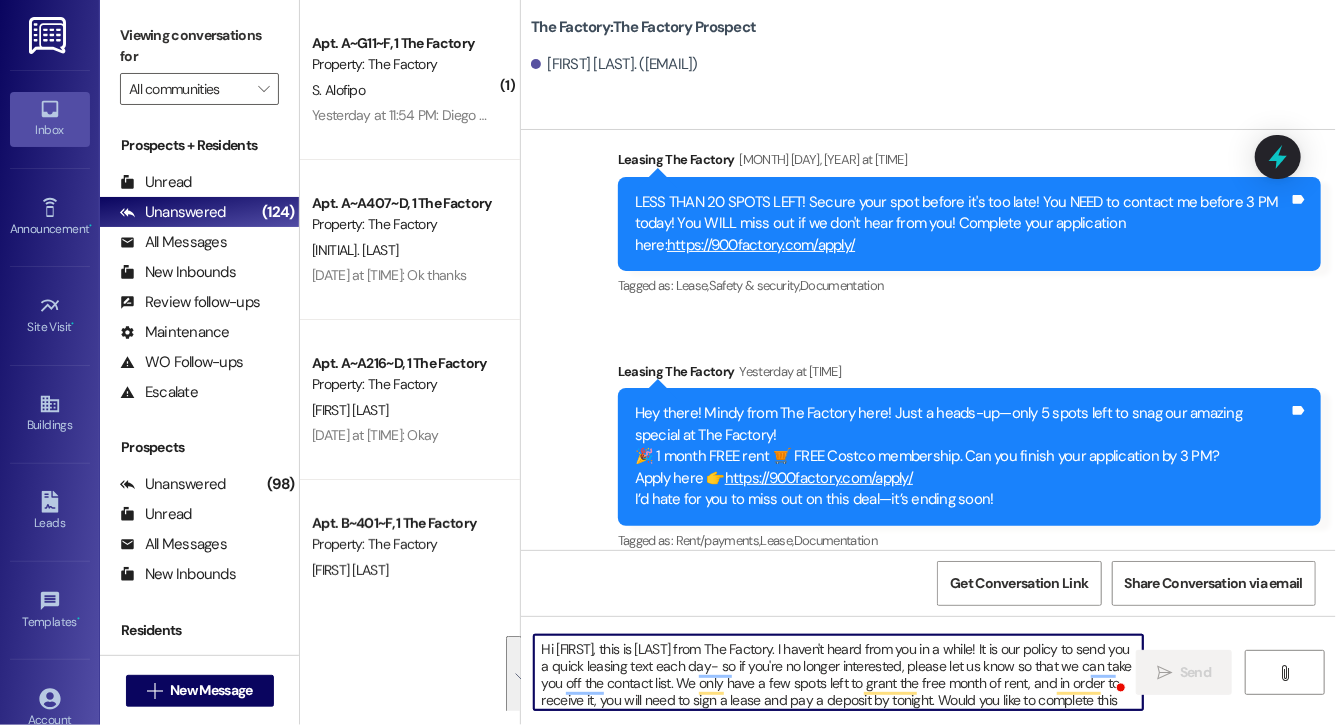 scroll, scrollTop: 13232, scrollLeft: 0, axis: vertical 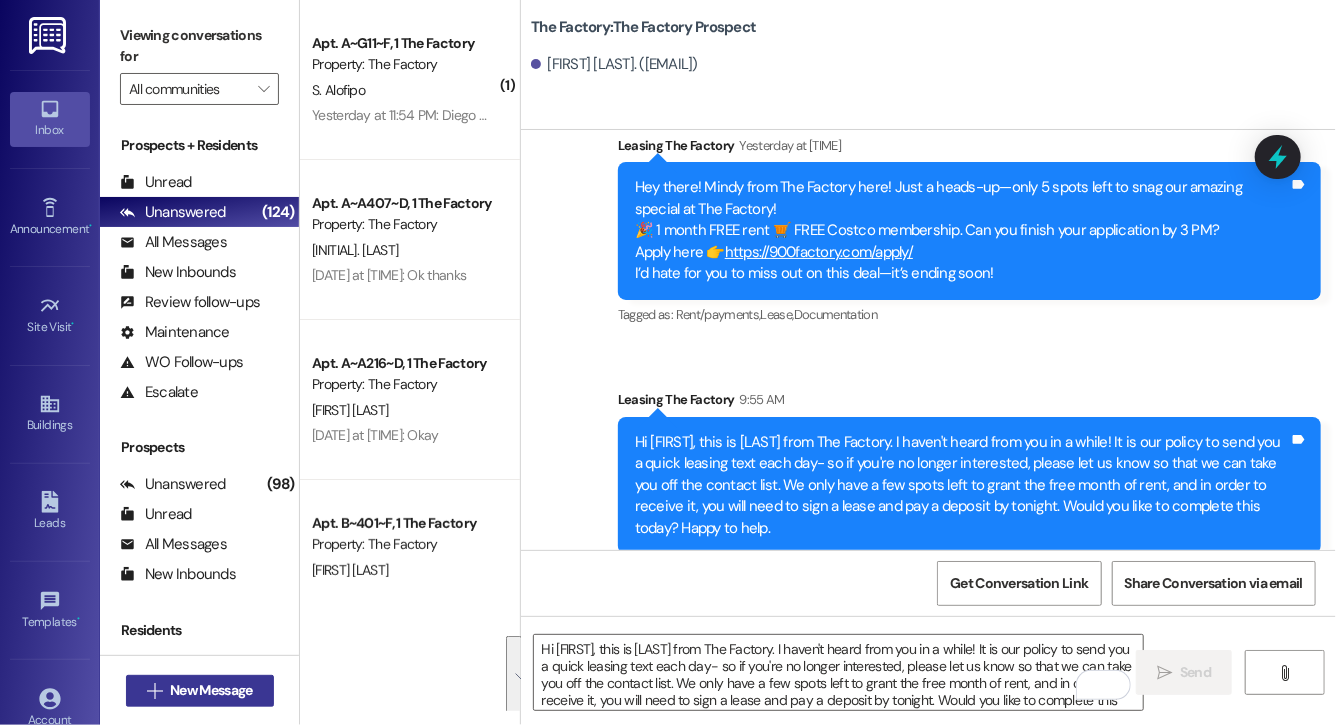 click on "New Message" at bounding box center (211, 690) 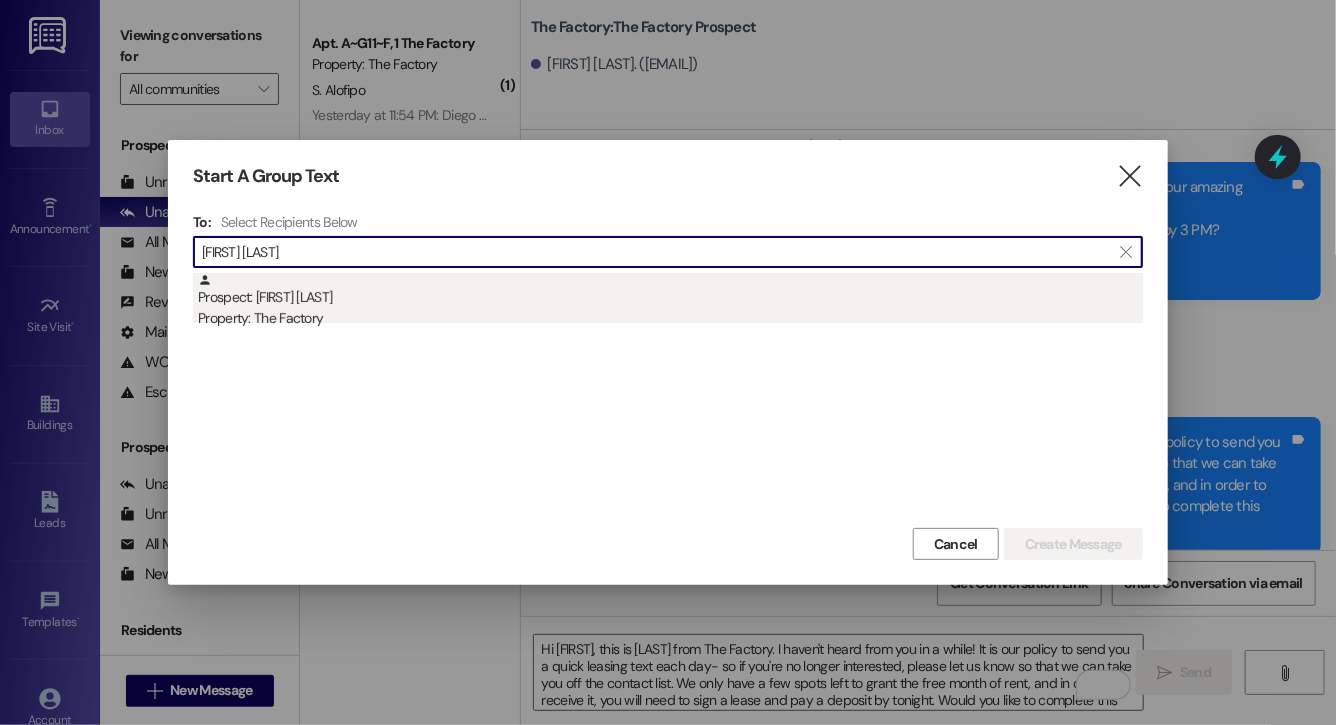 type on "[FIRST] [LAST]" 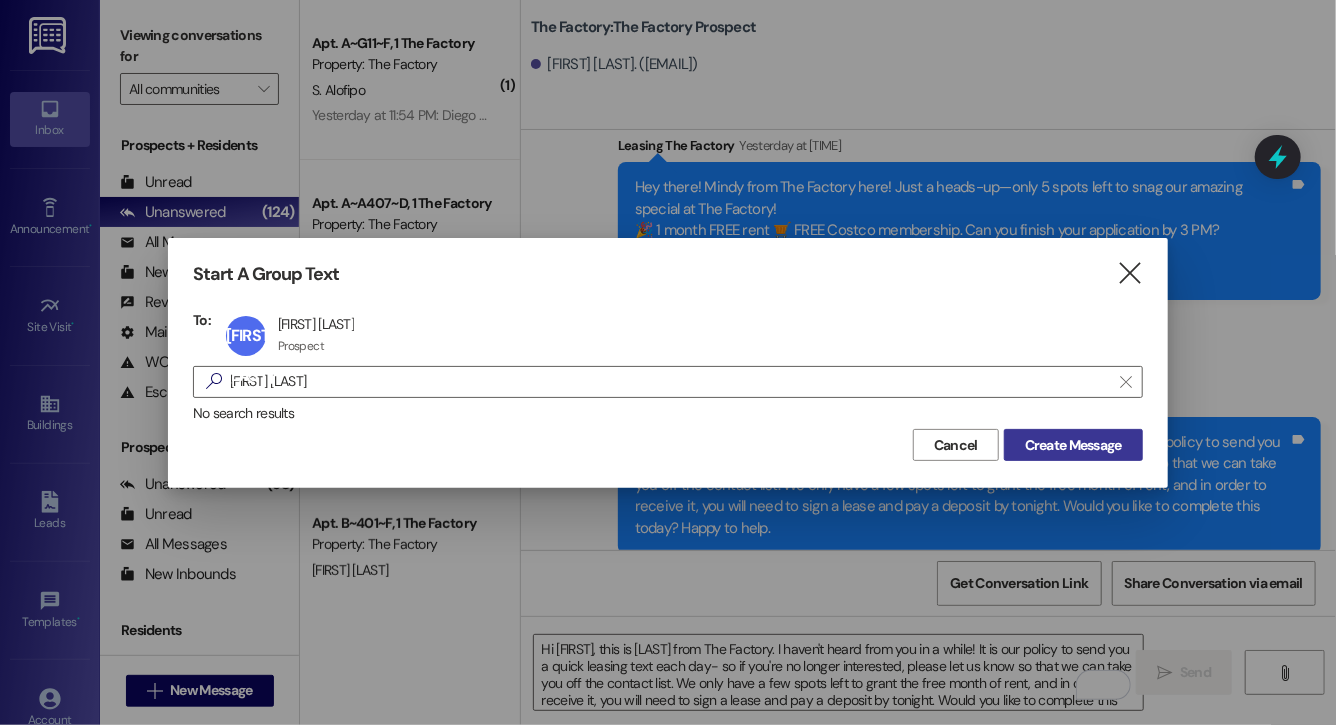 click on "Create Message" at bounding box center (1073, 445) 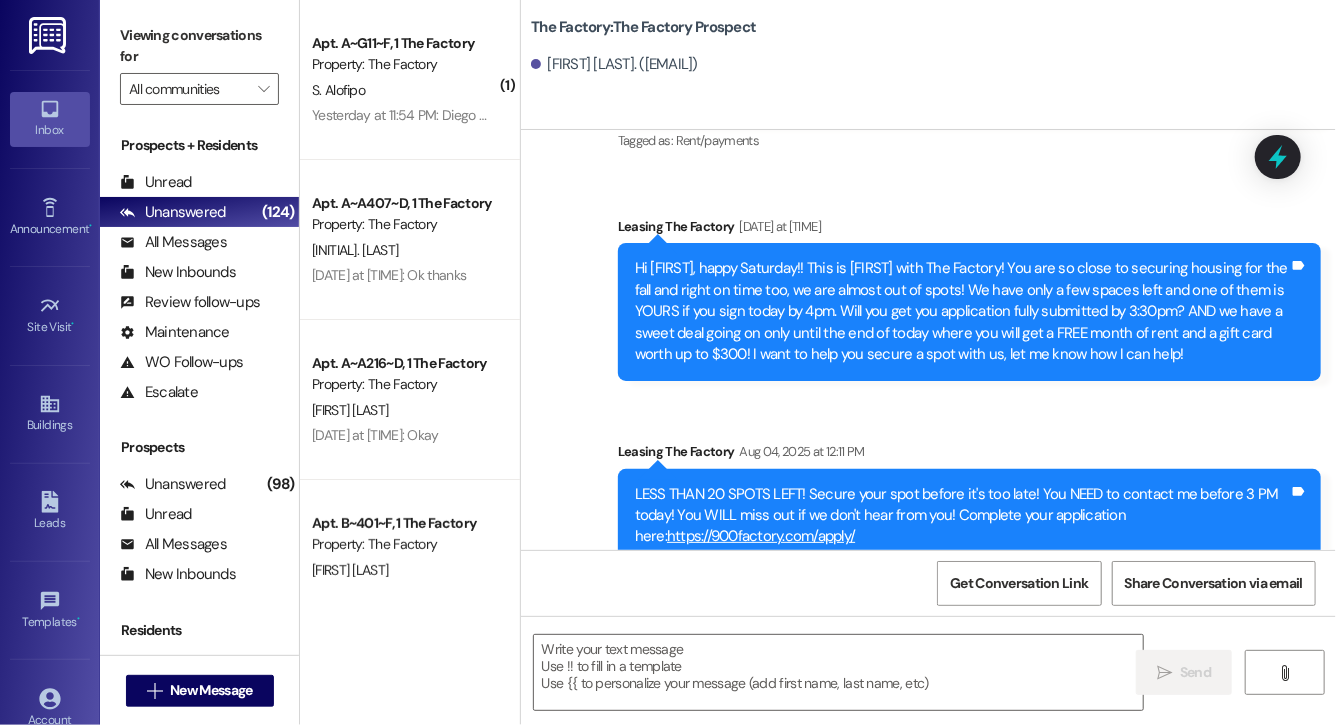 scroll, scrollTop: 12602, scrollLeft: 0, axis: vertical 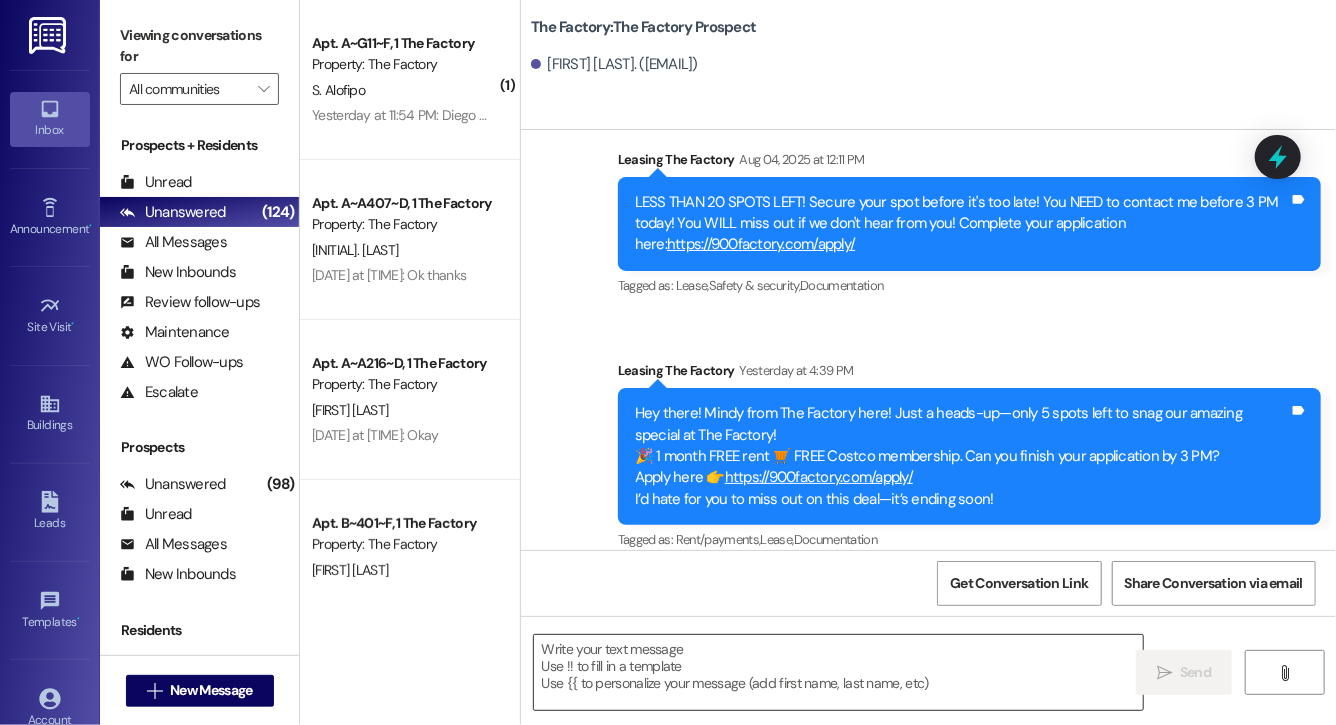 click at bounding box center (838, 672) 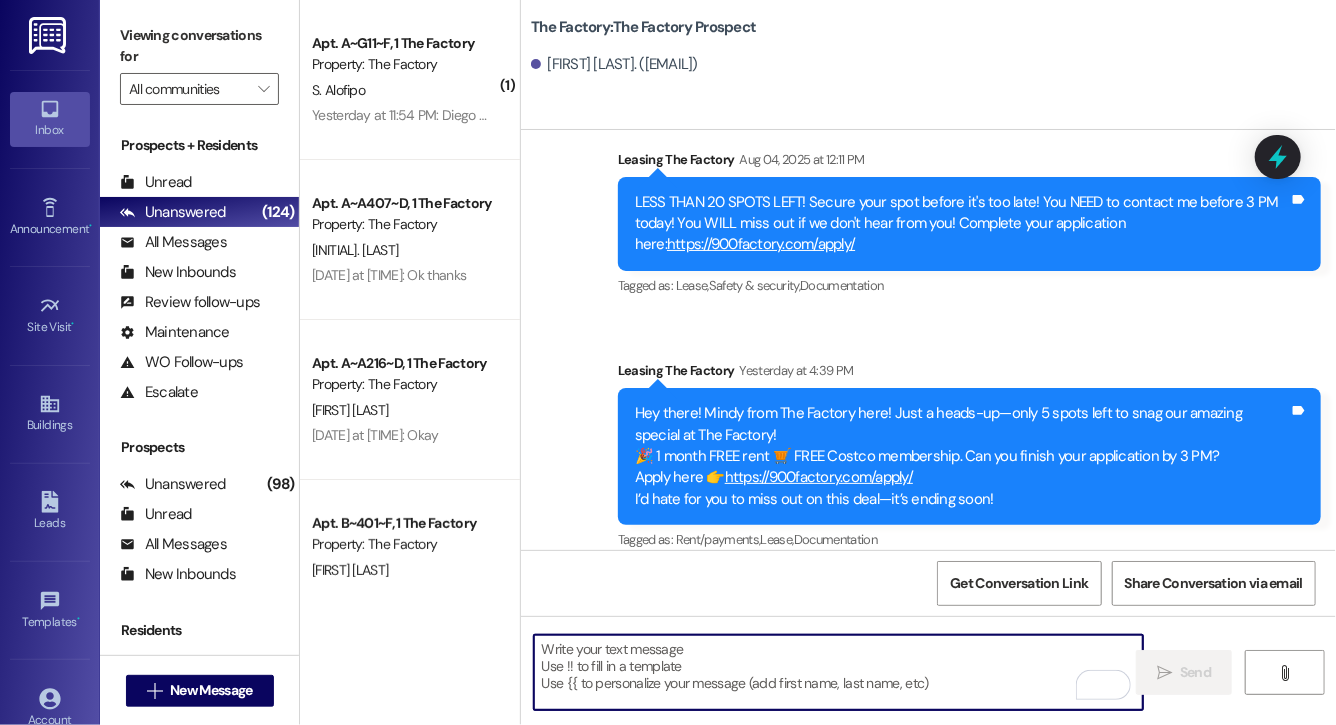 paste on "Hi [FIRST], this is [LAST] from The Factory. I haven't heard from you in a while! It is our policy to send you a quick leasing text each day- so if you're no longer interested, please let us know so that we can take you off the contact list. We only have a few spots left to grant the free month of rent, and in order to receive it, you will need to sign a lease and pay a deposit by tonight. Would you like to complete this today? Happy to help." 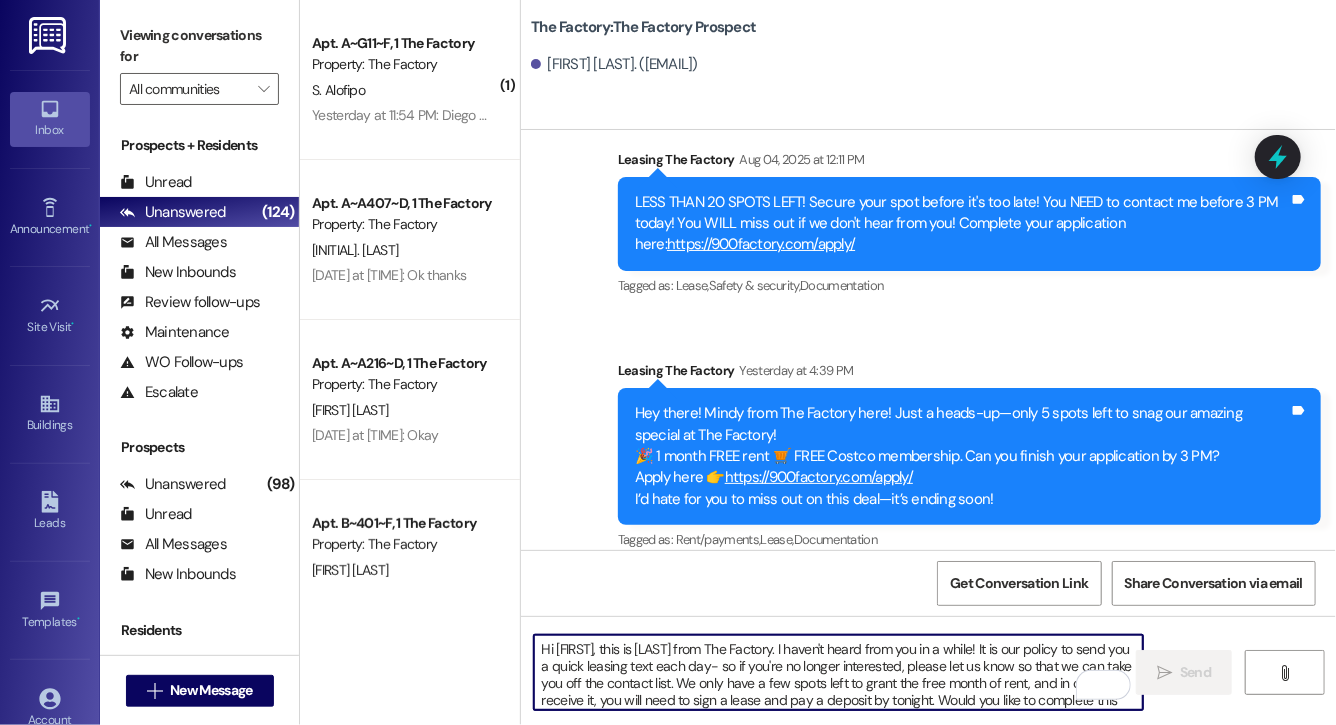 scroll, scrollTop: 34, scrollLeft: 0, axis: vertical 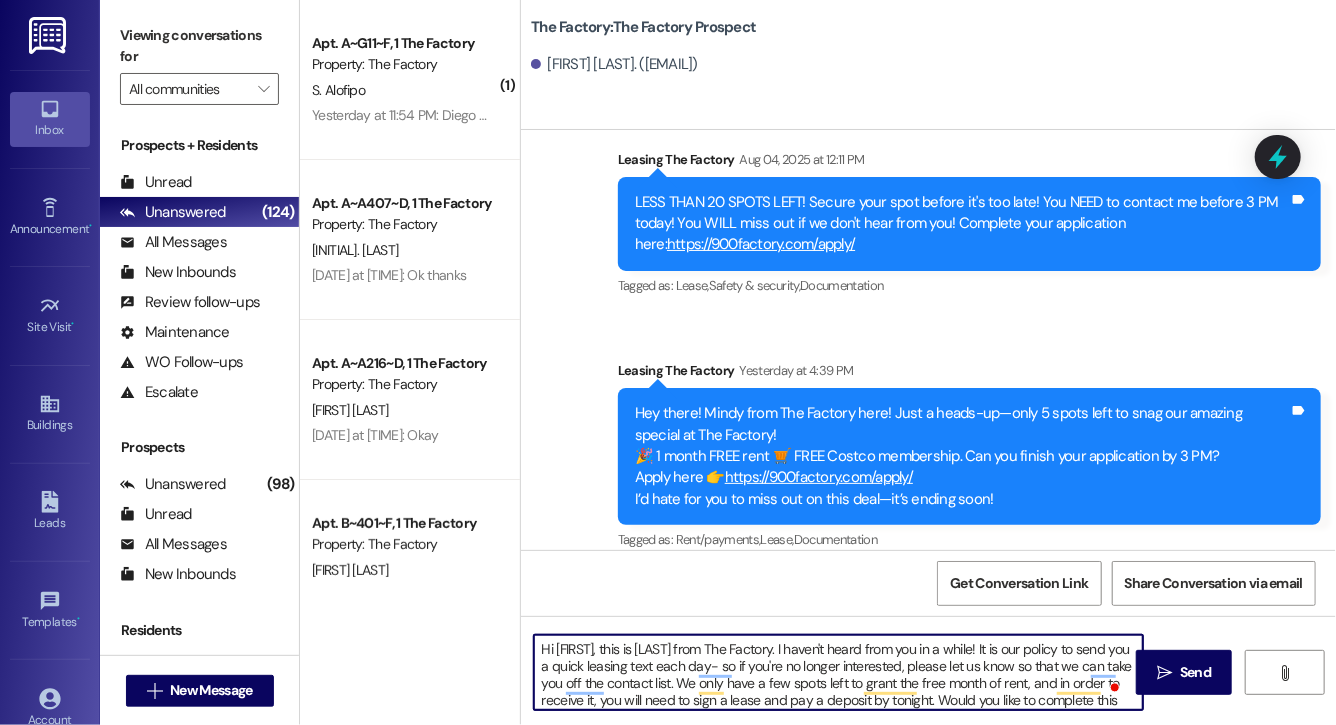 click on "Hi [FIRST], this is [LAST] from The Factory. I haven't heard from you in a while! It is our policy to send you a quick leasing text each day- so if you're no longer interested, please let us know so that we can take you off the contact list. We only have a few spots left to grant the free month of rent, and in order to receive it, you will need to sign a lease and pay a deposit by tonight. Would you like to complete this today? Happy to help." at bounding box center (838, 672) 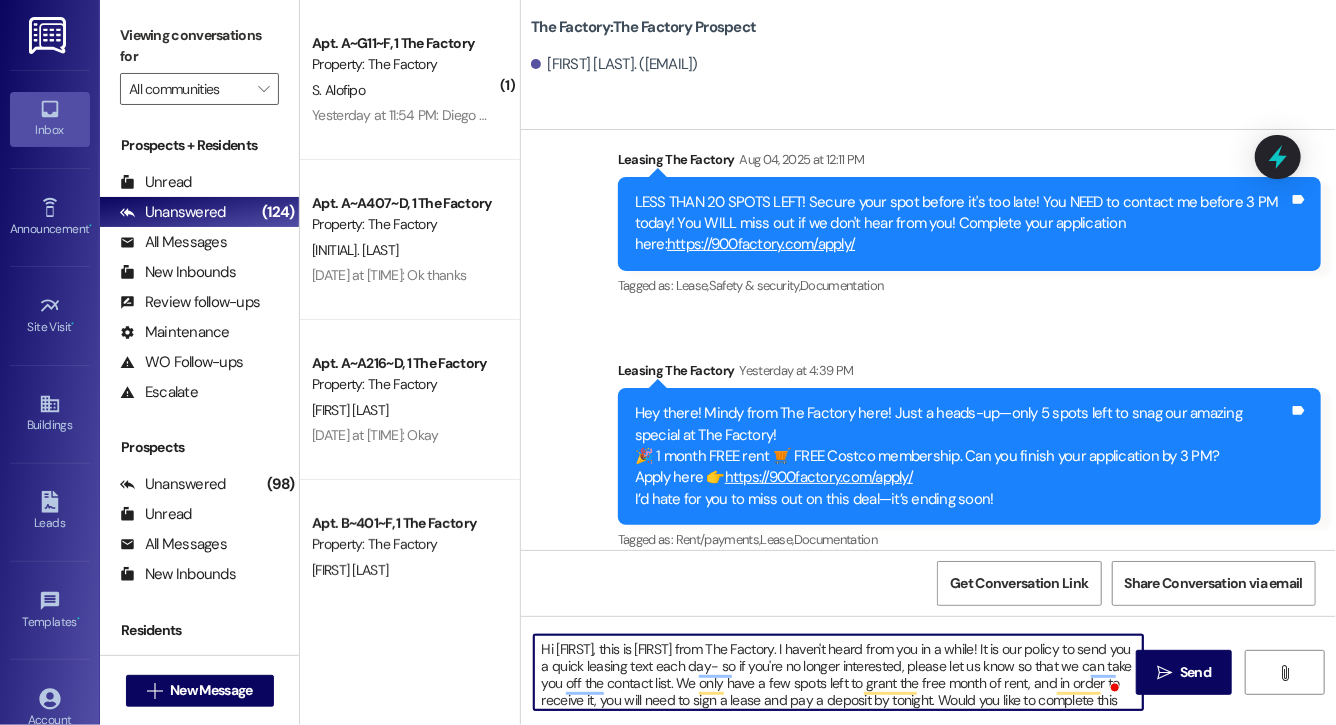 type on "Hi [FIRST], this is [FIRST] from The Factory. I haven't heard from you in a while! It is our policy to send you a quick leasing text each day- so if you're no longer interested, please let us know so that we can take you off the contact list. We only have a few spots left to grant the free month of rent, and in order to receive it, you will need to sign a lease and pay a deposit by tonight. Would you like to complete this today? Happy to help." 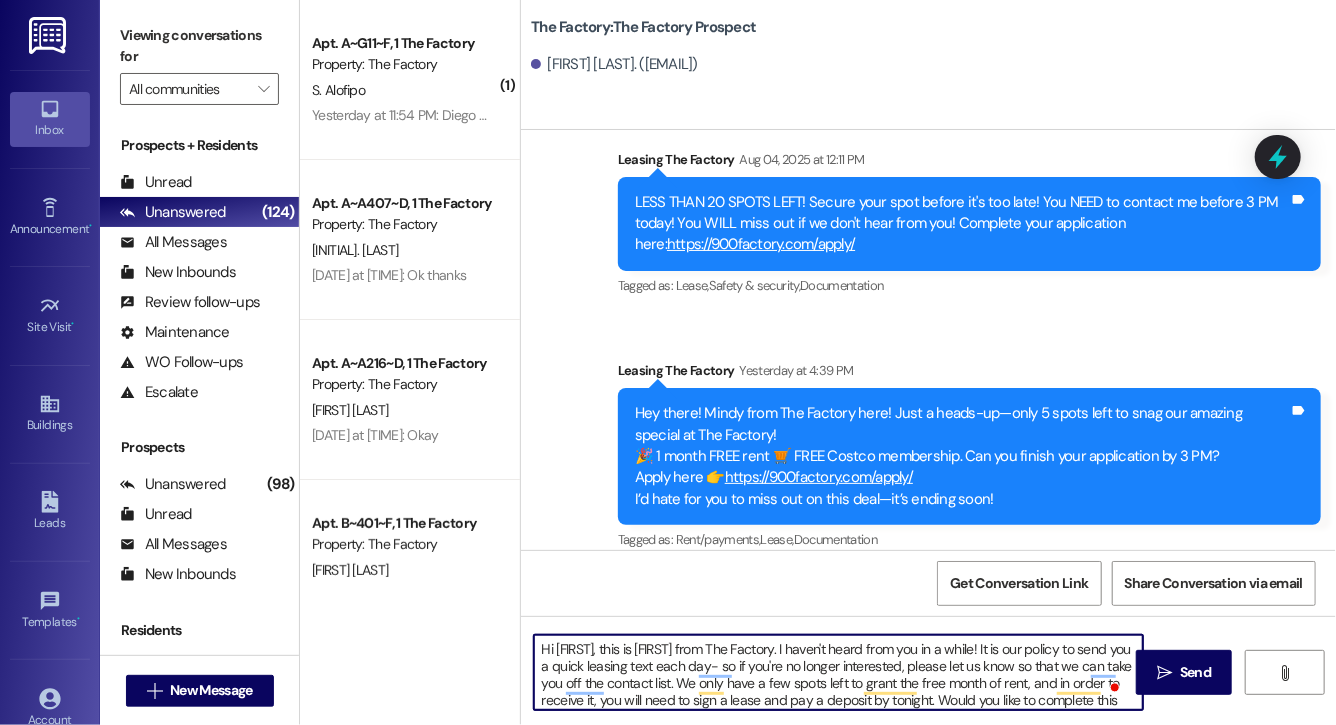 click on "Hi Jase, this is Evie from The Factory. I haven't heard from you in a while! It is our policy to send you a quick leasing text each day- so if you're no longer interested, please let us know so that we can take you off the contact list. We only have a few spots left to grant the free month of rent, and in order to receive it, you will need to sign a lease and pay a deposit by tonight. Would you like to complete this today? Happy to help." at bounding box center [838, 672] 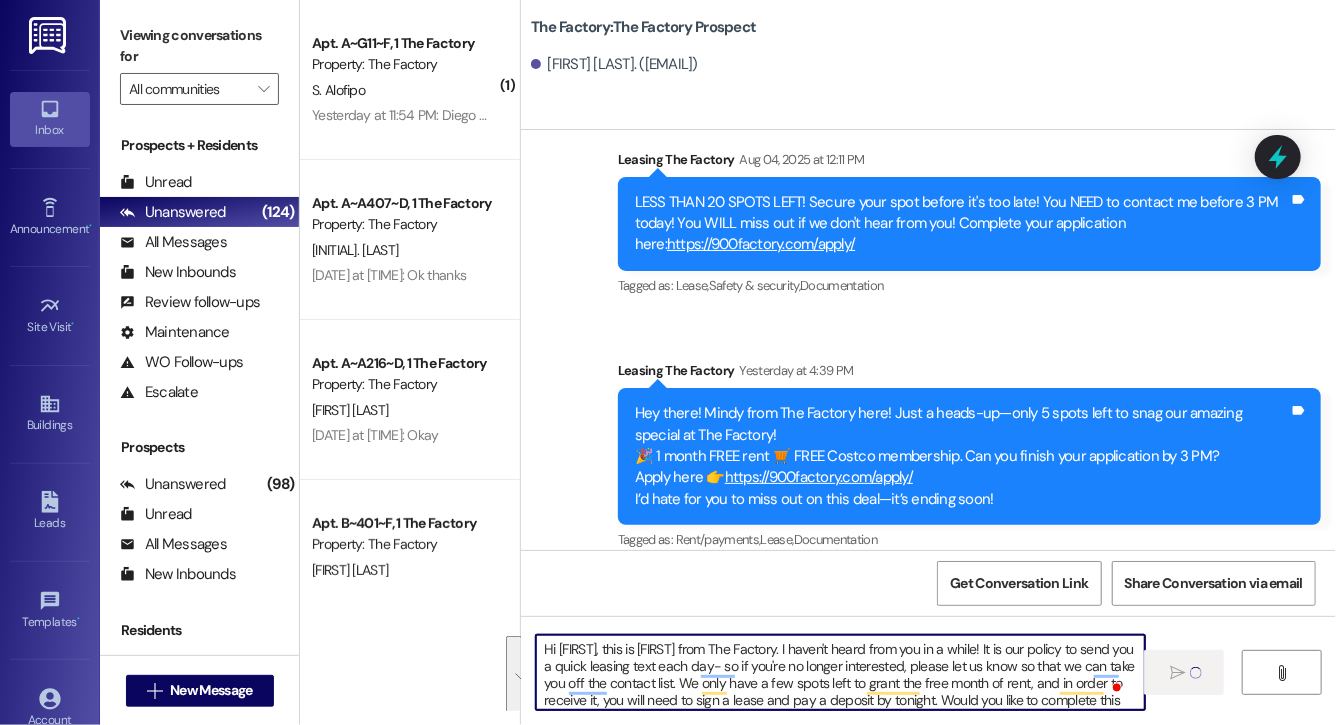 type 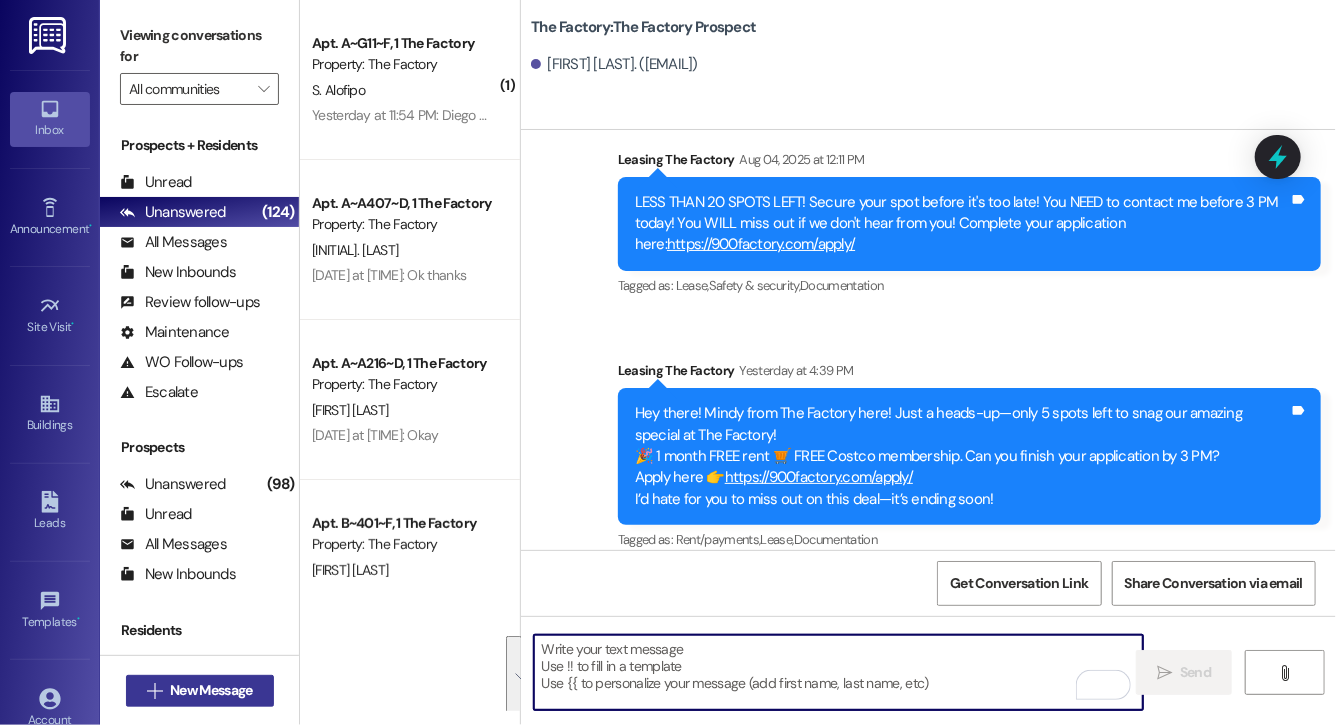 click on "New Message" at bounding box center (211, 690) 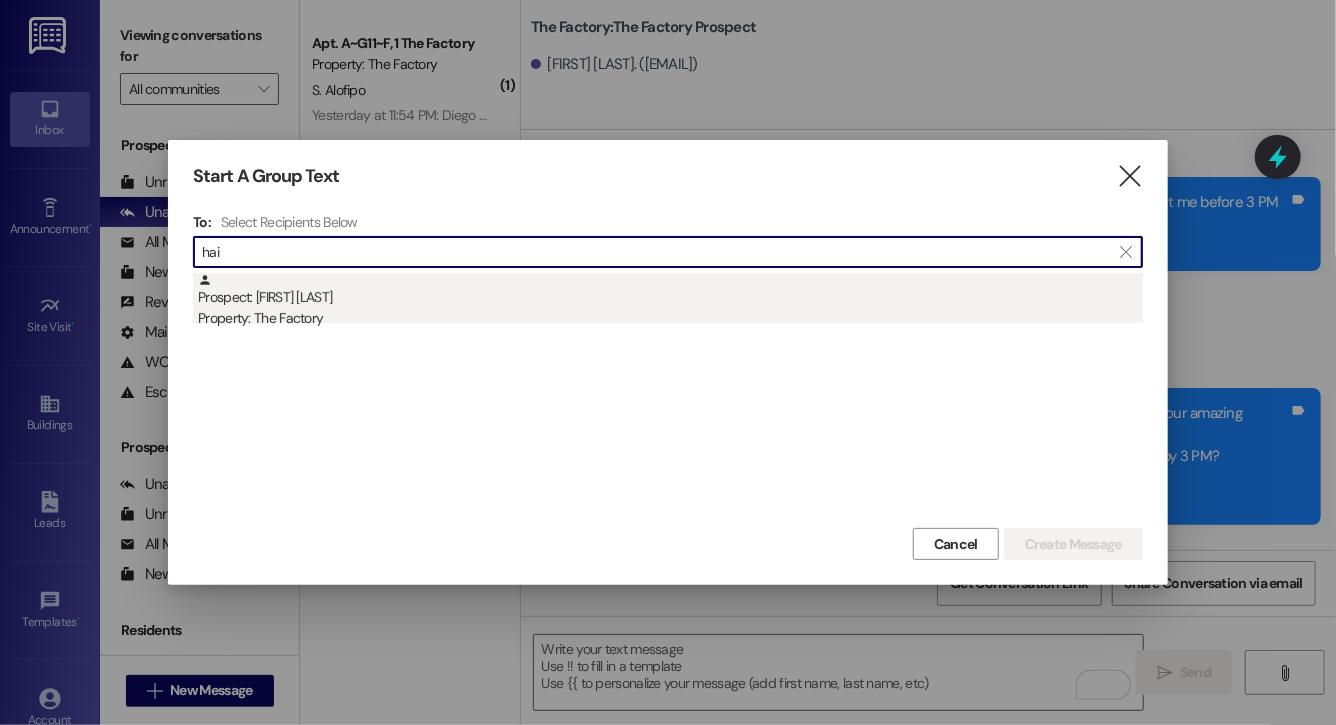 type on "hailey hol" 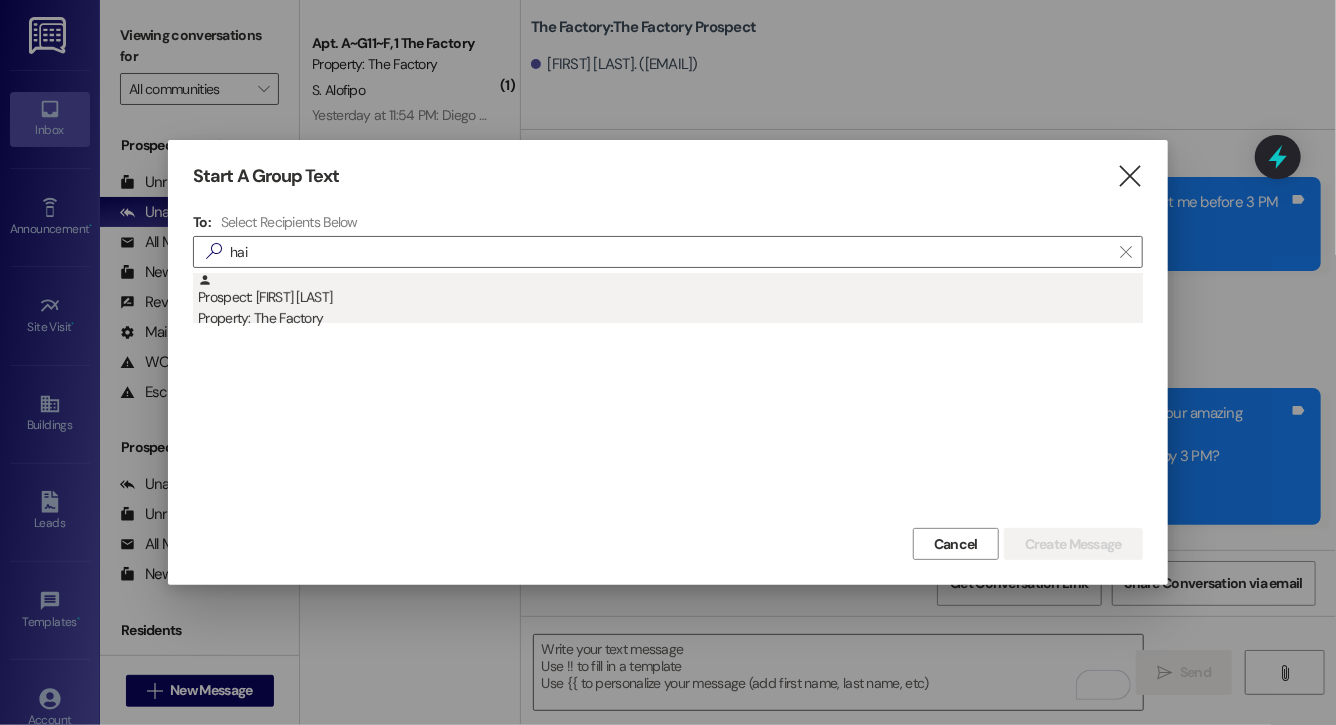 click on "Property: The Factory" at bounding box center (670, 318) 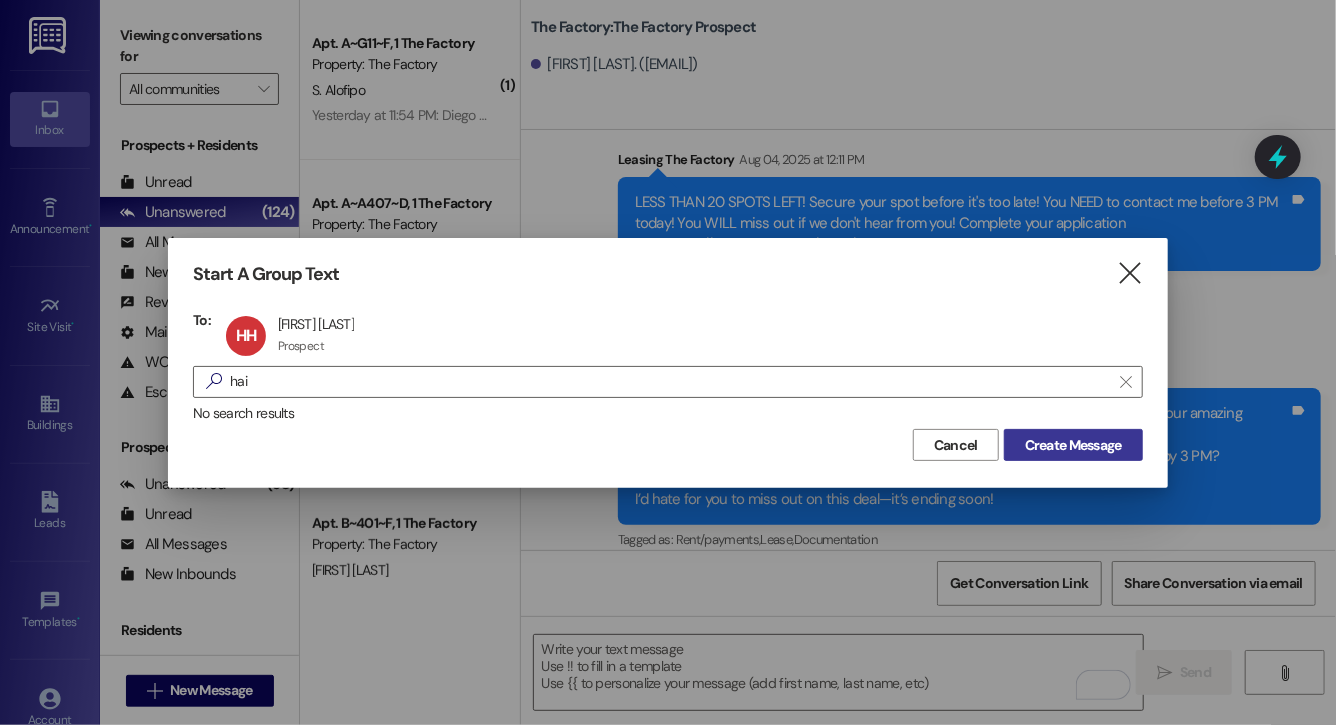 click on "Create Message" at bounding box center [1073, 445] 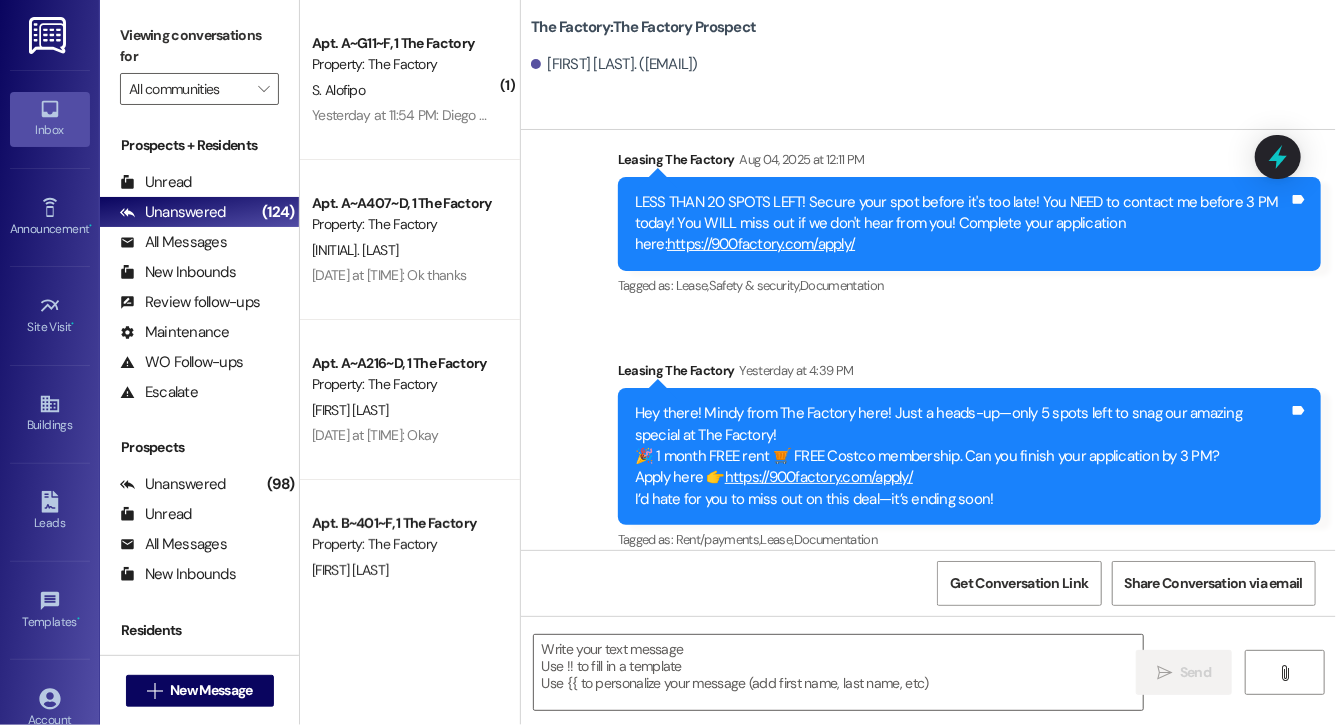 scroll, scrollTop: 0, scrollLeft: 0, axis: both 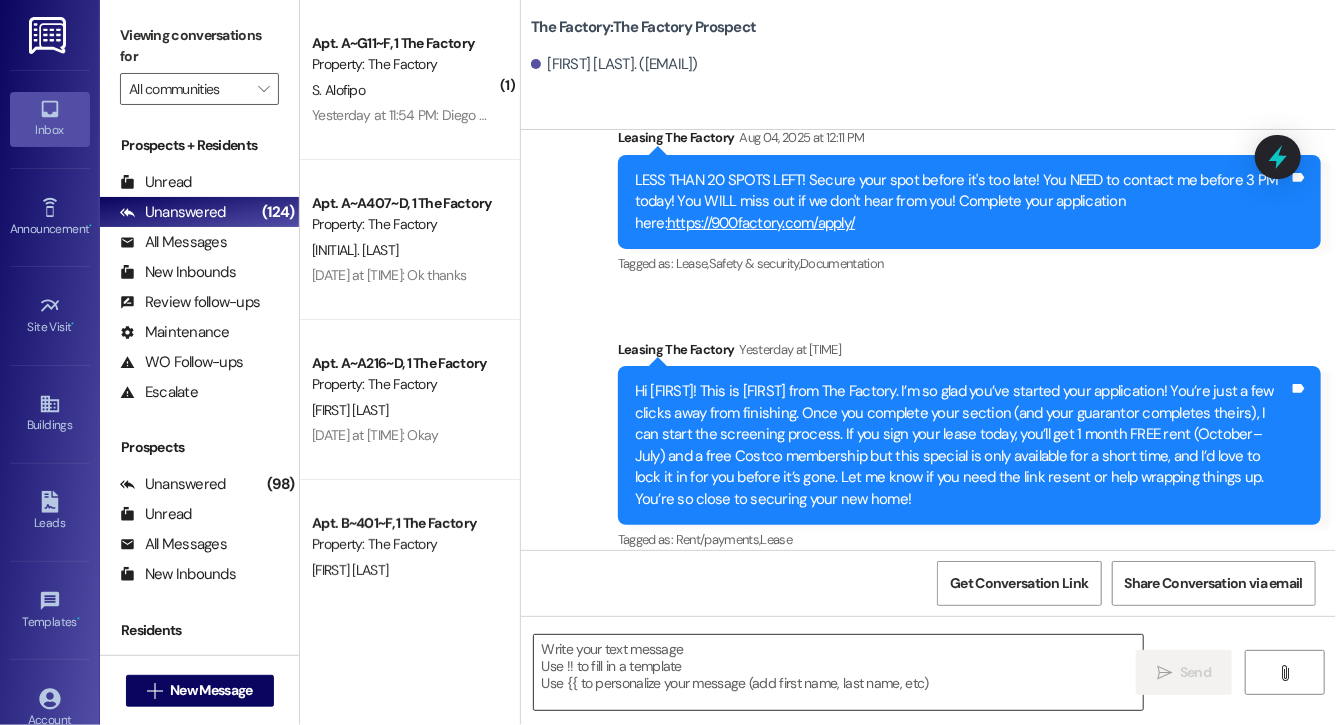 click at bounding box center (838, 672) 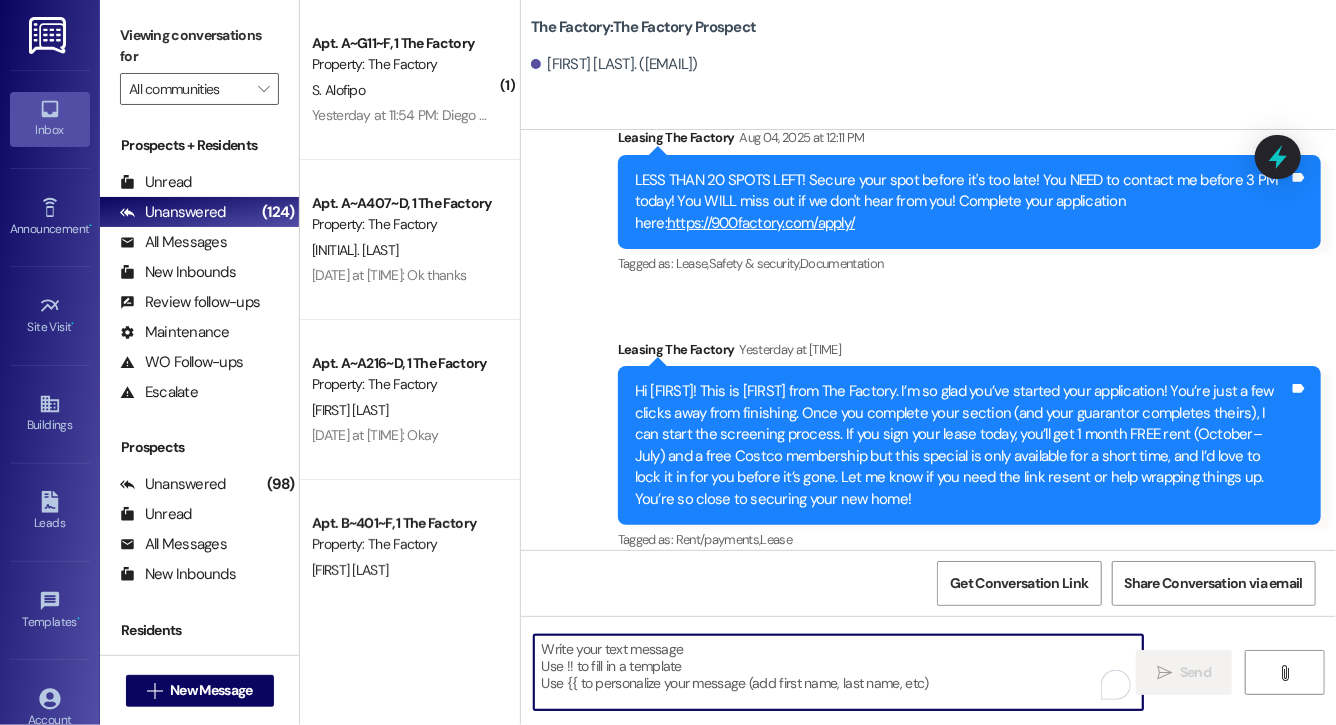 paste on "Hi Jase, this is Evie from The Factory. I haven't heard from you in a while! It is our policy to send you a quick leasing text each day- so if you're no longer interested, please let us know so that we can take you off the contact list. We only have a few spots left to grant the free month of rent, and in order to receive it, you will need to sign a lease and pay a deposit by tonight. Would you like to complete this today? Happy to help." 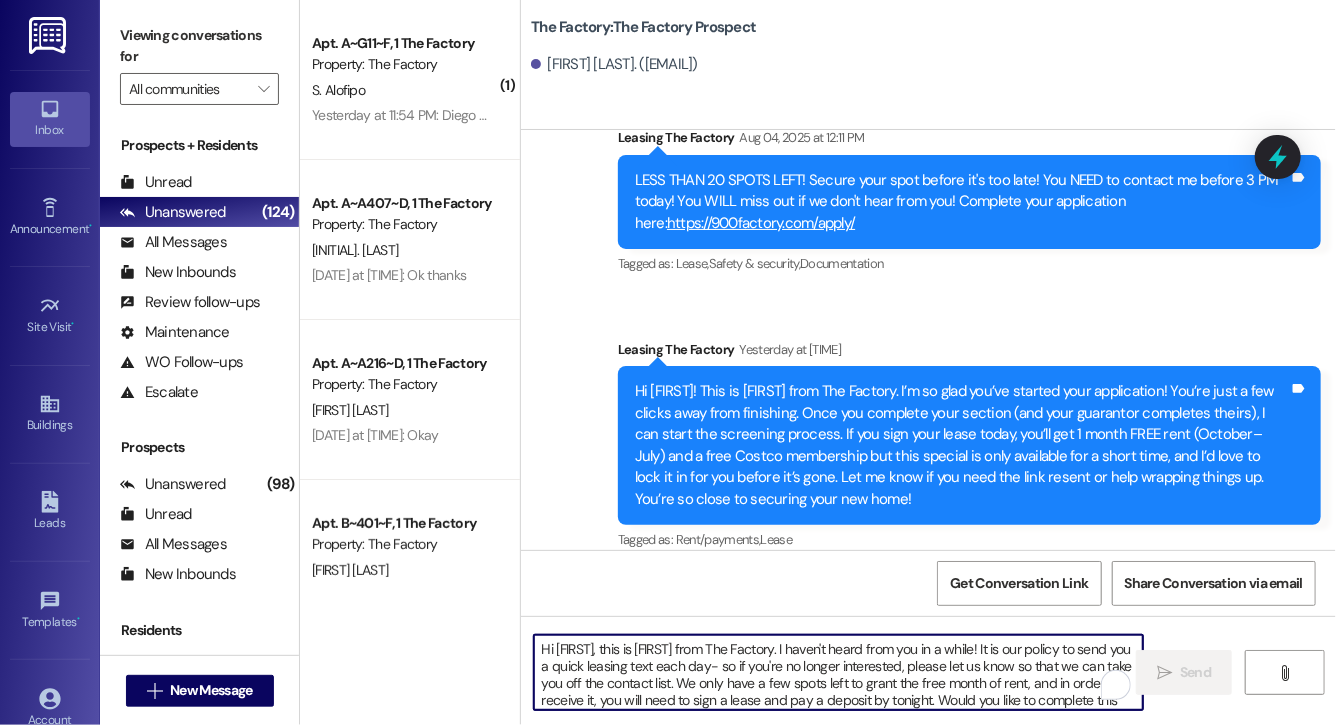 scroll, scrollTop: 34, scrollLeft: 0, axis: vertical 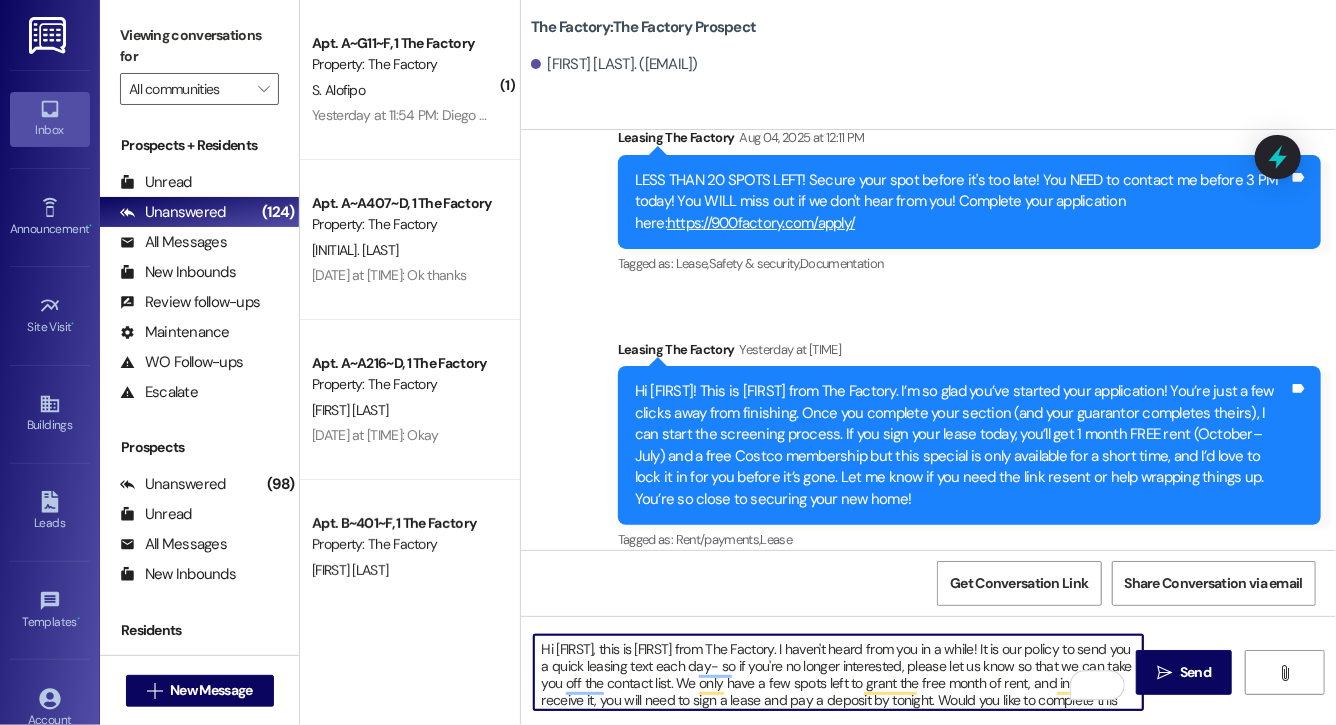 click on "Hi Jase, this is Evie from The Factory. I haven't heard from you in a while! It is our policy to send you a quick leasing text each day- so if you're no longer interested, please let us know so that we can take you off the contact list. We only have a few spots left to grant the free month of rent, and in order to receive it, you will need to sign a lease and pay a deposit by tonight. Would you like to complete this today? Happy to help." at bounding box center (838, 672) 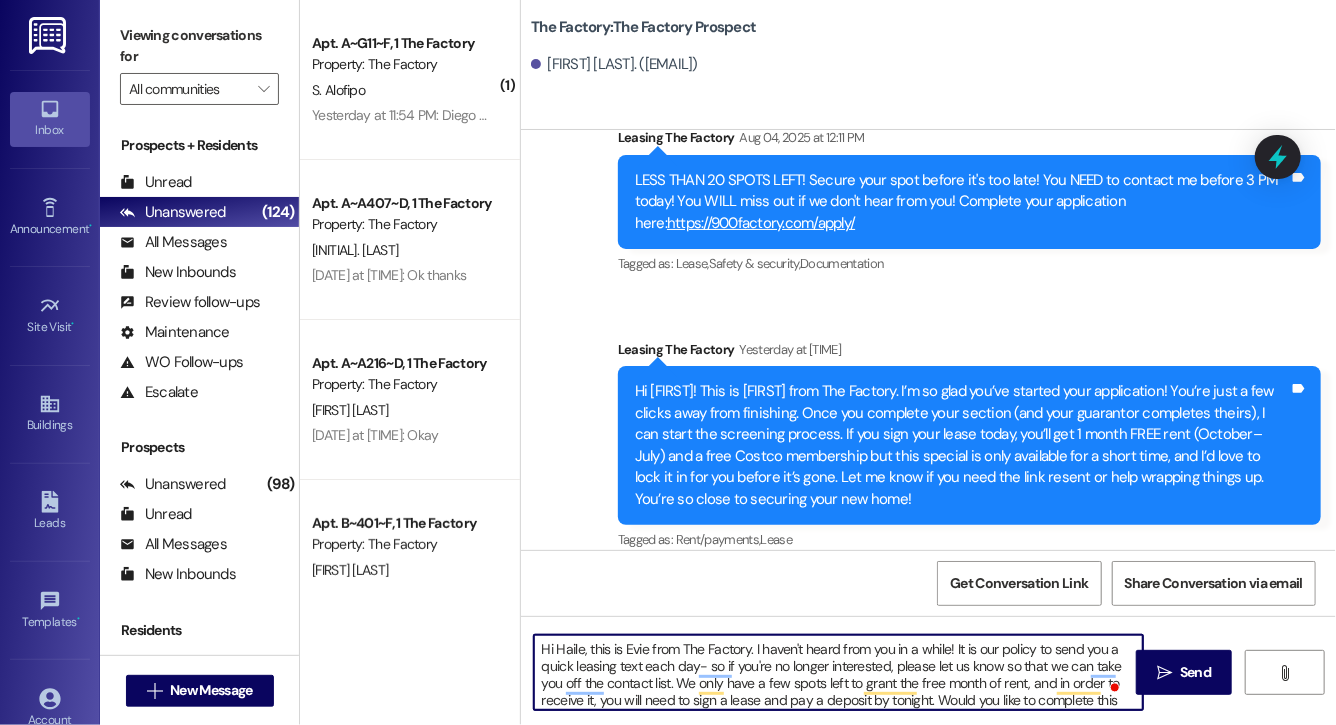 type on "Hi Hailey, this is Evie from The Factory. I haven't heard from you in a while! It is our policy to send you a quick leasing text each day- so if you're no longer interested, please let us know so that we can take you off the contact list. We only have a few spots left to grant the free month of rent, and in order to receive it, you will need to sign a lease and pay a deposit by tonight. Would you like to complete this today? Happy to help." 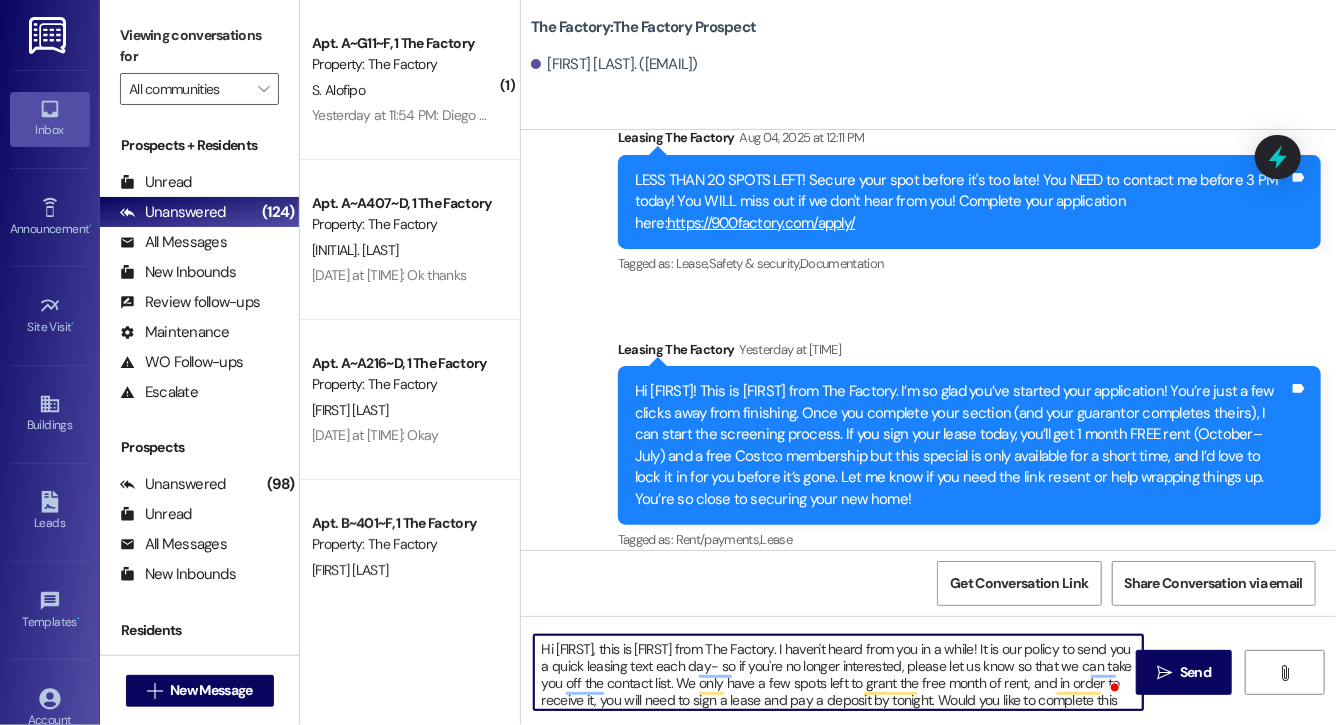 click on "Hi Hailey, this is Evie from The Factory. I haven't heard from you in a while! It is our policy to send you a quick leasing text each day- so if you're no longer interested, please let us know so that we can take you off the contact list. We only have a few spots left to grant the free month of rent, and in order to receive it, you will need to sign a lease and pay a deposit by tonight. Would you like to complete this today? Happy to help." at bounding box center (838, 672) 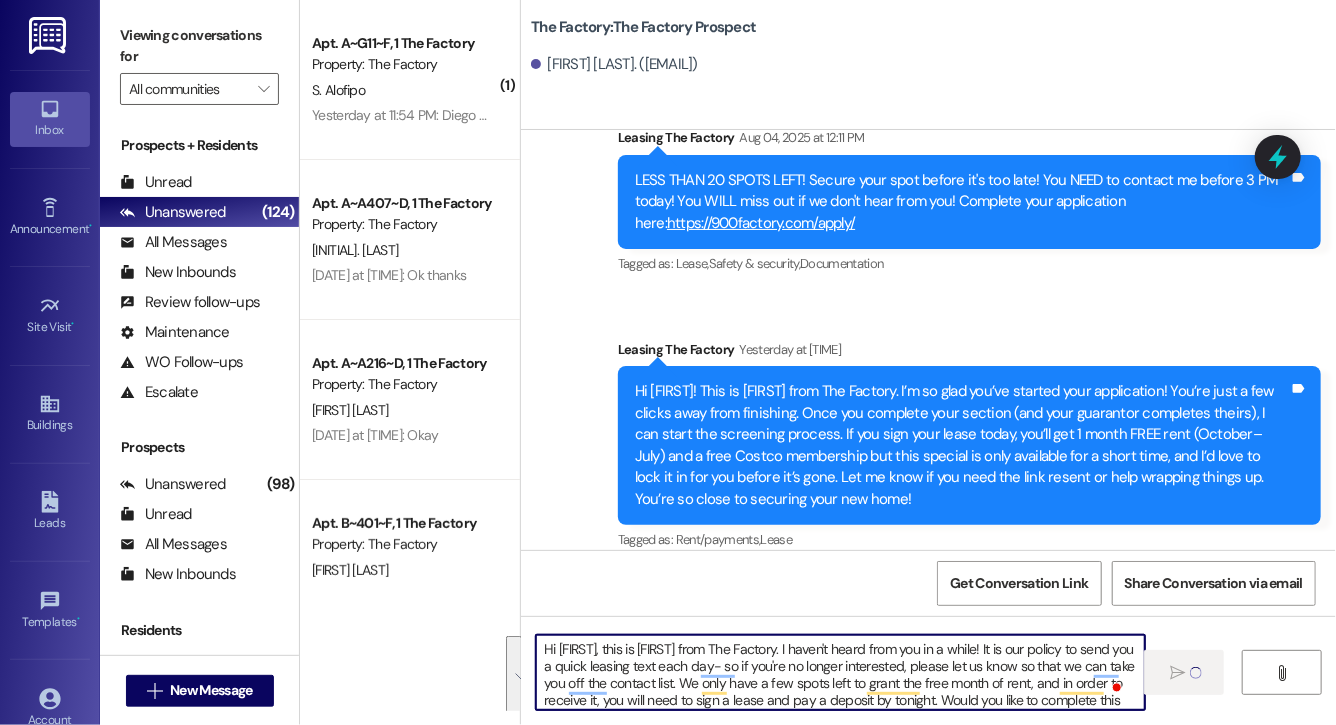 type 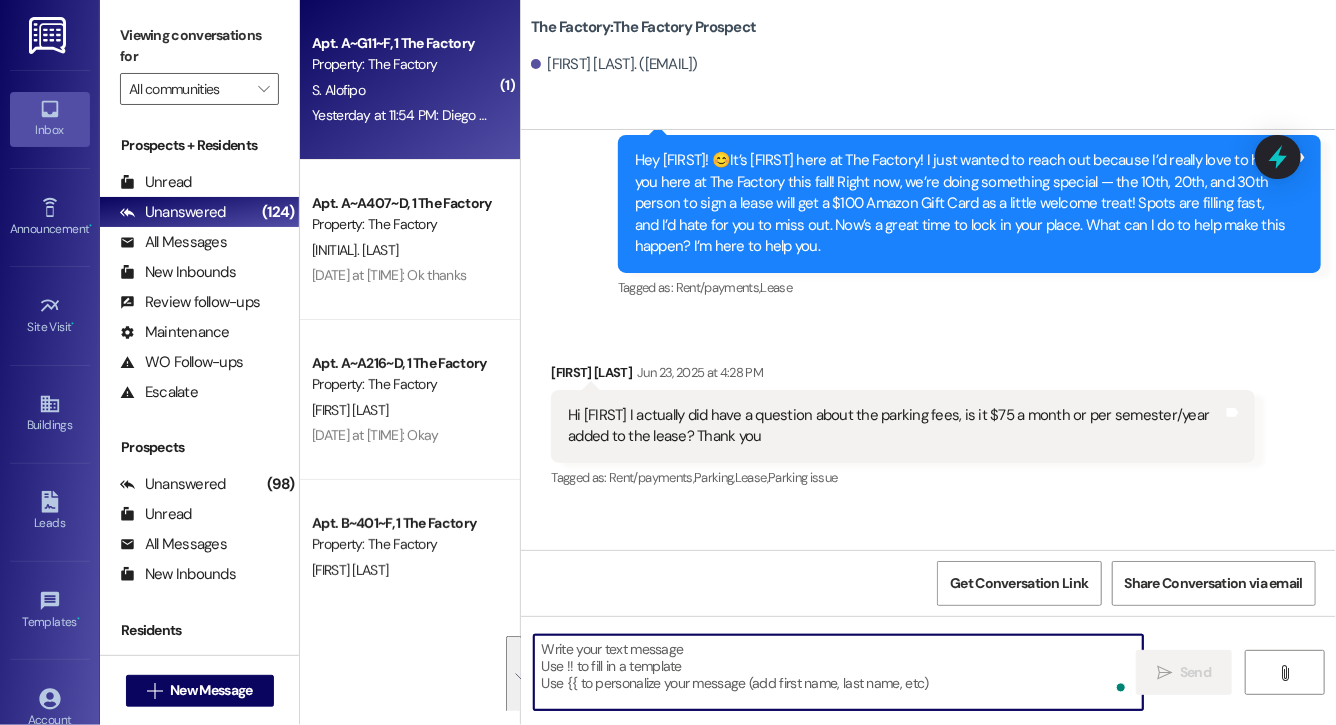 scroll, scrollTop: 3544, scrollLeft: 0, axis: vertical 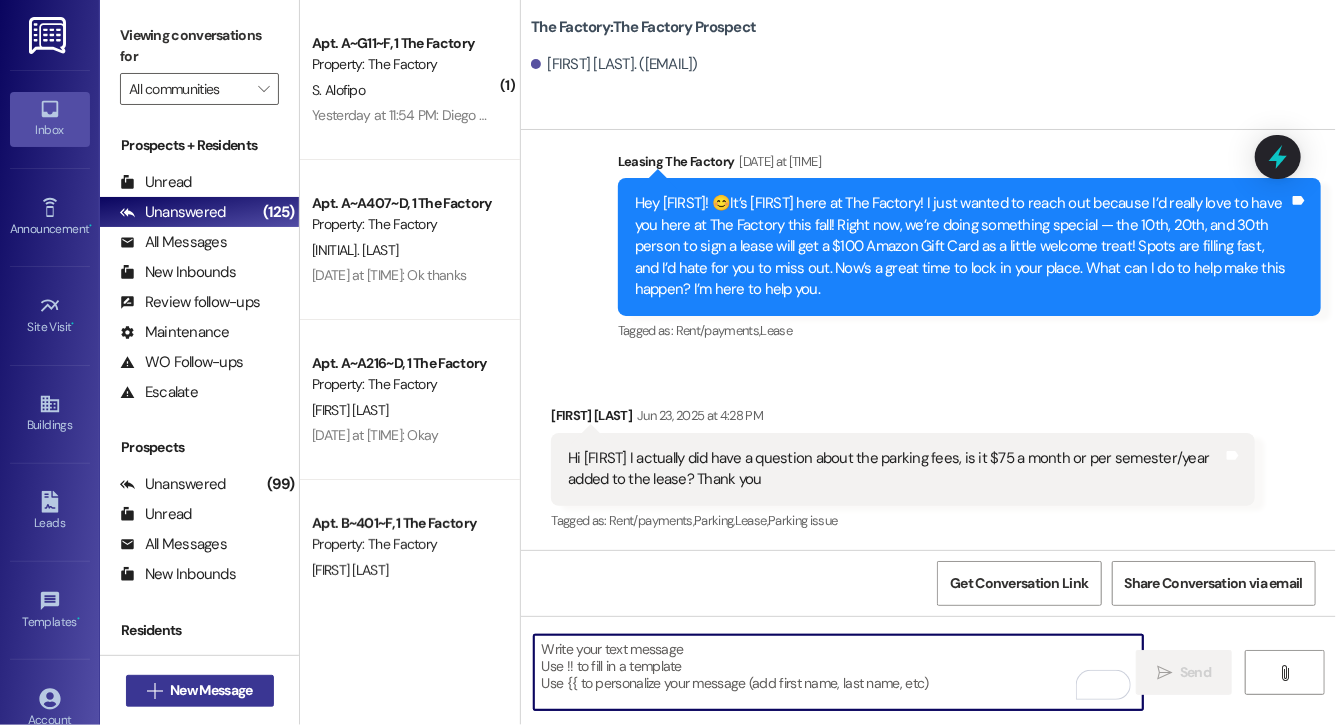 click on "New Message" at bounding box center (211, 690) 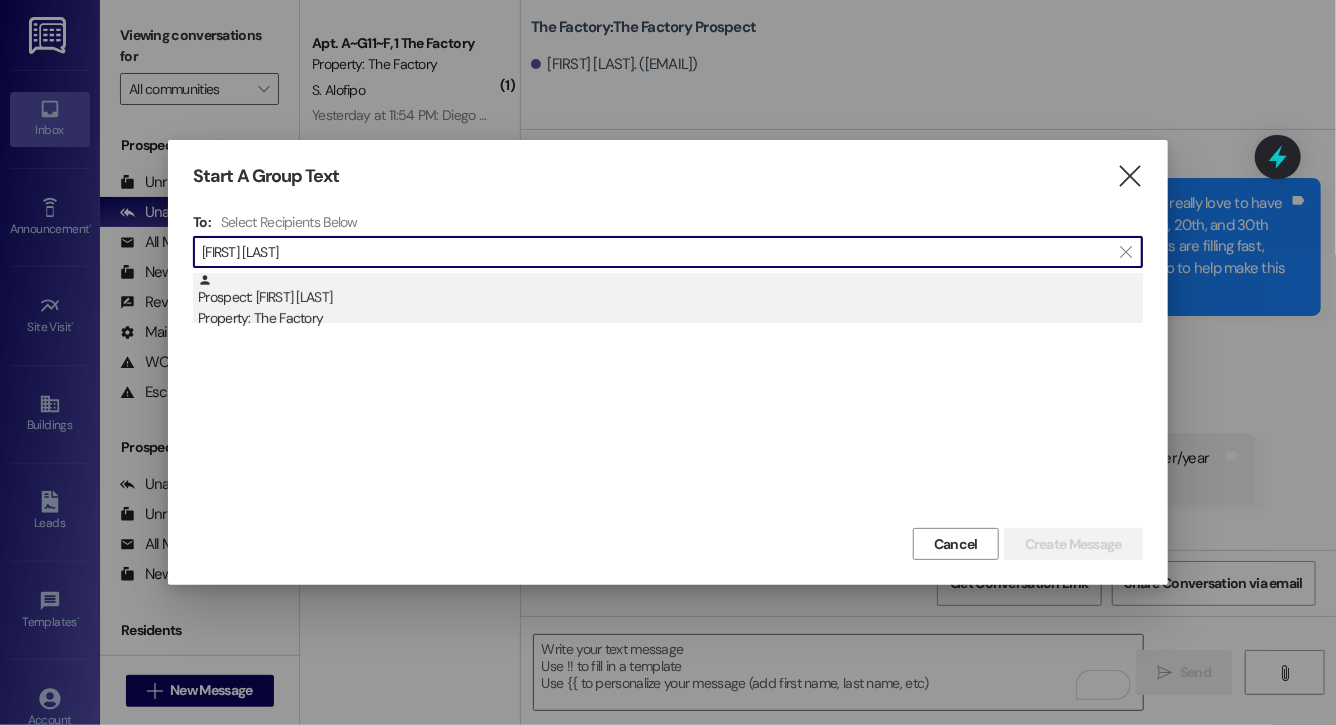 type on "kira joll" 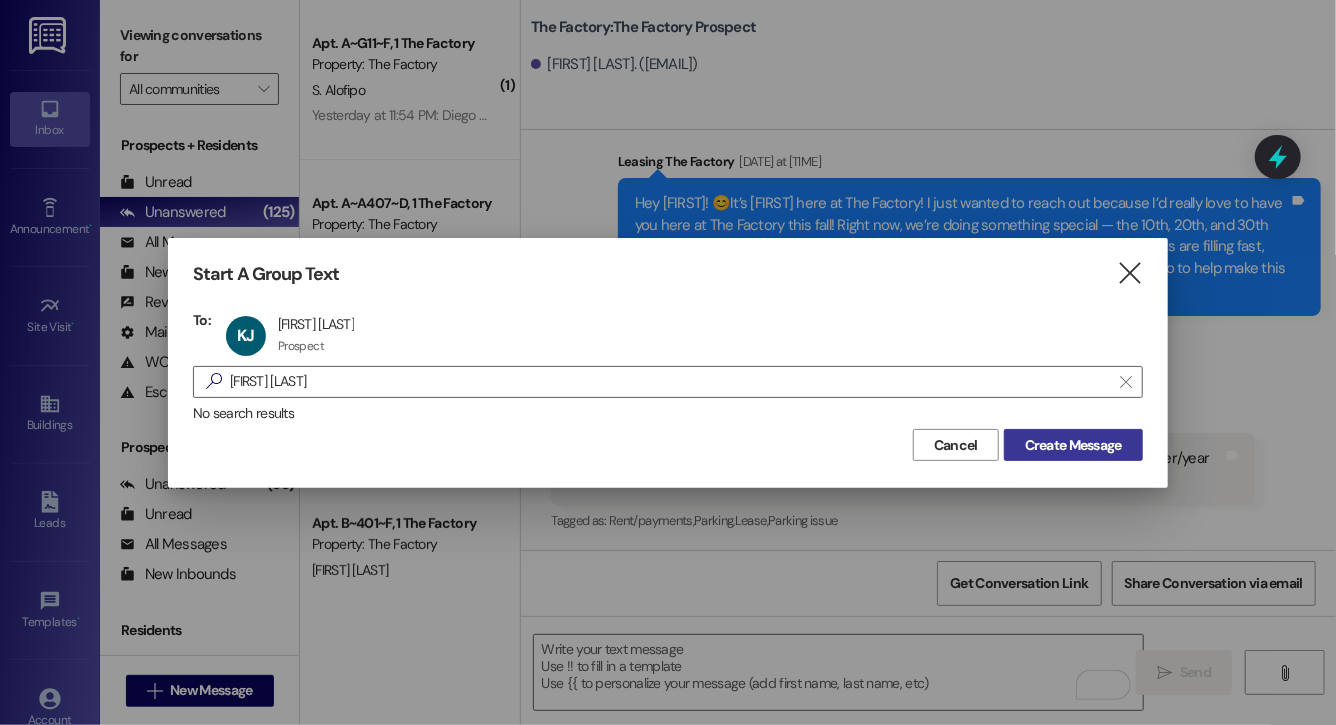 click on "Create Message" at bounding box center (1073, 445) 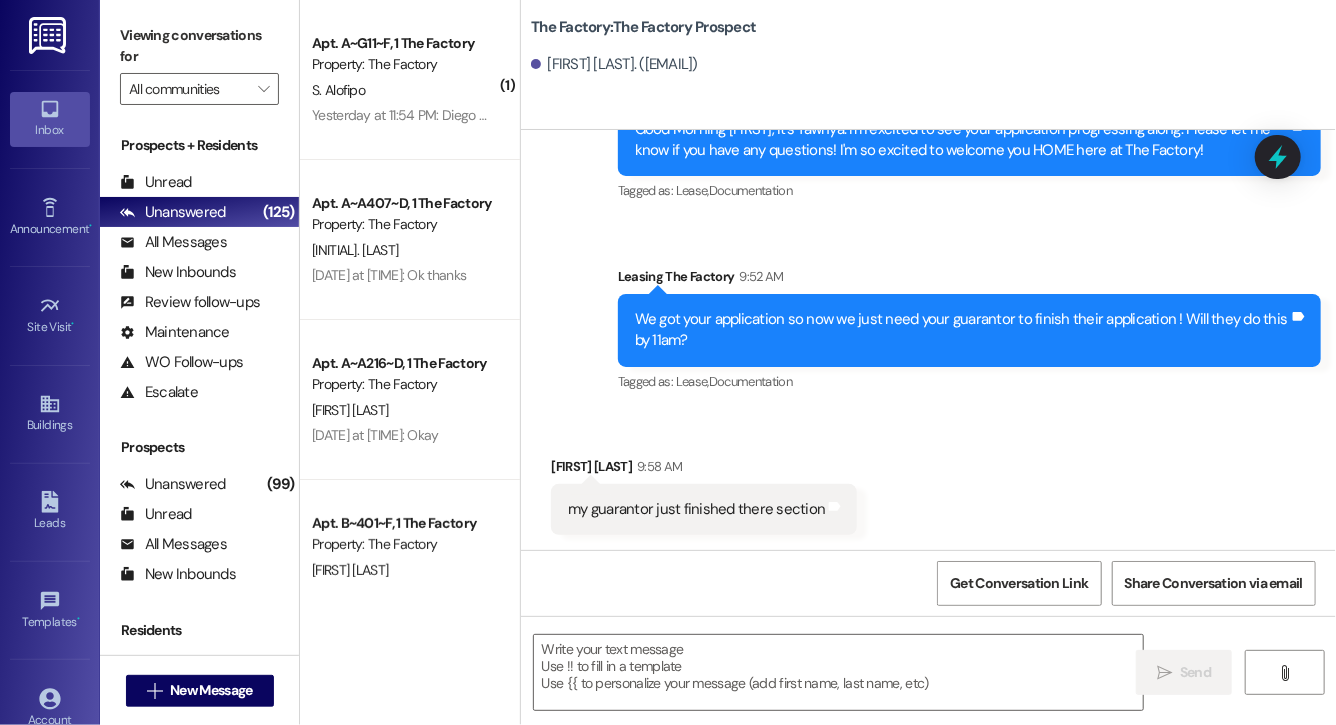 scroll, scrollTop: 2495, scrollLeft: 0, axis: vertical 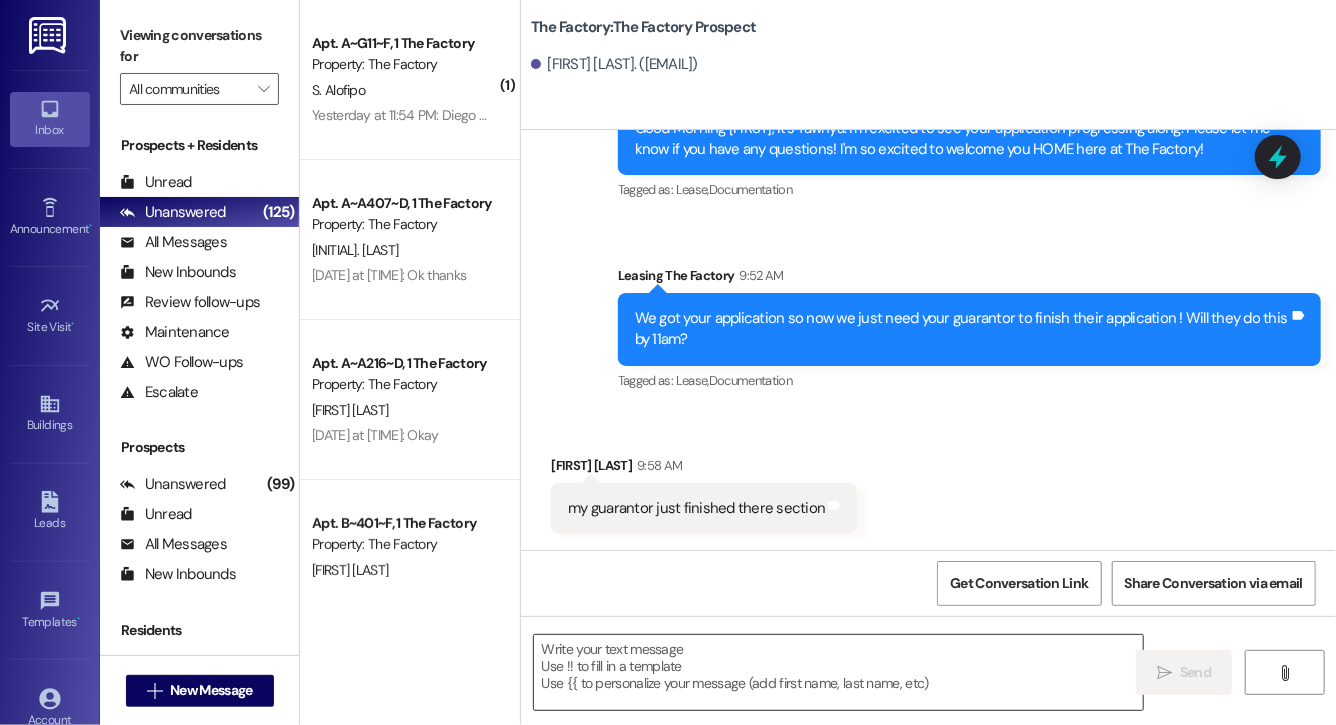 click at bounding box center (838, 672) 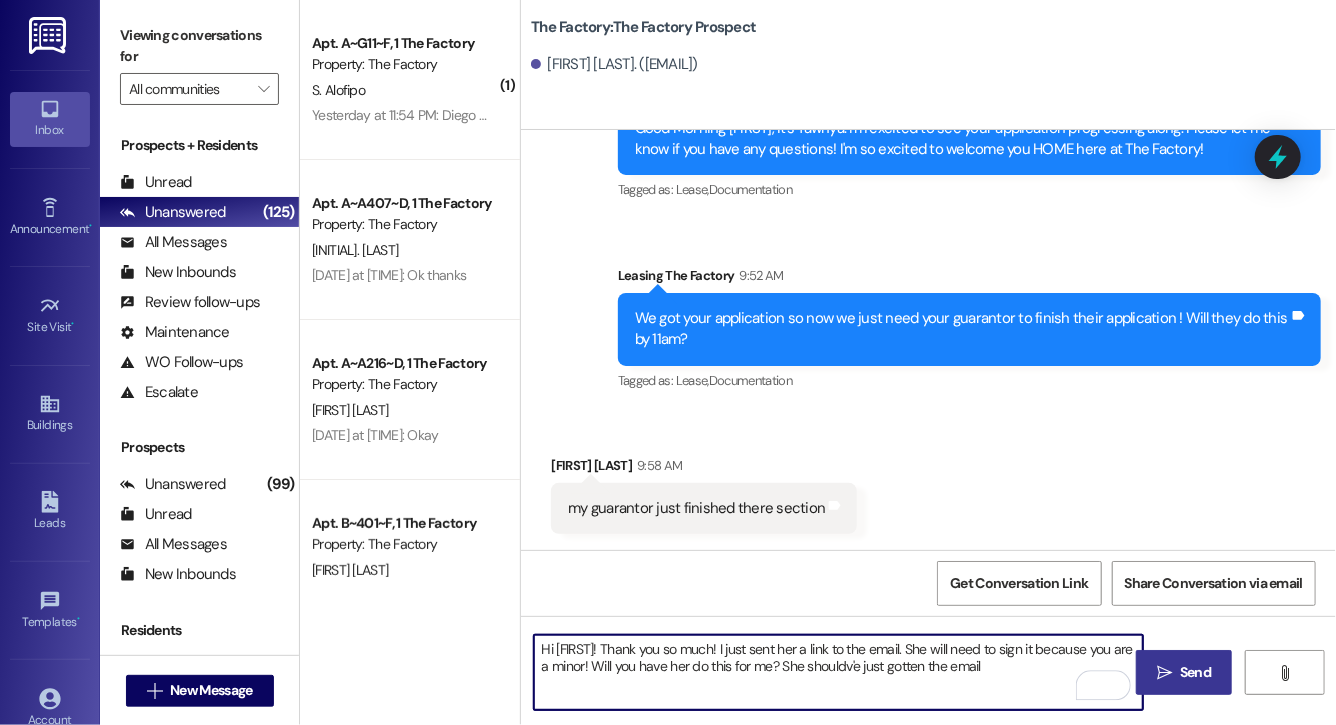 type on "Hi Kira! Thank you so much! I just sent her a link to the email. She will need to sign it because you are a minor! Will you have her do this for me? She shouldv'e just gotten the email" 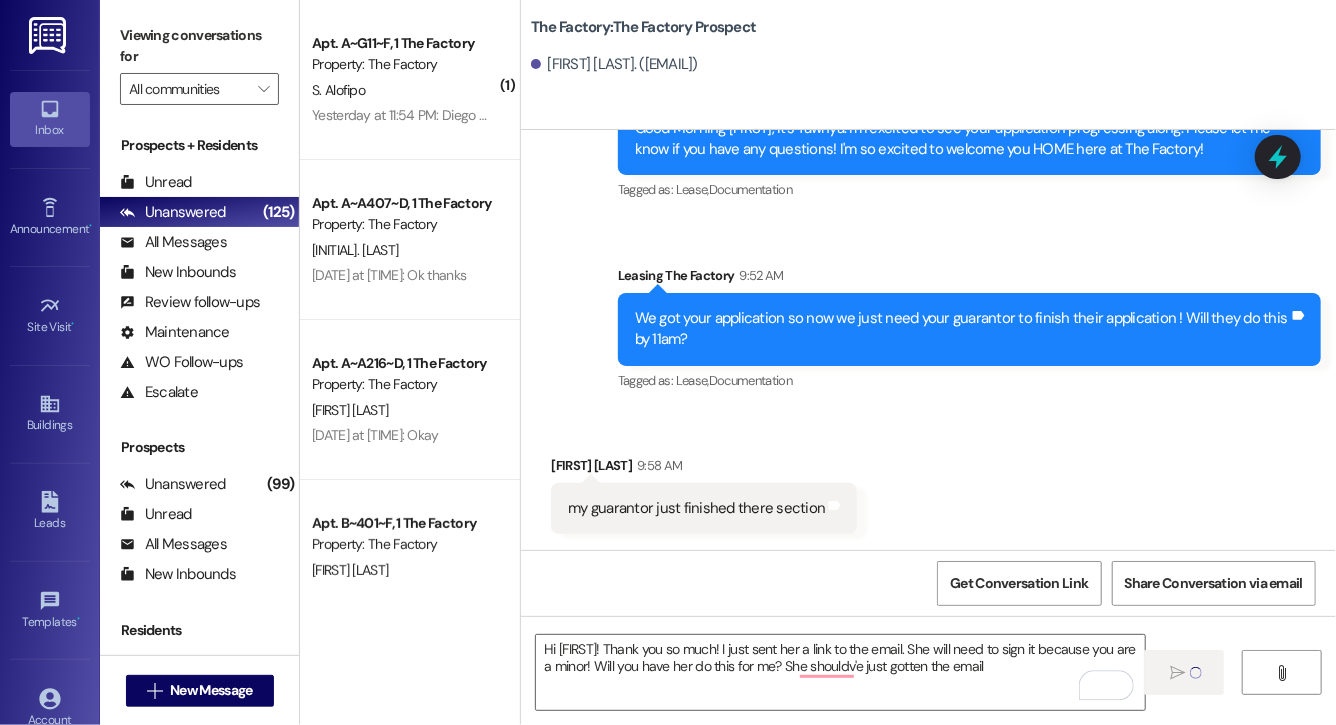 type 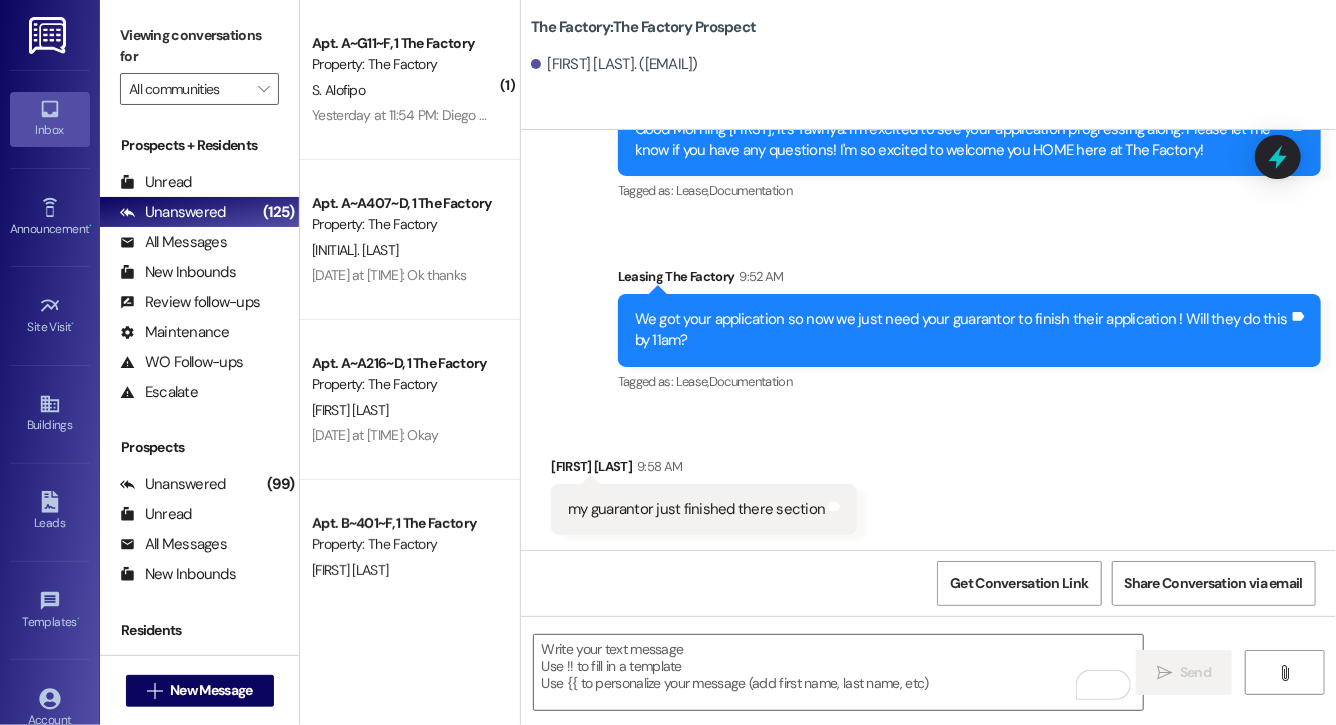 scroll, scrollTop: 2655, scrollLeft: 0, axis: vertical 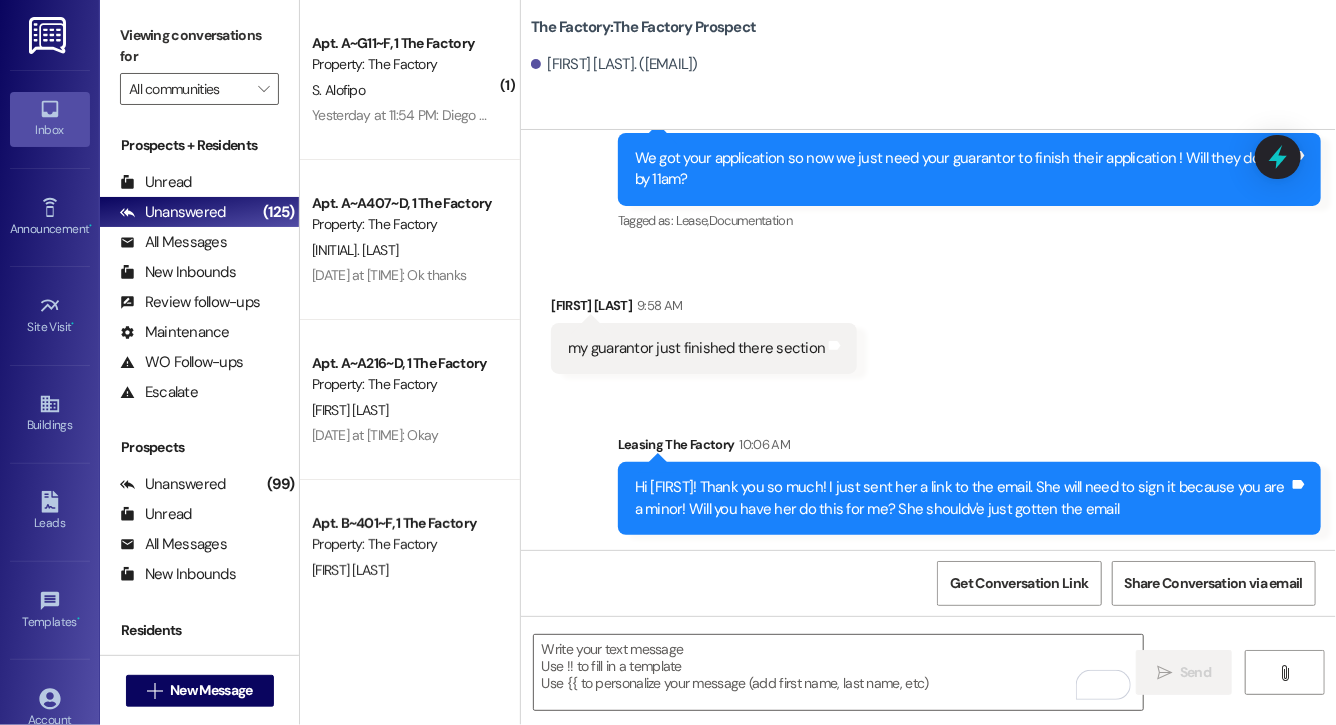 click on "Hi Kira! Thank you so much! I just sent her a link to the email. She will need to sign it because you are a minor! Will you have her do this for me? She shouldv'e just gotten the email" at bounding box center (962, 498) 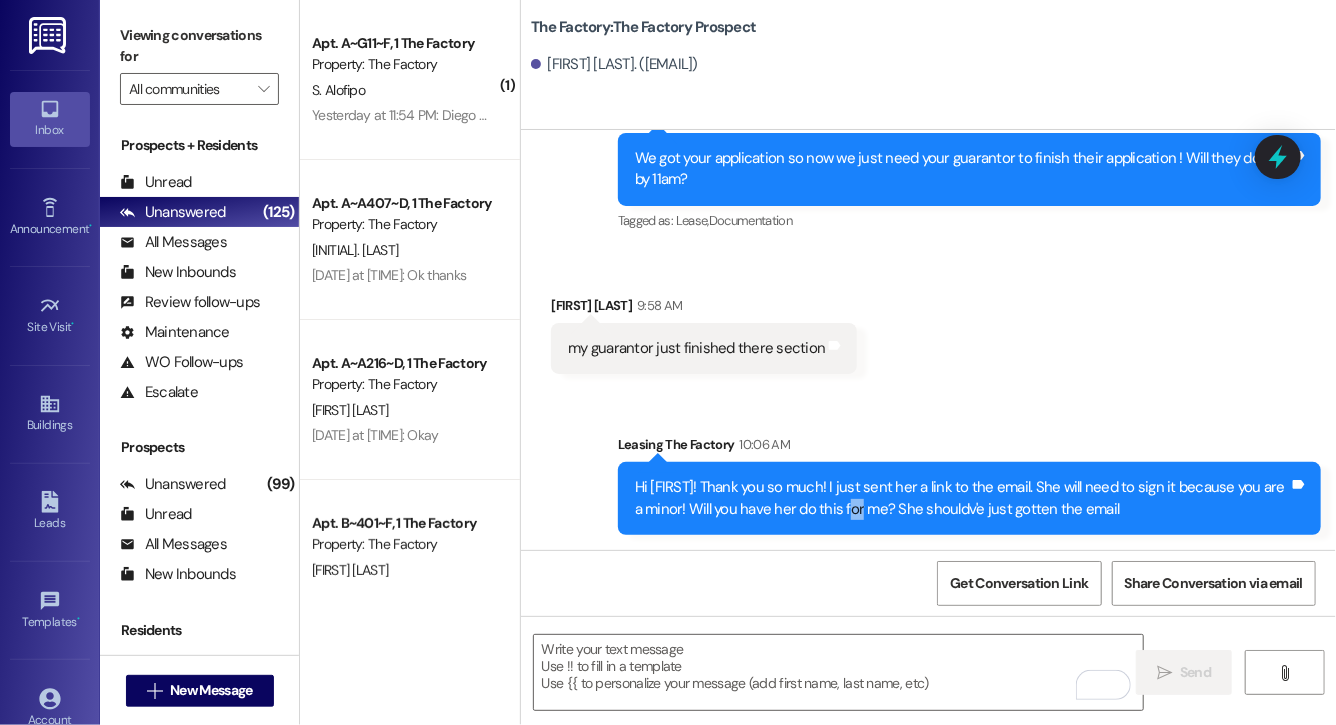 click on "Hi Kira! Thank you so much! I just sent her a link to the email. She will need to sign it because you are a minor! Will you have her do this for me? She shouldv'e just gotten the email" at bounding box center [962, 498] 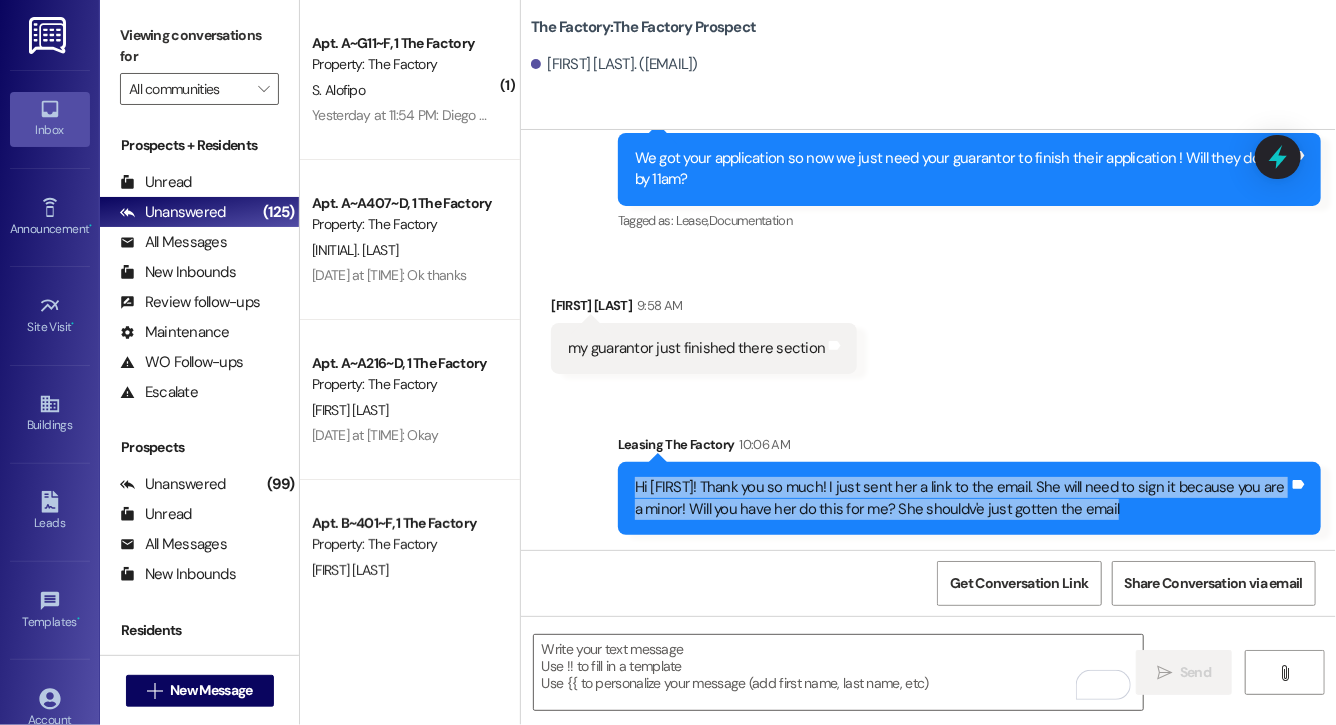 click on "Hi Kira! Thank you so much! I just sent her a link to the email. She will need to sign it because you are a minor! Will you have her do this for me? She shouldv'e just gotten the email" at bounding box center [962, 498] 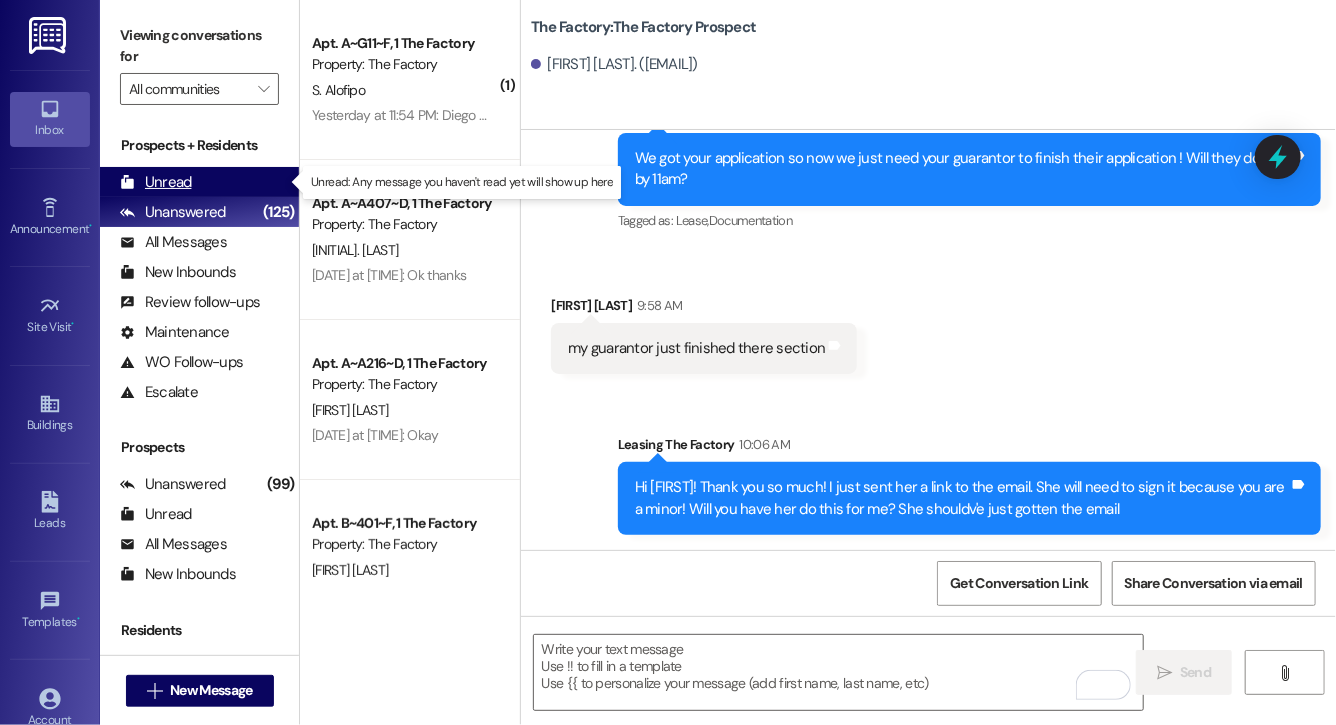 click on "Unread (0)" at bounding box center (199, 182) 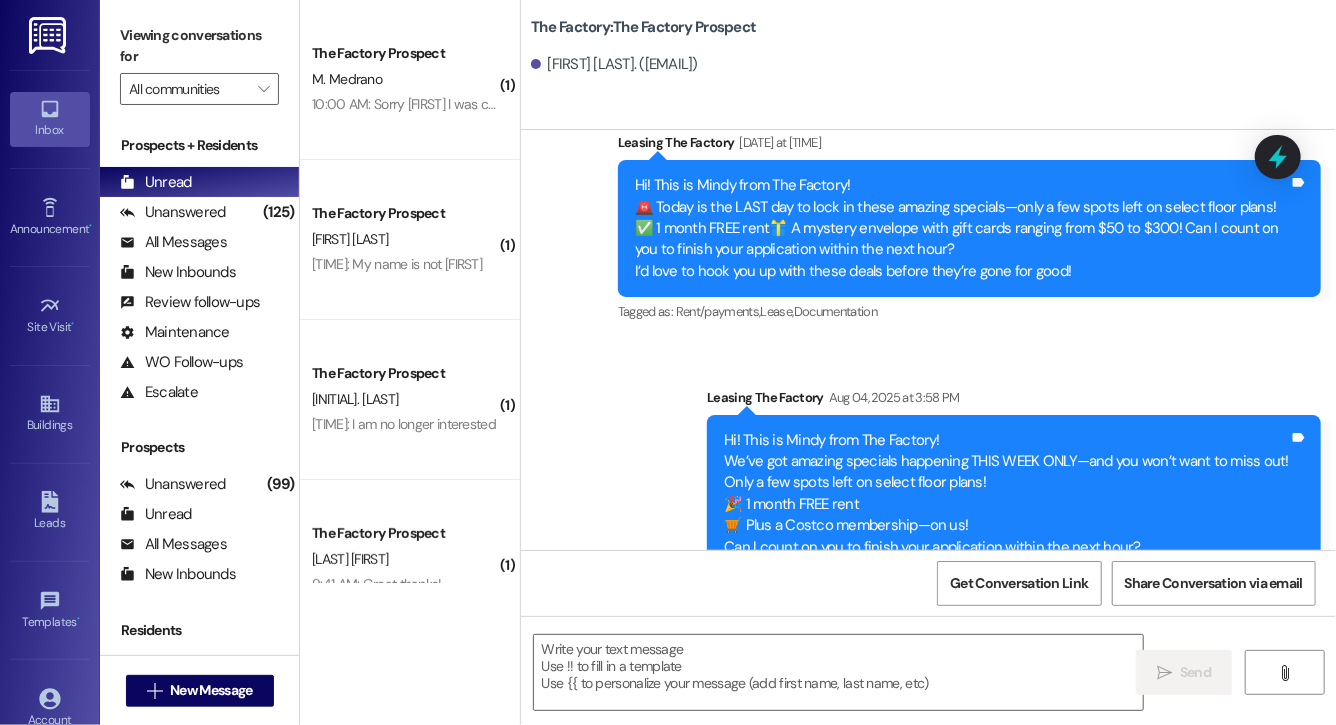 scroll, scrollTop: 2494, scrollLeft: 0, axis: vertical 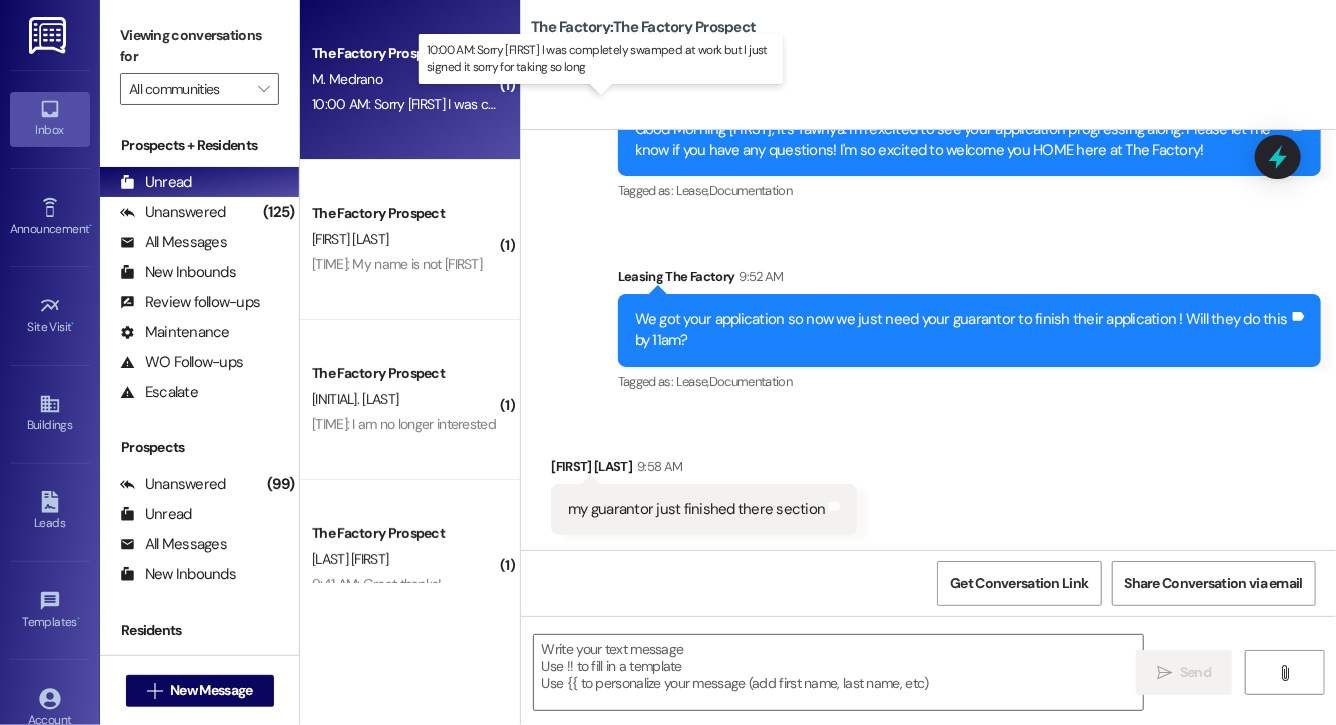 click on "10:00 AM: Sorry Evelyn I was completely swamped at work but I just signed it sorry for taking so long  10:00 AM: Sorry Evelyn I was completely swamped at work but I just signed it sorry for taking so long" at bounding box center (603, 104) 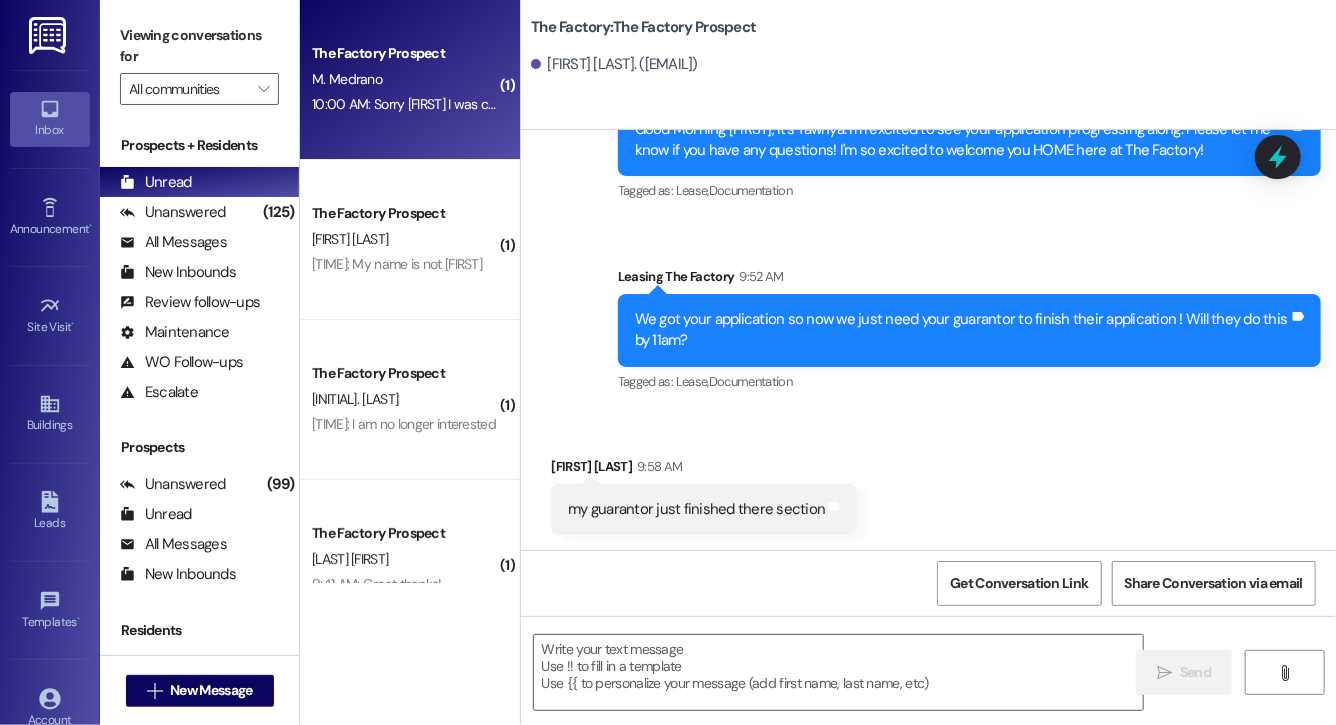 scroll, scrollTop: 129, scrollLeft: 0, axis: vertical 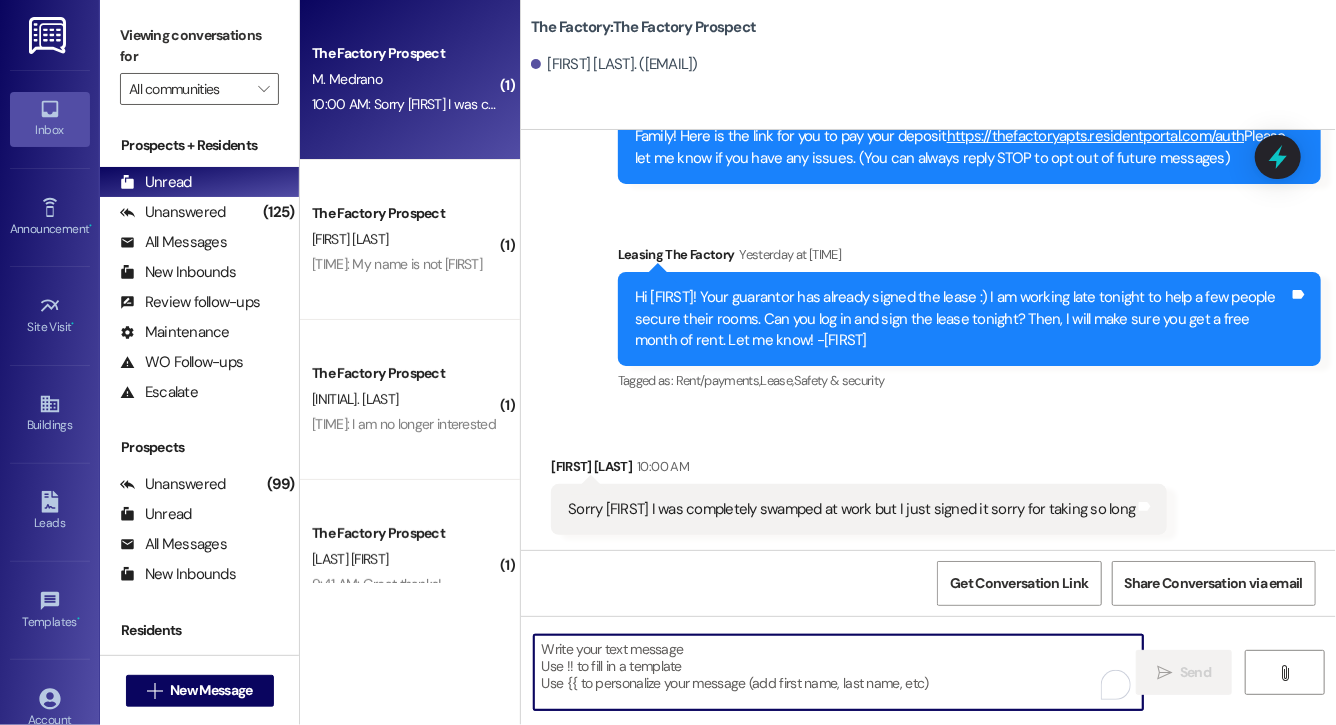 click at bounding box center (838, 672) 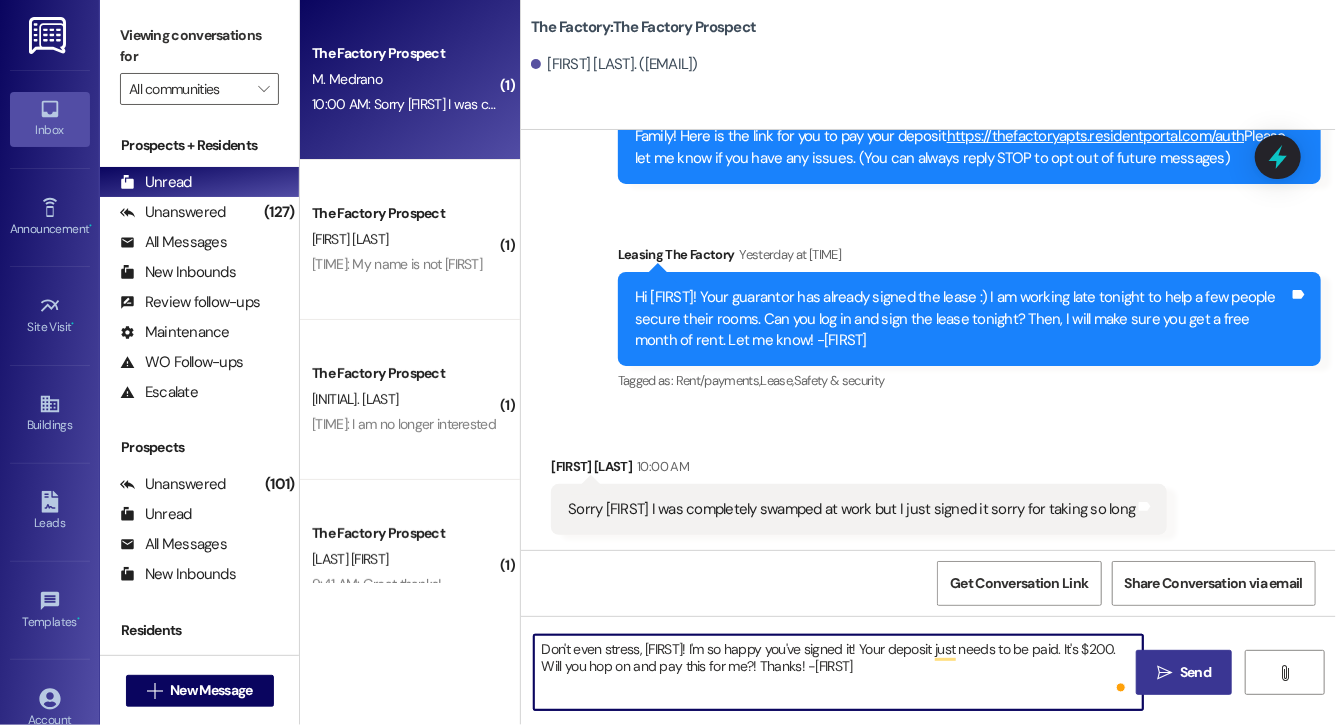 type on "Don't even stress, Mateo! I'm so happy you've signed it! Your deposit just needs to be paid. It's $200. Will you hop on and pay this for me?! Thanks! -Evelyn" 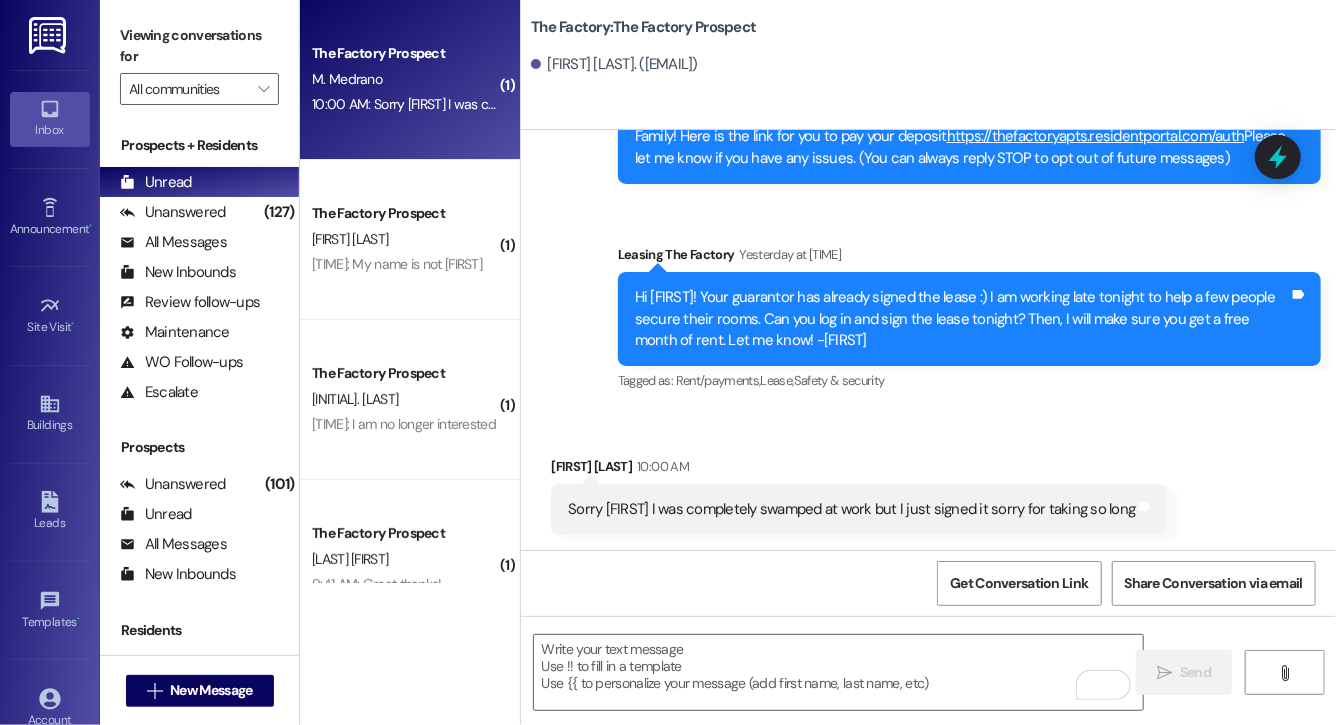 scroll, scrollTop: 290, scrollLeft: 0, axis: vertical 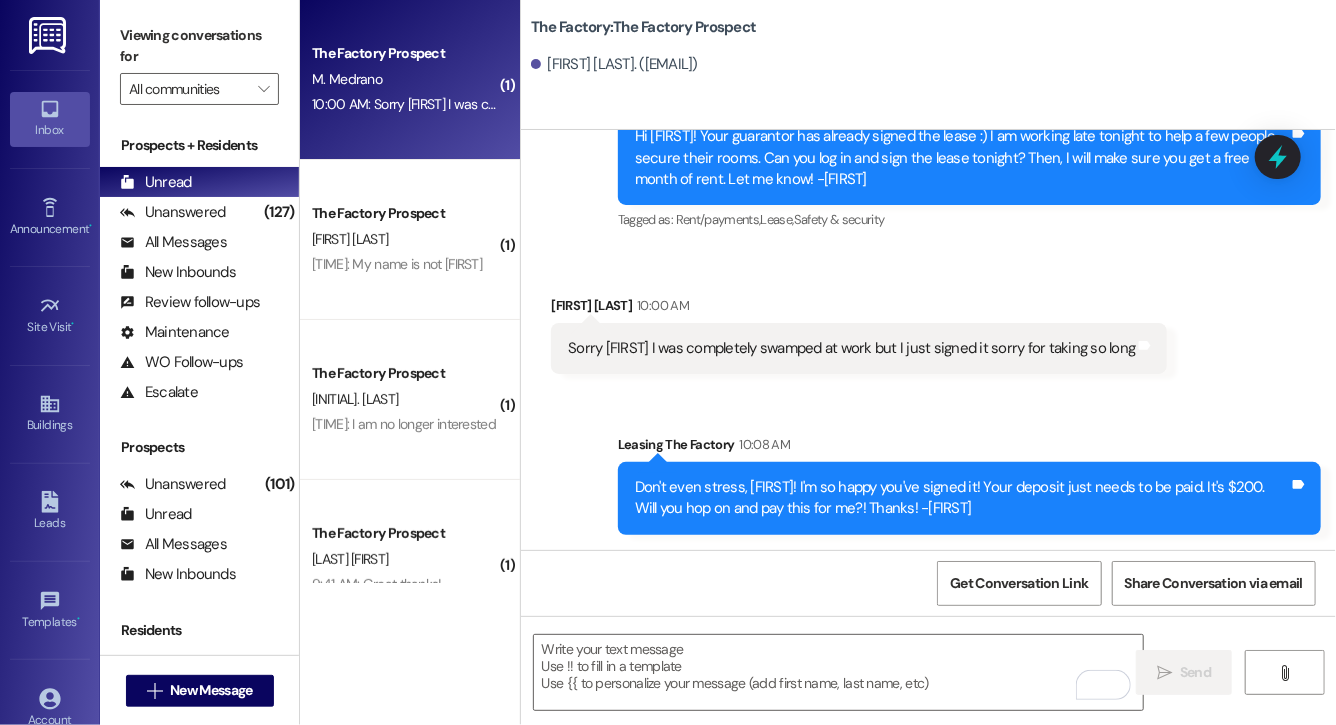 click on "Sorry Evelyn I was completely swamped at work but I just signed it sorry for taking so long" at bounding box center [851, 348] 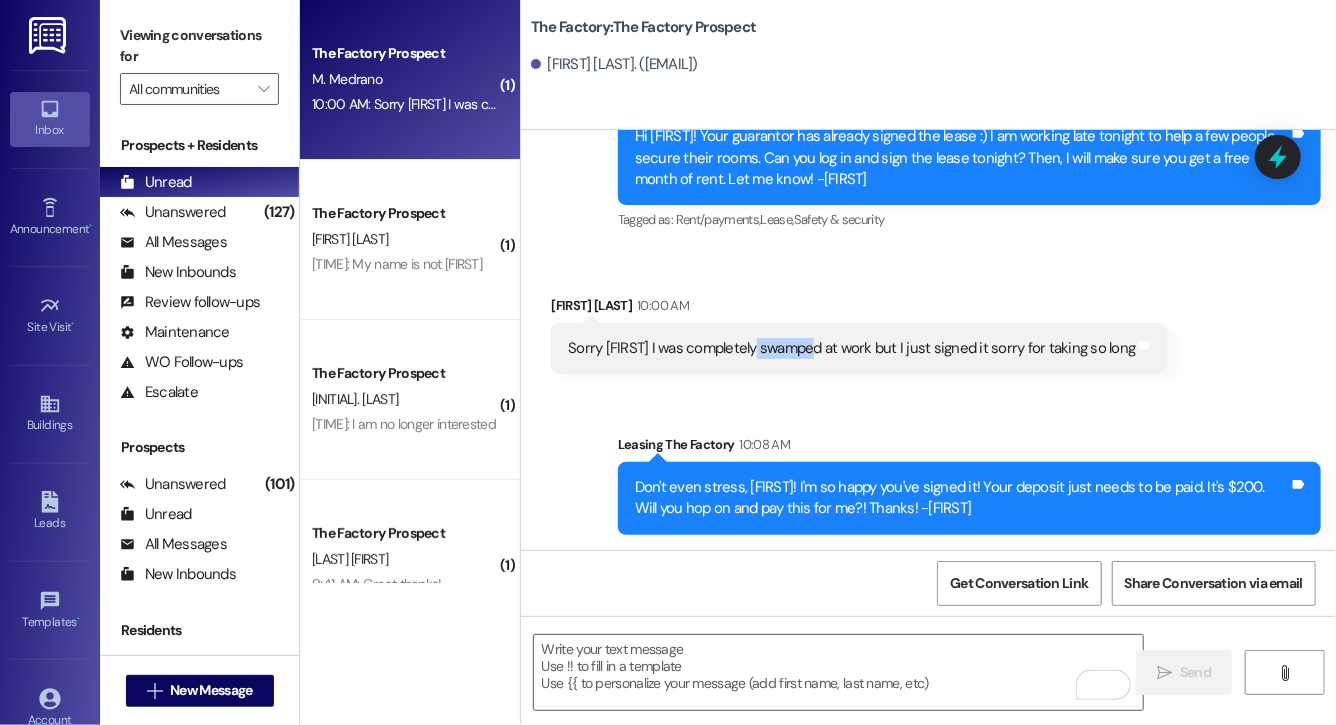 click on "Sorry Evelyn I was completely swamped at work but I just signed it sorry for taking so long" at bounding box center (851, 348) 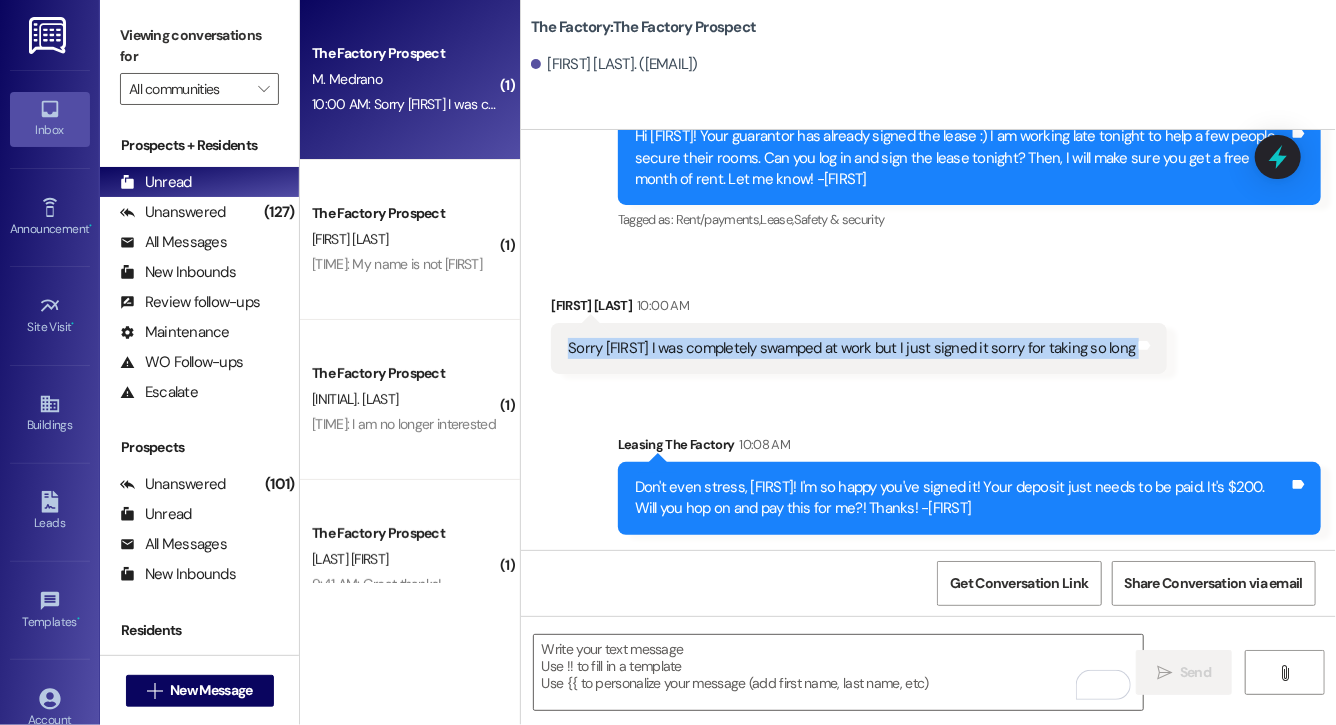 click on "Sorry Evelyn I was completely swamped at work but I just signed it sorry for taking so long" at bounding box center [851, 348] 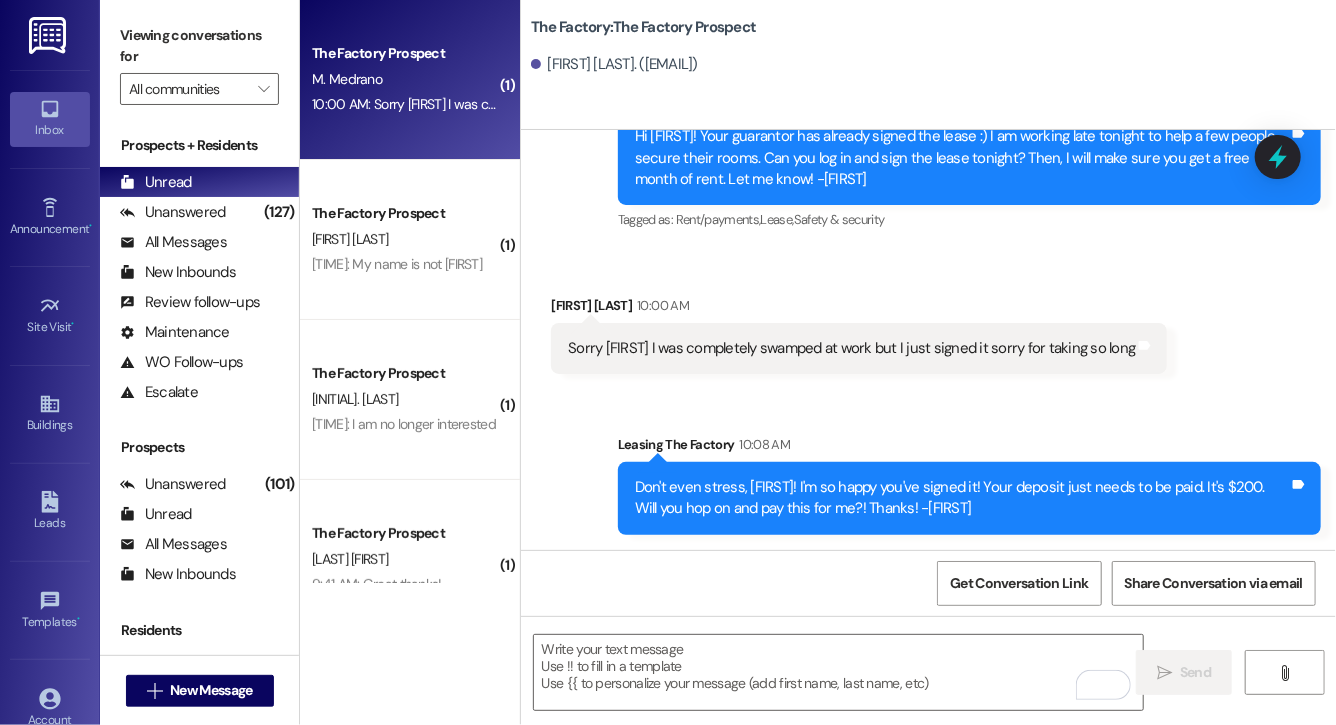 click on "Don't even stress, Mateo! I'm so happy you've signed it! Your deposit just needs to be paid. It's $200. Will you hop on and pay this for me?! Thanks! -Evelyn" at bounding box center (962, 498) 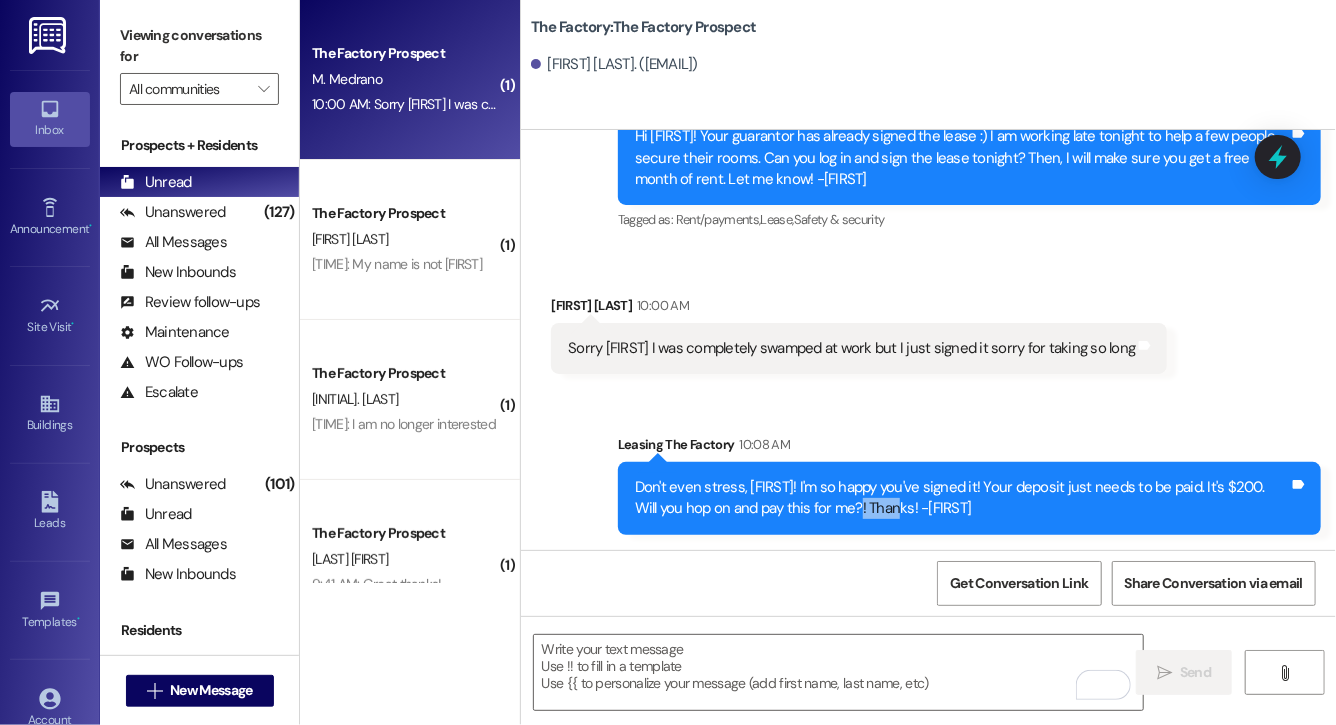 click on "Don't even stress, Mateo! I'm so happy you've signed it! Your deposit just needs to be paid. It's $200. Will you hop on and pay this for me?! Thanks! -Evelyn" at bounding box center [962, 498] 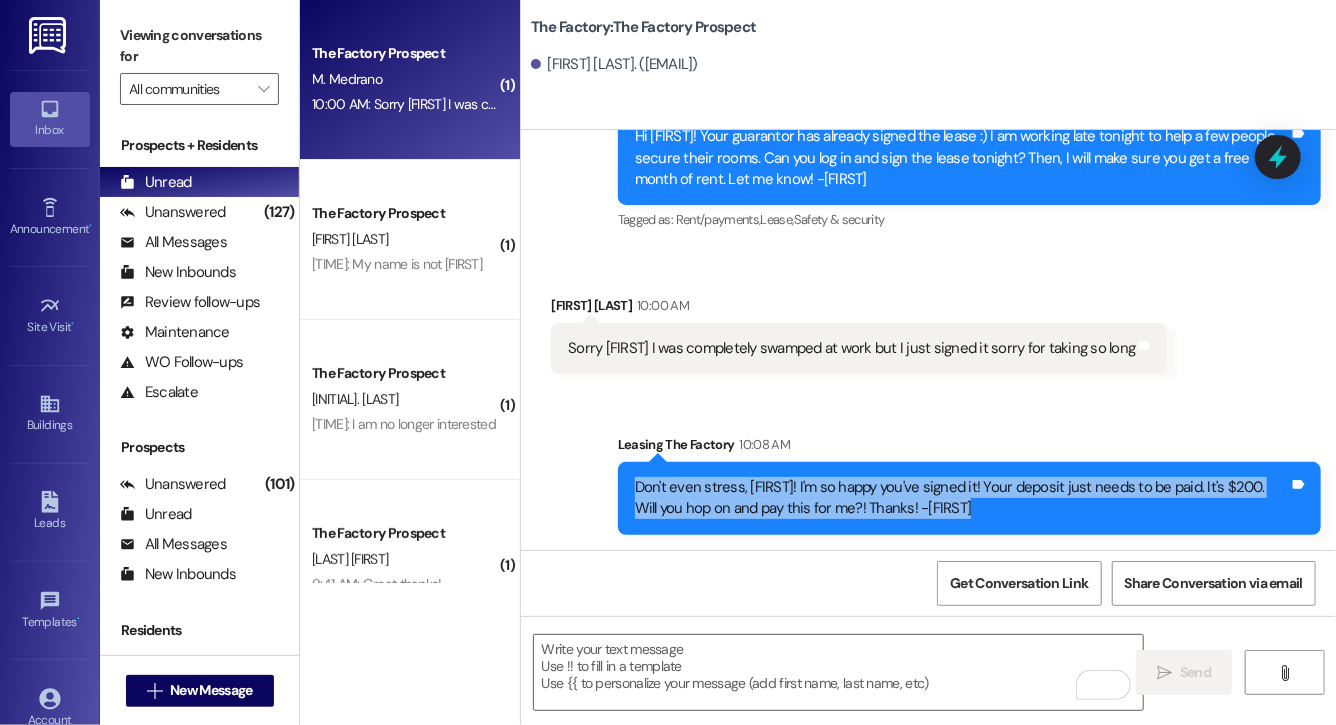 click on "Don't even stress, Mateo! I'm so happy you've signed it! Your deposit just needs to be paid. It's $200. Will you hop on and pay this for me?! Thanks! -Evelyn" at bounding box center [962, 498] 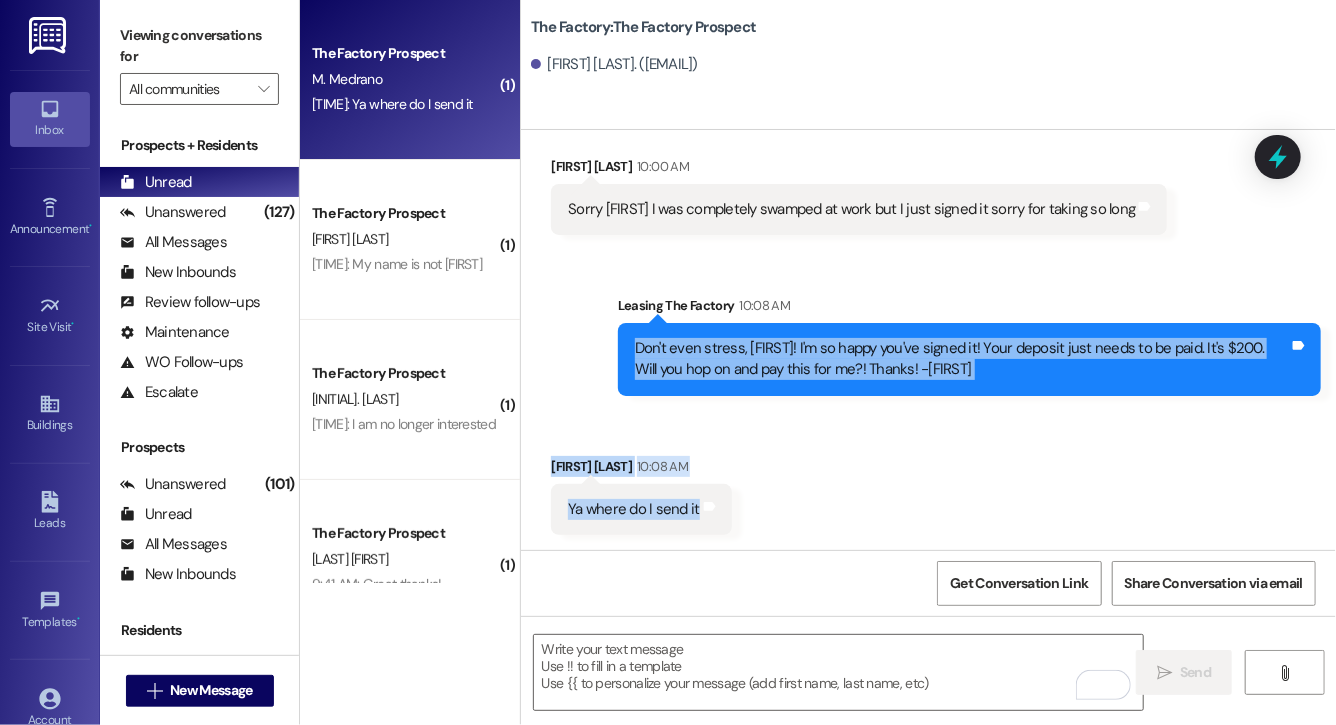 scroll, scrollTop: 430, scrollLeft: 0, axis: vertical 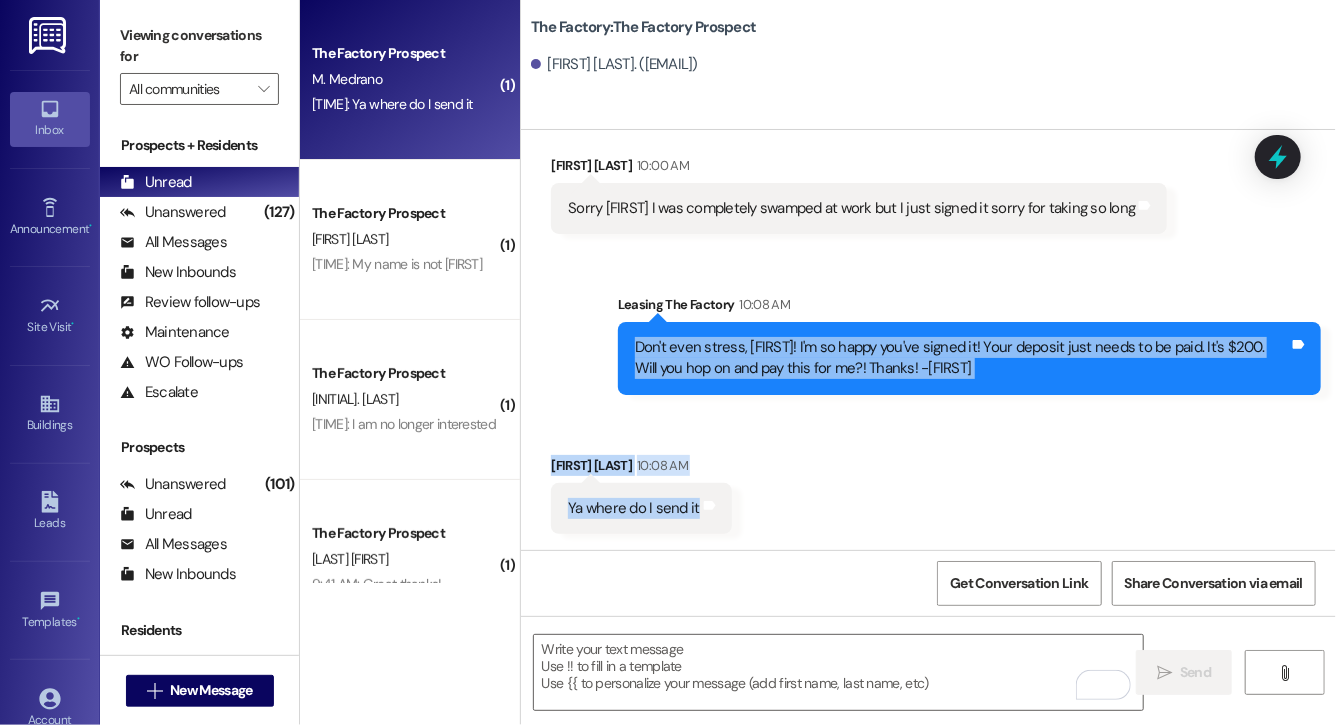 click on "Received via SMS Mateo Medrano 10:08 AM Ya where do I send it  Tags and notes" at bounding box center [928, 479] 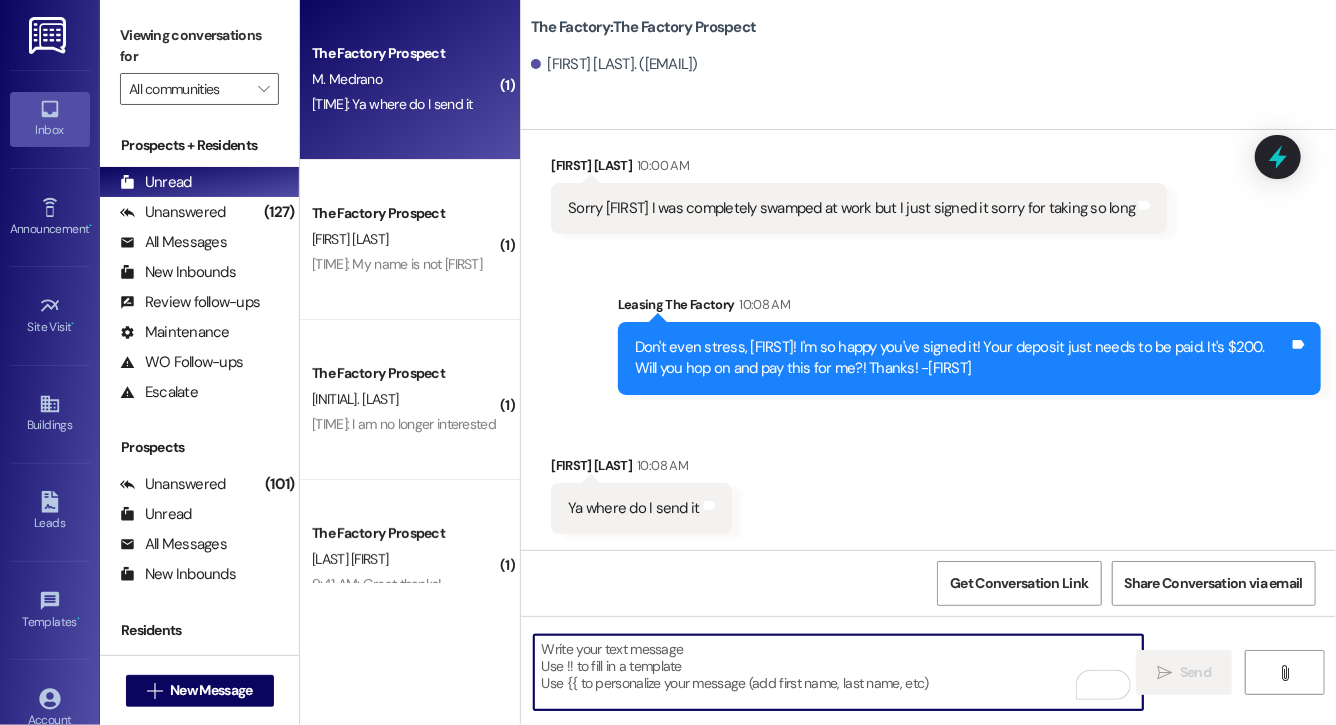click at bounding box center (838, 672) 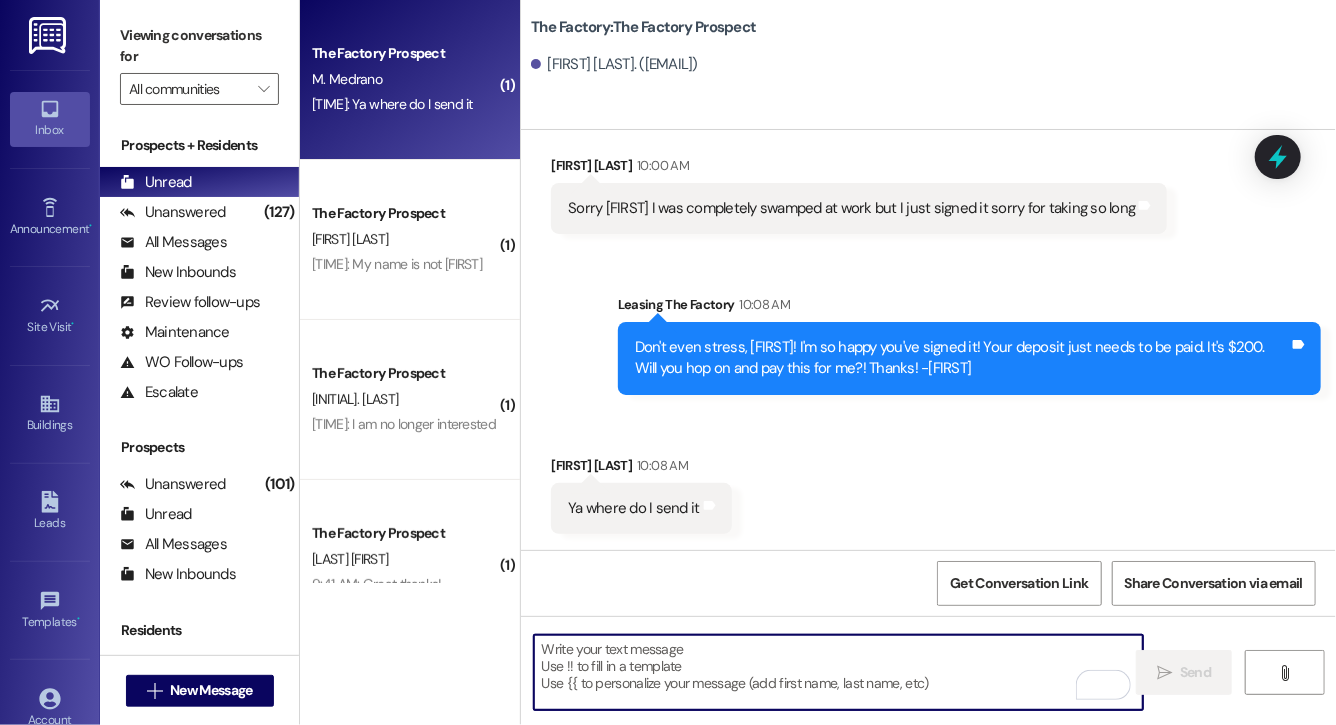 click at bounding box center (838, 672) 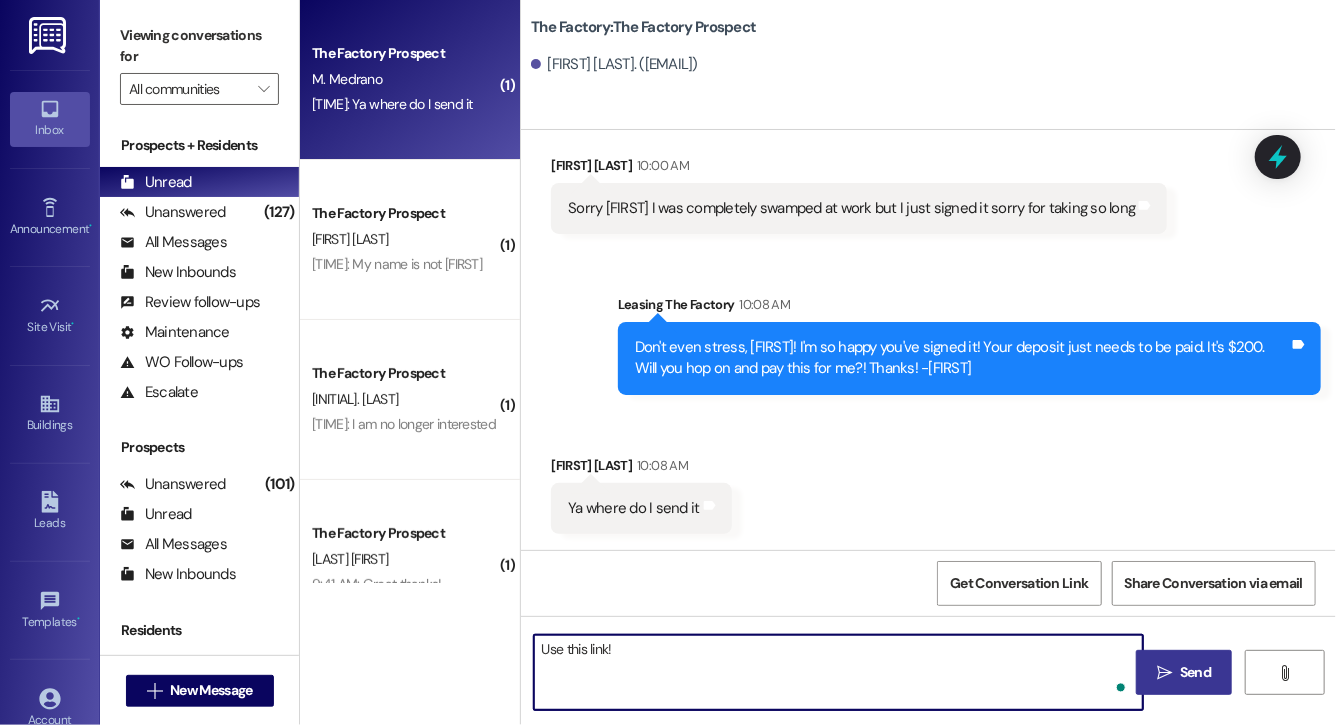 paste on "https://thefactoryapts.residentportal.com/auth" 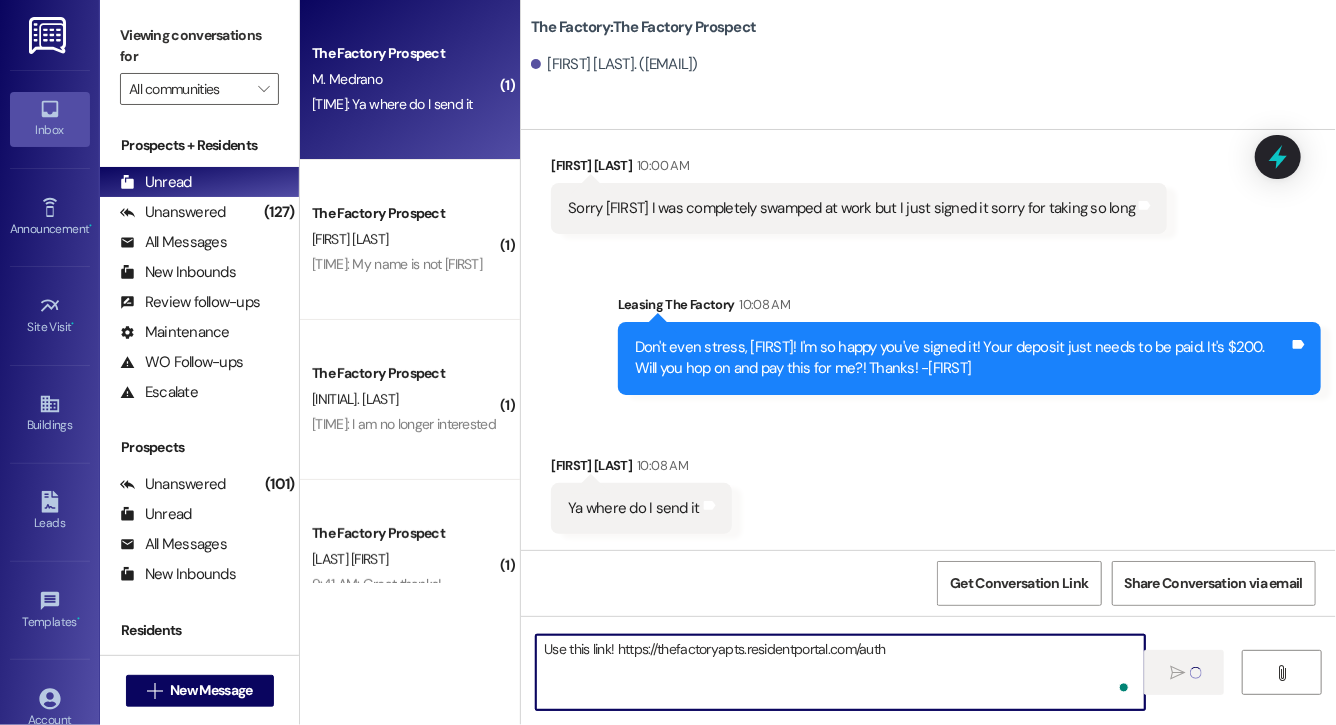 type 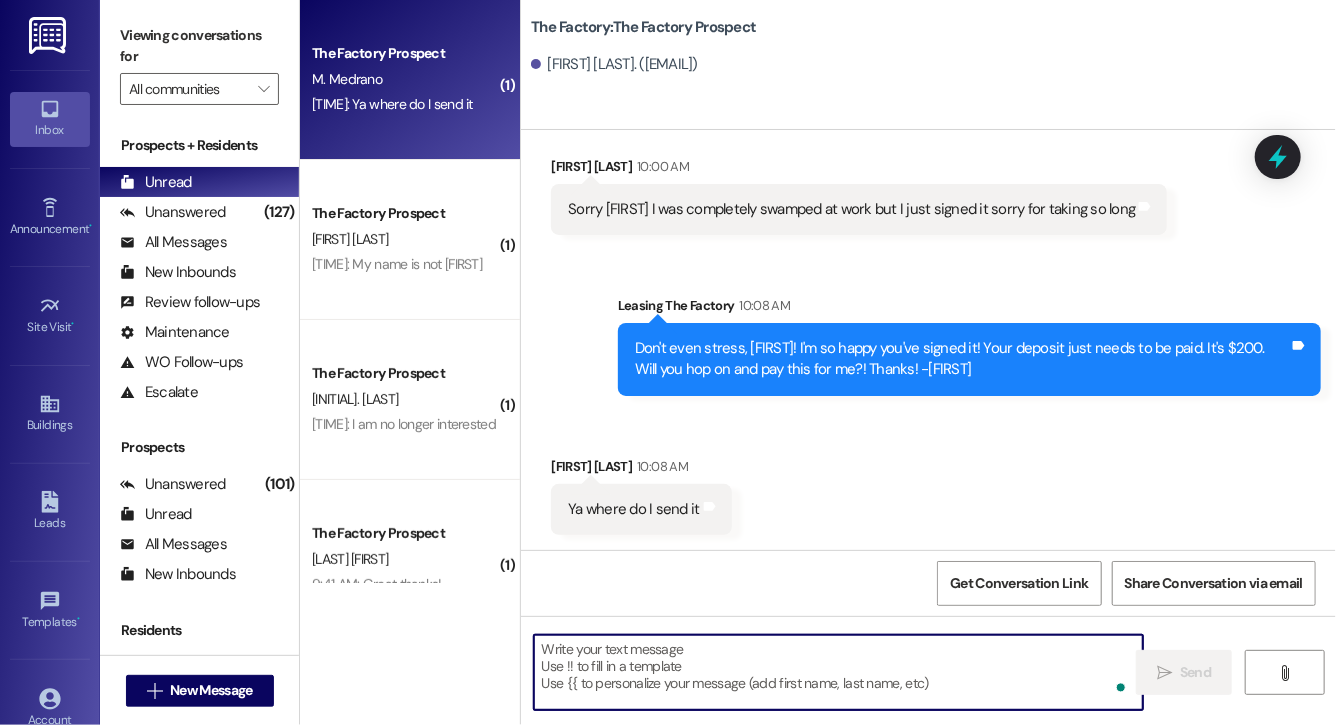 scroll, scrollTop: 569, scrollLeft: 0, axis: vertical 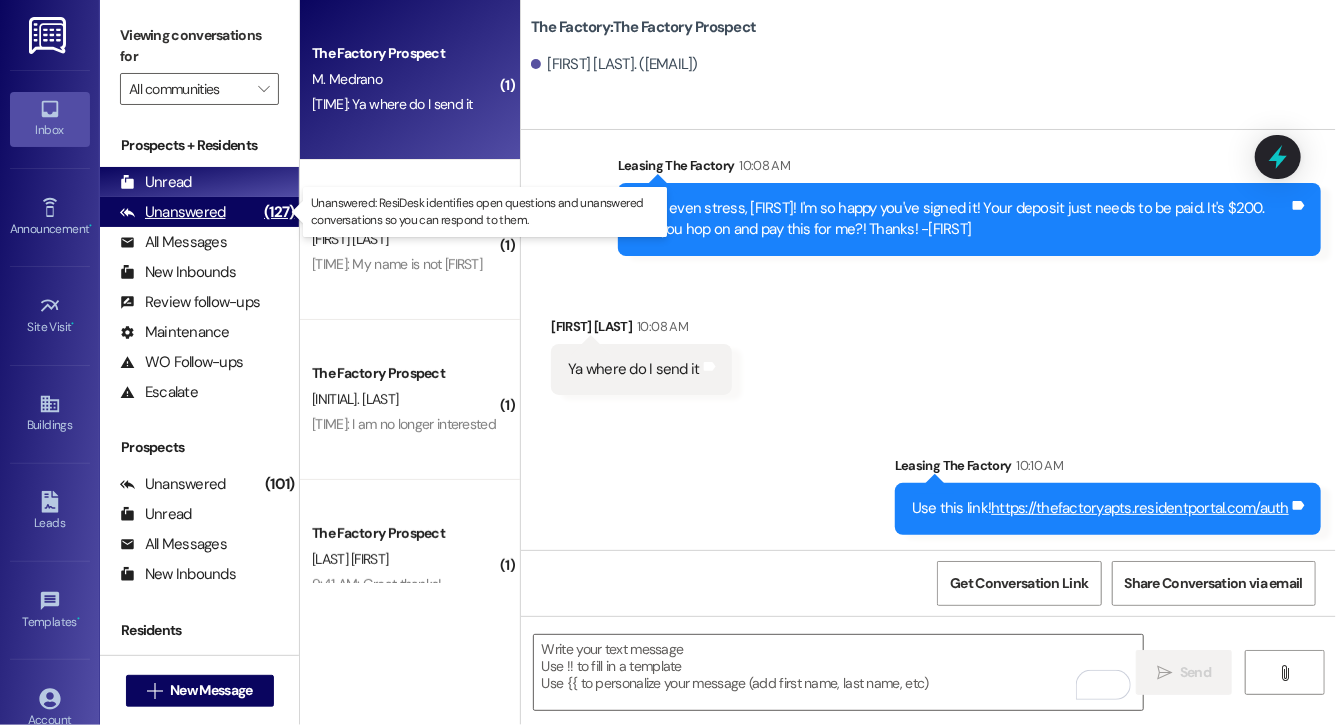 click on "Unanswered (127)" at bounding box center [199, 212] 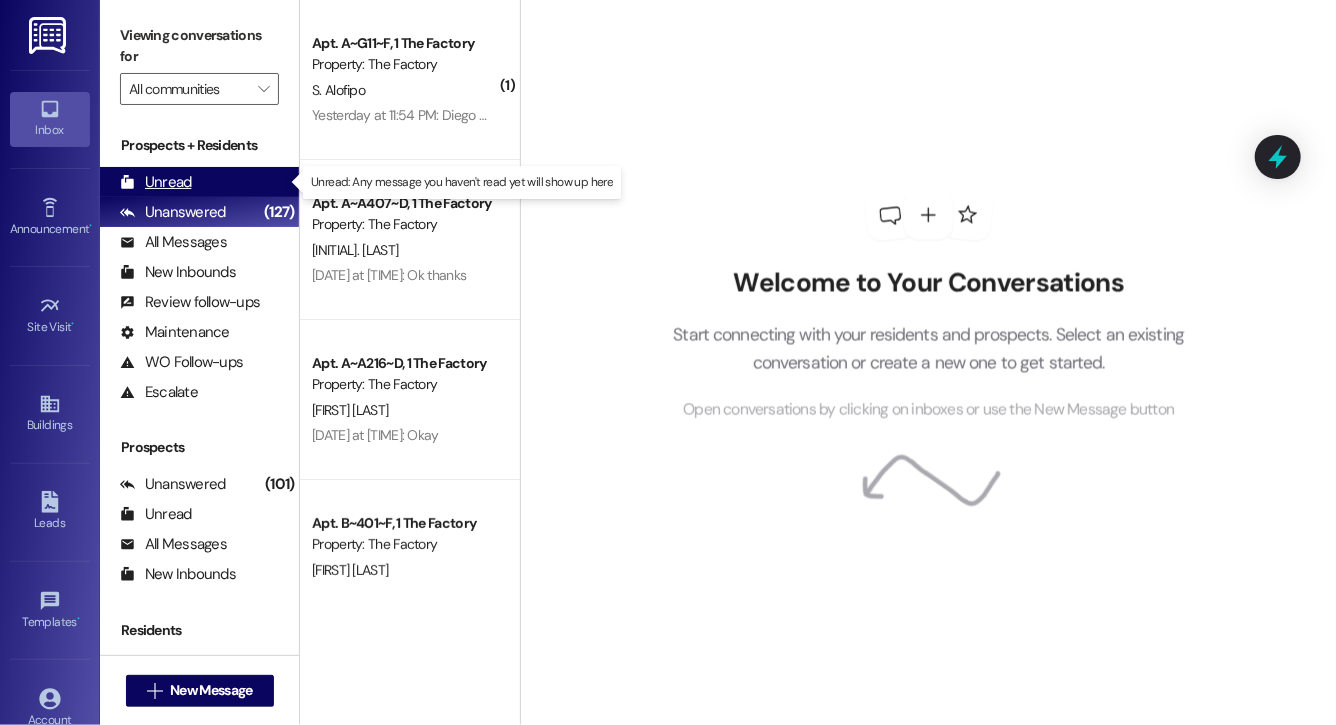 click on "Unread (0)" at bounding box center (199, 182) 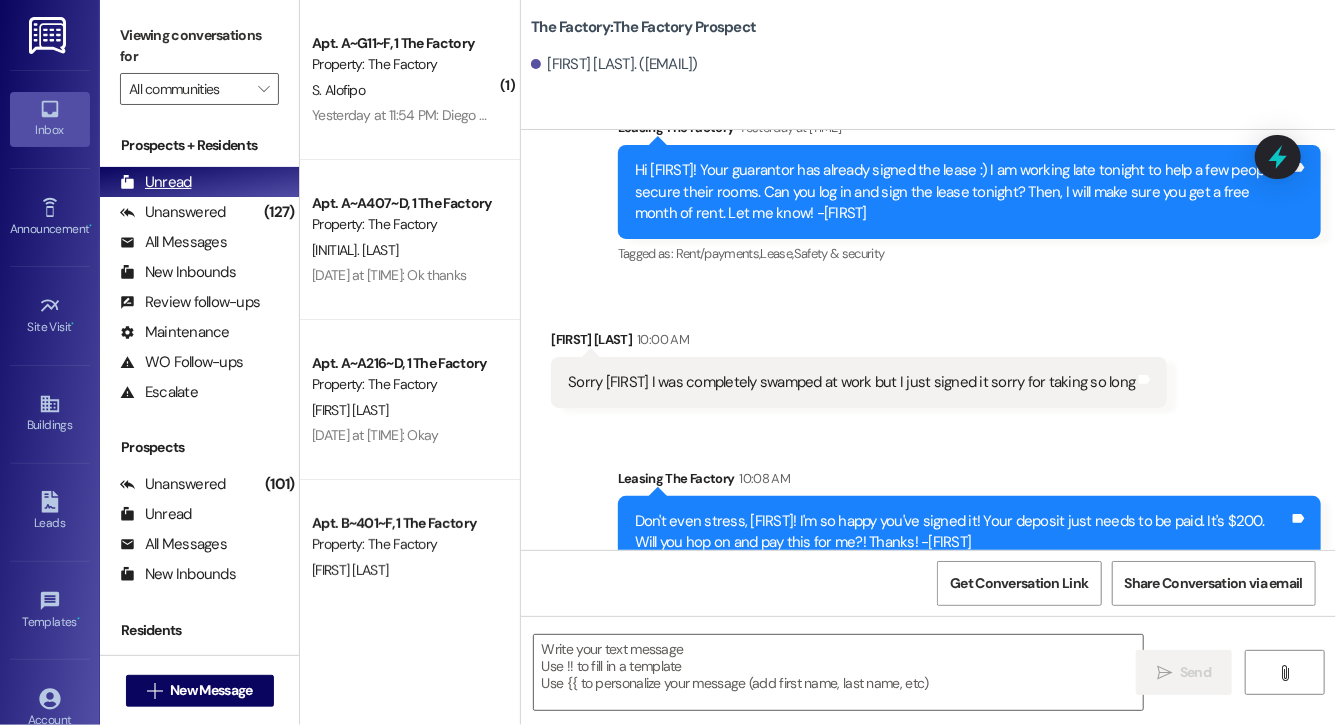 scroll, scrollTop: 401, scrollLeft: 0, axis: vertical 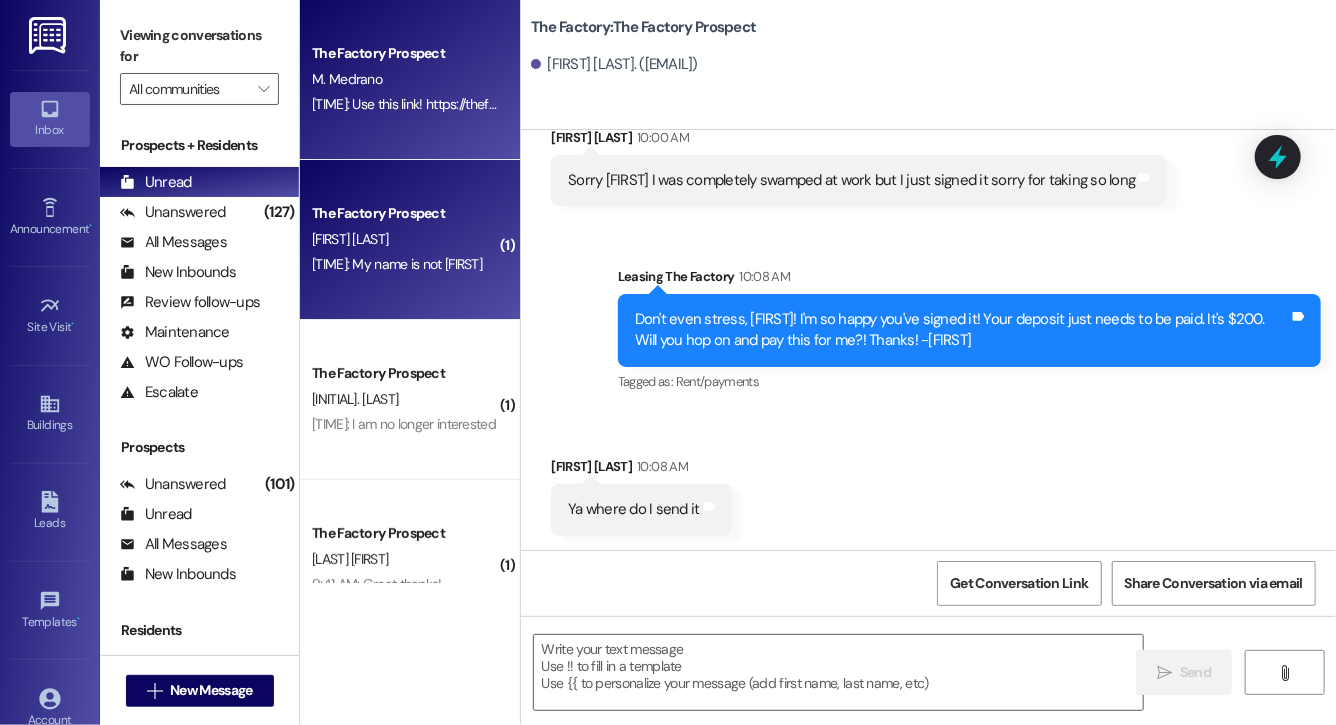 click on "S. Tarallo" at bounding box center [404, 239] 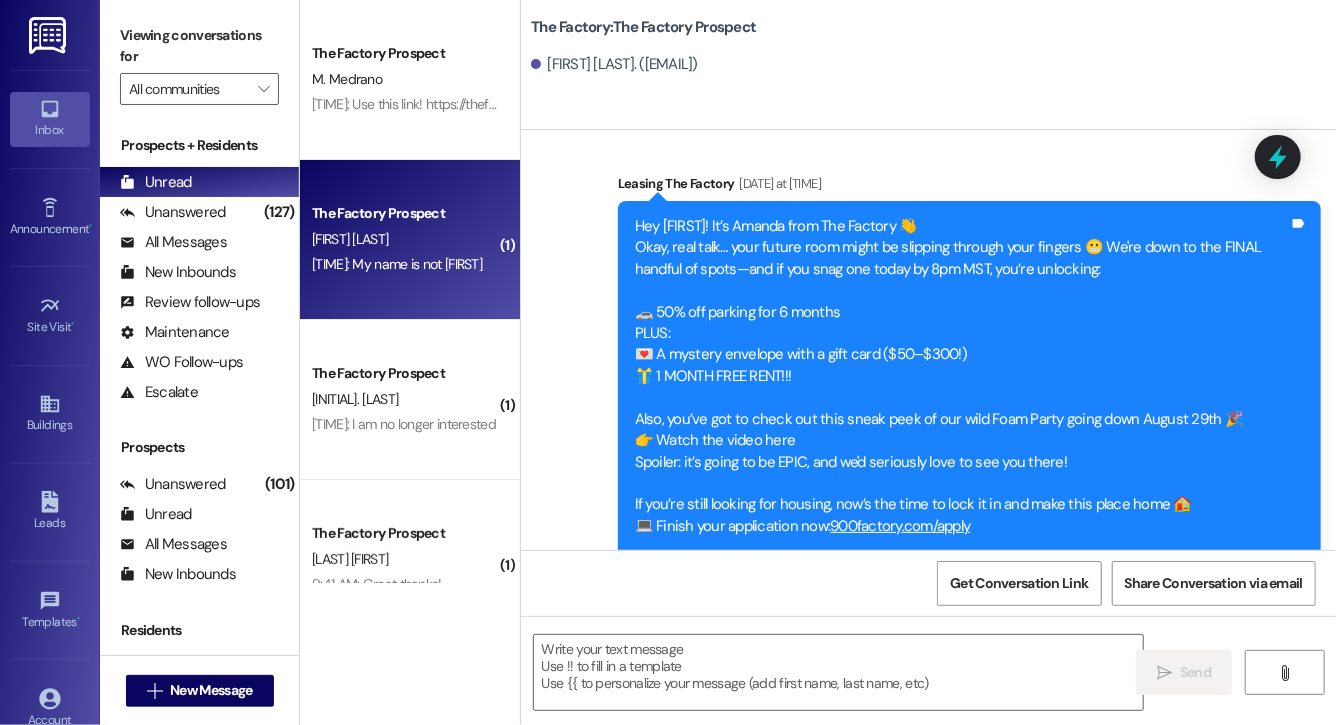 scroll, scrollTop: 17399, scrollLeft: 0, axis: vertical 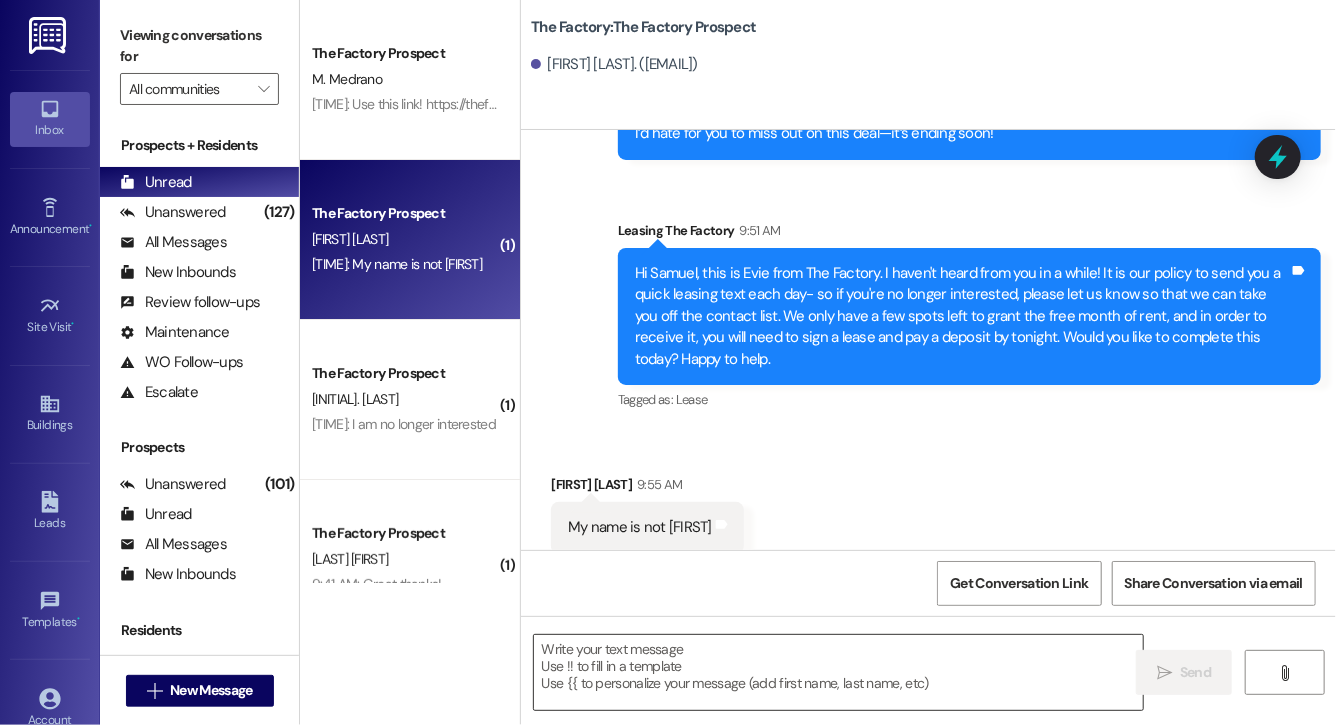 click at bounding box center (838, 672) 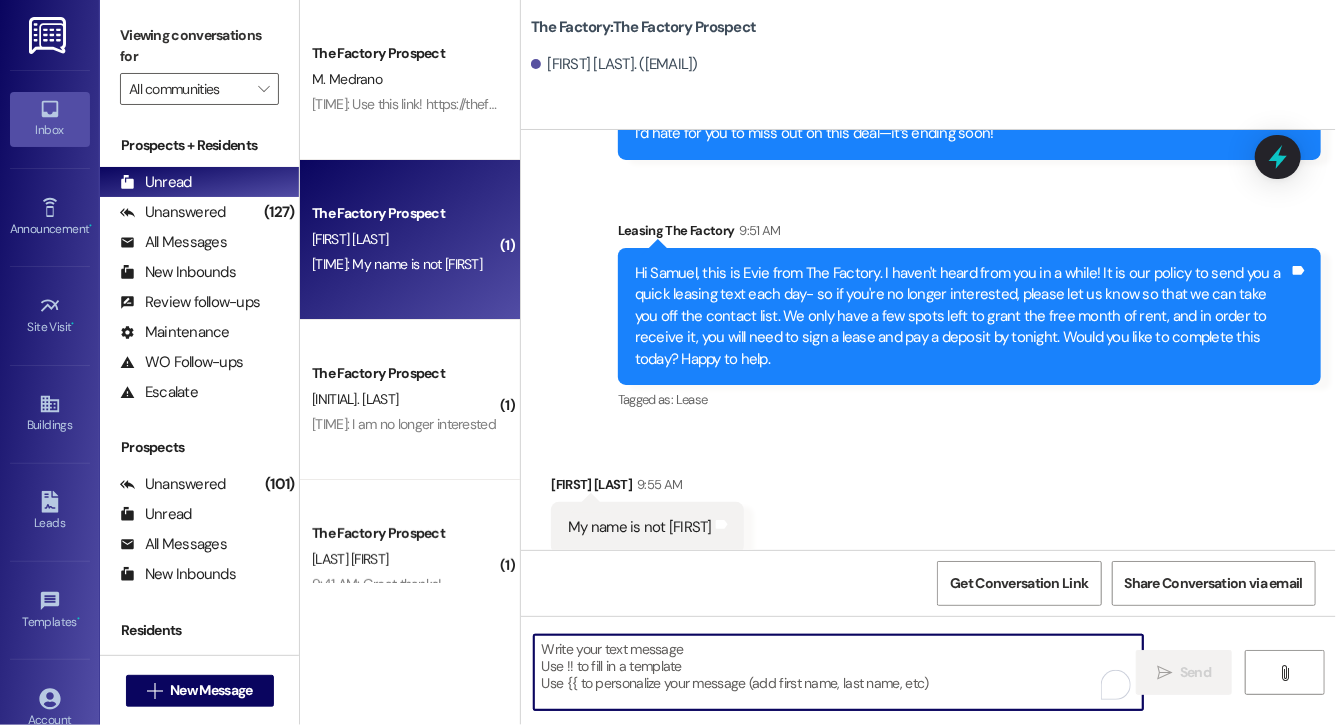type on "I" 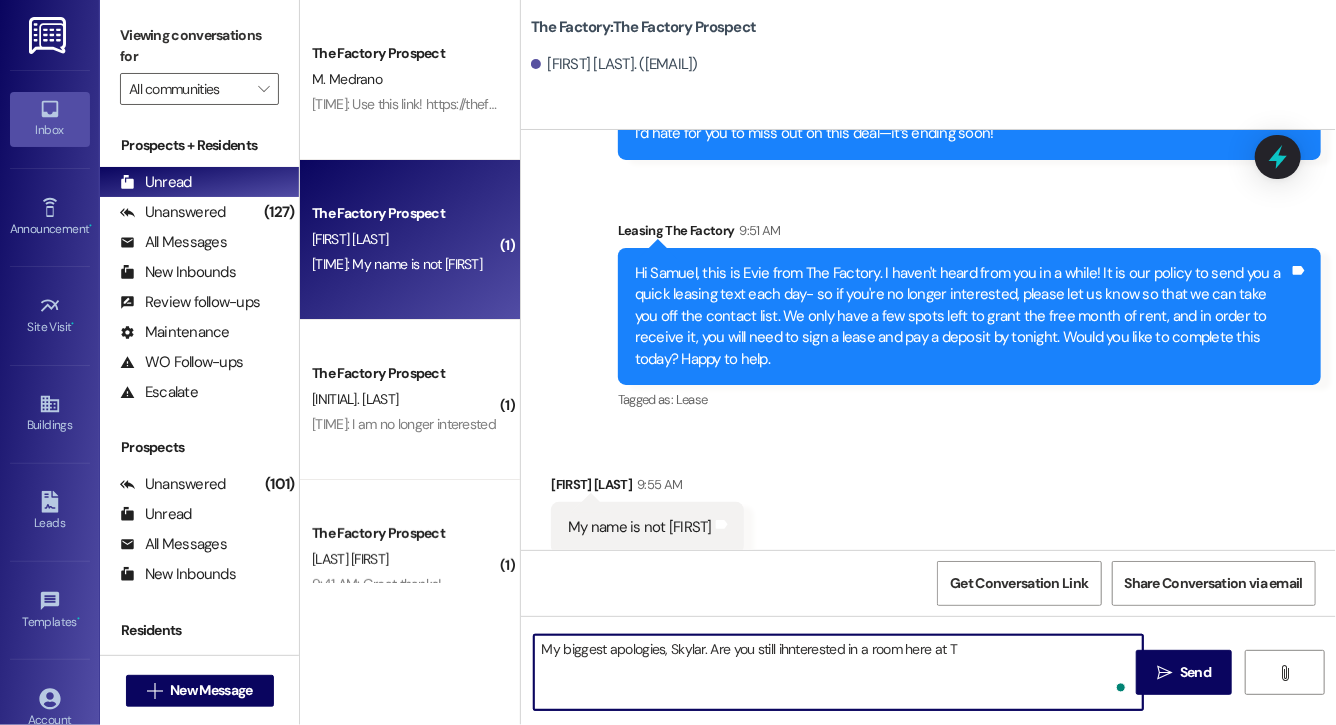 type on "My biggest apologies, Skylar. Are you still ihnterested in a room here at Th" 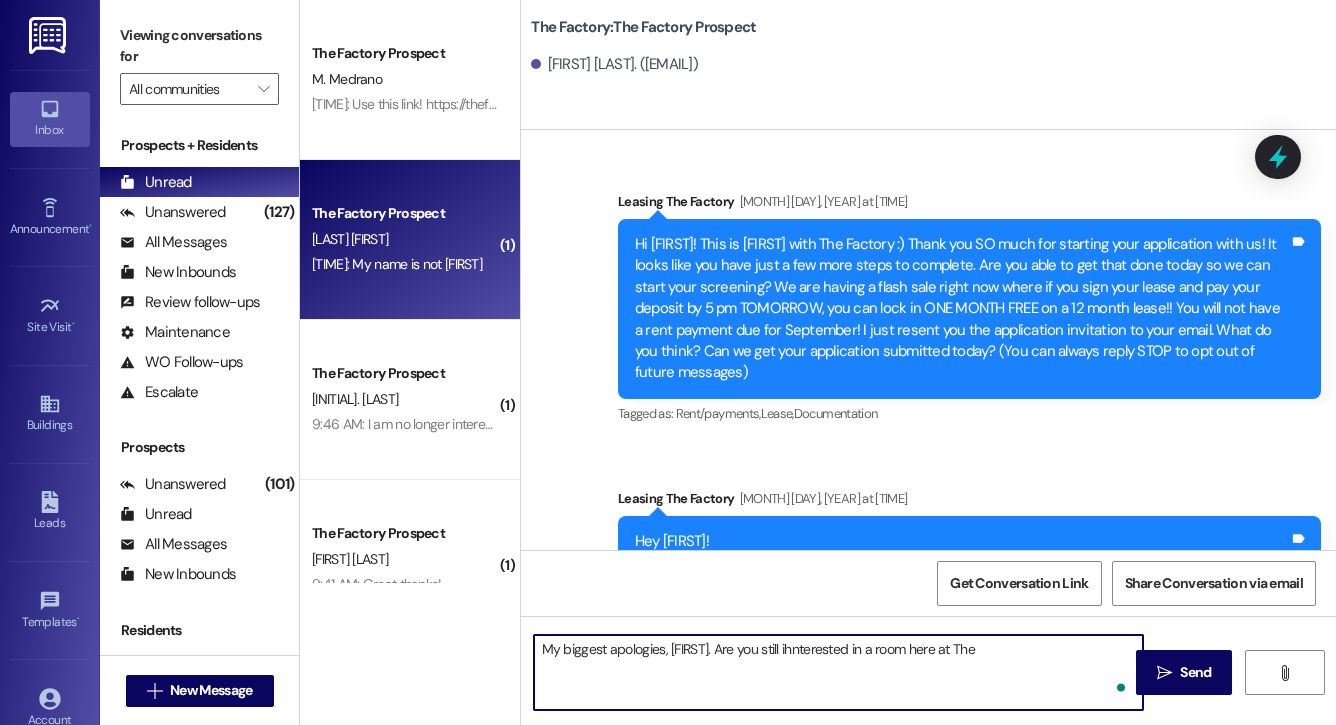 scroll, scrollTop: 0, scrollLeft: 0, axis: both 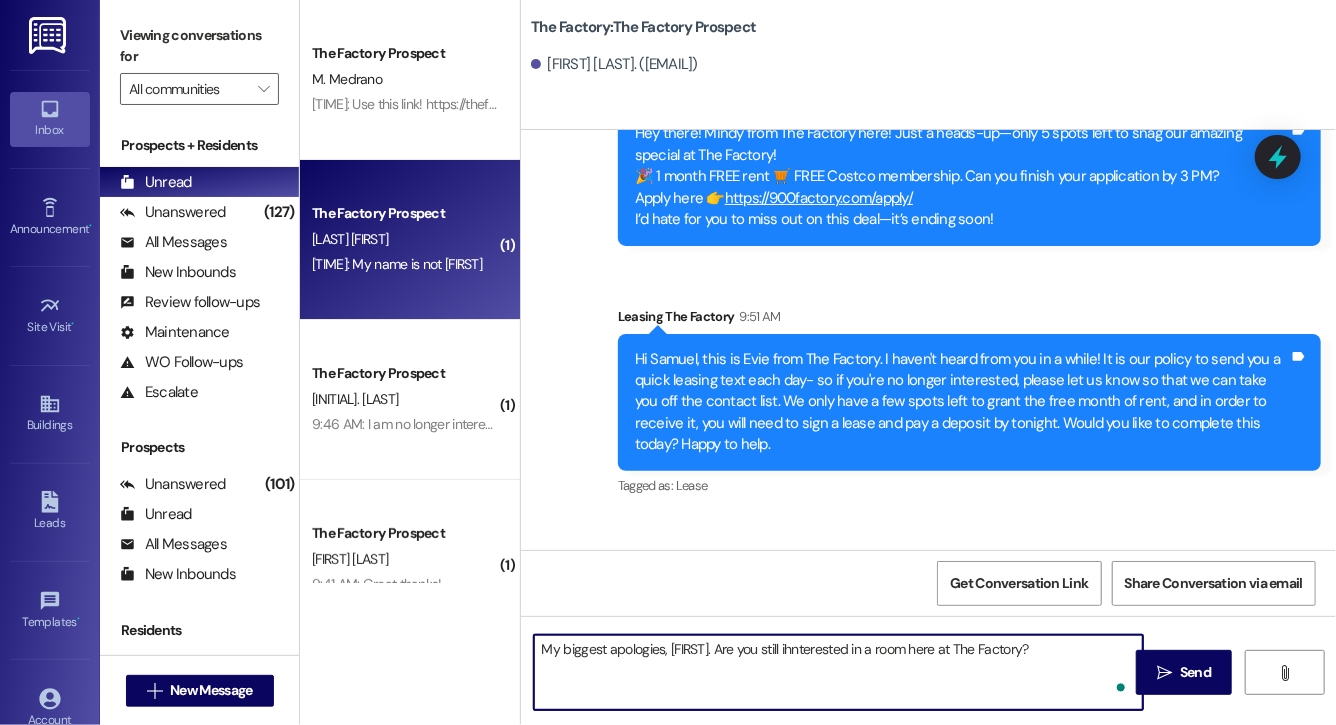 type on "My biggest apologies, [FIRST]. Are you still ihnterested in a room here at The Factory?" 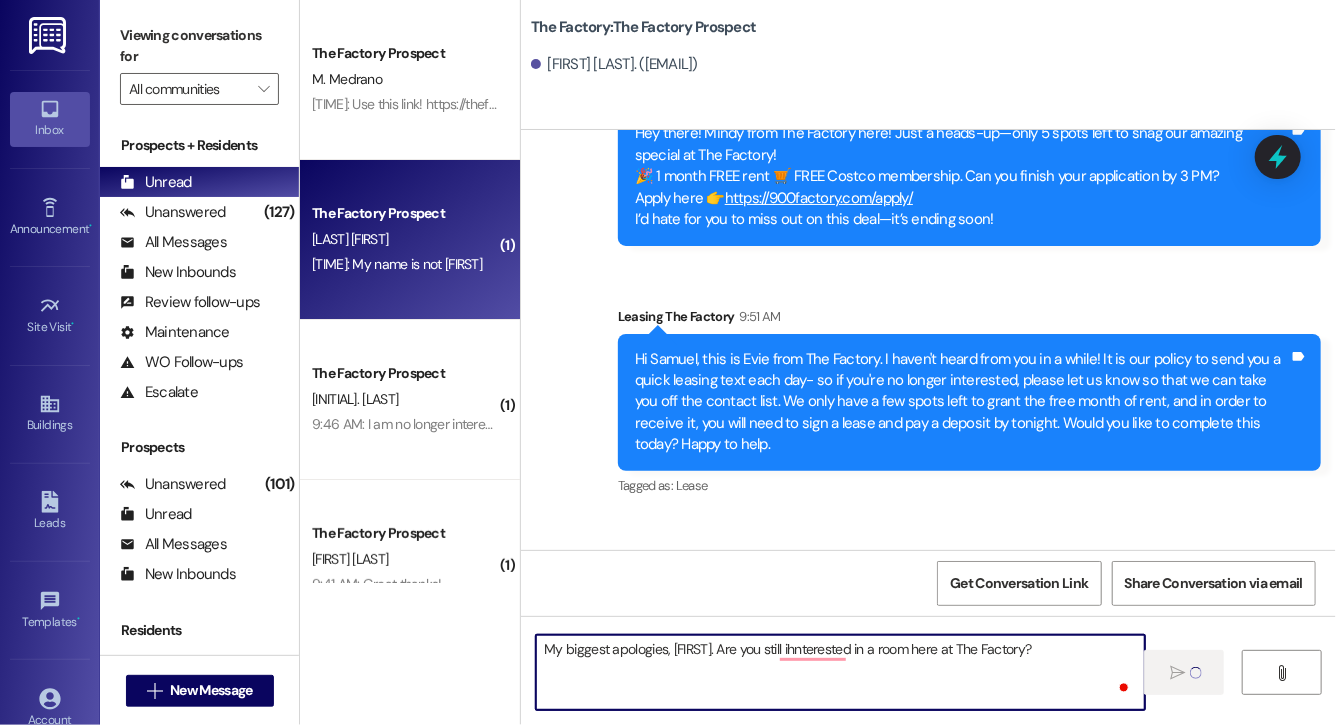 scroll, scrollTop: 17398, scrollLeft: 0, axis: vertical 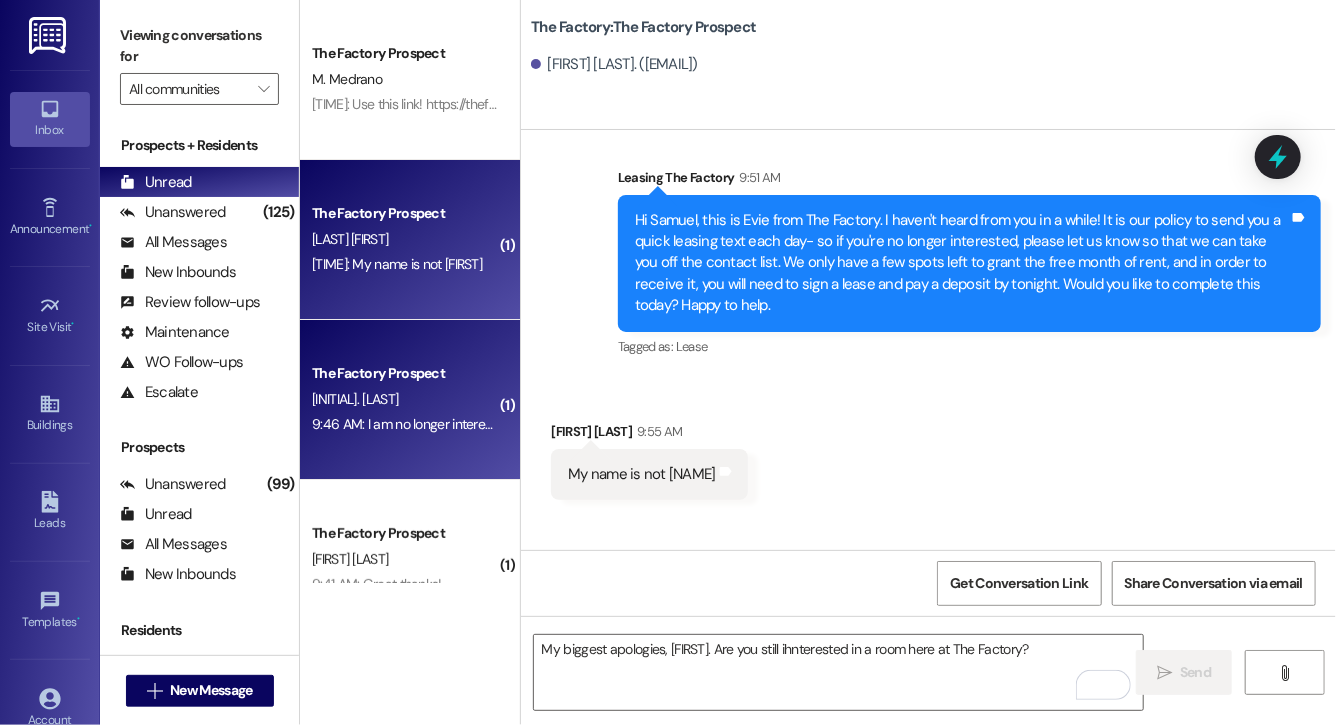 click on "The Factory Prospect" at bounding box center [404, 373] 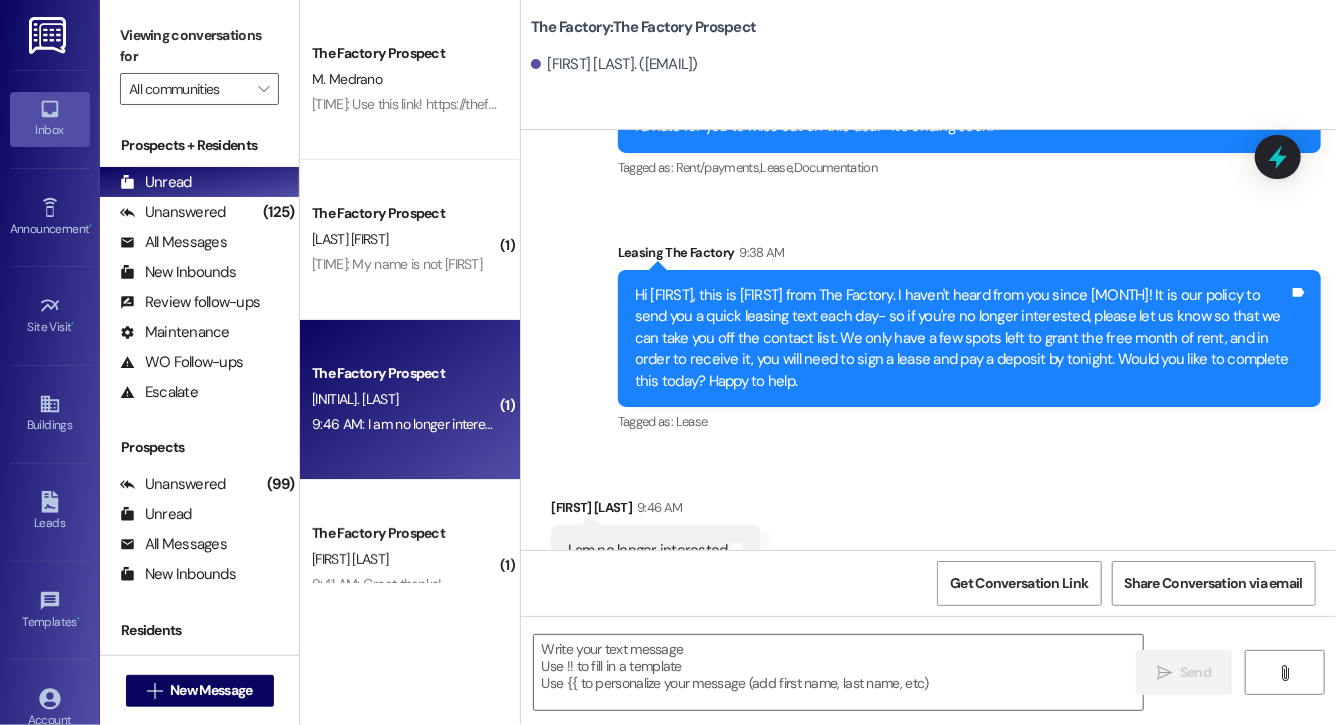 scroll, scrollTop: 18102, scrollLeft: 0, axis: vertical 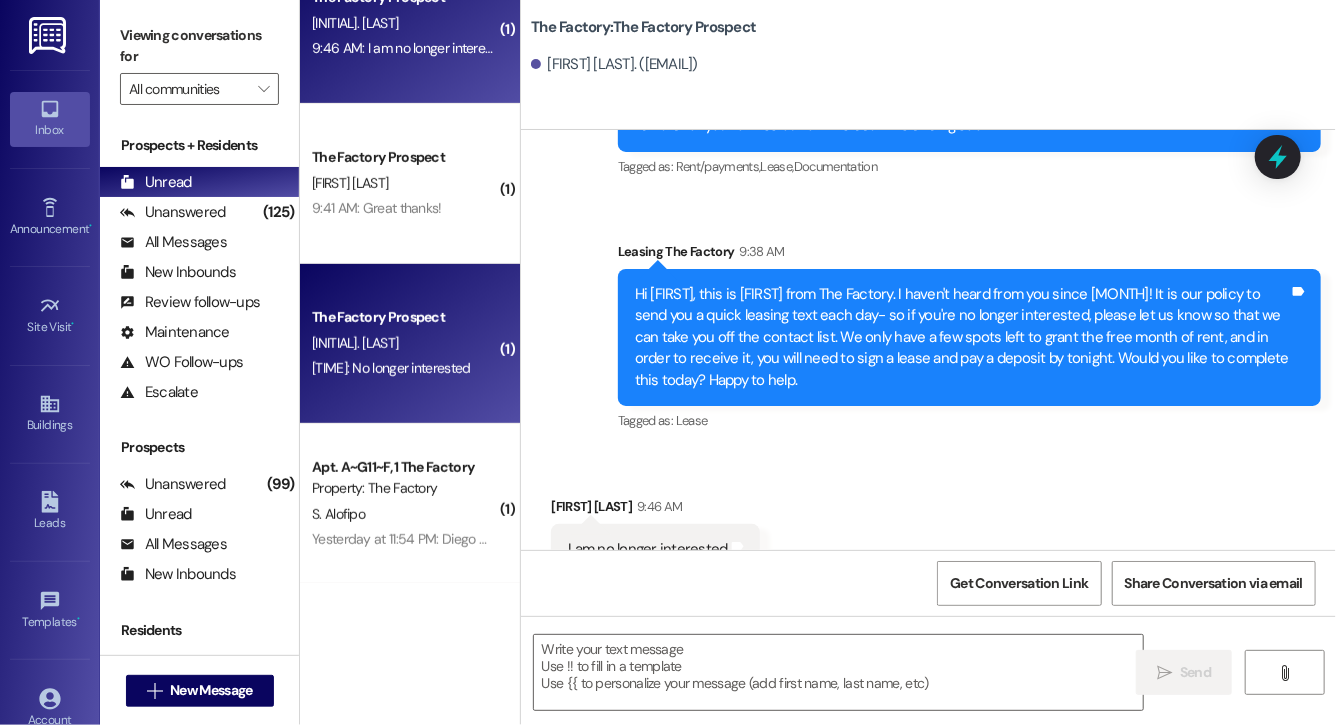 click on "[INITIAL]. [LAST]" at bounding box center [404, 343] 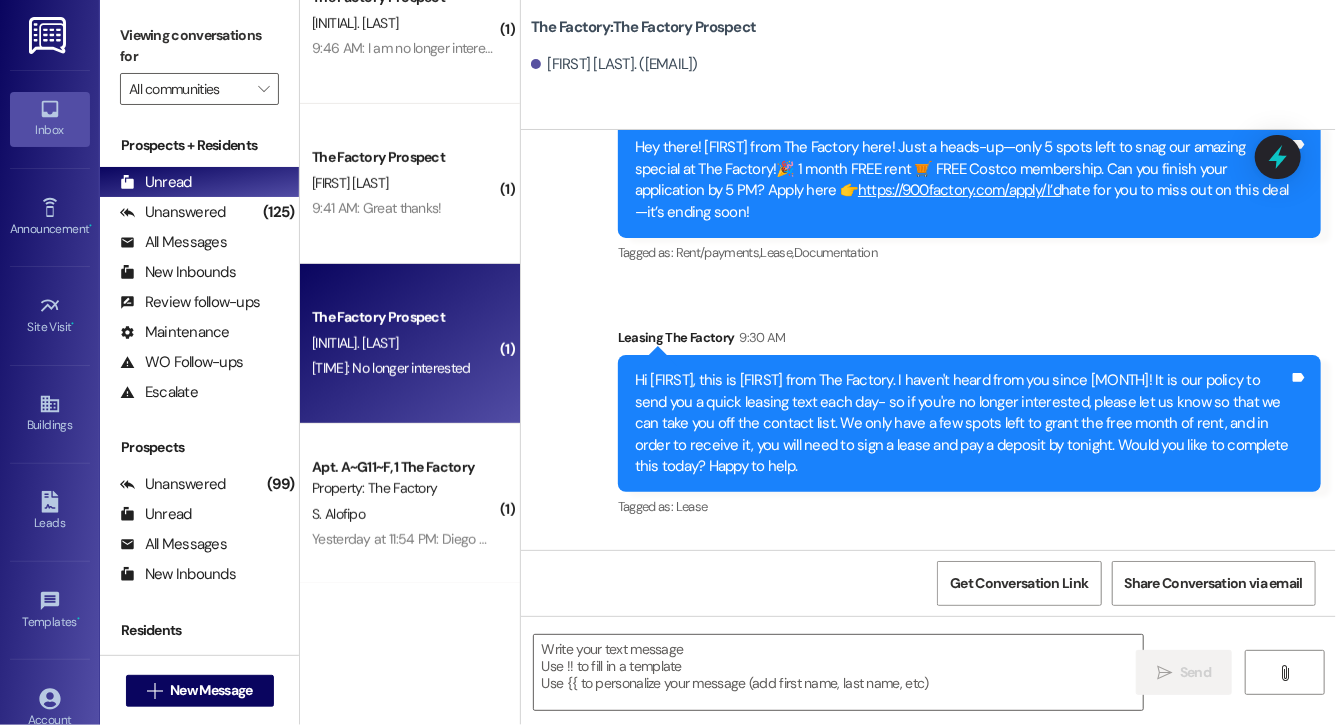 scroll, scrollTop: 20878, scrollLeft: 0, axis: vertical 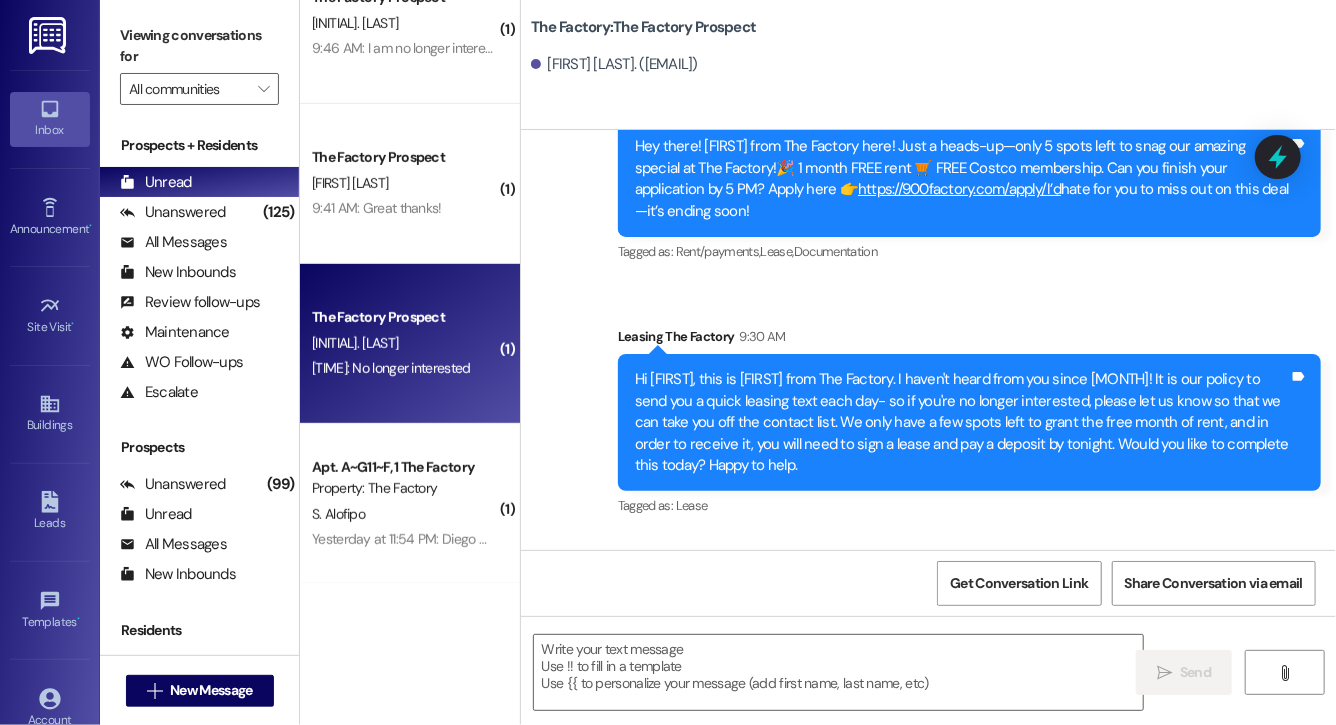 click on "Hi [FIRST], this is [FIRST] from The Factory. I haven't heard from you since [MONTH]! It is our policy to send you a quick leasing text each day- so if you're no longer interested, please let us know so that we can take you off the contact list. We only have a few spots left to grant the free month of rent, and in order to receive it, you will need to sign a lease and pay a deposit by tonight. Would you like to complete this today? Happy to help." at bounding box center (962, 422) 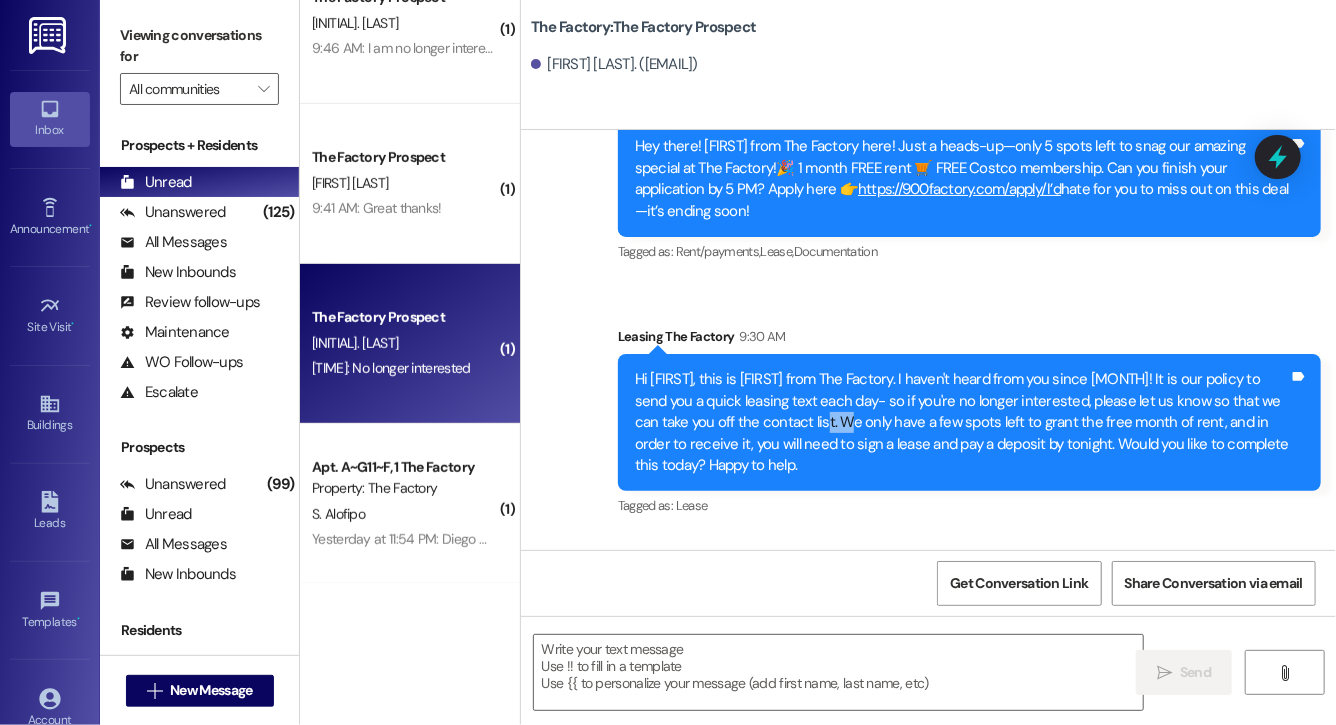 click on "Hi [FIRST], this is [FIRST] from The Factory. I haven't heard from you since [MONTH]! It is our policy to send you a quick leasing text each day- so if you're no longer interested, please let us know so that we can take you off the contact list. We only have a few spots left to grant the free month of rent, and in order to receive it, you will need to sign a lease and pay a deposit by tonight. Would you like to complete this today? Happy to help." at bounding box center [962, 422] 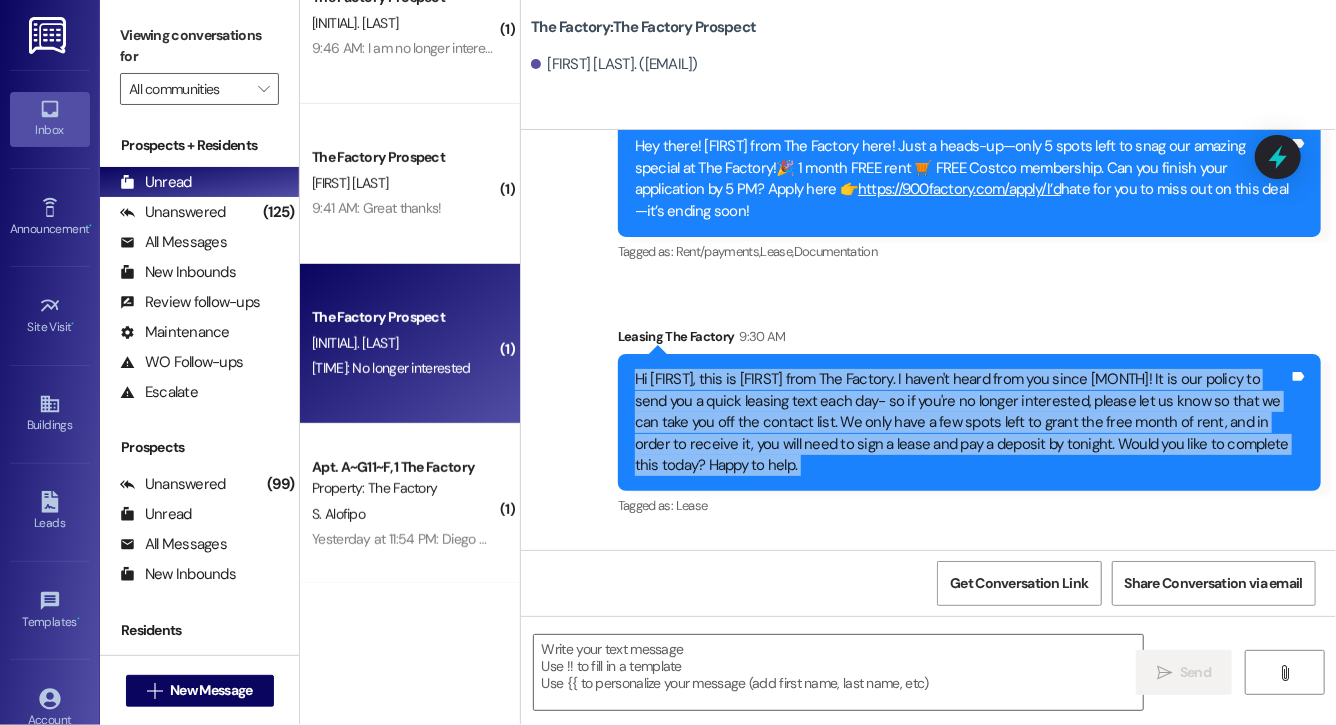 click on "Hi [FIRST], this is [FIRST] from The Factory. I haven't heard from you since [MONTH]! It is our policy to send you a quick leasing text each day- so if you're no longer interested, please let us know so that we can take you off the contact list. We only have a few spots left to grant the free month of rent, and in order to receive it, you will need to sign a lease and pay a deposit by tonight. Would you like to complete this today? Happy to help." at bounding box center (962, 422) 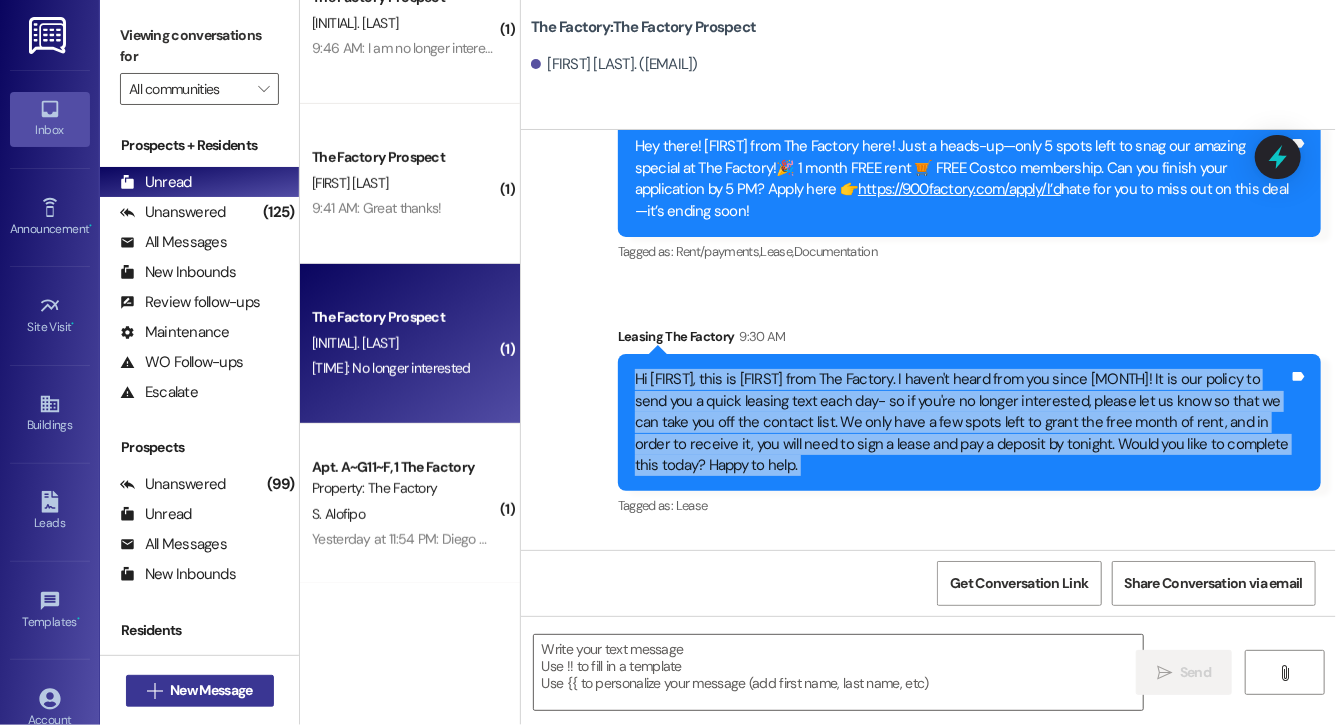 click on "New Message" at bounding box center [211, 690] 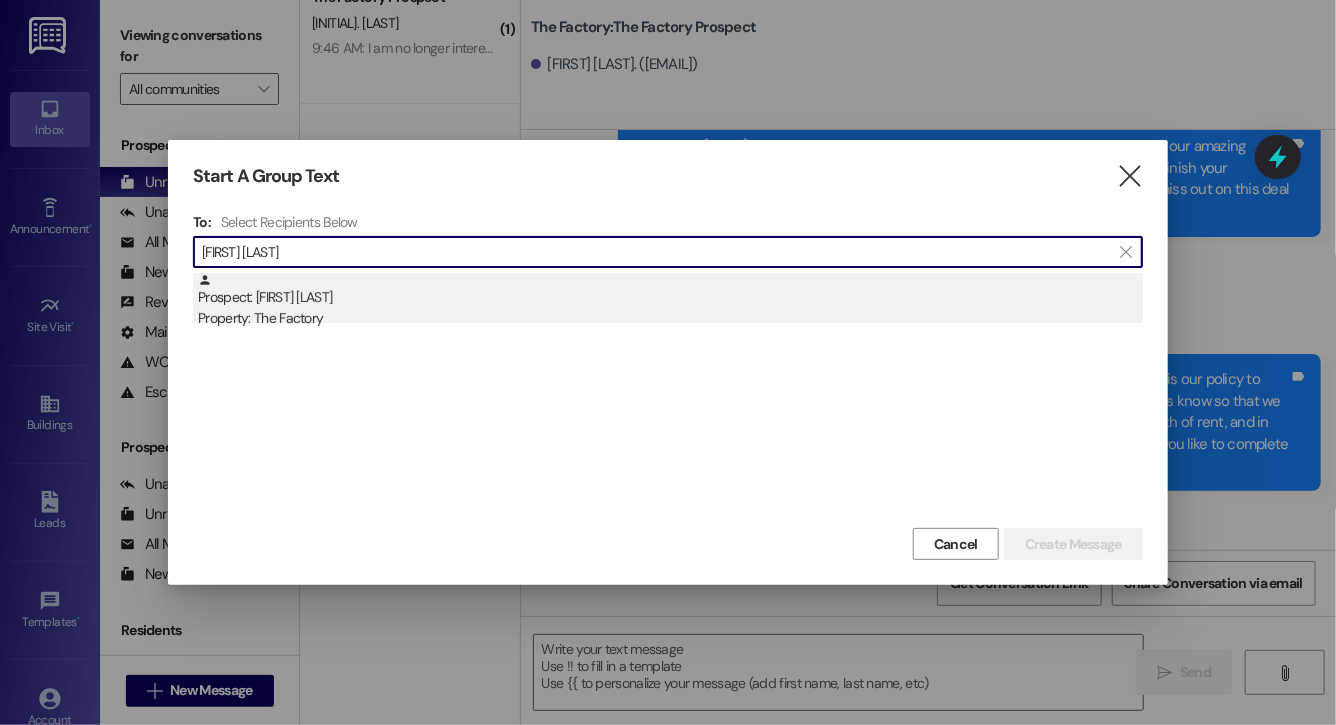 type on "[FIRST] [LAST]" 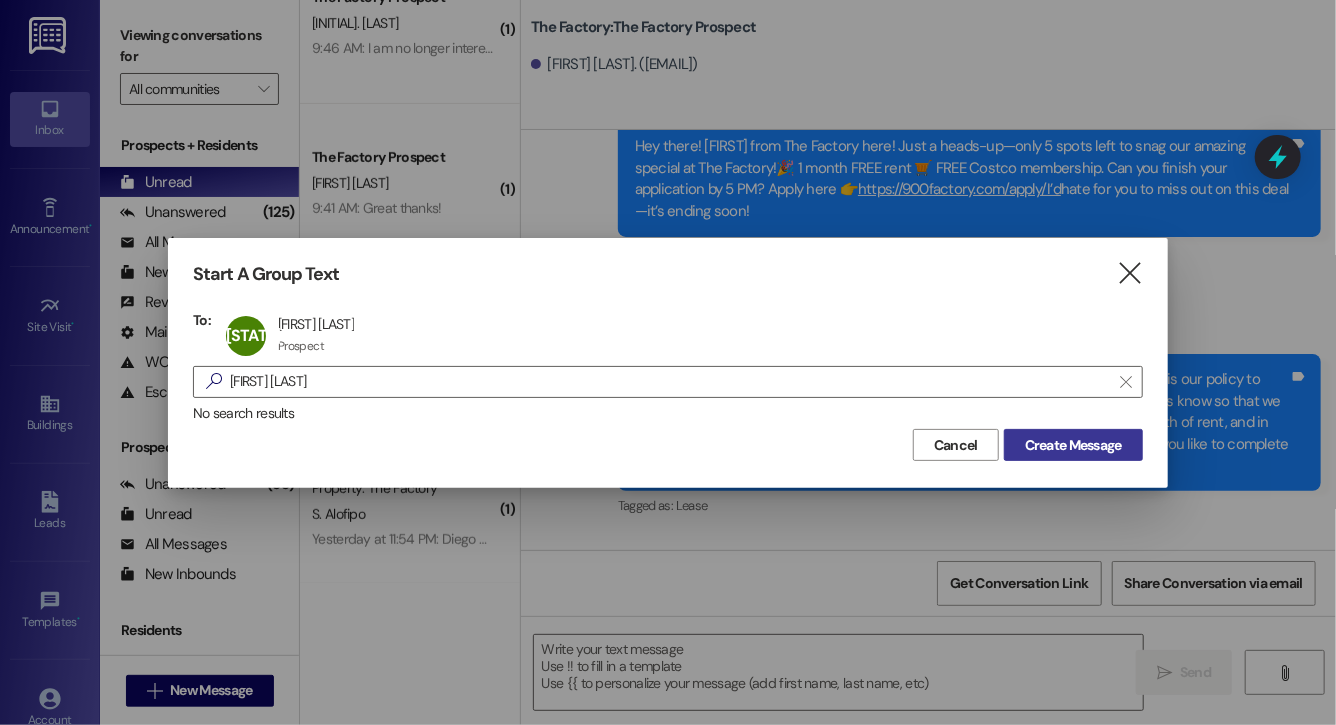 click on "Create Message" at bounding box center (1073, 445) 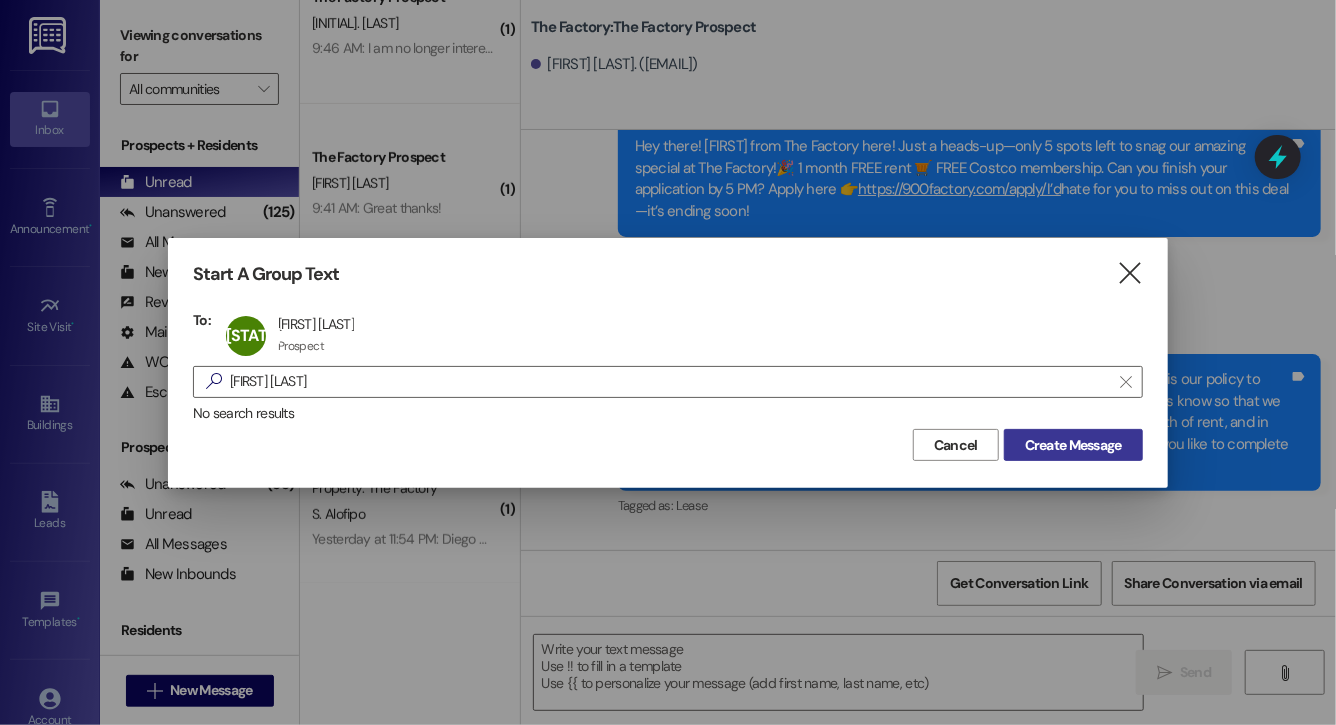 click on "Create Message" at bounding box center [1073, 445] 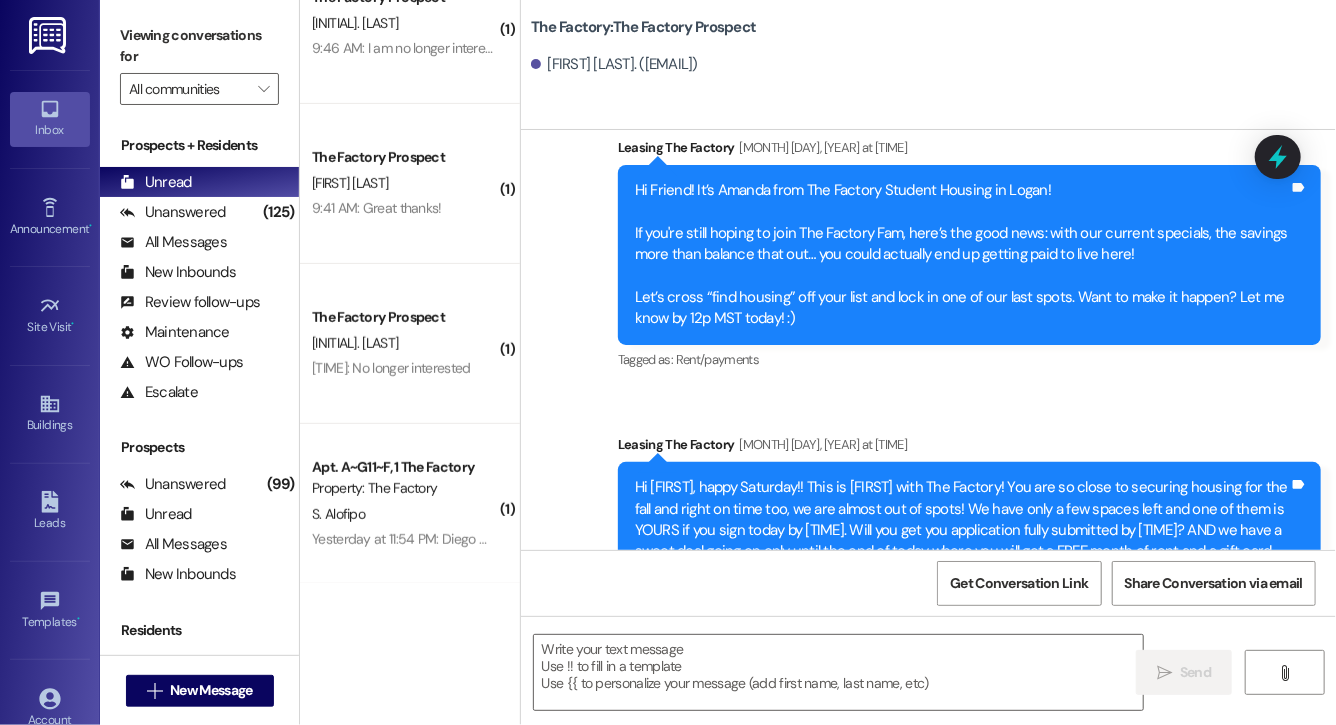 scroll, scrollTop: 12928, scrollLeft: 0, axis: vertical 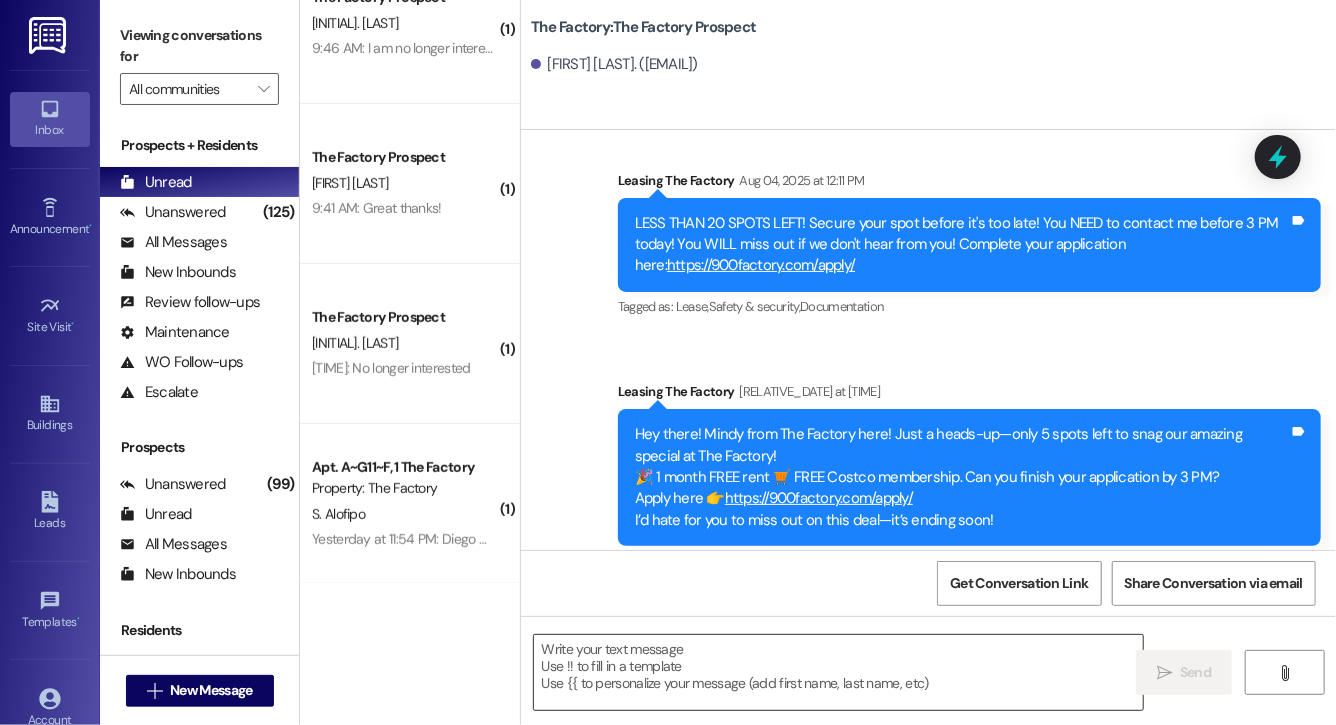 click at bounding box center [838, 672] 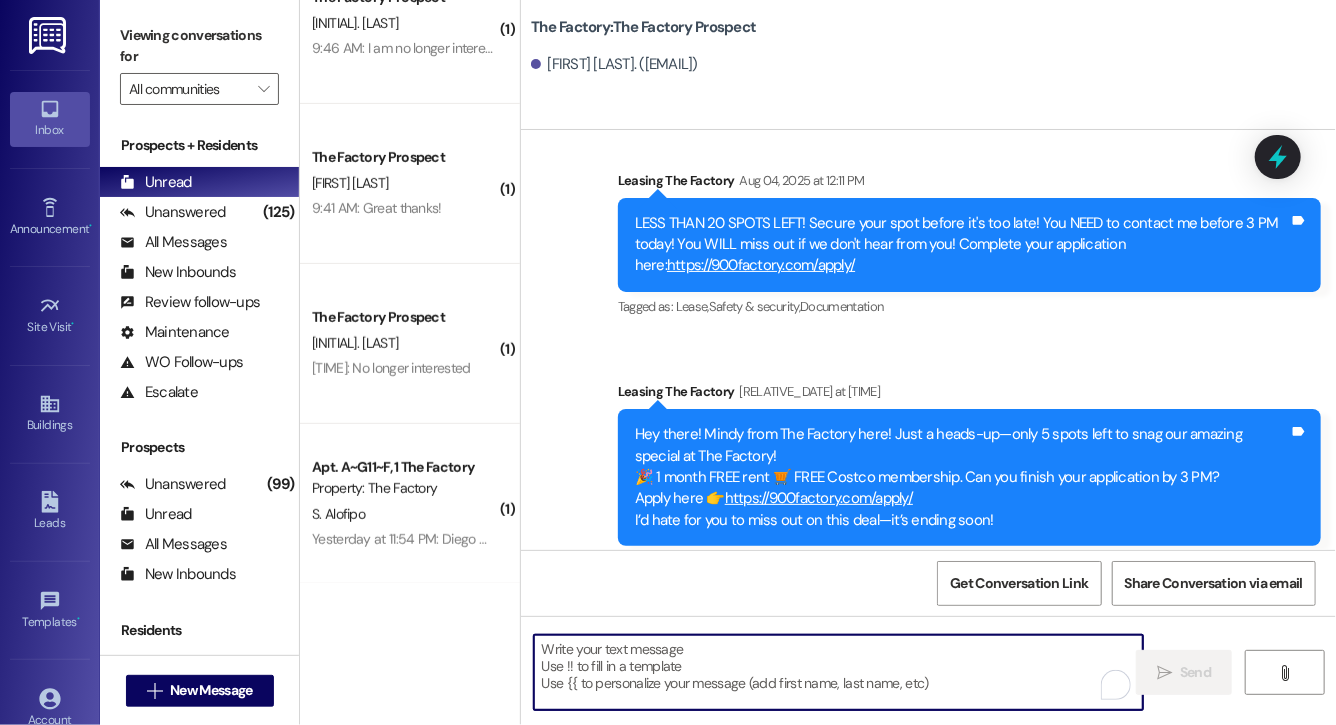 paste on "Hi [FIRST], this is [FIRST] from The Factory. I haven't heard from you since [MONTH]! It is our policy to send you a quick leasing text each day- so if you're no longer interested, please let us know so that we can take you off the contact list. We only have a few spots left to grant the free month of rent, and in order to receive it, you will need to sign a lease and pay a deposit by tonight. Would you like to complete this today? Happy to help." 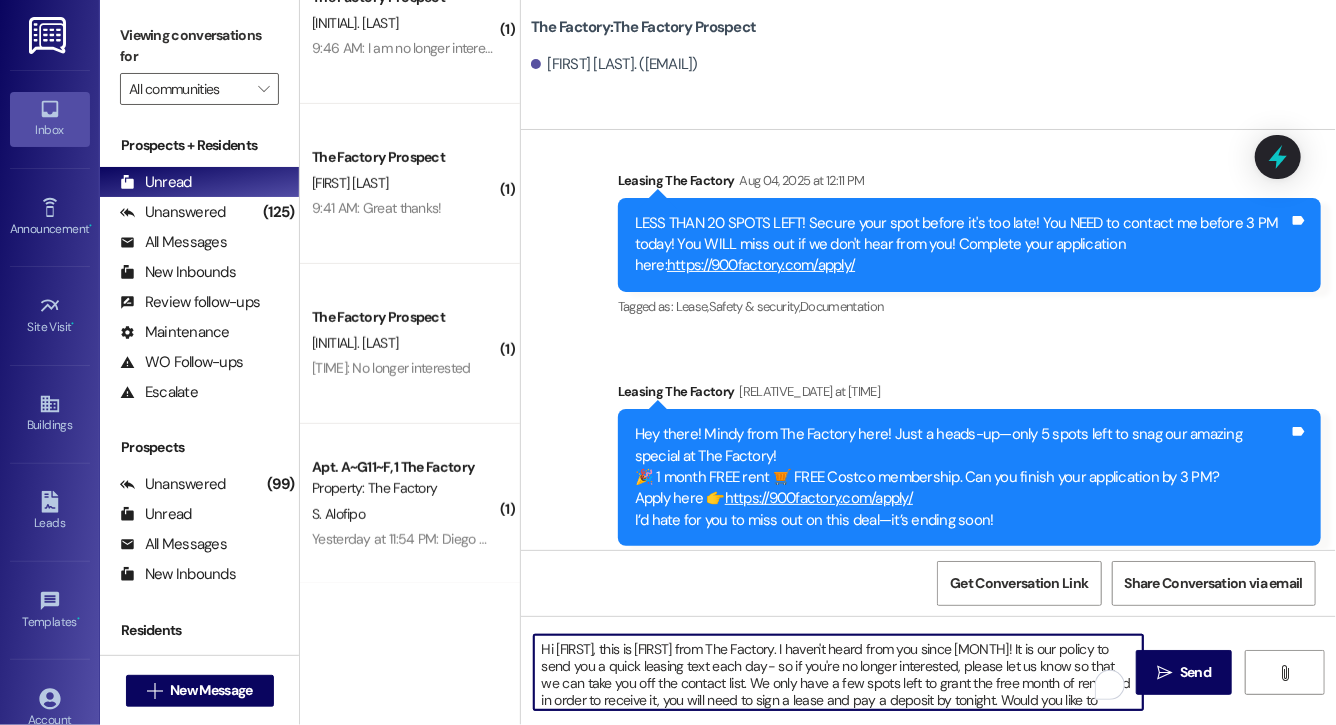 scroll, scrollTop: 34, scrollLeft: 0, axis: vertical 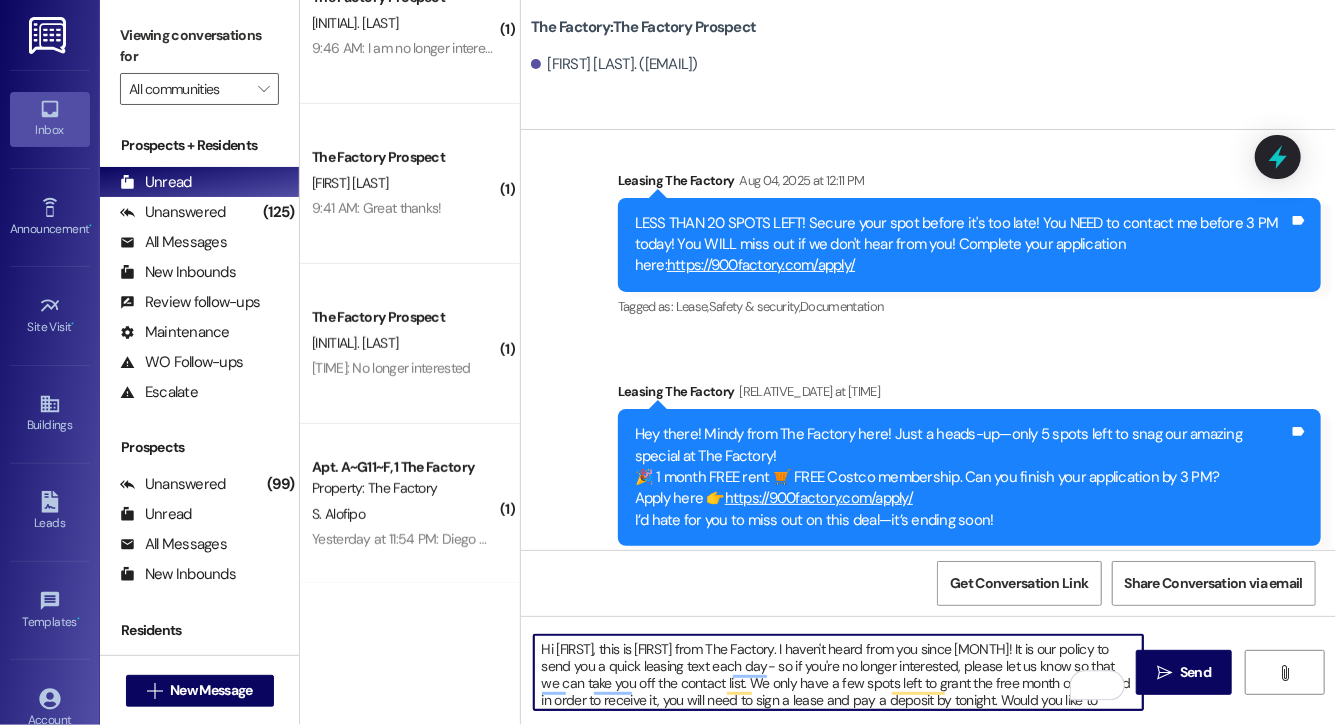 click on "Hi Hudsen, this is Evie from The Factory. I haven't heard from you since April! It is our policy to send you a quick leasing text each day- so if you're no longer interested, please let us know so that we can take you off the contact list. We only have a few spots left to grant the free month of rent, and in order to receive it, you will need to sign a lease and pay a deposit by tonight. Would you like to complete this today? Happy to help." at bounding box center [838, 672] 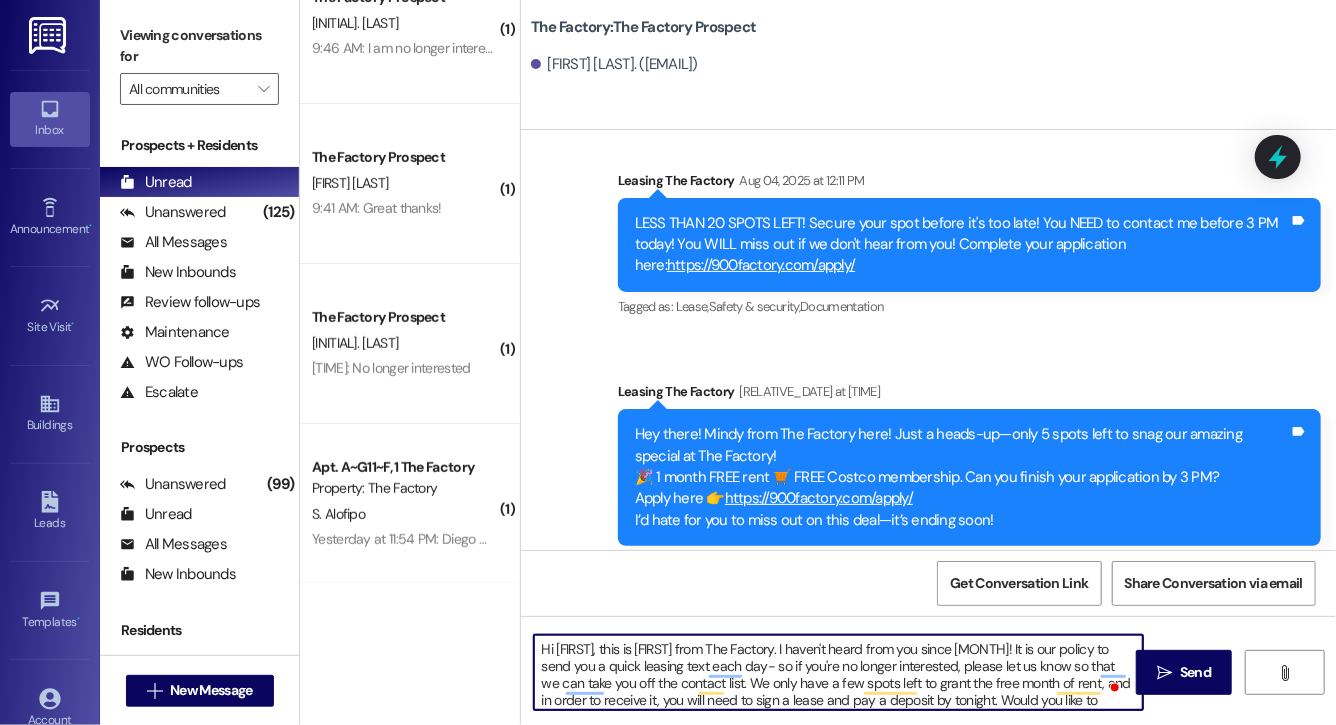 click on "Hi Nicole, this is Evie from The Factory. I haven't heard from you since April! It is our policy to send you a quick leasing text each day- so if you're no longer interested, please let us know so that we can take you off the contact list. We only have a few spots left to grant the free month of rent, and in order to receive it, you will need to sign a lease and pay a deposit by tonight. Would you like to complete this today? Happy to help." at bounding box center [838, 672] 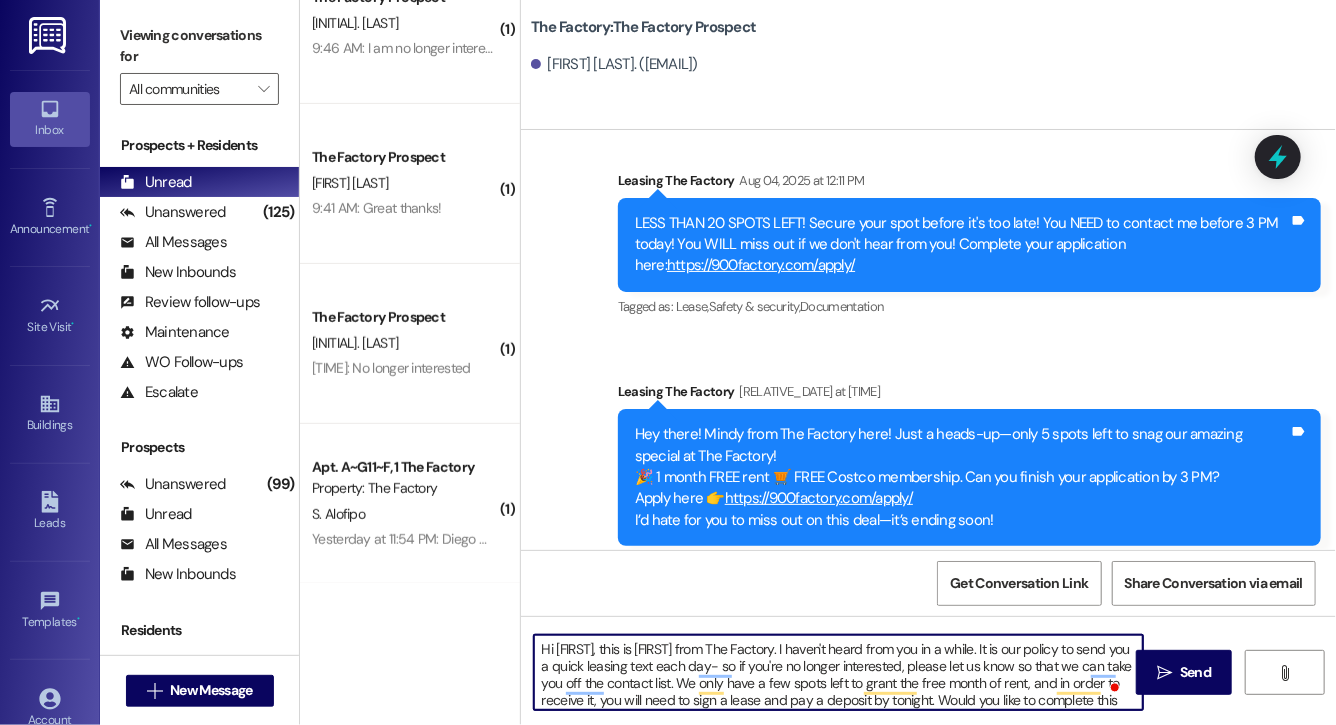 click on "Hi Nicole, this is Evie from The Factory. I haven't heard from you in a while. It is our policy to send you a quick leasing text each day- so if you're no longer interested, please let us know so that we can take you off the contact list. We only have a few spots left to grant the free month of rent, and in order to receive it, you will need to sign a lease and pay a deposit by tonight. Would you like to complete this today? Happy to help." at bounding box center (838, 672) 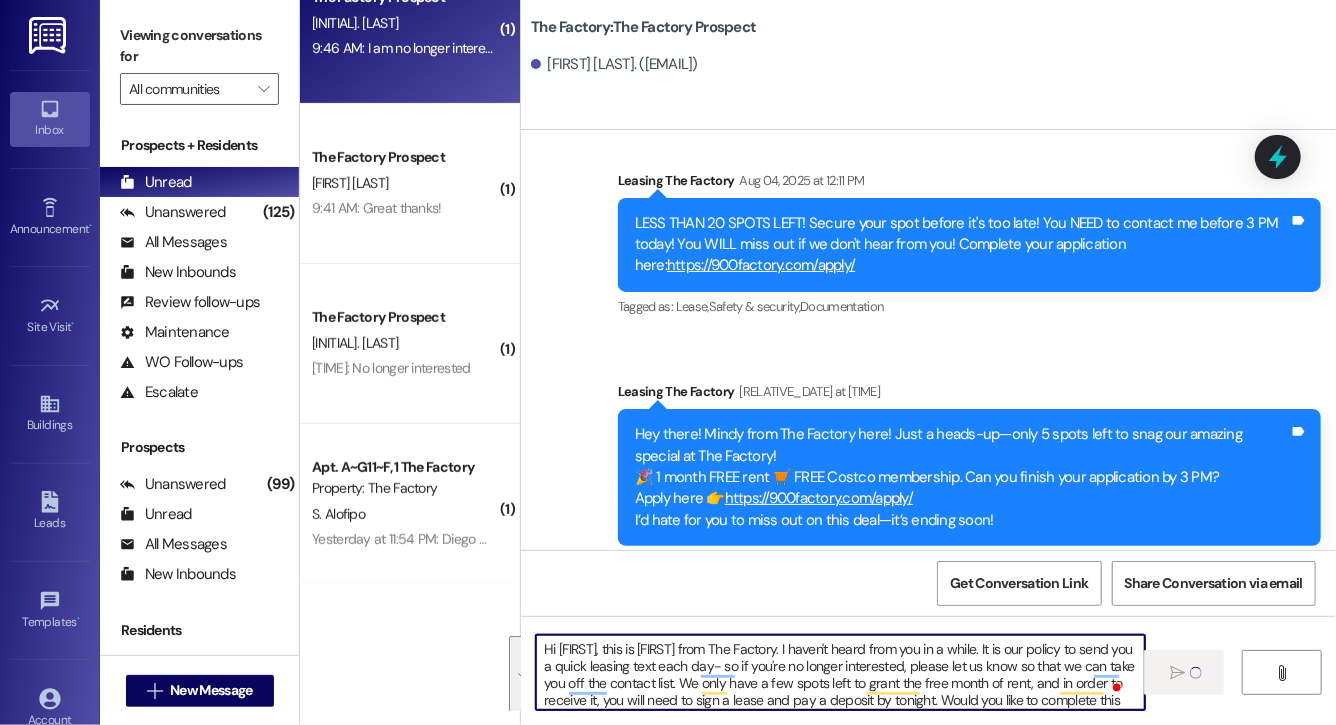 type on "Hi Nicole, this is Evie from The Factory. I haven't heard from you in a while. It is our policy to send you a quick leasing text each day- so if you're no longer interested, please let us know so that we can take you off the contact list. We only have a few spots left to grant the free month of rent, and in order to receive it, you will need to sign a lease and pay a deposit by tonight. Would you like to complete this today? Happy to help." 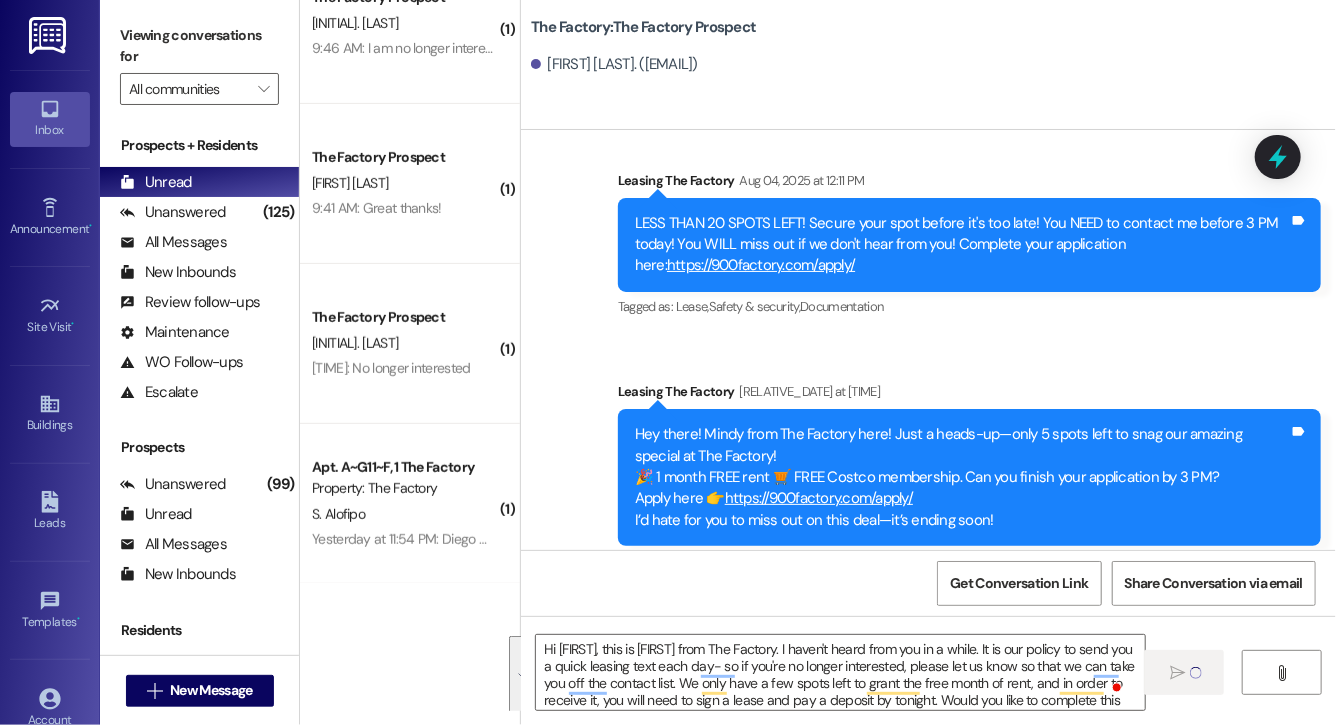 type 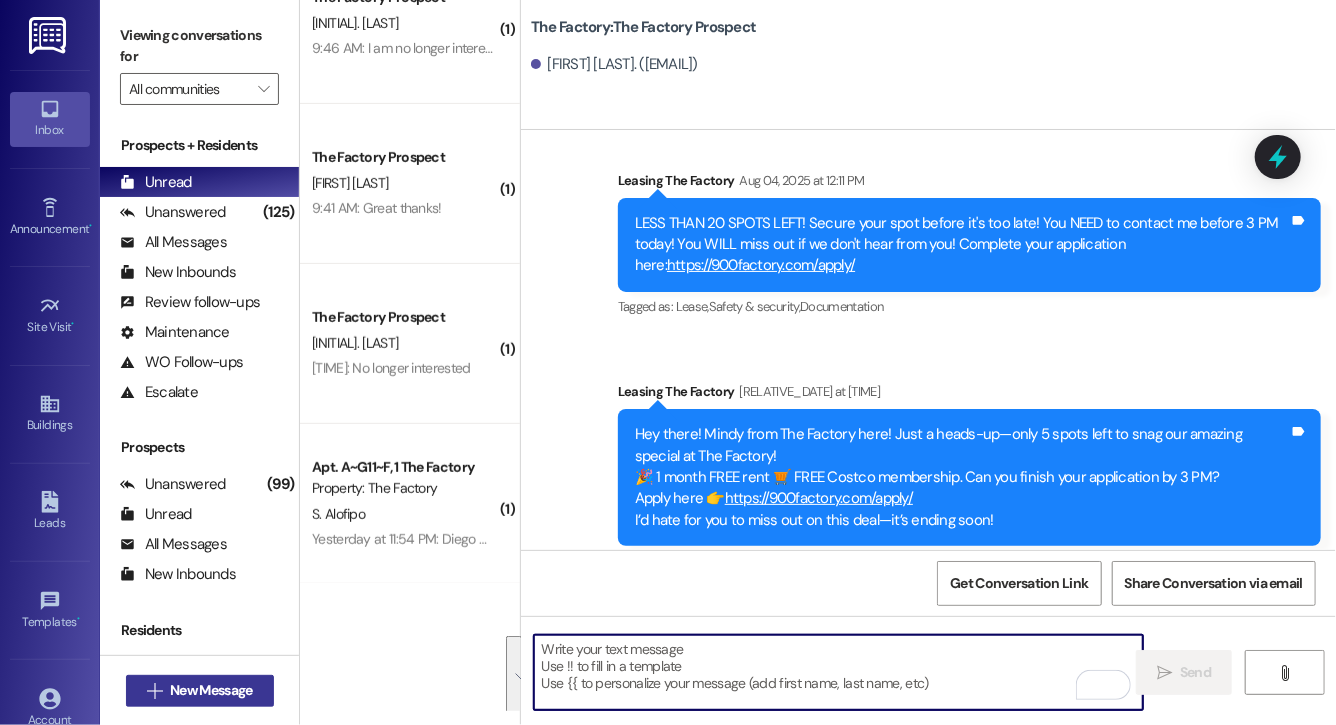 click on "New Message" at bounding box center (211, 690) 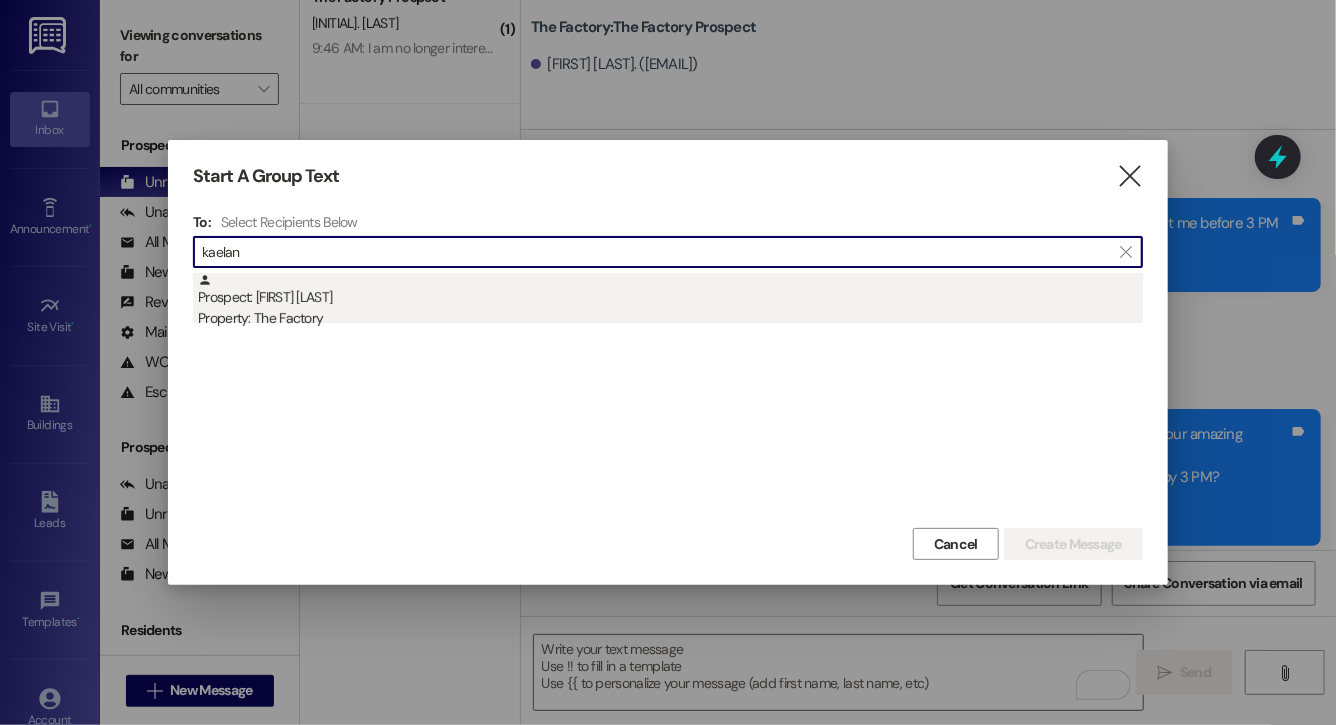 type on "kaelan" 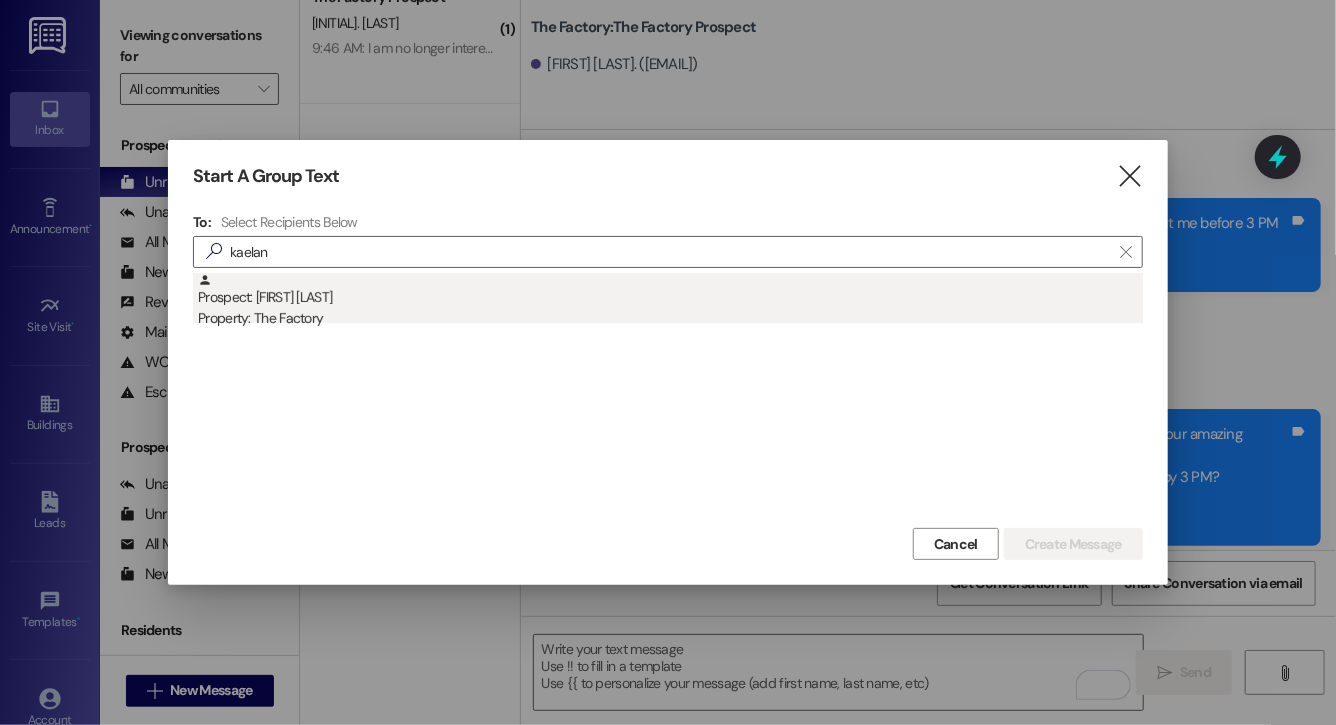 click on "Property: The Factory" at bounding box center (670, 318) 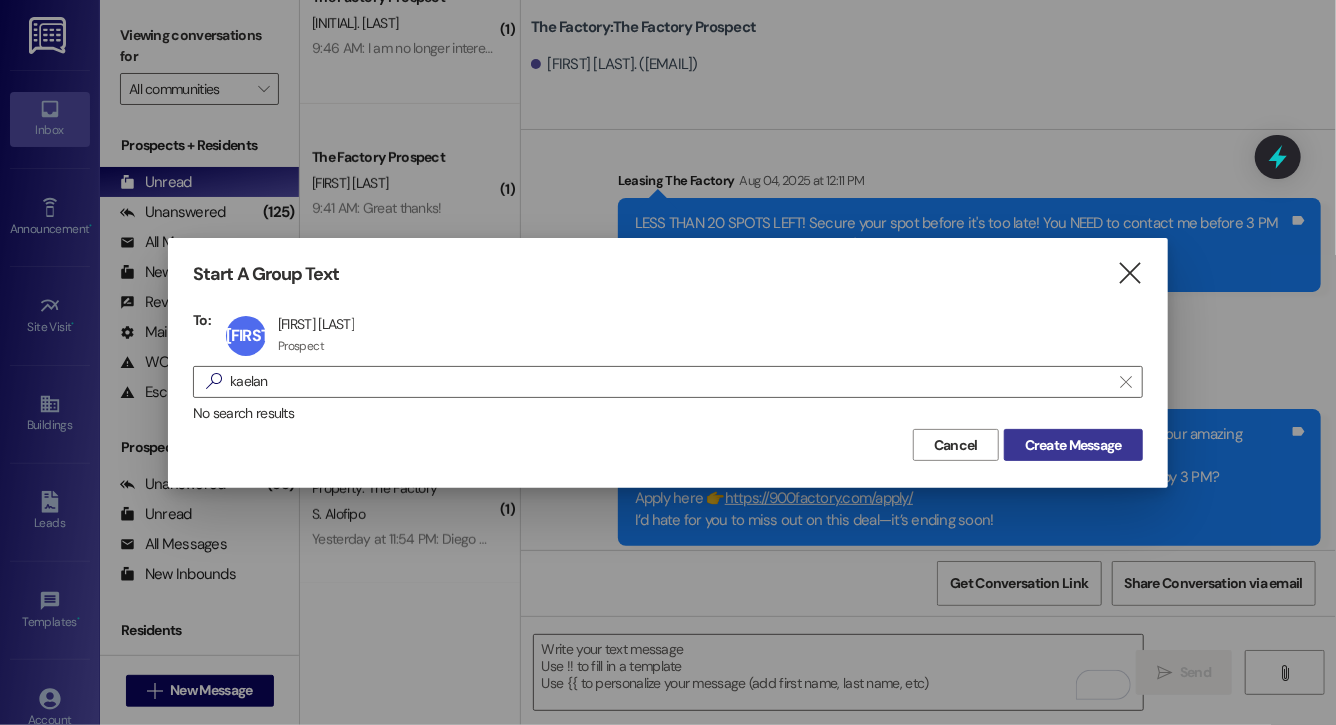 click on "Create Message" at bounding box center (1073, 445) 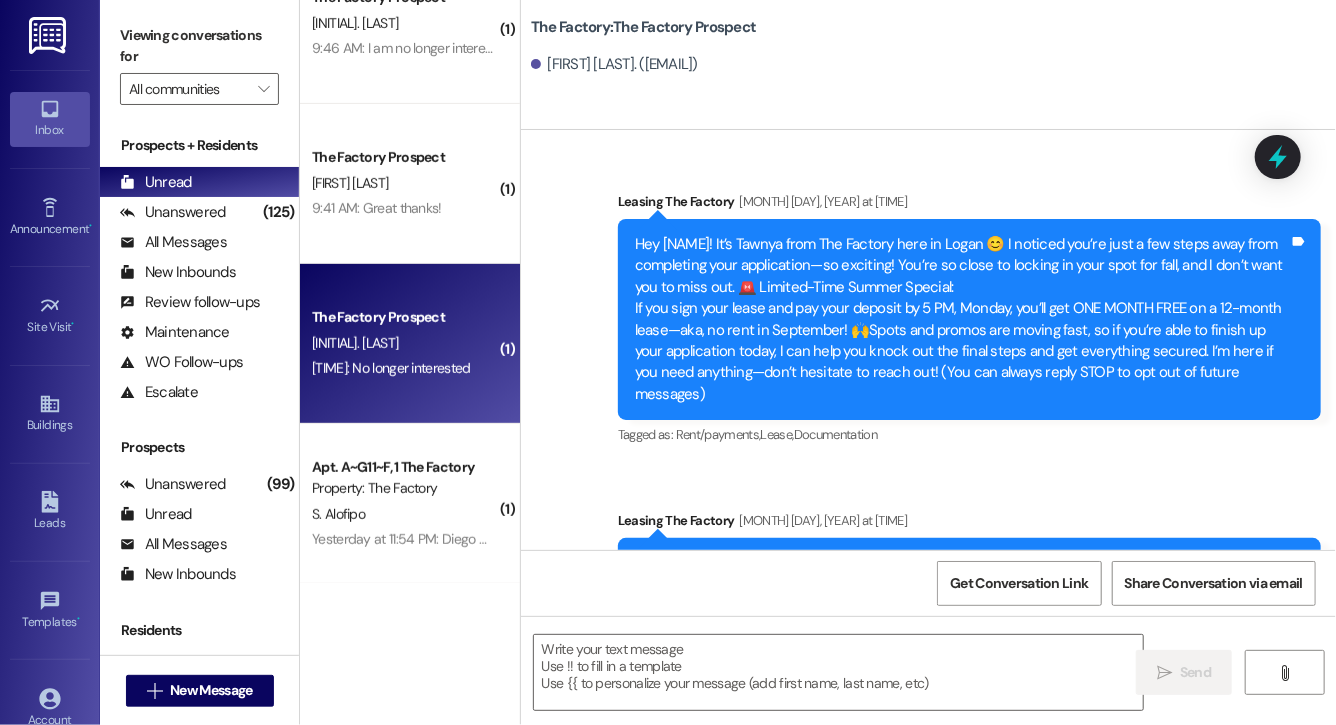 scroll, scrollTop: 0, scrollLeft: 0, axis: both 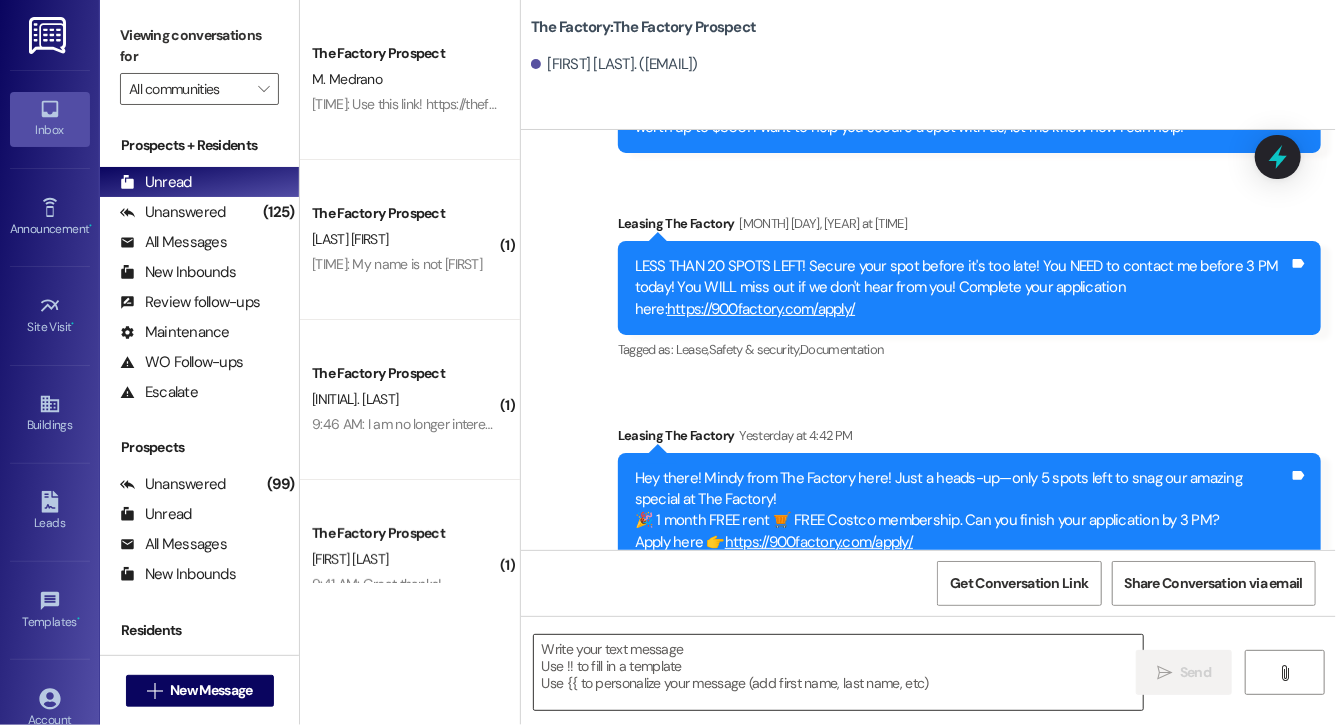 click at bounding box center [838, 672] 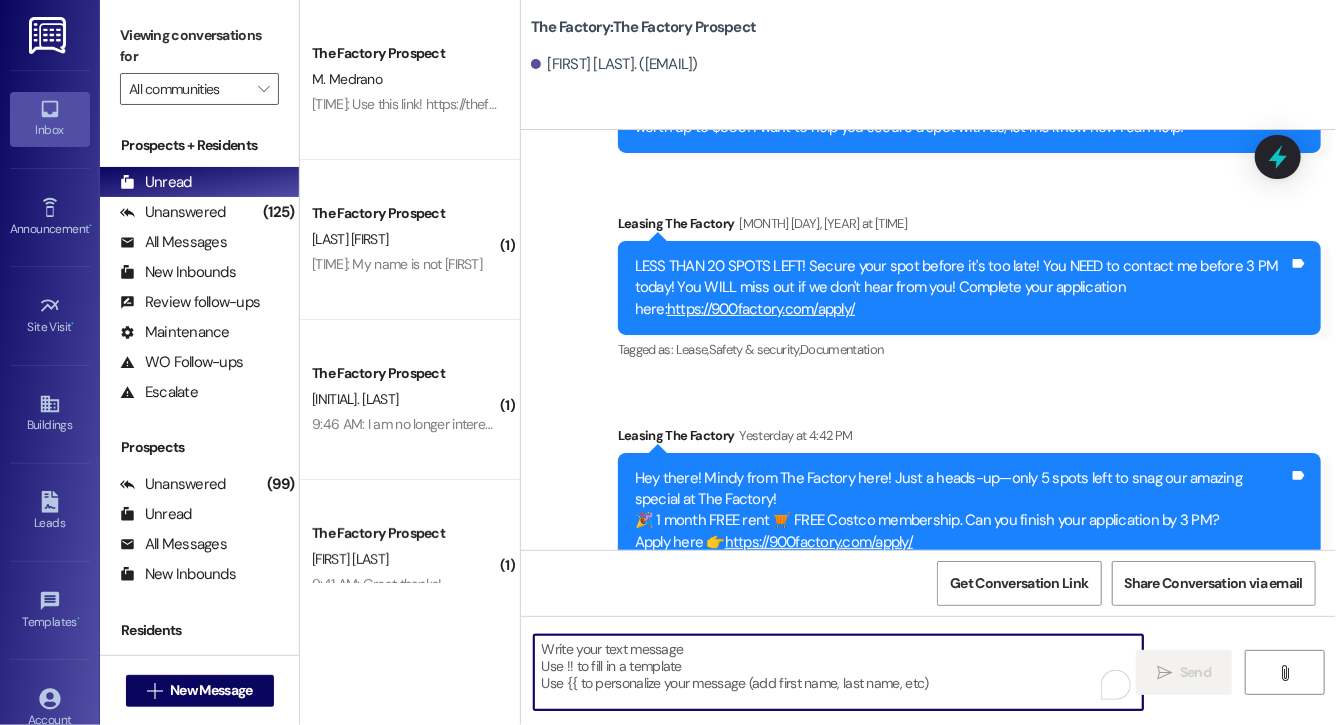 paste on "Hi Nicole, this is Evie from The Factory. I haven't heard from you in a while. It is our policy to send you a quick leasing text each day- so if you're no longer interested, please let us know so that we can take you off the contact list. We only have a few spots left to grant the free month of rent, and in order to receive it, you will need to sign a lease and pay a deposit by tonight. Would you like to complete this today? Happy to help." 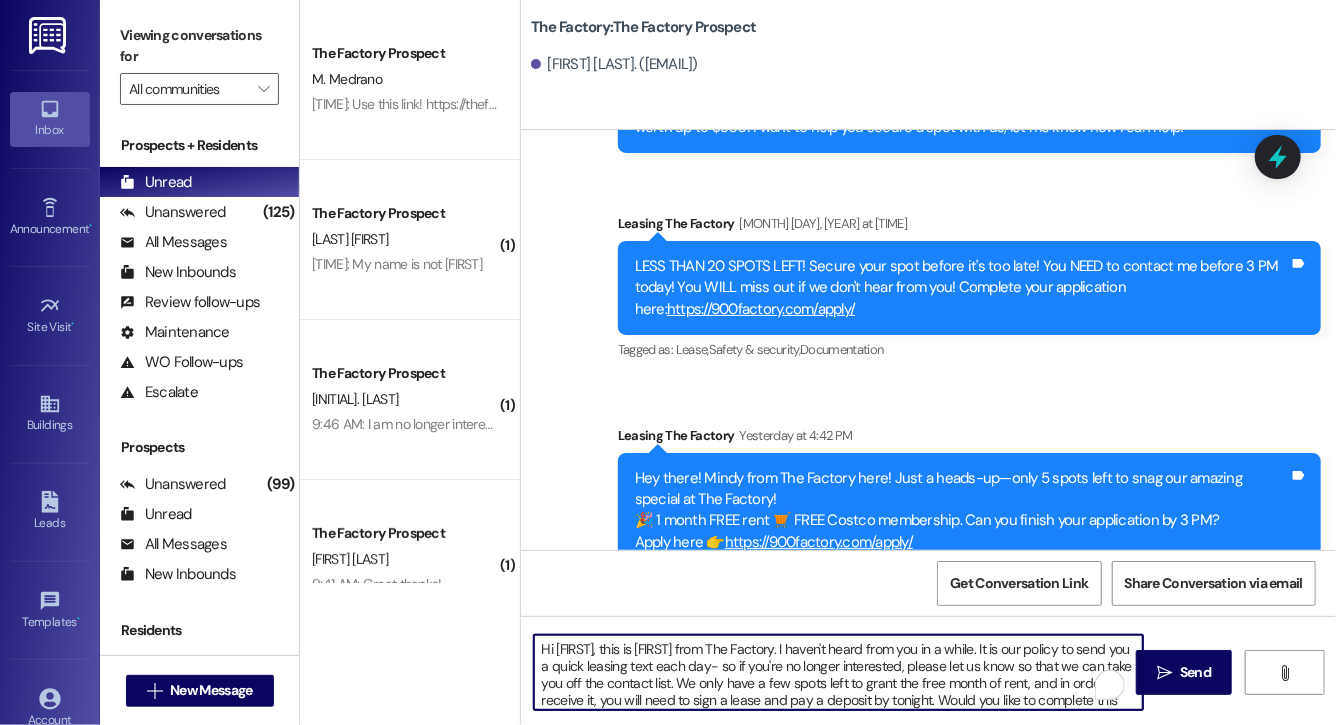 scroll, scrollTop: 0, scrollLeft: 0, axis: both 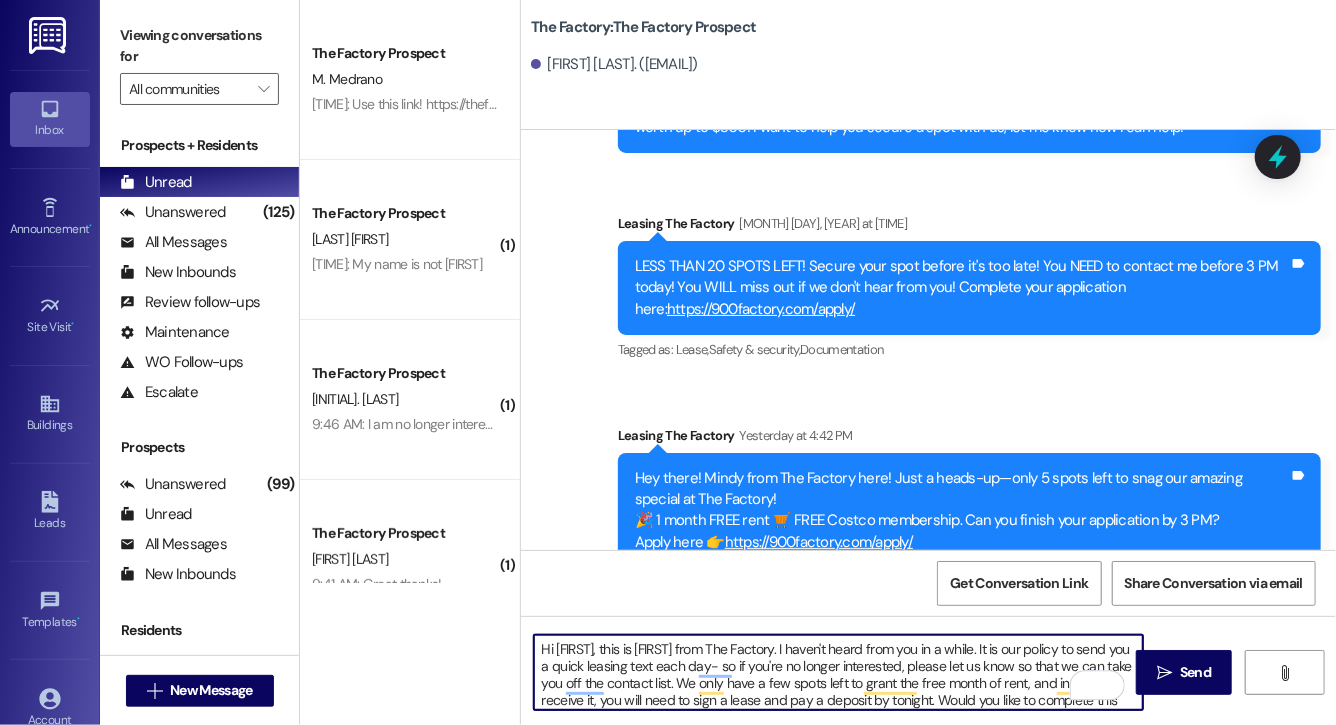click on "Hi Nicole, this is Evie from The Factory. I haven't heard from you in a while. It is our policy to send you a quick leasing text each day- so if you're no longer interested, please let us know so that we can take you off the contact list. We only have a few spots left to grant the free month of rent, and in order to receive it, you will need to sign a lease and pay a deposit by tonight. Would you like to complete this today? Happy to help." at bounding box center (838, 672) 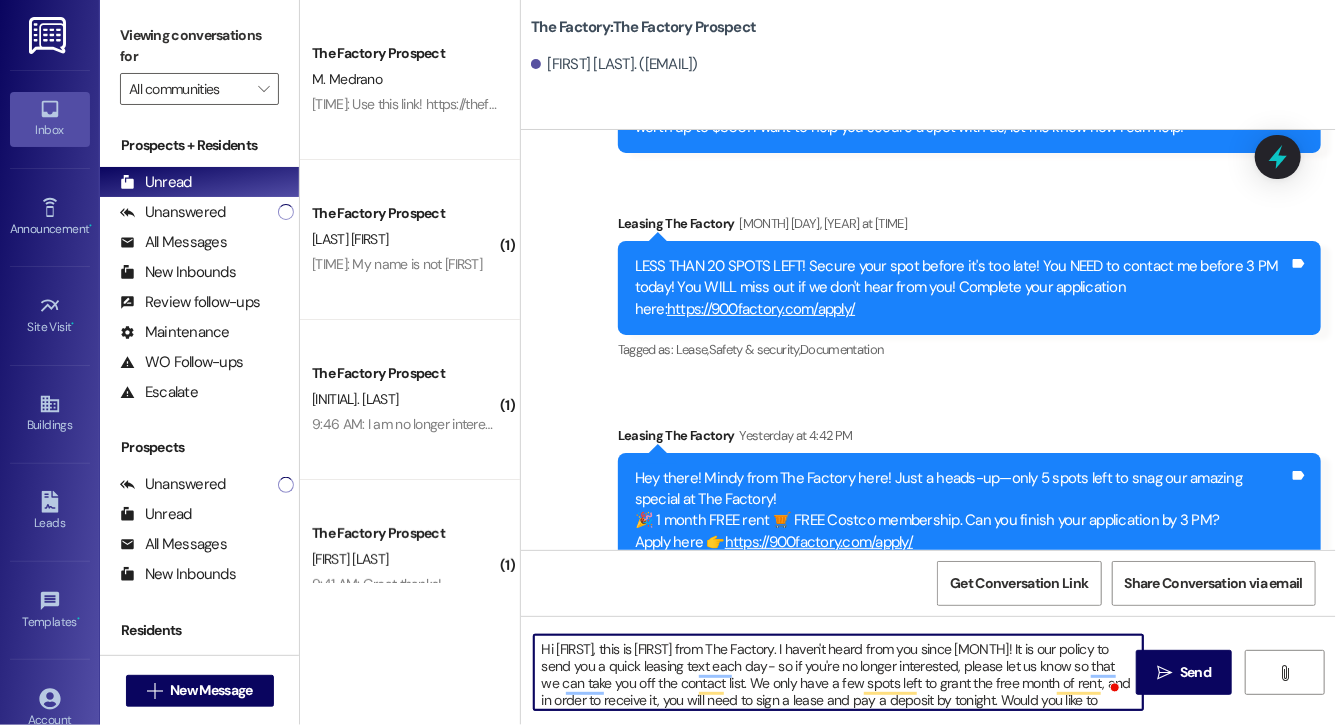 type on "Hi Kaelan, this is Evie from The Factory. I haven't heard from you in a while. It is our policy to send you a quick leasing text each day- so if you're no longer interested, please let us know so that we can take you off the contact list. We only have a few spots left to grant the free month of rent, and in order to receive it, you will need to sign a lease and pay a deposit by tonight. Would you like to complete this today? Happy to help." 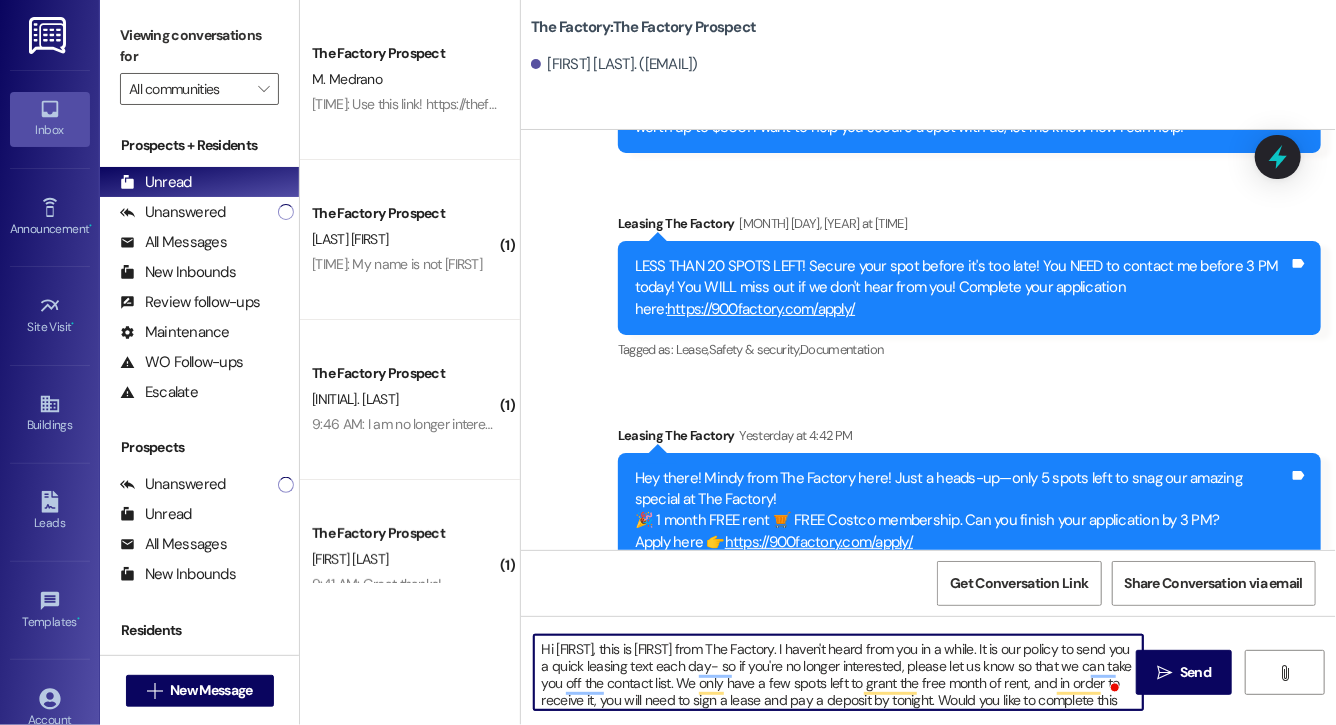 click on "Hi Kaelan, this is Evie from The Factory. I haven't heard from you in a while. It is our policy to send you a quick leasing text each day- so if you're no longer interested, please let us know so that we can take you off the contact list. We only have a few spots left to grant the free month of rent, and in order to receive it, you will need to sign a lease and pay a deposit by tonight. Would you like to complete this today? Happy to help." at bounding box center [838, 672] 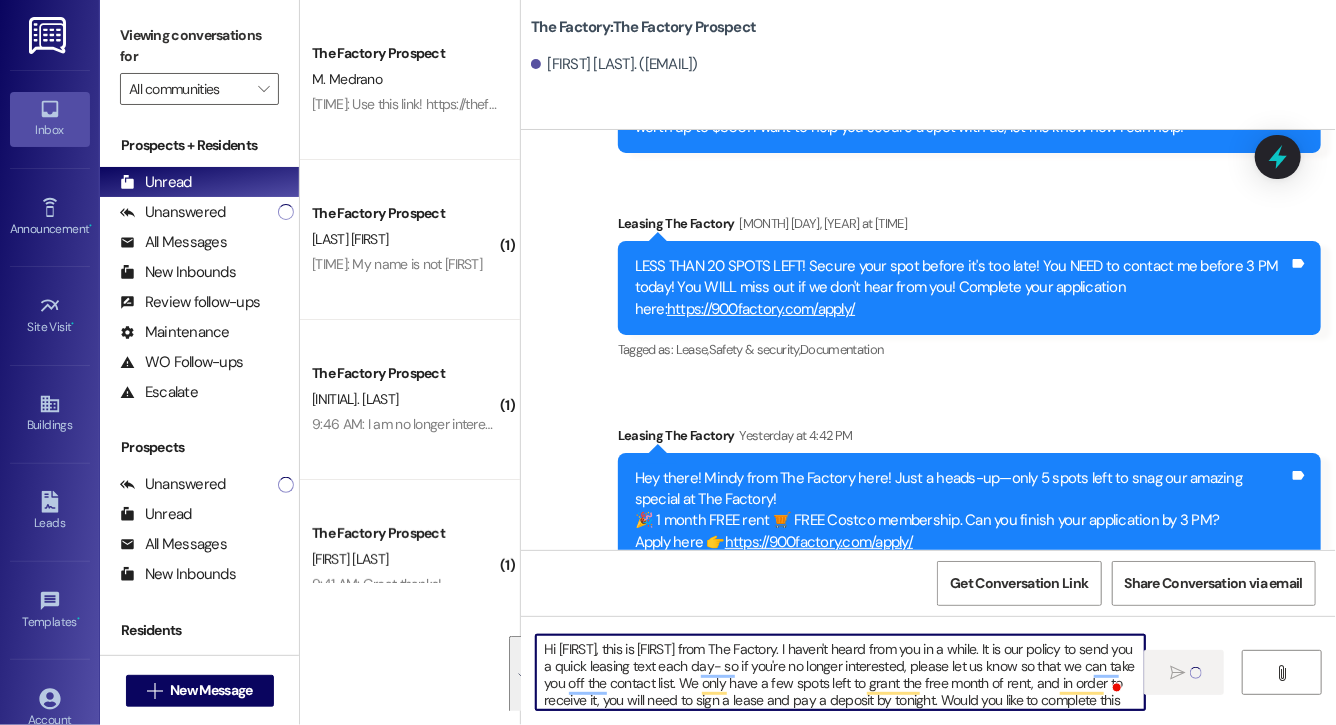 type 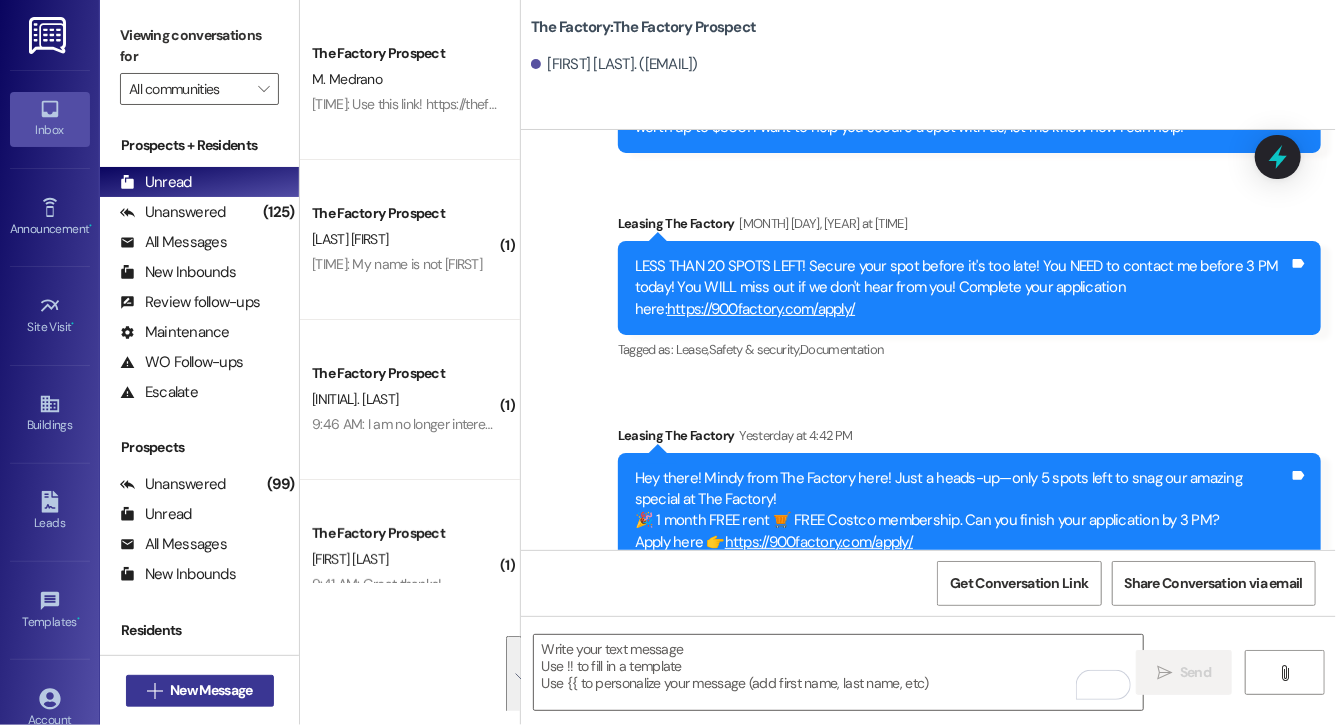 click on "New Message" at bounding box center (211, 690) 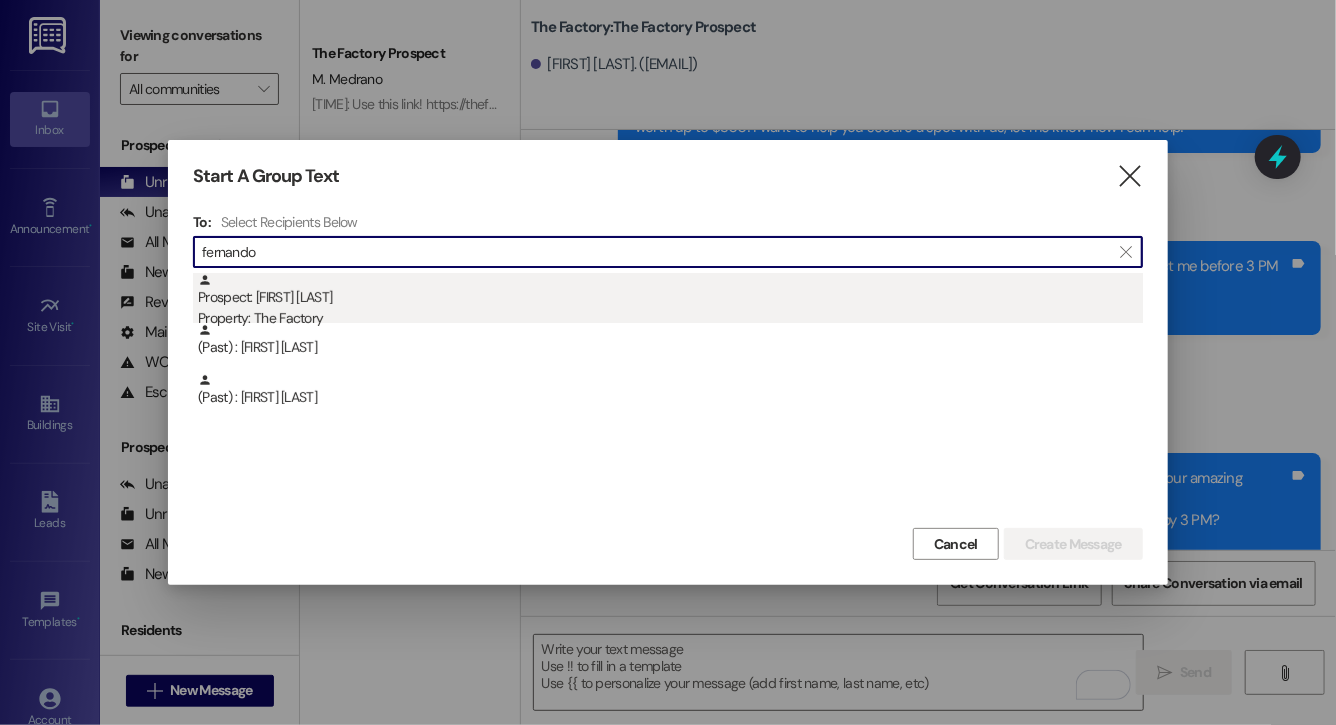 type on "fernando" 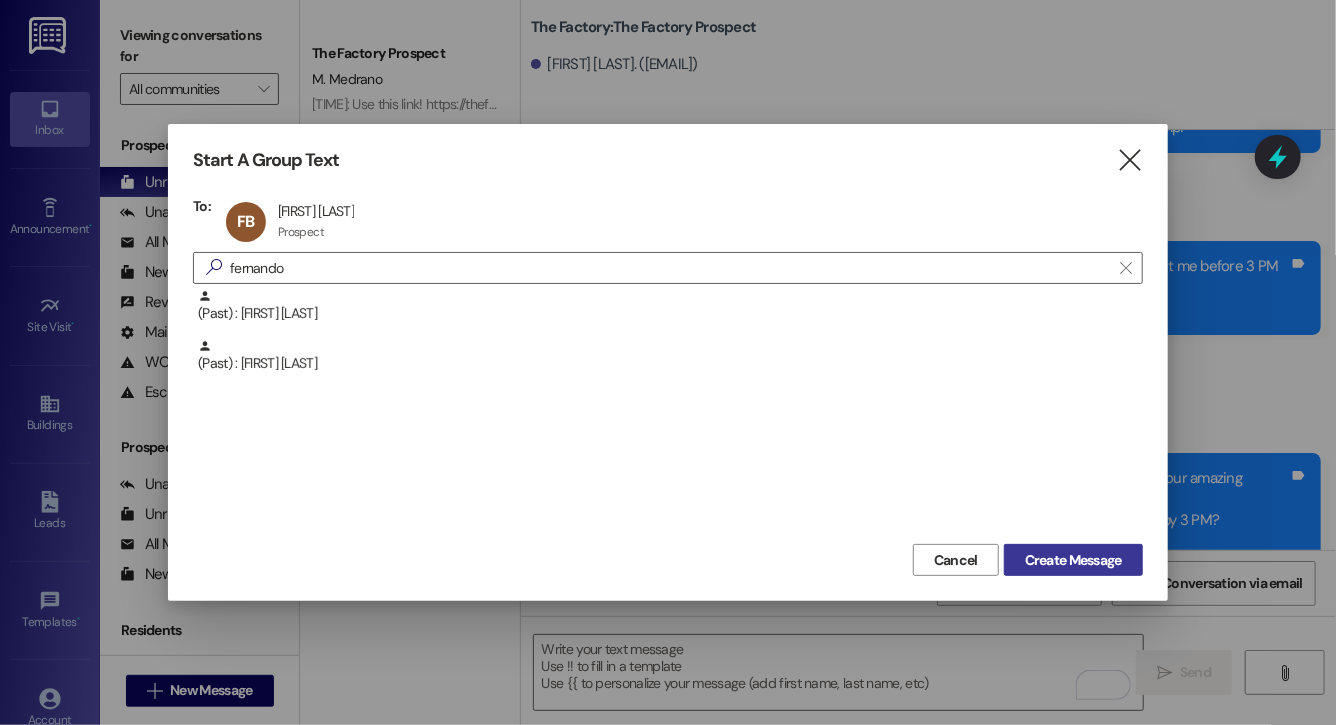 click on "Create Message" at bounding box center (1073, 560) 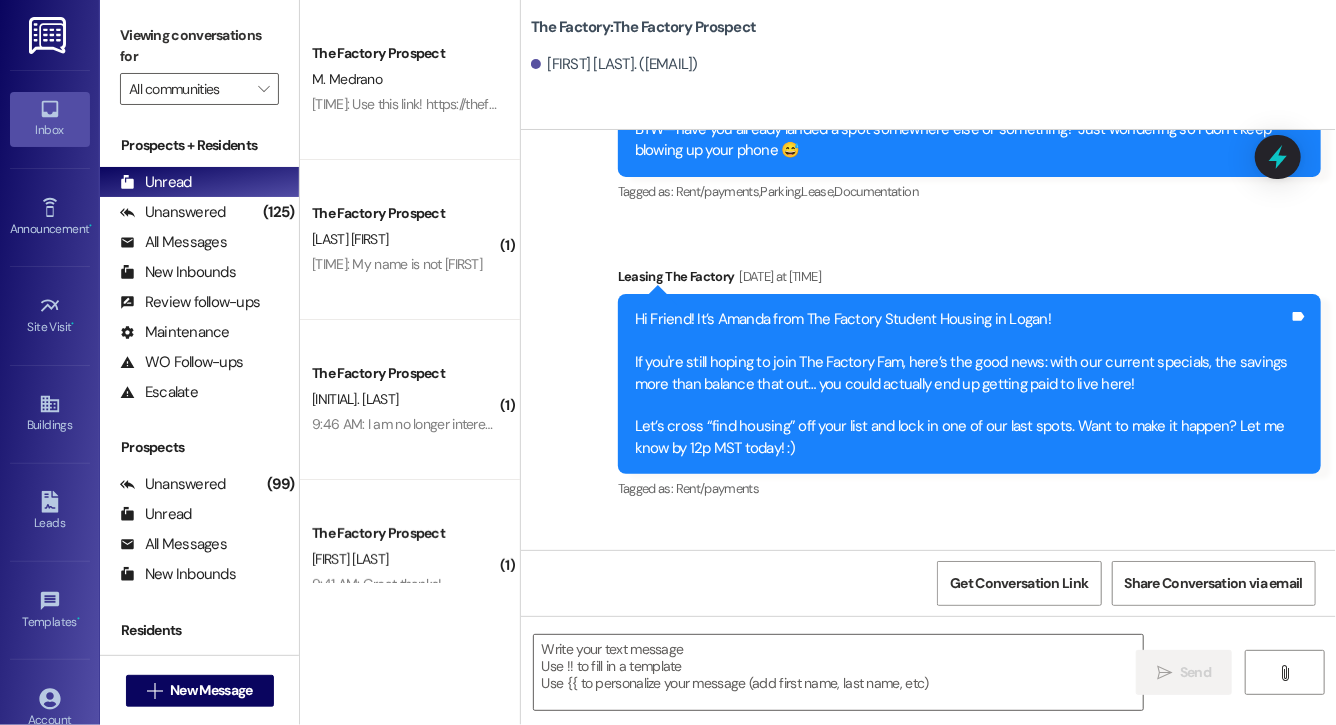scroll, scrollTop: 13023, scrollLeft: 0, axis: vertical 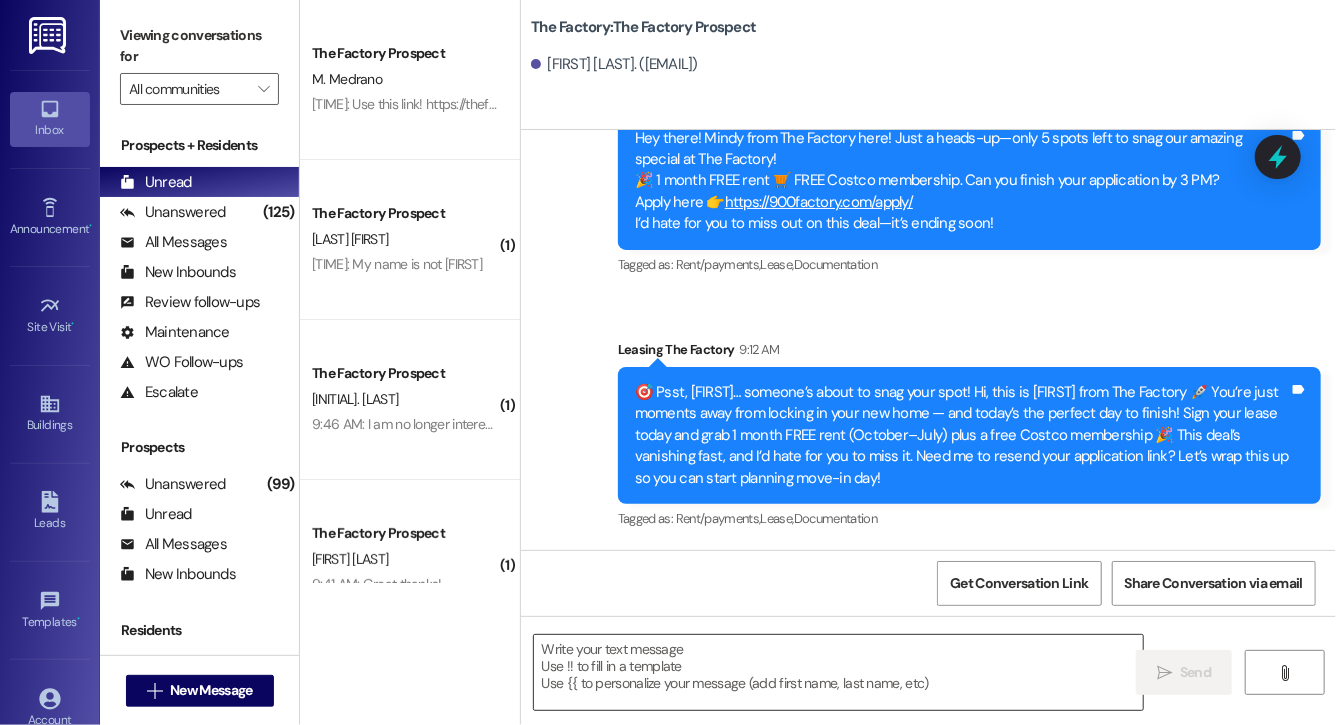 click at bounding box center (838, 672) 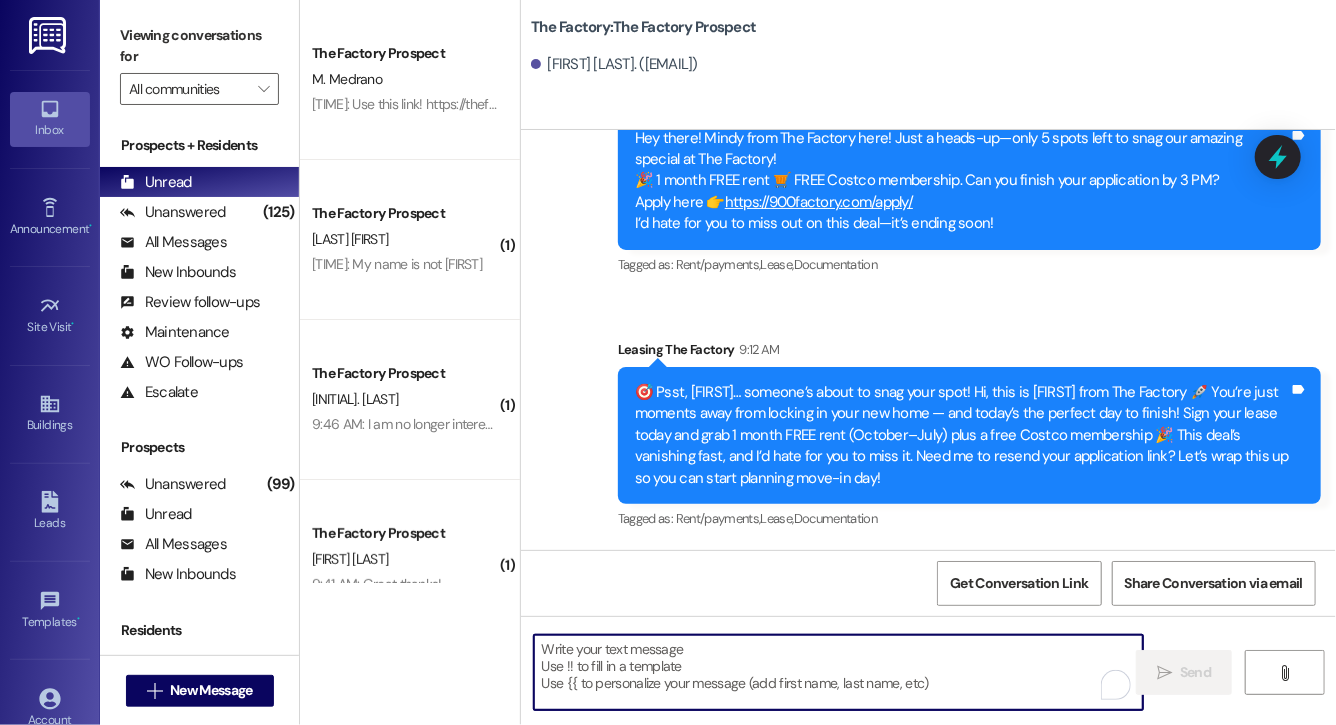paste on "Hi Kaelan, this is Evie from The Factory. I haven't heard from you in a while. It is our policy to send you a quick leasing text each day- so if you're no longer interested, please let us know so that we can take you off the contact list. We only have a few spots left to grant the free month of rent, and in order to receive it, you will need to sign a lease and pay a deposit by tonight. Would you like to complete this today? Happy to help." 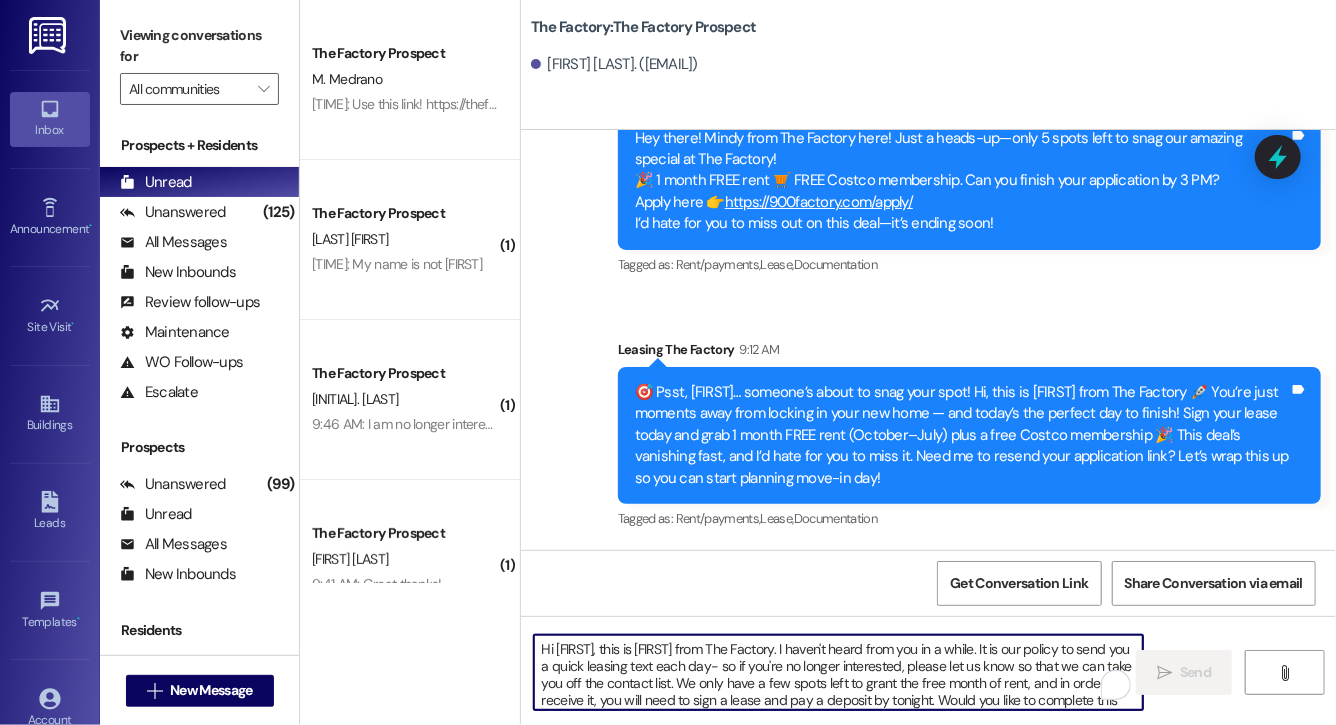 scroll, scrollTop: 34, scrollLeft: 0, axis: vertical 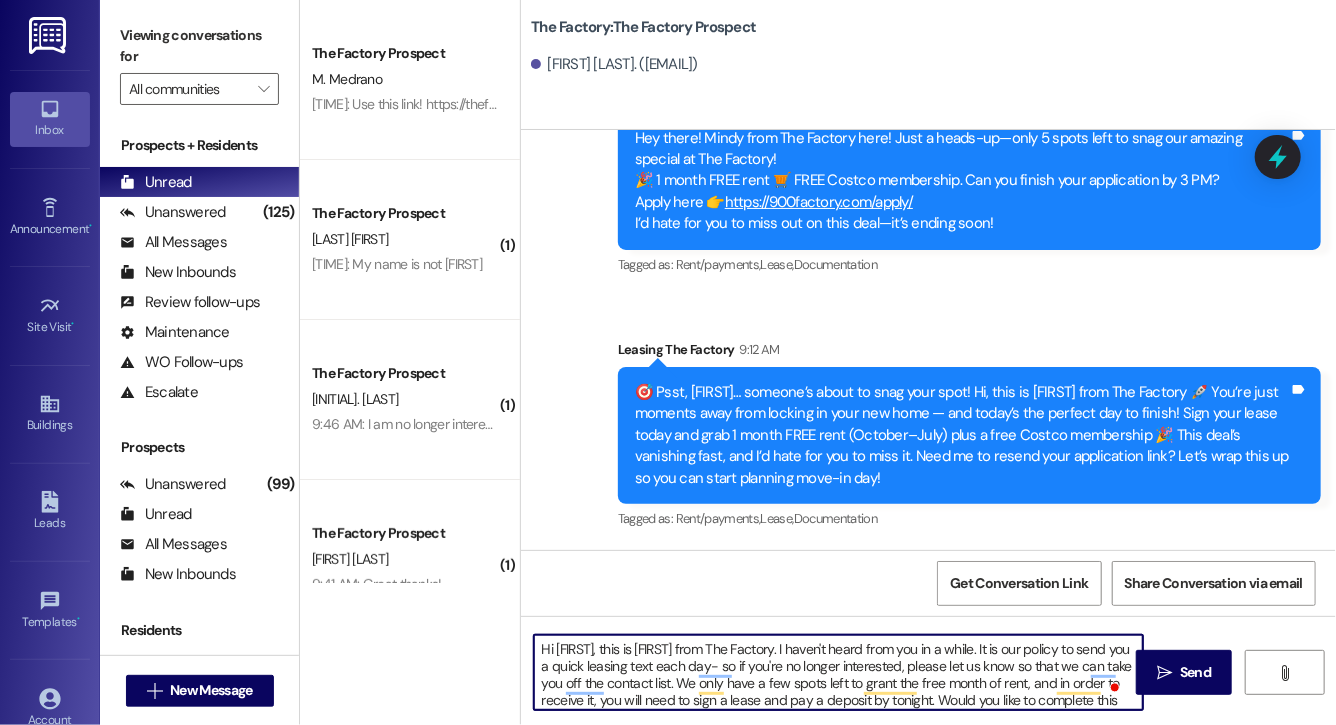 click on "Hi Kaelan, this is Evie from The Factory. I haven't heard from you in a while. It is our policy to send you a quick leasing text each day- so if you're no longer interested, please let us know so that we can take you off the contact list. We only have a few spots left to grant the free month of rent, and in order to receive it, you will need to sign a lease and pay a deposit by tonight. Would you like to complete this today? Happy to help." at bounding box center (838, 672) 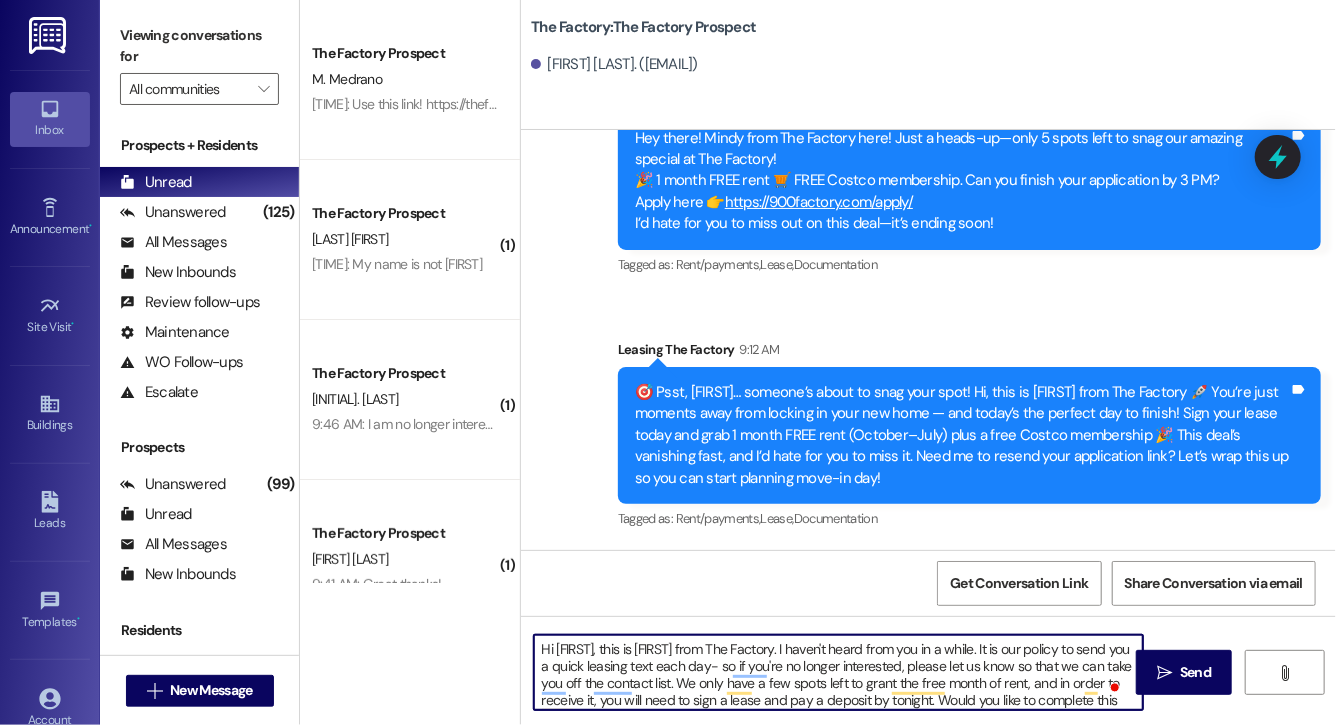 click on "Hi Fernando, this is Evie from The Factory. I haven't heard from you in a while. It is our policy to send you a quick leasing text each day- so if you're no longer interested, please let us know so that we can take you off the contact list. We only have a few spots left to grant the free month of rent, and in order to receive it, you will need to sign a lease and pay a deposit by tonight. Would you like to complete this today? Happy to help." at bounding box center [838, 672] 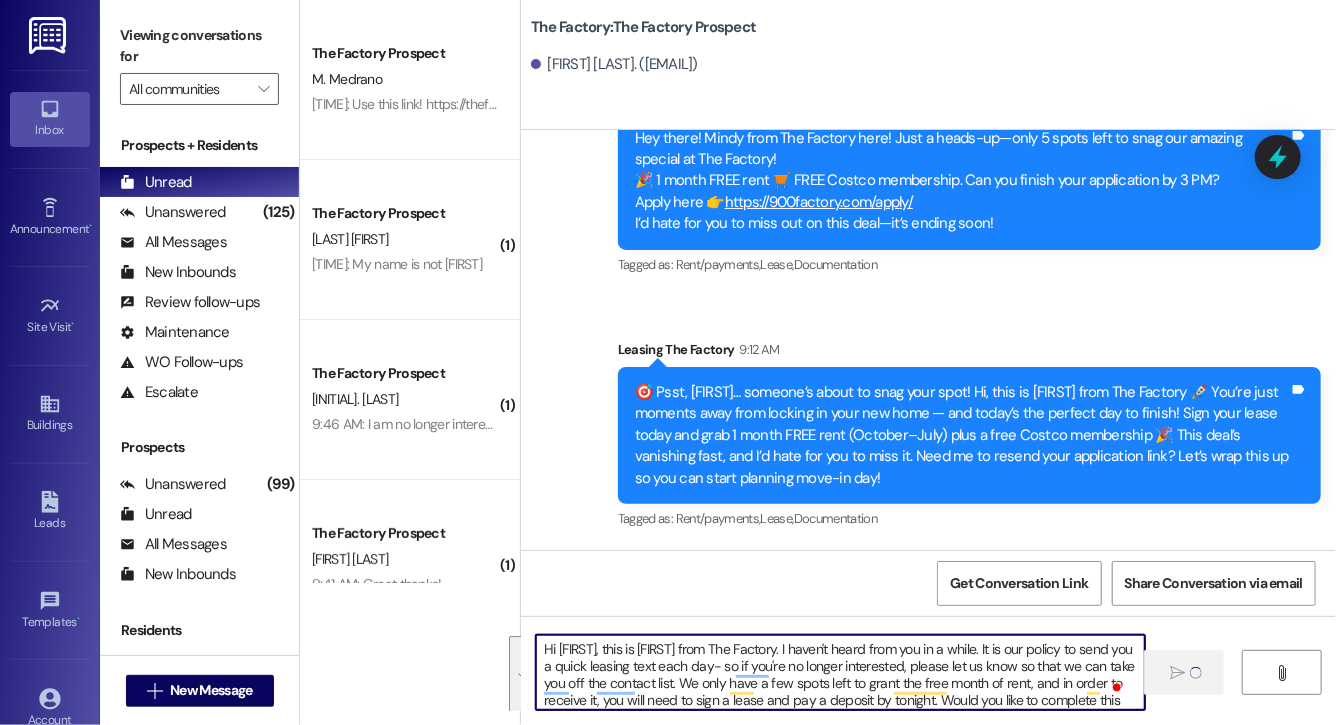 type on "Hi Fernando, this is Evie from The Factory. I haven't heard from you in a while. It is our policy to send you a quick leasing text each day- so if you're no longer interested, please let us know so that we can take you off the contact list. We only have a few spots left to grant the free month of rent, and in order to receive it, you will need to sign a lease and pay a deposit by tonight. Would you like to complete this today? Happy to help." 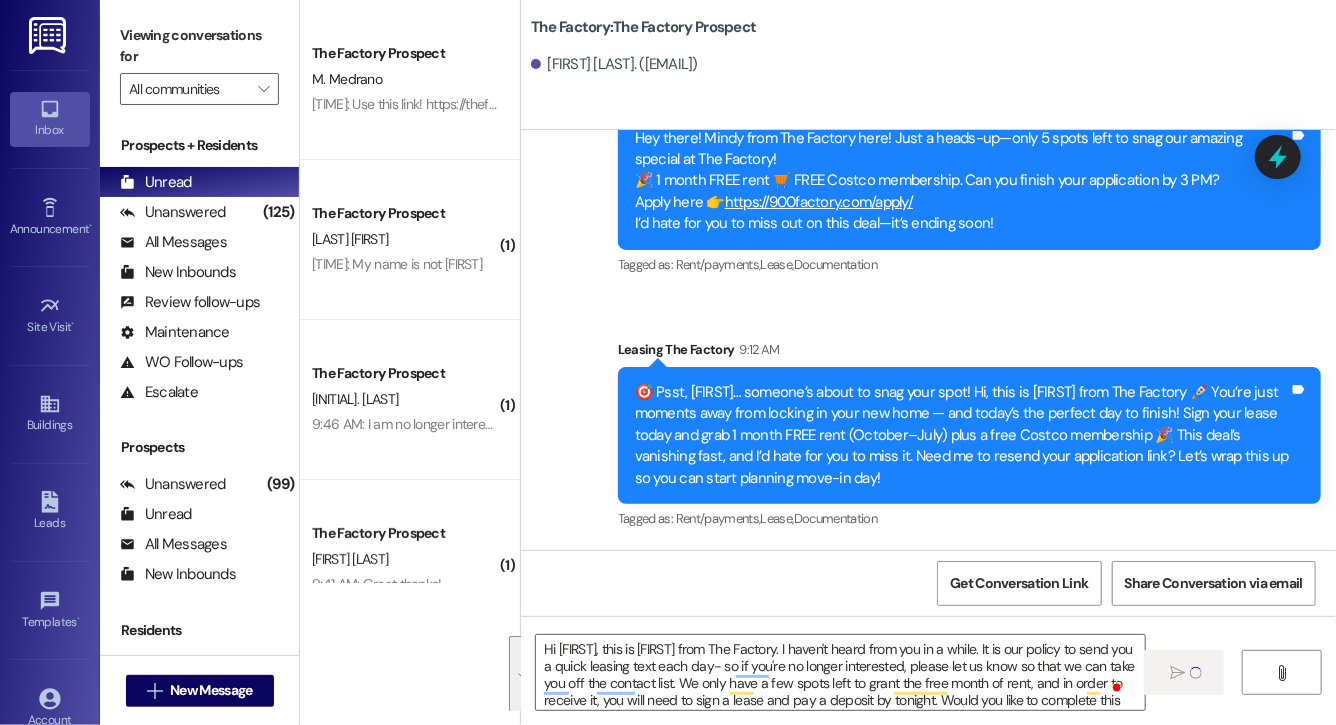type 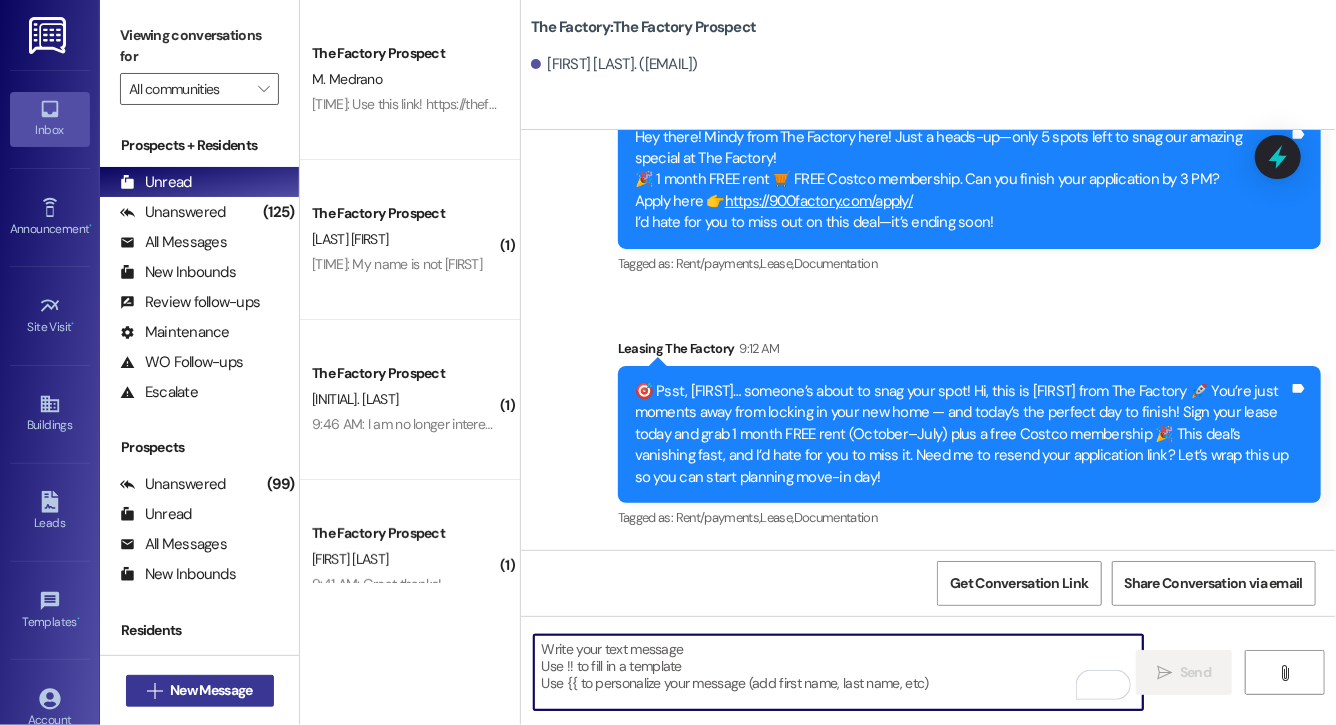 click on "New Message" at bounding box center [211, 690] 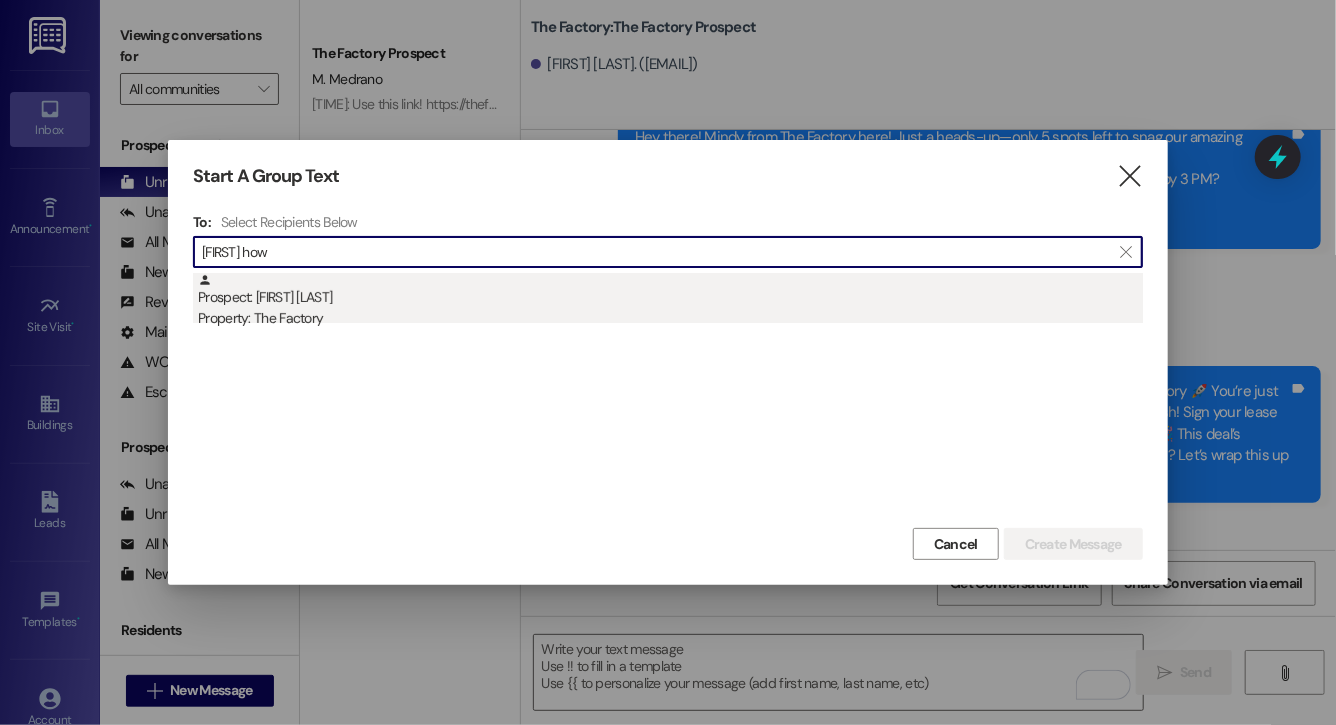 type on "liam how" 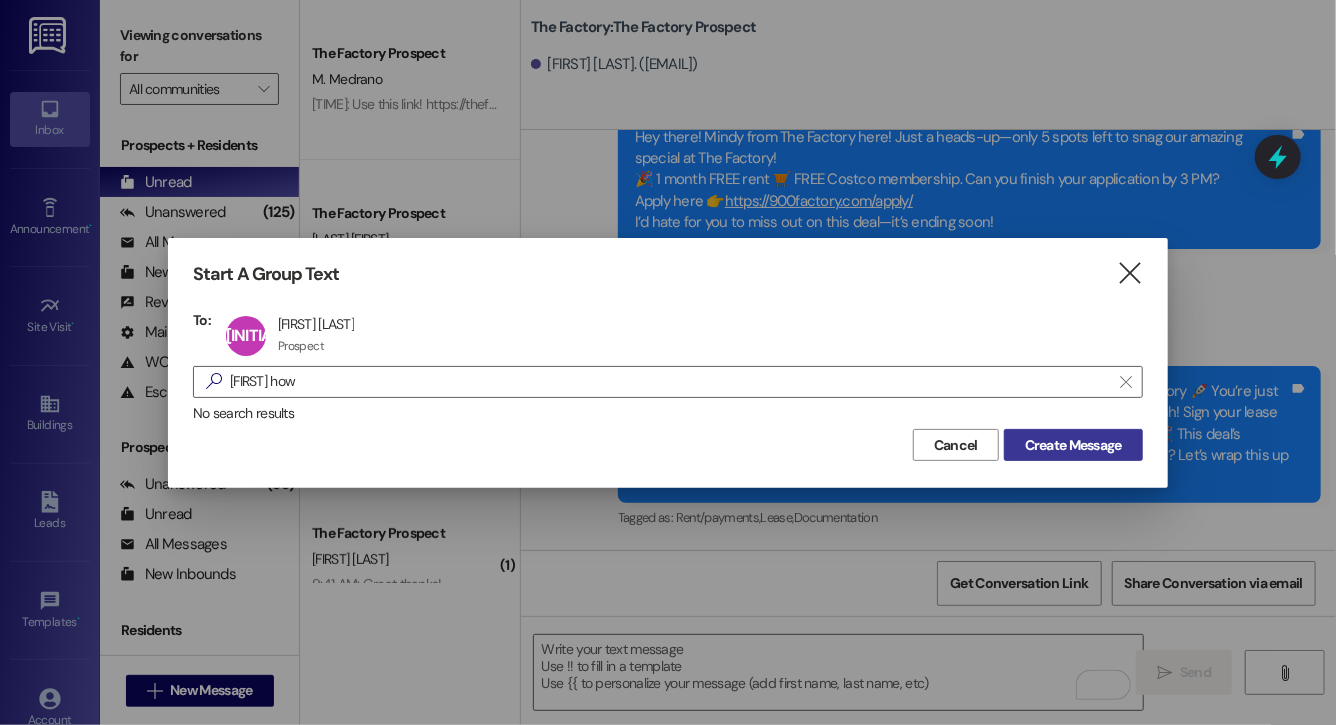 click on "Create Message" at bounding box center [1073, 445] 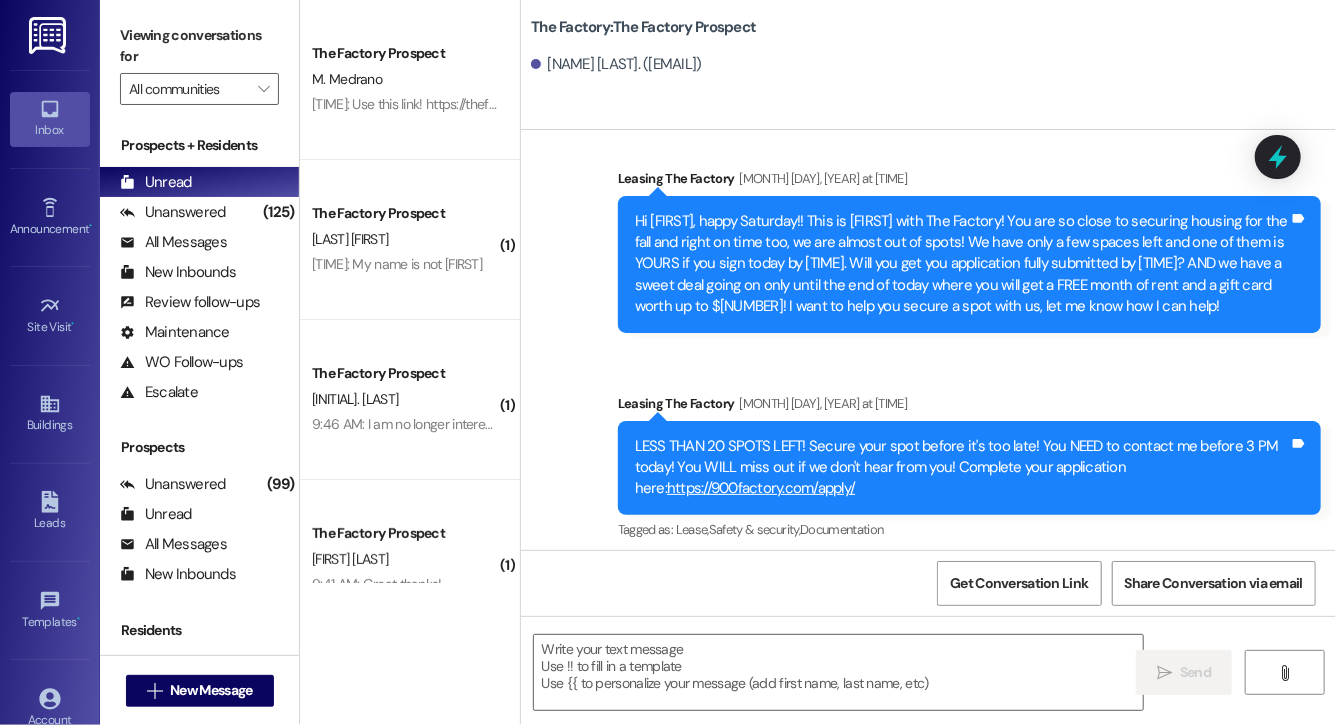 scroll, scrollTop: 12332, scrollLeft: 0, axis: vertical 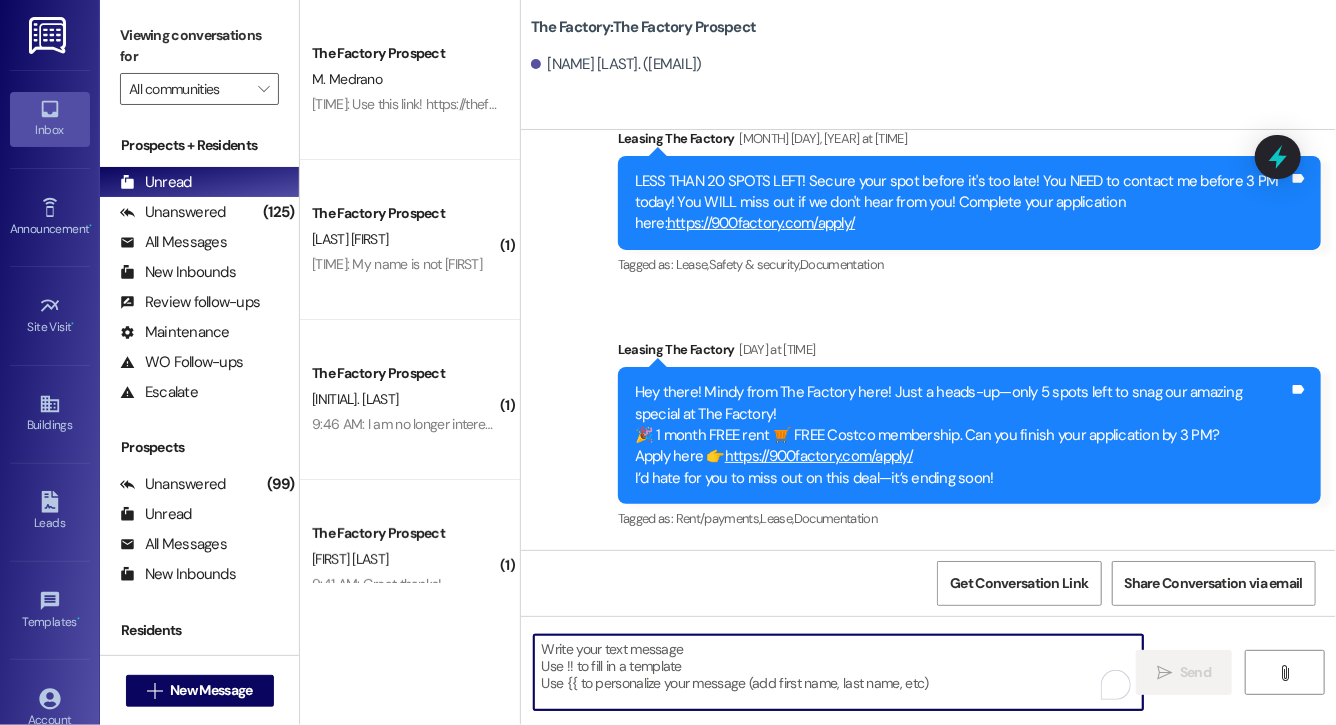 click at bounding box center (838, 672) 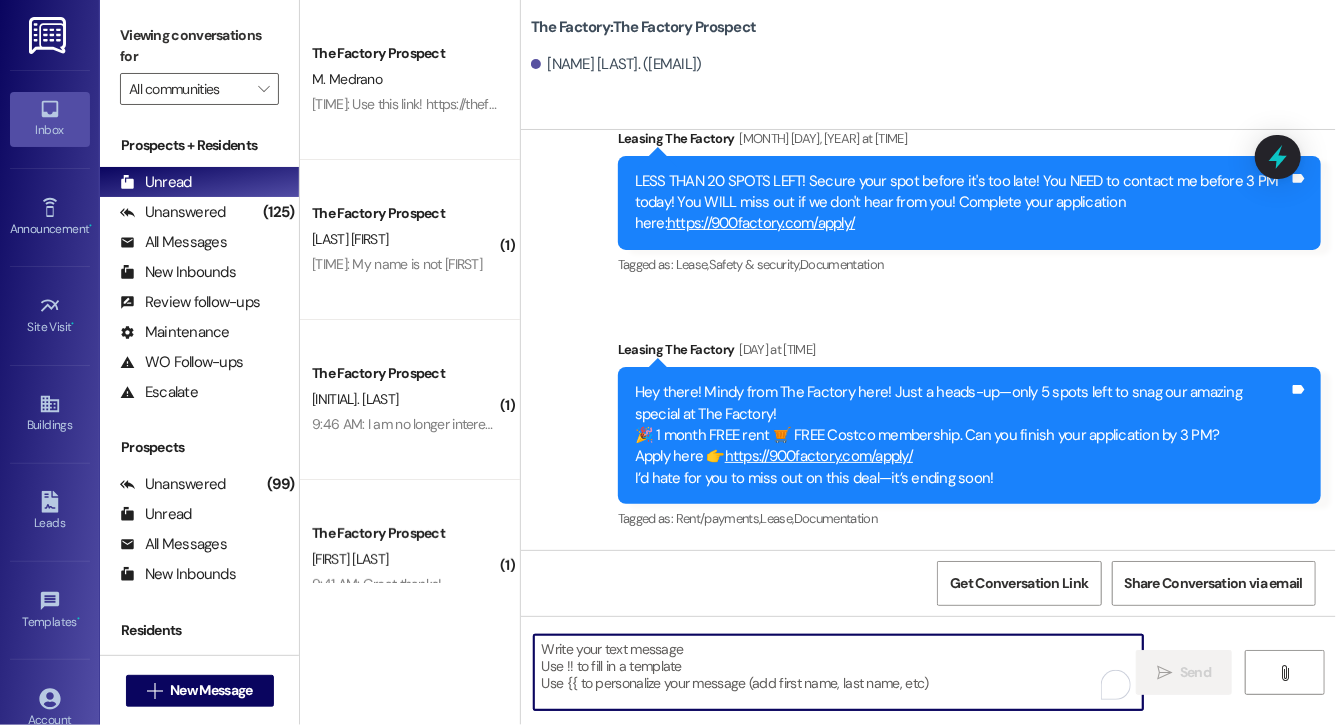 paste on "Hi Fernando, this is Evie from The Factory. I haven't heard from you in a while. It is our policy to send you a quick leasing text each day- so if you're no longer interested, please let us know so that we can take you off the contact list. We only have a few spots left to grant the free month of rent, and in order to receive it, you will need to sign a lease and pay a deposit by tonight. Would you like to complete this today? Happy to help." 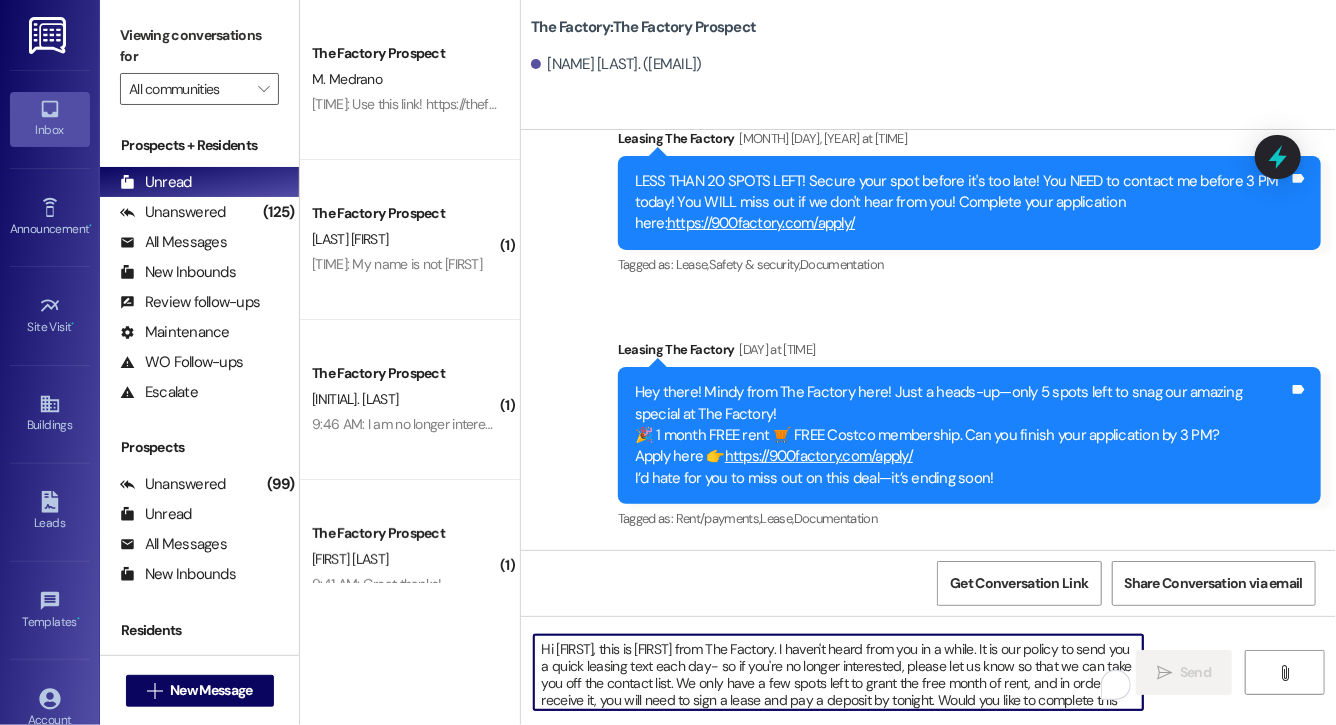 scroll, scrollTop: 34, scrollLeft: 0, axis: vertical 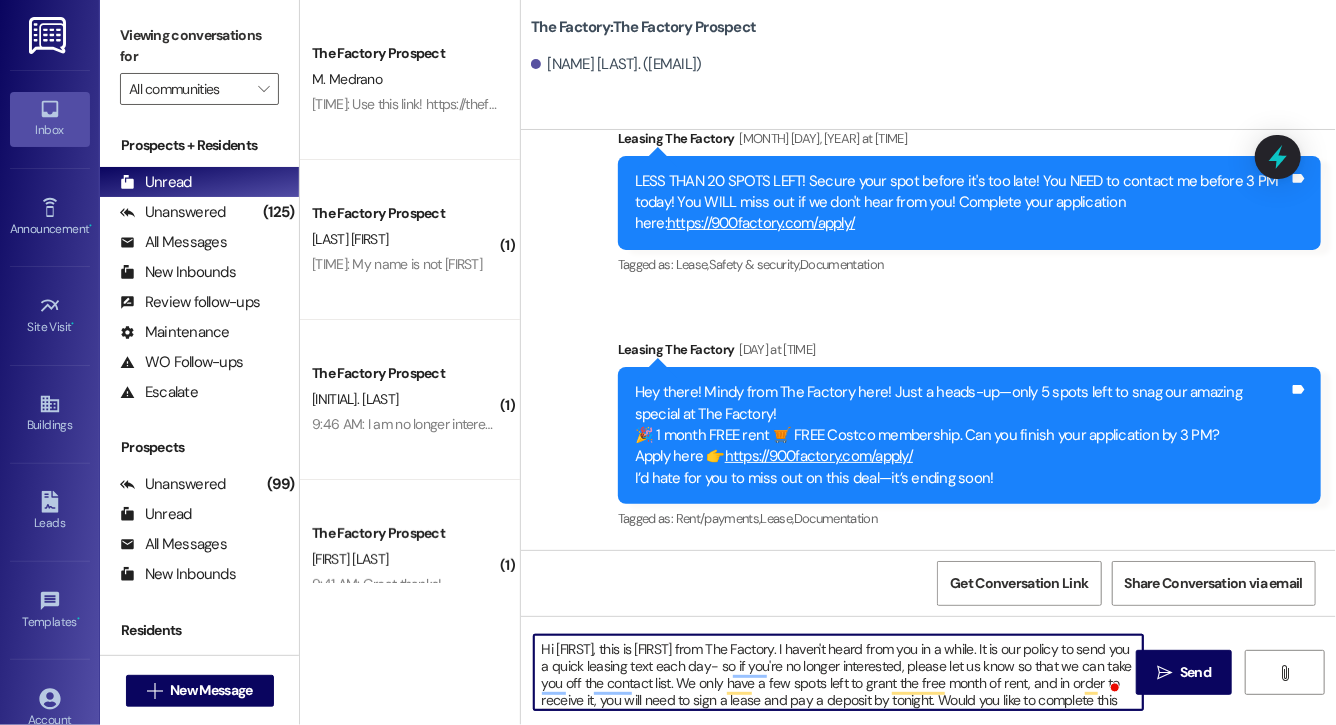 click on "Hi Fernando, this is Evie from The Factory. I haven't heard from you in a while. It is our policy to send you a quick leasing text each day- so if you're no longer interested, please let us know so that we can take you off the contact list. We only have a few spots left to grant the free month of rent, and in order to receive it, you will need to sign a lease and pay a deposit by tonight. Would you like to complete this today? Happy to help." at bounding box center [838, 672] 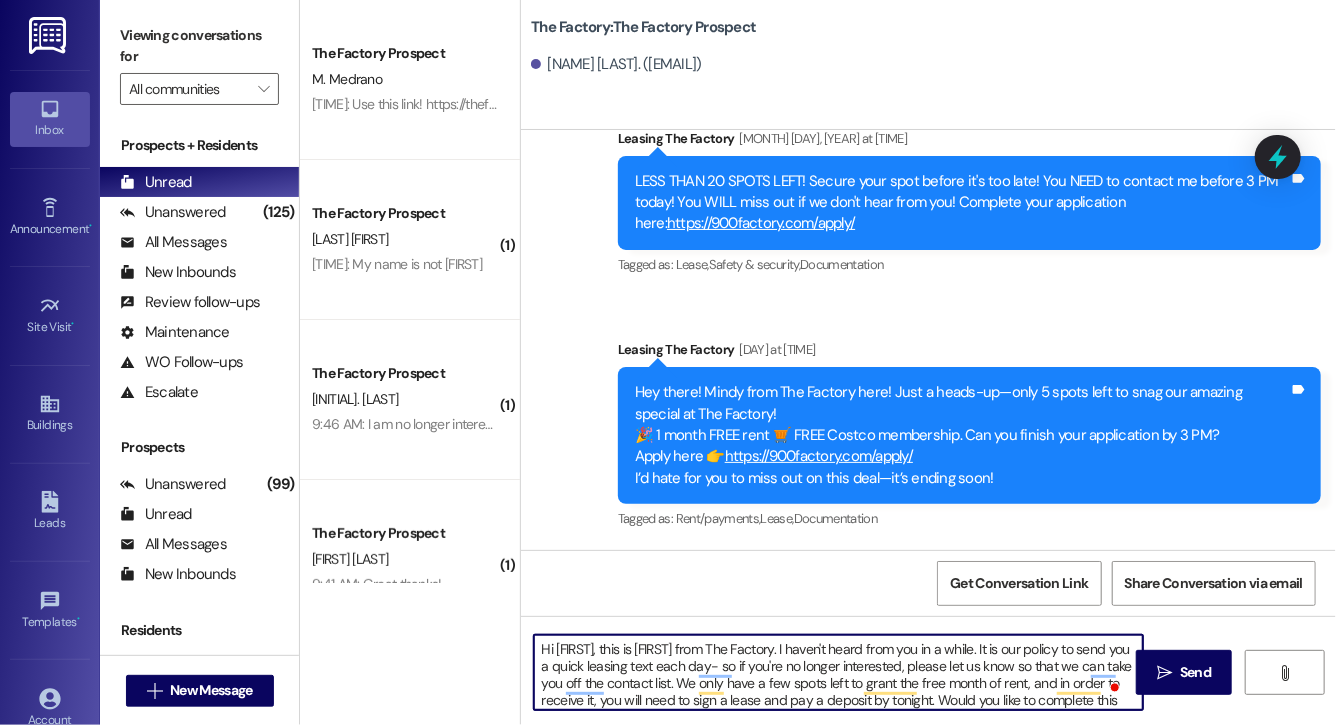click on "Hi Liam, this is Evie from The Factory. I haven't heard from you in a while. It is our policy to send you a quick leasing text each day- so if you're no longer interested, please let us know so that we can take you off the contact list. We only have a few spots left to grant the free month of rent, and in order to receive it, you will need to sign a lease and pay a deposit by tonight. Would you like to complete this today? Happy to help." at bounding box center (838, 672) 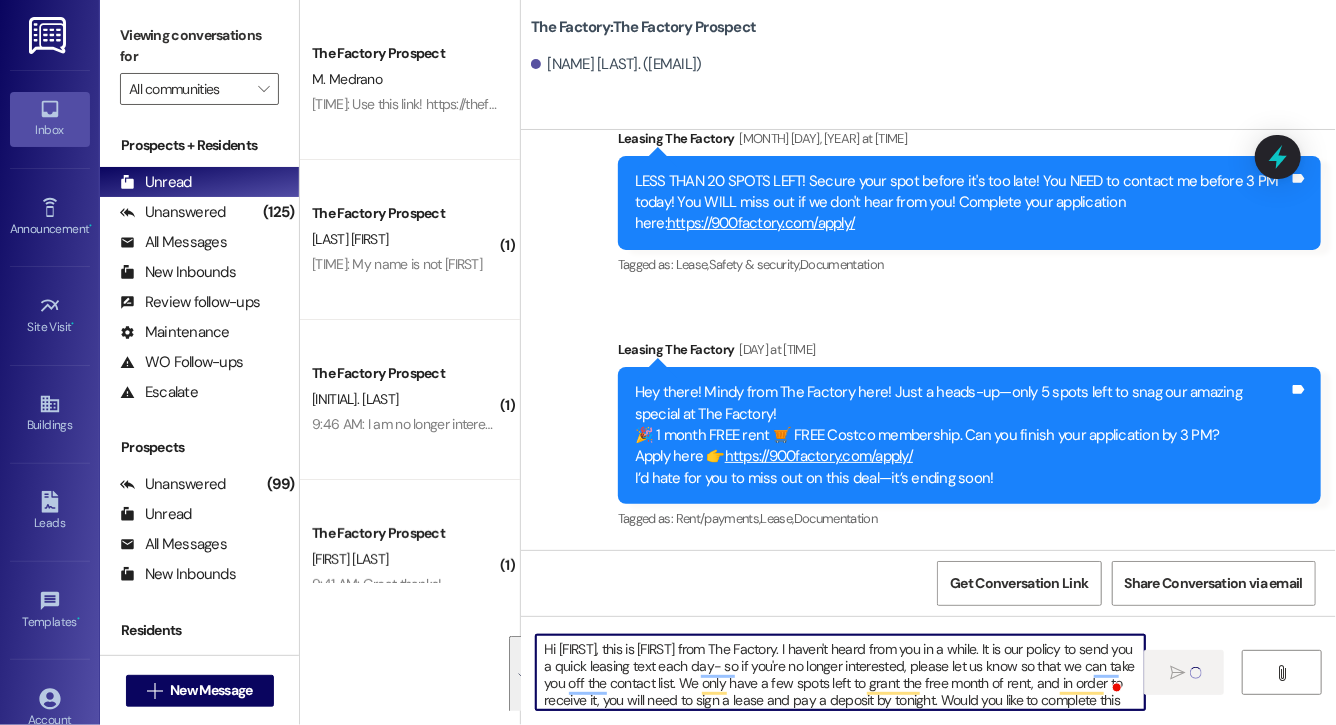 type on "Hi Liam, this is Evie from The Factory. I haven't heard from you in a while. It is our policy to send you a quick leasing text each day- so if you're no longer interested, please let us know so that we can take you off the contact list. We only have a few spots left to grant the free month of rent, and in order to receive it, you will need to sign a lease and pay a deposit by tonight. Would you like to complete this today? Happy to help." 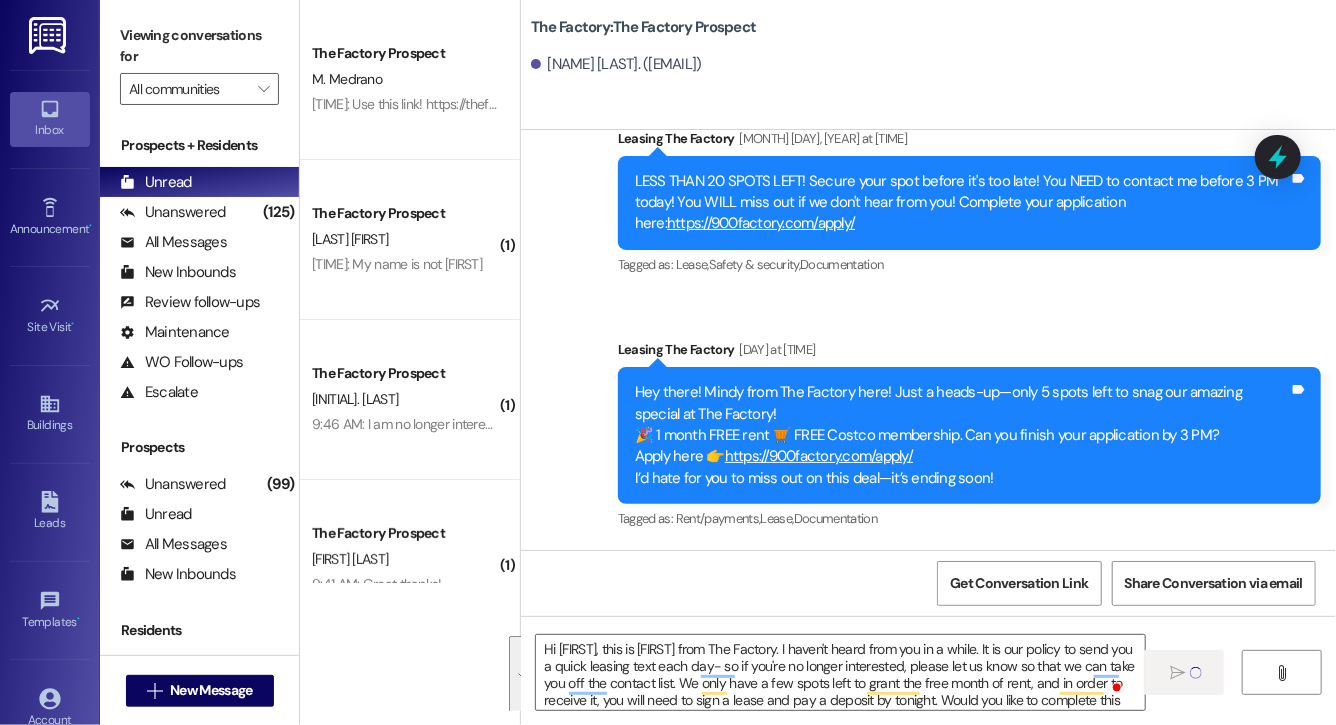 type 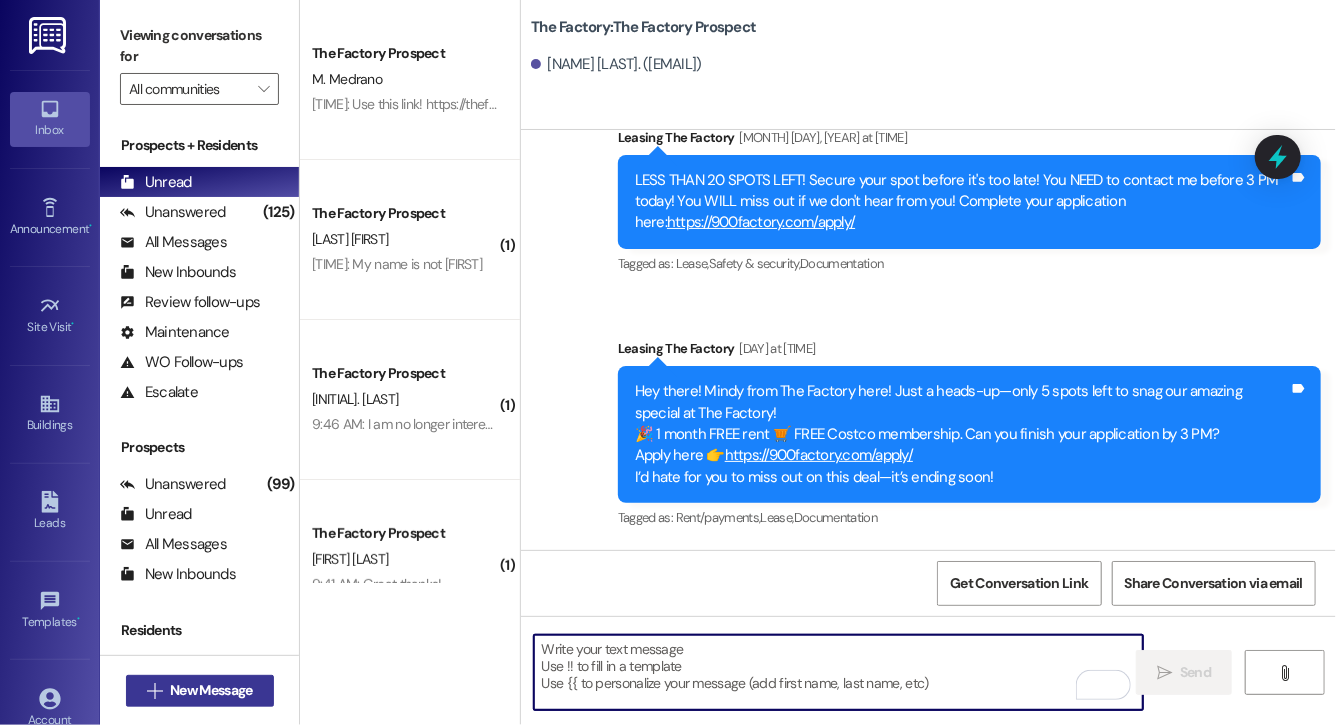 click on "New Message" at bounding box center (211, 690) 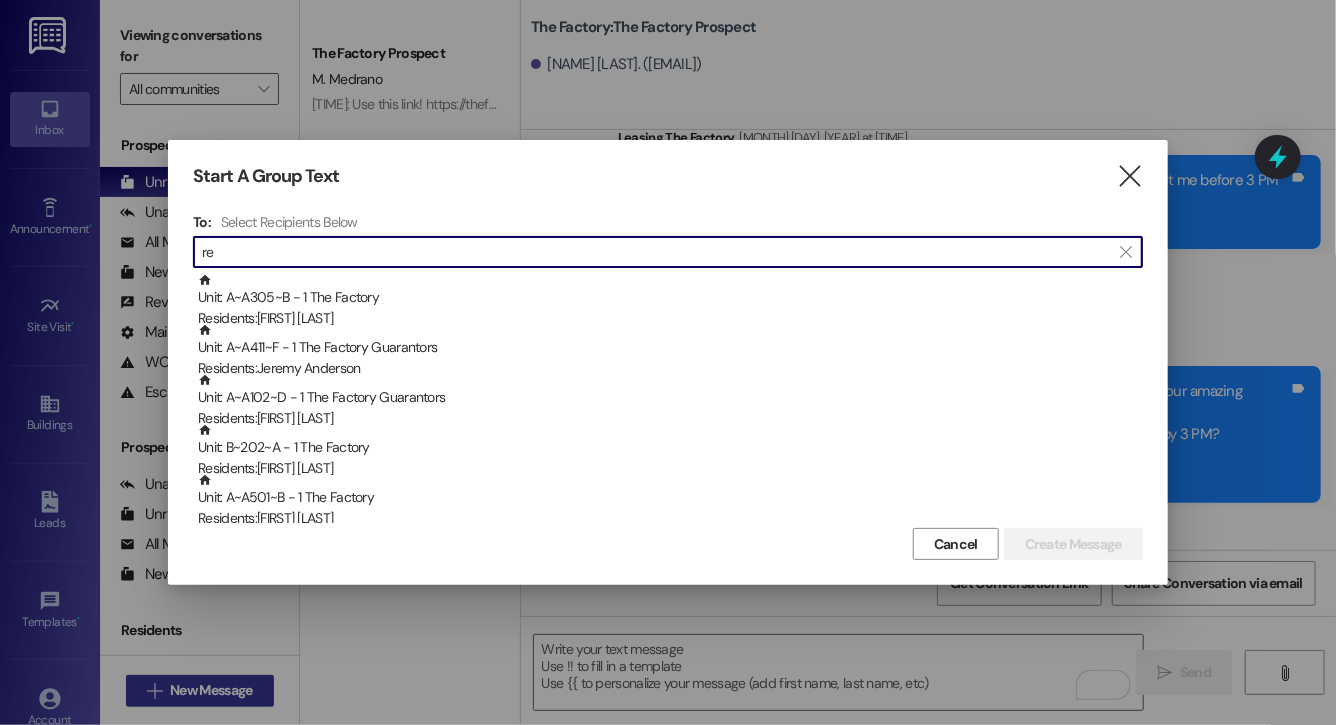 type on "r" 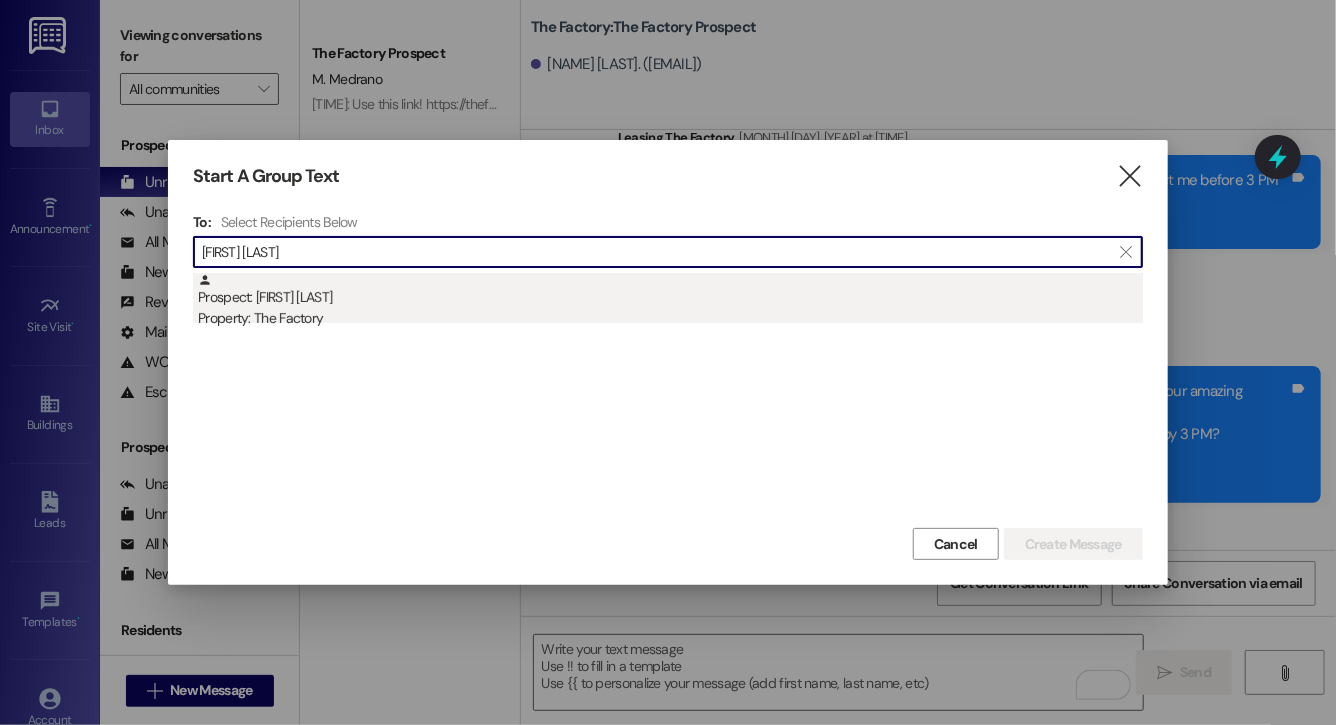 type on "jared mes" 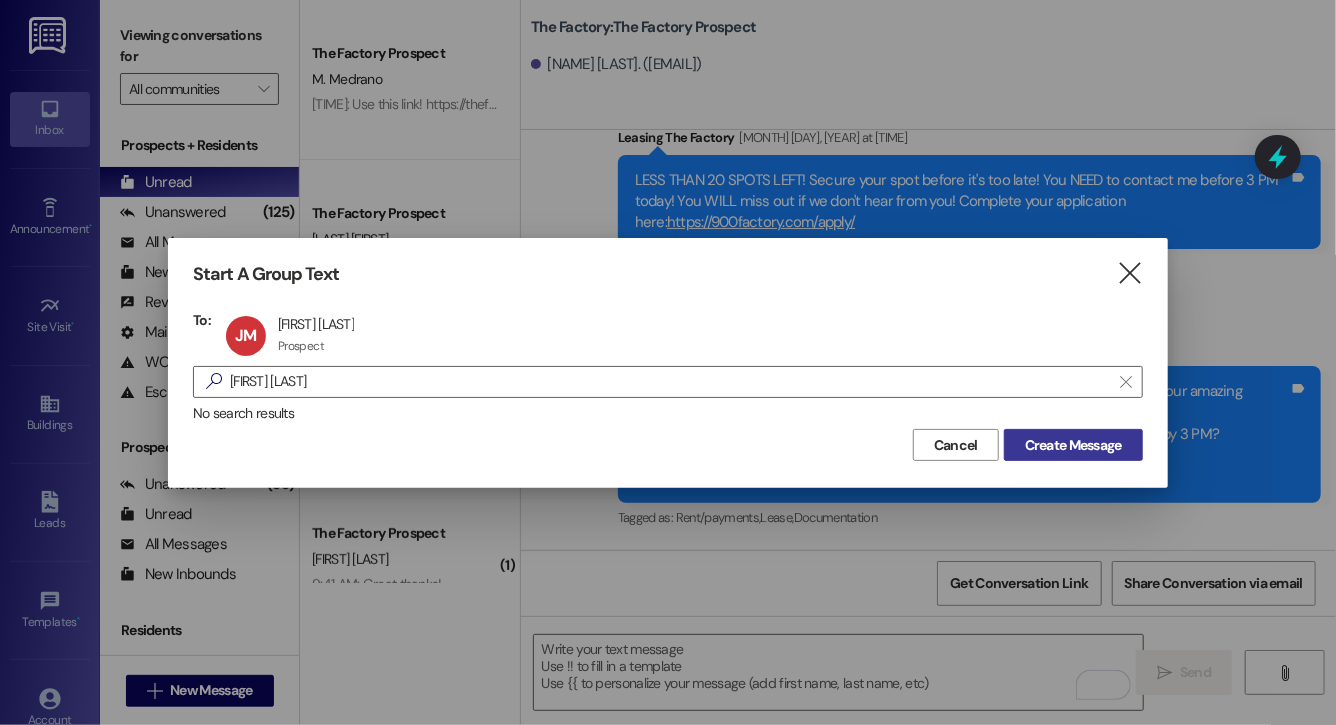 click on "Create Message" at bounding box center (1073, 445) 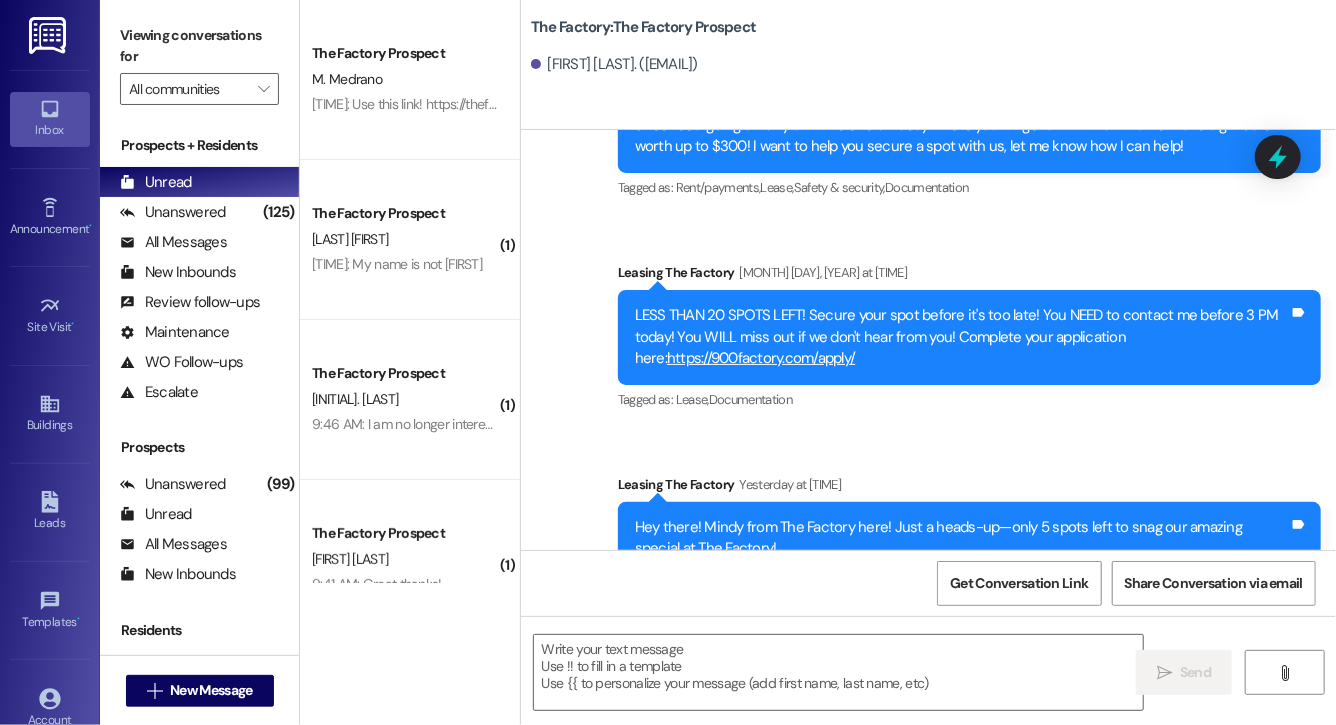 scroll, scrollTop: 12070, scrollLeft: 0, axis: vertical 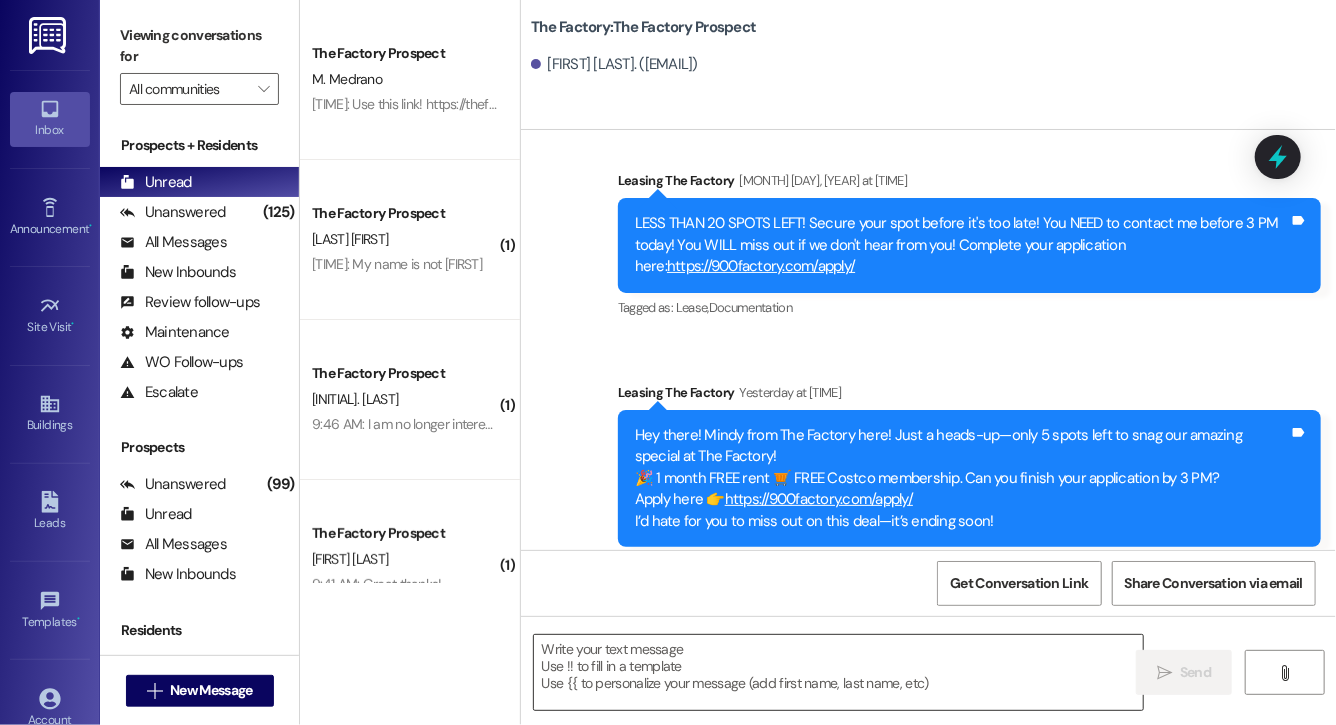 click at bounding box center (838, 672) 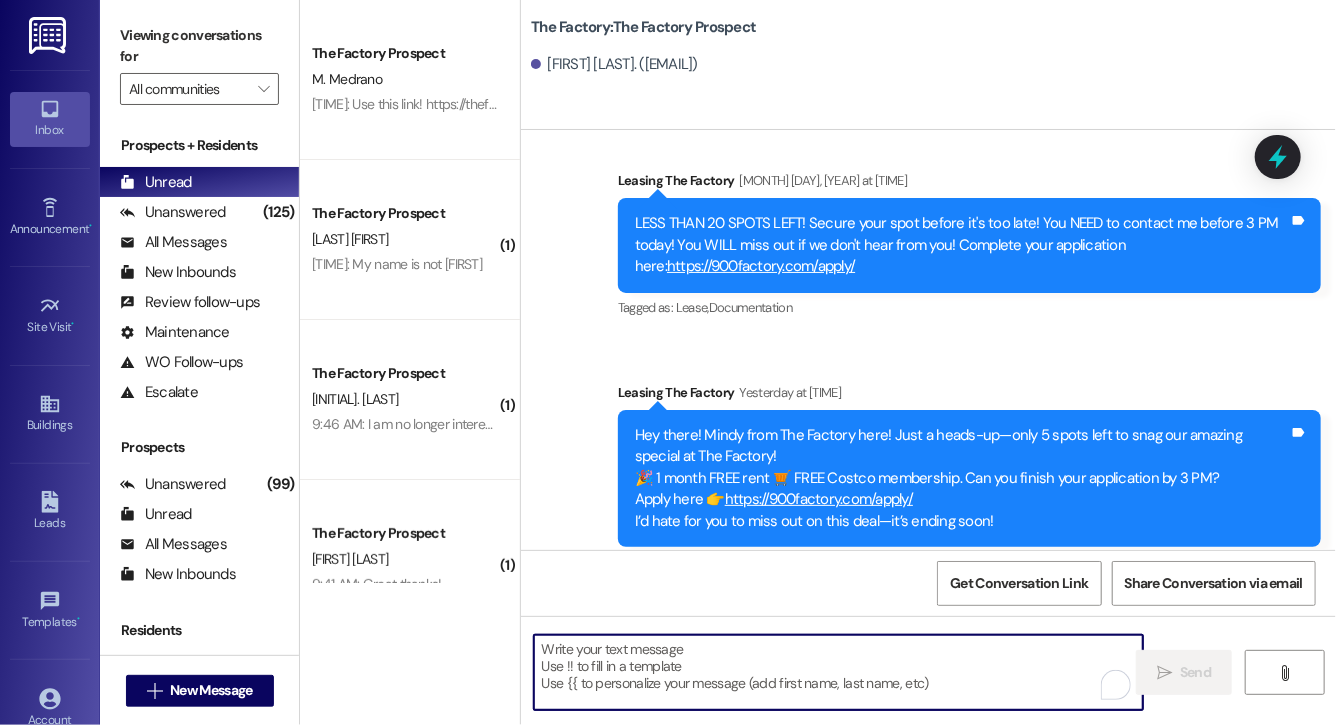 paste on "Hi Liam, this is Evie from The Factory. I haven't heard from you in a while. It is our policy to send you a quick leasing text each day- so if you're no longer interested, please let us know so that we can take you off the contact list. We only have a few spots left to grant the free month of rent, and in order to receive it, you will need to sign a lease and pay a deposit by tonight. Would you like to complete this today? Happy to help." 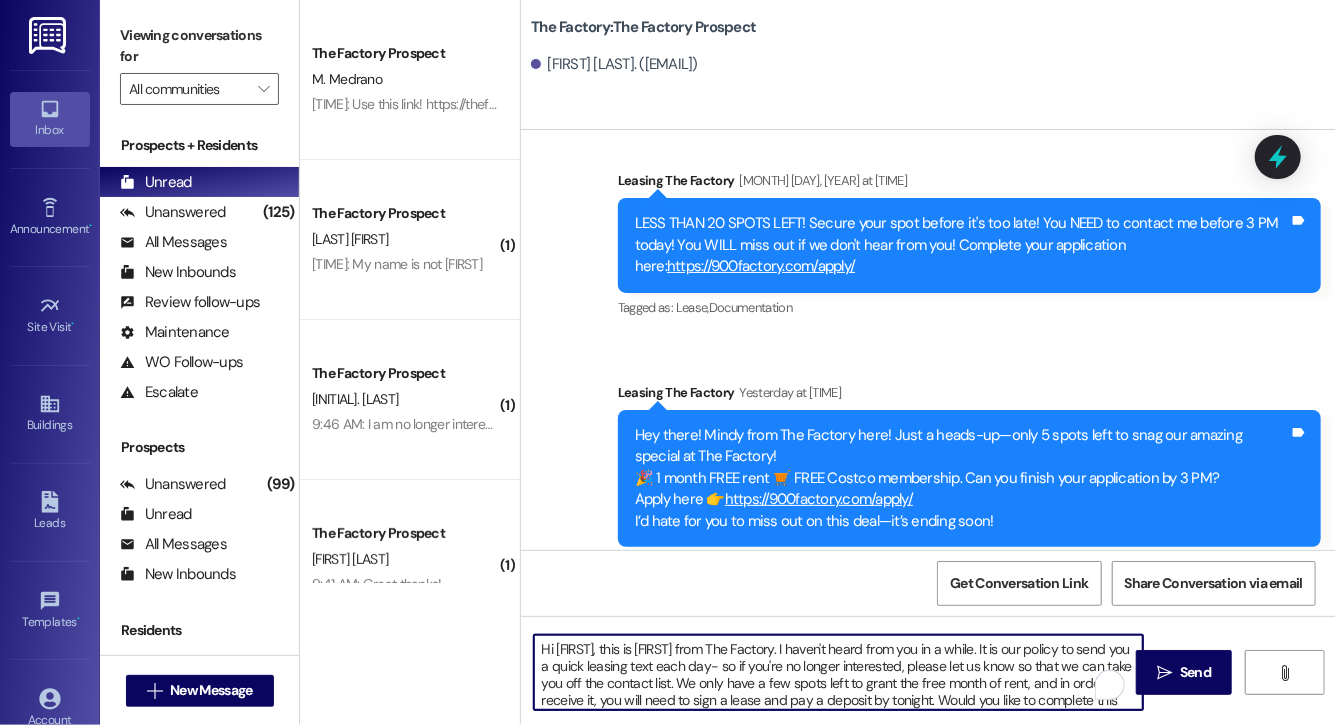 scroll, scrollTop: 34, scrollLeft: 0, axis: vertical 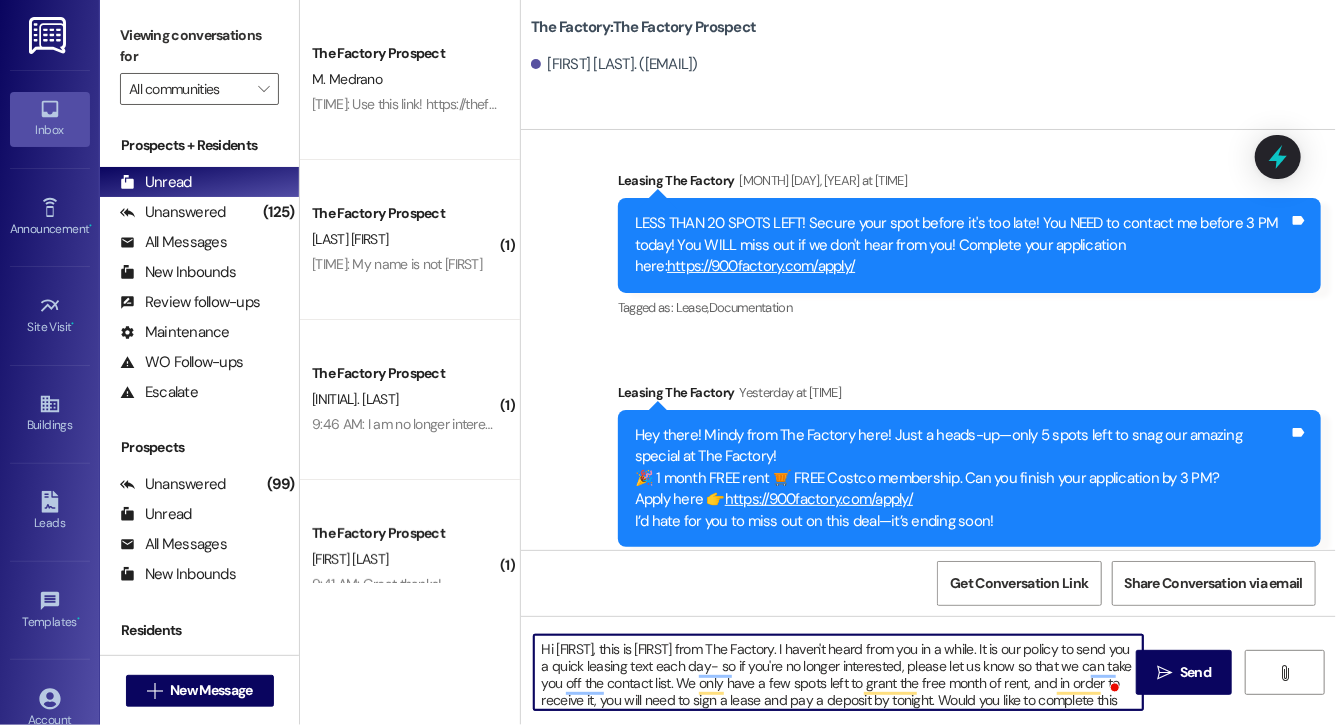 click on "Hi Liam, this is Evie from The Factory. I haven't heard from you in a while. It is our policy to send you a quick leasing text each day- so if you're no longer interested, please let us know so that we can take you off the contact list. We only have a few spots left to grant the free month of rent, and in order to receive it, you will need to sign a lease and pay a deposit by tonight. Would you like to complete this today? Happy to help." at bounding box center [838, 672] 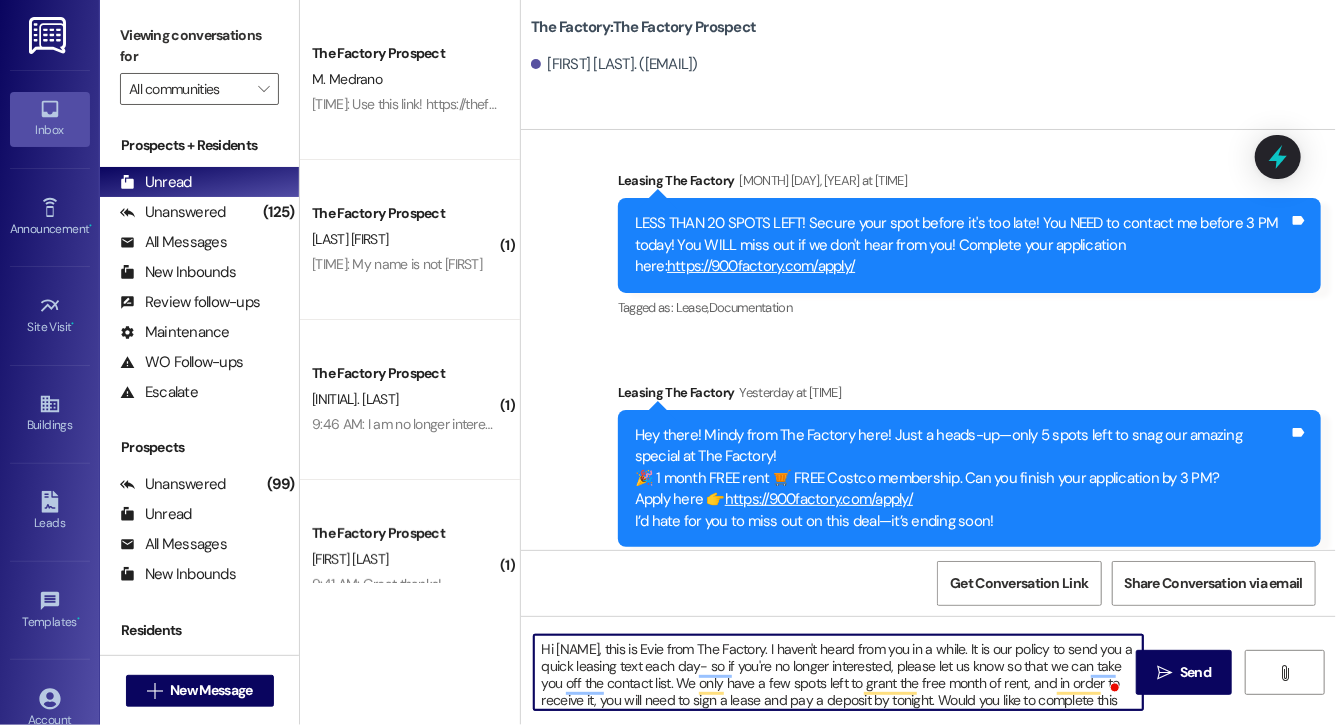 click on "Hi Jared, this is Evie from The Factory. I haven't heard from you in a while. It is our policy to send you a quick leasing text each day- so if you're no longer interested, please let us know so that we can take you off the contact list. We only have a few spots left to grant the free month of rent, and in order to receive it, you will need to sign a lease and pay a deposit by tonight. Would you like to complete this today? Happy to help." at bounding box center [838, 672] 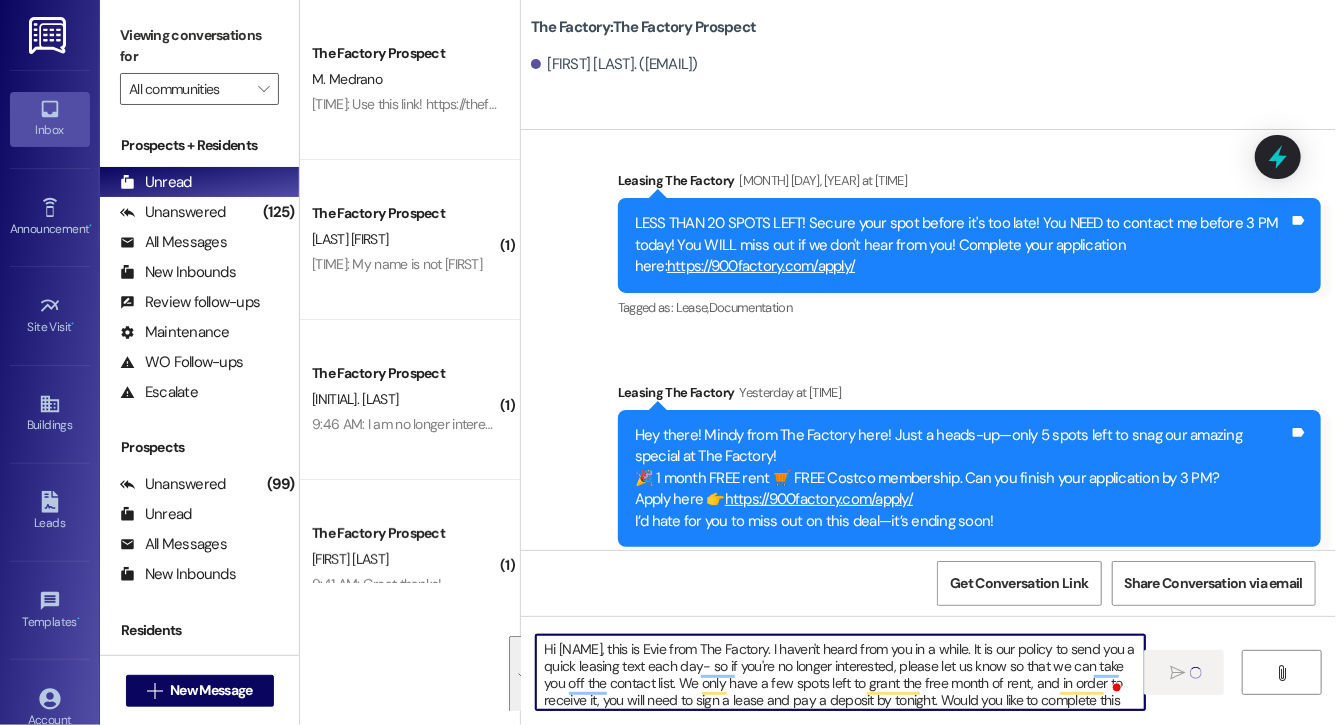 type on "Hi Jared, this is Evie from The Factory. I haven't heard from you in a while. It is our policy to send you a quick leasing text each day- so if you're no longer interested, please let us know so that we can take you off the contact list. We only have a few spots left to grant the free month of rent, and in order to receive it, you will need to sign a lease and pay a deposit by tonight. Would you like to complete this today? Happy to help." 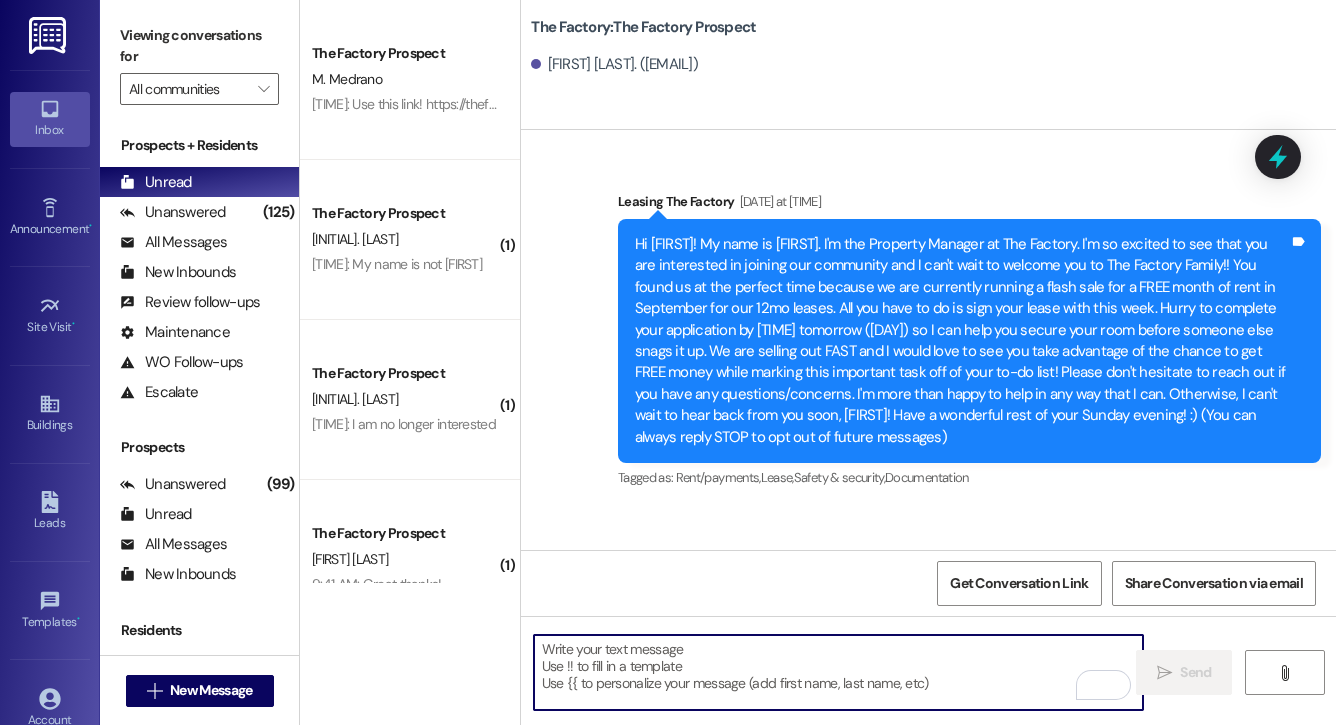scroll, scrollTop: 0, scrollLeft: 0, axis: both 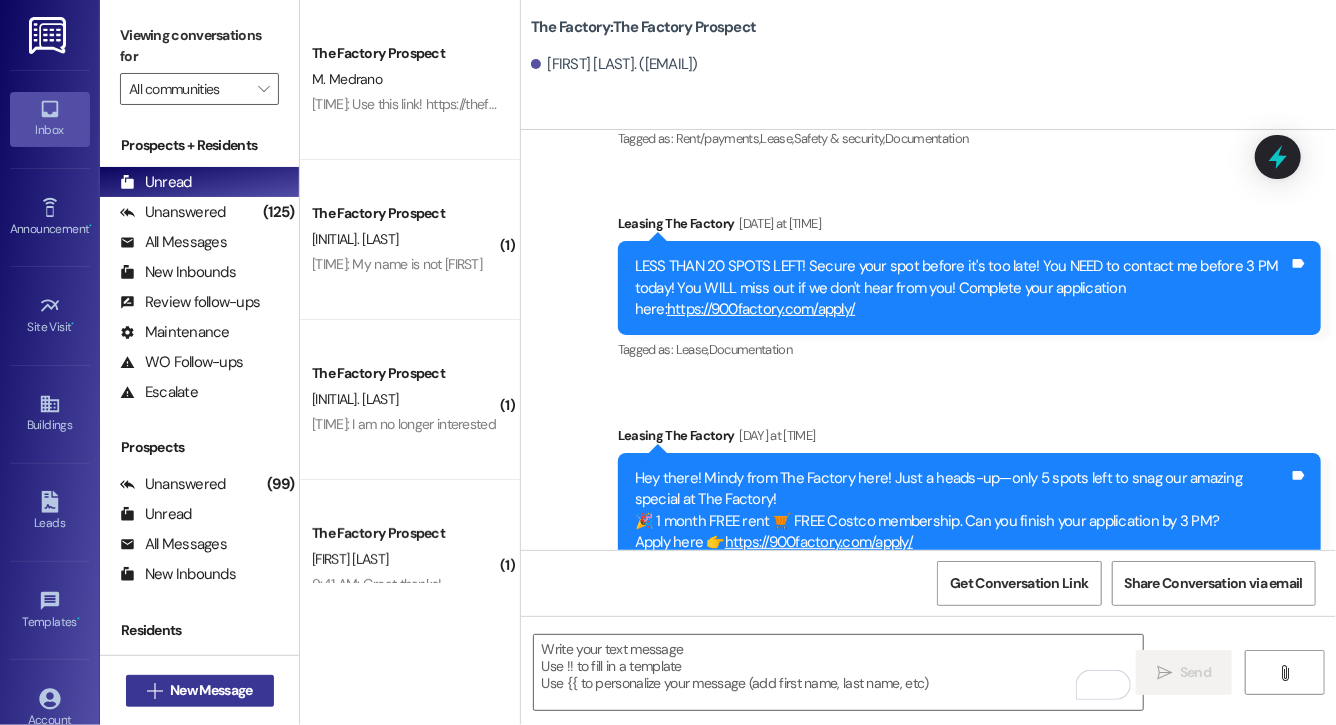 click on "New Message" at bounding box center [211, 690] 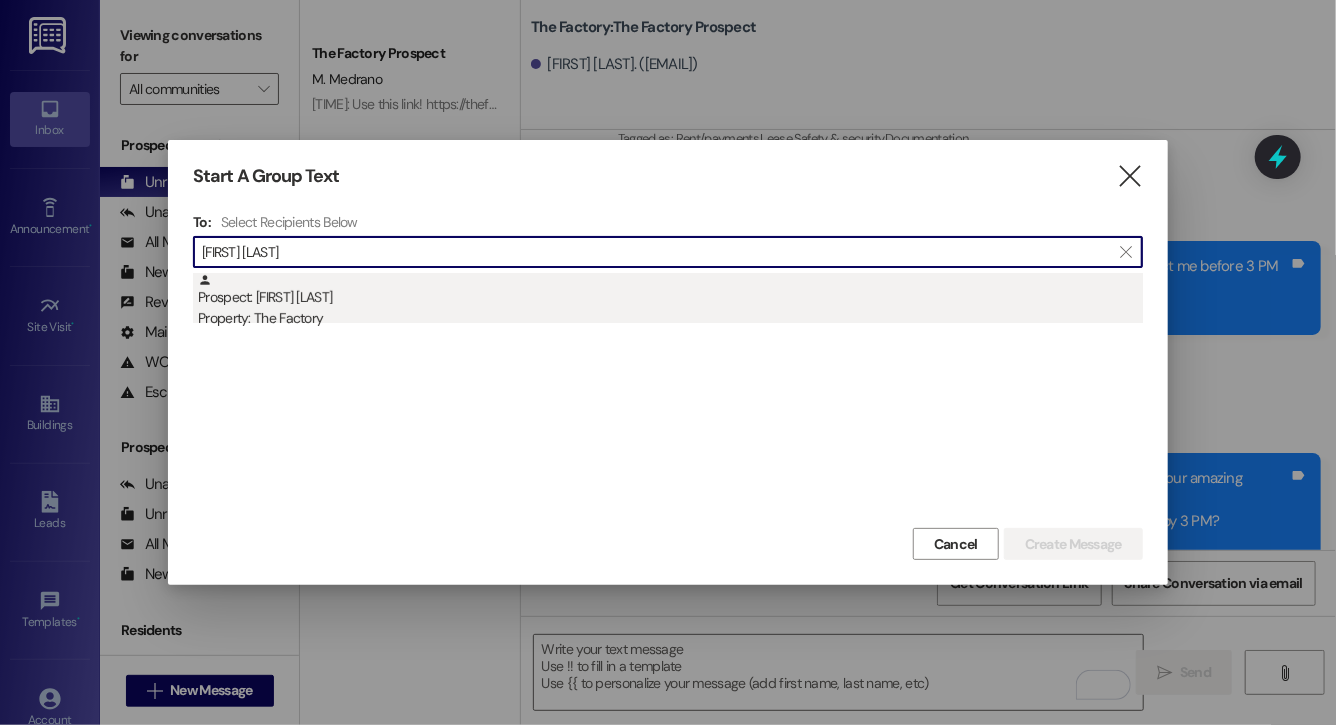 type on "[FIRST] [LAST]" 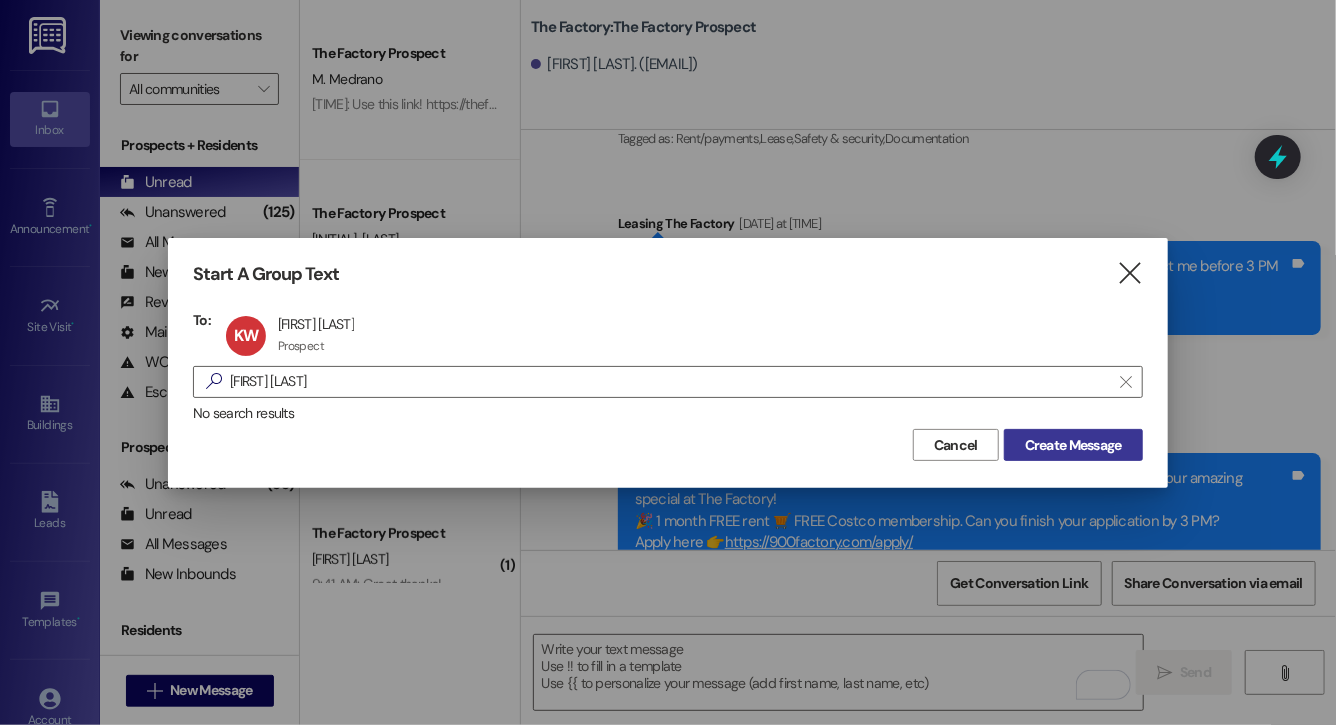 click on "Create Message" at bounding box center (1073, 445) 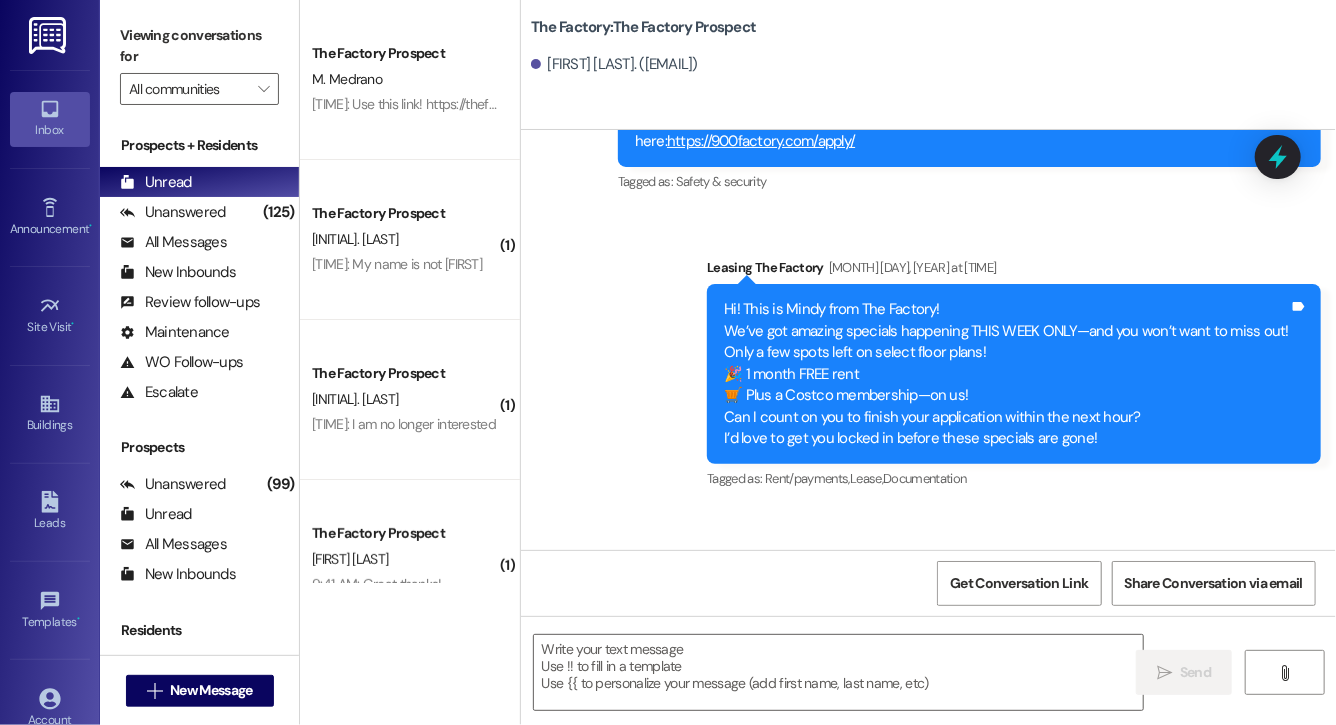 scroll, scrollTop: 12550, scrollLeft: 0, axis: vertical 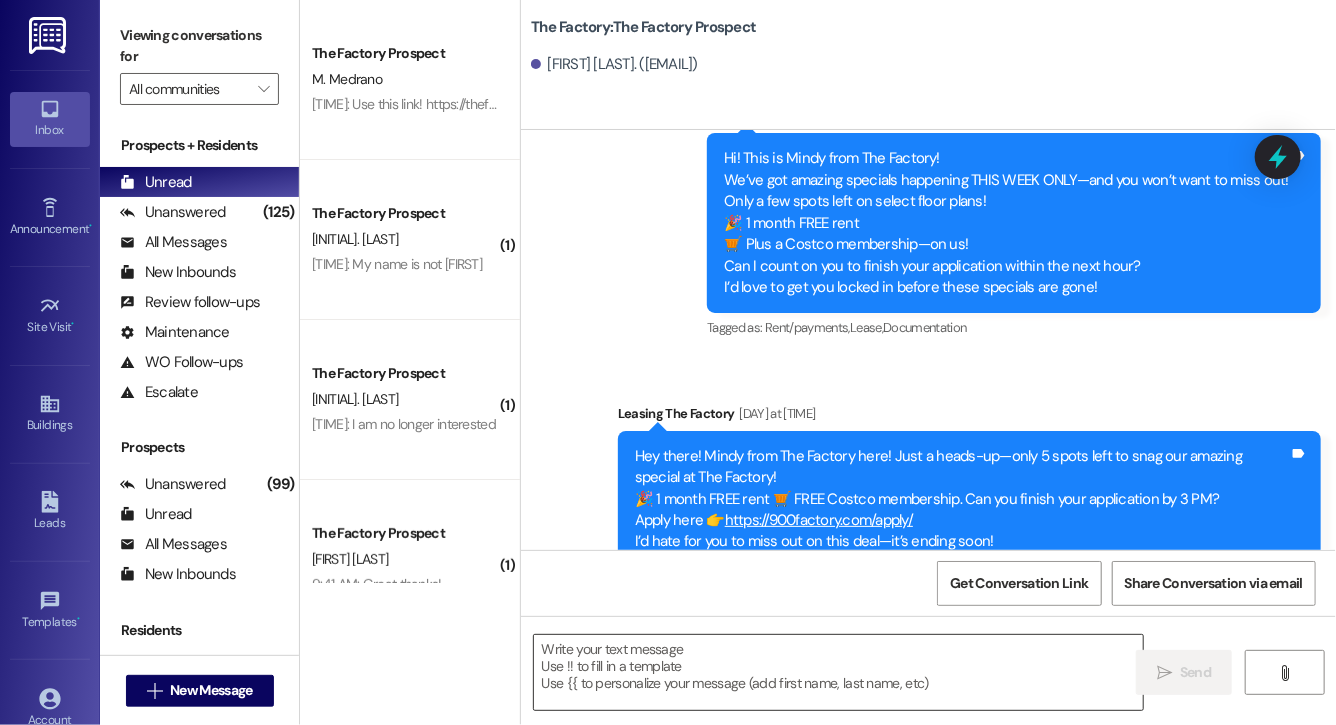 click at bounding box center (838, 672) 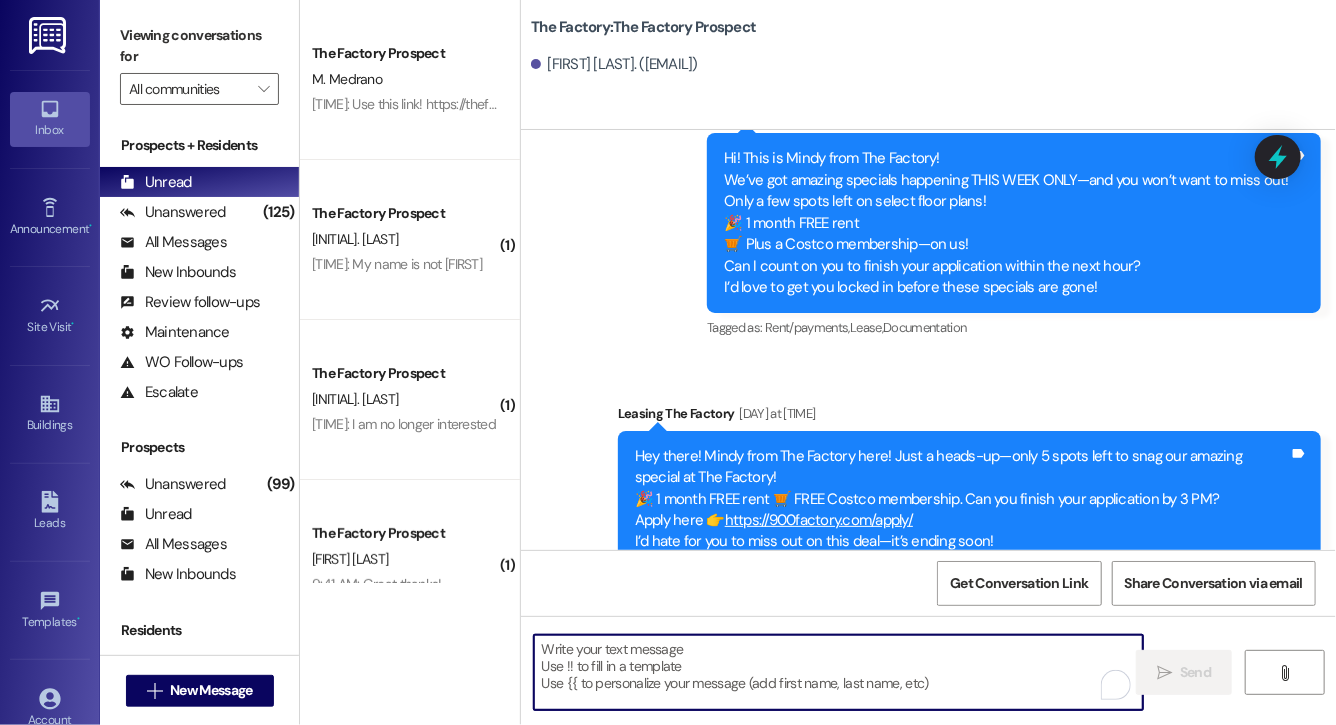 paste on "Hi [NAME], this is Evie from The Factory. I haven't heard from you in a while. It is our policy to send you a quick leasing text each day- so if you're no longer interested, please let us know so that we can take you off the contact list. We only have a few spots left to grant the free month of rent, and in order to receive it, you will need to sign a lease and pay a deposit by tonight. Would you like to complete this today? Happy to help." 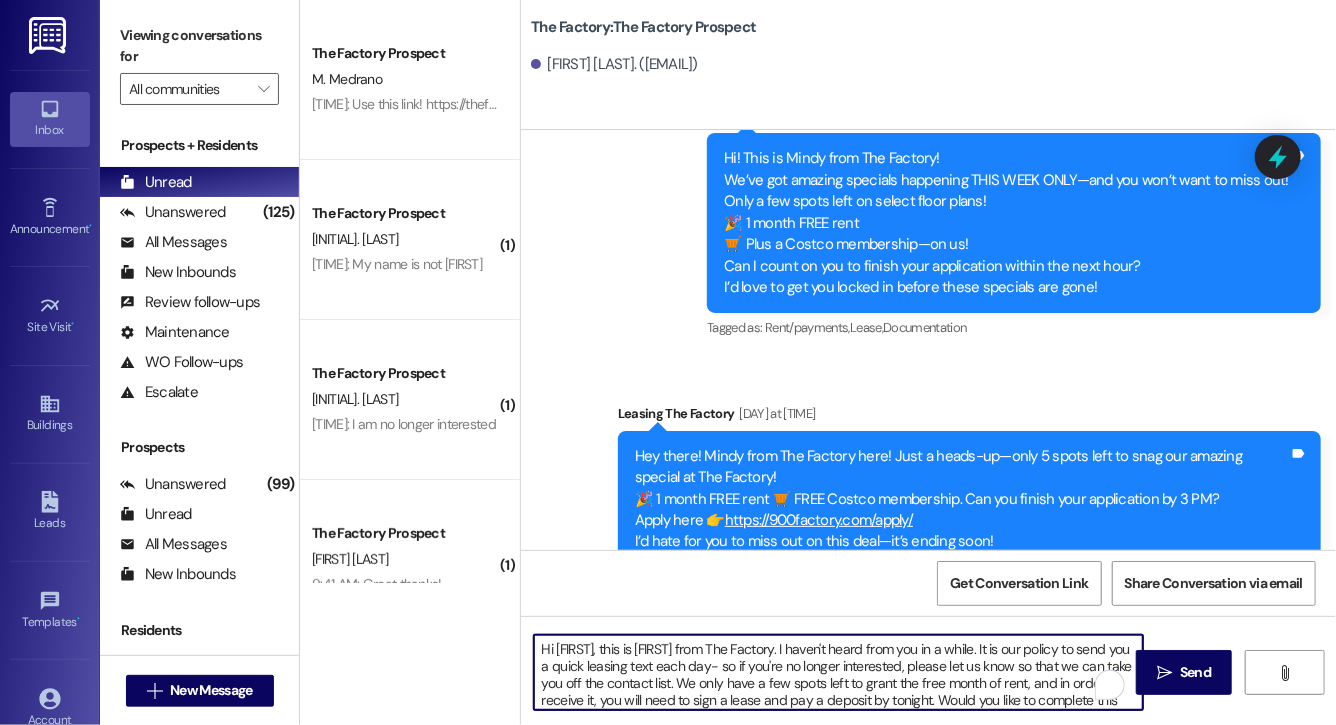 scroll, scrollTop: 34, scrollLeft: 0, axis: vertical 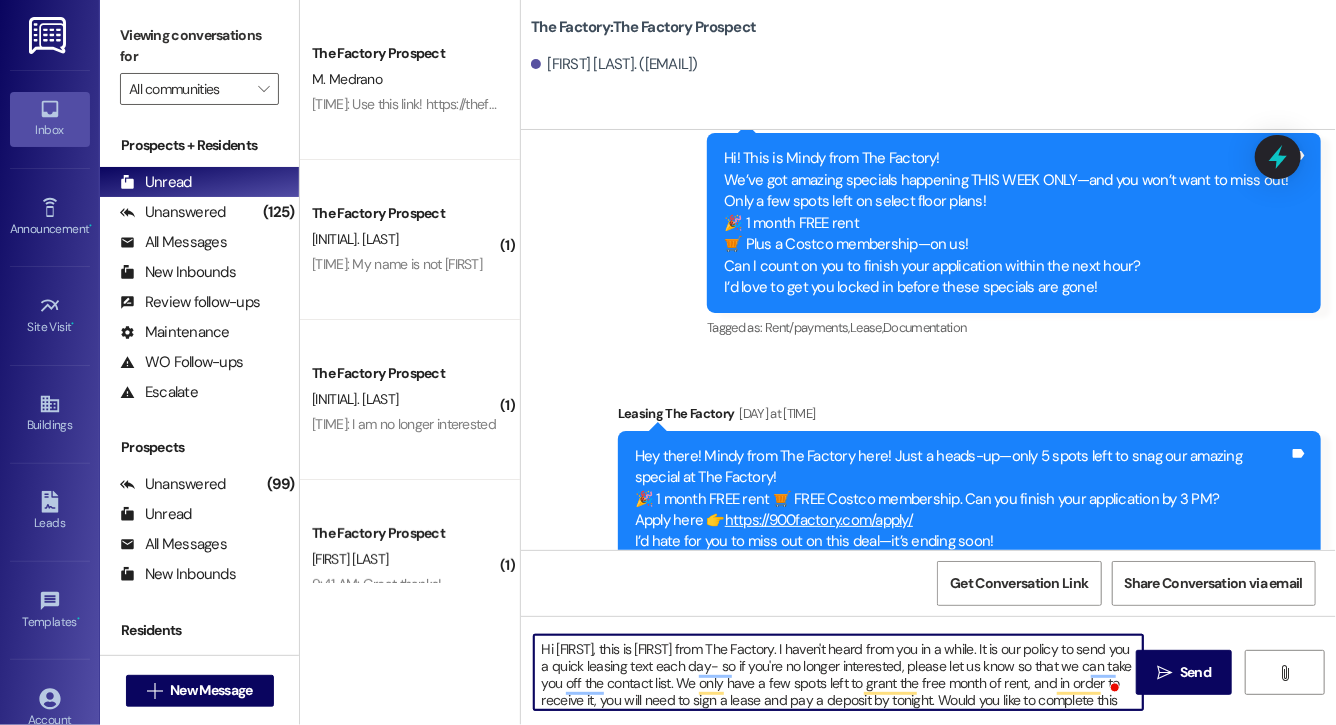 click on "Hi [NAME], this is Evie from The Factory. I haven't heard from you in a while. It is our policy to send you a quick leasing text each day- so if you're no longer interested, please let us know so that we can take you off the contact list. We only have a few spots left to grant the free month of rent, and in order to receive it, you will need to sign a lease and pay a deposit by tonight. Would you like to complete this today? Happy to help." at bounding box center (838, 672) 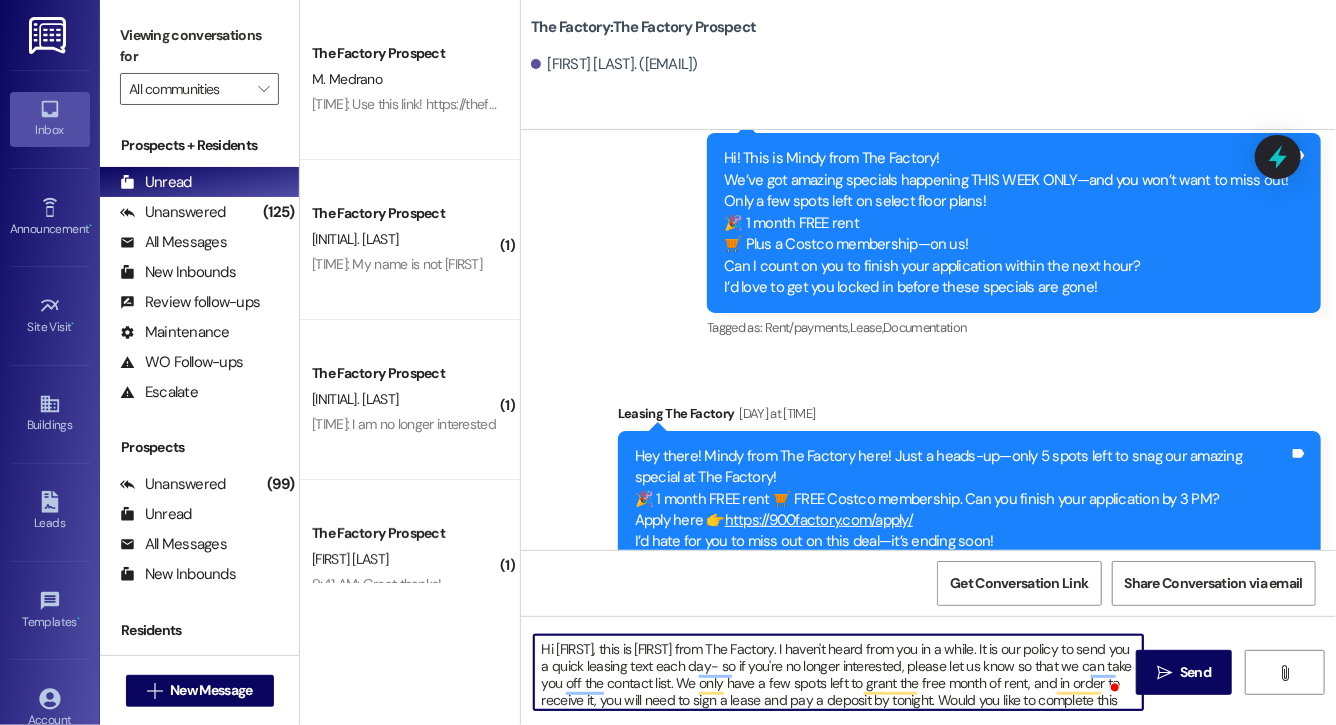 type on "Hi Kaylee, this is Evie from The Factory. I haven't heard from you in a while. It is our policy to send you a quick leasing text each day- so if you're no longer interested, please let us know so that we can take you off the contact list. We only have a few spots left to grant the free month of rent, and in order to receive it, you will need to sign a lease and pay a deposit by tonight. Would you like to complete this today? Happy to help." 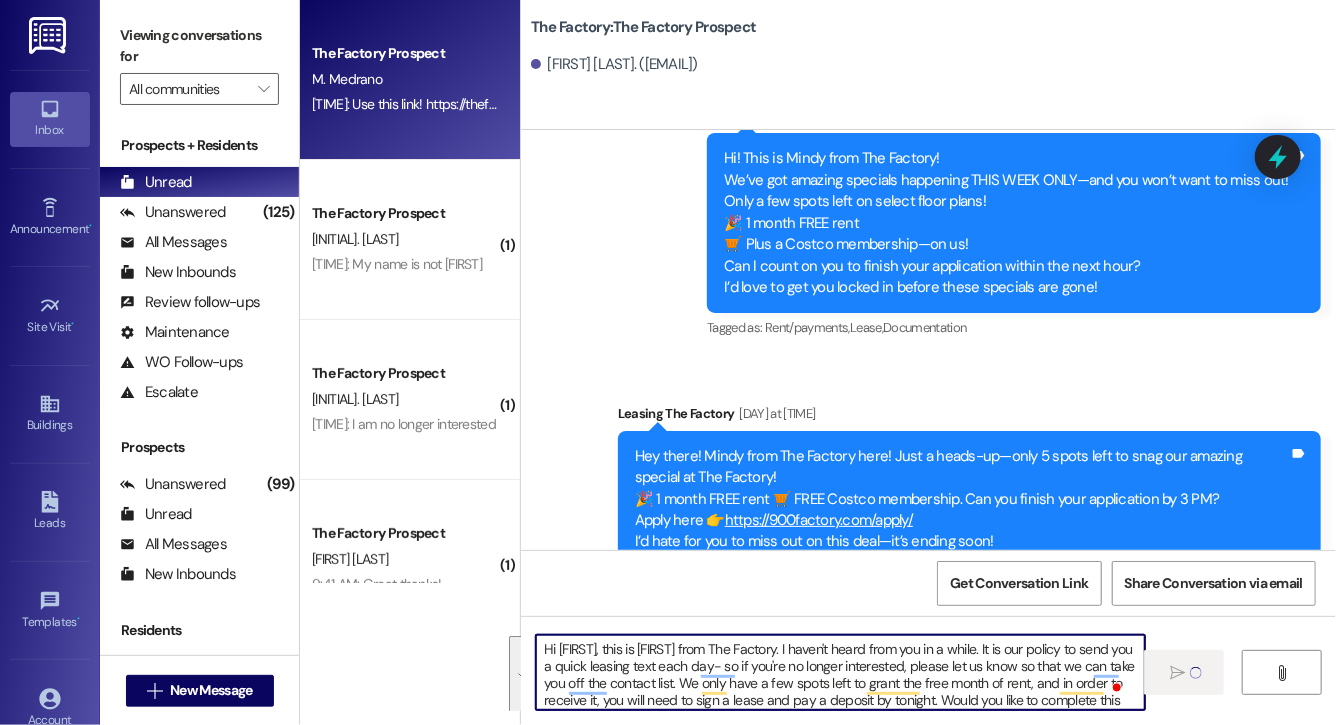 type 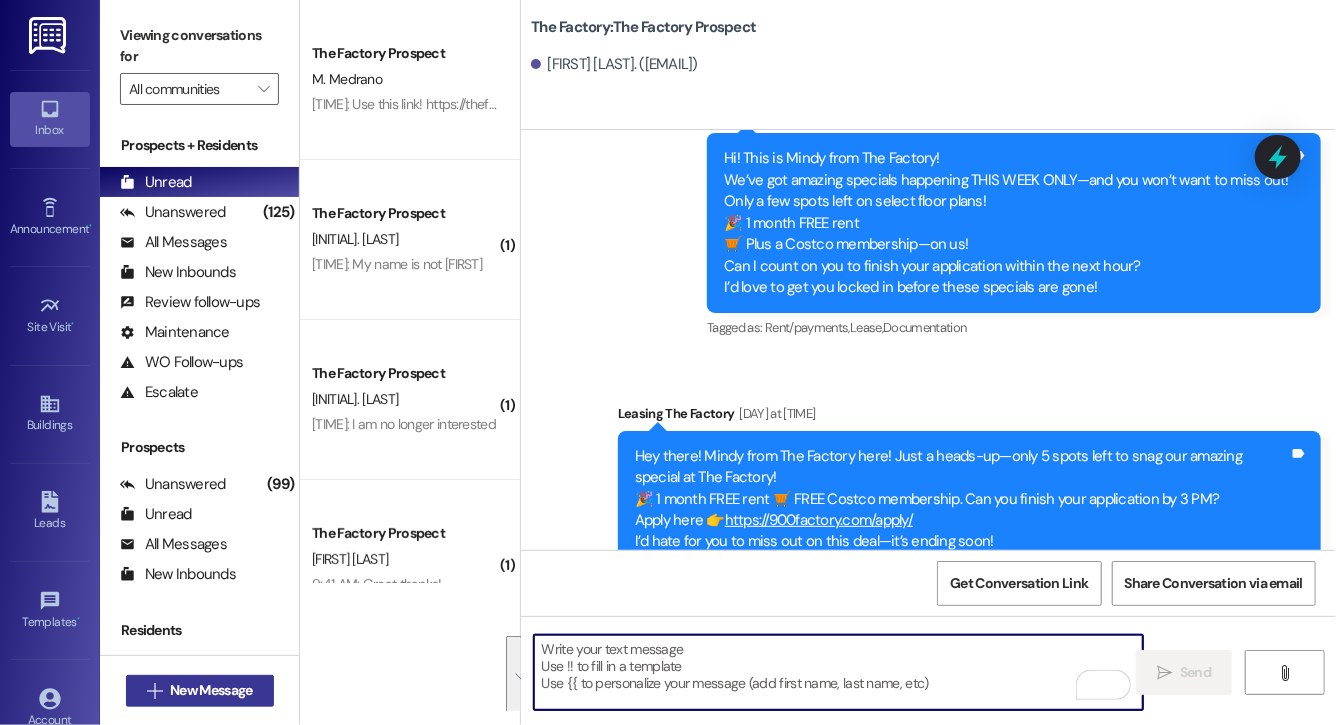 click on "New Message" at bounding box center [211, 690] 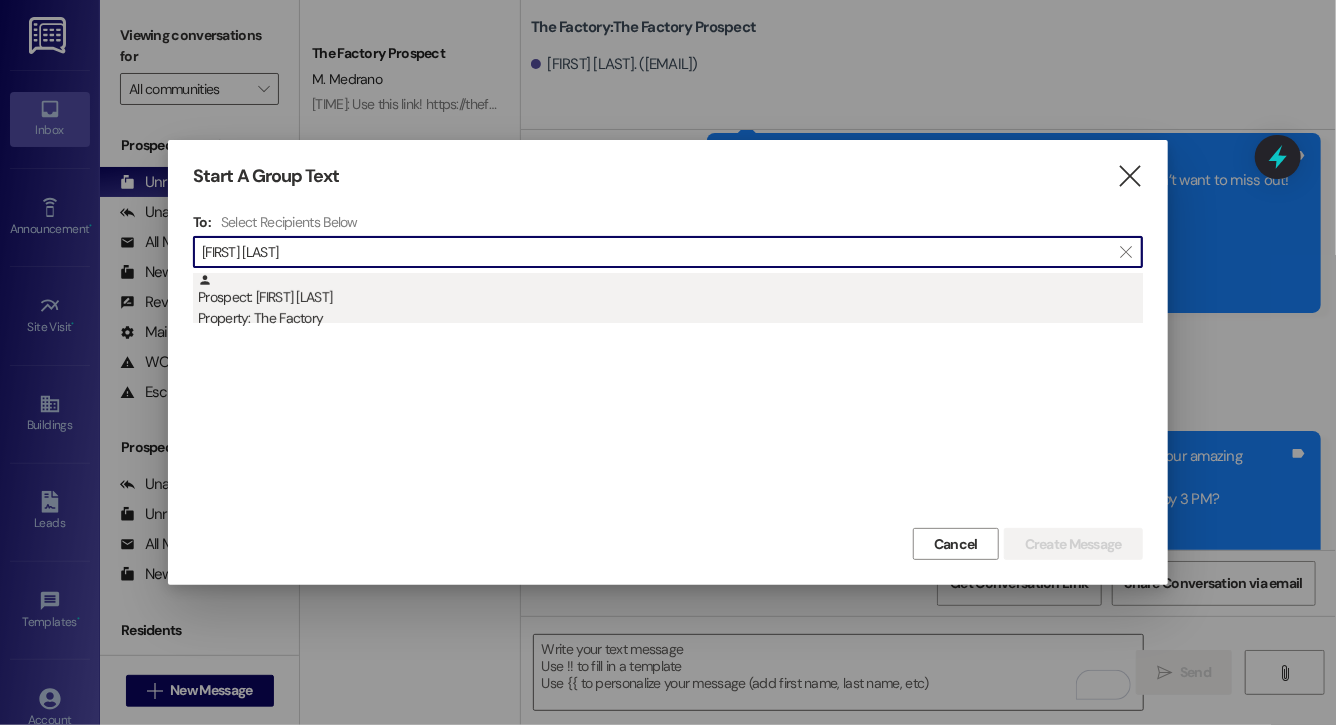 type on "shelby fris" 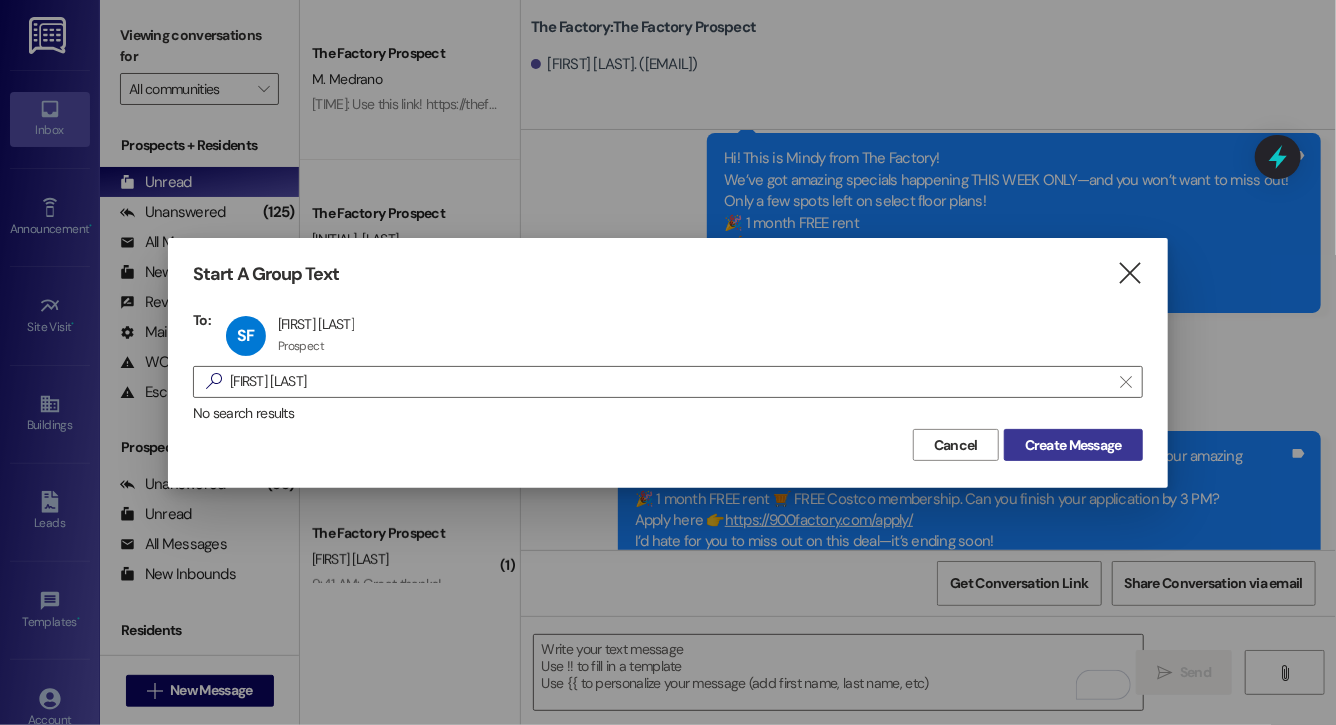 click on "Create Message" at bounding box center [1073, 445] 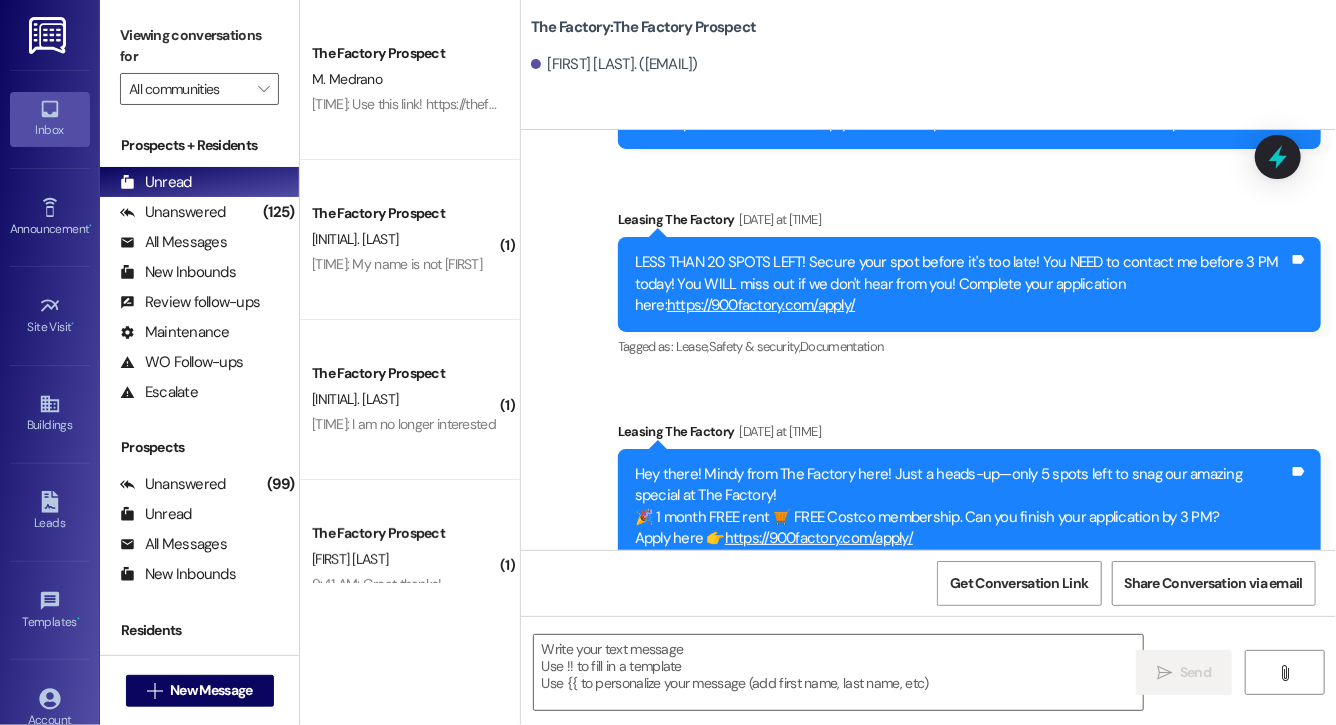 scroll, scrollTop: 12535, scrollLeft: 0, axis: vertical 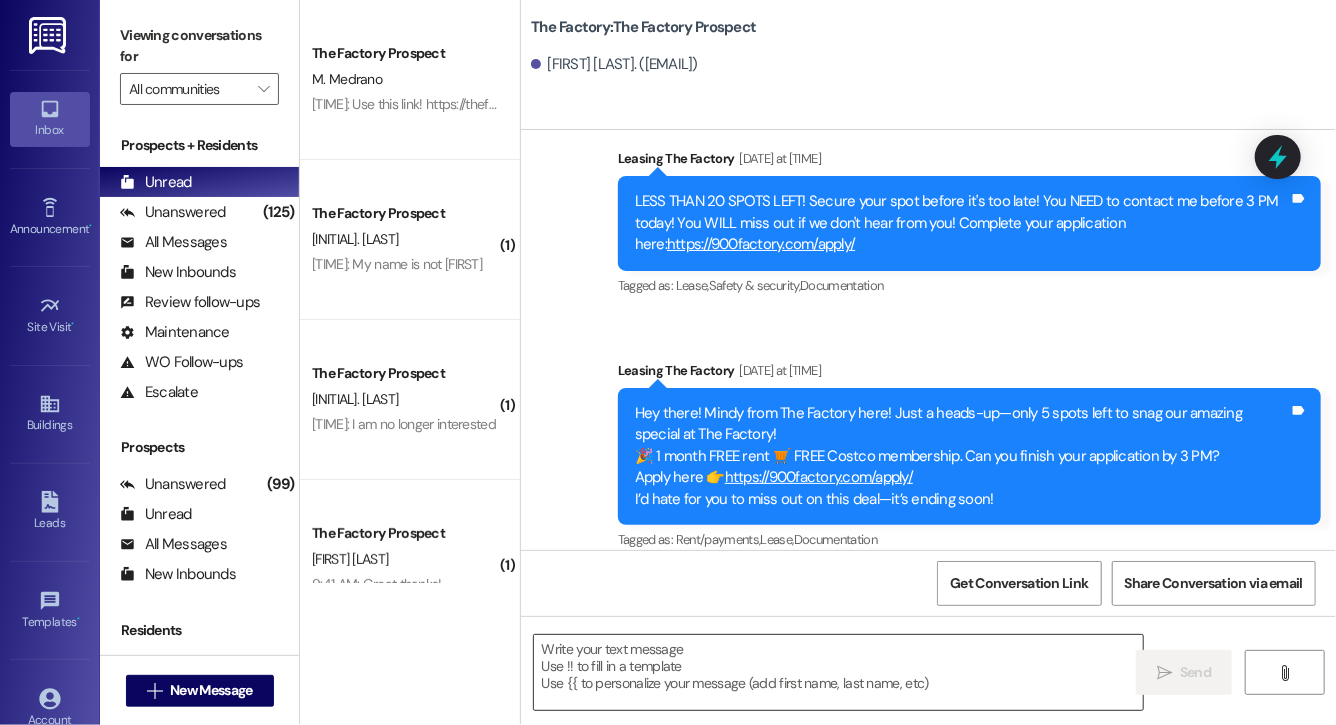 click at bounding box center [838, 672] 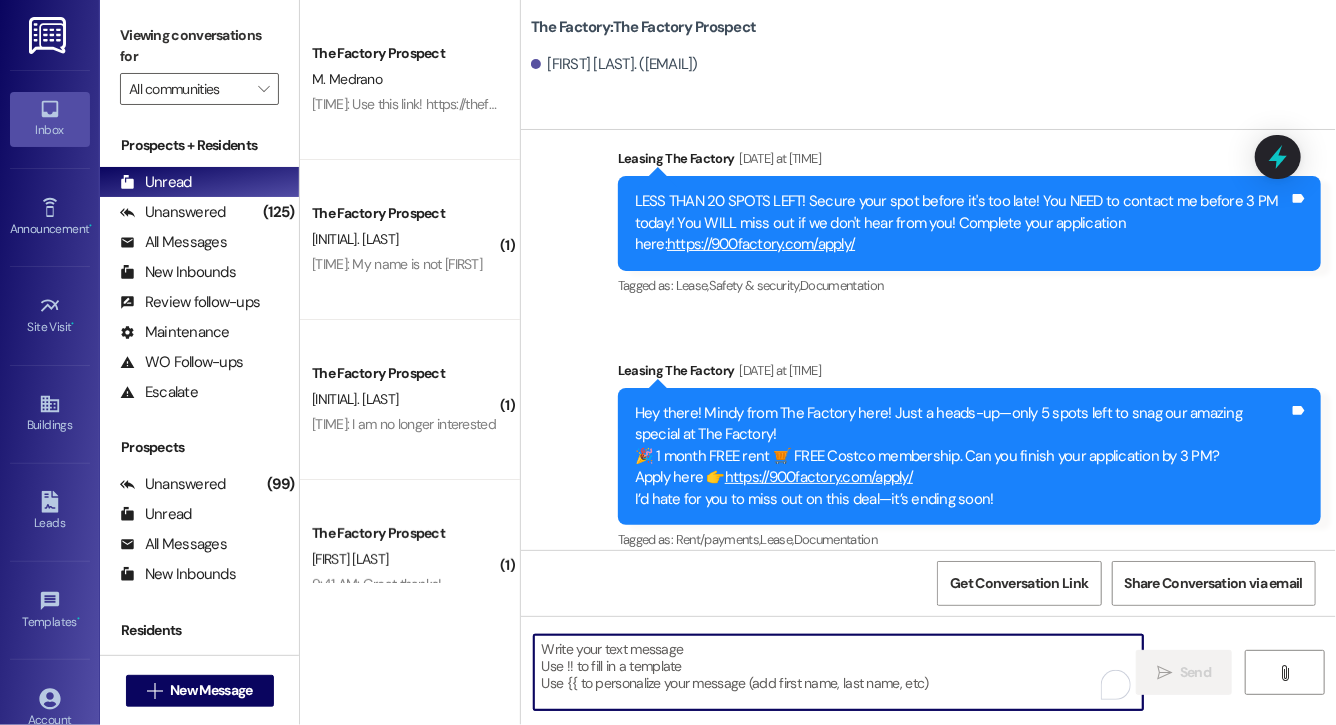 paste on "Hi Kaylee, this is Evie from The Factory. I haven't heard from you in a while. It is our policy to send you a quick leasing text each day- so if you're no longer interested, please let us know so that we can take you off the contact list. We only have a few spots left to grant the free month of rent, and in order to receive it, you will need to sign a lease and pay a deposit by tonight. Would you like to complete this today? Happy to help." 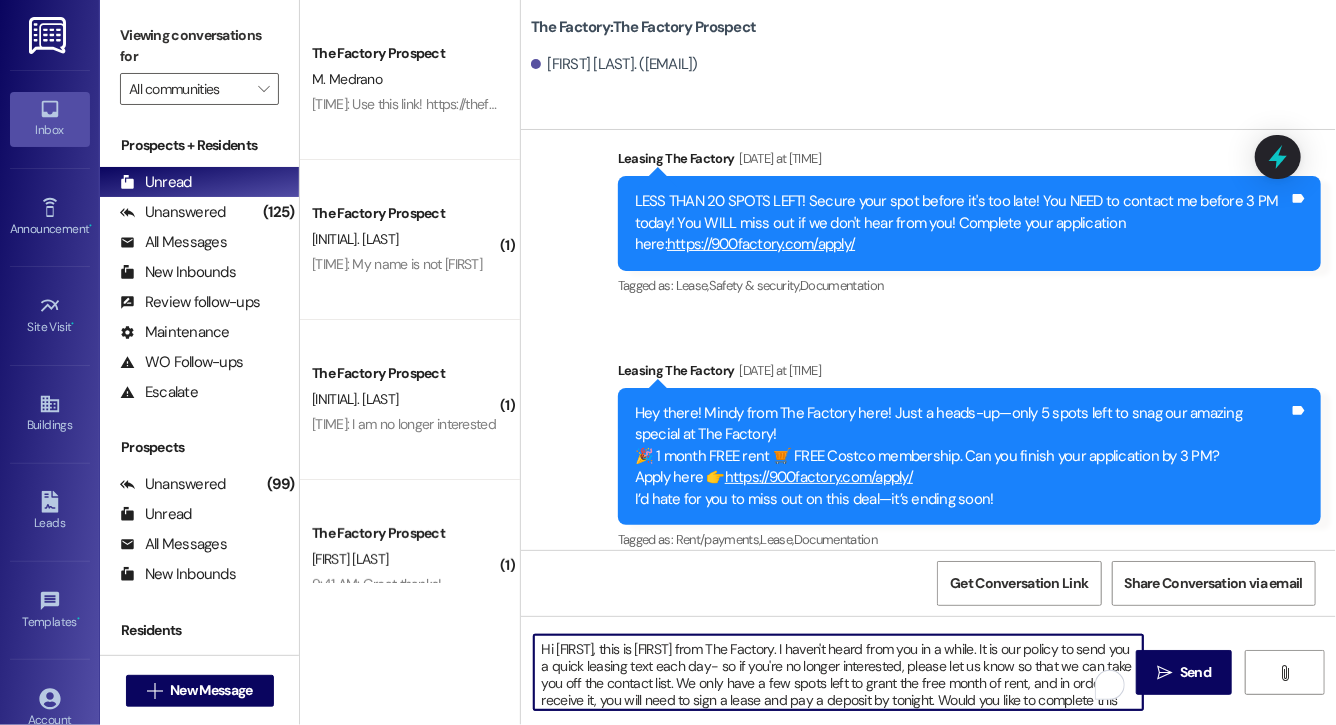 scroll, scrollTop: 34, scrollLeft: 0, axis: vertical 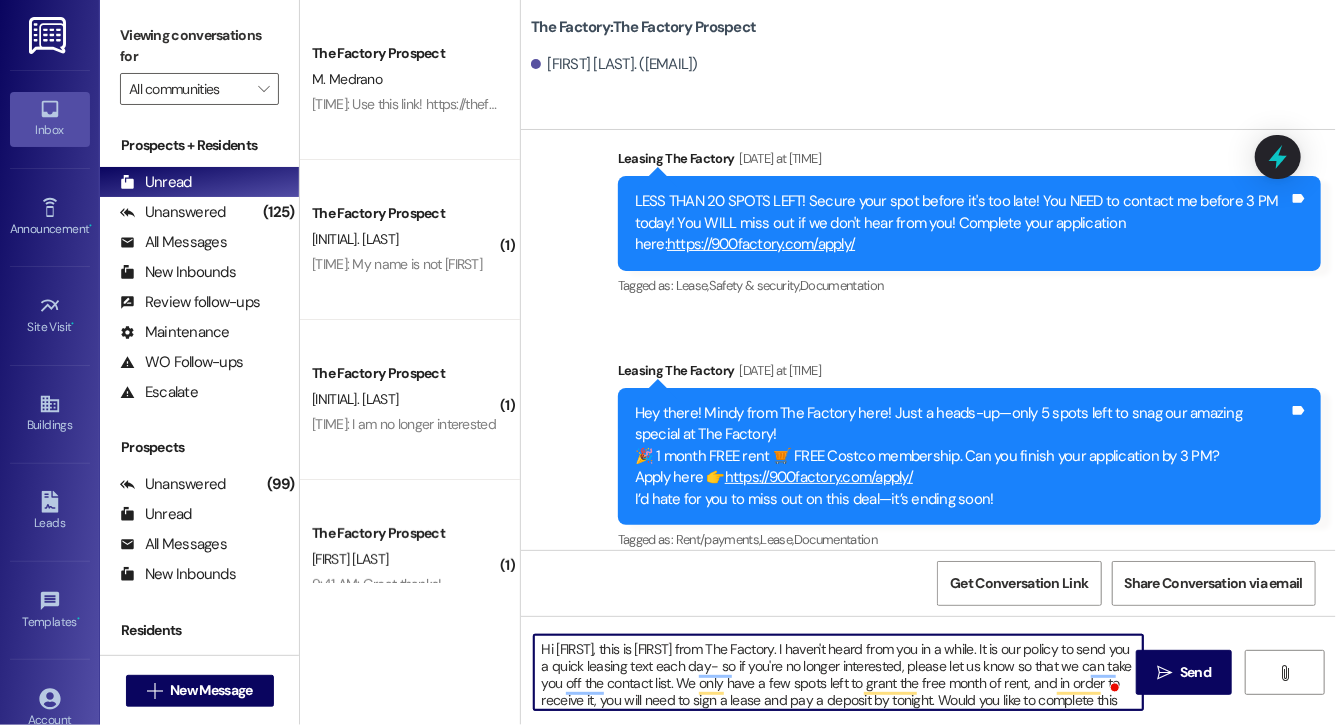 click on "Hi Kaylee, this is Evie from The Factory. I haven't heard from you in a while. It is our policy to send you a quick leasing text each day- so if you're no longer interested, please let us know so that we can take you off the contact list. We only have a few spots left to grant the free month of rent, and in order to receive it, you will need to sign a lease and pay a deposit by tonight. Would you like to complete this today? Happy to help." at bounding box center [838, 672] 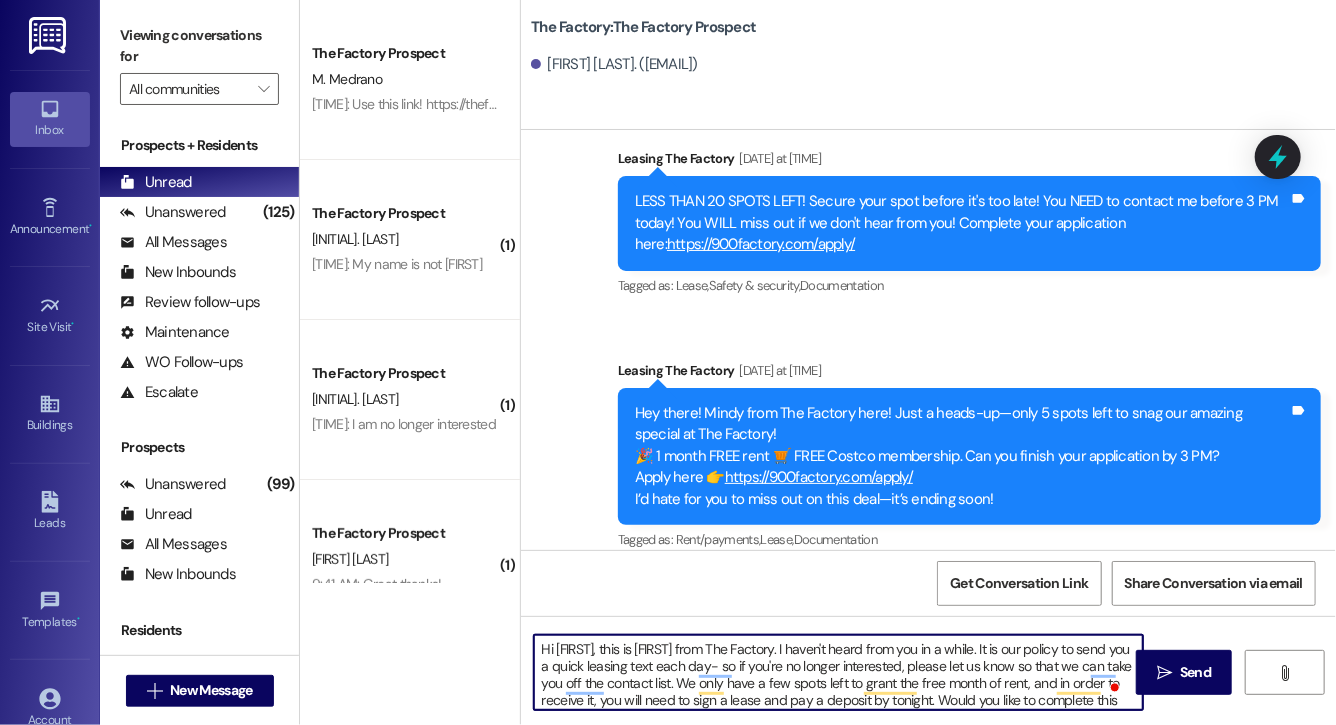 click on "Hi Shelby, this is Evie from The Factory. I haven't heard from you in a while. It is our policy to send you a quick leasing text each day- so if you're no longer interested, please let us know so that we can take you off the contact list. We only have a few spots left to grant the free month of rent, and in order to receive it, you will need to sign a lease and pay a deposit by tonight. Would you like to complete this today? Happy to help." at bounding box center (838, 672) 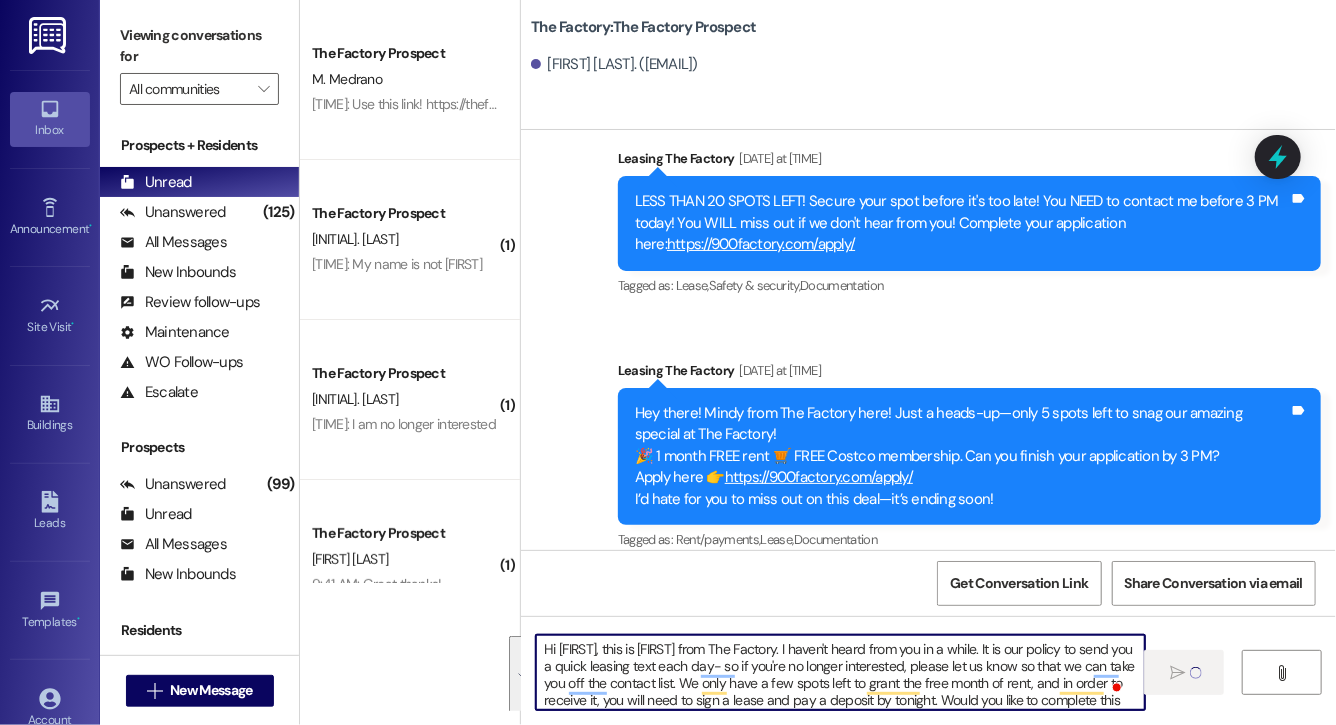 type on "Hi Shelby, this is Evie from The Factory. I haven't heard from you in a while. It is our policy to send you a quick leasing text each day- so if you're no longer interested, please let us know so that we can take you off the contact list. We only have a few spots left to grant the free month of rent, and in order to receive it, you will need to sign a lease and pay a deposit by tonight. Would you like to complete this today? Happy to help." 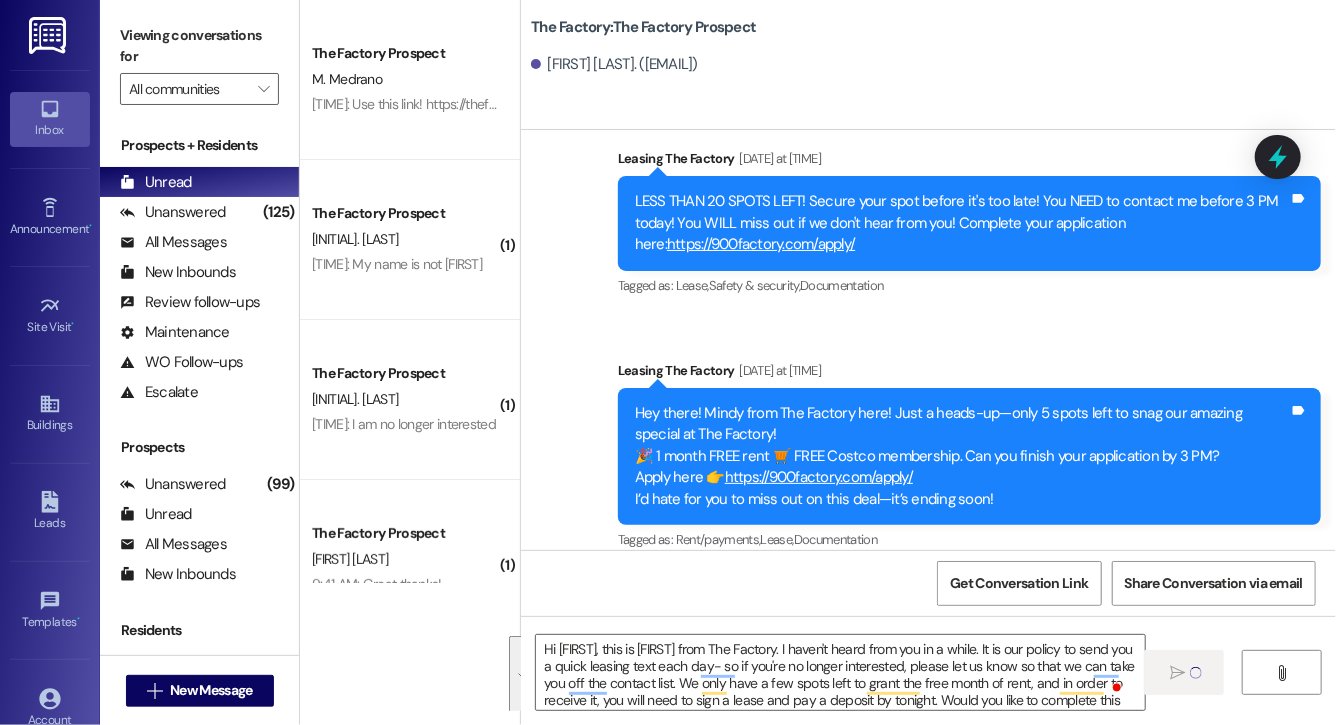 type 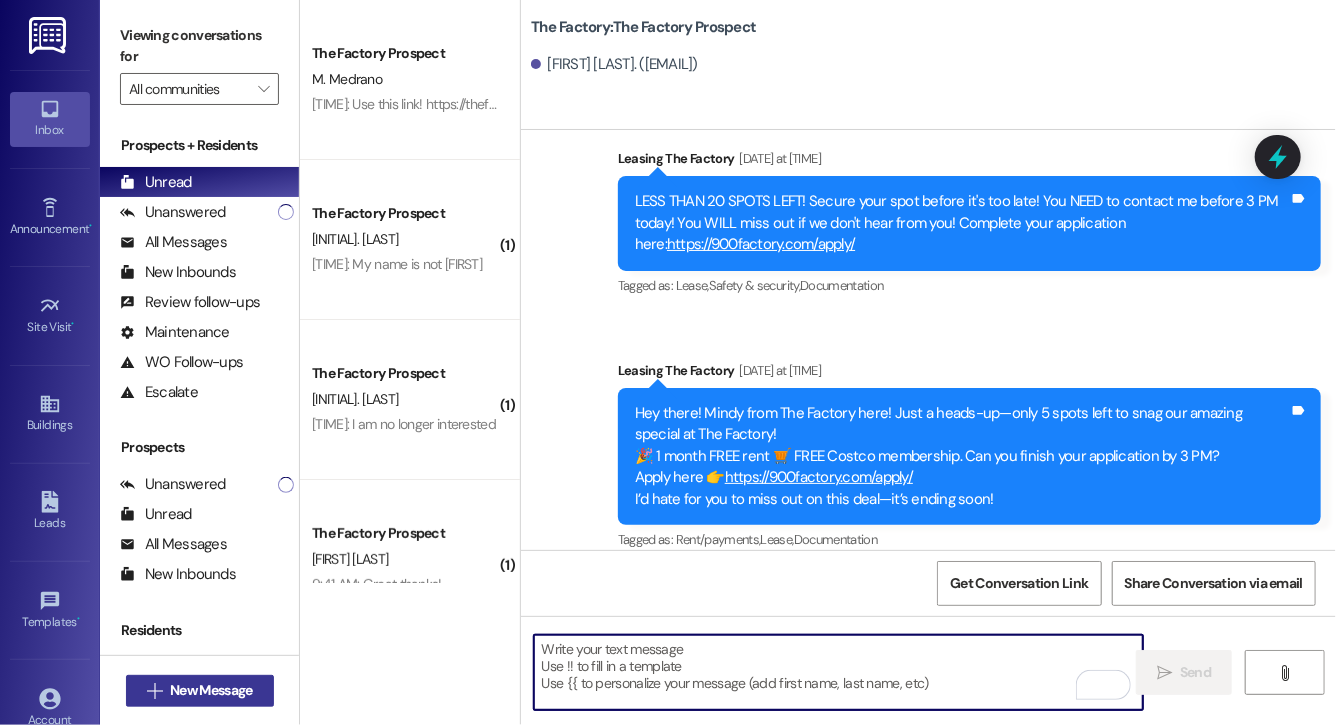 click on "New Message" at bounding box center (211, 690) 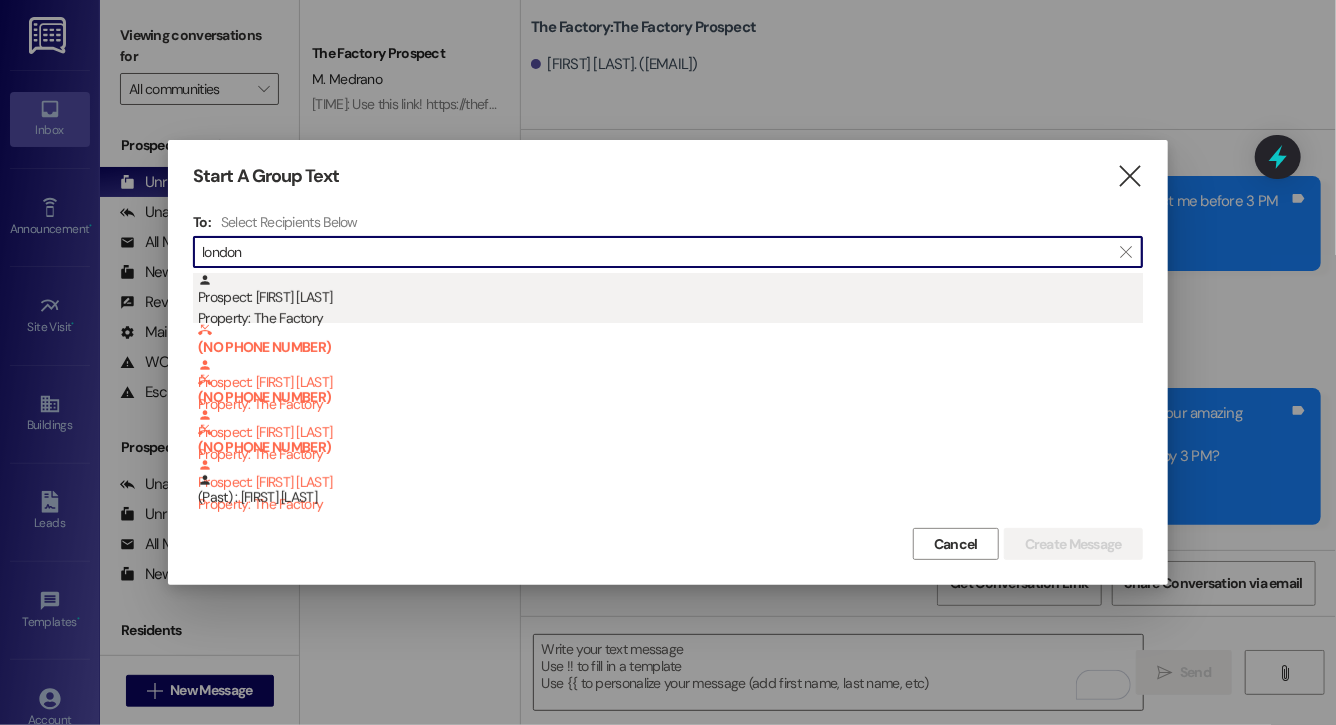 type on "london" 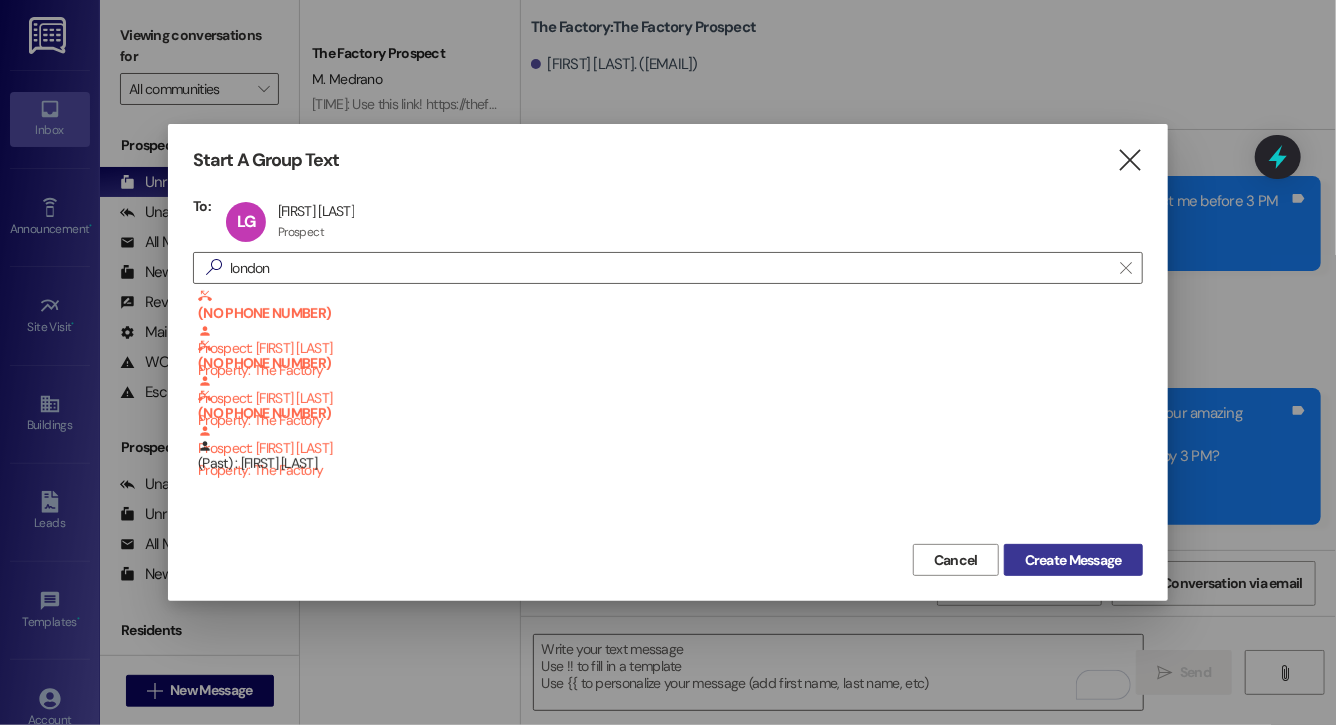click on "Create Message" at bounding box center (1073, 560) 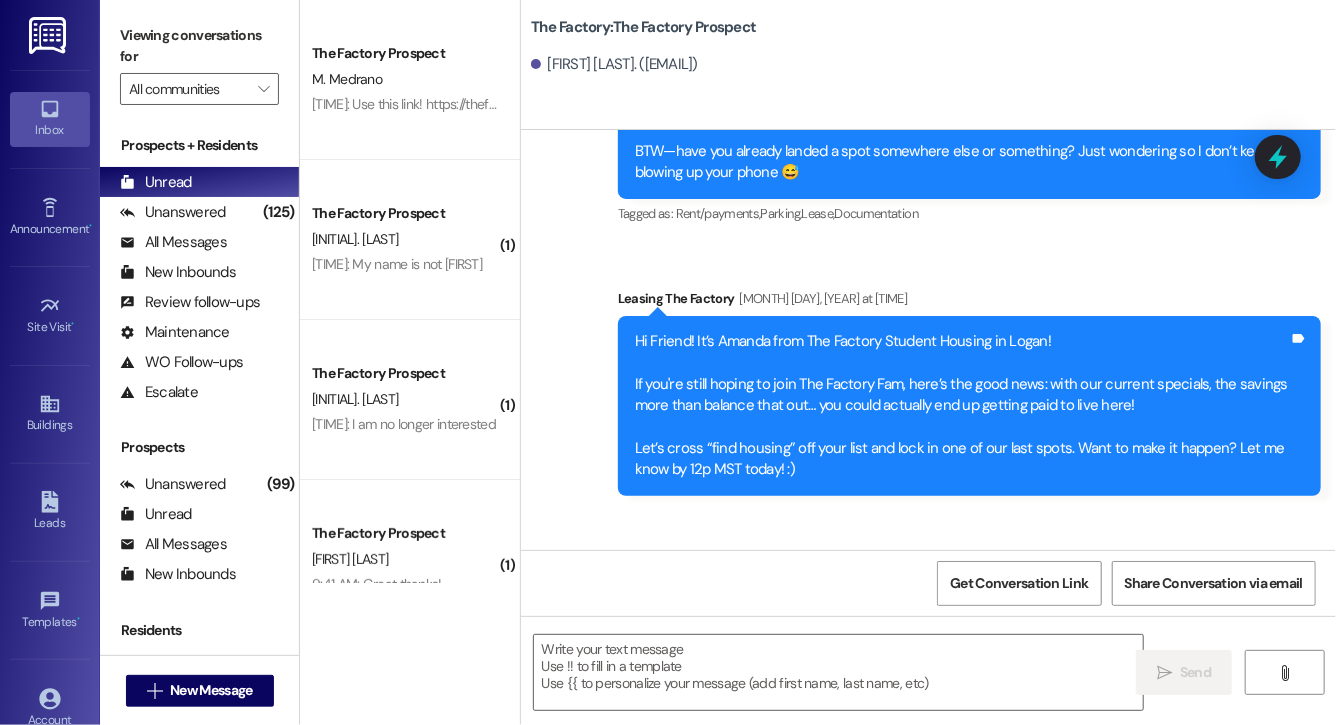 scroll, scrollTop: 12556, scrollLeft: 0, axis: vertical 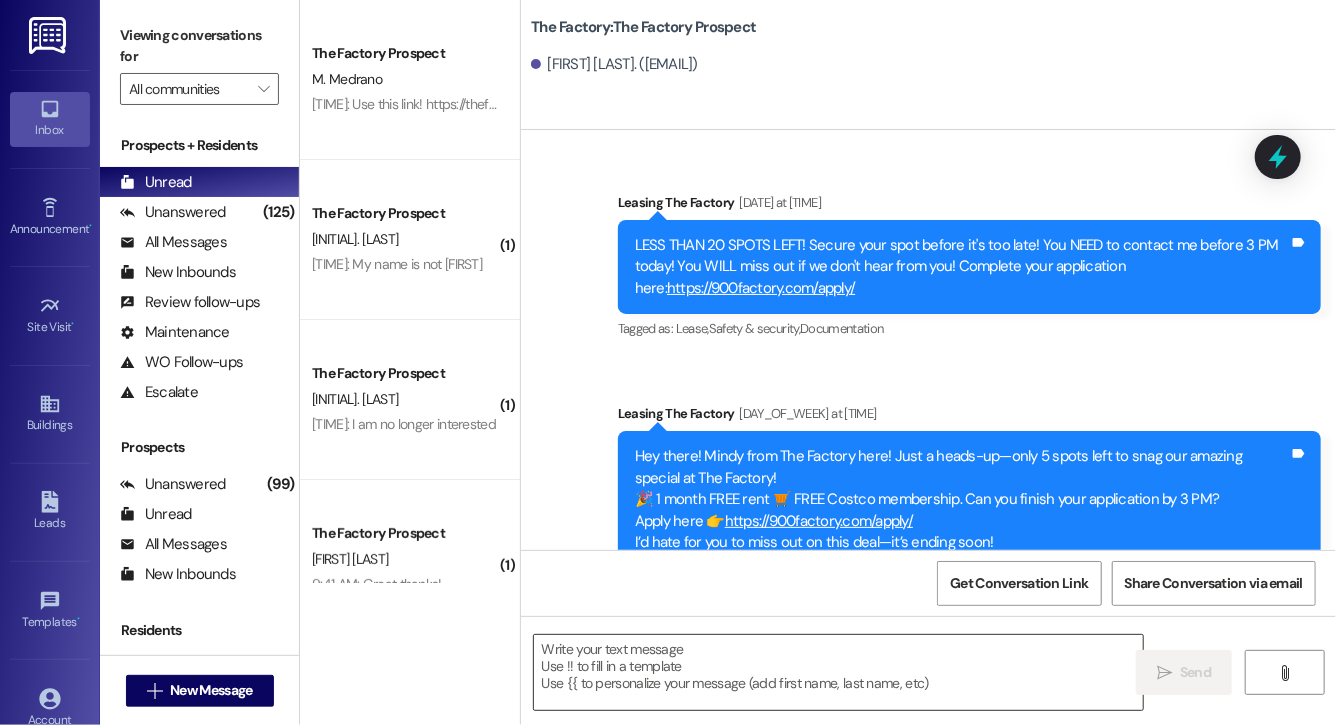 click at bounding box center [838, 672] 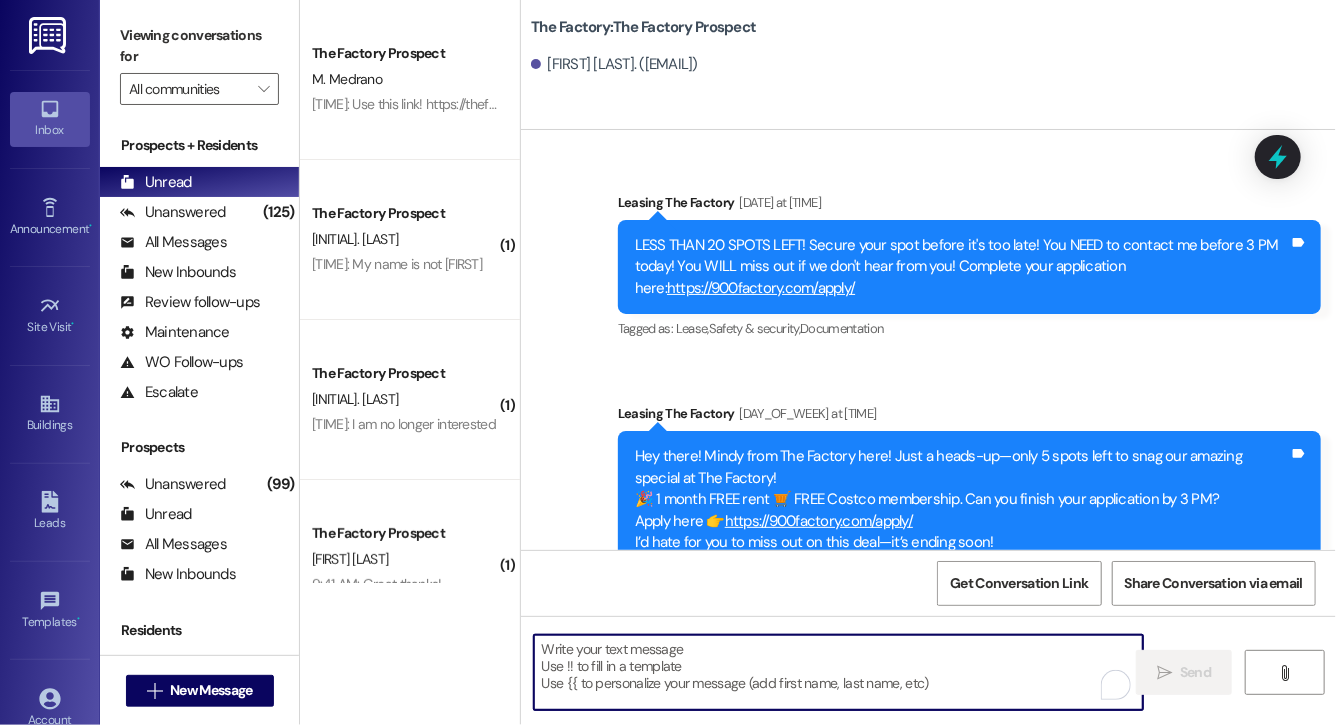 paste on "Hi Shelby, this is Evie from The Factory. I haven't heard from you in a while. It is our policy to send you a quick leasing text each day- so if you're no longer interested, please let us know so that we can take you off the contact list. We only have a few spots left to grant the free month of rent, and in order to receive it, you will need to sign a lease and pay a deposit by tonight. Would you like to complete this today? Happy to help." 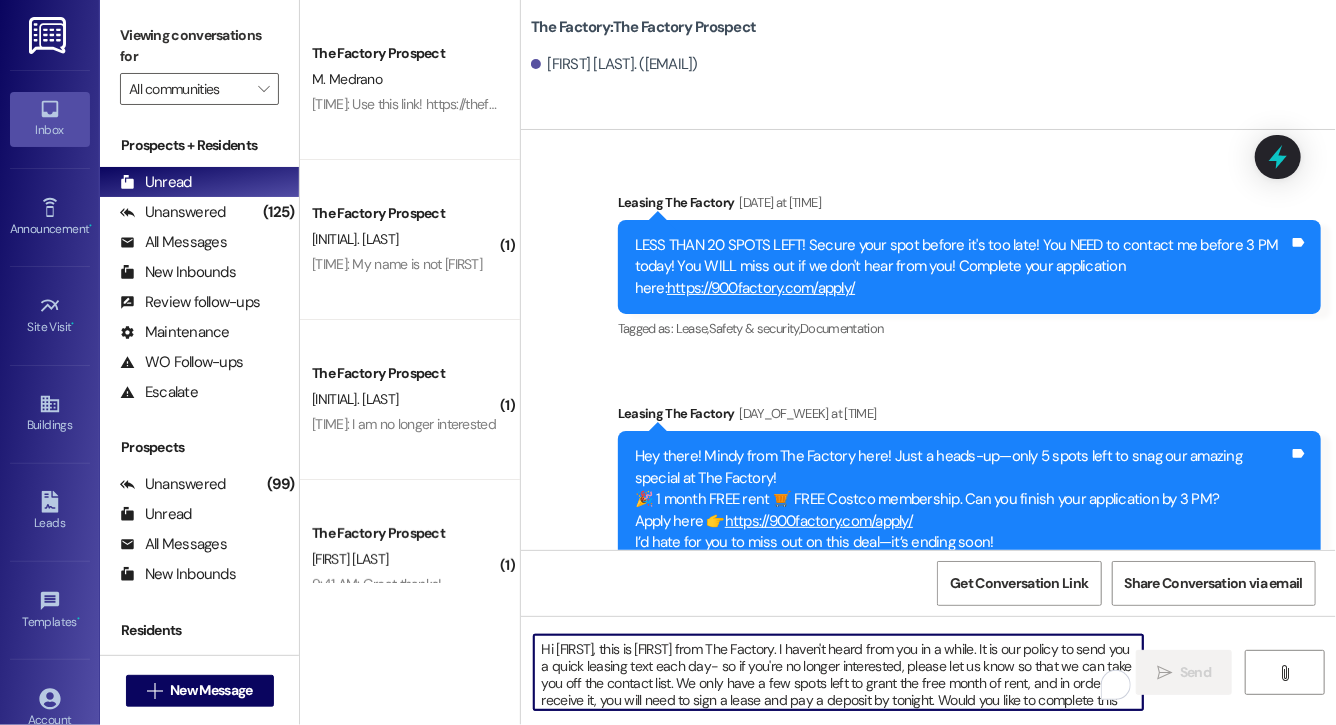 scroll, scrollTop: 34, scrollLeft: 0, axis: vertical 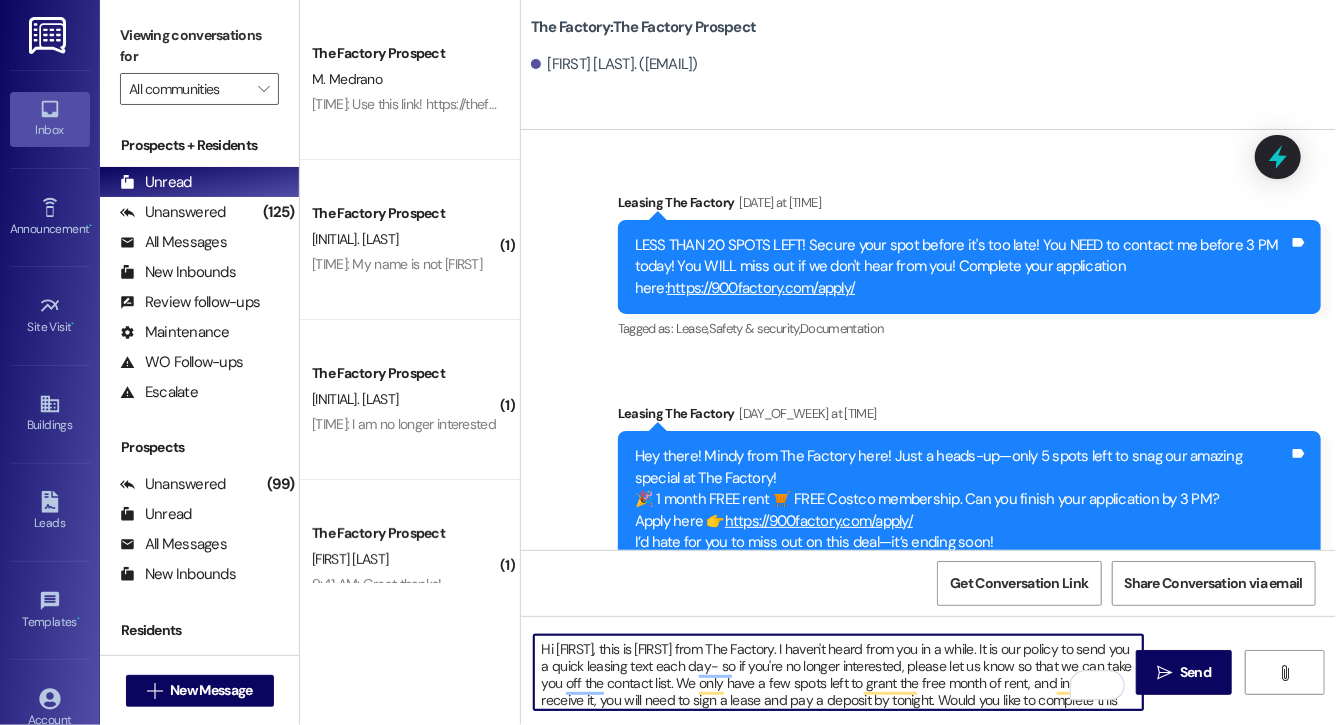 click on "Hi Shelby, this is Evie from The Factory. I haven't heard from you in a while. It is our policy to send you a quick leasing text each day- so if you're no longer interested, please let us know so that we can take you off the contact list. We only have a few spots left to grant the free month of rent, and in order to receive it, you will need to sign a lease and pay a deposit by tonight. Would you like to complete this today? Happy to help." at bounding box center [838, 672] 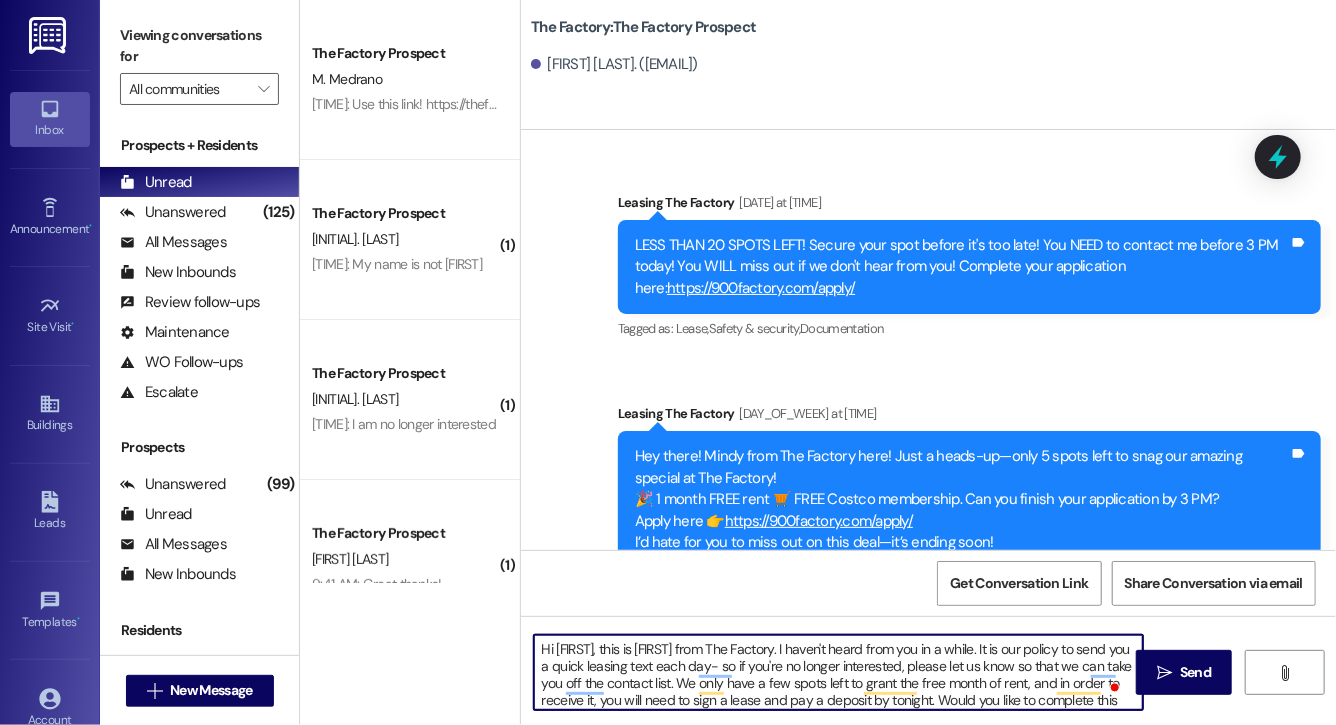 type on "Hi [FIRST], this is [FIRST] from The Factory. I haven't heard from you in a while. It is our policy to send you a quick leasing text each day- so if you're no longer interested, please let us know so that we can take you off the contact list. We only have a few spots left to grant the free month of rent, and in order to receive it, you will need to sign a lease and pay a deposit by tonight. Would you like to complete this today? Happy to help." 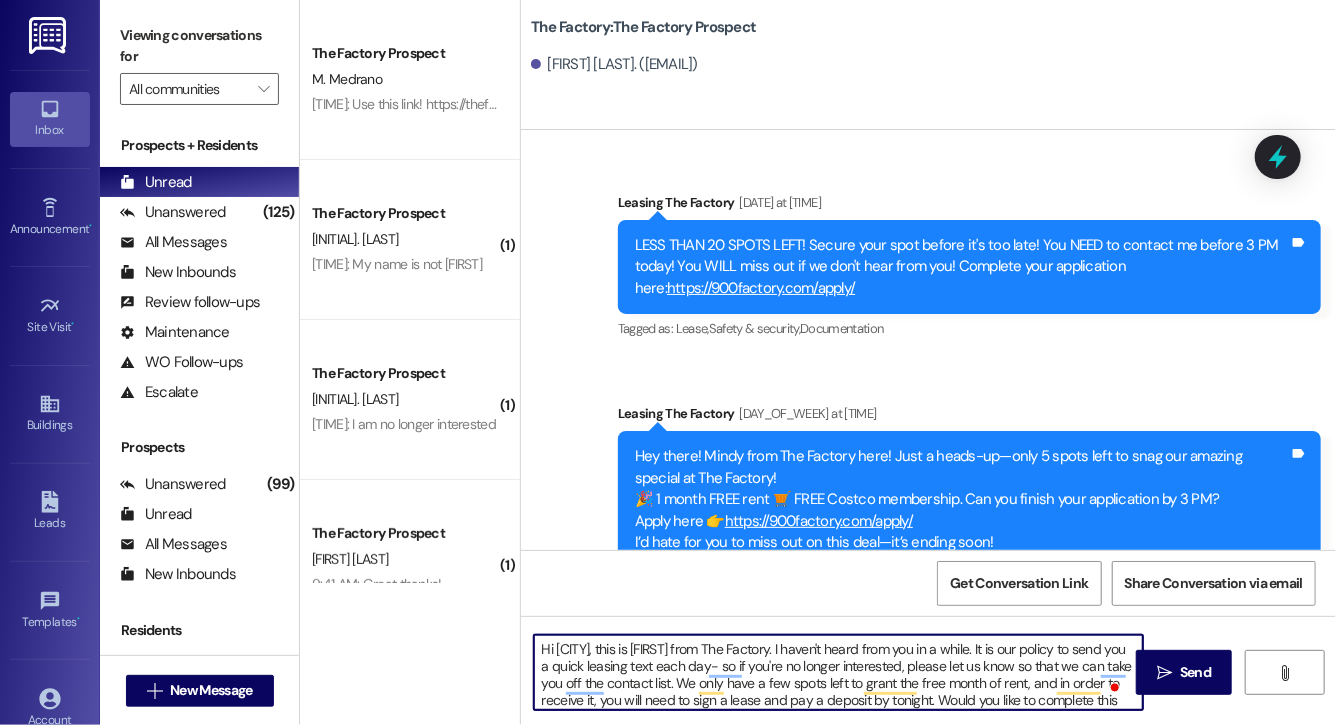 click on "Hi [FIRST], this is [FIRST] from The Factory. I haven't heard from you in a while. It is our policy to send you a quick leasing text each day- so if you're no longer interested, please let us know so that we can take you off the contact list. We only have a few spots left to grant the free month of rent, and in order to receive it, you will need to sign a lease and pay a deposit by tonight. Would you like to complete this today? Happy to help." at bounding box center (838, 672) 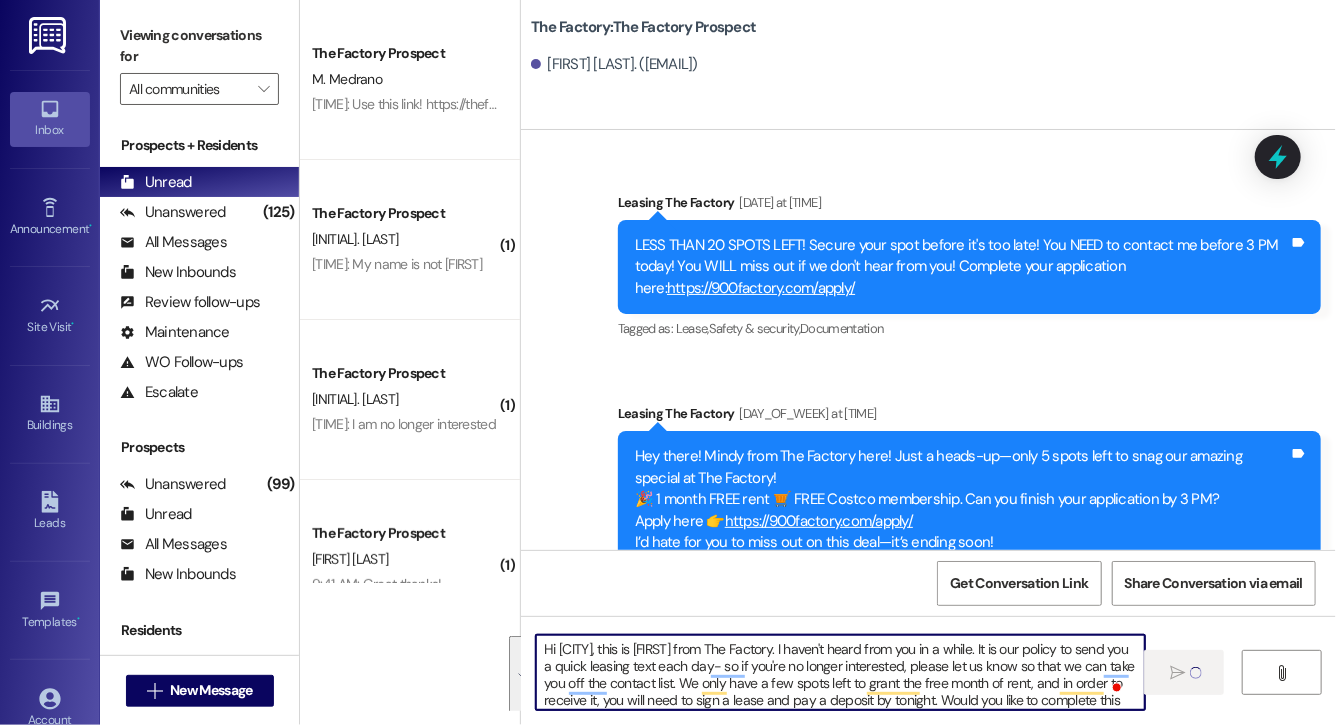type 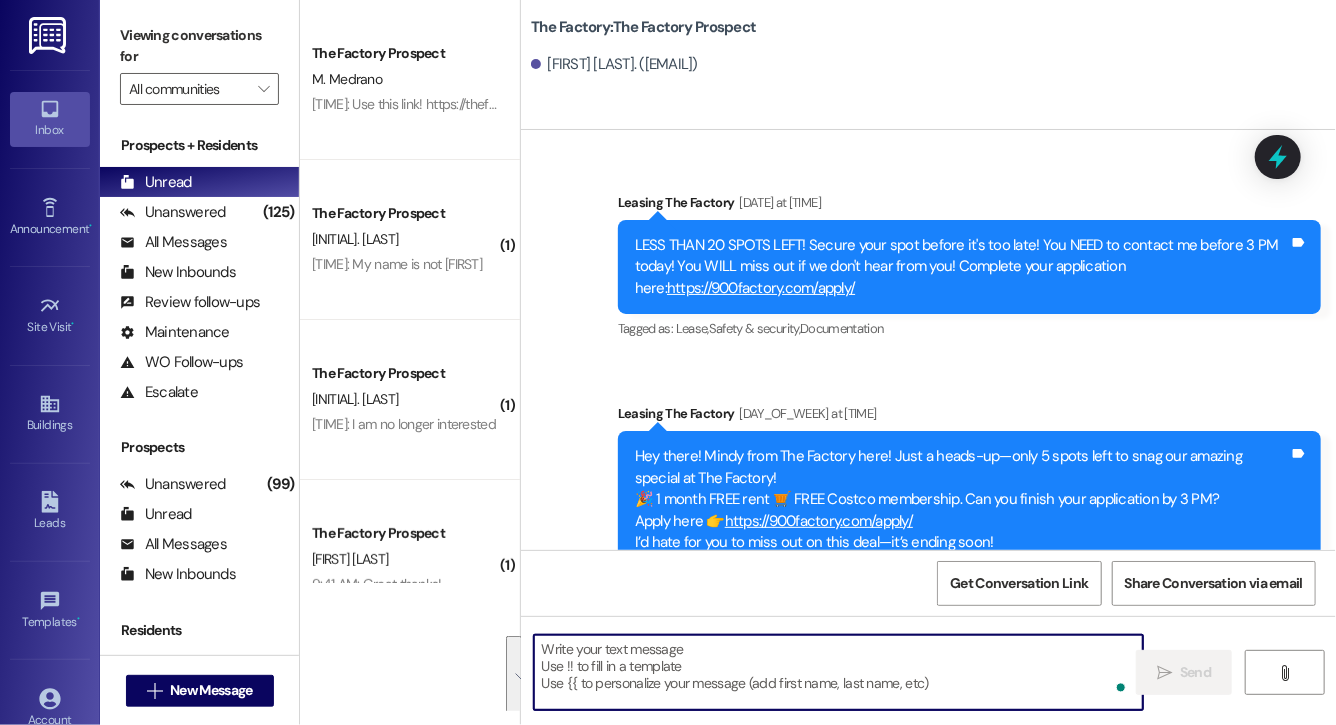 scroll, scrollTop: 12781, scrollLeft: 0, axis: vertical 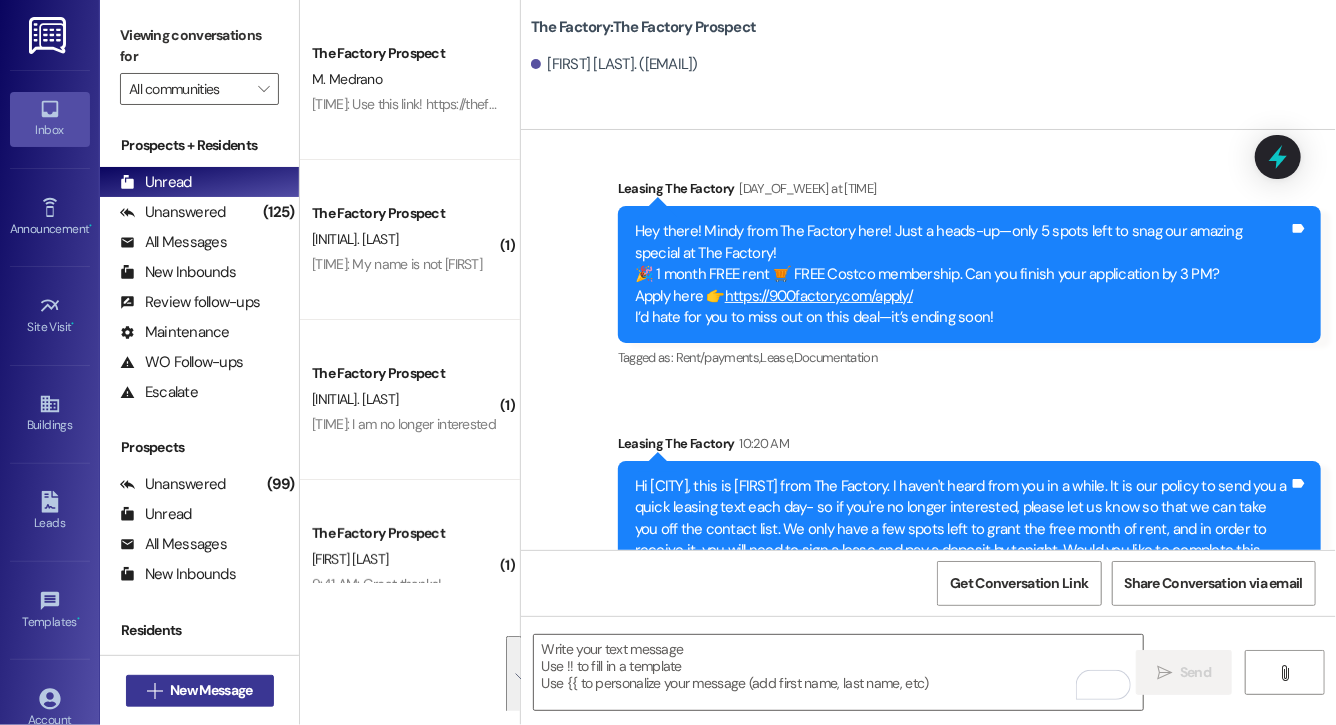 click on " New Message" at bounding box center (200, 691) 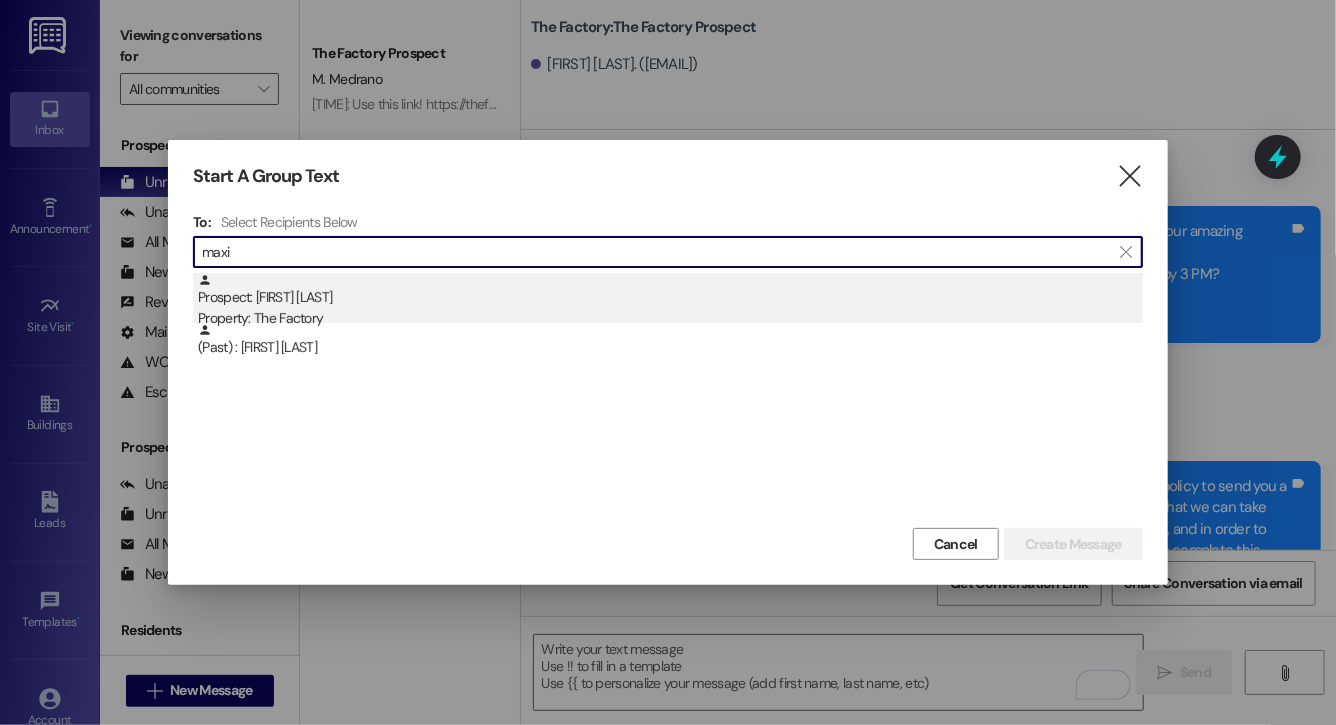 type on "maxi" 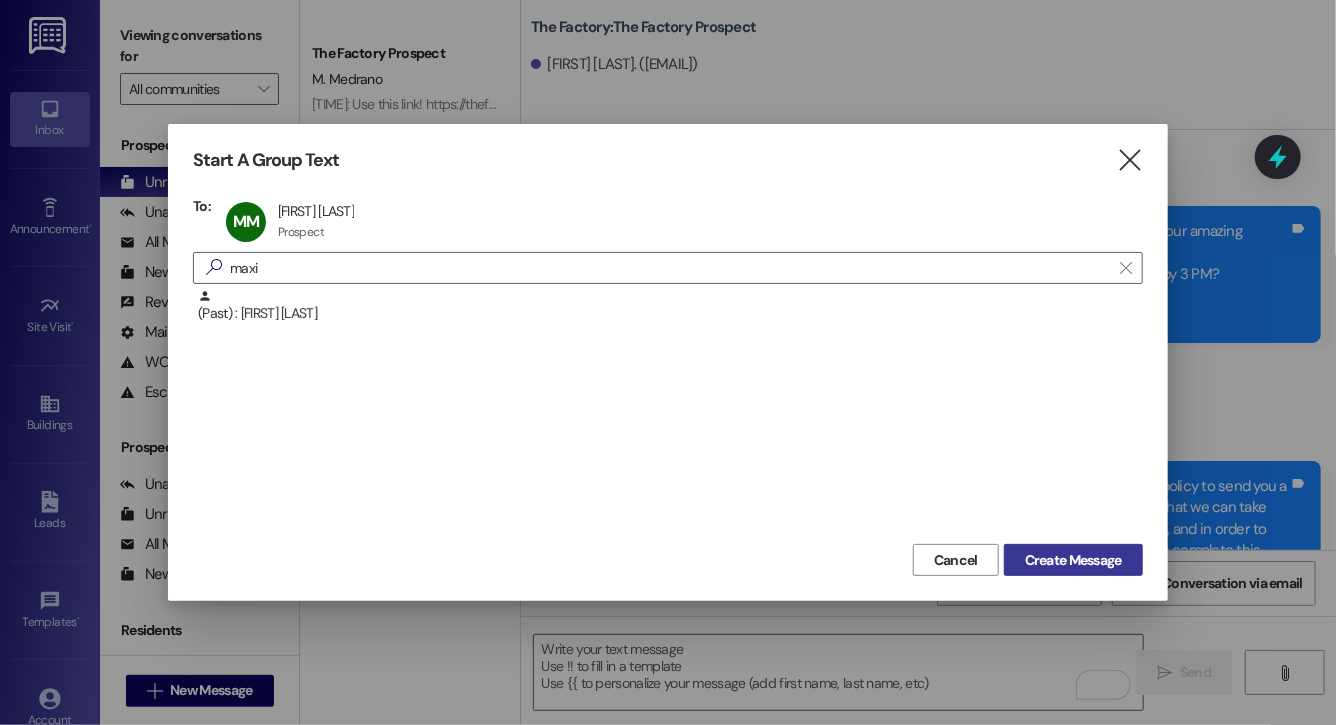 click on "Create Message" at bounding box center [1073, 560] 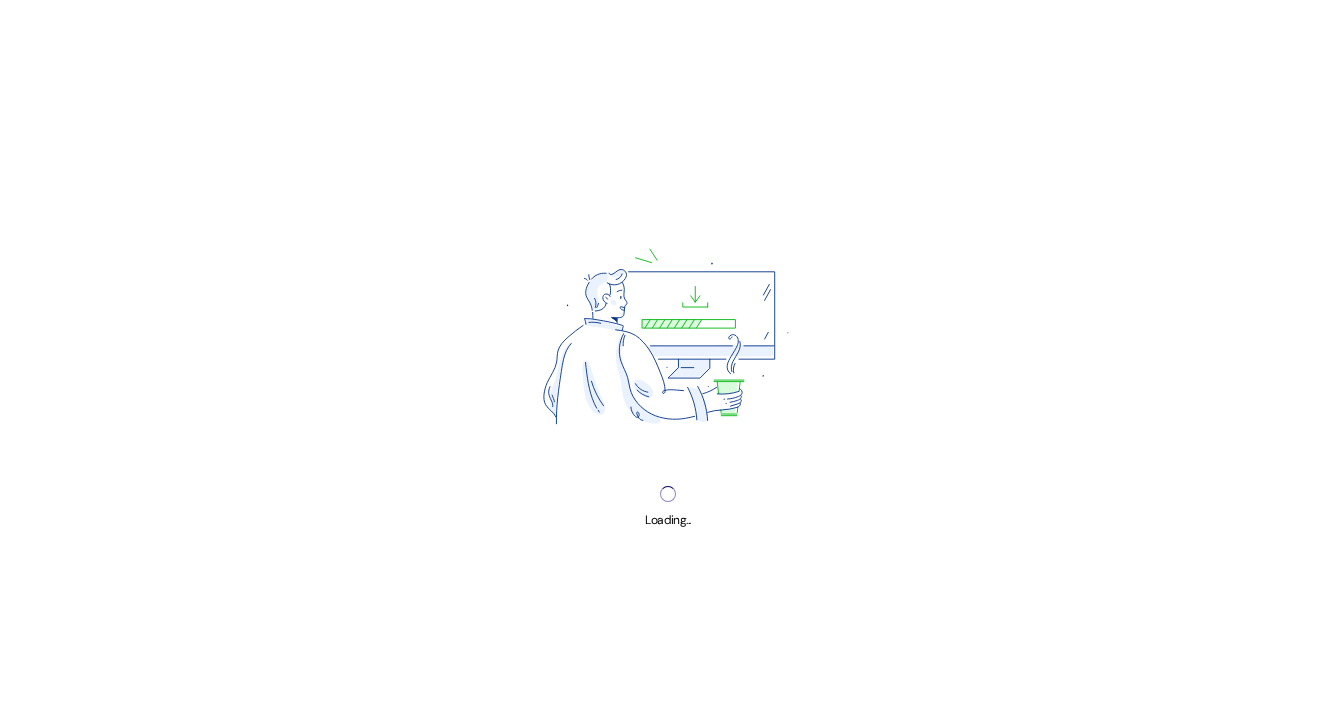 scroll, scrollTop: 0, scrollLeft: 0, axis: both 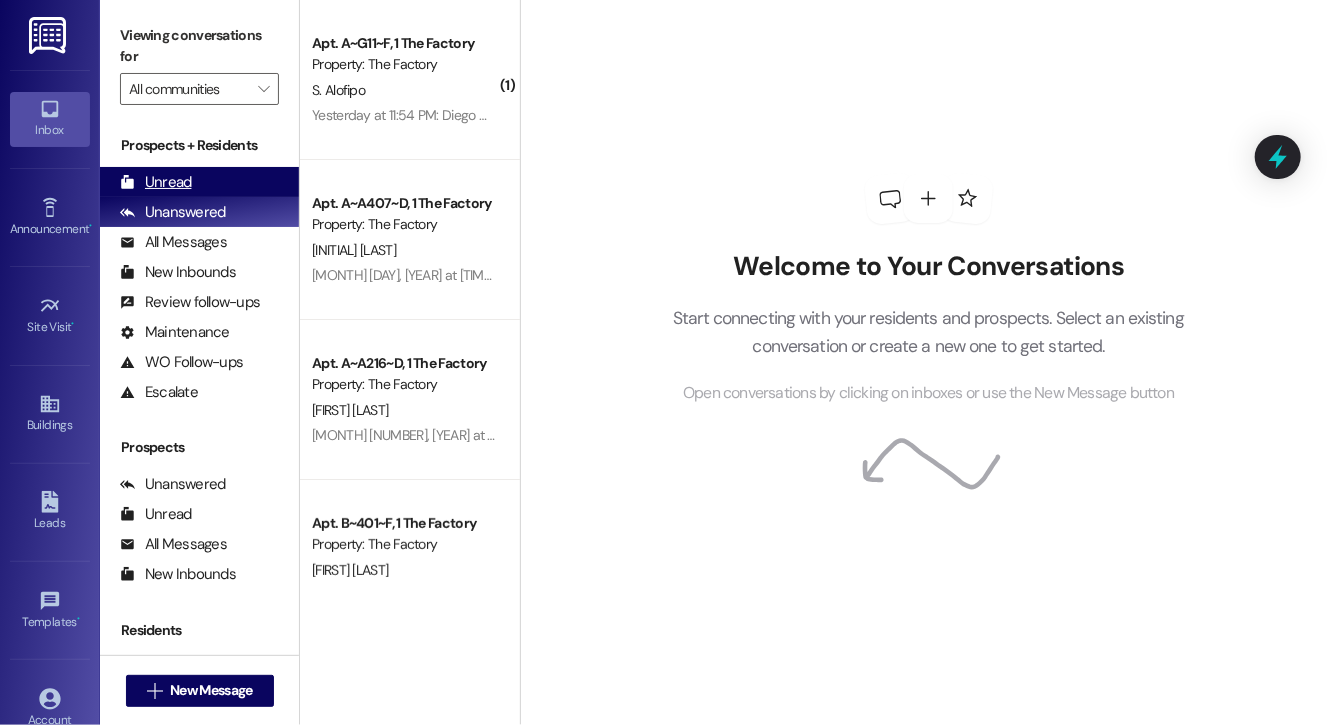 click on "Unread (0)" at bounding box center [199, 182] 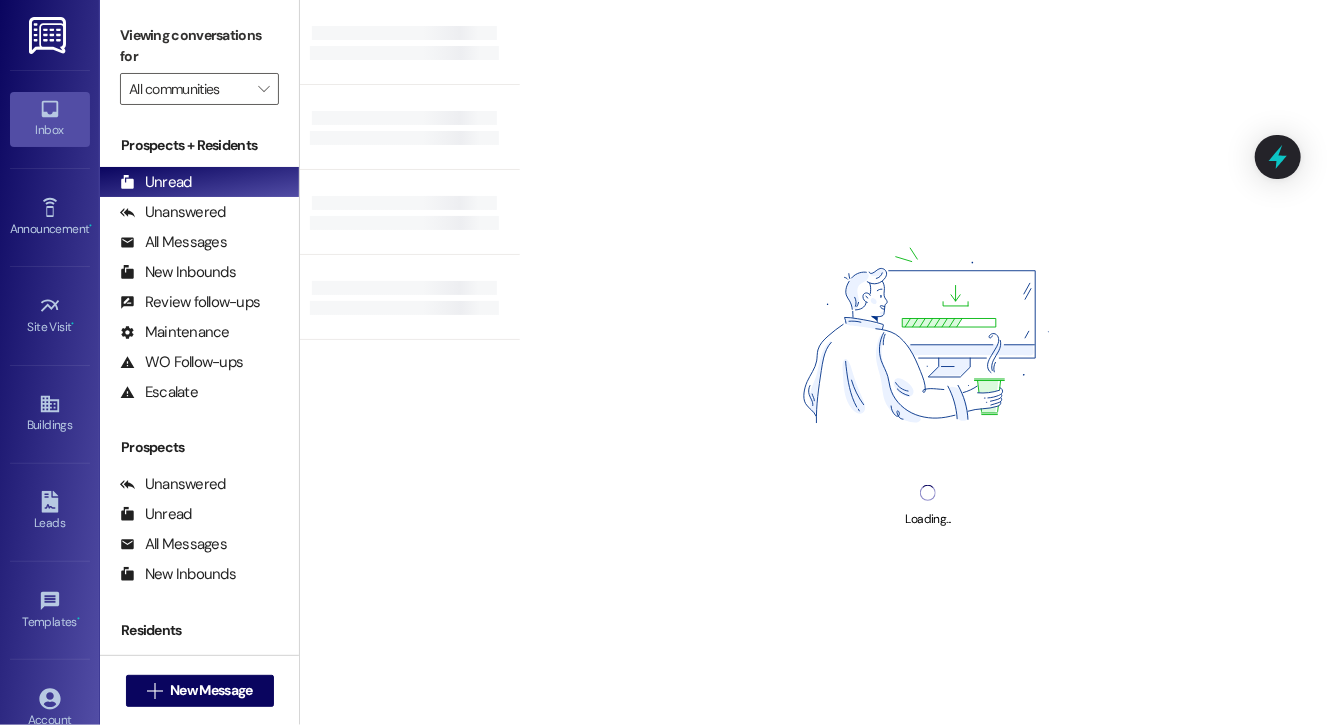 click on "Loading..." at bounding box center (928, 362) 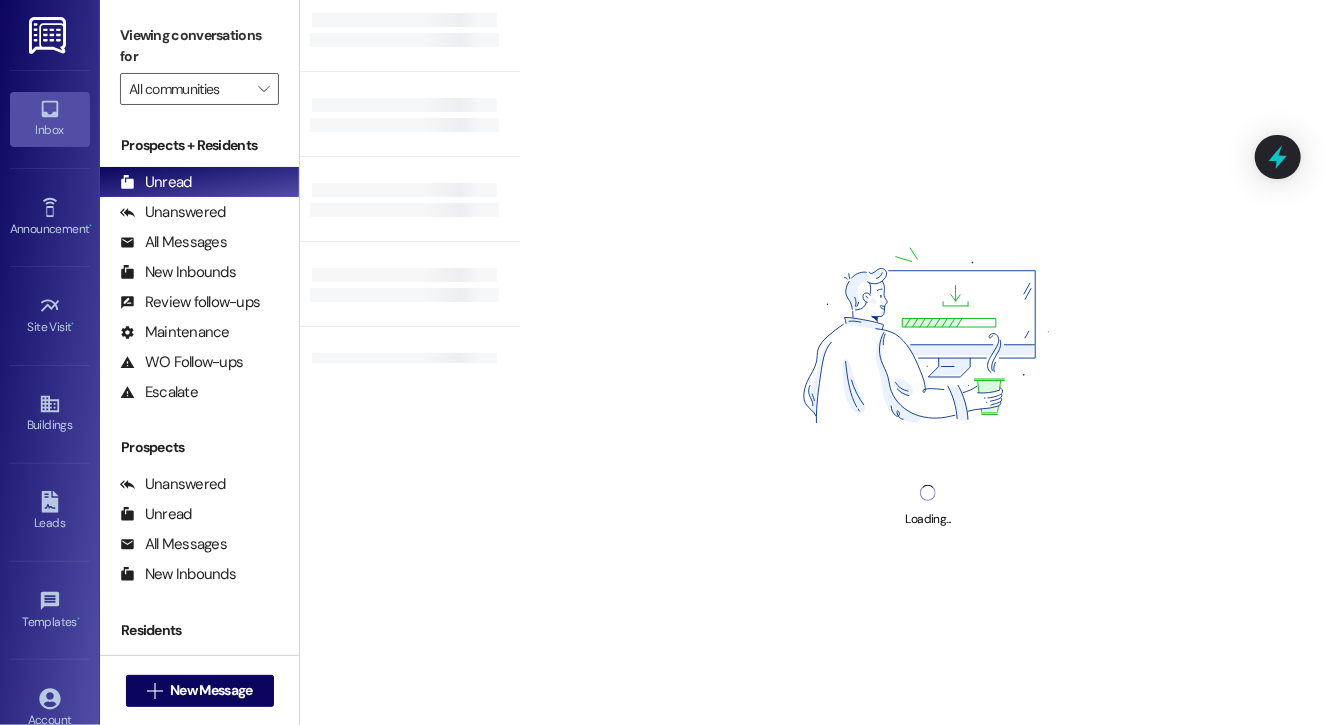 scroll, scrollTop: 0, scrollLeft: 0, axis: both 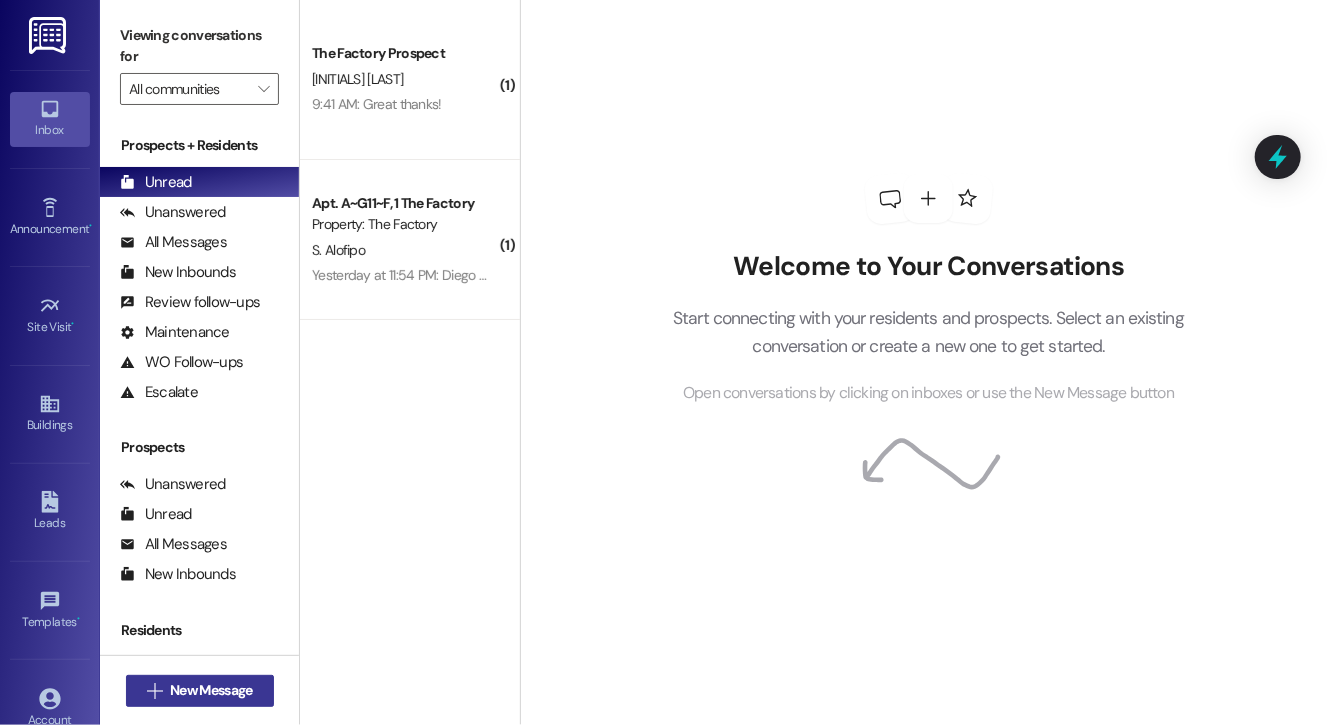 click on " New Message" at bounding box center (200, 691) 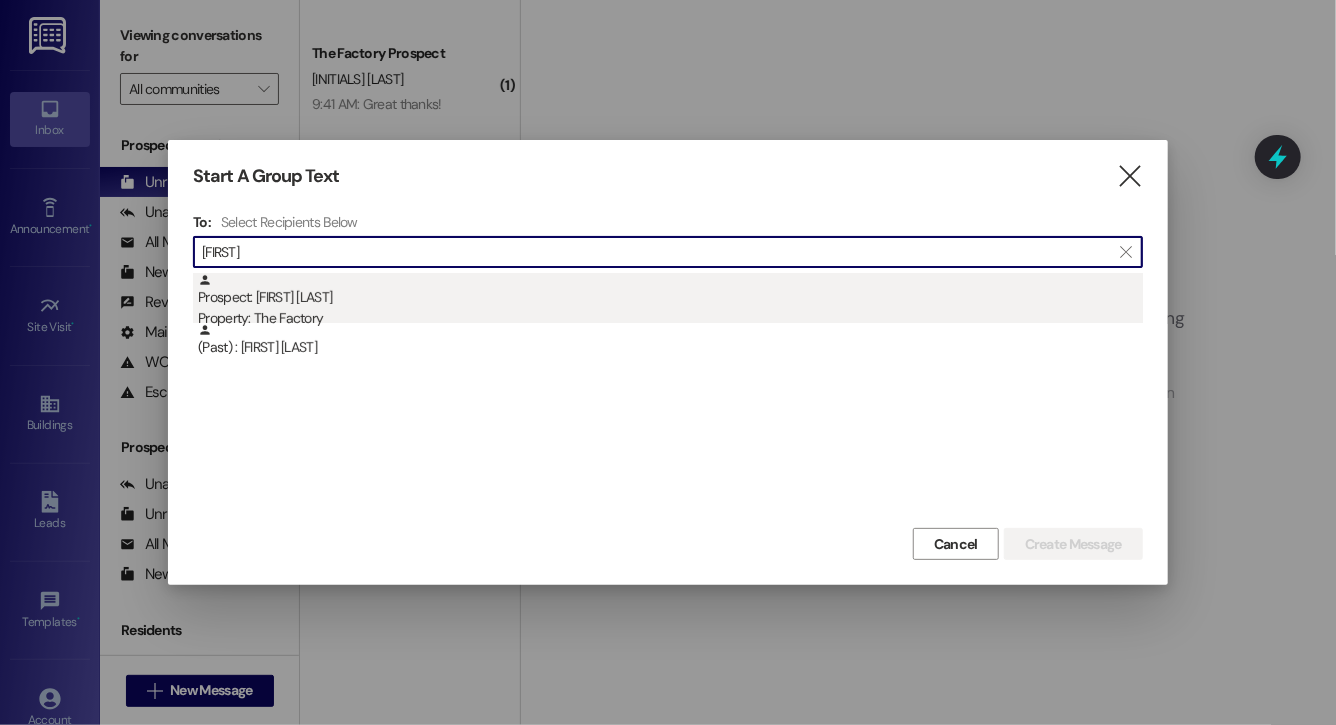 type on "[FIRST]" 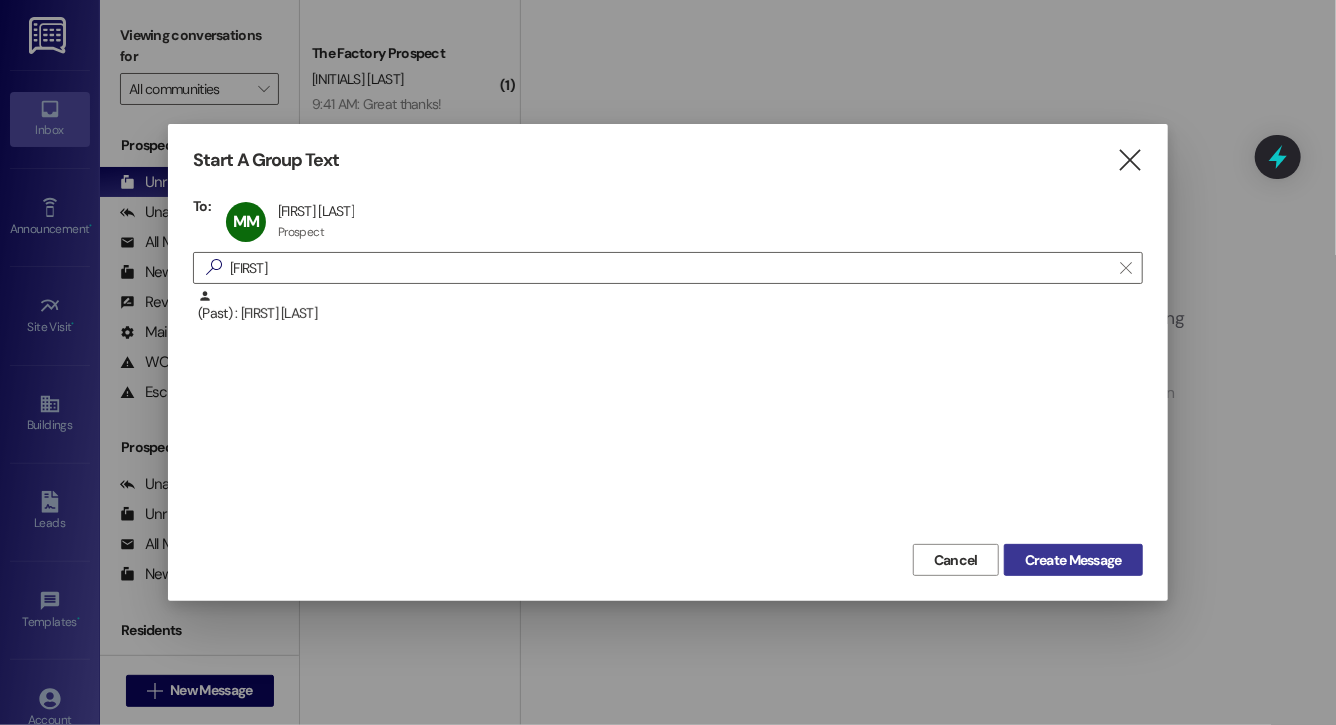 click on "Create Message" at bounding box center (1073, 560) 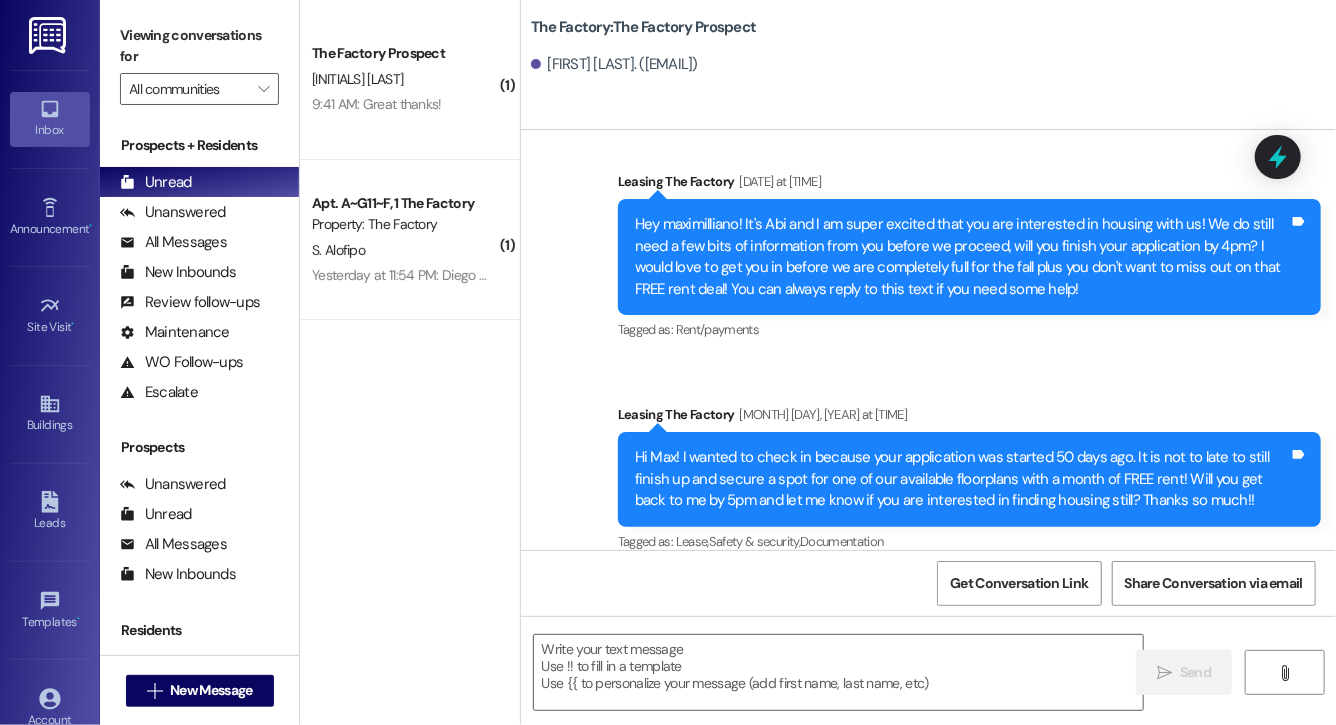 scroll, scrollTop: 10911, scrollLeft: 0, axis: vertical 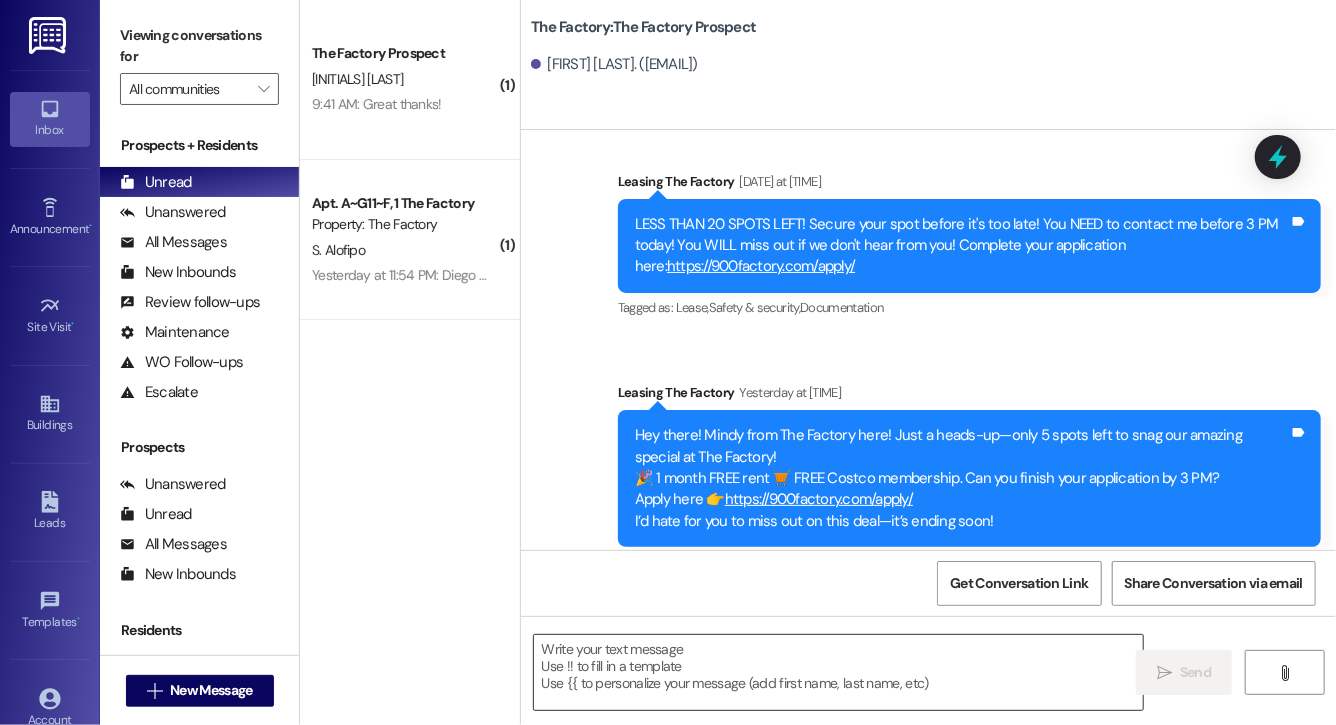 click at bounding box center [838, 672] 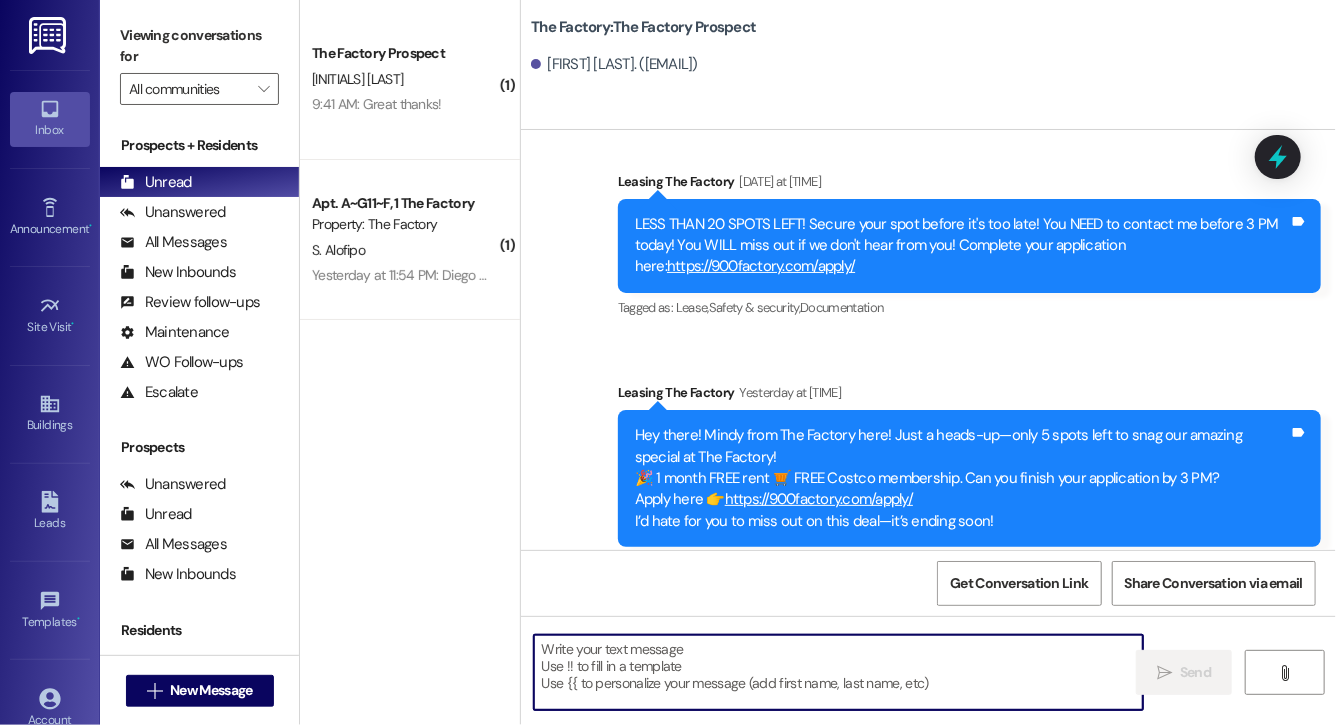 paste on "Hi [FIRST], this is [FIRST] from The Factory. I haven't heard from you in a while. It is our policy to send you a quick leasing text each day- so if you're no longer interested, please let us know so that we can take you off the contact list. We only have a few spots left to grant the free month of rent, and in order to receive it, you will need to sign a lease and pay a deposit by tonight. Would you like to complete this today? Happy to help." 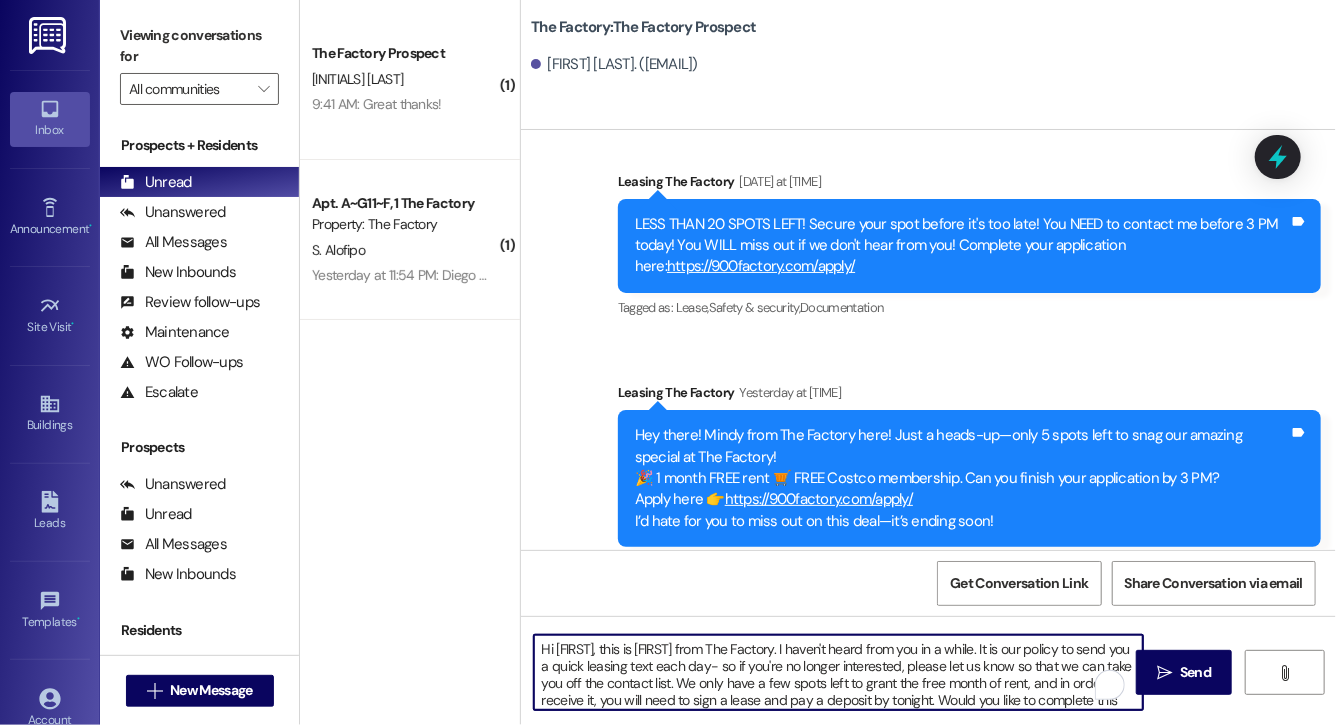 scroll, scrollTop: 34, scrollLeft: 0, axis: vertical 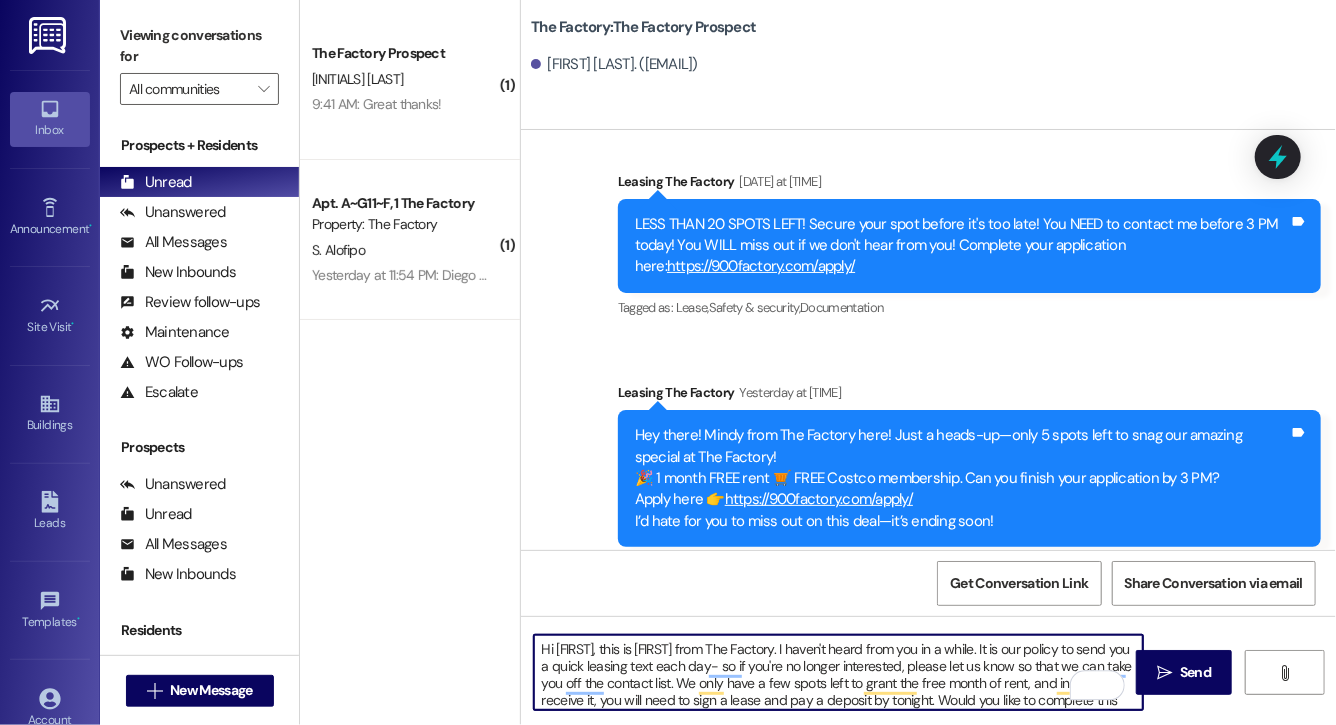 click on "Hi [FIRST], this is [FIRST] from The Factory. I haven't heard from you in a while. It is our policy to send you a quick leasing text each day- so if you're no longer interested, please let us know so that we can take you off the contact list. We only have a few spots left to grant the free month of rent, and in order to receive it, you will need to sign a lease and pay a deposit by tonight. Would you like to complete this today? Happy to help." at bounding box center [838, 672] 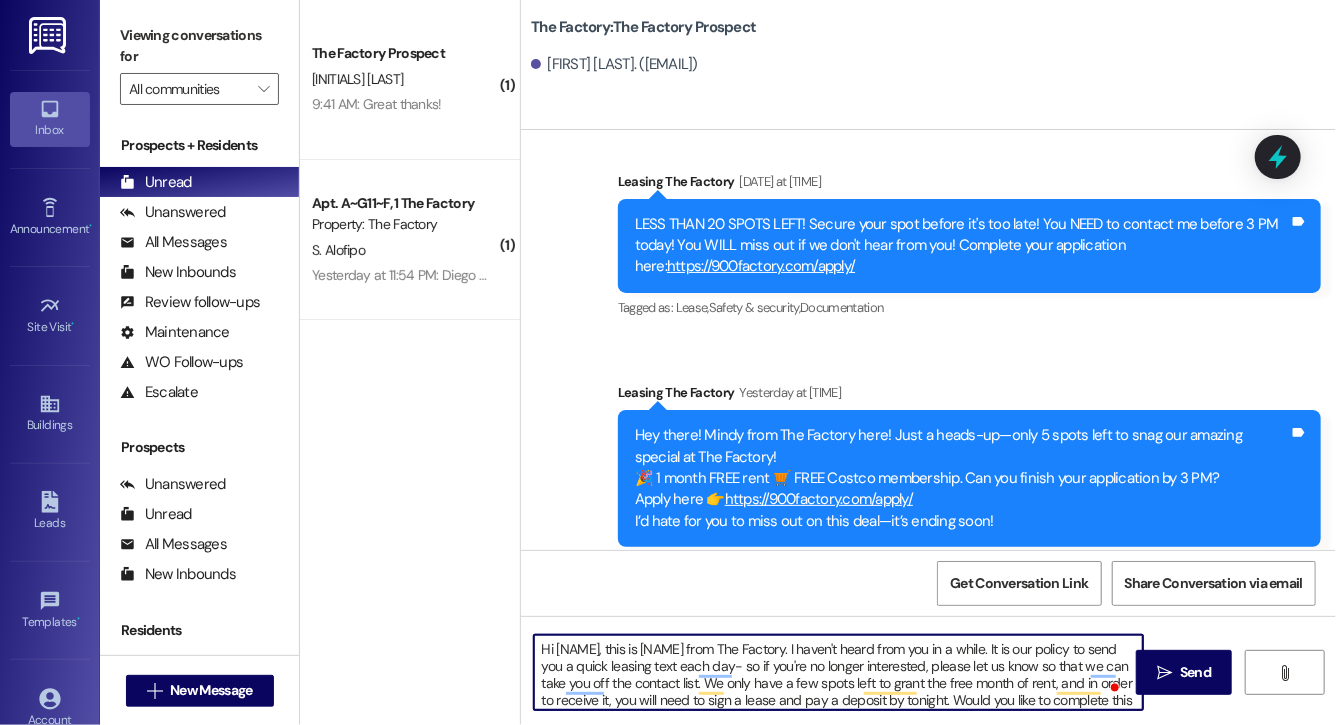 type on "Hi [FIRST], this is [FIRST] from The Factory. I haven't heard from you in a while. It is our policy to send you a quick leasing text each day- so if you're no longer interested, please let us know so that we can take you off the contact list. We only have a few spots left to grant the free month of rent, and in order to receive it, you will need to sign a lease and pay a deposit by tonight. Would you like to complete this today? Happy to help." 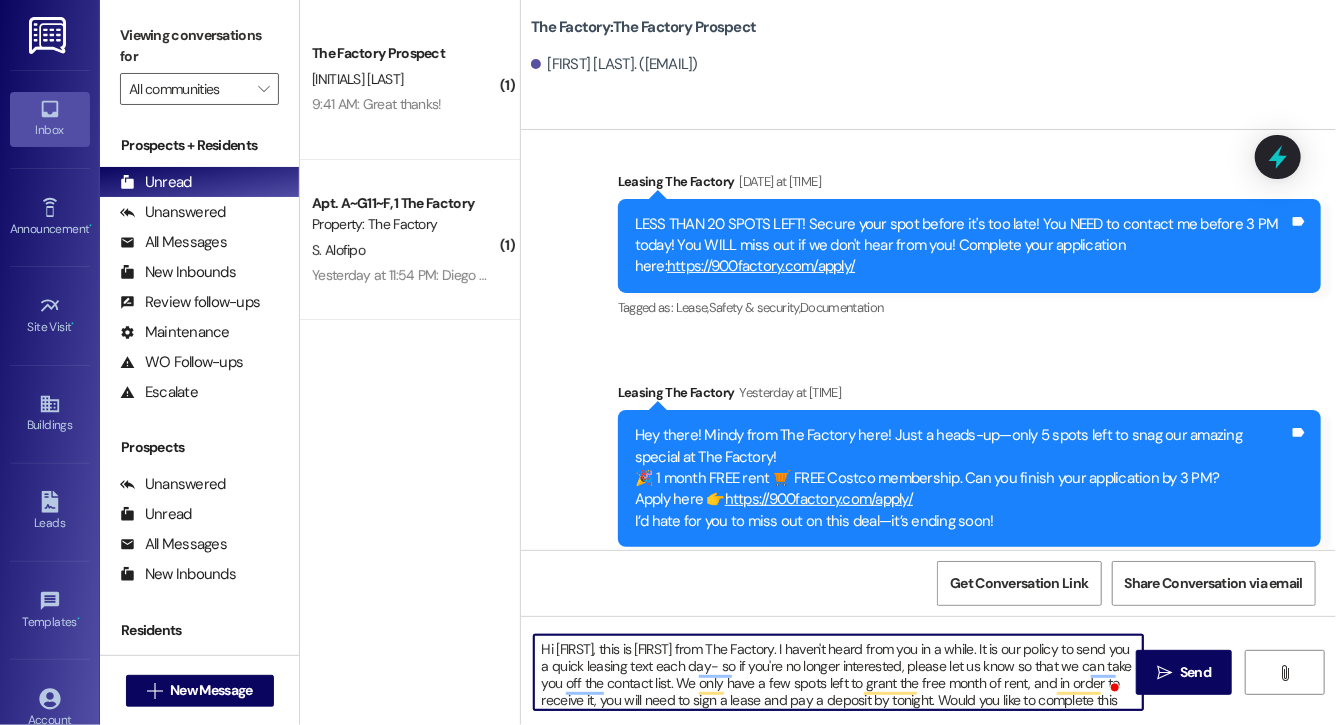 click on "Hi [FIRST], this is [FIRST] from The Factory. I haven't heard from you in a while. It is our policy to send you a quick leasing text each day- so if you're no longer interested, please let us know so that we can take you off the contact list. We only have a few spots left to grant the free month of rent, and in order to receive it, you will need to sign a lease and pay a deposit by tonight. Would you like to complete this today? Happy to help." at bounding box center (838, 672) 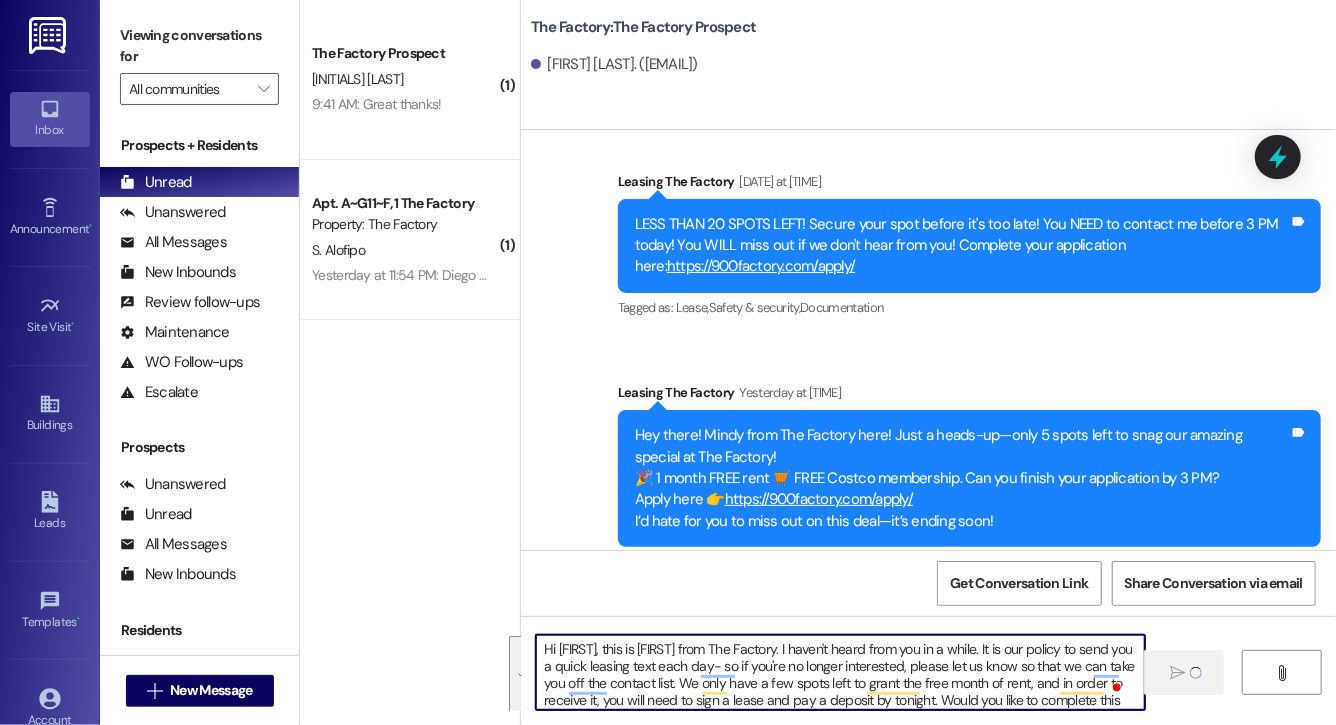 scroll, scrollTop: 39, scrollLeft: 0, axis: vertical 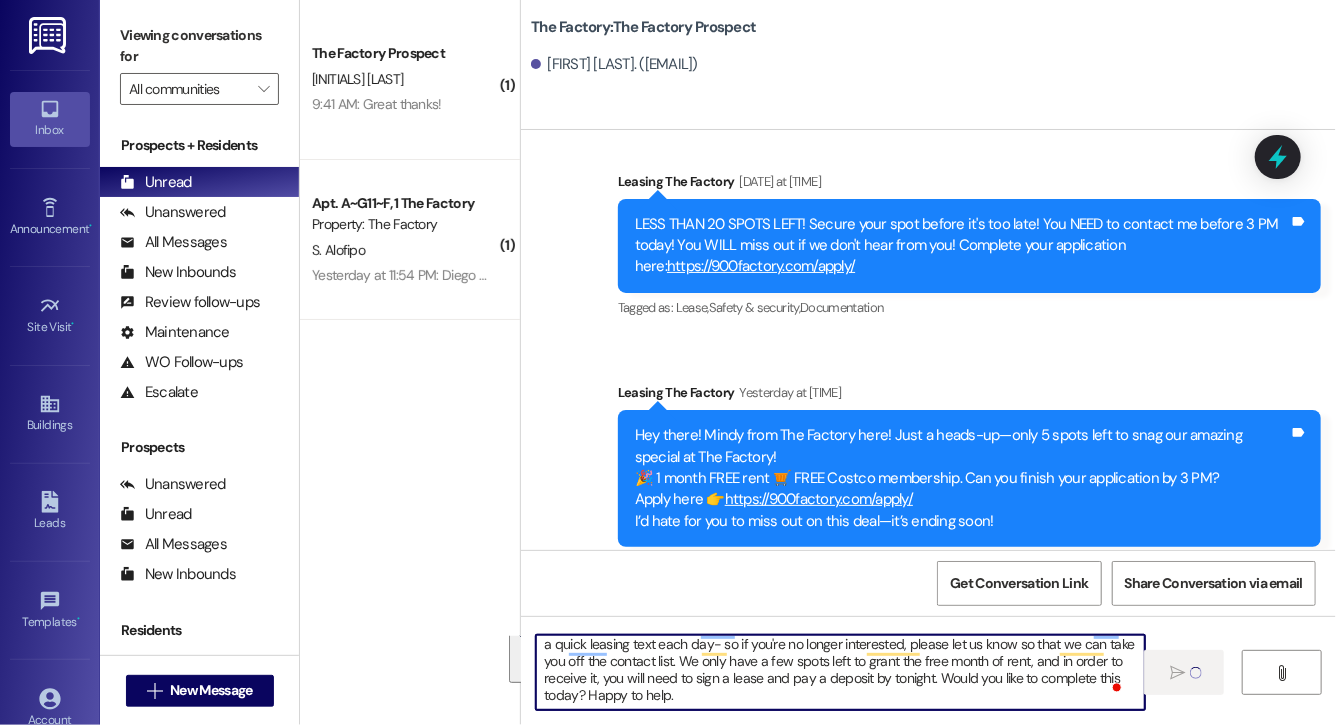 type 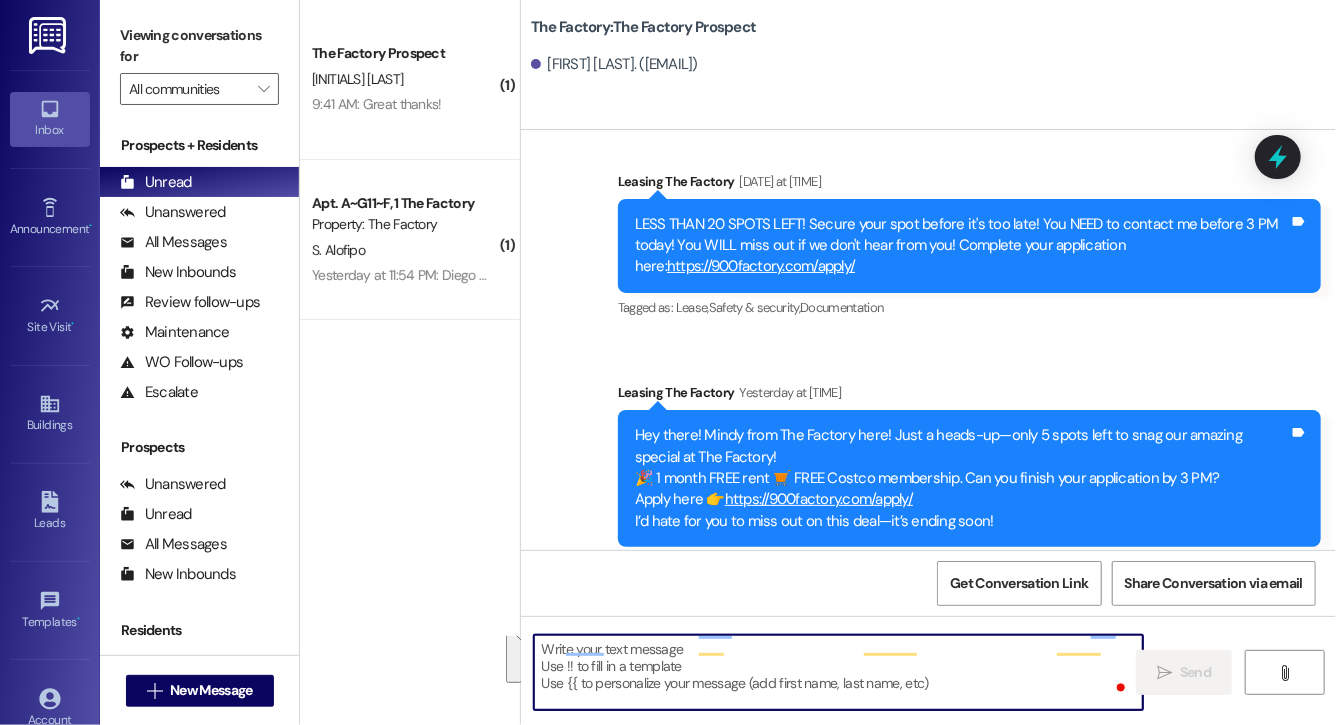 scroll, scrollTop: 0, scrollLeft: 0, axis: both 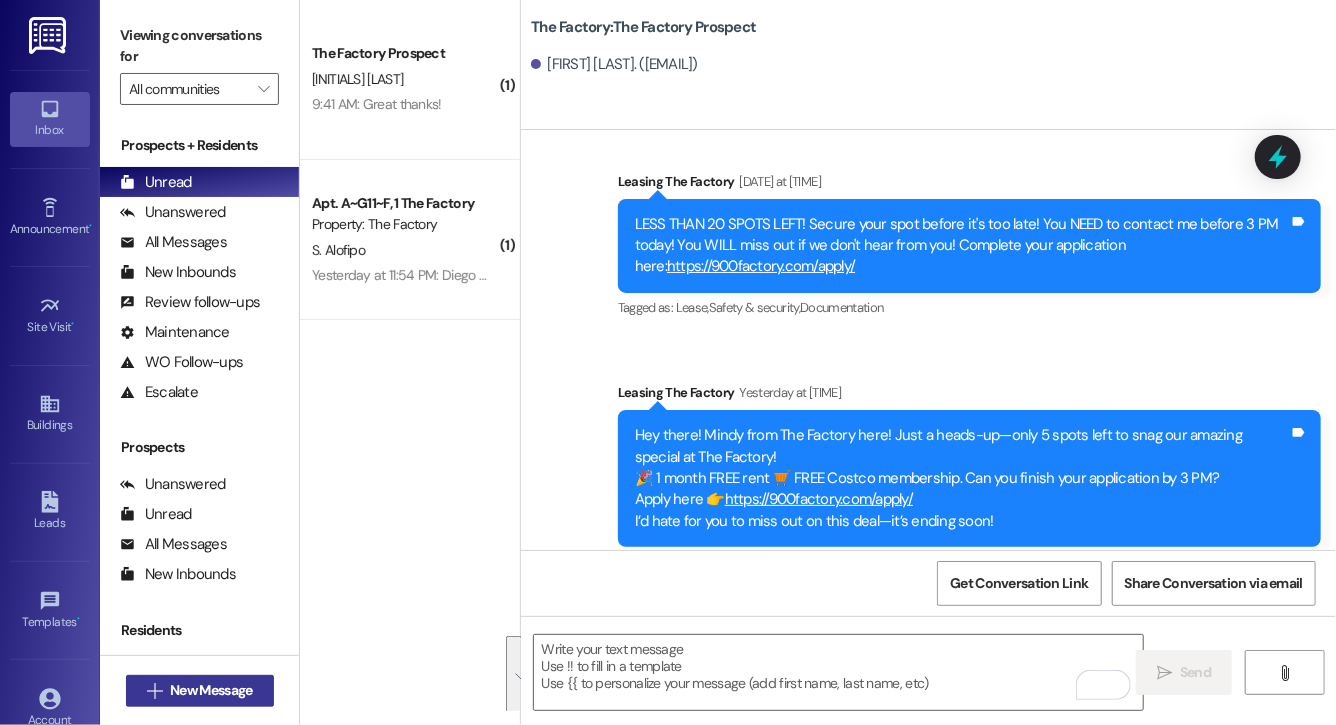 click on "New Message" at bounding box center [211, 690] 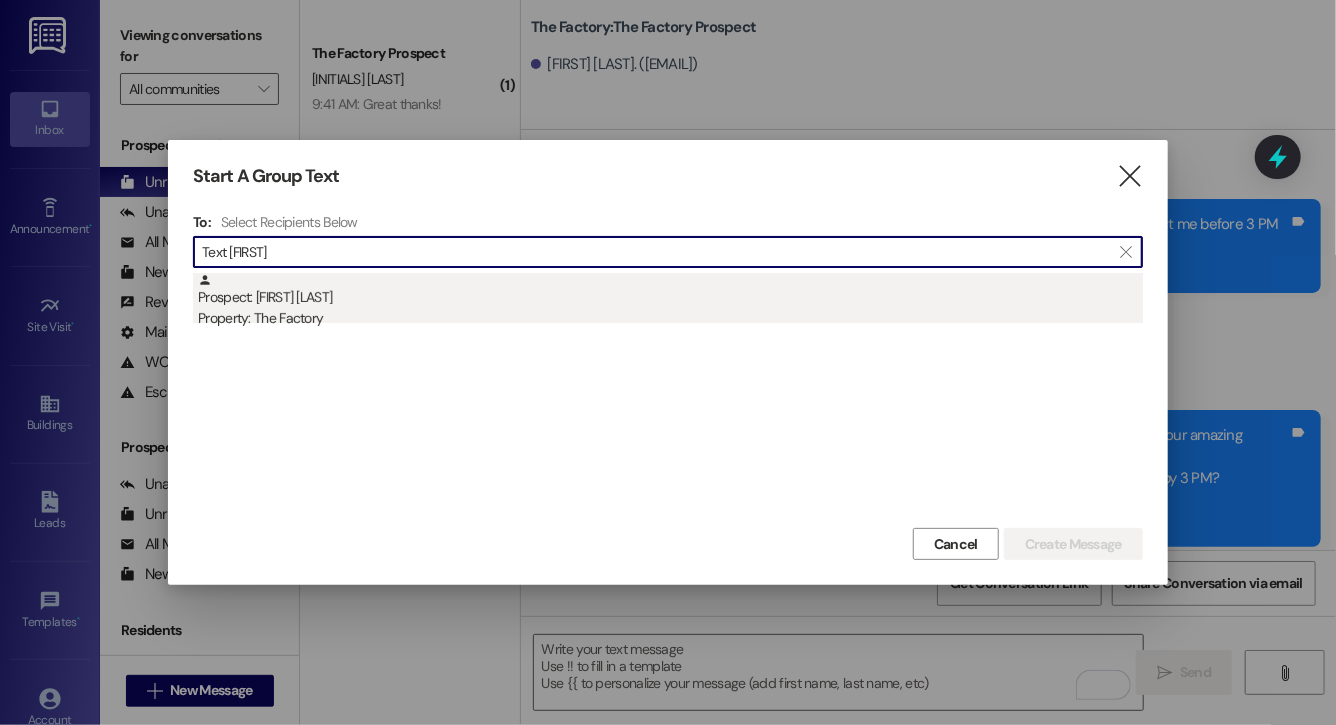 type on "braylon" 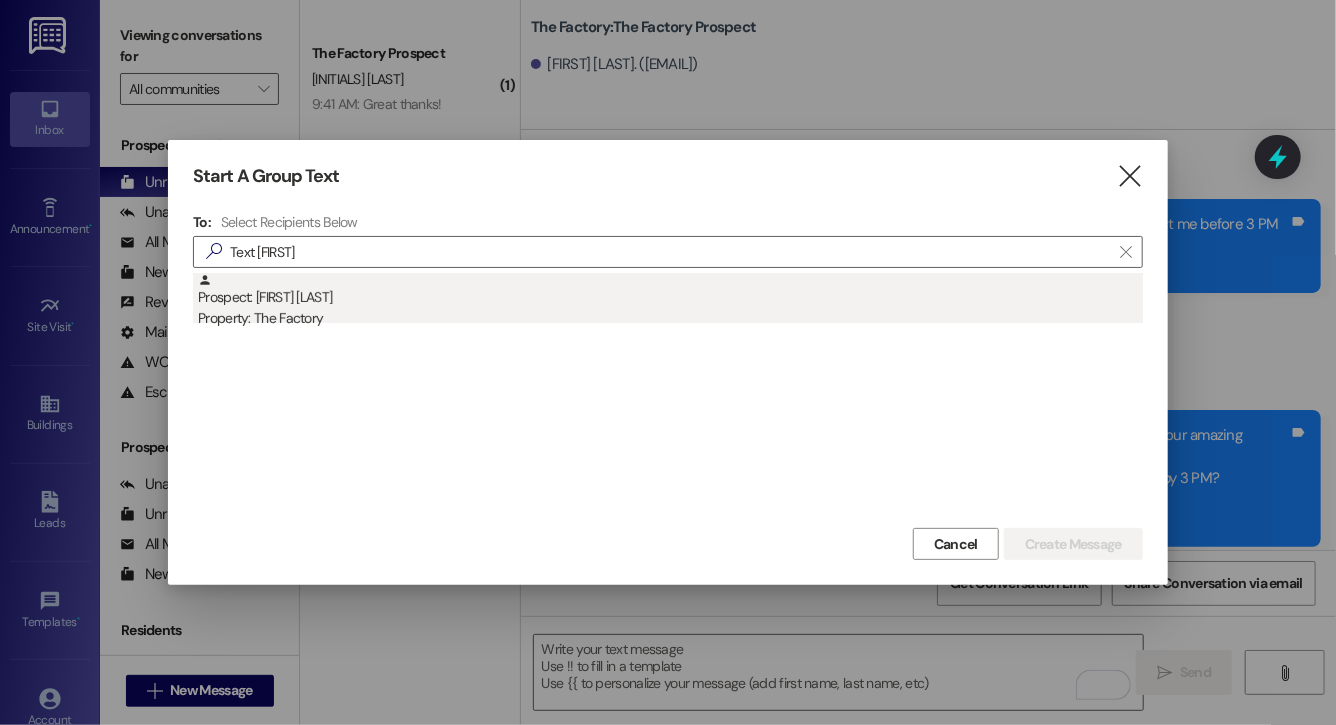 click on "Property: The Factory" at bounding box center [670, 318] 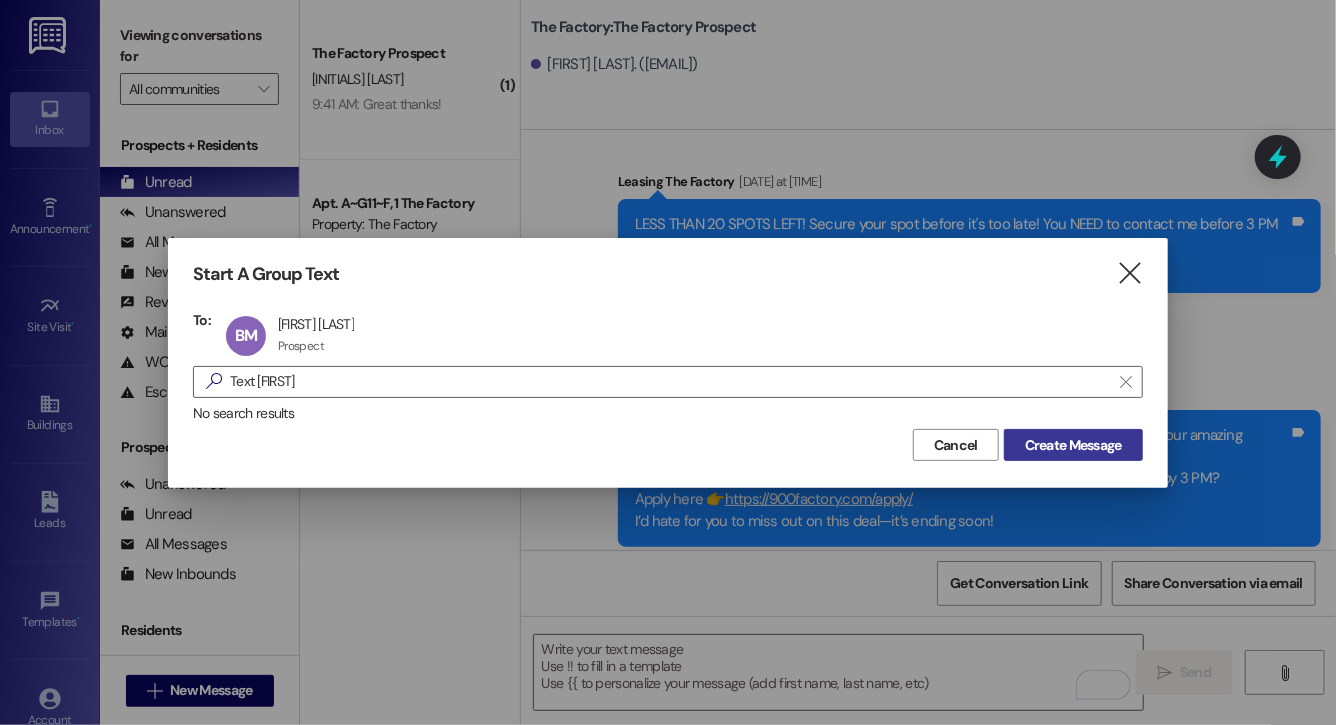 click on "Create Message" at bounding box center [1073, 445] 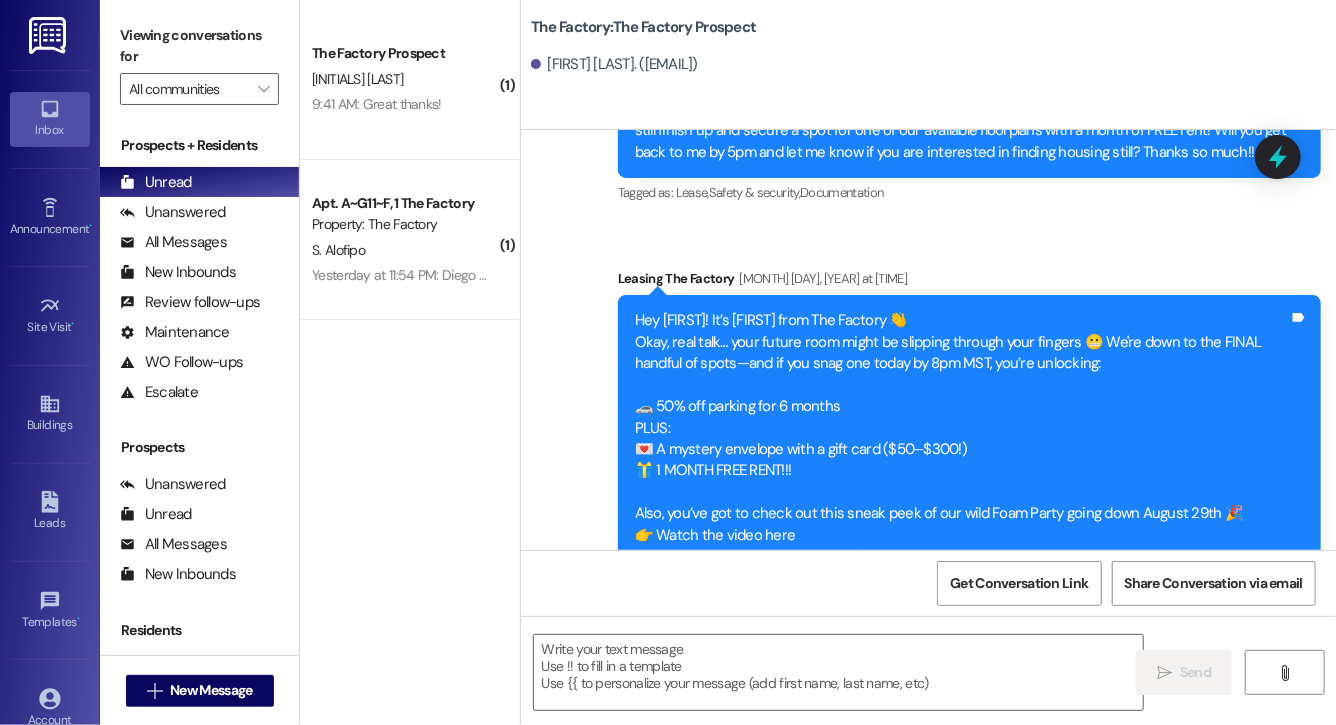 scroll, scrollTop: 13040, scrollLeft: 0, axis: vertical 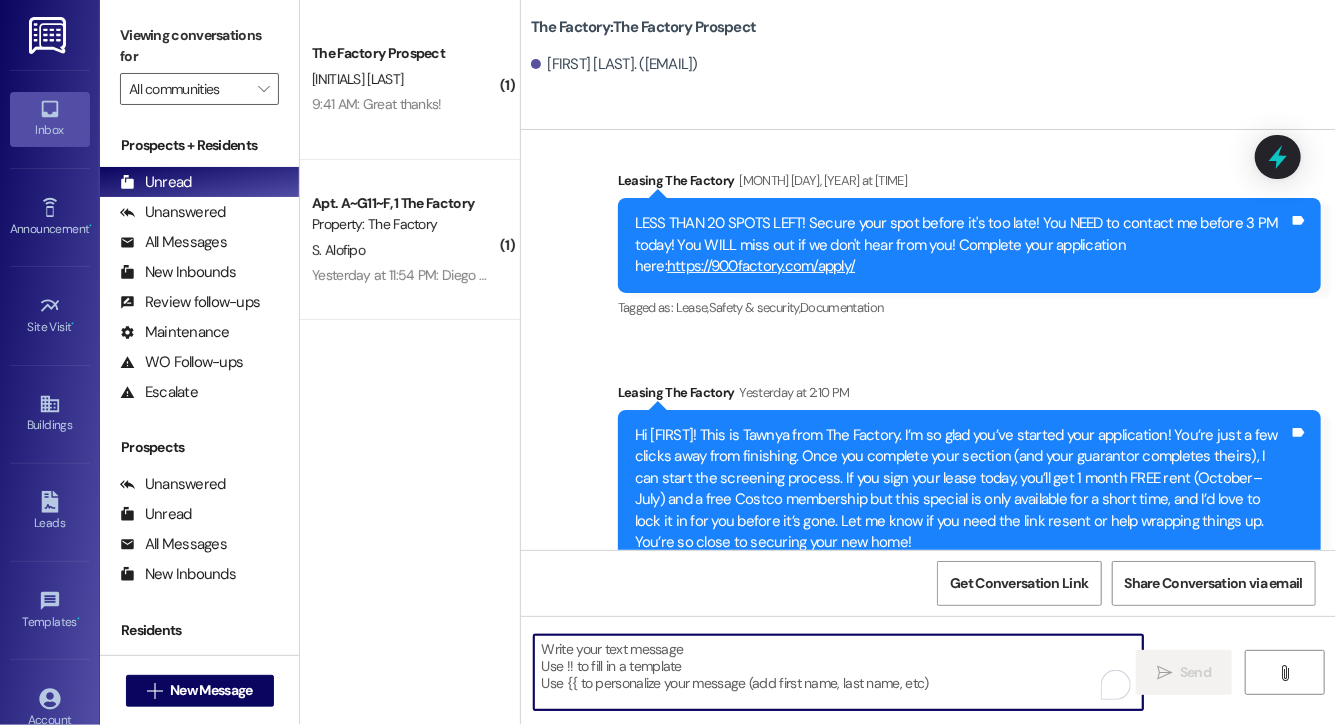 click at bounding box center (838, 672) 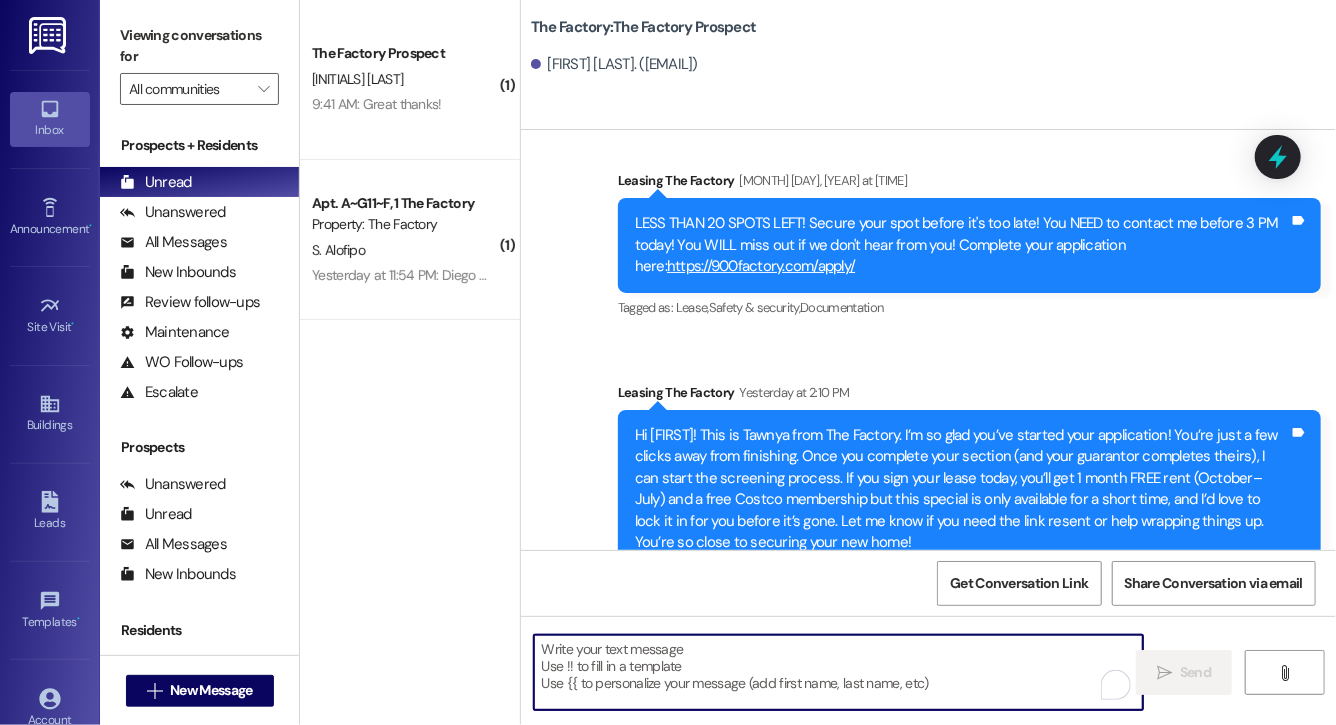 paste on "Hi Max, this is Evie from The Factory. I haven't heard from you in a while. It is our policy to send you a quick leasing text each day- so if you're no longer interested, please let us know so that we can take you off the contact list. We only have a few spots left to grant the free month of rent, and in order to receive it, you will need to sign a lease and pay a deposit by tonight. Would you like to complete this today? Happy to help." 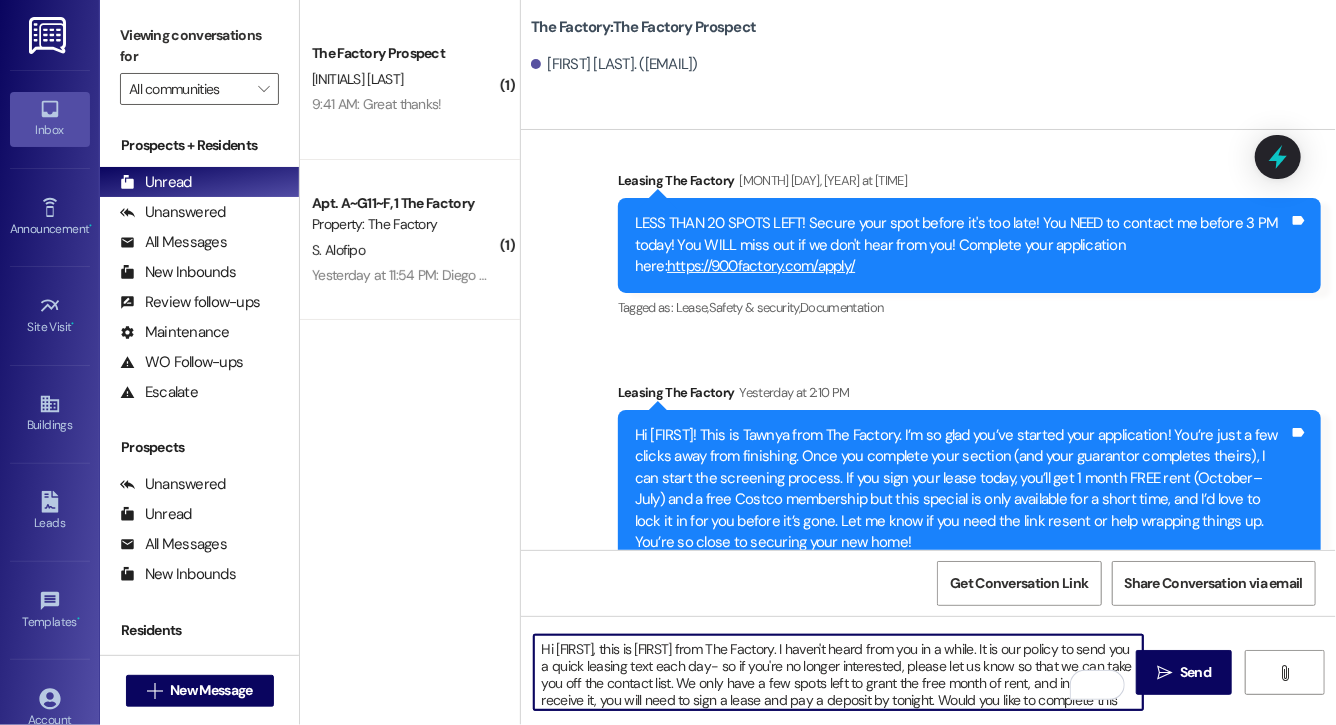 scroll, scrollTop: 34, scrollLeft: 0, axis: vertical 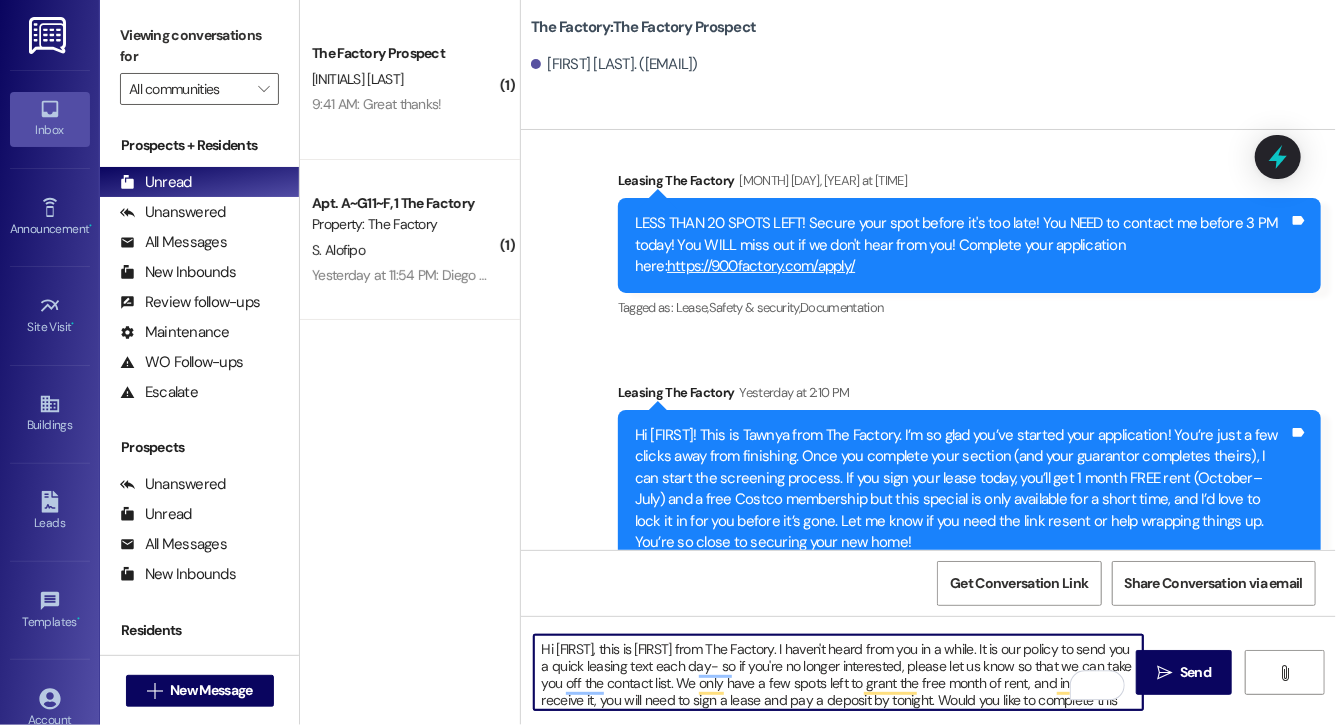 click on "Hi Max, this is Evie from The Factory. I haven't heard from you in a while. It is our policy to send you a quick leasing text each day- so if you're no longer interested, please let us know so that we can take you off the contact list. We only have a few spots left to grant the free month of rent, and in order to receive it, you will need to sign a lease and pay a deposit by tonight. Would you like to complete this today? Happy to help." at bounding box center [838, 672] 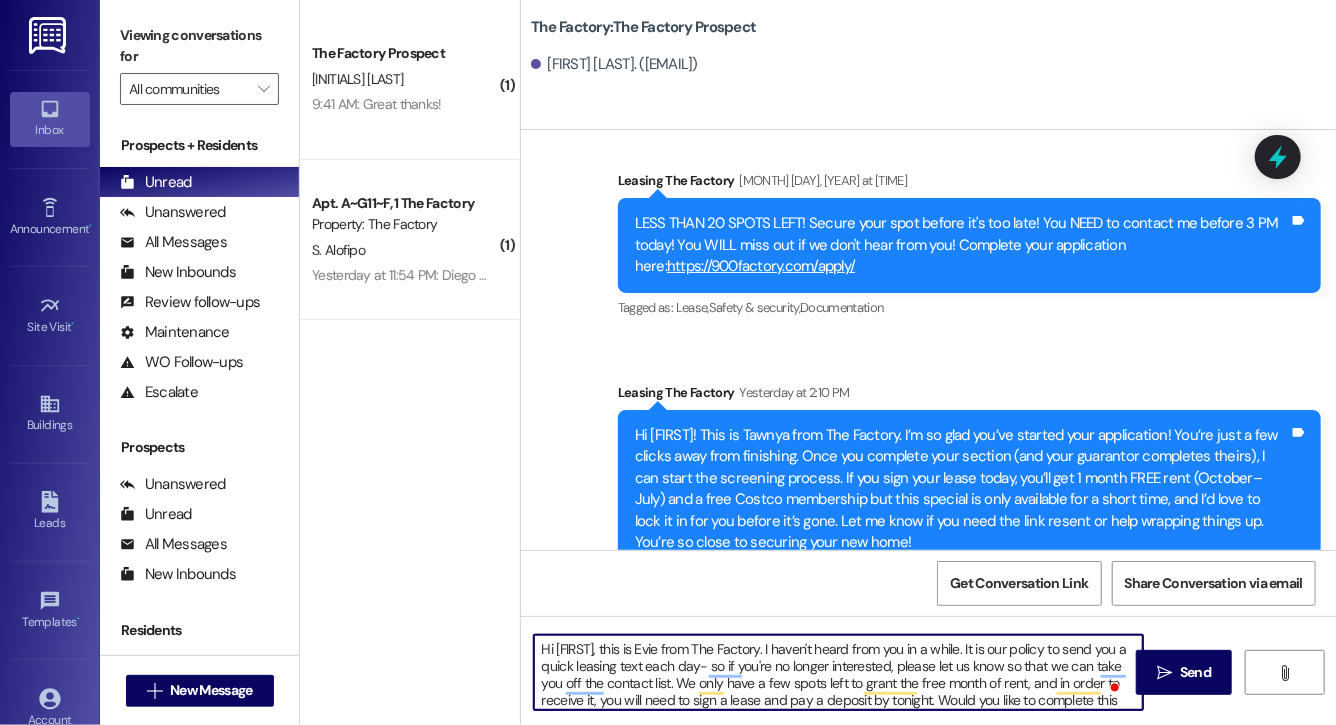click on "Hi Braylon, this is Evie from The Factory. I haven't heard from you in a while. It is our policy to send you a quick leasing text each day- so if you're no longer interested, please let us know so that we can take you off the contact list. We only have a few spots left to grant the free month of rent, and in order to receive it, you will need to sign a lease and pay a deposit by tonight. Would you like to complete this today? Happy to help." at bounding box center (838, 672) 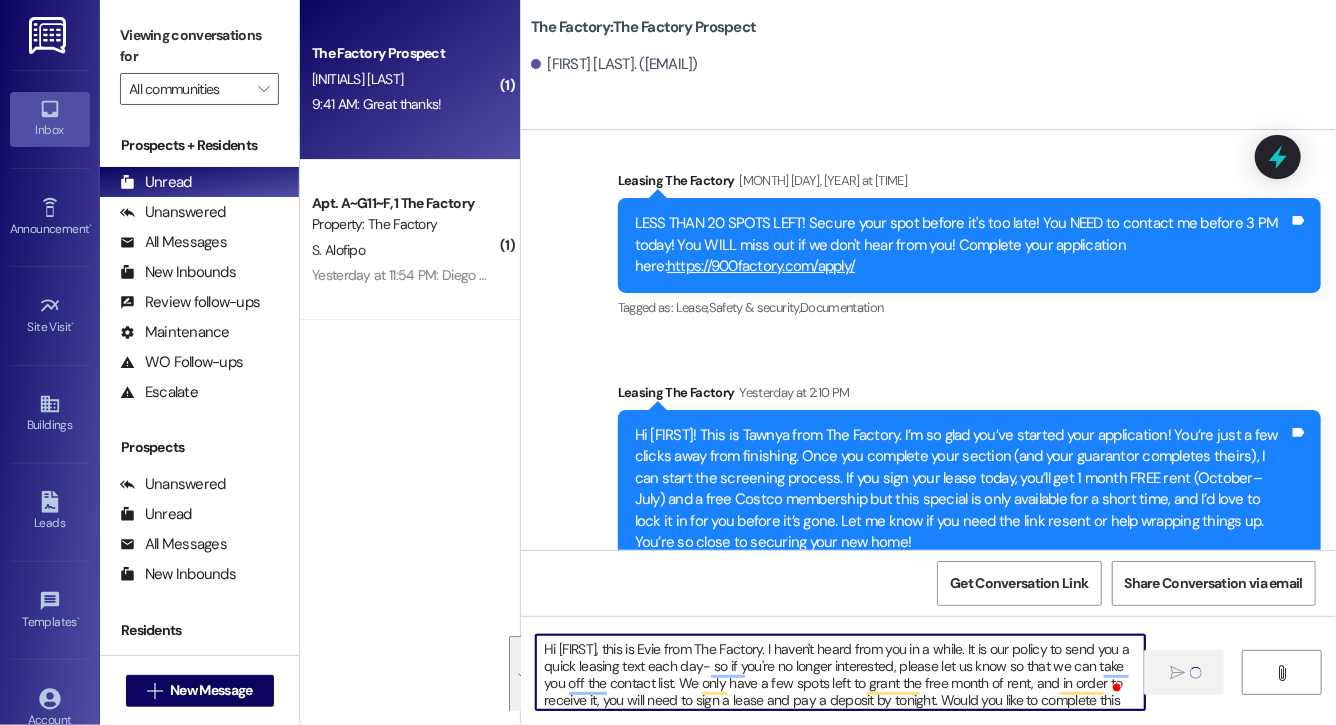 type on "Hi Braylon, this is Evie from The Factory. I haven't heard from you in a while. It is our policy to send you a quick leasing text each day- so if you're no longer interested, please let us know so that we can take you off the contact list. We only have a few spots left to grant the free month of rent, and in order to receive it, you will need to sign a lease and pay a deposit by tonight. Would you like to complete this today? Happy to help." 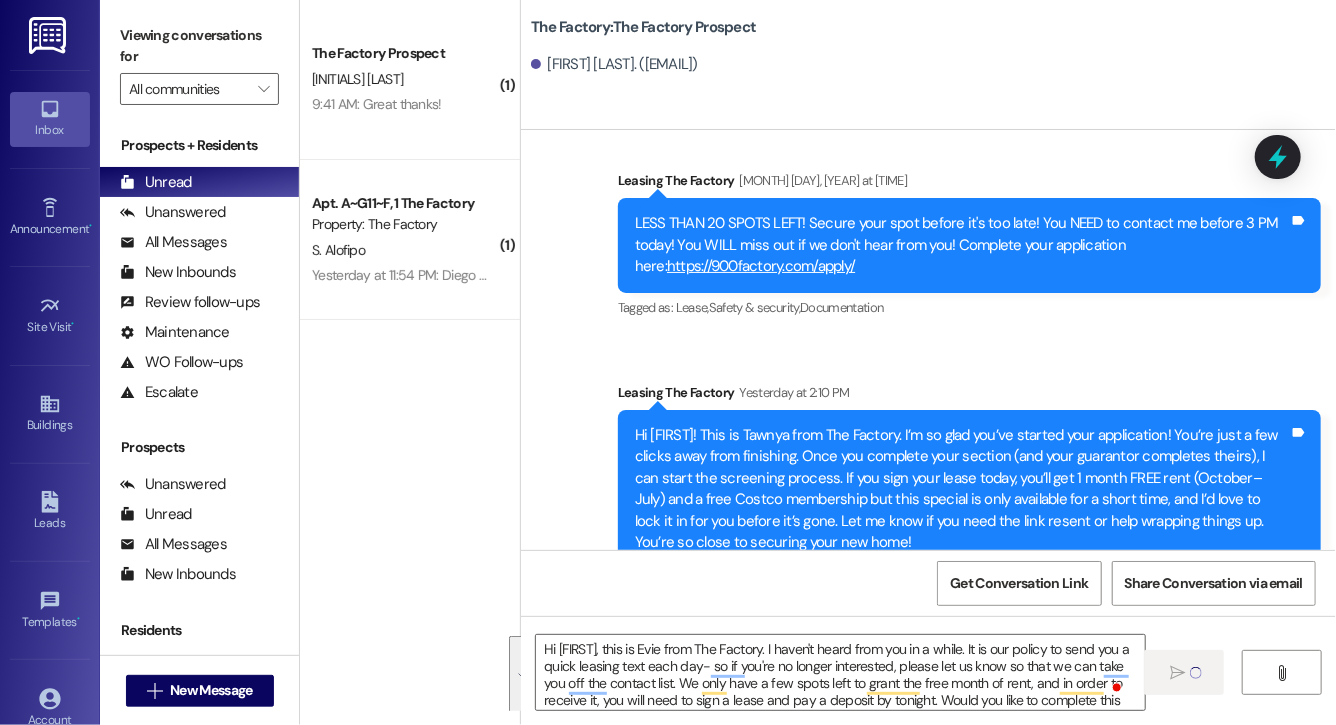 type 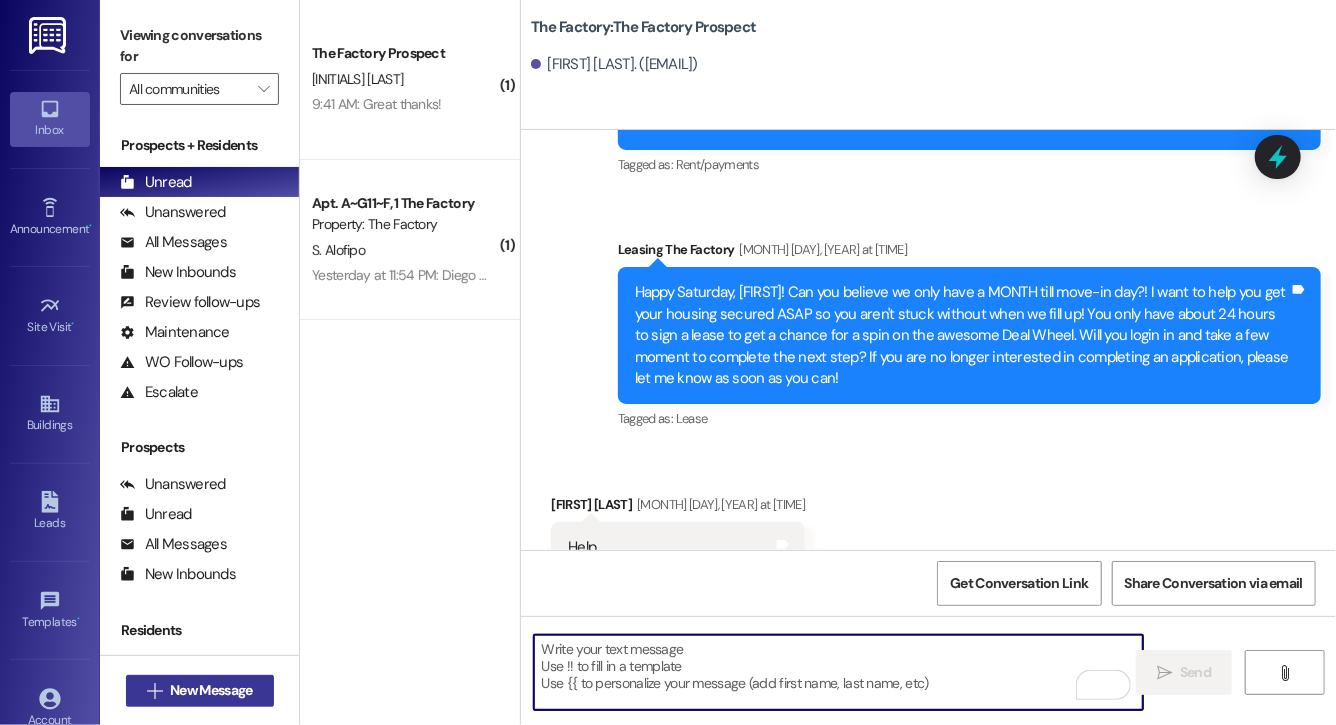 scroll, scrollTop: 8858, scrollLeft: 0, axis: vertical 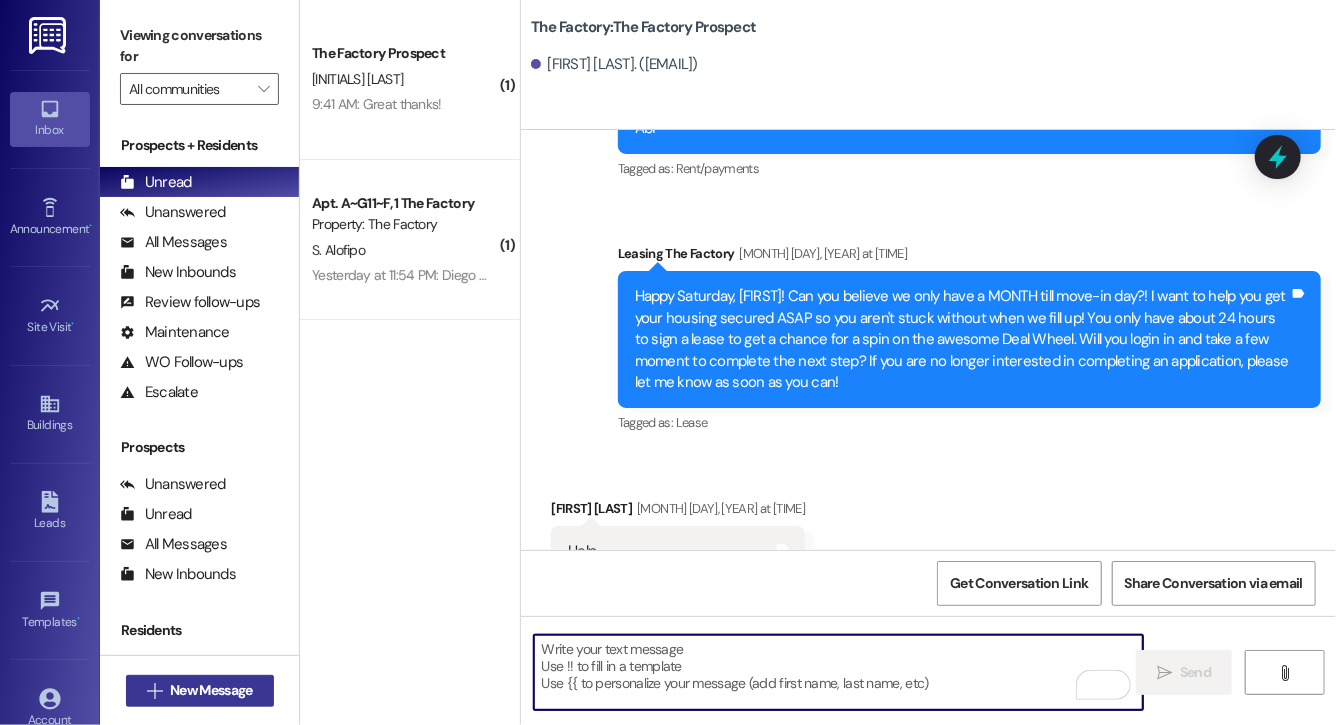 click on "New Message" at bounding box center (211, 690) 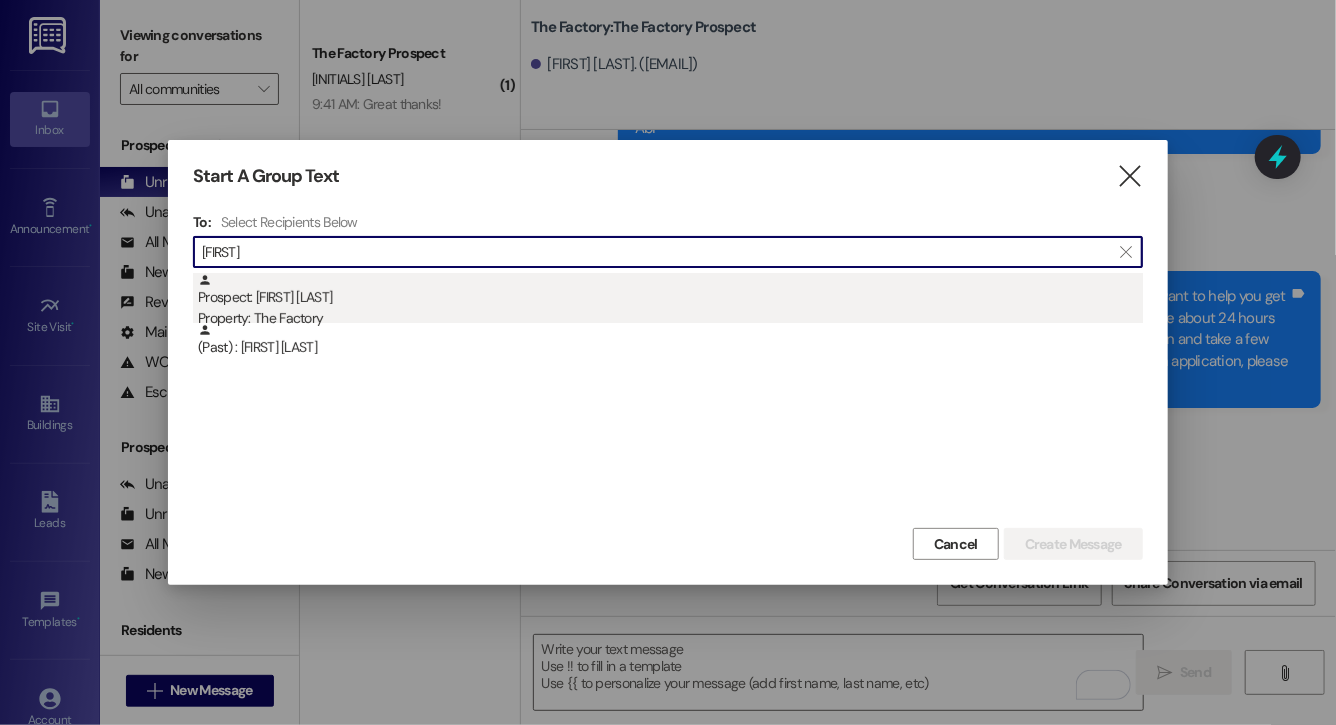 type on "ryker" 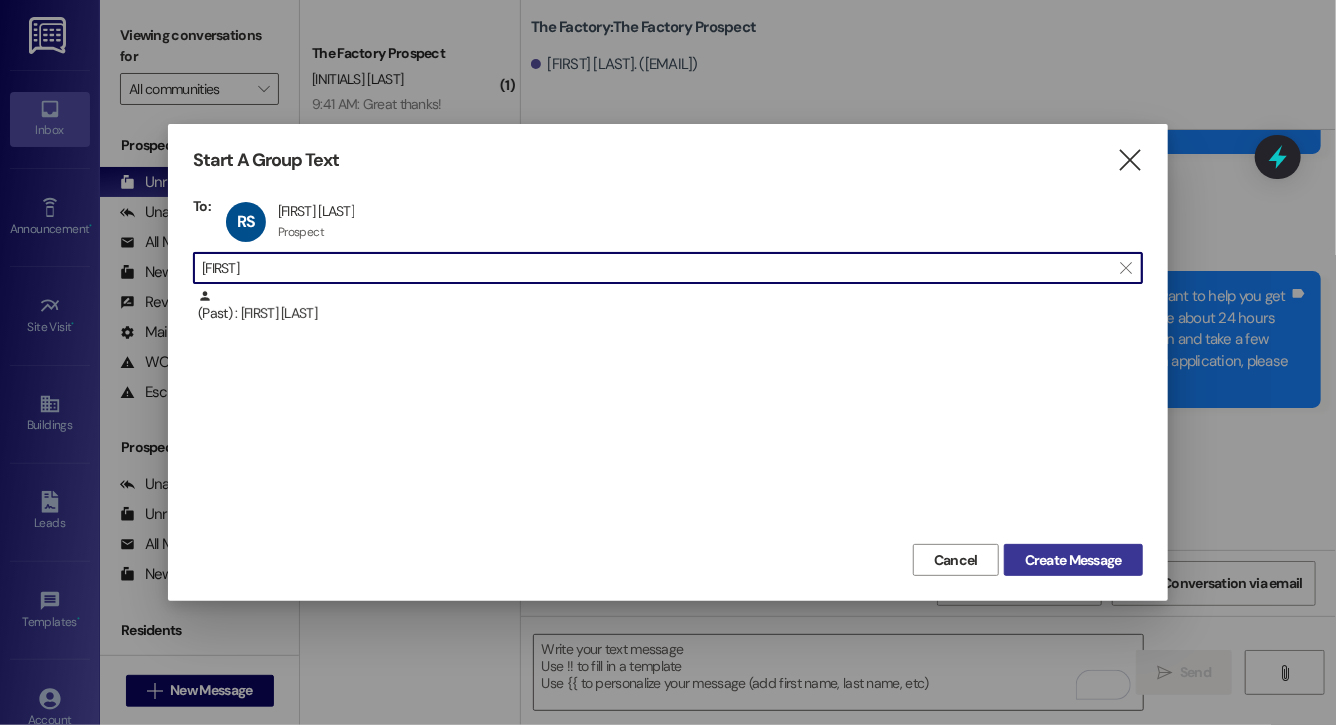 click on "Create Message" at bounding box center [1073, 560] 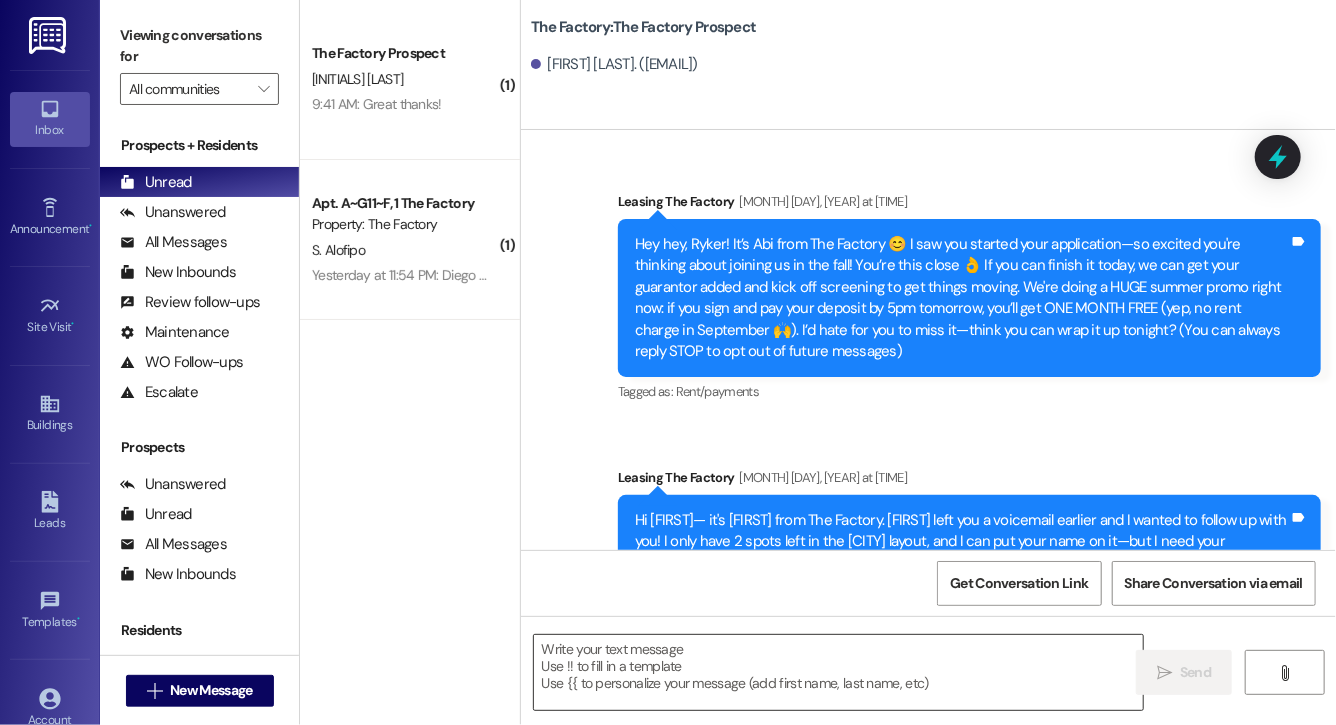 click at bounding box center [838, 672] 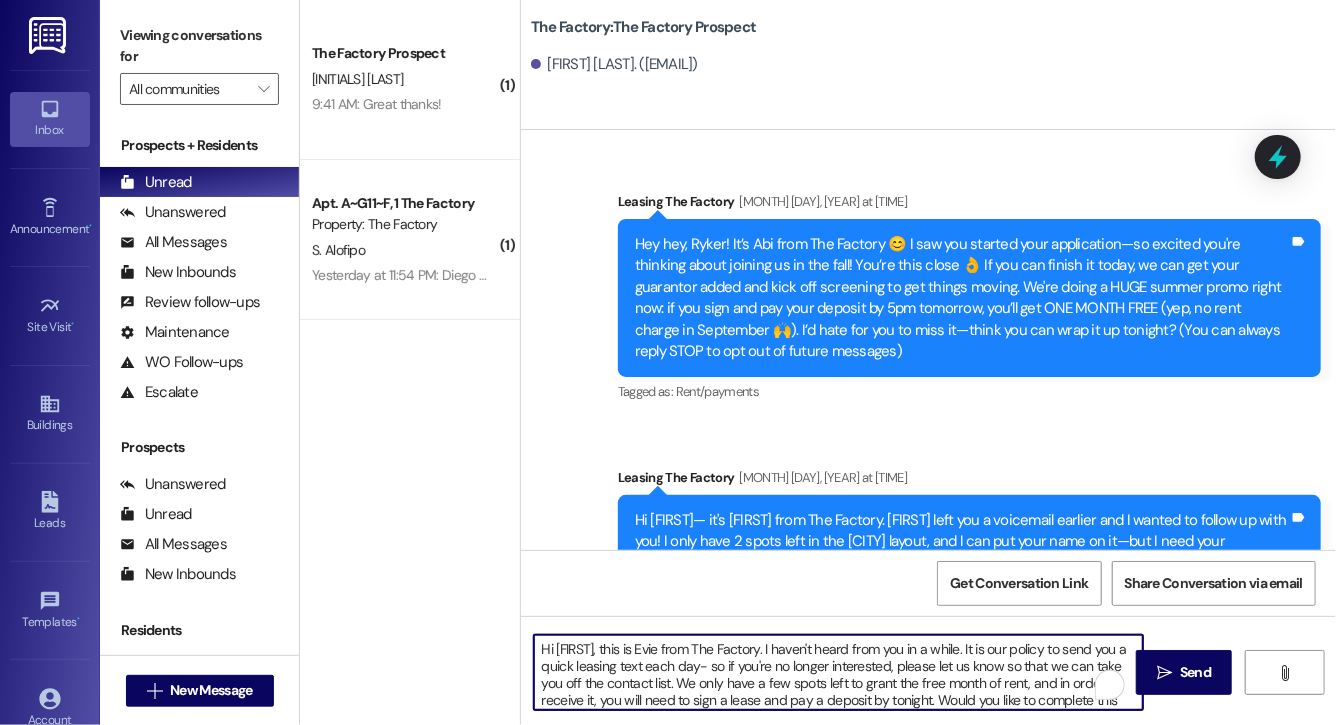 scroll, scrollTop: 34, scrollLeft: 0, axis: vertical 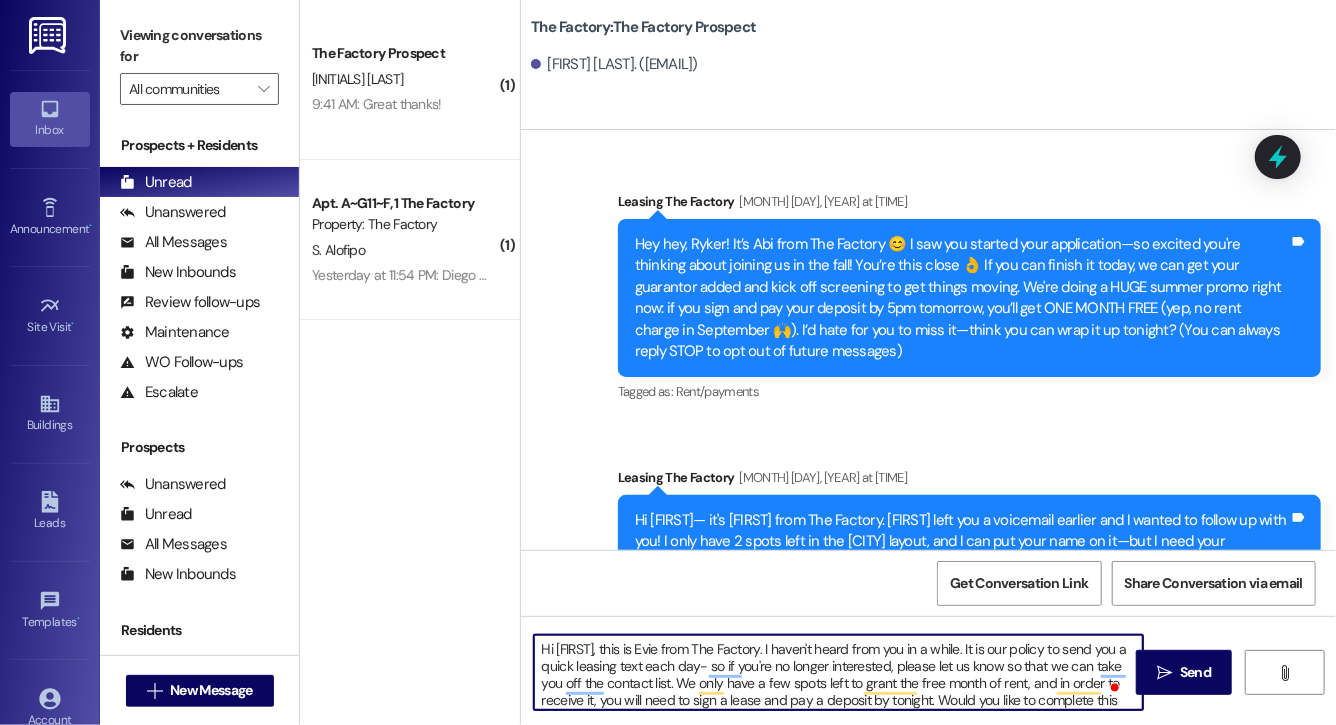 click on "Hi Braylon, this is Evie from The Factory. I haven't heard from you in a while. It is our policy to send you a quick leasing text each day- so if you're no longer interested, please let us know so that we can take you off the contact list. We only have a few spots left to grant the free month of rent, and in order to receive it, you will need to sign a lease and pay a deposit by tonight. Would you like to complete this today? Happy to help." at bounding box center [838, 672] 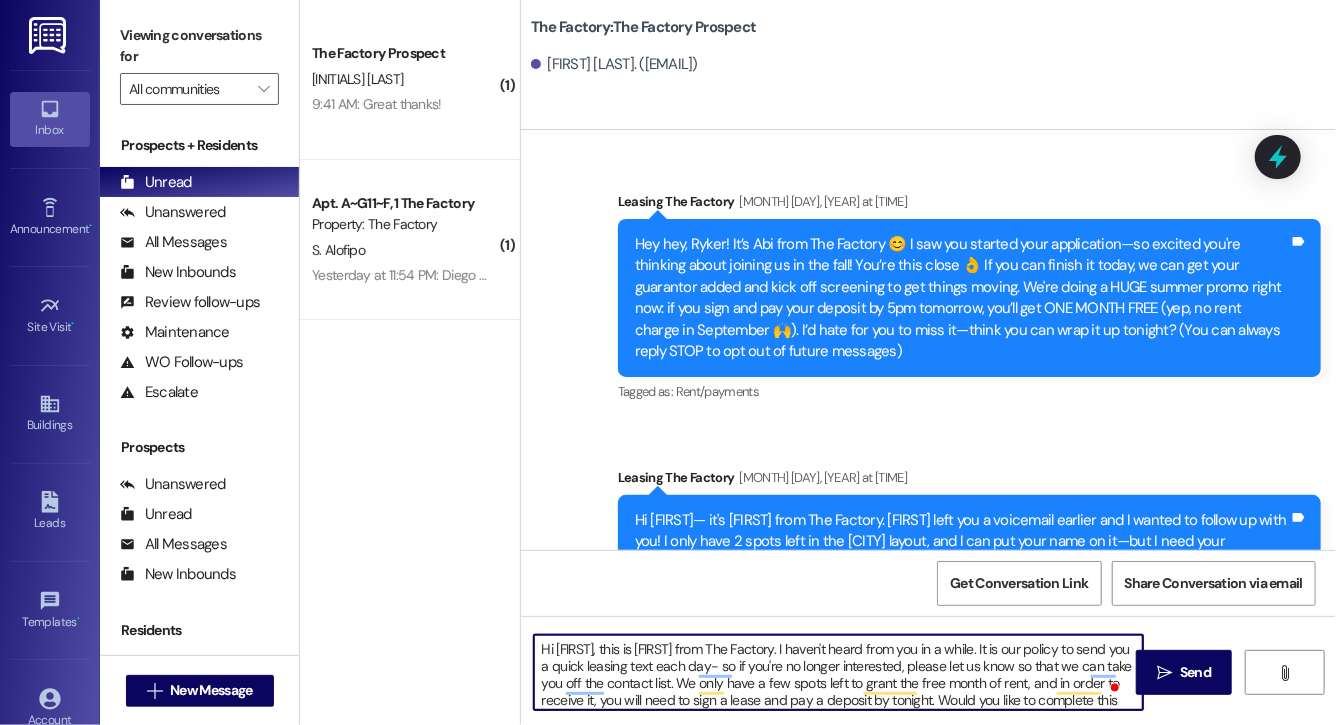 click on "Hi [FIRST], this is [FIRST] from The Factory. I haven't heard from you in a while. It is our policy to send you a quick leasing text each day- so if you're no longer interested, please let us know so that we can take you off the contact list. We only have a few spots left to grant the free month of rent, and in order to receive it, you will need to sign a lease and pay a deposit by tonight. Would you like to complete this today? Happy to help." at bounding box center [838, 672] 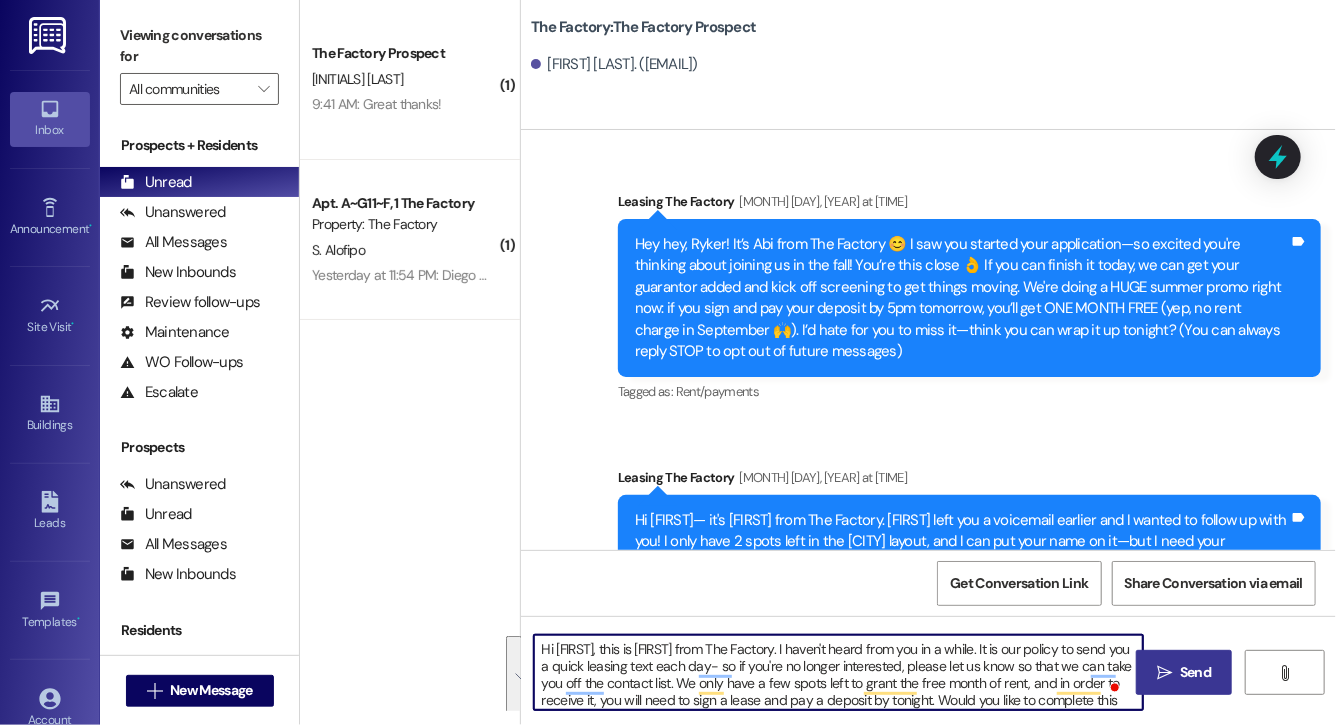 type on "Hi Ryker, this is Evie from The Factory. I haven't heard from you in a while. It is our policy to send you a quick leasing text each day- so if you're no longer interested, please let us know so that we can take you off the contact list. We only have a few spots left to grant the free month of rent, and in order to receive it, you will need to sign a lease and pay a deposit by tonight. Would you like to complete this today? Happy to help." 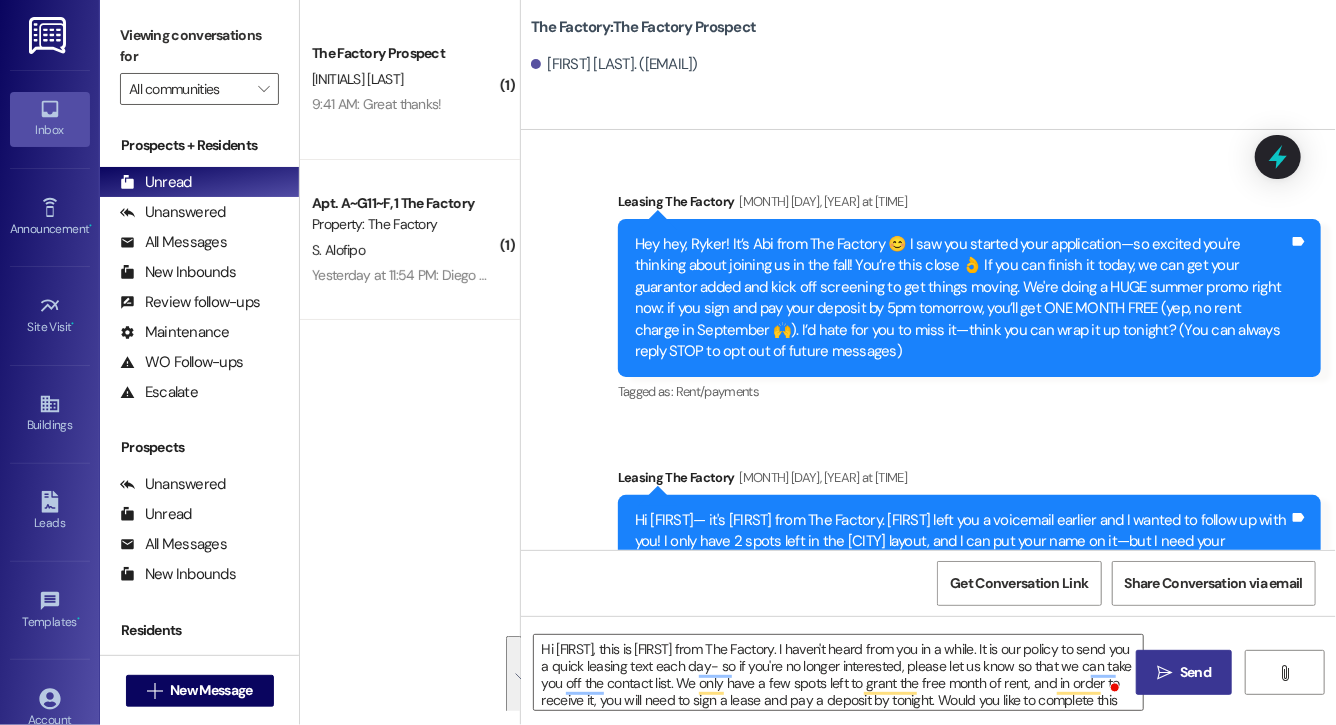click on "Send" at bounding box center [1195, 672] 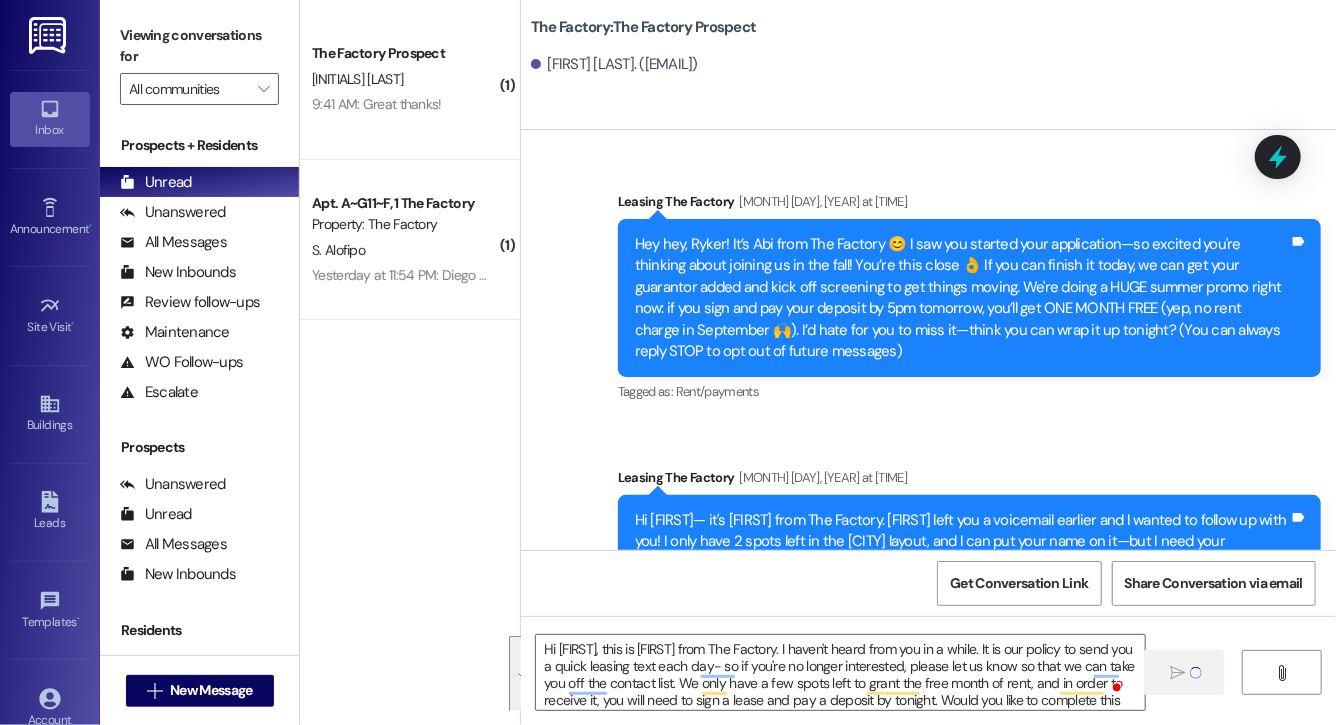 type 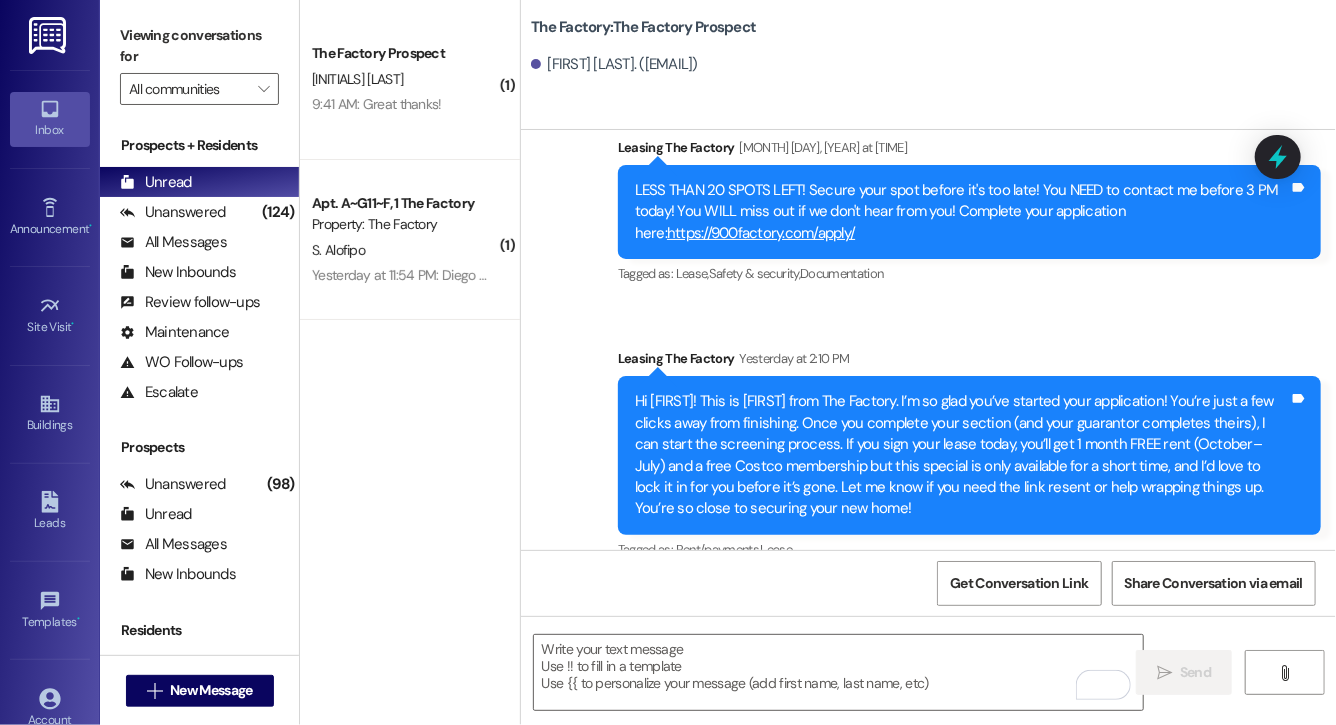 scroll, scrollTop: 11255, scrollLeft: 0, axis: vertical 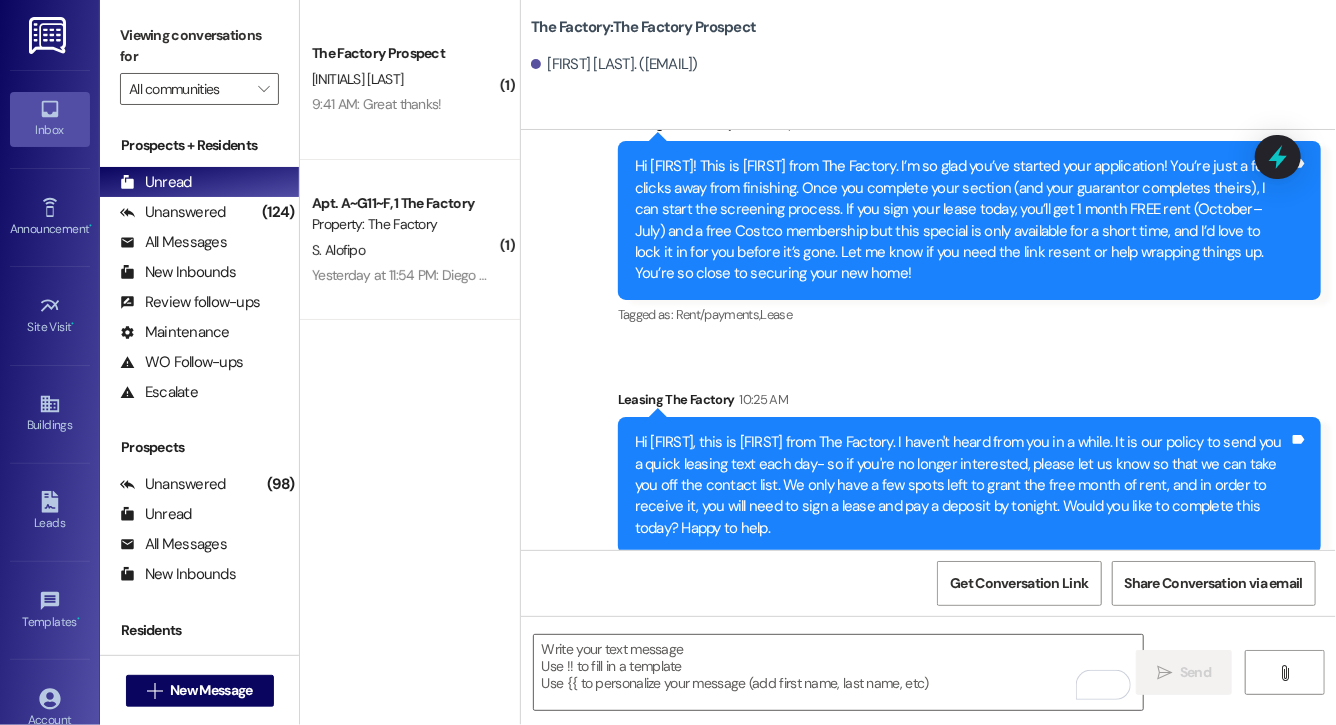 click on "Hi Ryker, this is Evie from The Factory. I haven't heard from you in a while. It is our policy to send you a quick leasing text each day- so if you're no longer interested, please let us know so that we can take you off the contact list. We only have a few spots left to grant the free month of rent, and in order to receive it, you will need to sign a lease and pay a deposit by tonight. Would you like to complete this today? Happy to help." at bounding box center [962, 485] 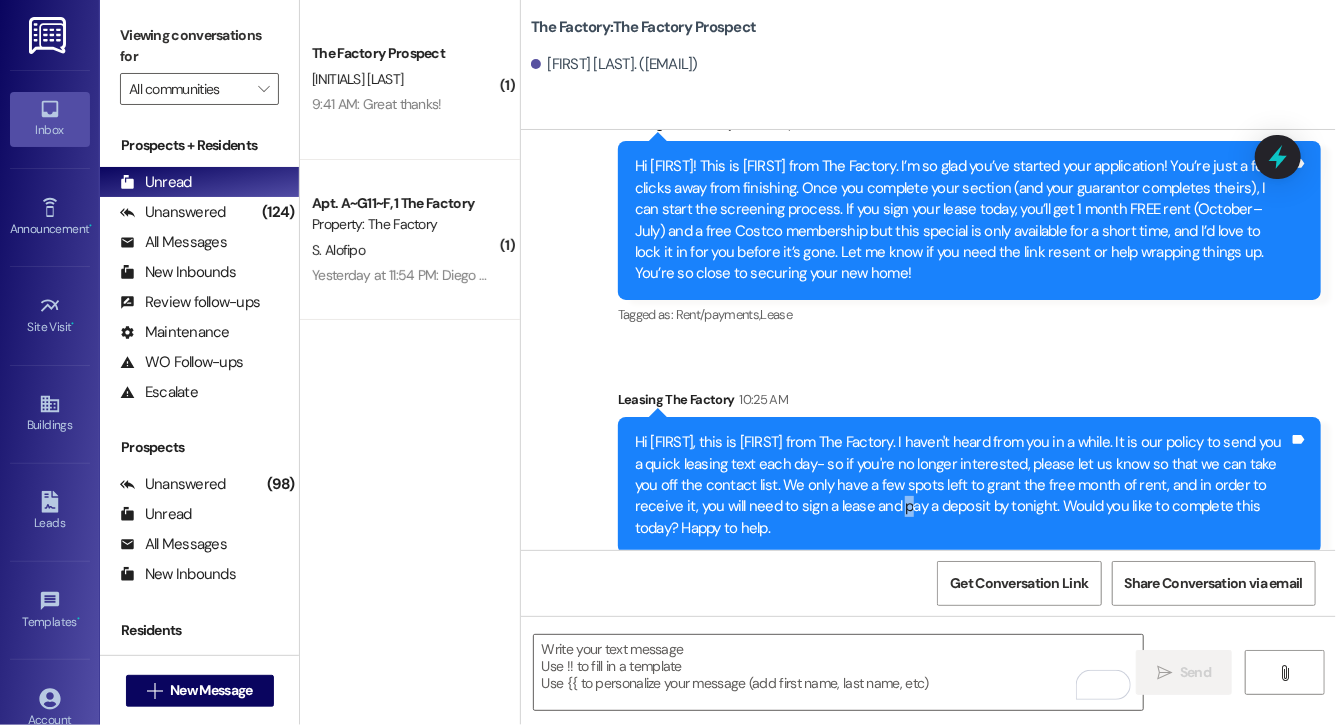 click on "Hi Ryker, this is Evie from The Factory. I haven't heard from you in a while. It is our policy to send you a quick leasing text each day- so if you're no longer interested, please let us know so that we can take you off the contact list. We only have a few spots left to grant the free month of rent, and in order to receive it, you will need to sign a lease and pay a deposit by tonight. Would you like to complete this today? Happy to help." at bounding box center [962, 485] 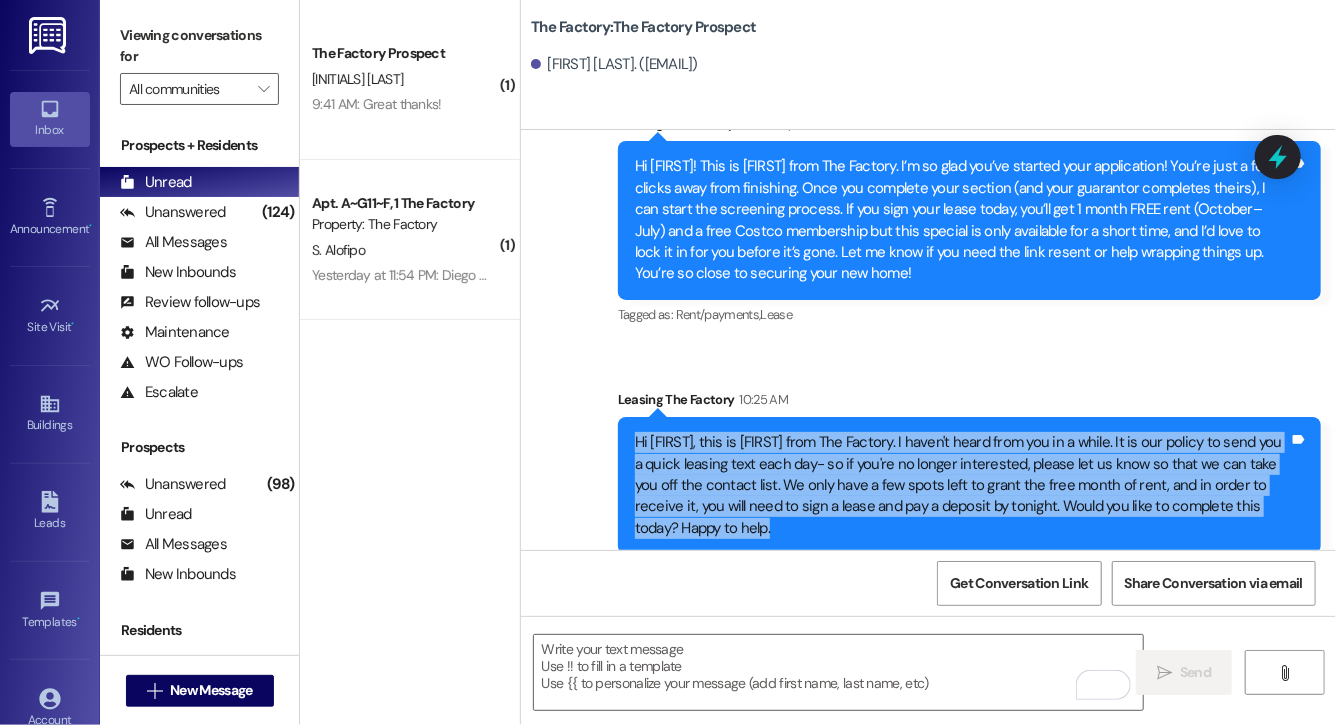 click on "Hi Ryker, this is Evie from The Factory. I haven't heard from you in a while. It is our policy to send you a quick leasing text each day- so if you're no longer interested, please let us know so that we can take you off the contact list. We only have a few spots left to grant the free month of rent, and in order to receive it, you will need to sign a lease and pay a deposit by tonight. Would you like to complete this today? Happy to help." at bounding box center [962, 485] 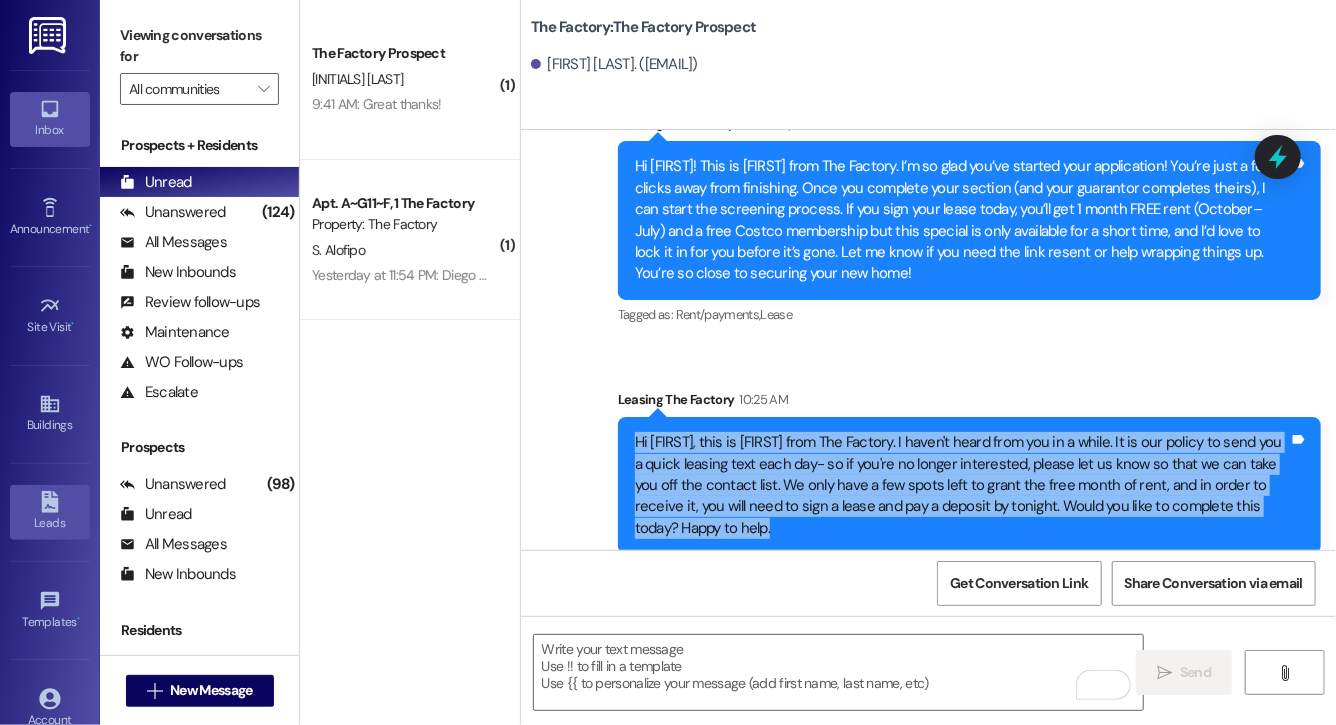click on "Leads" at bounding box center (50, 523) 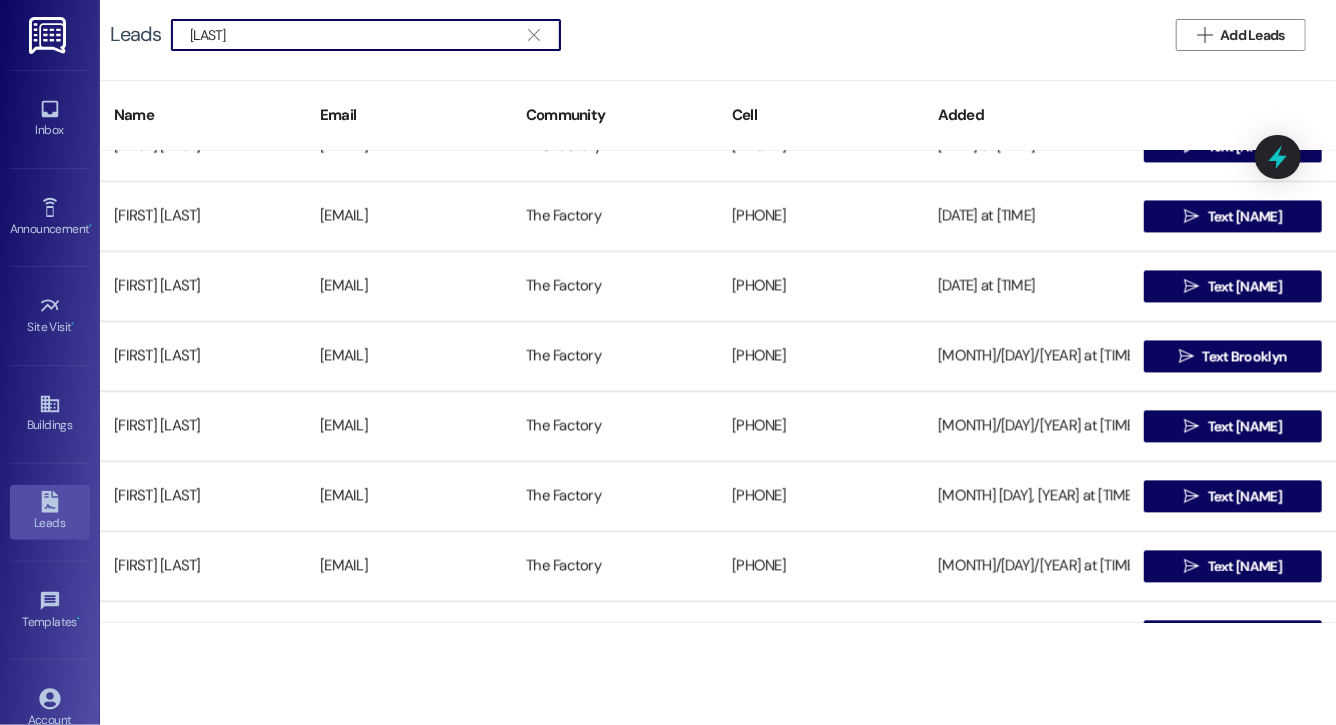 scroll, scrollTop: 2086, scrollLeft: 0, axis: vertical 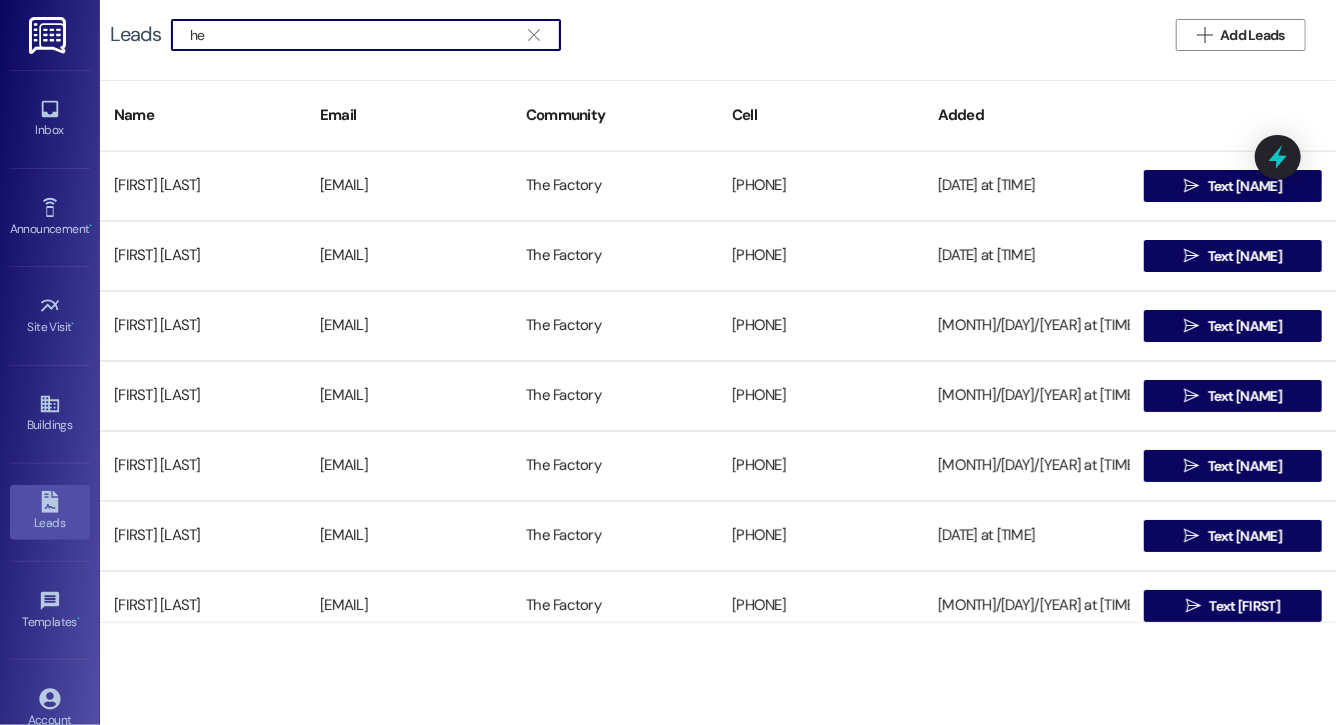 type on "h" 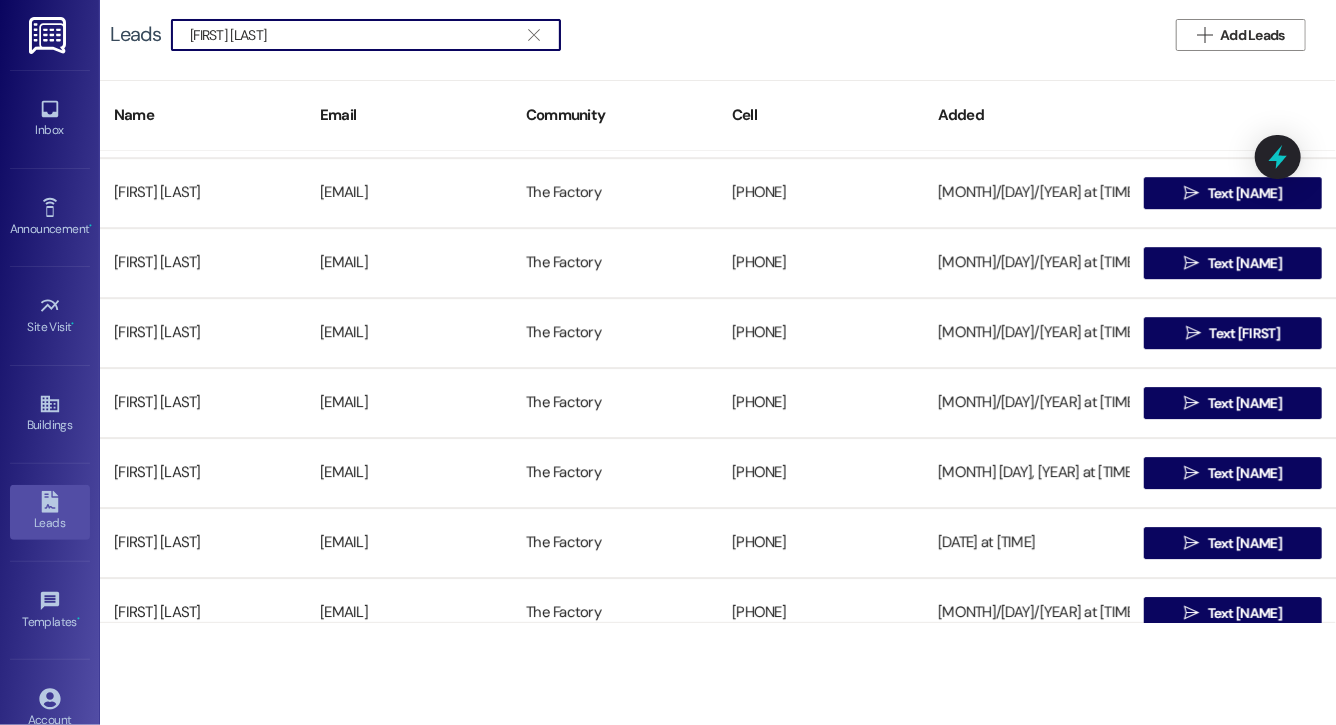scroll, scrollTop: 3028, scrollLeft: 0, axis: vertical 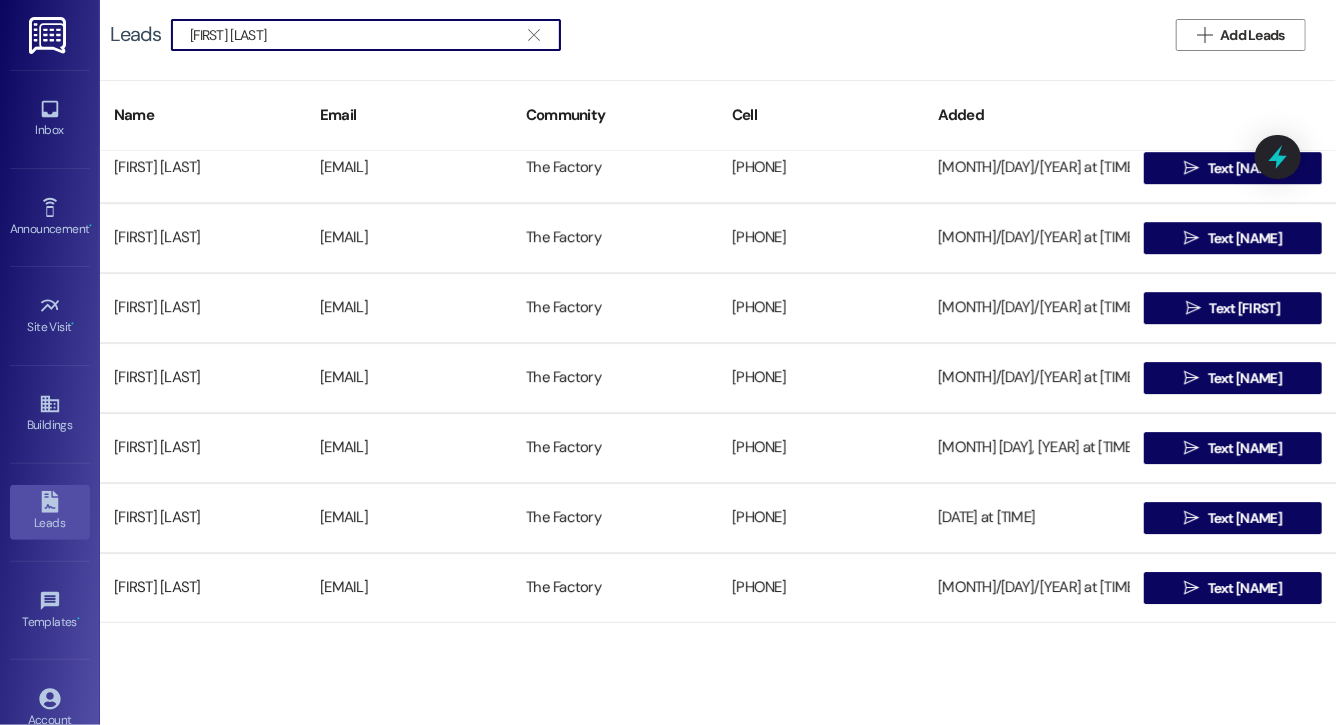 type on "marlie h" 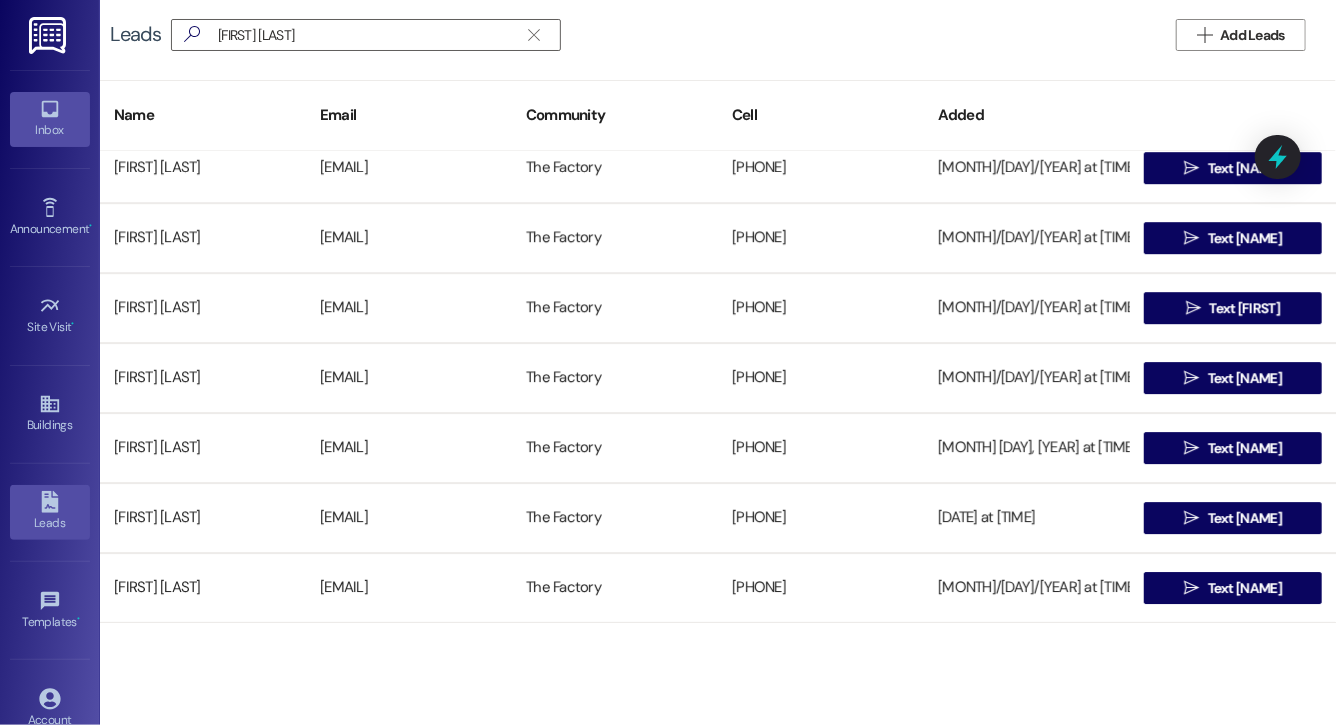 click on "Inbox" at bounding box center [50, 130] 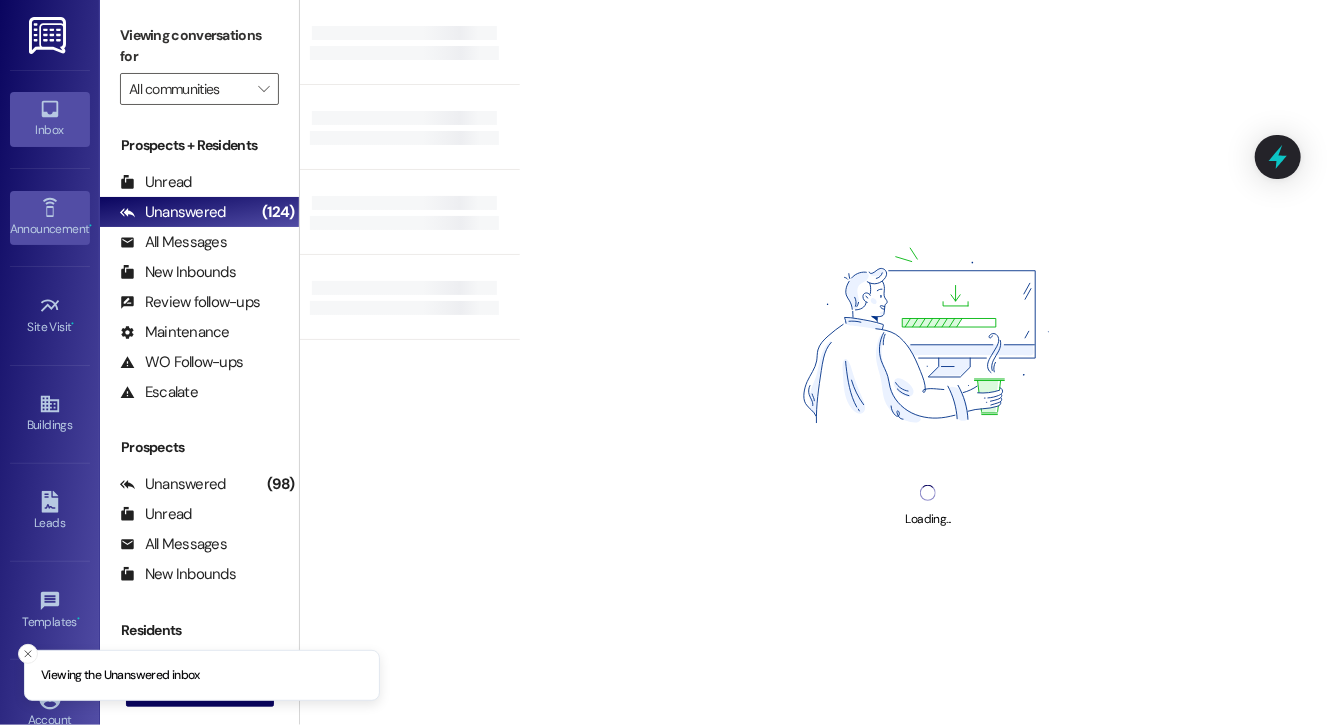 click 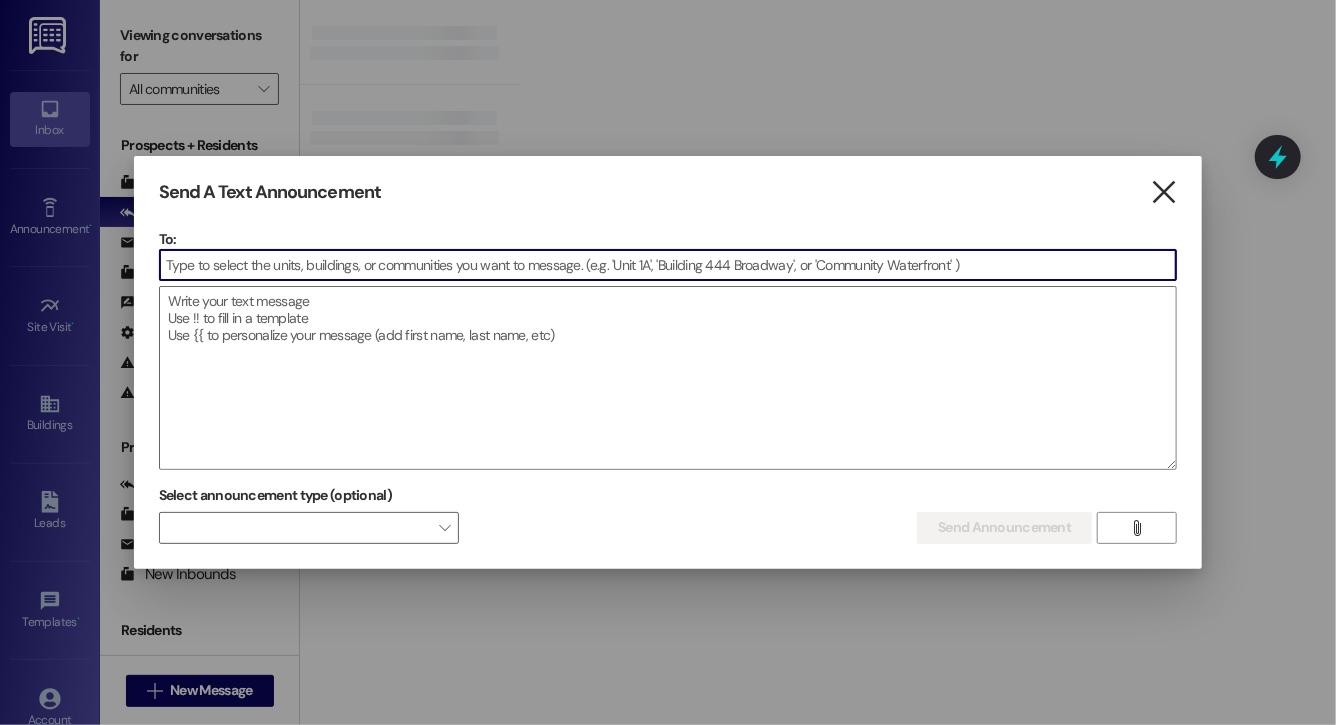 click on "" at bounding box center (1164, 192) 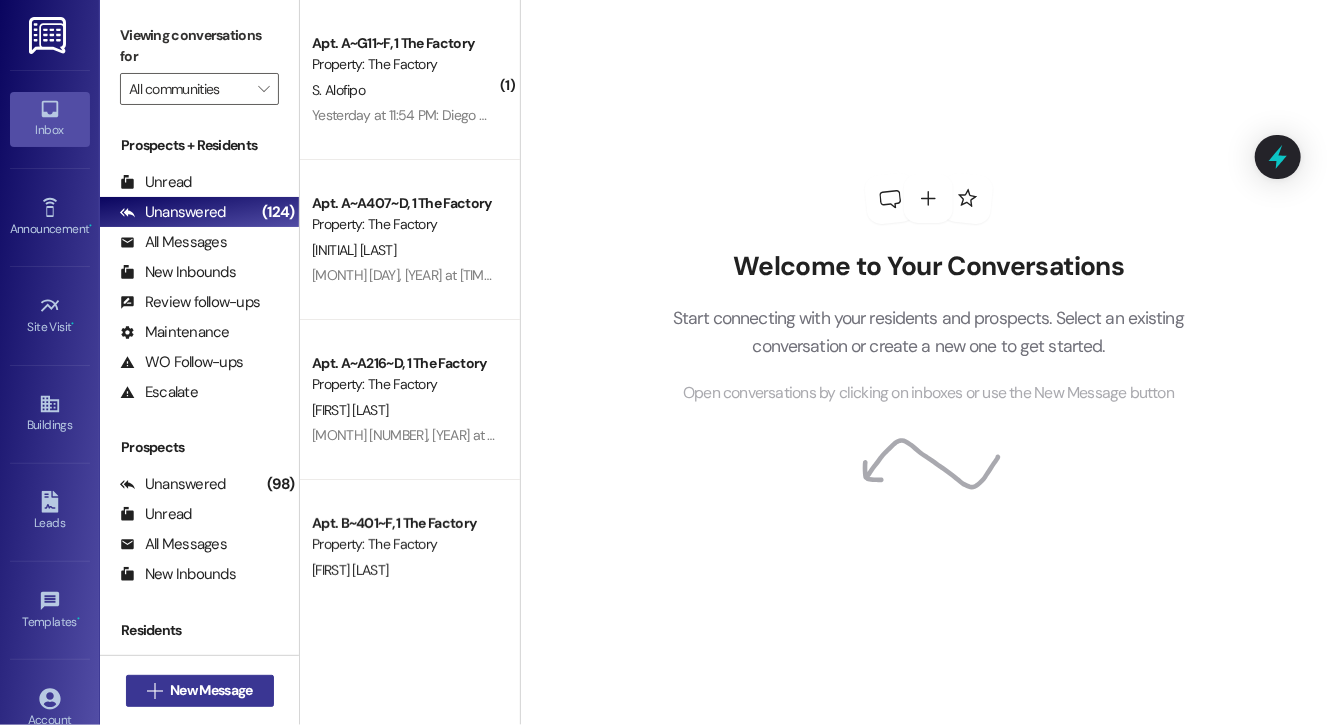 click on "New Message" at bounding box center (211, 690) 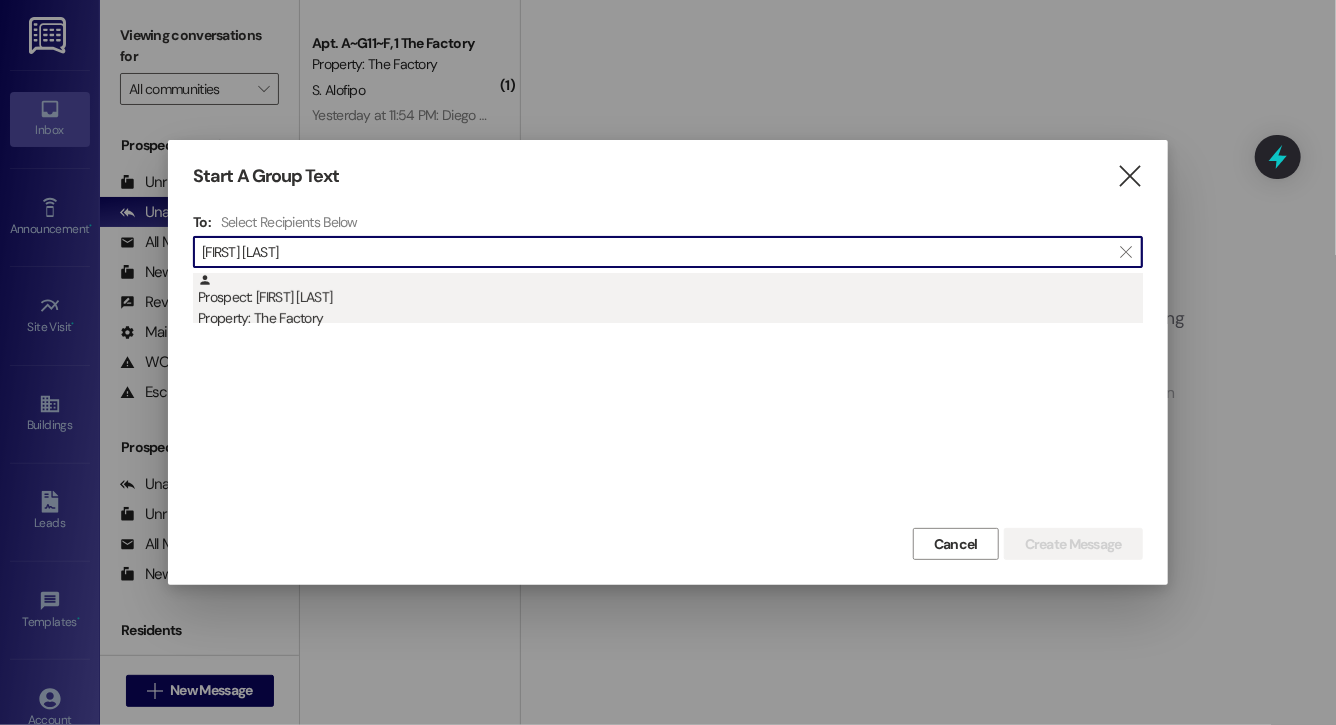 type on "jeff bear" 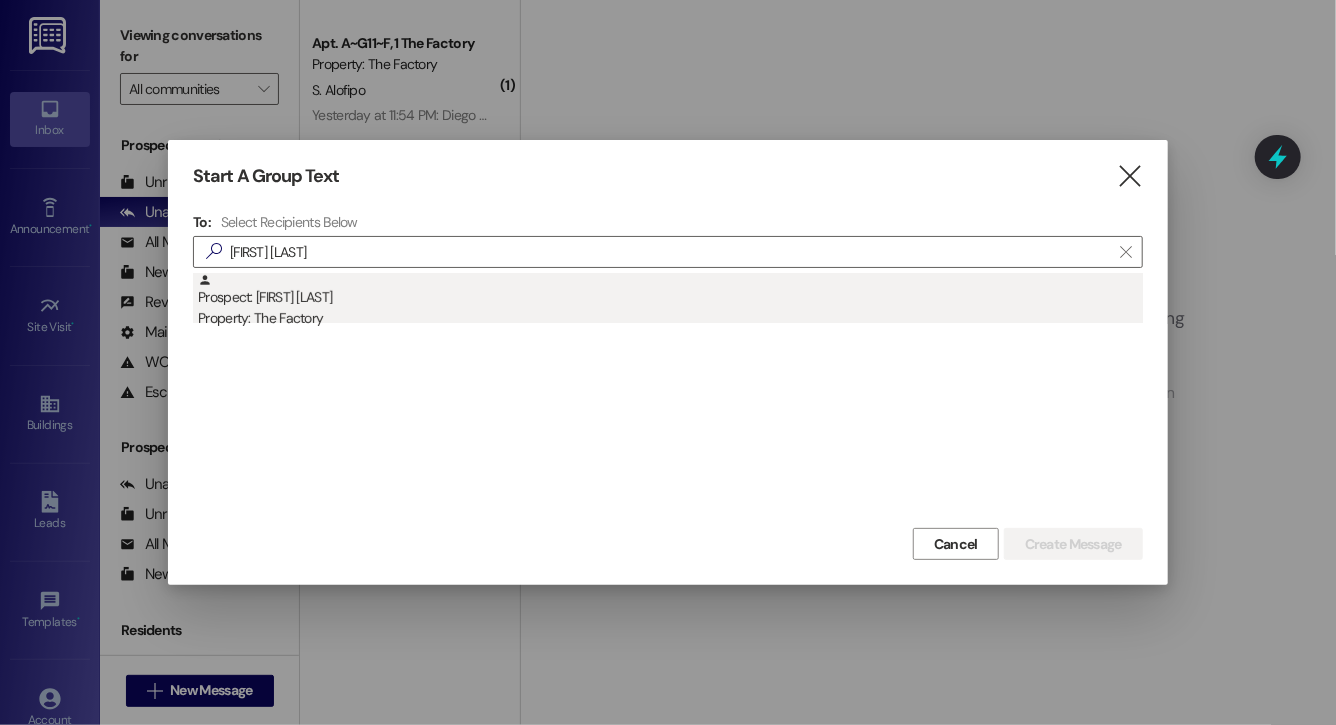 click on "Prospect: Jeff Beard Property: The Factory" at bounding box center [670, 301] 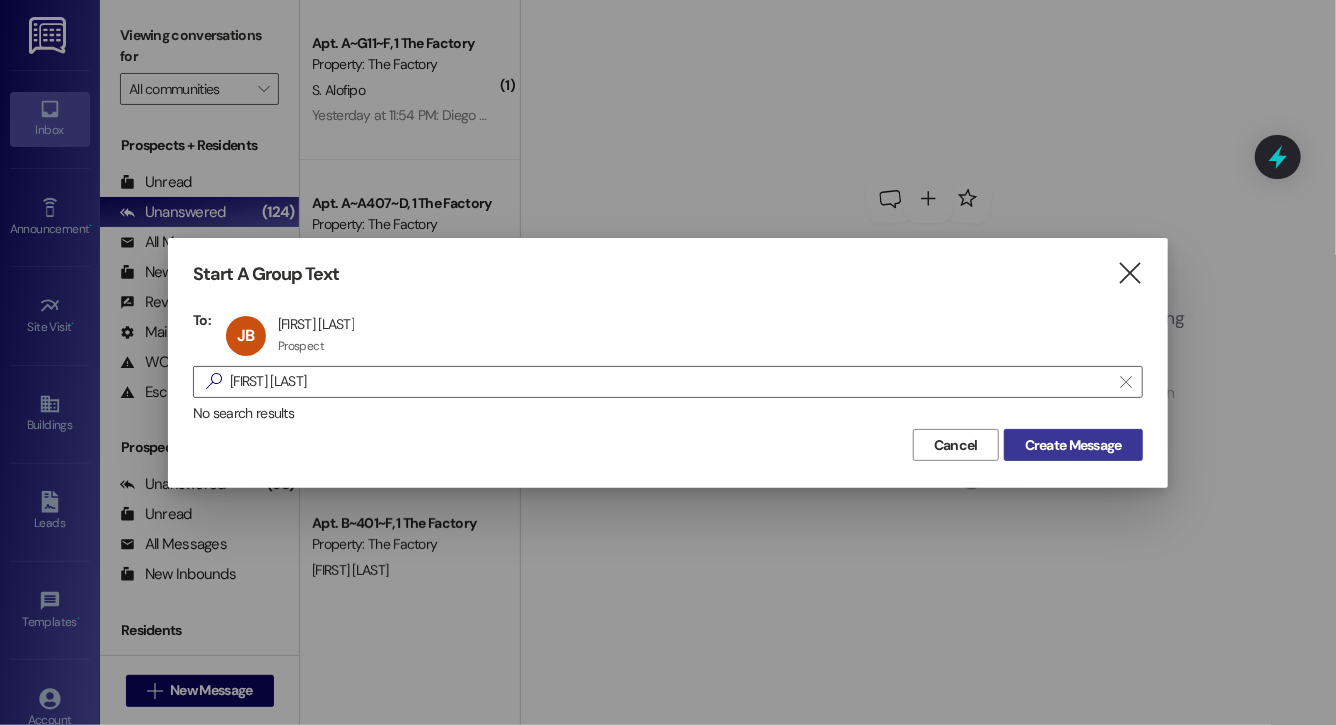 click on "Create Message" at bounding box center (1073, 445) 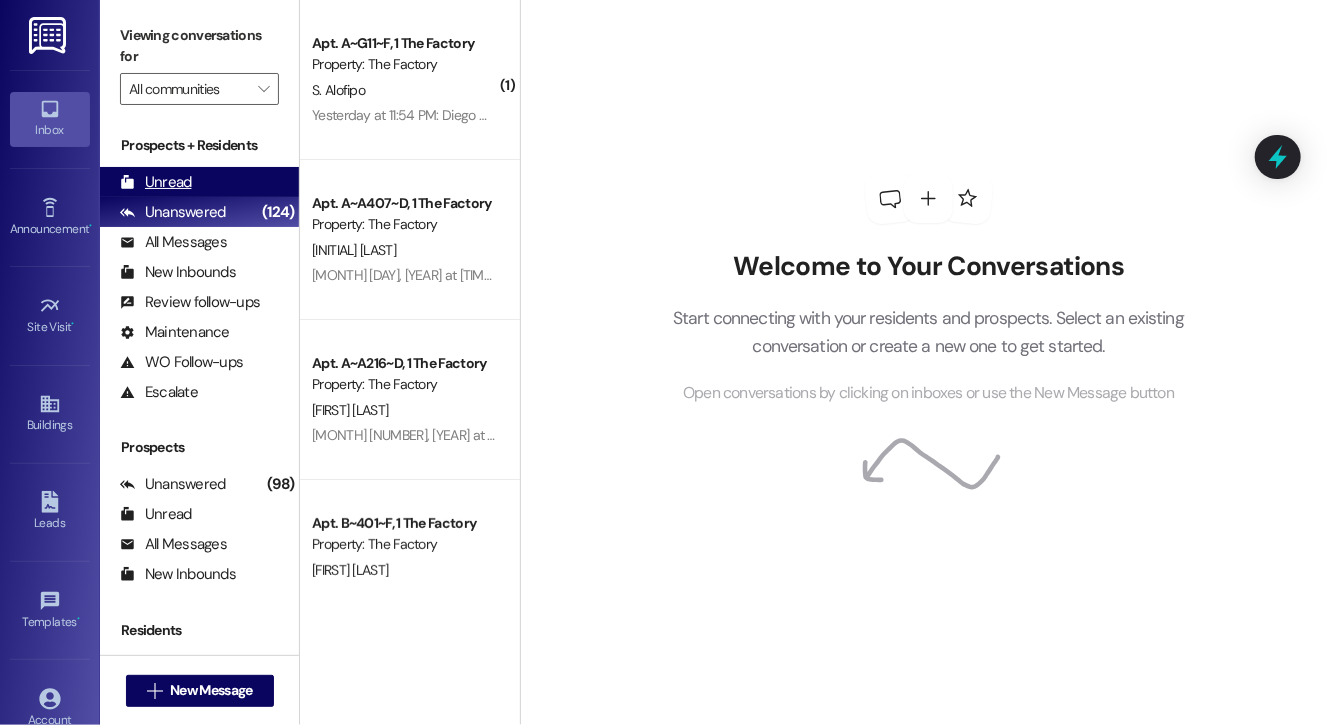 click on "Unread (0)" at bounding box center (199, 182) 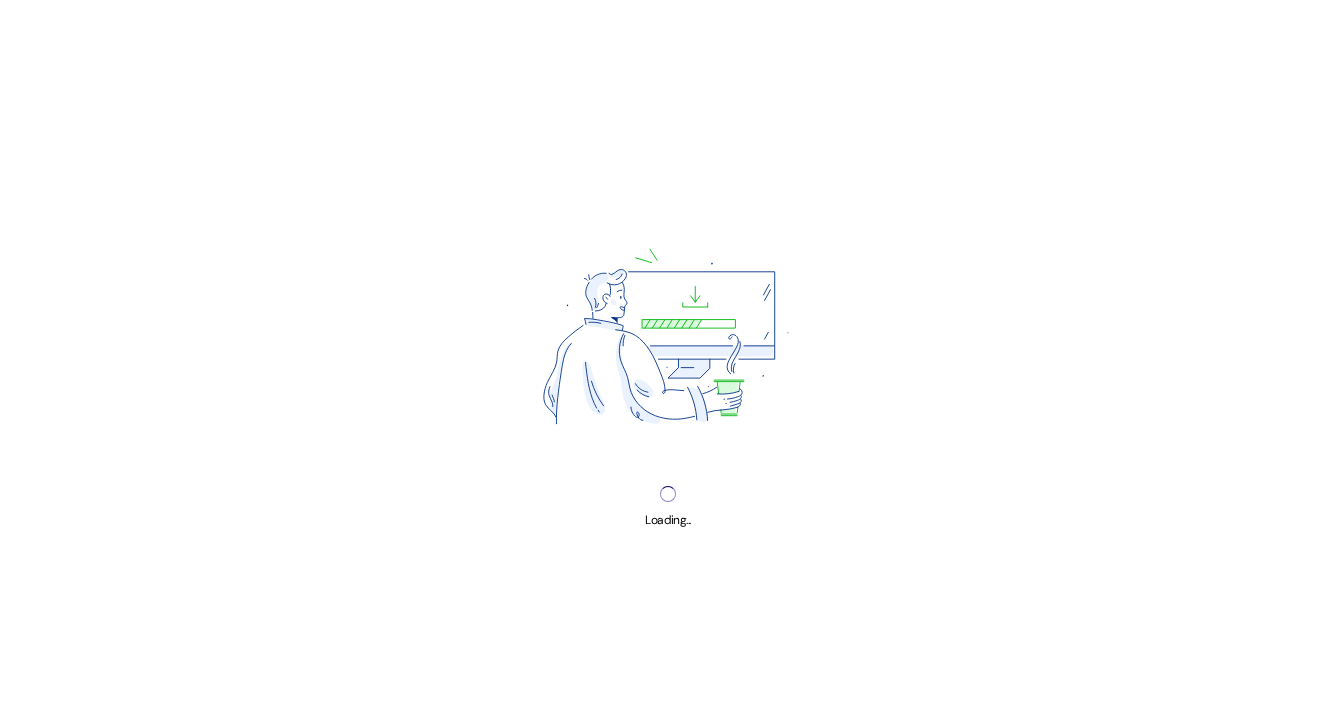 scroll, scrollTop: 0, scrollLeft: 0, axis: both 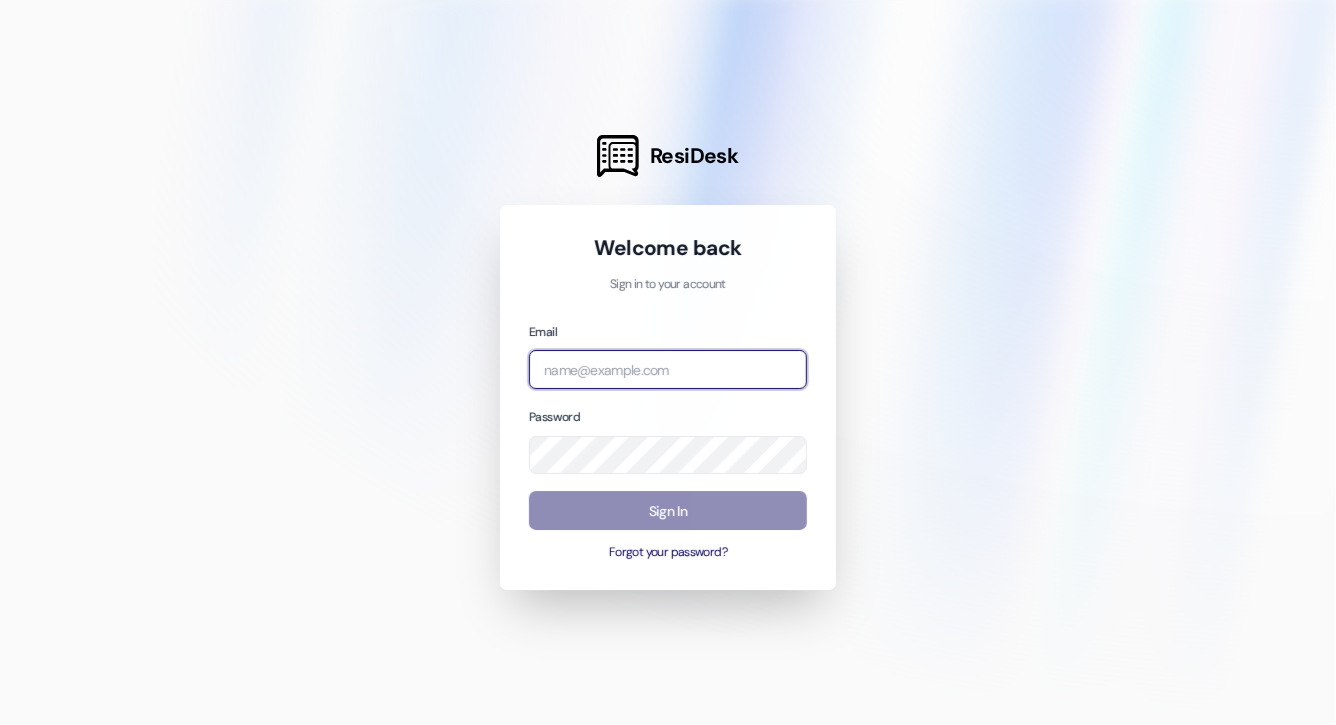 type on "leasing.thefactory@example.com" 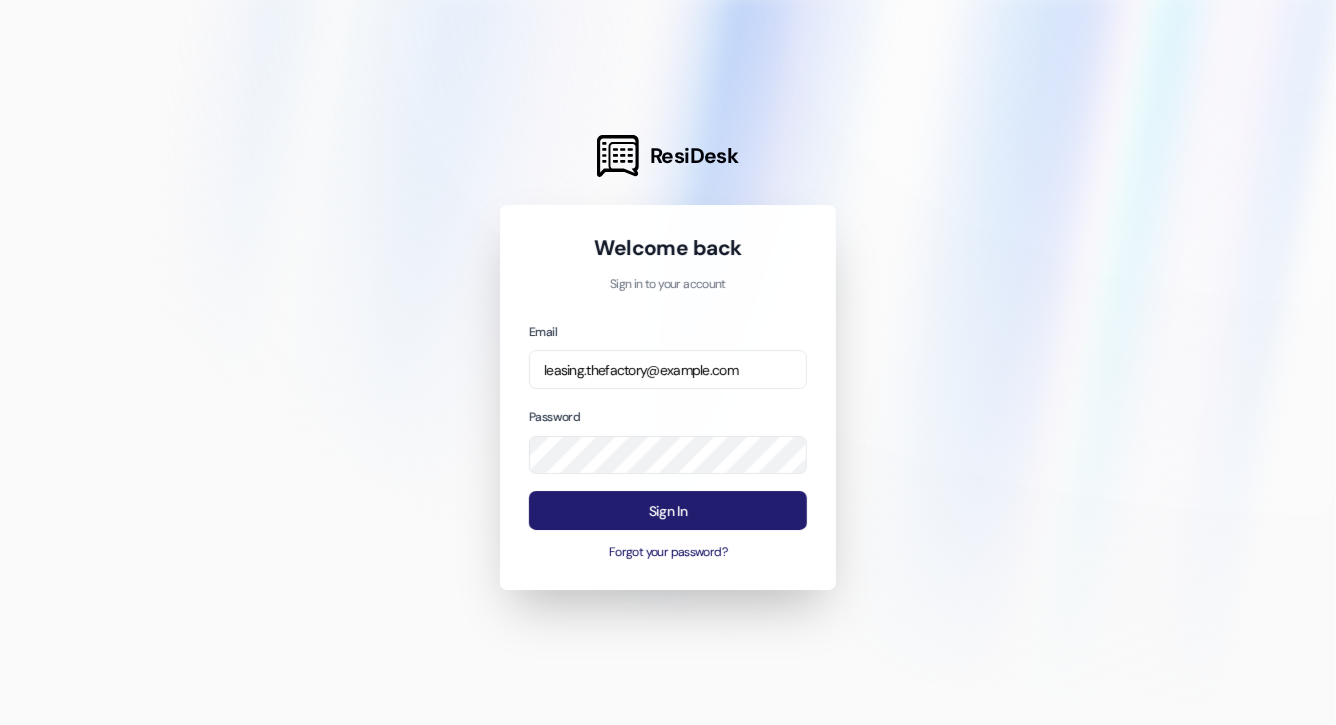 click on "Sign In" at bounding box center (668, 510) 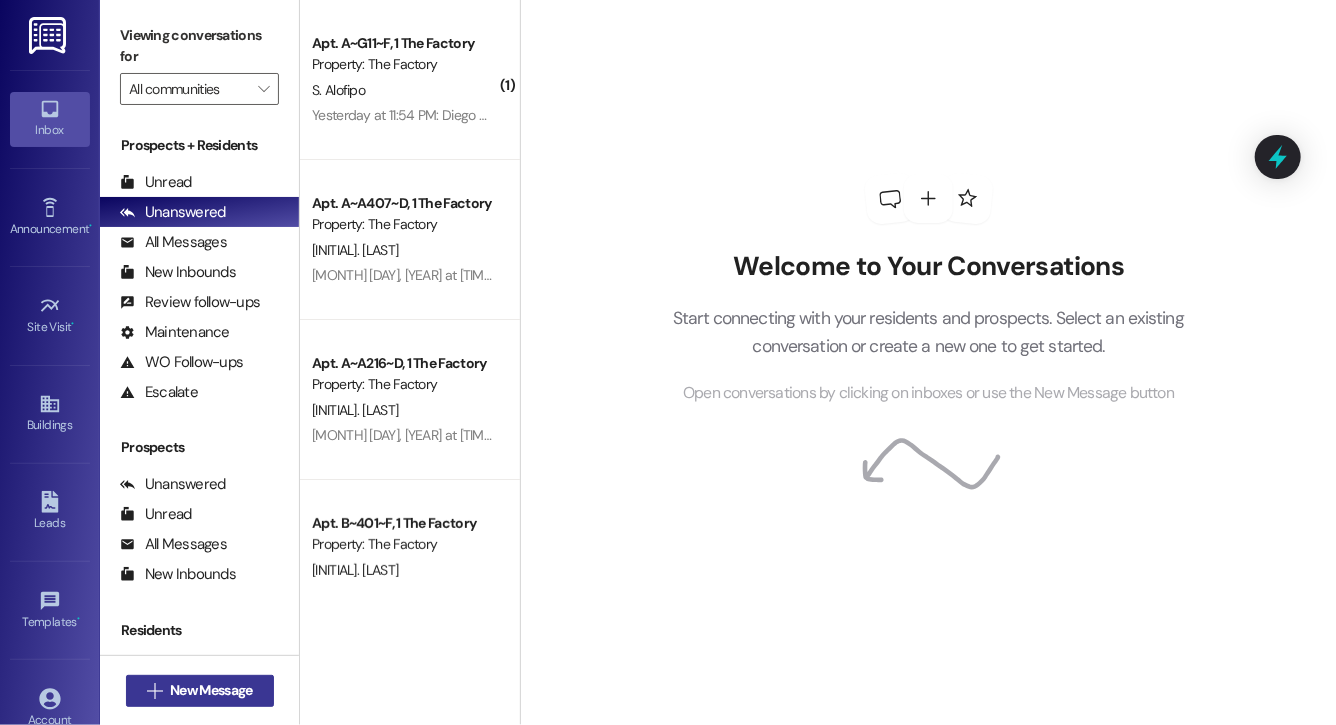 click on "New Message" at bounding box center (211, 690) 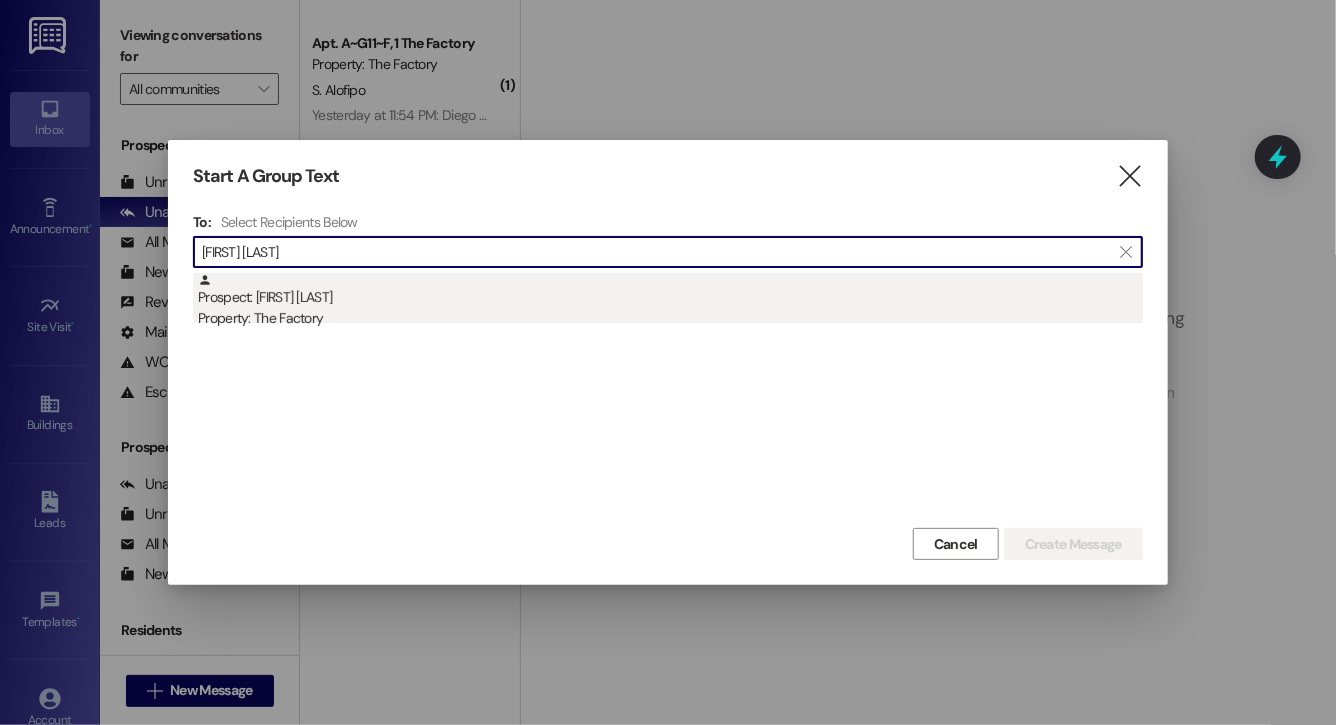 type on "[FIRST] [LAST]" 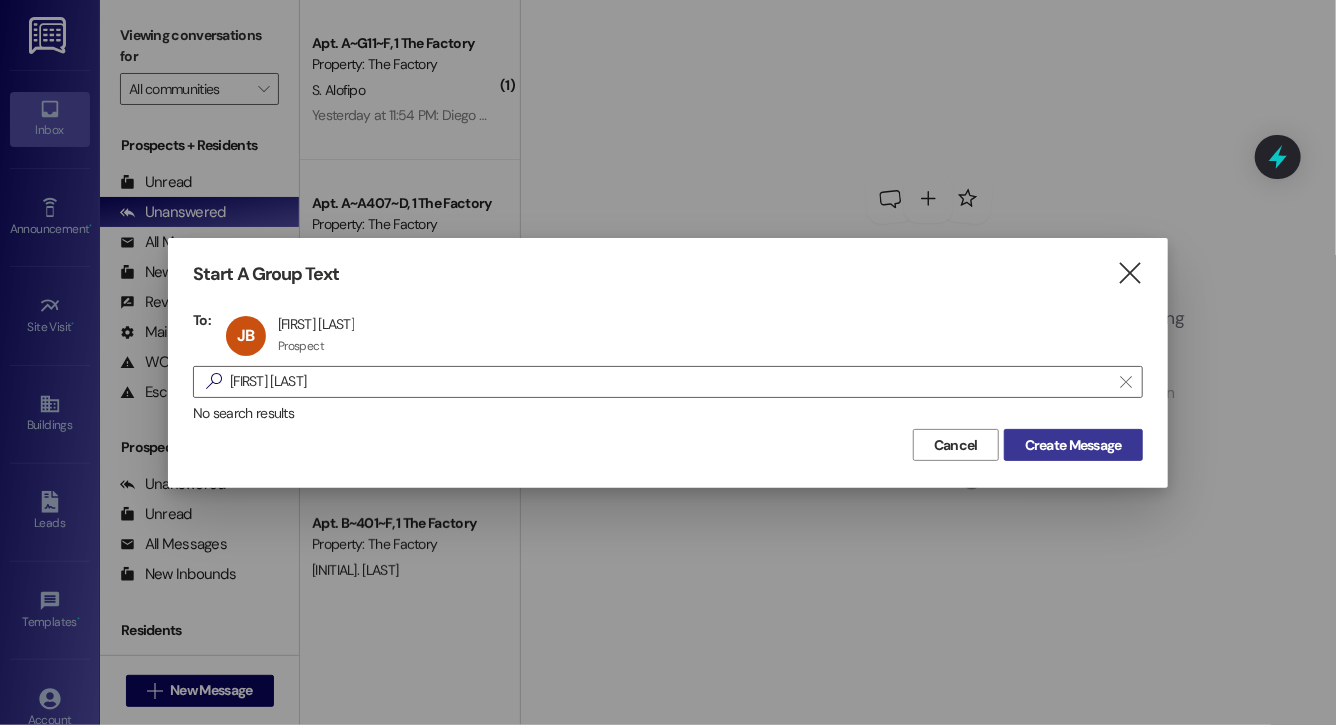 click on "Create Message" at bounding box center (1073, 445) 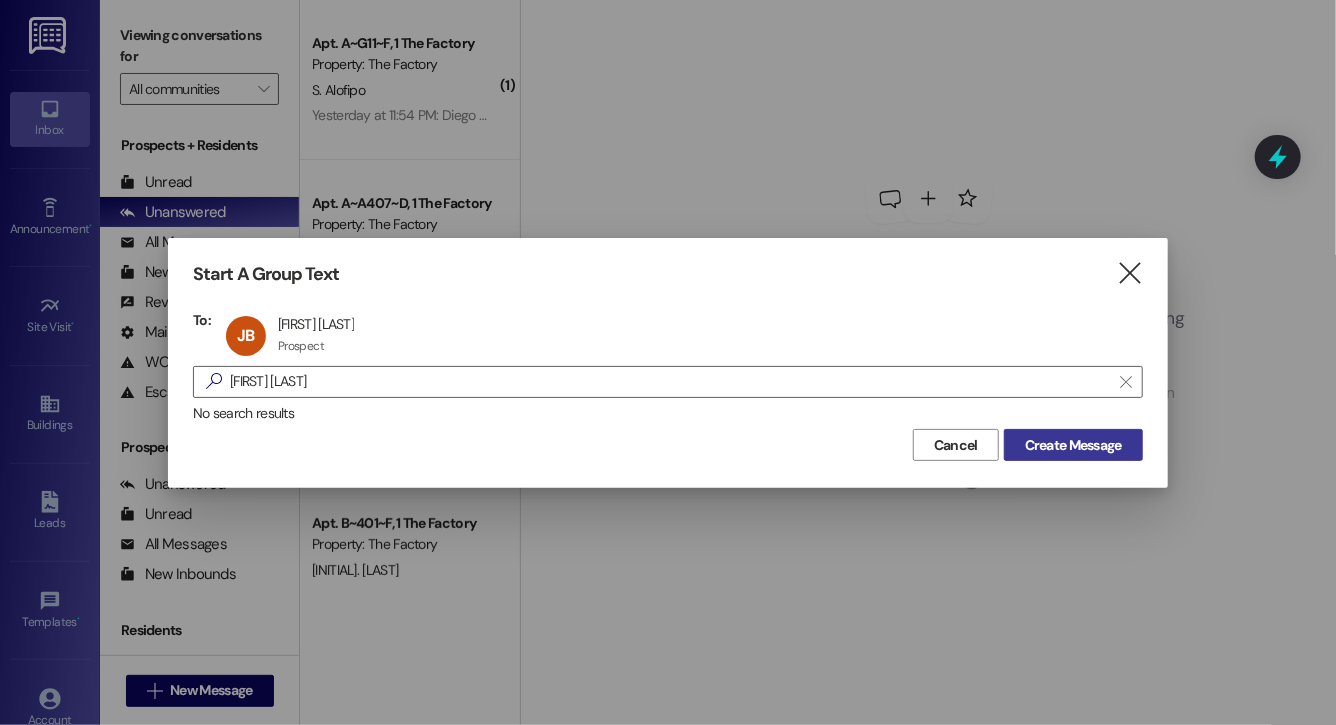 click on "Create Message" at bounding box center (1073, 445) 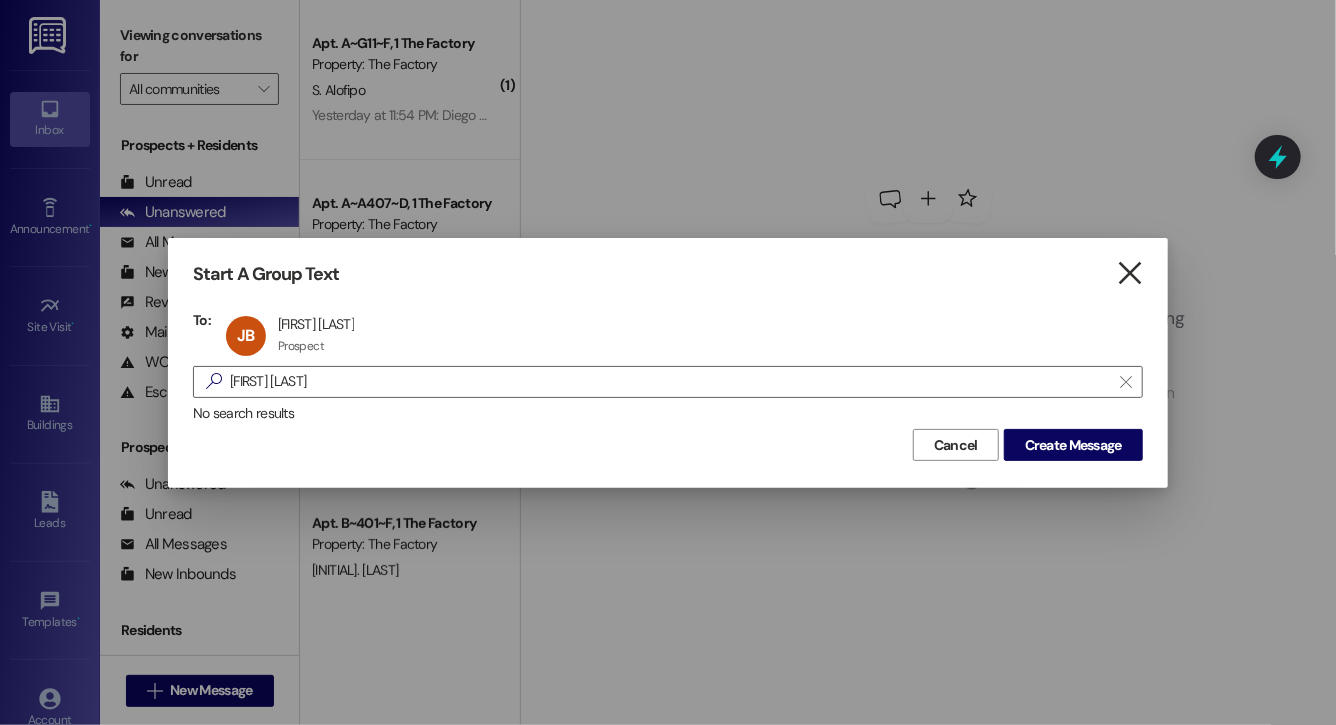 click on "" at bounding box center (1129, 273) 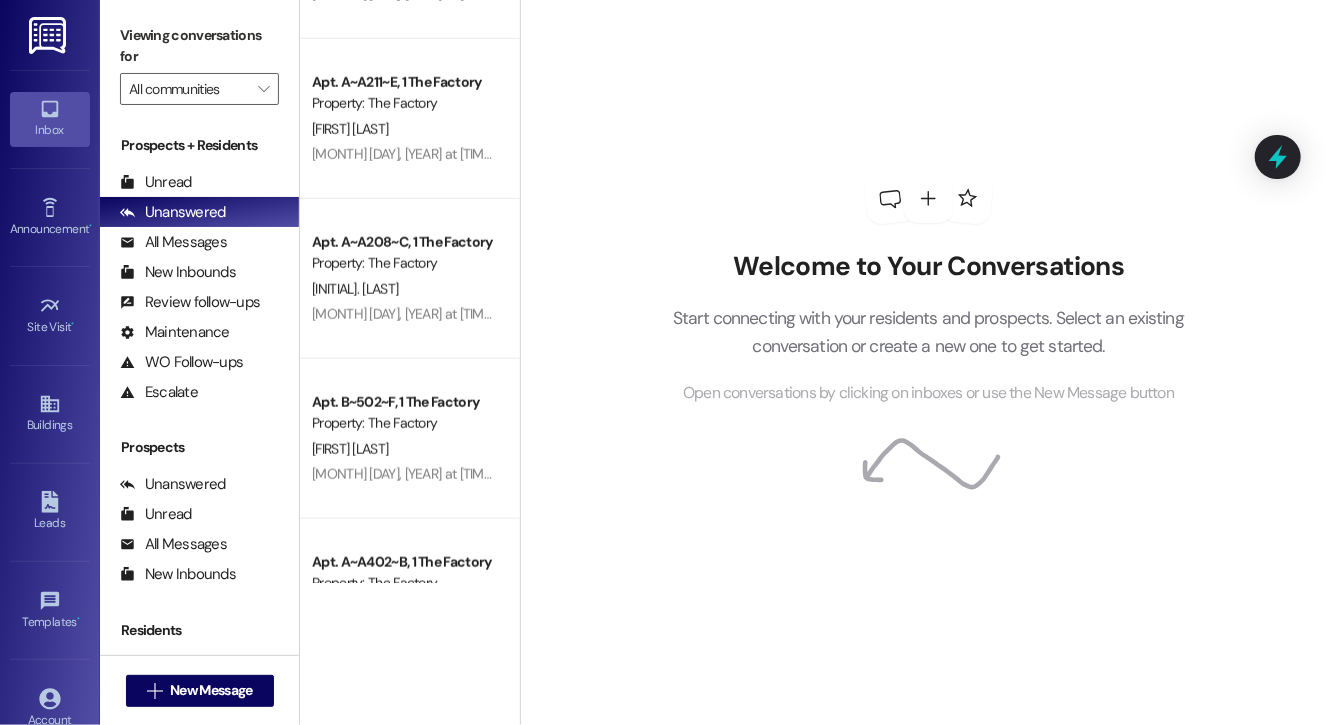 scroll, scrollTop: 0, scrollLeft: 0, axis: both 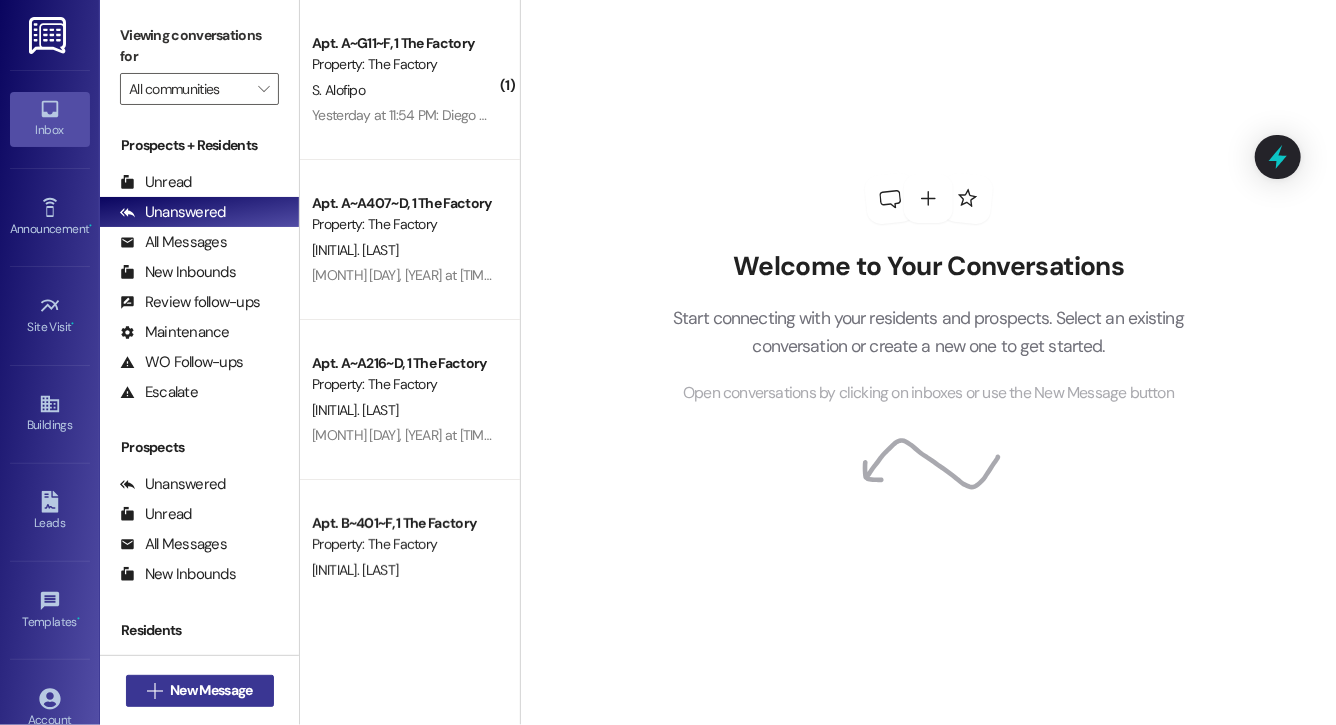click on "New Message" at bounding box center [211, 690] 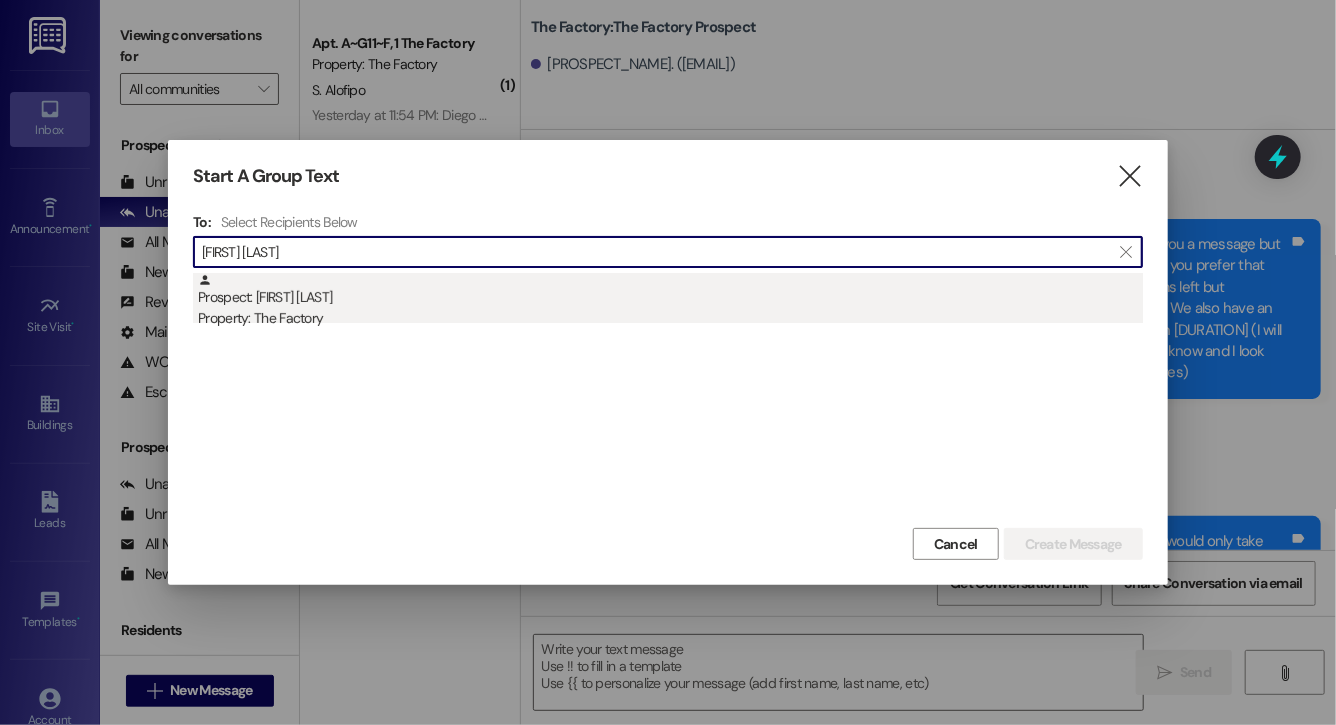 type on "[FIRST] [LAST]" 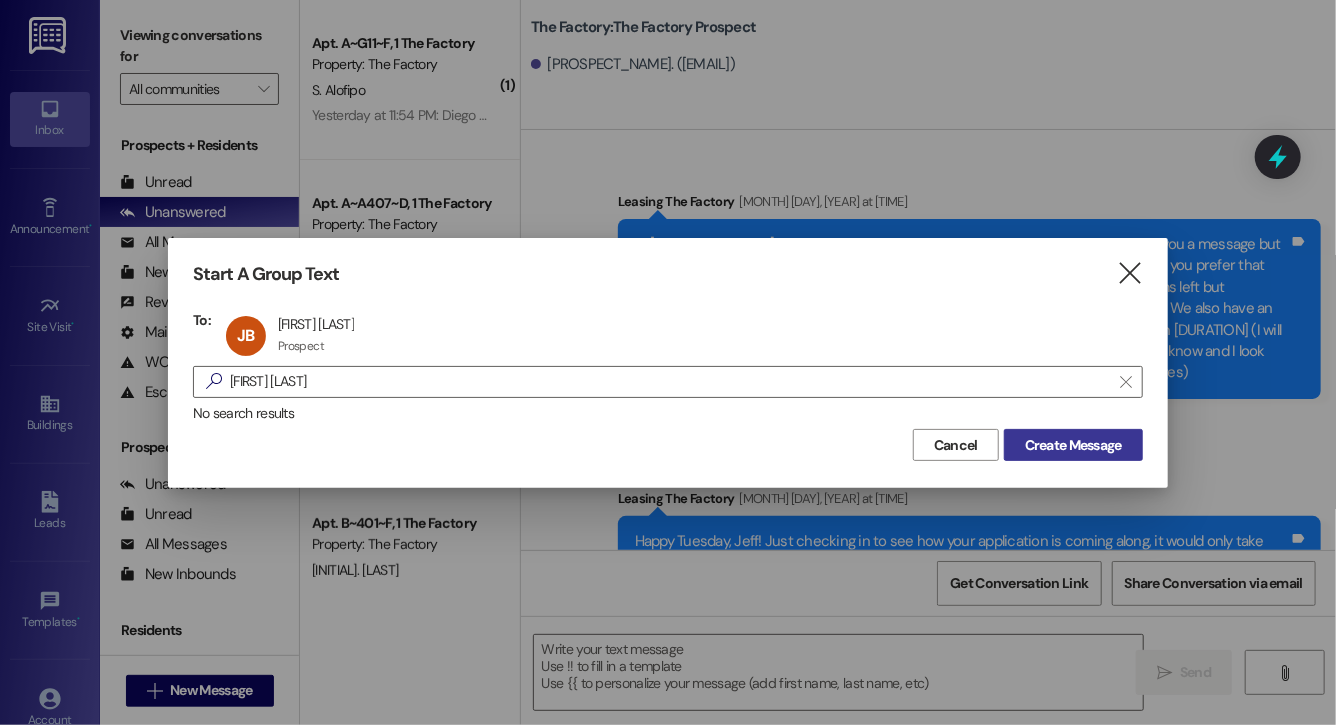 click on "Create Message" at bounding box center [1073, 445] 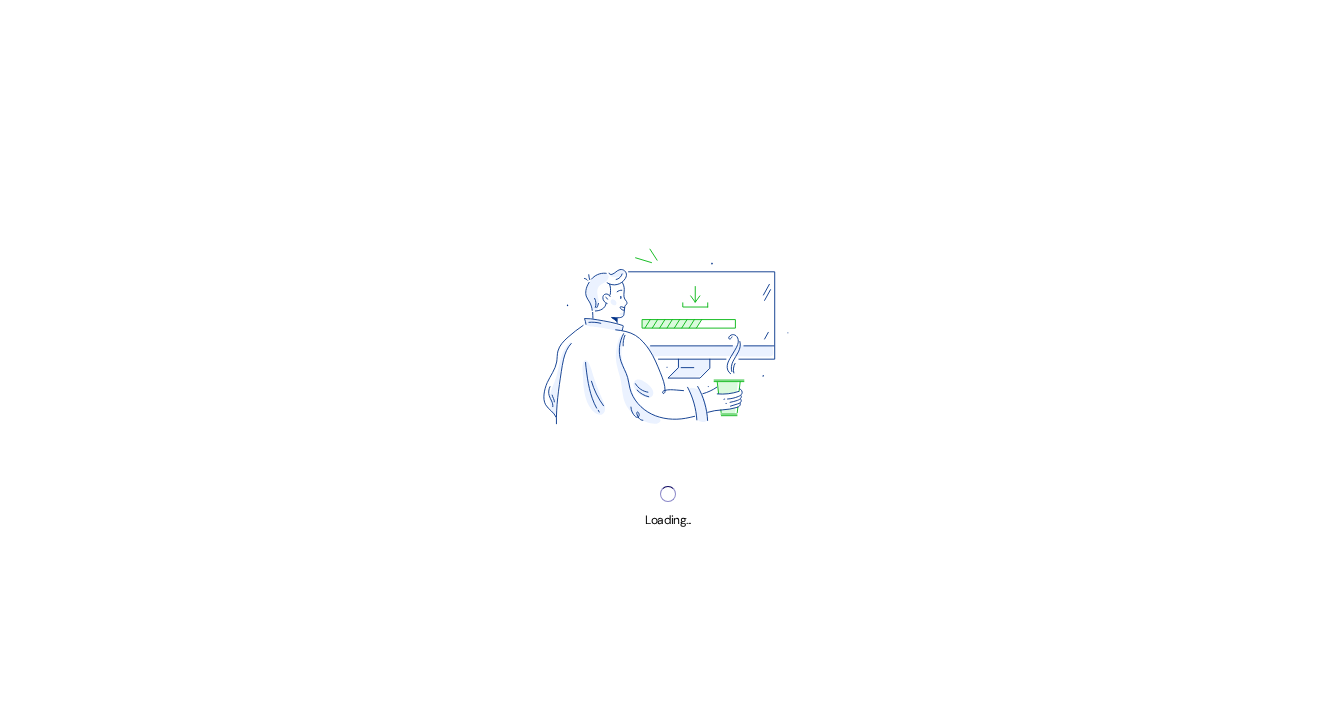 scroll, scrollTop: 0, scrollLeft: 0, axis: both 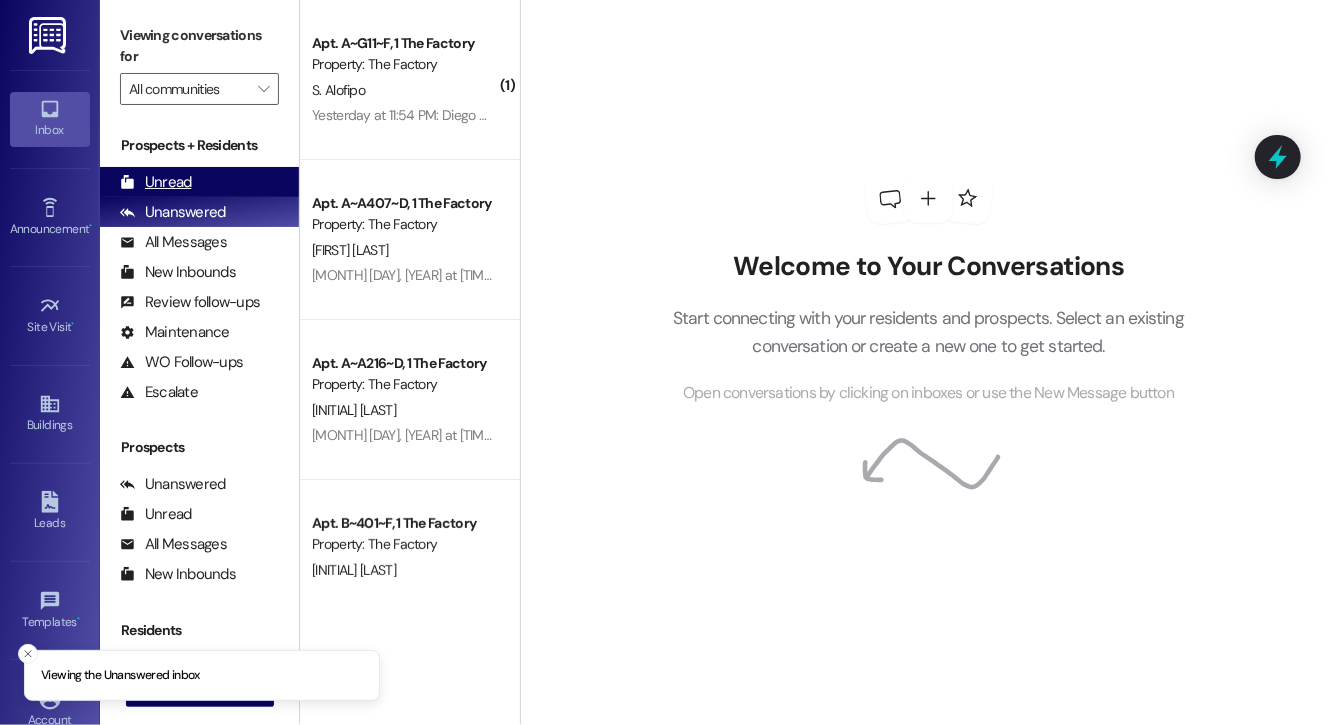 click on "Unread (0)" at bounding box center (199, 182) 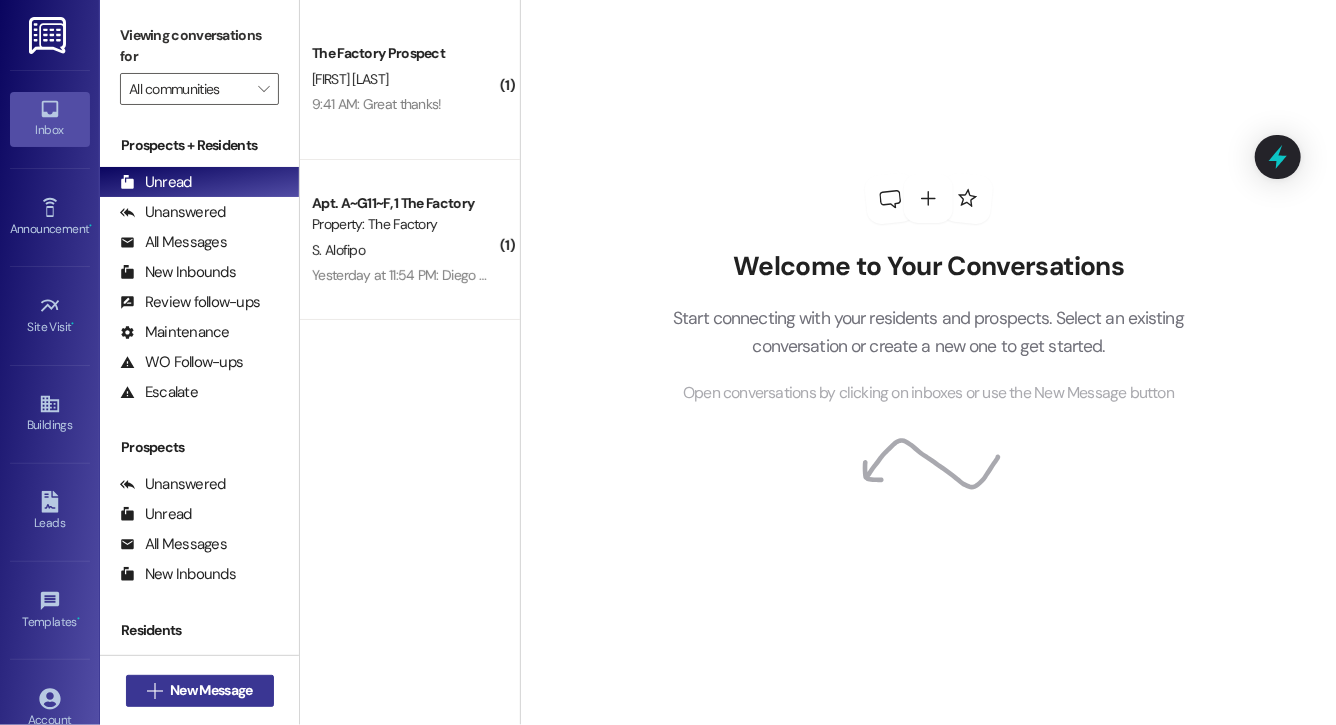 click on "New Message" at bounding box center [211, 690] 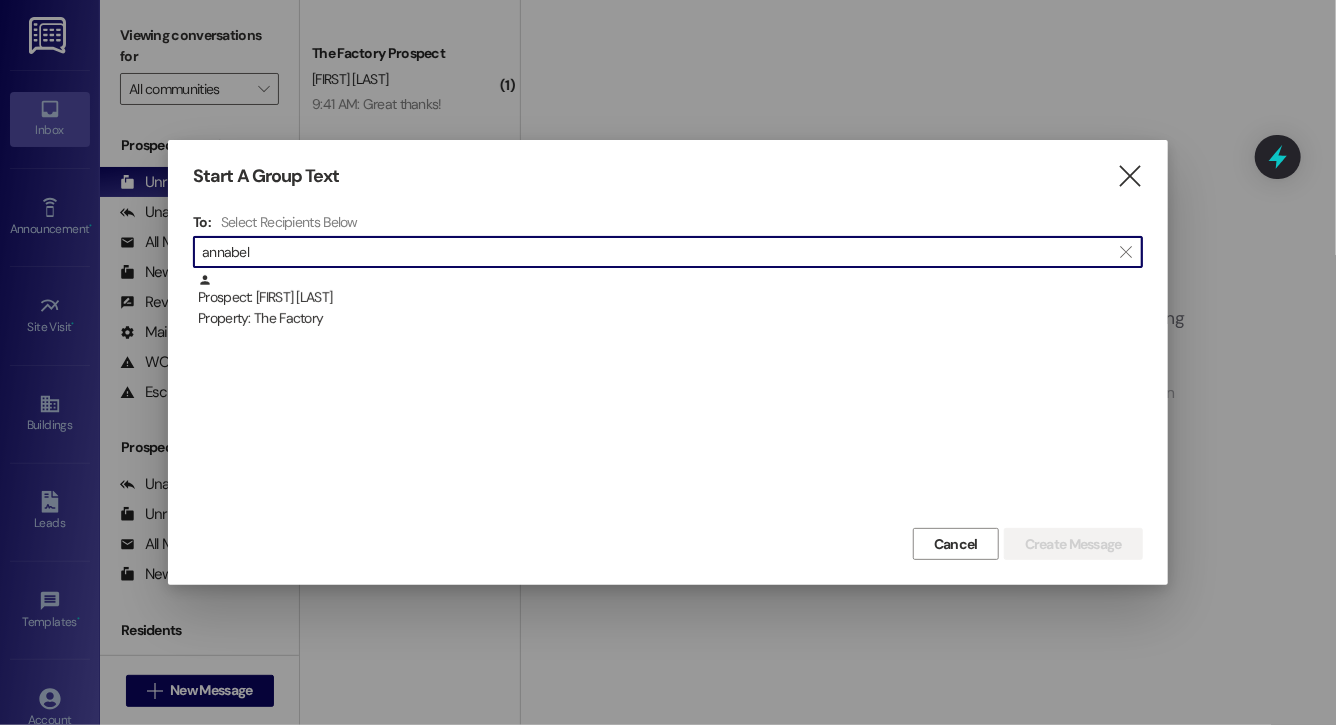 type on "annabel" 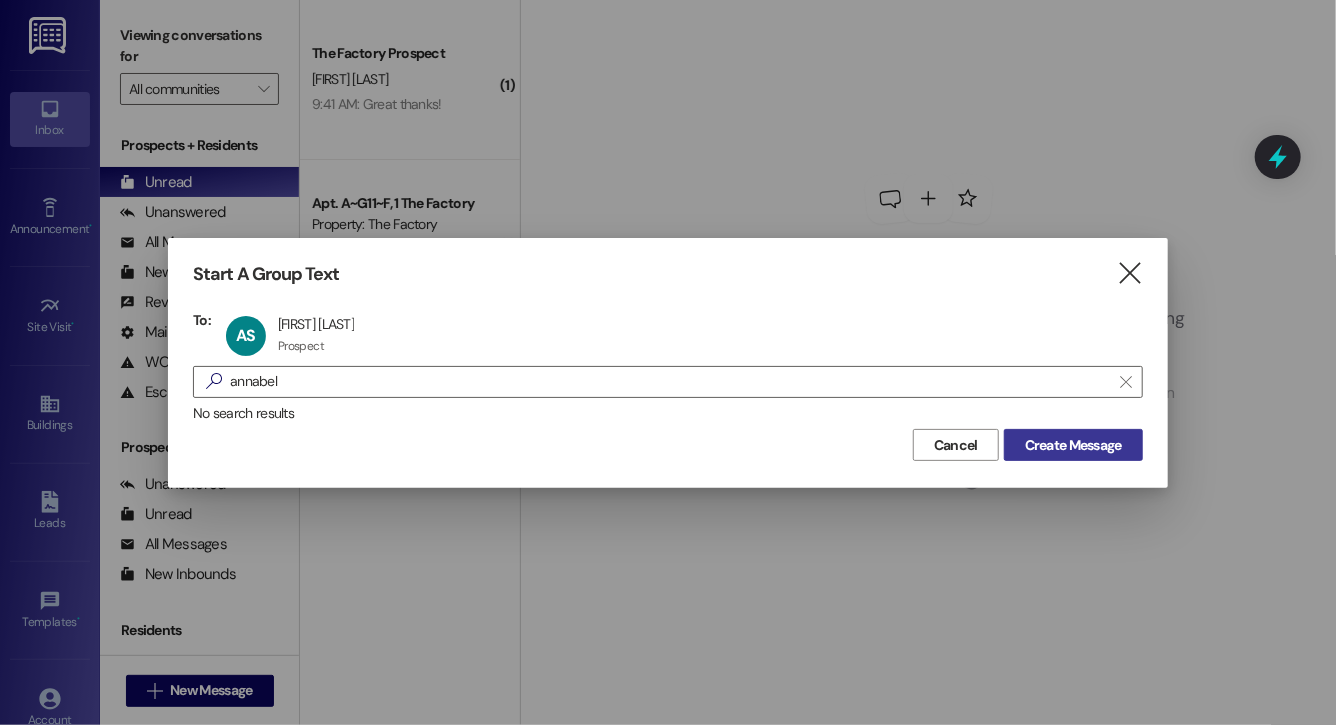 click on "Create Message" at bounding box center (1073, 445) 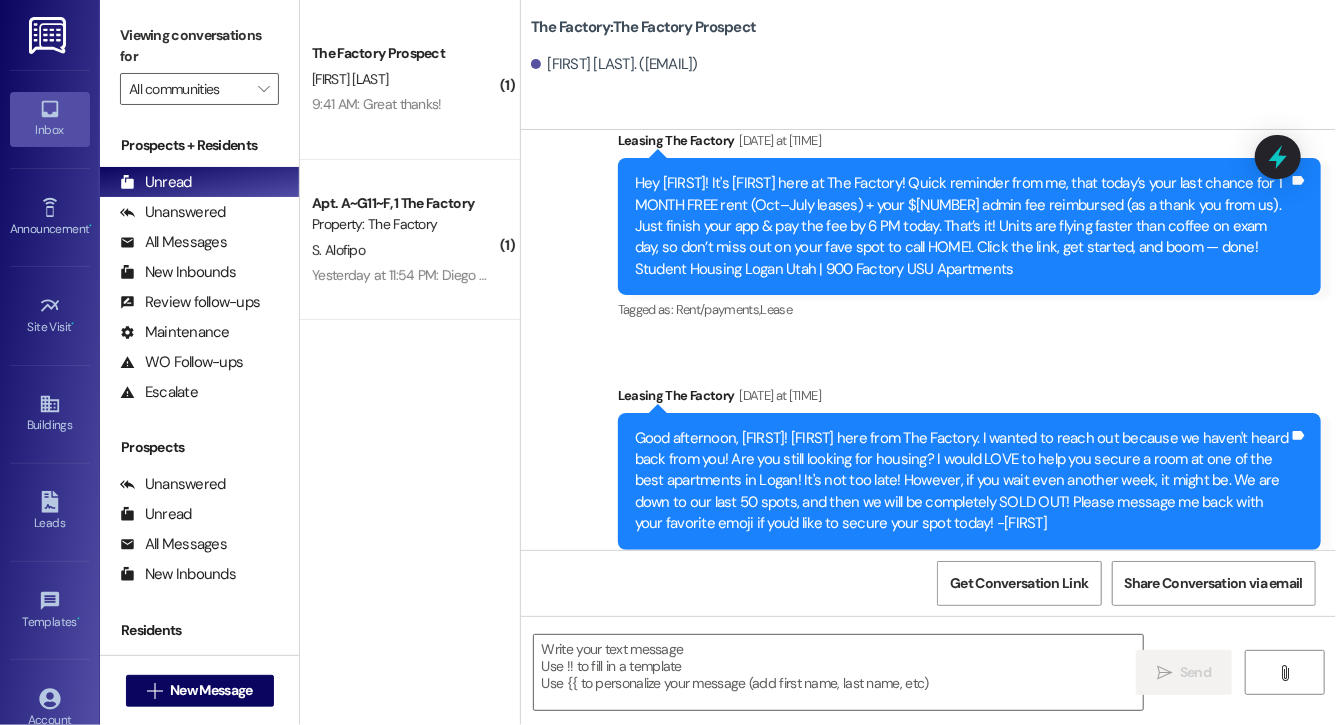 scroll, scrollTop: 5642, scrollLeft: 0, axis: vertical 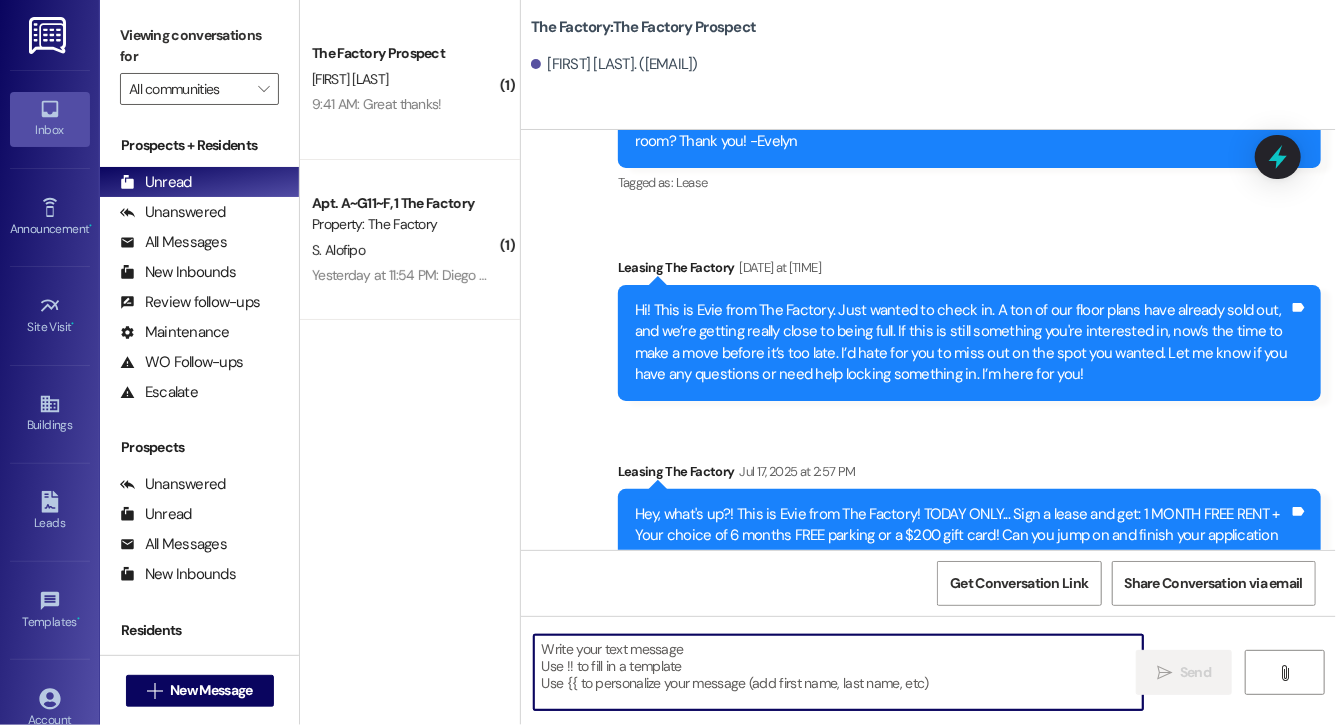 click at bounding box center (838, 672) 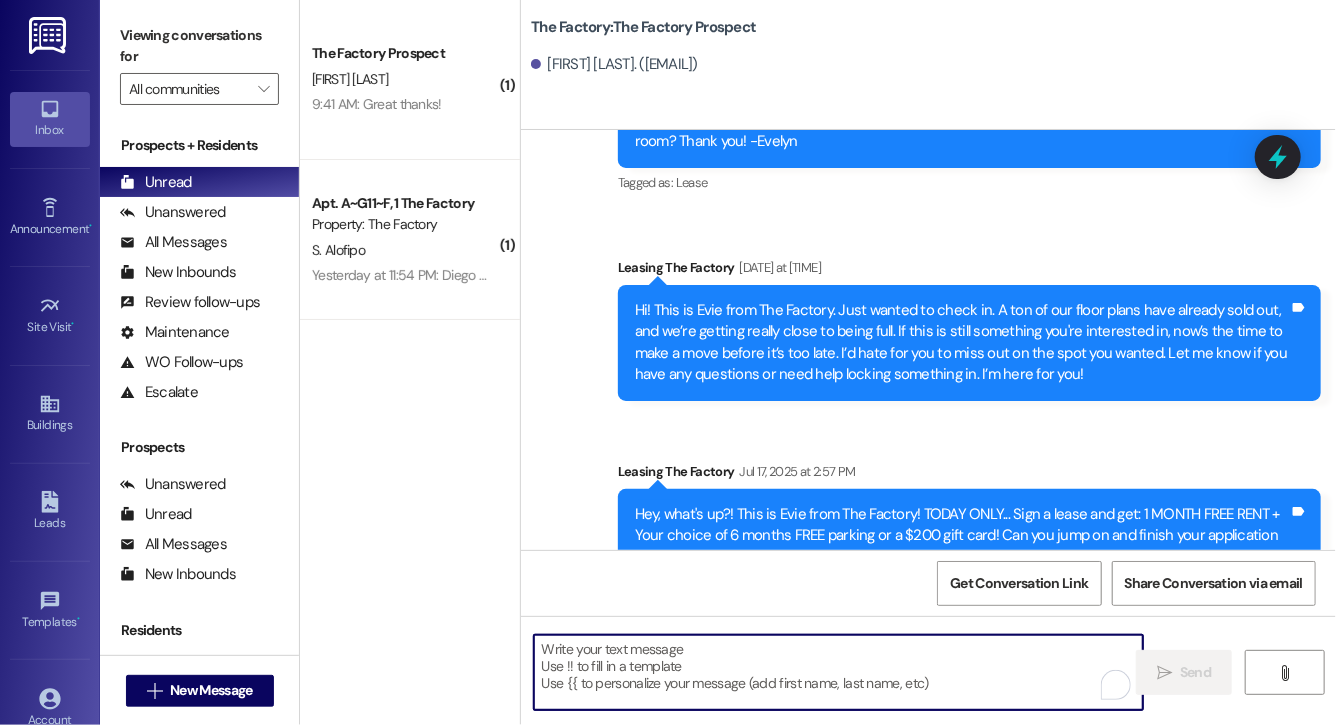 paste on "Hi Ryker, this is Evie from The Factory. I haven't heard from you in a while. It is our policy to send you a quick leasing text each day- so if you're no longer interested, please let us know so that we can take you off the contact list. We only have a few spots left to grant the free month of rent, and in order to receive it, you will need to sign a lease and pay a deposit by tonight. Would you like to complete this today? Happy to help." 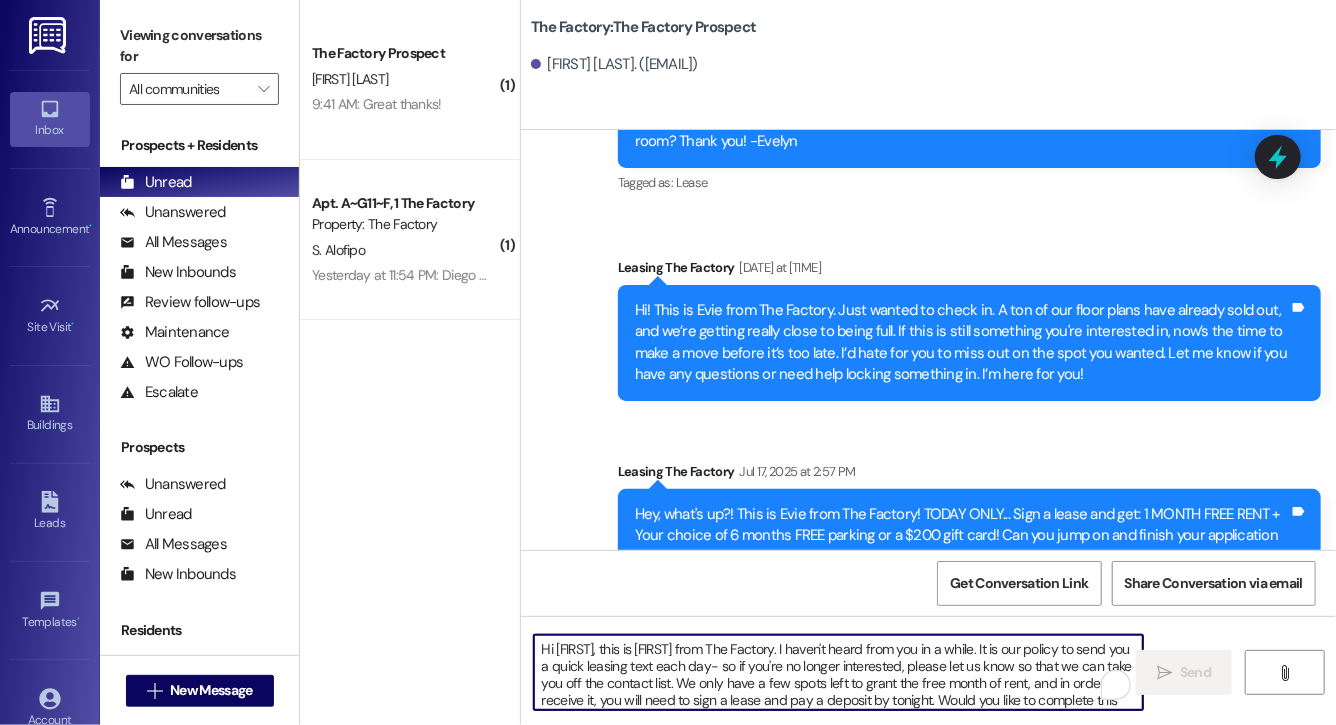scroll, scrollTop: 34, scrollLeft: 0, axis: vertical 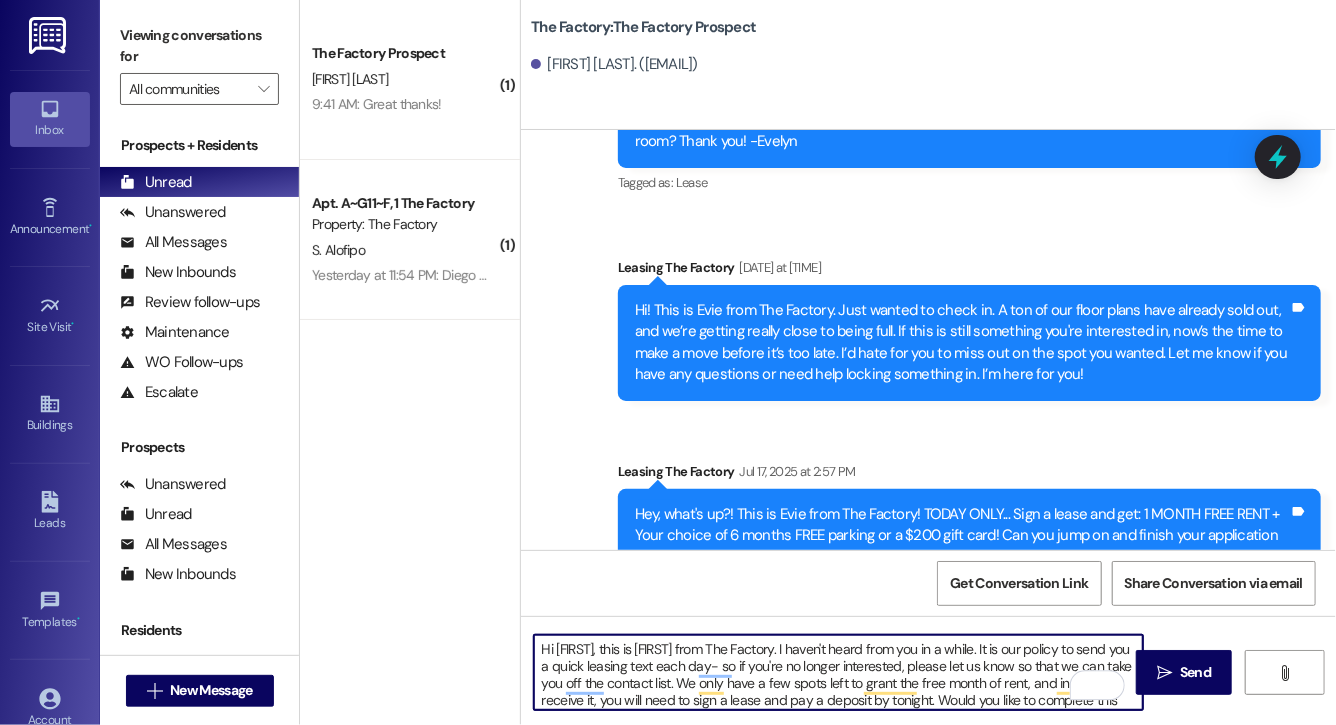 click on "Hi Ryker, this is Evie from The Factory. I haven't heard from you in a while. It is our policy to send you a quick leasing text each day- so if you're no longer interested, please let us know so that we can take you off the contact list. We only have a few spots left to grant the free month of rent, and in order to receive it, you will need to sign a lease and pay a deposit by tonight. Would you like to complete this today? Happy to help." at bounding box center (838, 672) 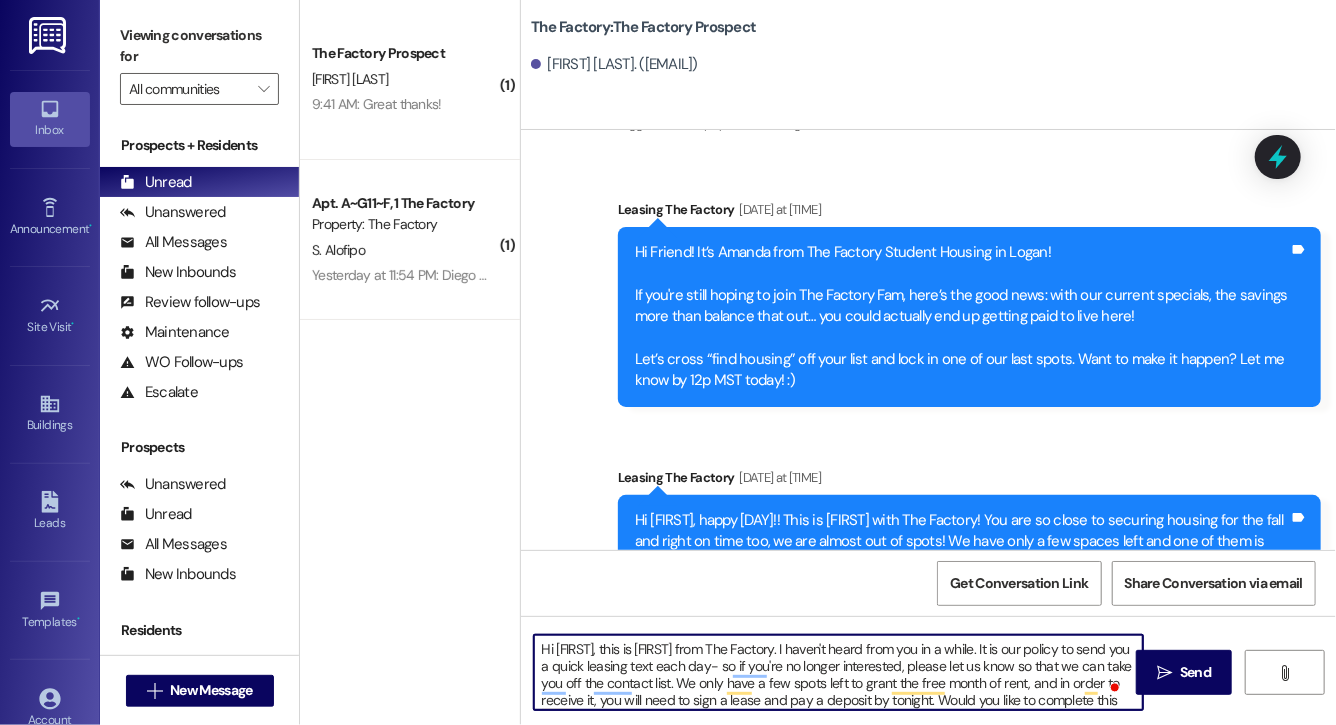 scroll, scrollTop: 10205, scrollLeft: 0, axis: vertical 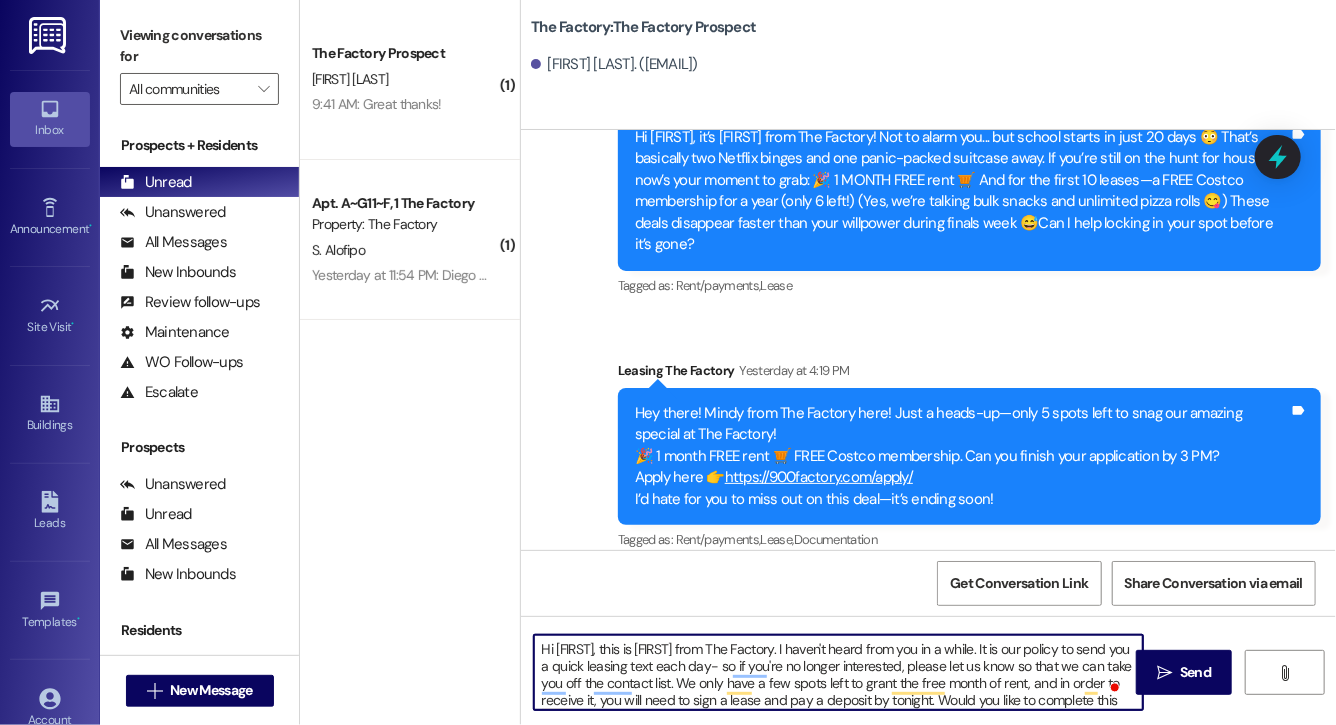 click on "Hi Annabelle, this is Evie from The Factory. I haven't heard from you in a while. It is our policy to send you a quick leasing text each day- so if you're no longer interested, please let us know so that we can take you off the contact list. We only have a few spots left to grant the free month of rent, and in order to receive it, you will need to sign a lease and pay a deposit by tonight. Would you like to complete this today? Happy to help." at bounding box center (838, 672) 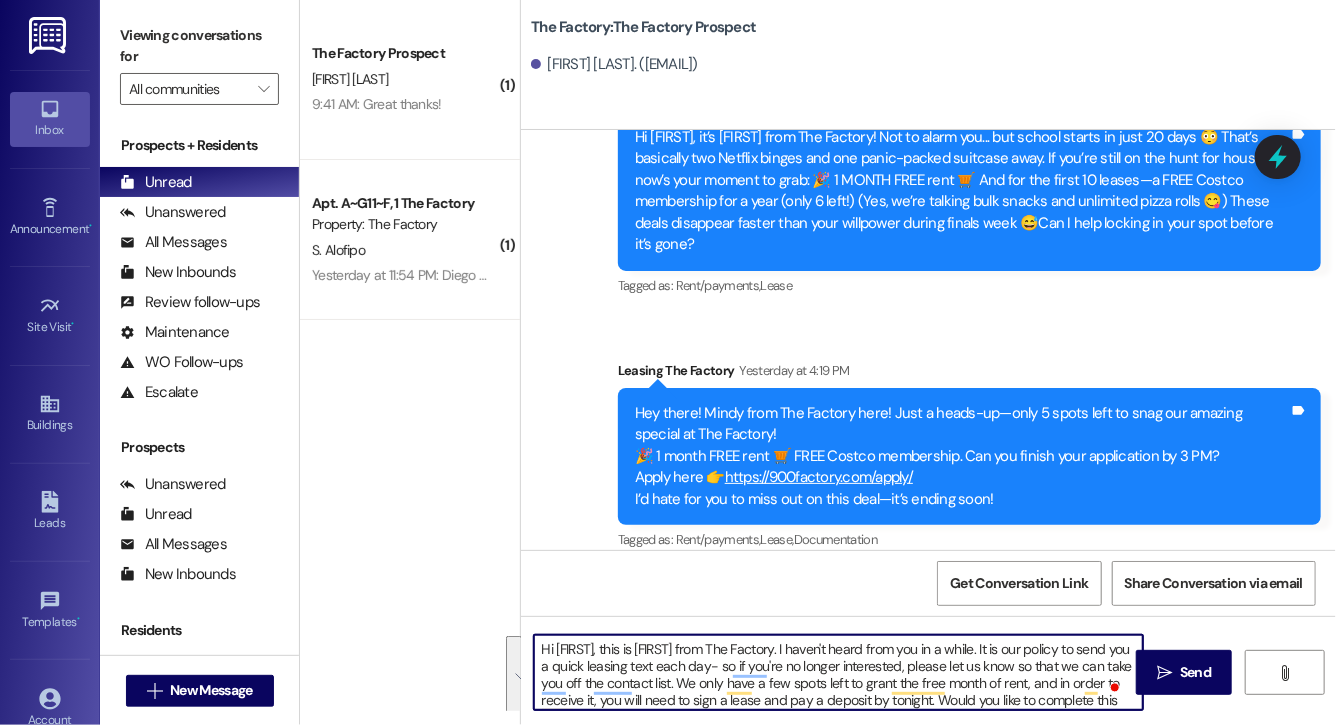 scroll, scrollTop: 39, scrollLeft: 0, axis: vertical 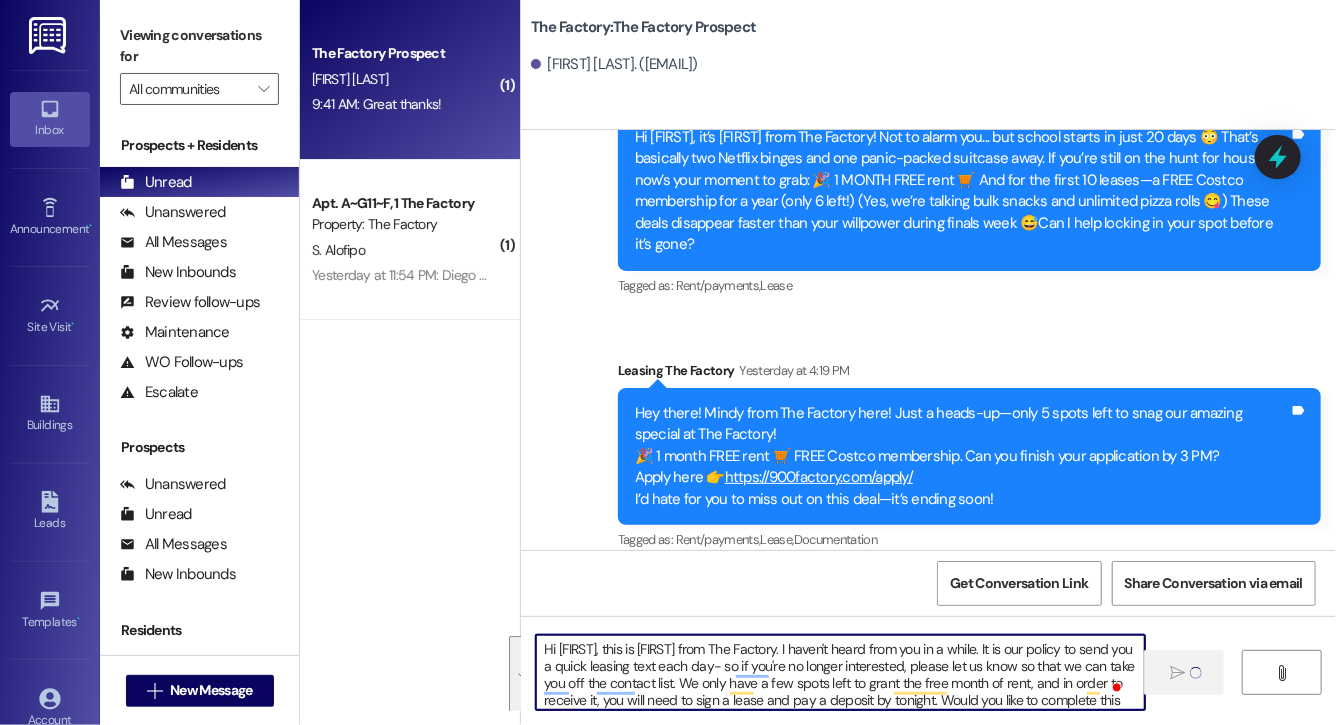 type on "Hi Annabelle, this is Evie from The Factory. I haven't heard from you in a while. It is our policy to send you a quick leasing text each day- so if you're no longer interested, please let us know so that we can take you off the contact list. We only have a few spots left to grant the free month of rent, and in order to receive it, you will need to sign a lease and pay a deposit by tonight. Would you like to complete this today? Happy to help." 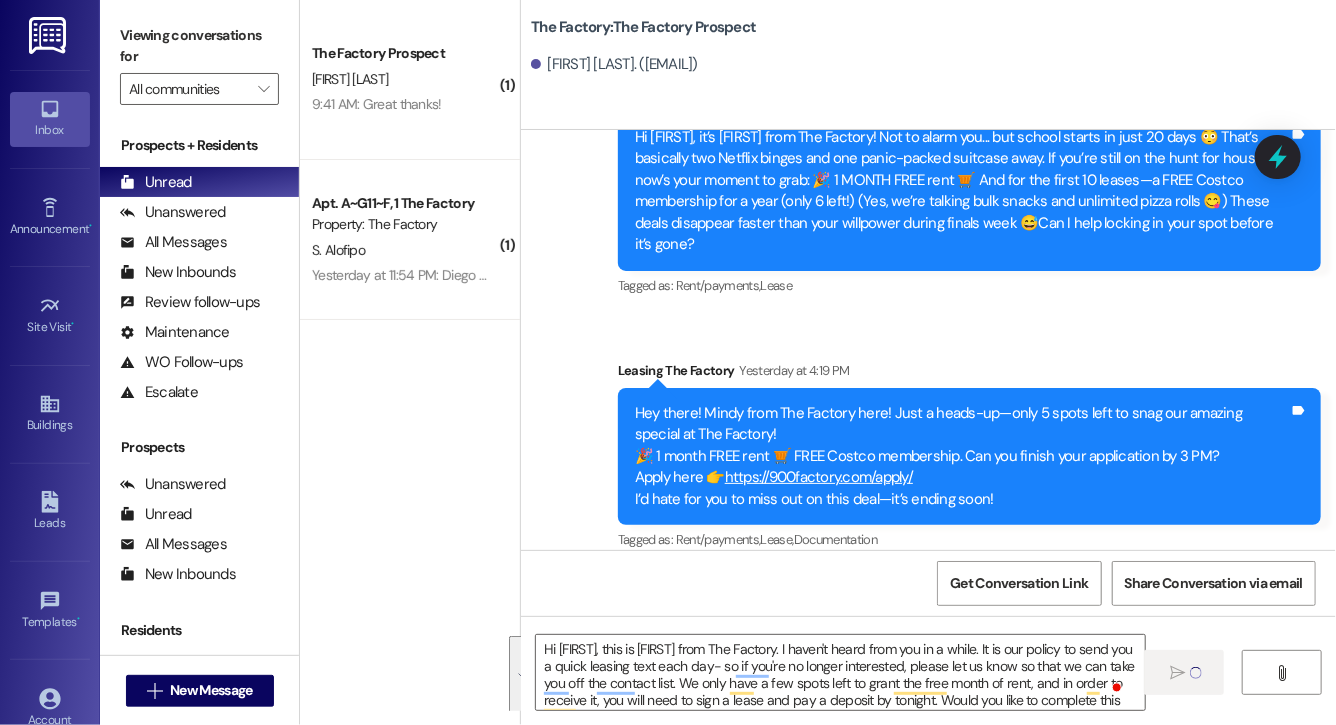 type 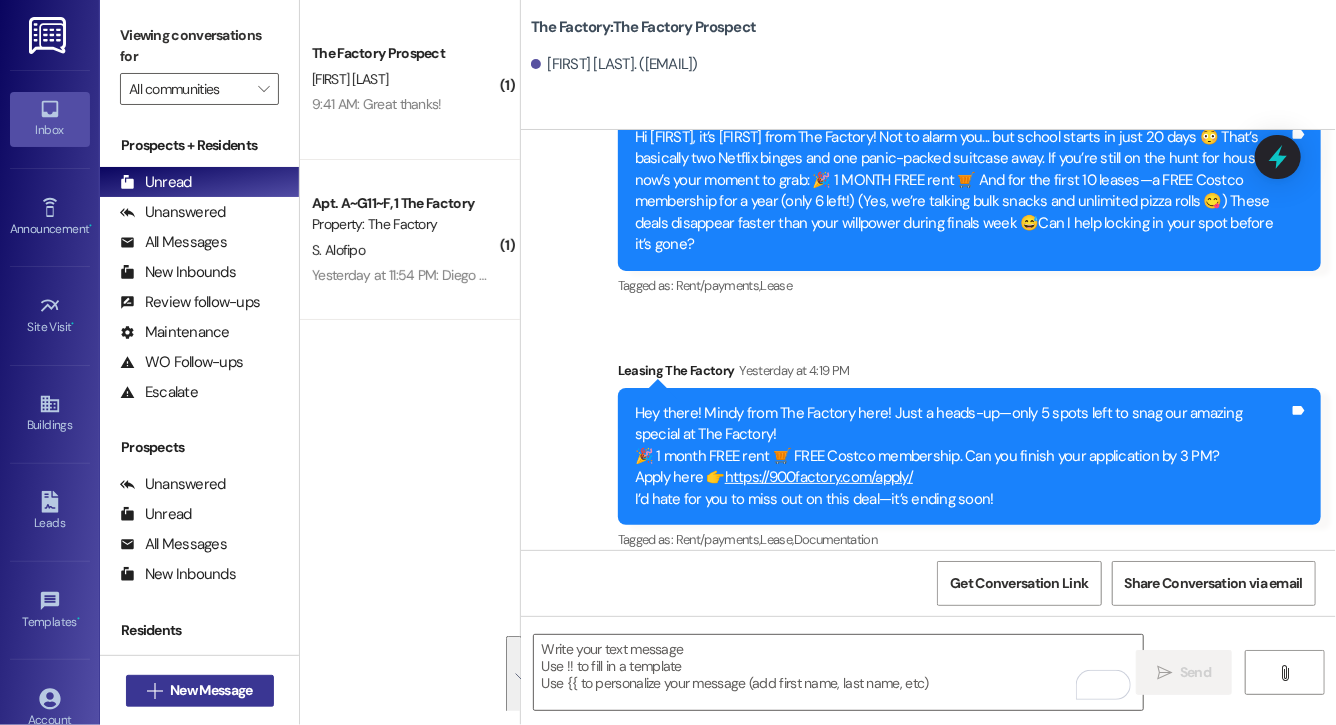 click on "New Message" at bounding box center (211, 690) 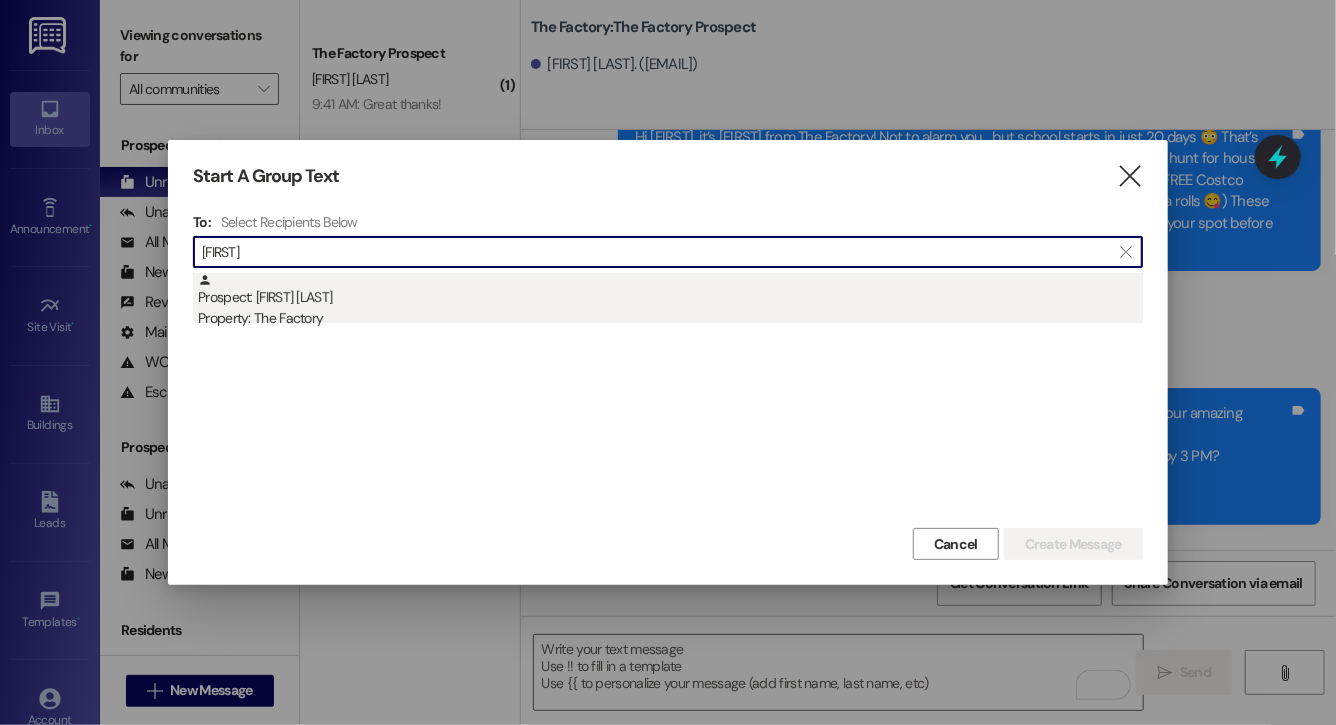 type on "jan eg" 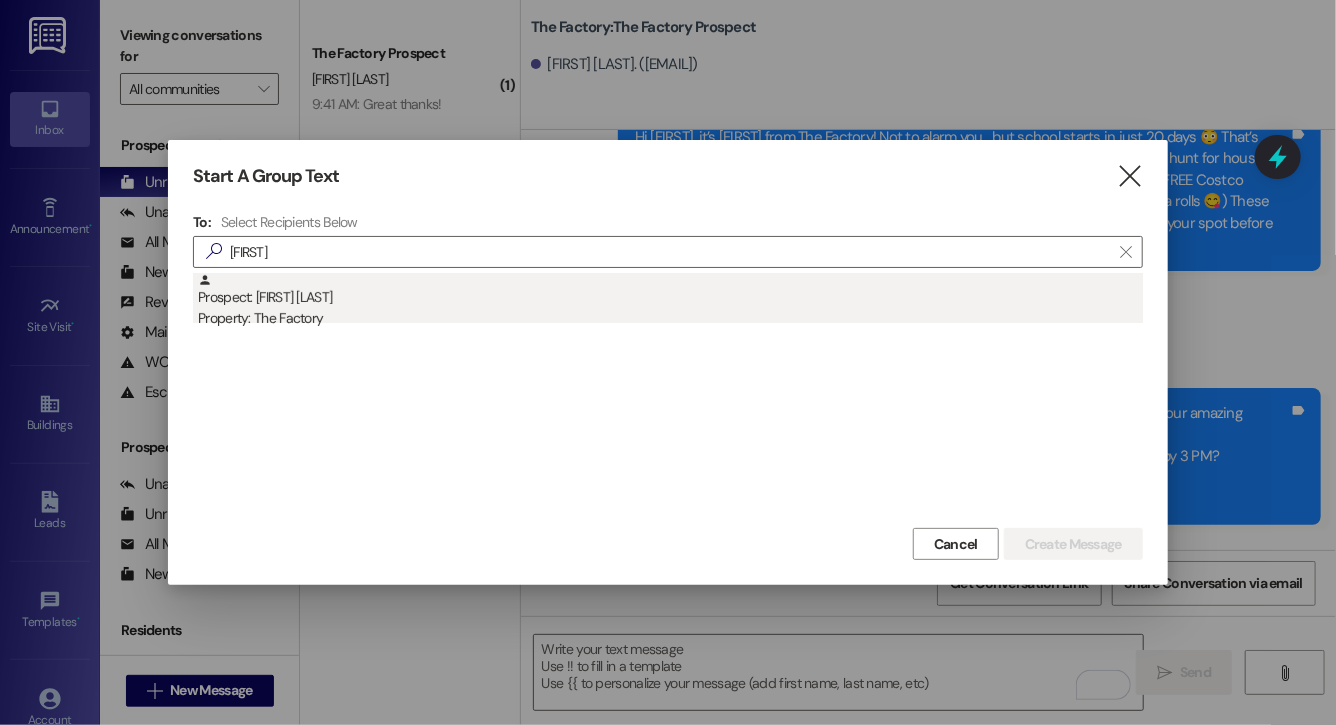click on "Prospect: Jan Eguls Lugi Property: The Factory" at bounding box center [670, 301] 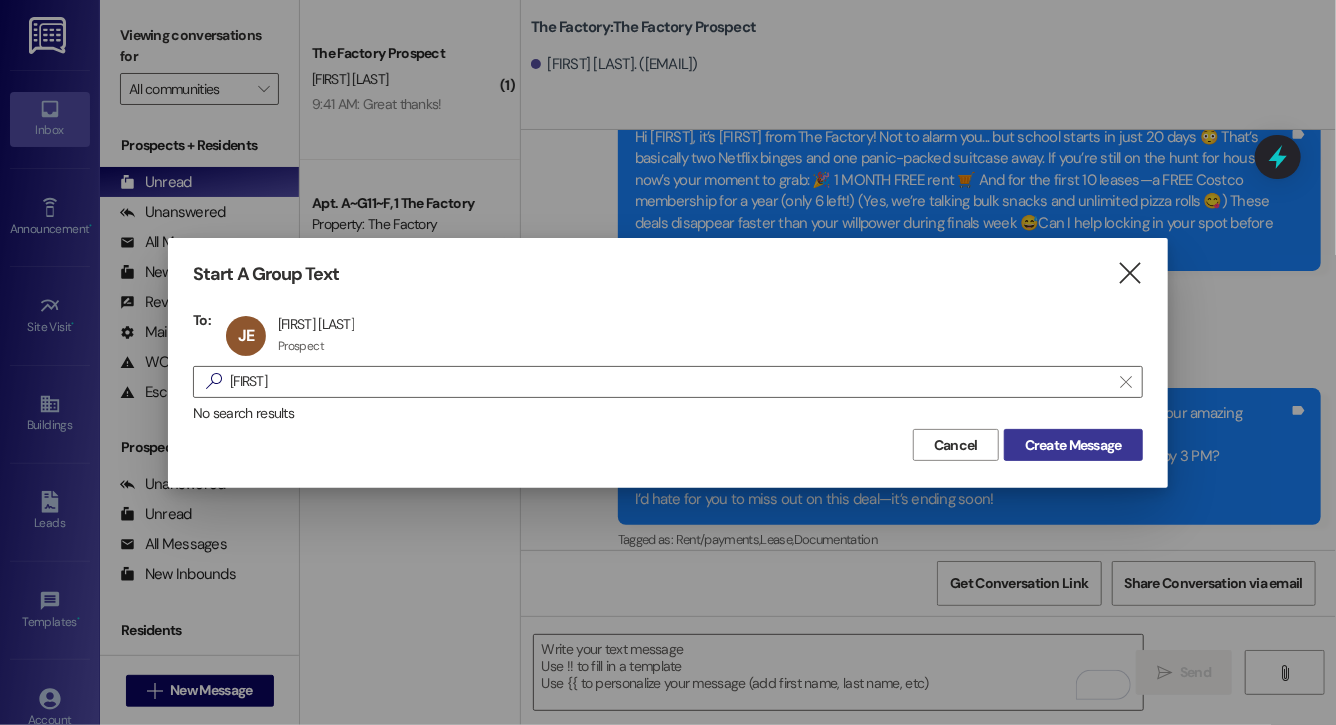 click on "Create Message" at bounding box center (1073, 445) 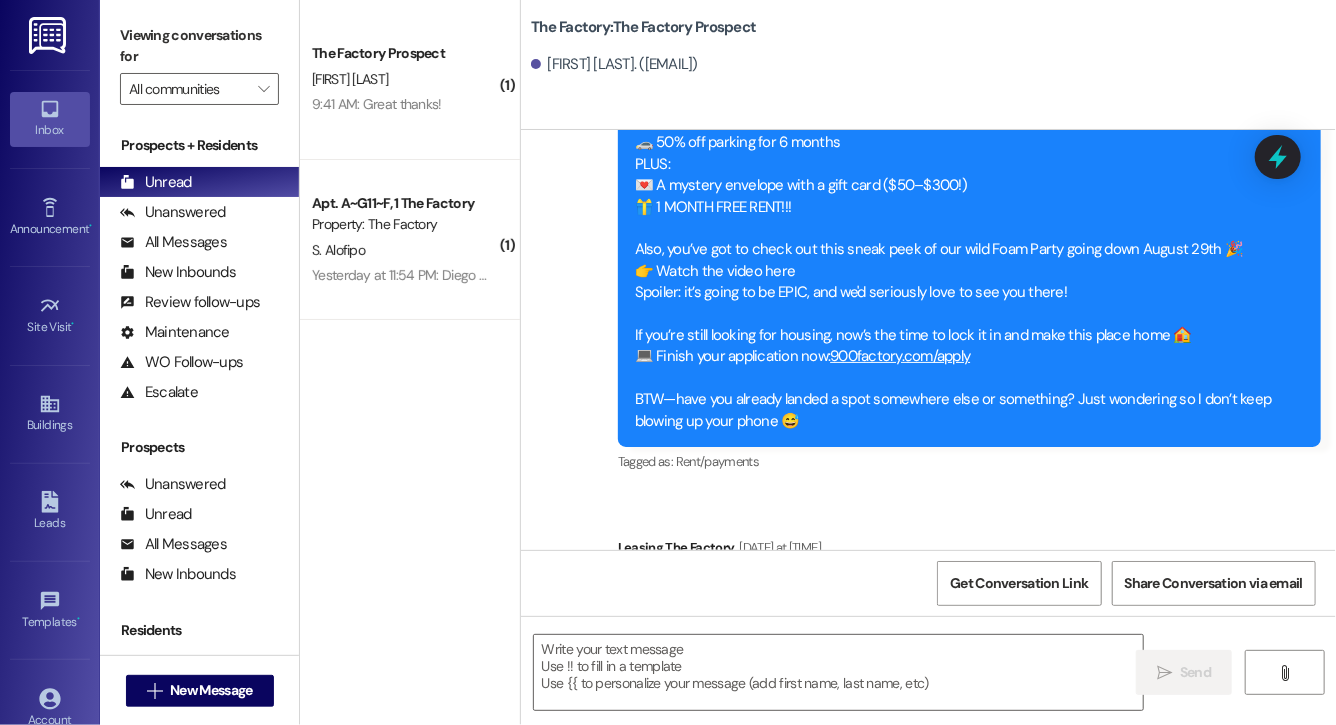 scroll, scrollTop: 10786, scrollLeft: 0, axis: vertical 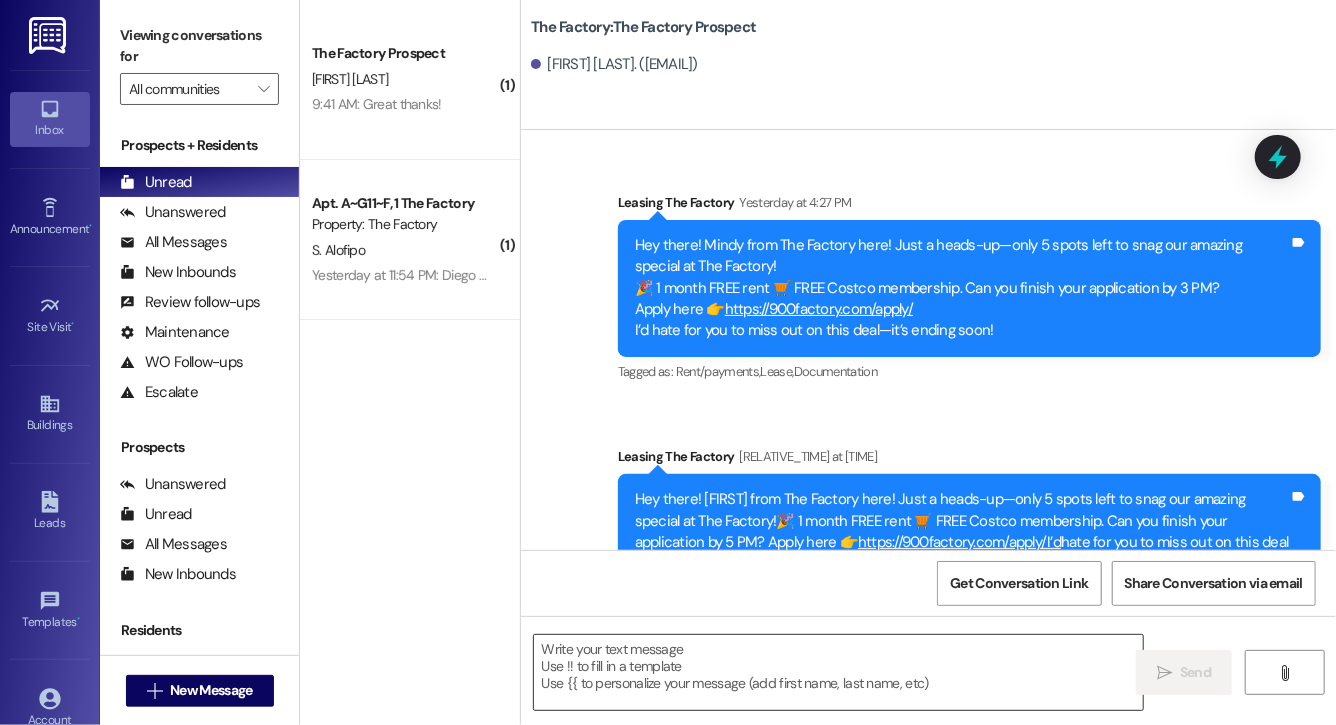 click at bounding box center [838, 672] 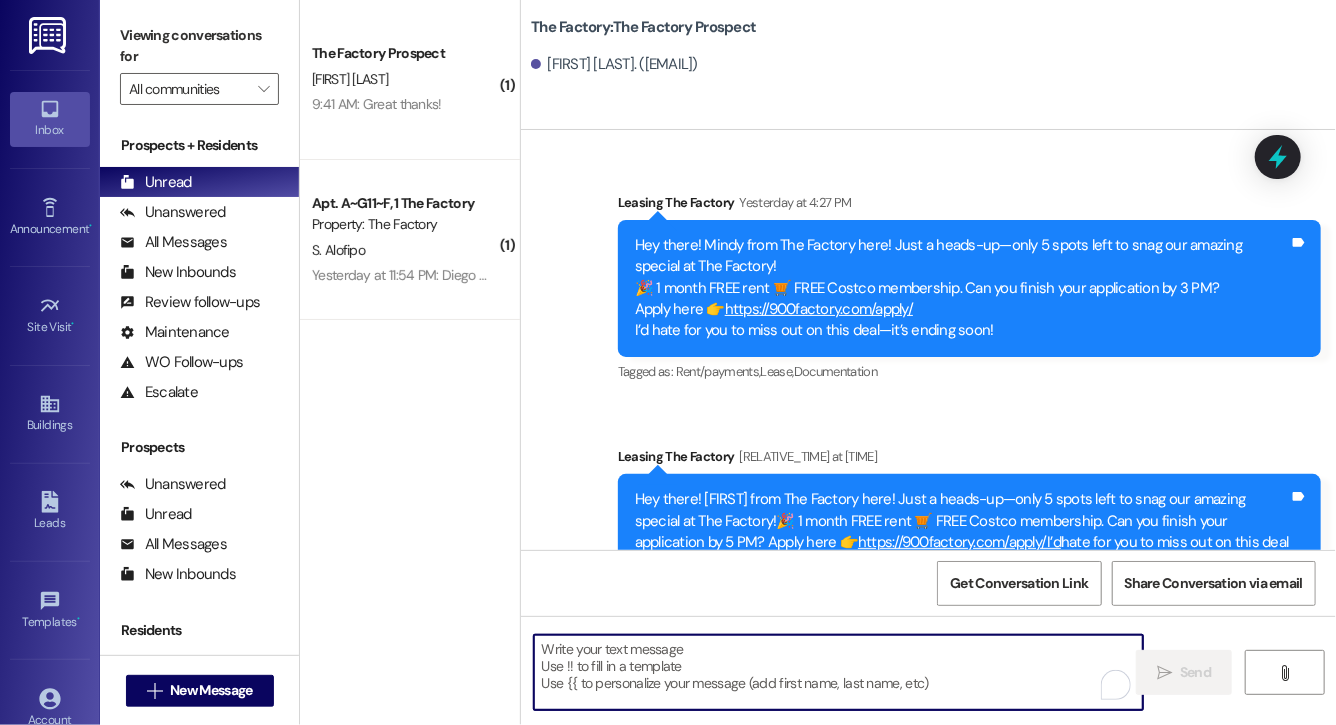 paste on "Hi Annabelle, this is Evie from The Factory. I haven't heard from you in a while. It is our policy to send you a quick leasing text each day- so if you're no longer interested, please let us know so that we can take you off the contact list. We only have a few spots left to grant the free month of rent, and in order to receive it, you will need to sign a lease and pay a deposit by tonight. Would you like to complete this today? Happy to help." 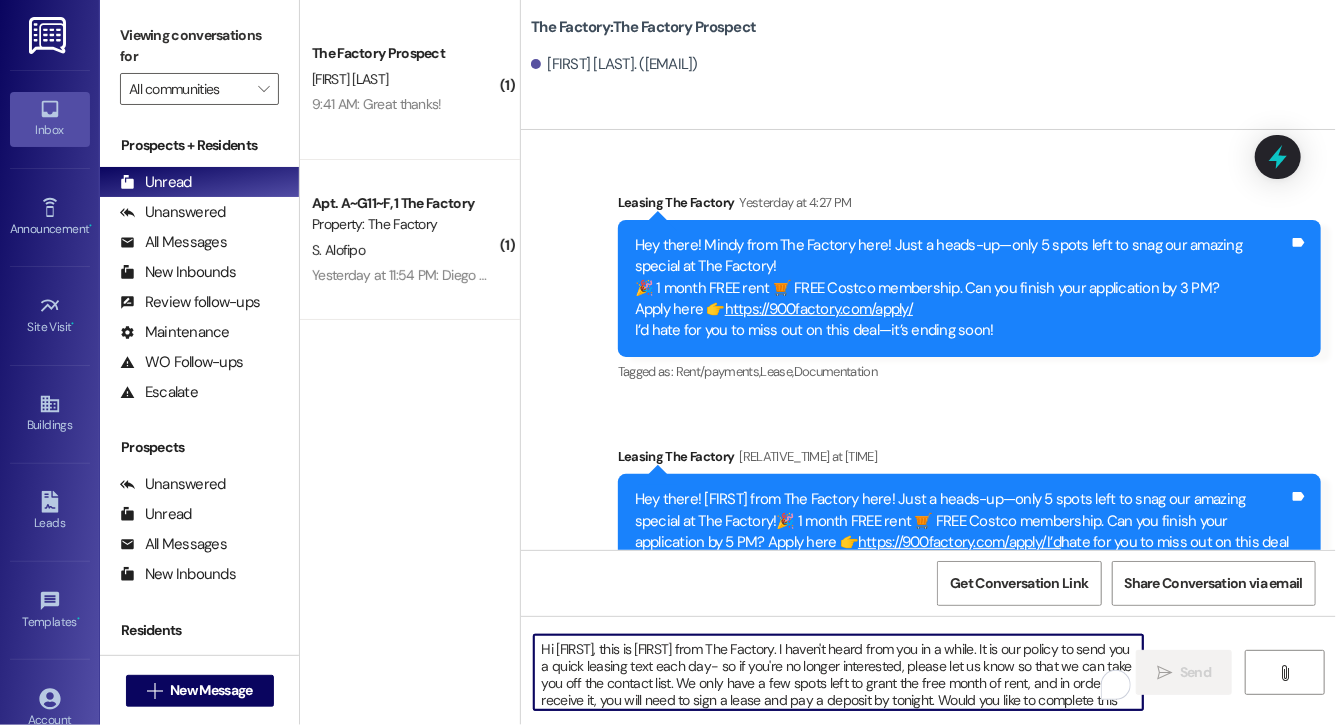 scroll, scrollTop: 34, scrollLeft: 0, axis: vertical 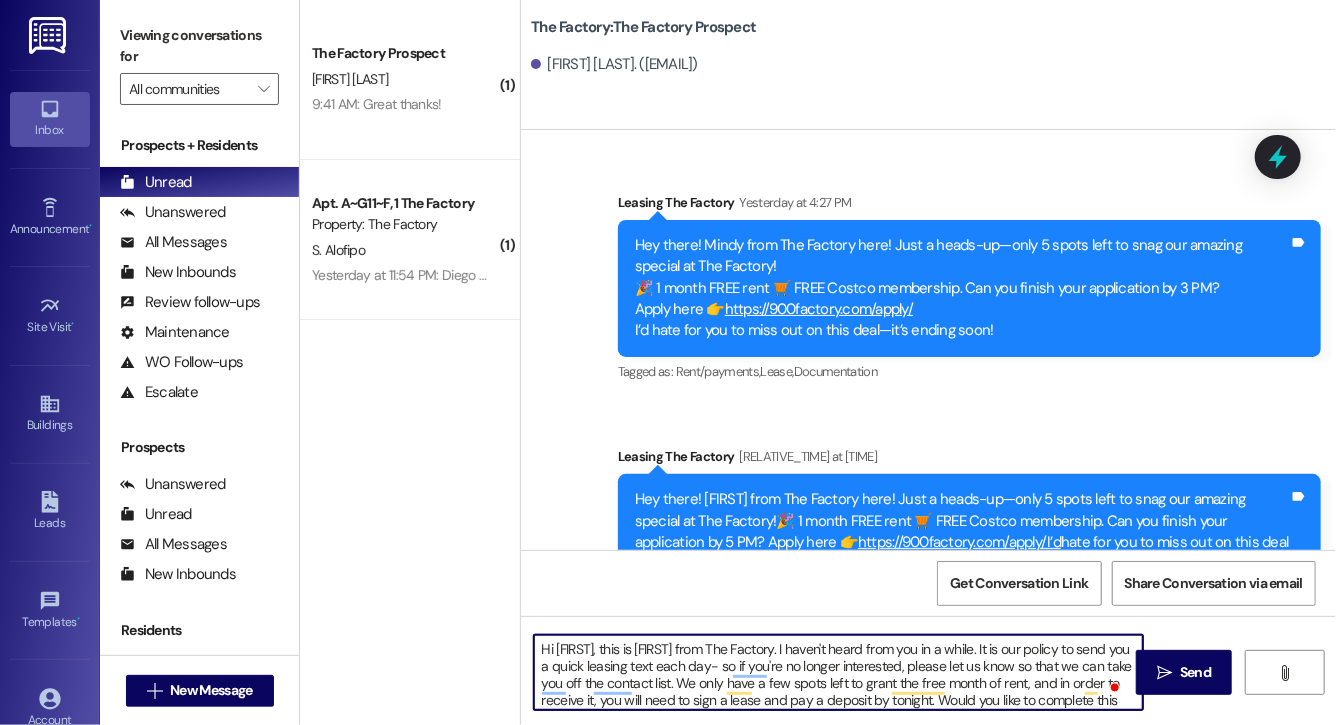 click on "Hi Annabelle, this is Evie from The Factory. I haven't heard from you in a while. It is our policy to send you a quick leasing text each day- so if you're no longer interested, please let us know so that we can take you off the contact list. We only have a few spots left to grant the free month of rent, and in order to receive it, you will need to sign a lease and pay a deposit by tonight. Would you like to complete this today? Happy to help." at bounding box center (838, 672) 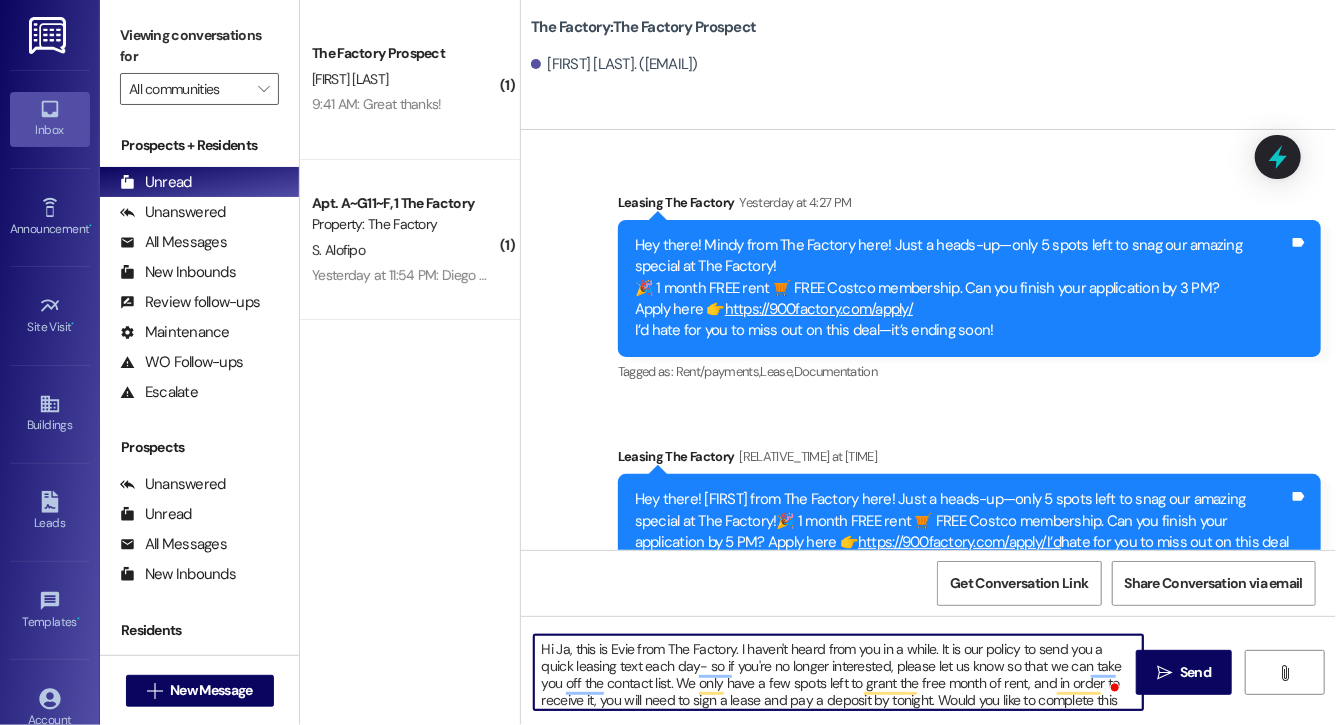 type on "Hi Jan, this is Evie from The Factory. I haven't heard from you in a while. It is our policy to send you a quick leasing text each day- so if you're no longer interested, please let us know so that we can take you off the contact list. We only have a few spots left to grant the free month of rent, and in order to receive it, you will need to sign a lease and pay a deposit by tonight. Would you like to complete this today? Happy to help." 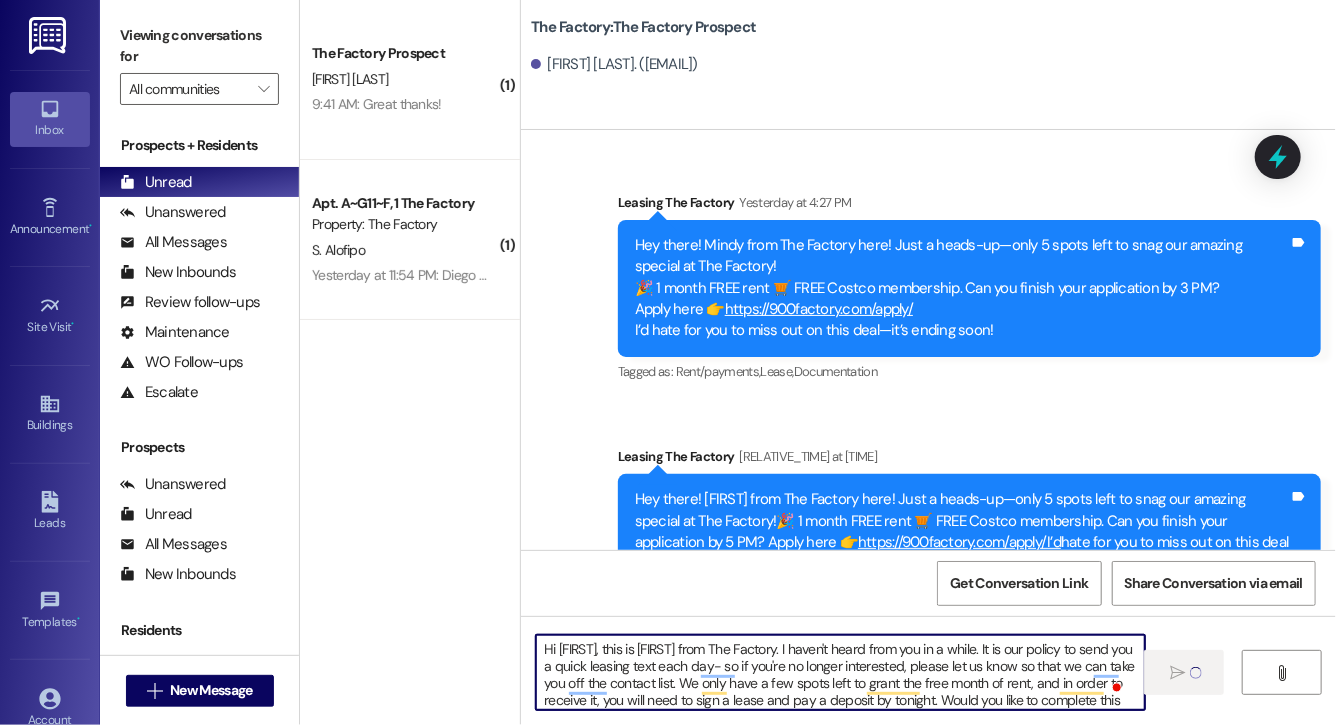 type 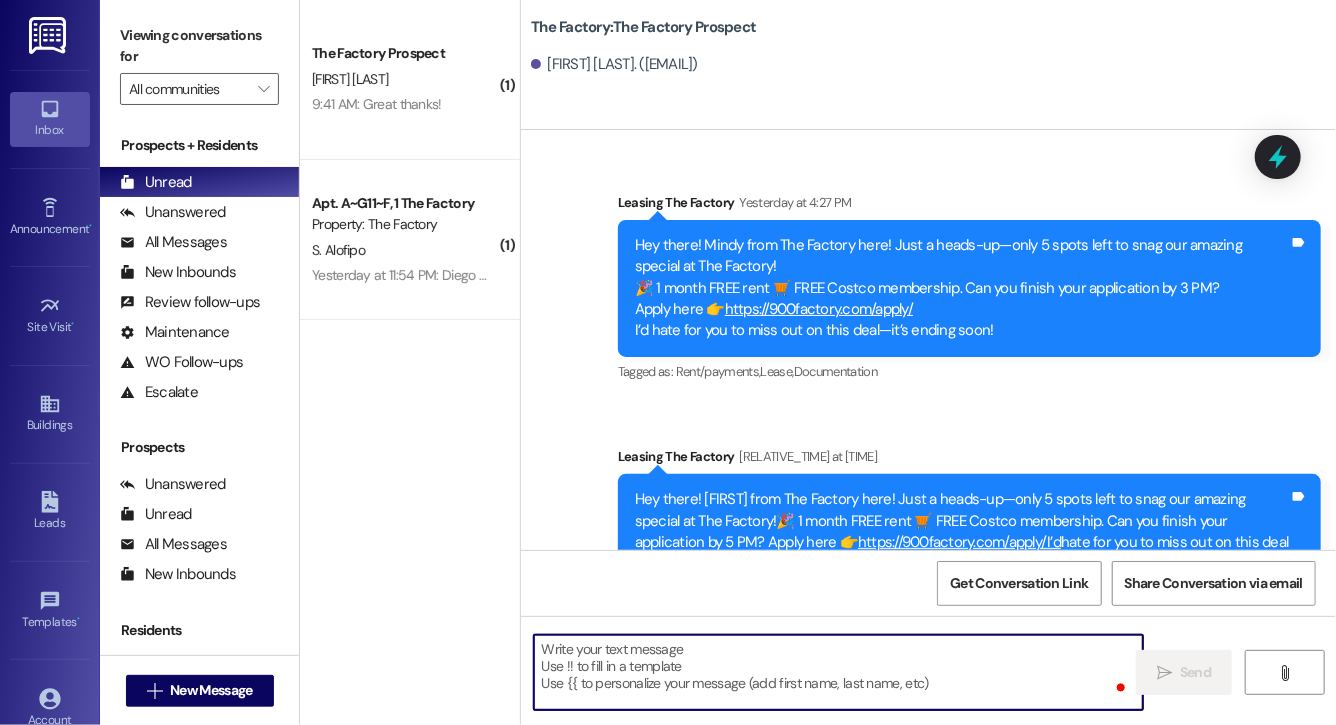 scroll, scrollTop: 11236, scrollLeft: 0, axis: vertical 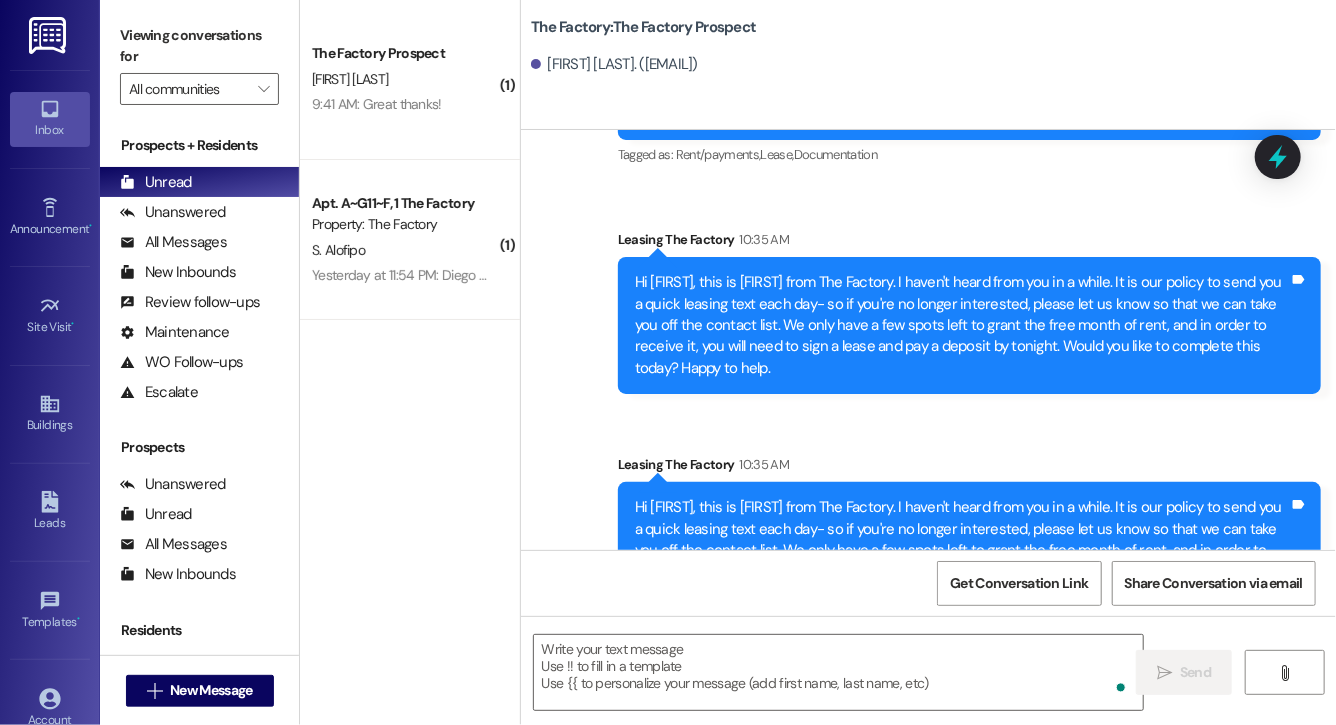 click on "Hi Jan, this is Evie from The Factory. I haven't heard from you in a while. It is our policy to send you a quick leasing text each day- so if you're no longer interested, please let us know so that we can take you off the contact list. We only have a few spots left to grant the free month of rent, and in order to receive it, you will need to sign a lease and pay a deposit by tonight. Would you like to complete this today? Happy to help." at bounding box center [962, 550] 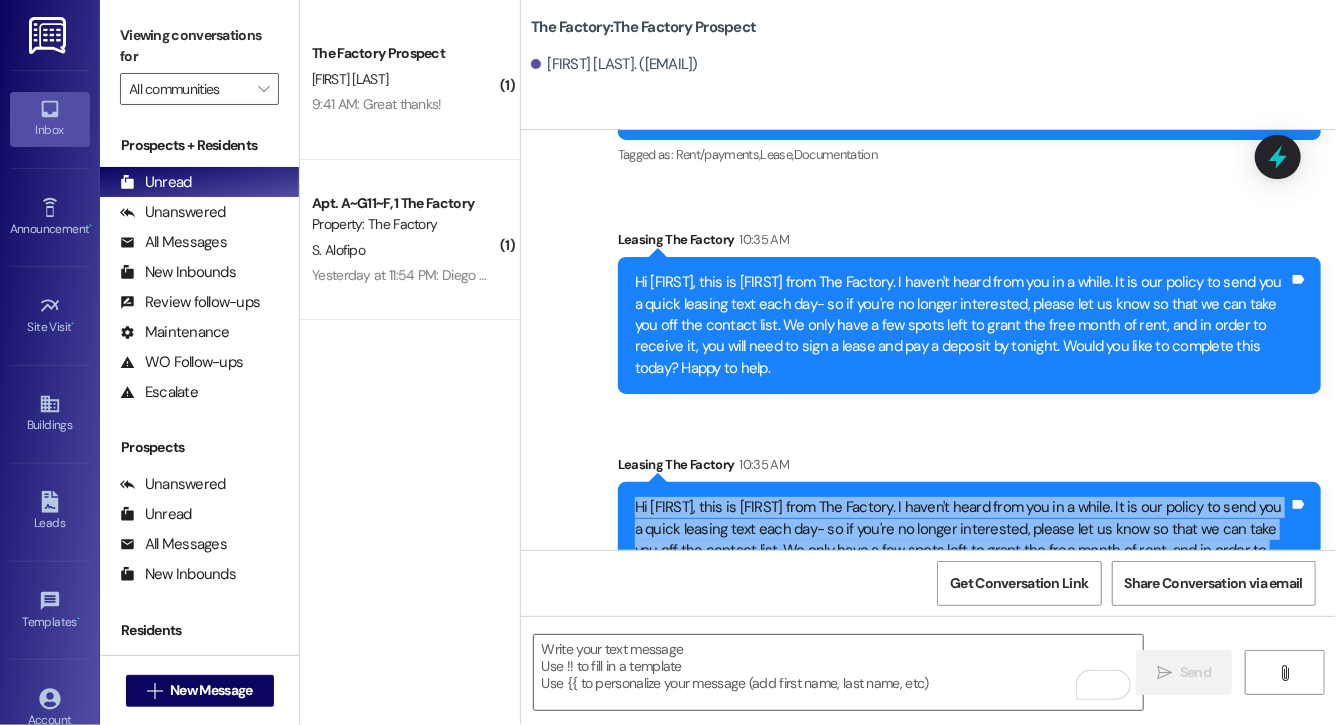 click on "Hi Jan, this is Evie from The Factory. I haven't heard from you in a while. It is our policy to send you a quick leasing text each day- so if you're no longer interested, please let us know so that we can take you off the contact list. We only have a few spots left to grant the free month of rent, and in order to receive it, you will need to sign a lease and pay a deposit by tonight. Would you like to complete this today? Happy to help." at bounding box center [962, 550] 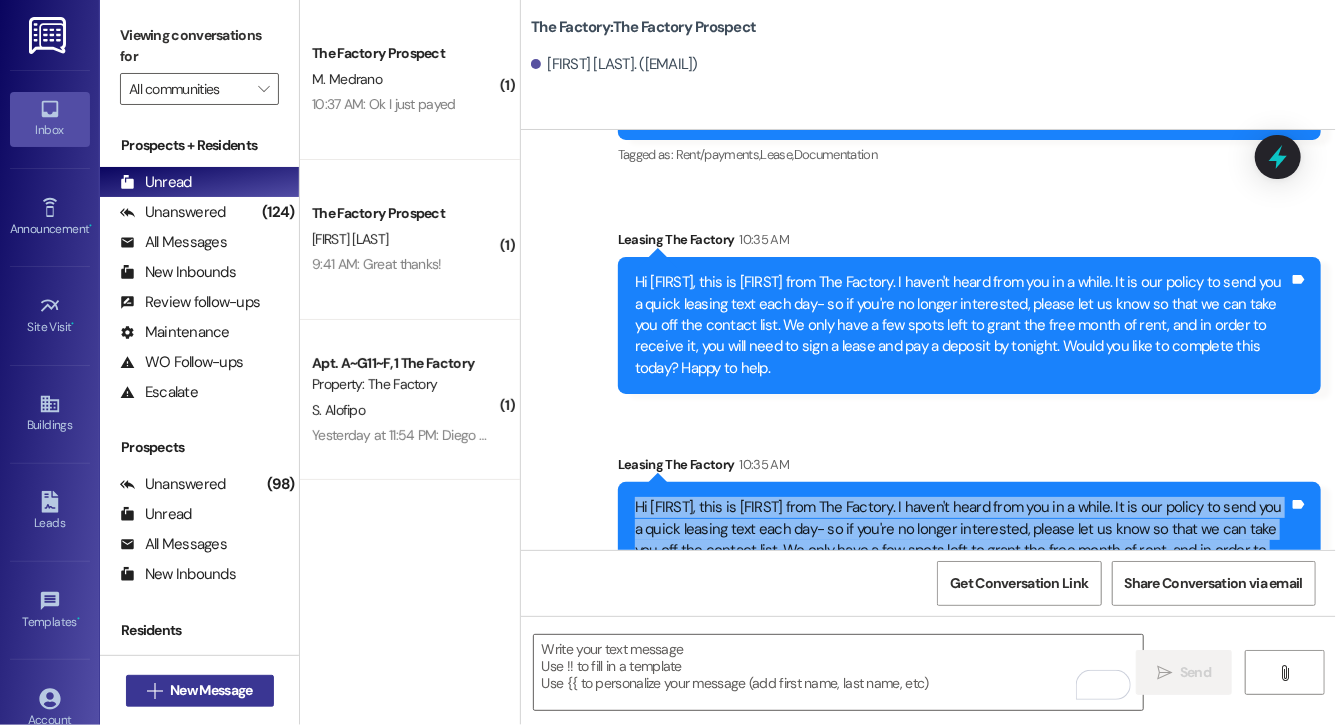 click on "New Message" at bounding box center [211, 690] 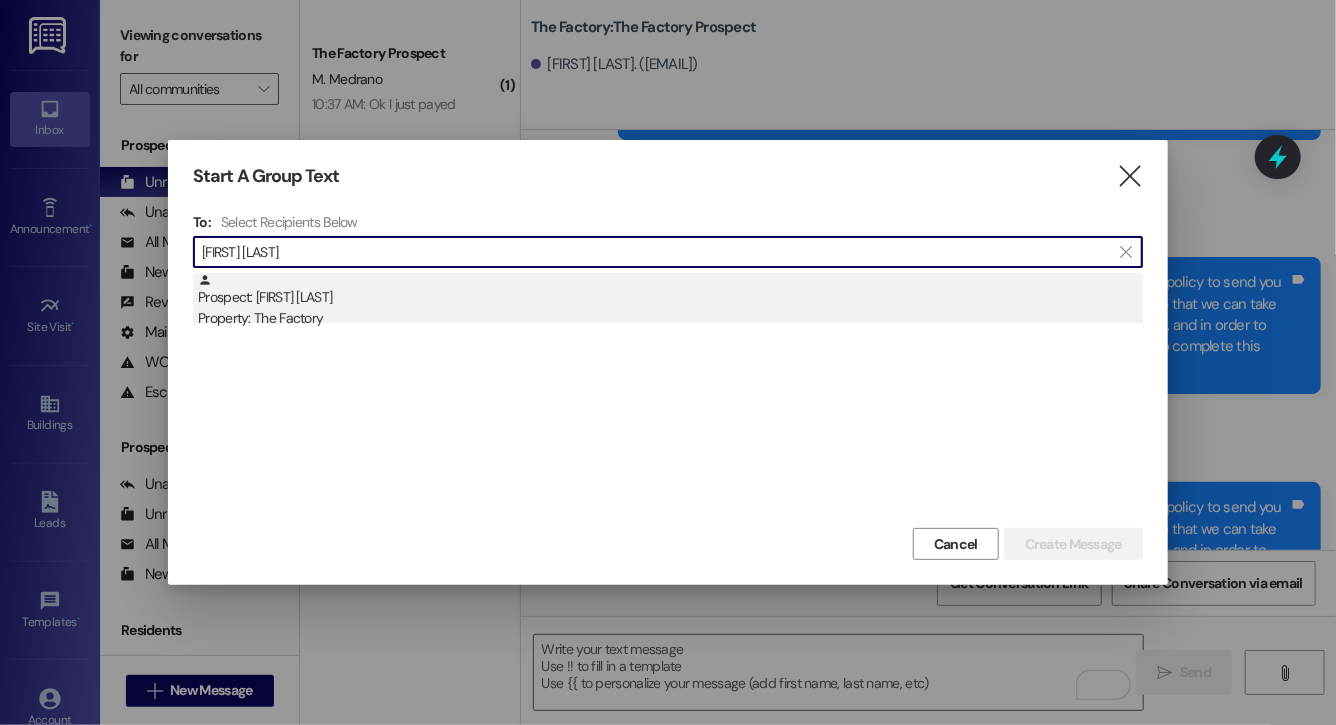type on "zachary ball" 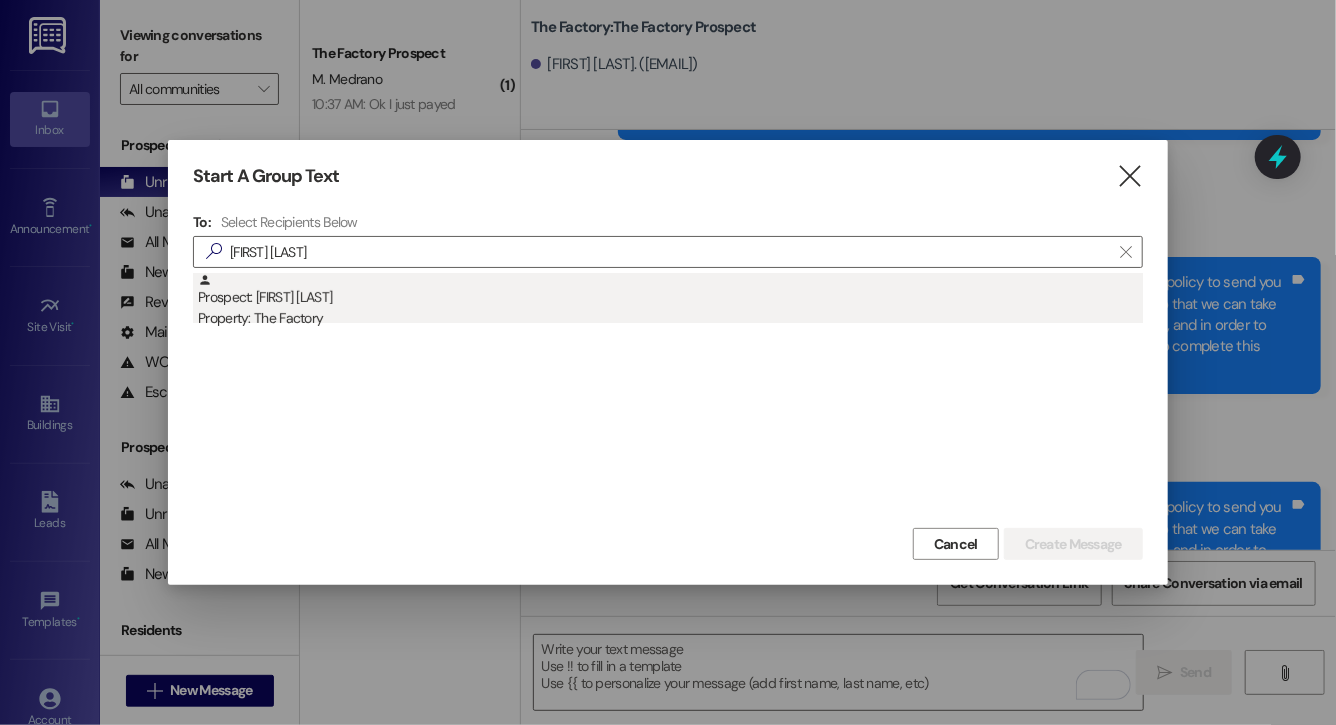 click on "Prospect: Zachary Ball Property: The Factory" at bounding box center (670, 301) 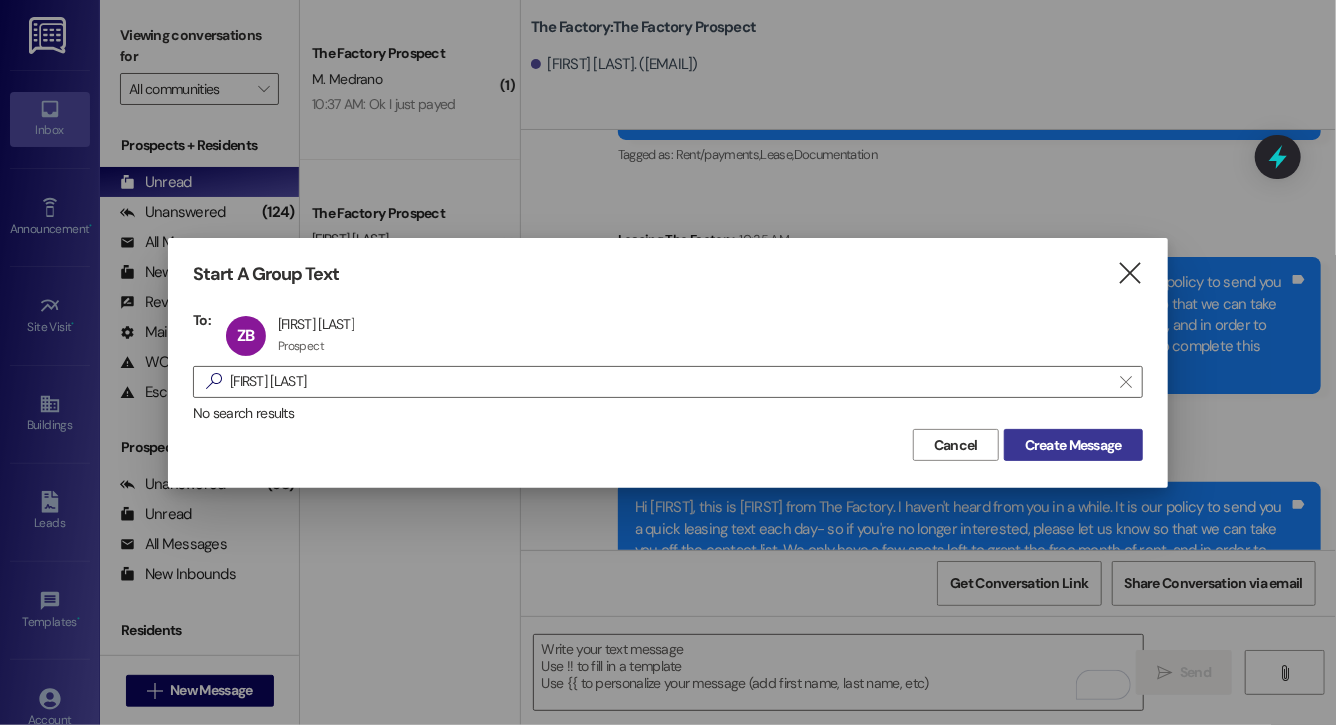 click on "Create Message" at bounding box center (1073, 445) 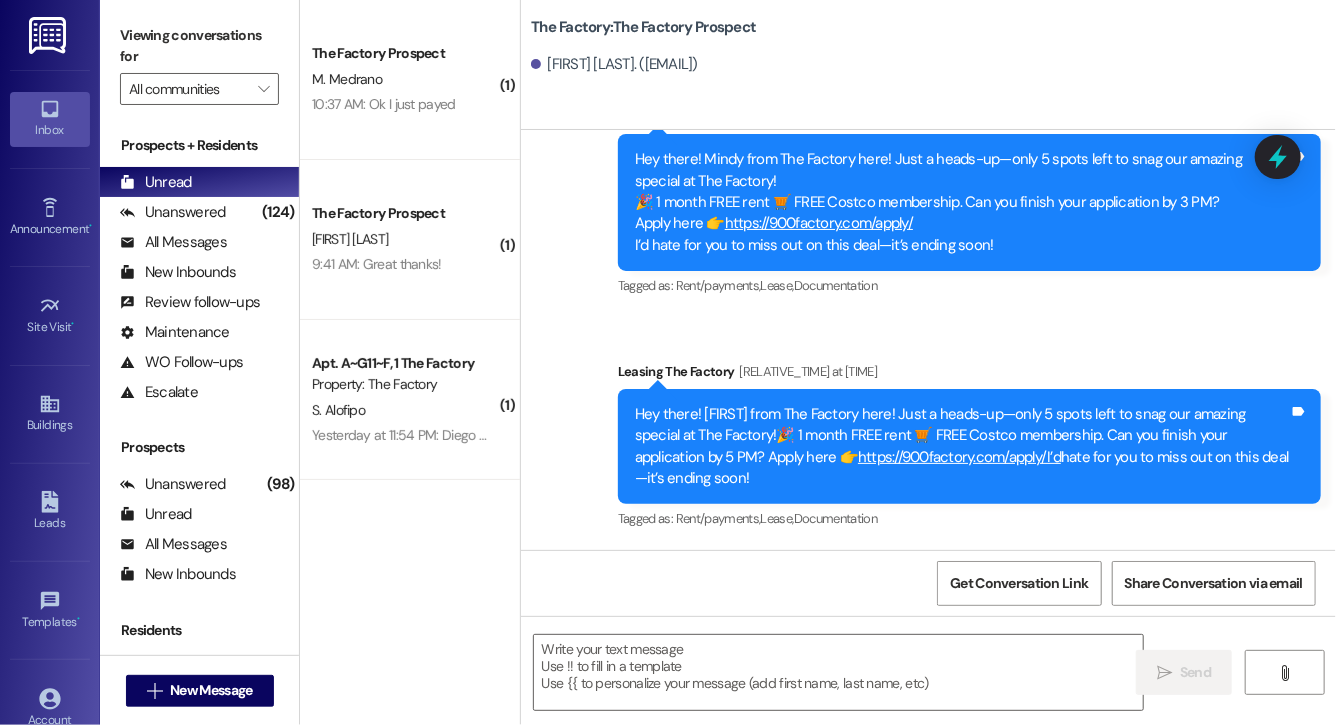 scroll, scrollTop: 10745, scrollLeft: 0, axis: vertical 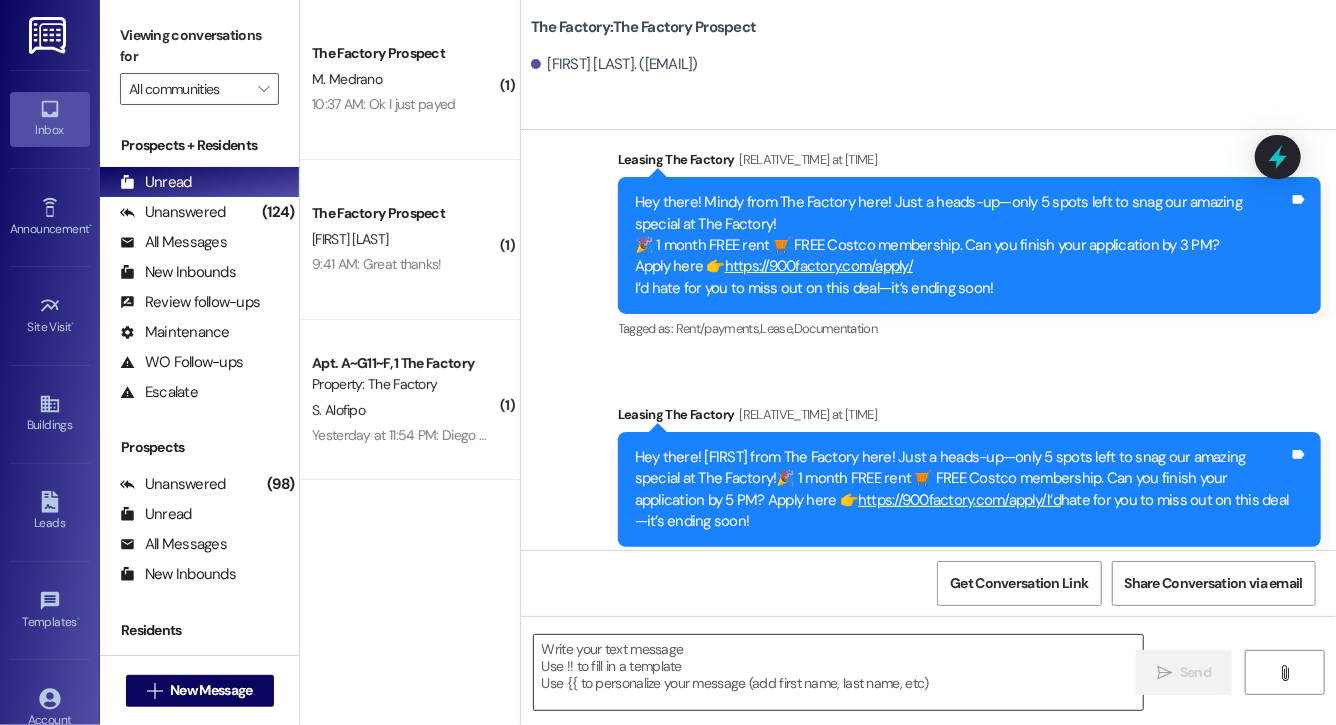 click at bounding box center [838, 672] 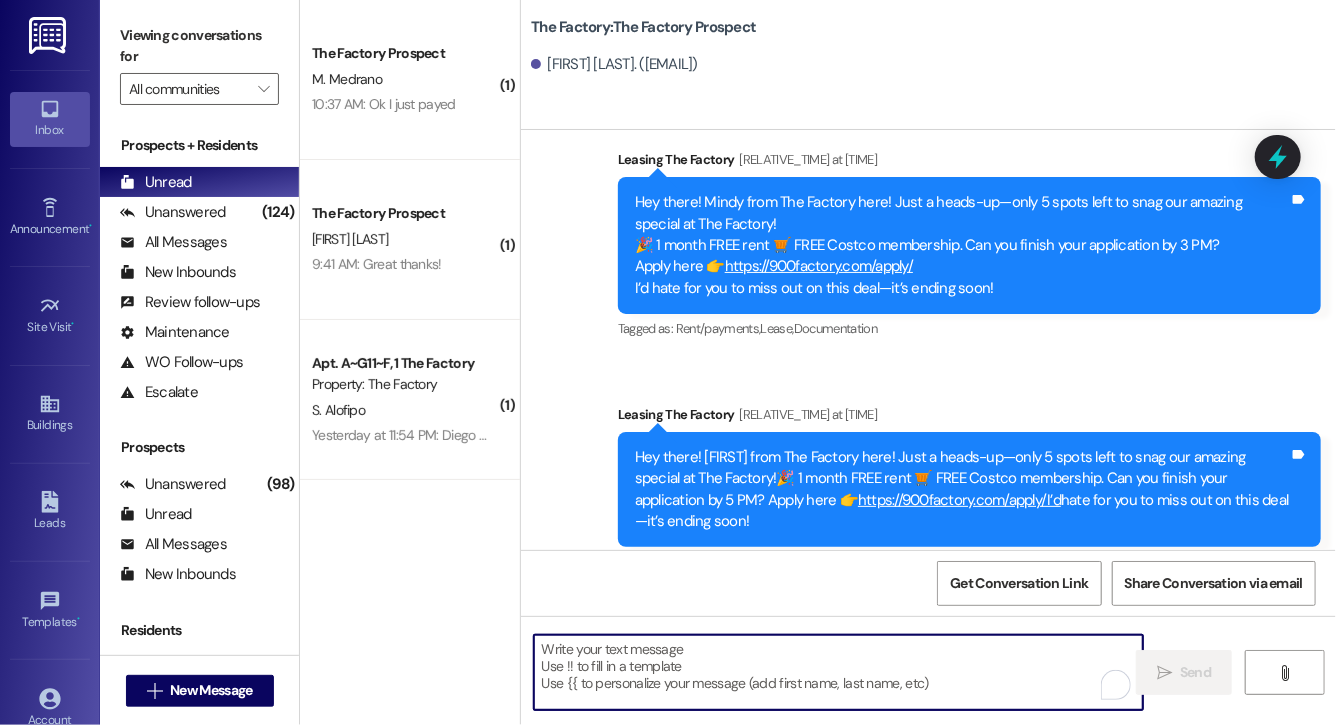 paste on "Hi Jan, this is Evie from The Factory. I haven't heard from you in a while. It is our policy to send you a quick leasing text each day- so if you're no longer interested, please let us know so that we can take you off the contact list. We only have a few spots left to grant the free month of rent, and in order to receive it, you will need to sign a lease and pay a deposit by tonight. Would you like to complete this today? Happy to help." 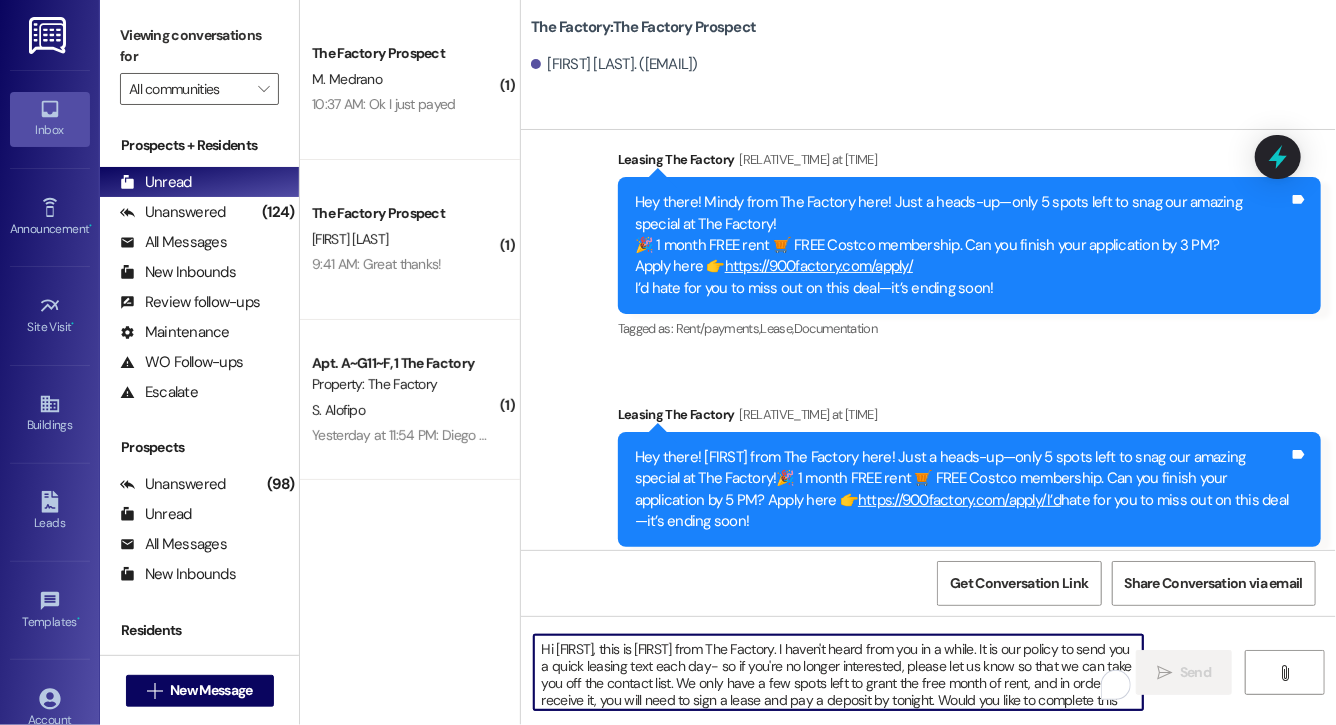 scroll, scrollTop: 34, scrollLeft: 0, axis: vertical 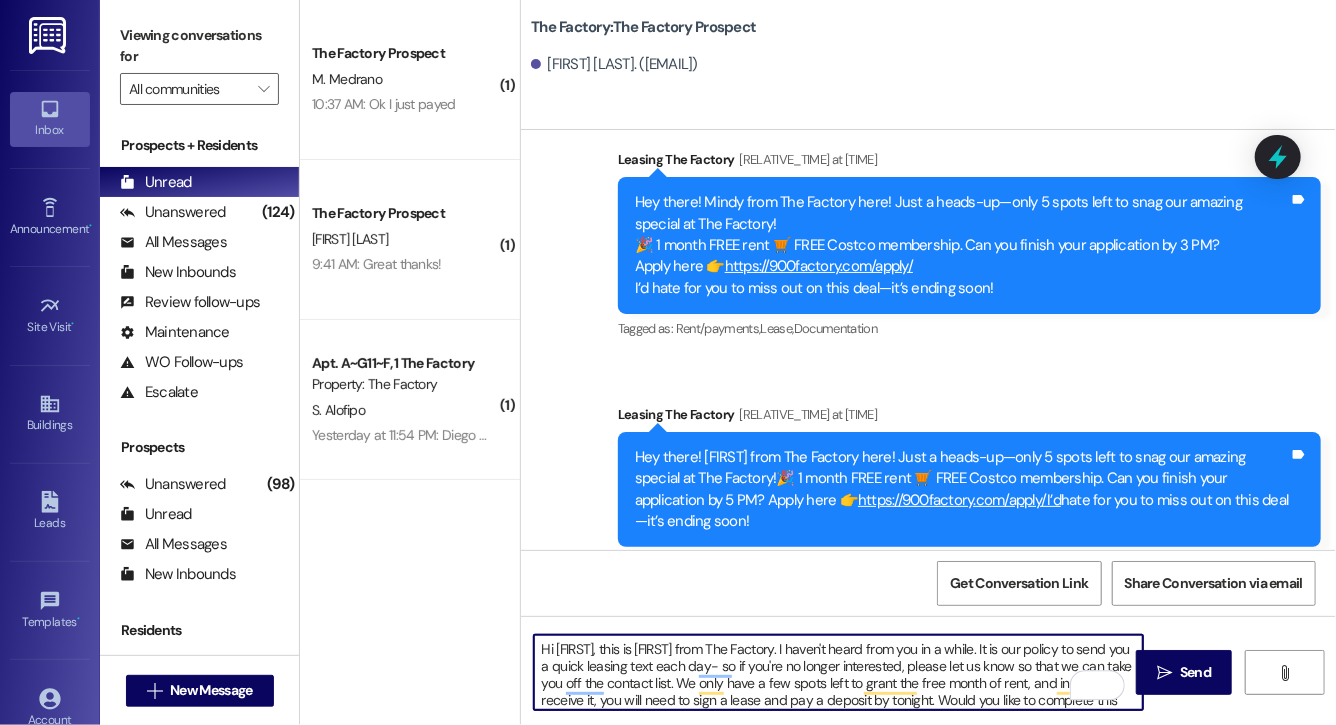 click on "Hi Jan, this is Evie from The Factory. I haven't heard from you in a while. It is our policy to send you a quick leasing text each day- so if you're no longer interested, please let us know so that we can take you off the contact list. We only have a few spots left to grant the free month of rent, and in order to receive it, you will need to sign a lease and pay a deposit by tonight. Would you like to complete this today? Happy to help." at bounding box center (838, 672) 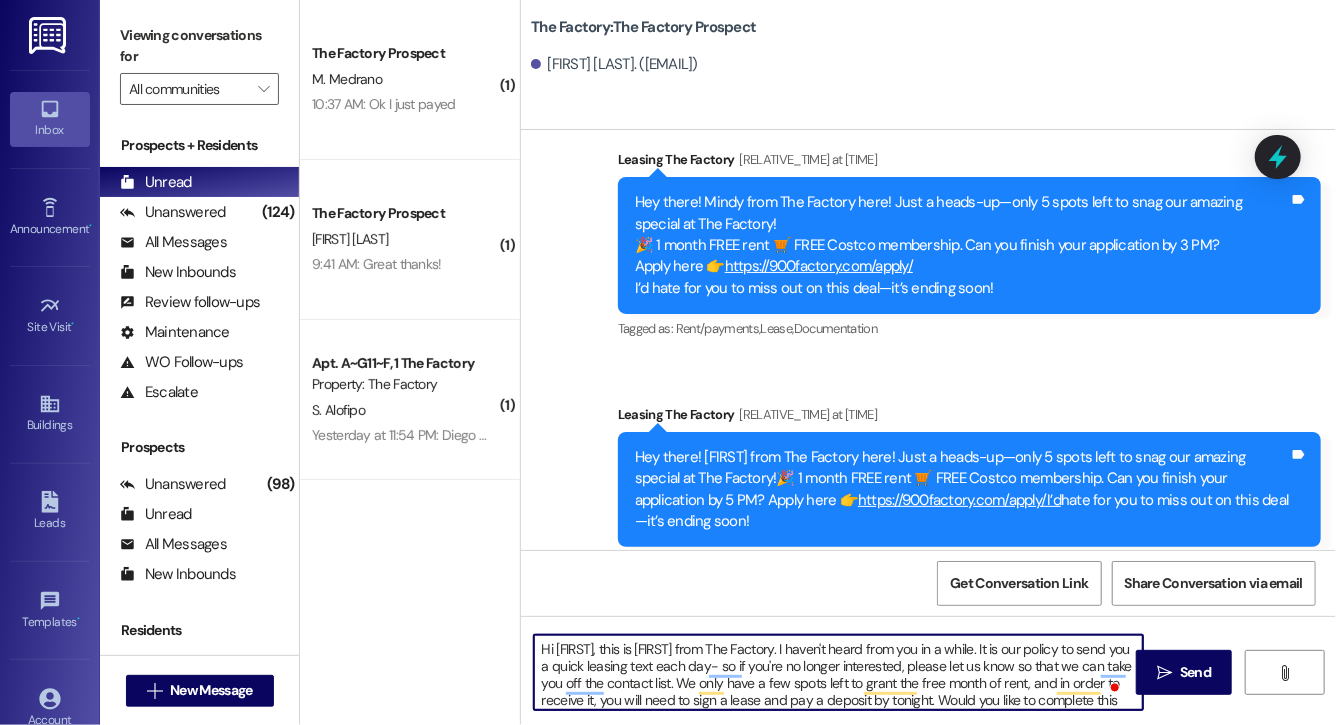 click on "Hi Zachary, this is Evie from The Factory. I haven't heard from you in a while. It is our policy to send you a quick leasing text each day- so if you're no longer interested, please let us know so that we can take you off the contact list. We only have a few spots left to grant the free month of rent, and in order to receive it, you will need to sign a lease and pay a deposit by tonight. Would you like to complete this today? Happy to help." at bounding box center (838, 672) 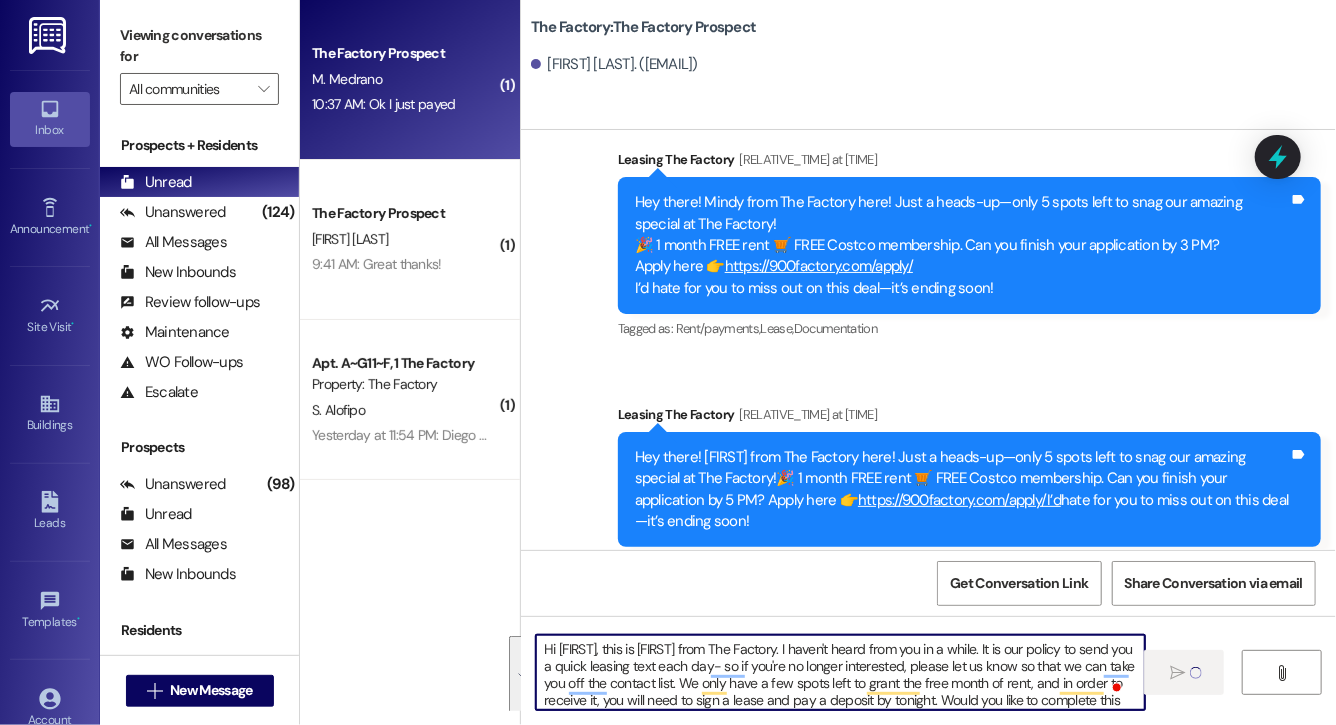 type on "Hi Zachary, this is Evie from The Factory. I haven't heard from you in a while. It is our policy to send you a quick leasing text each day- so if you're no longer interested, please let us know so that we can take you off the contact list. We only have a few spots left to grant the free month of rent, and in order to receive it, you will need to sign a lease and pay a deposit by tonight. Would you like to complete this today? Happy to help." 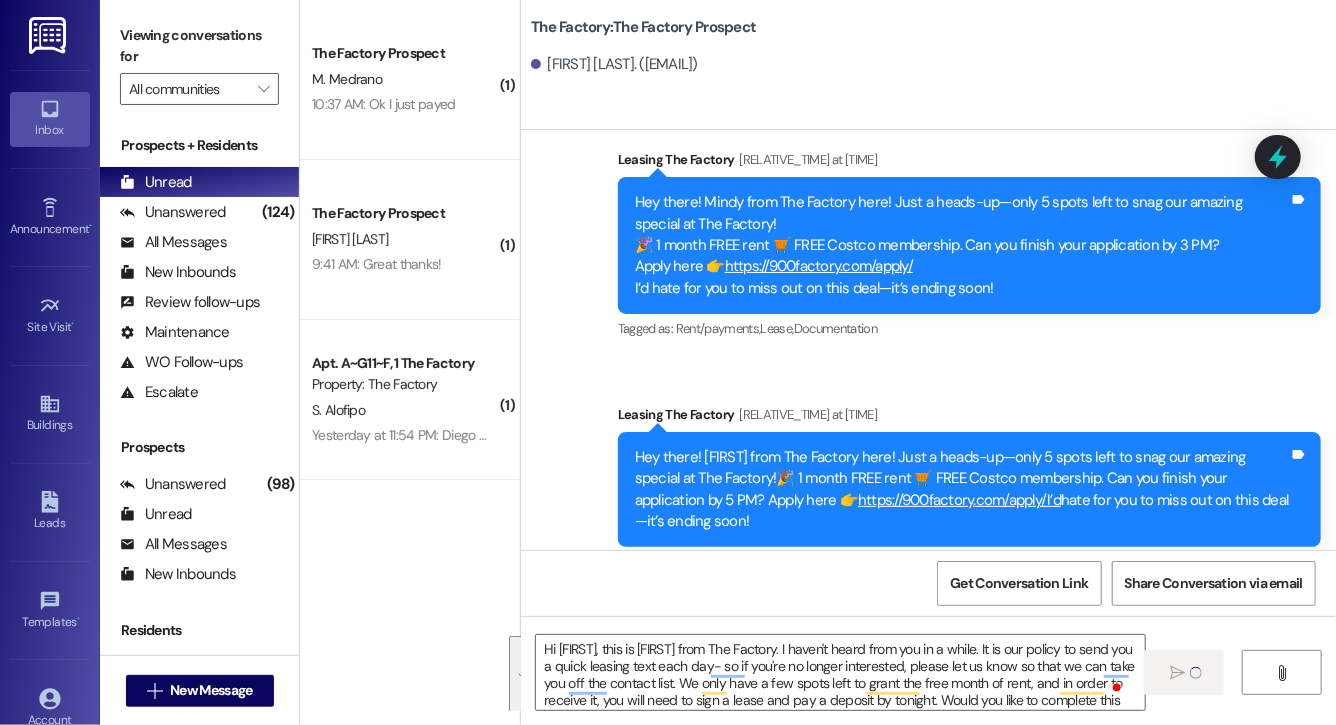 type 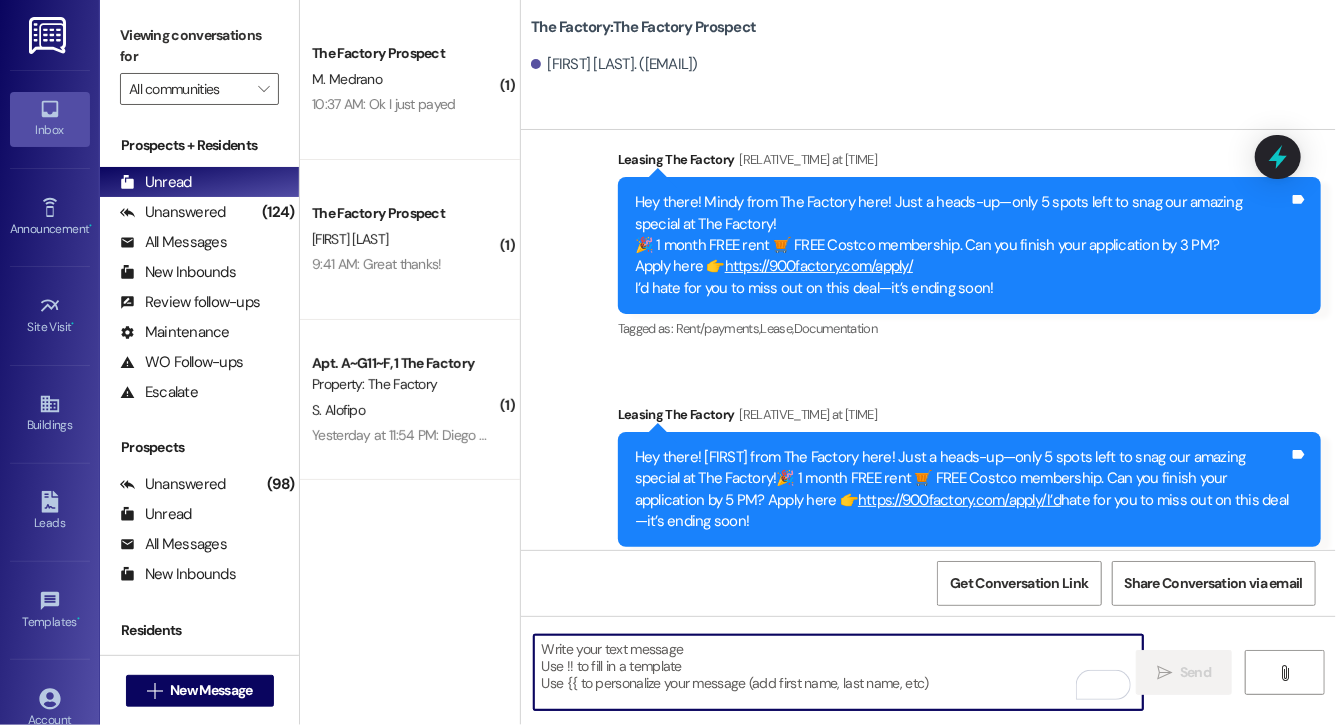 scroll, scrollTop: 10970, scrollLeft: 0, axis: vertical 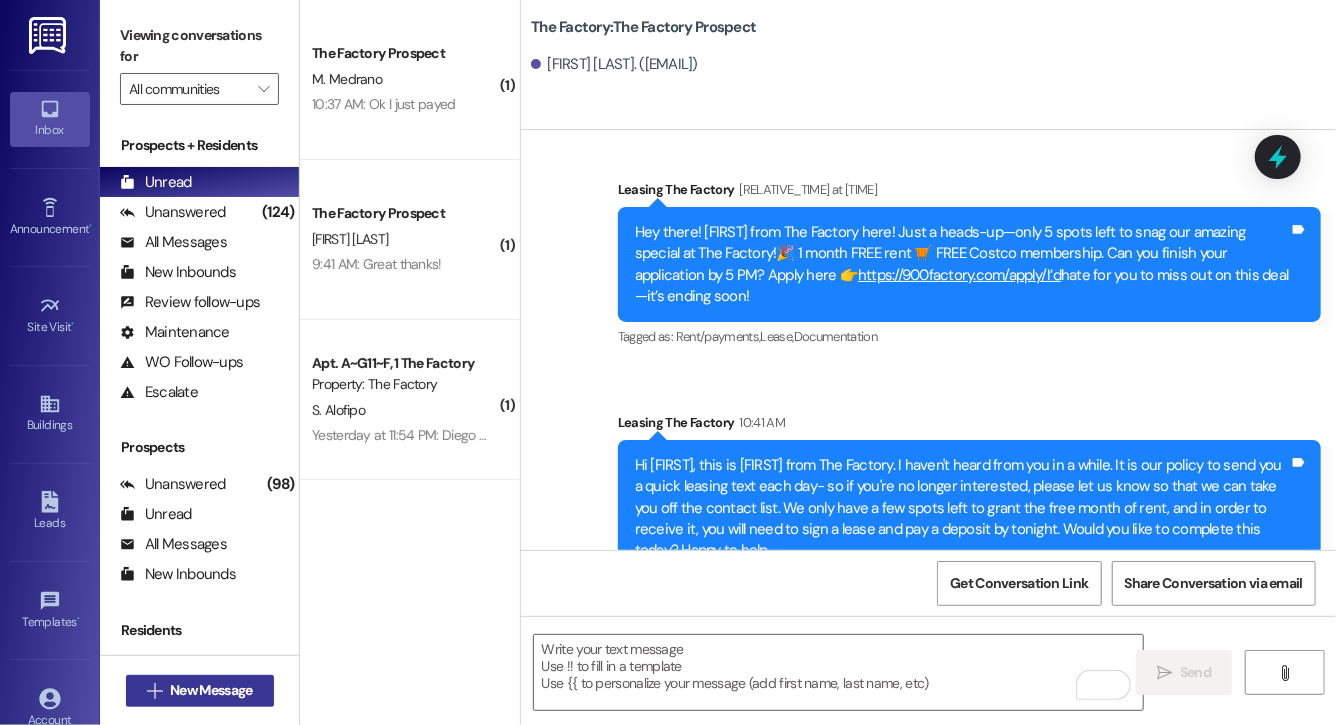 click on "New Message" at bounding box center [211, 690] 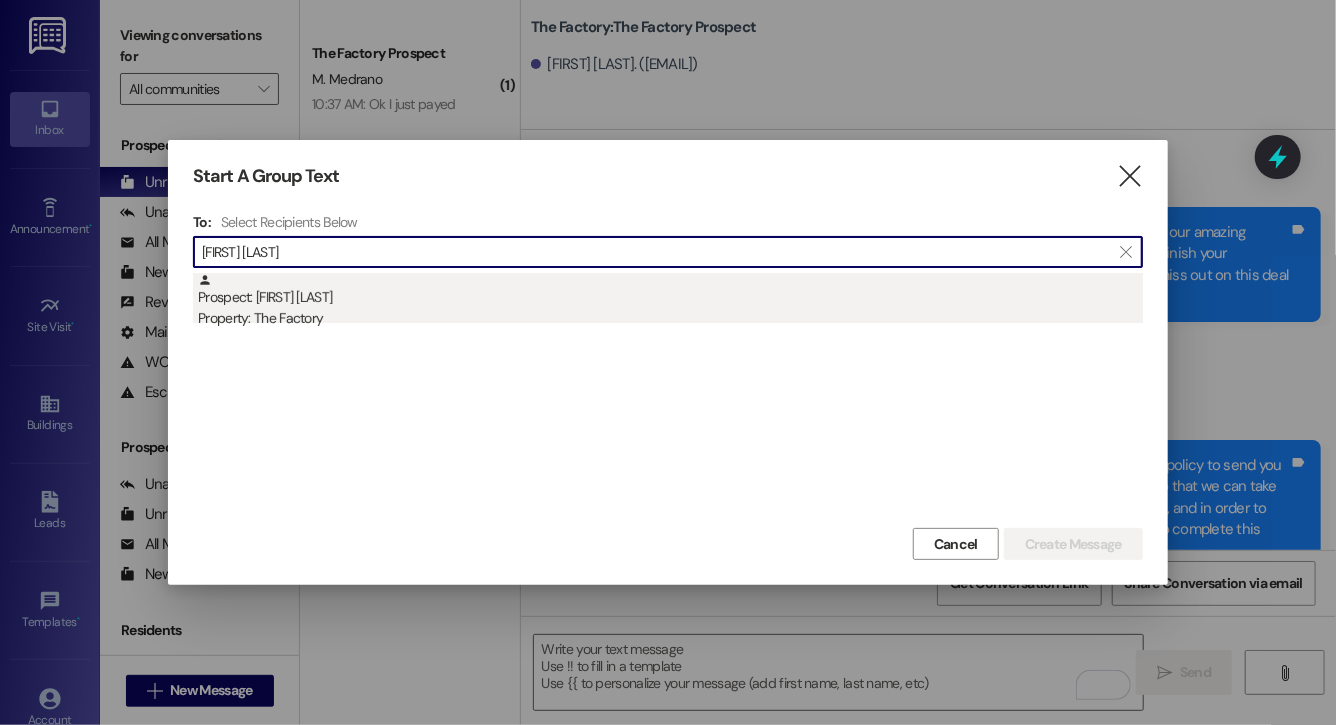 type on "aaron shumway" 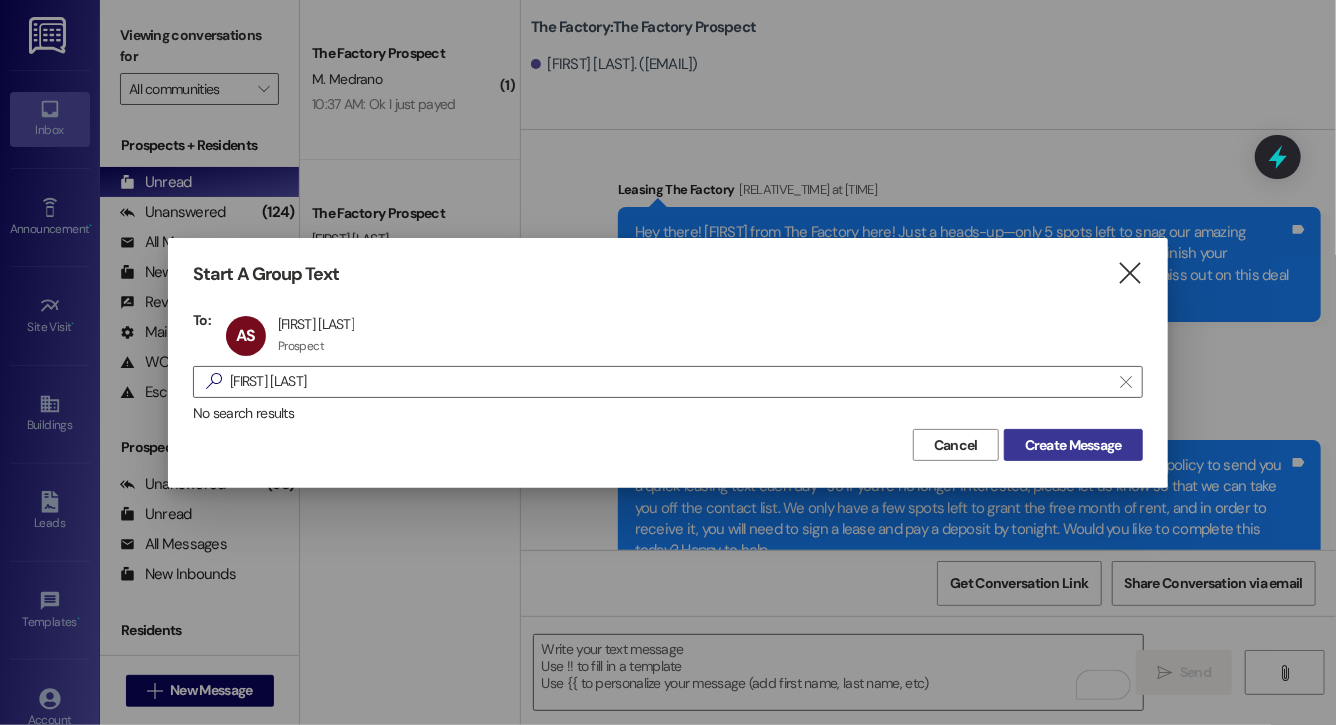 click on "Create Message" at bounding box center [1073, 445] 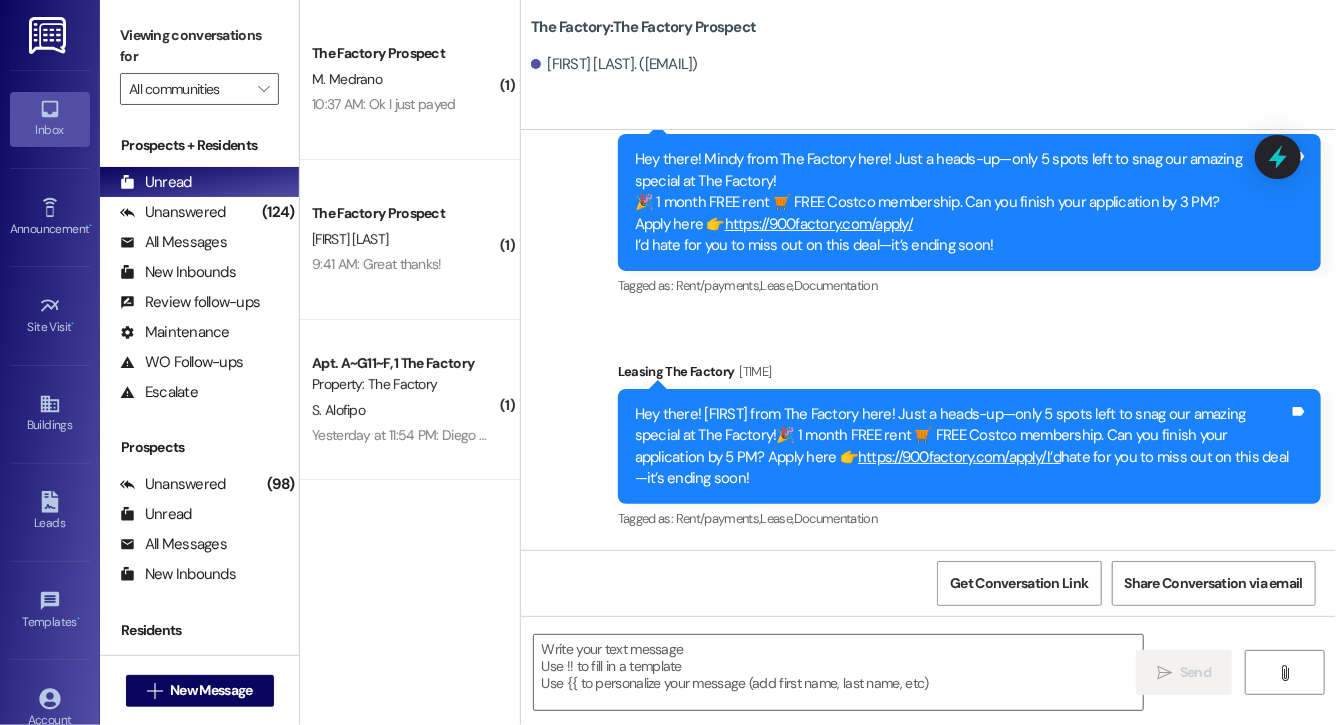 scroll, scrollTop: 9966, scrollLeft: 0, axis: vertical 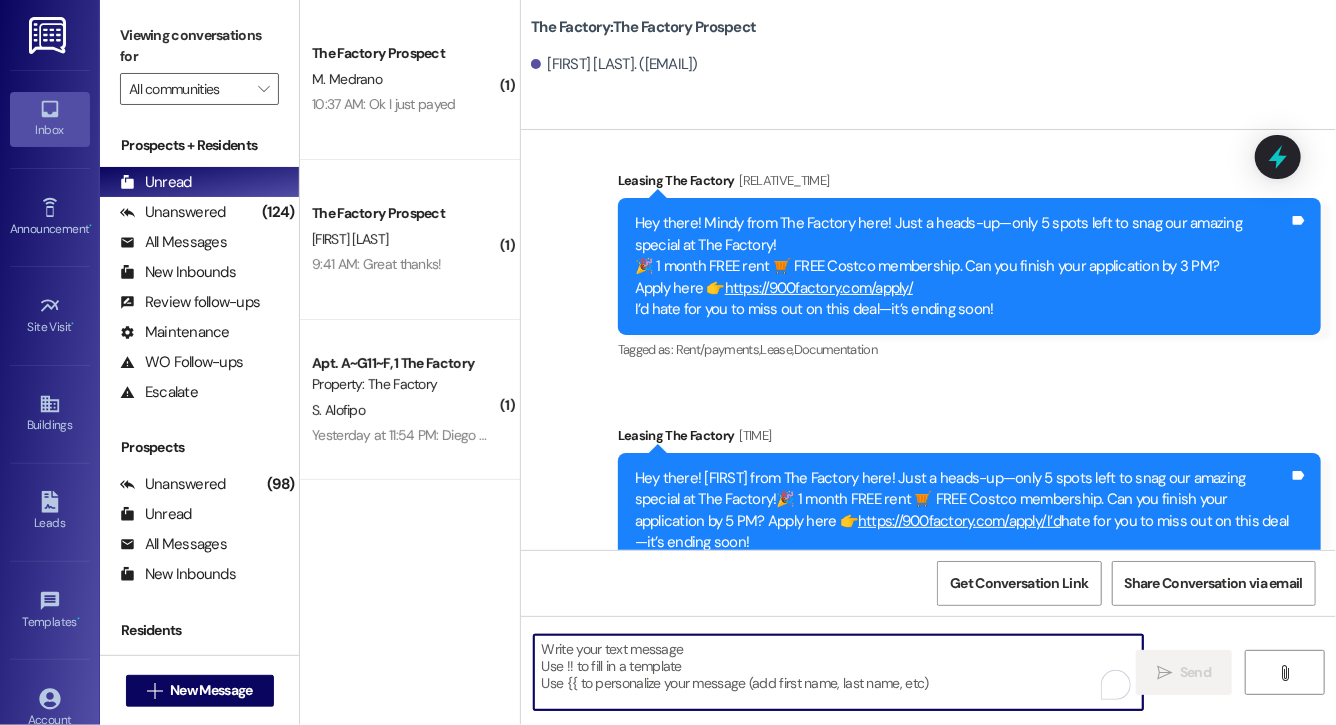 click at bounding box center (838, 672) 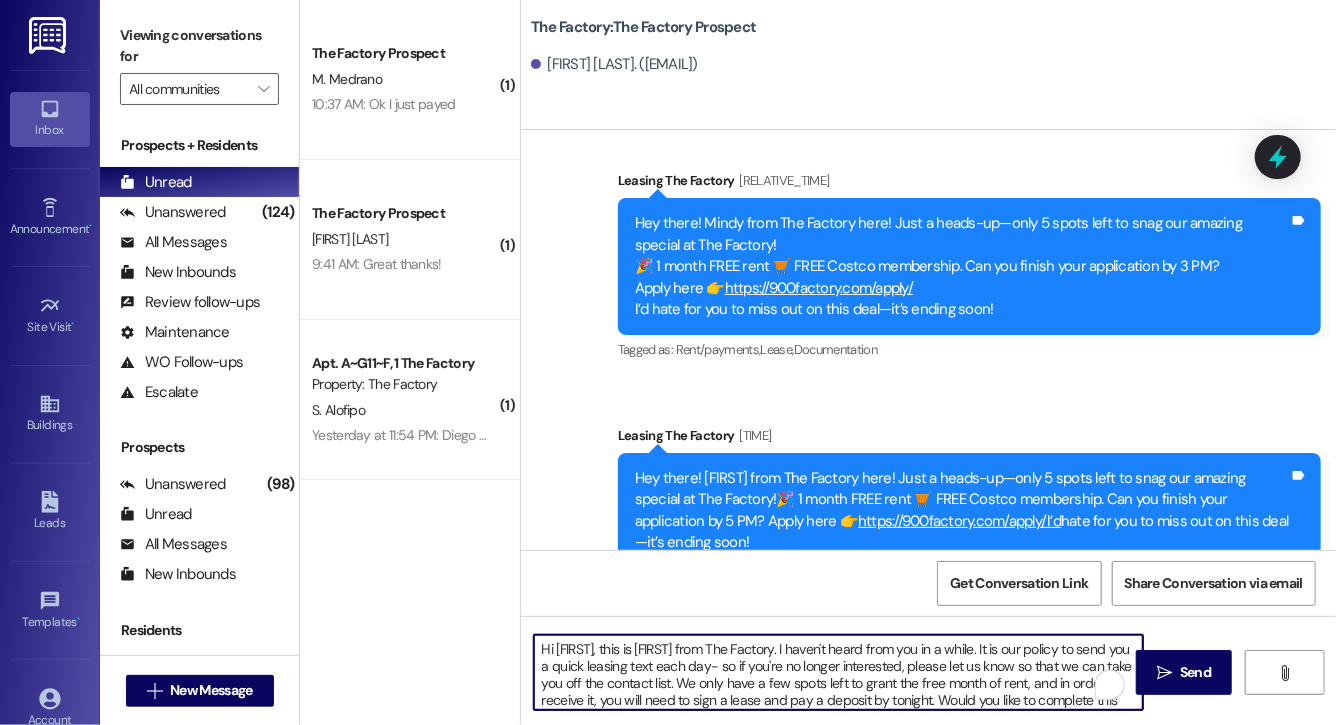 scroll, scrollTop: 34, scrollLeft: 0, axis: vertical 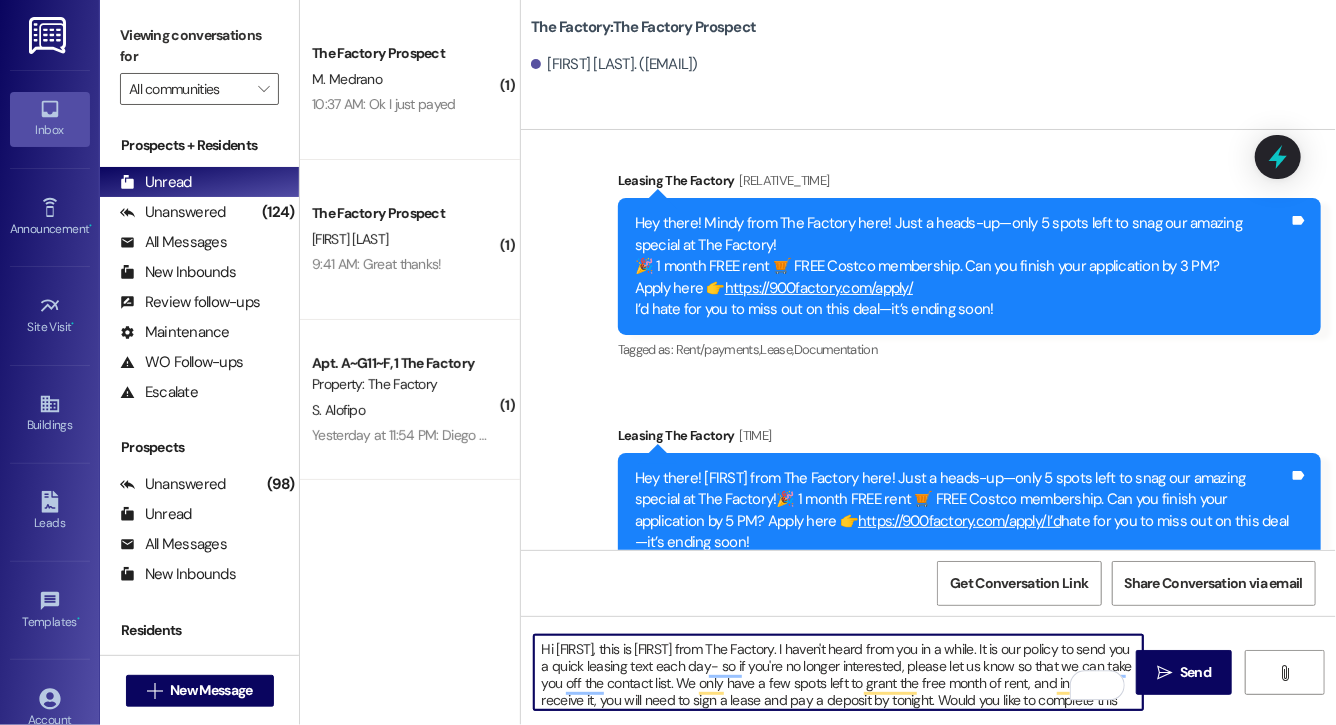 click on "Hi Zachary, this is Evie from The Factory. I haven't heard from you in a while. It is our policy to send you a quick leasing text each day- so if you're no longer interested, please let us know so that we can take you off the contact list. We only have a few spots left to grant the free month of rent, and in order to receive it, you will need to sign a lease and pay a deposit by tonight. Would you like to complete this today? Happy to help." at bounding box center (838, 672) 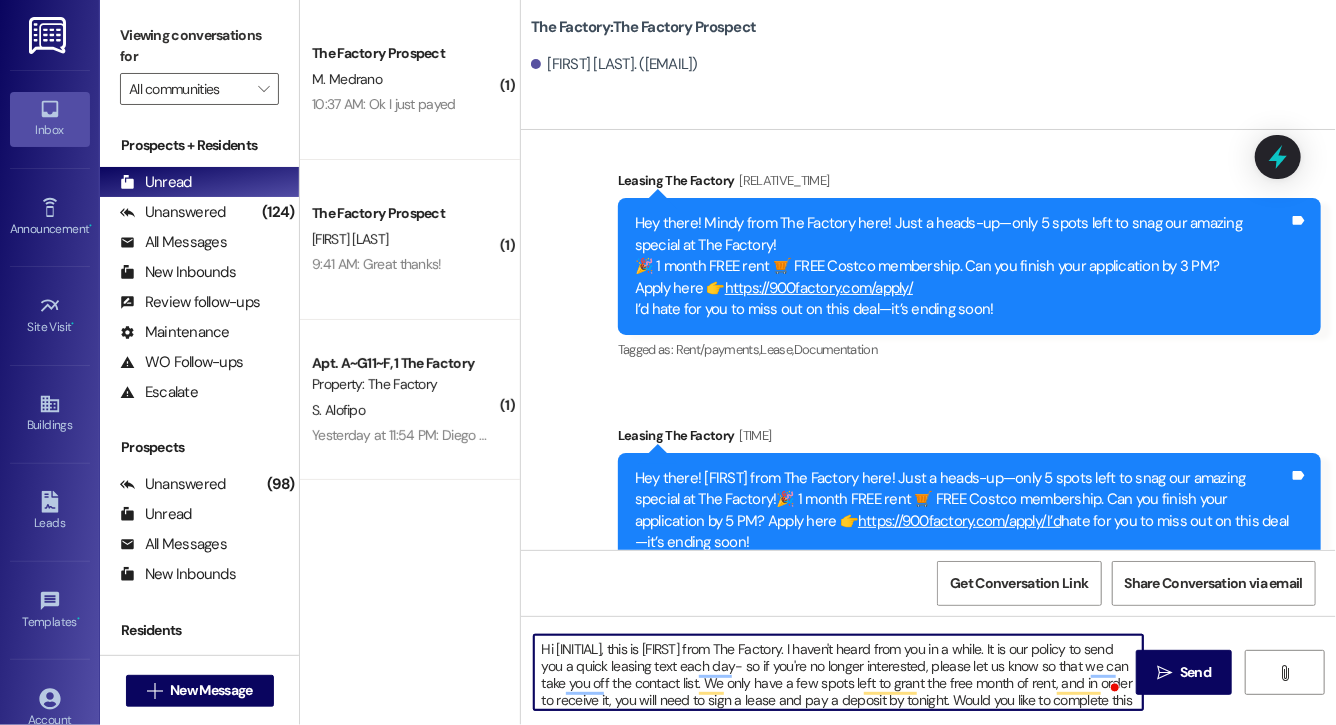 type on "Hi Aaron, this is Evie from The Factory. I haven't heard from you in a while. It is our policy to send you a quick leasing text each day- so if you're no longer interested, please let us know so that we can take you off the contact list. We only have a few spots left to grant the free month of rent, and in order to receive it, you will need to sign a lease and pay a deposit by tonight. Would you like to complete this today? Happy to help." 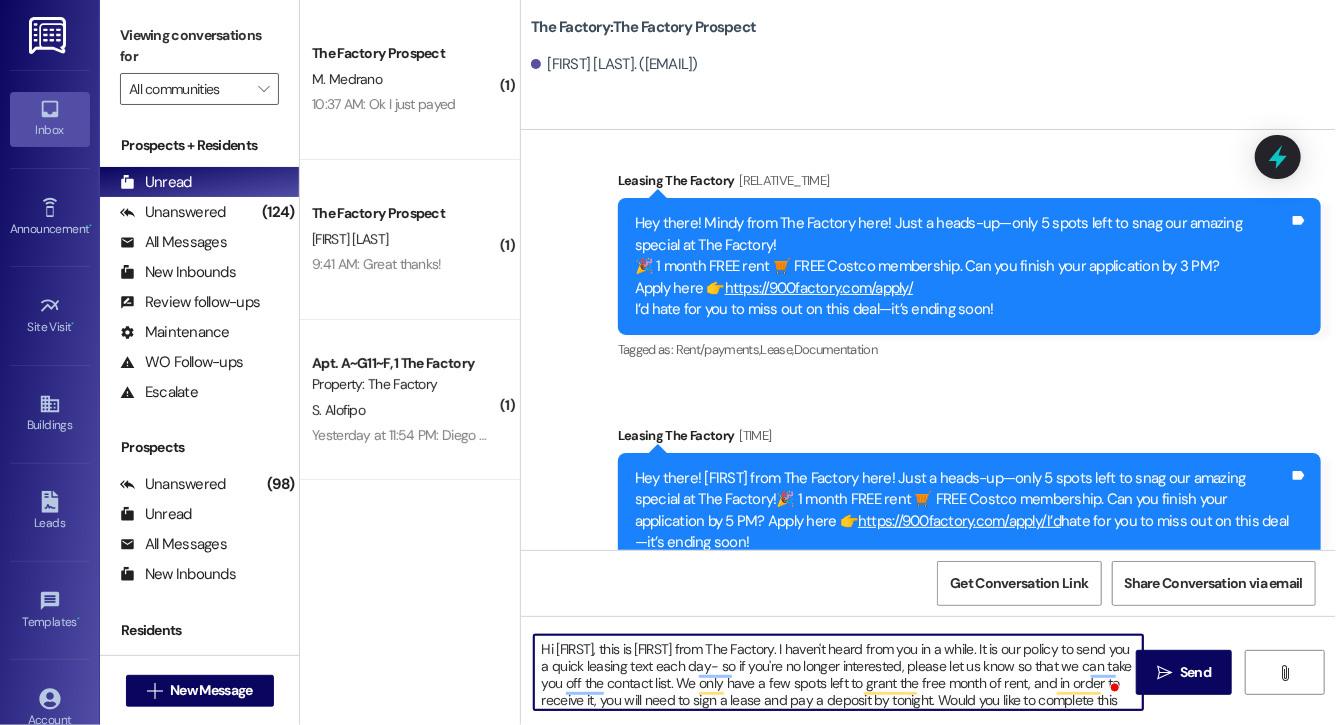 click on "Hi Aaron, this is Evie from The Factory. I haven't heard from you in a while. It is our policy to send you a quick leasing text each day- so if you're no longer interested, please let us know so that we can take you off the contact list. We only have a few spots left to grant the free month of rent, and in order to receive it, you will need to sign a lease and pay a deposit by tonight. Would you like to complete this today? Happy to help." at bounding box center (838, 672) 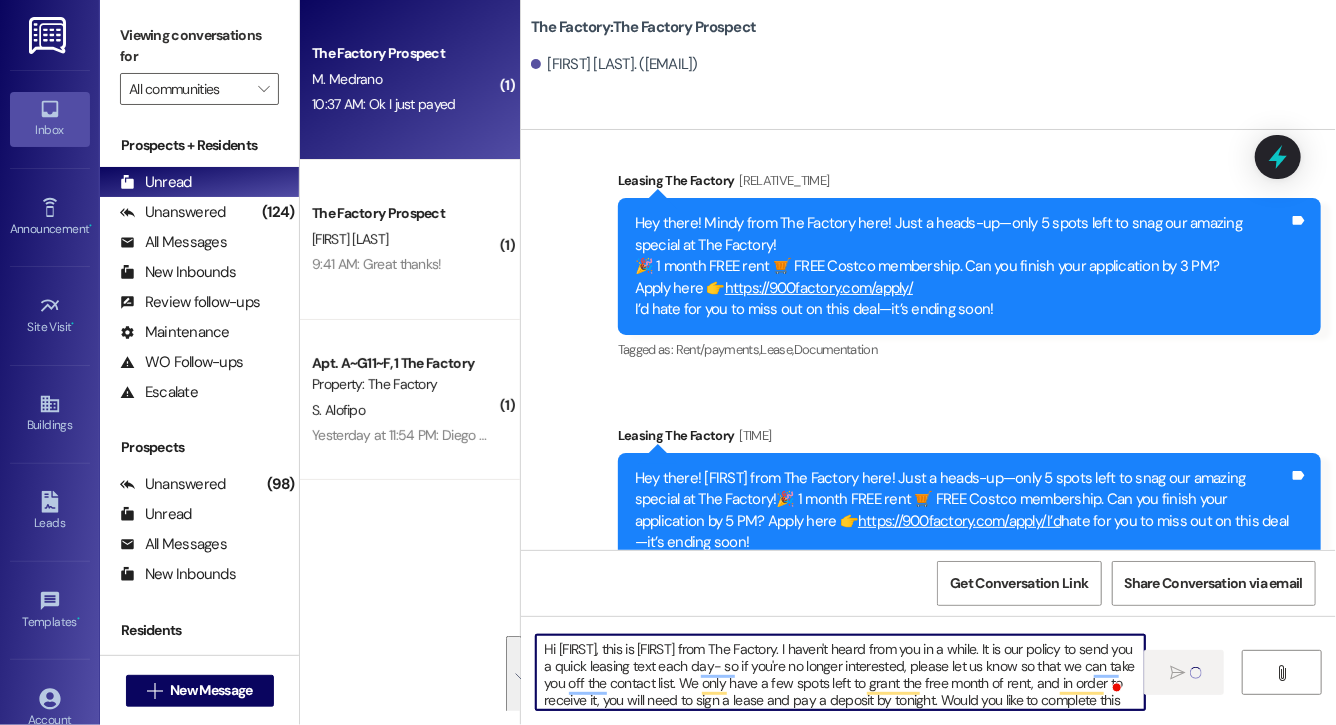 type 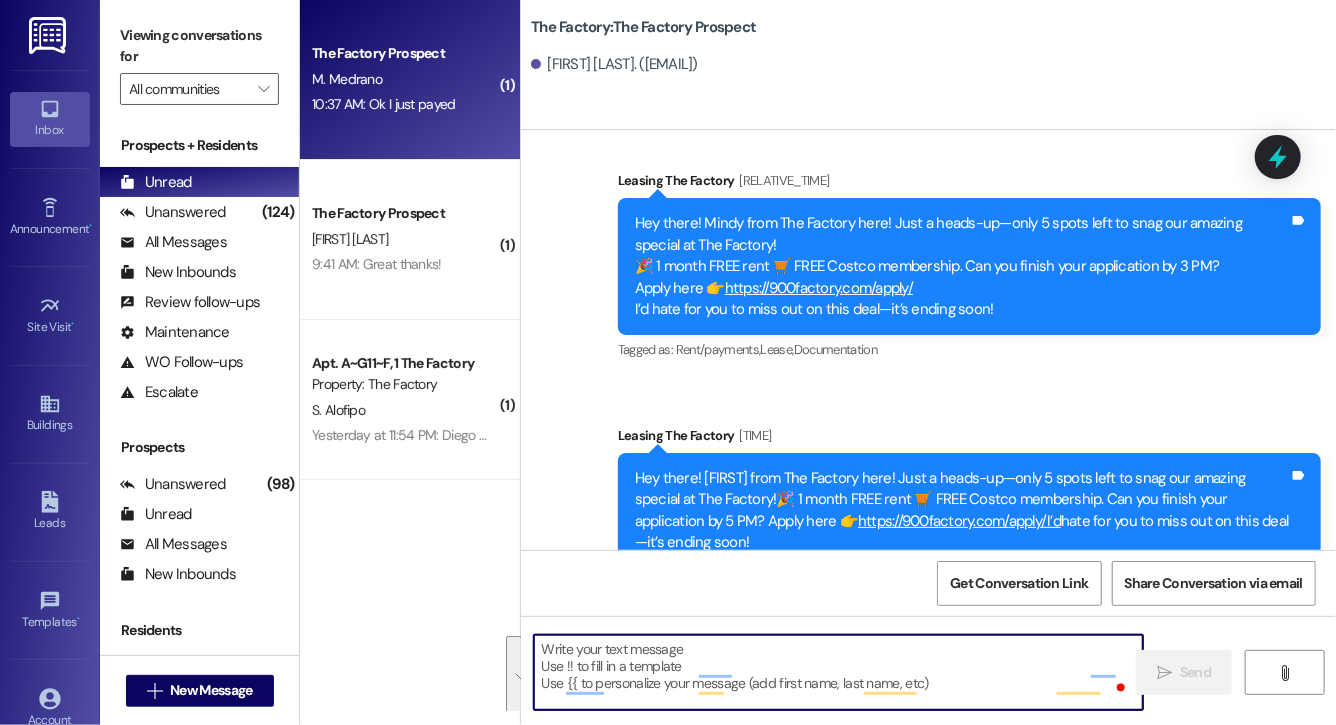scroll, scrollTop: 10191, scrollLeft: 0, axis: vertical 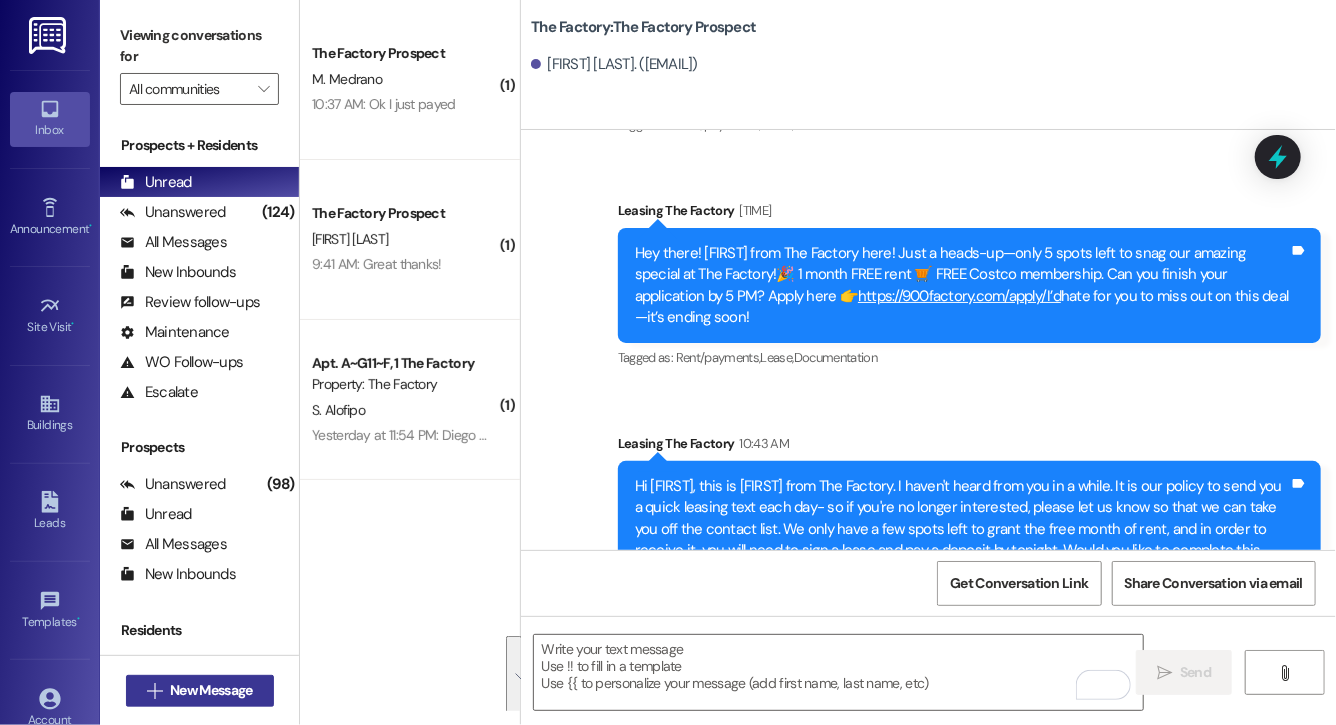 click on "New Message" at bounding box center [211, 690] 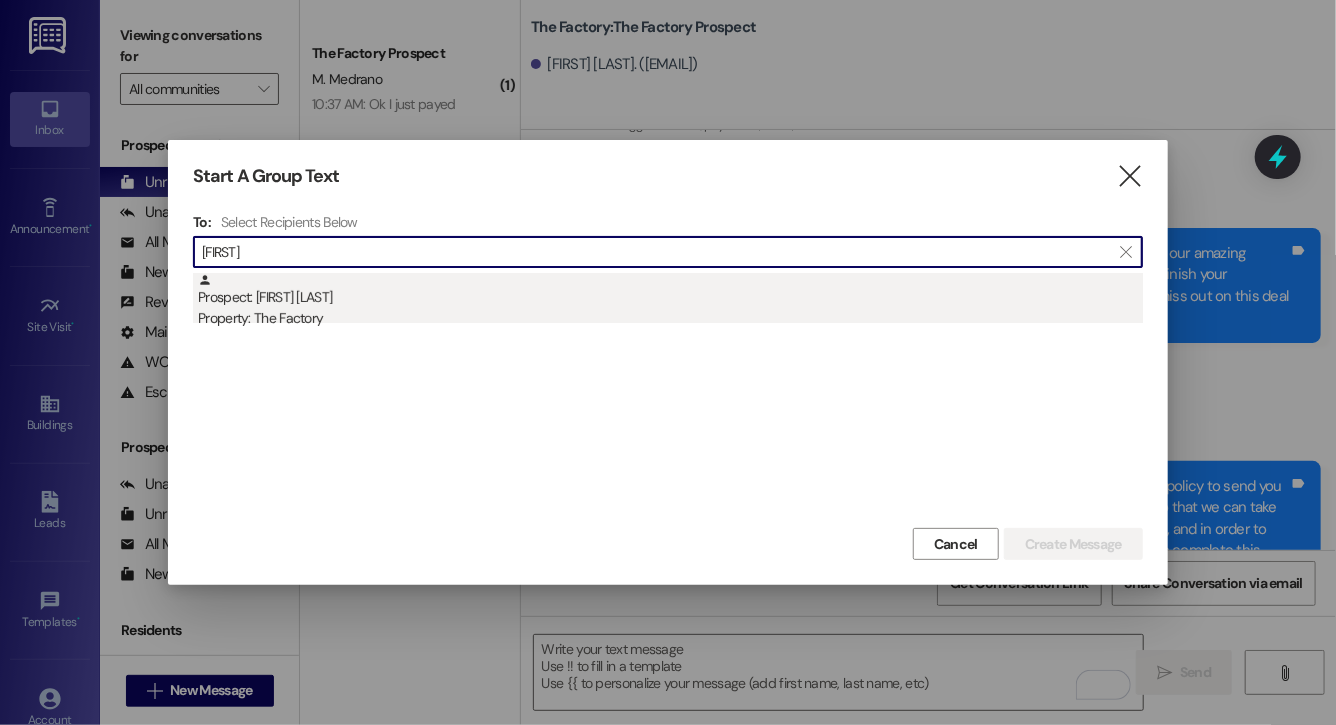 type on "felicity" 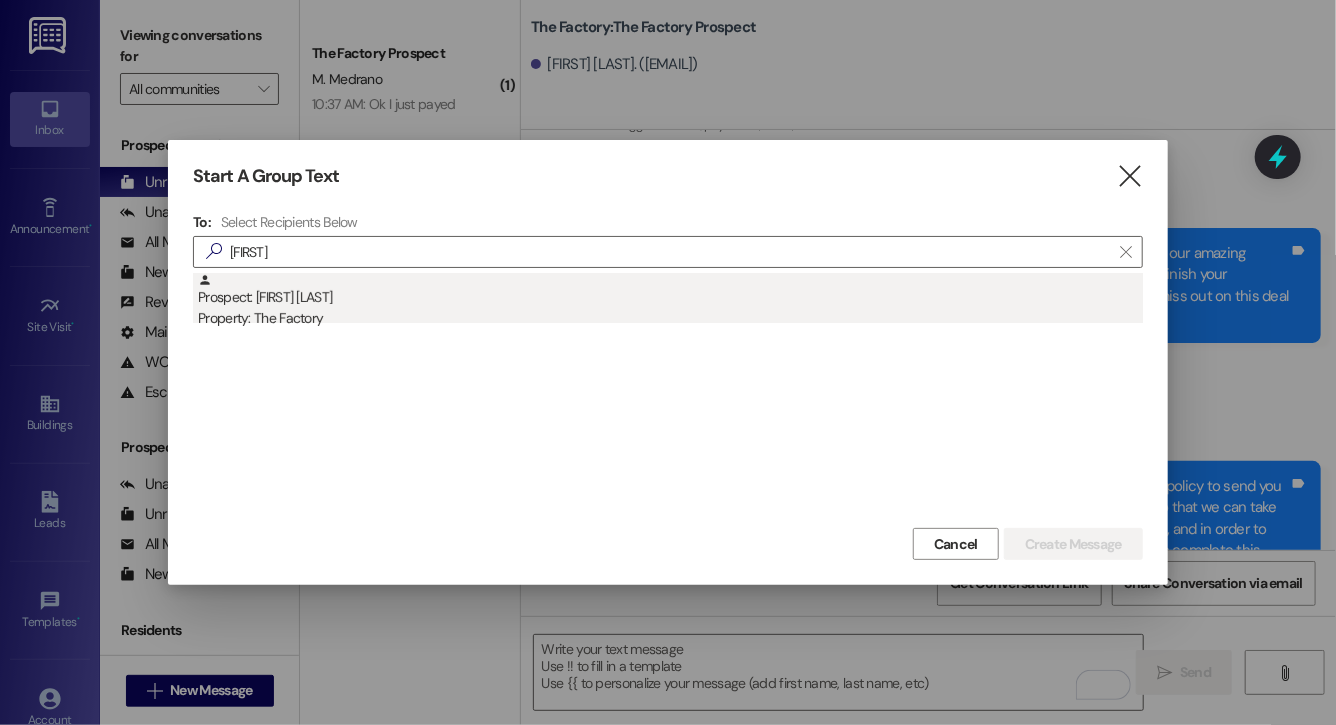 click on "Property: The Factory" at bounding box center (670, 318) 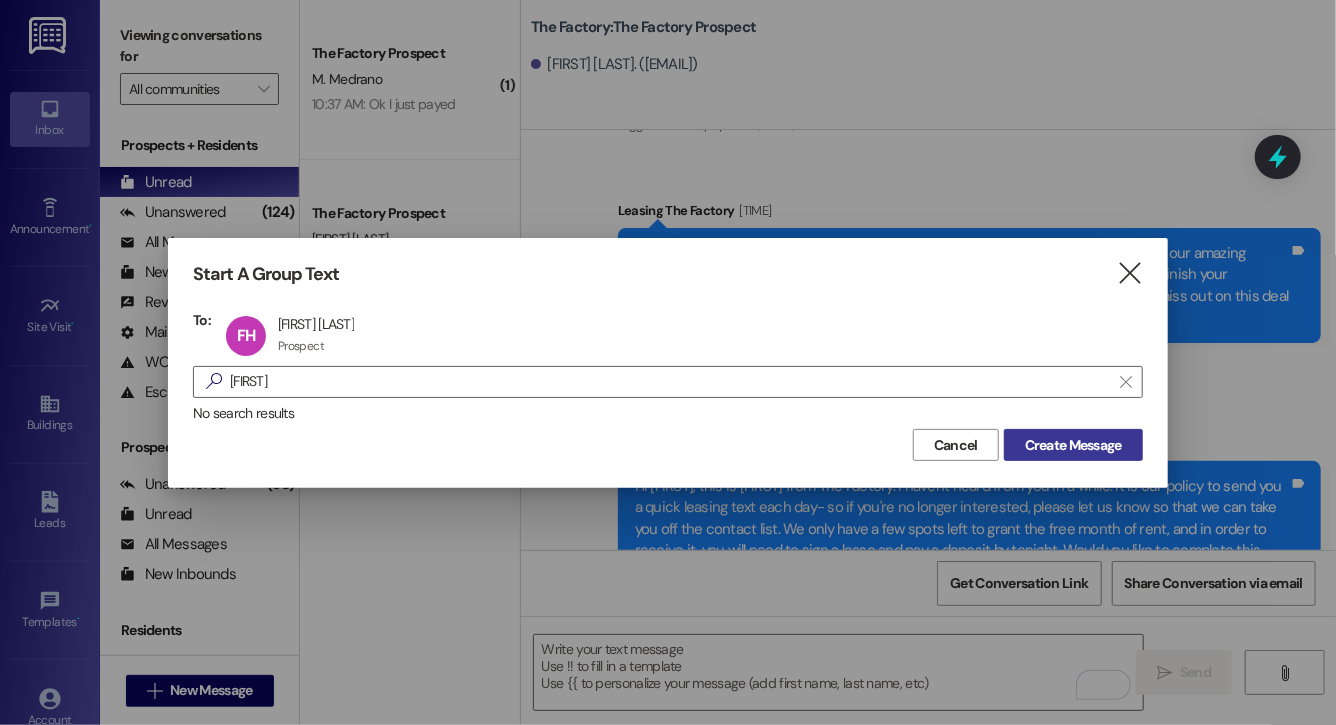 click on "Create Message" at bounding box center [1073, 445] 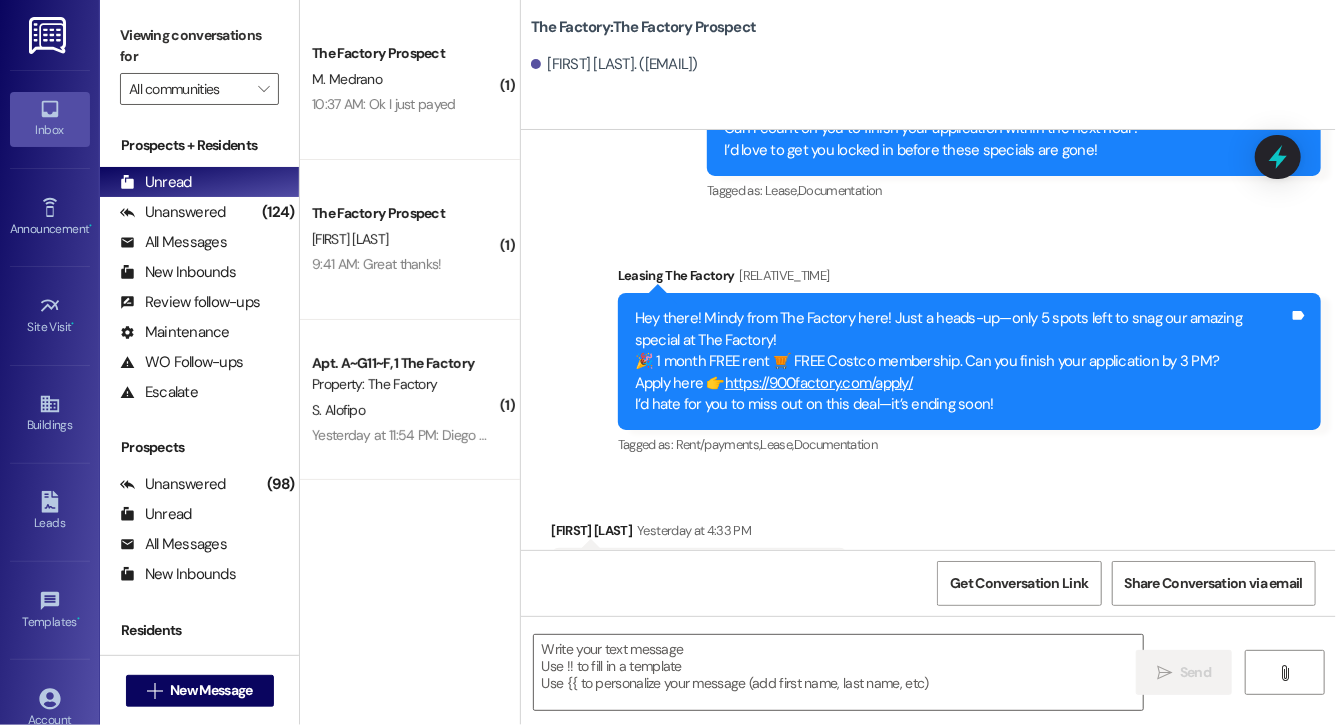 scroll, scrollTop: 10695, scrollLeft: 0, axis: vertical 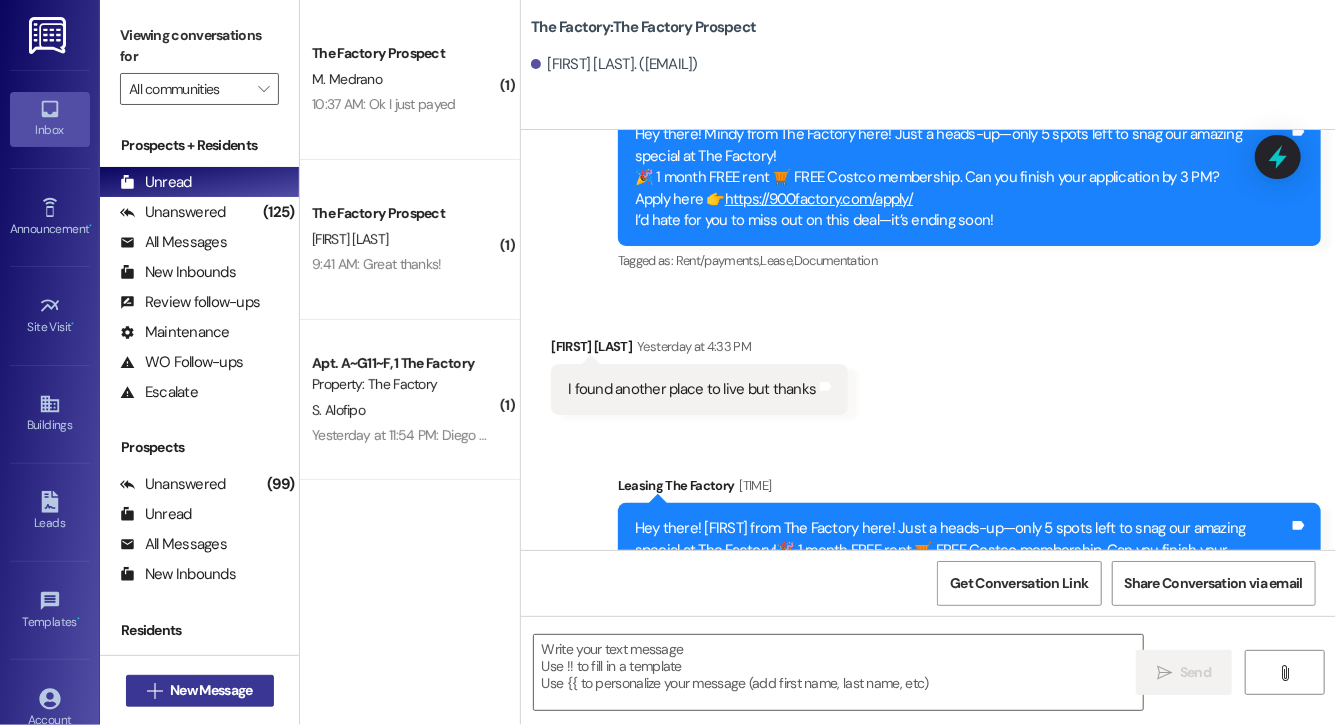 click on "New Message" at bounding box center [211, 690] 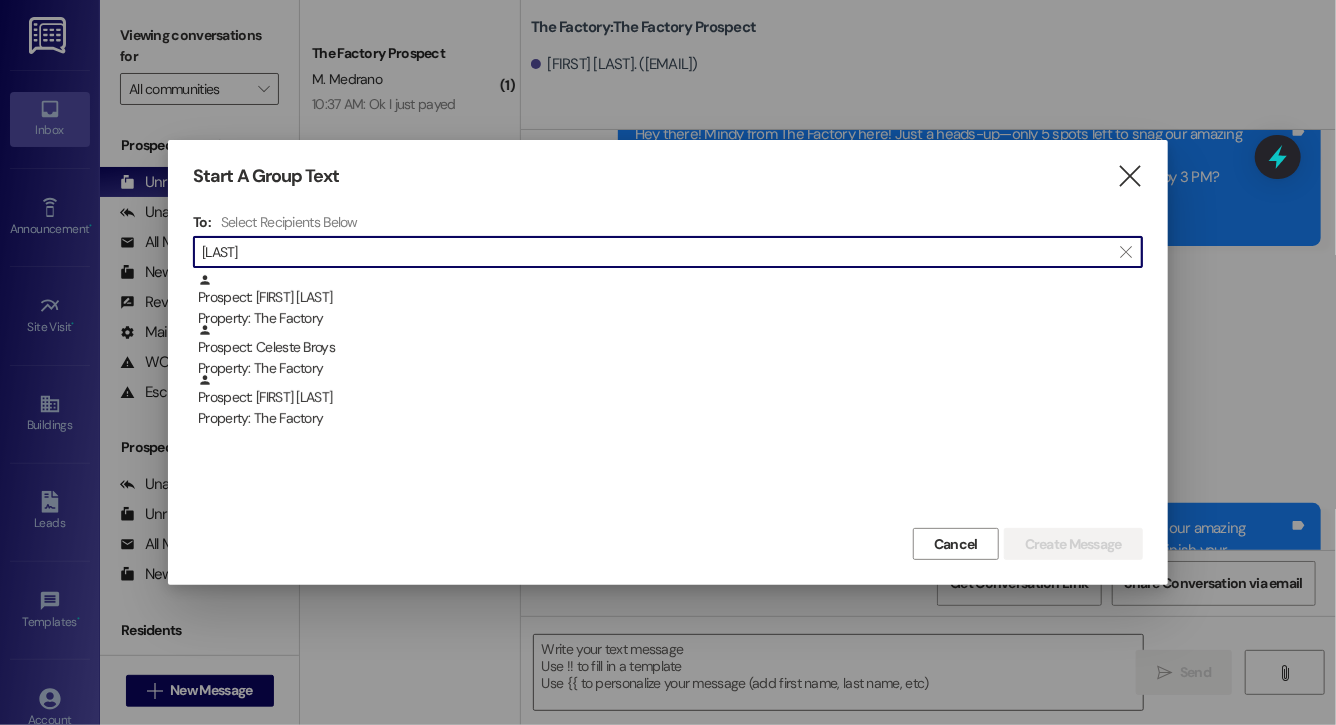 type on "celest" 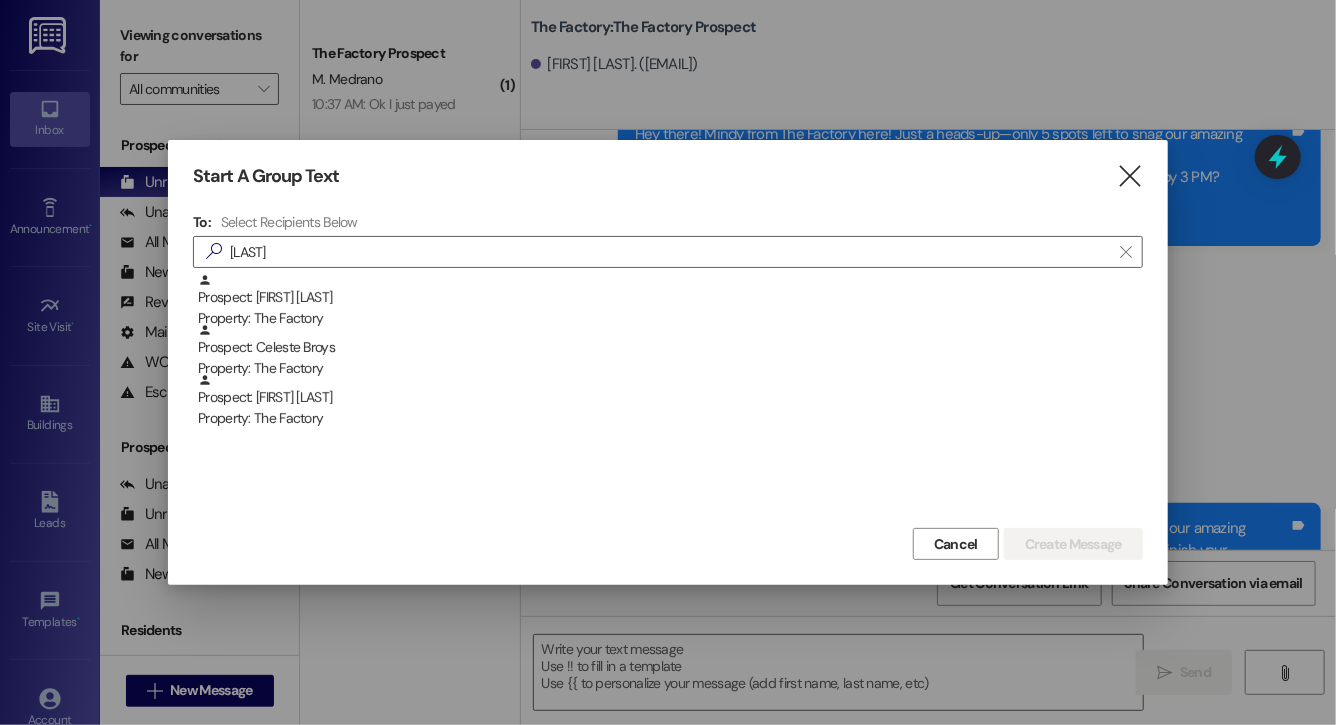 click on "Prospect: Maria Celestino Property: The Factory Prospect: Celeste Broys Property: The Factory Prospect: Celeste Hansen Property: The Factory" at bounding box center (668, 398) 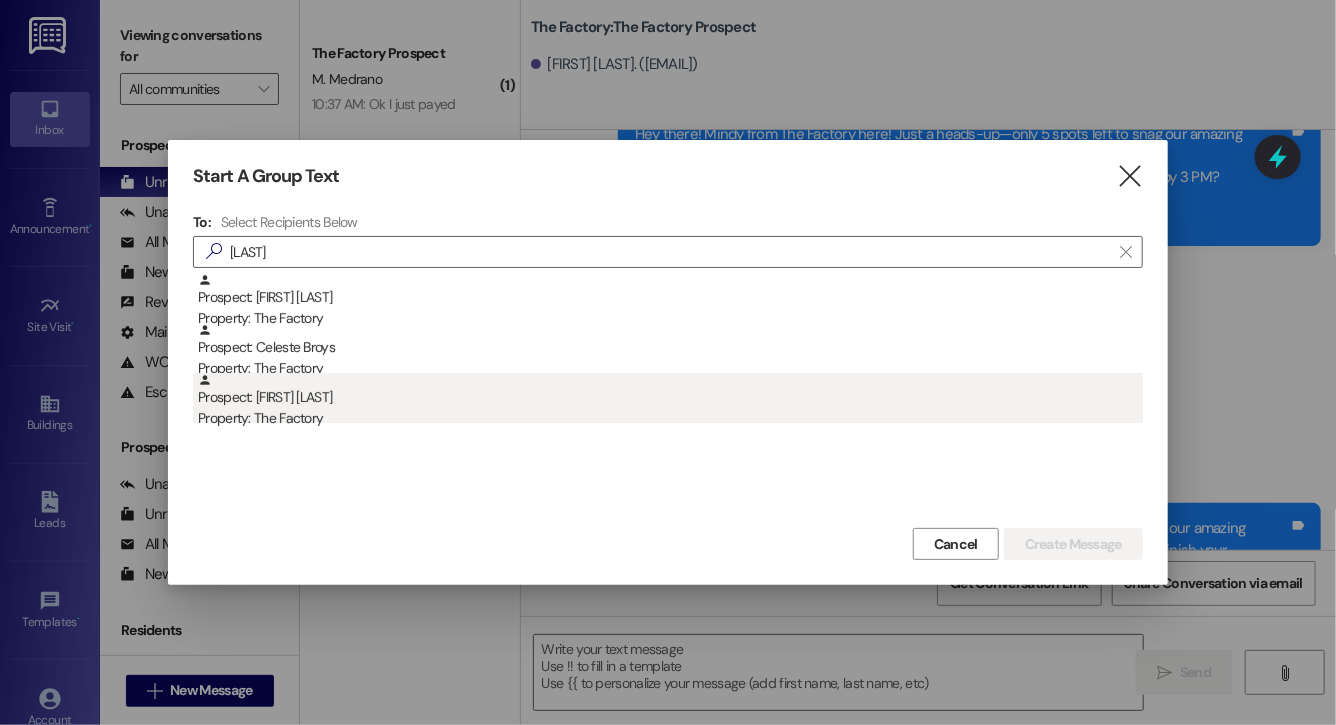 click on "Prospect: Celeste Hansen Property: The Factory" at bounding box center (670, 401) 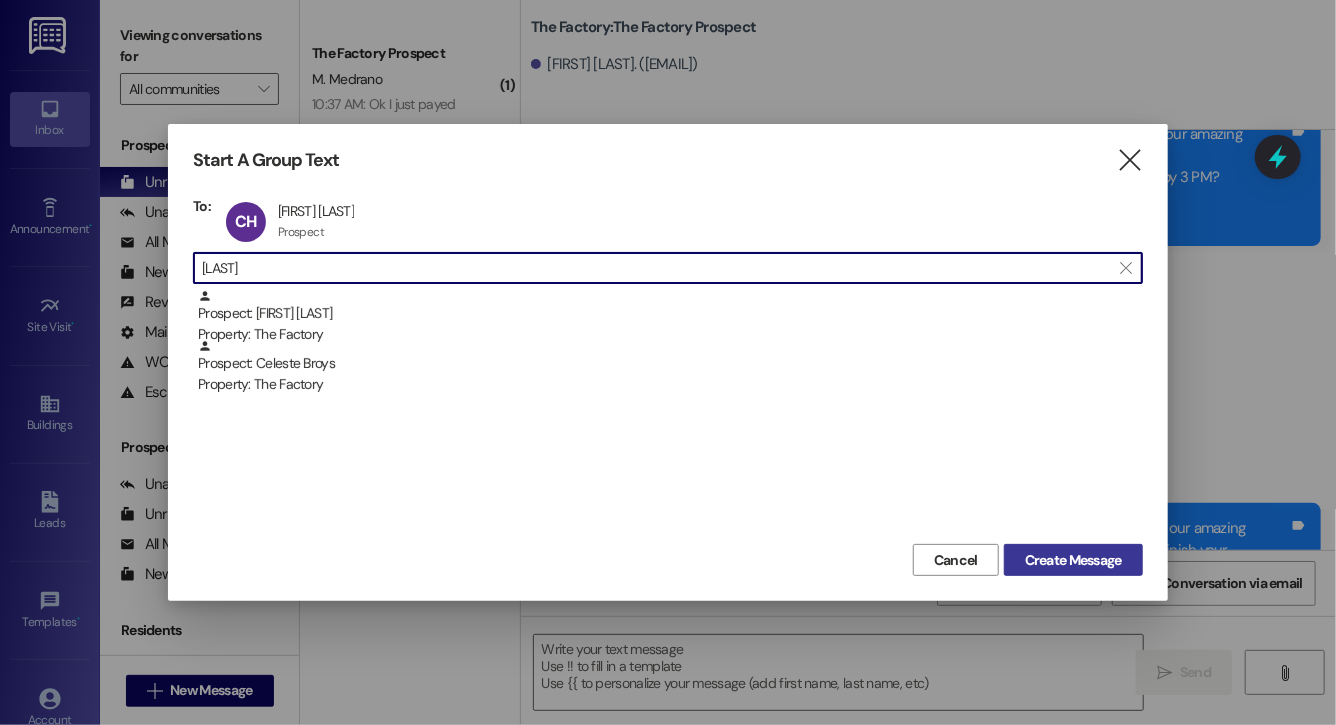 click on "Create Message" at bounding box center (1073, 560) 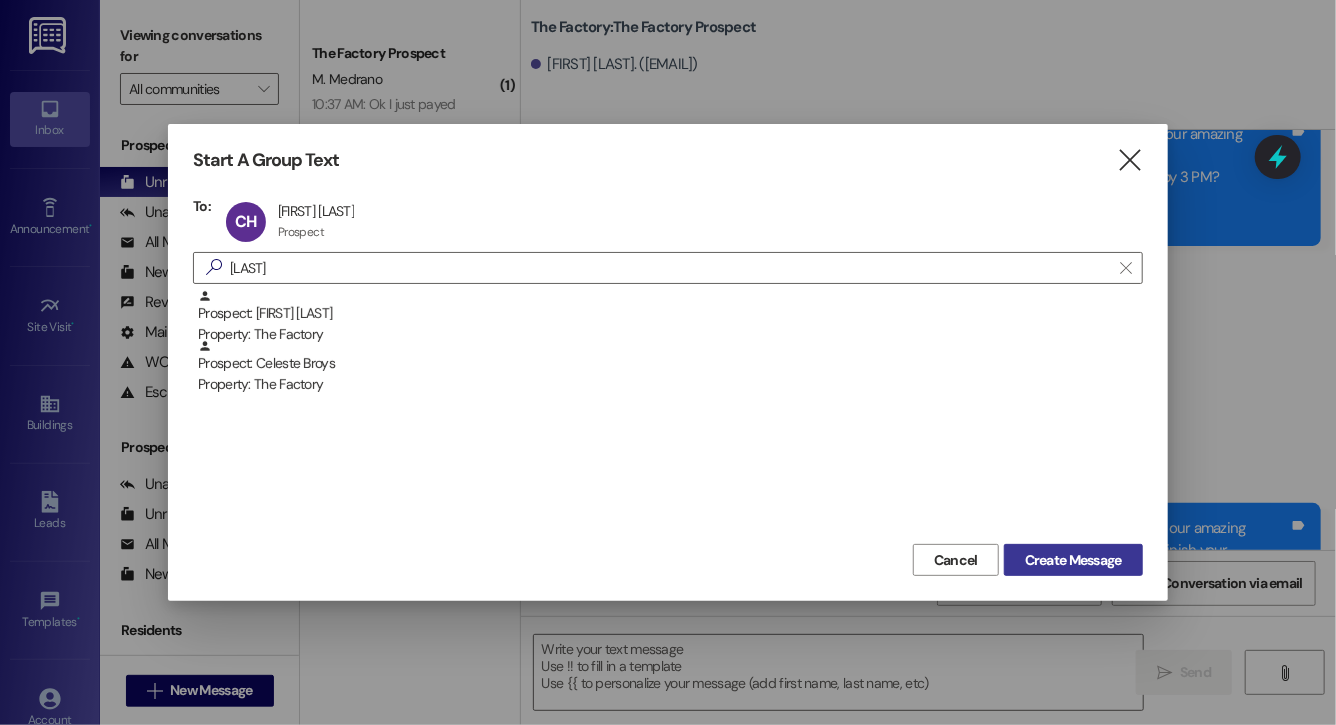 click on "Create Message" at bounding box center (1073, 560) 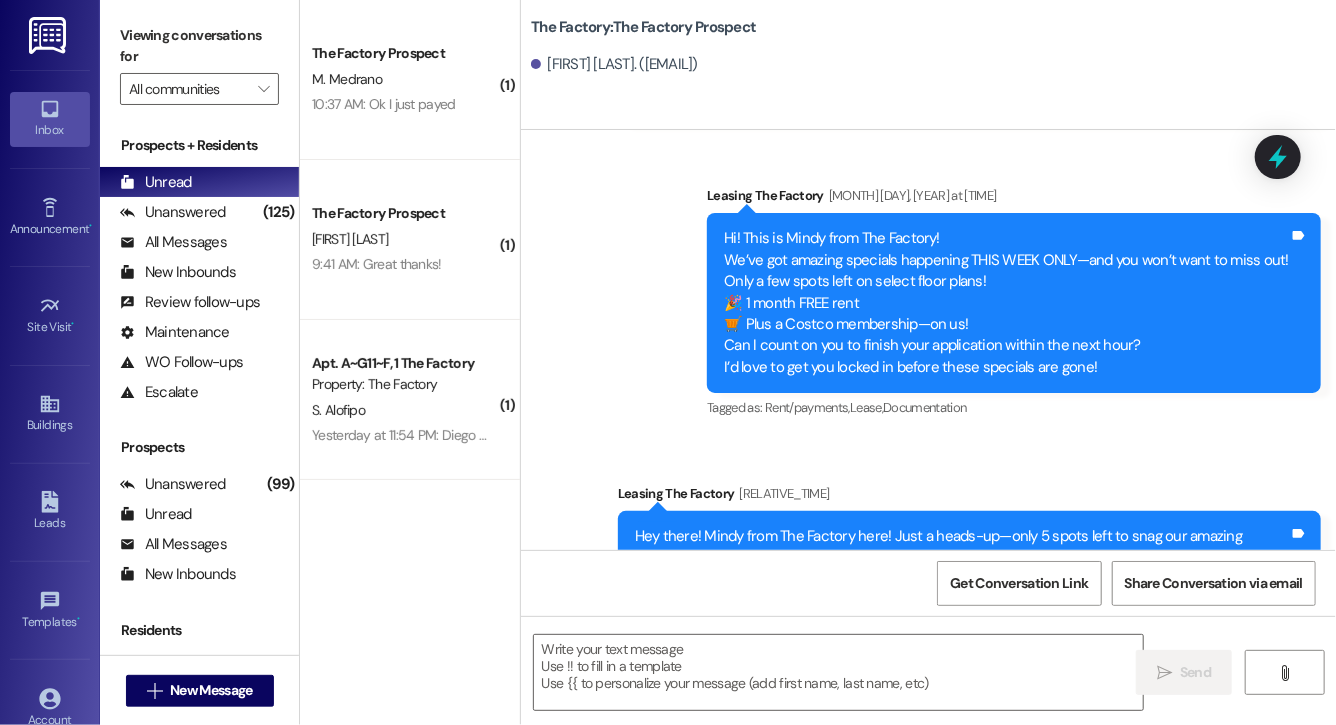 scroll, scrollTop: 9085, scrollLeft: 0, axis: vertical 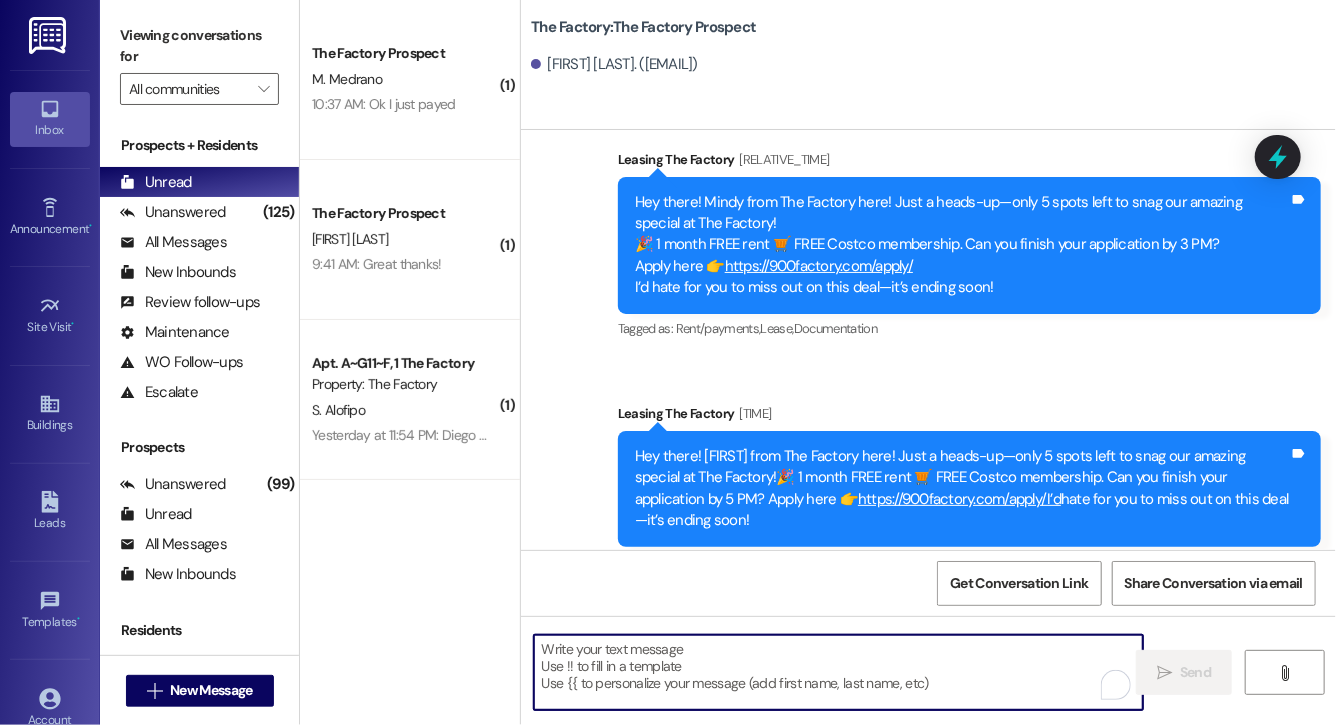 click at bounding box center (838, 672) 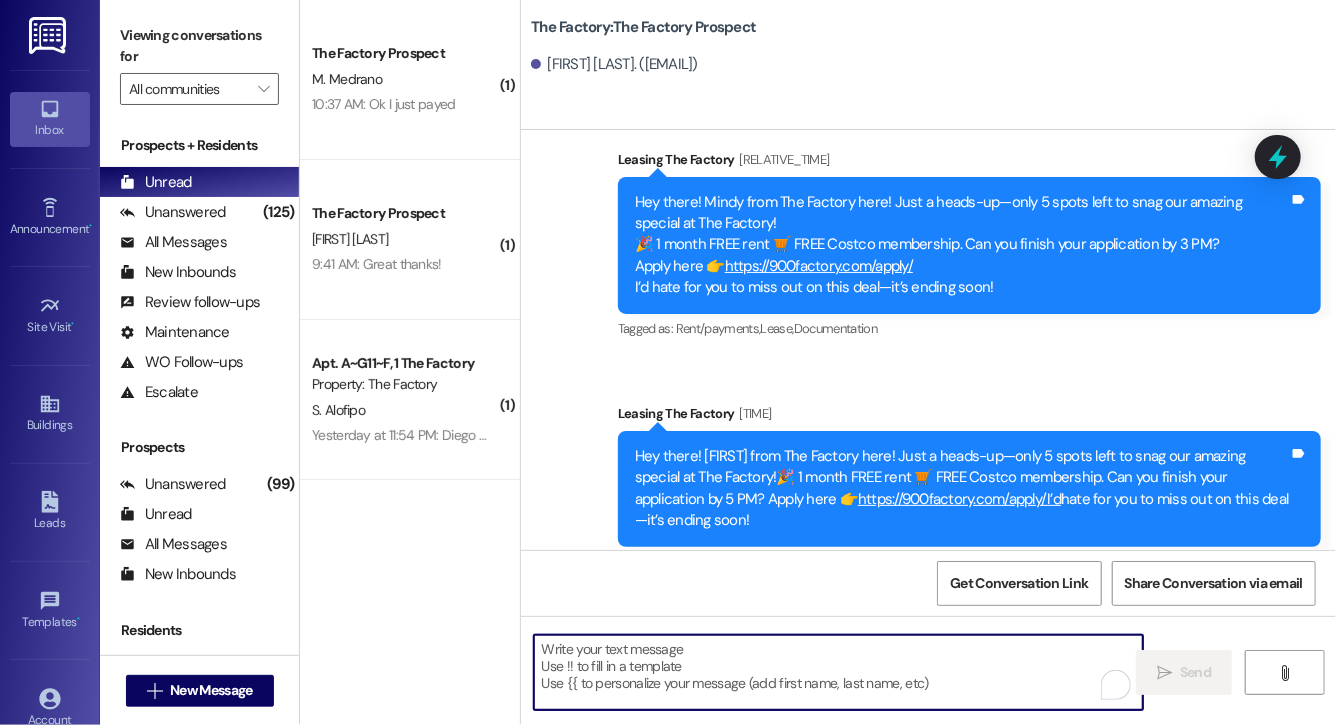 paste on "Hi Aaron, this is Evie from The Factory. I haven't heard from you in a while. It is our policy to send you a quick leasing text each day- so if you're no longer interested, please let us know so that we can take you off the contact list. We only have a few spots left to grant the free month of rent, and in order to receive it, you will need to sign a lease and pay a deposit by tonight. Would you like to complete this today? Happy to help." 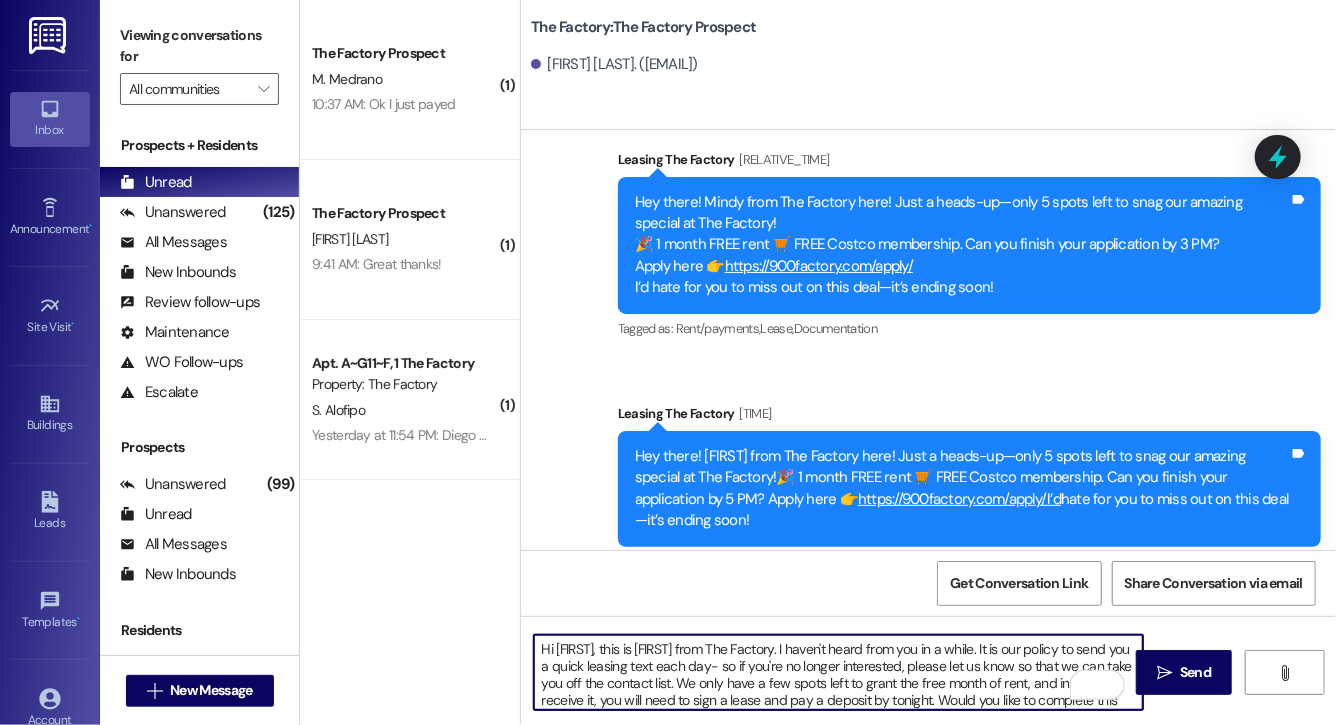 scroll, scrollTop: 34, scrollLeft: 0, axis: vertical 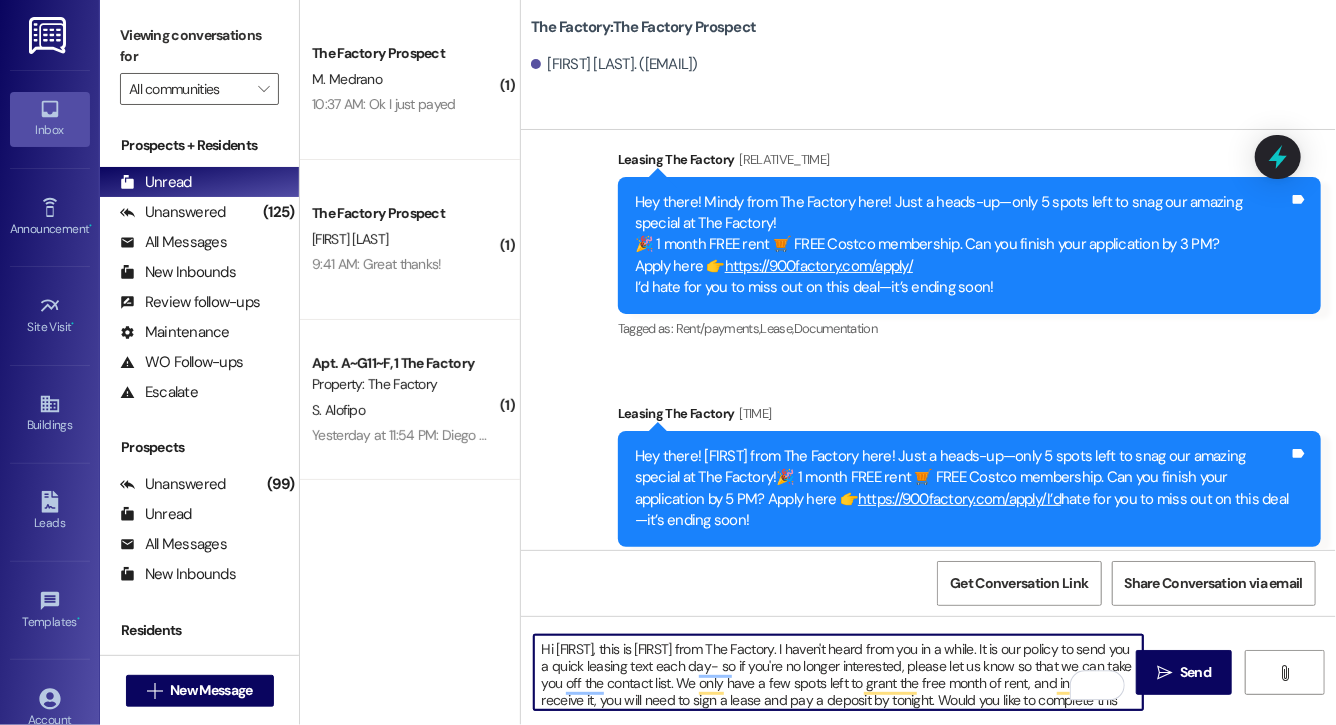 click on "Hi Aaron, this is Evie from The Factory. I haven't heard from you in a while. It is our policy to send you a quick leasing text each day- so if you're no longer interested, please let us know so that we can take you off the contact list. We only have a few spots left to grant the free month of rent, and in order to receive it, you will need to sign a lease and pay a deposit by tonight. Would you like to complete this today? Happy to help." at bounding box center (838, 672) 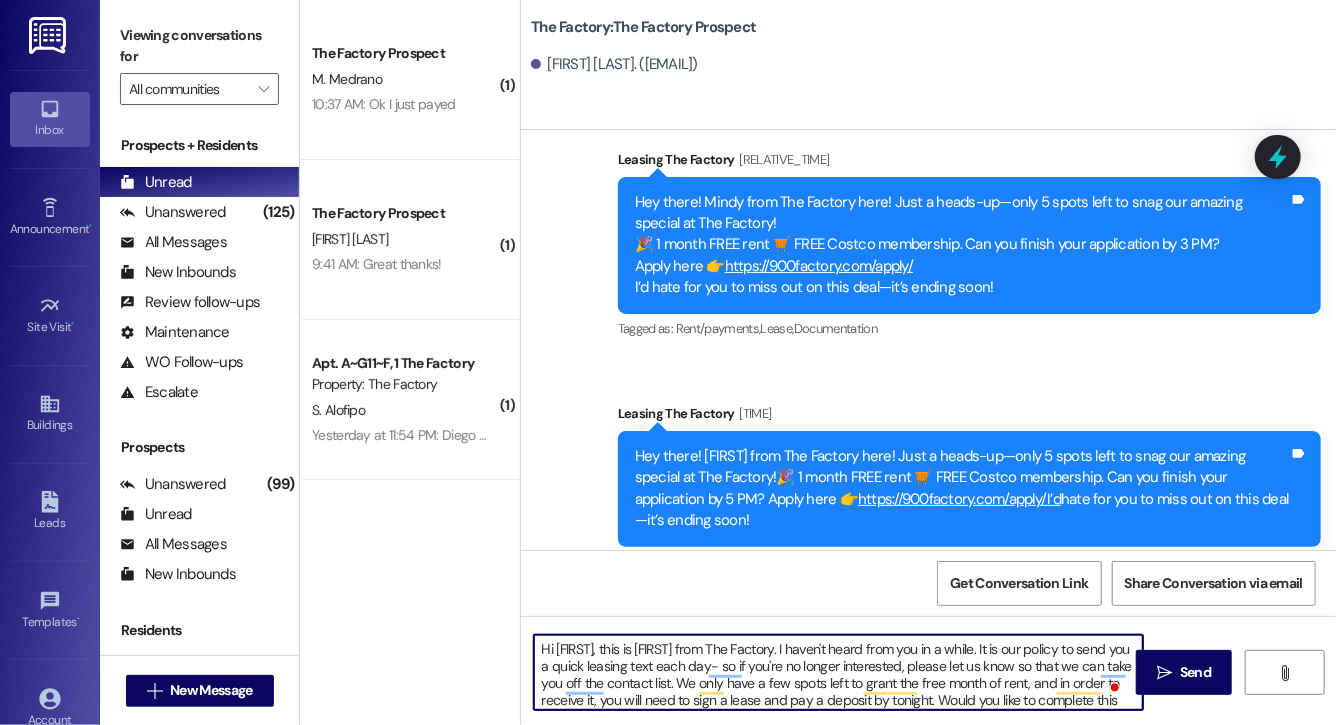 click on "Hi Celeste, this is Evie from The Factory. I haven't heard from you in a while. It is our policy to send you a quick leasing text each day- so if you're no longer interested, please let us know so that we can take you off the contact list. We only have a few spots left to grant the free month of rent, and in order to receive it, you will need to sign a lease and pay a deposit by tonight. Would you like to complete this today? Happy to help." at bounding box center (838, 672) 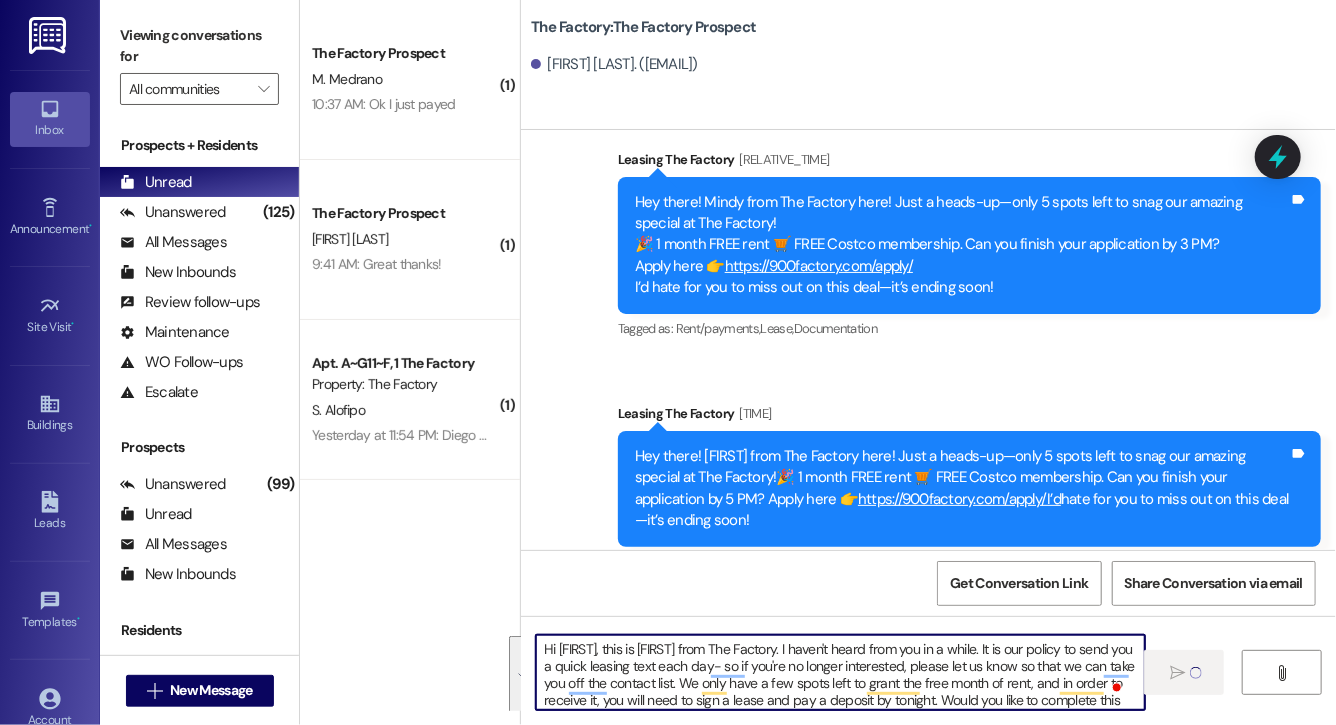 type on "Hi Celeste, this is Evie from The Factory. I haven't heard from you in a while. It is our policy to send you a quick leasing text each day- so if you're no longer interested, please let us know so that we can take you off the contact list. We only have a few spots left to grant the free month of rent, and in order to receive it, you will need to sign a lease and pay a deposit by tonight. Would you like to complete this today? Happy to help." 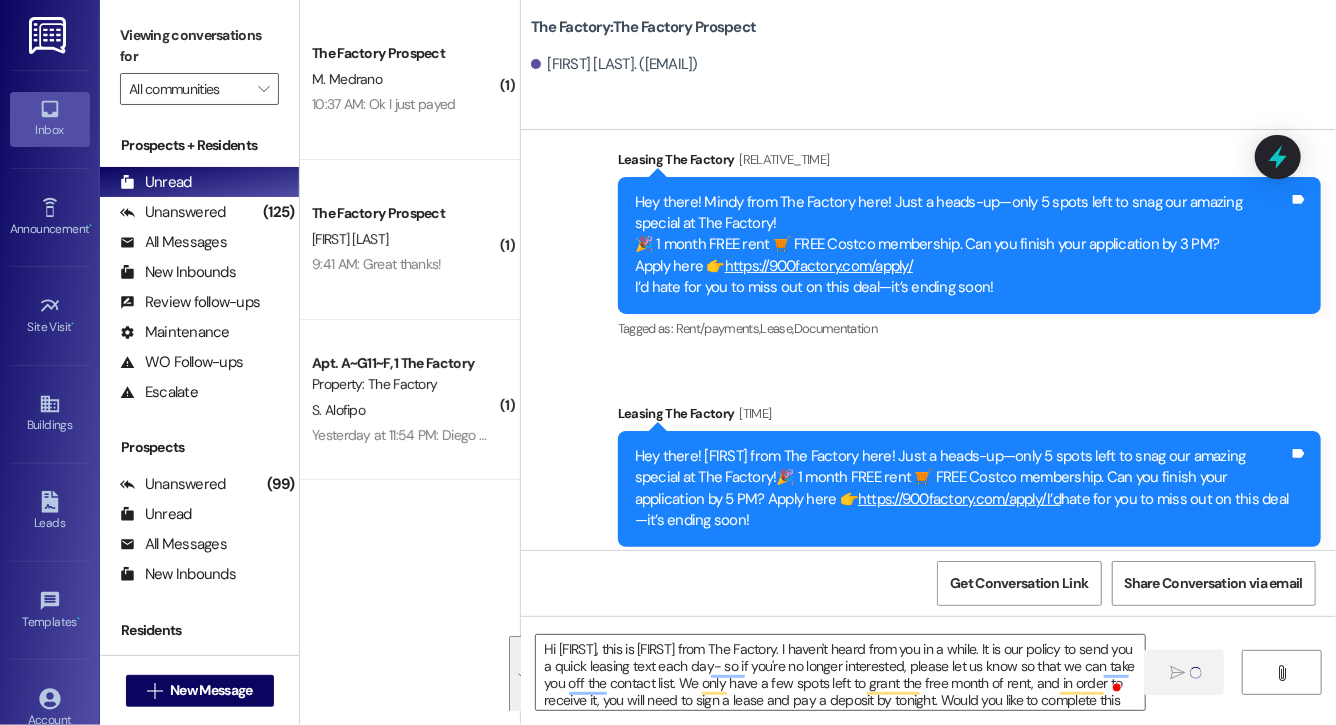 type 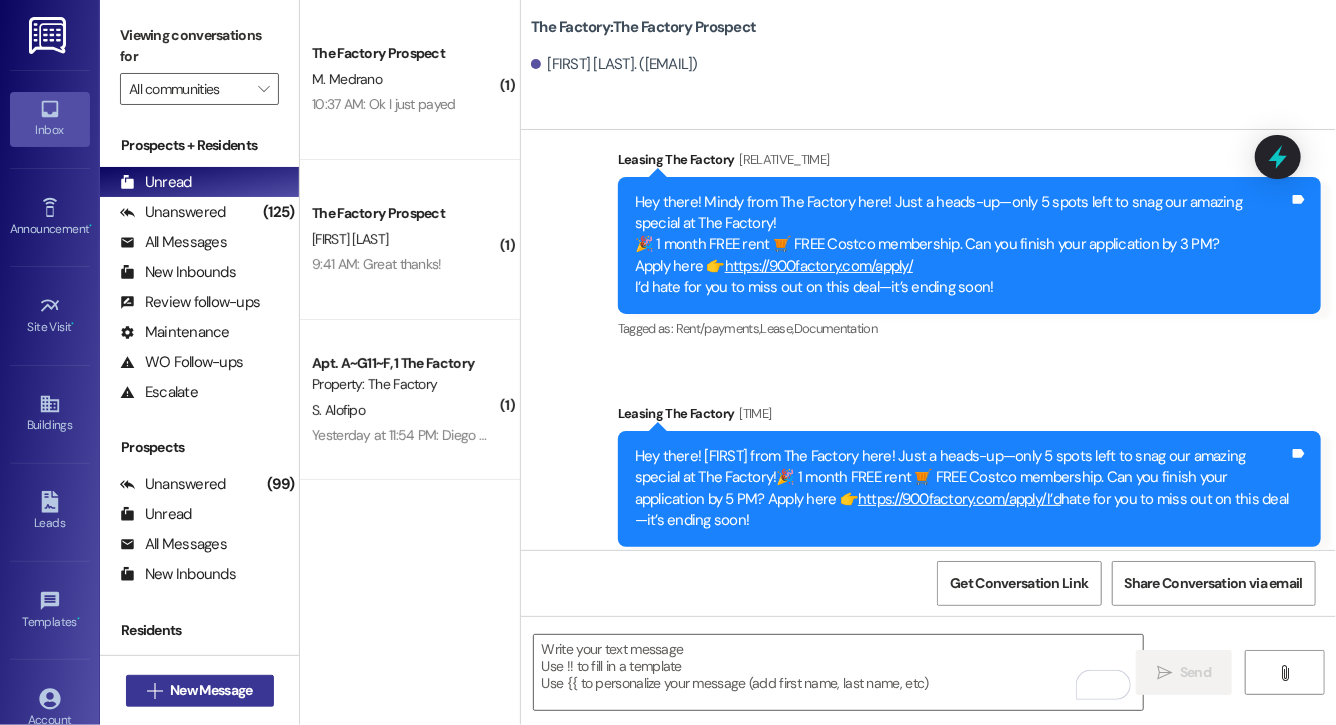 click on "New Message" at bounding box center (211, 690) 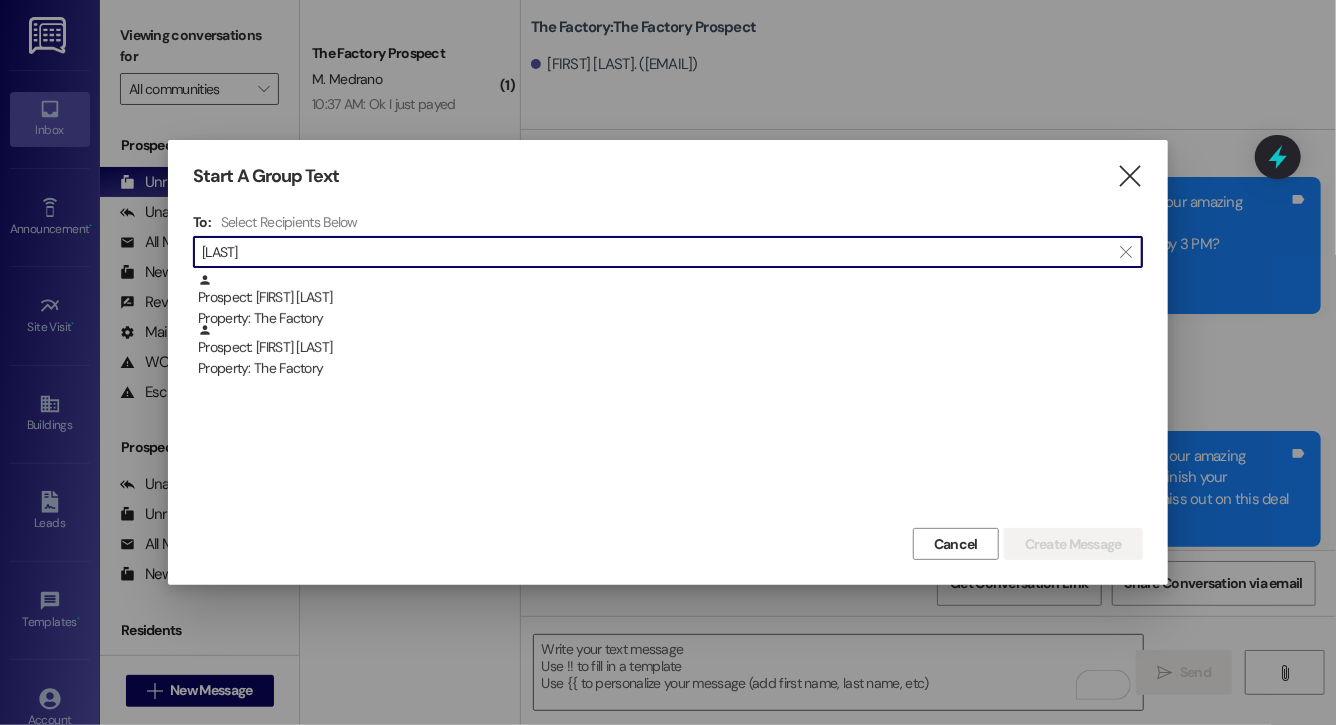 type on "medrano" 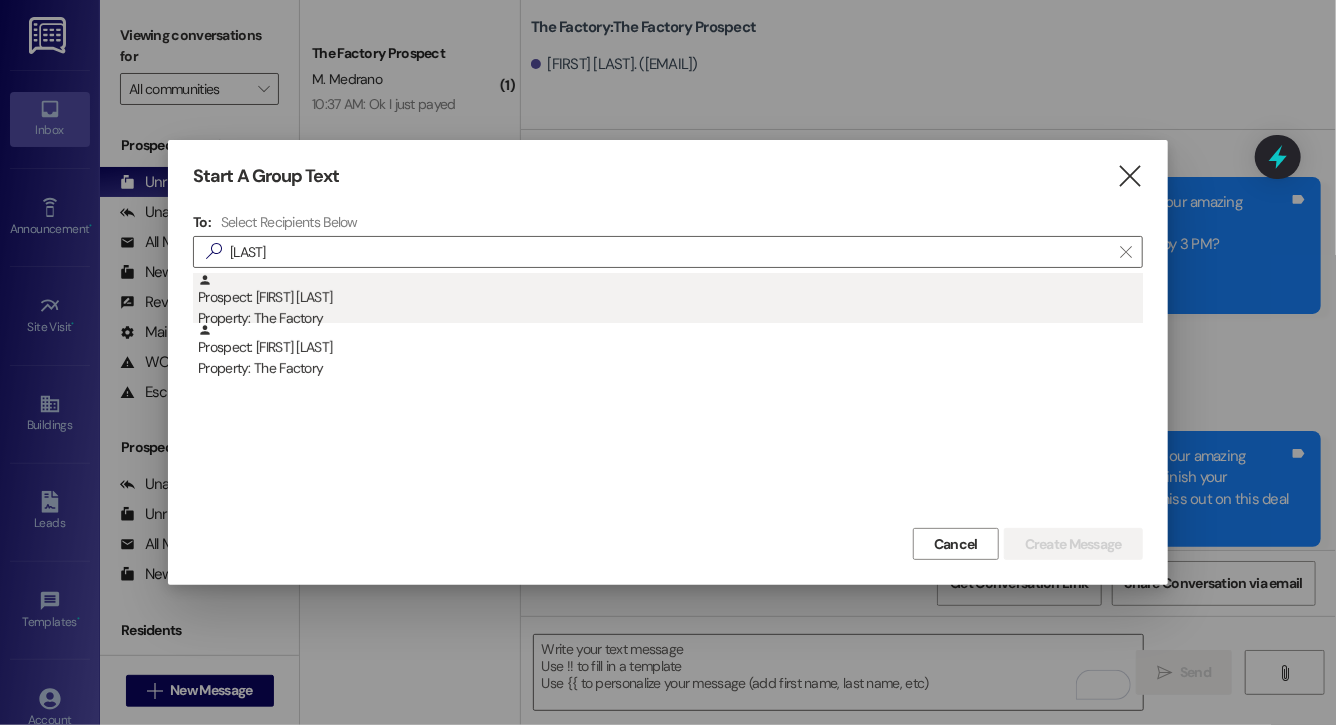 click on "Prospect: Kaylie Medrano Property: The Factory" at bounding box center [670, 301] 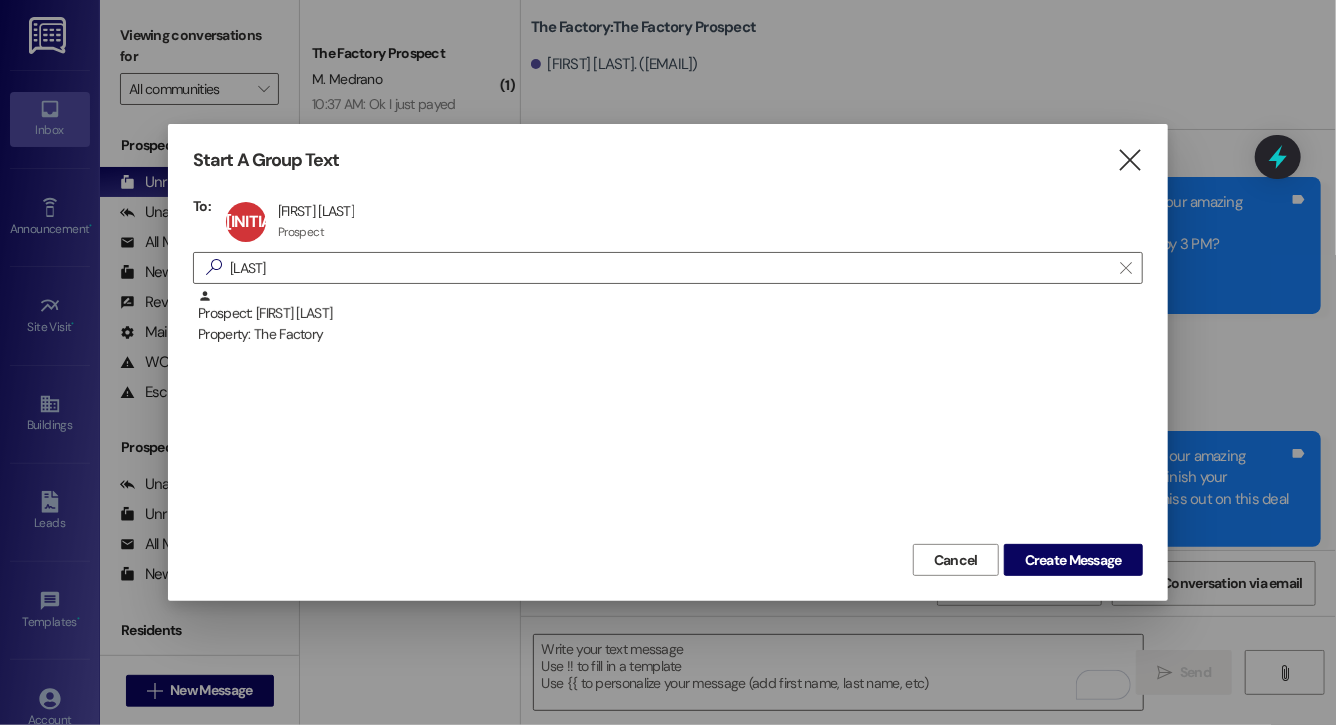 click on "Start A Group Text  To:  KM  Kaylie Medrano  Kaylie Medrano Prospect Prospect click to remove  medrano  Prospect: Mateo Medrano Property: The Factory Cancel Create Message" at bounding box center [668, 362] 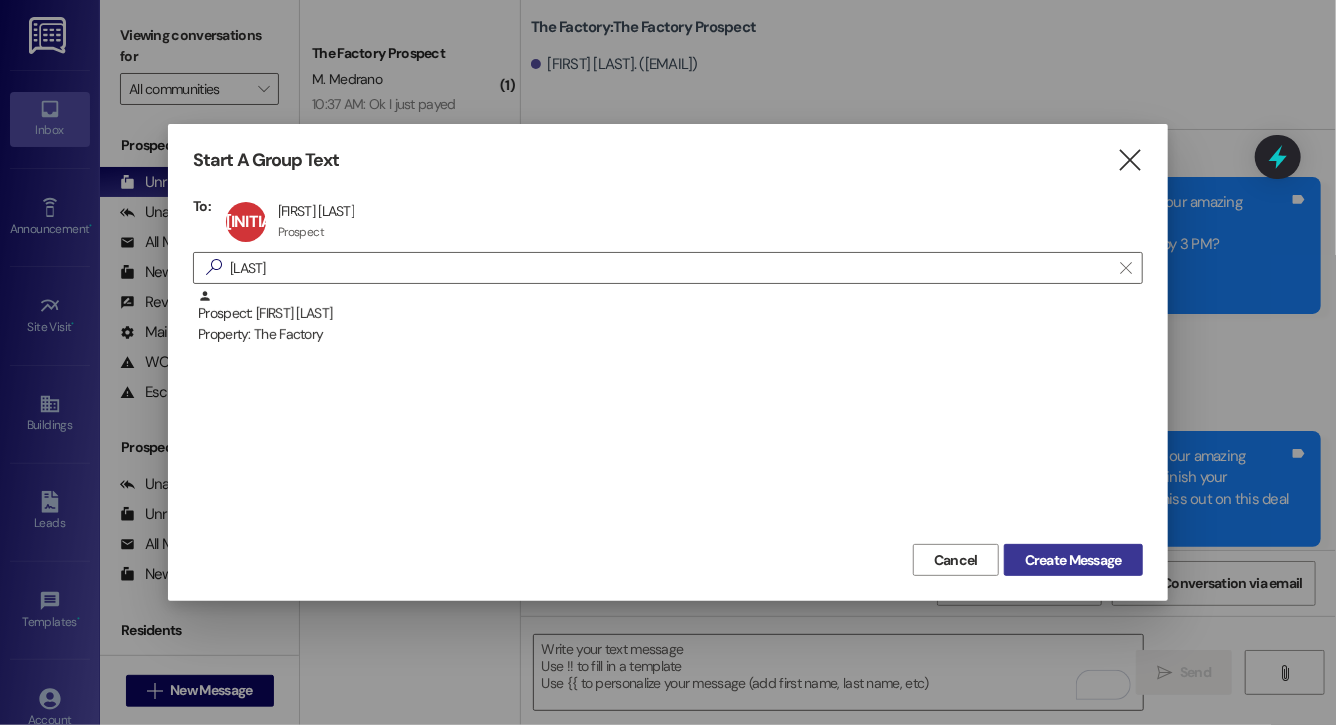 click on "Create Message" at bounding box center (1073, 560) 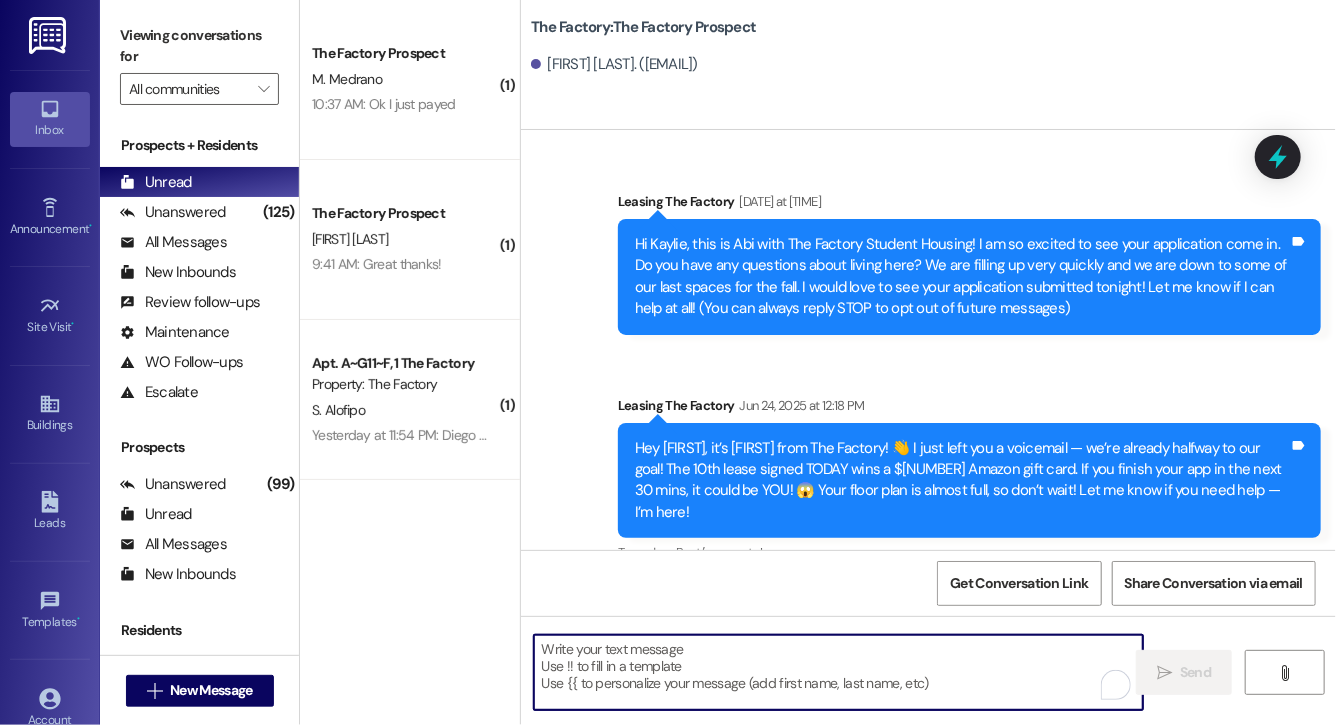 click at bounding box center [838, 672] 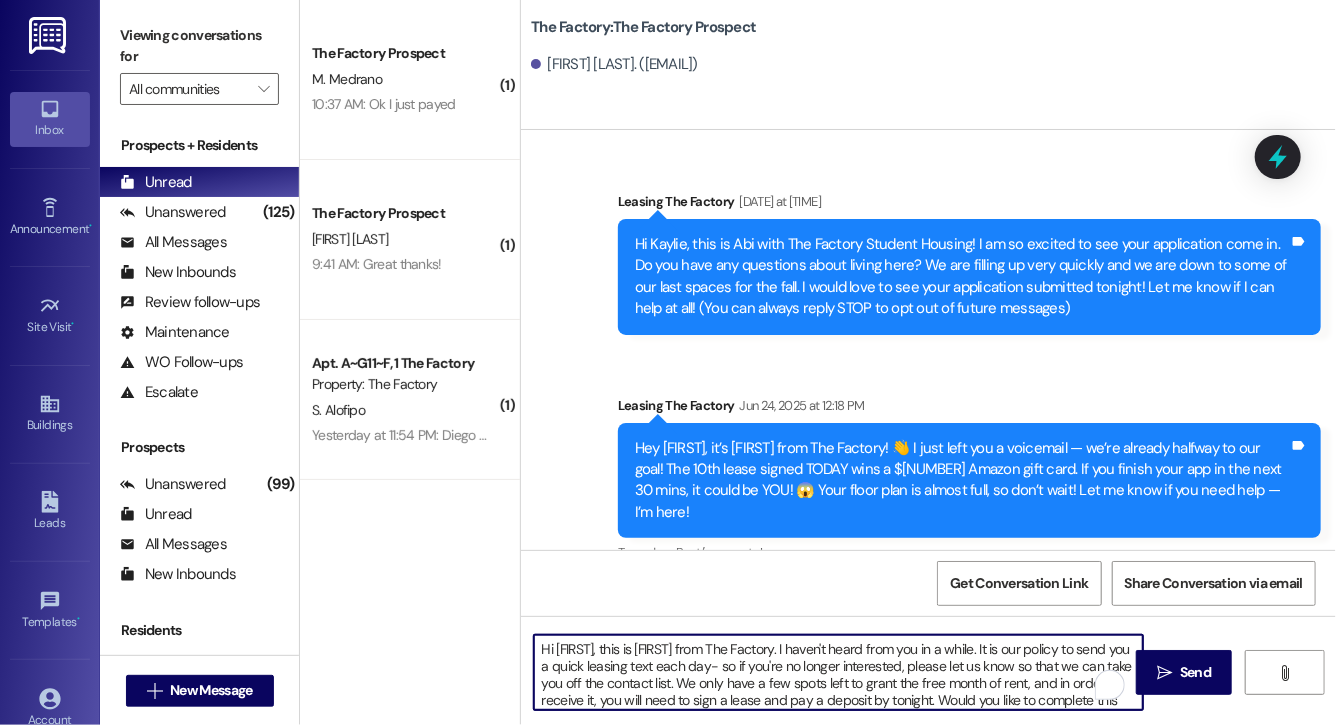 scroll, scrollTop: 34, scrollLeft: 0, axis: vertical 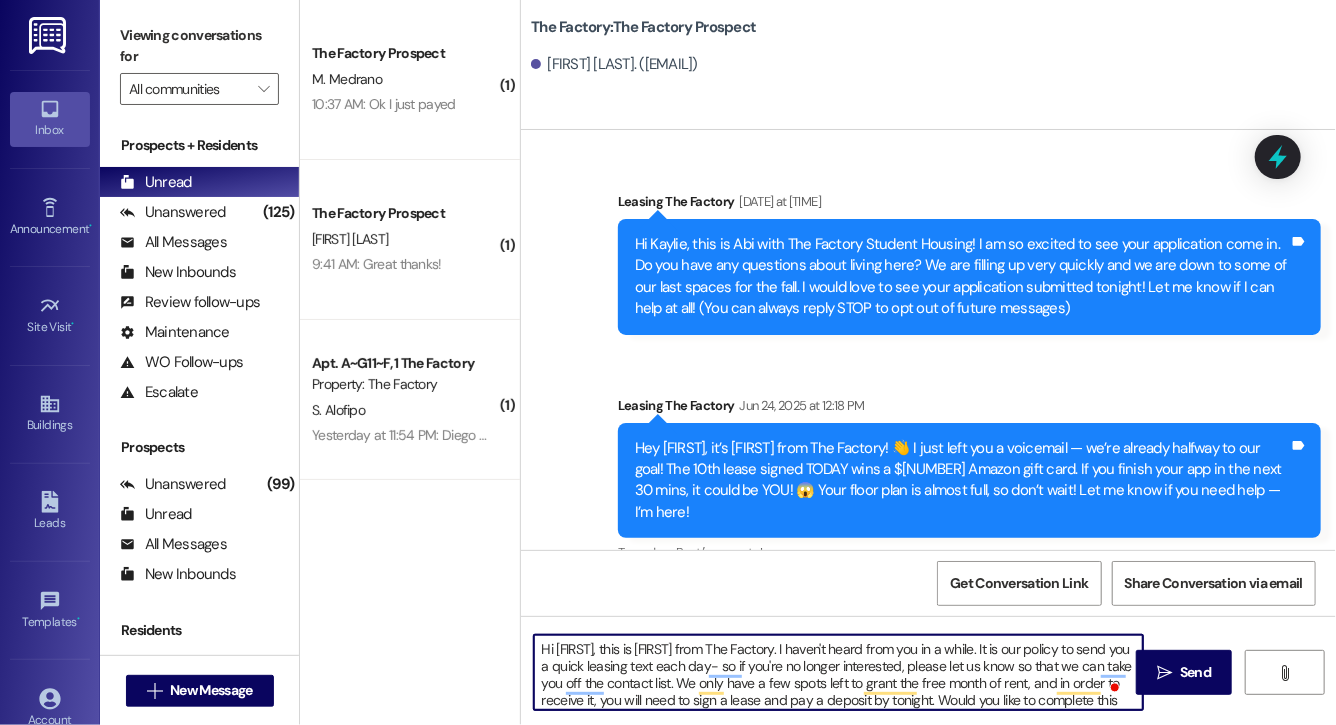 click on "Hi Celeste, this is Evie from The Factory. I haven't heard from you in a while. It is our policy to send you a quick leasing text each day- so if you're no longer interested, please let us know so that we can take you off the contact list. We only have a few spots left to grant the free month of rent, and in order to receive it, you will need to sign a lease and pay a deposit by tonight. Would you like to complete this today? Happy to help." at bounding box center [838, 672] 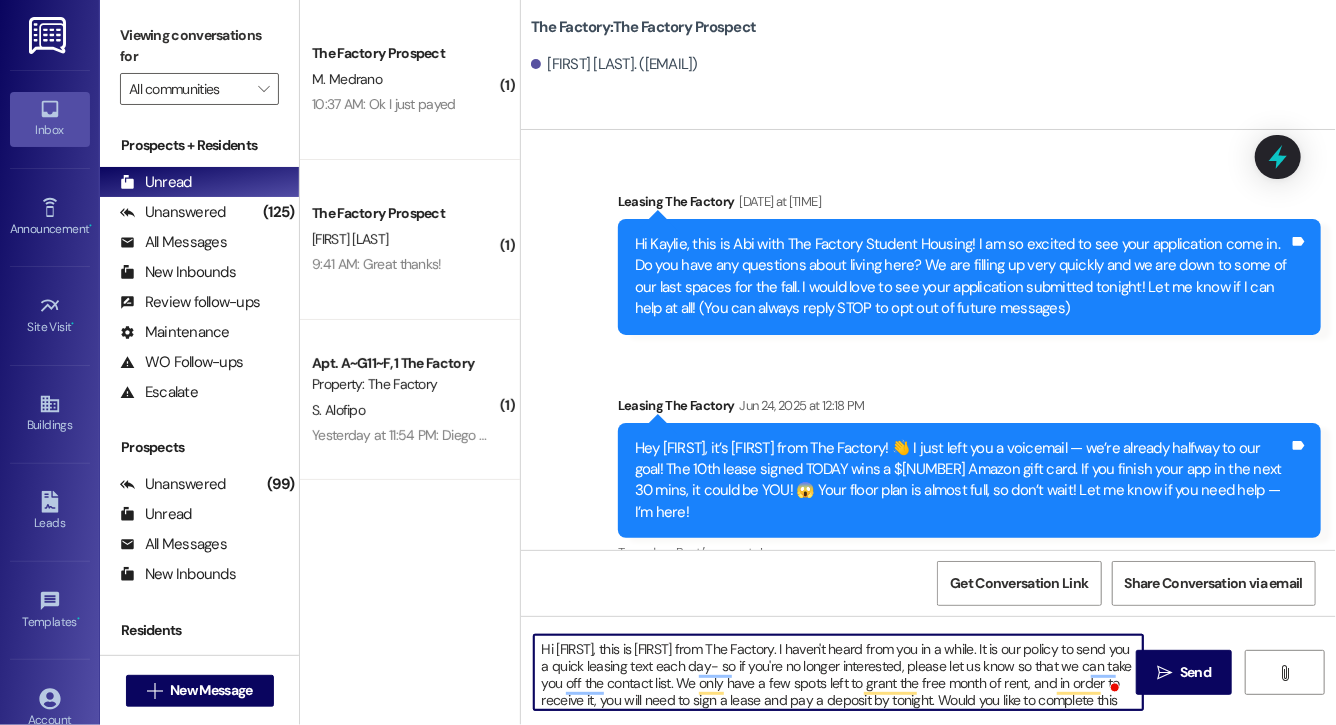 click on "Hi Kaylie, this is Evie from The Factory. I haven't heard from you in a while. It is our policy to send you a quick leasing text each day- so if you're no longer interested, please let us know so that we can take you off the contact list. We only have a few spots left to grant the free month of rent, and in order to receive it, you will need to sign a lease and pay a deposit by tonight. Would you like to complete this today? Happy to help." at bounding box center [838, 672] 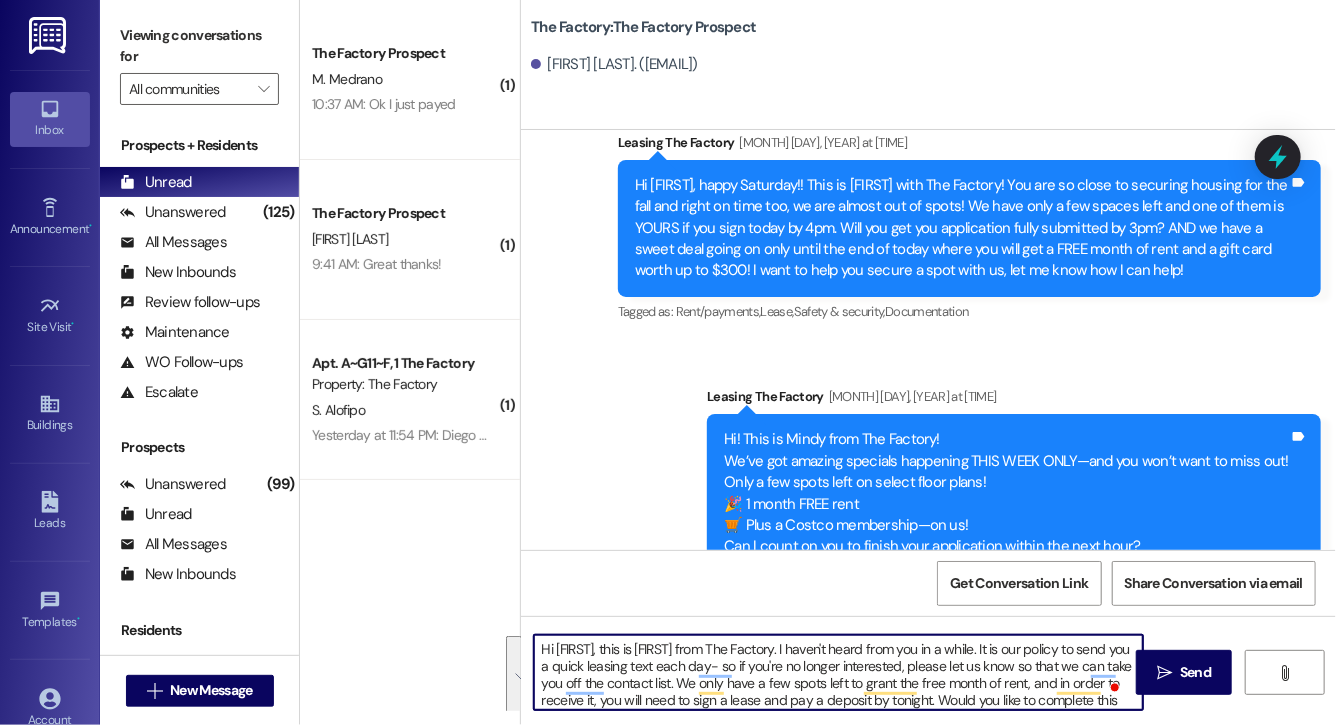 scroll, scrollTop: 9444, scrollLeft: 0, axis: vertical 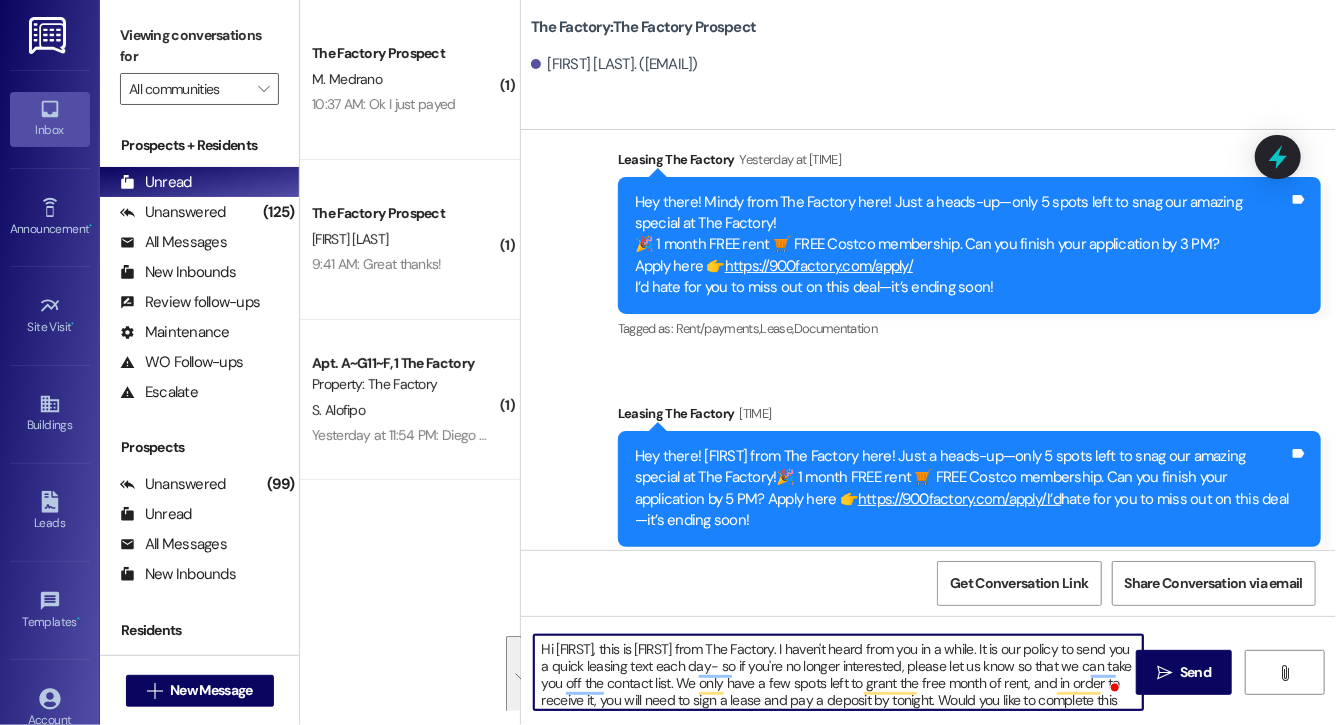 type on "Hi Kaylie, this is Evie from The Factory. I haven't heard from you in a while. It is our policy to send you a quick leasing text each day- so if you're no longer interested, please let us know so that we can take you off the contact list. We only have a few spots left to grant the free month of rent, and in order to receive it, you will need to sign a lease and pay a deposit by tonight. Would you like to complete this today? Happy to help." 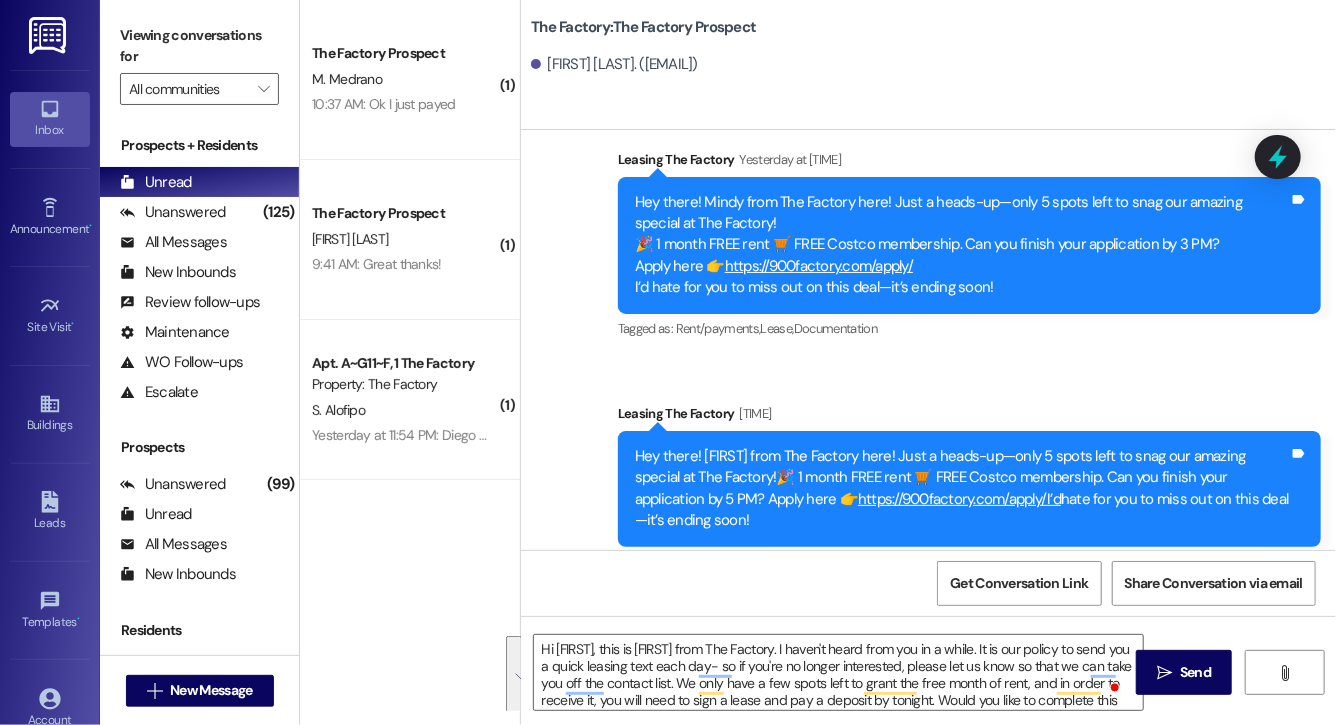 click on "Hi Kaylie, this is Evie from The Factory. I haven't heard from you in a while. It is our policy to send you a quick leasing text each day- so if you're no longer interested, please let us know so that we can take you off the contact list. We only have a few spots left to grant the free month of rent, and in order to receive it, you will need to sign a lease and pay a deposit by tonight. Would you like to complete this today? Happy to help.
 Send " at bounding box center [928, 691] 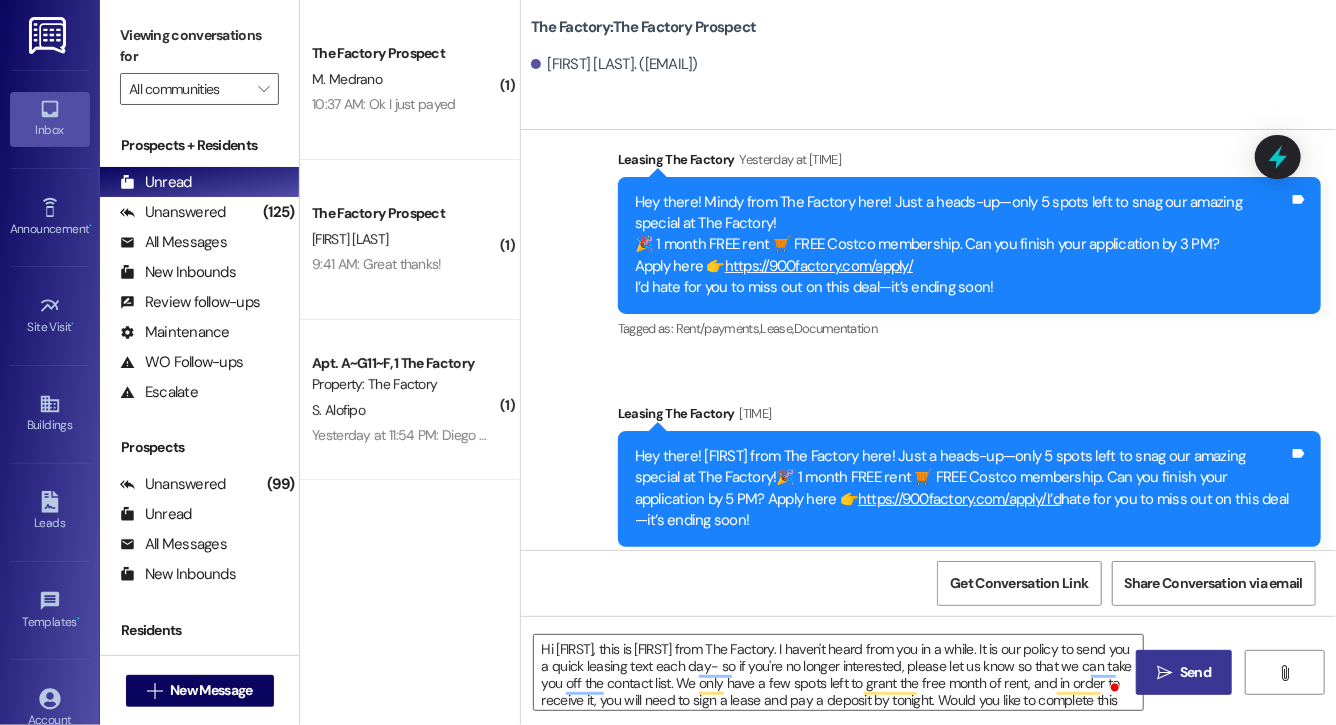 click on "Send" at bounding box center (1195, 672) 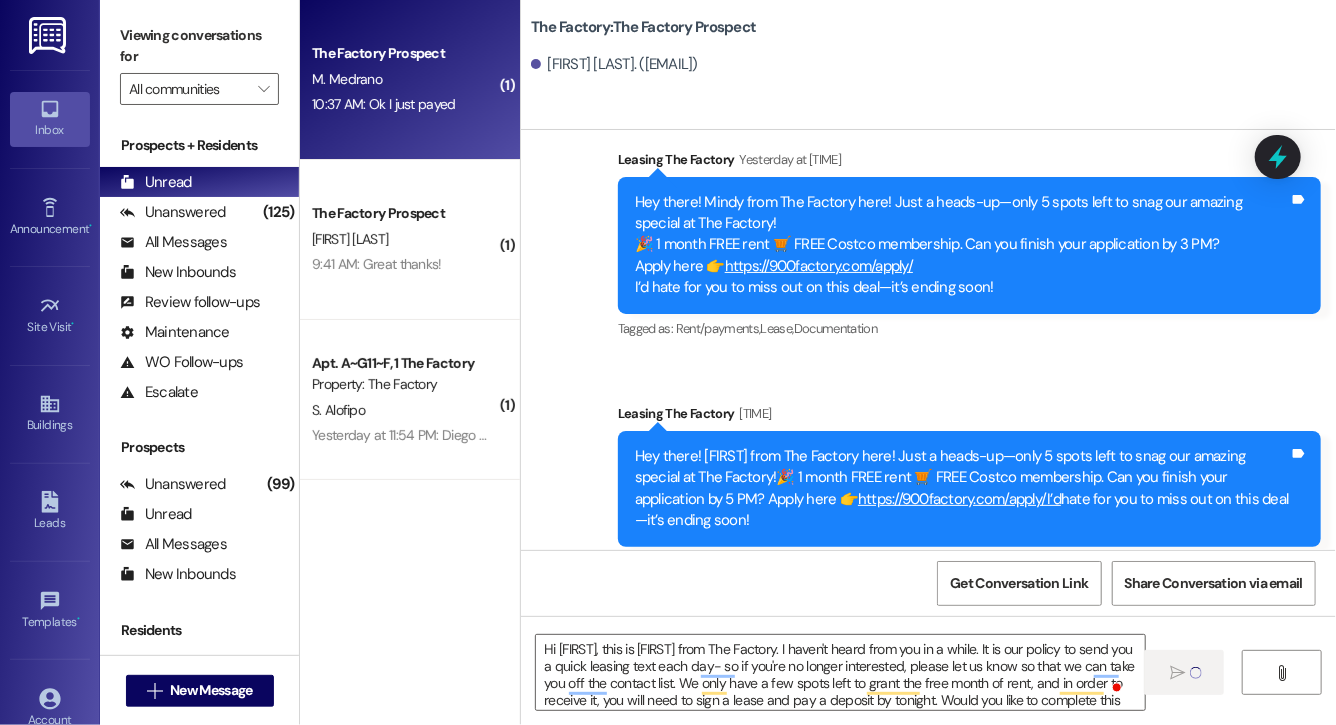 type 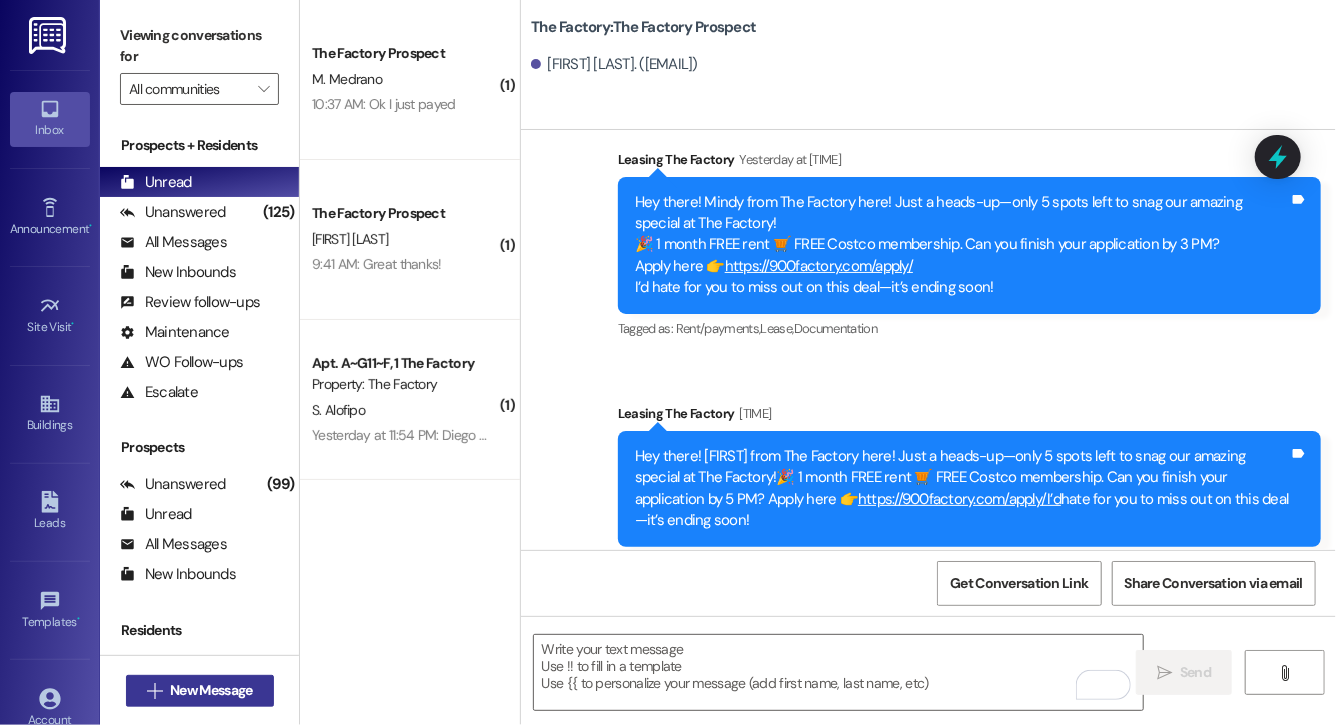 click on " New Message" at bounding box center (200, 691) 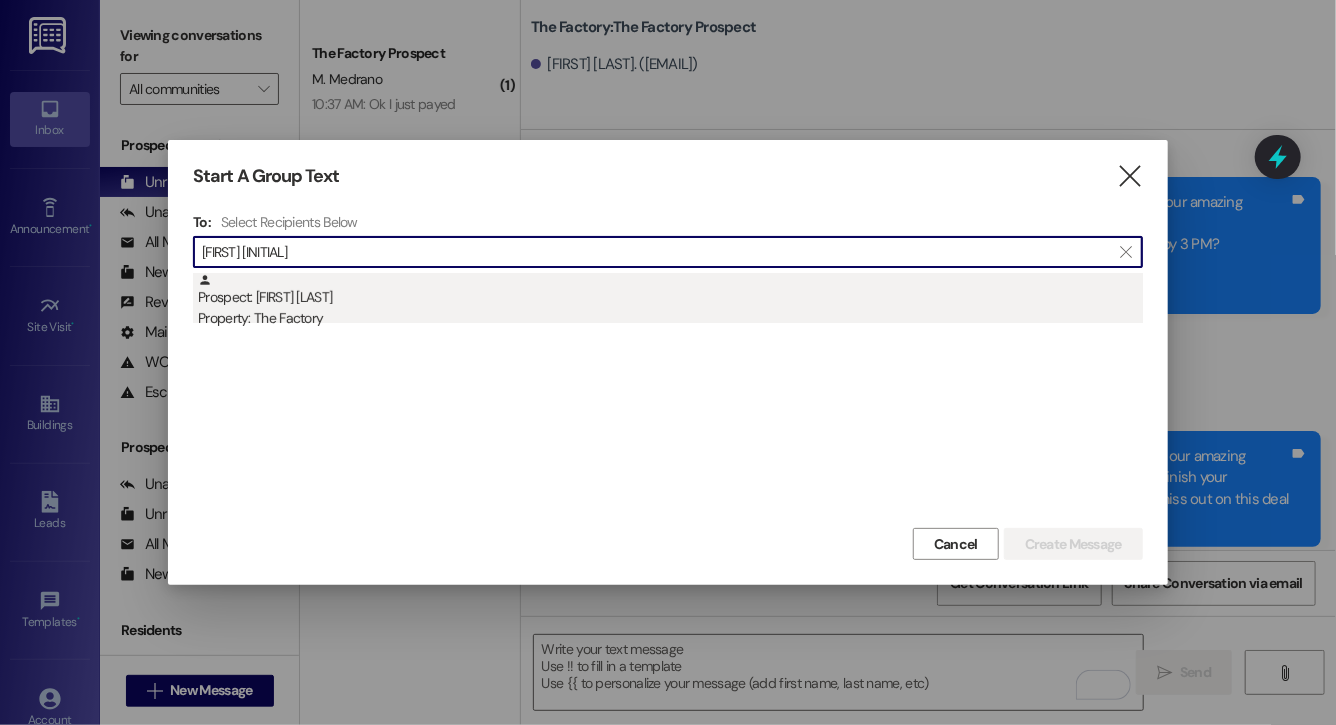 type on "peyton che" 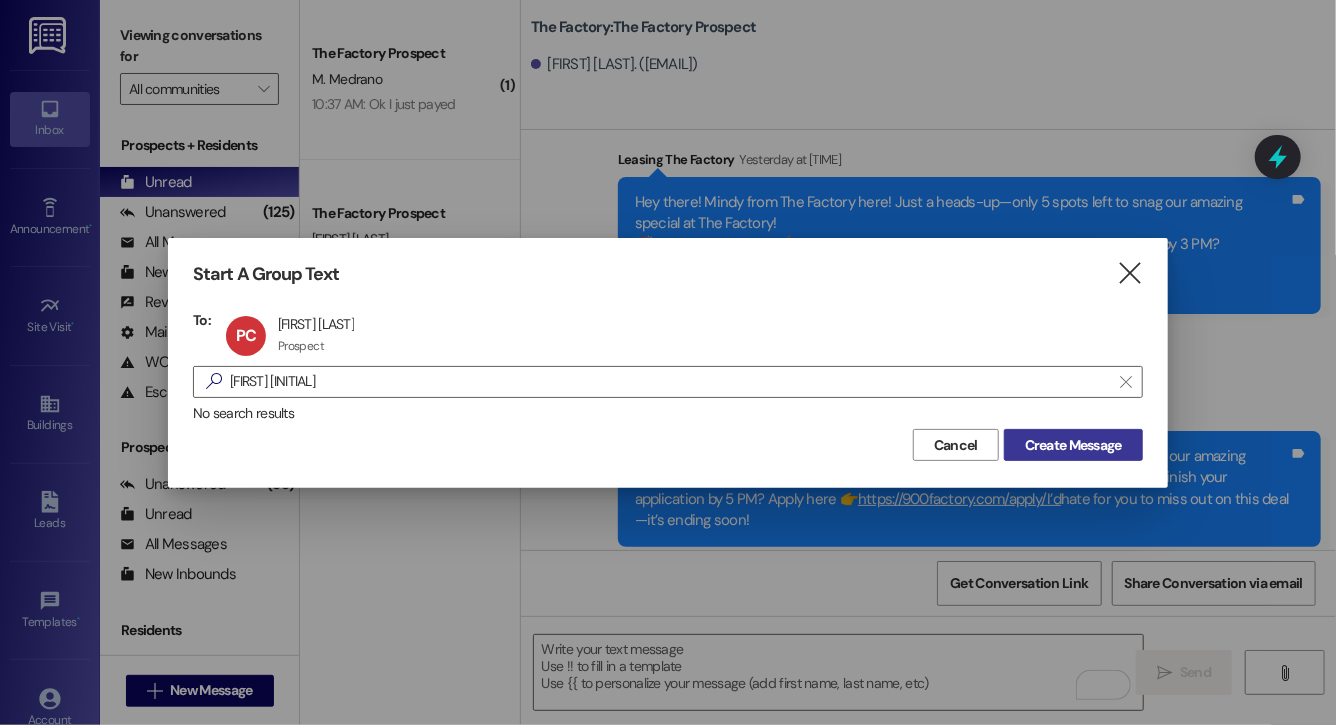 click on "Create Message" at bounding box center (1073, 445) 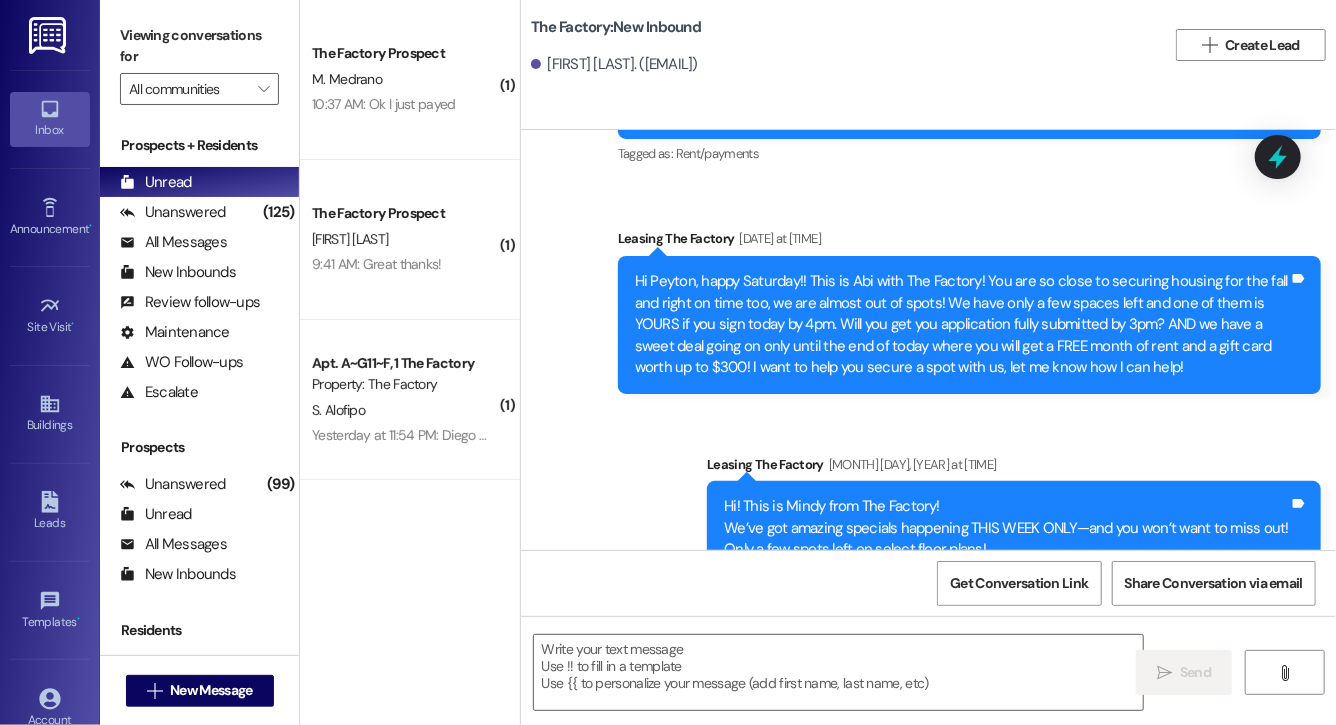 scroll, scrollTop: 8812, scrollLeft: 0, axis: vertical 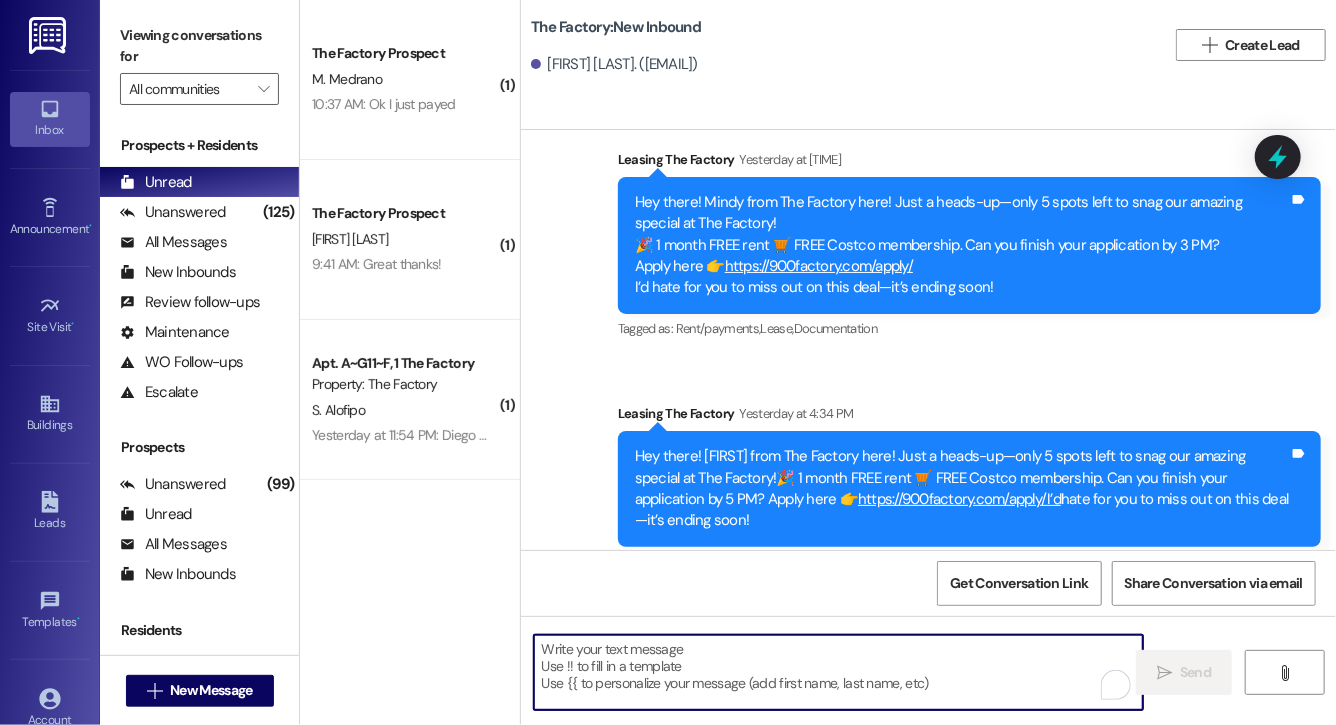 click at bounding box center [838, 672] 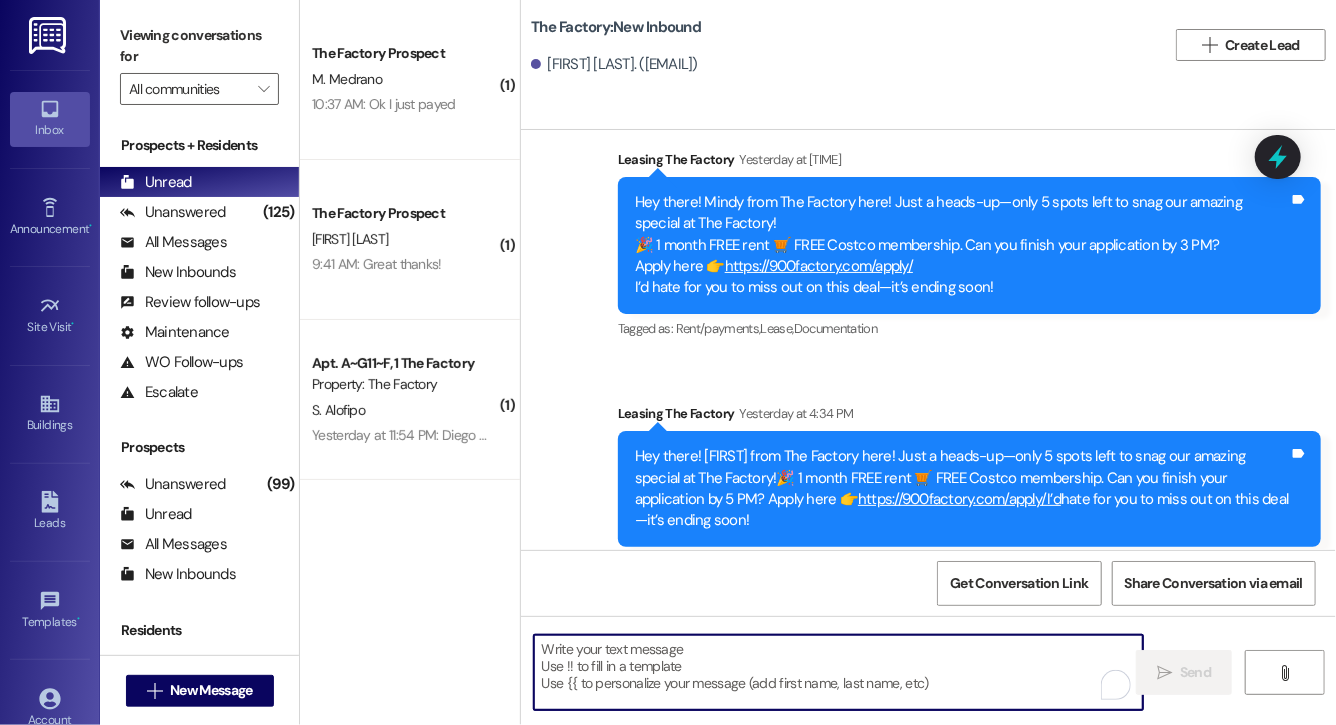 paste on "Hi Kaylie, this is Evie from The Factory. I haven't heard from you in a while. It is our policy to send you a quick leasing text each day- so if you're no longer interested, please let us know so that we can take you off the contact list. We only have a few spots left to grant the free month of rent, and in order to receive it, you will need to sign a lease and pay a deposit by tonight. Would you like to complete this today? Happy to help." 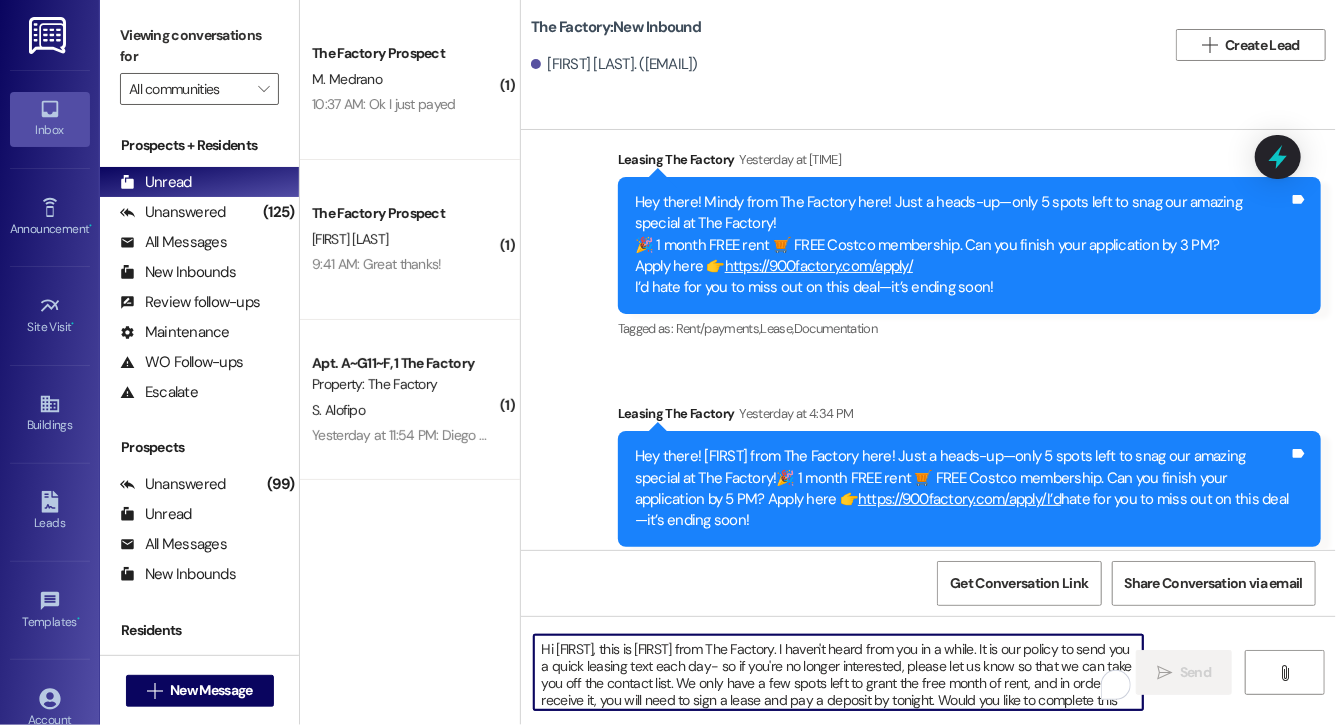 scroll, scrollTop: 34, scrollLeft: 0, axis: vertical 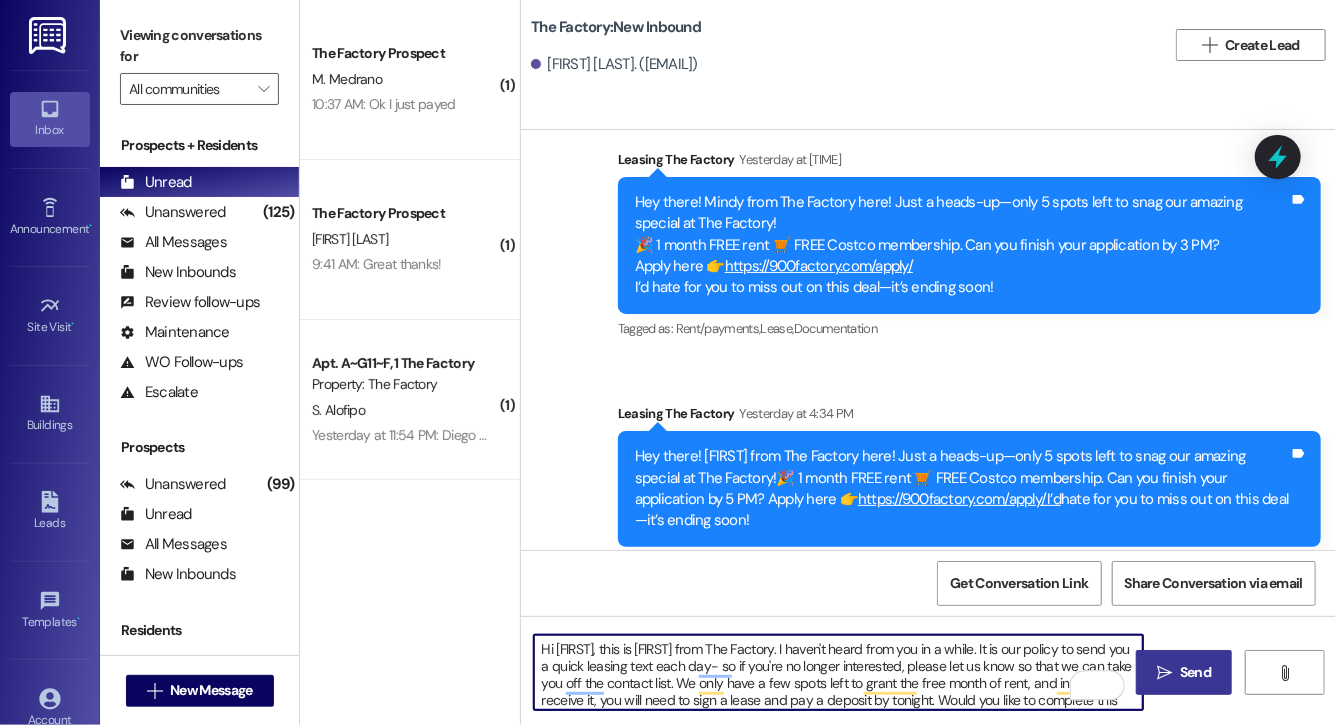 click on "Hi Kaylie, this is Evie from The Factory. I haven't heard from you in a while. It is our policy to send you a quick leasing text each day- so if you're no longer interested, please let us know so that we can take you off the contact list. We only have a few spots left to grant the free month of rent, and in order to receive it, you will need to sign a lease and pay a deposit by tonight. Would you like to complete this today? Happy to help." at bounding box center [838, 672] 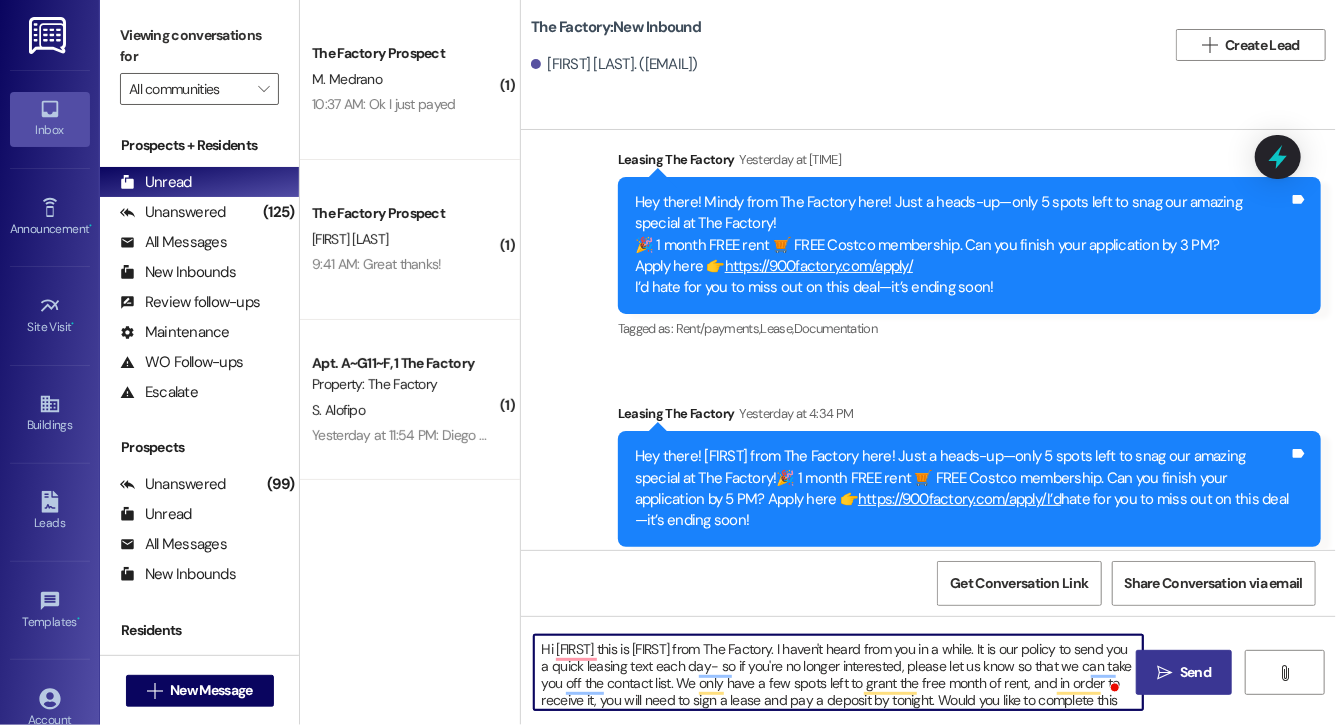 type on "Hi Peyton, this is Evie from The Factory. I haven't heard from you in a while. It is our policy to send you a quick leasing text each day- so if you're no longer interested, please let us know so that we can take you off the contact list. We only have a few spots left to grant the free month of rent, and in order to receive it, you will need to sign a lease and pay a deposit by tonight. Would you like to complete this today? Happy to help." 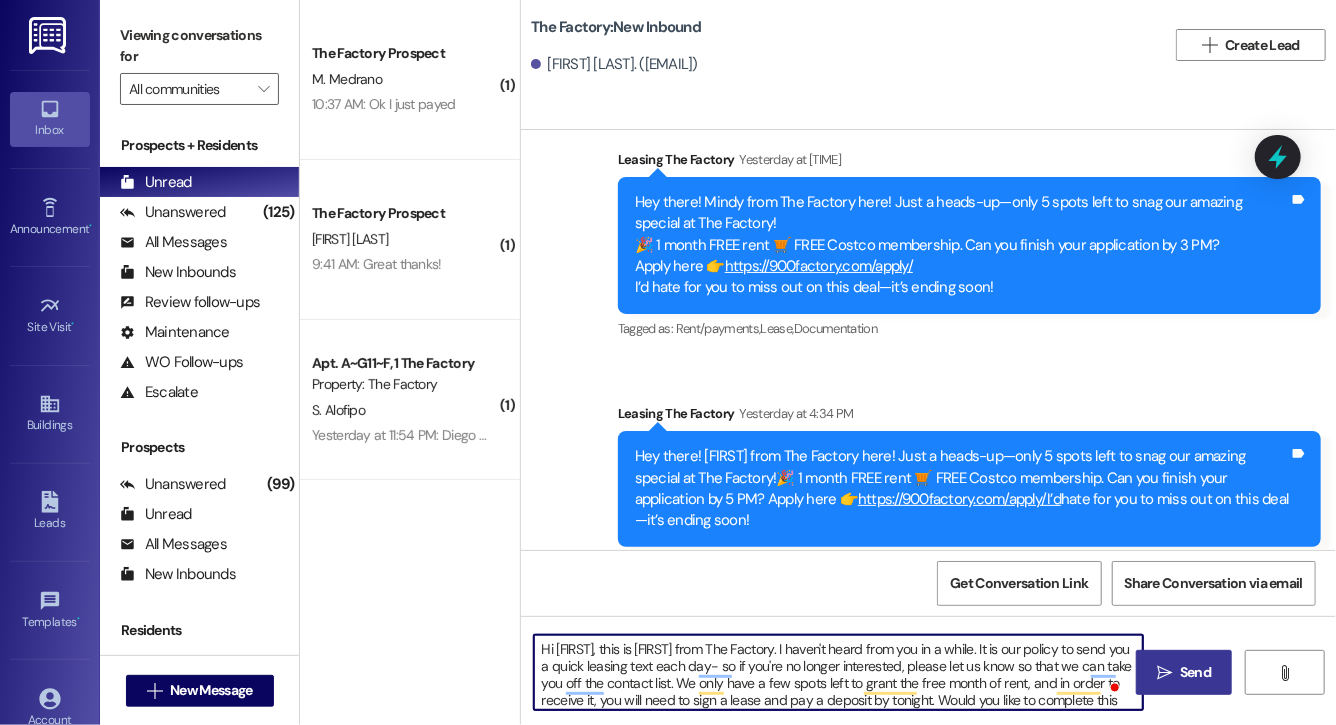 click on "Hi Peyton, this is Evie from The Factory. I haven't heard from you in a while. It is our policy to send you a quick leasing text each day- so if you're no longer interested, please let us know so that we can take you off the contact list. We only have a few spots left to grant the free month of rent, and in order to receive it, you will need to sign a lease and pay a deposit by tonight. Would you like to complete this today? Happy to help." at bounding box center (838, 672) 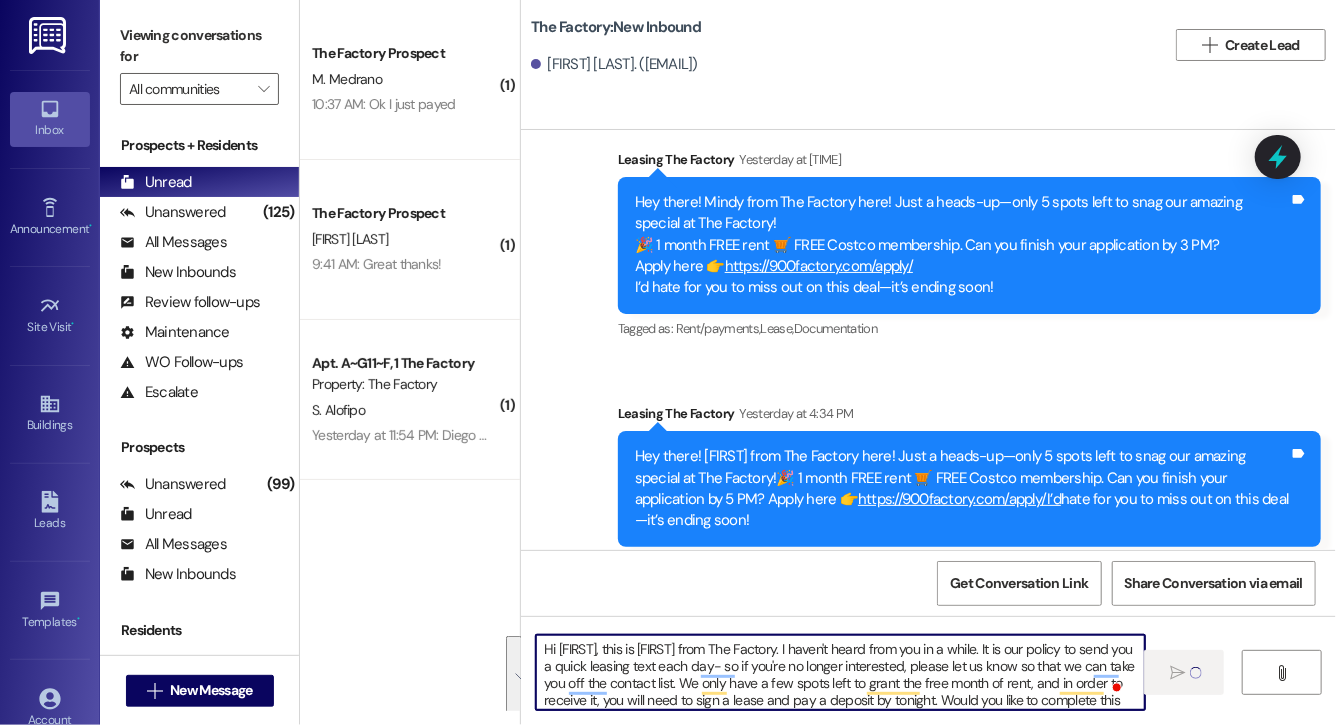 type 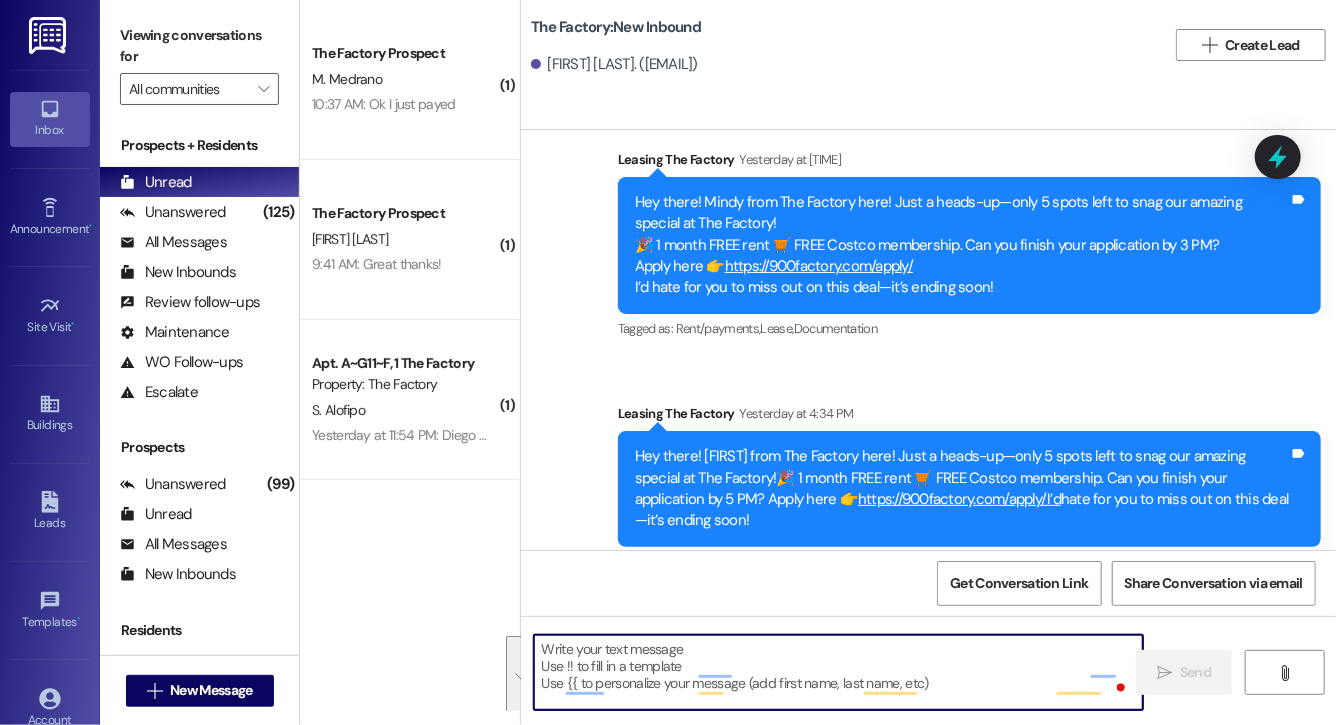scroll, scrollTop: 7373, scrollLeft: 0, axis: vertical 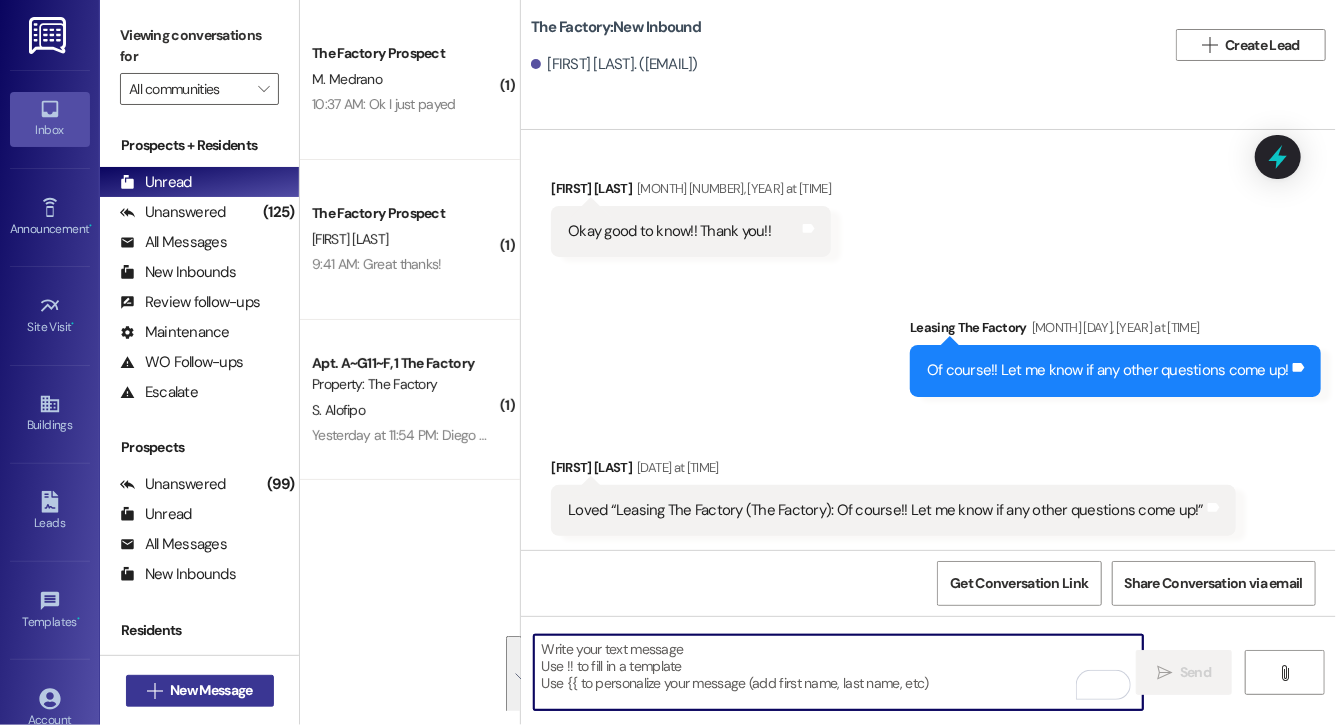 click on "New Message" at bounding box center (211, 690) 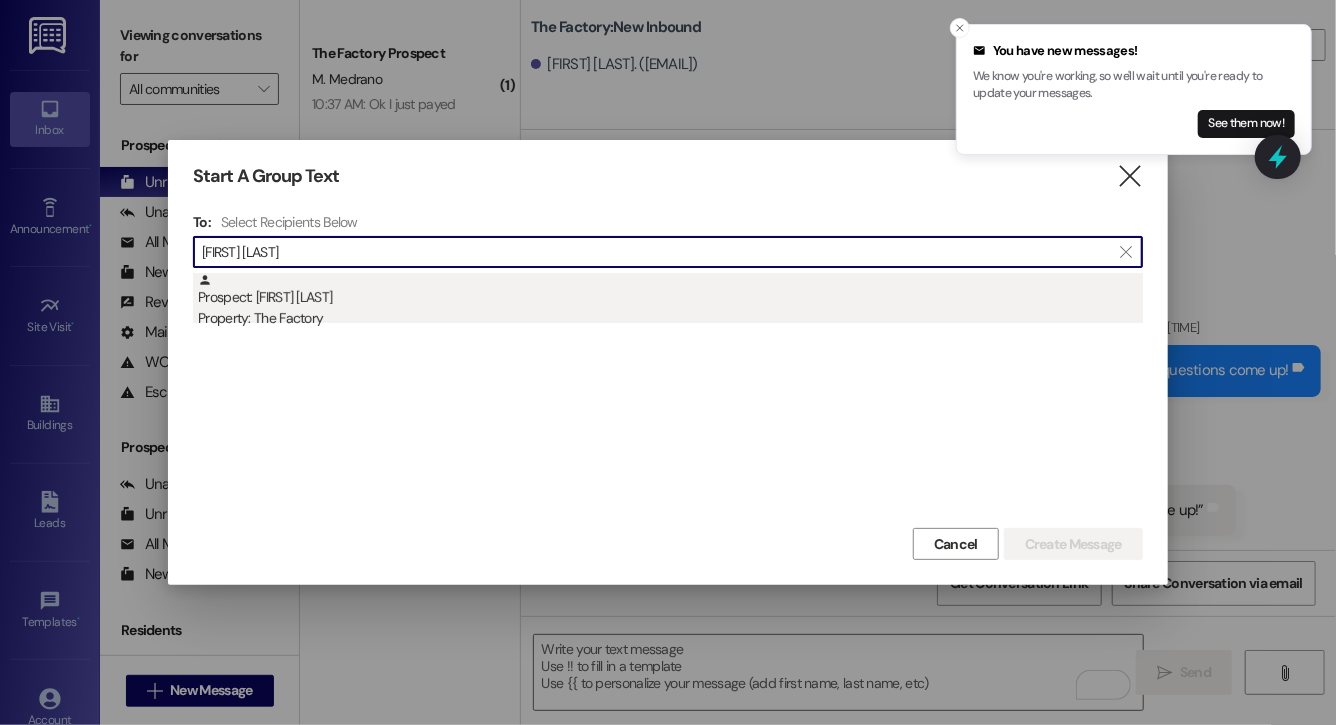 type on "ava burn" 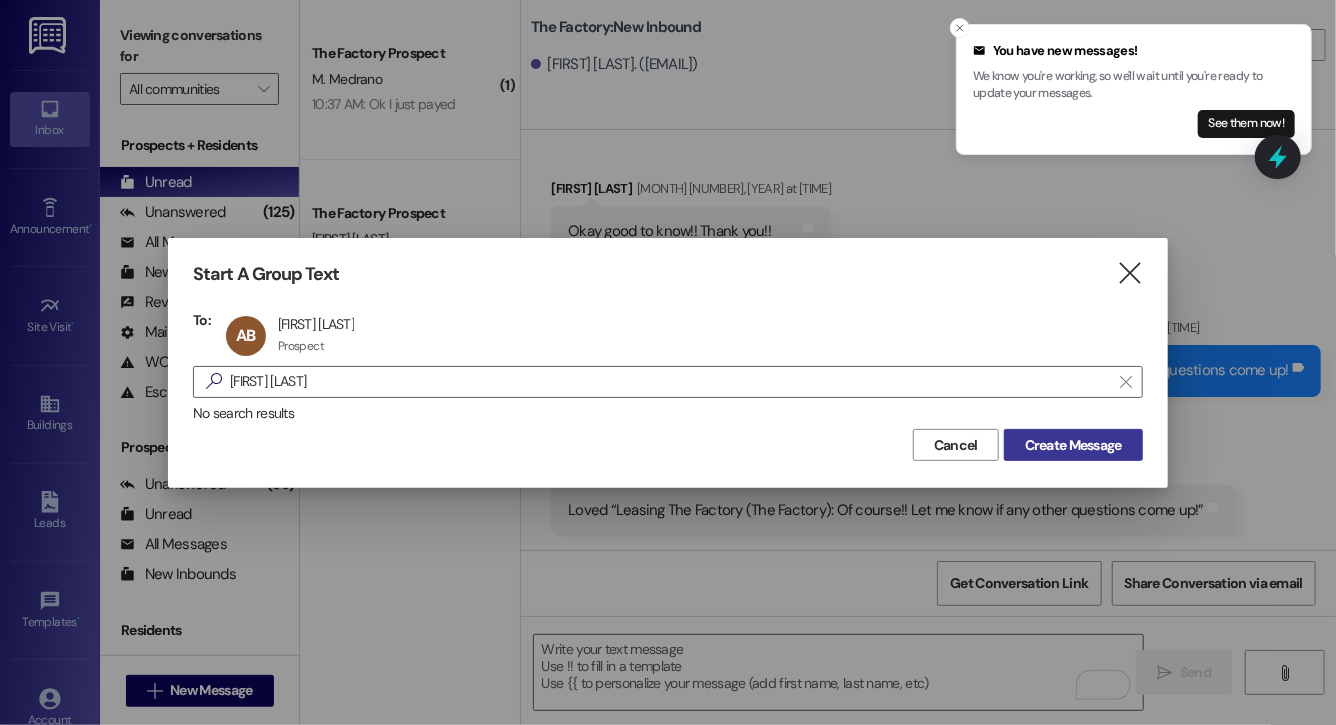 click on "Create Message" at bounding box center (1073, 445) 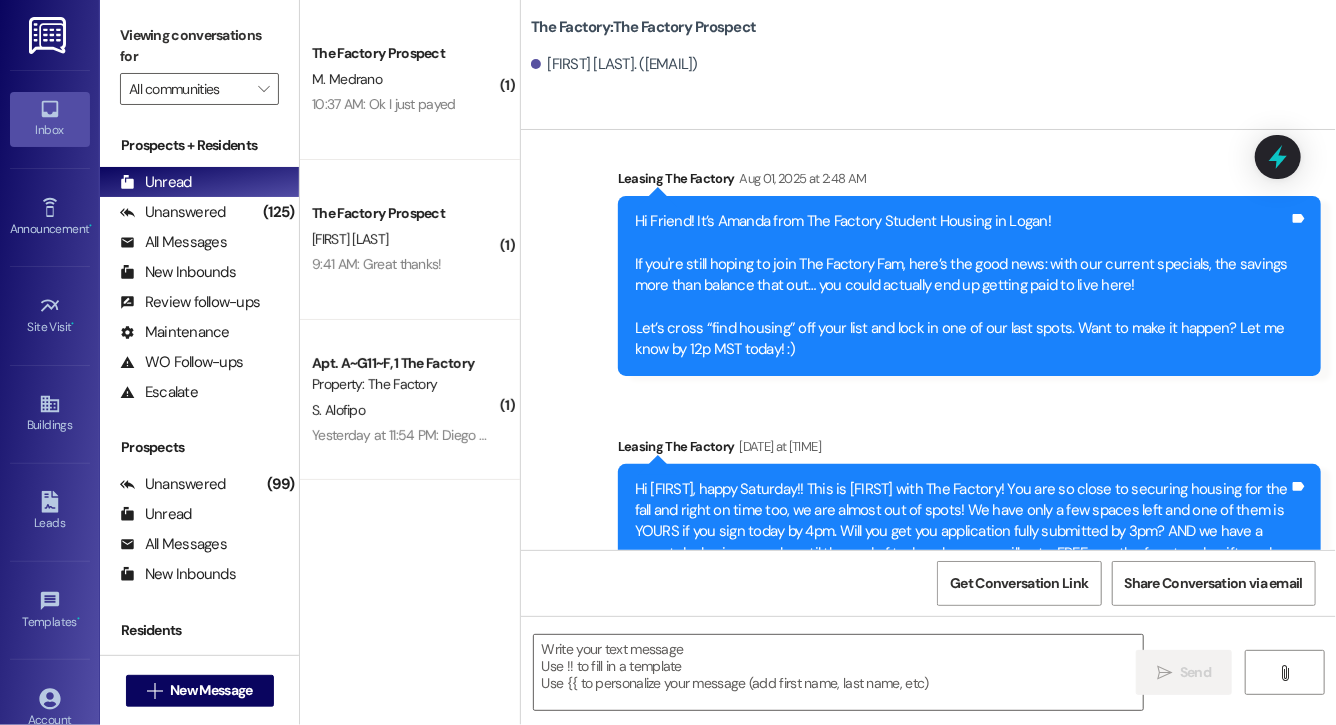 scroll, scrollTop: 7416, scrollLeft: 0, axis: vertical 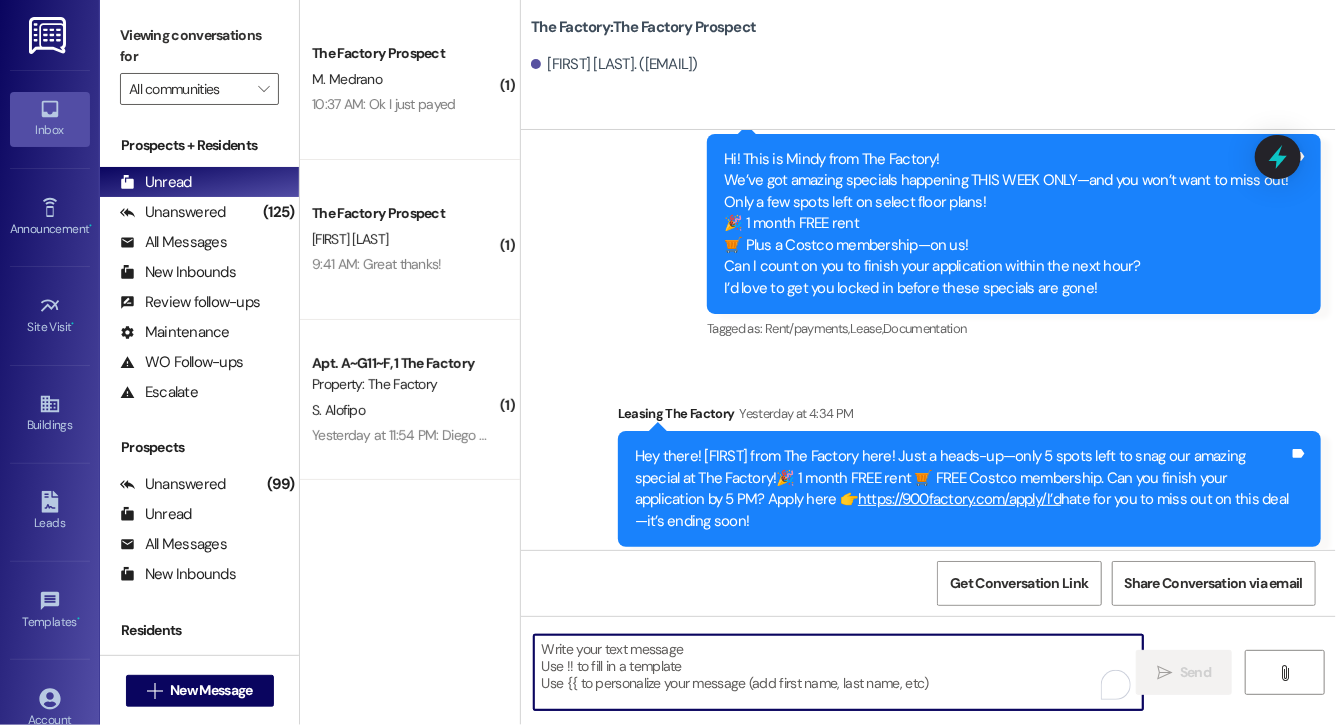click at bounding box center [838, 672] 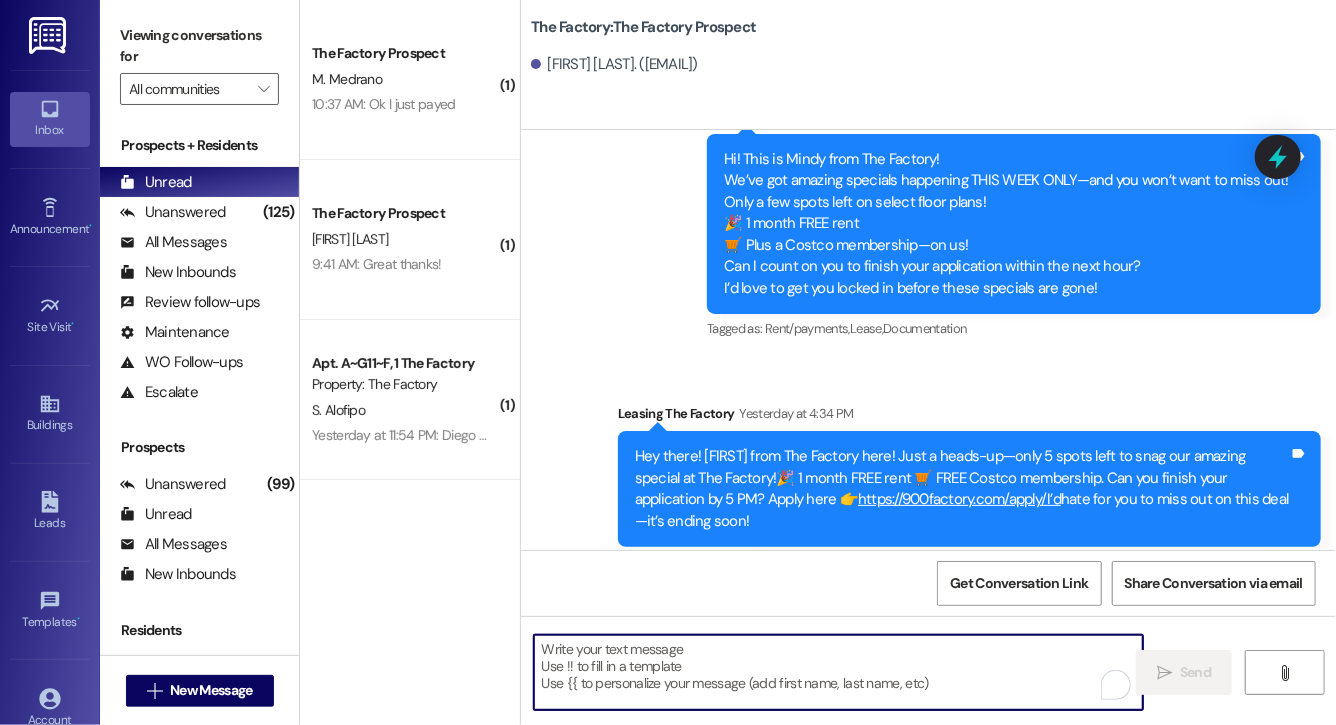 paste on "Hi Peyton, this is Evie from The Factory. I haven't heard from you in a while. It is our policy to send you a quick leasing text each day- so if you're no longer interested, please let us know so that we can take you off the contact list. We only have a few spots left to grant the free month of rent, and in order to receive it, you will need to sign a lease and pay a deposit by tonight. Would you like to complete this today? Happy to help." 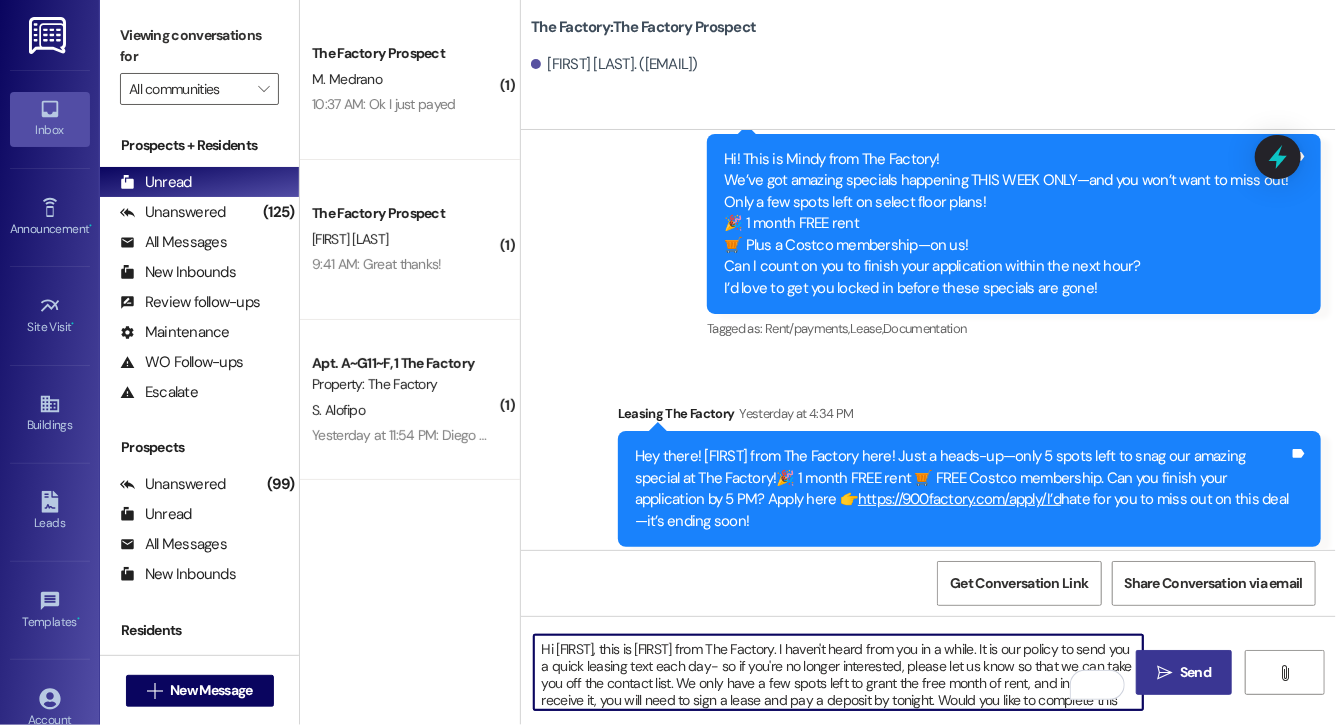 scroll, scrollTop: 34, scrollLeft: 0, axis: vertical 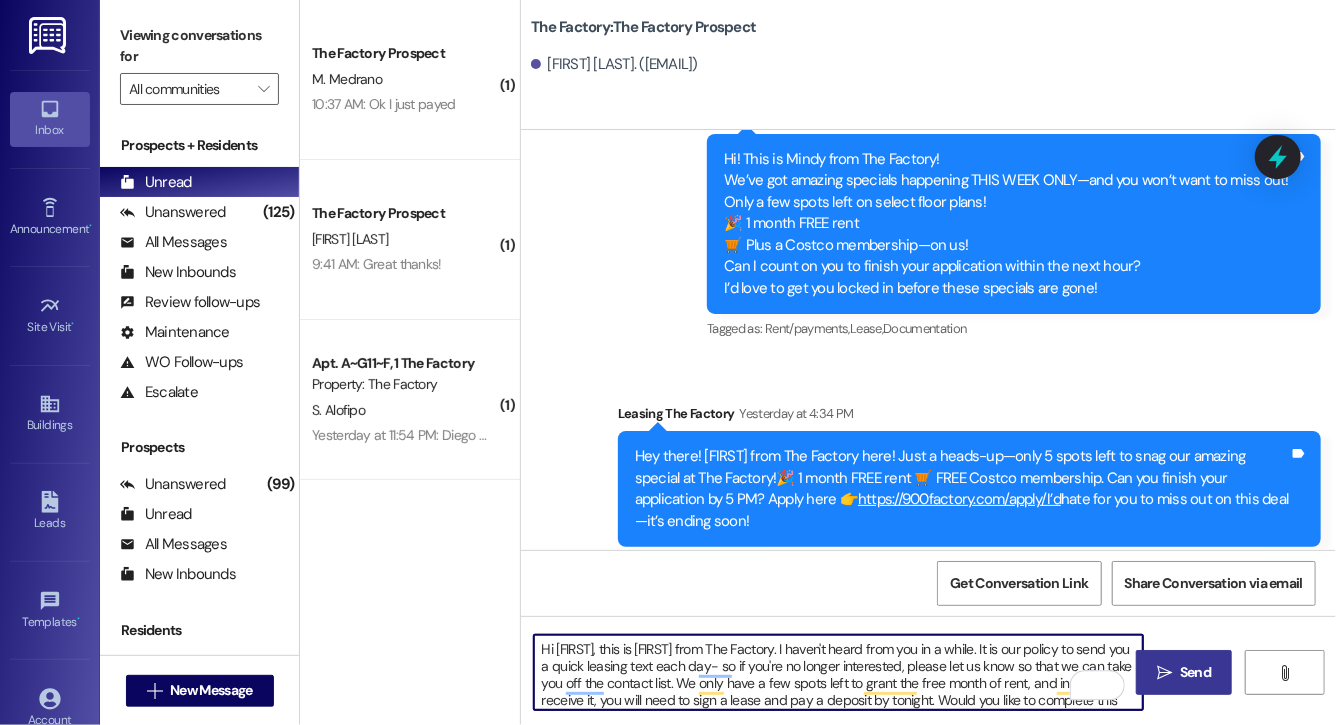 click on "Hi Peyton, this is Evie from The Factory. I haven't heard from you in a while. It is our policy to send you a quick leasing text each day- so if you're no longer interested, please let us know so that we can take you off the contact list. We only have a few spots left to grant the free month of rent, and in order to receive it, you will need to sign a lease and pay a deposit by tonight. Would you like to complete this today? Happy to help." at bounding box center [838, 672] 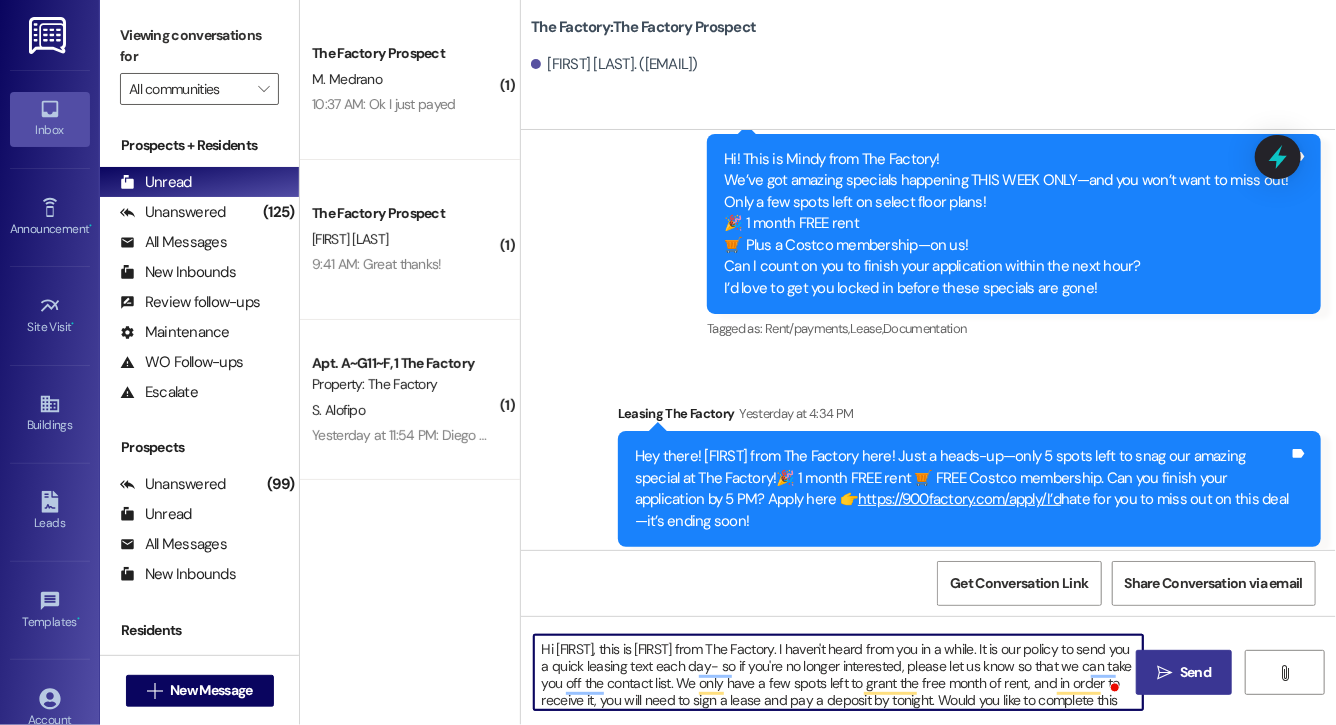 type on "Hi Ava, this is Evie from The Factory. I haven't heard from you in a while. It is our policy to send you a quick leasing text each day- so if you're no longer interested, please let us know so that we can take you off the contact list. We only have a few spots left to grant the free month of rent, and in order to receive it, you will need to sign a lease and pay a deposit by tonight. Would you like to complete this today? Happy to help." 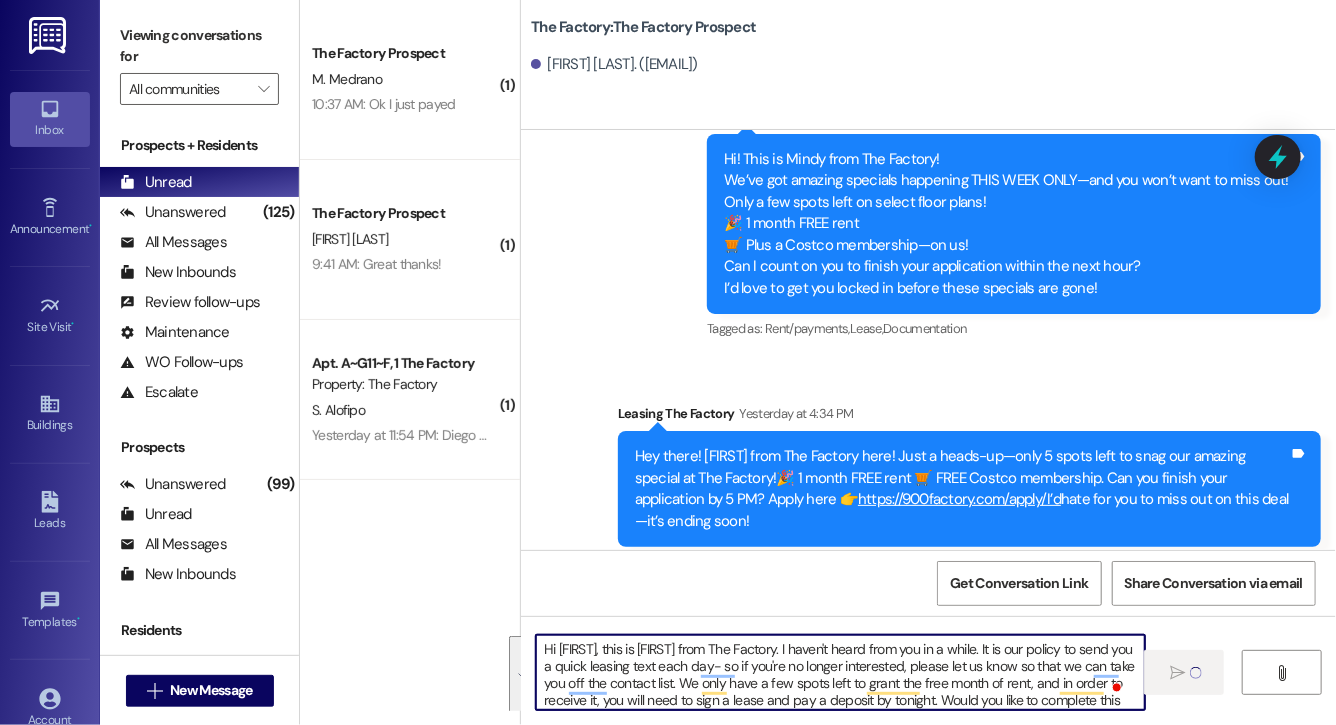type 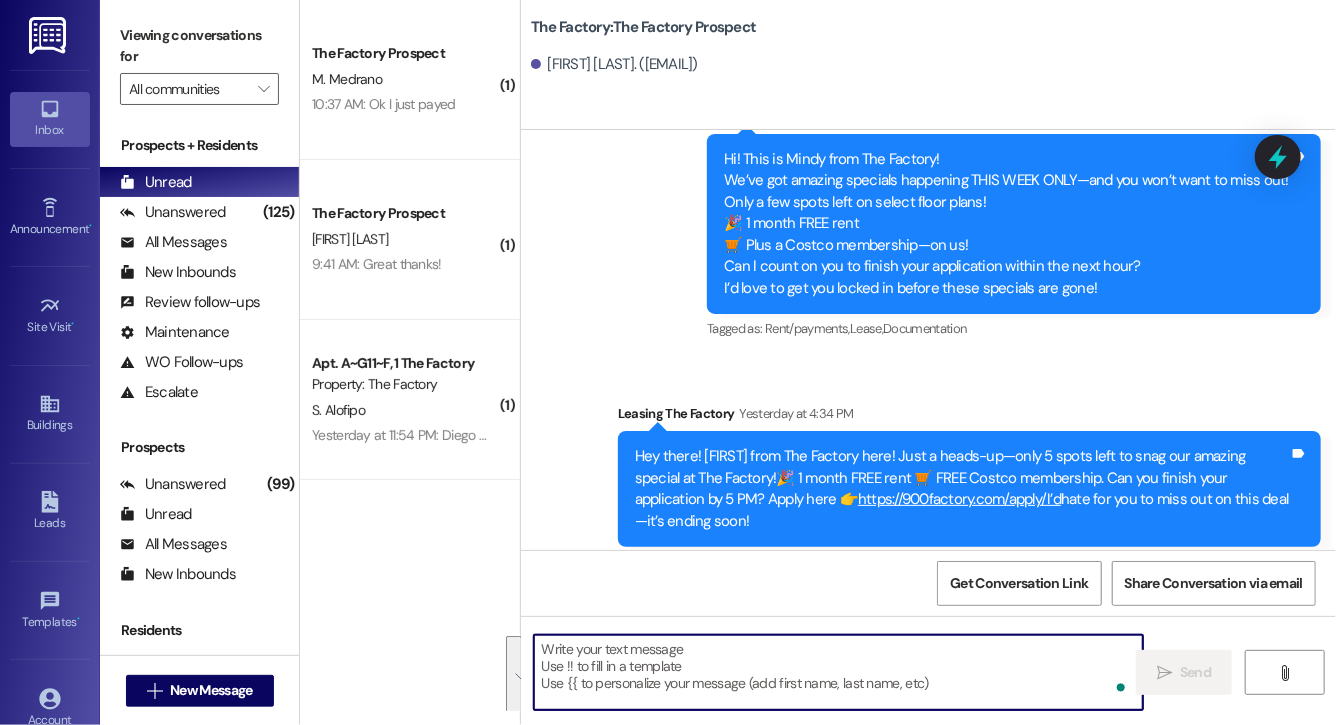 scroll, scrollTop: 7641, scrollLeft: 0, axis: vertical 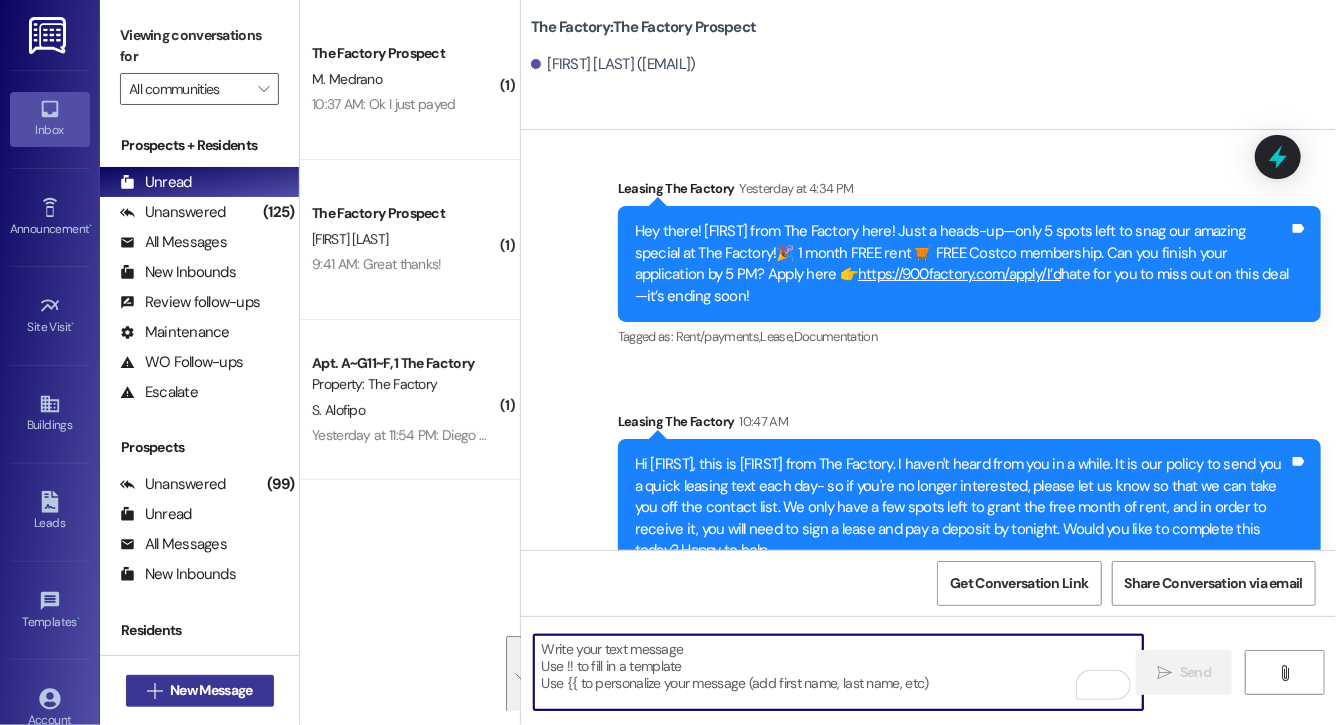 click on "New Message" at bounding box center [211, 690] 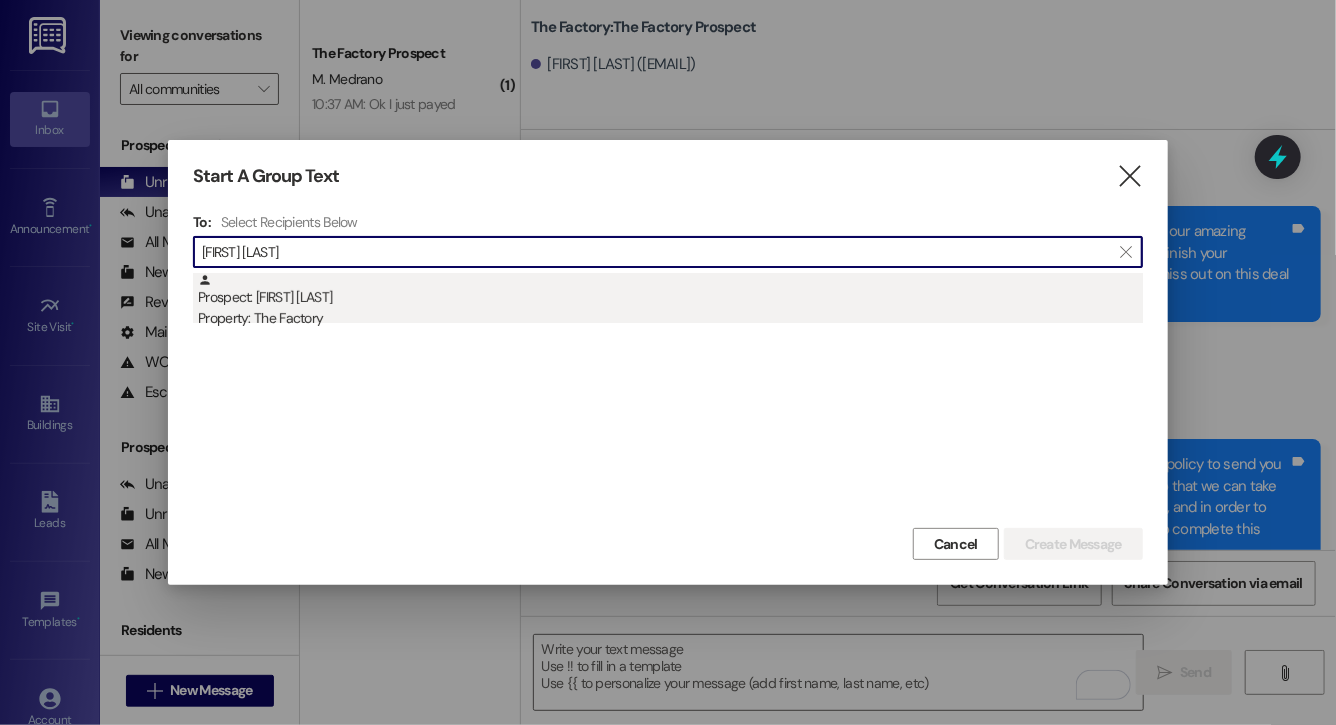 type on "[FIRST] [LAST]" 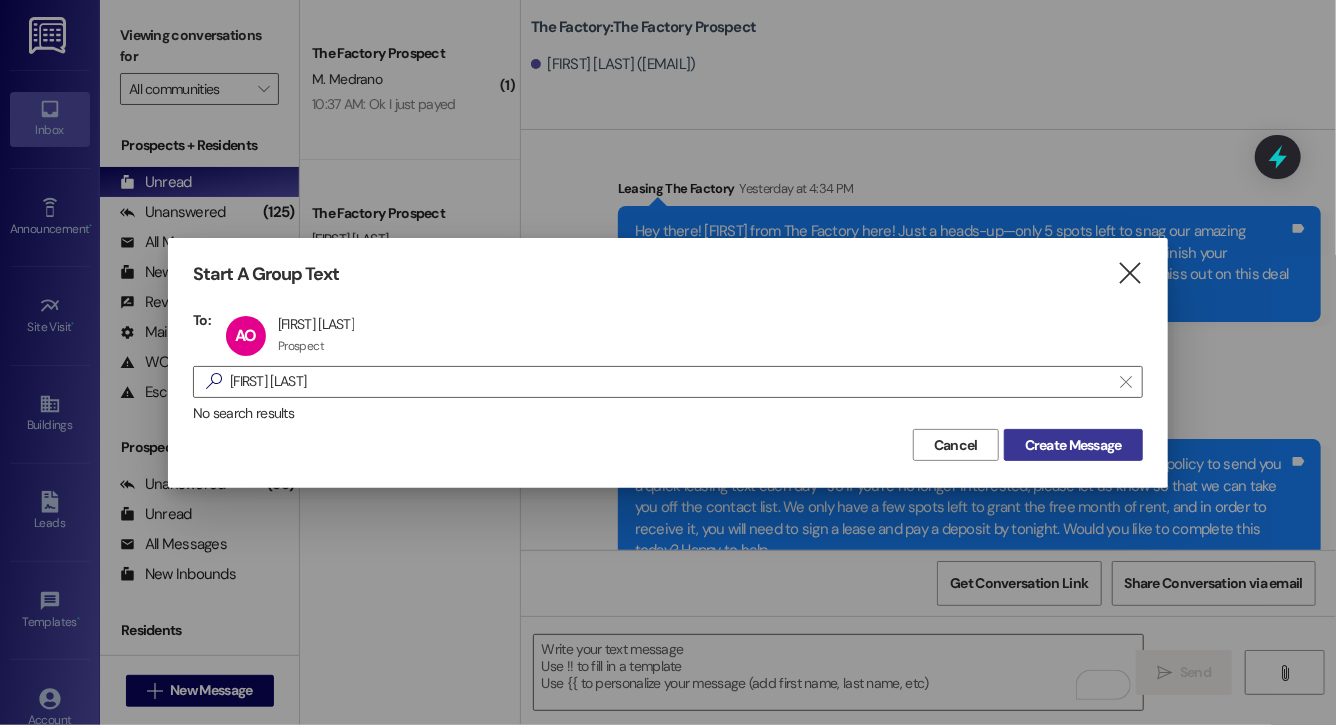click on "Create Message" at bounding box center [1073, 445] 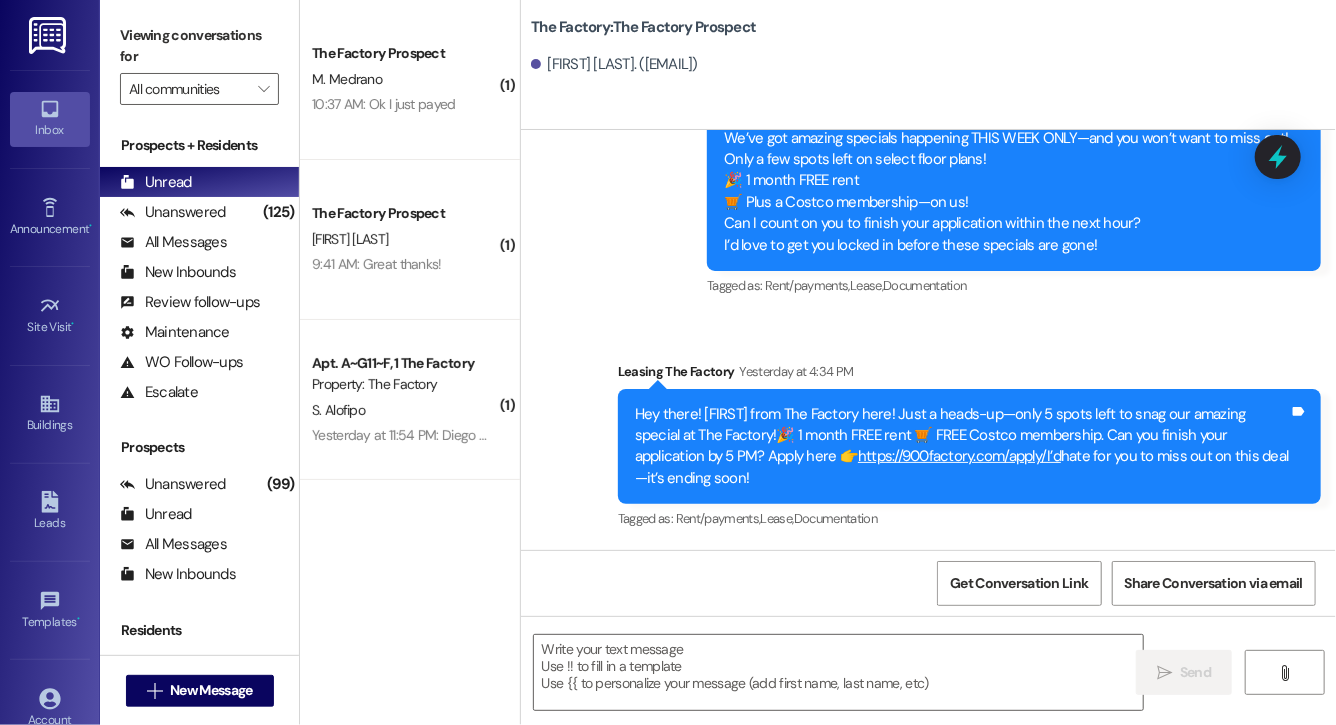 scroll, scrollTop: 6770, scrollLeft: 0, axis: vertical 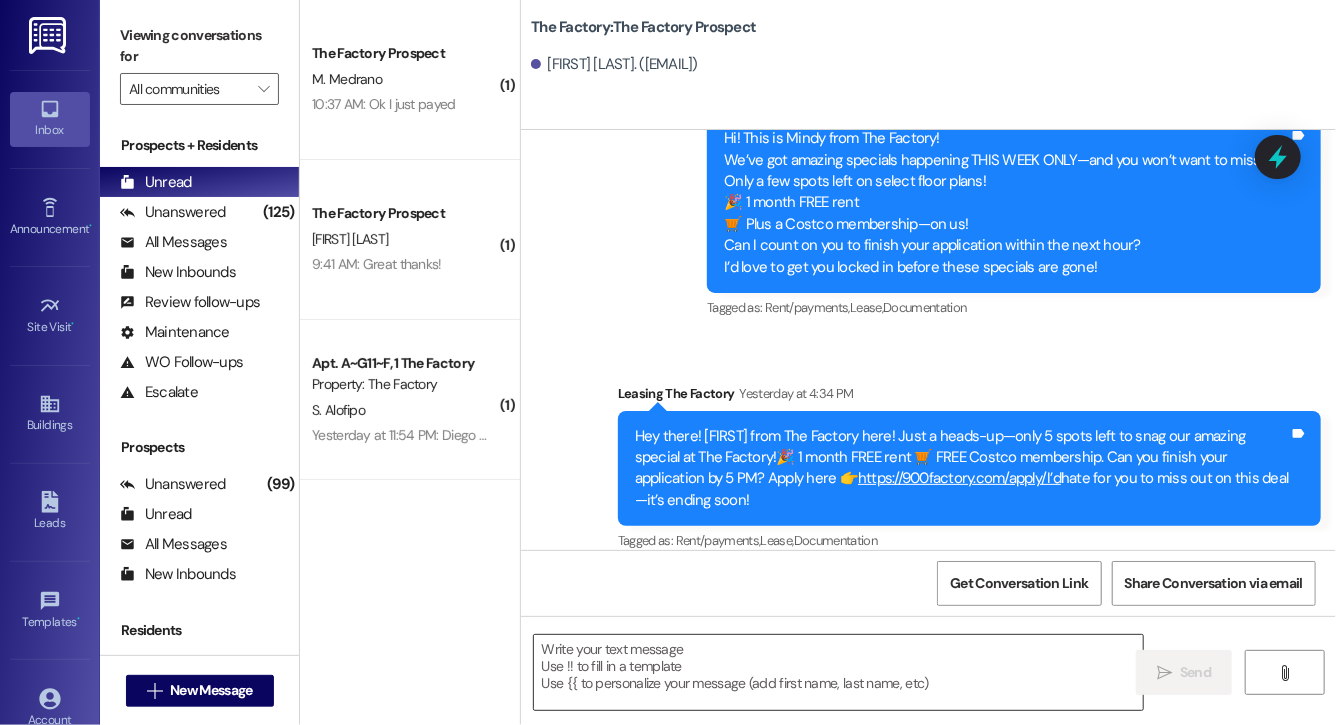 click at bounding box center (838, 672) 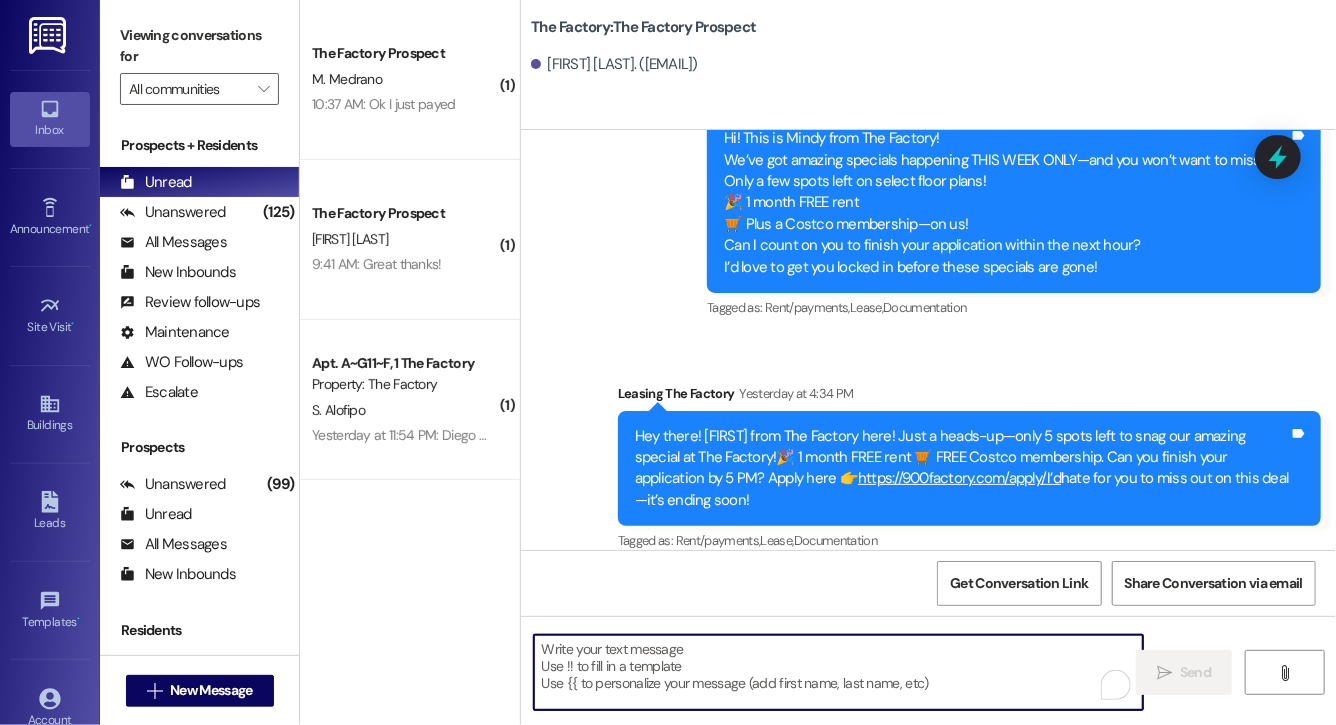 paste on "Hi [FIRST], this is [FIRST] from The Factory. I haven't heard from you in a while. It is our policy to send you a quick leasing text each day- so if you're no longer interested, please let us know so that we can take you off the contact list. We only have a few spots left to grant the free month of rent, and in order to receive it, you will need to sign a lease and pay a deposit by tonight. Would you like to complete this today? Happy to help." 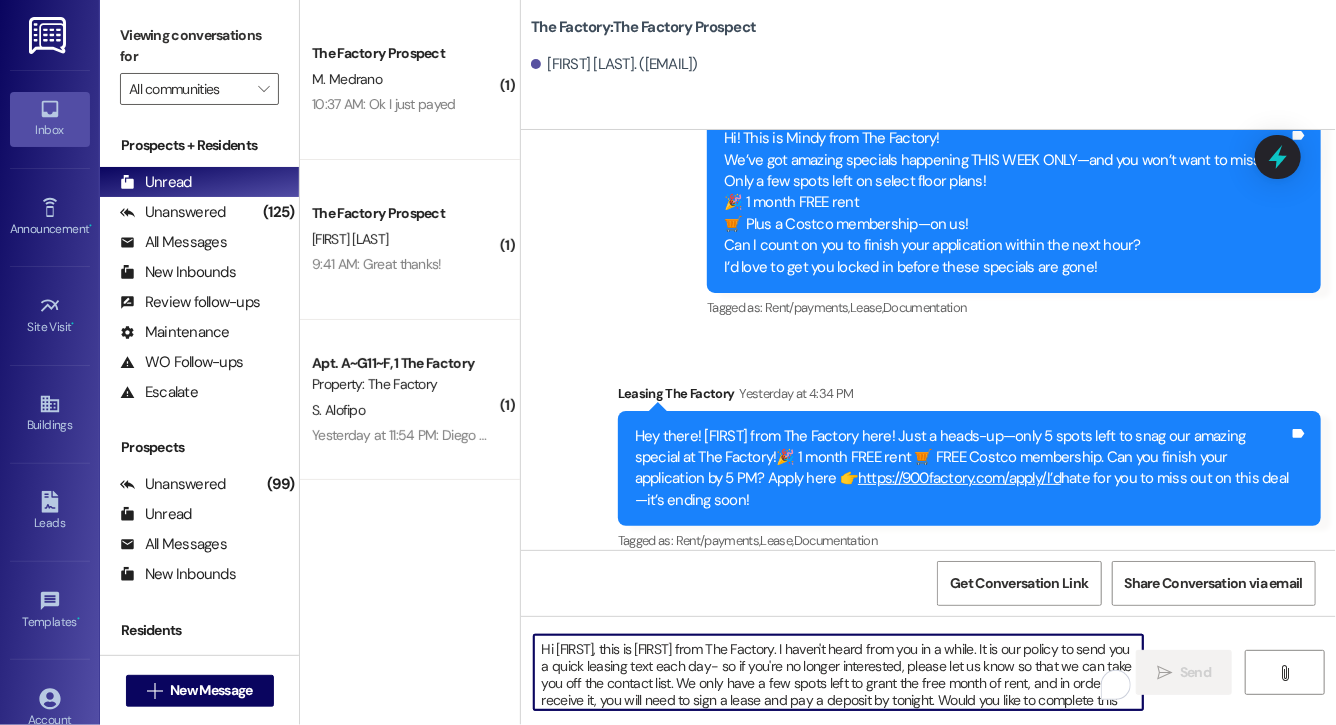 scroll, scrollTop: 34, scrollLeft: 0, axis: vertical 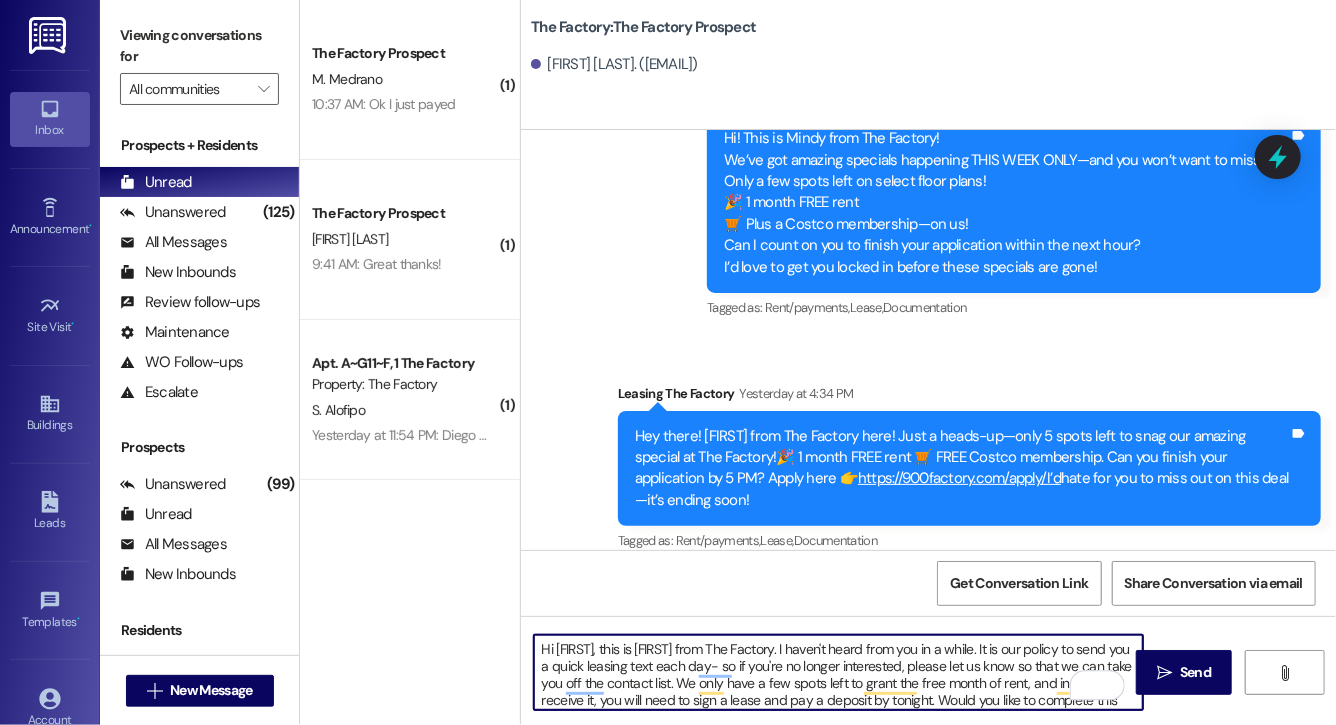 click on "Hi Ava, this is Evie from The Factory. I haven't heard from you in a while. It is our policy to send you a quick leasing text each day- so if you're no longer interested, please let us know so that we can take you off the contact list. We only have a few spots left to grant the free month of rent, and in order to receive it, you will need to sign a lease and pay a deposit by tonight. Would you like to complete this today? Happy to help." at bounding box center [838, 672] 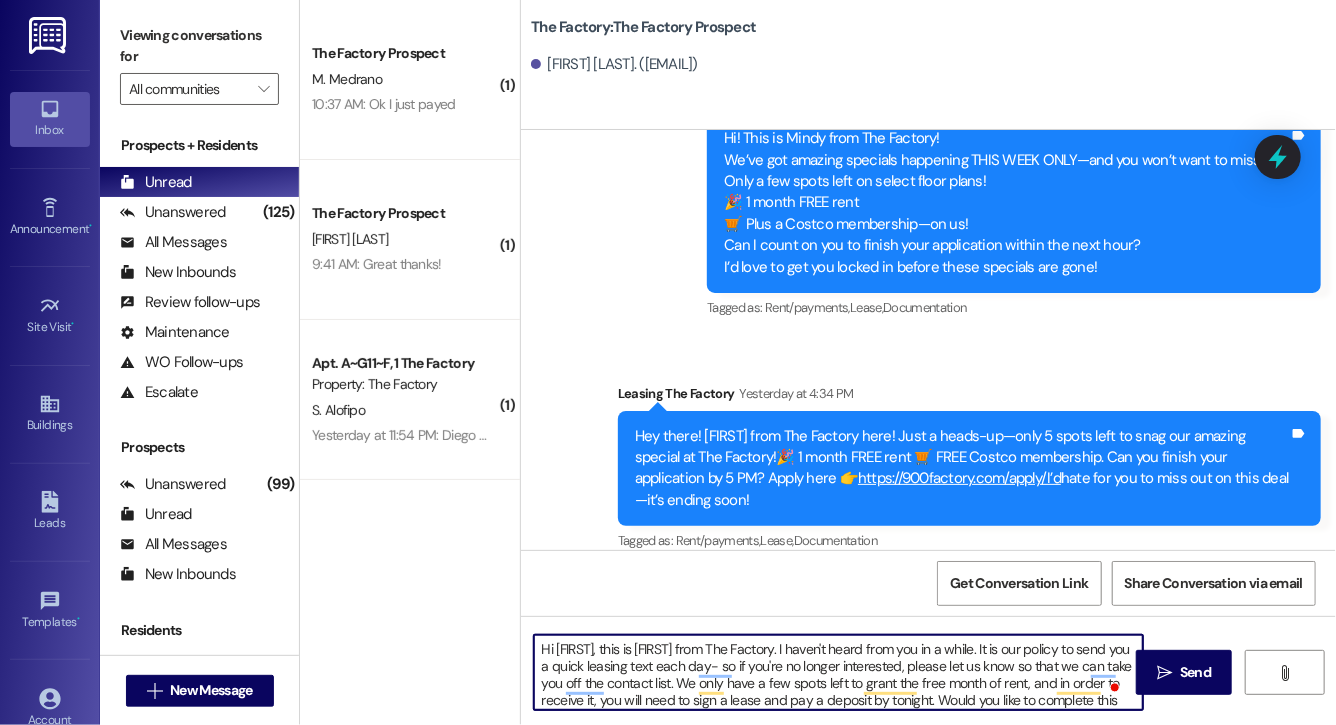 type on "Hi Adelyn, this is Evie from The Factory. I haven't heard from you in a while. It is our policy to send you a quick leasing text each day- so if you're no longer interested, please let us know so that we can take you off the contact list. We only have a few spots left to grant the free month of rent, and in order to receive it, you will need to sign a lease and pay a deposit by tonight. Would you like to complete this today? Happy to help." 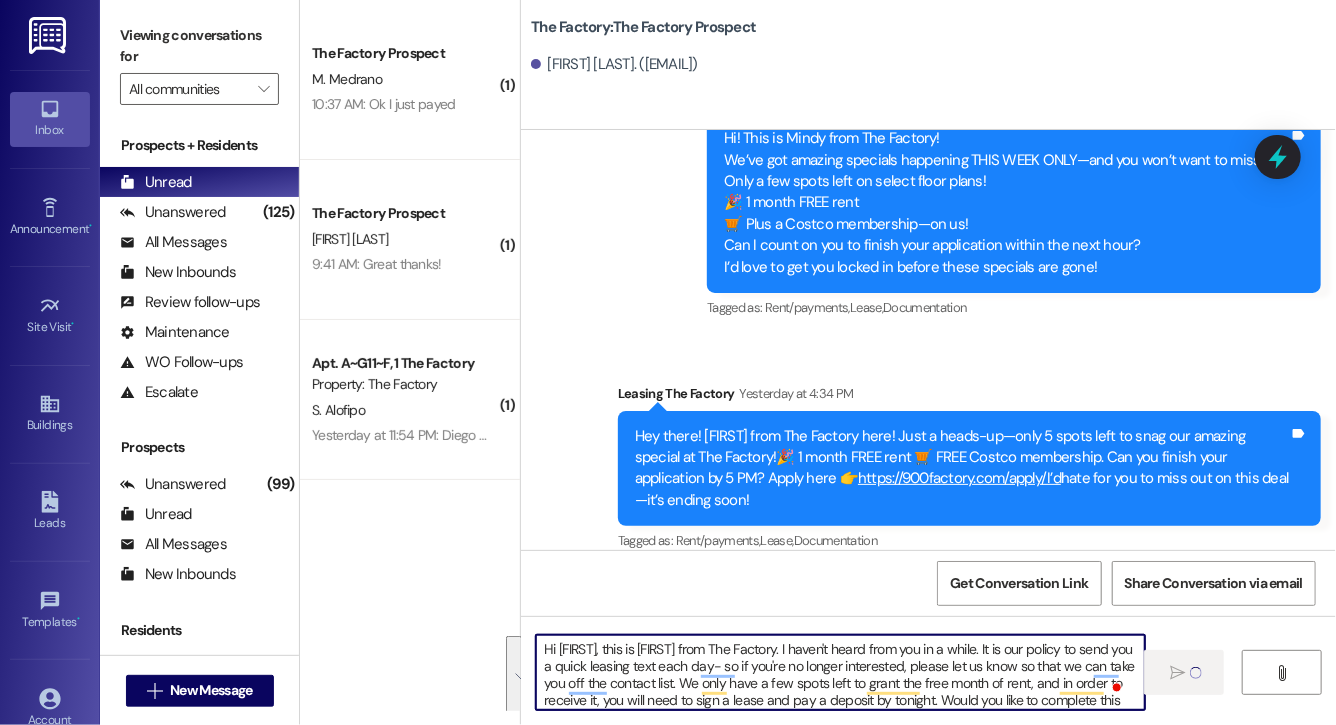 type 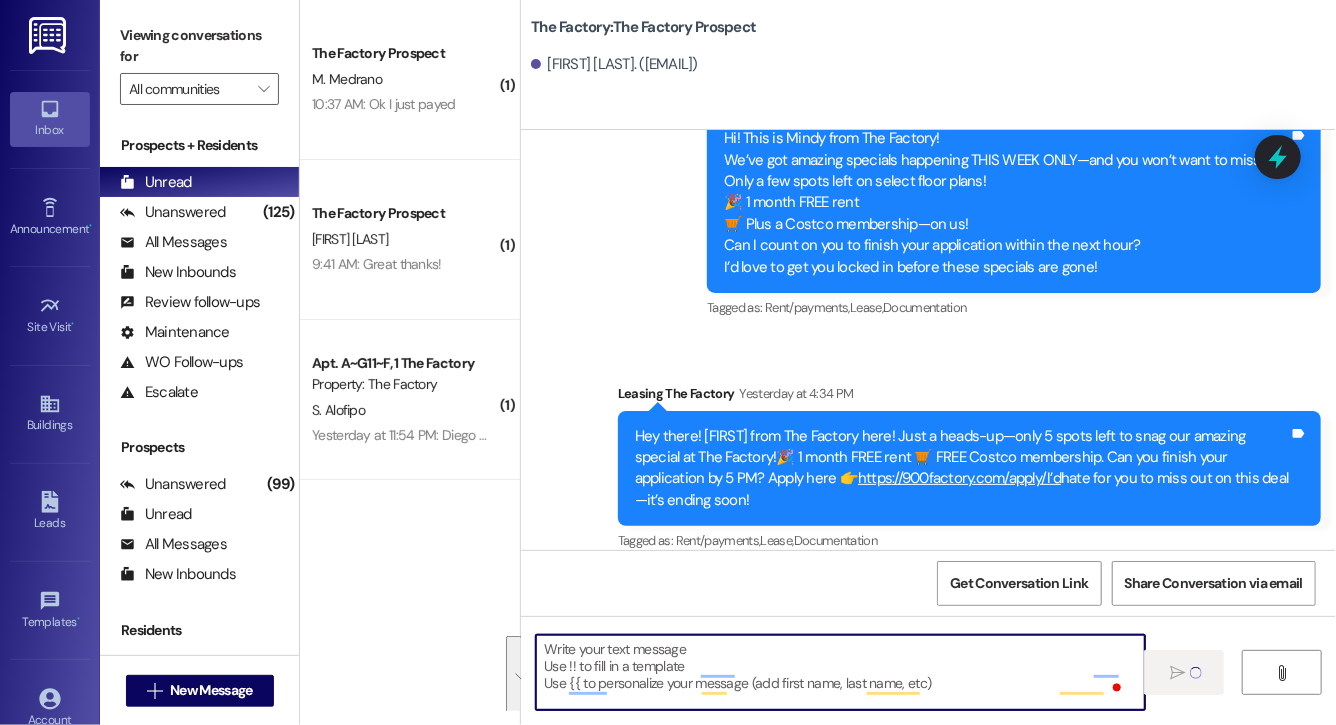 scroll, scrollTop: 6995, scrollLeft: 0, axis: vertical 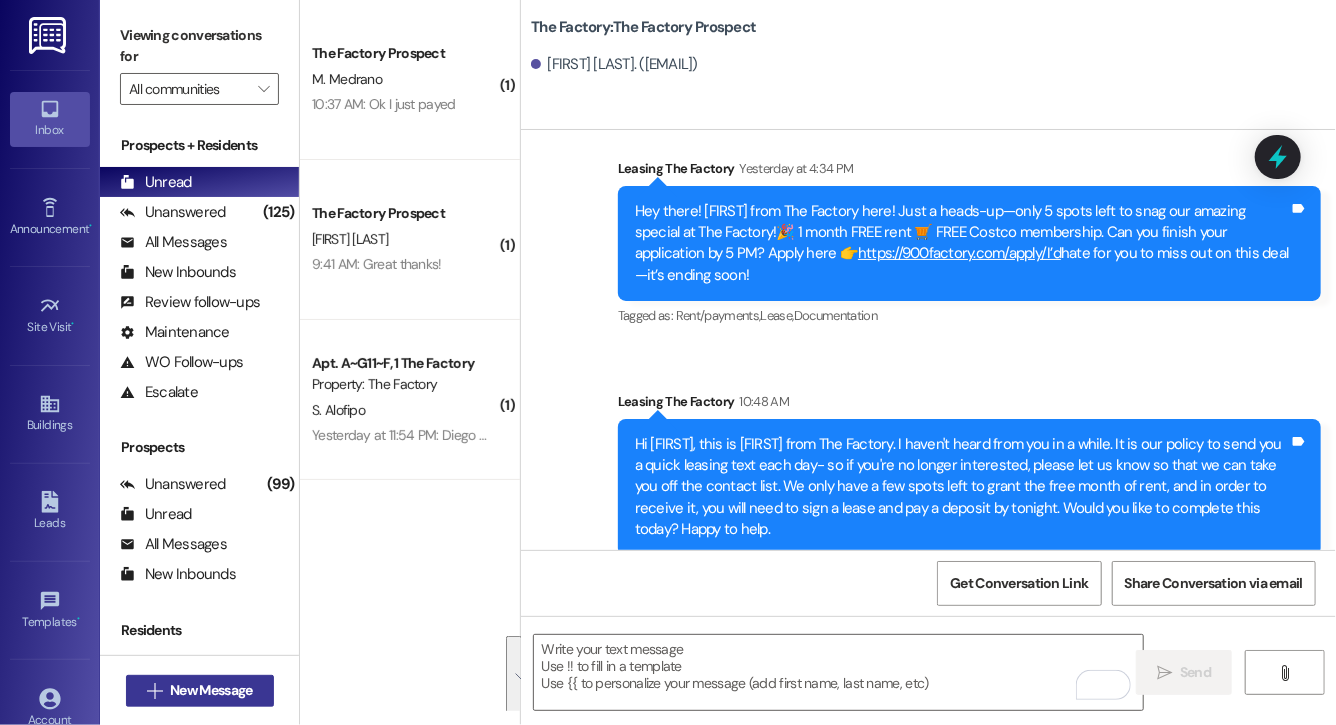 click on "New Message" at bounding box center (211, 690) 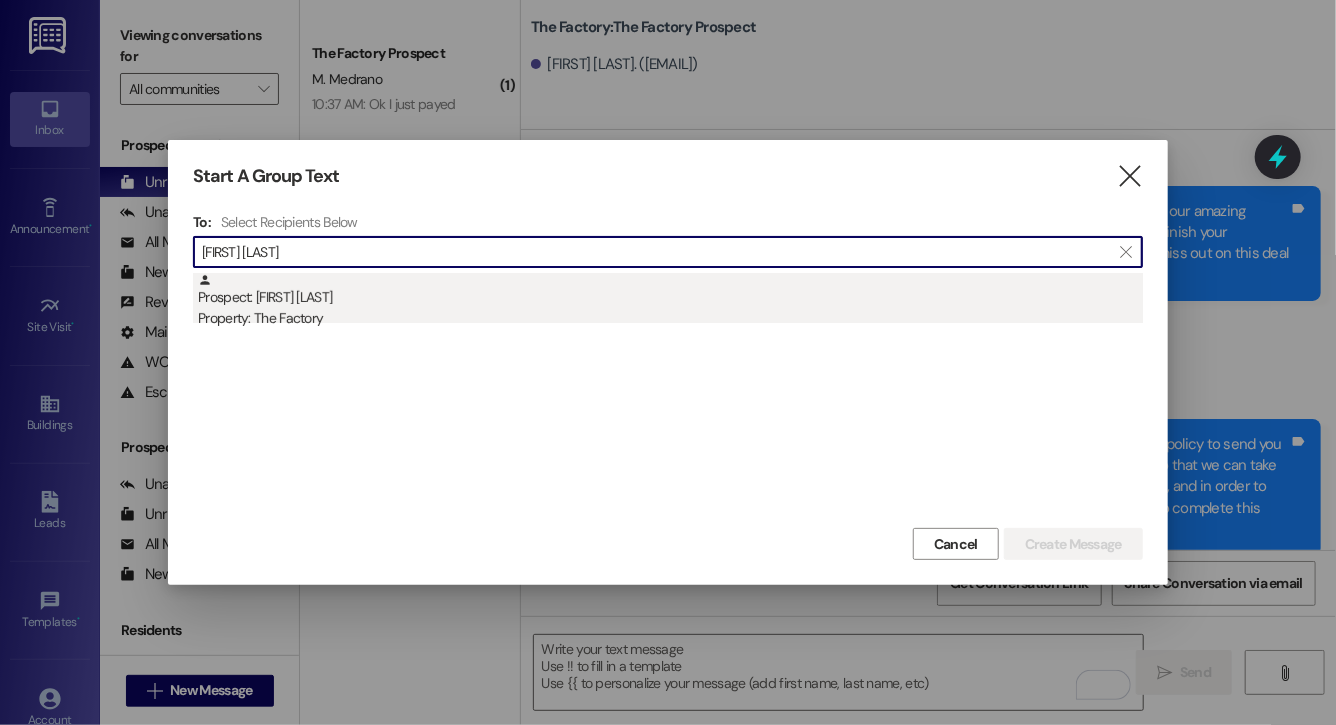 type on "sawyer woods" 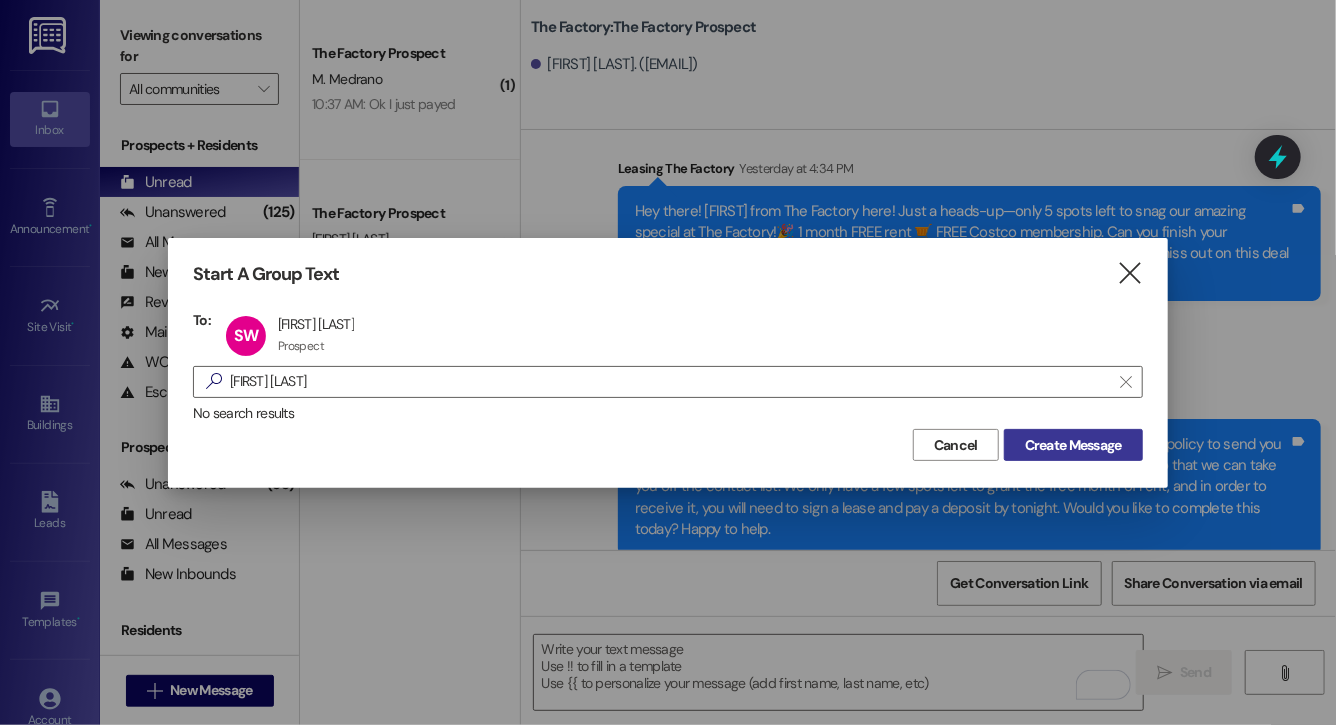 click on "Create Message" at bounding box center [1073, 445] 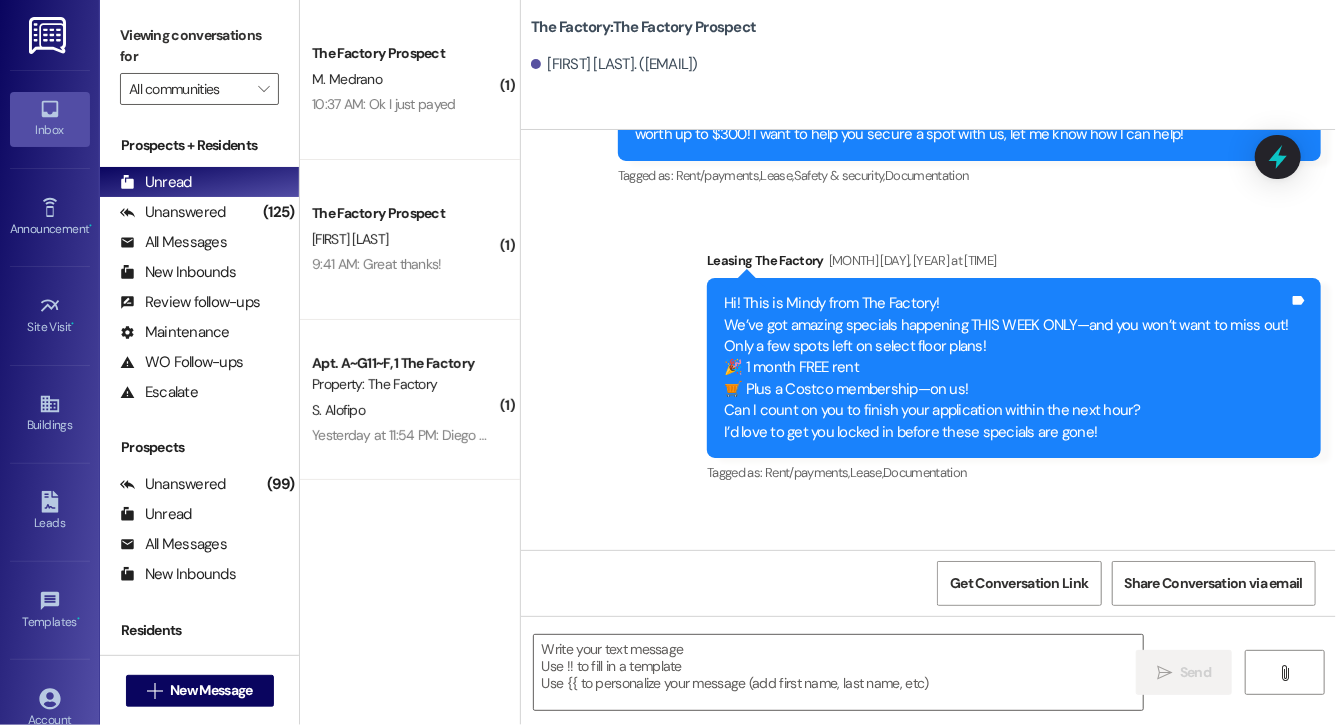 scroll, scrollTop: 7160, scrollLeft: 0, axis: vertical 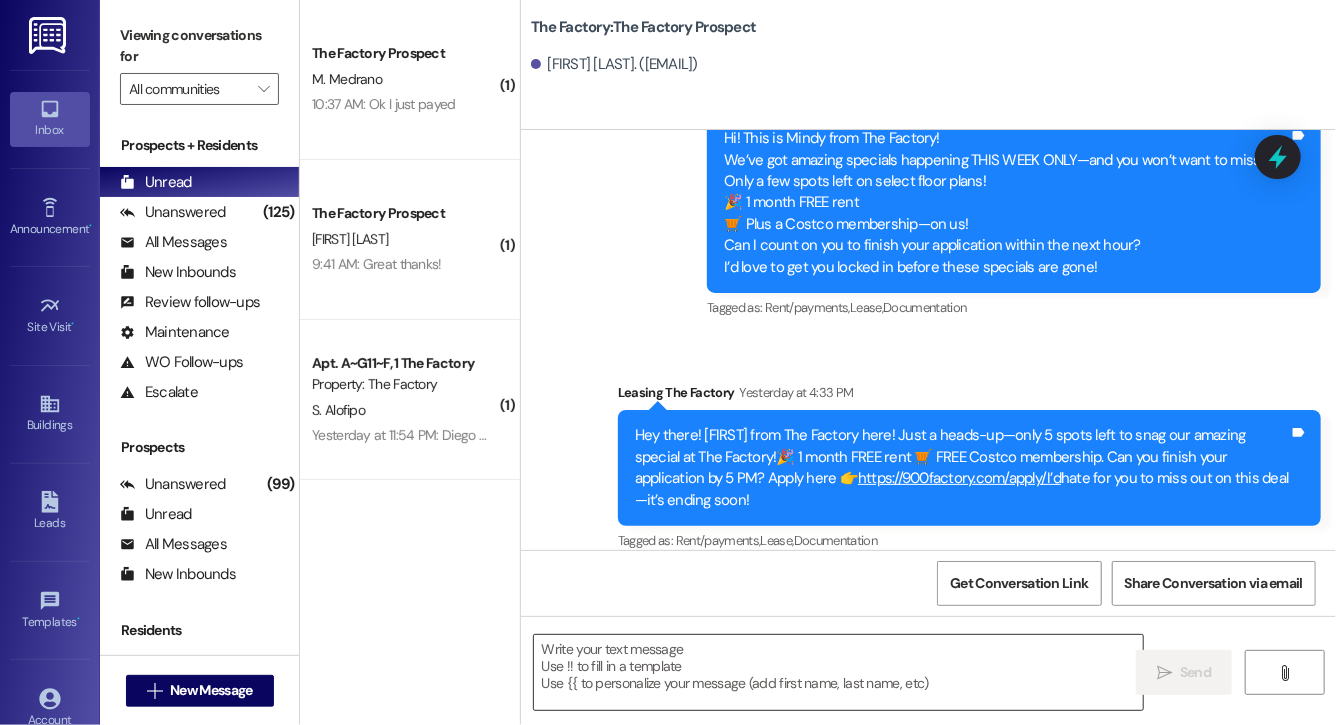 click at bounding box center [838, 672] 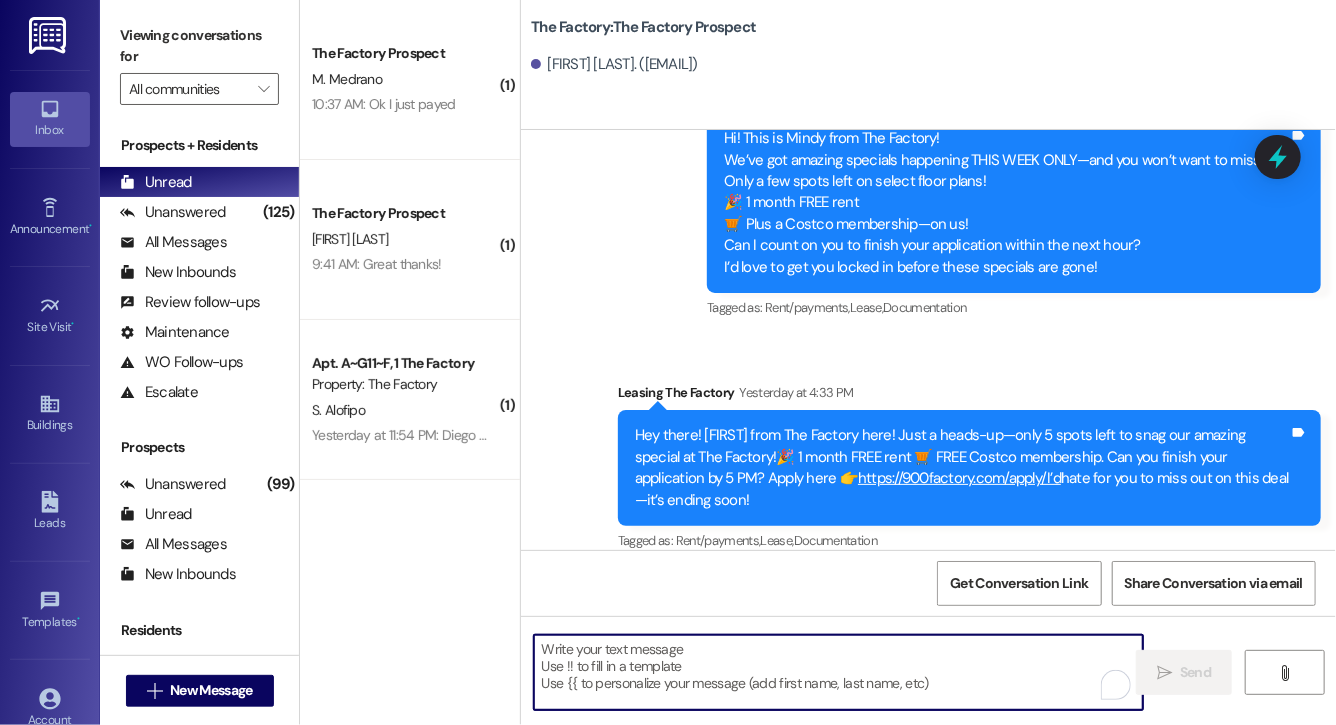 paste on "Hi Adelyn, this is Evie from The Factory. I haven't heard from you in a while. It is our policy to send you a quick leasing text each day- so if you're no longer interested, please let us know so that we can take you off the contact list. We only have a few spots left to grant the free month of rent, and in order to receive it, you will need to sign a lease and pay a deposit by tonight. Would you like to complete this today? Happy to help." 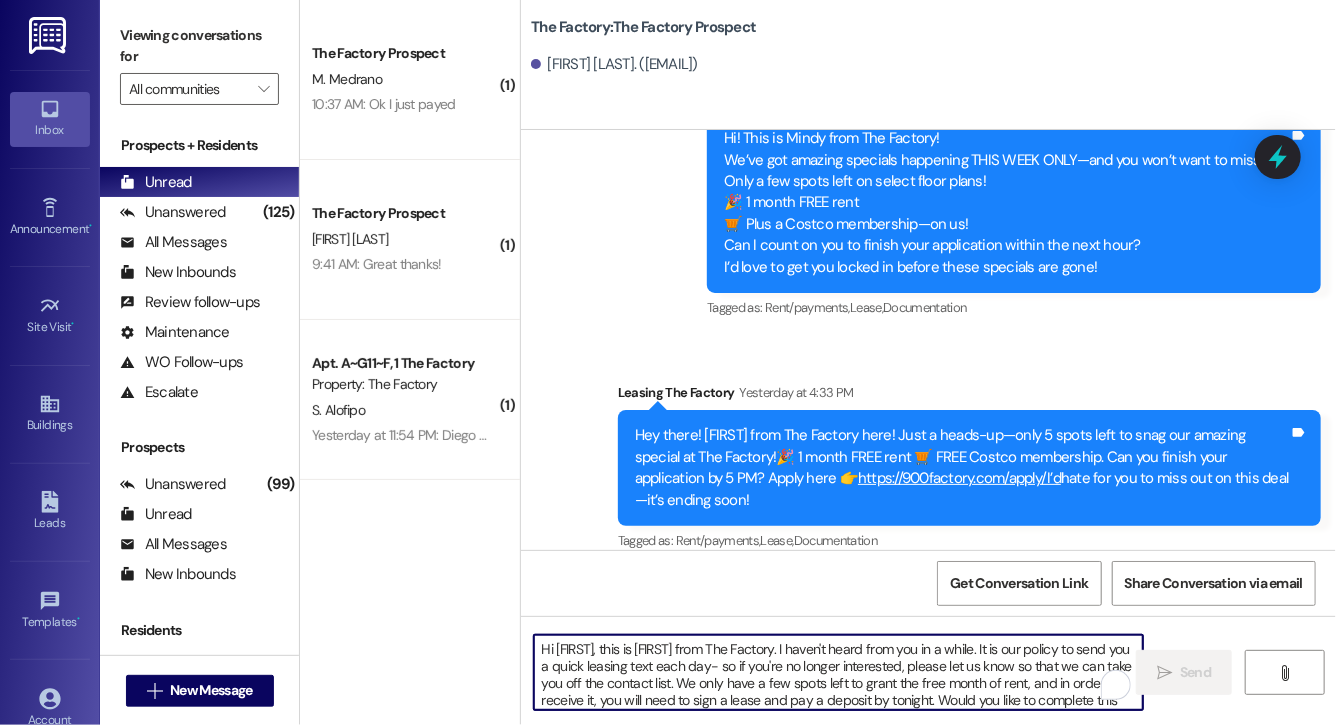 scroll, scrollTop: 34, scrollLeft: 0, axis: vertical 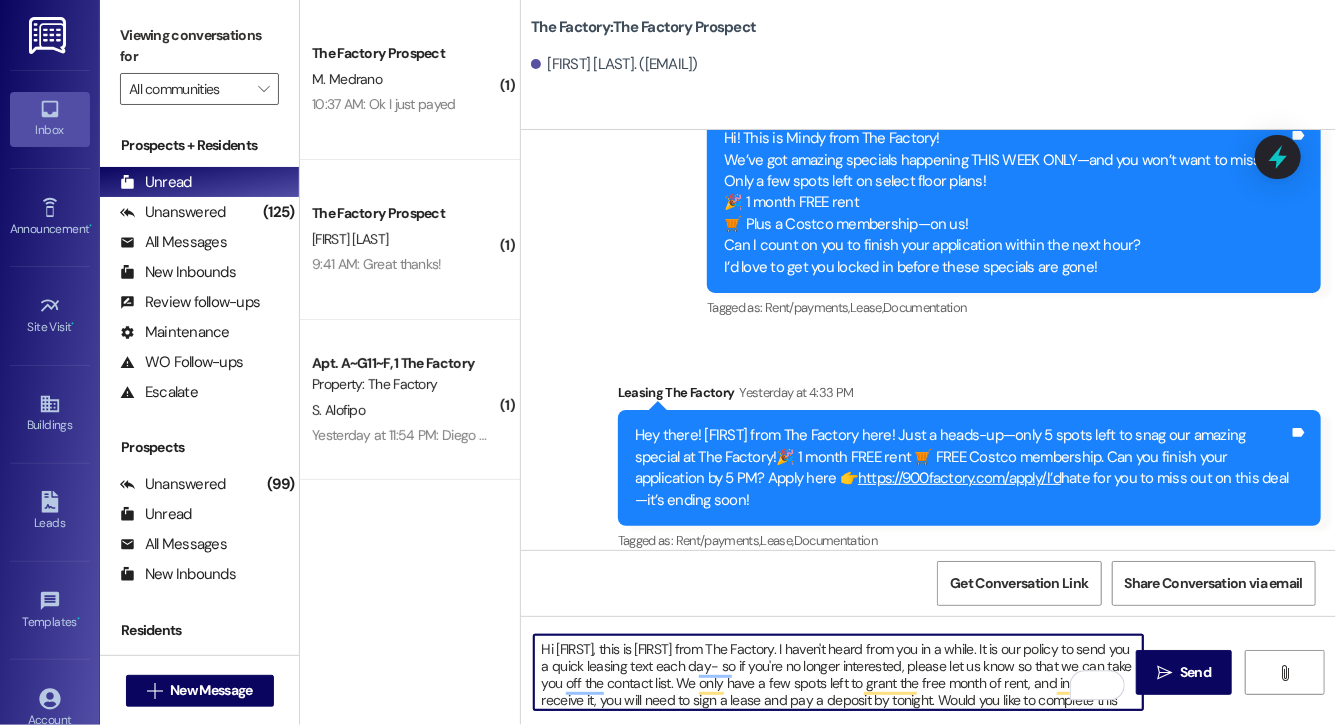 click on "Hi Adelyn, this is Evie from The Factory. I haven't heard from you in a while. It is our policy to send you a quick leasing text each day- so if you're no longer interested, please let us know so that we can take you off the contact list. We only have a few spots left to grant the free month of rent, and in order to receive it, you will need to sign a lease and pay a deposit by tonight. Would you like to complete this today? Happy to help." at bounding box center (838, 672) 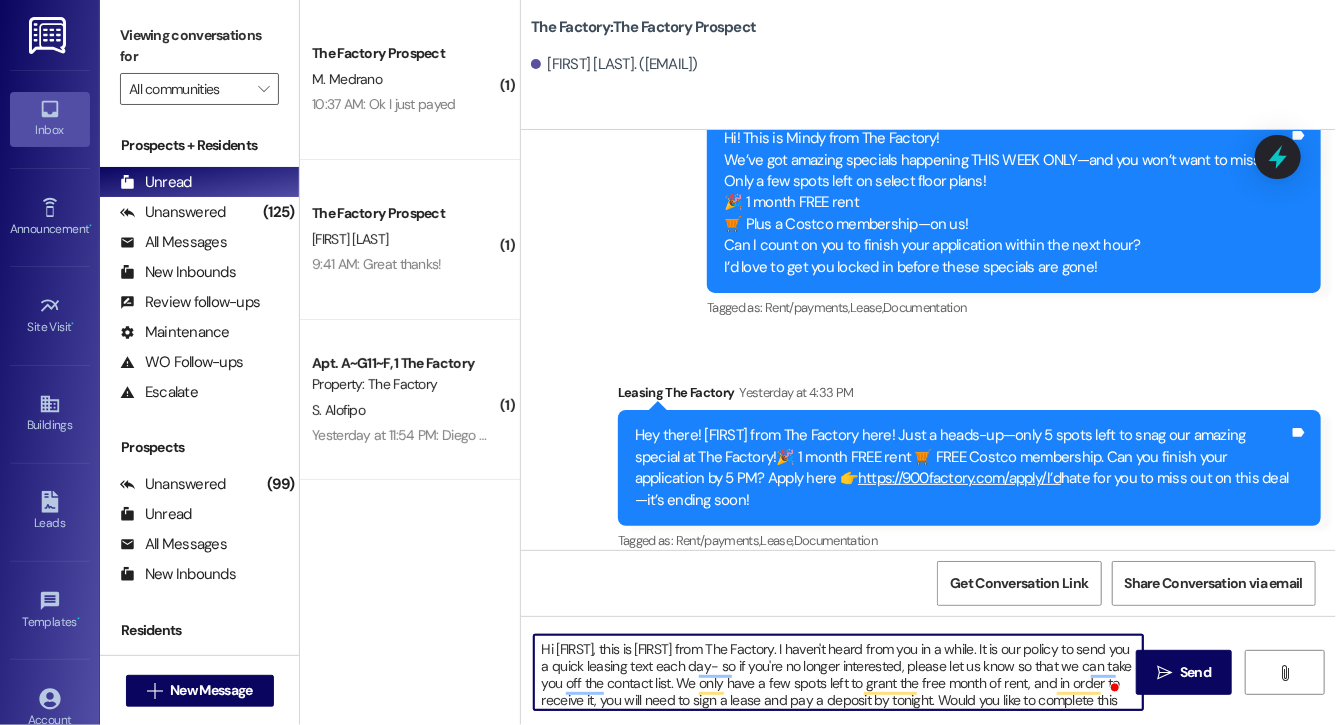 type on "Hi Sawyer, this is Evie from The Factory. I haven't heard from you in a while. It is our policy to send you a quick leasing text each day- so if you're no longer interested, please let us know so that we can take you off the contact list. We only have a few spots left to grant the free month of rent, and in order to receive it, you will need to sign a lease and pay a deposit by tonight. Would you like to complete this today? Happy to help." 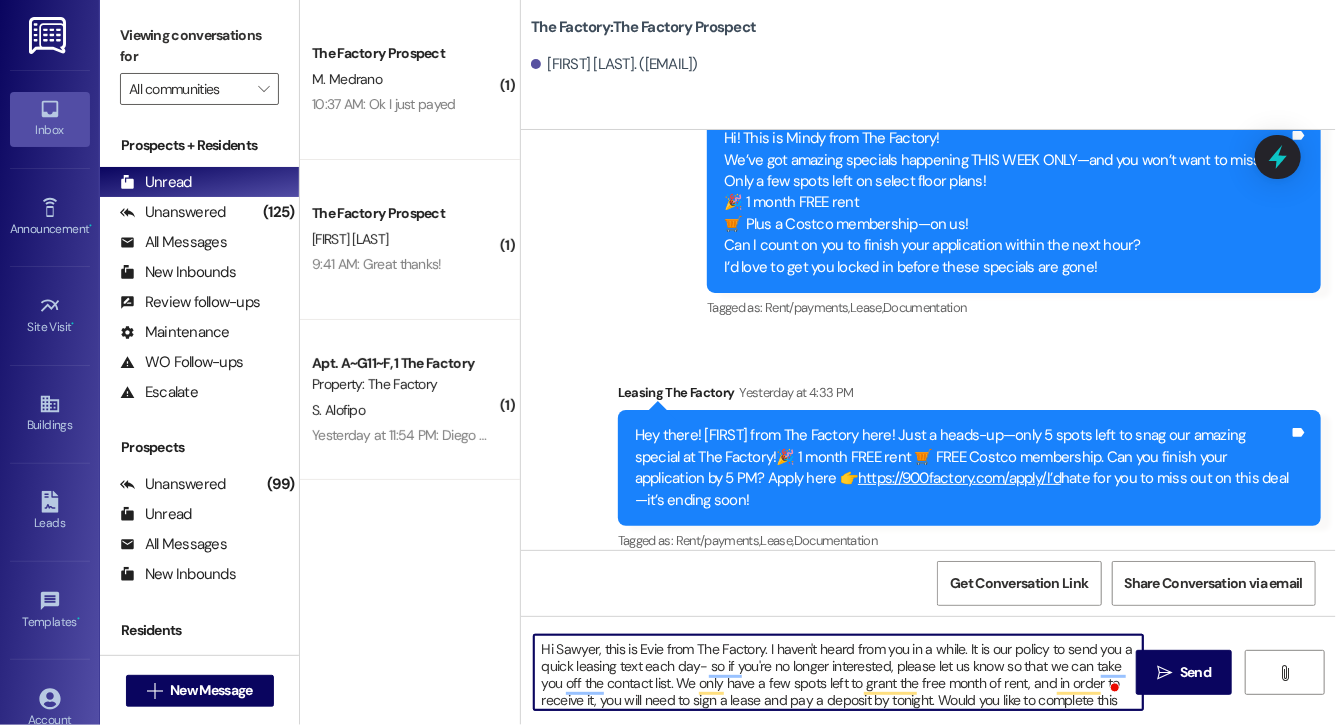 click on "Hi Sawyer, this is Evie from The Factory. I haven't heard from you in a while. It is our policy to send you a quick leasing text each day- so if you're no longer interested, please let us know so that we can take you off the contact list. We only have a few spots left to grant the free month of rent, and in order to receive it, you will need to sign a lease and pay a deposit by tonight. Would you like to complete this today? Happy to help." at bounding box center (838, 672) 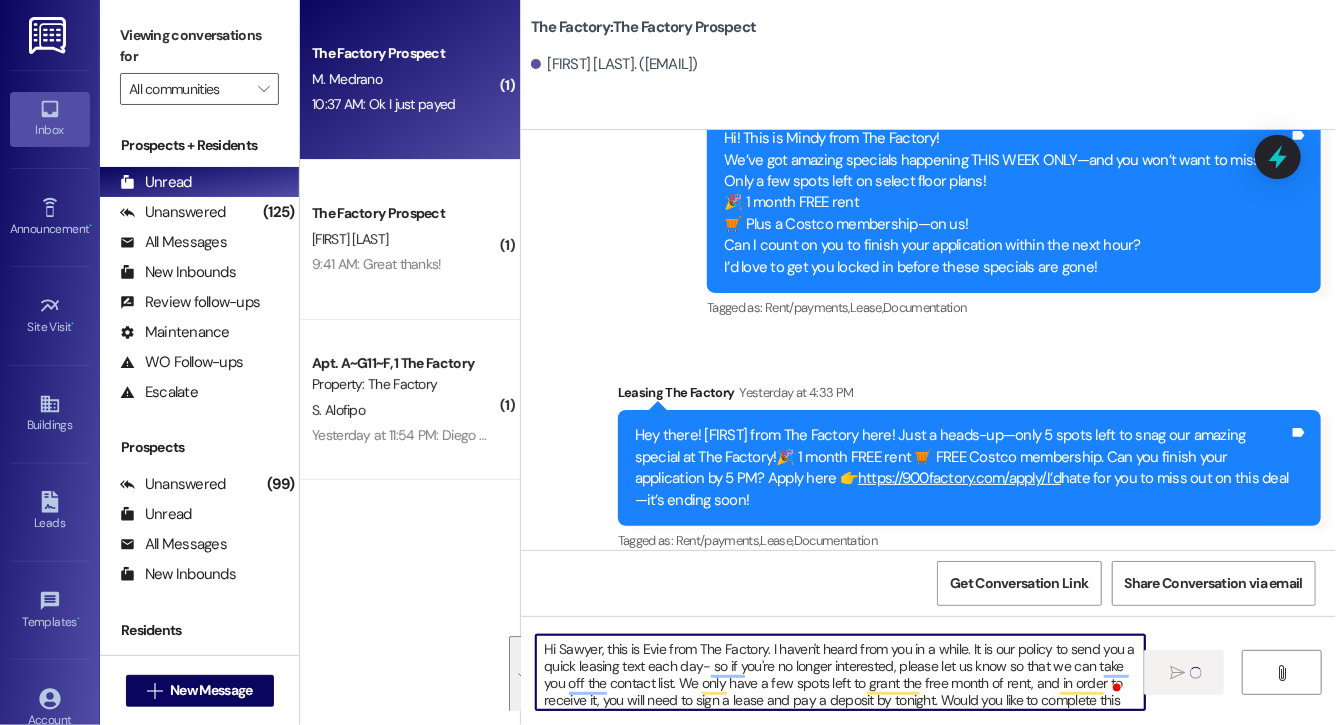 type 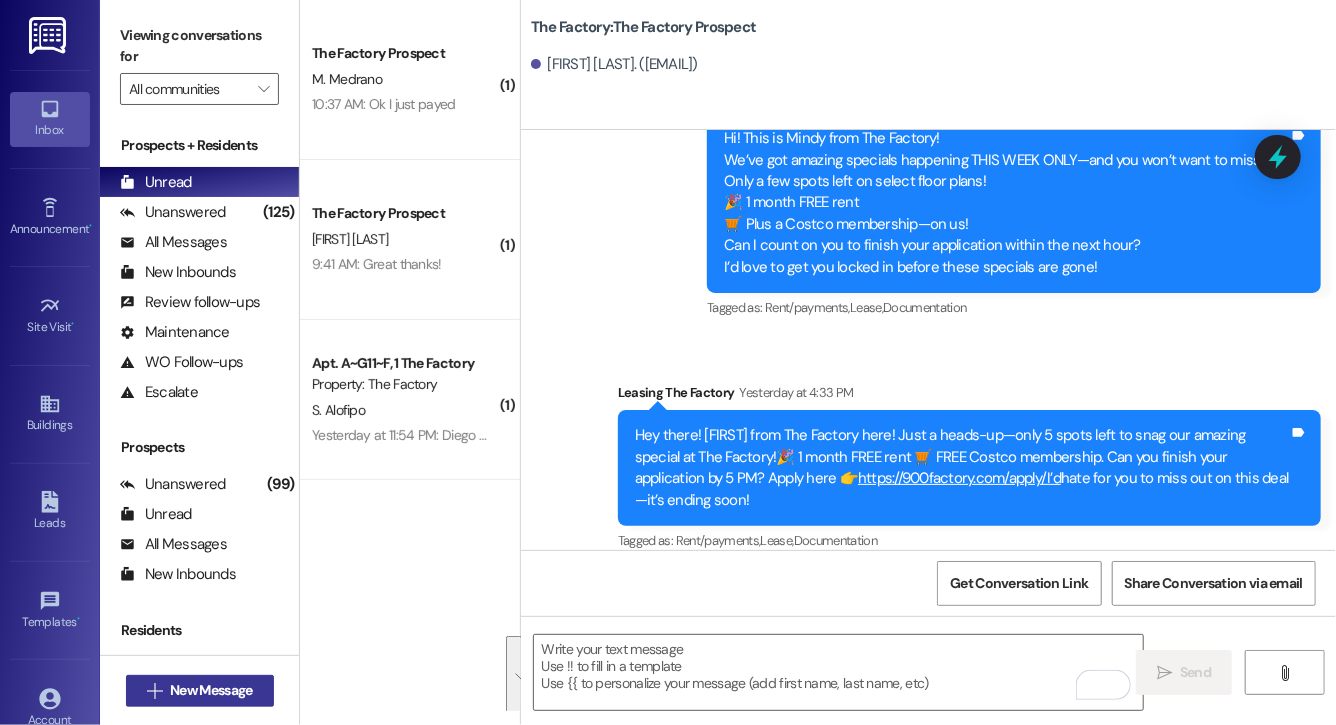 click on "New Message" at bounding box center (211, 690) 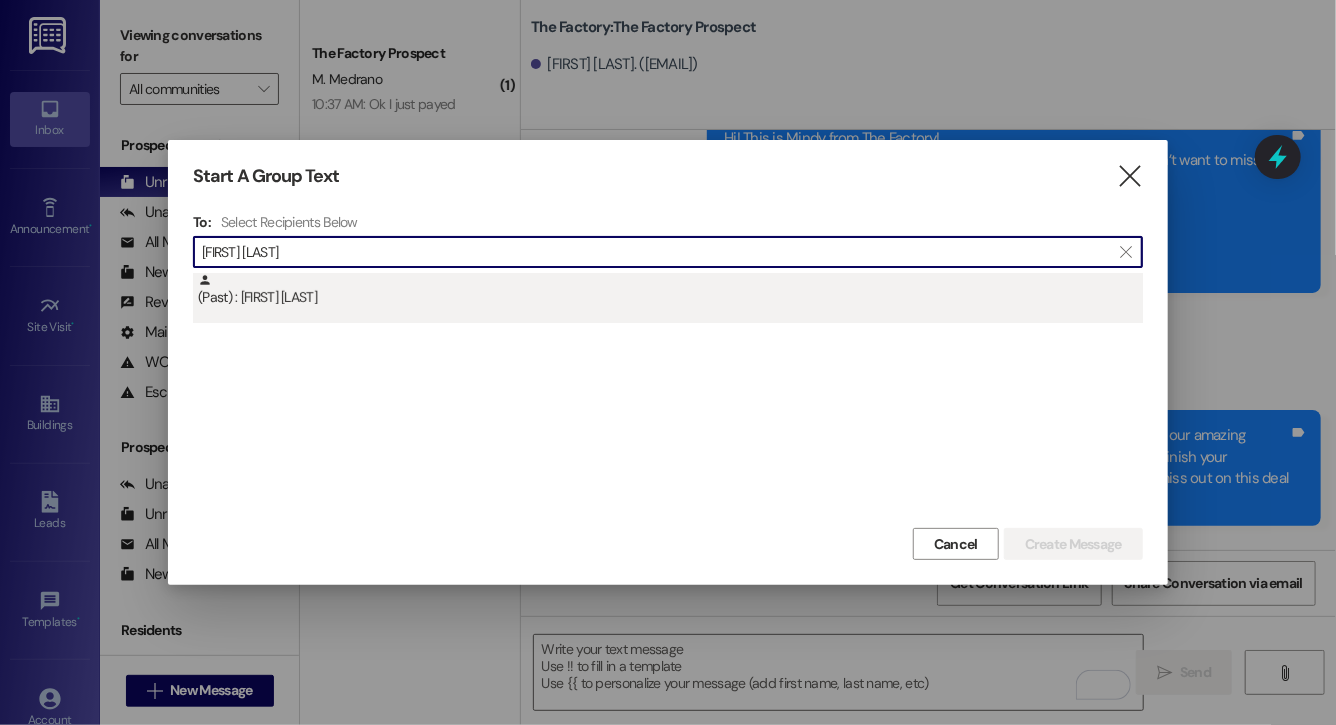 type on "ty crawf" 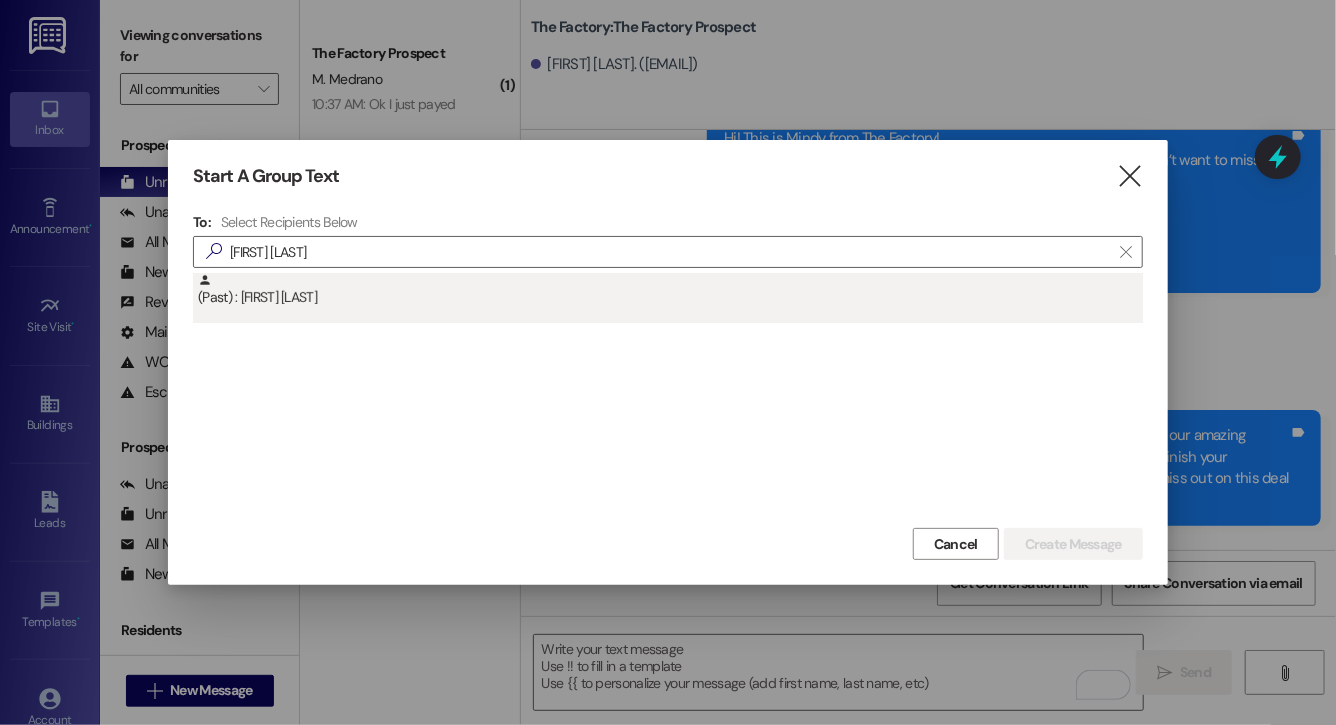 click on "(Past) : Ty Crawford" at bounding box center [670, 290] 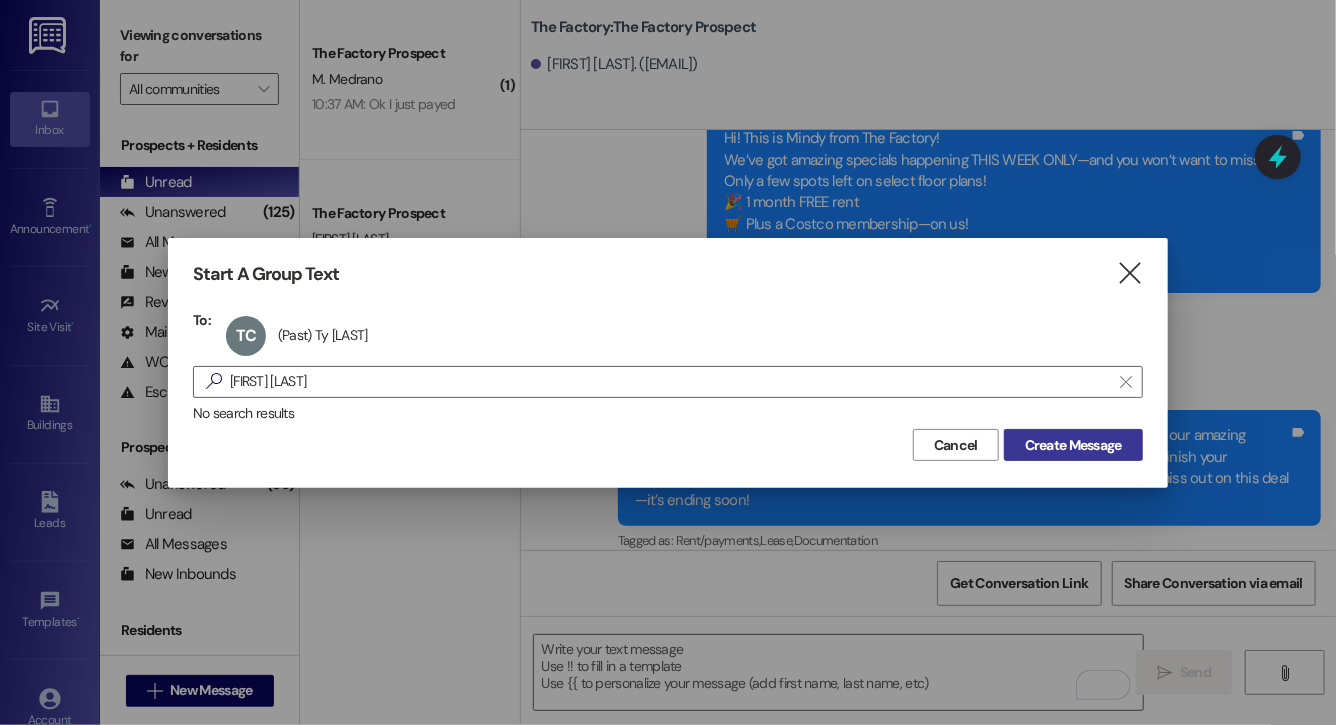 click on "Create Message" at bounding box center [1073, 445] 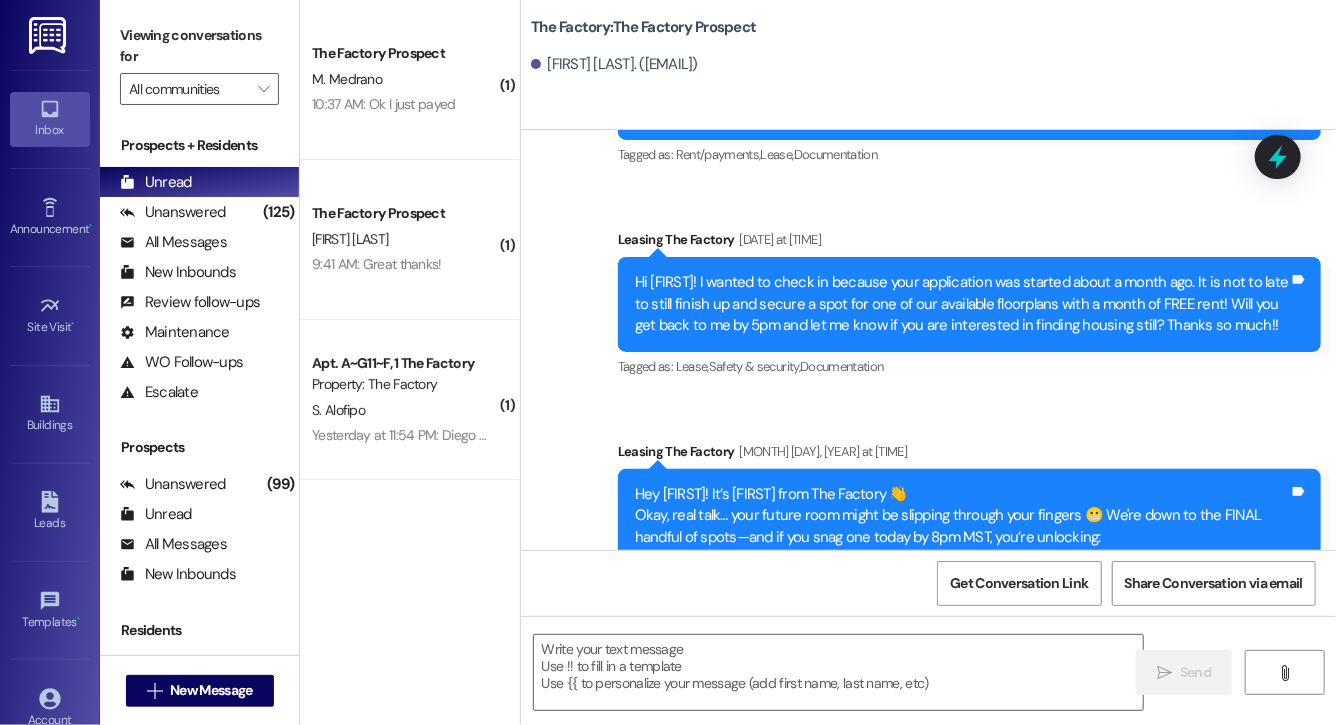 scroll, scrollTop: 12636, scrollLeft: 0, axis: vertical 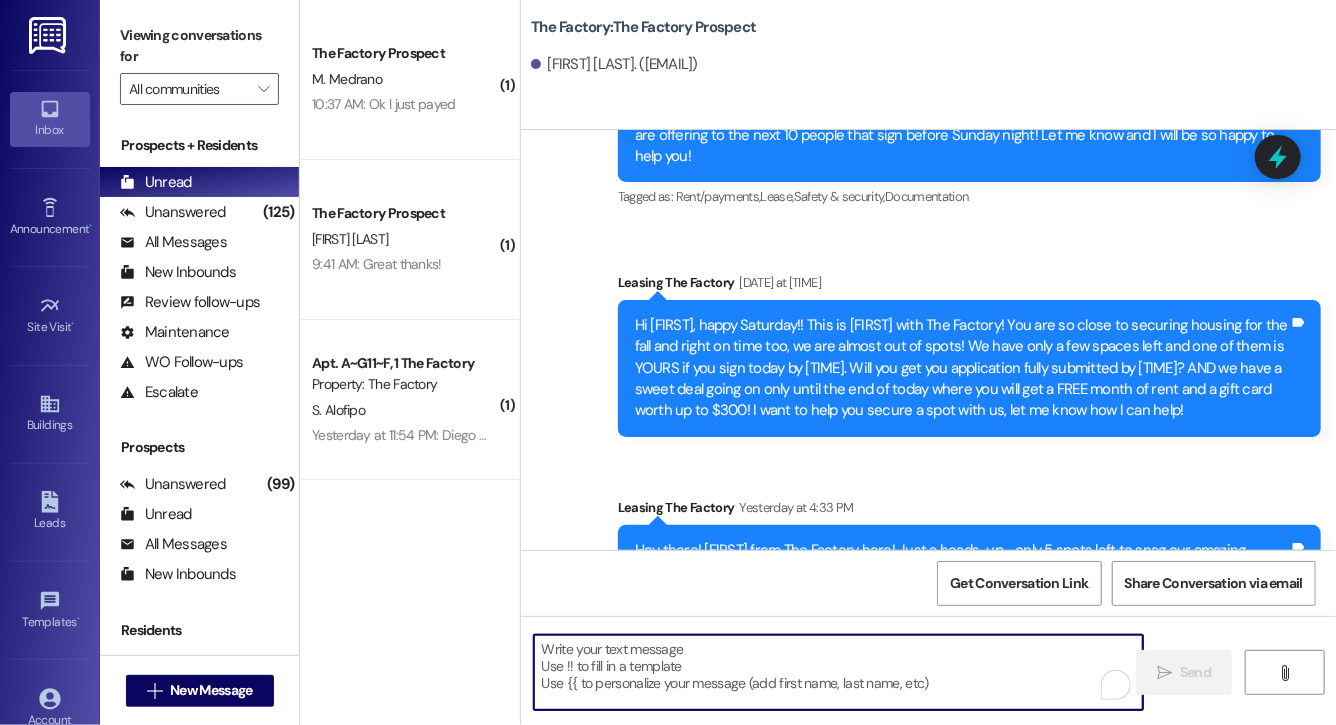 click at bounding box center [838, 672] 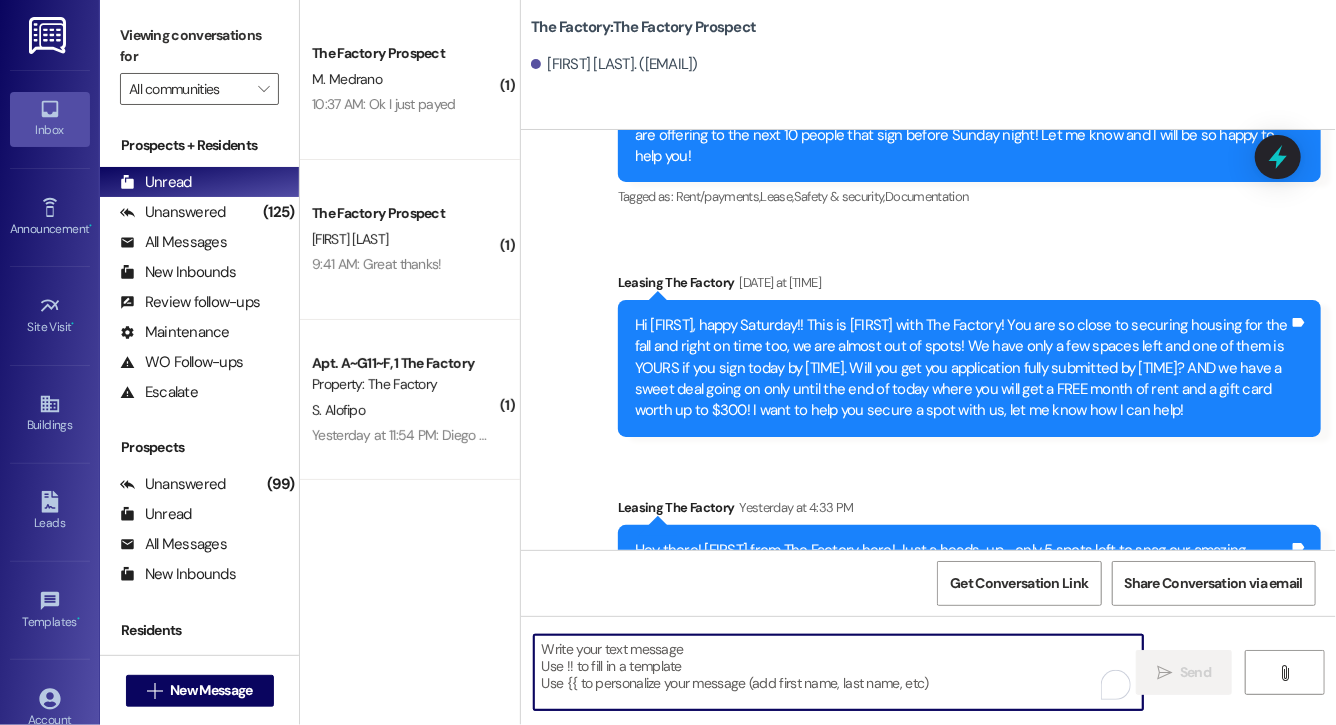 paste on "Hi Sawyer, this is Evie from The Factory. I haven't heard from you in a while. It is our policy to send you a quick leasing text each day- so if you're no longer interested, please let us know so that we can take you off the contact list. We only have a few spots left to grant the free month of rent, and in order to receive it, you will need to sign a lease and pay a deposit by tonight. Would you like to complete this today? Happy to help." 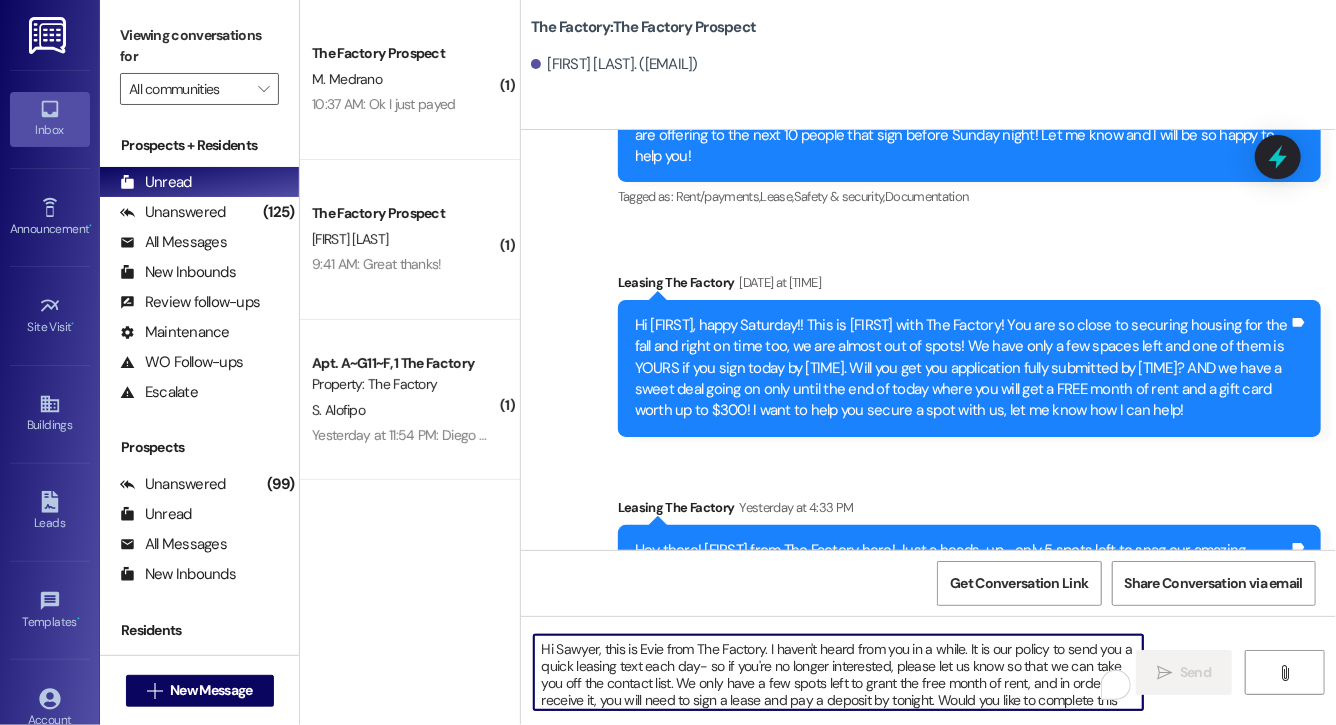 scroll, scrollTop: 34, scrollLeft: 0, axis: vertical 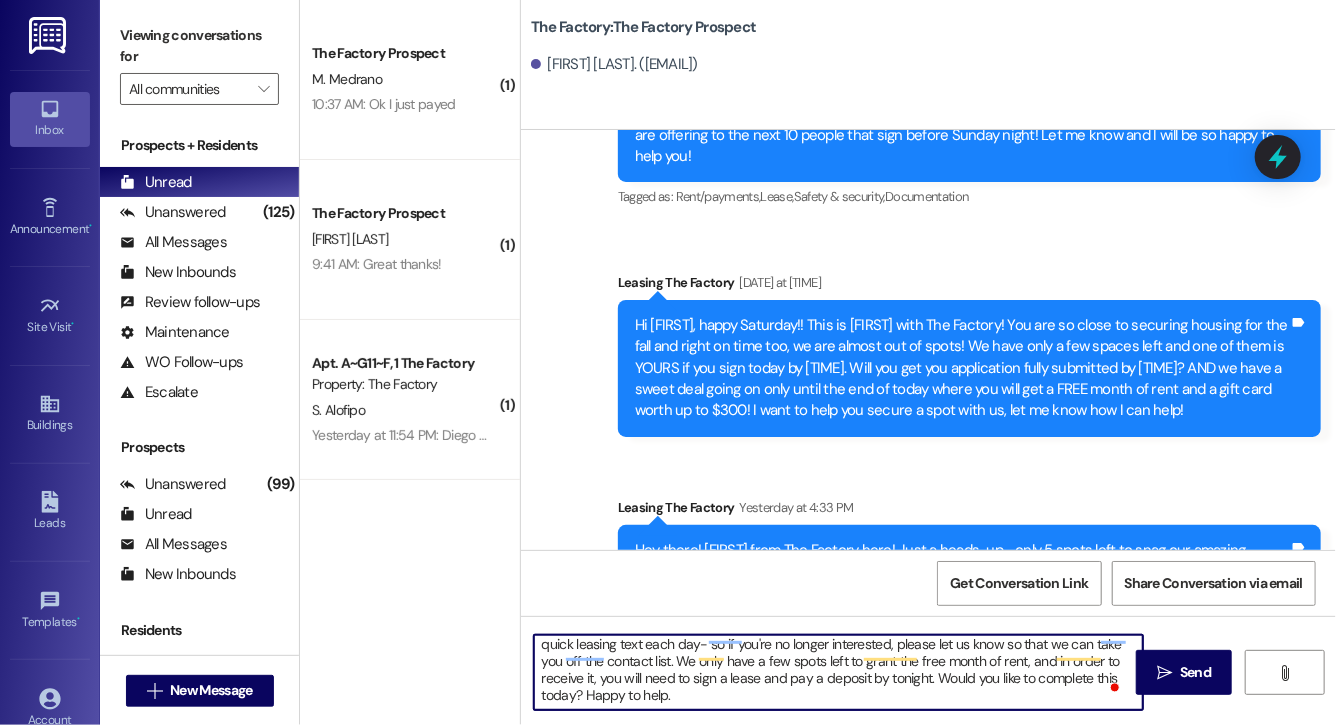 type on "Hi Sawyer, this is Evie from The Factory. I haven't heard from you in a while. It is our policy to send you a quick leasing text each day- so if you're no longer interested, please let us know so that we can take you off the contact list. We only have a few spots left to grant the free month of rent, and in order to receive it, you will need to sign a lease and pay a deposit by tonight. Would you like to complete this today? Happy to help." 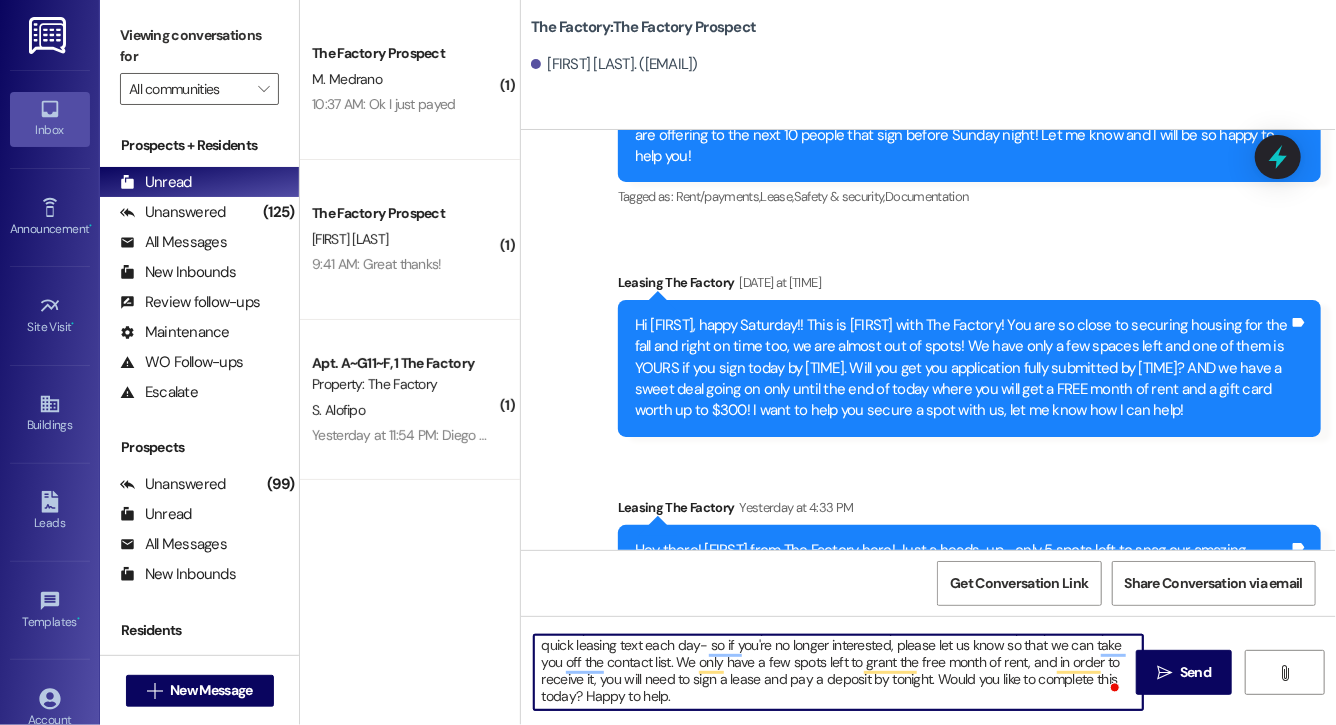 scroll, scrollTop: 0, scrollLeft: 0, axis: both 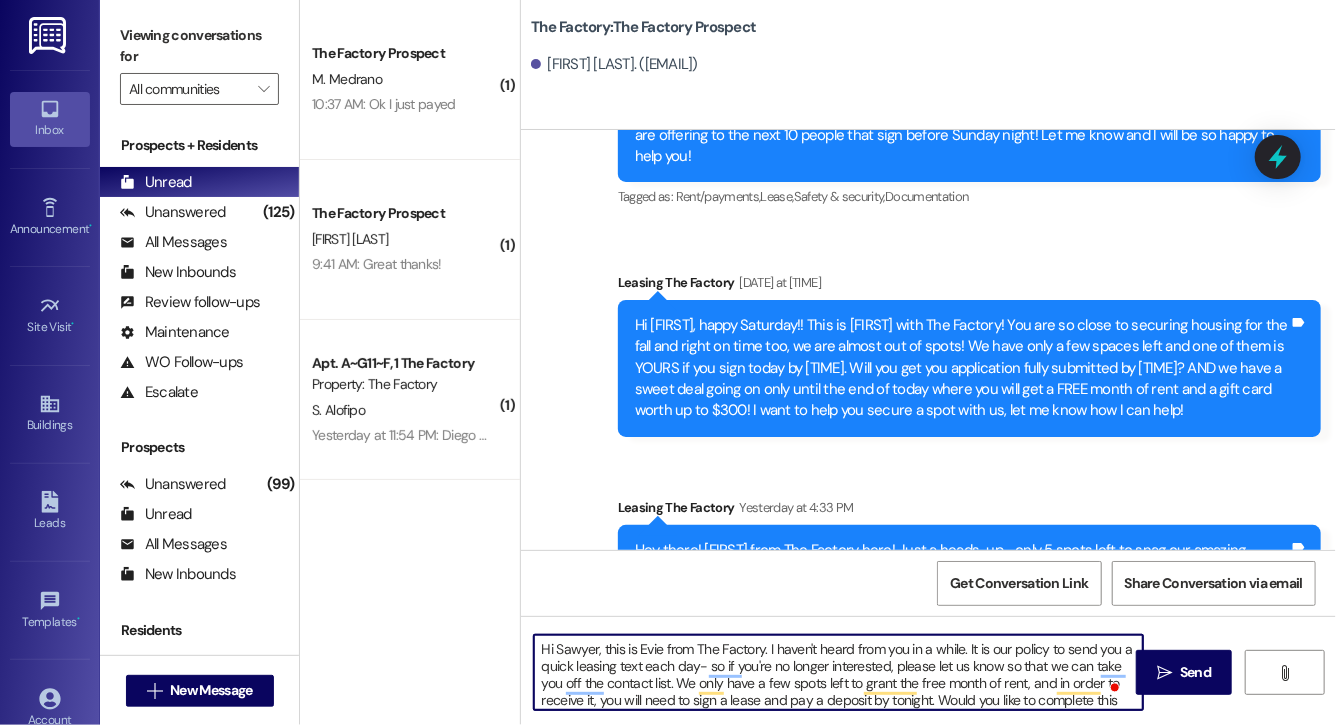click on "Hi Sawyer, this is Evie from The Factory. I haven't heard from you in a while. It is our policy to send you a quick leasing text each day- so if you're no longer interested, please let us know so that we can take you off the contact list. We only have a few spots left to grant the free month of rent, and in order to receive it, you will need to sign a lease and pay a deposit by tonight. Would you like to complete this today? Happy to help." at bounding box center [838, 672] 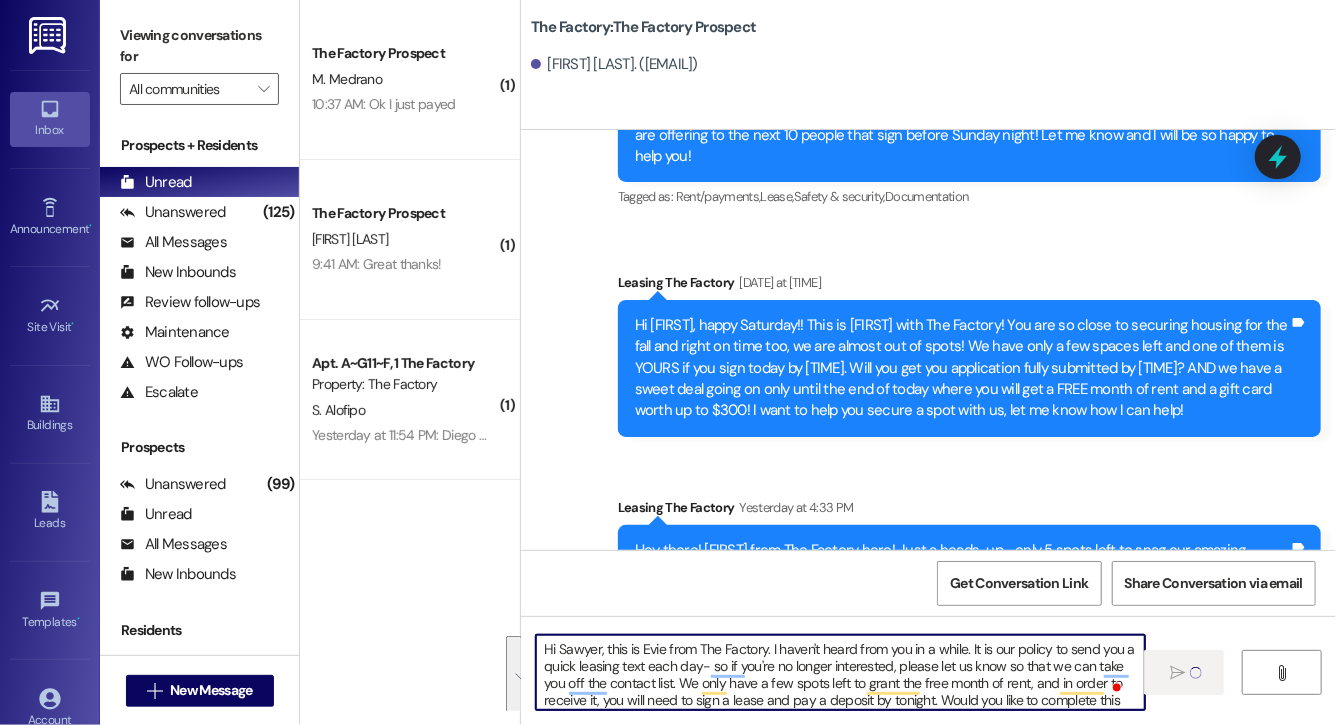 type 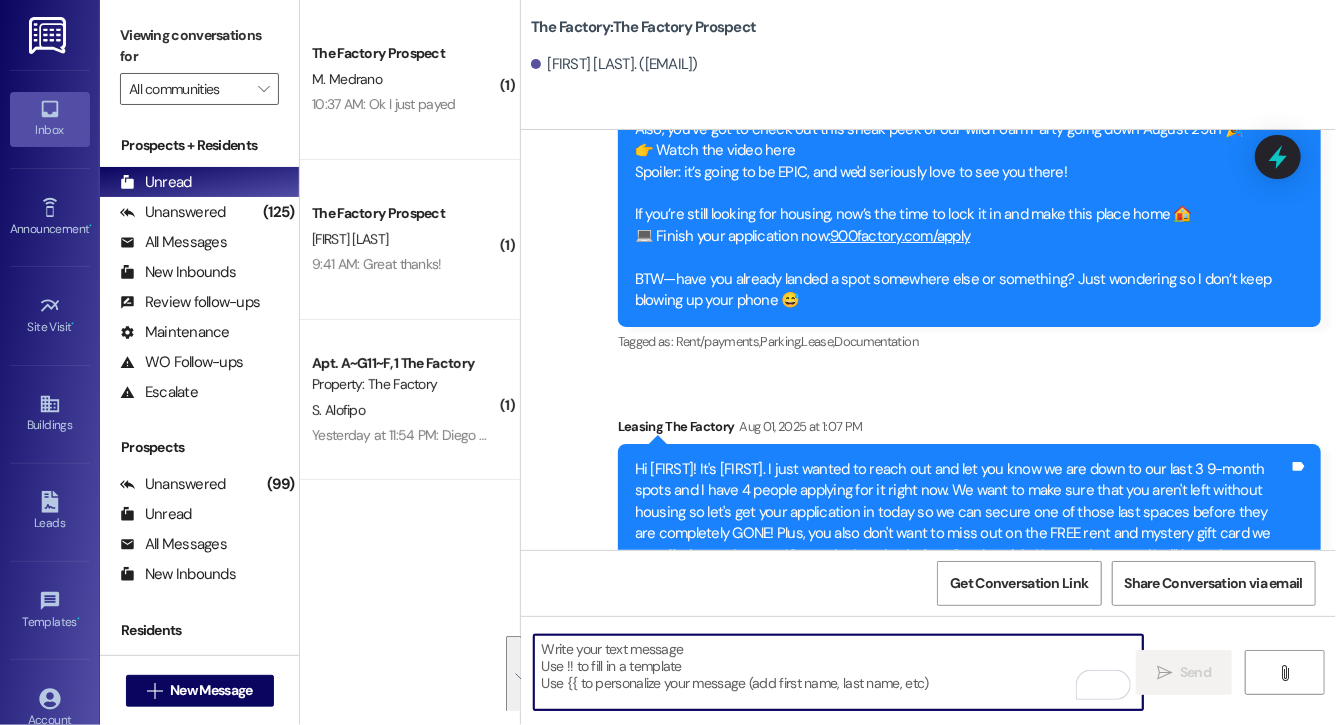 scroll, scrollTop: 12861, scrollLeft: 0, axis: vertical 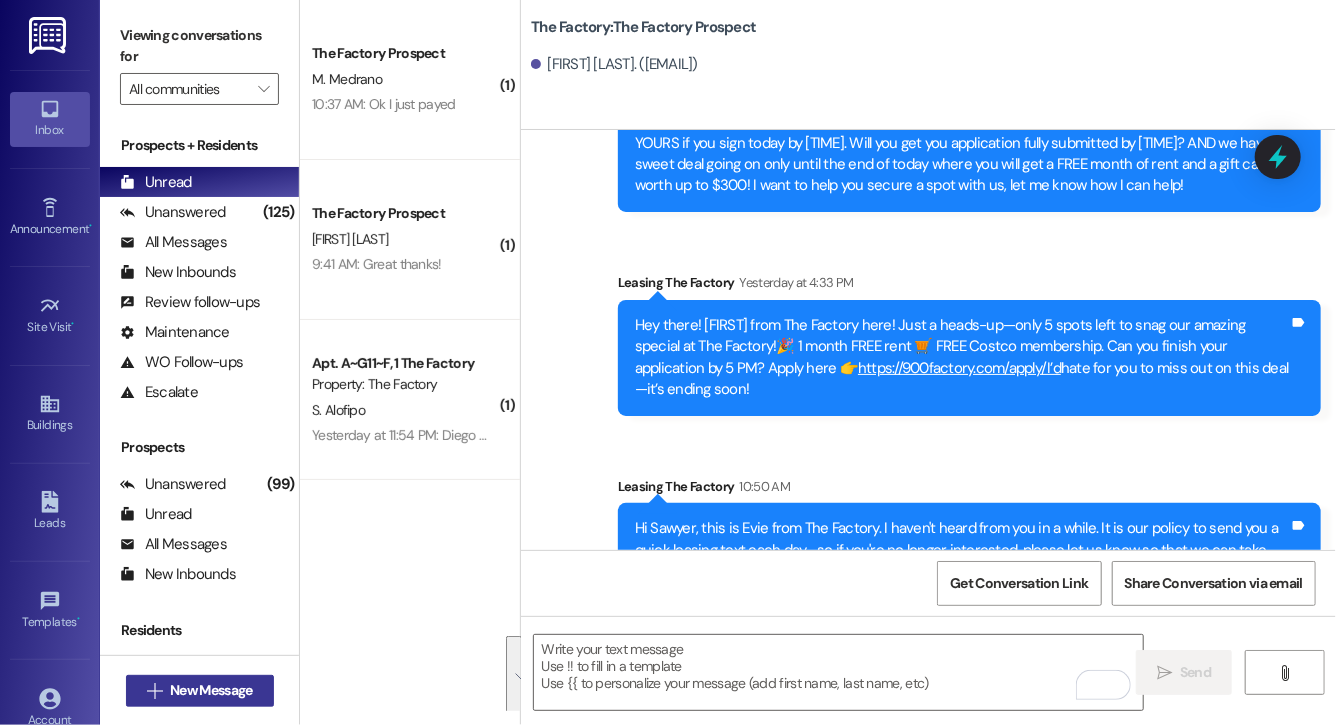 click on "New Message" at bounding box center (211, 690) 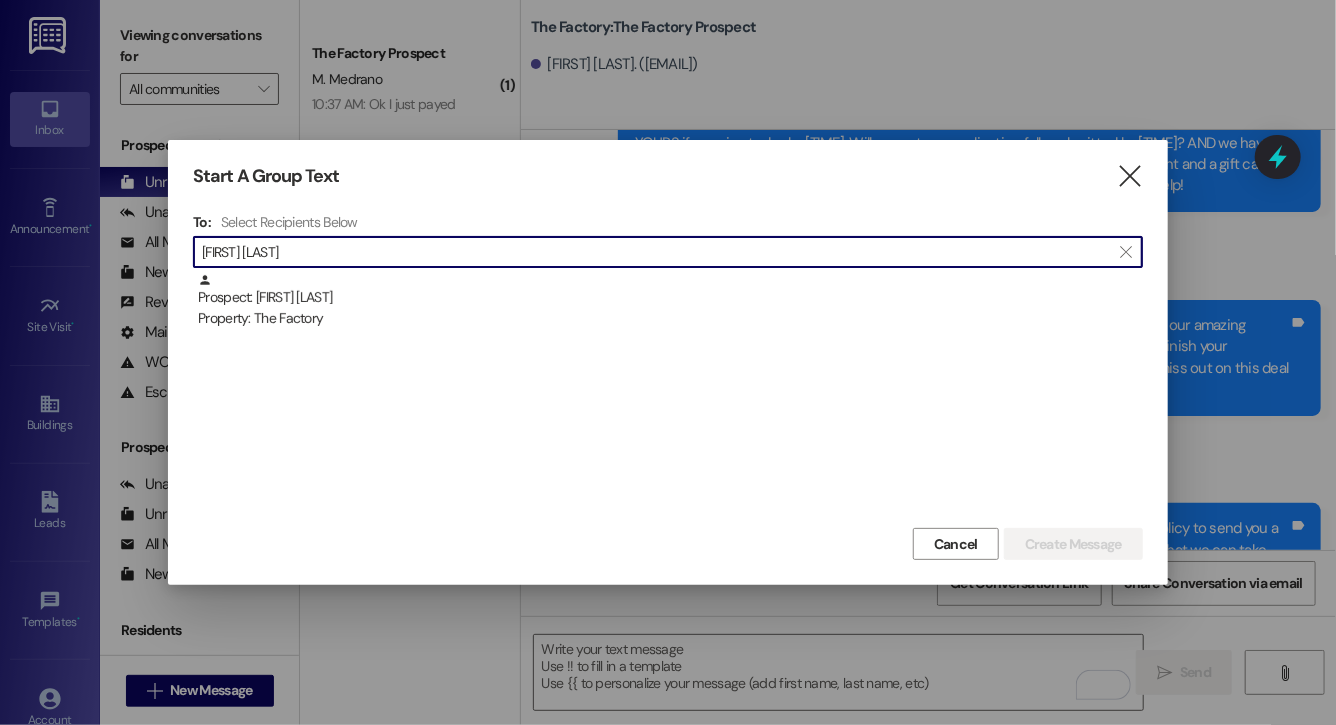 type on "ashley bah" 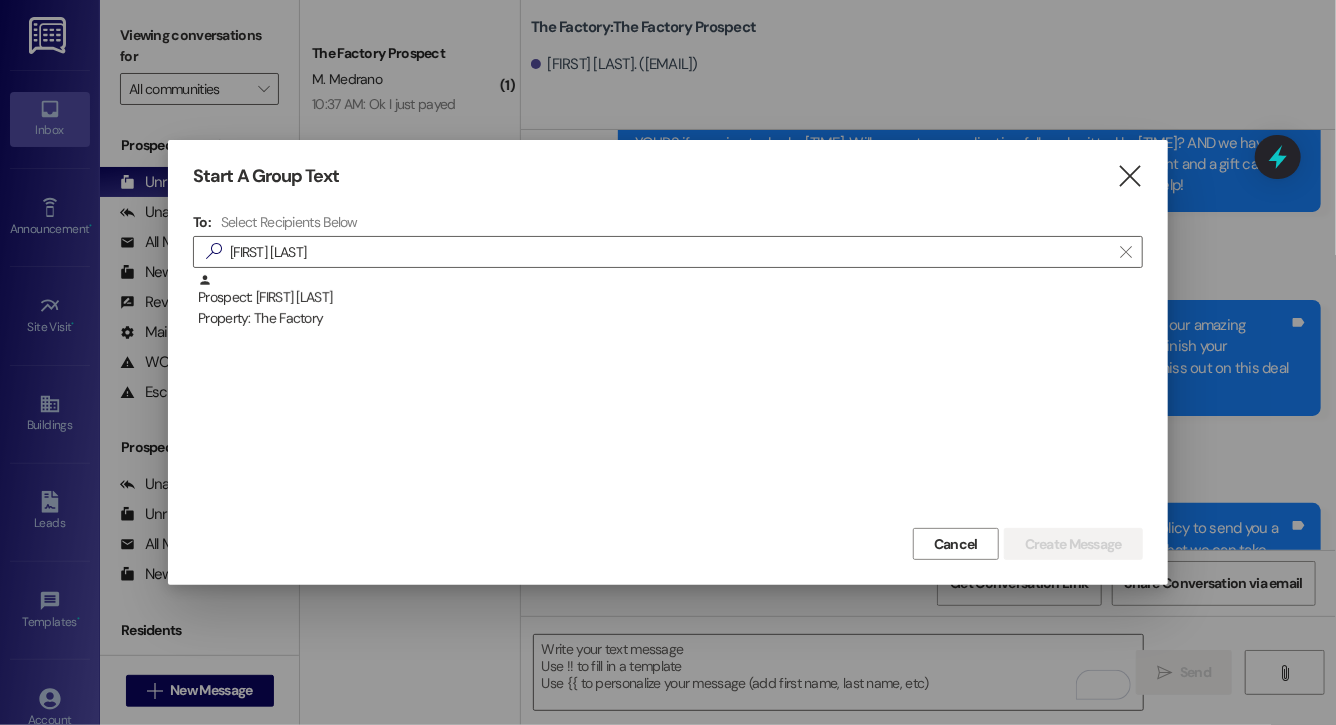 click on "To:  Select Recipients Below  ashley bah  Prospect: Ashley Bahora Property: The Factory" at bounding box center (668, 368) 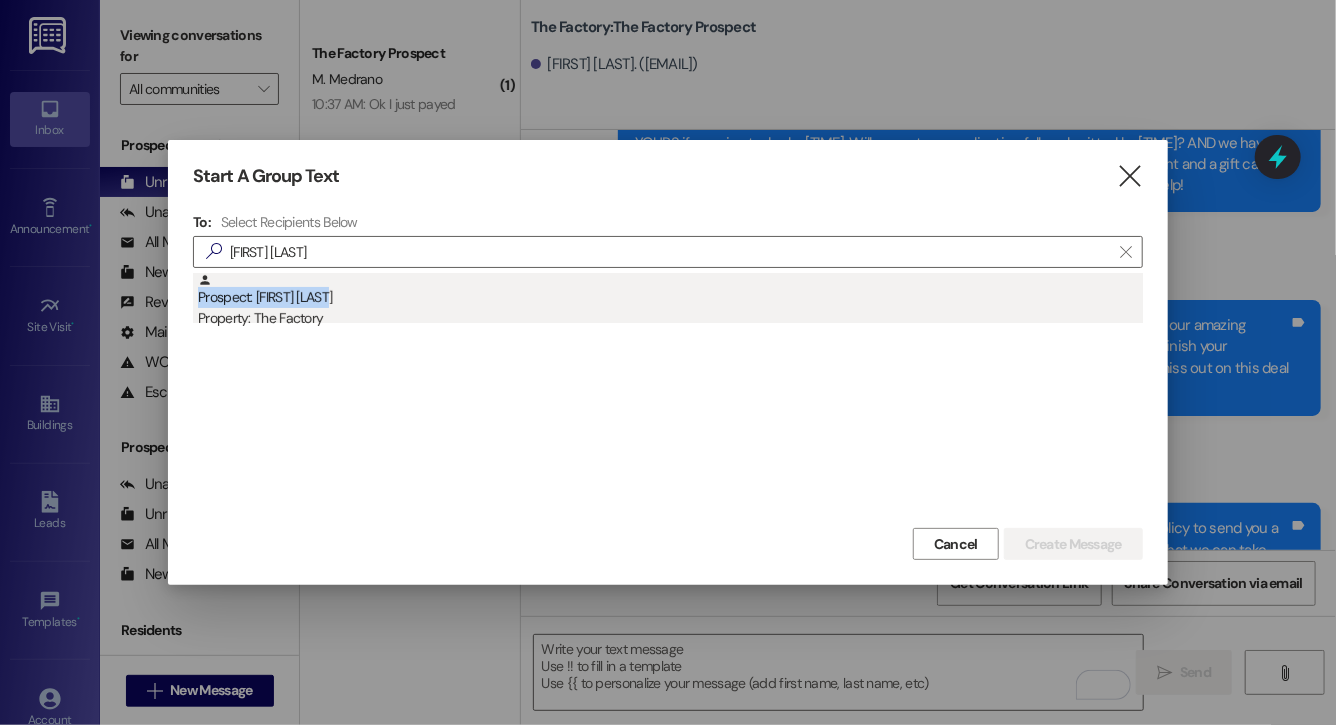 click on "Prospect: Ashley Bahora Property: The Factory" at bounding box center [670, 301] 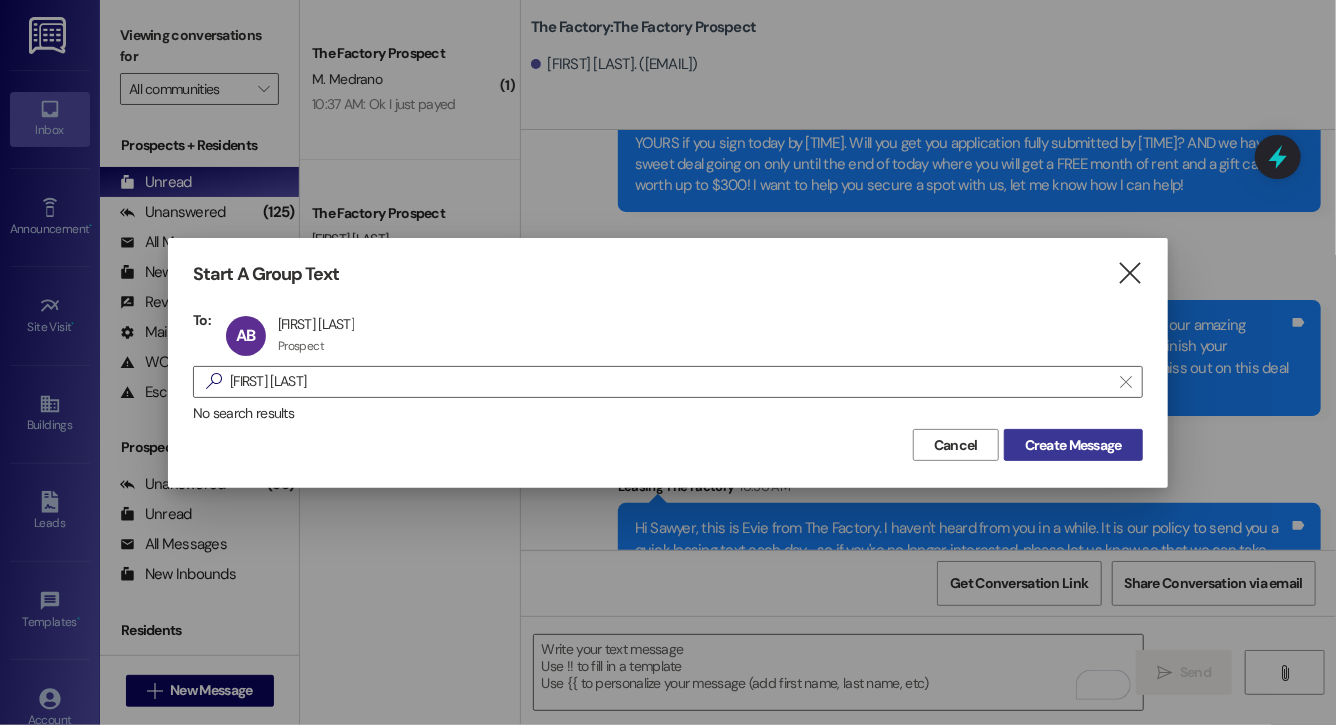 click on "Create Message" at bounding box center [1073, 445] 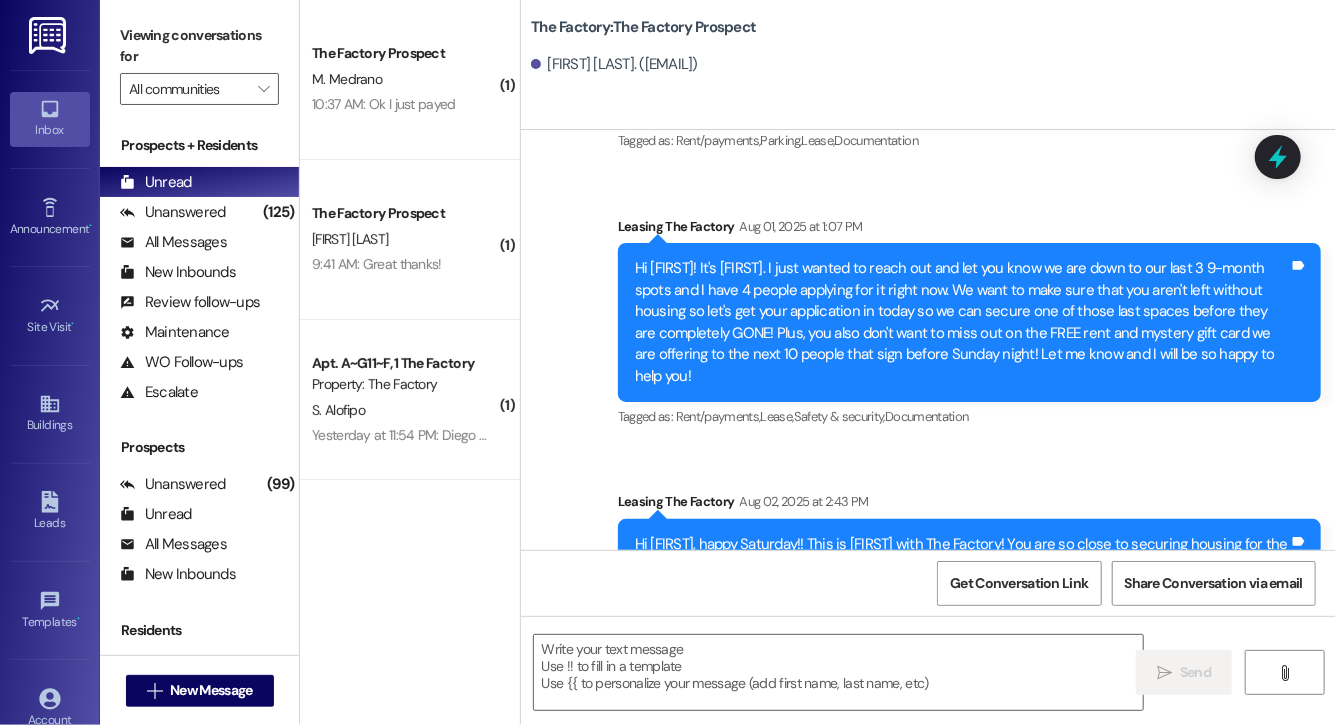 scroll, scrollTop: 6751, scrollLeft: 0, axis: vertical 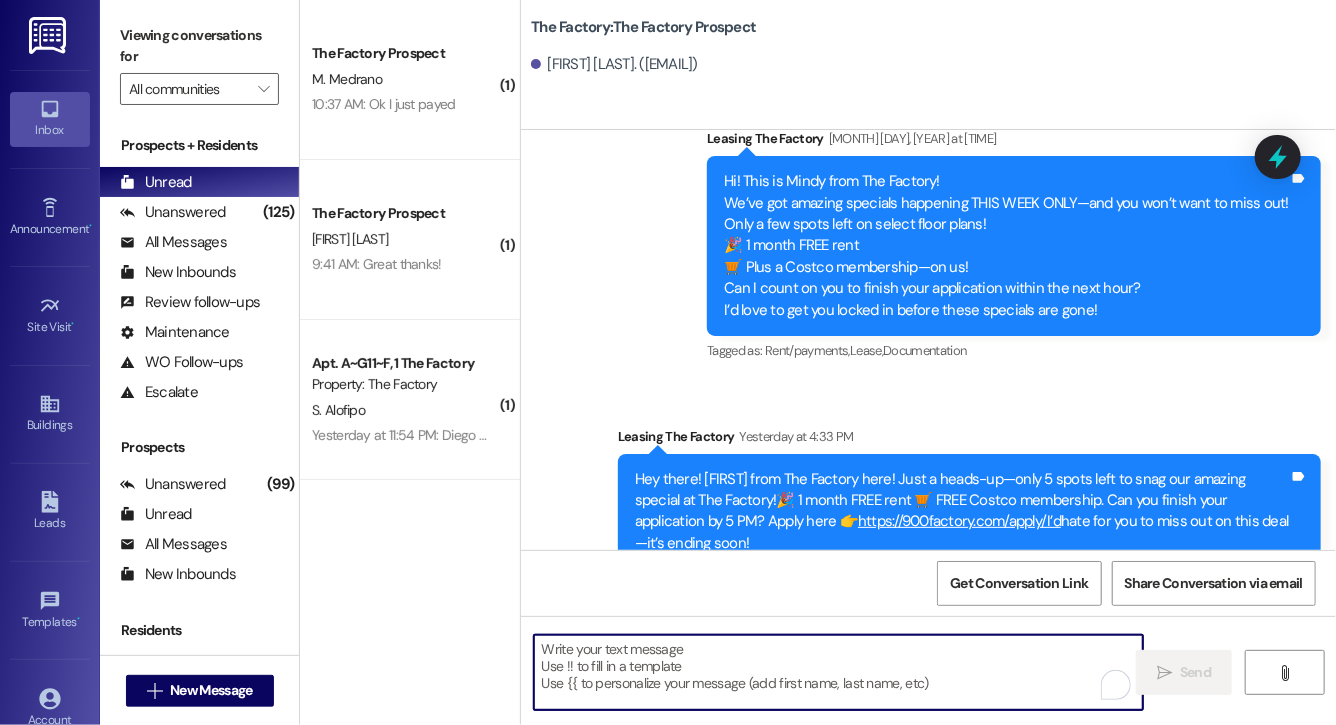 click at bounding box center (838, 672) 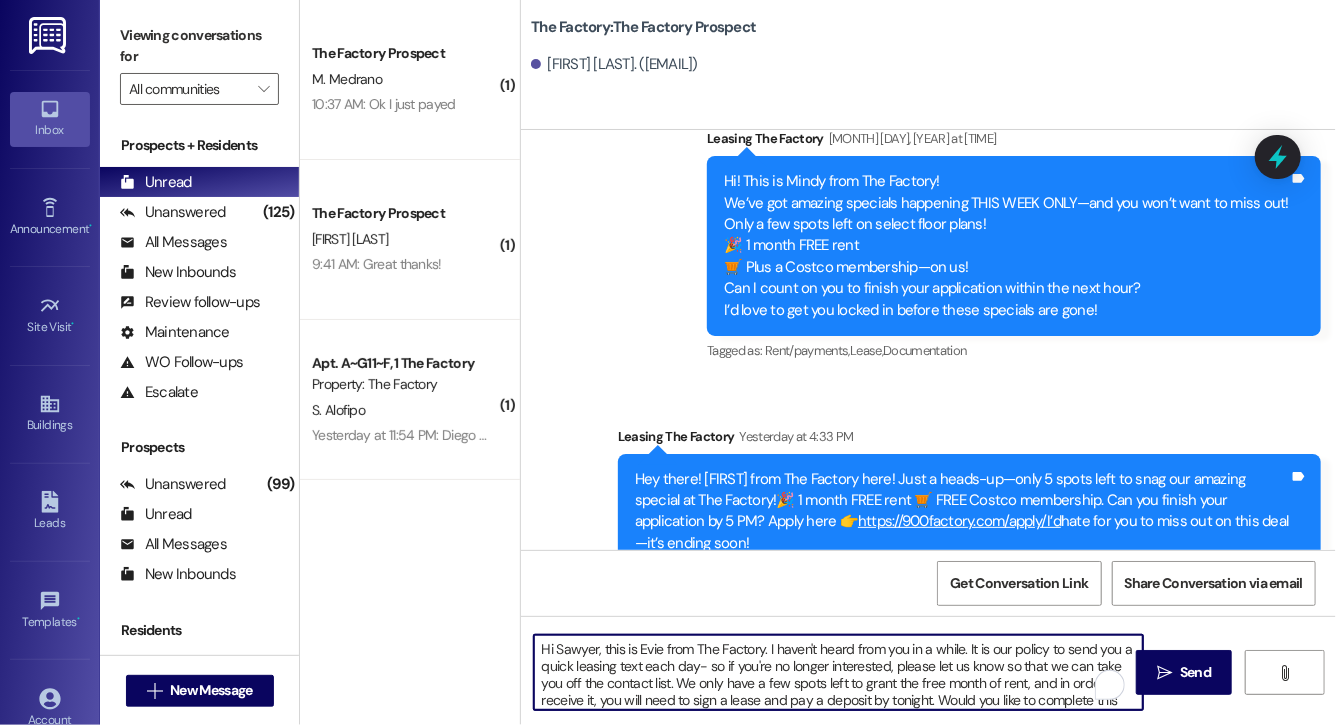 scroll, scrollTop: 17, scrollLeft: 0, axis: vertical 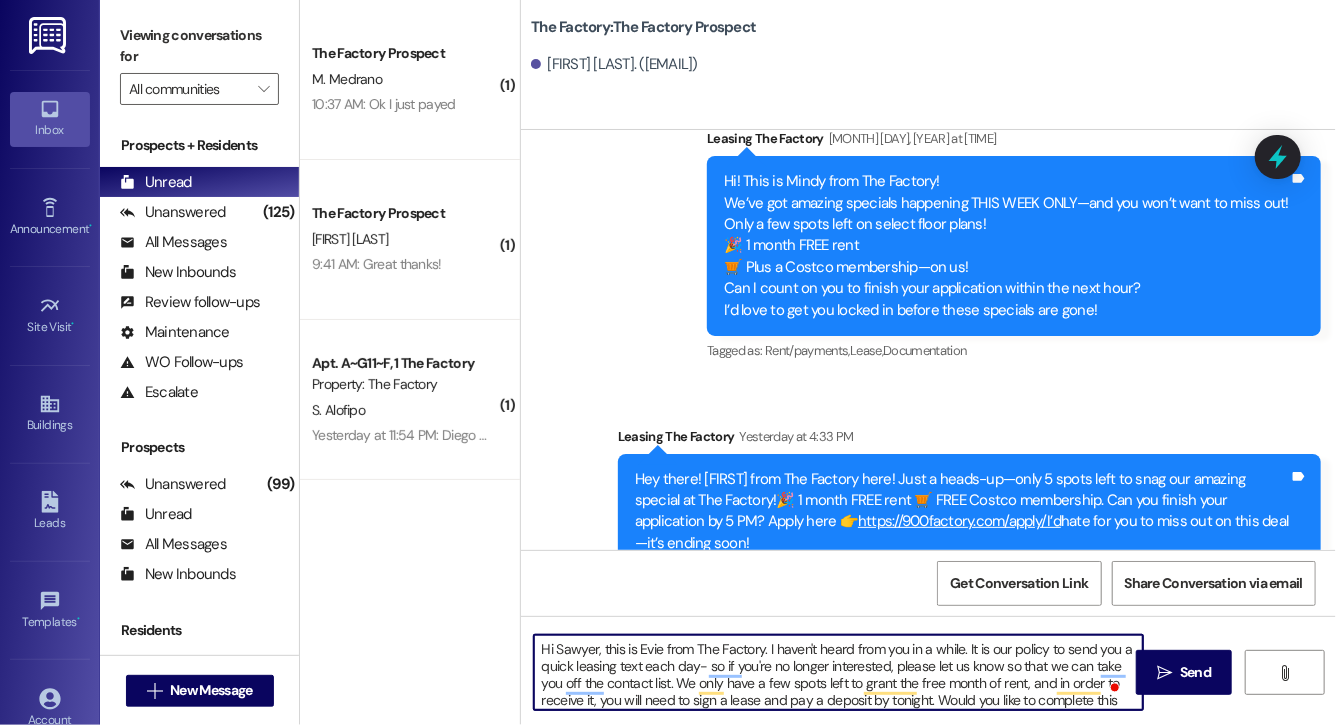click on "Hi Sawyer, this is Evie from The Factory. I haven't heard from you in a while. It is our policy to send you a quick leasing text each day- so if you're no longer interested, please let us know so that we can take you off the contact list. We only have a few spots left to grant the free month of rent, and in order to receive it, you will need to sign a lease and pay a deposit by tonight. Would you like to complete this today? Happy to help." at bounding box center (838, 672) 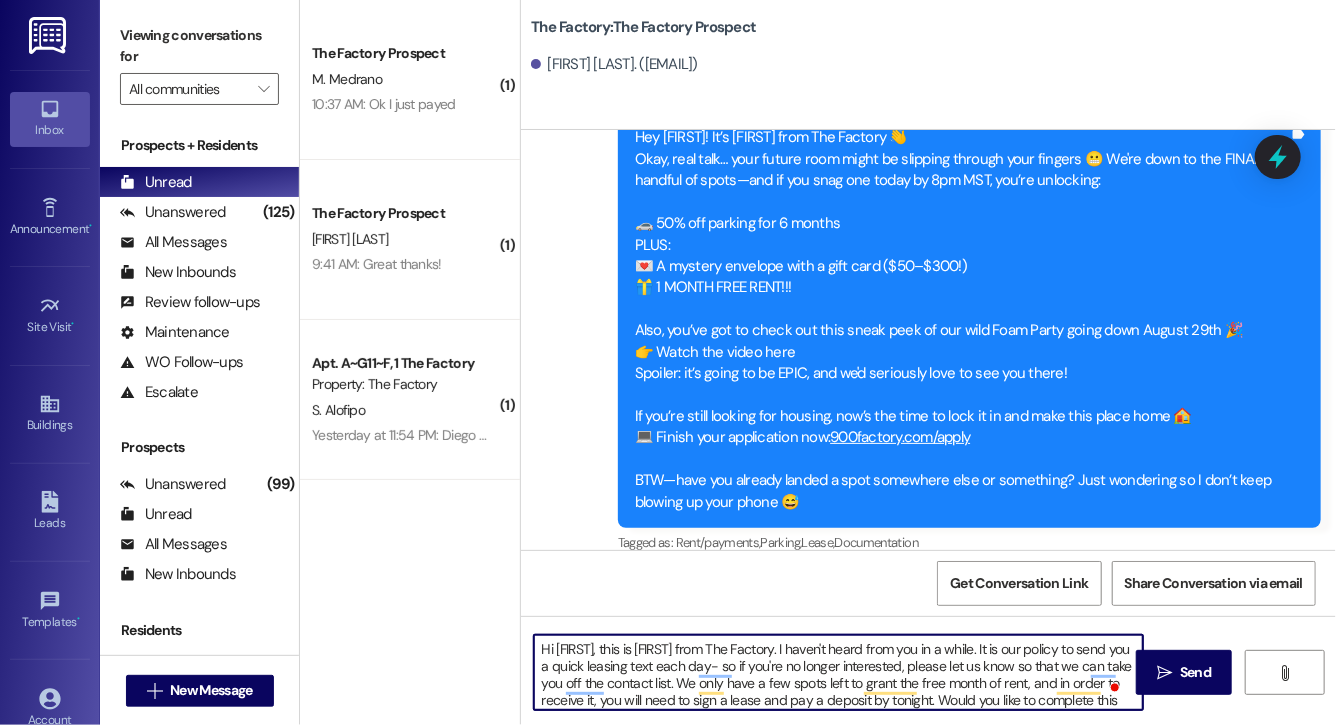 scroll, scrollTop: 4900, scrollLeft: 0, axis: vertical 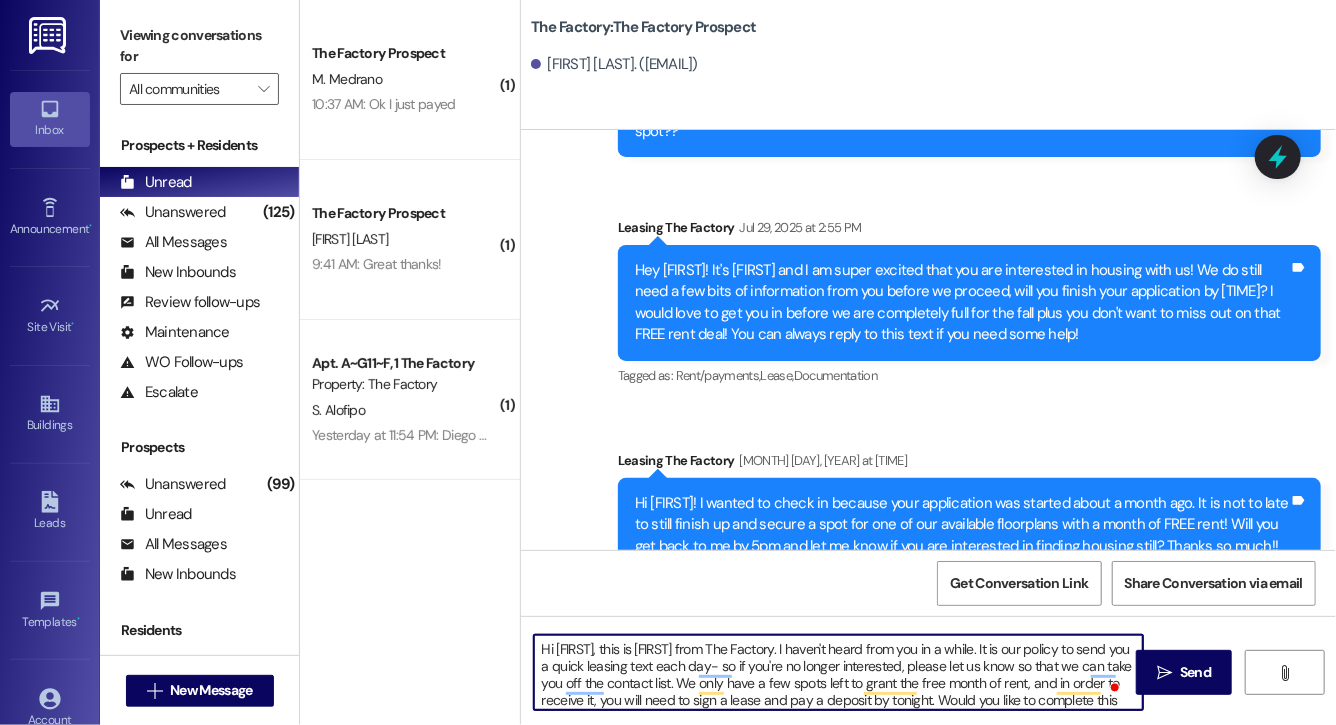 click on "Hi Ashley, this is Evie from The Factory. I haven't heard from you in a while. It is our policy to send you a quick leasing text each day- so if you're no longer interested, please let us know so that we can take you off the contact list. We only have a few spots left to grant the free month of rent, and in order to receive it, you will need to sign a lease and pay a deposit by tonight. Would you like to complete this today? Happy to help." at bounding box center (838, 672) 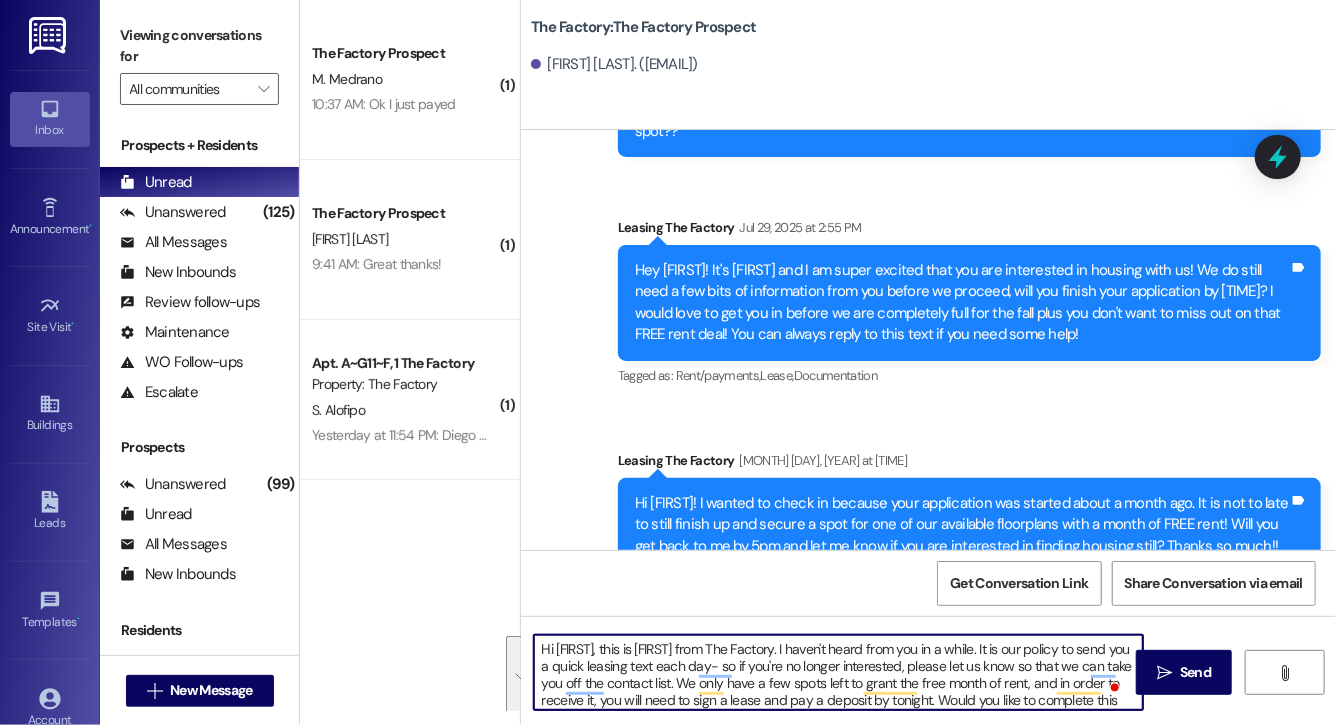 type on "ç" 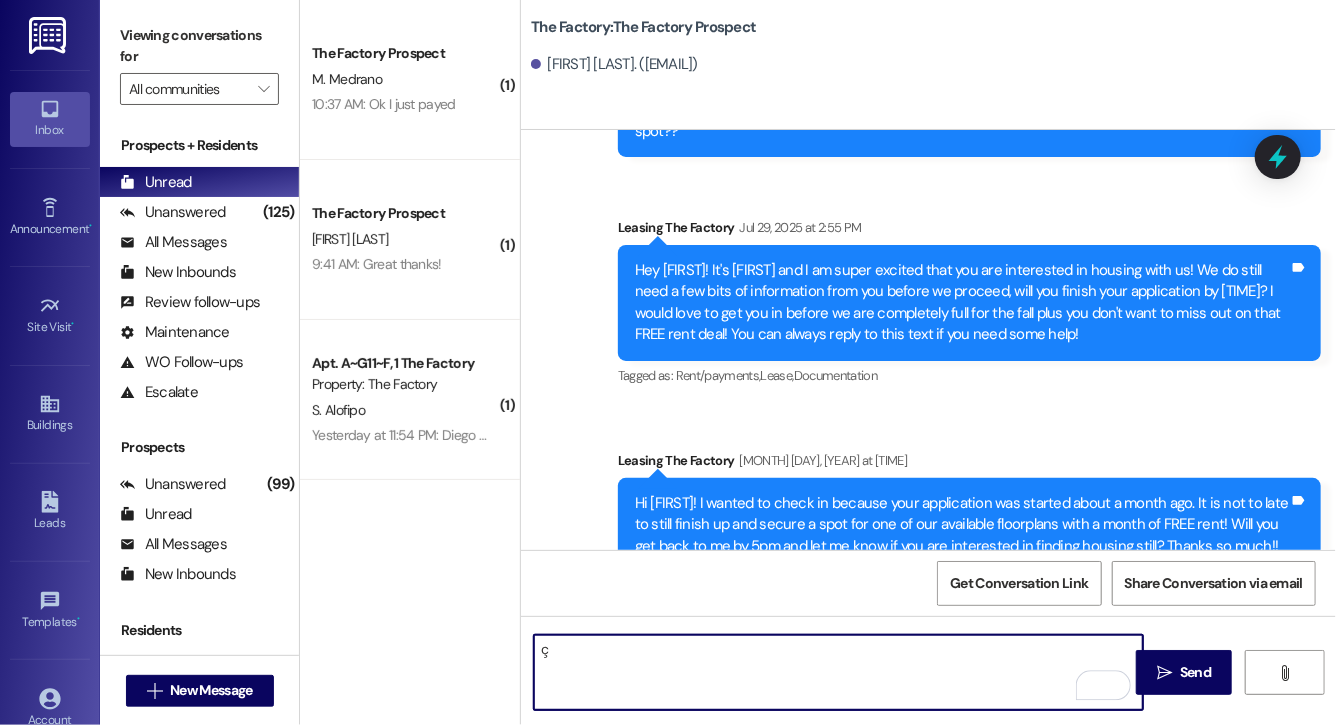 type on "Hi Ashley, this is Evie from The Factory. I haven't heard from you in a while. It is our policy to send you a quick leasing text each day- so if you're no longer interested, please let us know so that we can take you off the contact list. We only have a few spots left to grant the free month of rent, and in order to receive it, you will need to sign a lease and pay a deposit by tonight. Would you like to complete this today? Happy to help." 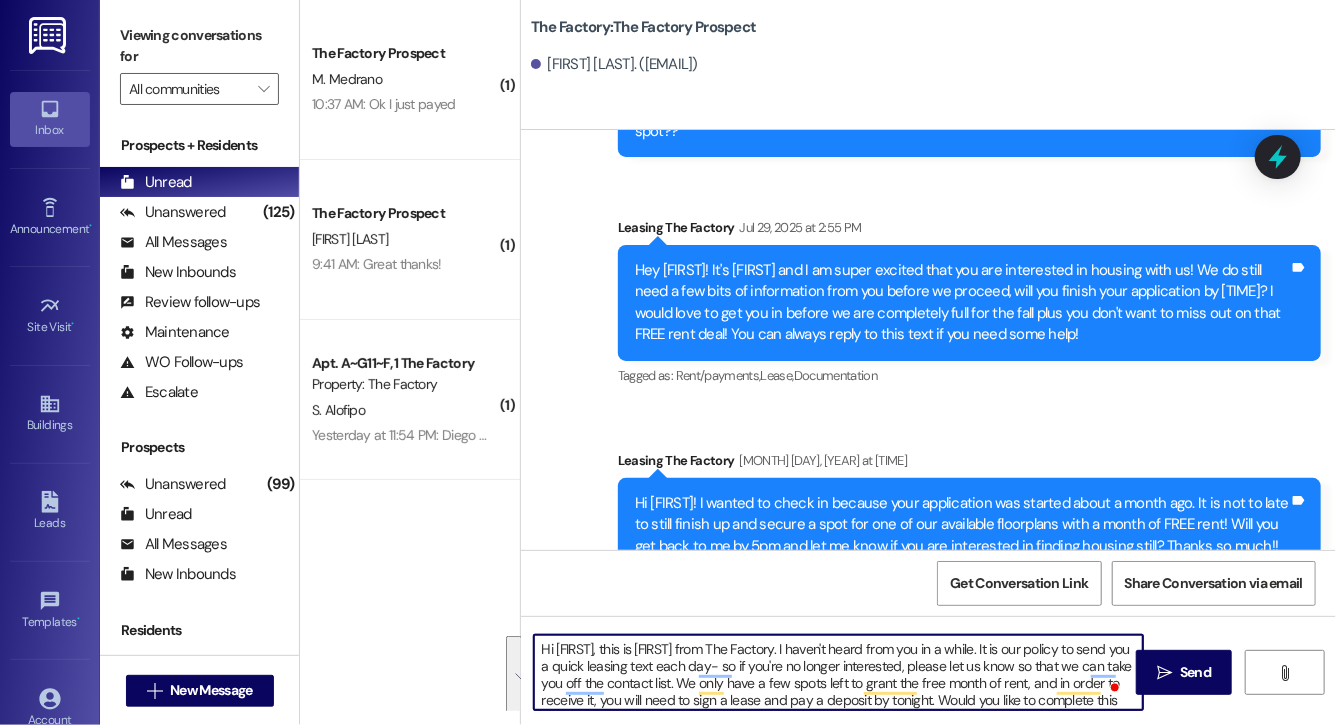 click on "Hi Ashley, this is Evie from The Factory. I haven't heard from you in a while. It is our policy to send you a quick leasing text each day- so if you're no longer interested, please let us know so that we can take you off the contact list. We only have a few spots left to grant the free month of rent, and in order to receive it, you will need to sign a lease and pay a deposit by tonight. Would you like to complete this today? Happy to help." at bounding box center (838, 672) 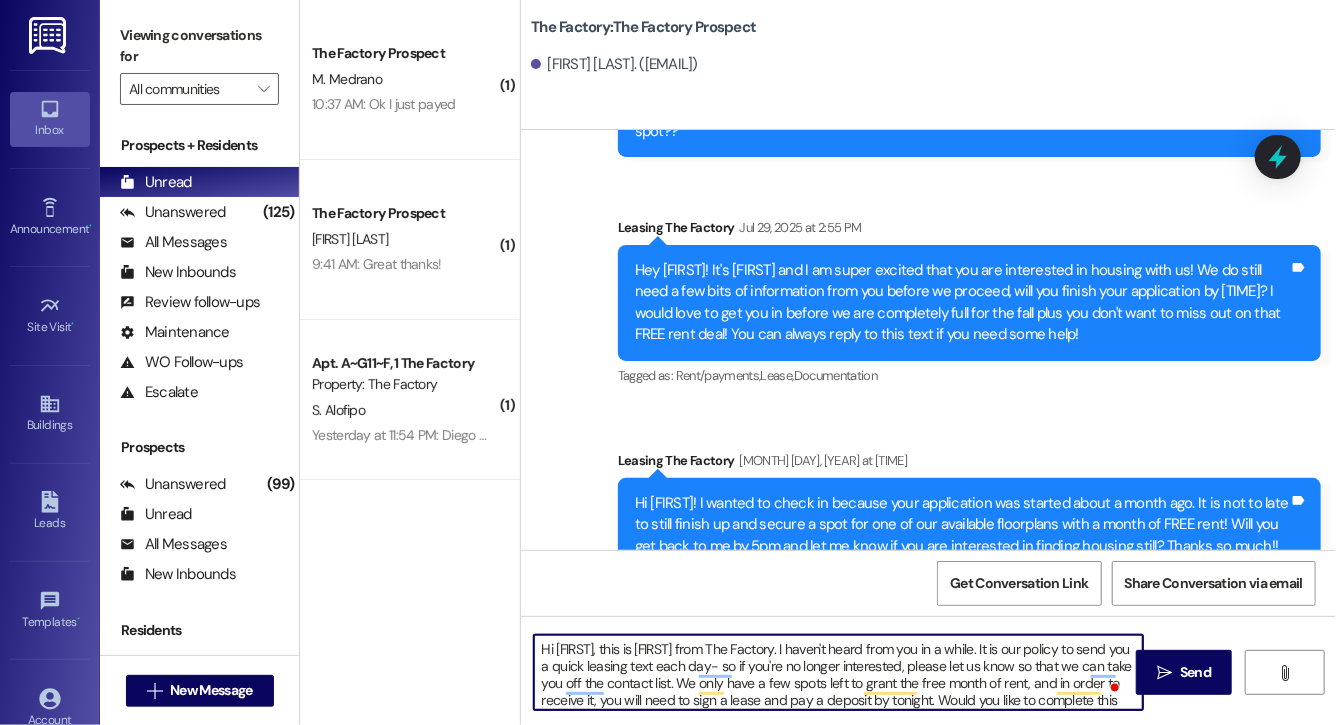 click on "Hi Ashley, this is Evie from The Factory. I haven't heard from you in a while. It is our policy to send you a quick leasing text each day- so if you're no longer interested, please let us know so that we can take you off the contact list. We only have a few spots left to grant the free month of rent, and in order to receive it, you will need to sign a lease and pay a deposit by tonight. Would you like to complete this today? Happy to help." at bounding box center (838, 672) 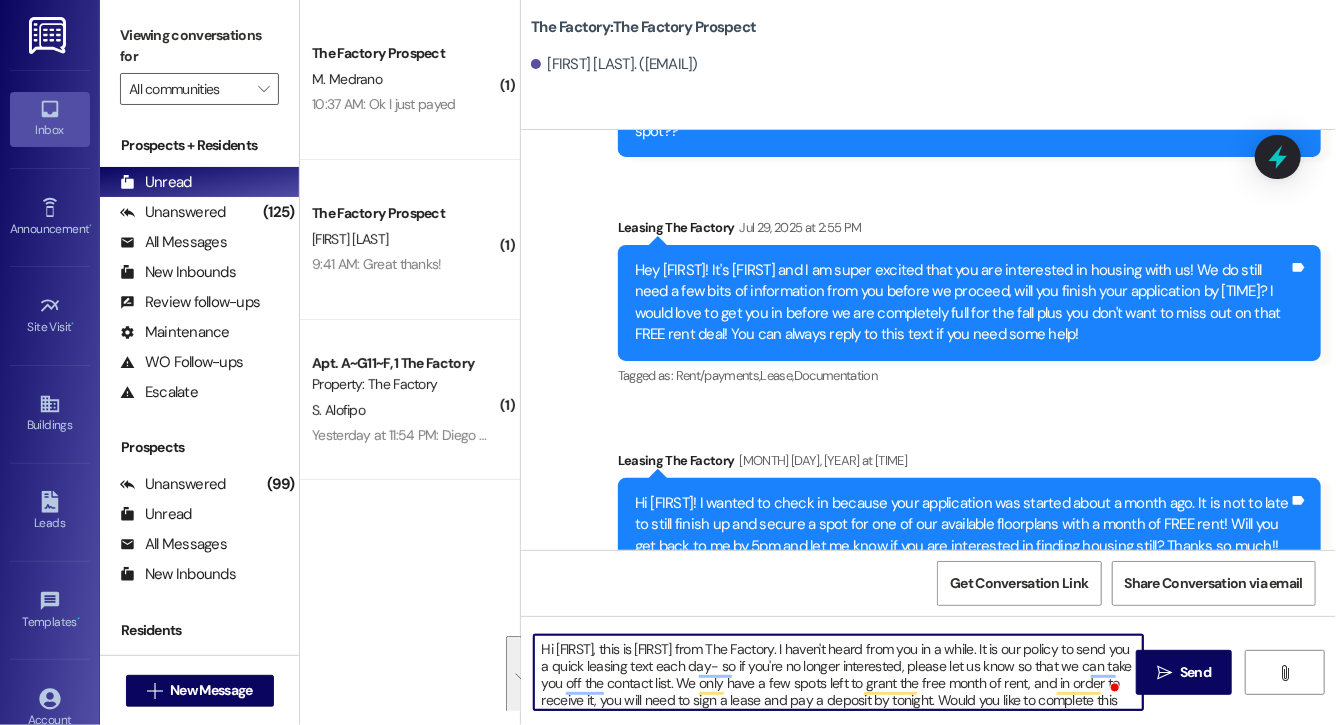 scroll, scrollTop: 21, scrollLeft: 0, axis: vertical 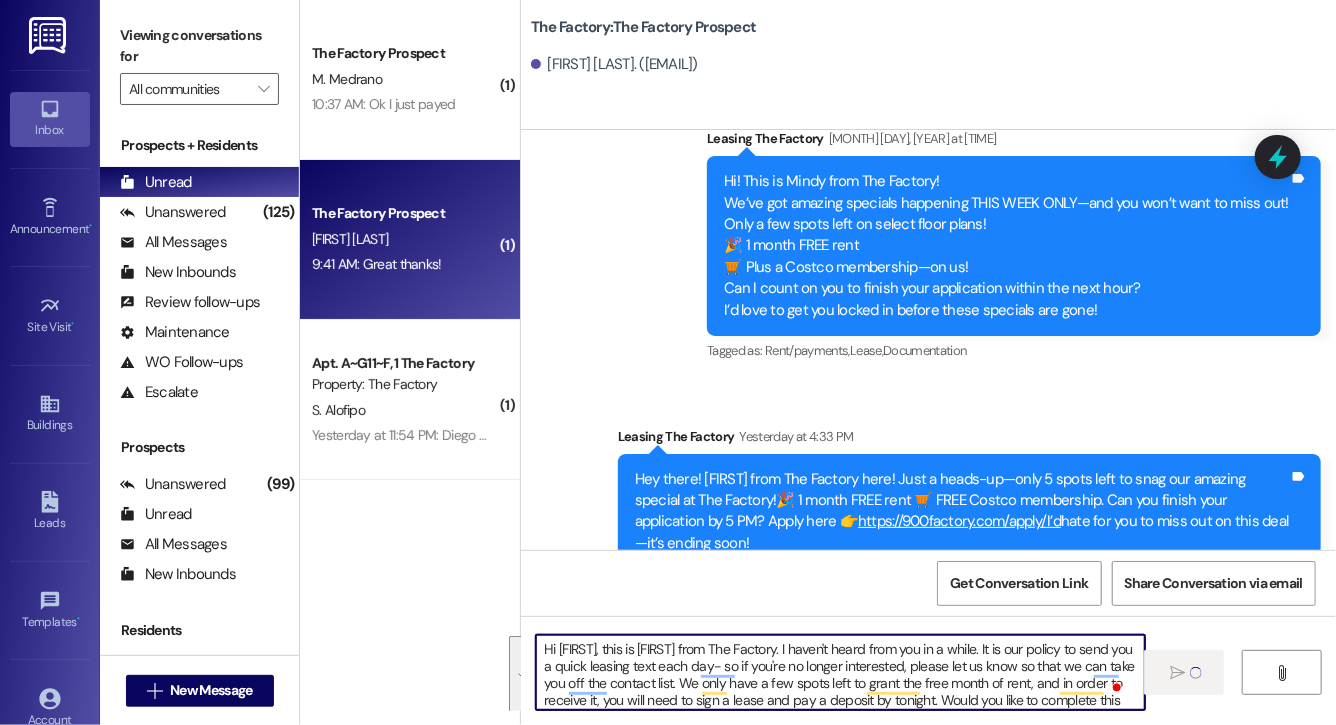 type 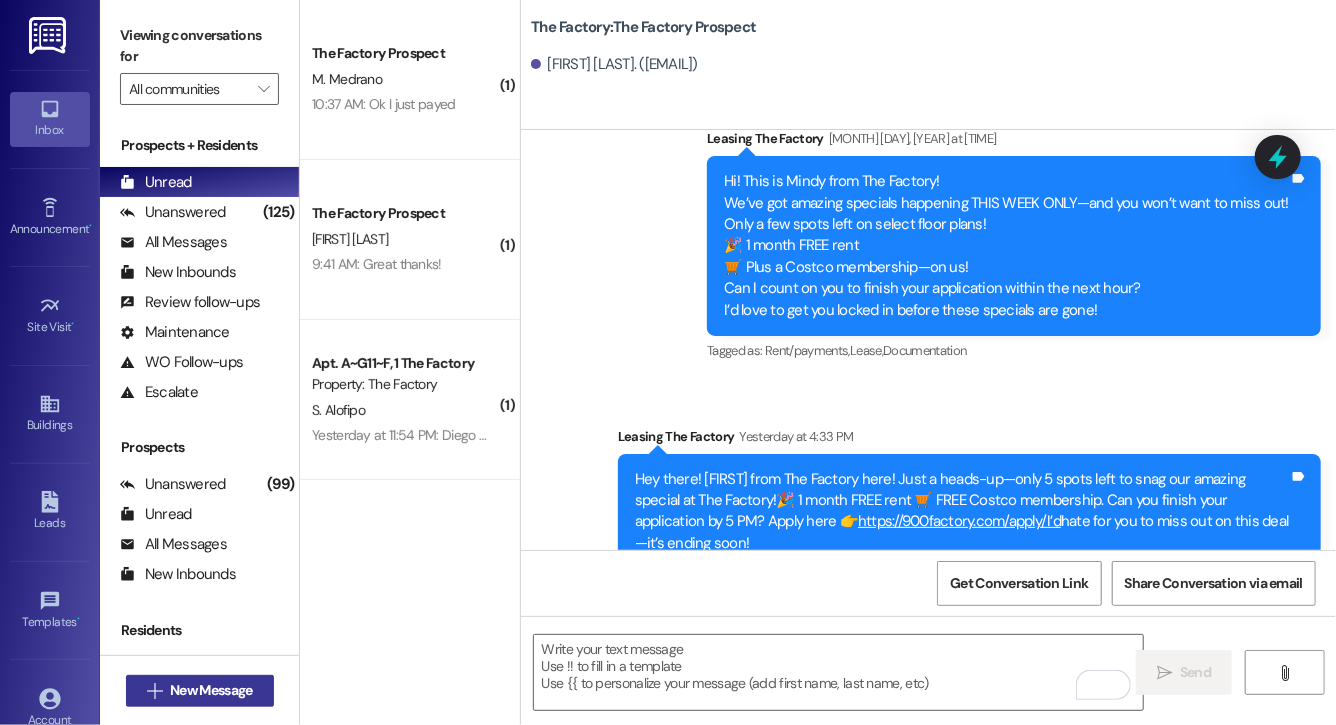 click on "New Message" at bounding box center [211, 690] 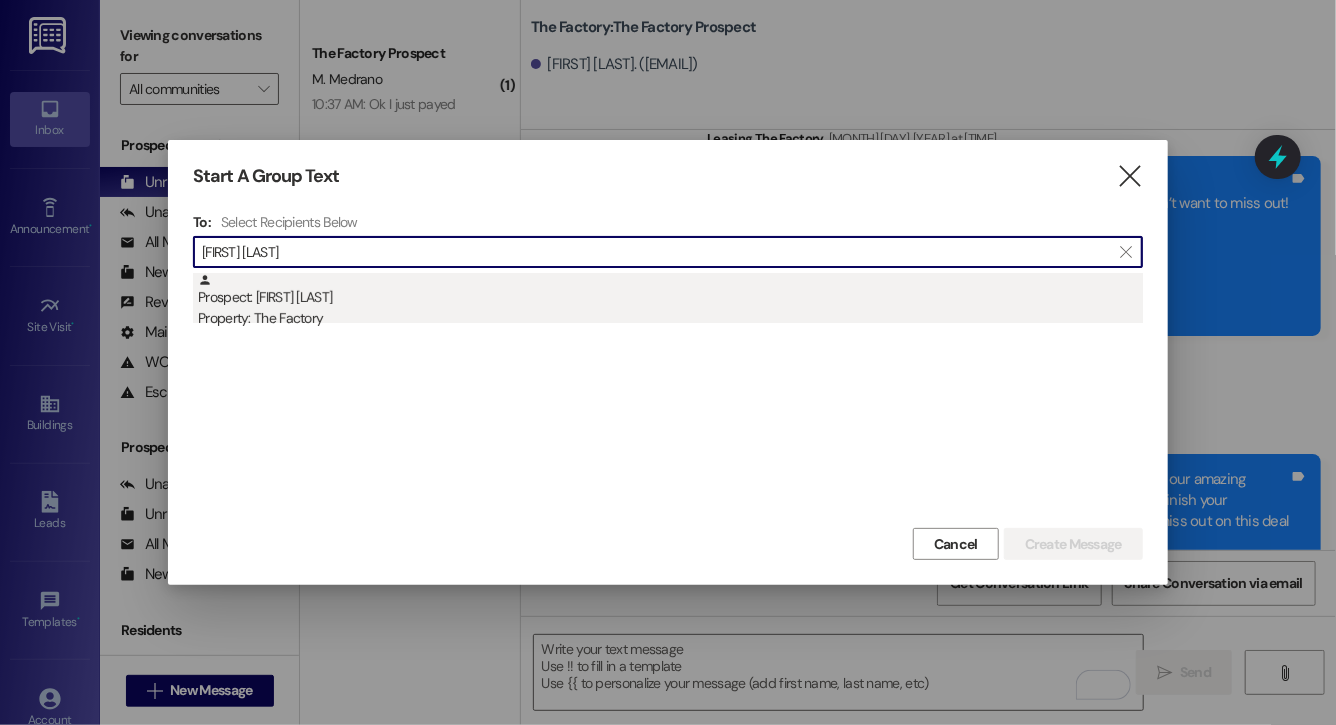 type on "brock biss" 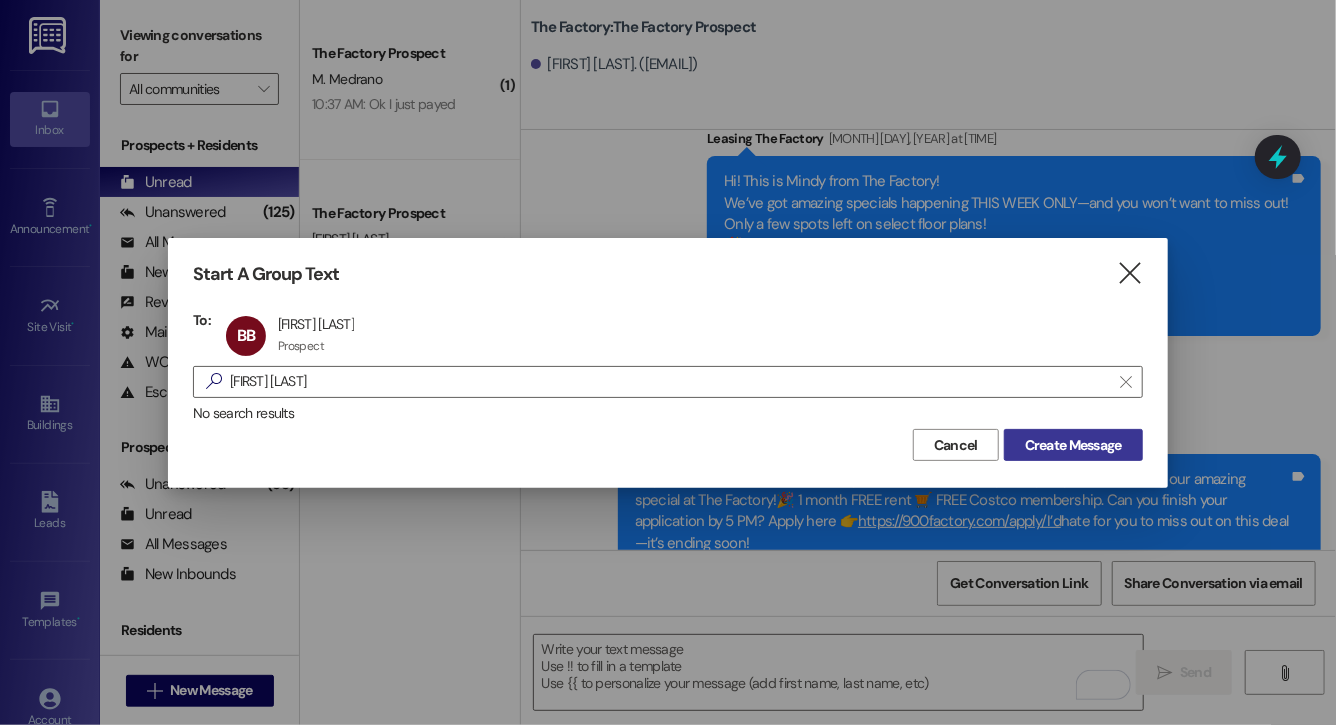 click on "Create Message" at bounding box center [1073, 445] 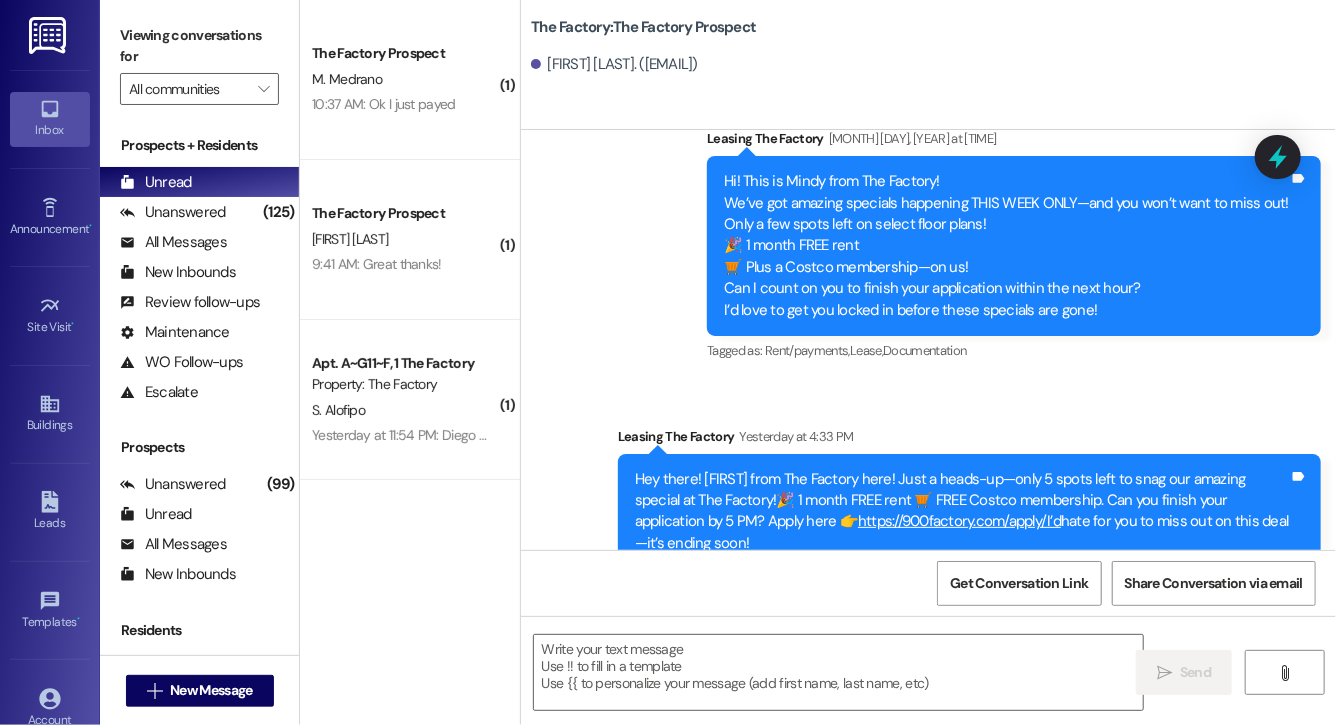 scroll, scrollTop: 6676, scrollLeft: 0, axis: vertical 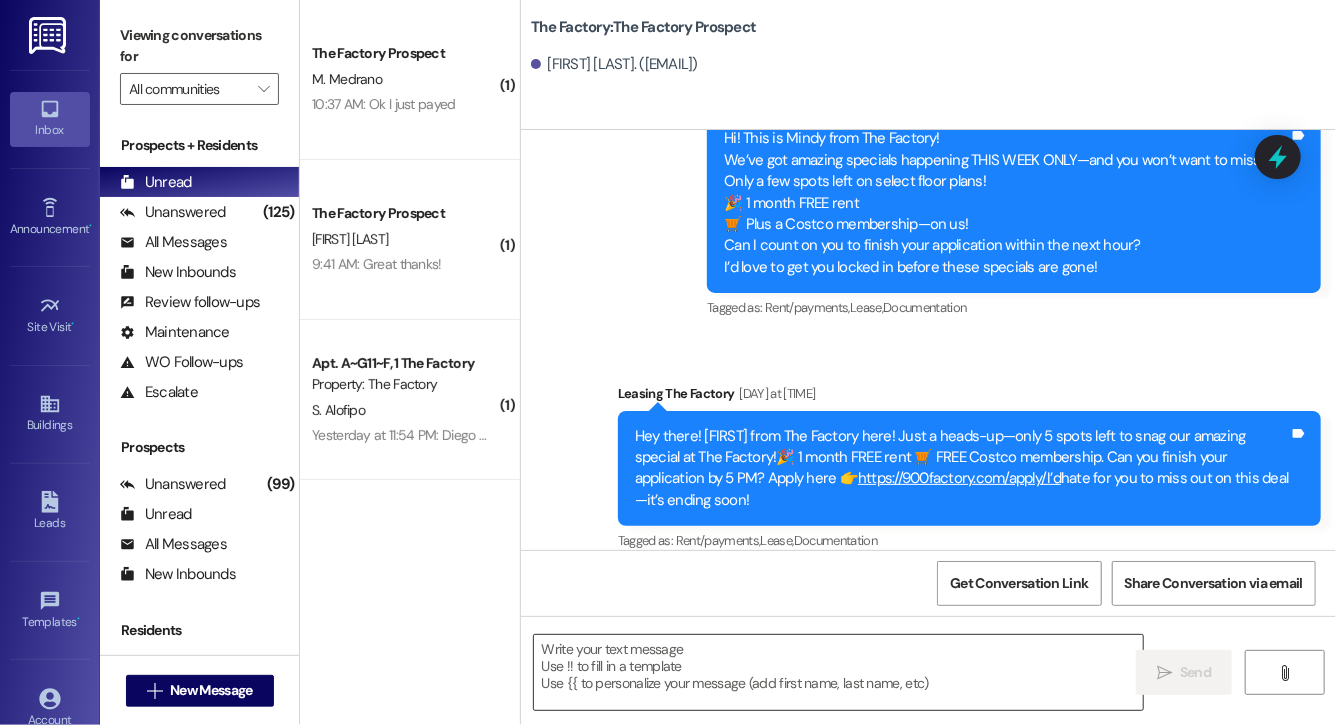 click at bounding box center [838, 672] 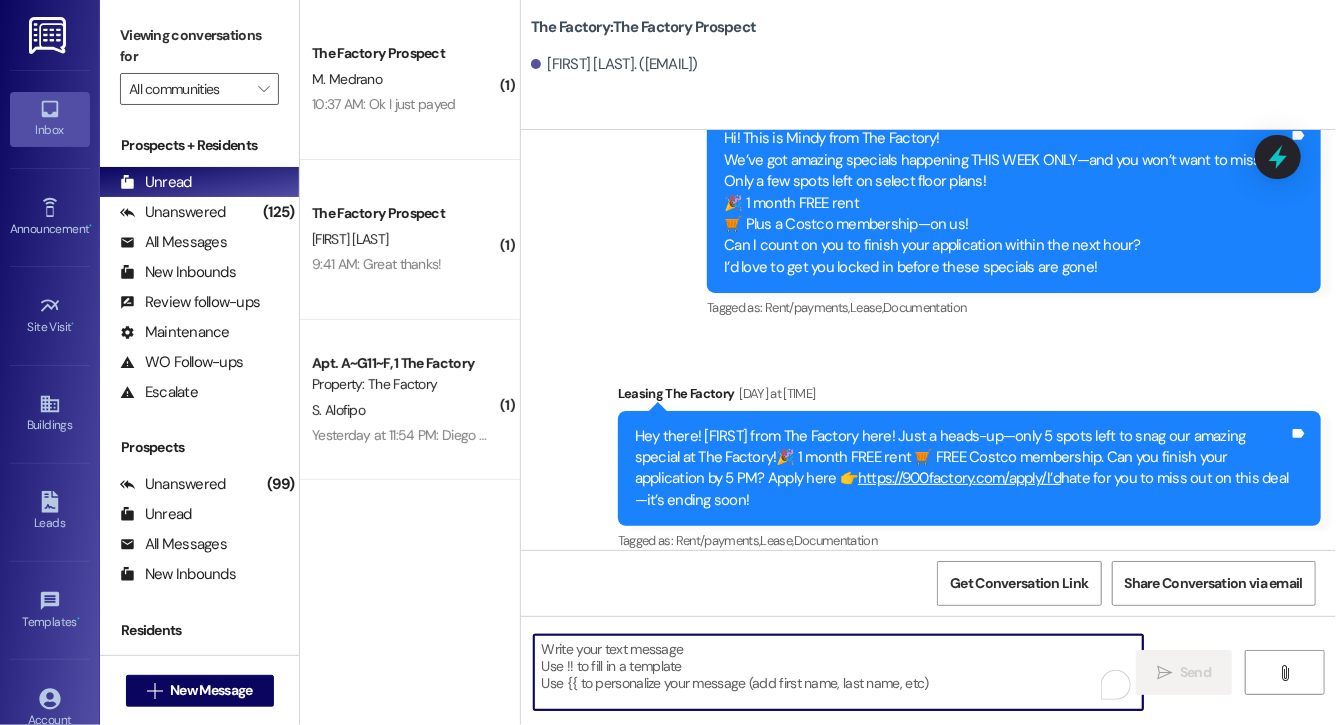 paste on "Hi Ashley, this is Evie from The Factory. I haven't heard from you in a while. It is our policy to send you a quick leasing text each day- so if you're no longer interested, please let us know so that we can take you off the contact list. We only have a few spots left to grant the free month of rent, and in order to receive it, you will need to sign a lease and pay a deposit by tonight. Would you like to complete this today? Happy to help." 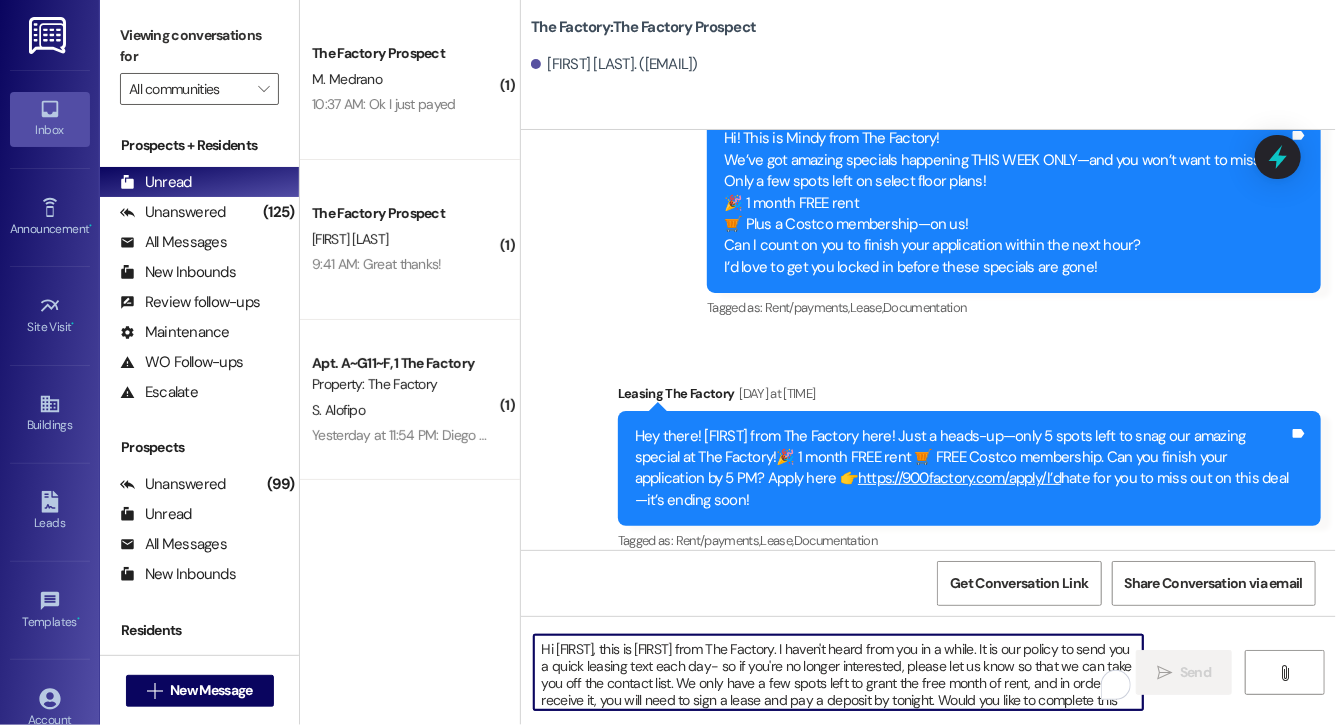 scroll, scrollTop: 17, scrollLeft: 0, axis: vertical 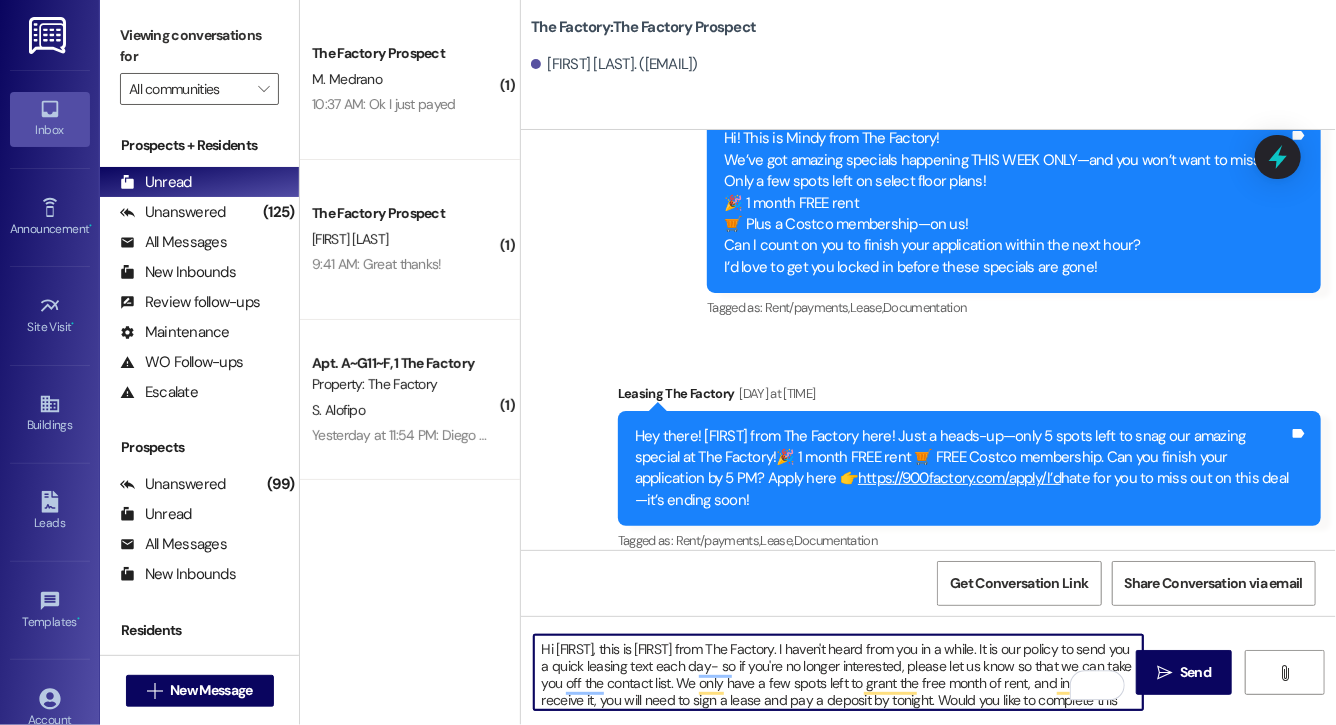 click on "Hi Ashley, this is Evie from The Factory. I haven't heard from you in a while. It is our policy to send you a quick leasing text each day- so if you're no longer interested, please let us know so that we can take you off the contact list. We only have a few spots left to grant the free month of rent, and in order to receive it, you will need to sign a lease and pay a deposit by tonight. Would you like to complete this today? Happy to help." at bounding box center (838, 672) 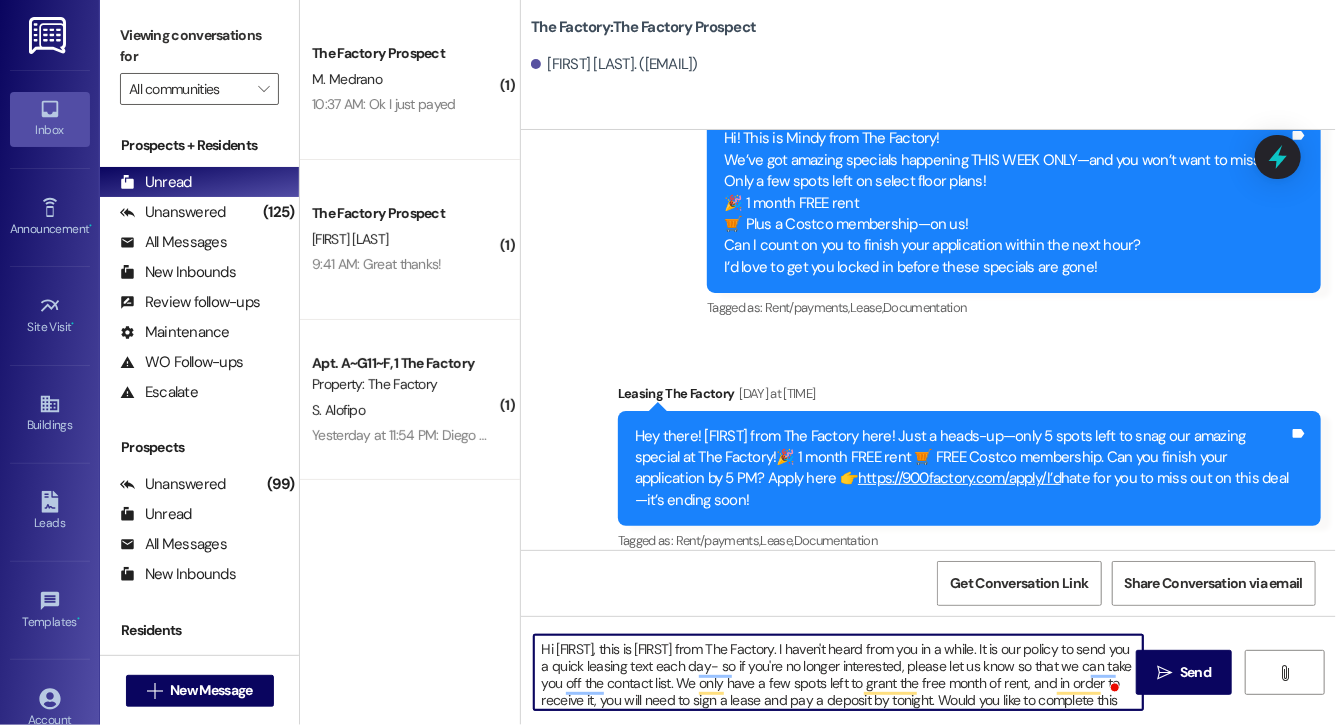 type on "Hi Brock, this is Evie from The Factory. I haven't heard from you in a while. It is our policy to send you a quick leasing text each day- so if you're no longer interested, please let us know so that we can take you off the contact list. We only have a few spots left to grant the free month of rent, and in order to receive it, you will need to sign a lease and pay a deposit by tonight. Would you like to complete this today? Happy to help." 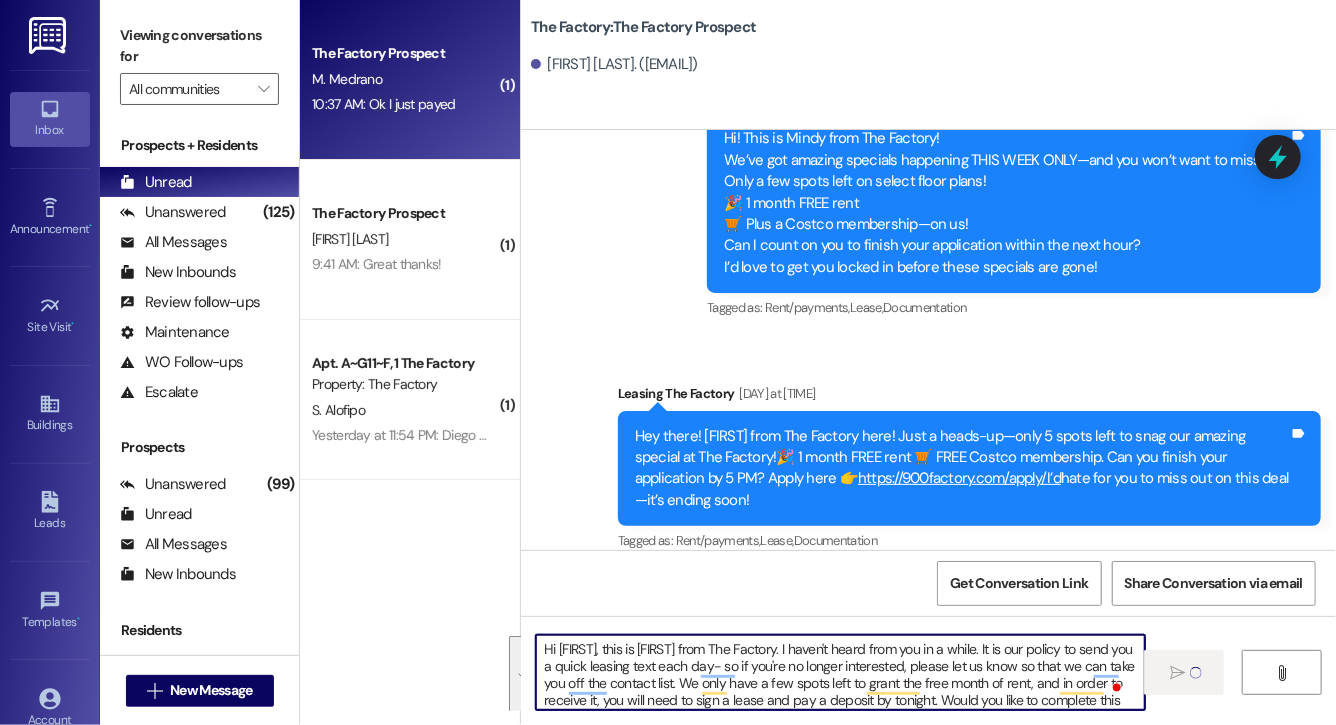 type 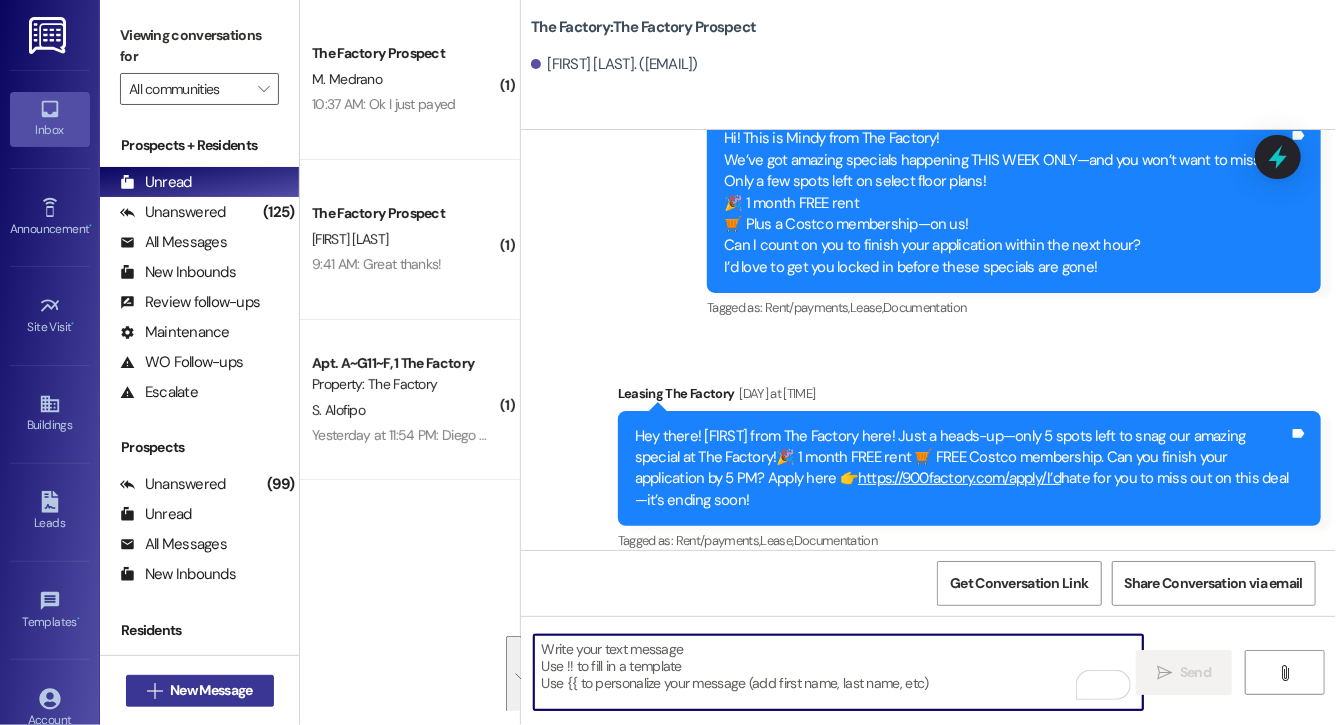 click on "New Message" at bounding box center [211, 690] 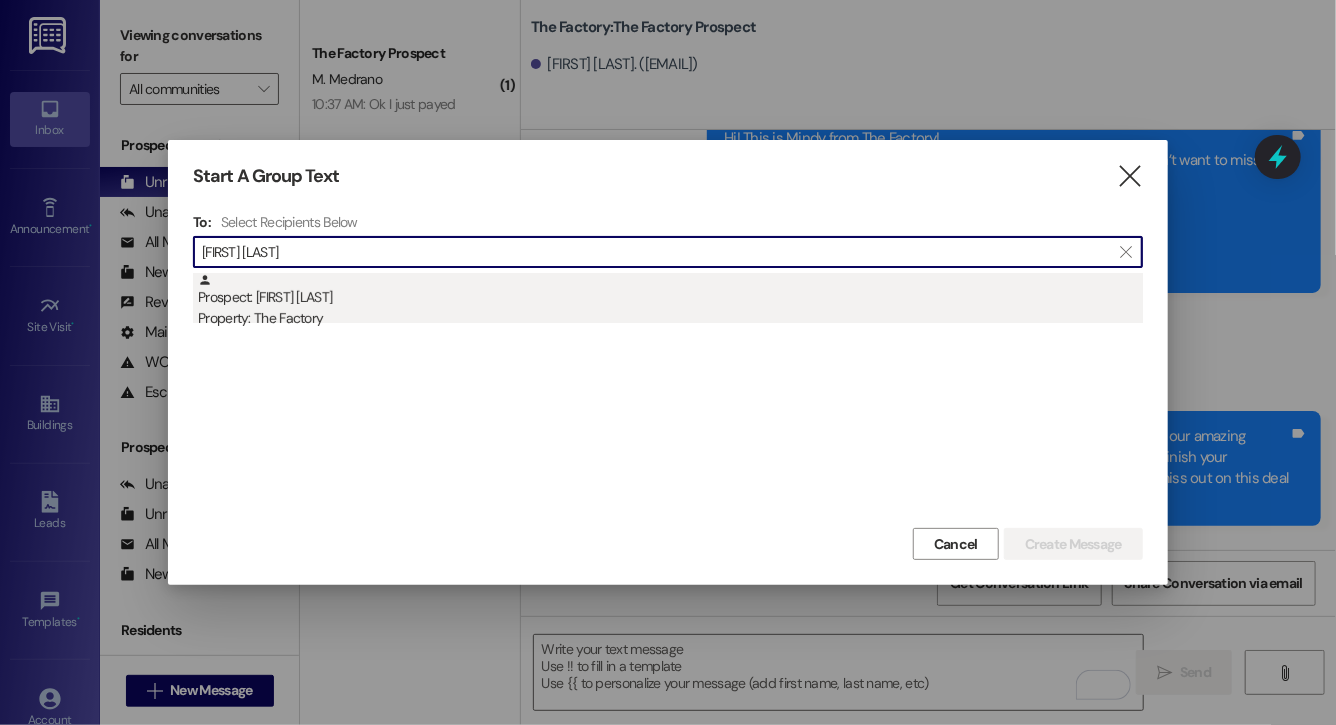 type on "madelyn gar" 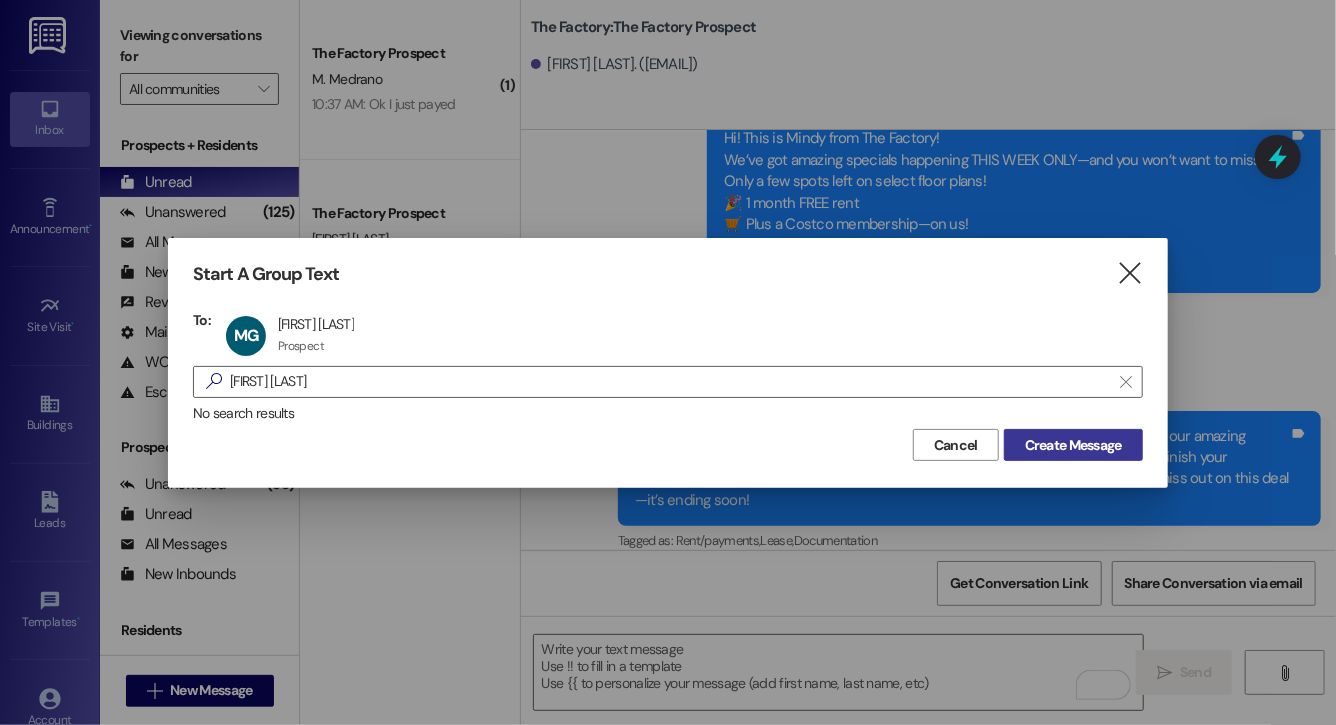 click on "Create Message" at bounding box center (1073, 445) 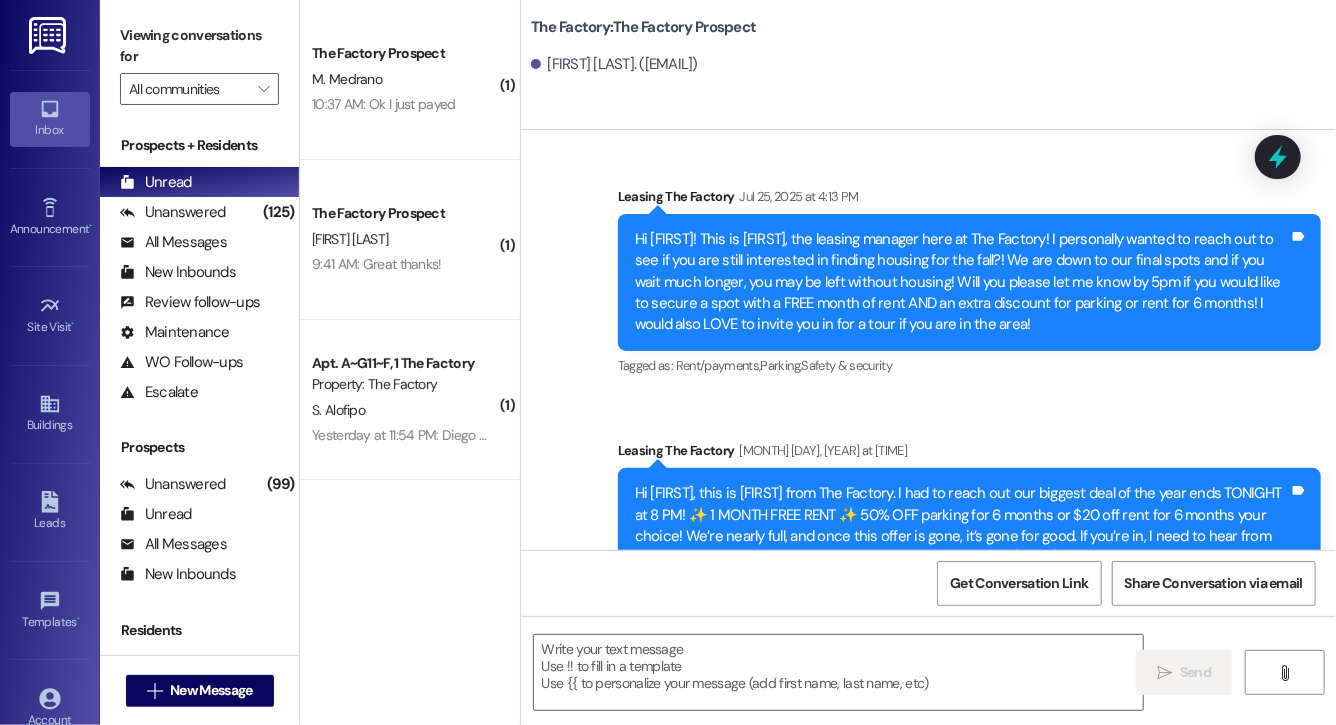 scroll, scrollTop: 6784, scrollLeft: 0, axis: vertical 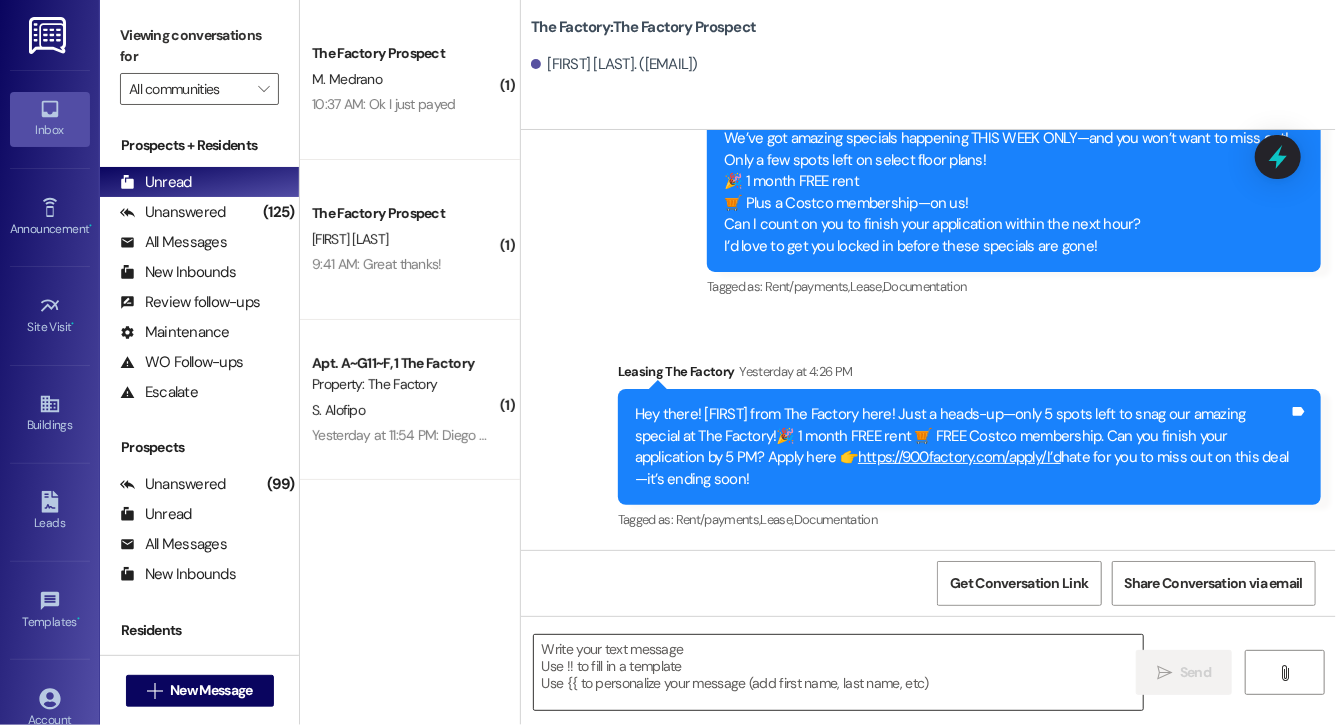 click at bounding box center (838, 672) 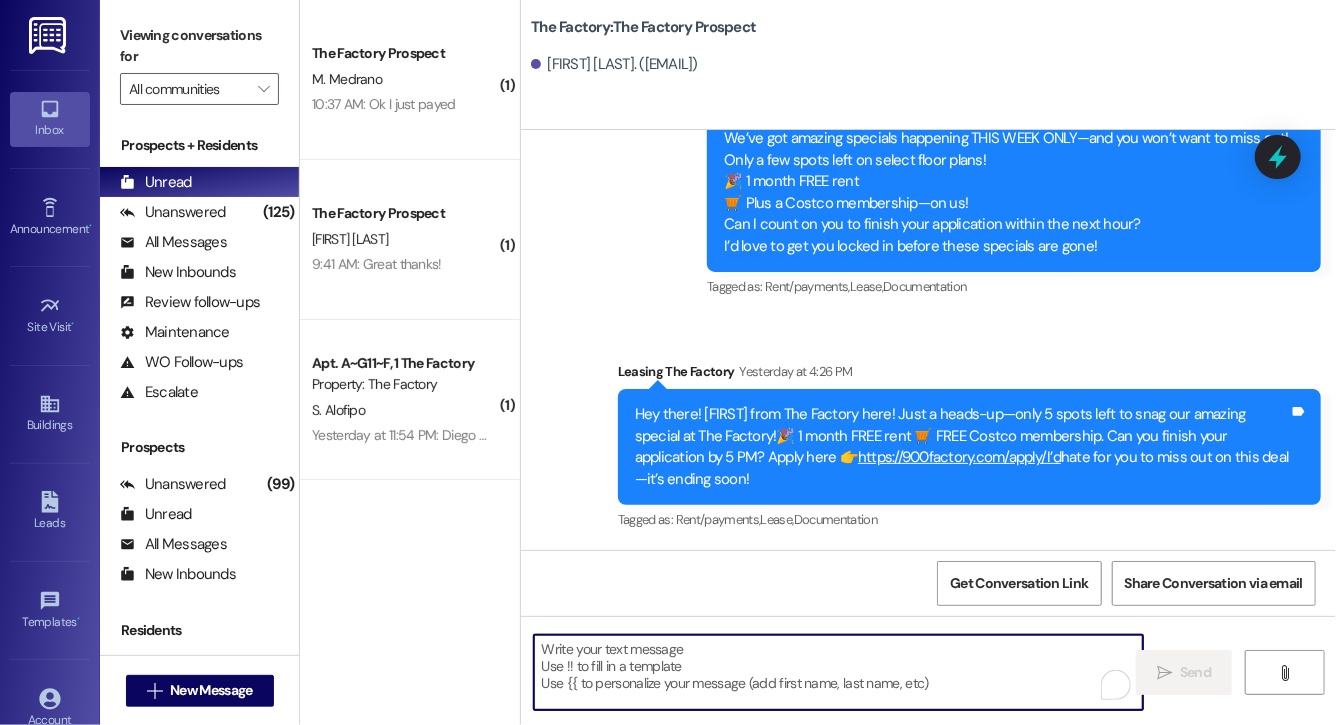 paste on "Hi Brock, this is Evie from The Factory. I haven't heard from you in a while. It is our policy to send you a quick leasing text each day- so if you're no longer interested, please let us know so that we can take you off the contact list. We only have a few spots left to grant the free month of rent, and in order to receive it, you will need to sign a lease and pay a deposit by tonight. Would you like to complete this today? Happy to help." 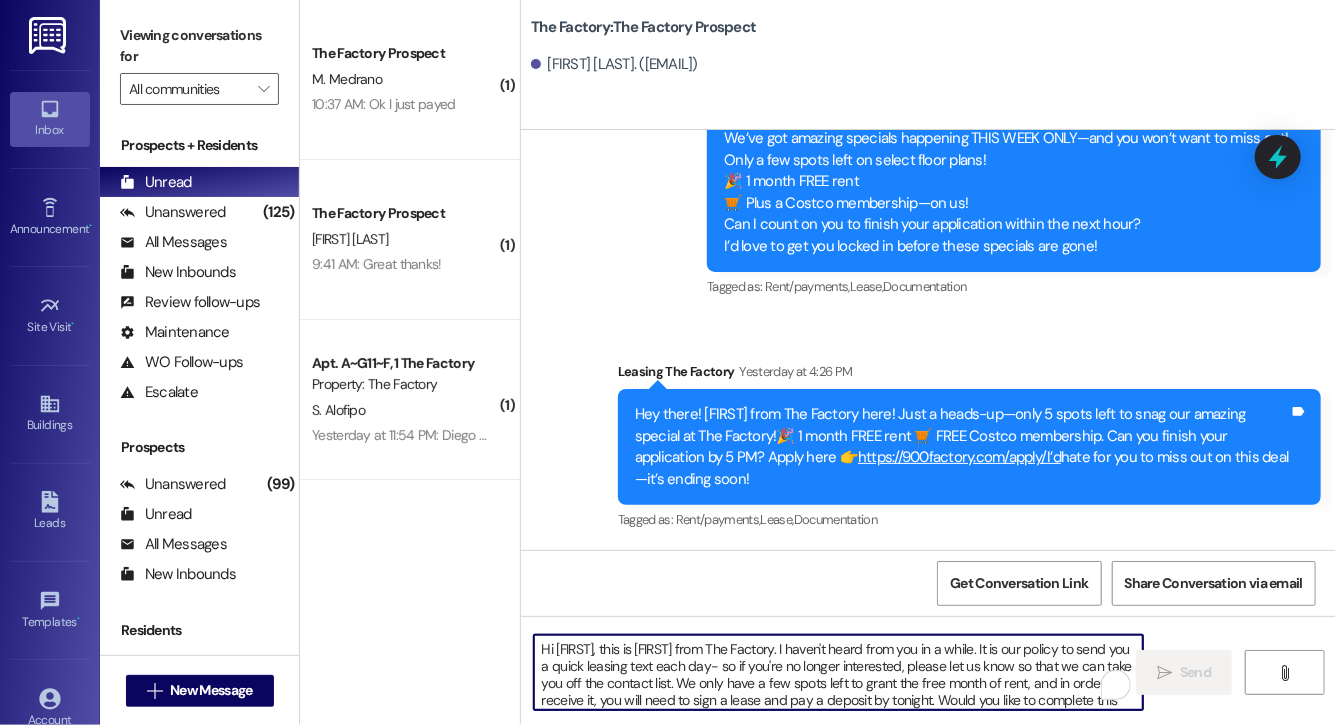 scroll, scrollTop: 17, scrollLeft: 0, axis: vertical 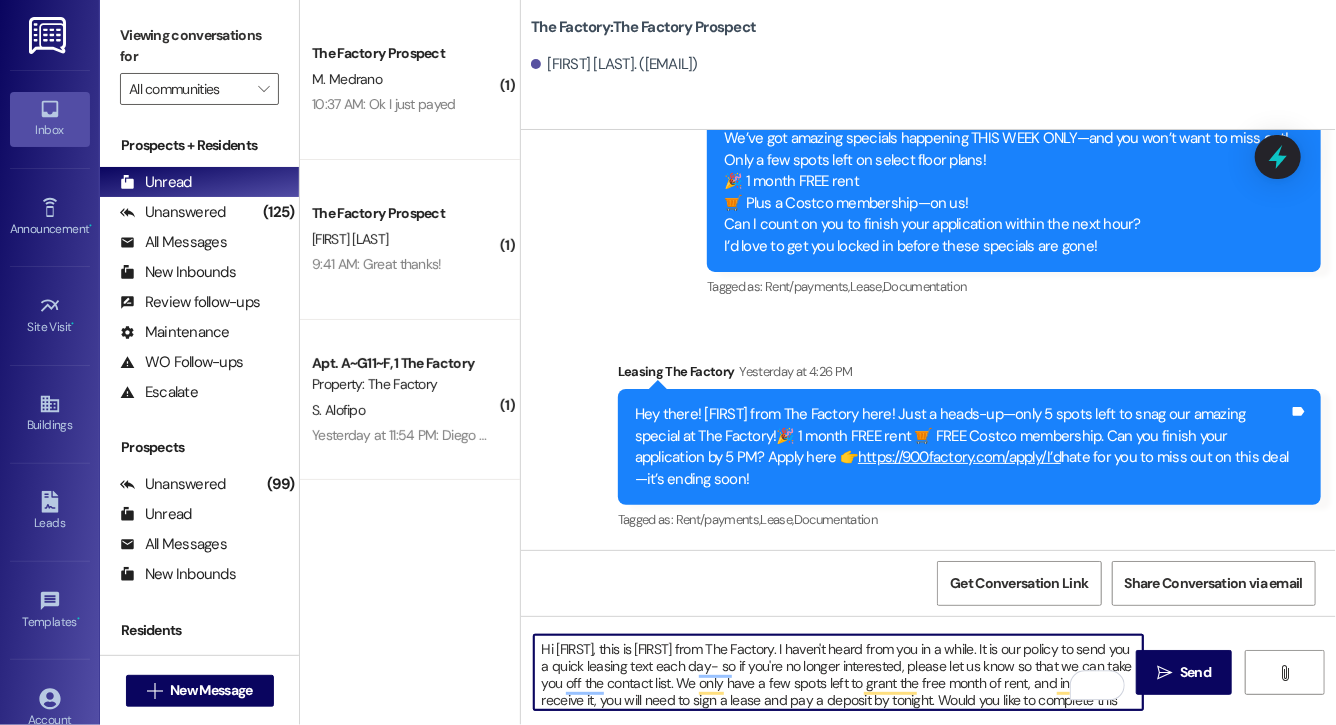 click on "Hi Brock, this is Evie from The Factory. I haven't heard from you in a while. It is our policy to send you a quick leasing text each day- so if you're no longer interested, please let us know so that we can take you off the contact list. We only have a few spots left to grant the free month of rent, and in order to receive it, you will need to sign a lease and pay a deposit by tonight. Would you like to complete this today? Happy to help." at bounding box center (838, 672) 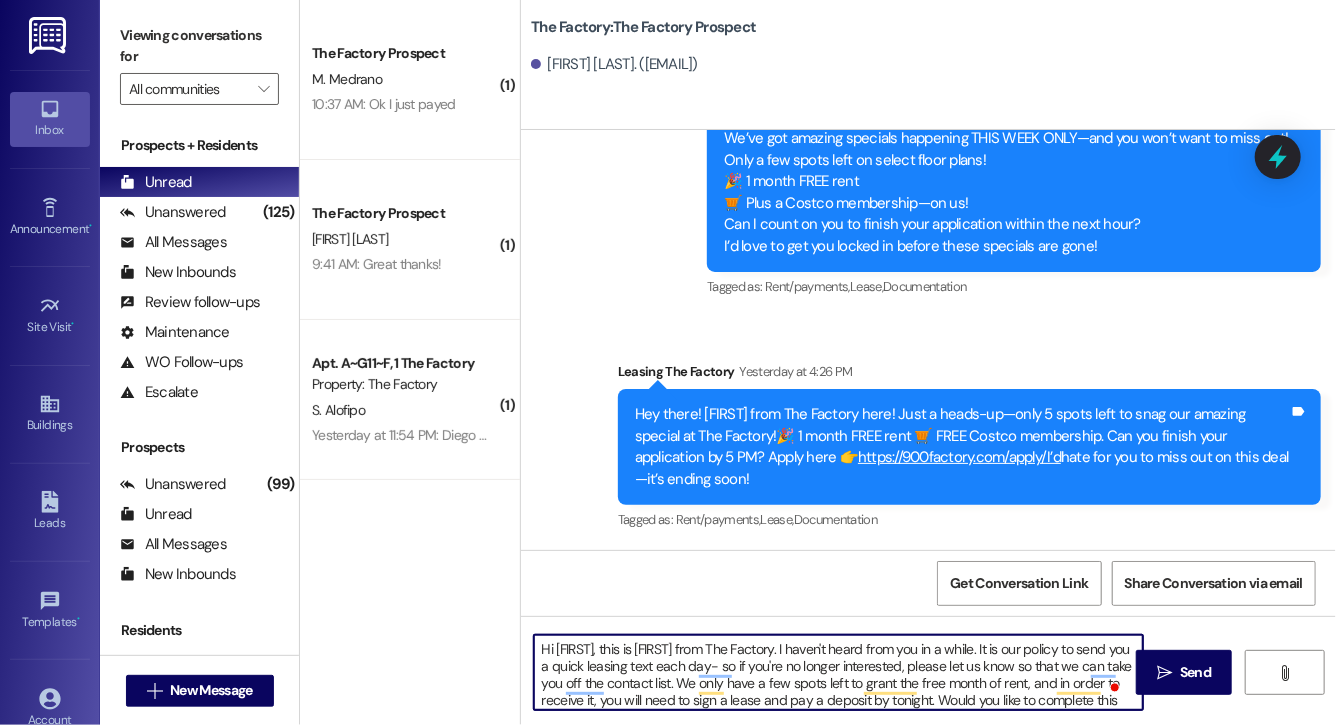 type on "Hi [FIRST], this is [FIRST] from The Factory. I haven't heard from you in a while. It is our policy to send you a quick leasing text each day- so if you're no longer interested, please let us know so that we can take you off the contact list. We only have a few spots left to grant the free month of rent, and in order to receive it, you will need to sign a lease and pay a deposit by tonight. Would you like to complete this today? Happy to help." 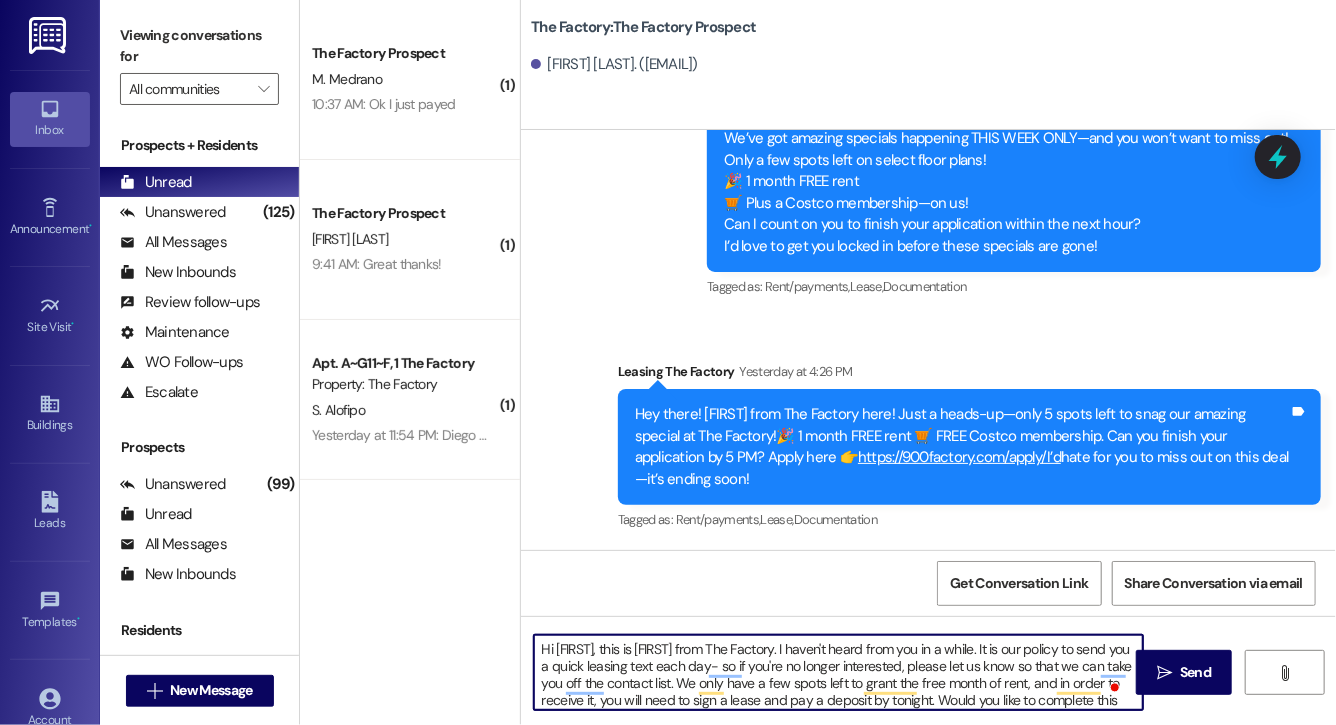 click on "Hi [FIRST], this is [FIRST] from The Factory. I haven't heard from you in a while. It is our policy to send you a quick leasing text each day- so if you're no longer interested, please let us know so that we can take you off the contact list. We only have a few spots left to grant the free month of rent, and in order to receive it, you will need to sign a lease and pay a deposit by tonight. Would you like to complete this today? Happy to help." at bounding box center (838, 672) 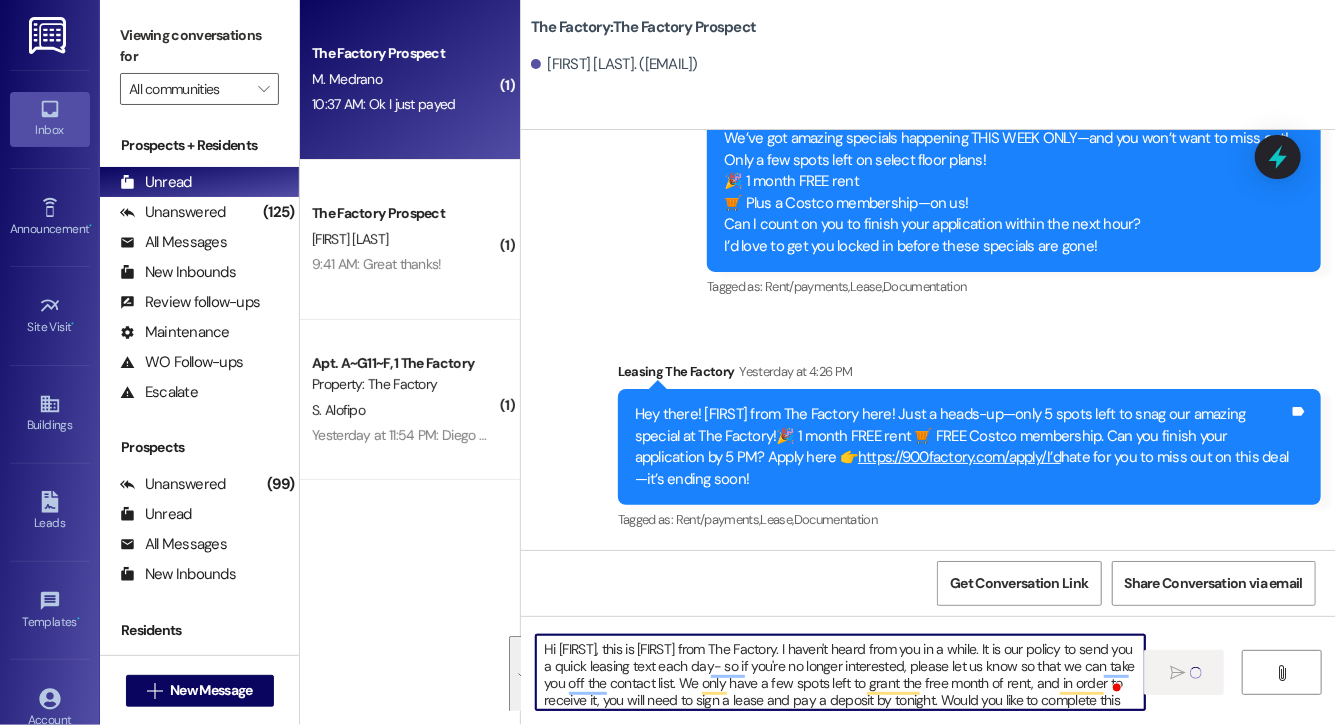 type 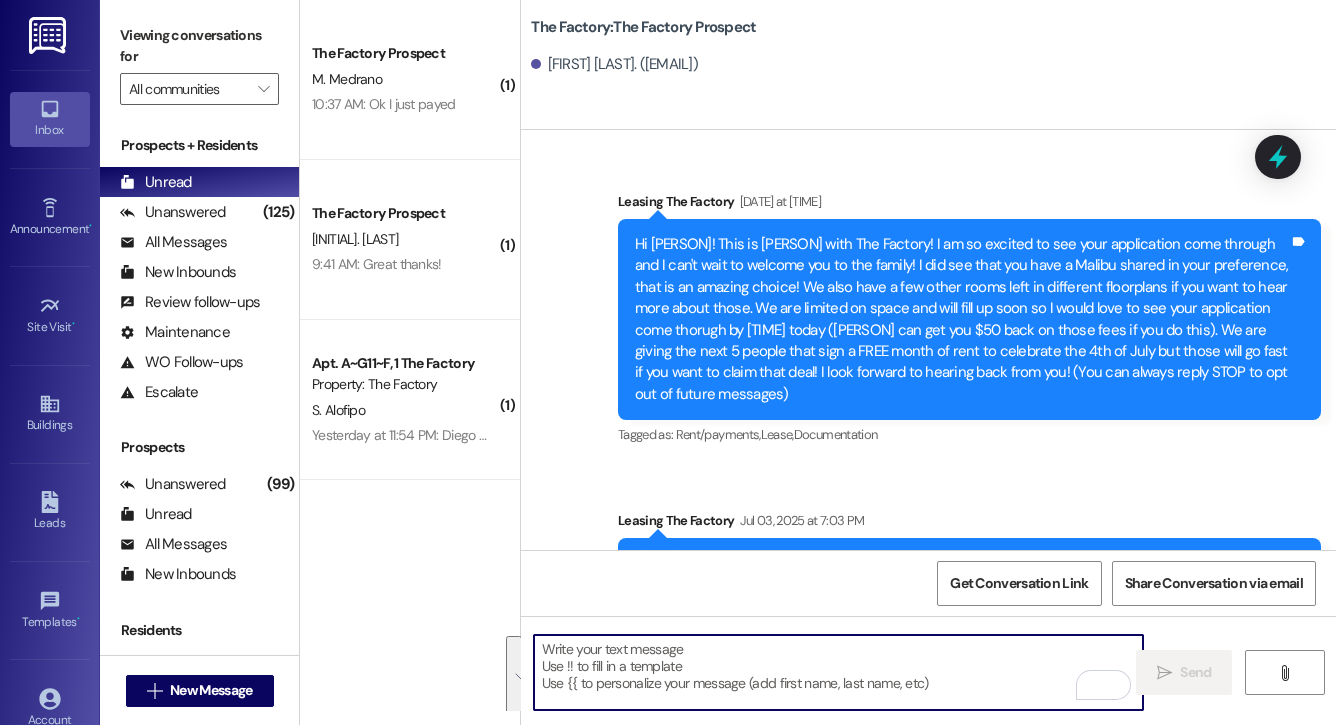 scroll, scrollTop: 0, scrollLeft: 0, axis: both 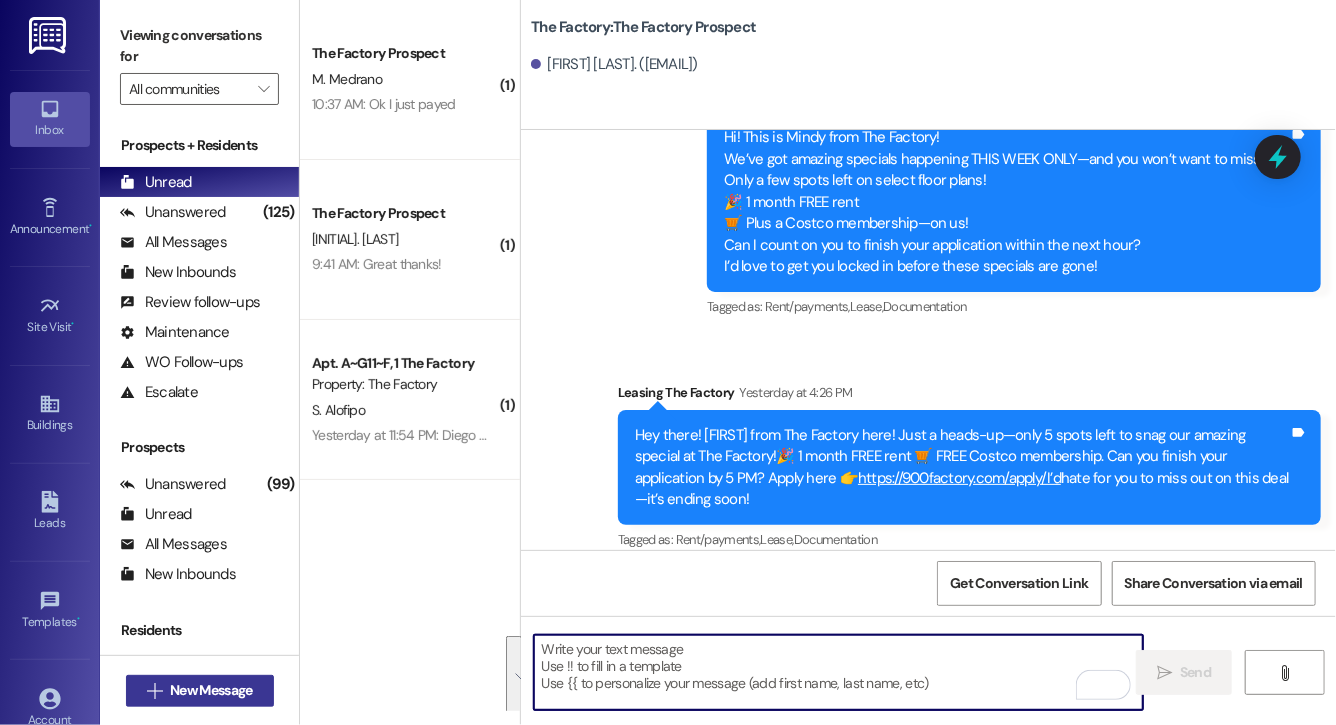 click on "New Message" at bounding box center [211, 690] 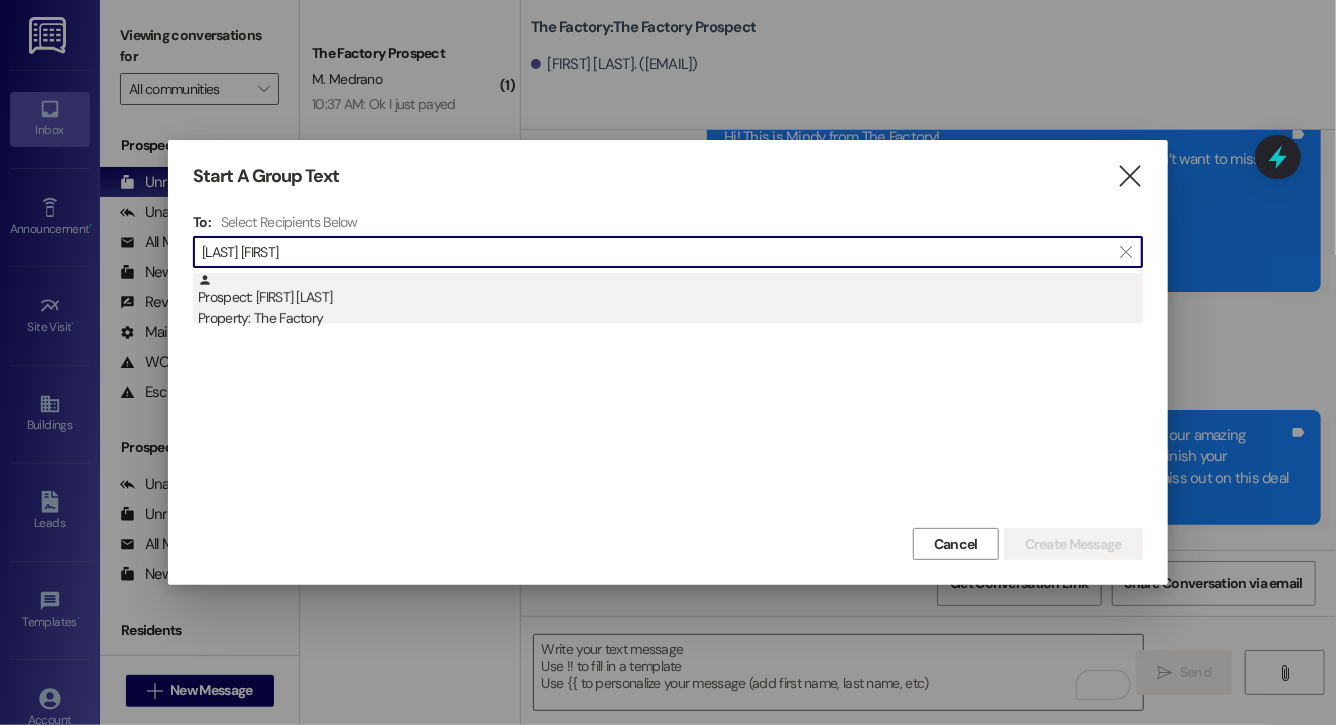type on "[LAST] [FIRST]" 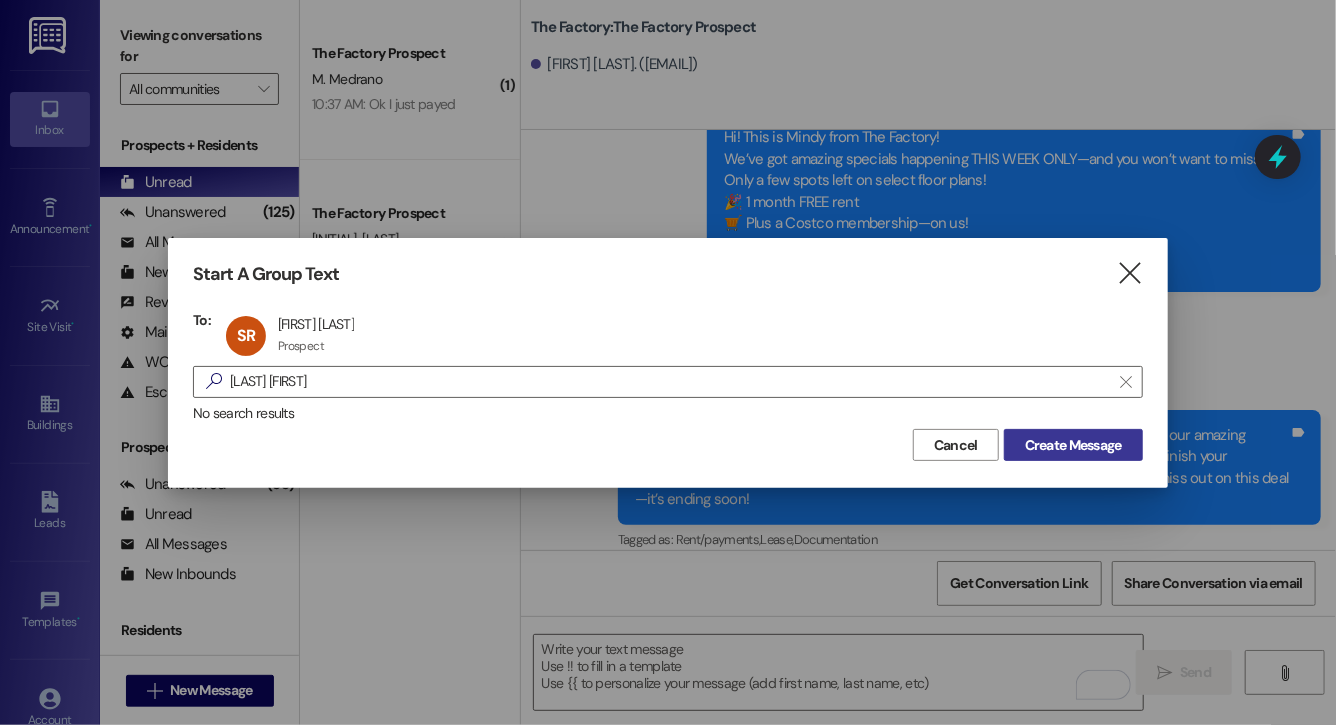 click on "Create Message" at bounding box center (1073, 445) 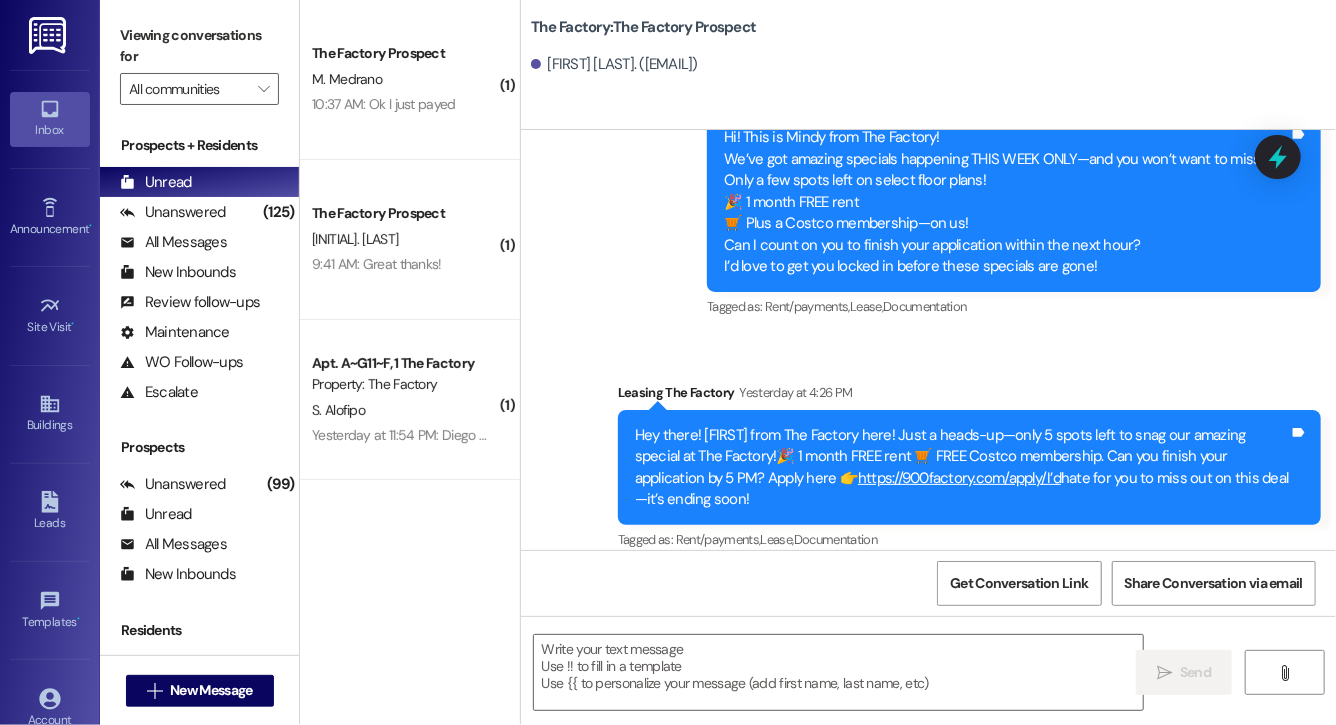 scroll, scrollTop: 5939, scrollLeft: 0, axis: vertical 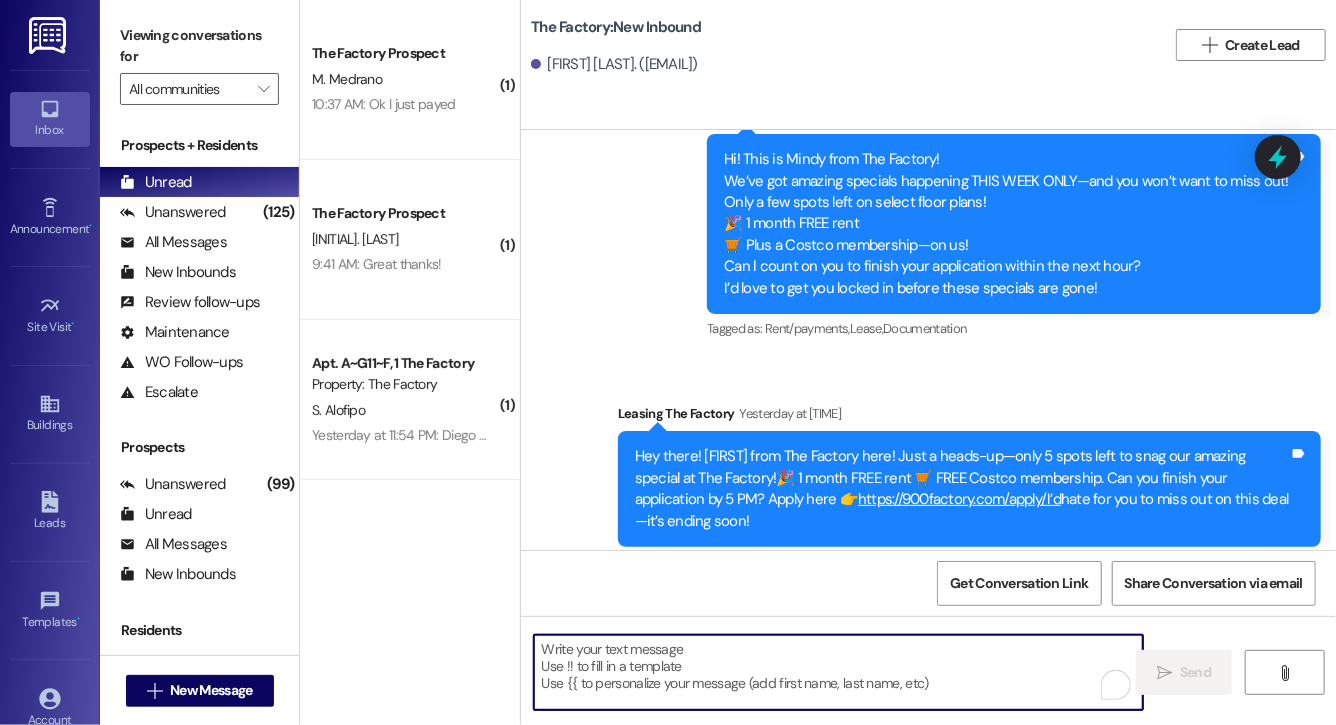 click at bounding box center (838, 672) 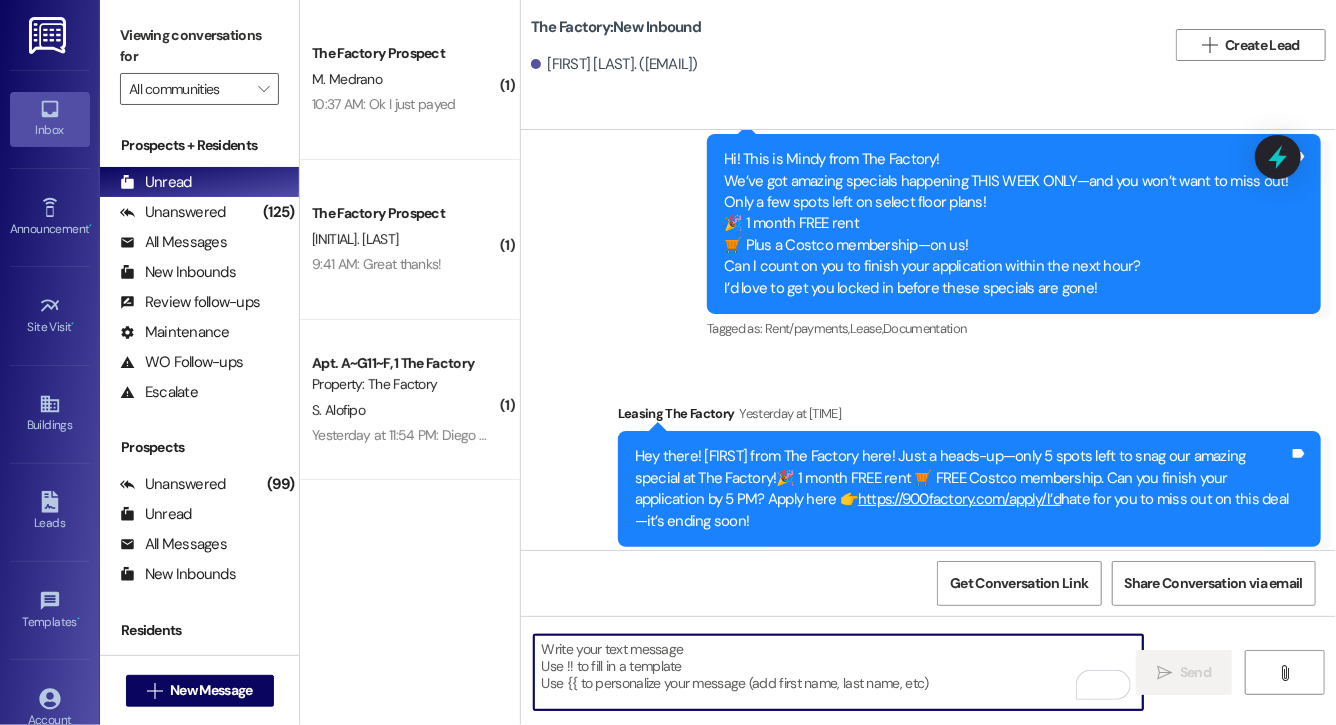 paste on "Hi [FIRST], this is [FIRST] from The Factory. I haven't heard from you in a while. It is our policy to send you a quick leasing text each day- so if you're no longer interested, please let us know so that we can take you off the contact list. We only have a few spots left to grant the free month of rent, and in order to receive it, you will need to sign a lease and pay a deposit by tonight. Would you like to complete this today? Happy to help." 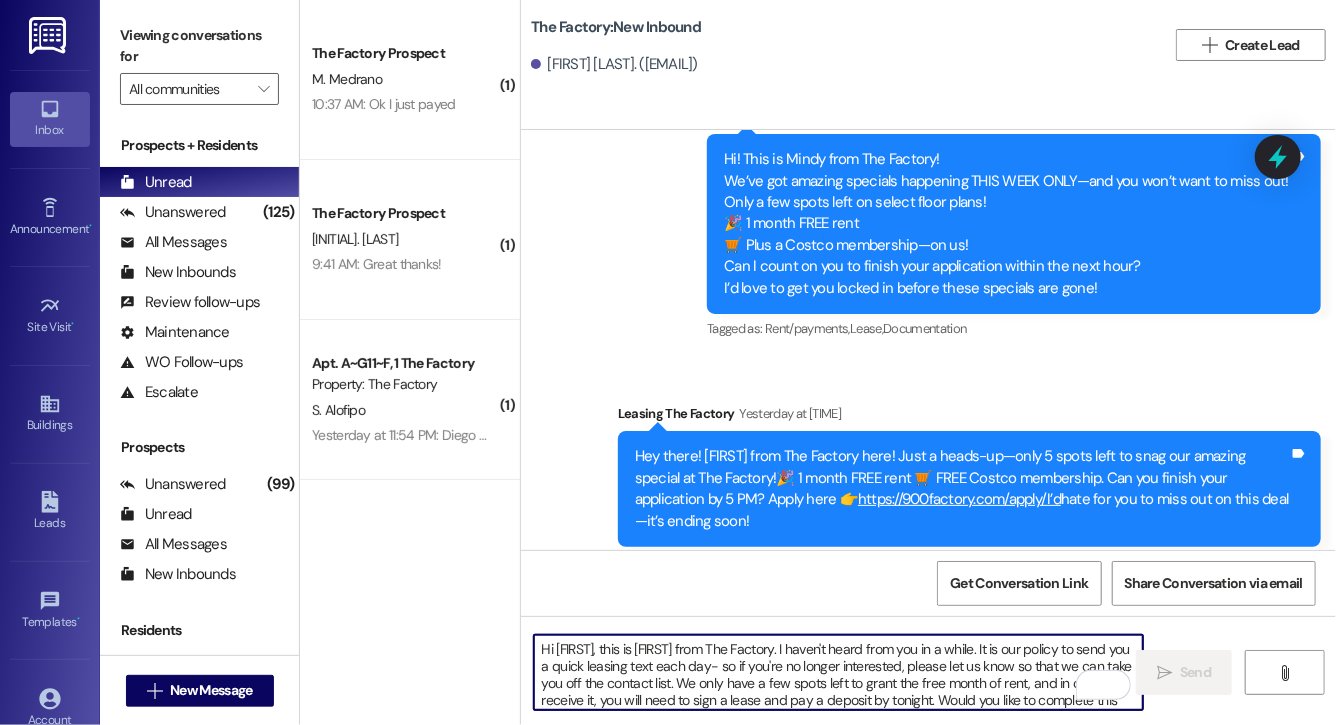 scroll, scrollTop: 17, scrollLeft: 0, axis: vertical 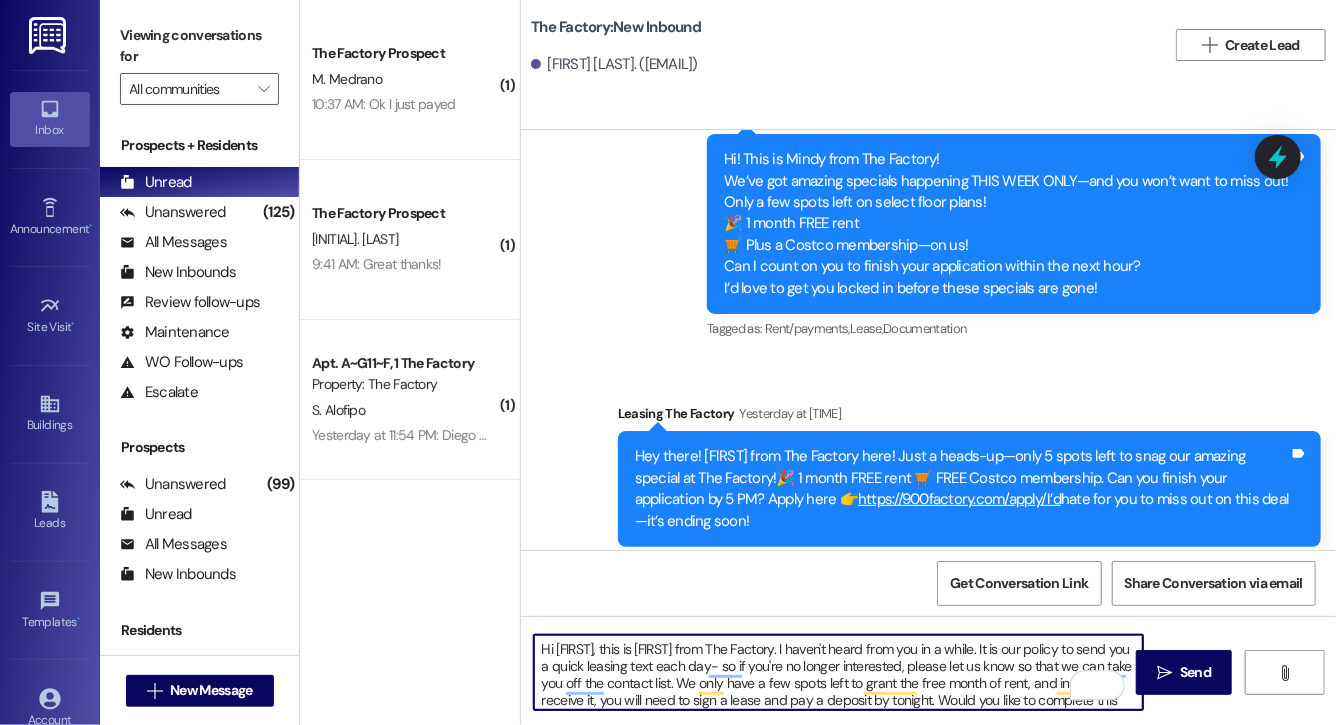 click on "Hi [FIRST], this is [FIRST] from The Factory. I haven't heard from you in a while. It is our policy to send you a quick leasing text each day- so if you're no longer interested, please let us know so that we can take you off the contact list. We only have a few spots left to grant the free month of rent, and in order to receive it, you will need to sign a lease and pay a deposit by tonight. Would you like to complete this today? Happy to help." at bounding box center (838, 672) 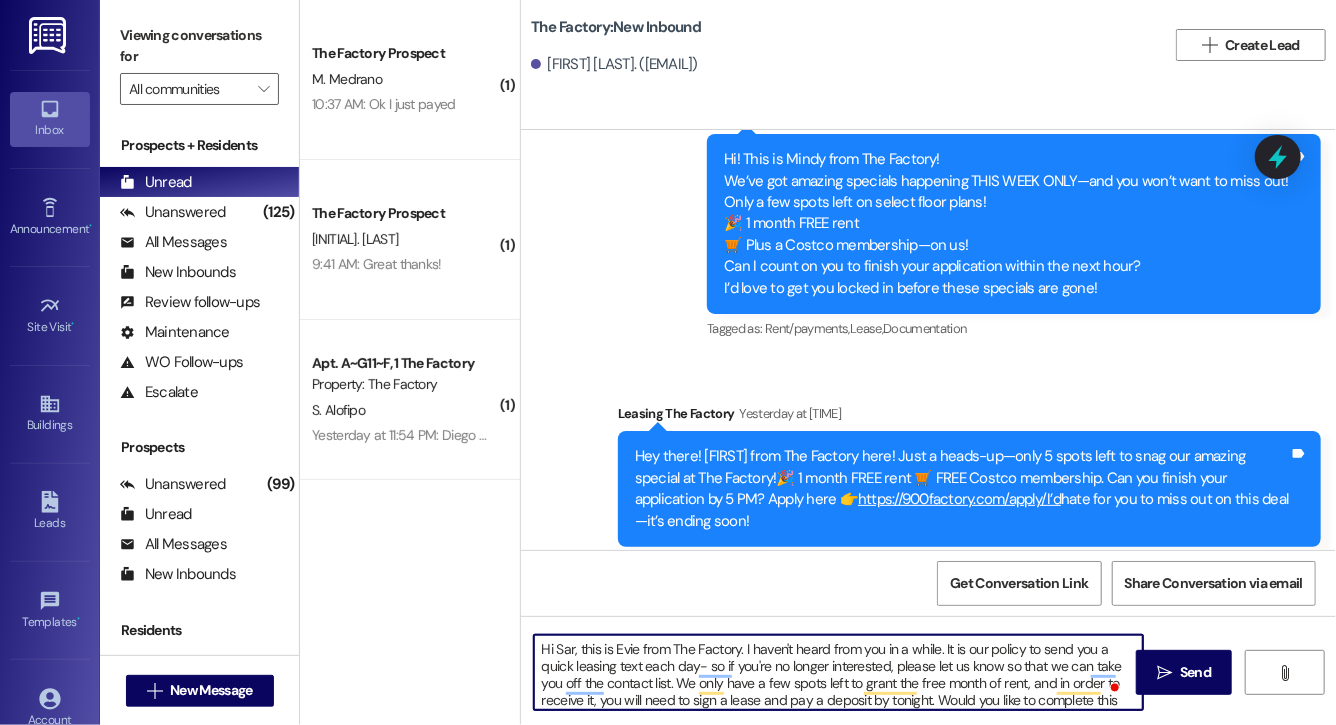 type on "Hi [FIRST], this is [FIRST] from The Factory. I haven't heard from you in a while. It is our policy to send you a quick leasing text each day- so if you're no longer interested, please let us know so that we can take you off the contact list. We only have a few spots left to grant the free month of rent, and in order to receive it, you will need to sign a lease and pay a deposit by tonight. Would you like to complete this today? Happy to help." 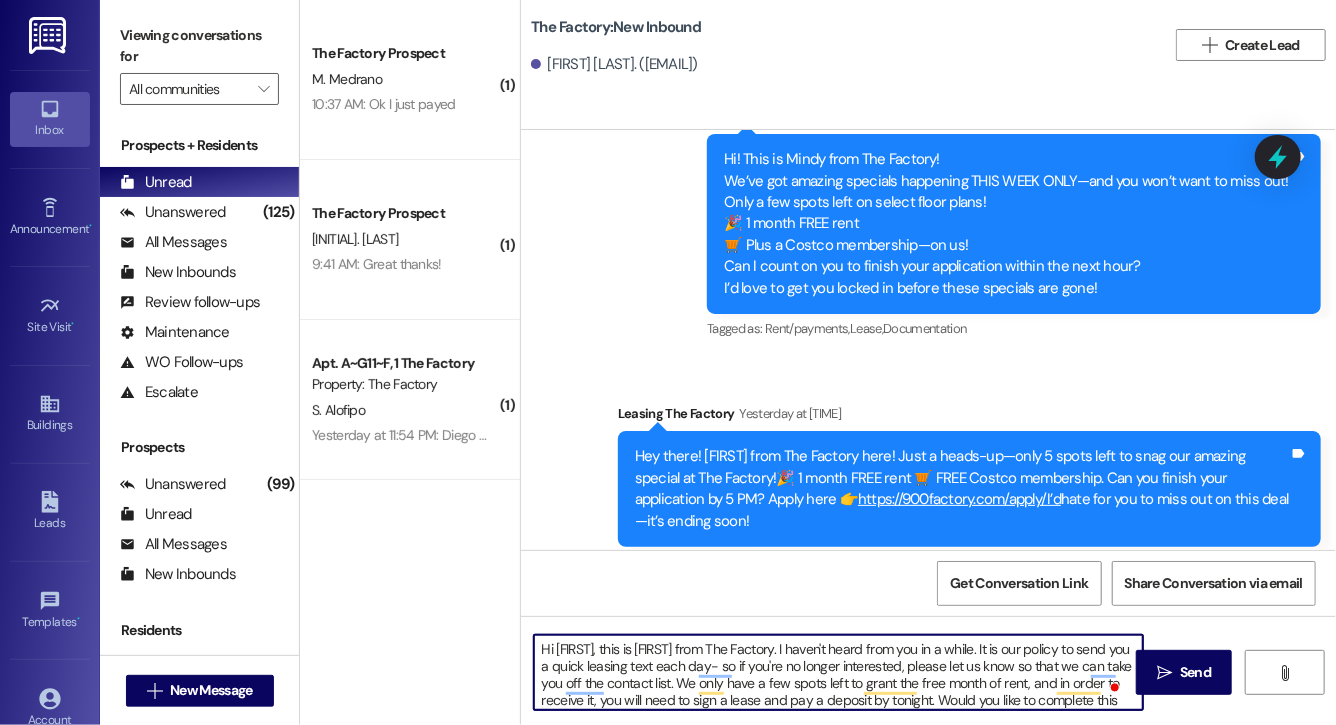click on "Hi [FIRST], this is [FIRST] from The Factory. I haven't heard from you in a while. It is our policy to send you a quick leasing text each day- so if you're no longer interested, please let us know so that we can take you off the contact list. We only have a few spots left to grant the free month of rent, and in order to receive it, you will need to sign a lease and pay a deposit by tonight. Would you like to complete this today? Happy to help." at bounding box center (838, 672) 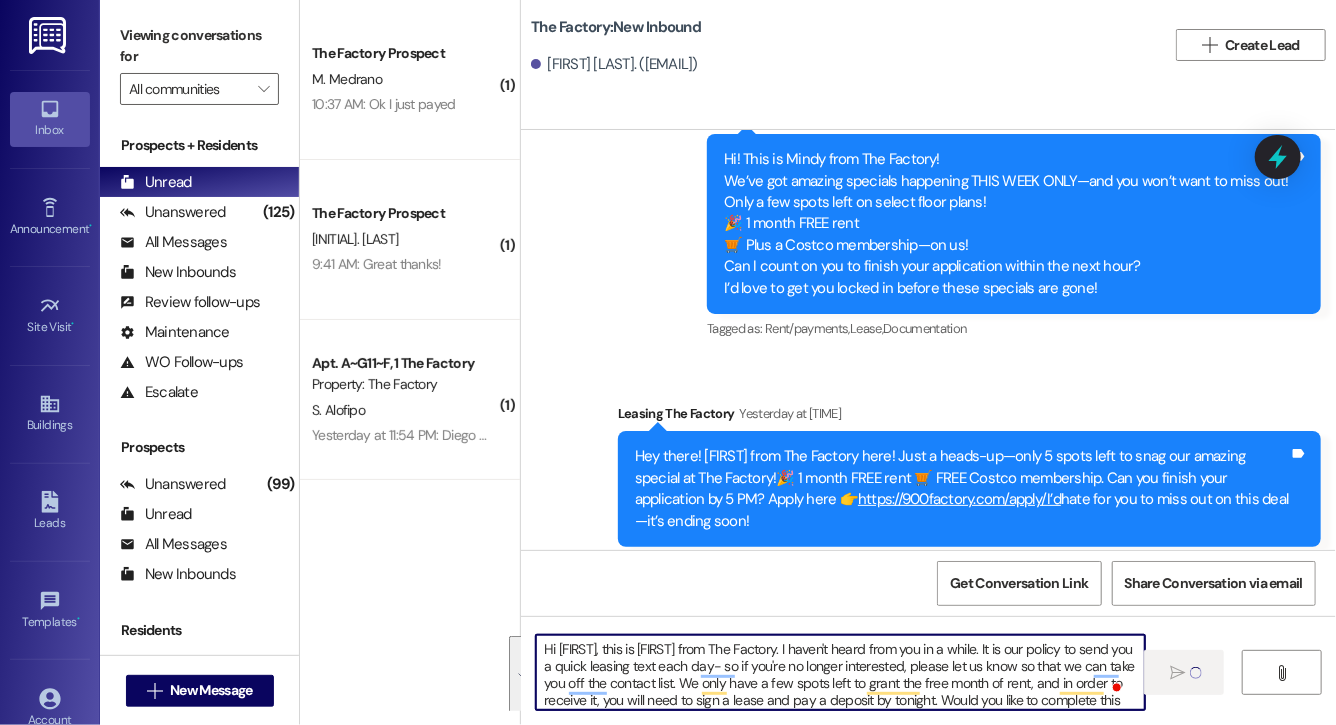 type 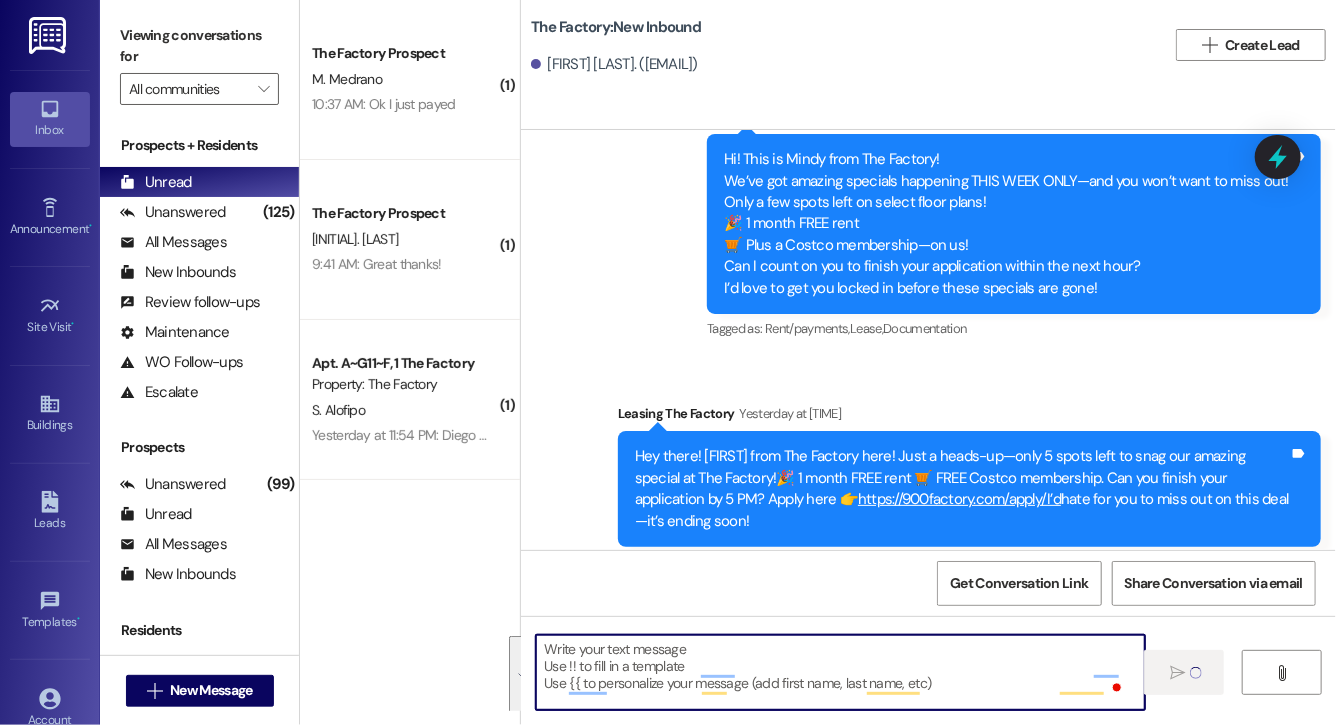 scroll, scrollTop: 6164, scrollLeft: 0, axis: vertical 